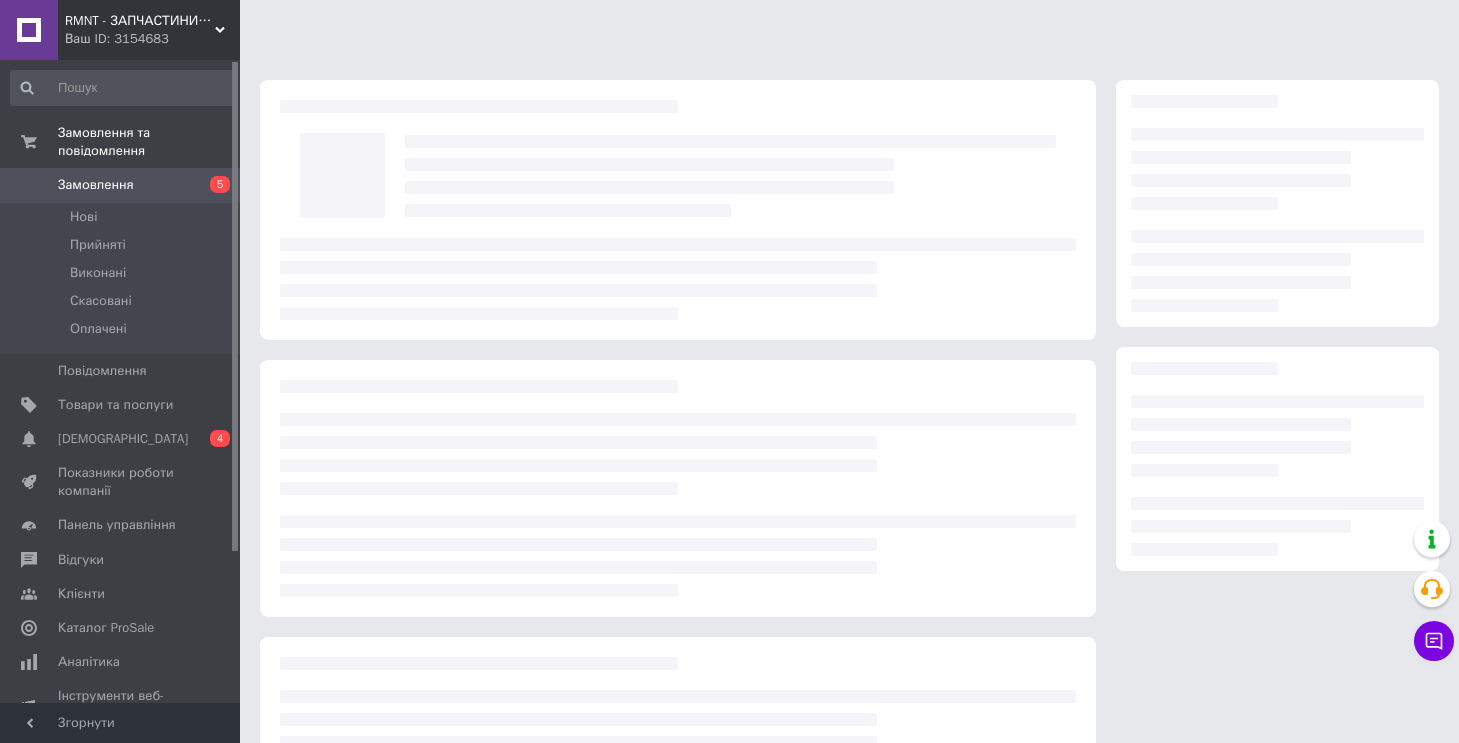 scroll, scrollTop: 0, scrollLeft: 0, axis: both 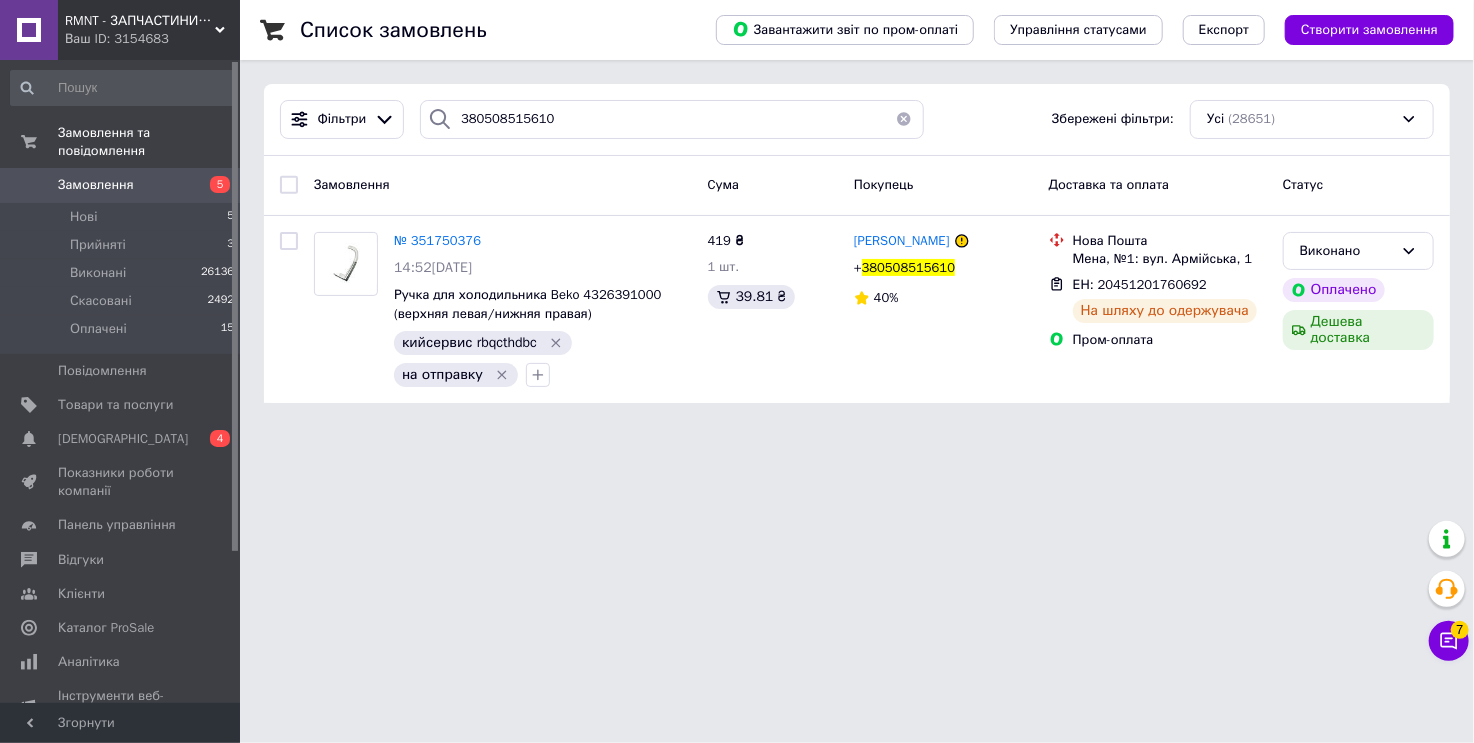 click at bounding box center [904, 119] 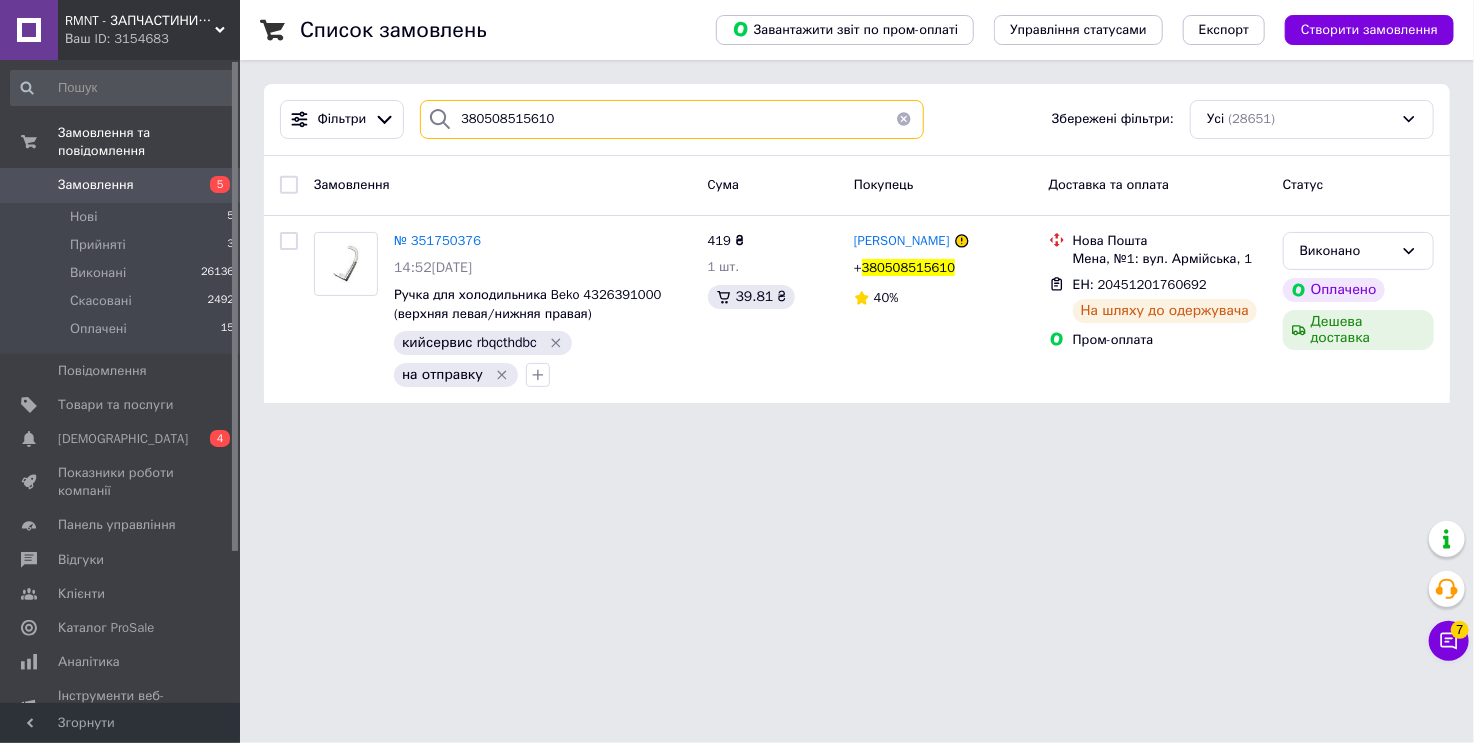 type 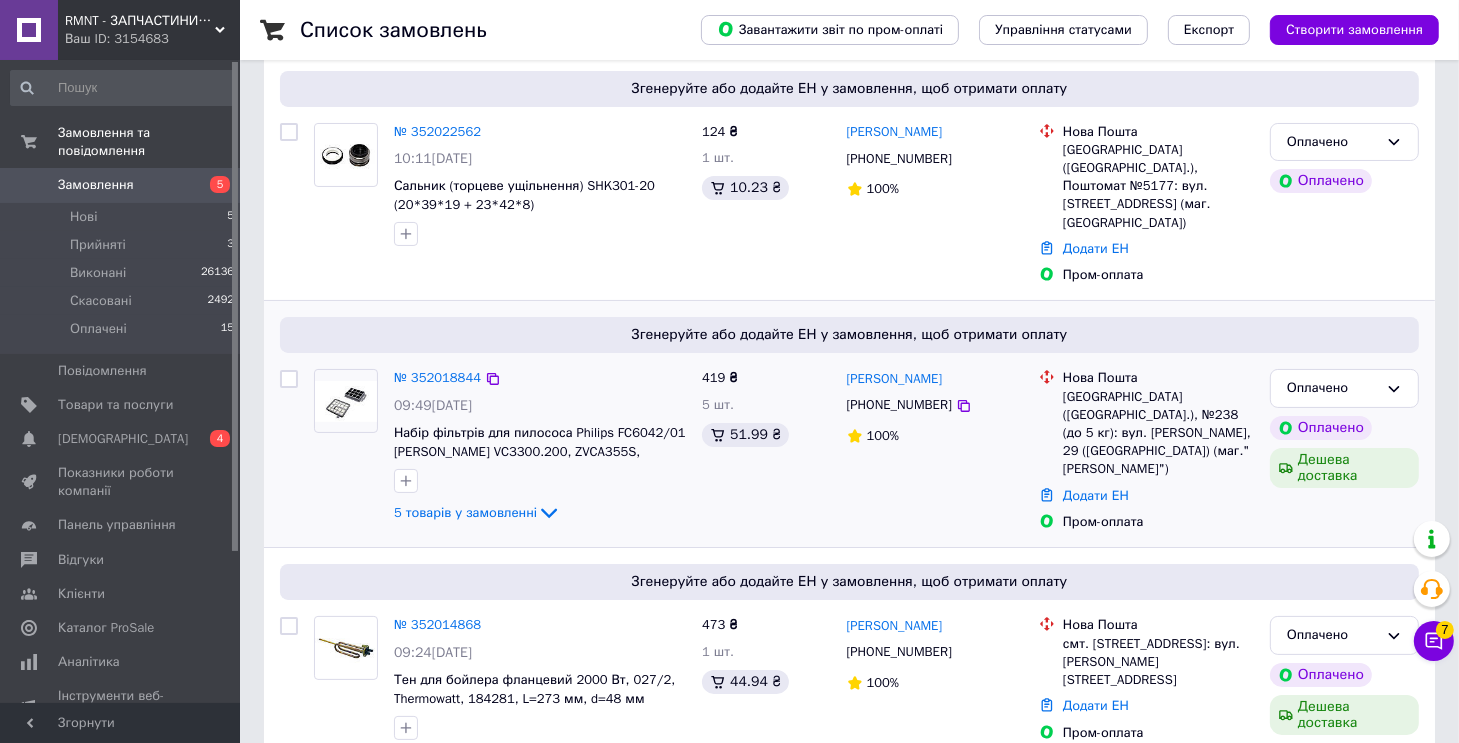 scroll, scrollTop: 200, scrollLeft: 0, axis: vertical 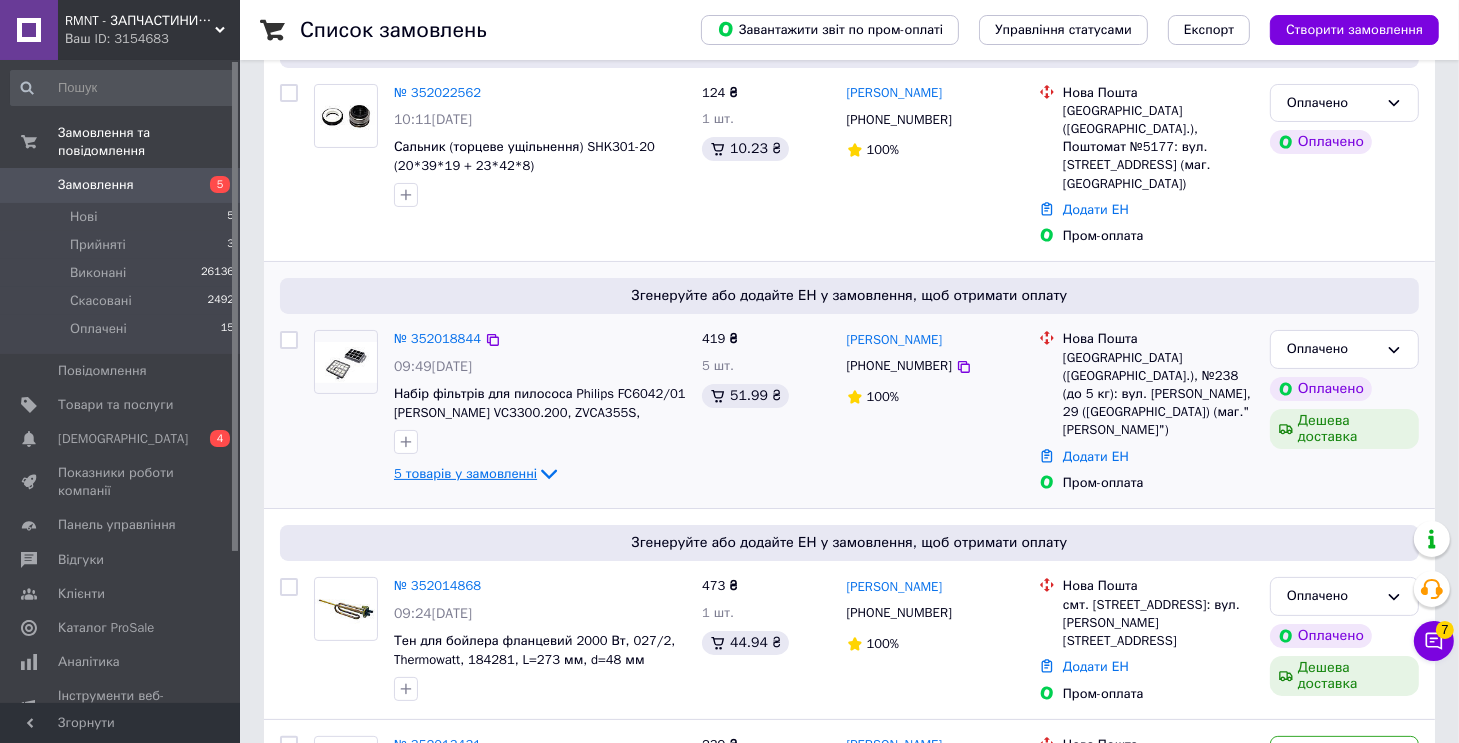 click 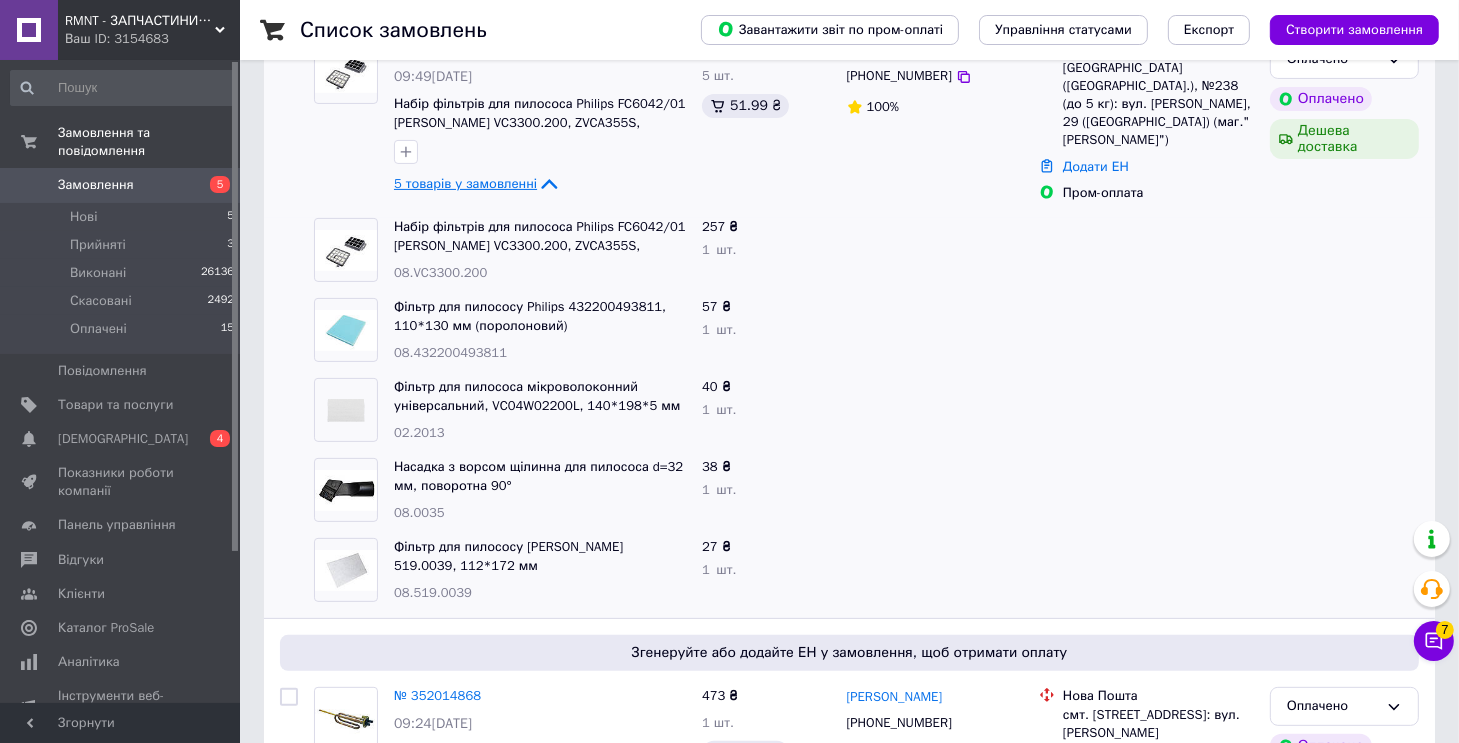 scroll, scrollTop: 500, scrollLeft: 0, axis: vertical 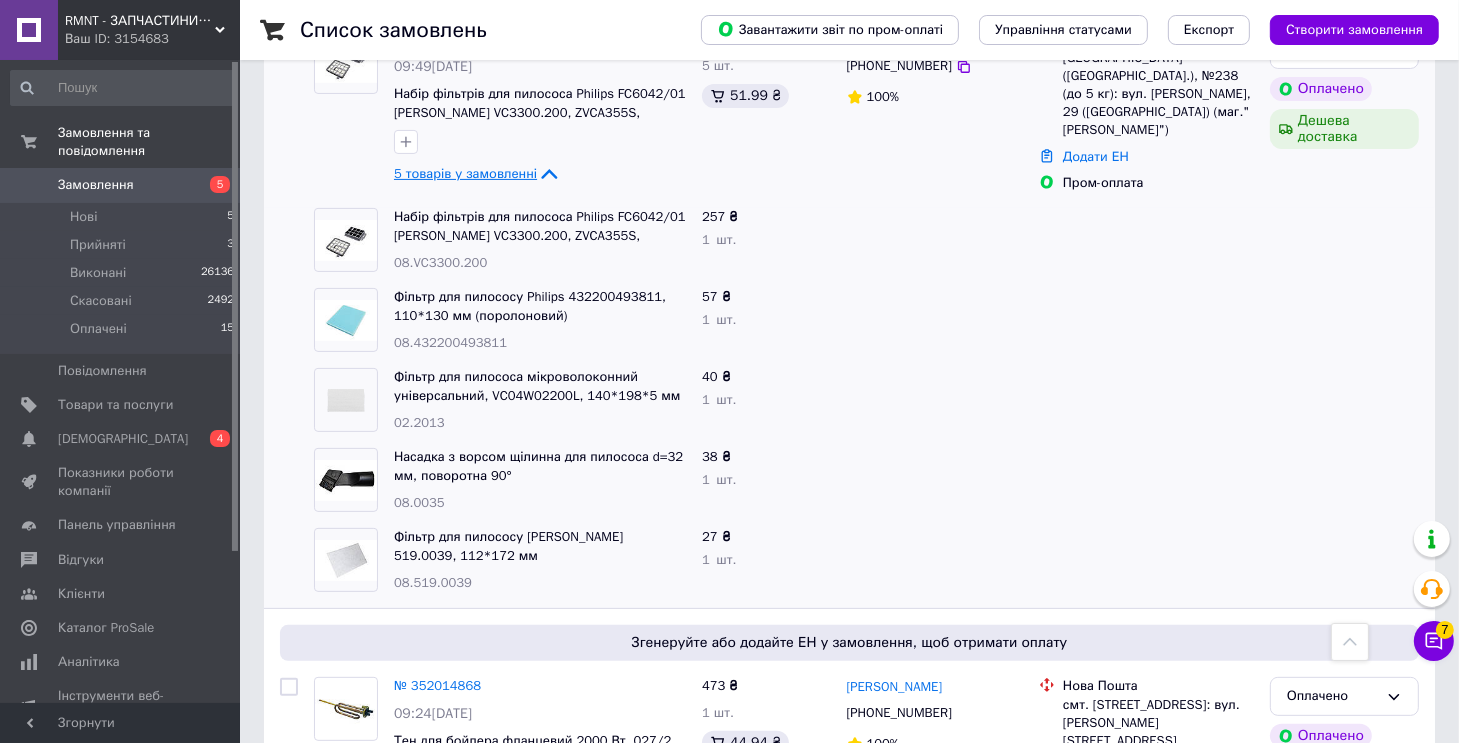 click 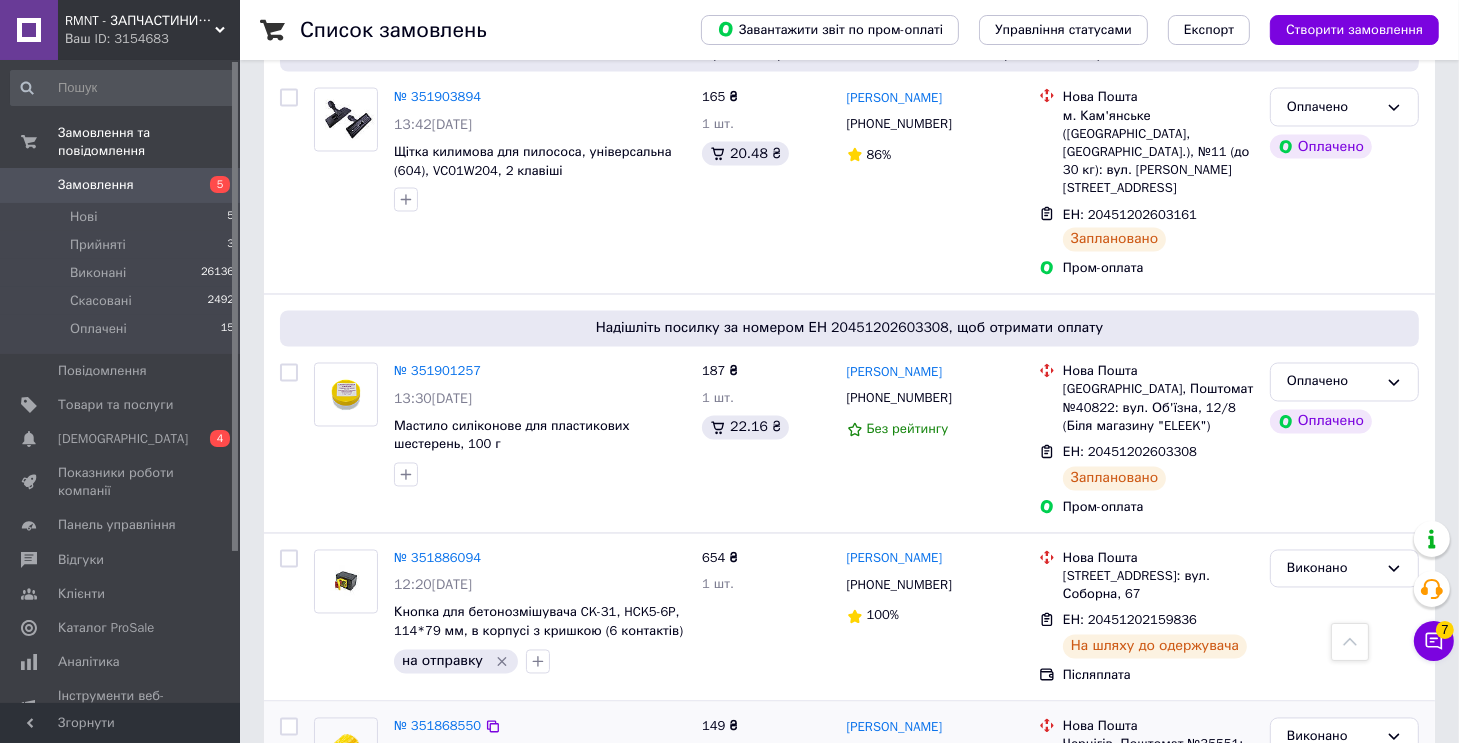 scroll, scrollTop: 3600, scrollLeft: 0, axis: vertical 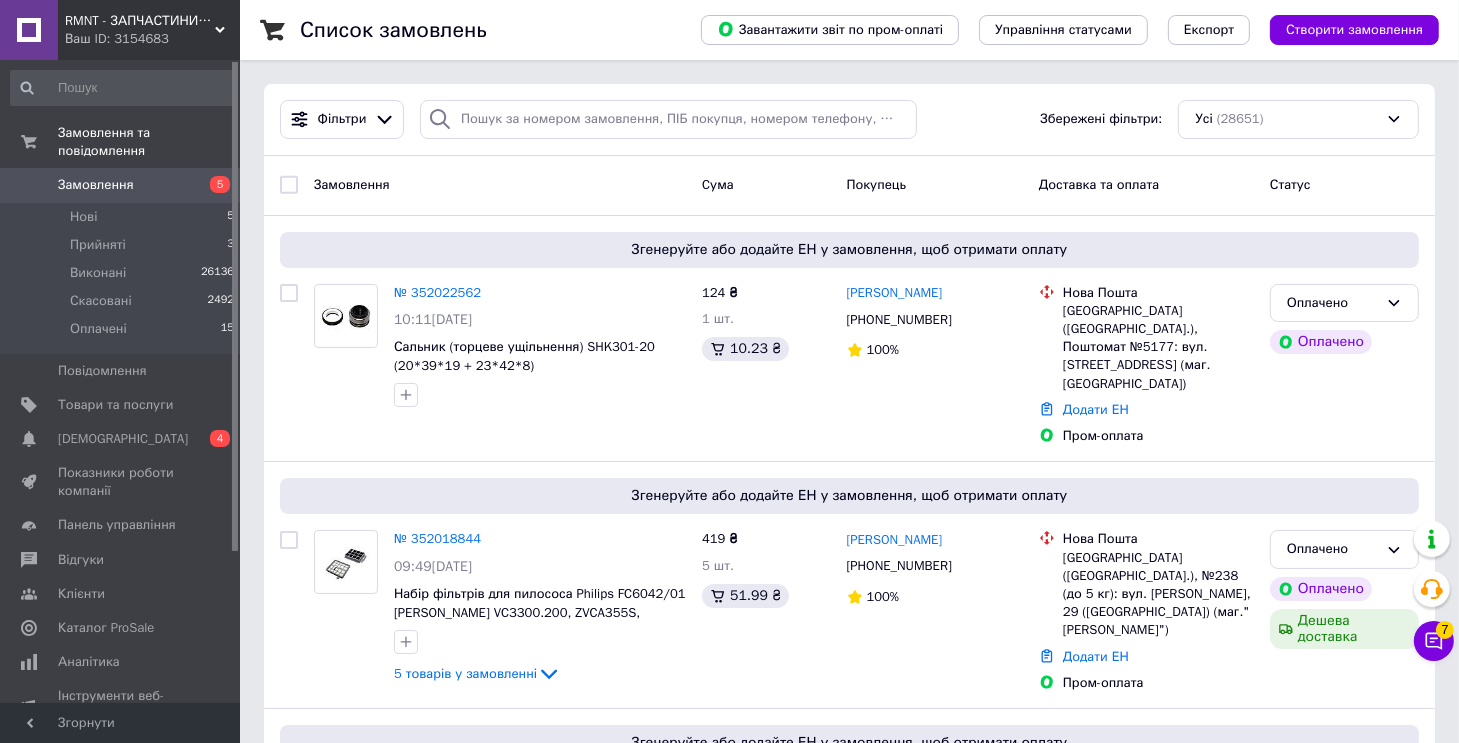 click on "Замовлення" at bounding box center (500, 185) 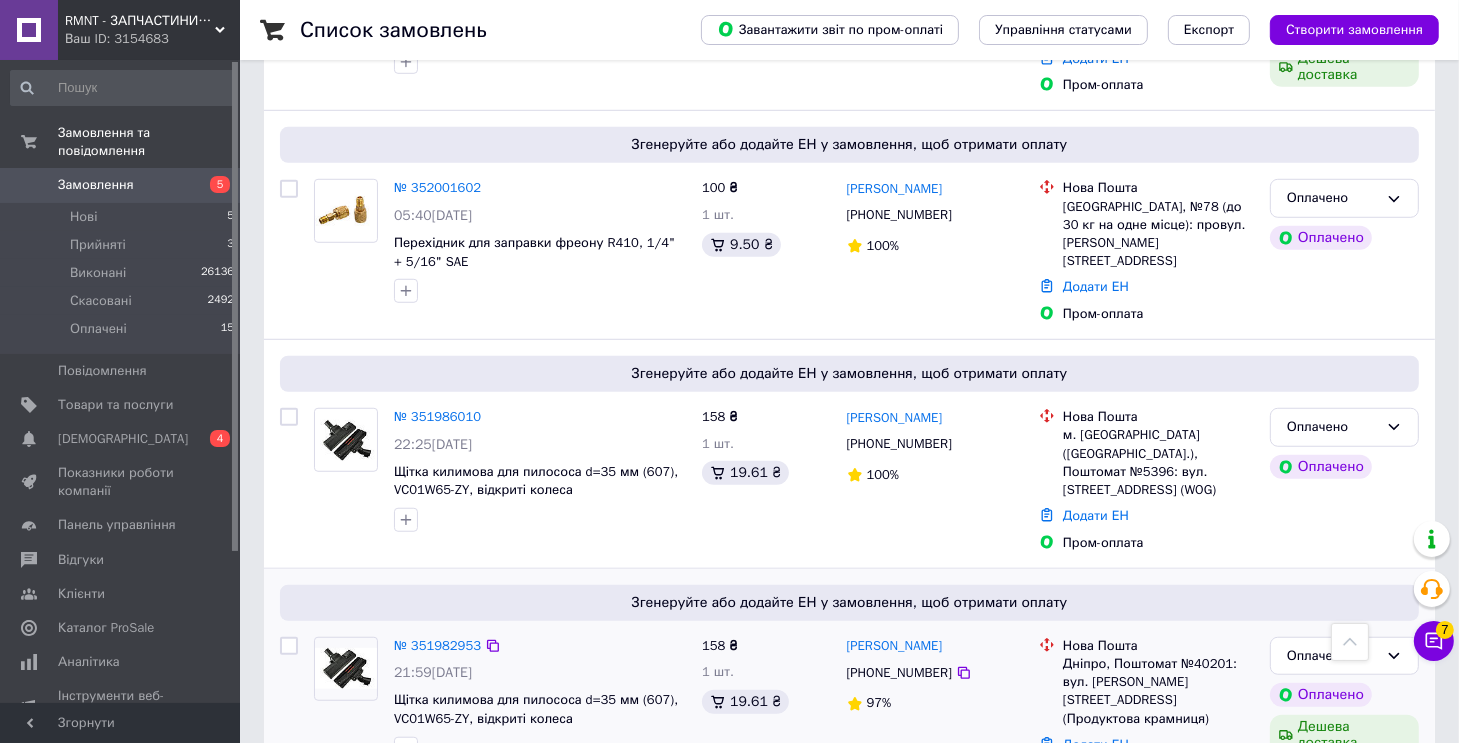 scroll, scrollTop: 1500, scrollLeft: 0, axis: vertical 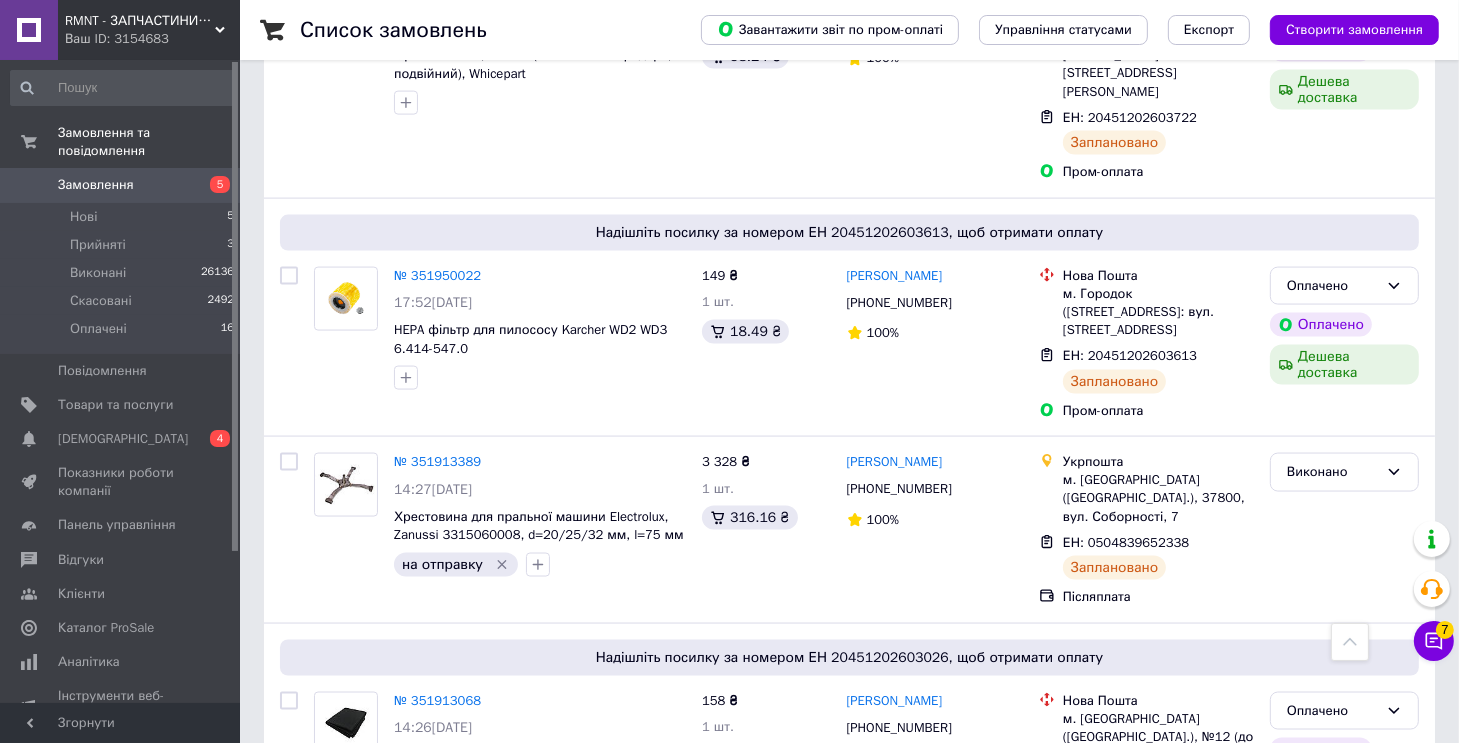 drag, startPoint x: 919, startPoint y: 377, endPoint x: 962, endPoint y: 617, distance: 243.82166 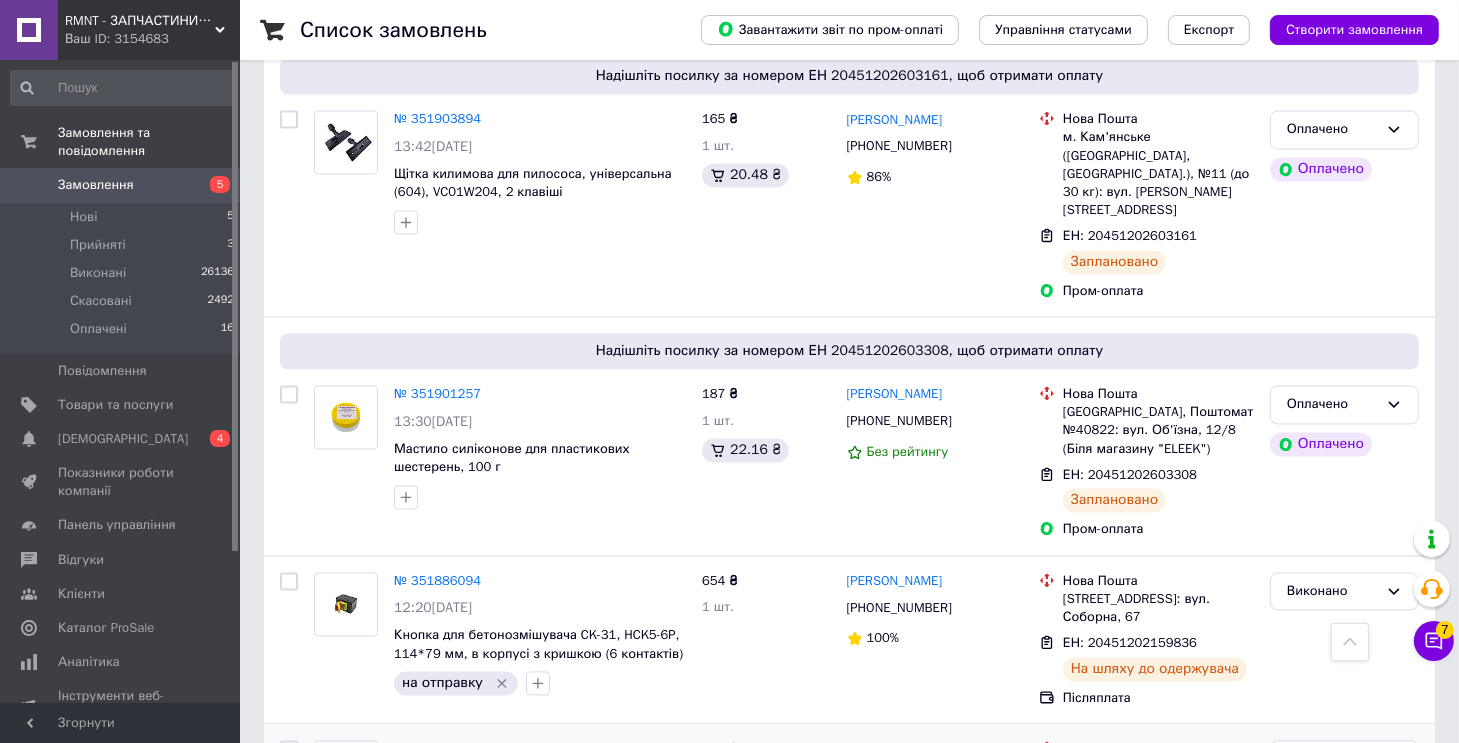 scroll, scrollTop: 3503, scrollLeft: 0, axis: vertical 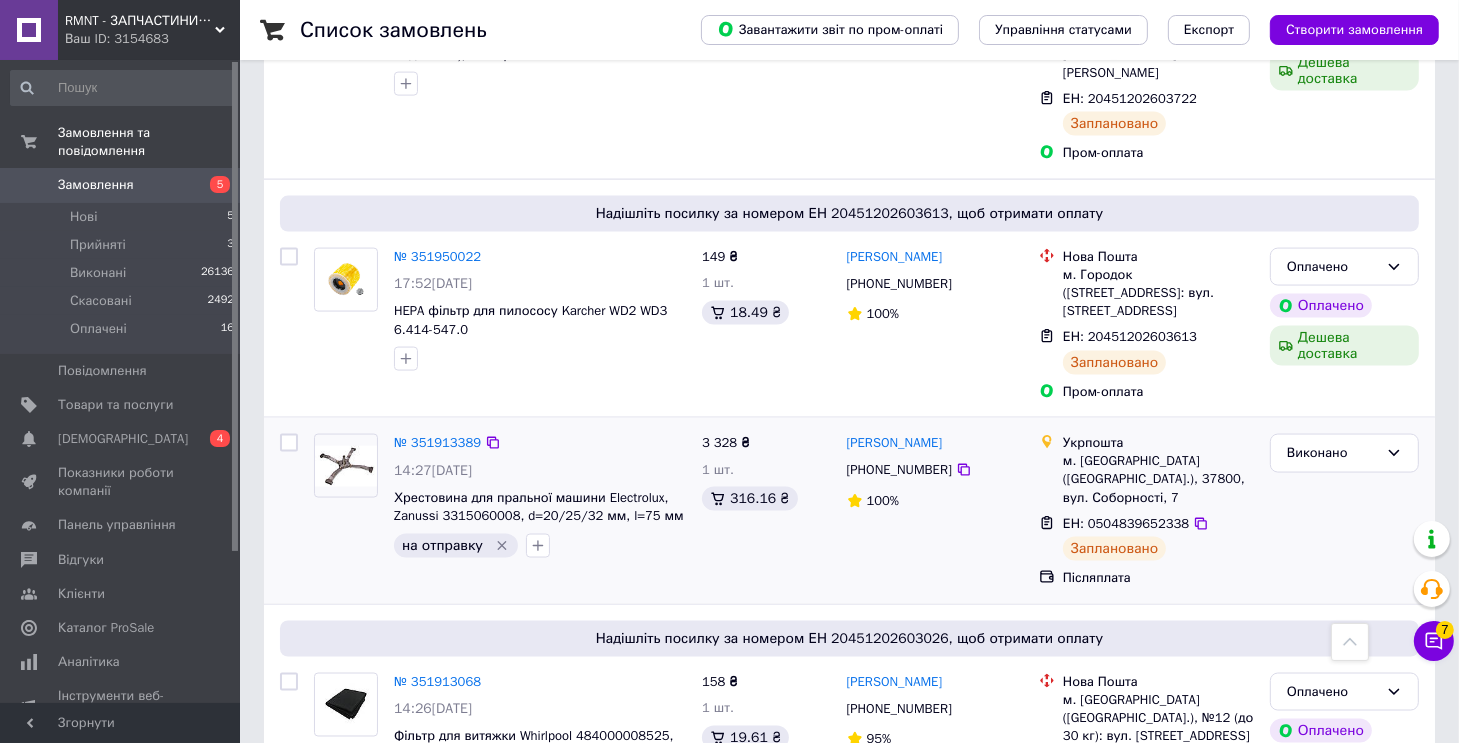 drag, startPoint x: 334, startPoint y: 346, endPoint x: 404, endPoint y: 356, distance: 70.71068 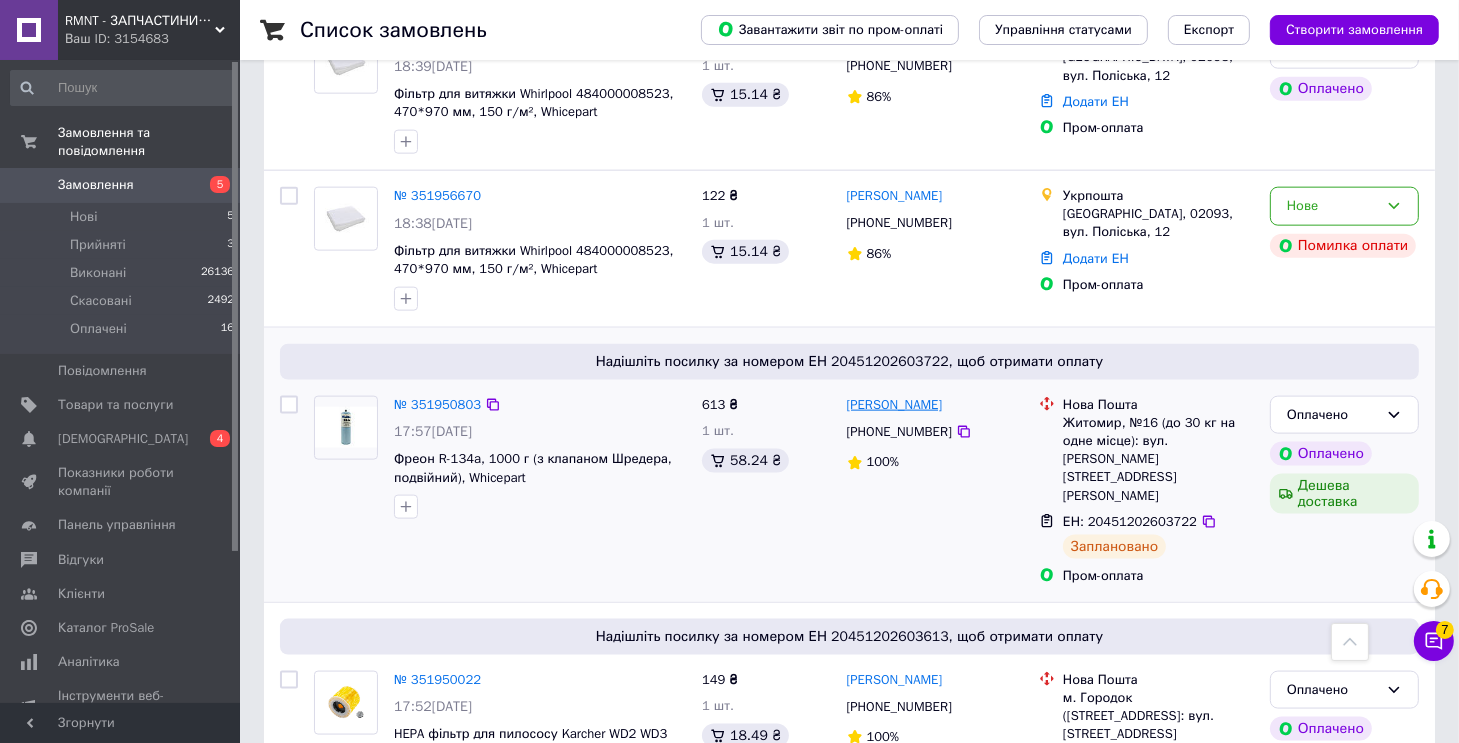 scroll, scrollTop: 2303, scrollLeft: 0, axis: vertical 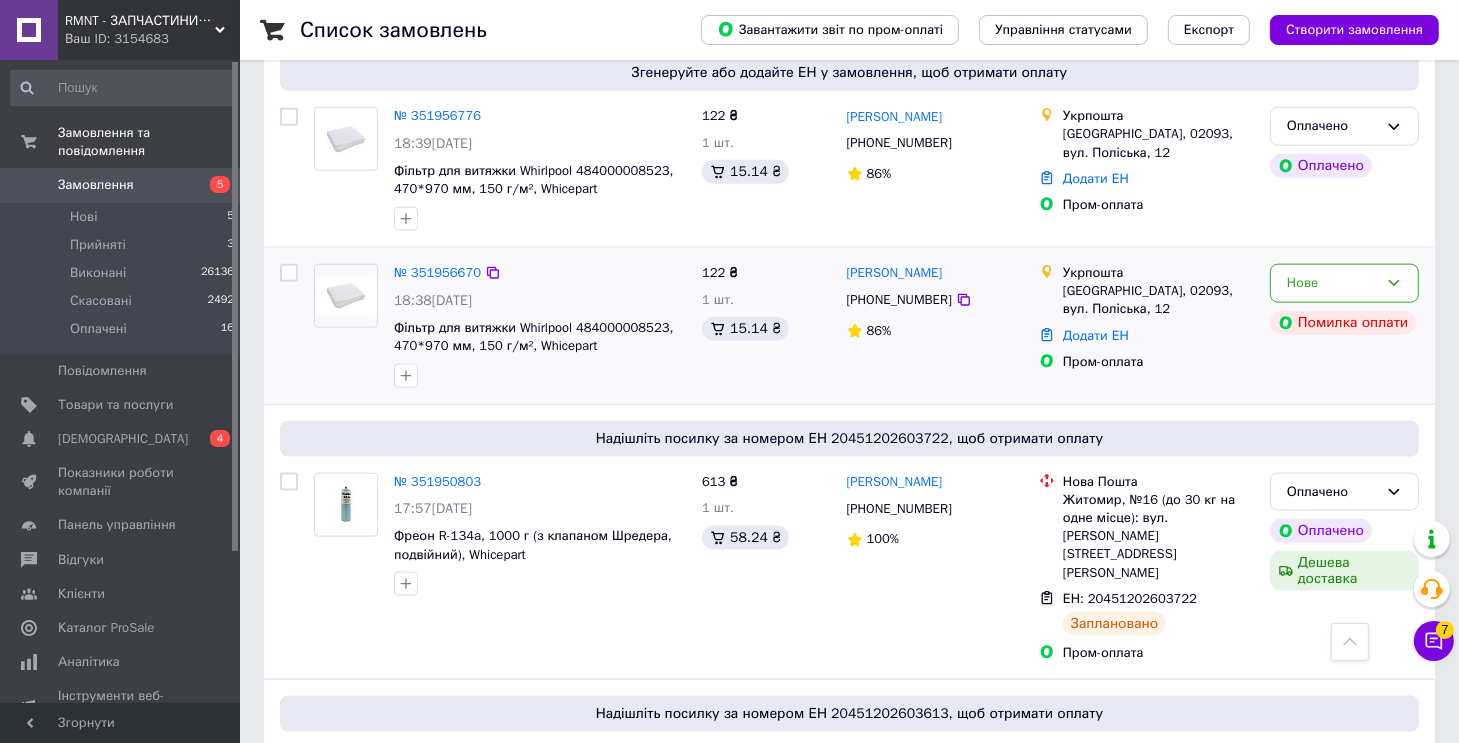drag, startPoint x: 341, startPoint y: 246, endPoint x: 568, endPoint y: 270, distance: 228.2652 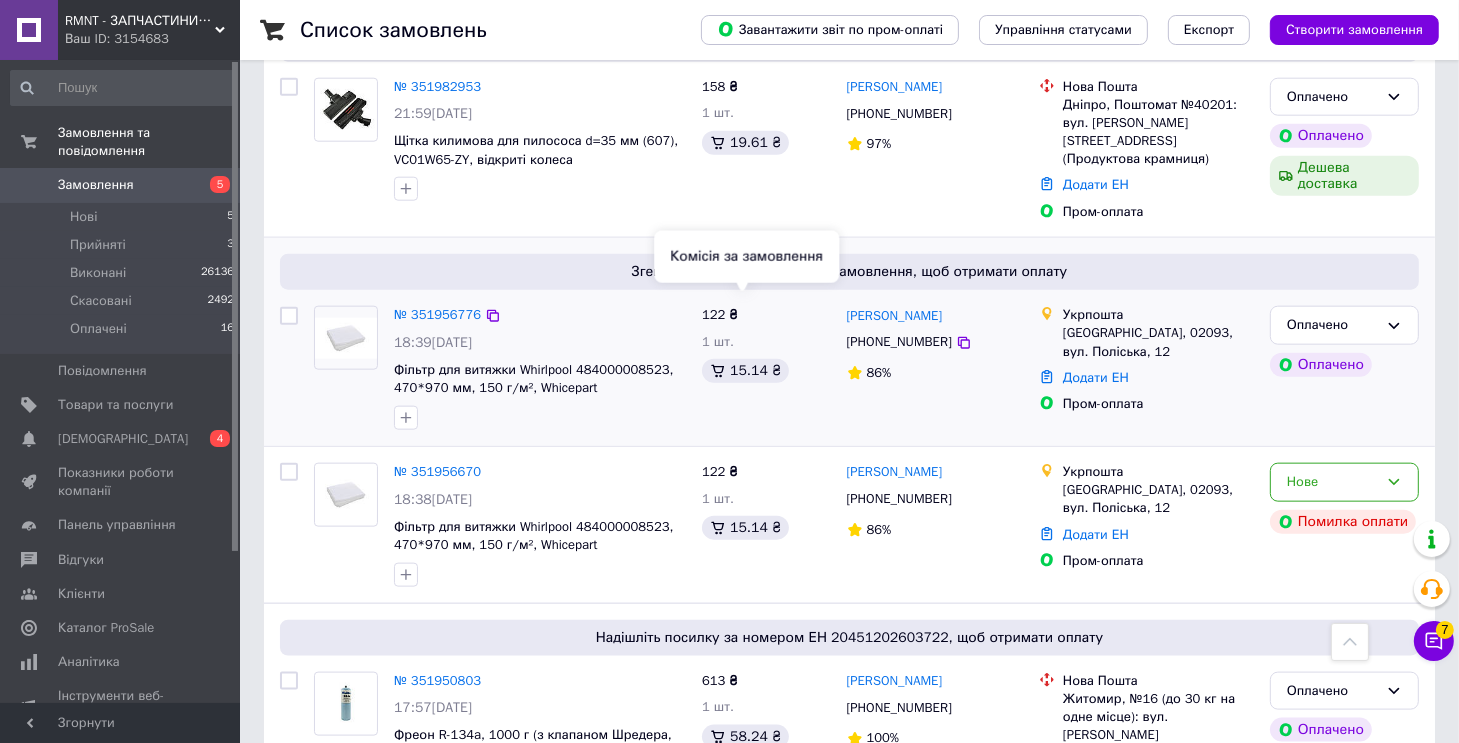 scroll, scrollTop: 2103, scrollLeft: 0, axis: vertical 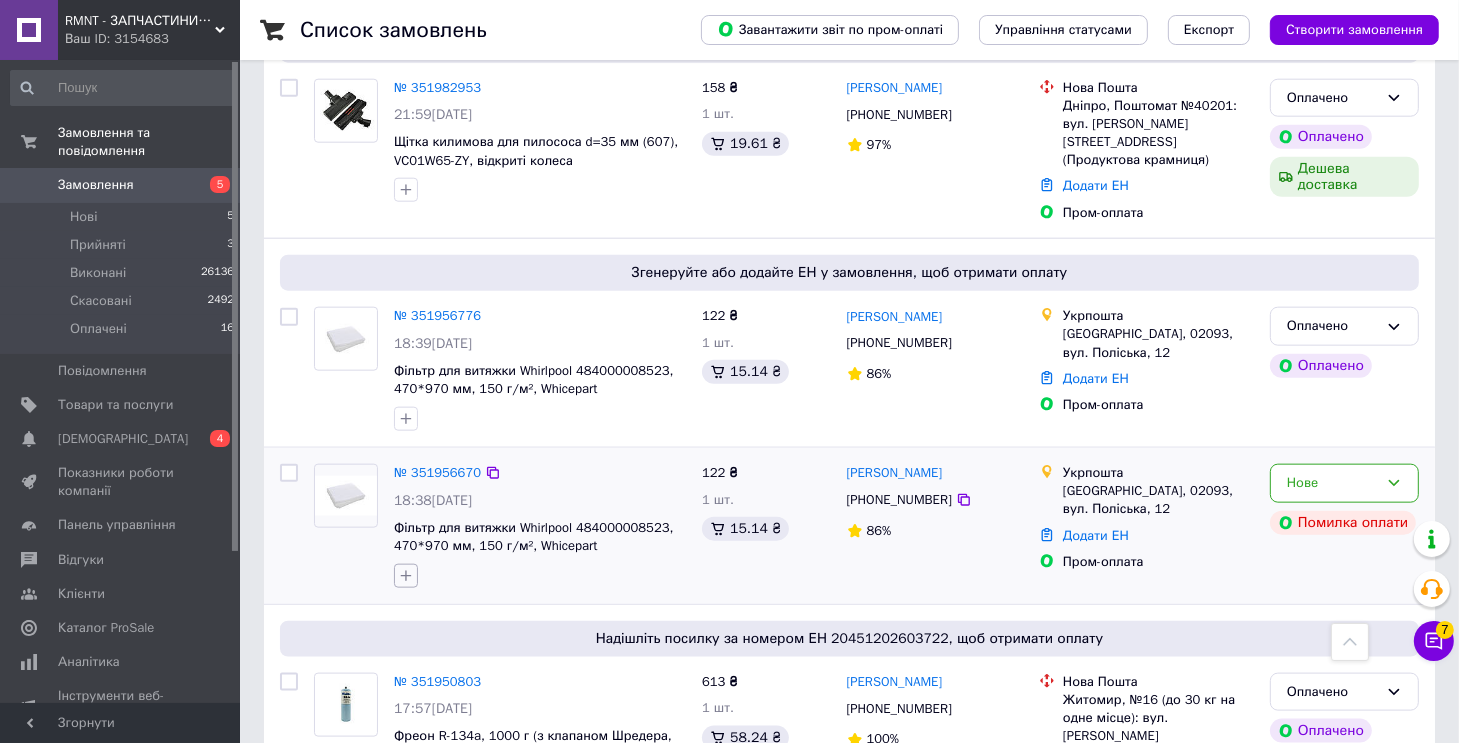 click 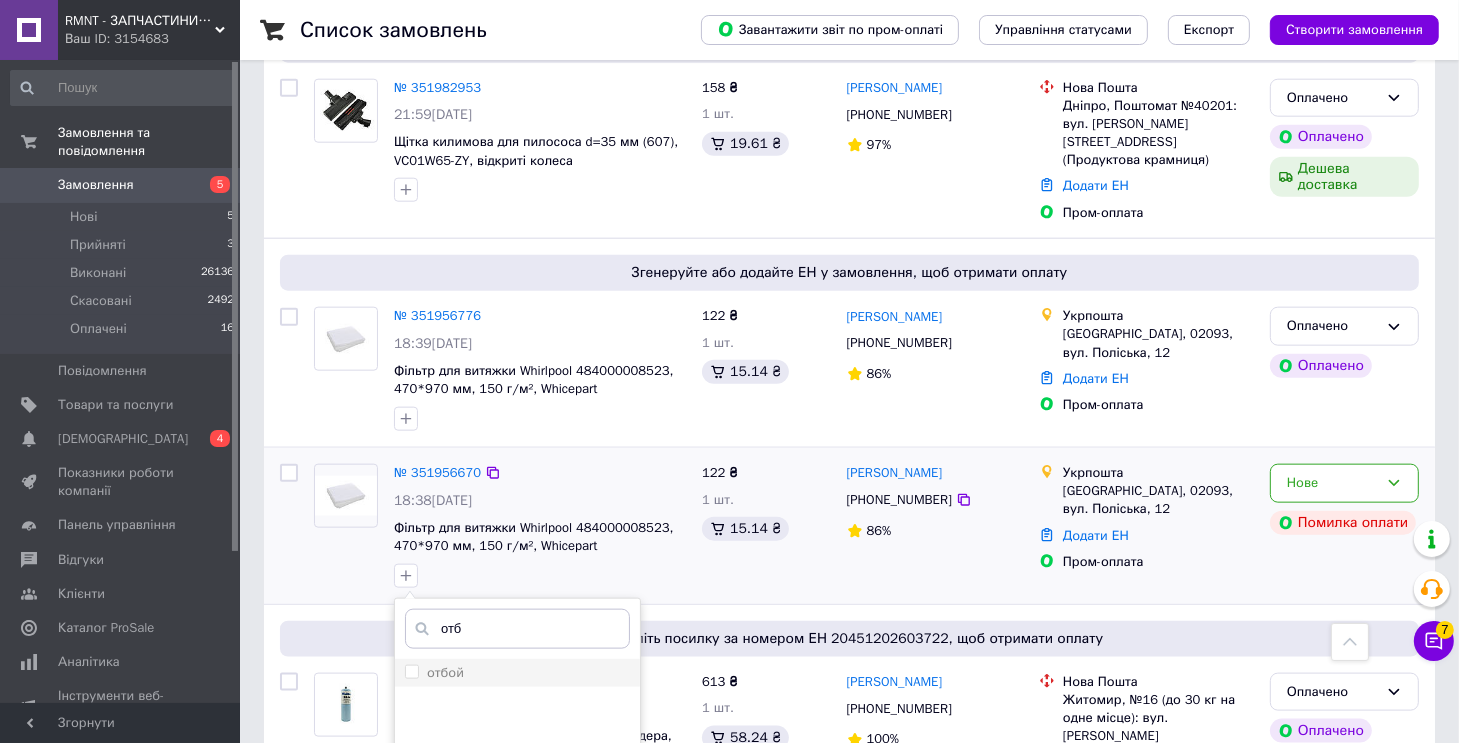 type on "отб" 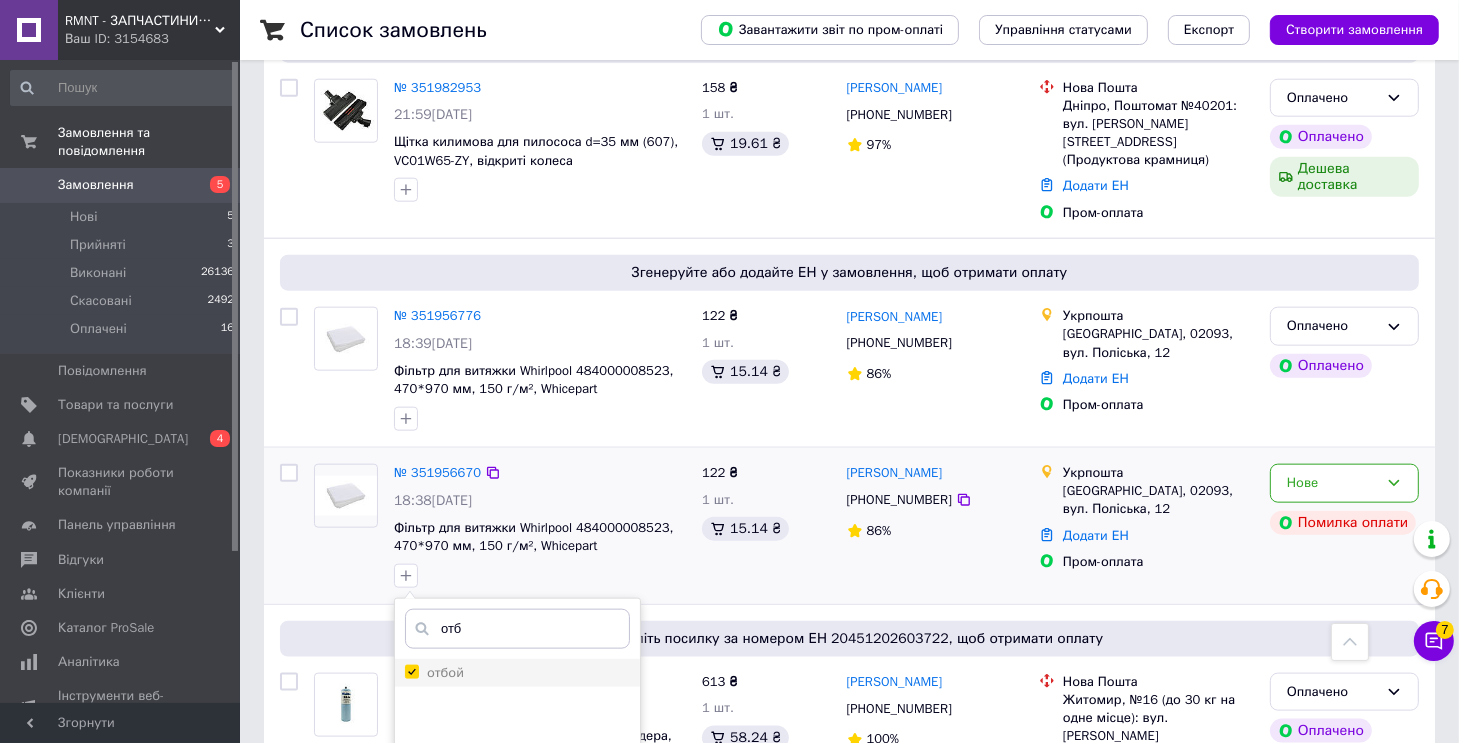 checkbox on "true" 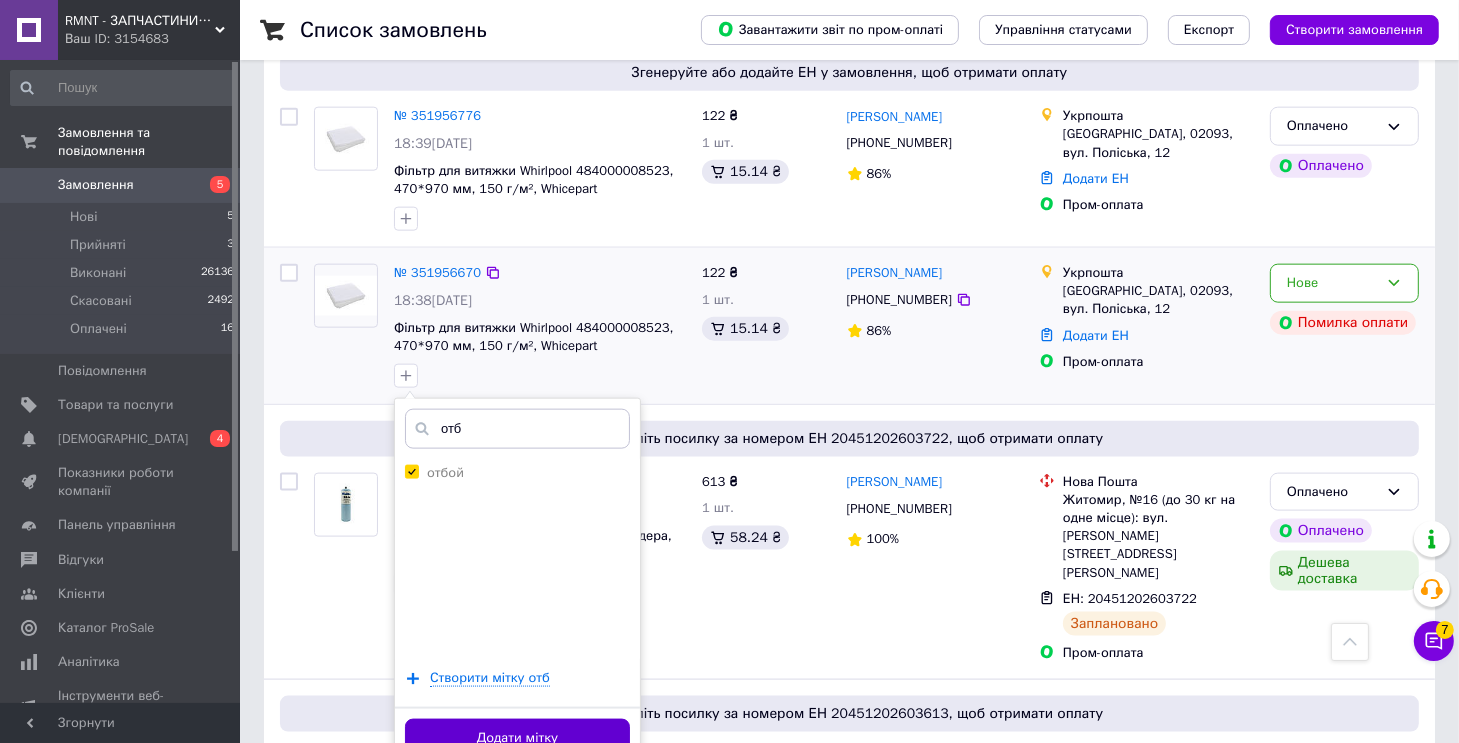 click on "Додати мітку" at bounding box center (517, 738) 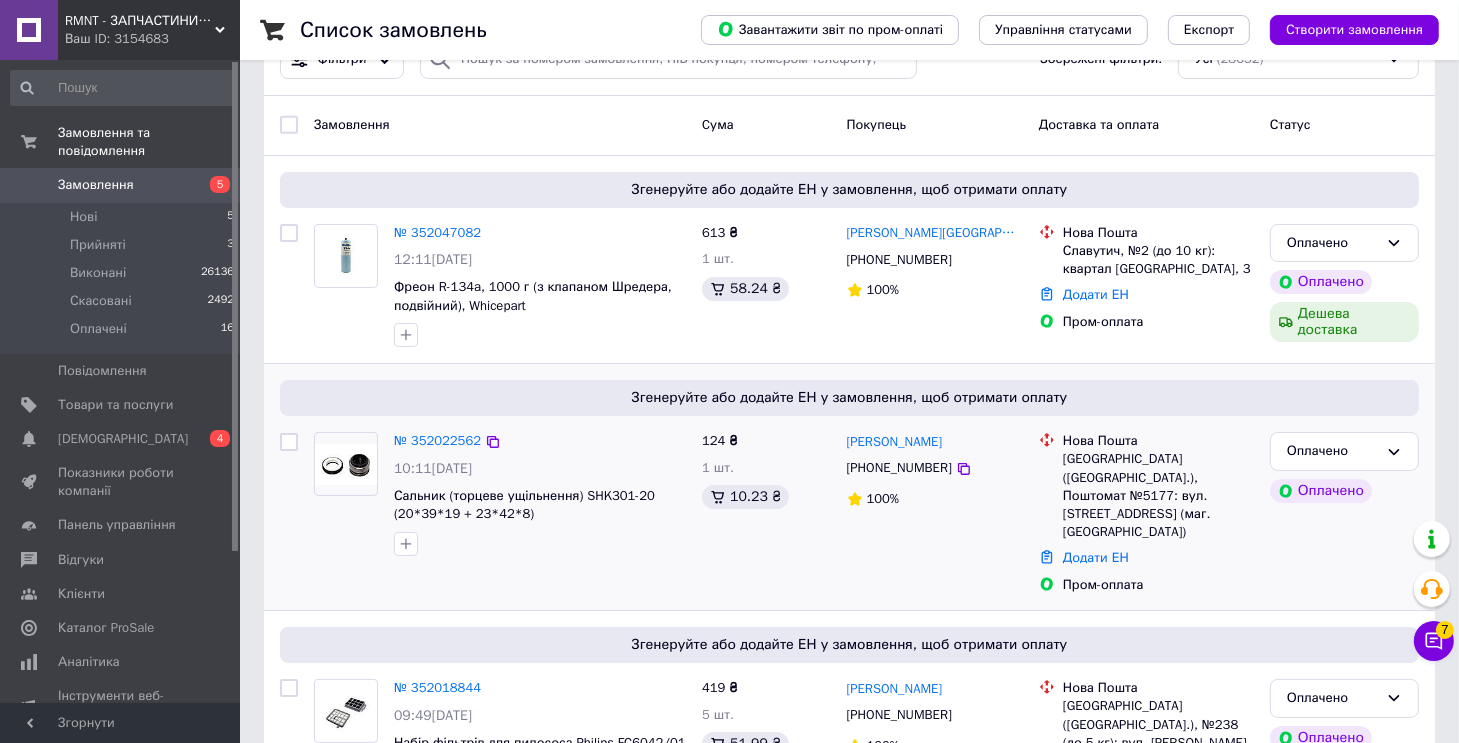 scroll, scrollTop: 0, scrollLeft: 0, axis: both 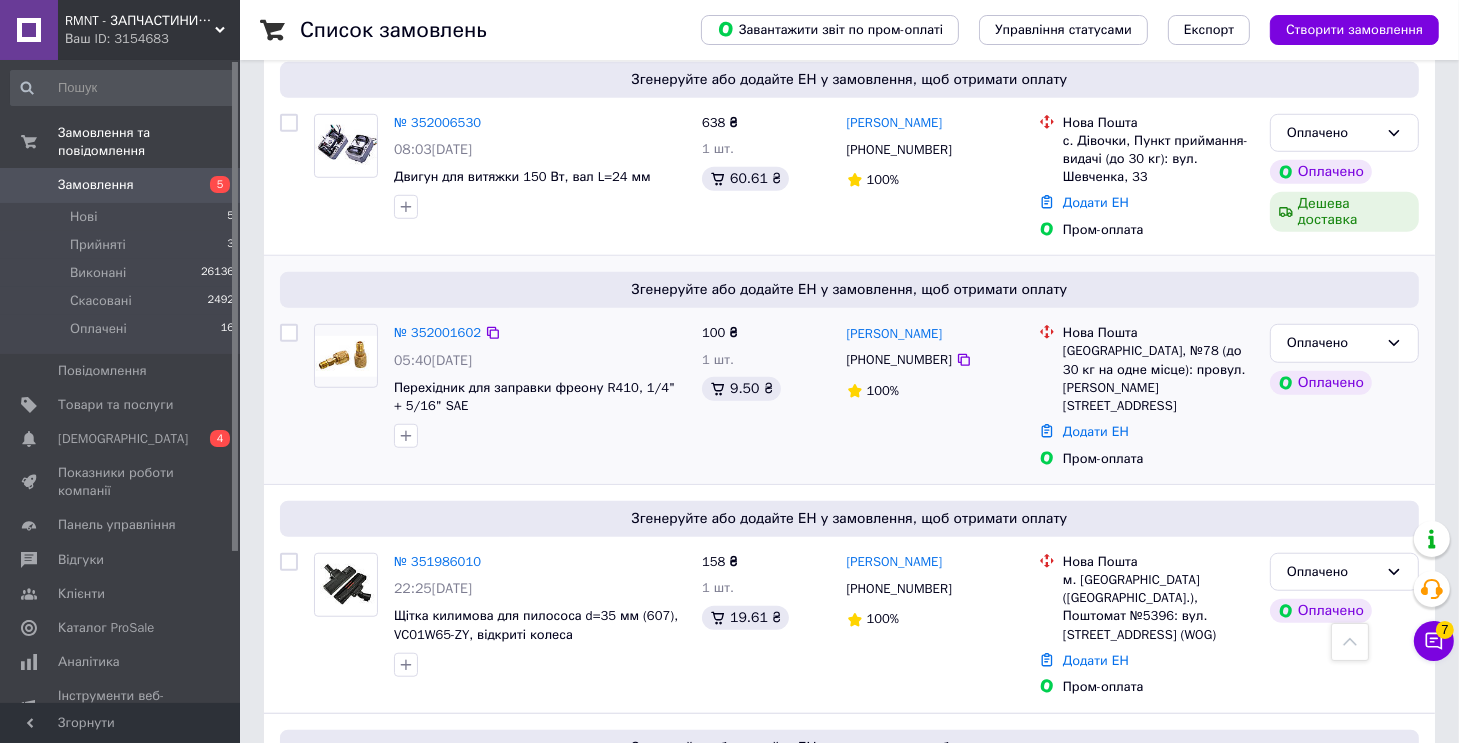 drag, startPoint x: 333, startPoint y: 365, endPoint x: 349, endPoint y: 449, distance: 85.51023 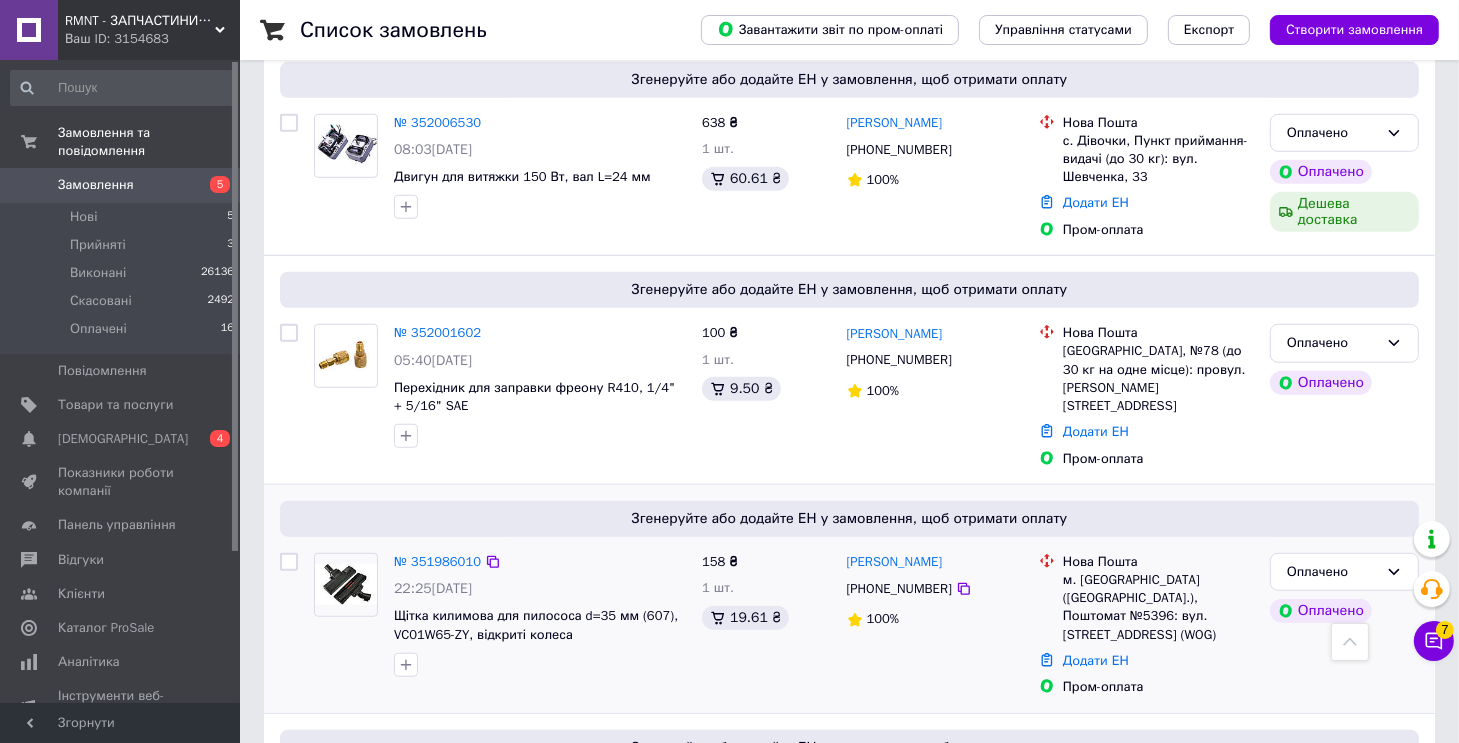 scroll, scrollTop: 1900, scrollLeft: 0, axis: vertical 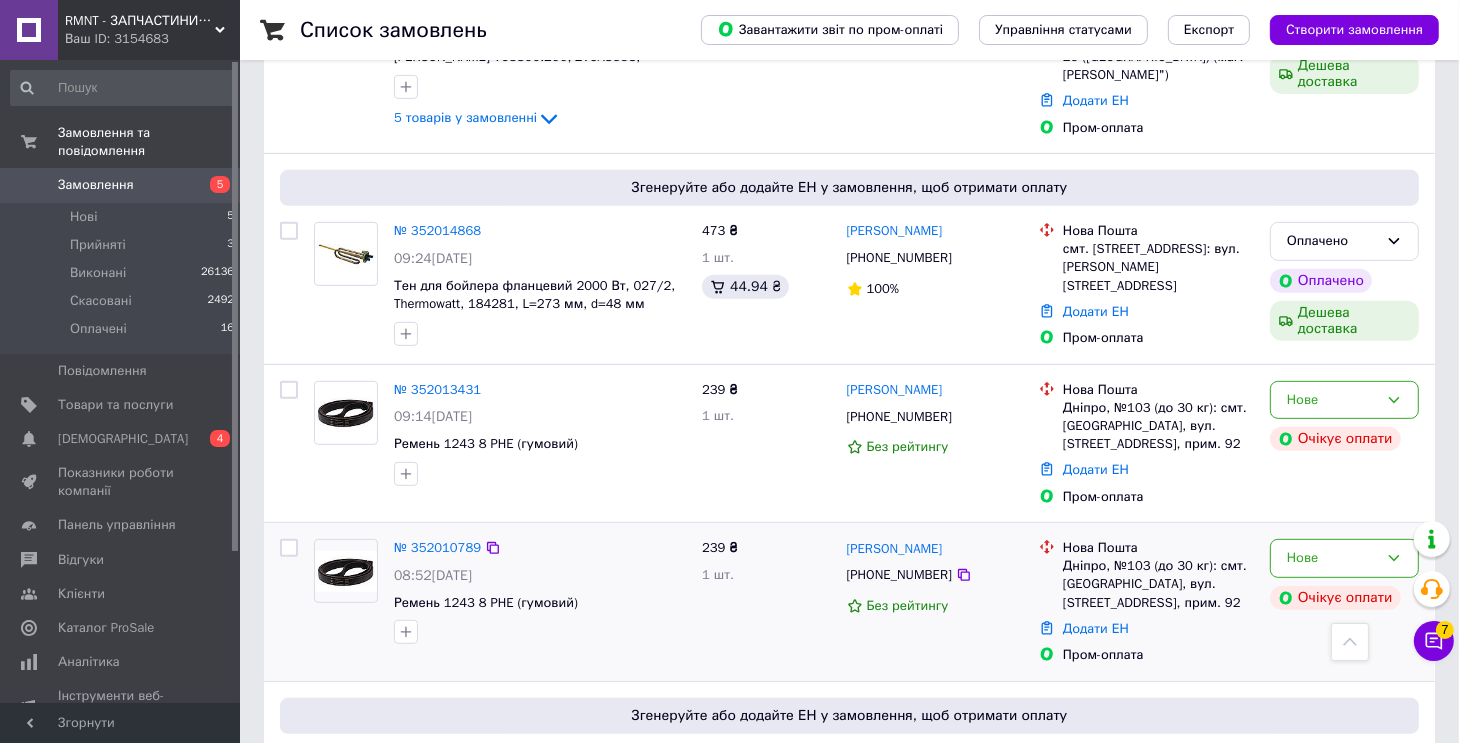 drag, startPoint x: 284, startPoint y: 341, endPoint x: 292, endPoint y: 534, distance: 193.16573 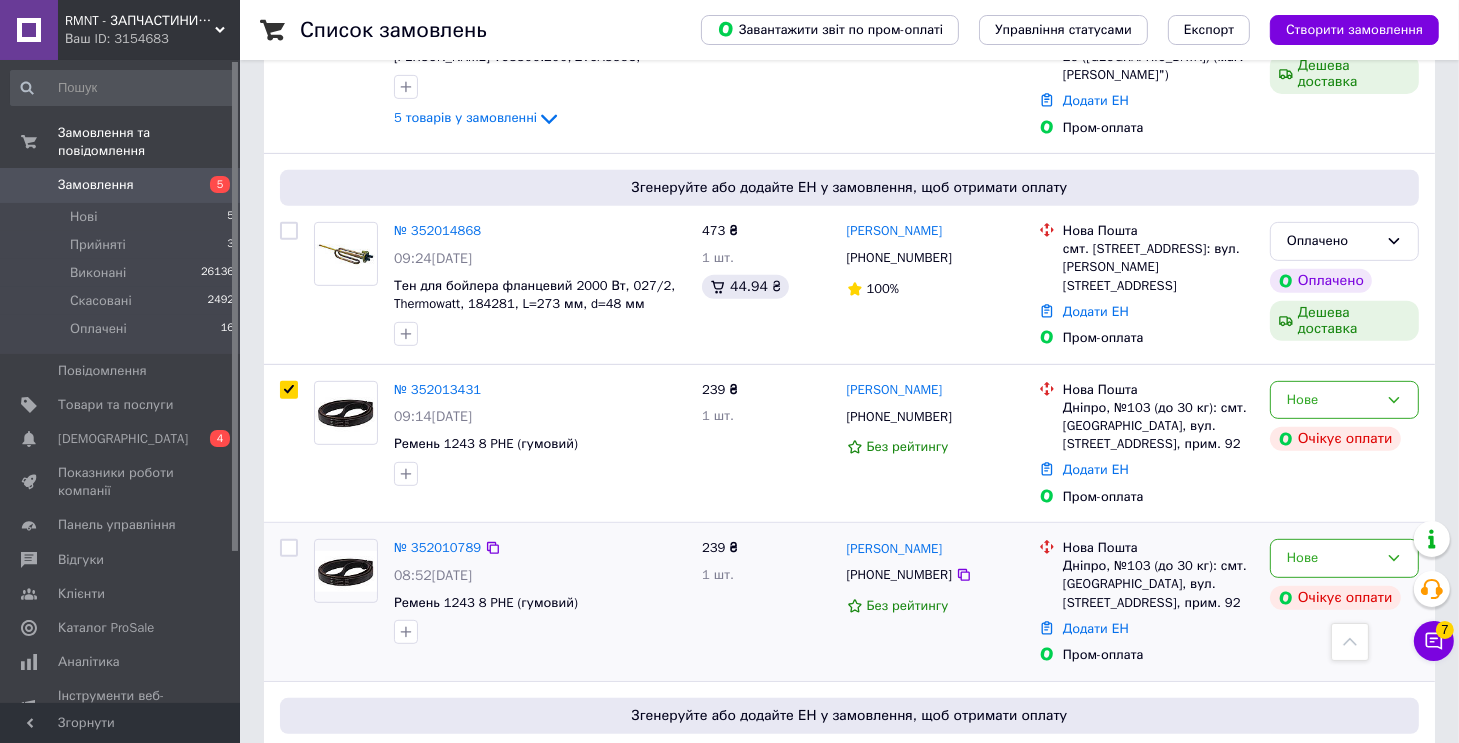 checkbox on "true" 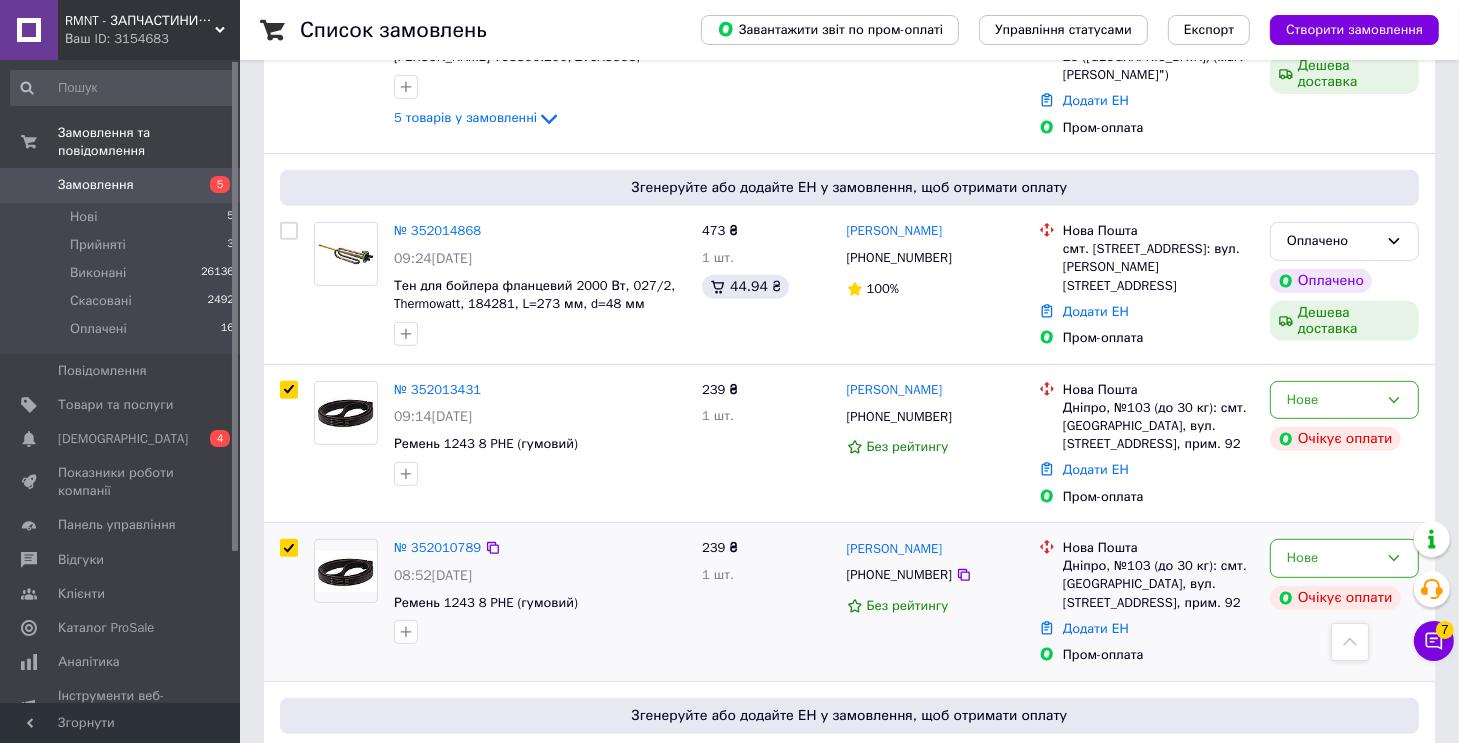 checkbox on "true" 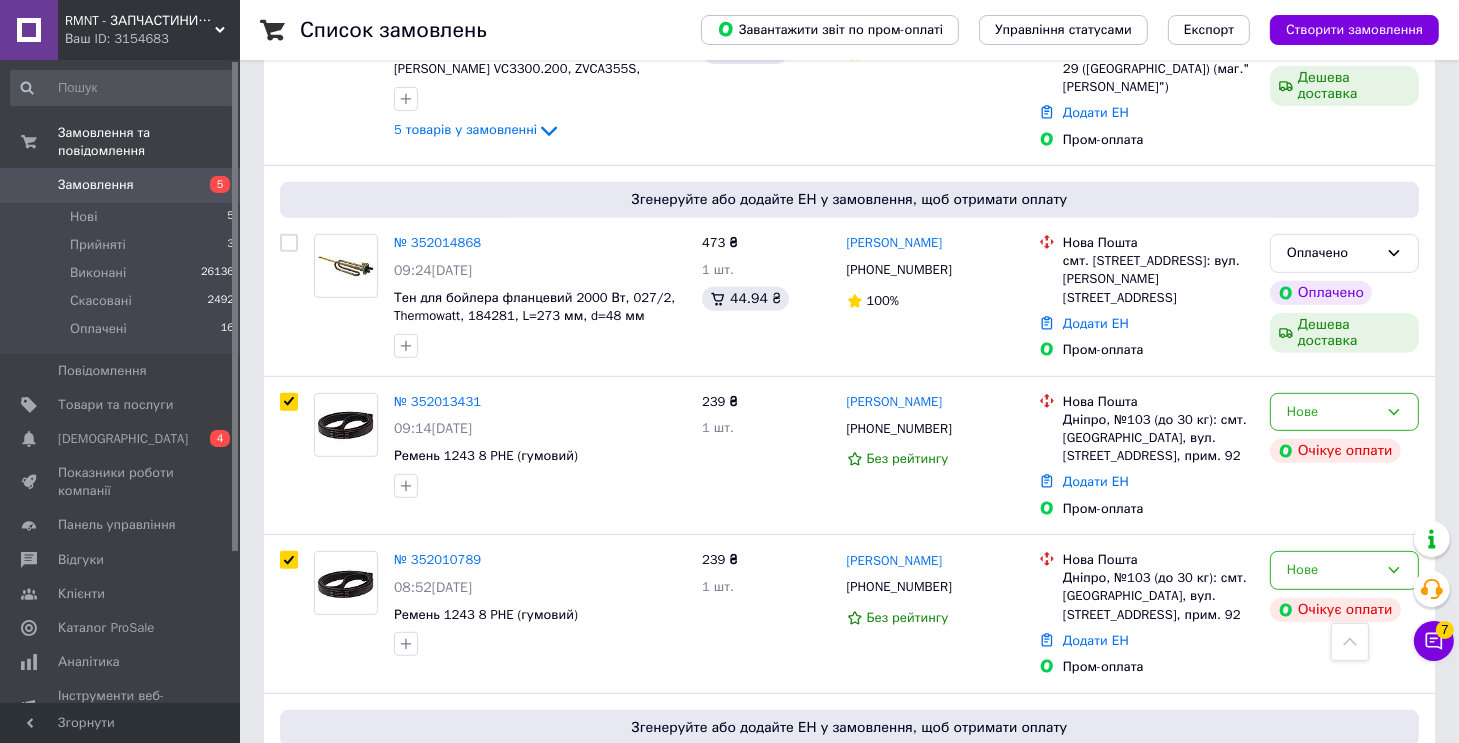 scroll, scrollTop: 0, scrollLeft: 0, axis: both 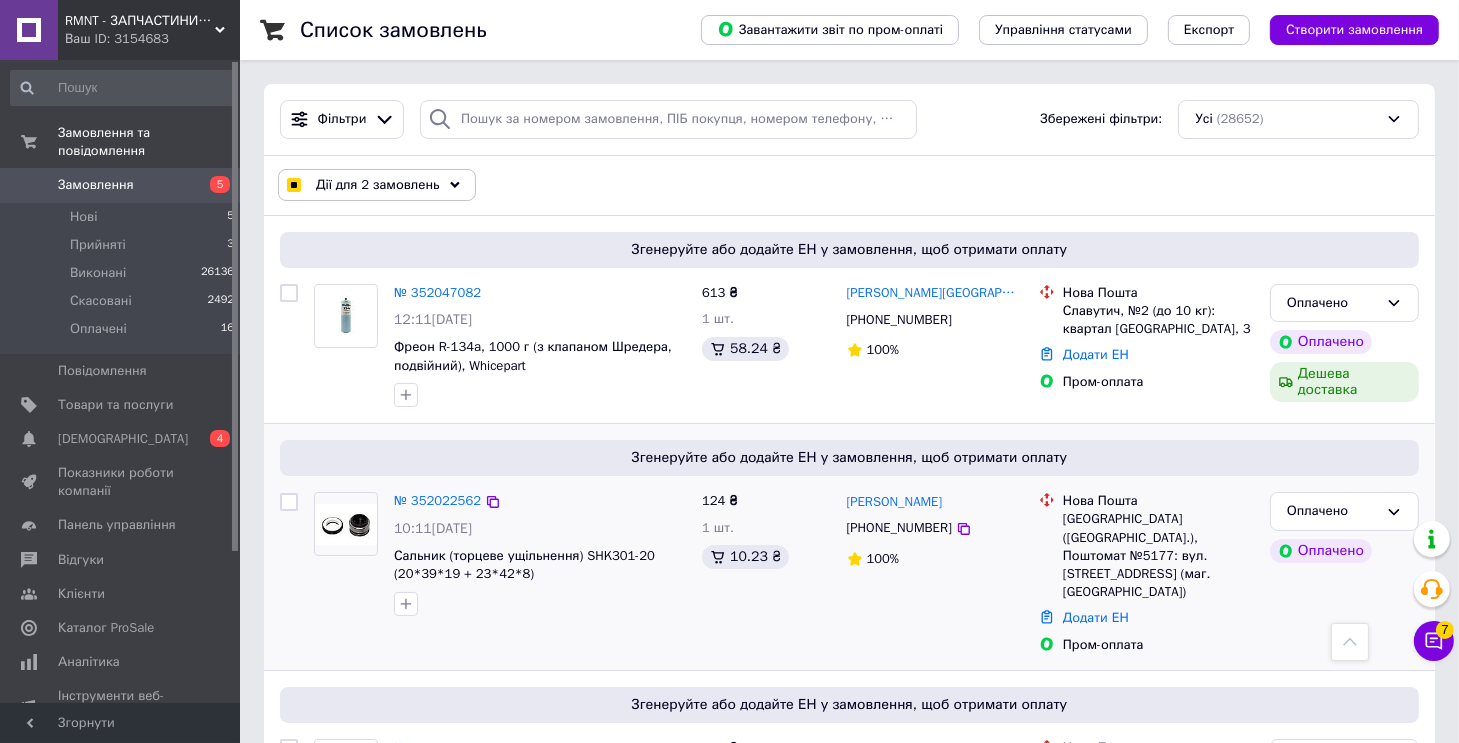 drag, startPoint x: 700, startPoint y: 512, endPoint x: 729, endPoint y: 127, distance: 386.09067 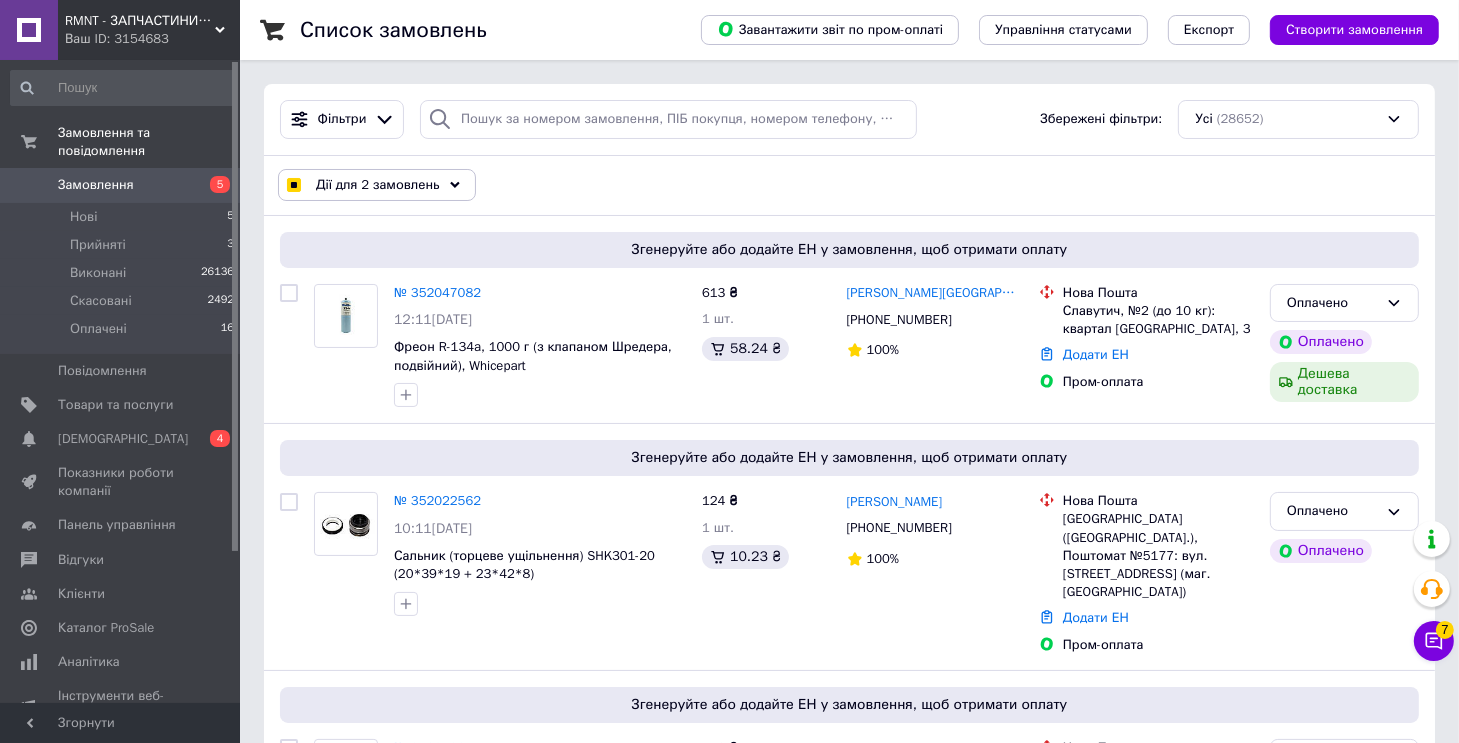 click on "Дії для 2 замовлень" at bounding box center [378, 185] 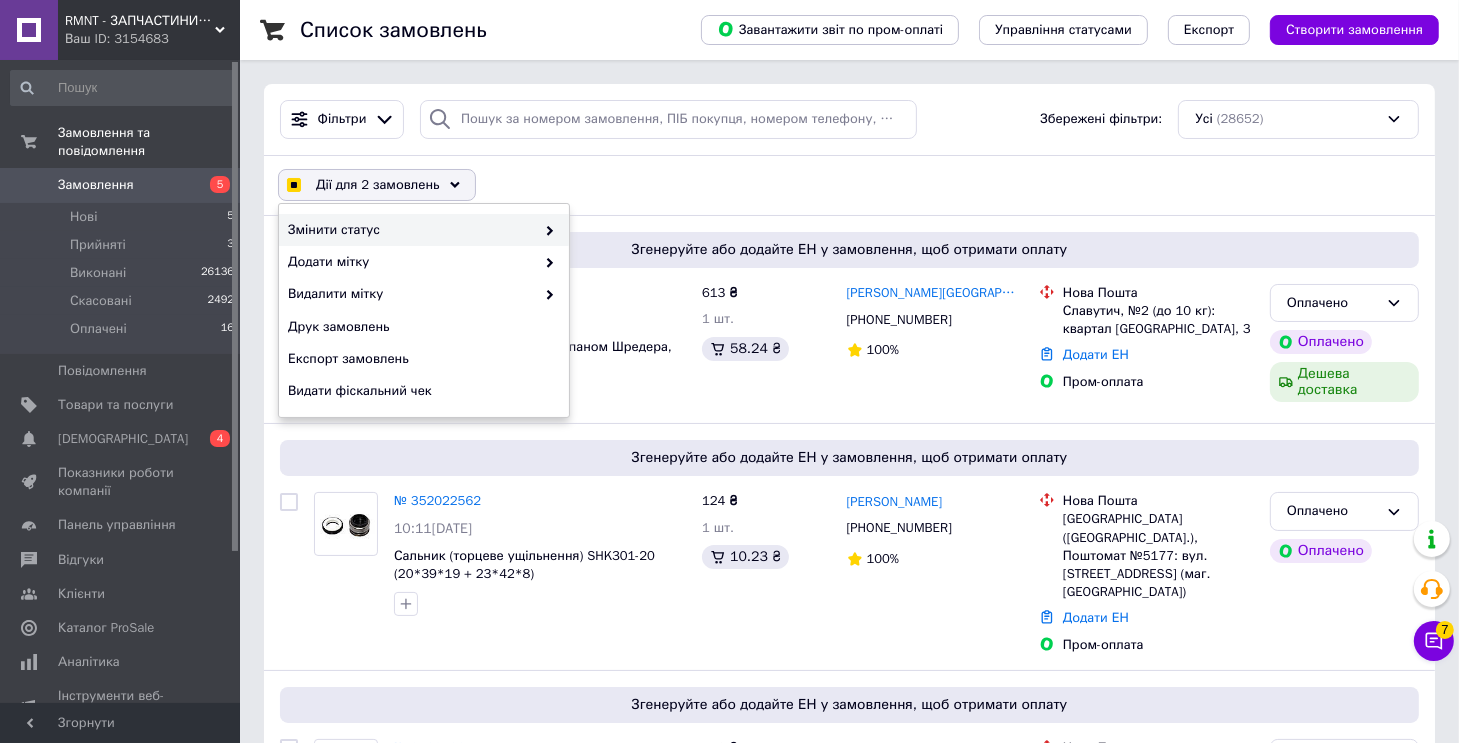 drag, startPoint x: 416, startPoint y: 231, endPoint x: 428, endPoint y: 230, distance: 12.0415945 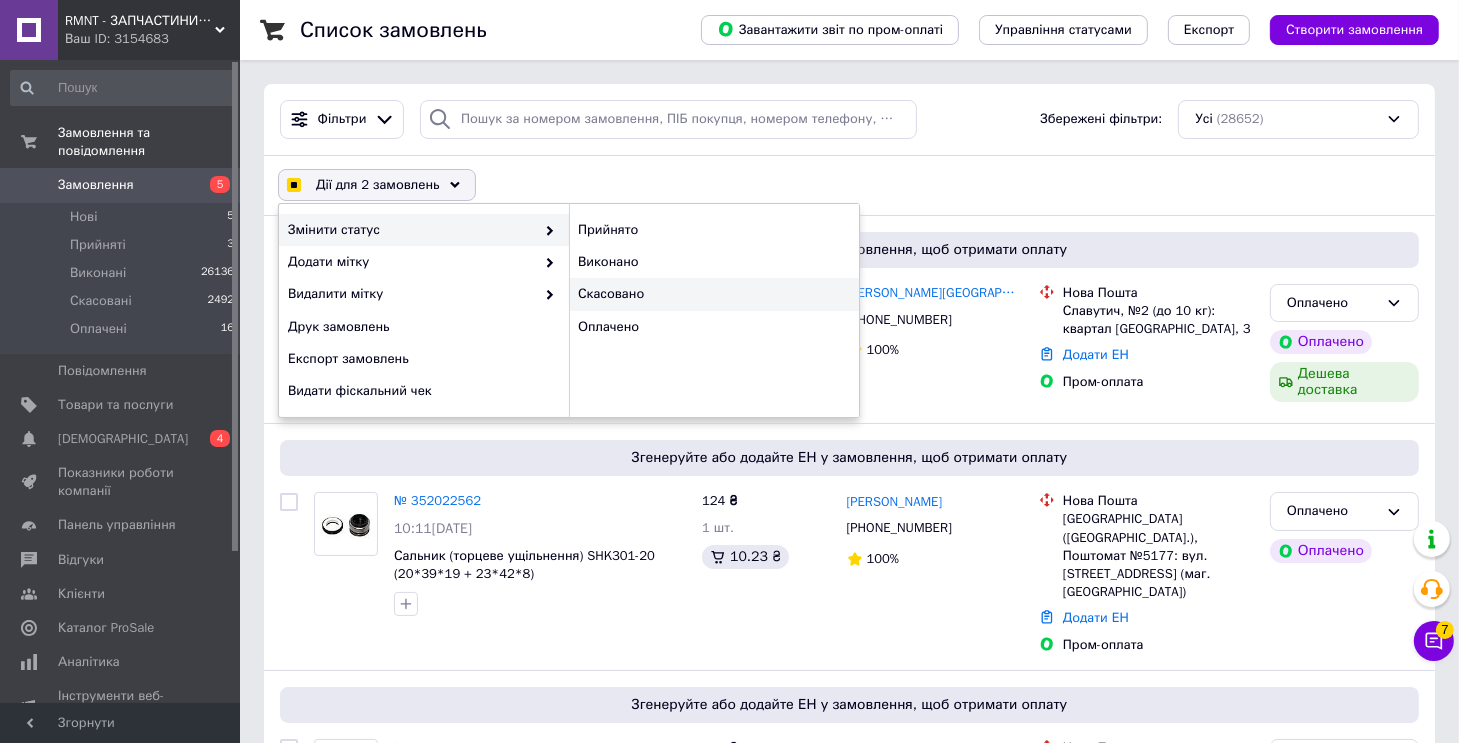 click on "Скасовано" at bounding box center [714, 294] 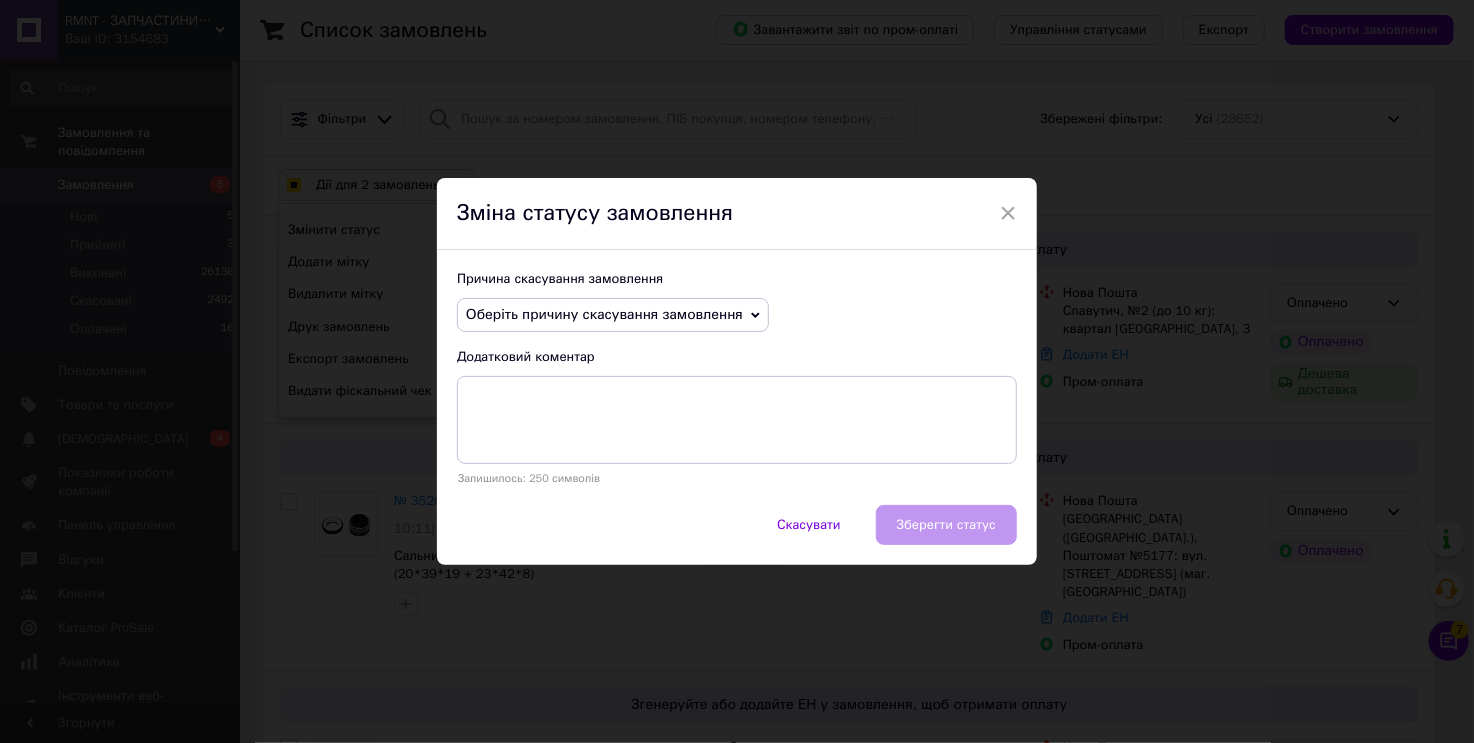 click on "Оберіть причину скасування замовлення" at bounding box center [604, 314] 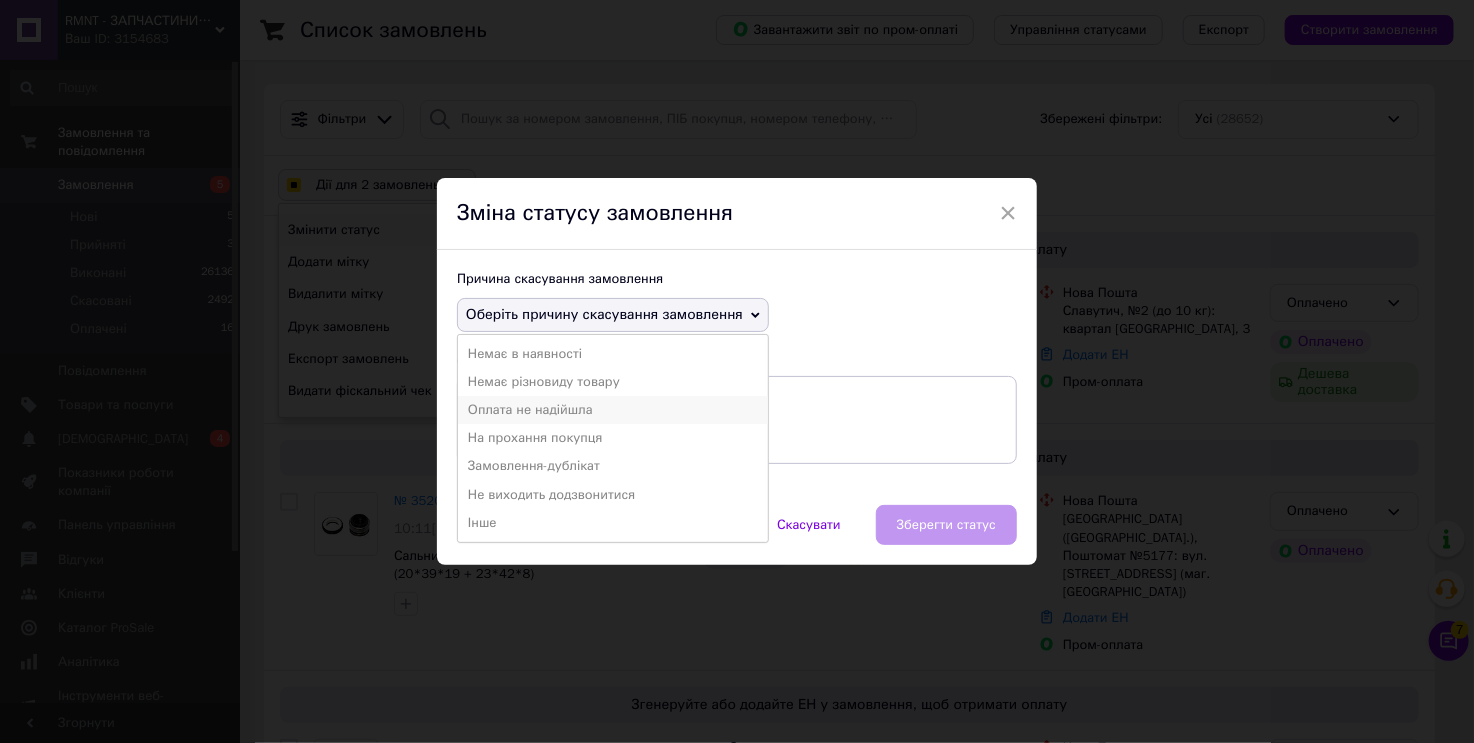 click on "Оплата не надійшла" at bounding box center [613, 410] 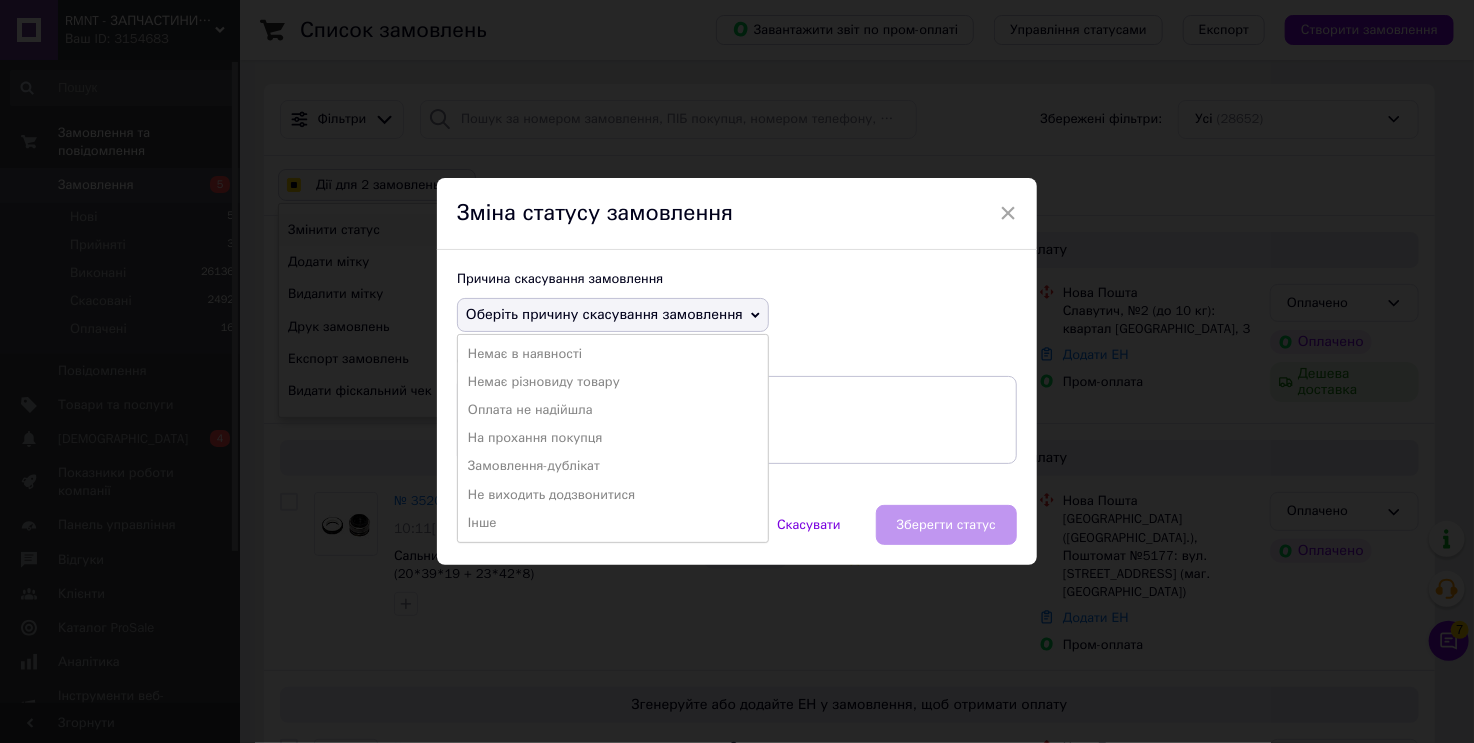 checkbox on "true" 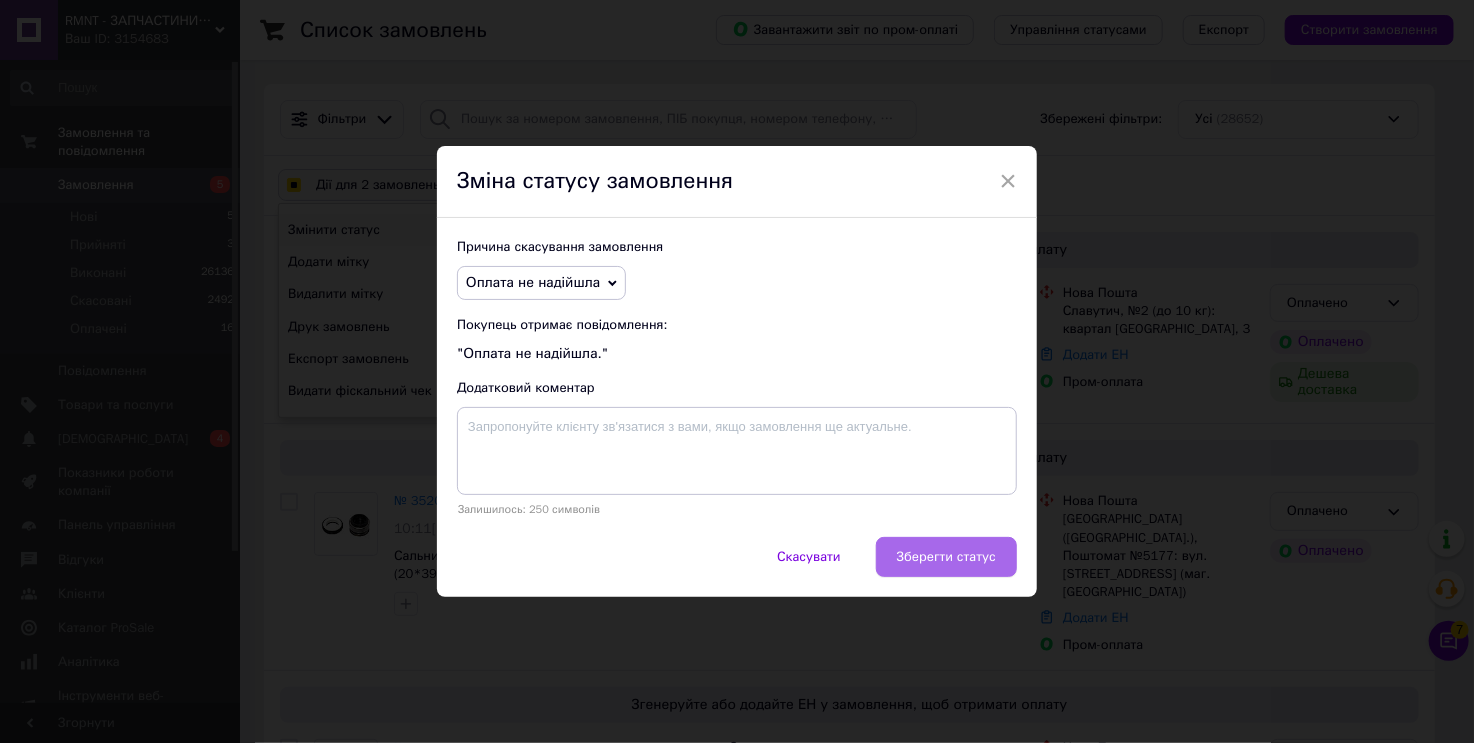 click on "Зберегти статус" at bounding box center (946, 557) 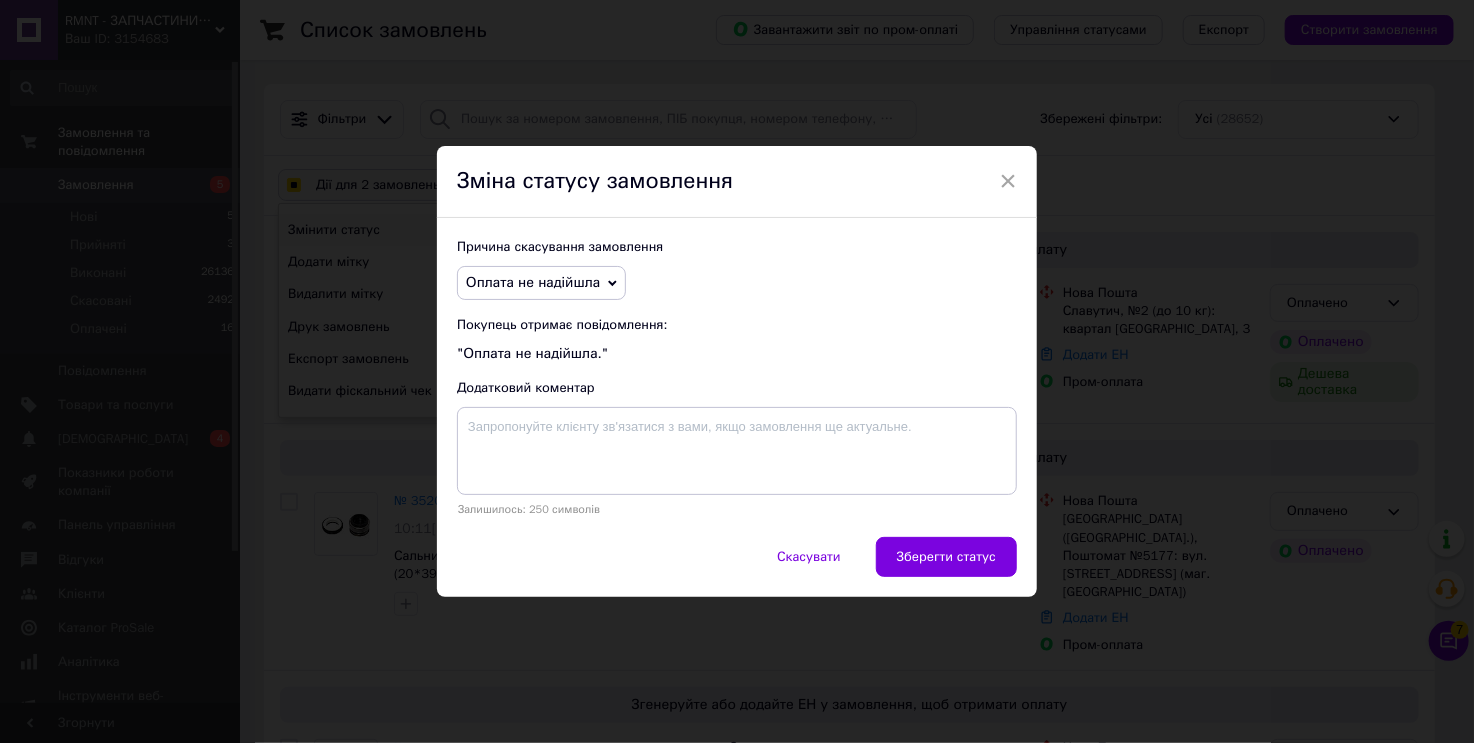 checkbox on "false" 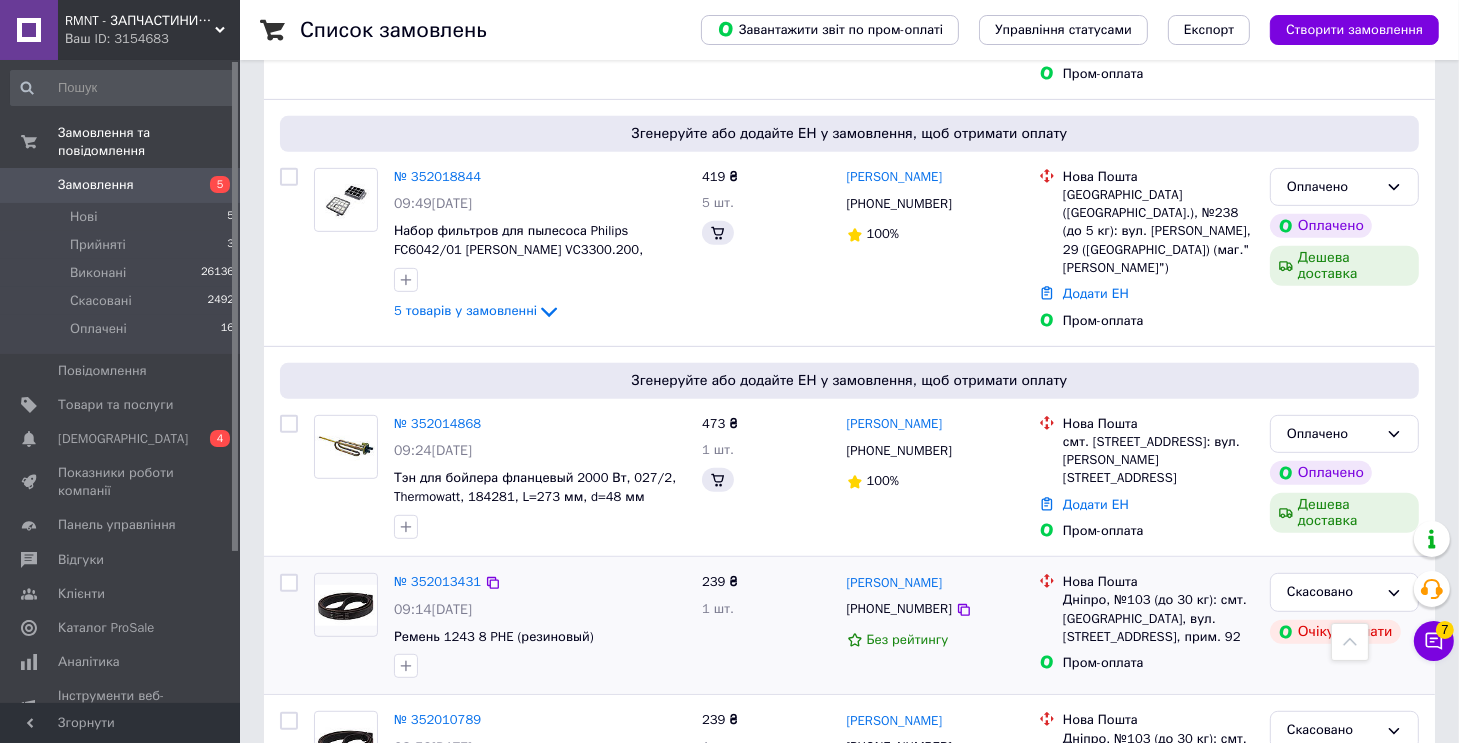 scroll, scrollTop: 981, scrollLeft: 0, axis: vertical 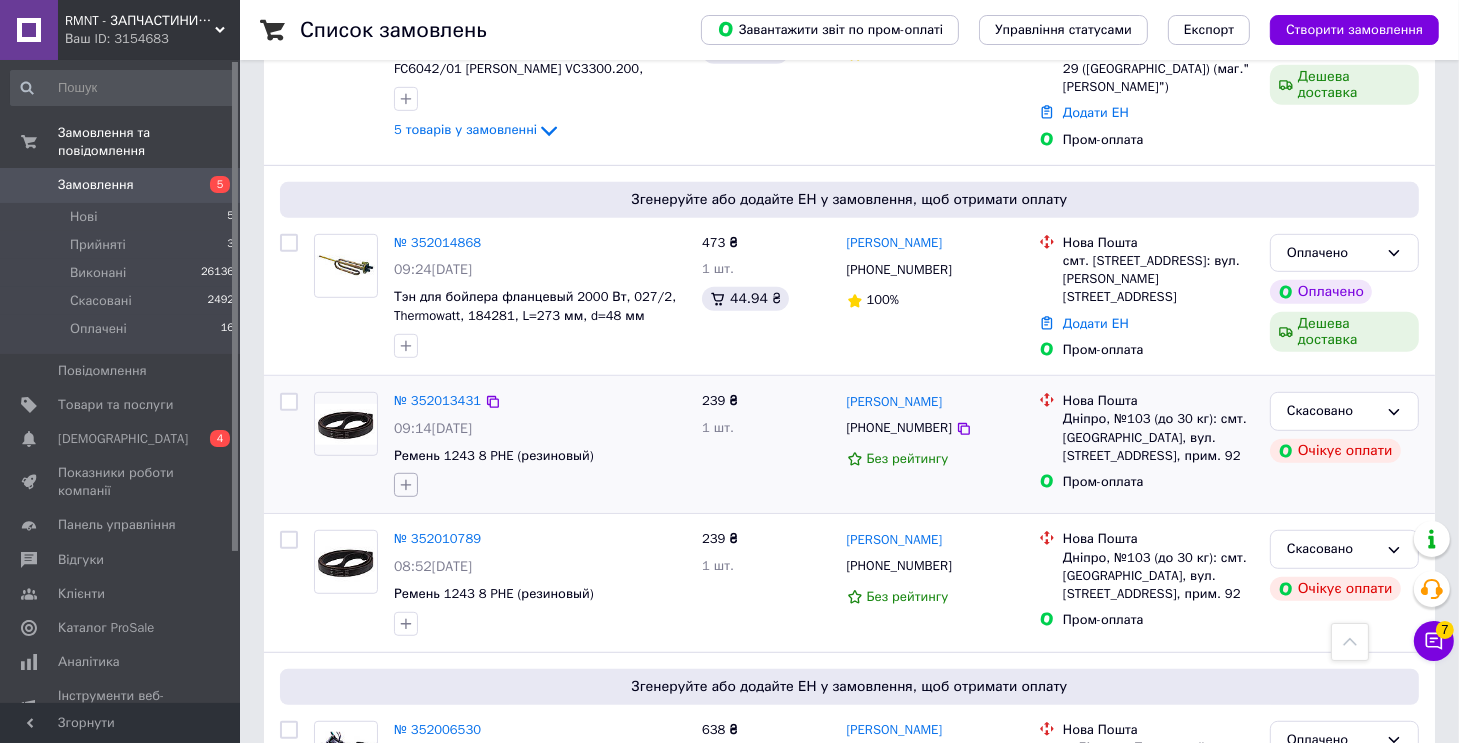 click at bounding box center (406, 485) 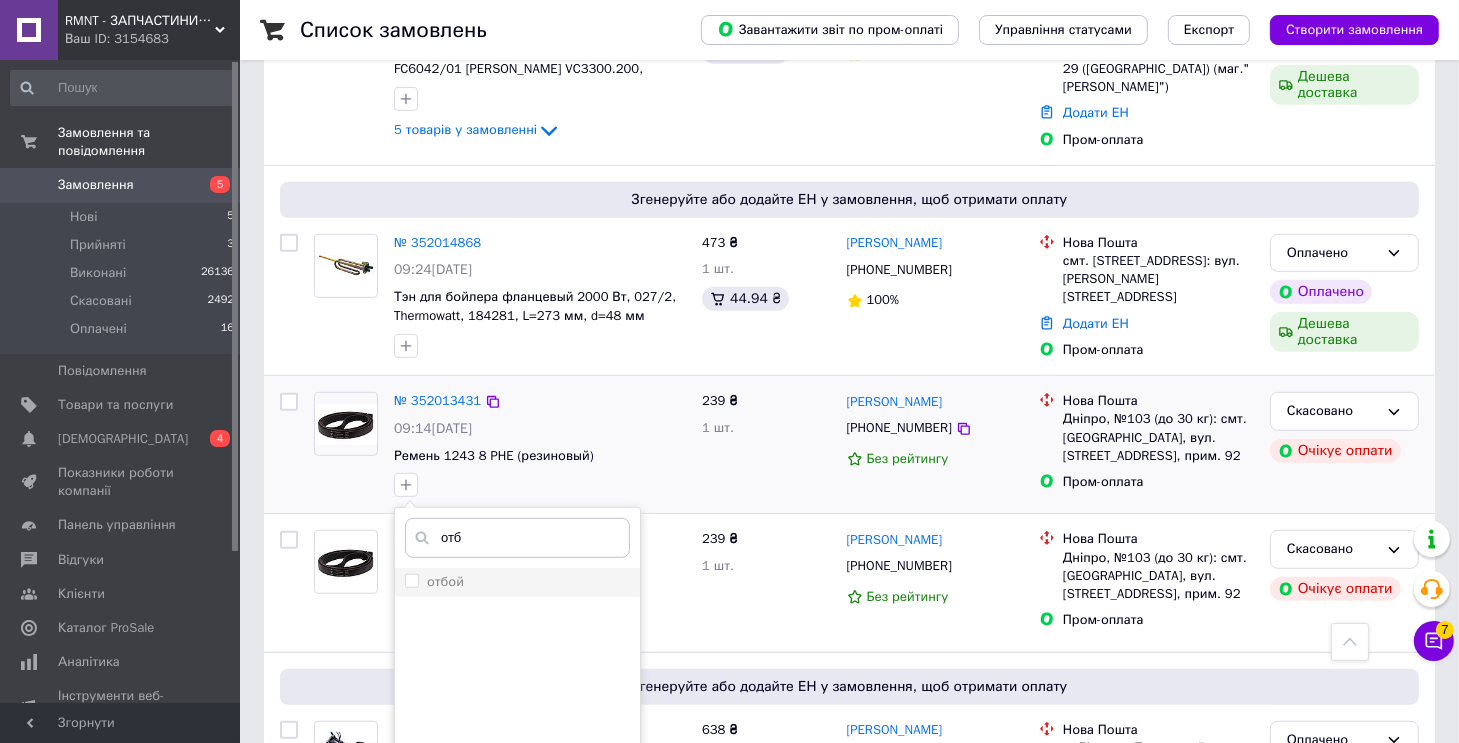 type on "отб" 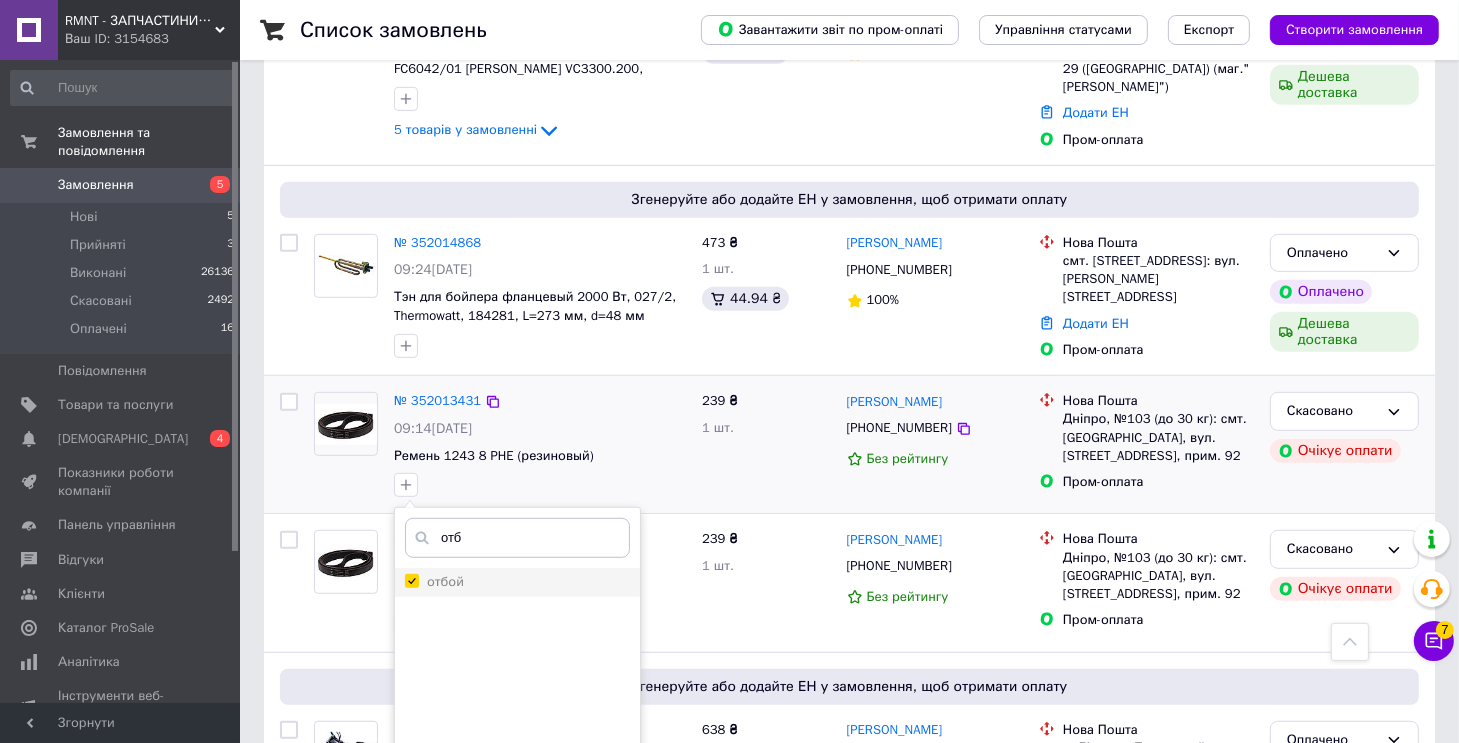 checkbox on "true" 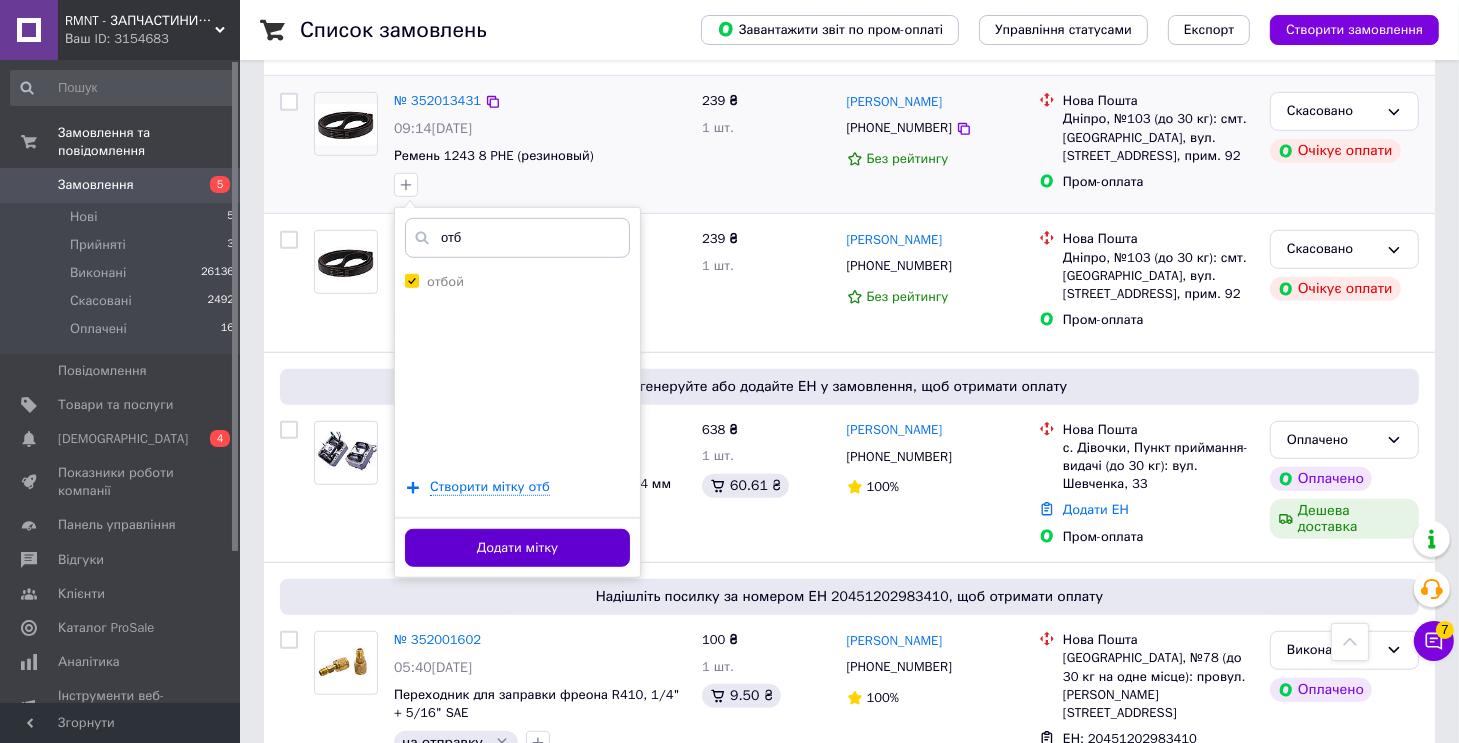 click on "Додати мітку" at bounding box center (517, 548) 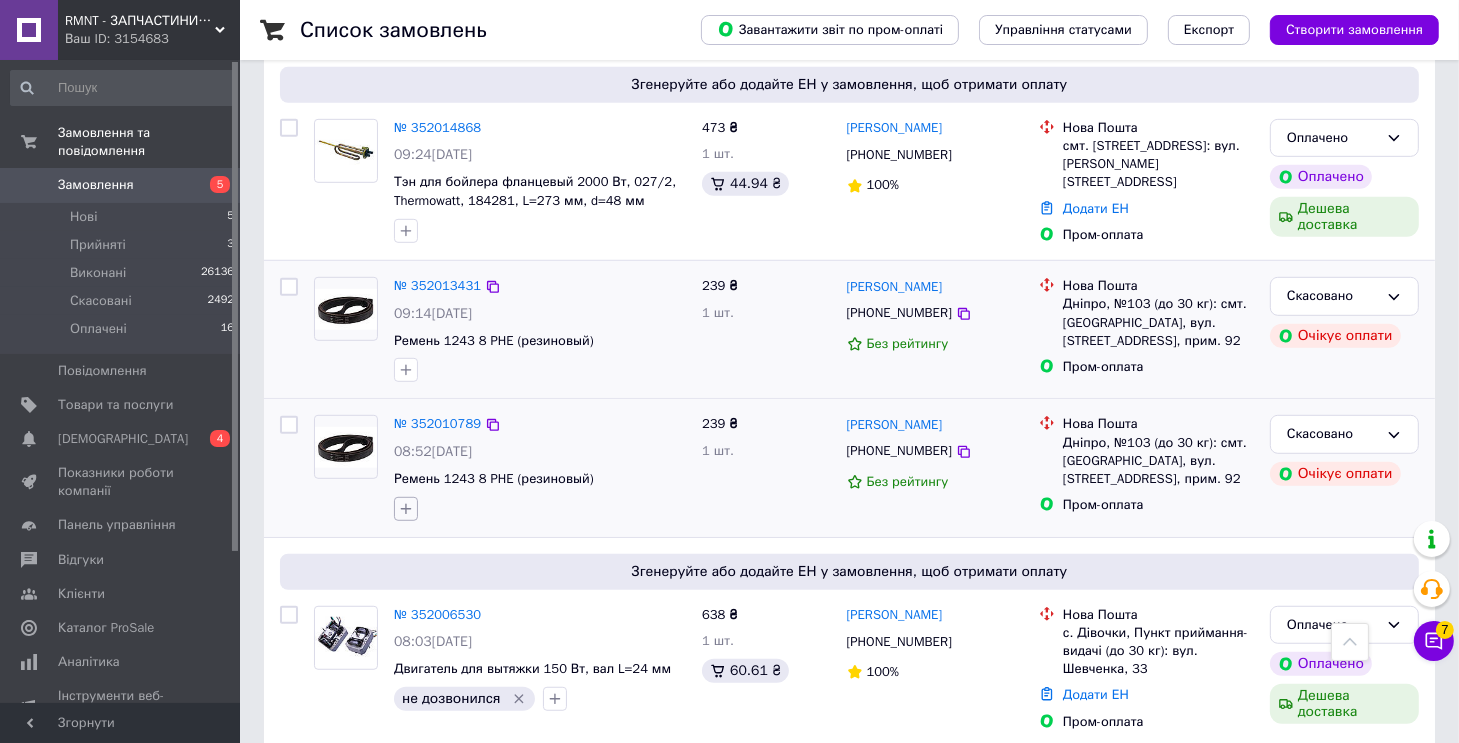 scroll, scrollTop: 981, scrollLeft: 0, axis: vertical 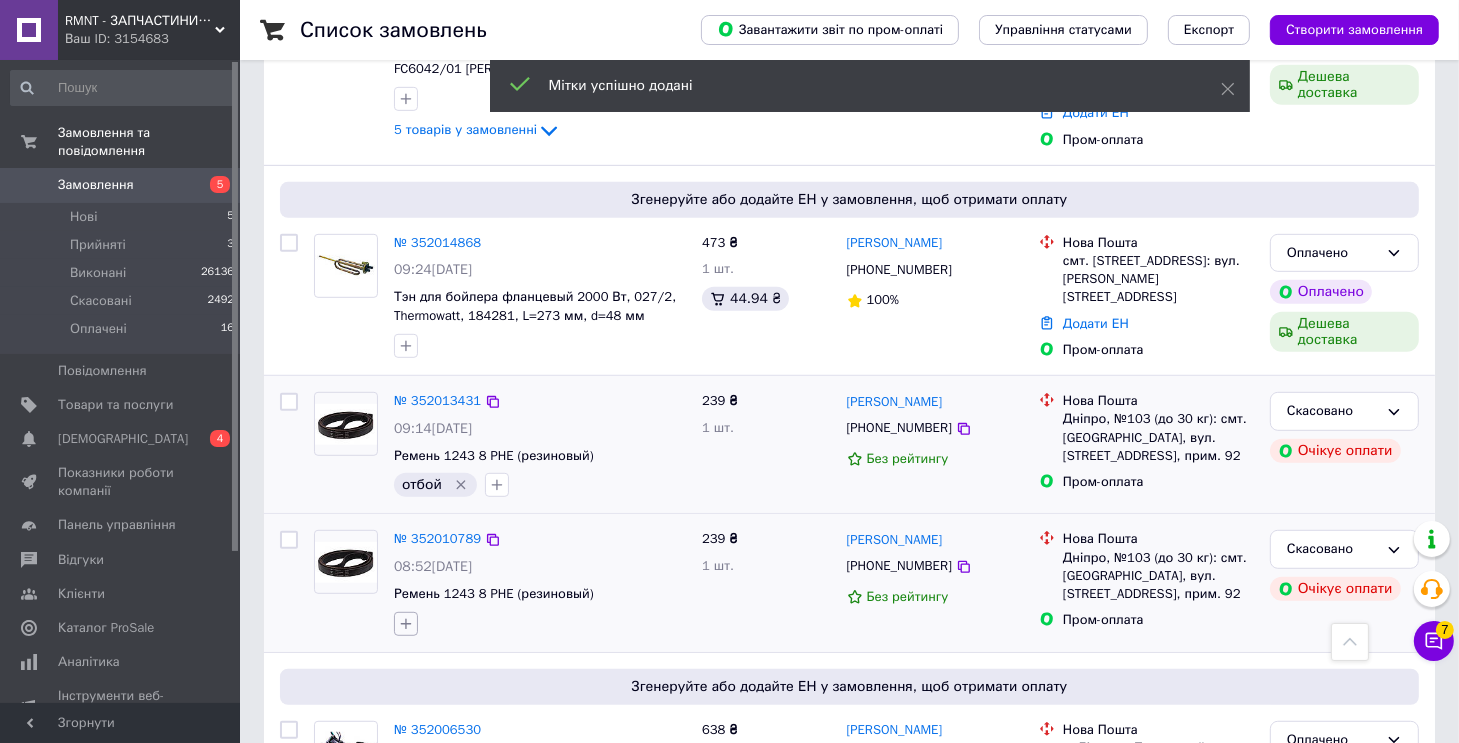 click 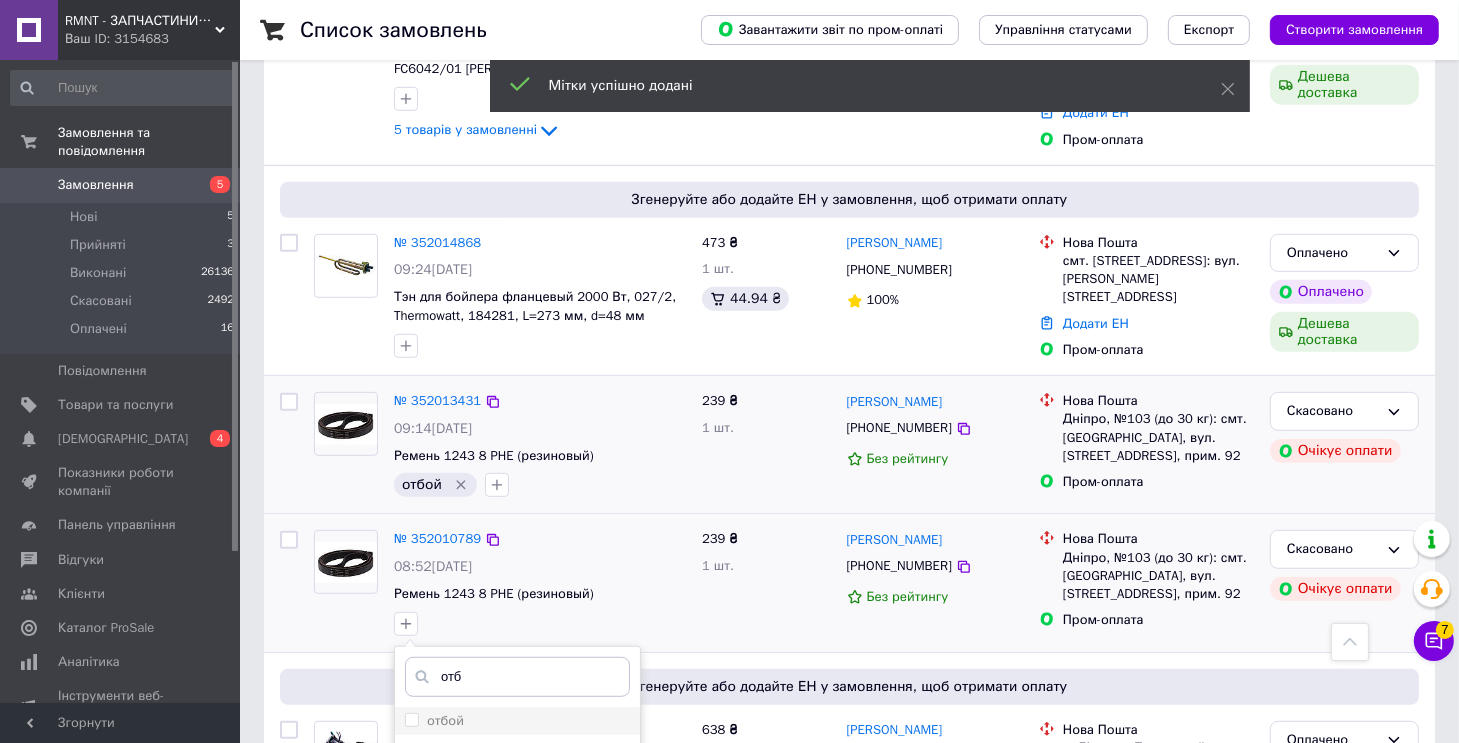 type on "отб" 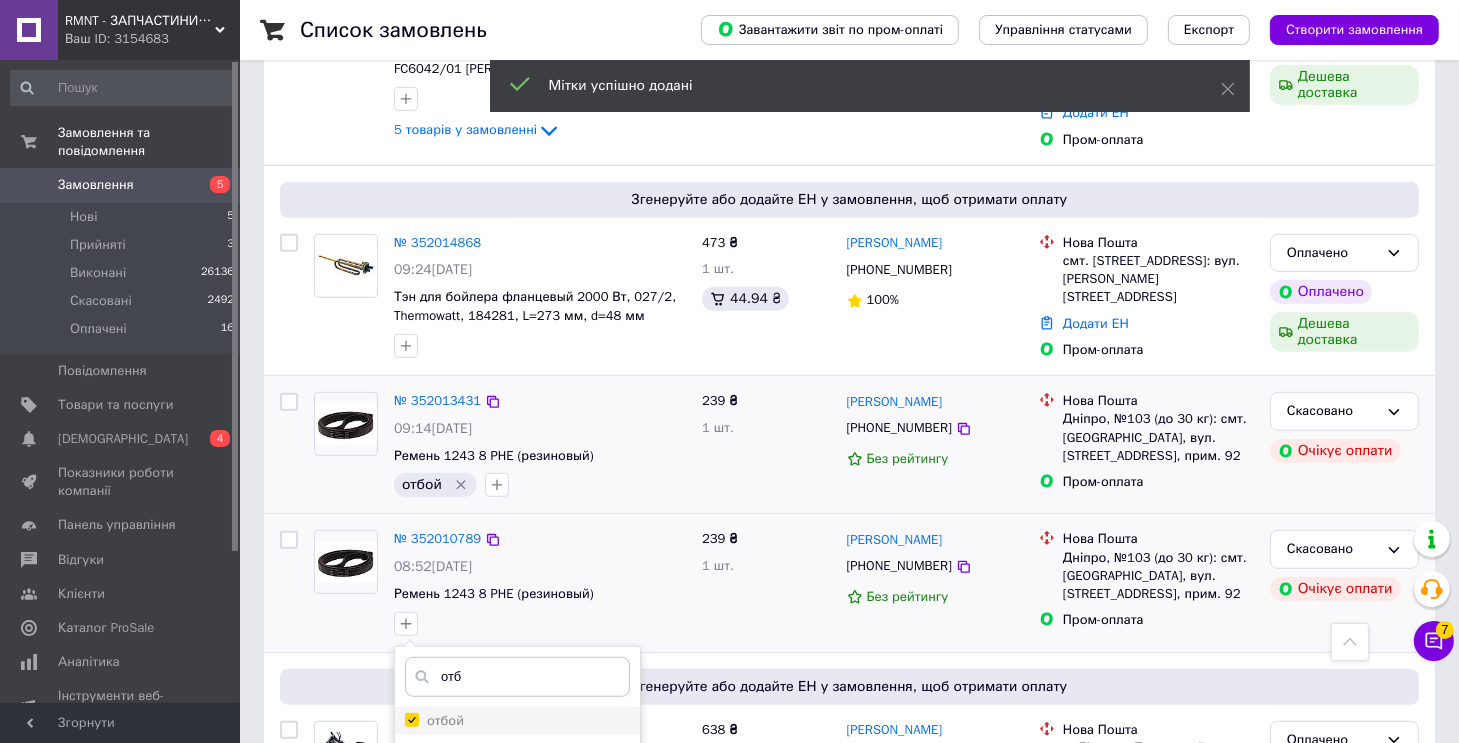 checkbox on "true" 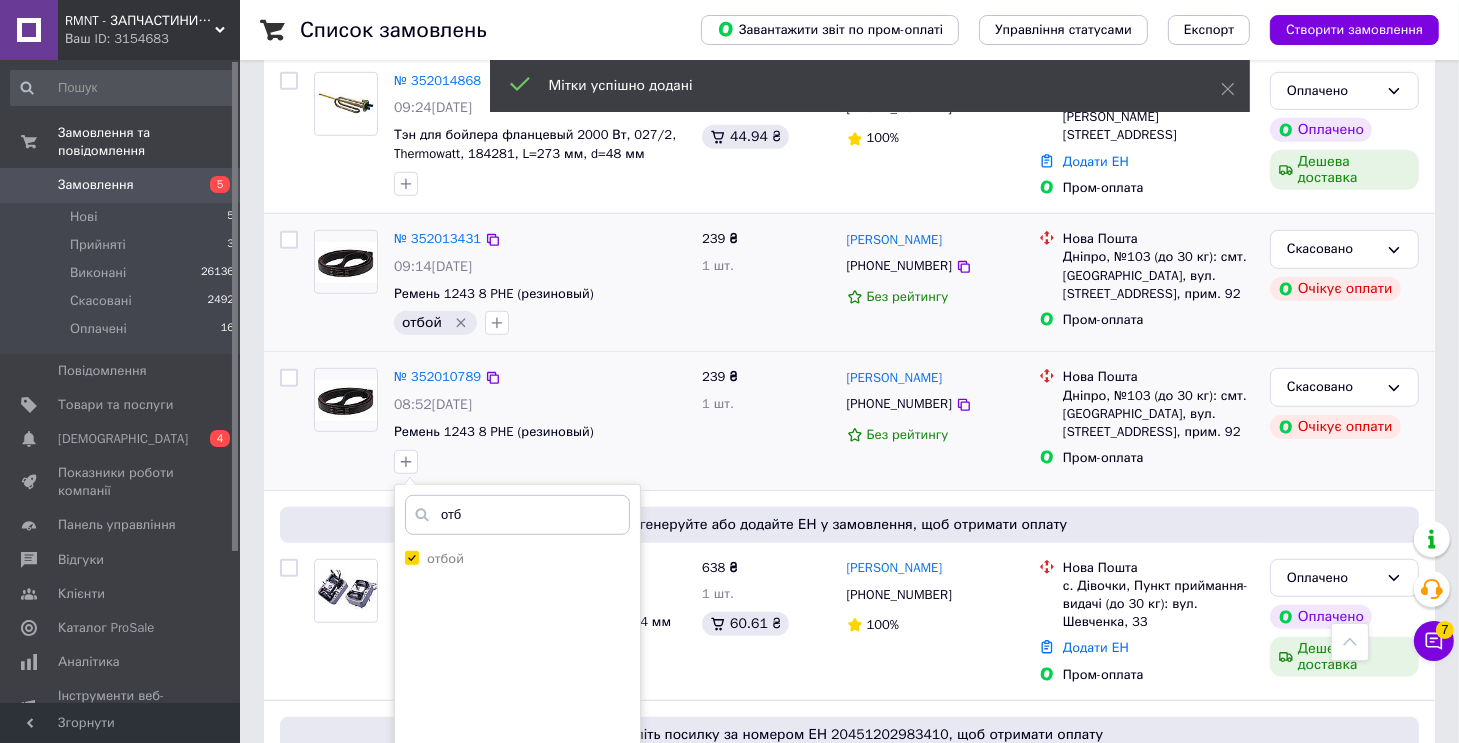 scroll, scrollTop: 1281, scrollLeft: 0, axis: vertical 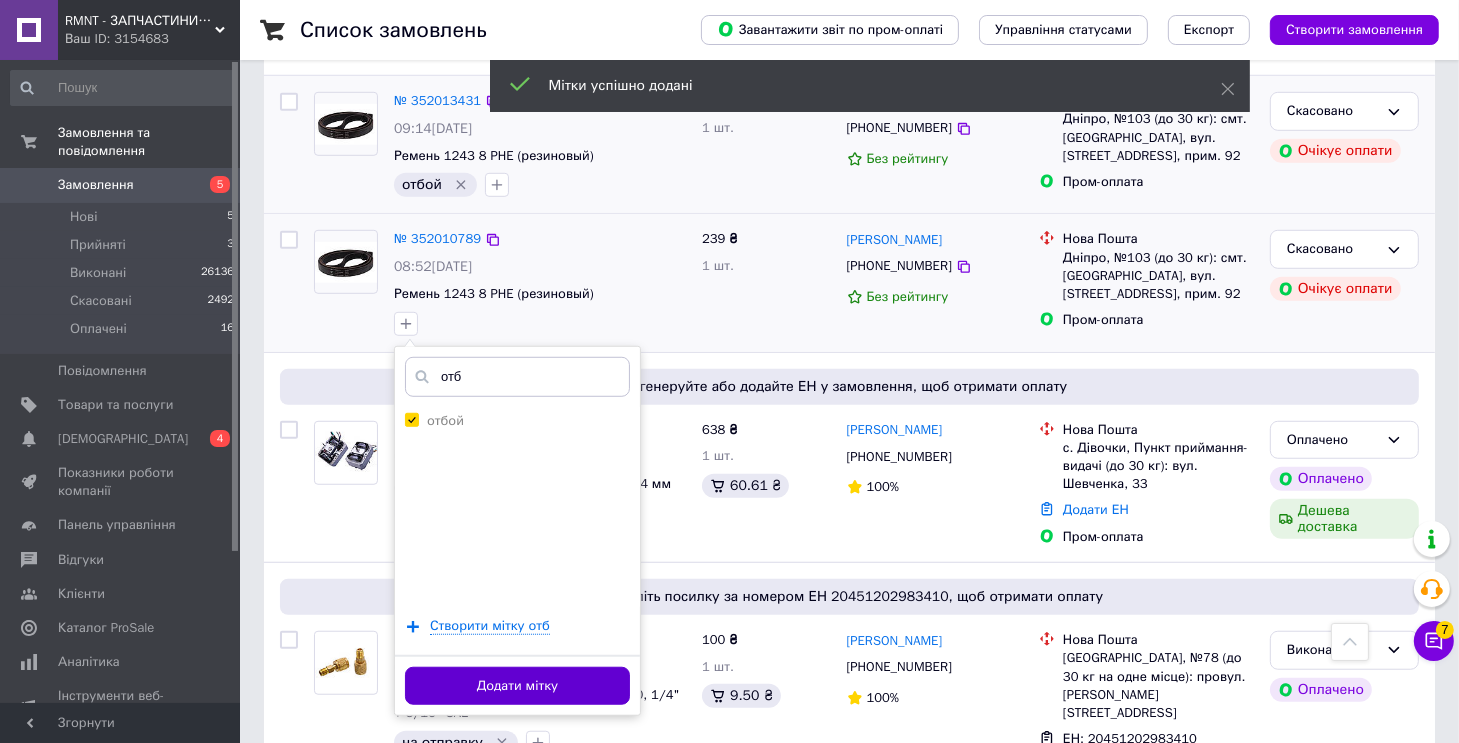 click on "Додати мітку" at bounding box center [517, 686] 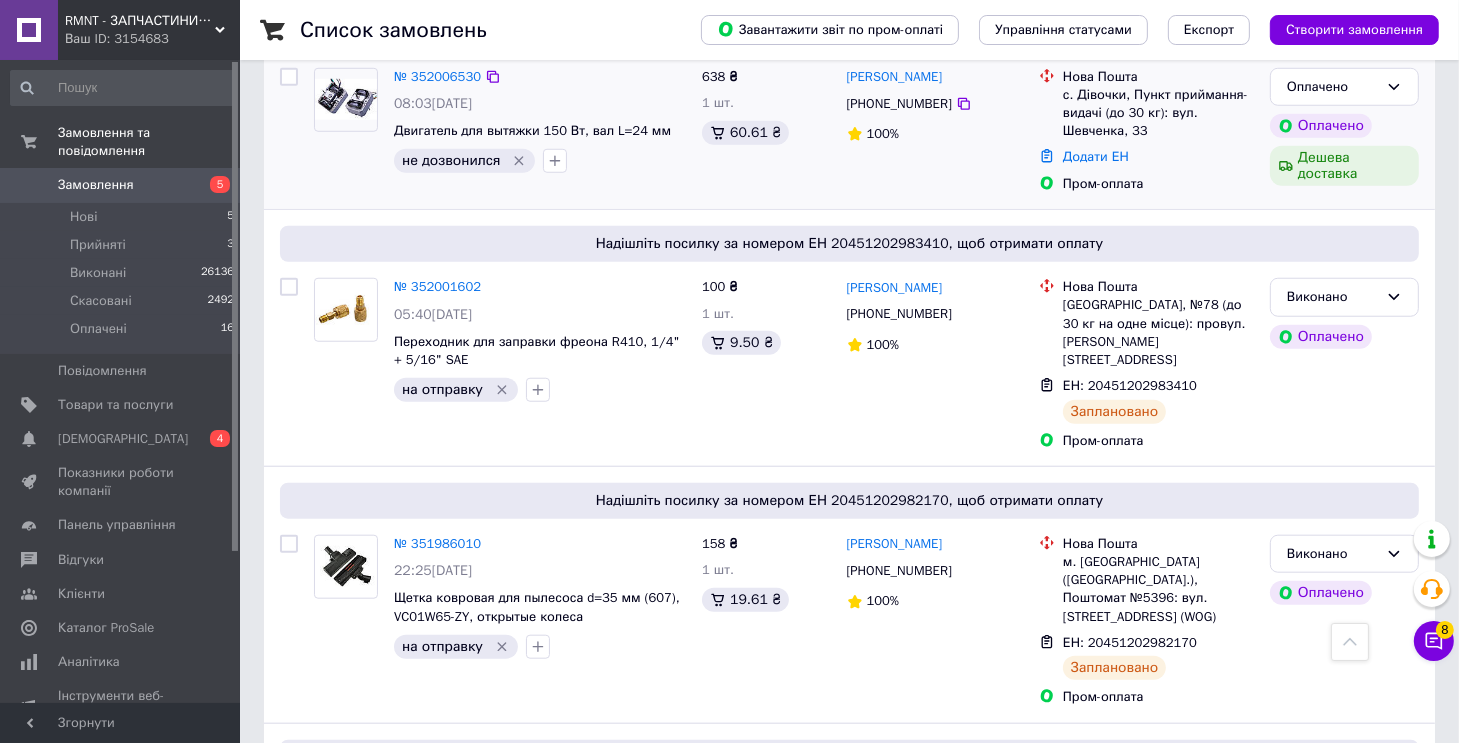 scroll, scrollTop: 1381, scrollLeft: 0, axis: vertical 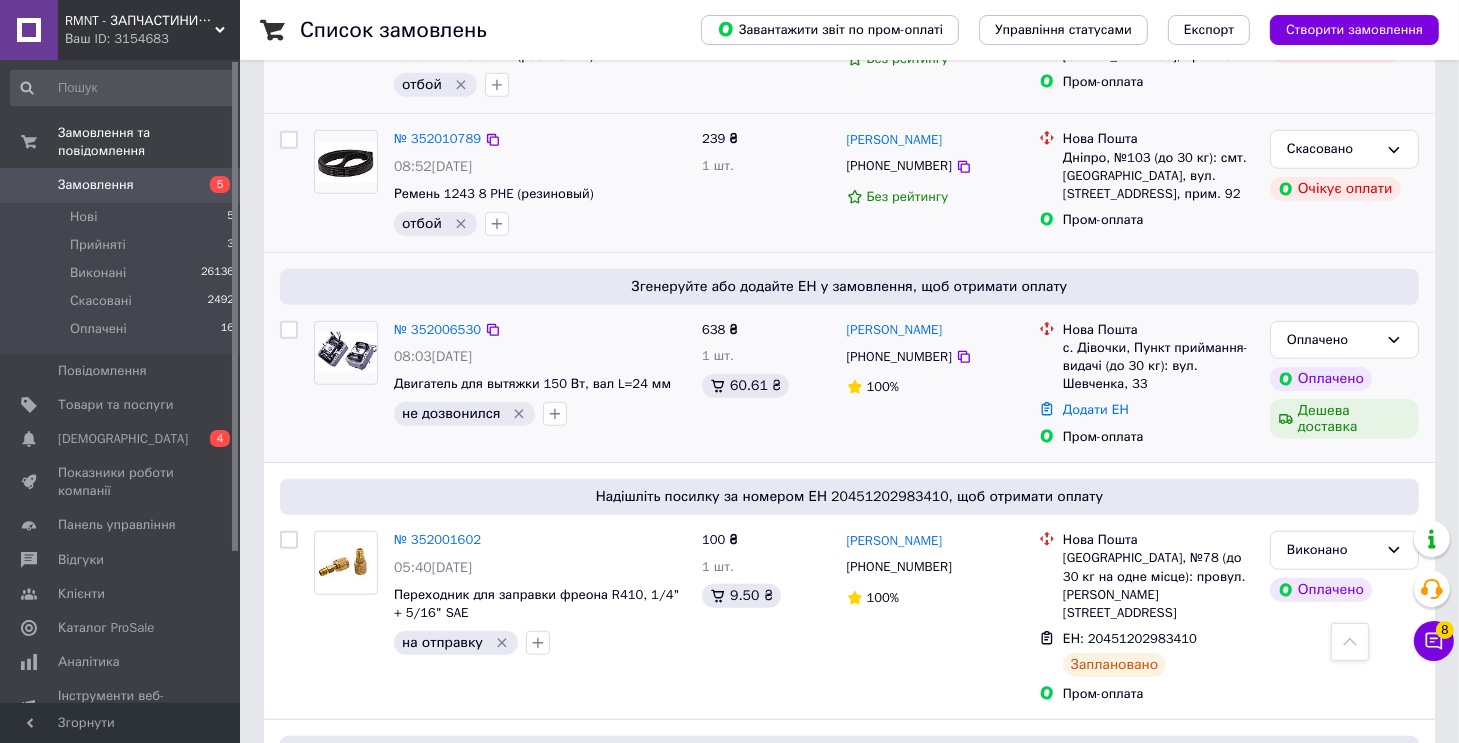 click 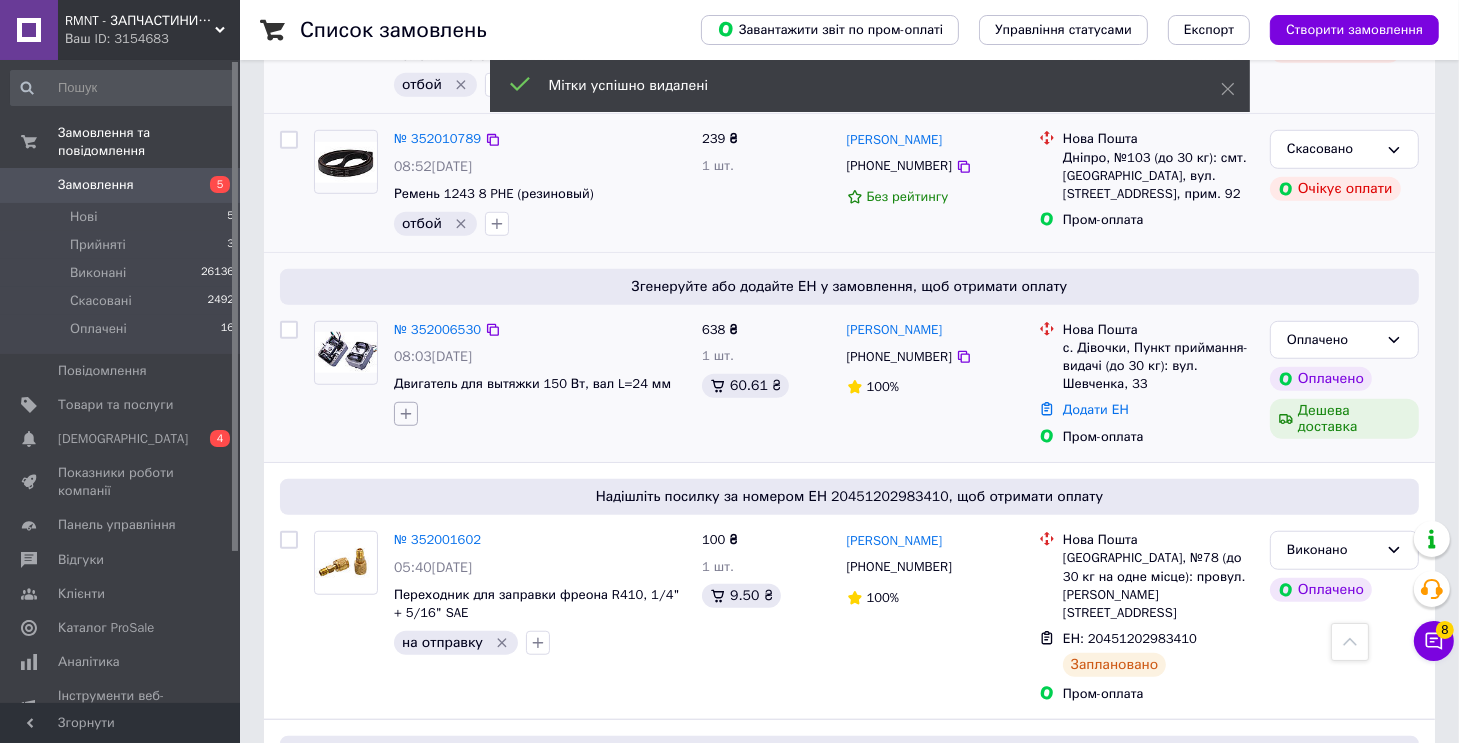 click 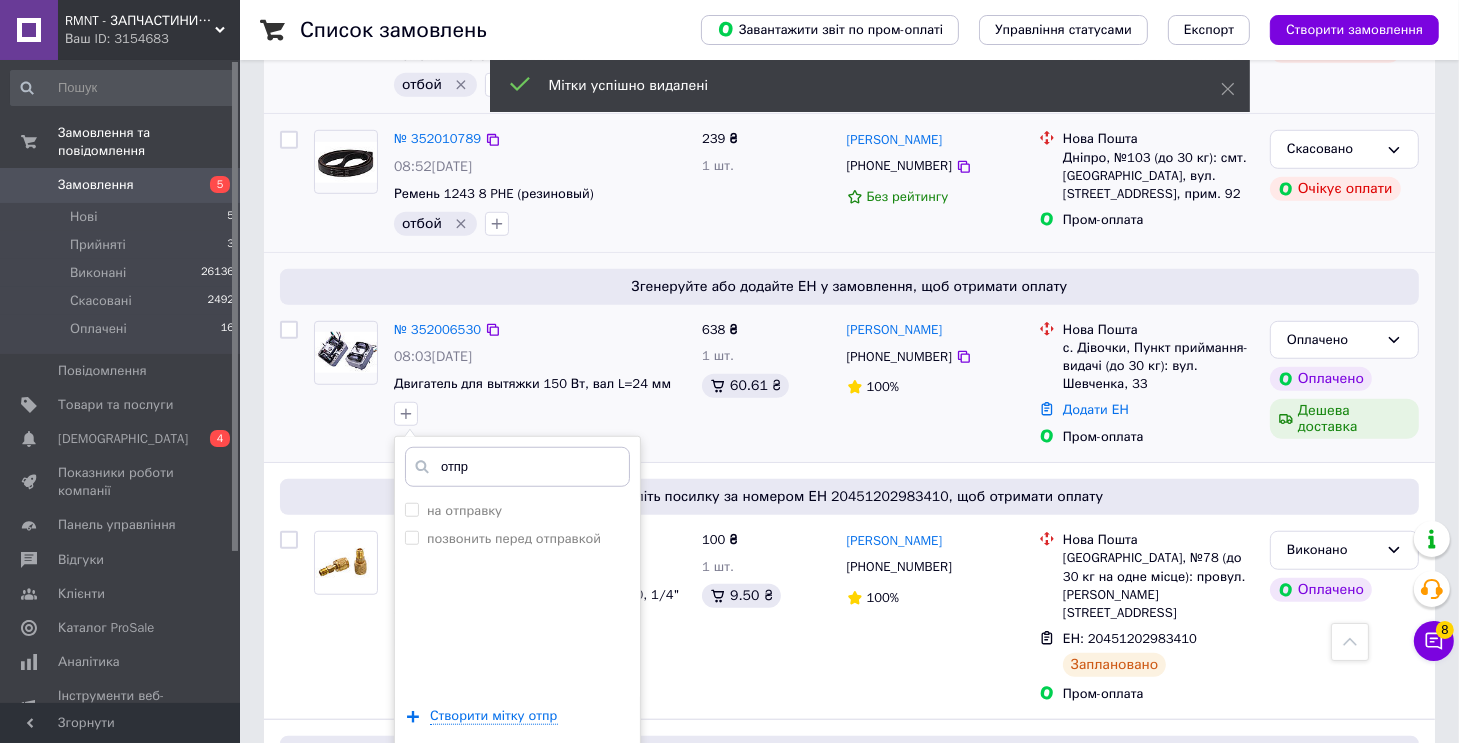 click on "отпр" at bounding box center [517, 467] 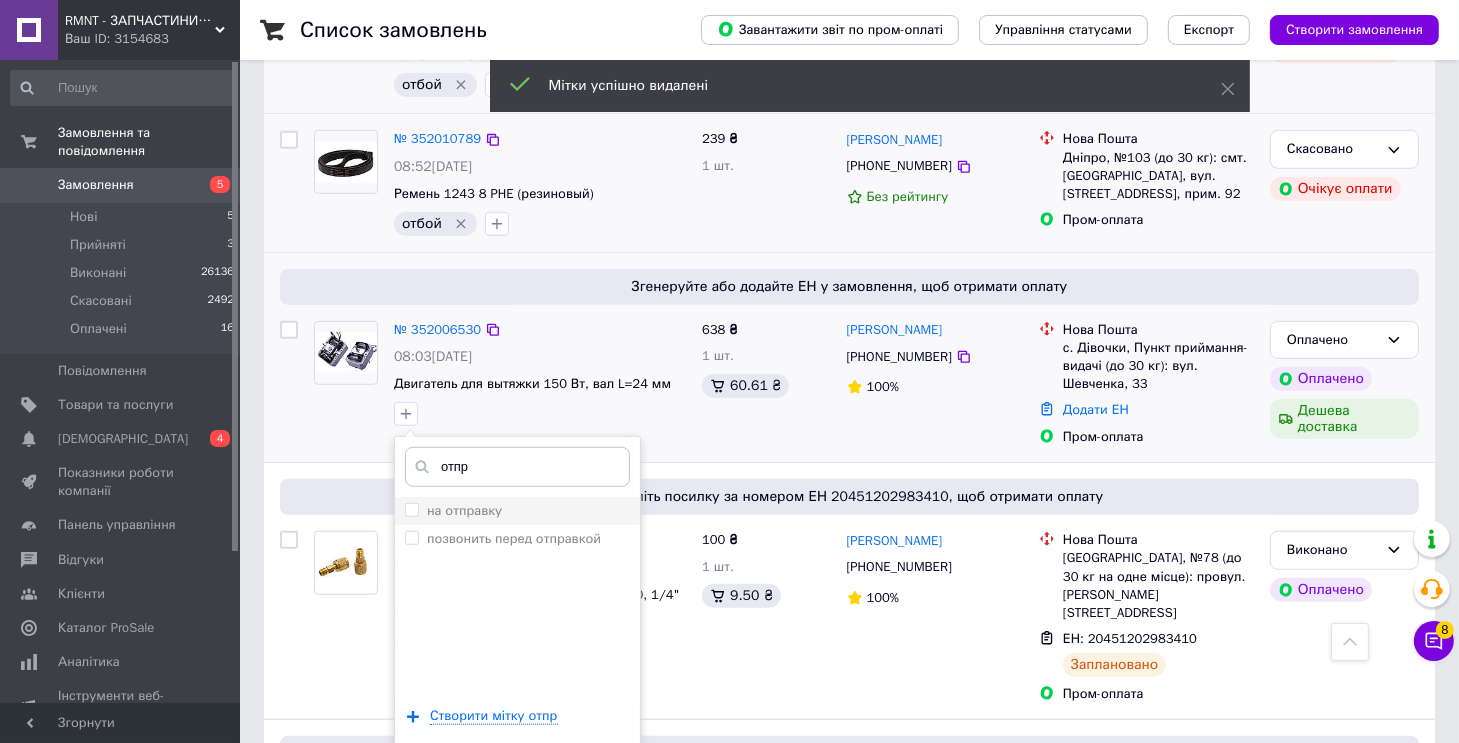 type on "отпр" 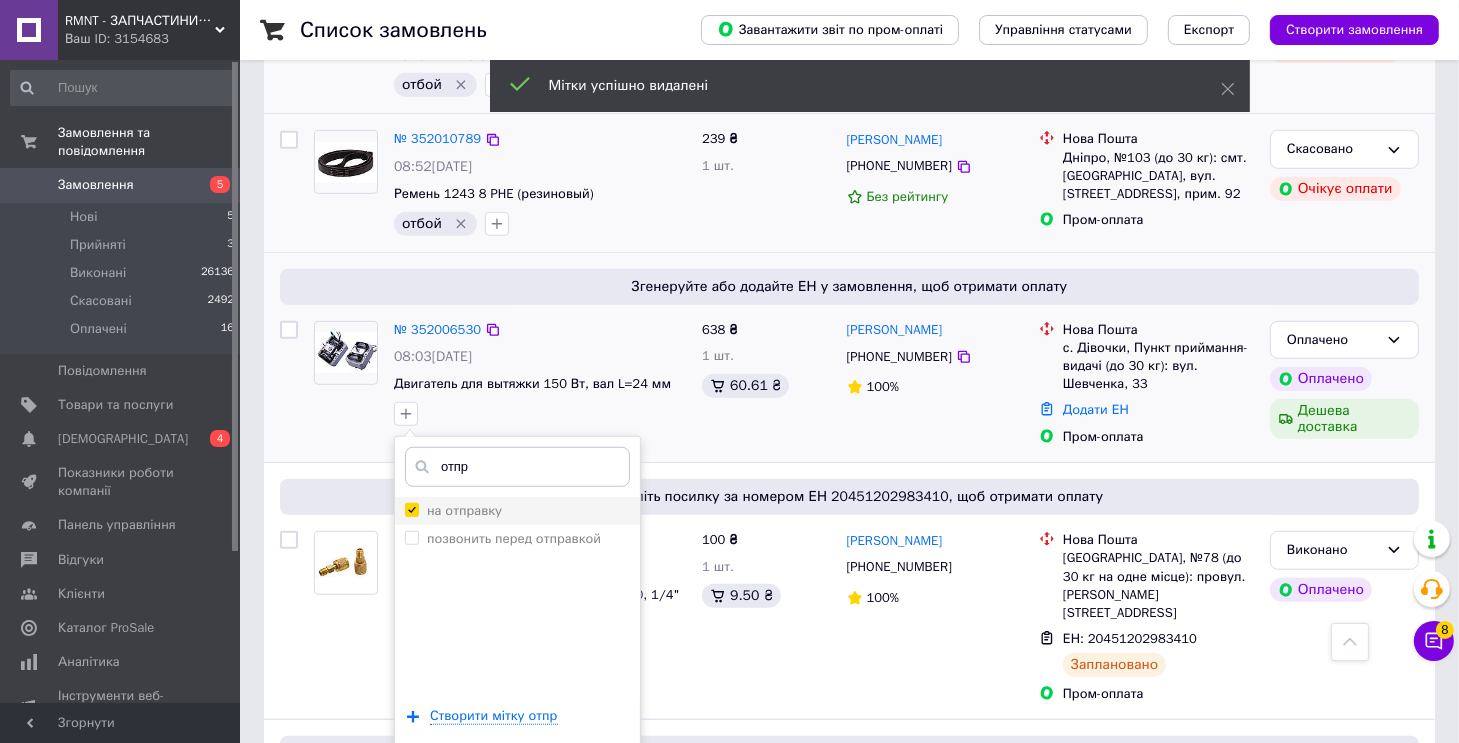 checkbox on "true" 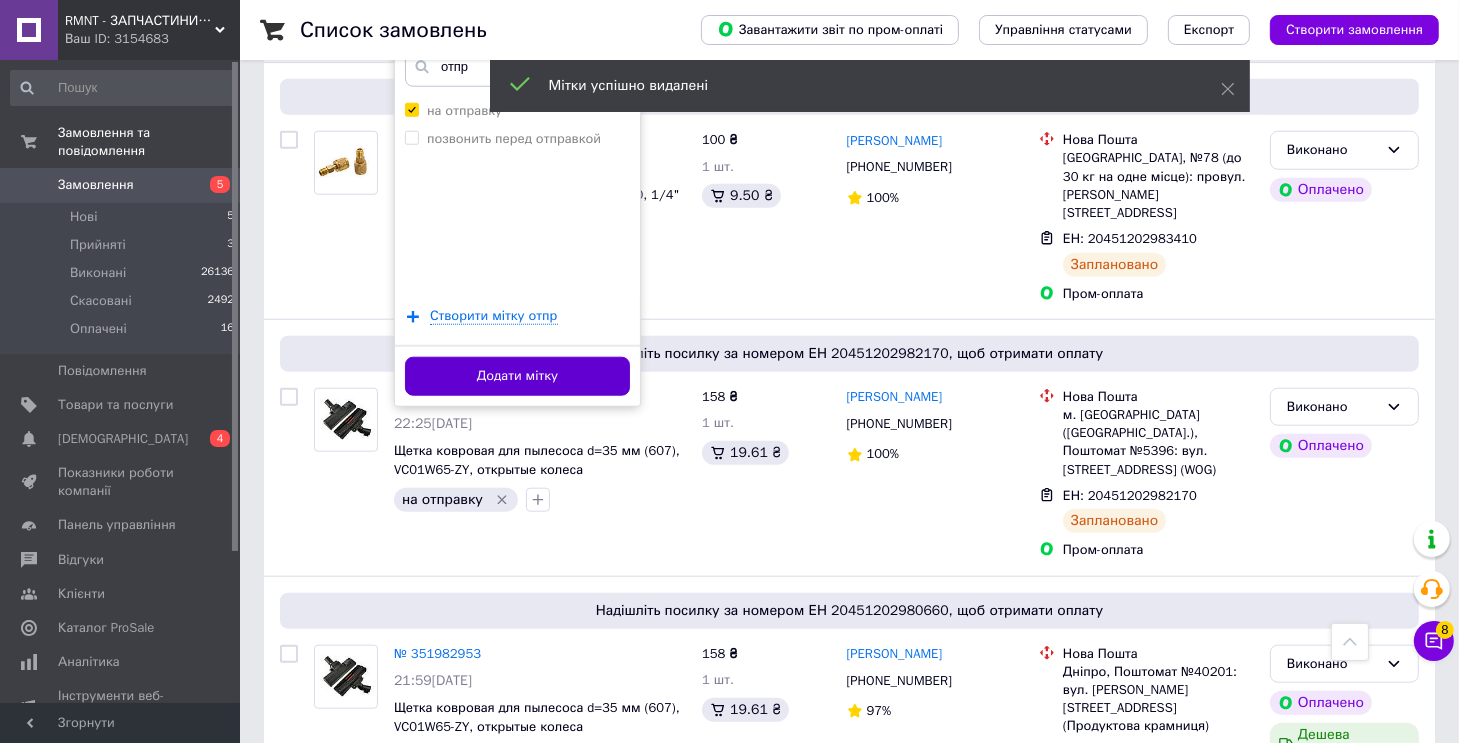 click on "Додати мітку" at bounding box center (517, 376) 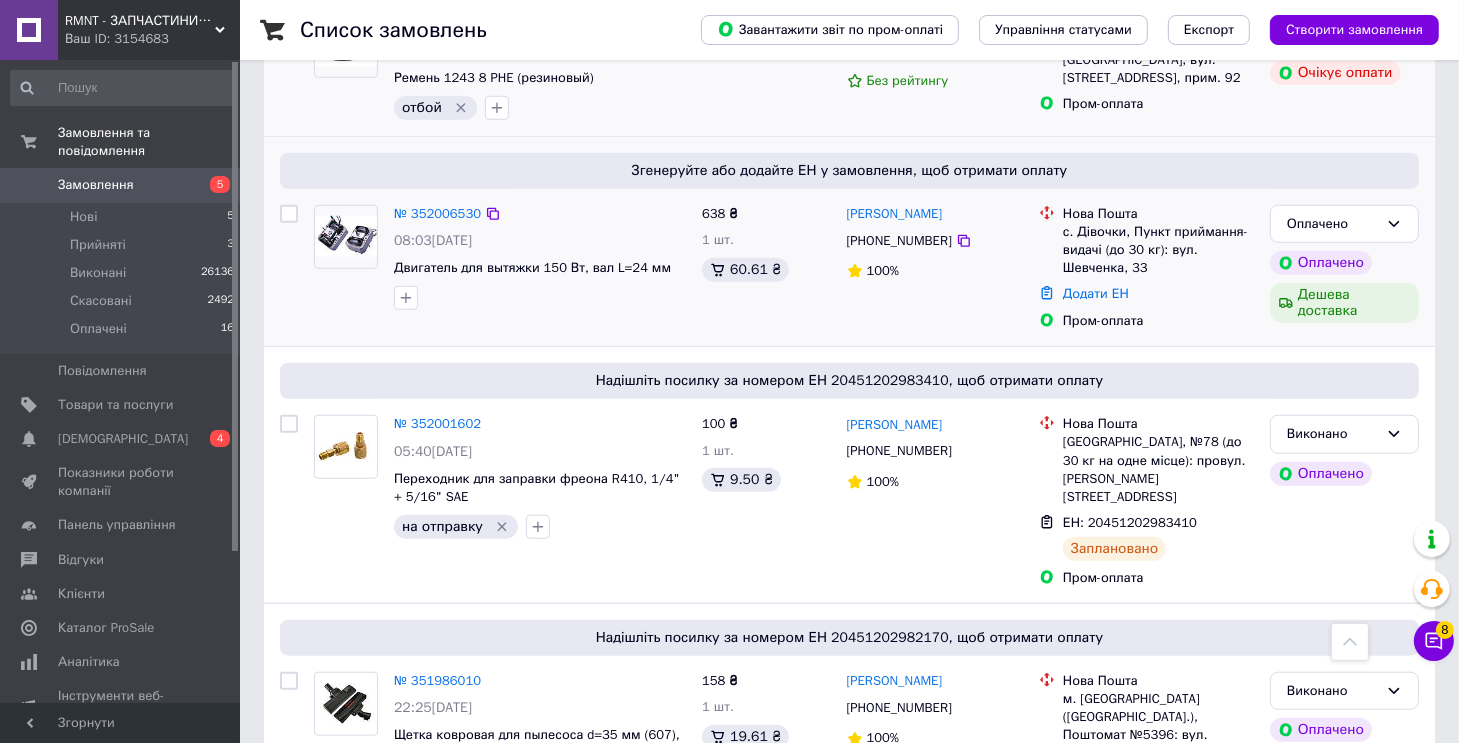 scroll, scrollTop: 1381, scrollLeft: 0, axis: vertical 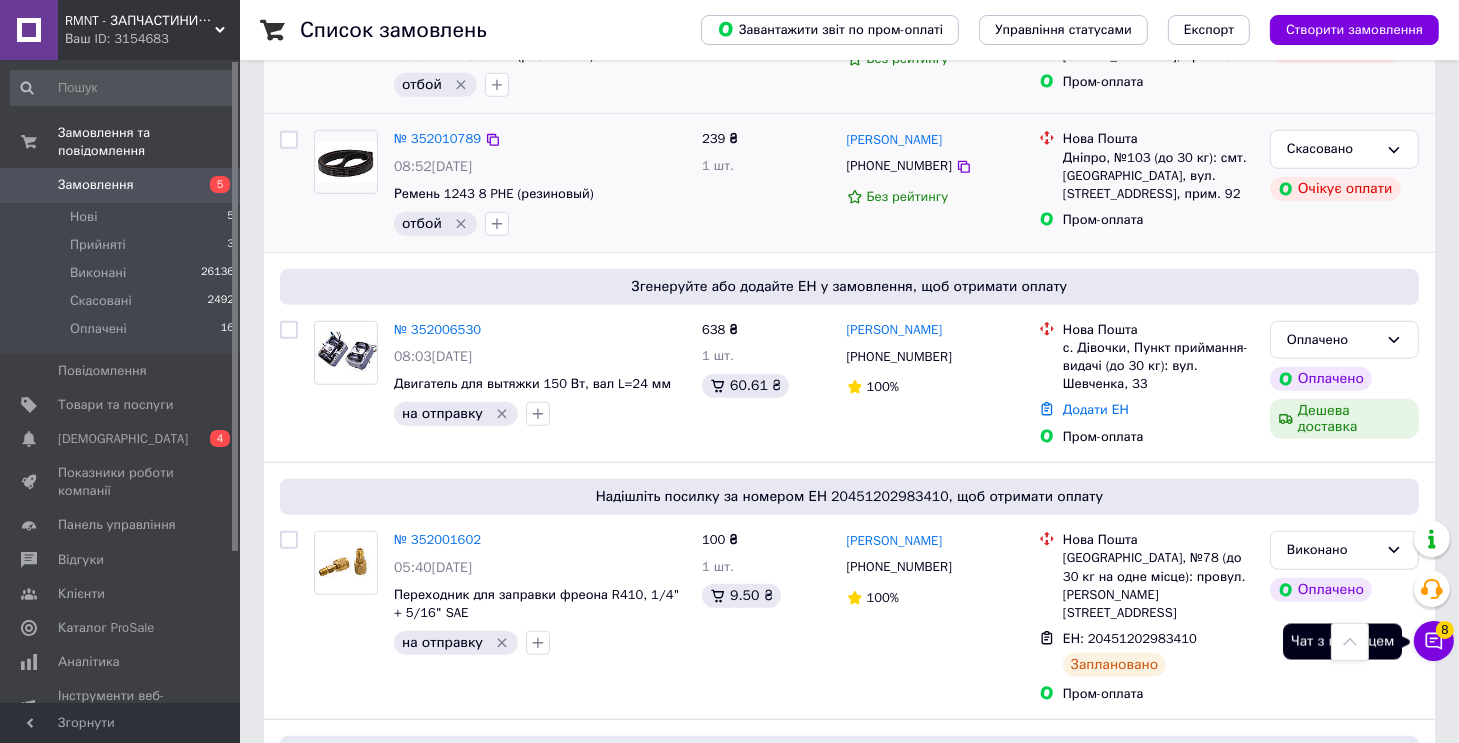 click 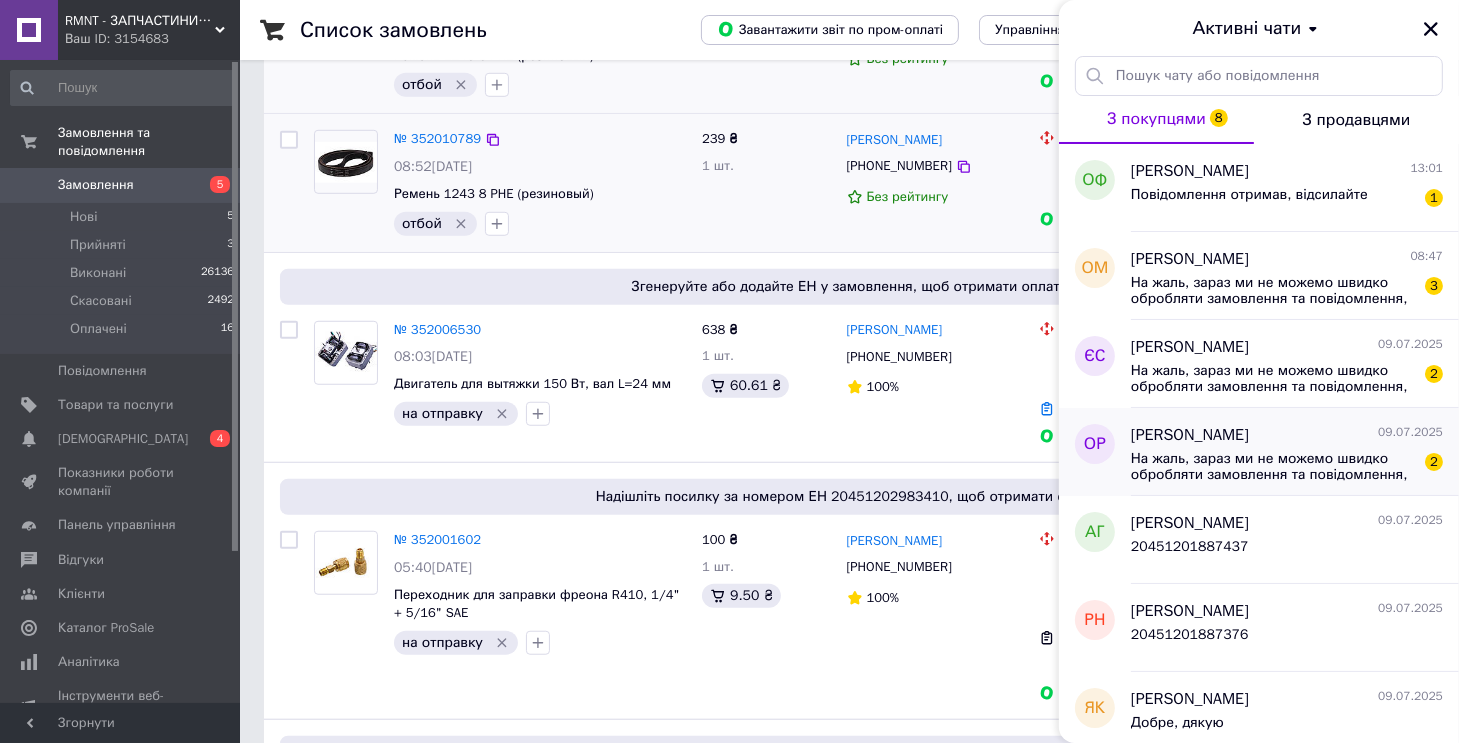 click on "На жаль, зараз ми не можемо швидко обробляти замовлення та повідомлення, т.к. на даний момент за графіком у нас неробочий час. Ми зв'яжемося з вами пізніше. 2" at bounding box center (1287, 465) 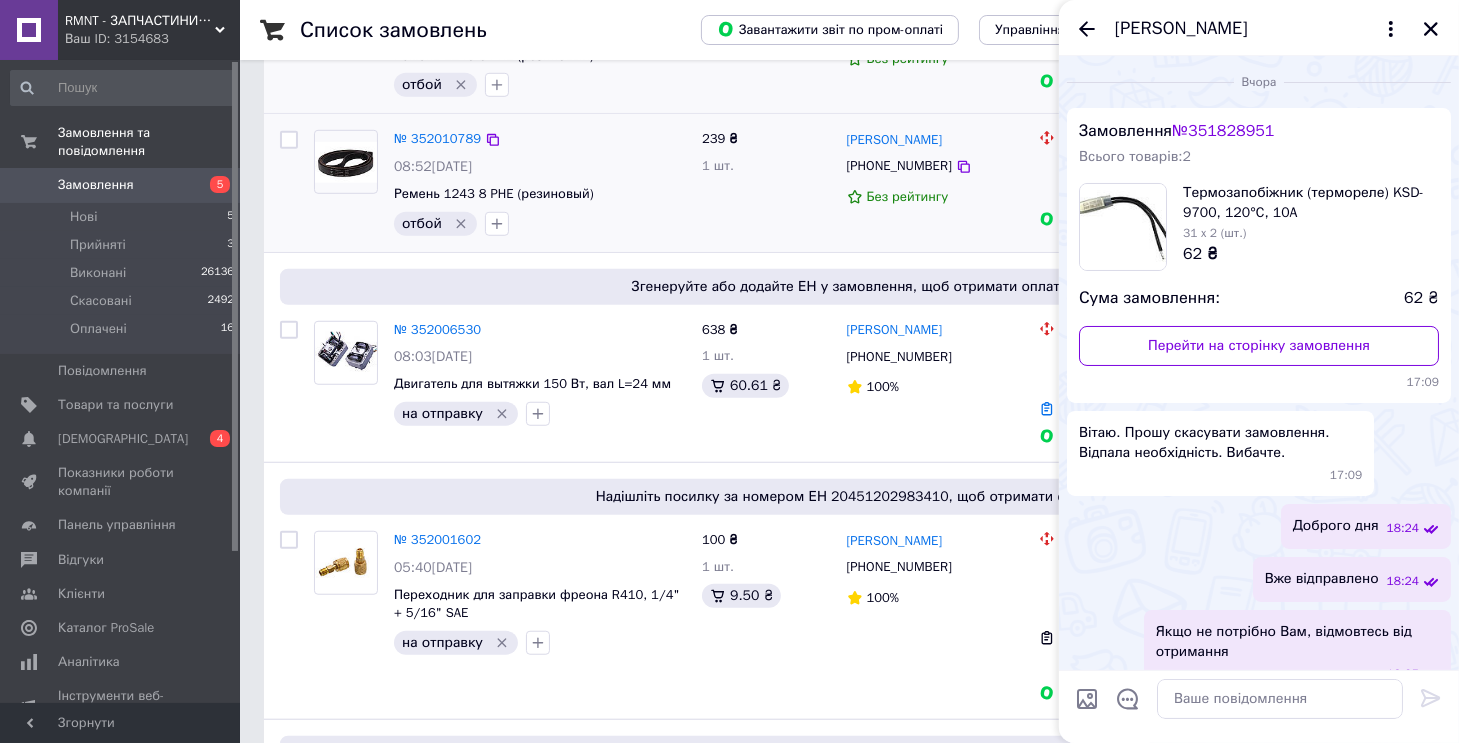 scroll, scrollTop: 276, scrollLeft: 0, axis: vertical 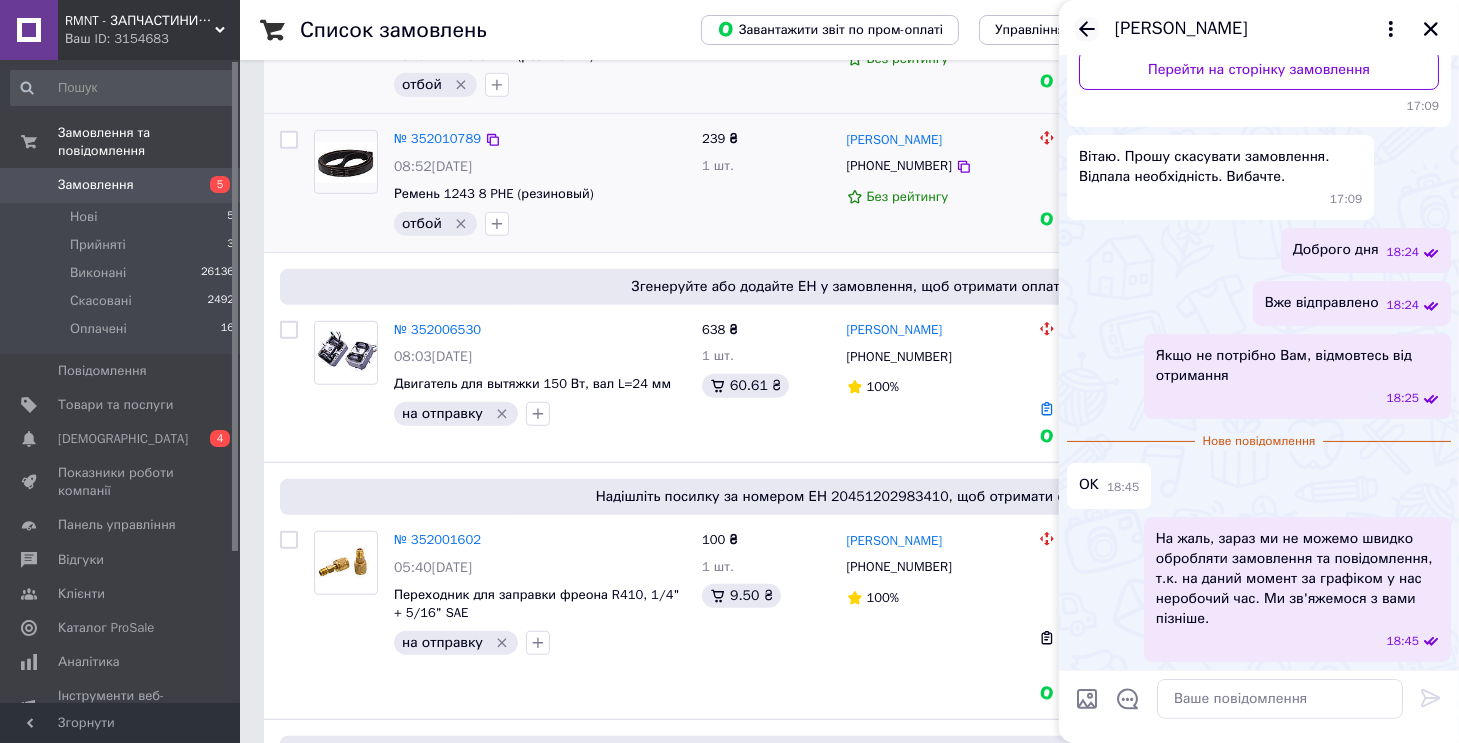 click 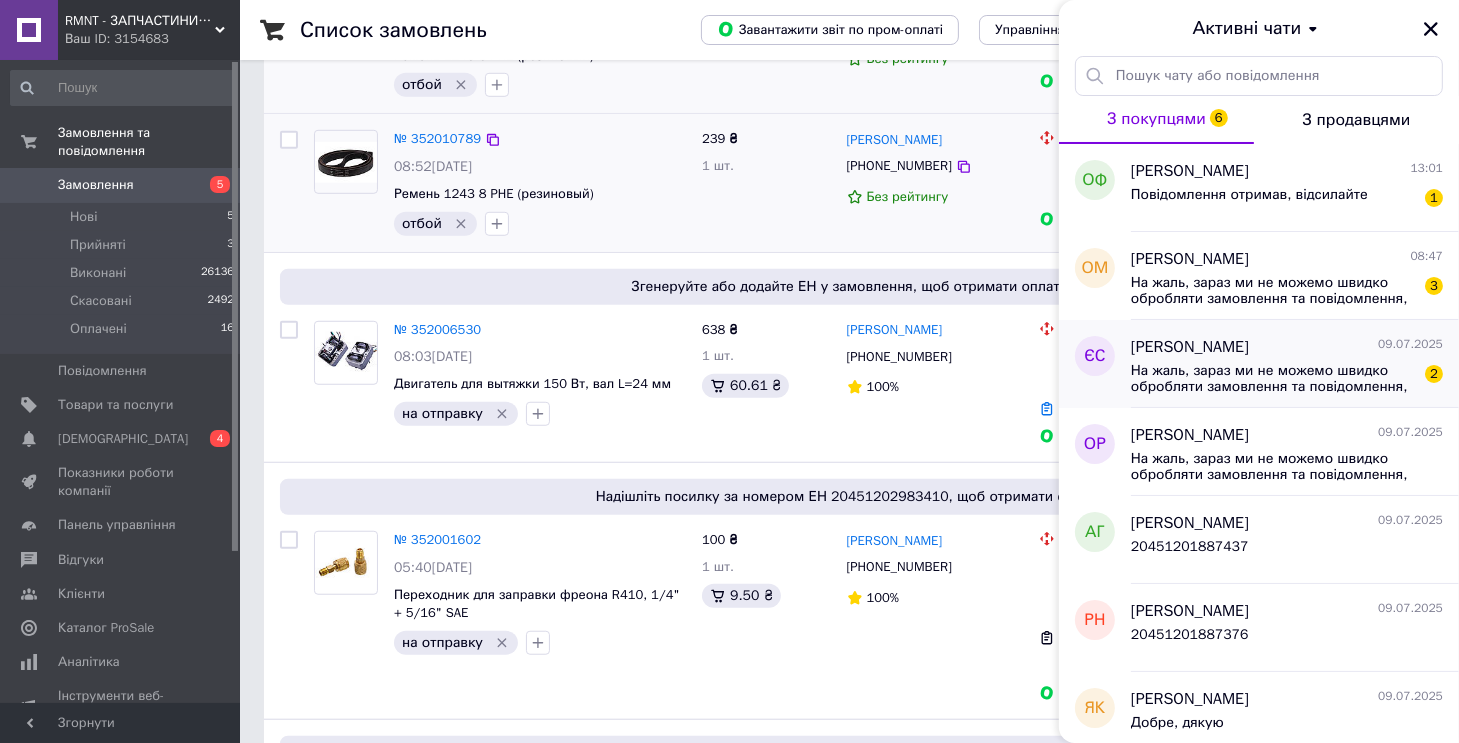 click on "На жаль, зараз ми не можемо швидко обробляти замовлення та повідомлення, т.к. на даний момент за графіком у нас неробочий час. Ми зв'яжемося з вами пізніше." at bounding box center (1273, 379) 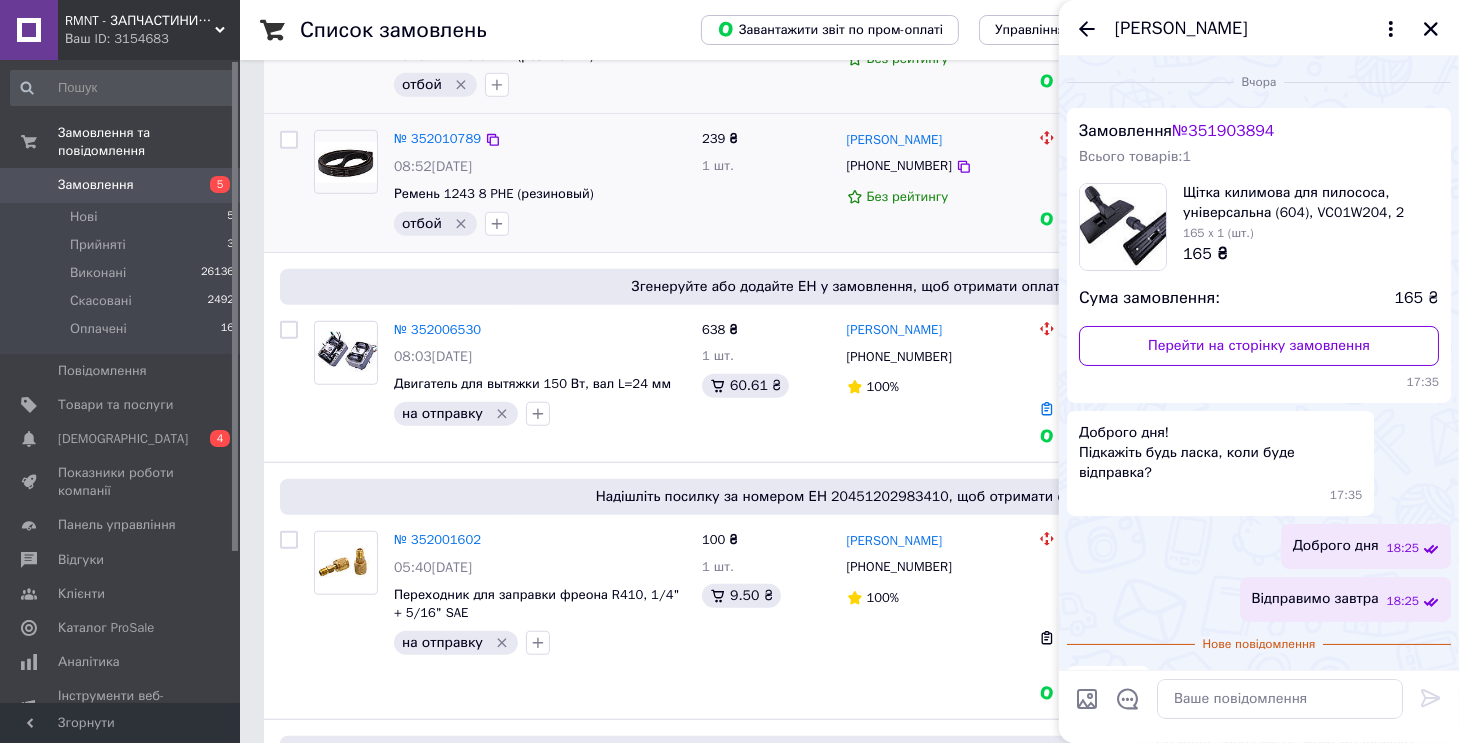 scroll, scrollTop: 182, scrollLeft: 0, axis: vertical 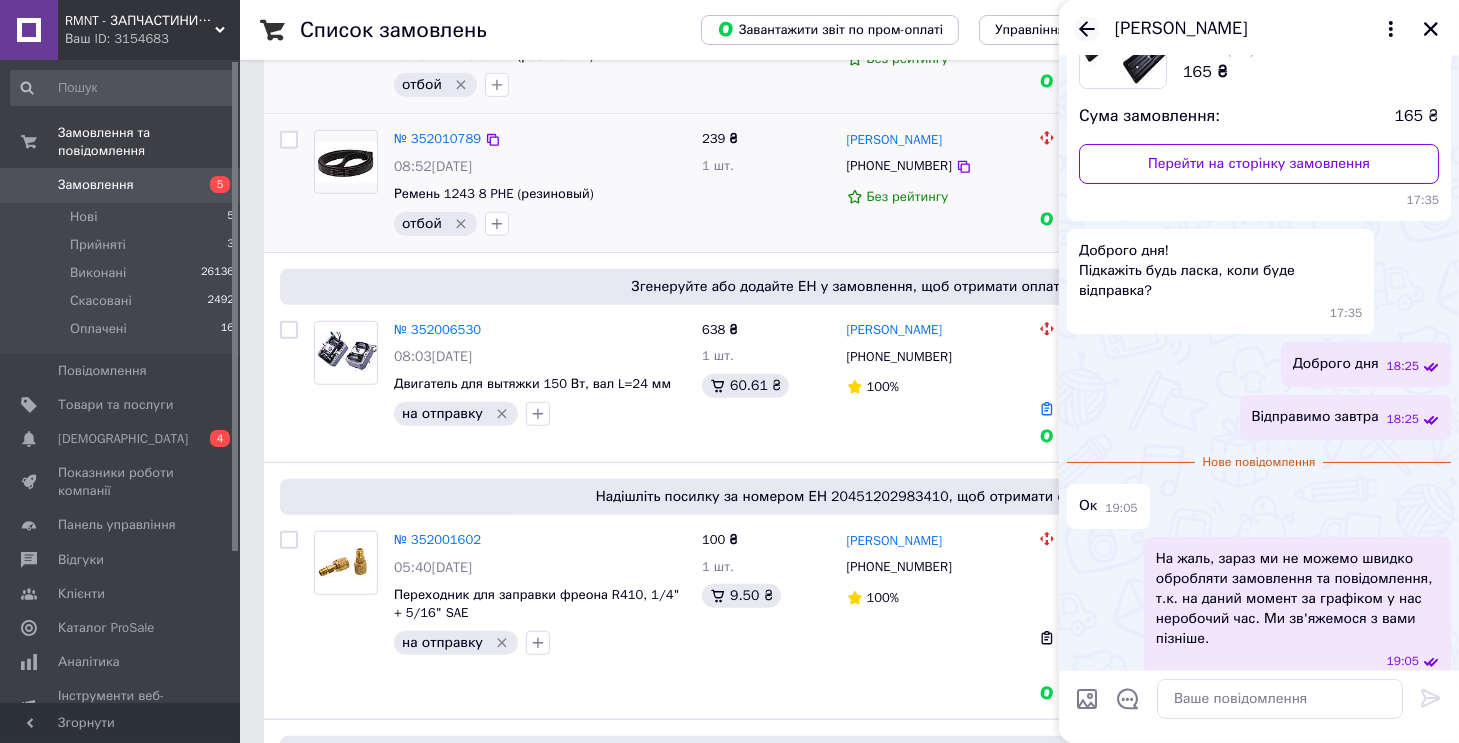 drag, startPoint x: 1077, startPoint y: 27, endPoint x: 1085, endPoint y: 47, distance: 21.540659 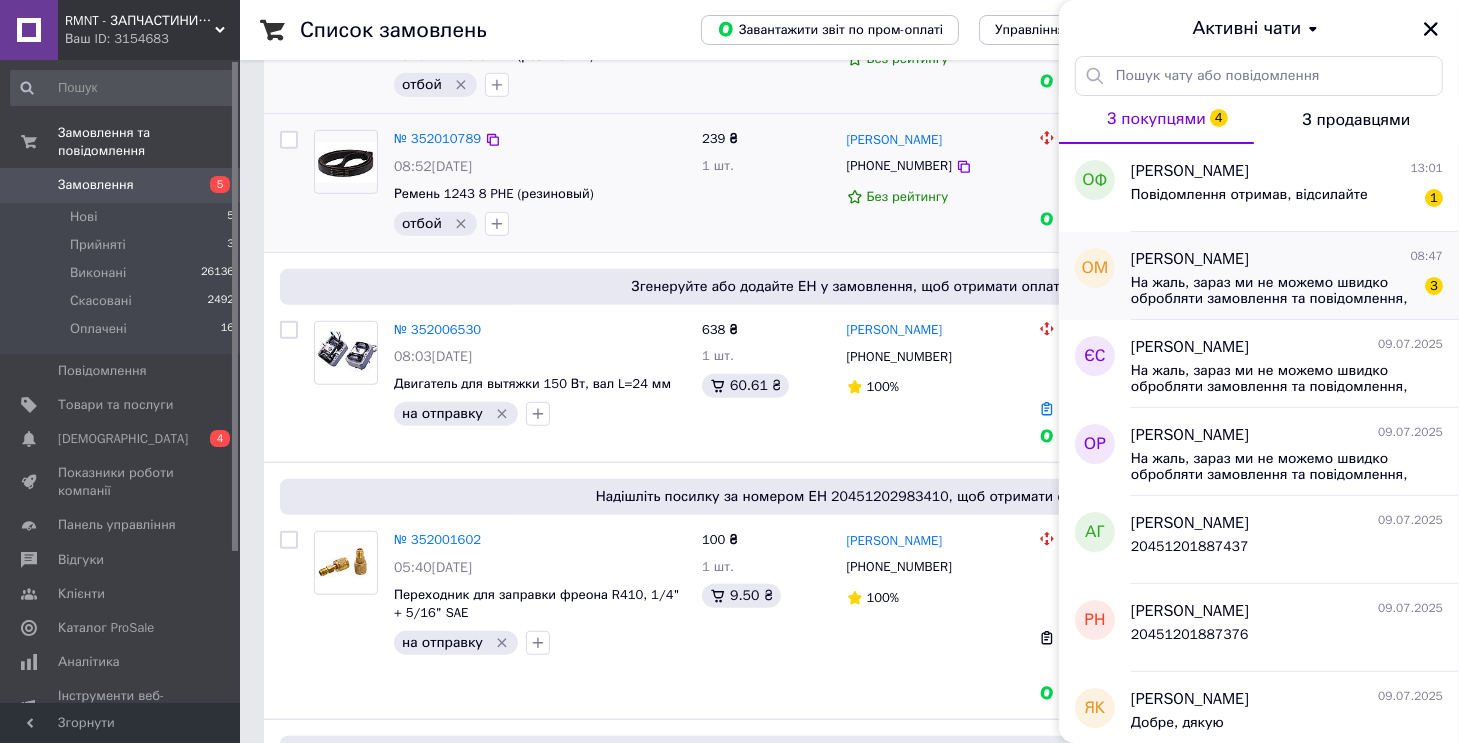 click on "На жаль, зараз ми не можемо швидко обробляти замовлення та повідомлення, т.к. на даний момент за графіком у нас неробочий час. Ми зв'яжемося з вами пізніше." at bounding box center (1273, 291) 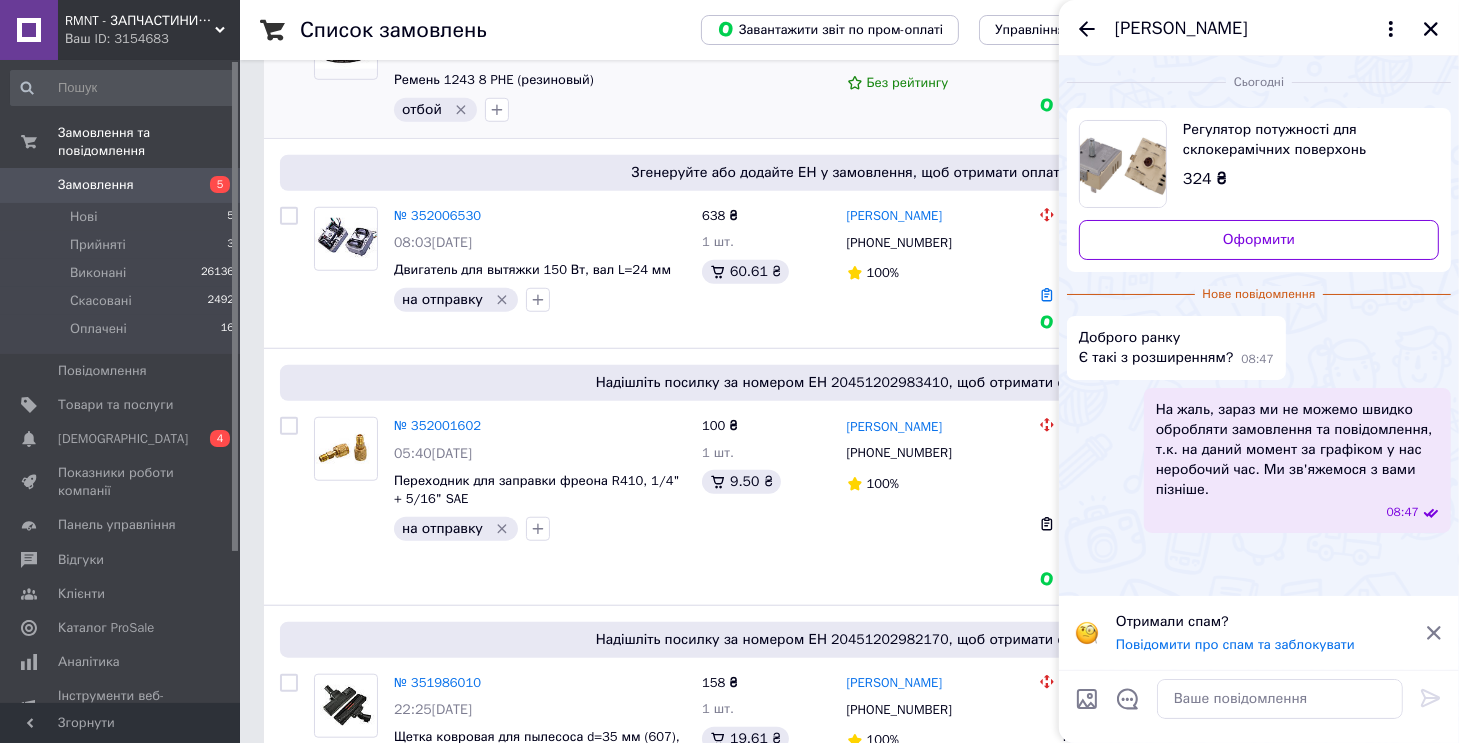 scroll, scrollTop: 1281, scrollLeft: 0, axis: vertical 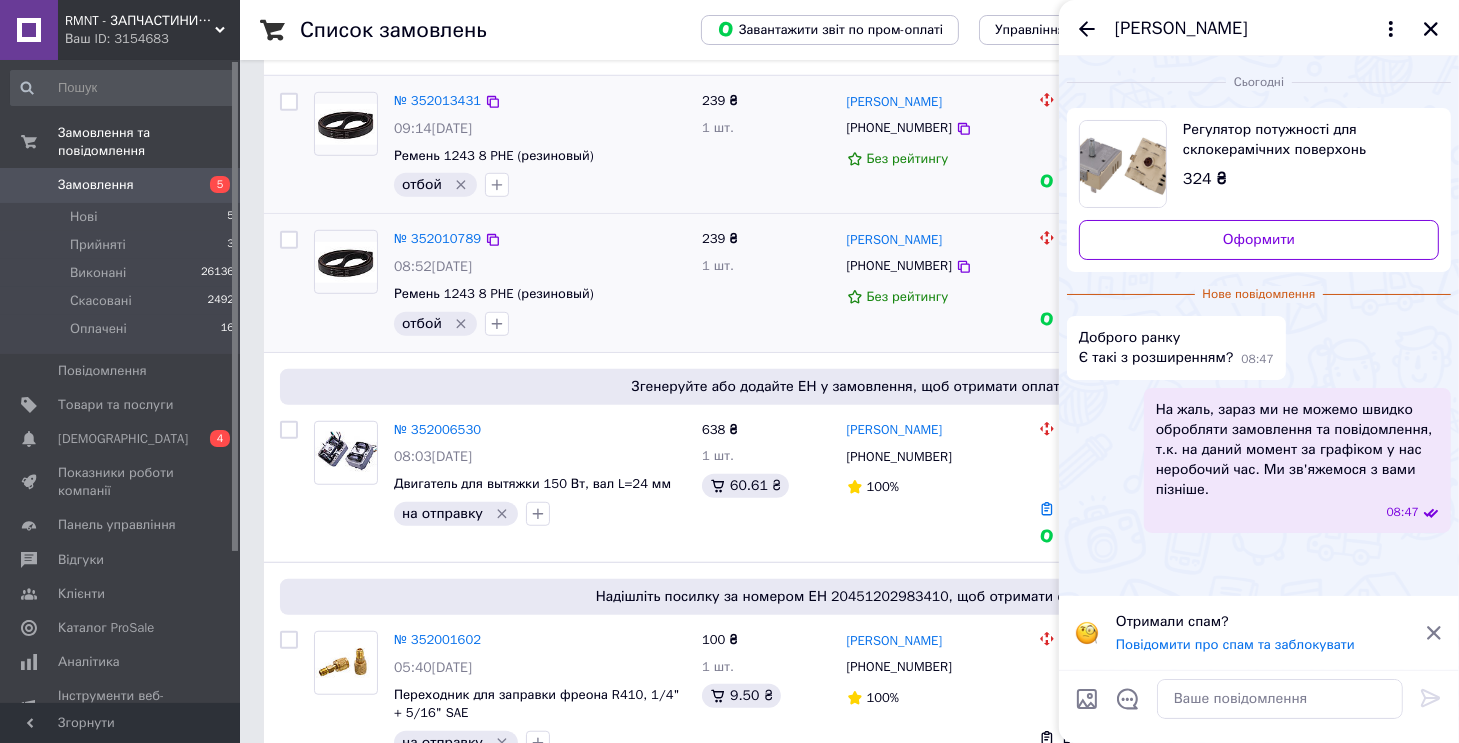 click on "Регулятор потужності для склокерамічних поверхонь Whicepart 50.57011.010, 50.57021.010" at bounding box center (1303, 140) 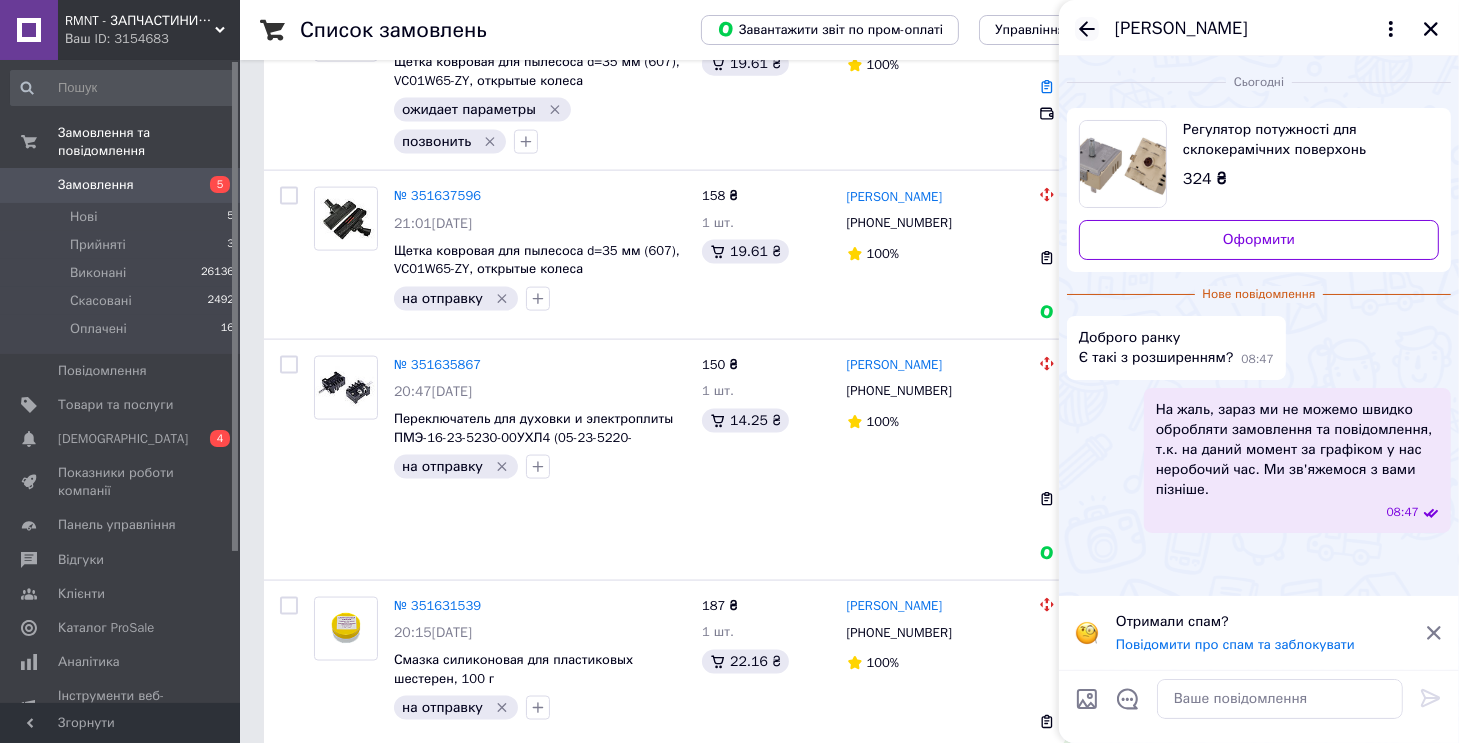 click 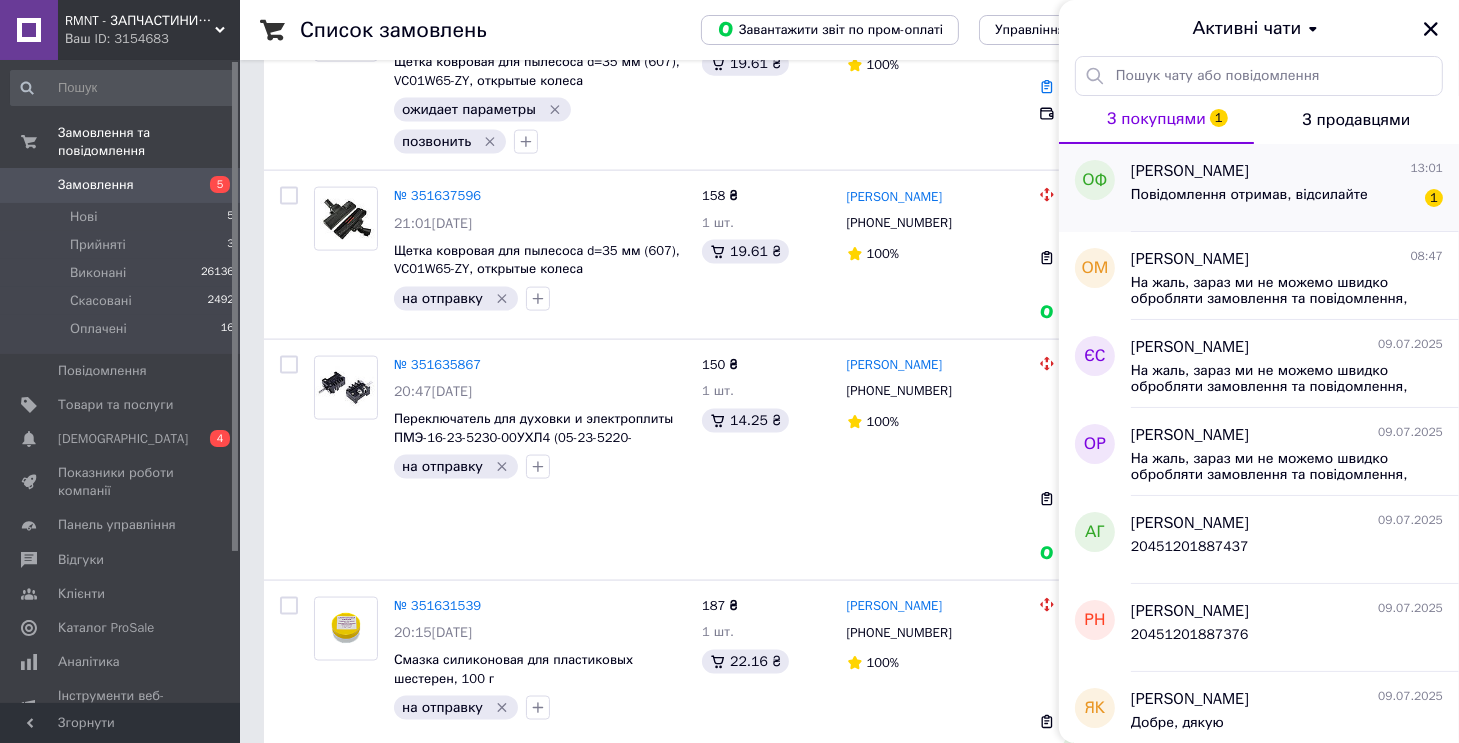 click on "олексій фурсов" at bounding box center (1190, 171) 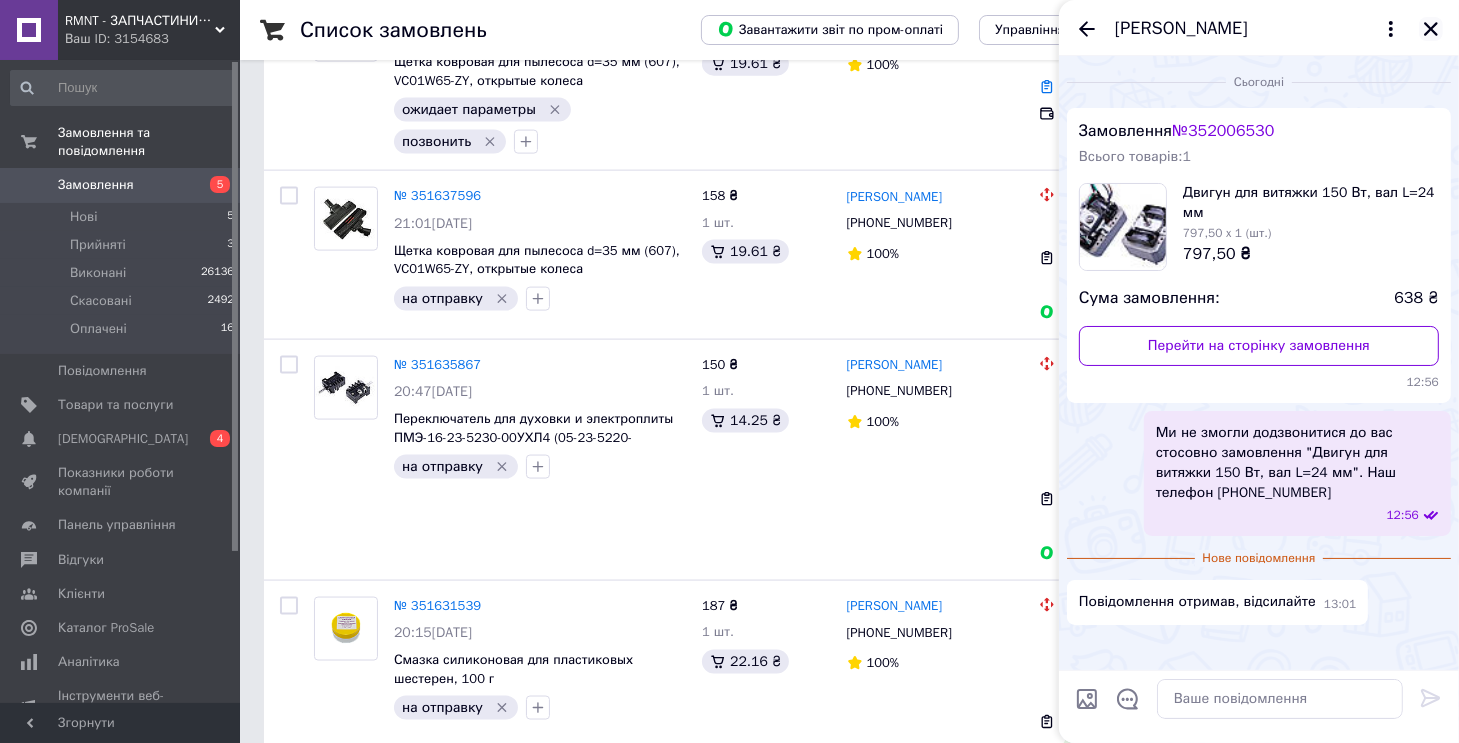 click 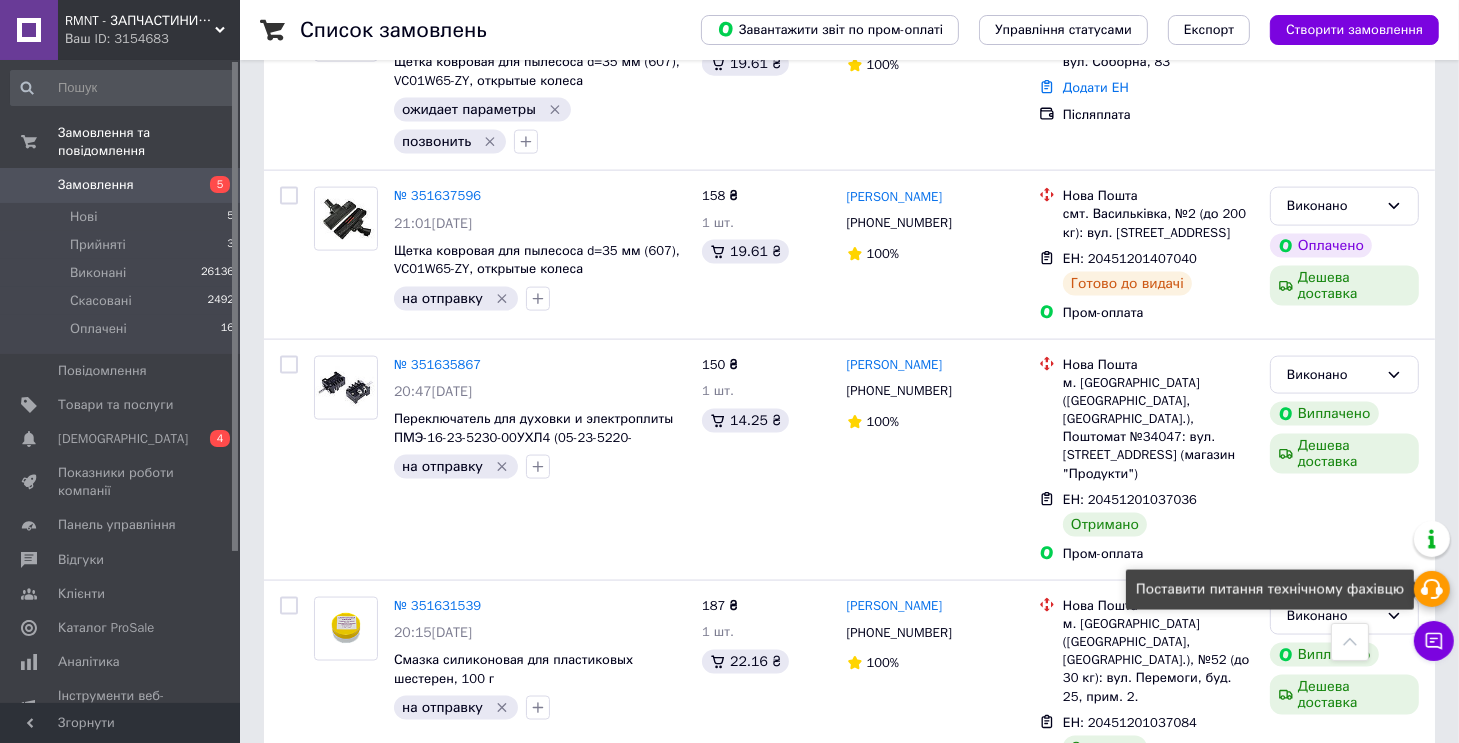 click 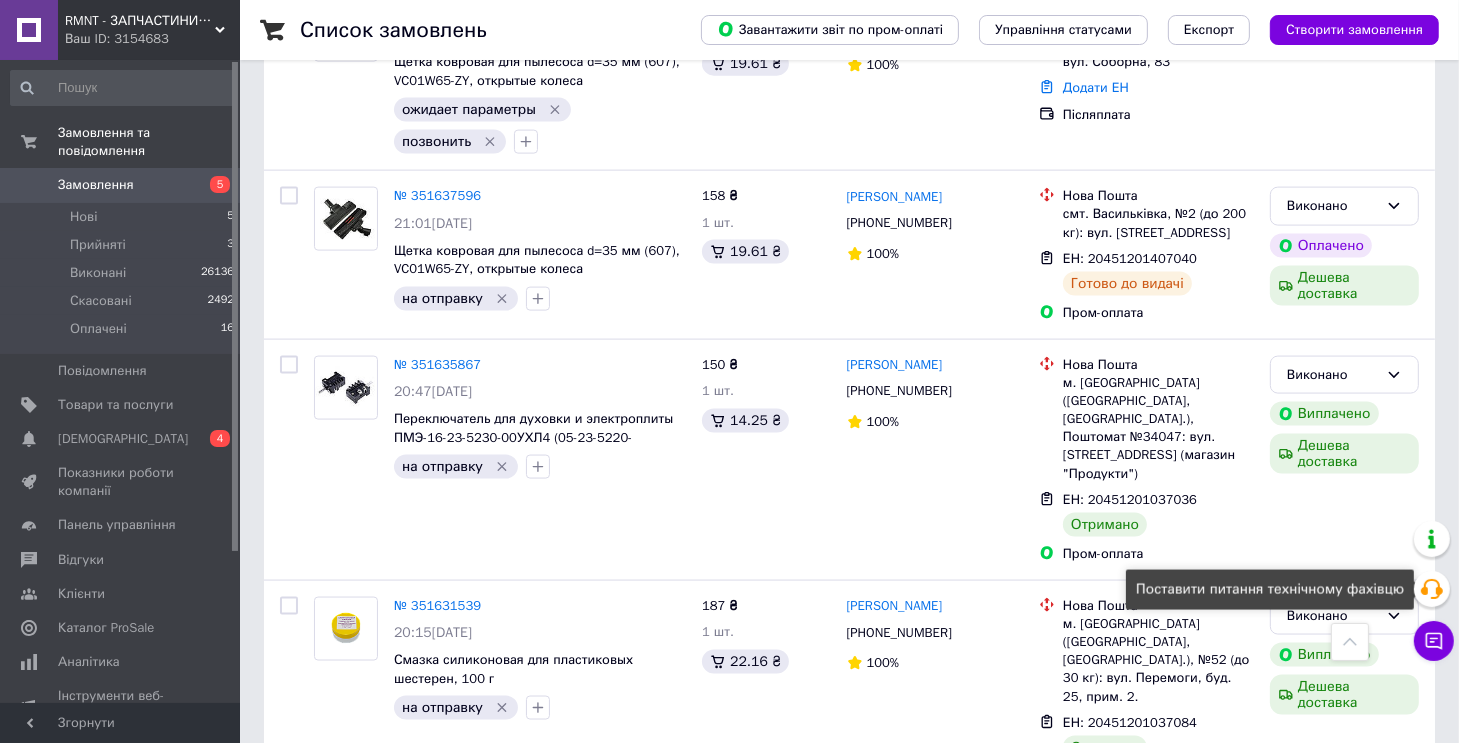 click on "м. Запоріжжя (Запорізька обл., Запорізький р-н.), №52 (до 30 кг): вул. Перемоги, буд. 25, прим. 2." at bounding box center [1158, 660] 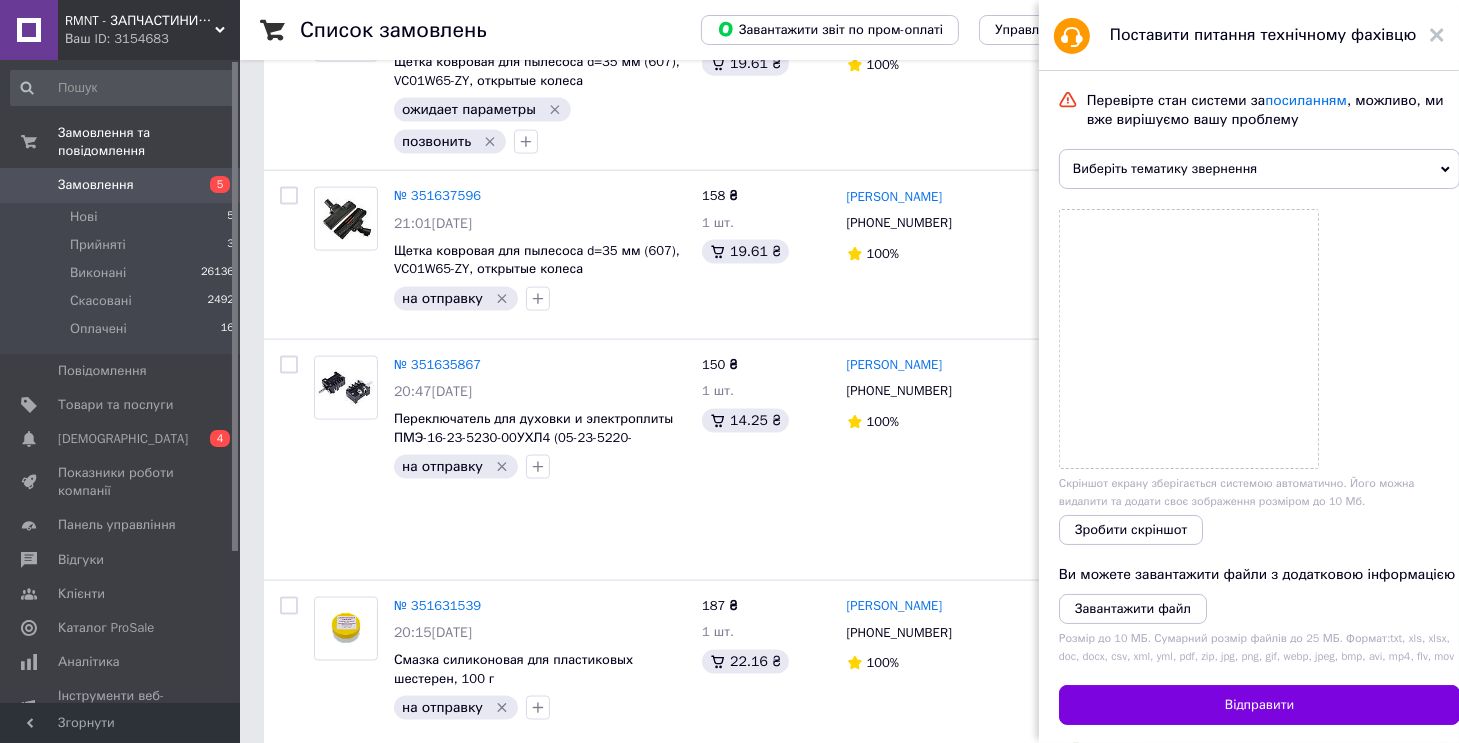 scroll, scrollTop: 10552, scrollLeft: 0, axis: vertical 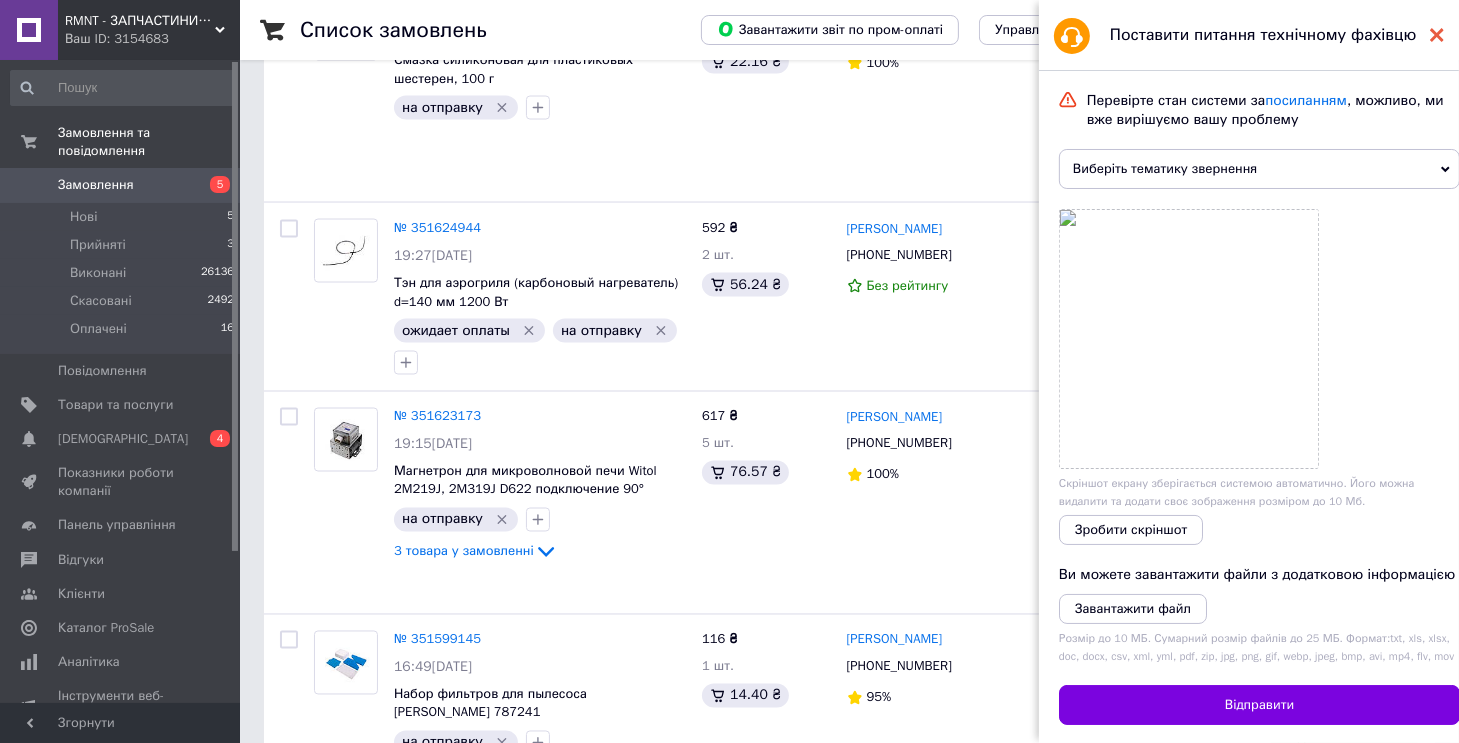 click 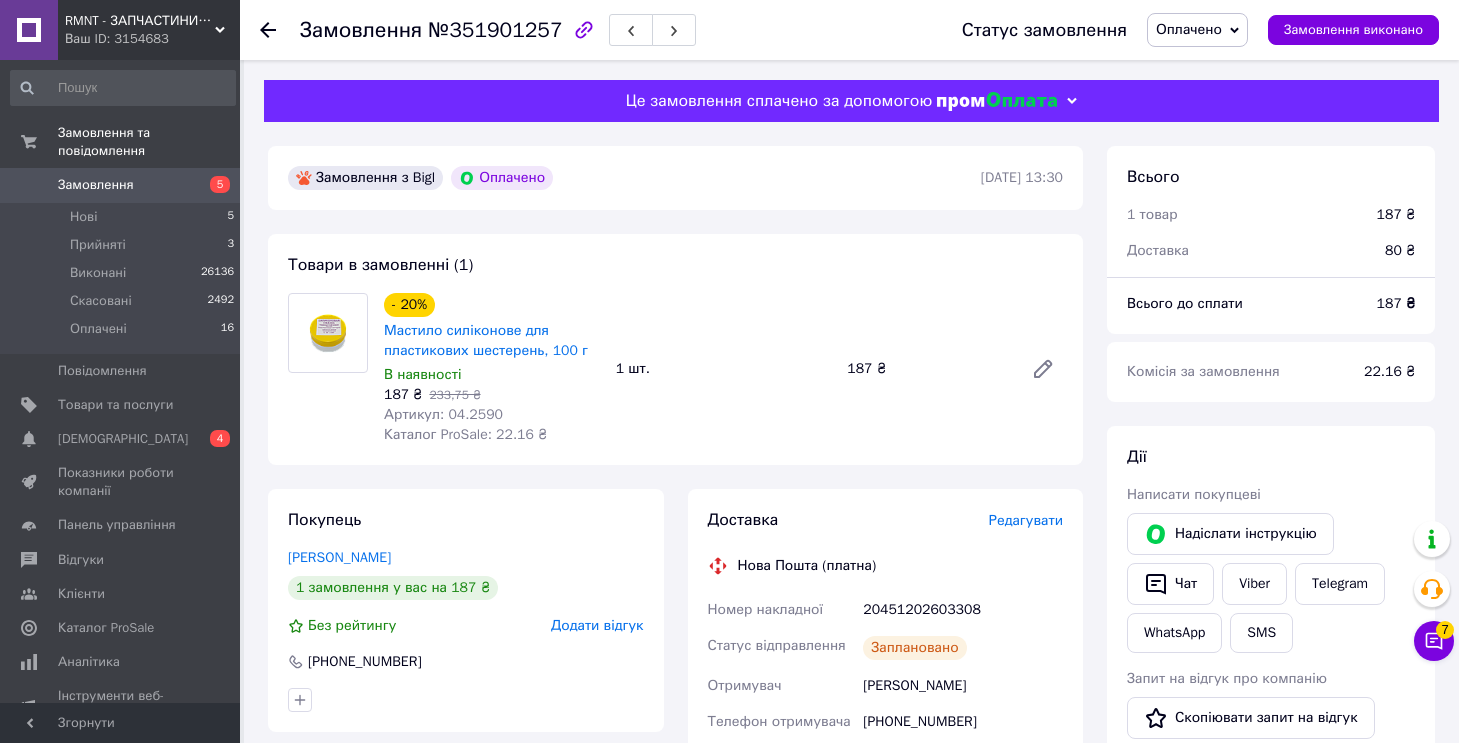 scroll, scrollTop: 0, scrollLeft: 0, axis: both 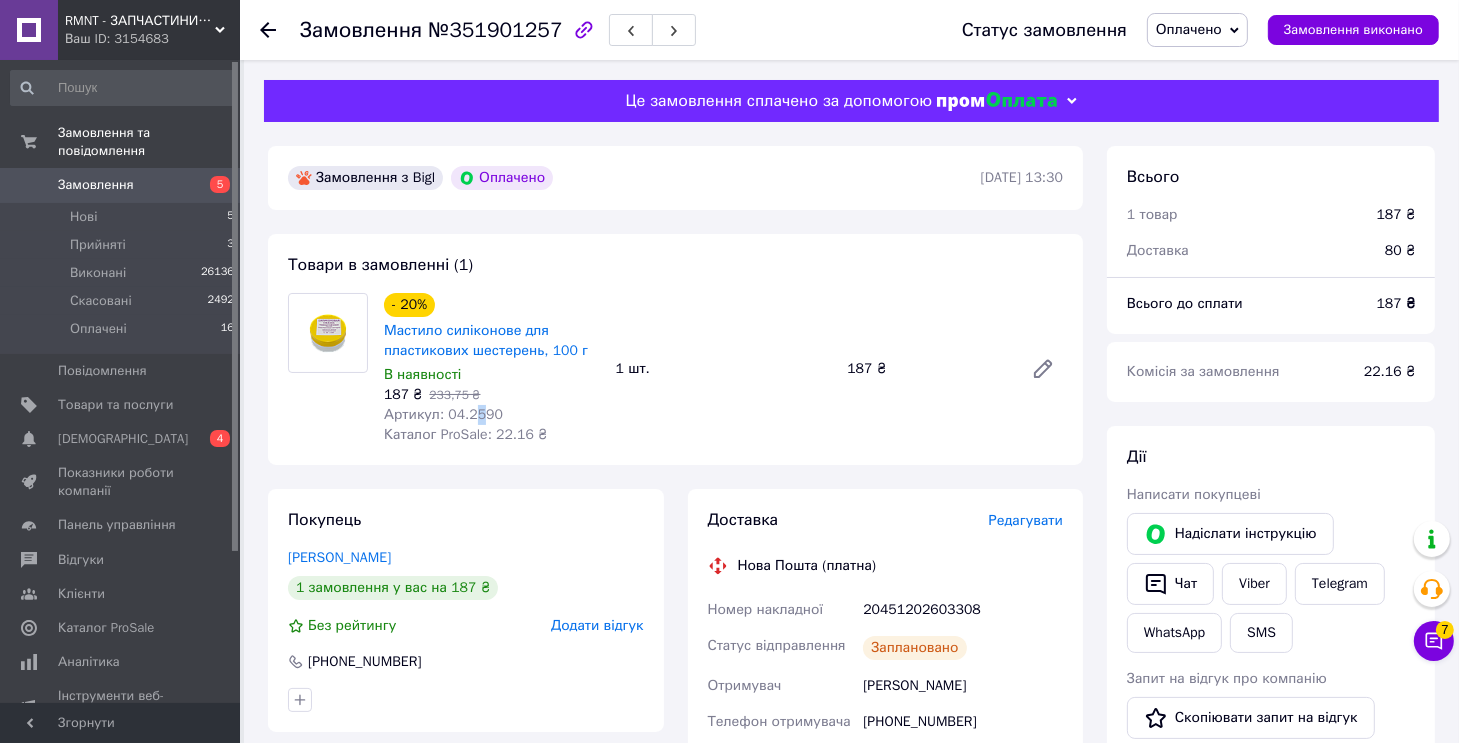 click on "Артикул: 04.2590" at bounding box center [443, 414] 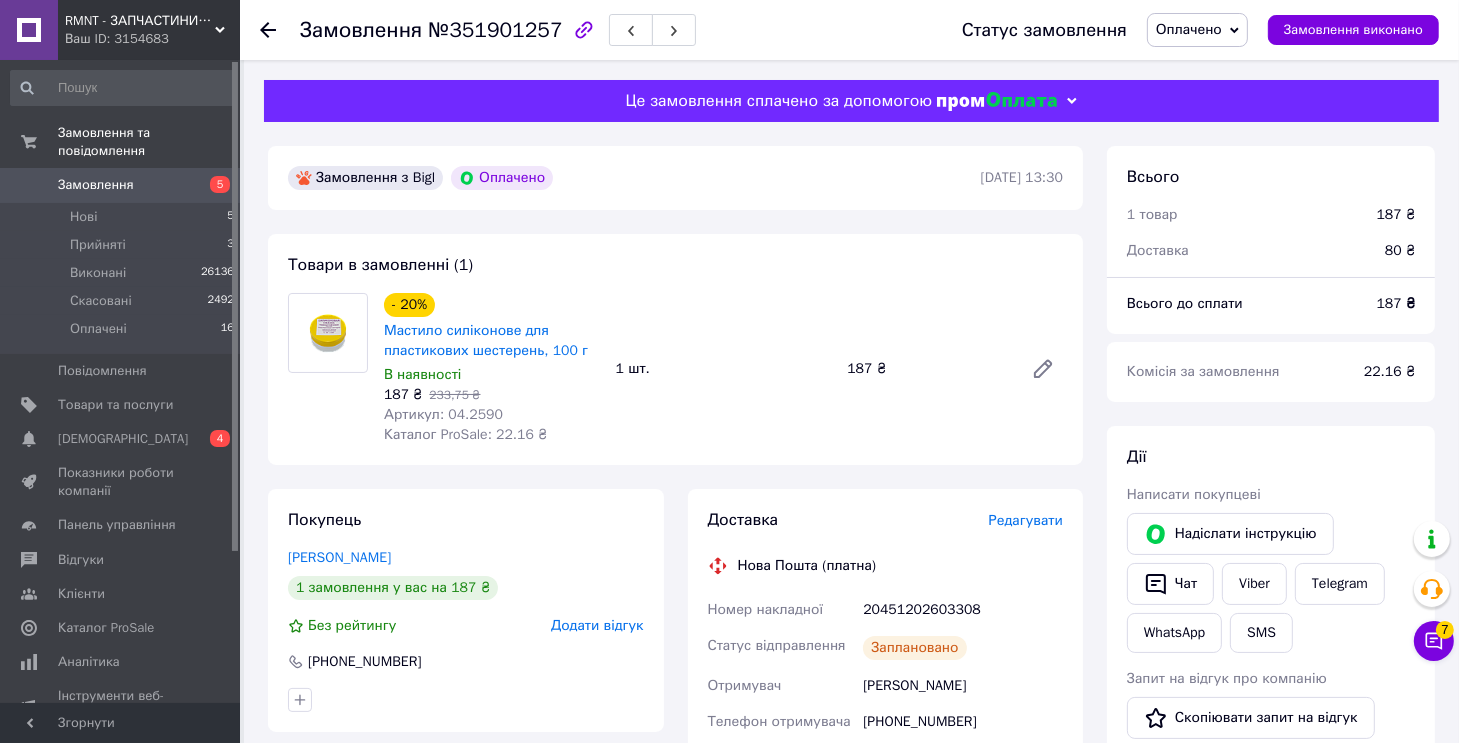 click on "Артикул: 04.2590" at bounding box center (443, 414) 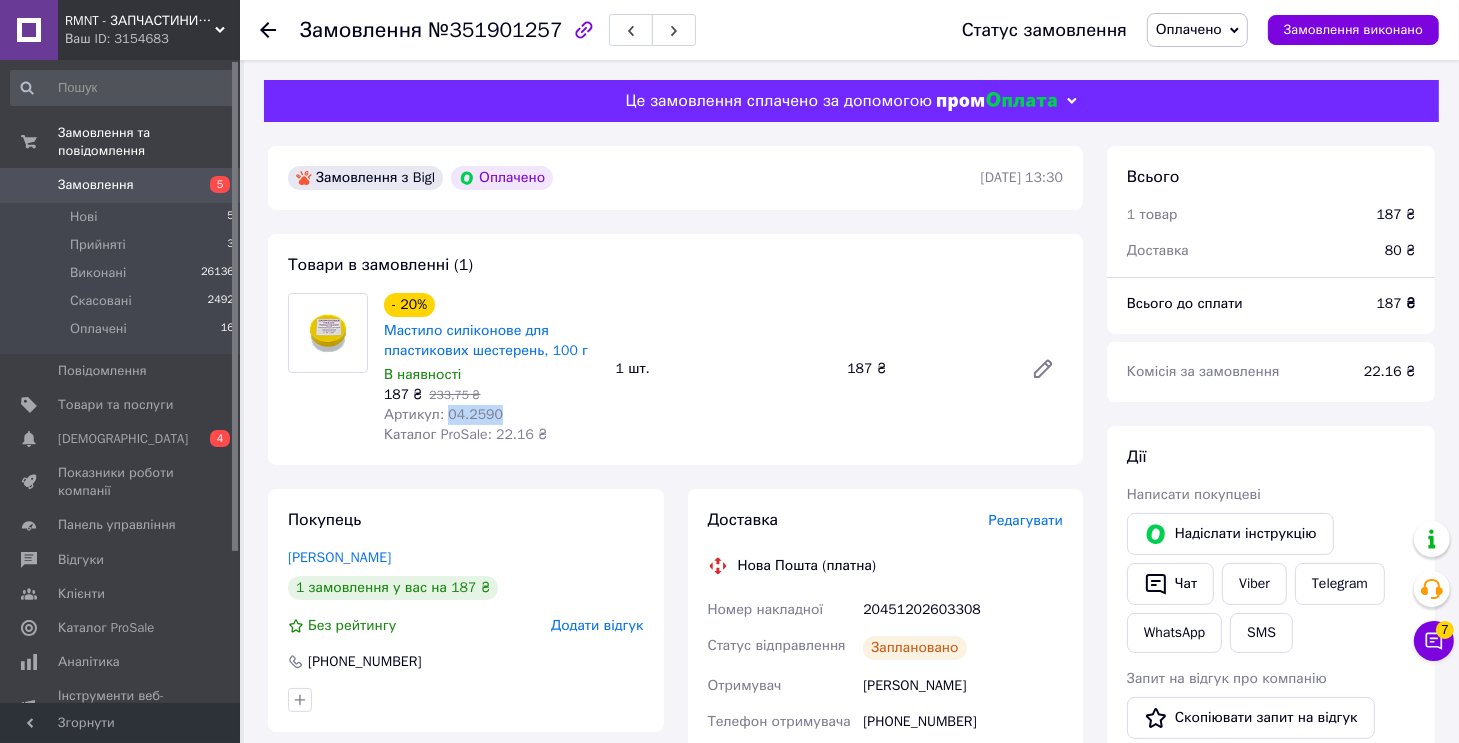 click on "Артикул: 04.2590" at bounding box center [443, 414] 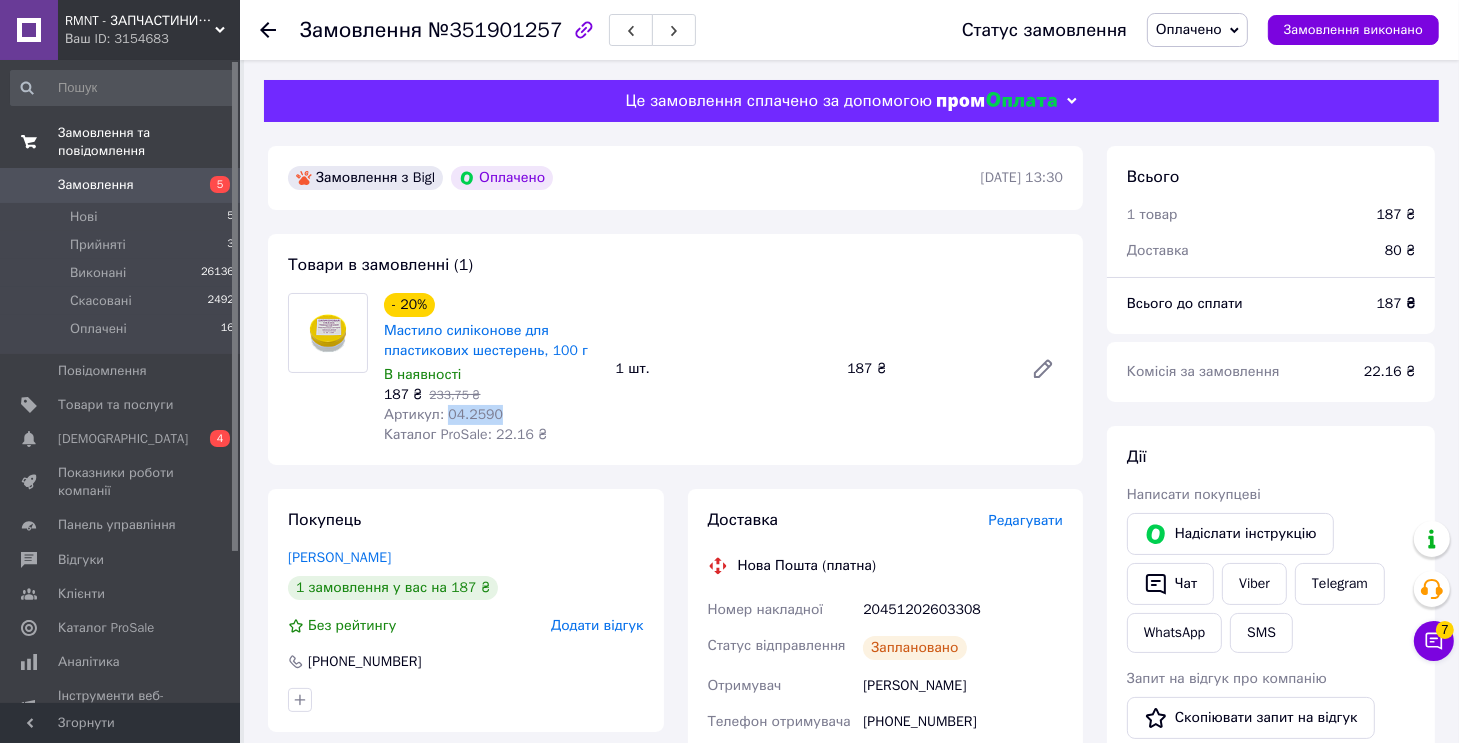 copy on "04.2590" 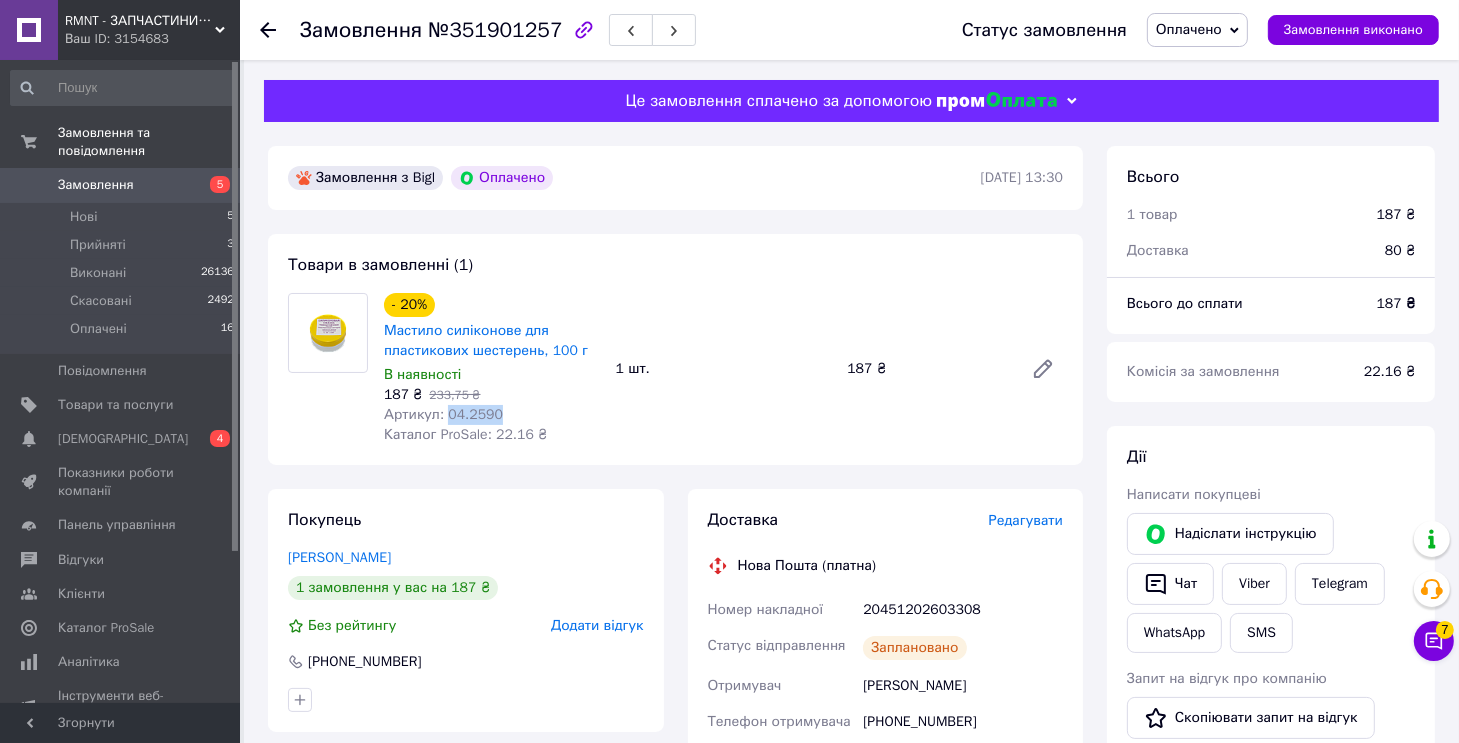scroll, scrollTop: 400, scrollLeft: 0, axis: vertical 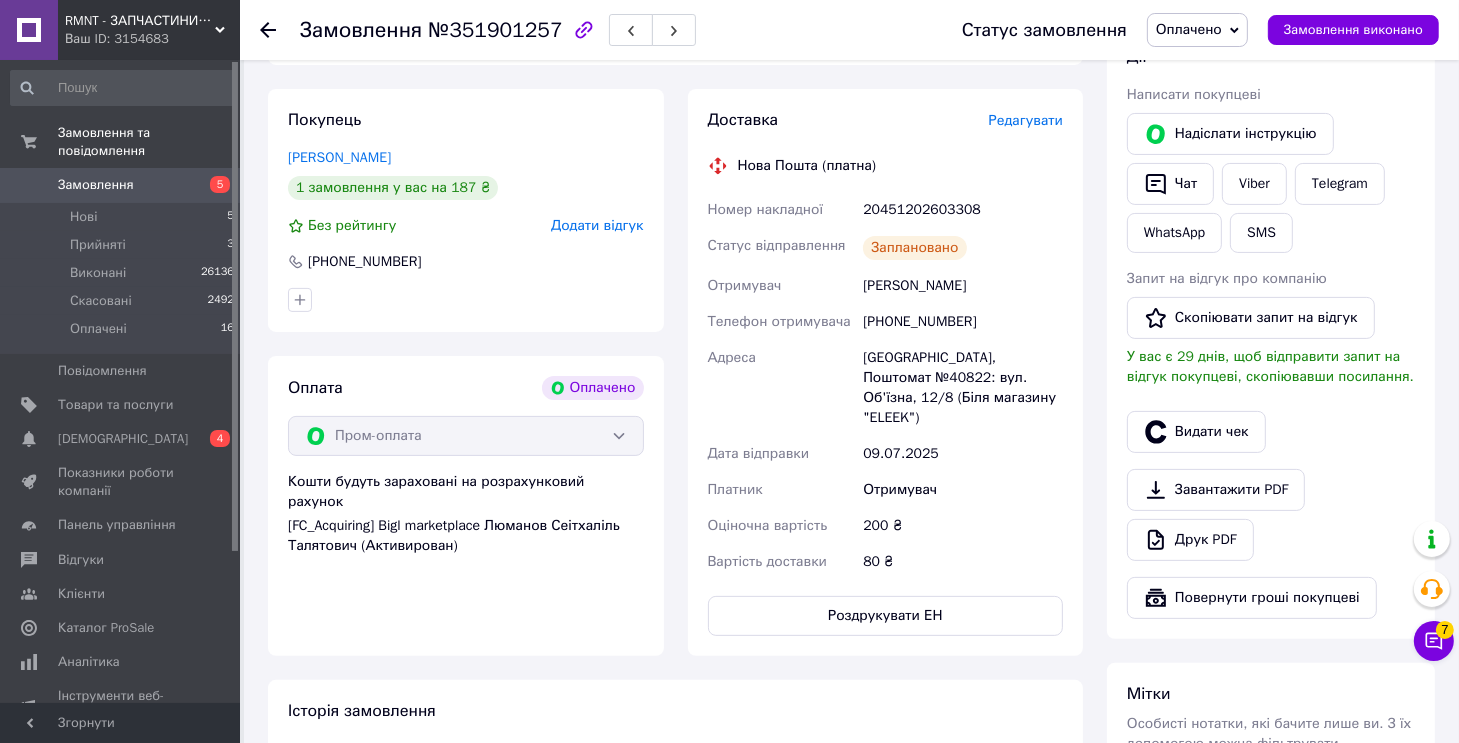 click on "20451202603308" at bounding box center (963, 210) 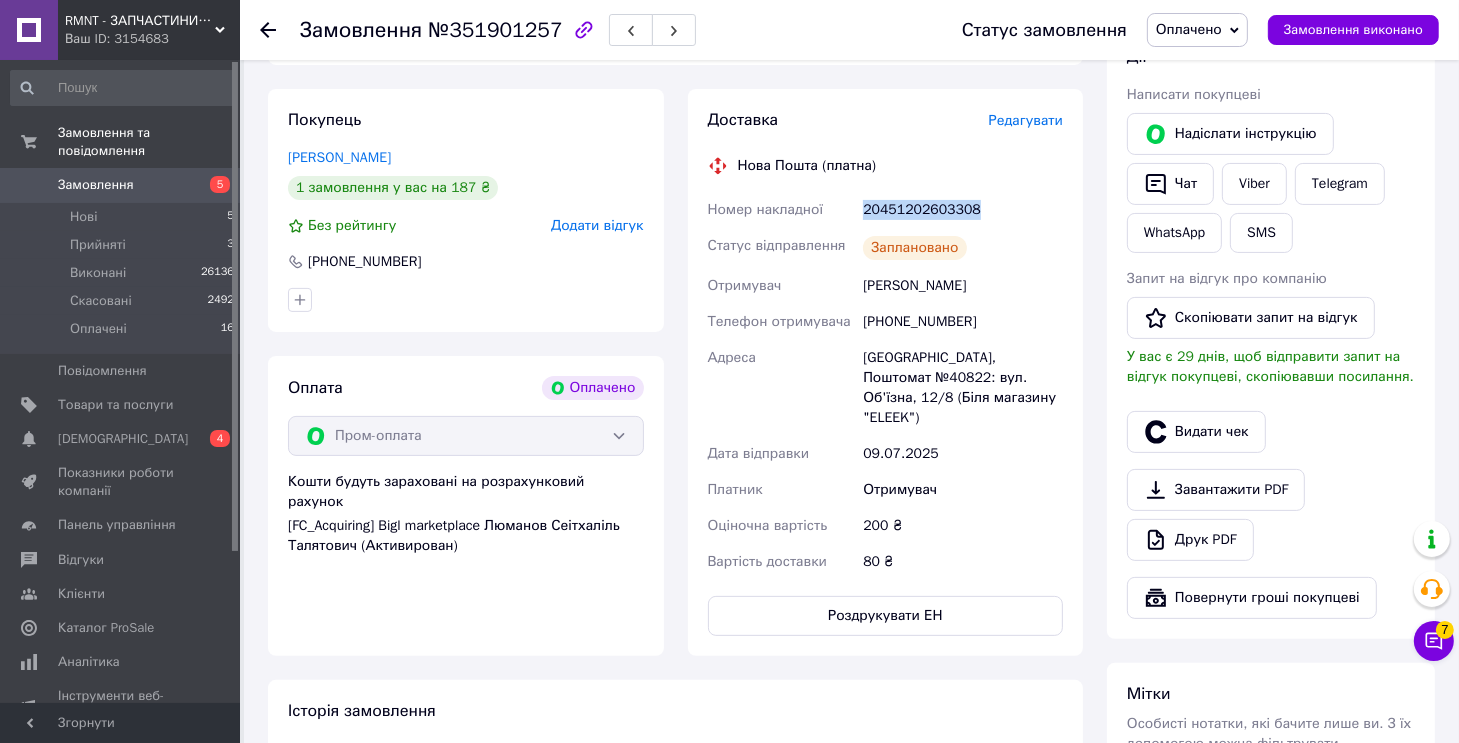 click on "20451202603308" at bounding box center [963, 210] 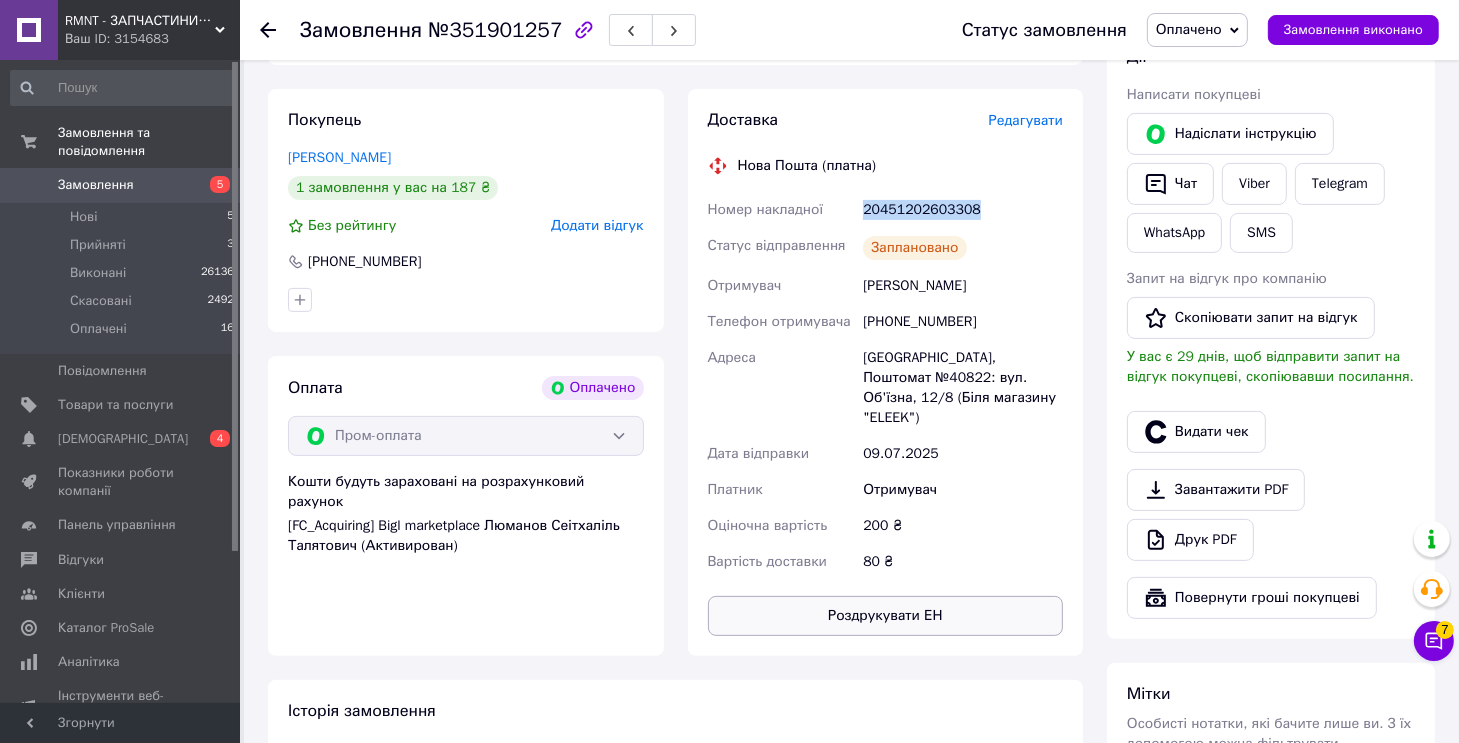 click on "Роздрукувати ЕН" at bounding box center (886, 616) 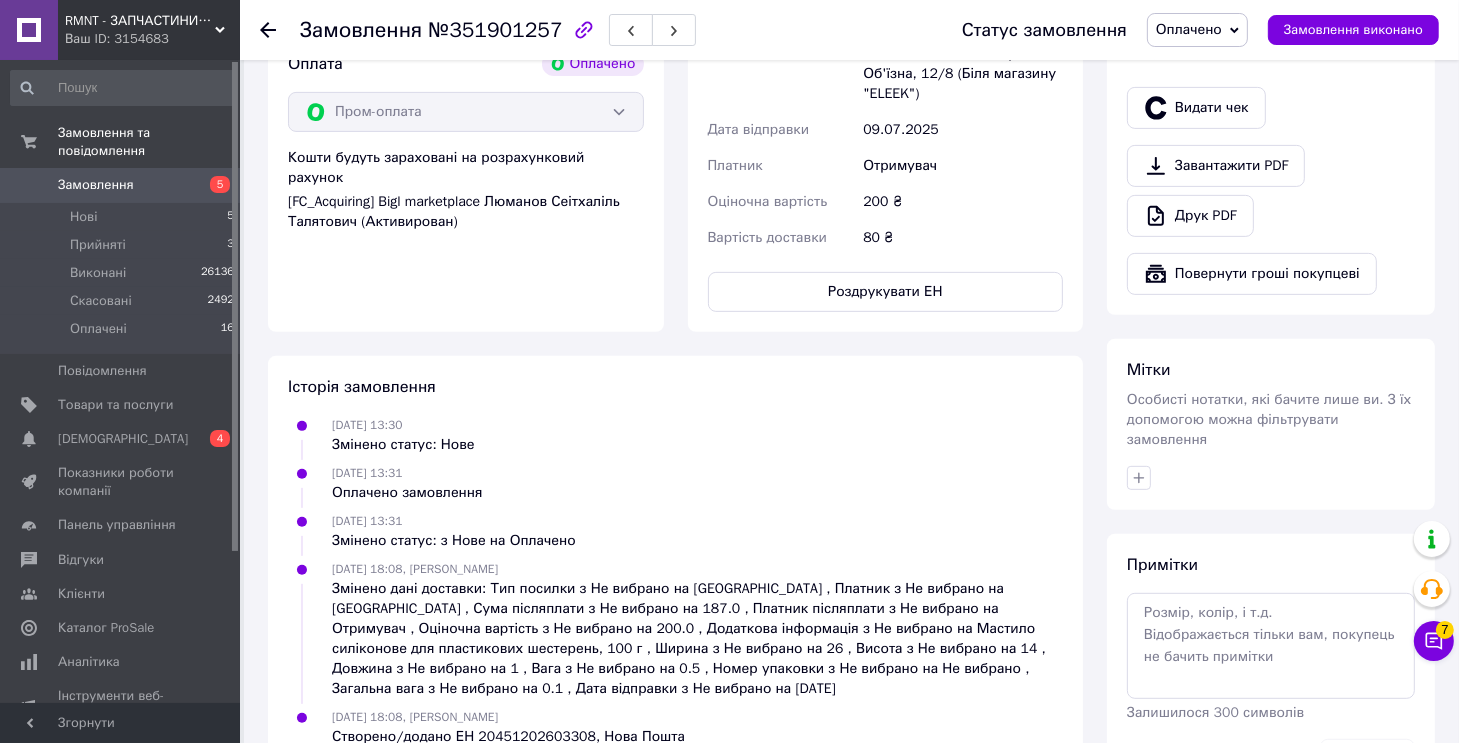 scroll, scrollTop: 782, scrollLeft: 0, axis: vertical 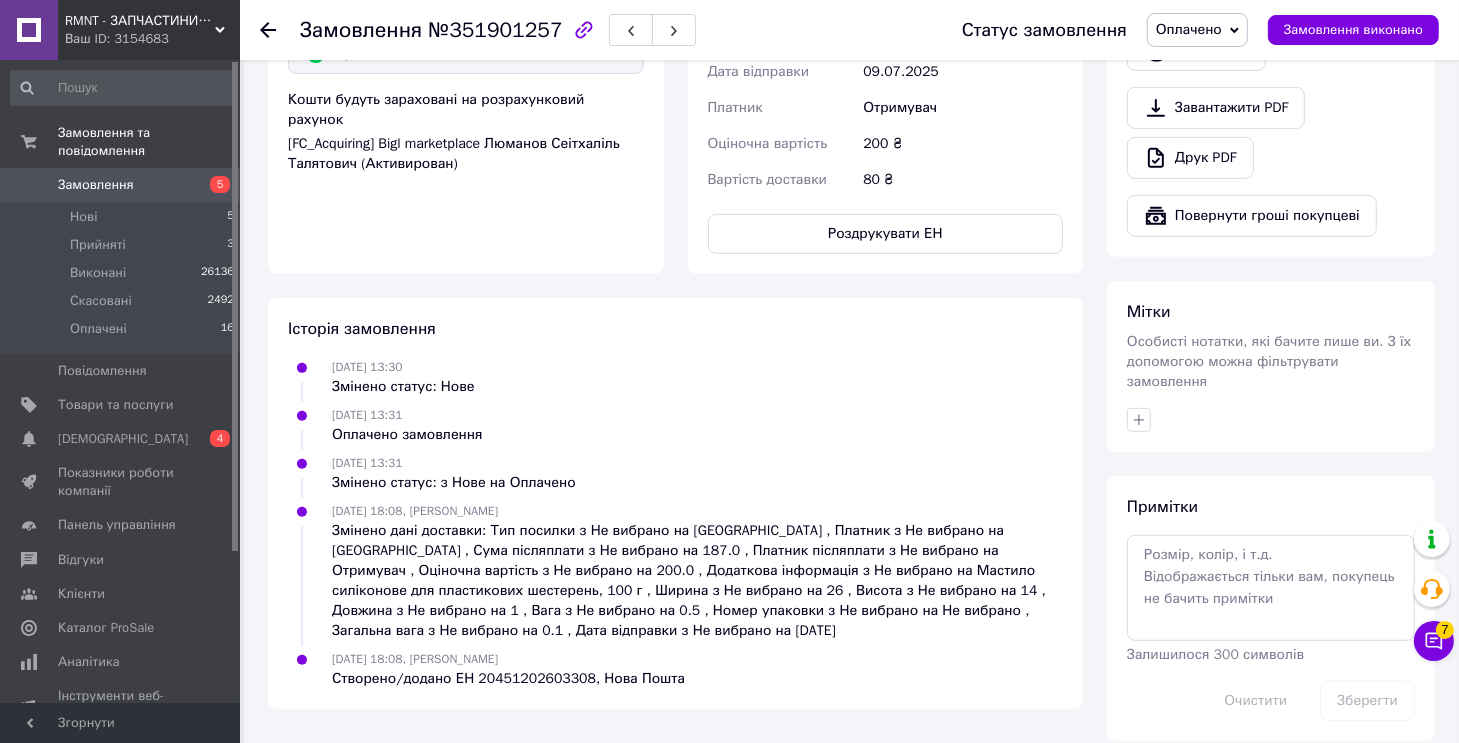 type 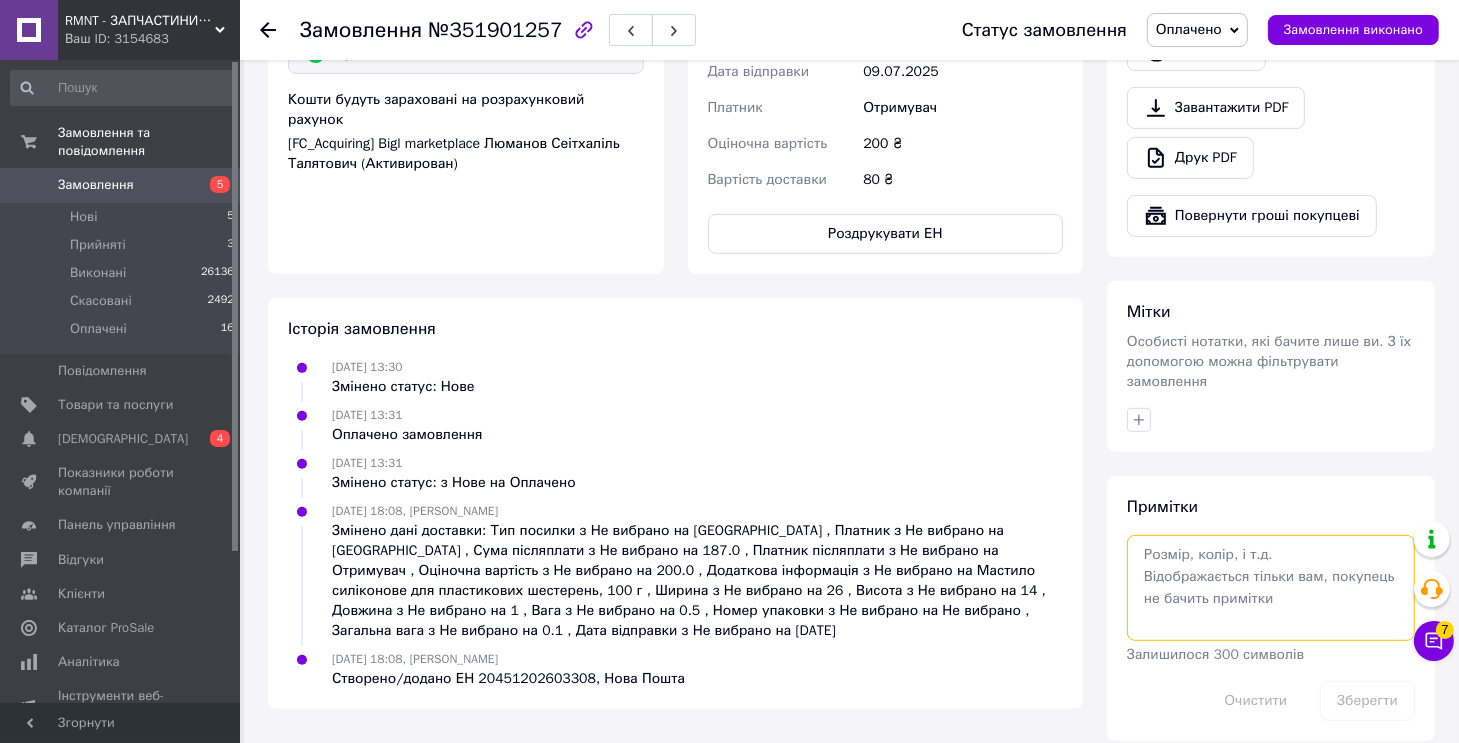 click at bounding box center [1271, 588] 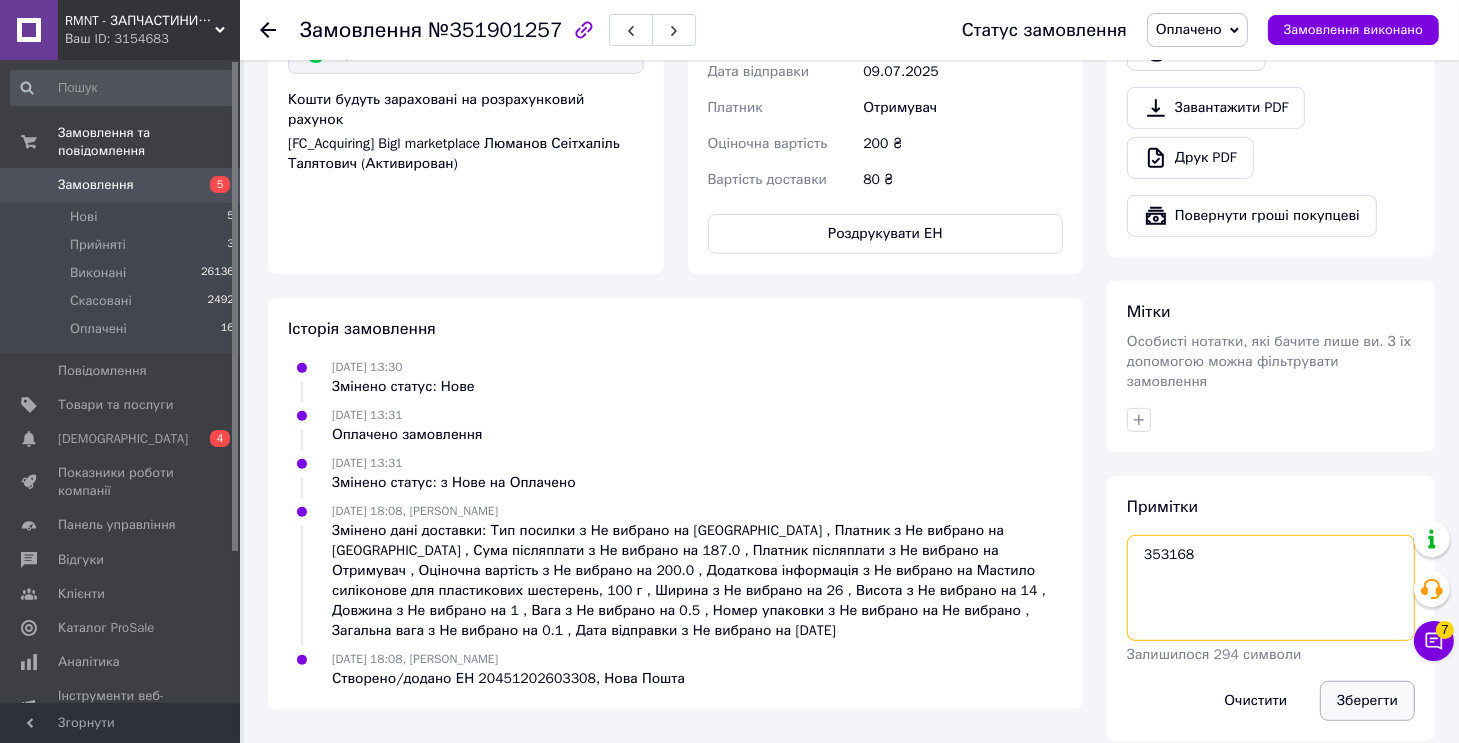 type on "353168" 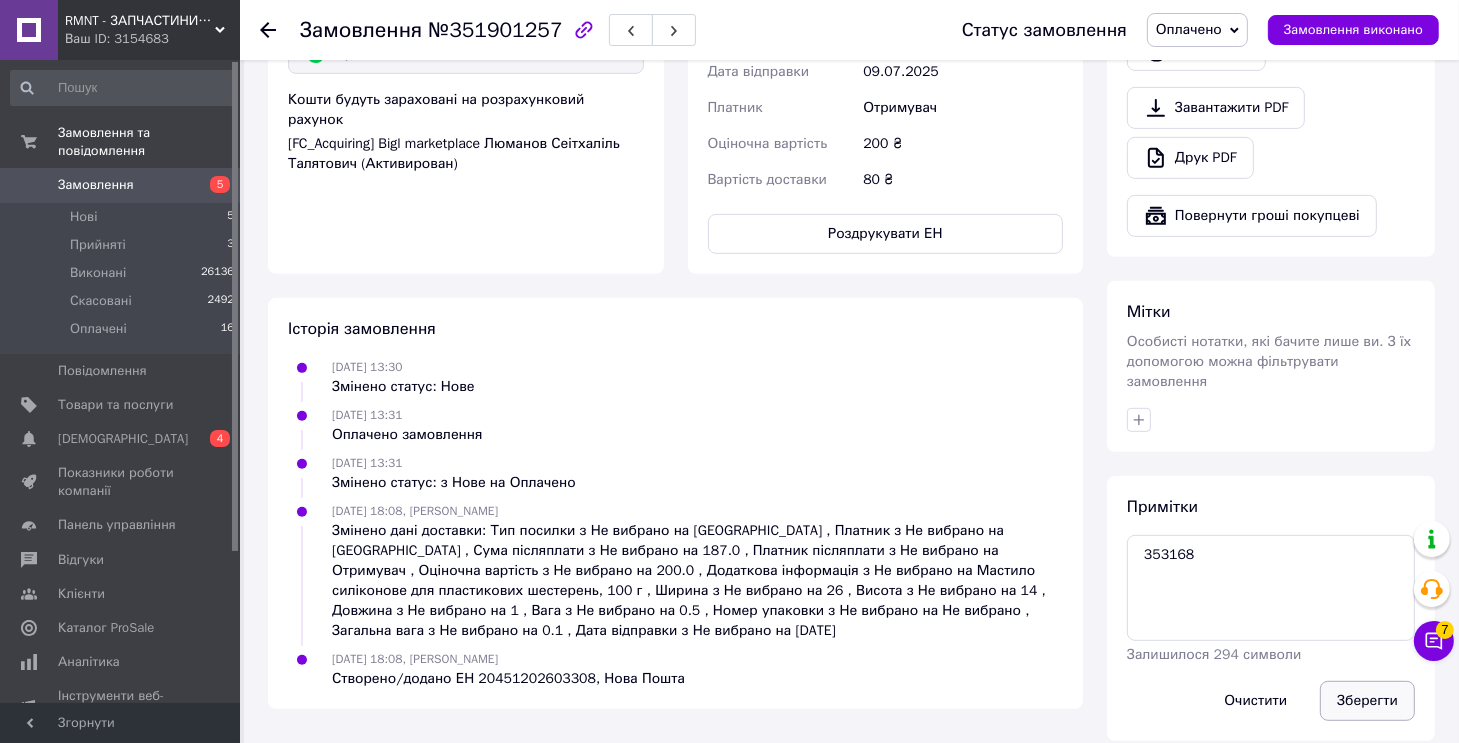click on "Зберегти" at bounding box center [1367, 701] 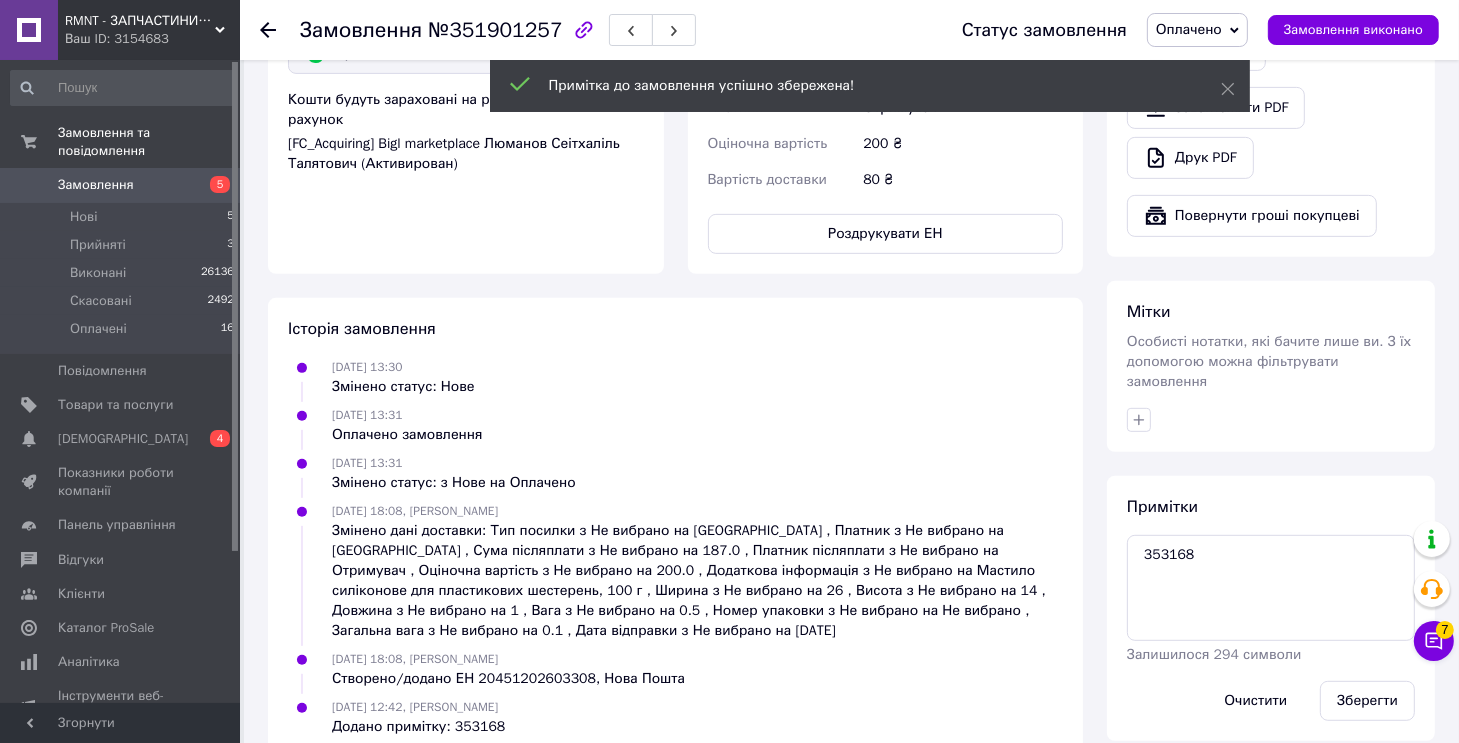 click 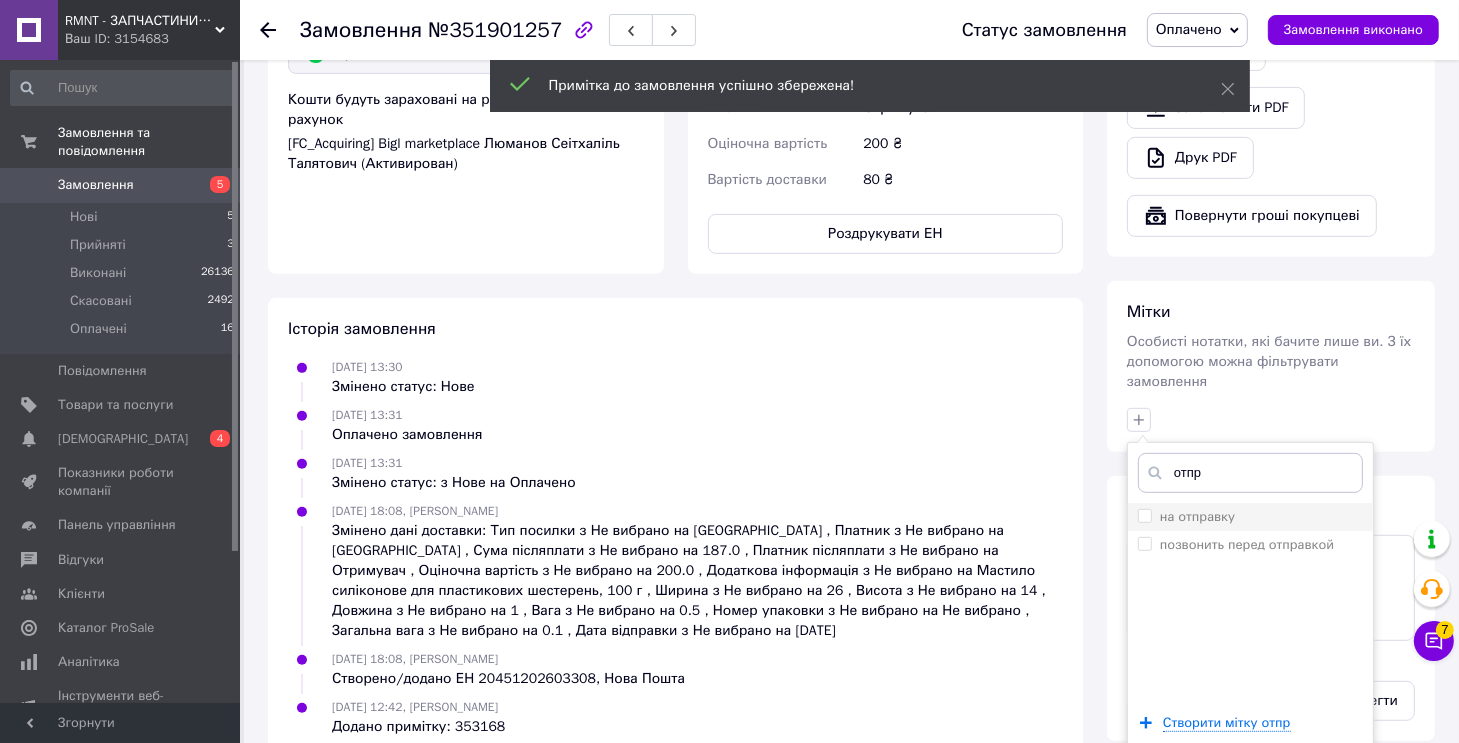 type on "отпр" 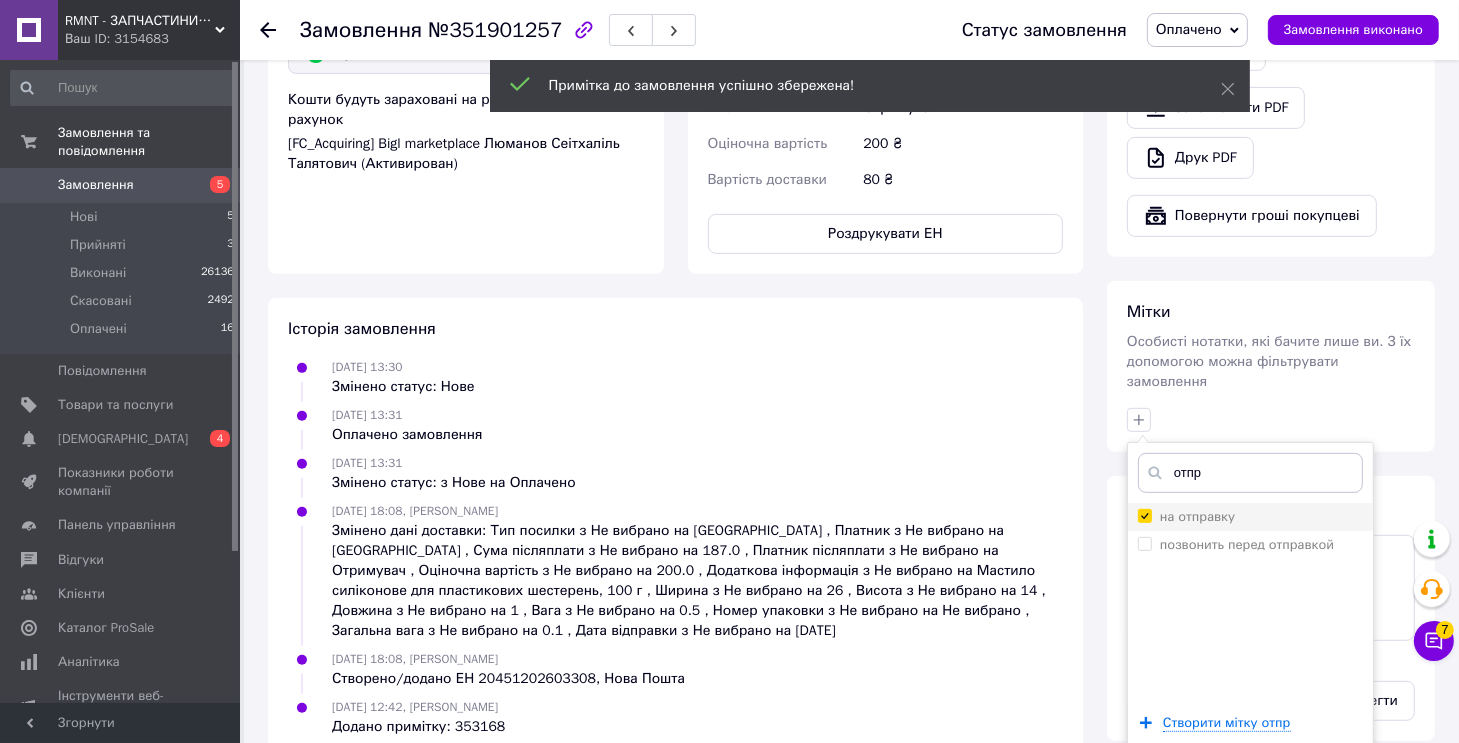 checkbox on "true" 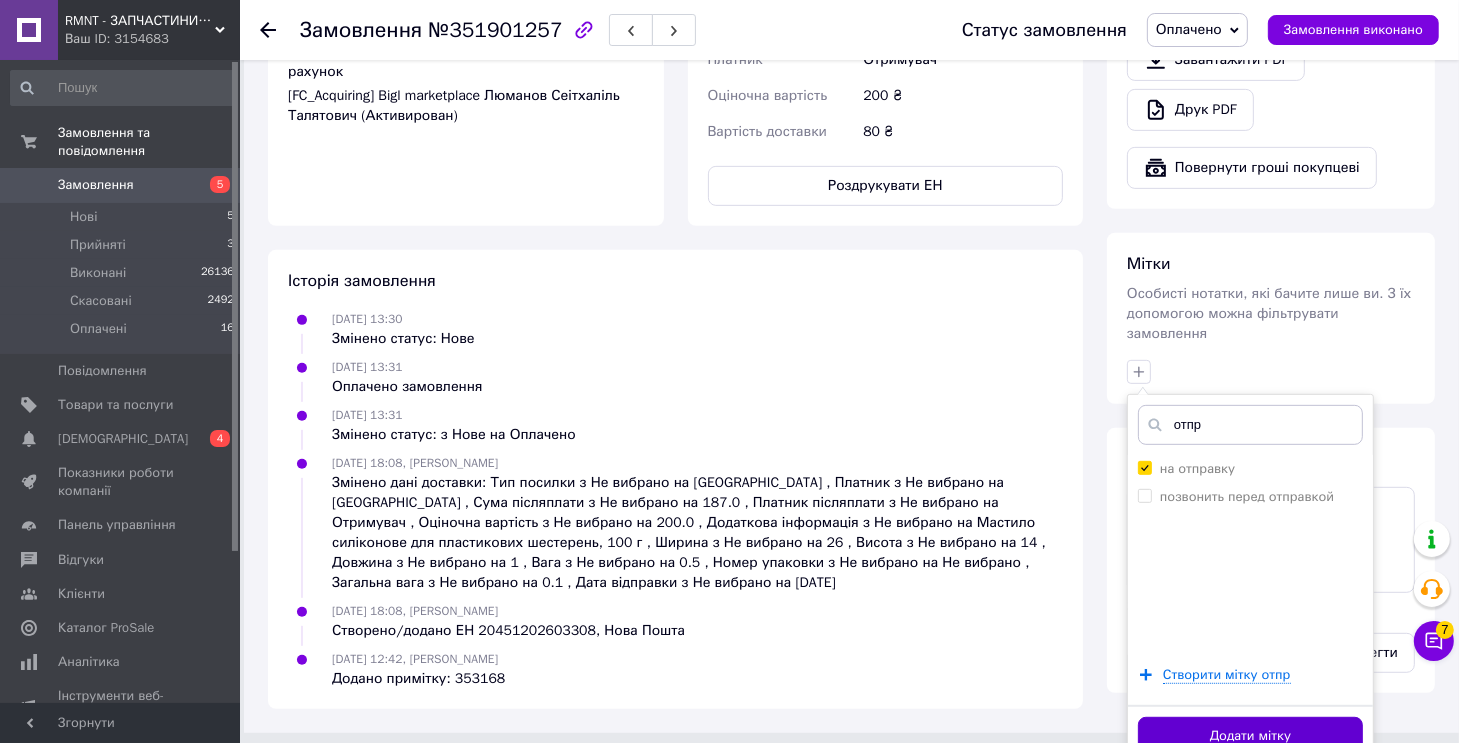click on "Додати мітку" at bounding box center [1250, 736] 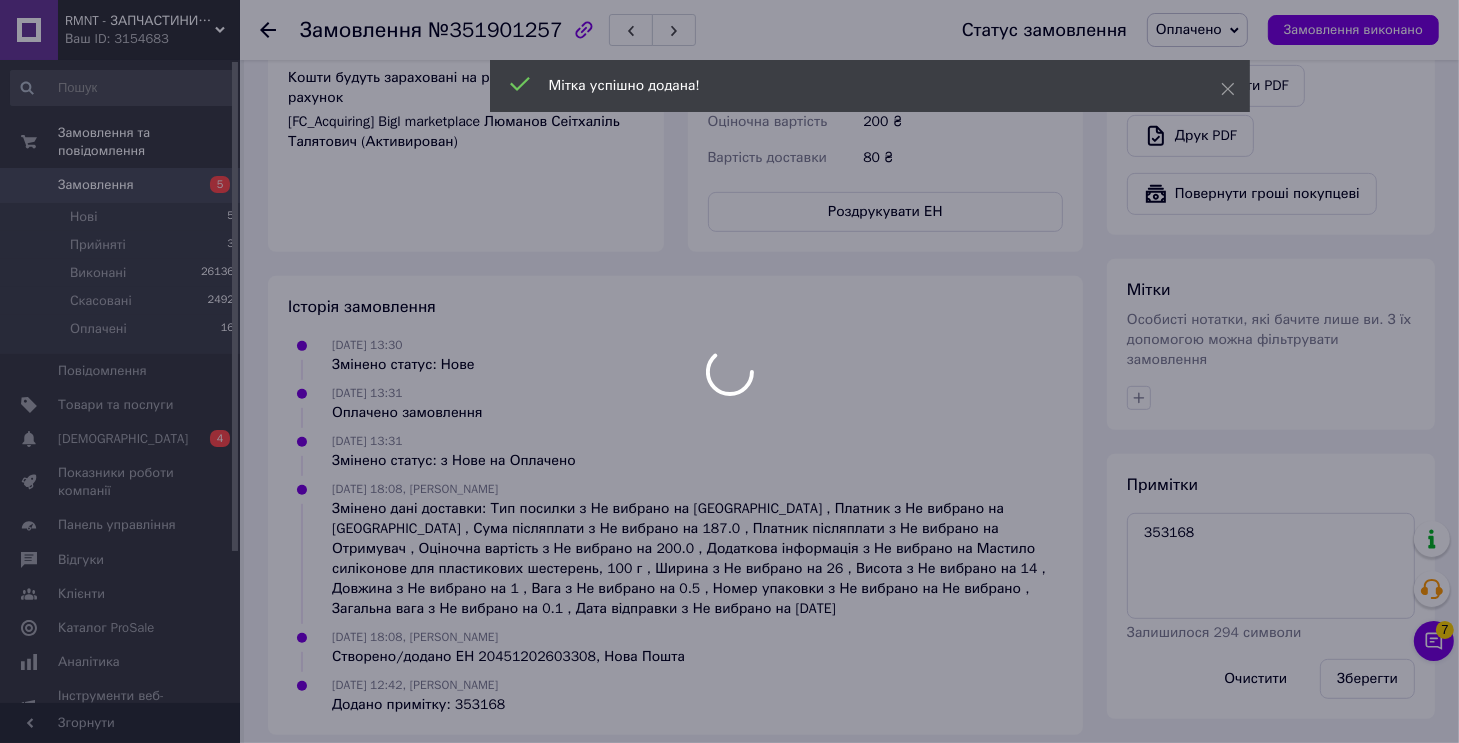 scroll, scrollTop: 830, scrollLeft: 0, axis: vertical 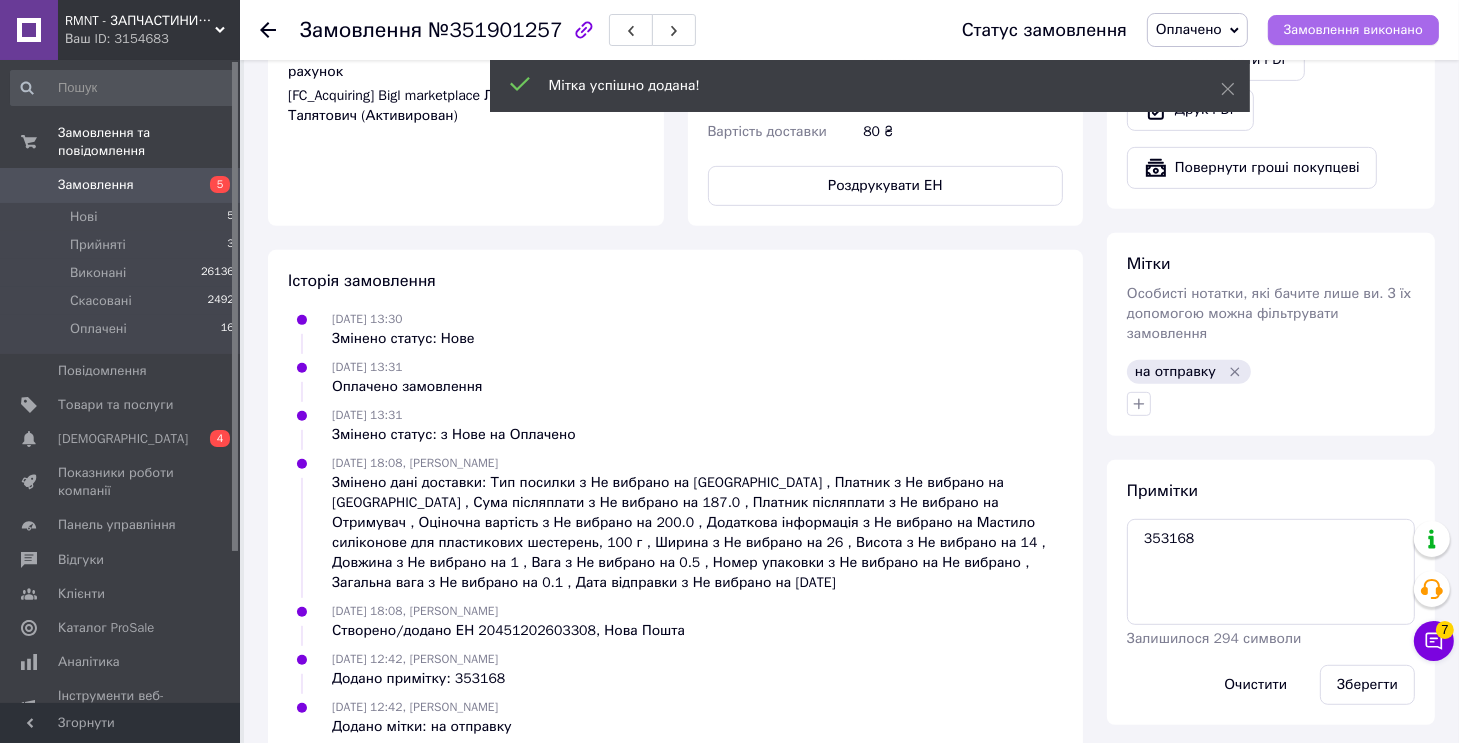 click on "Замовлення виконано" at bounding box center (1353, 30) 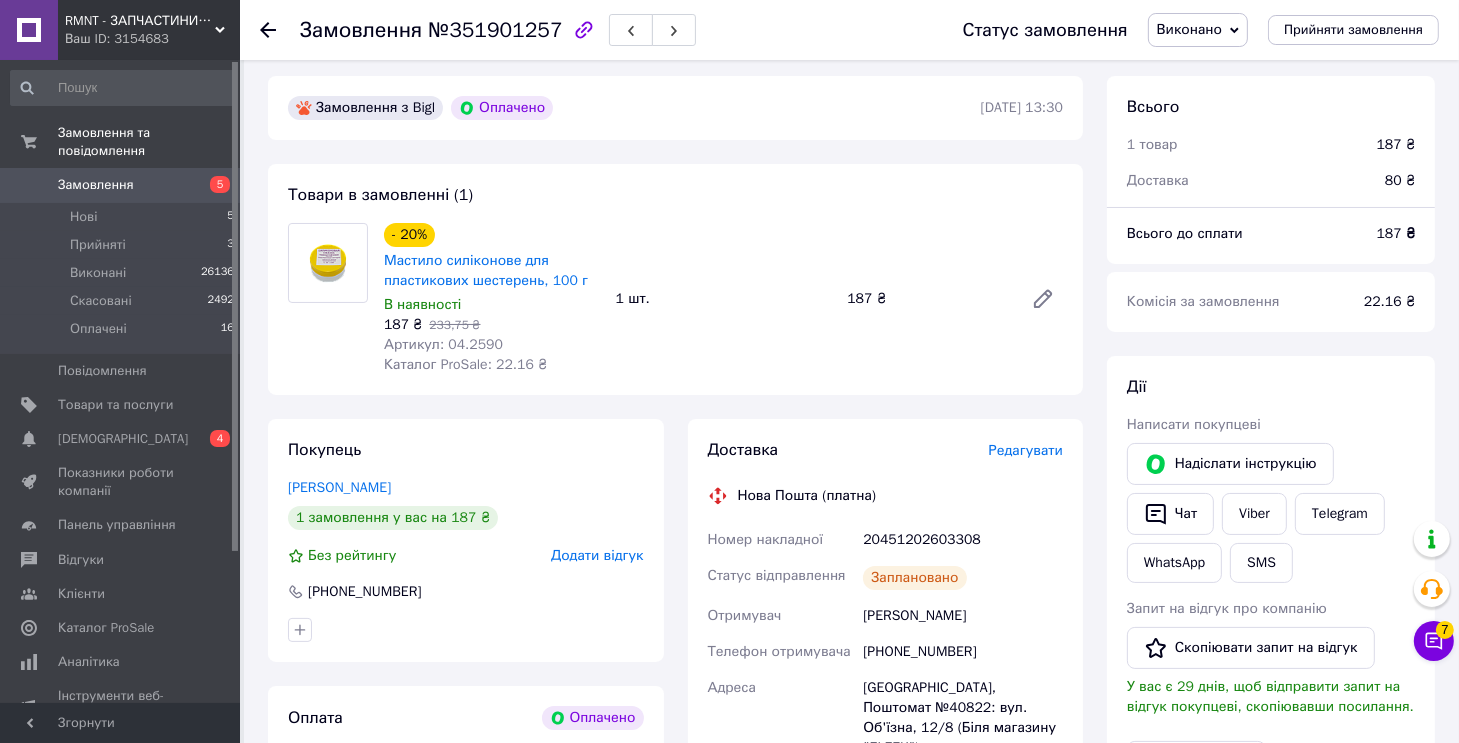 scroll, scrollTop: 0, scrollLeft: 0, axis: both 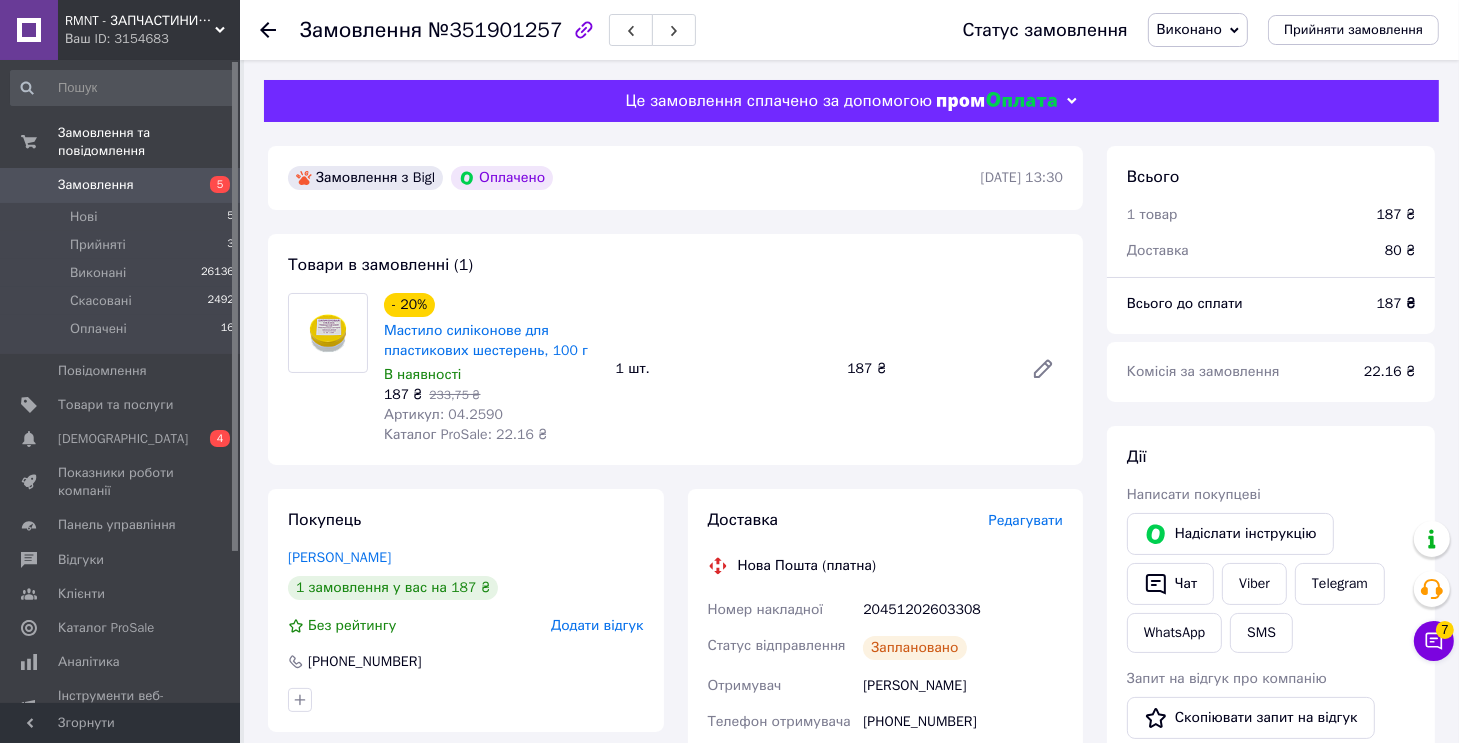 click on "Товари в замовленні (1) - 20% Мастило силіконове для пластикових шестерень, 100 г В наявності 187 ₴   233,75 ₴ Артикул: 04.2590 Каталог ProSale: 22.16 ₴  1 шт. 187 ₴" at bounding box center (675, 349) 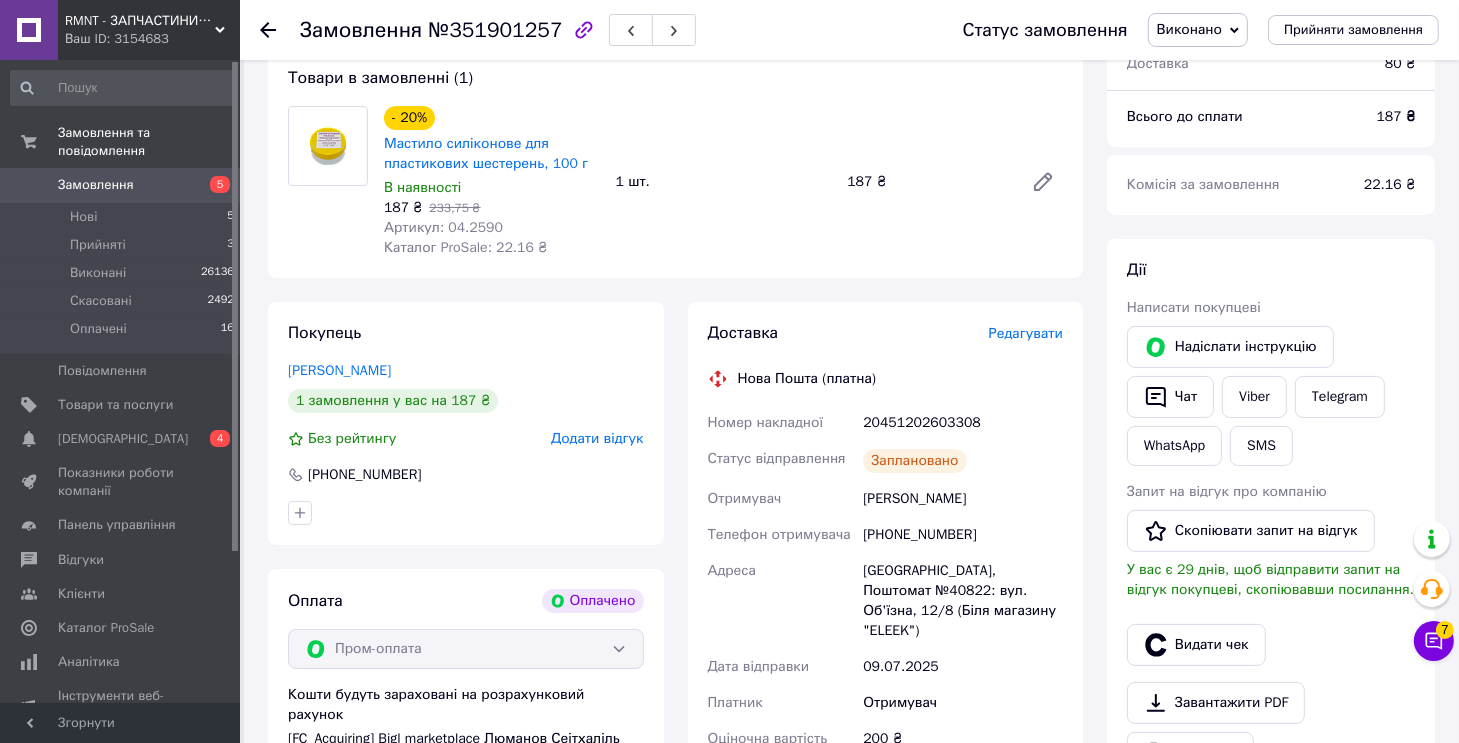 scroll, scrollTop: 101, scrollLeft: 0, axis: vertical 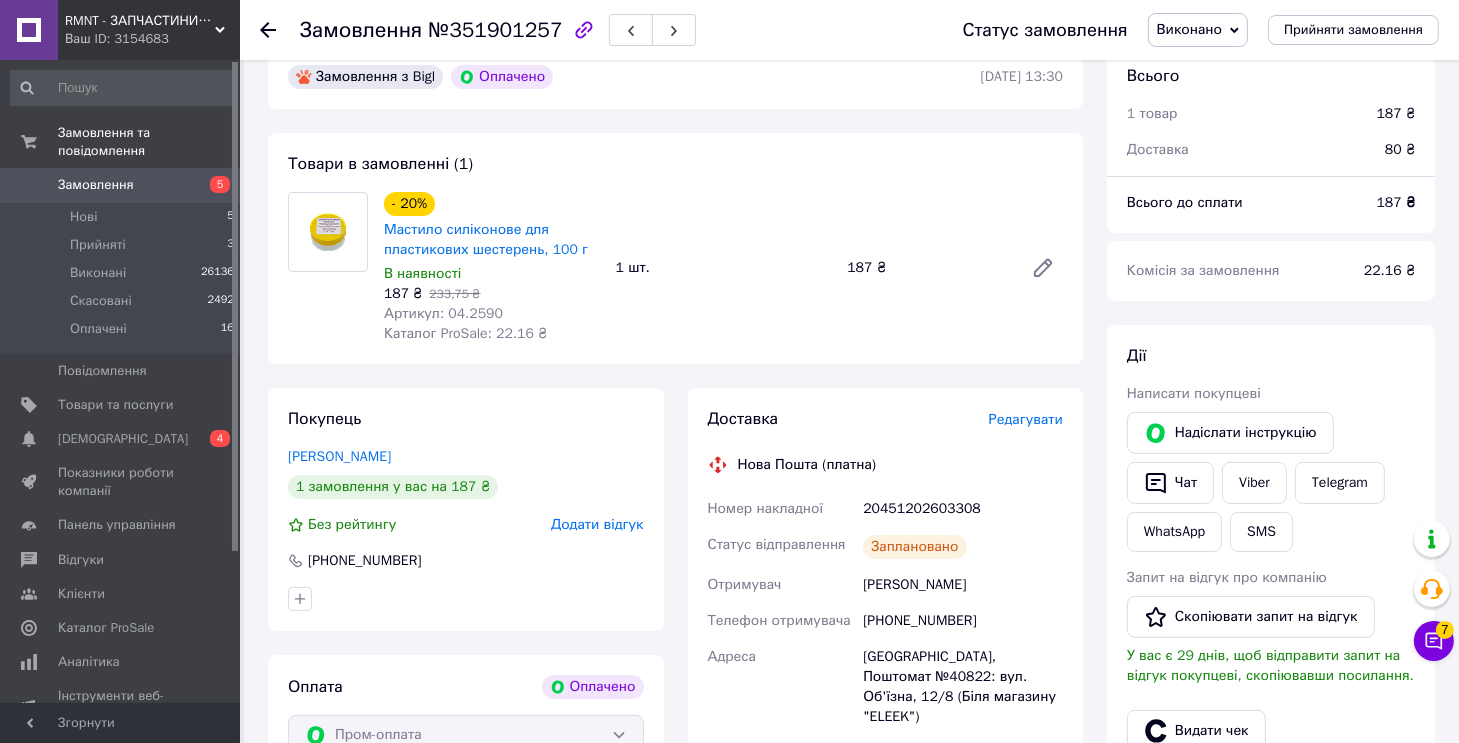 click on "Артикул: 04.2590" at bounding box center [443, 313] 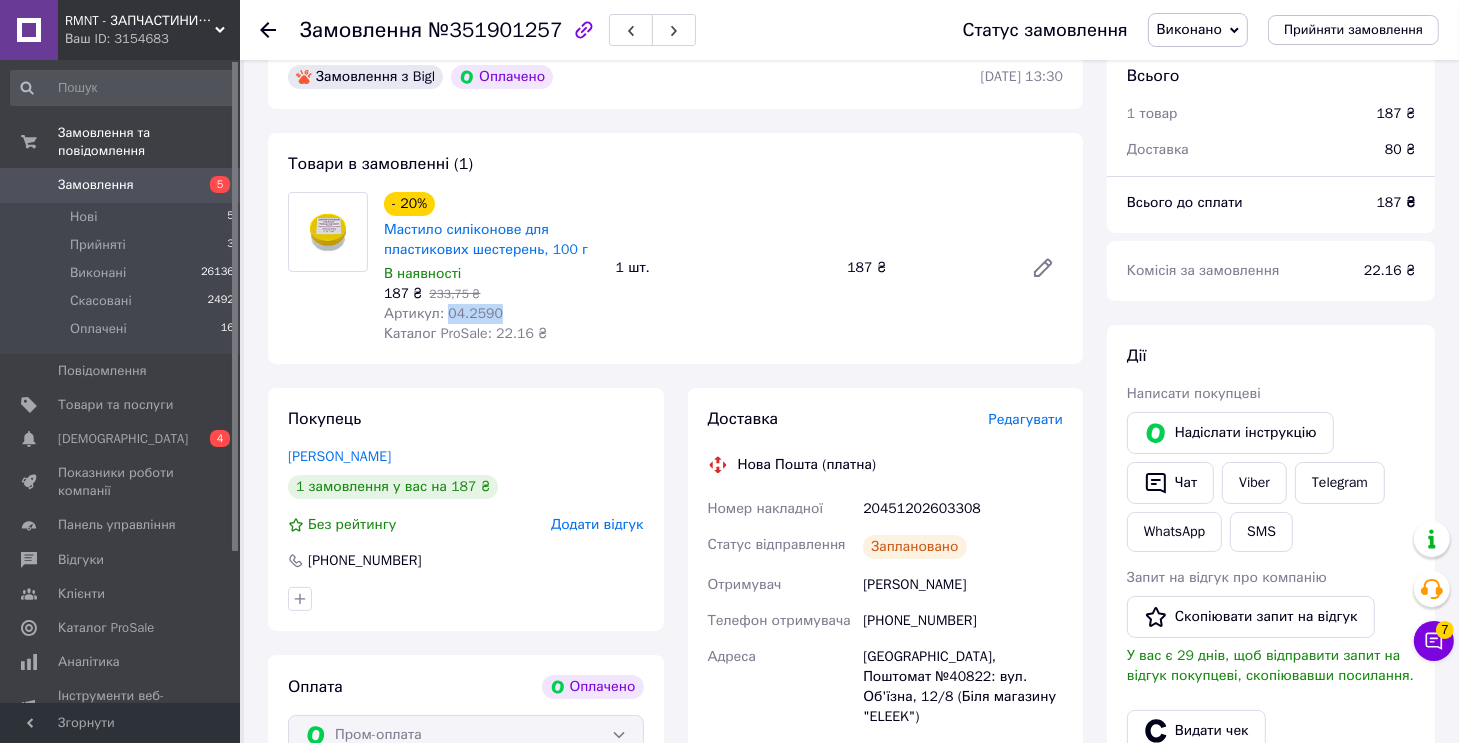 click on "Артикул: 04.2590" at bounding box center (443, 313) 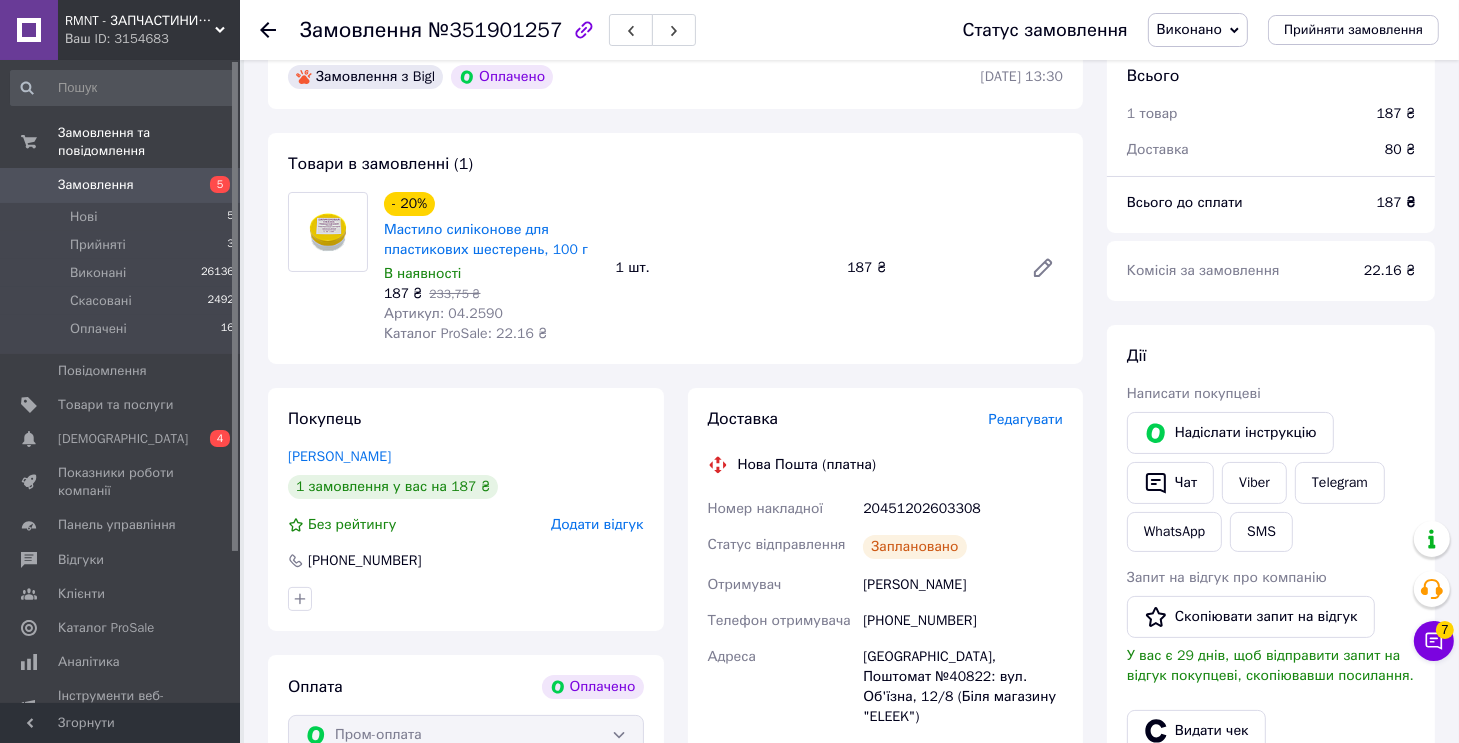 click on "№351901257" at bounding box center [495, 30] 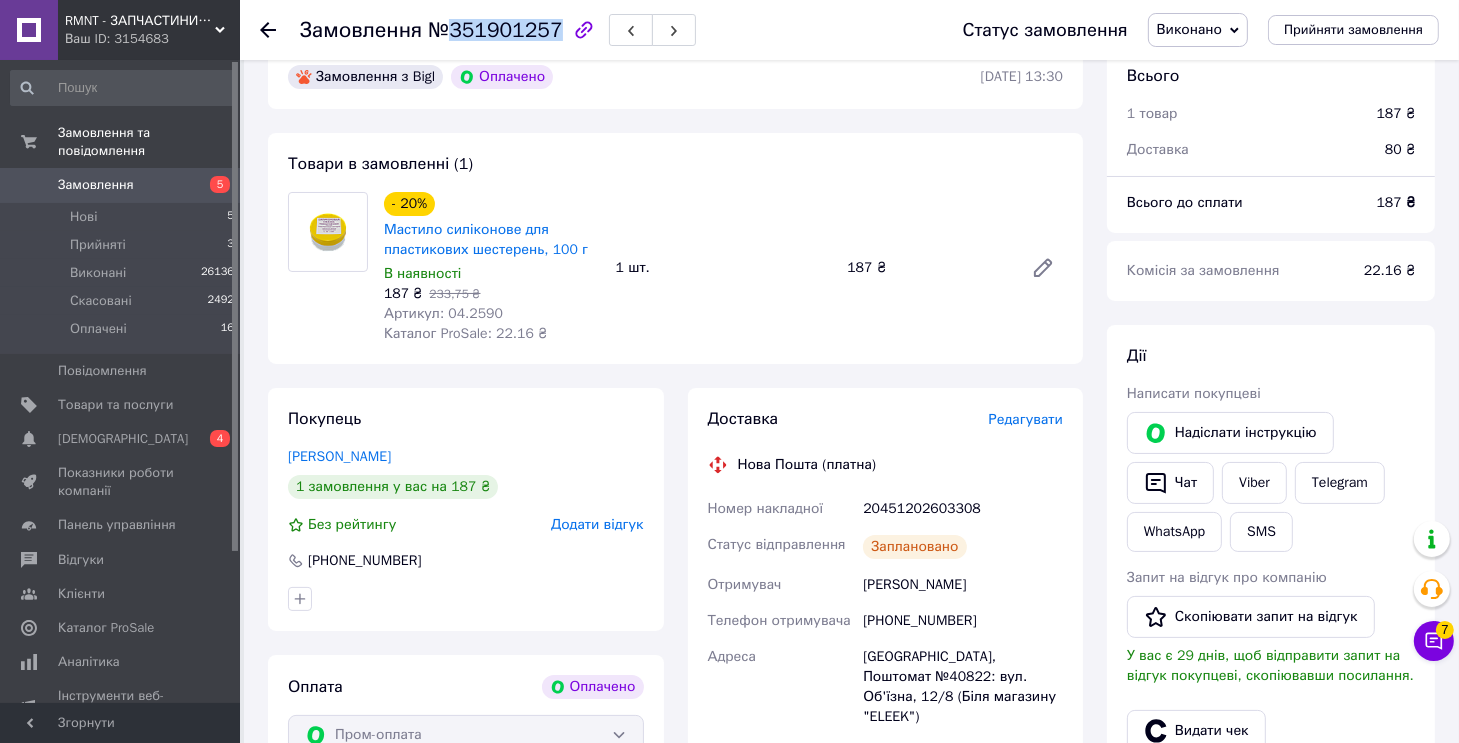 drag, startPoint x: 488, startPoint y: 31, endPoint x: 515, endPoint y: 24, distance: 27.89265 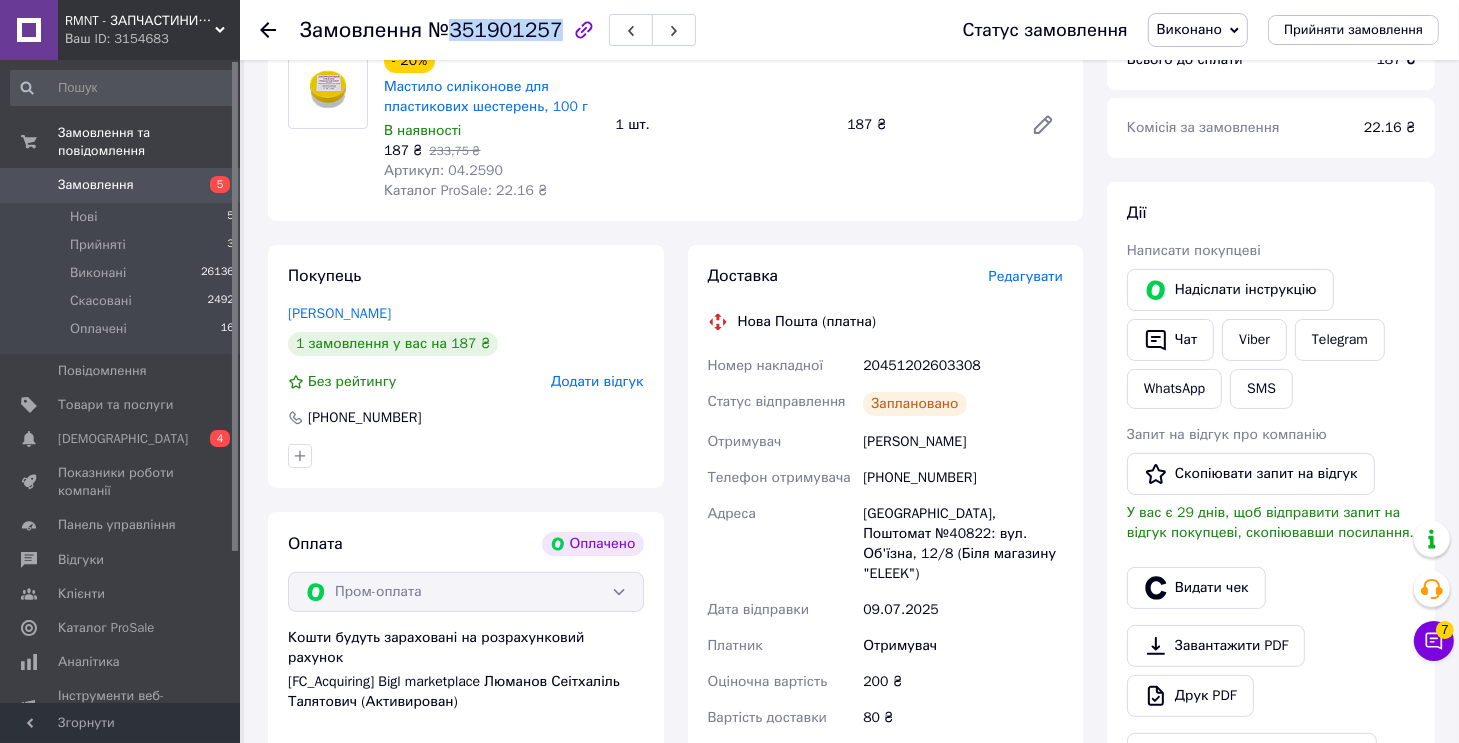 scroll, scrollTop: 1, scrollLeft: 0, axis: vertical 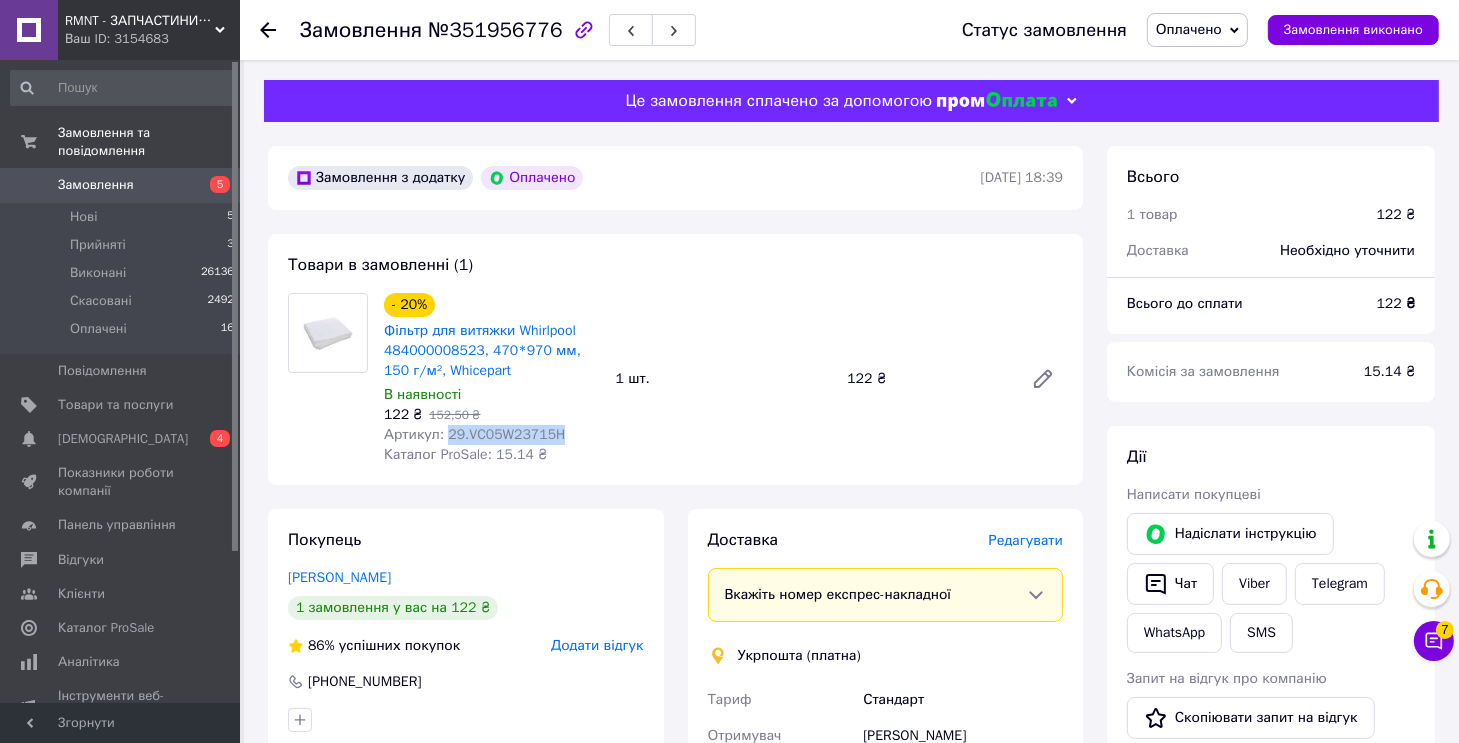 drag, startPoint x: 571, startPoint y: 442, endPoint x: 444, endPoint y: 443, distance: 127.00394 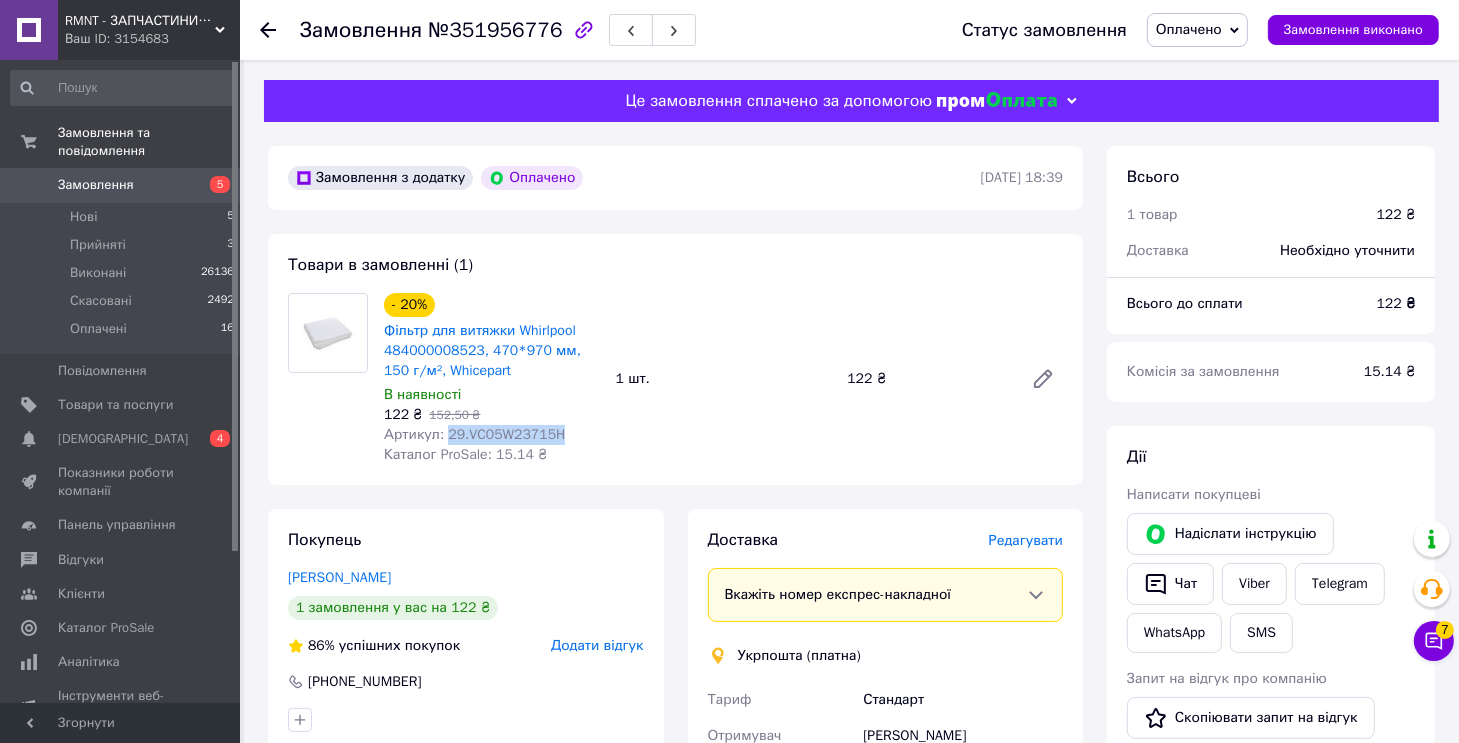 click on "Артикул: 29.VC05W23715H" at bounding box center [492, 435] 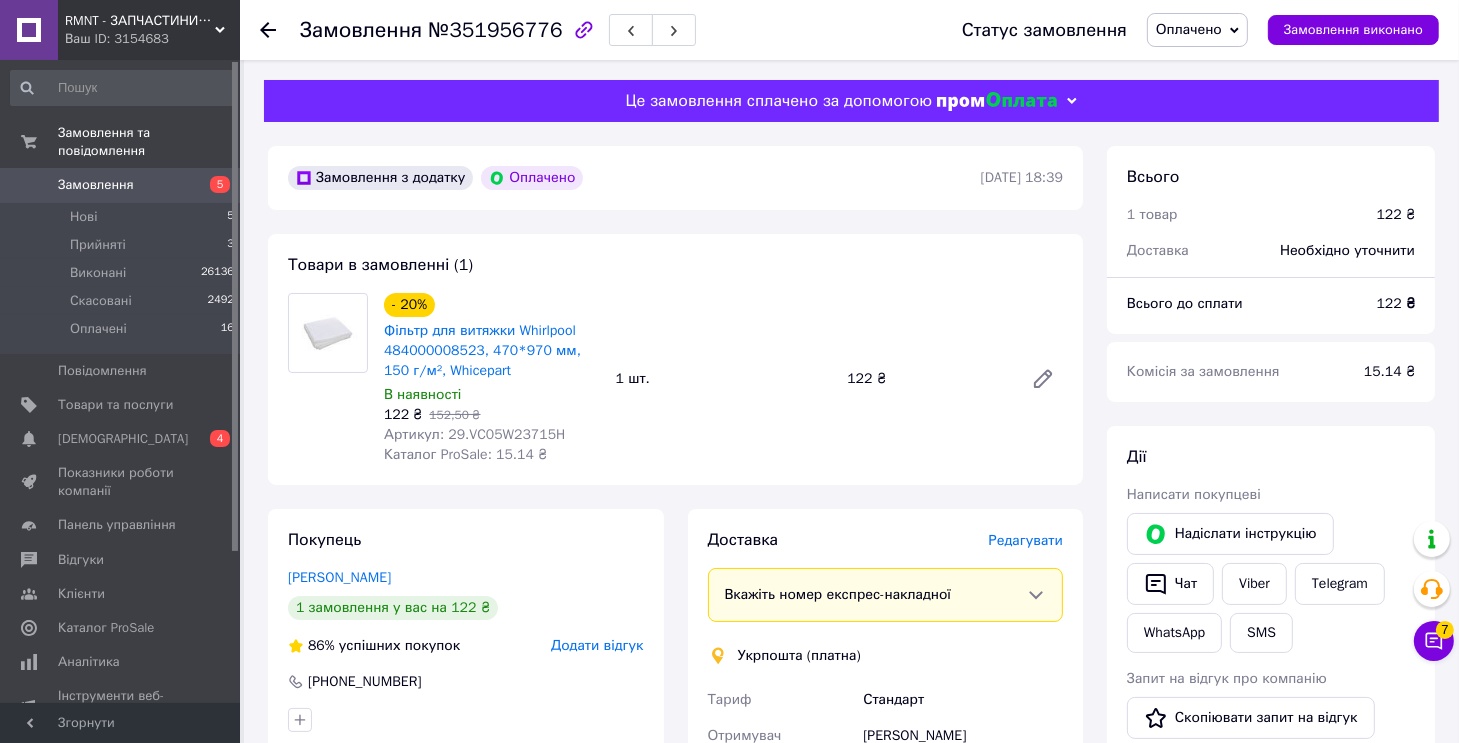 click on "№351956776" at bounding box center (495, 30) 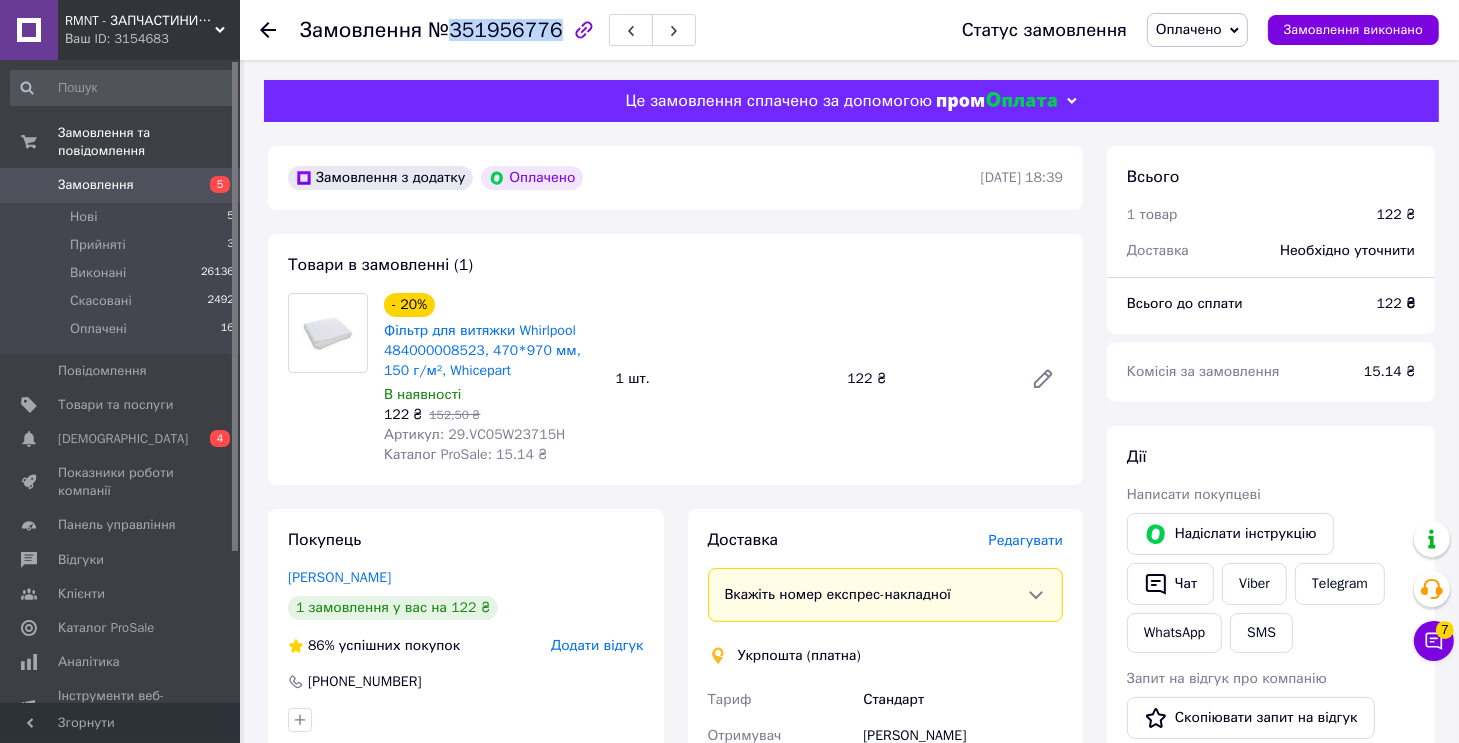 click on "№351956776" at bounding box center (495, 30) 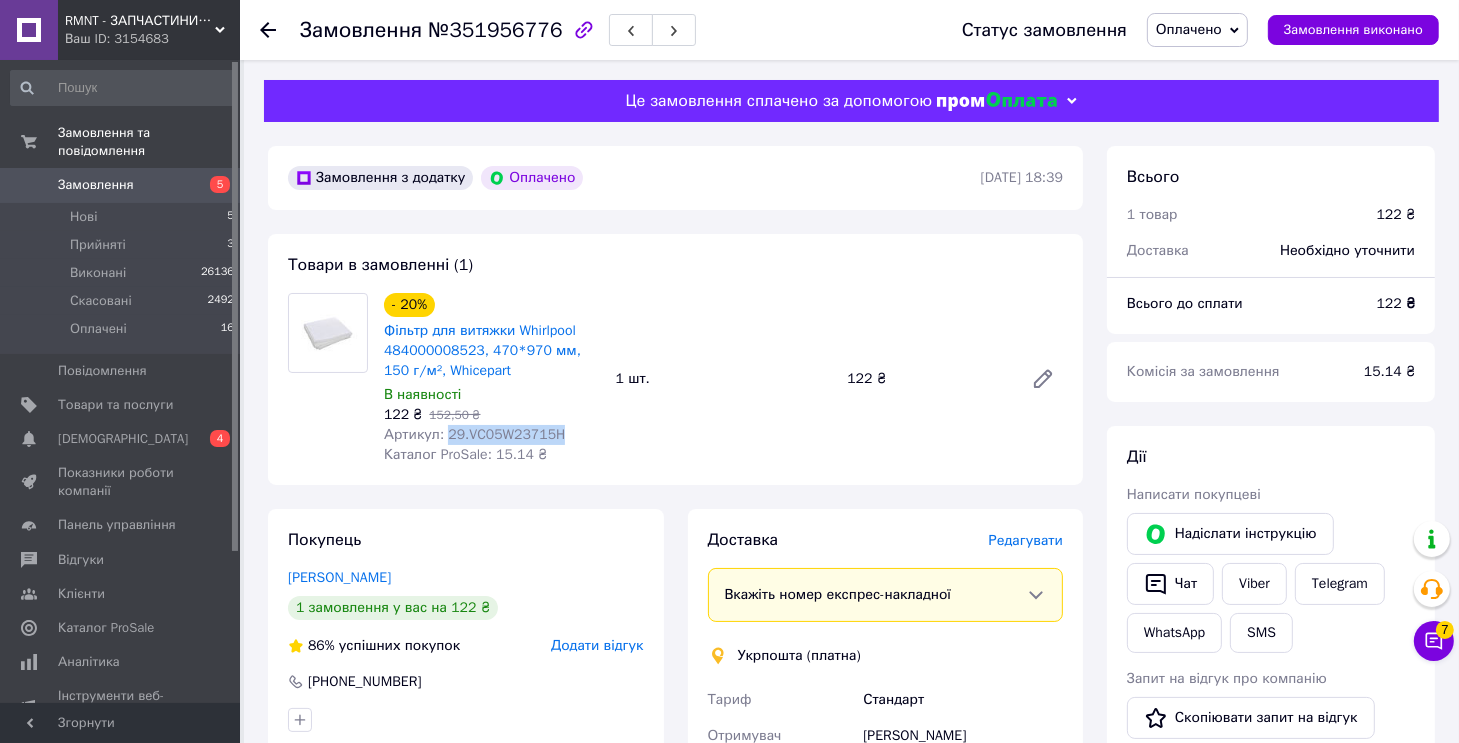 drag, startPoint x: 559, startPoint y: 432, endPoint x: 445, endPoint y: 440, distance: 114.28036 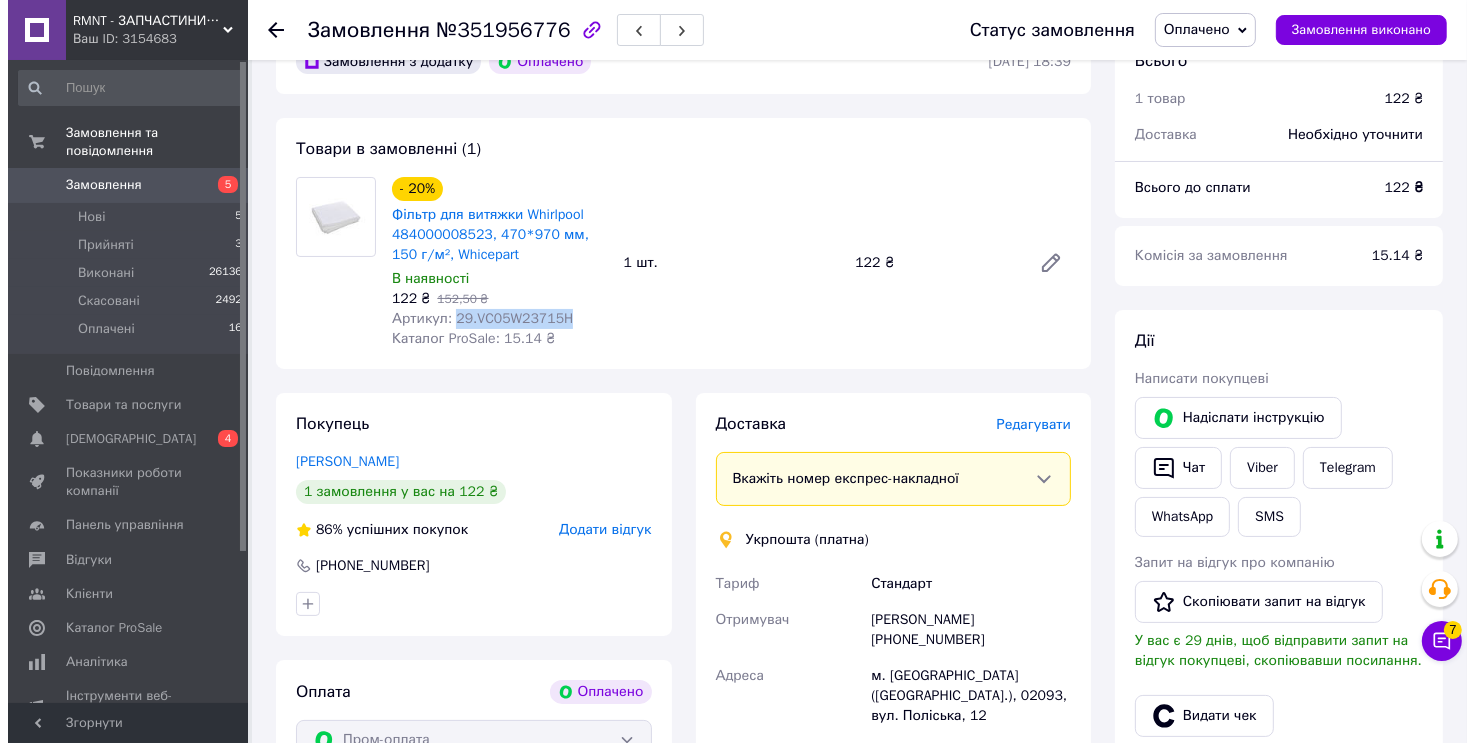scroll, scrollTop: 300, scrollLeft: 0, axis: vertical 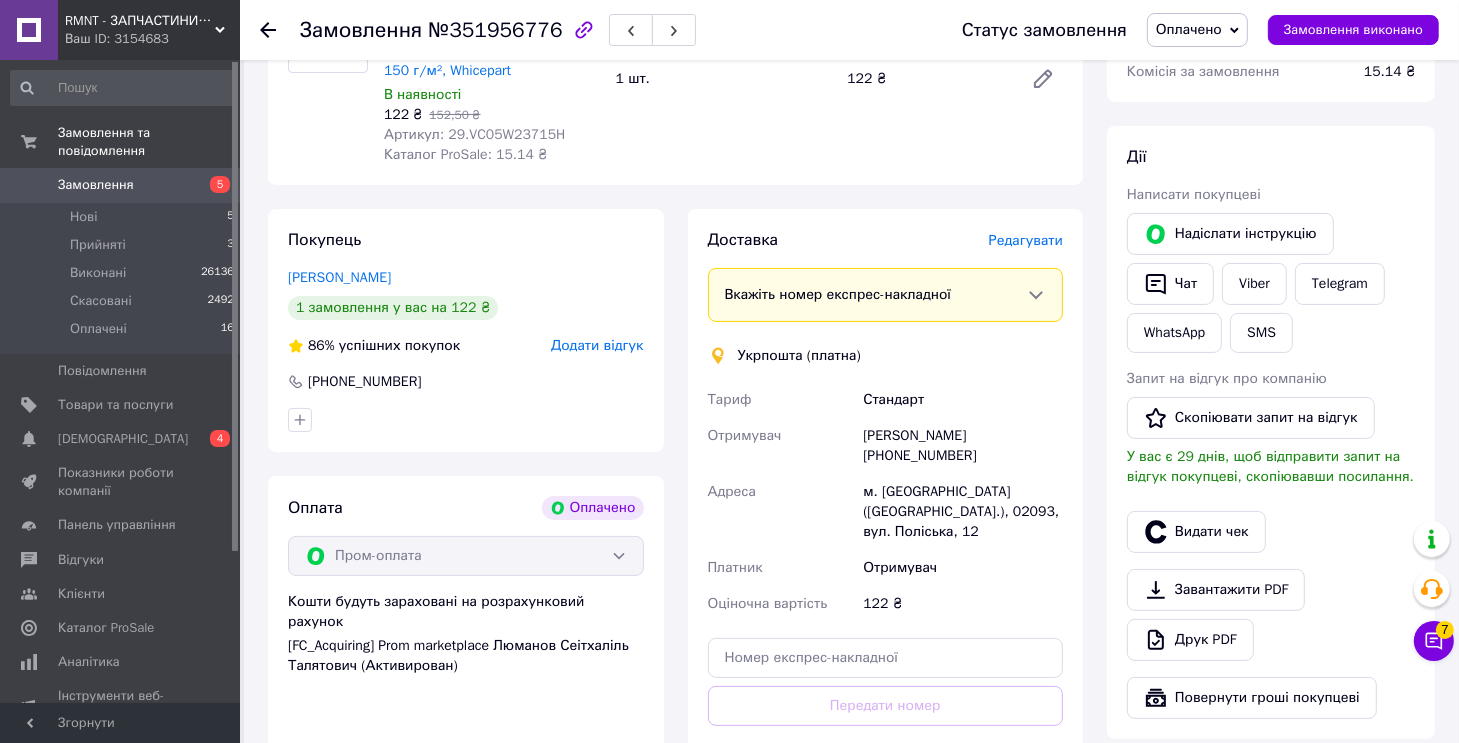 click on "Редагувати" at bounding box center [1026, 240] 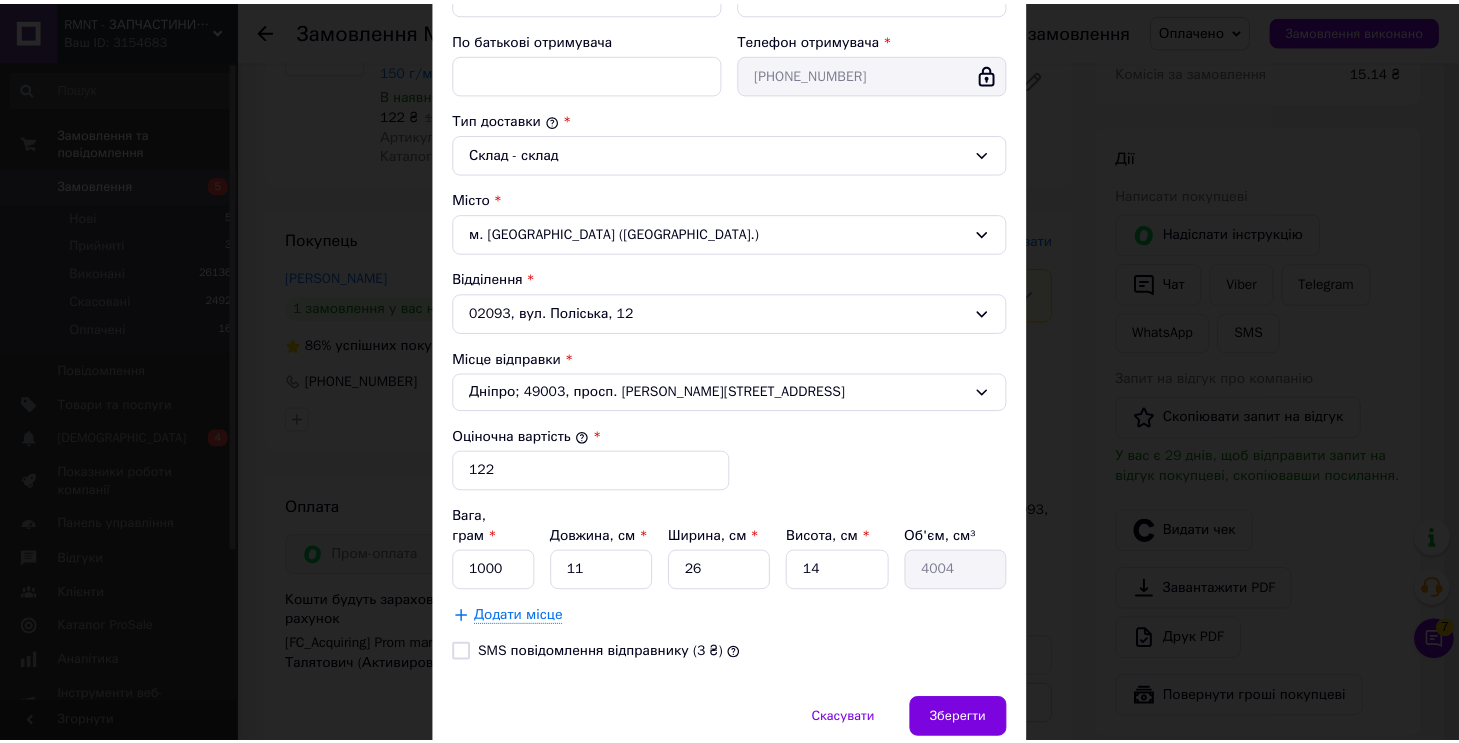 scroll, scrollTop: 503, scrollLeft: 0, axis: vertical 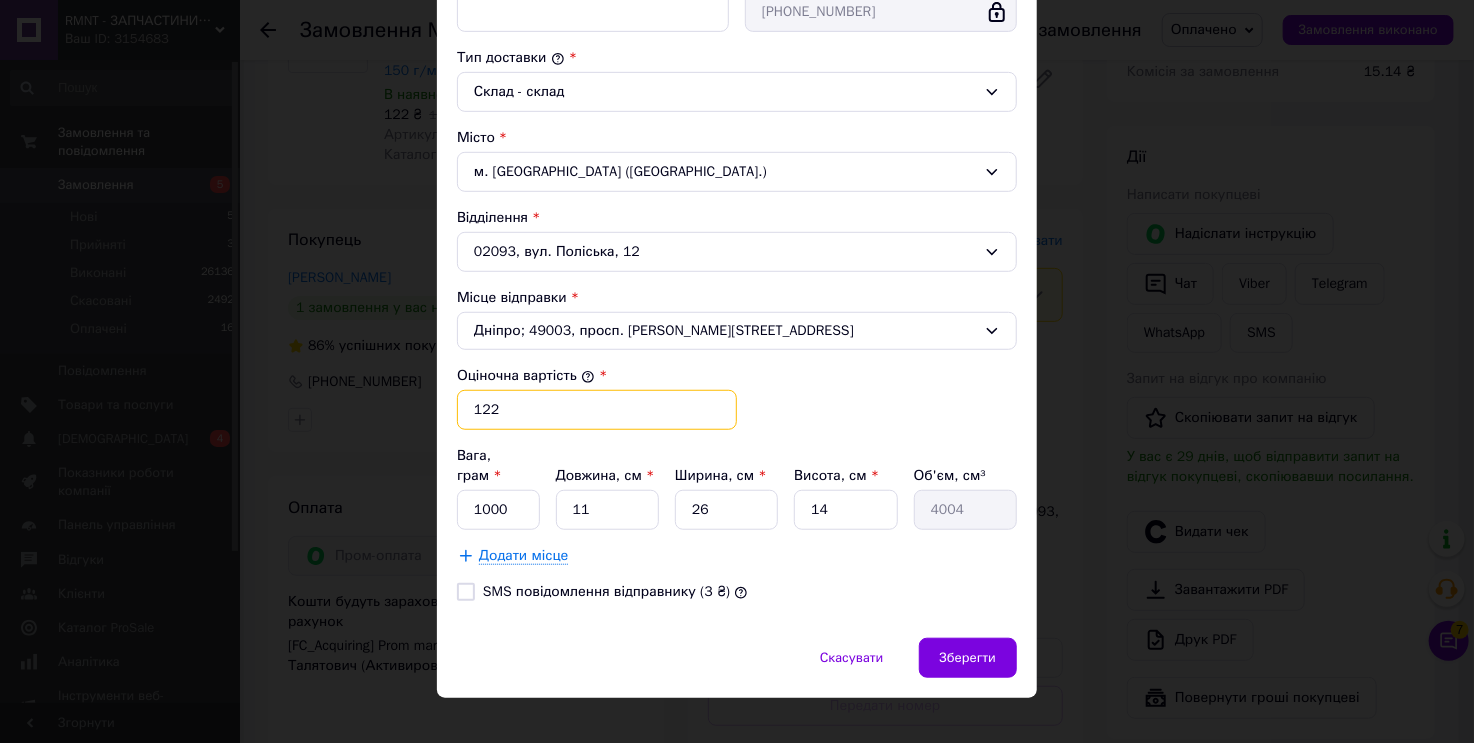 click on "122" at bounding box center (597, 410) 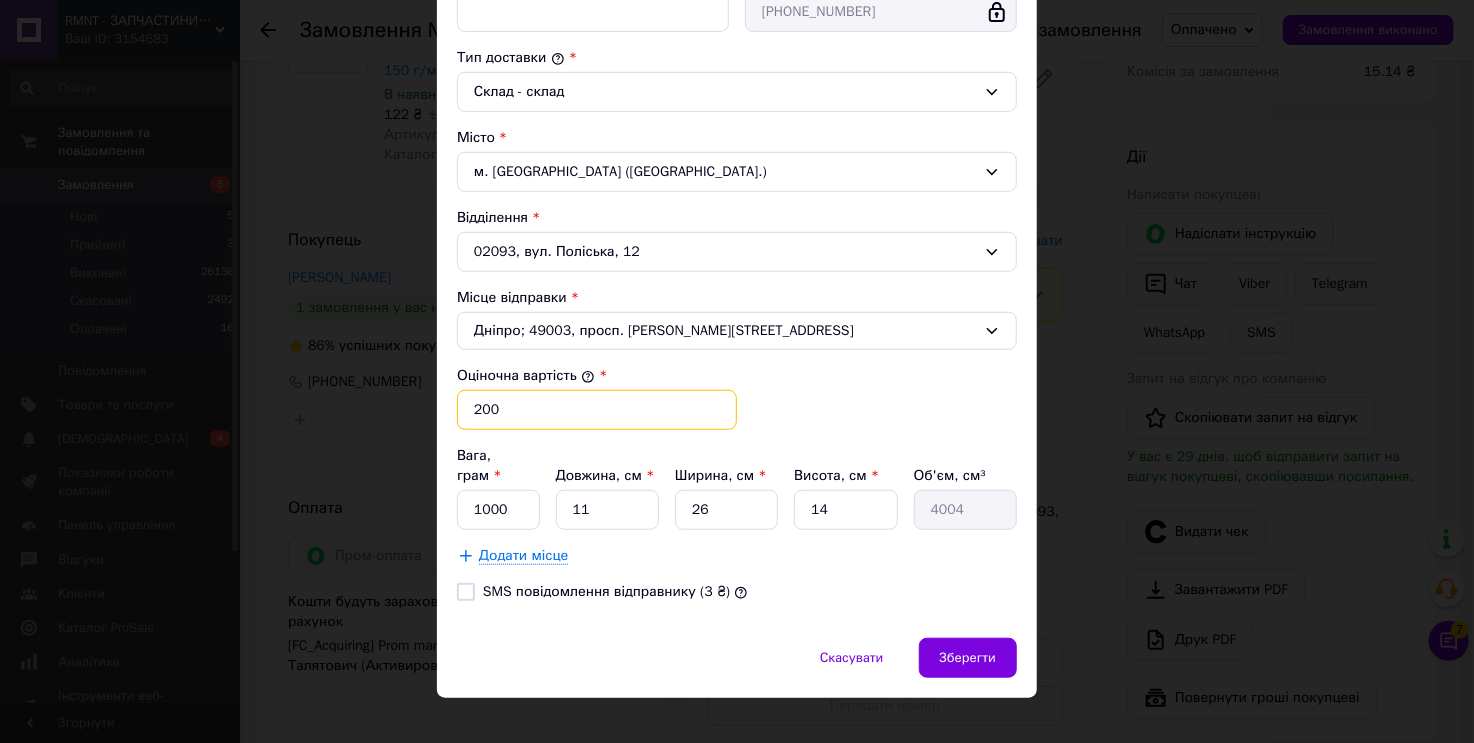 type on "200" 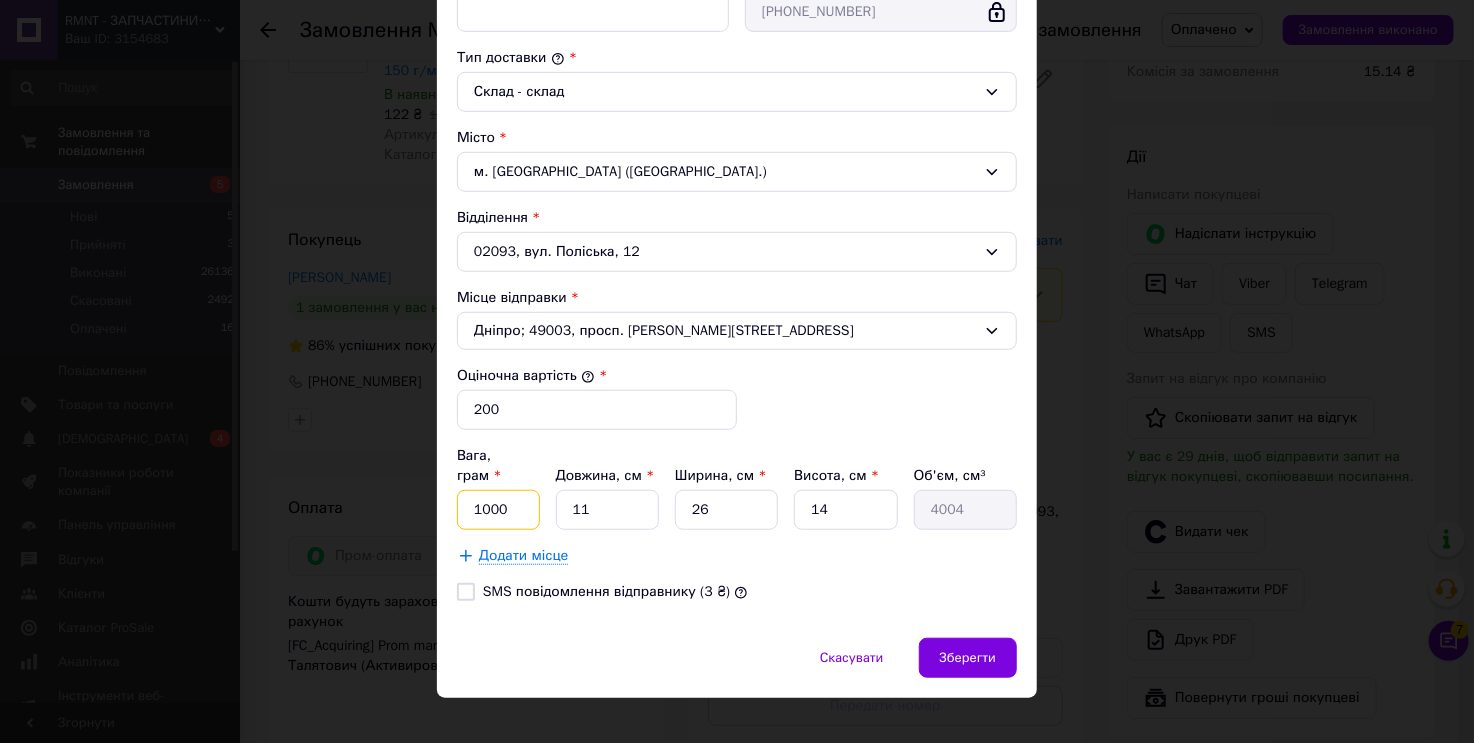 drag, startPoint x: 480, startPoint y: 496, endPoint x: 468, endPoint y: 494, distance: 12.165525 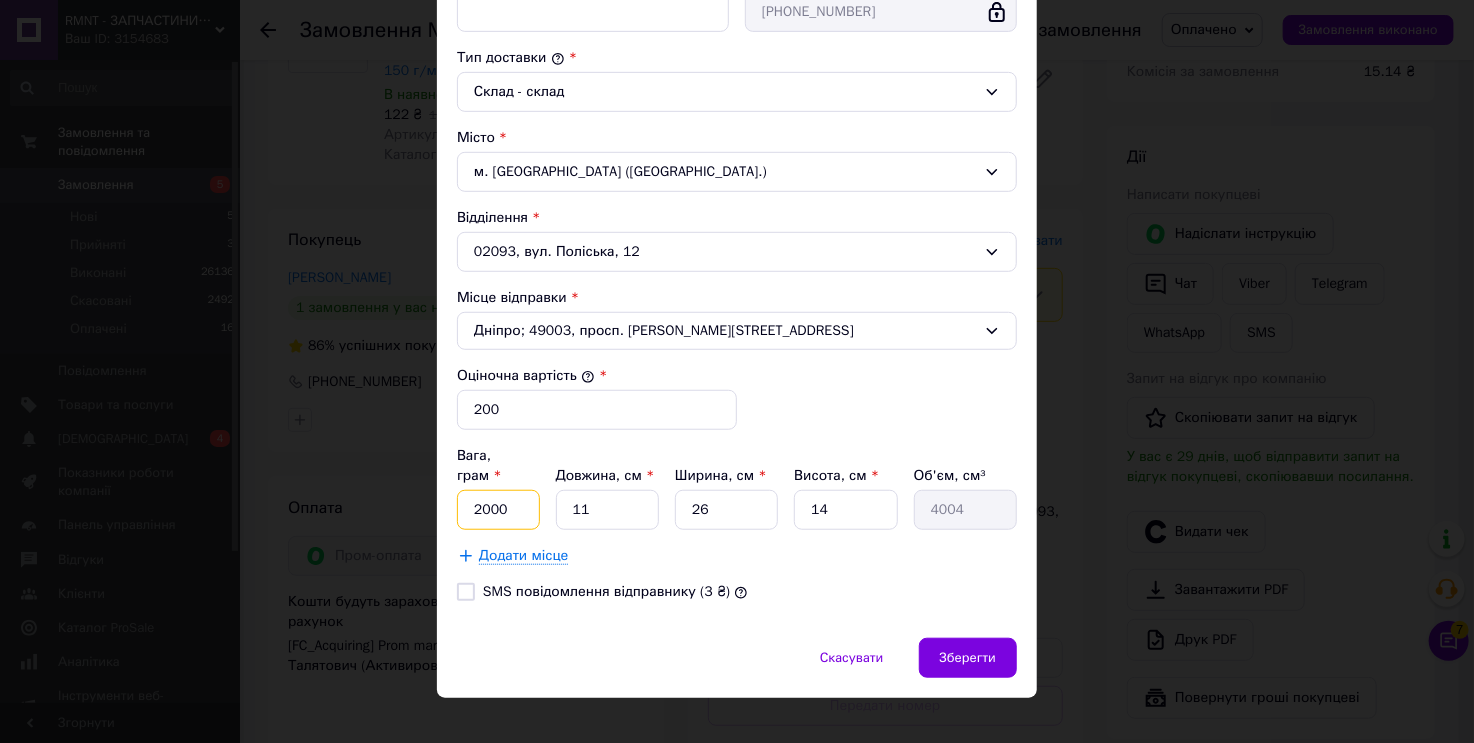 type on "2000" 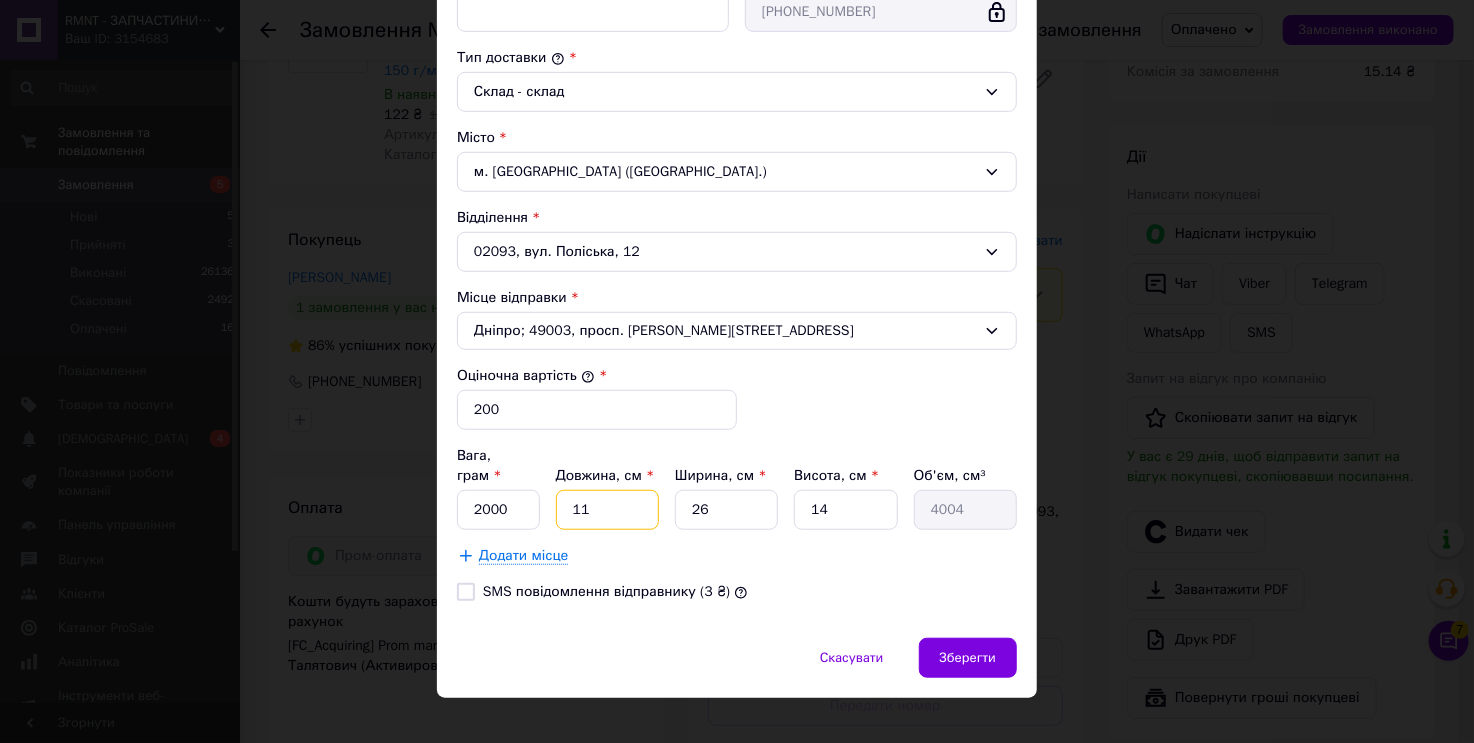 type on "2" 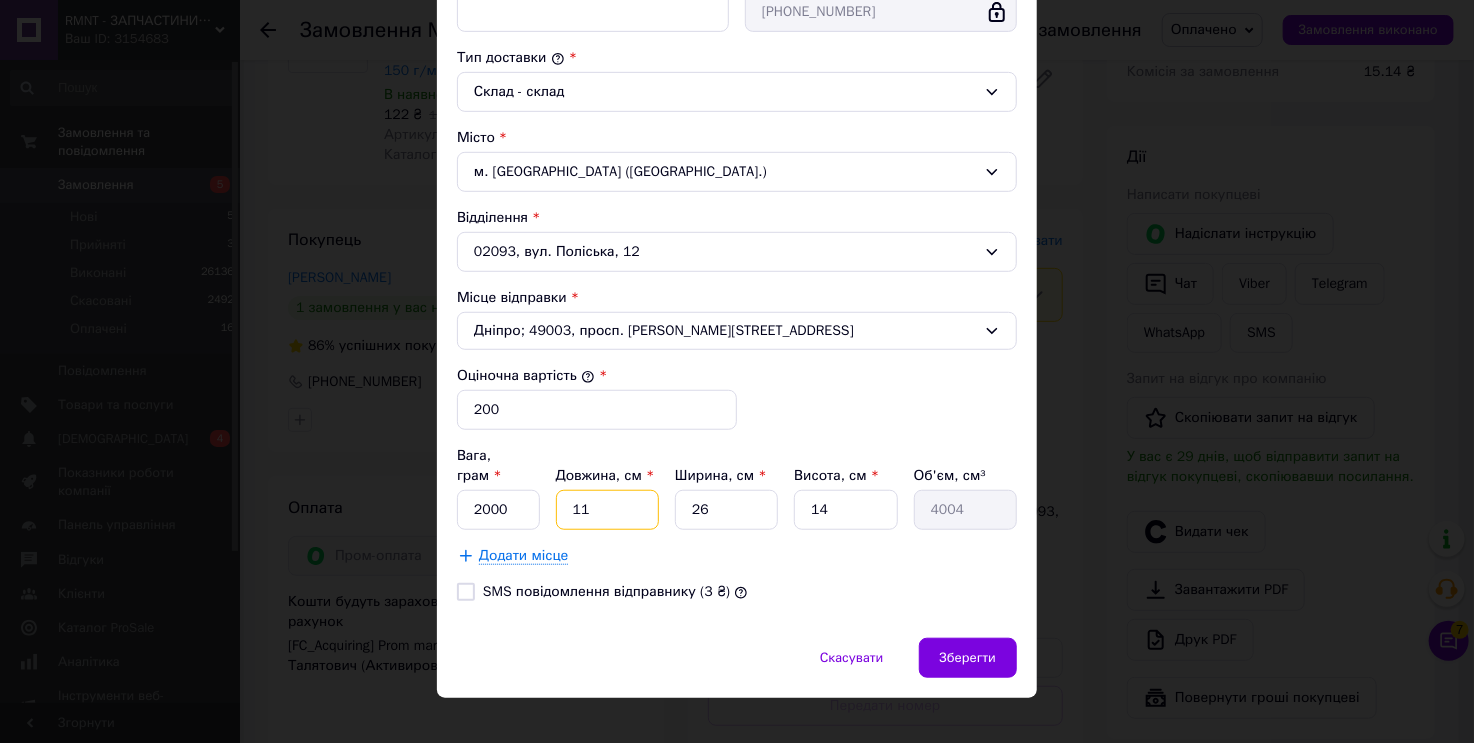 type on "728" 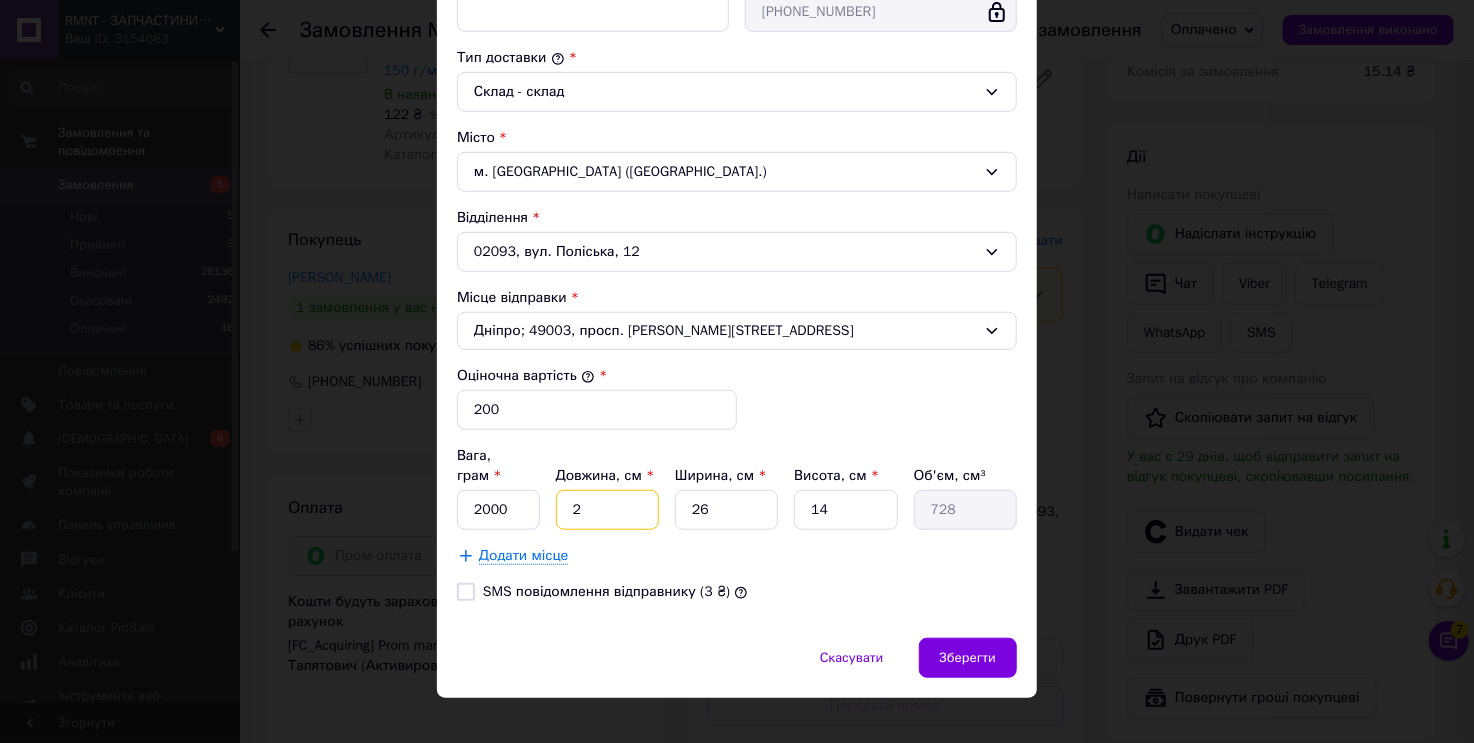 type on "20" 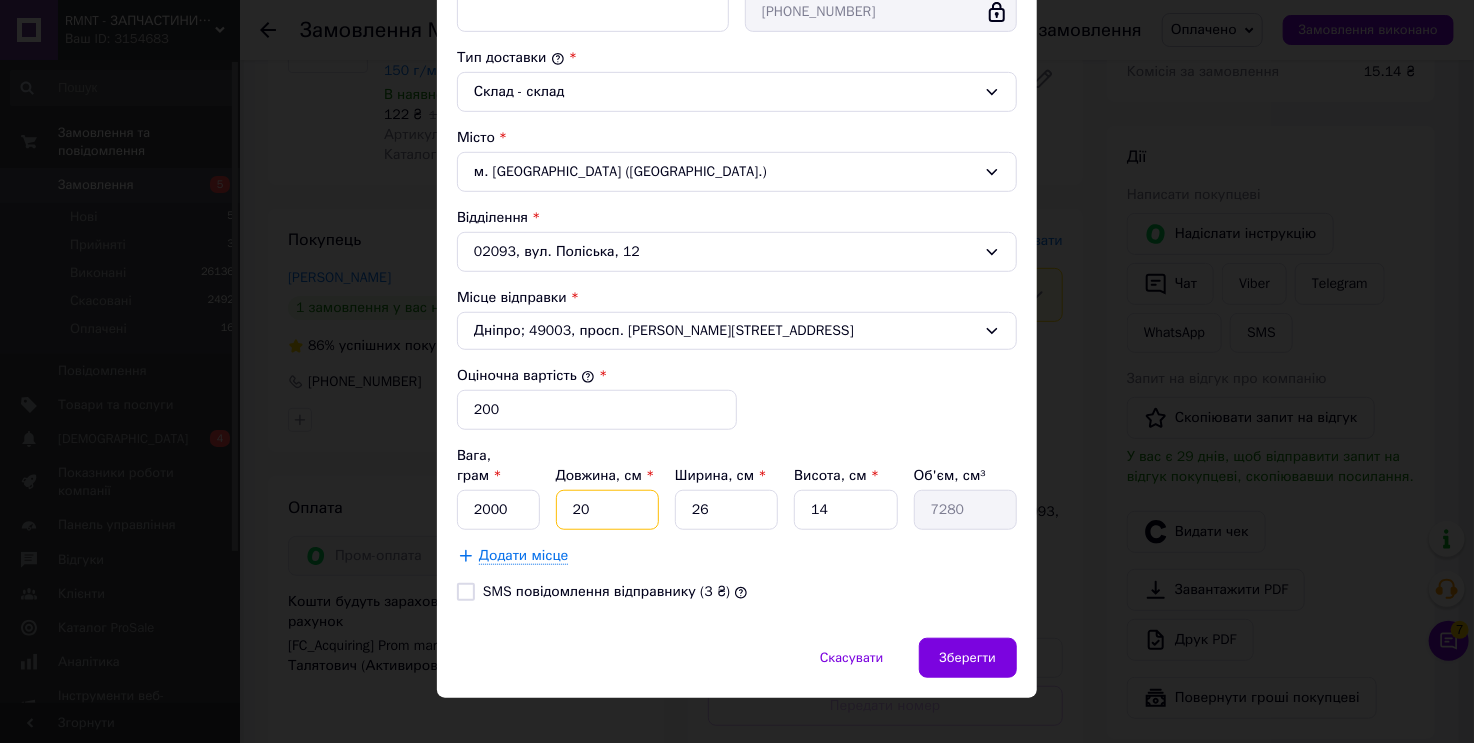 type on "20" 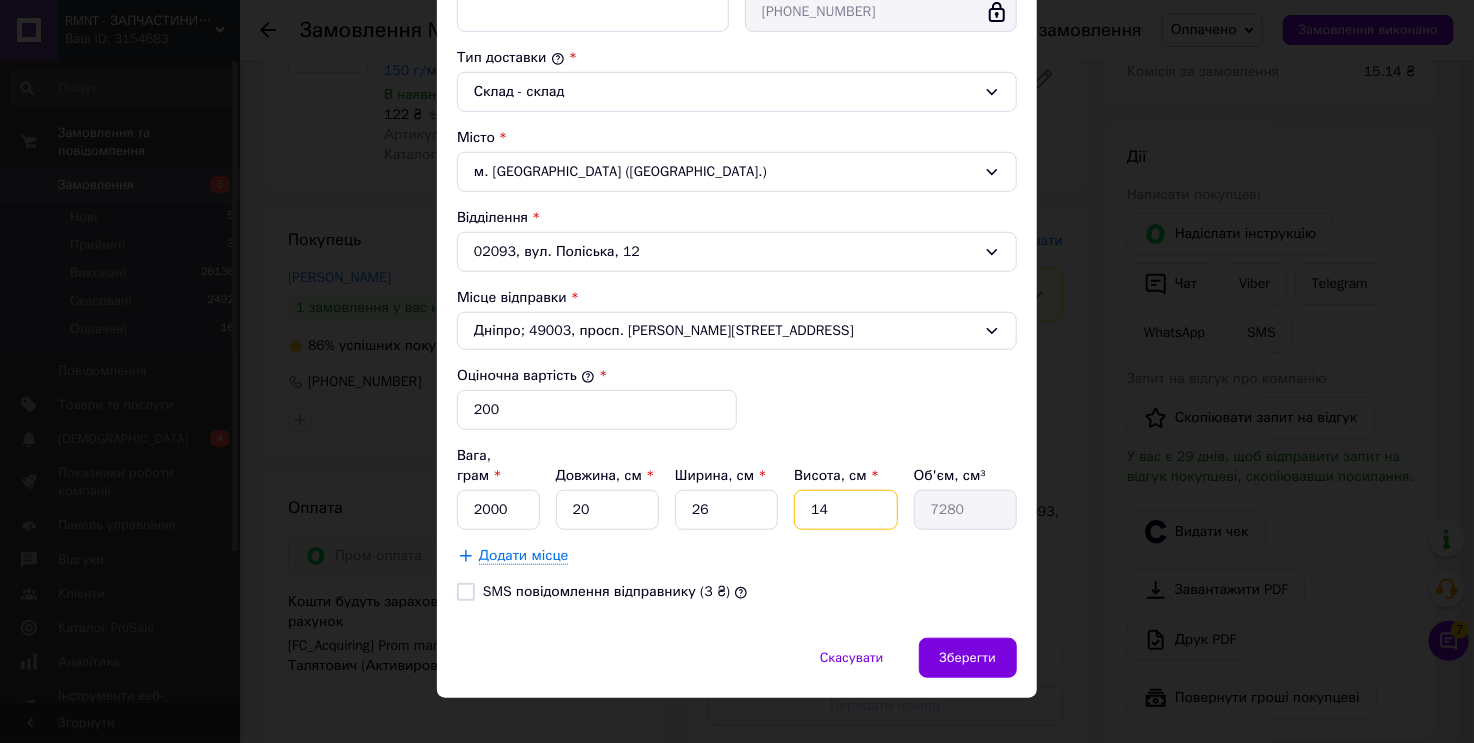 type on "2" 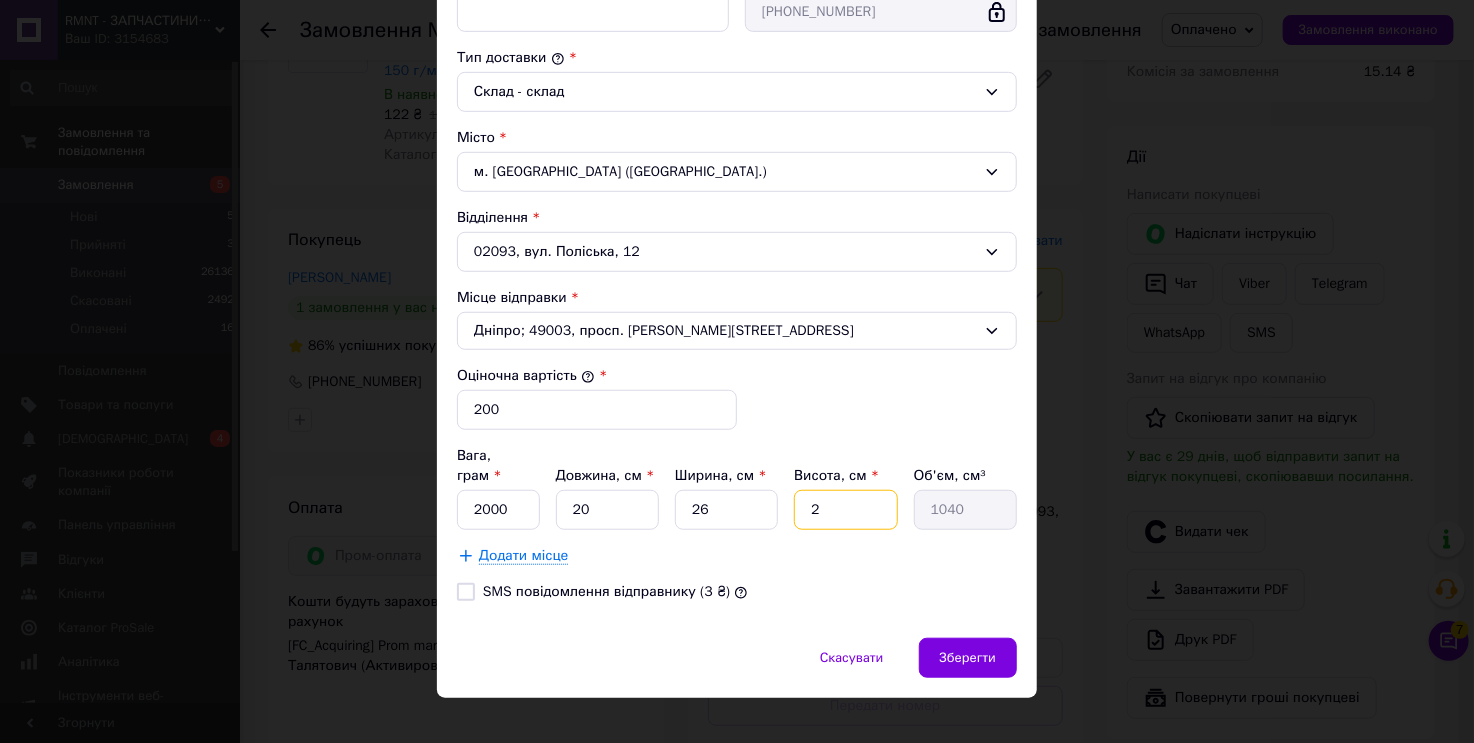 type on "20" 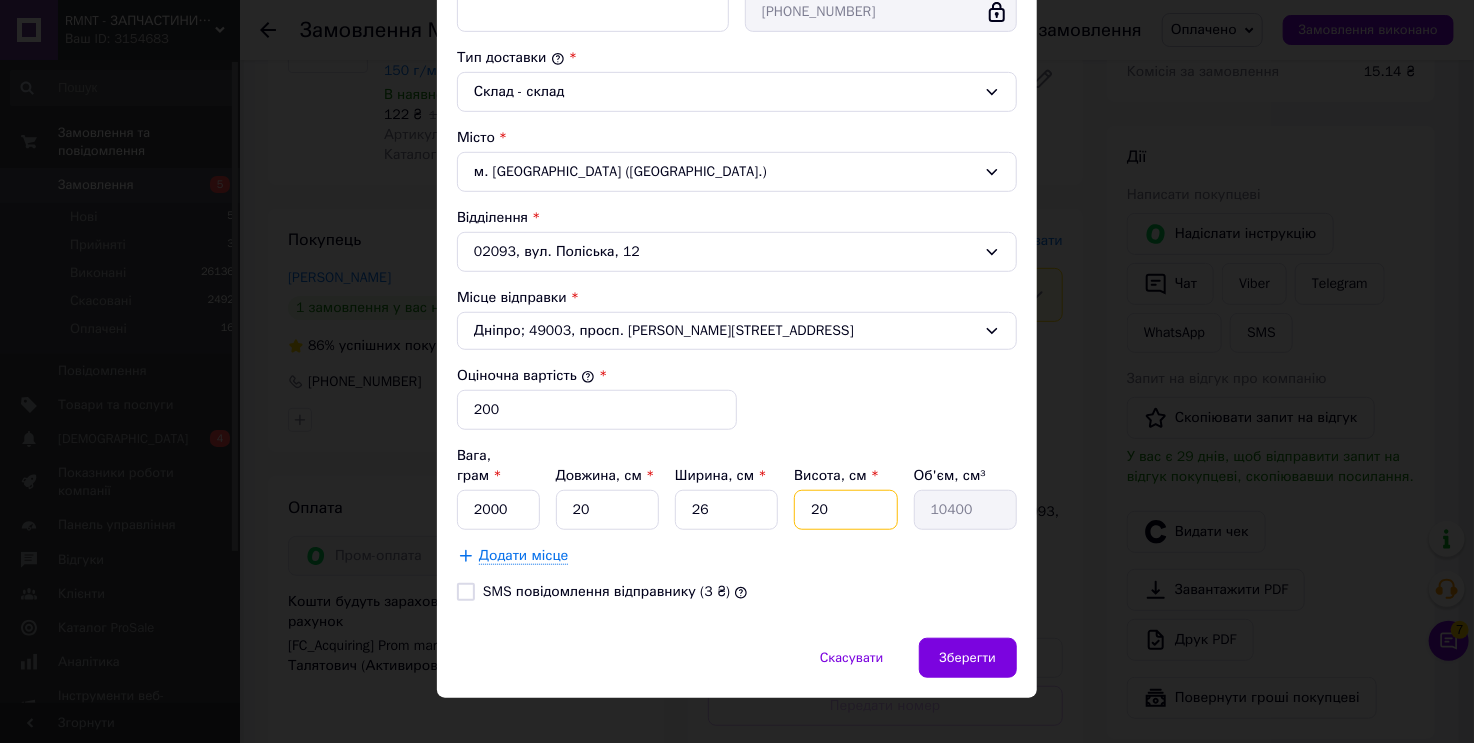 type on "2" 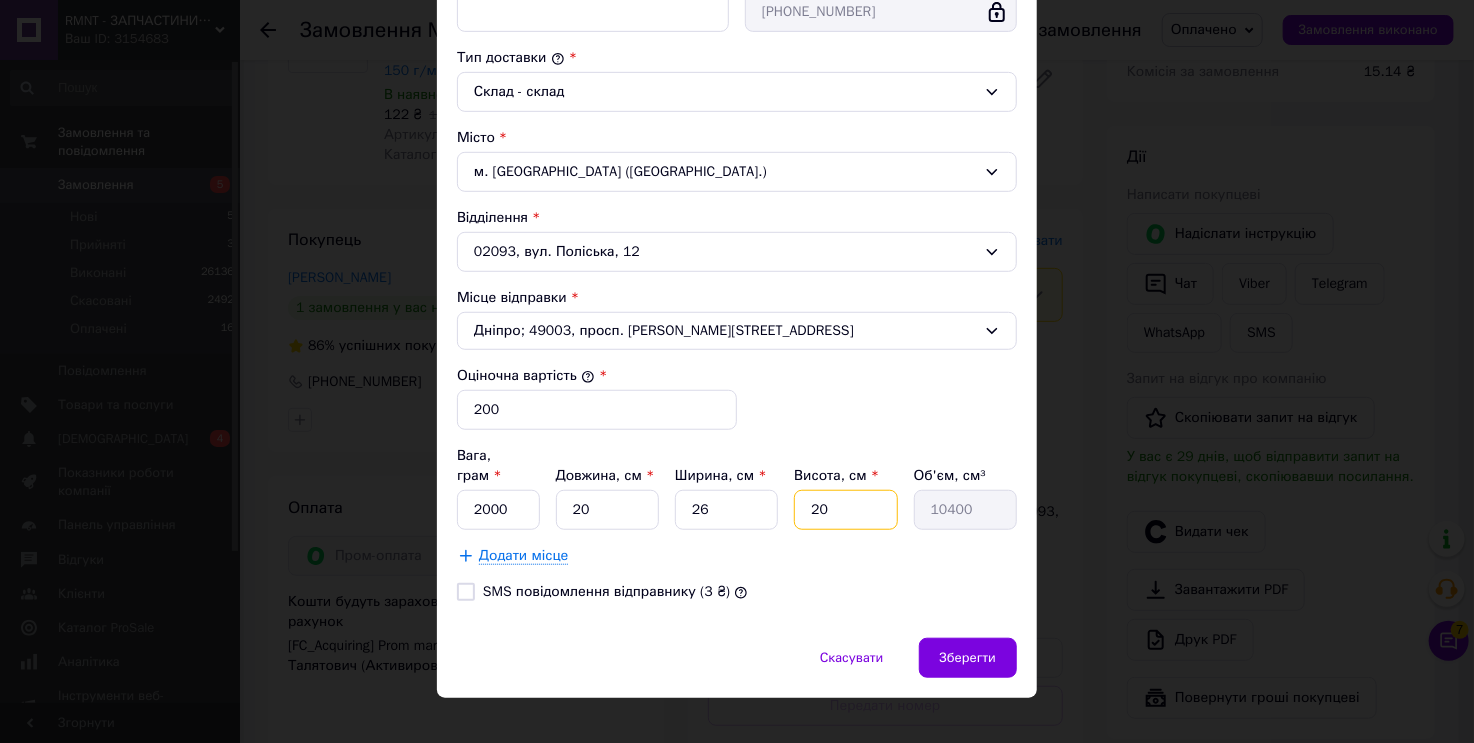 type on "1040" 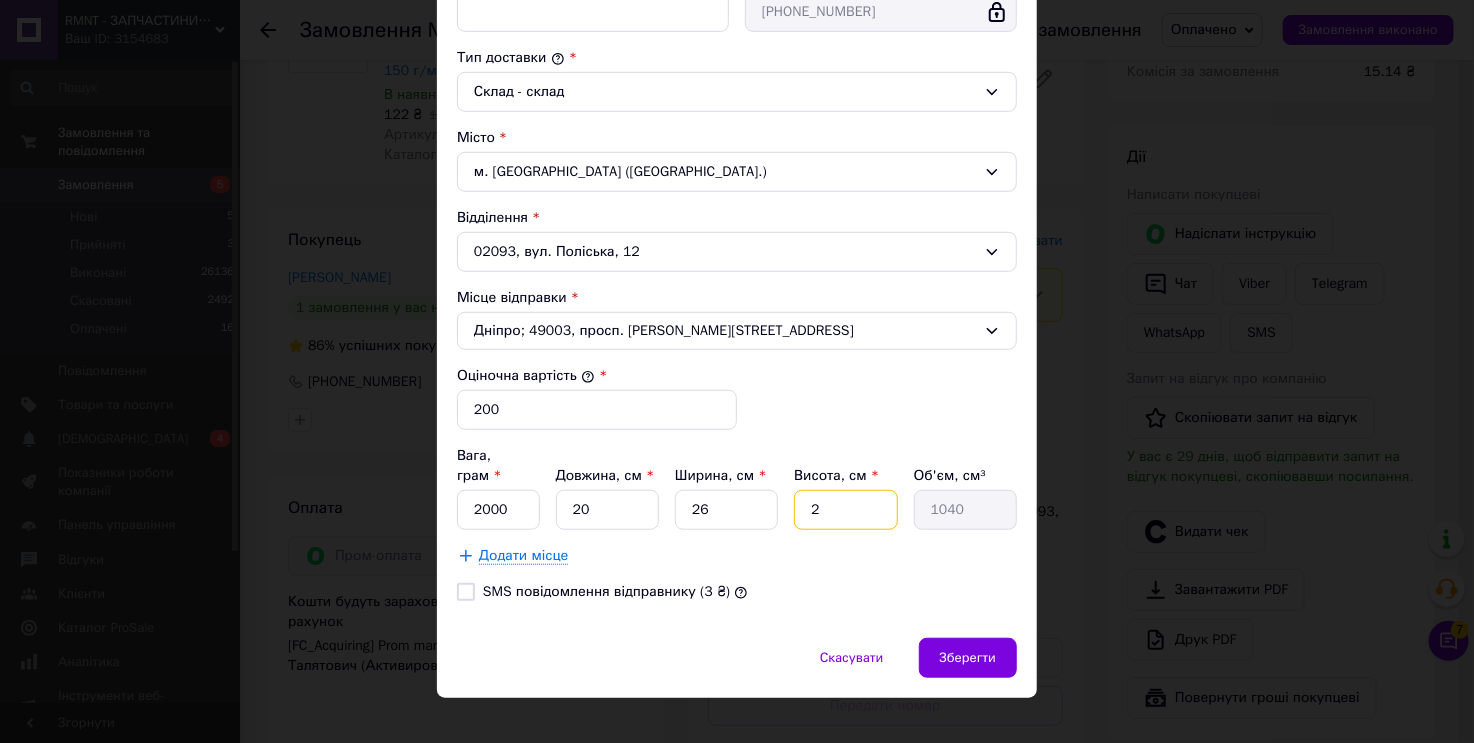 type 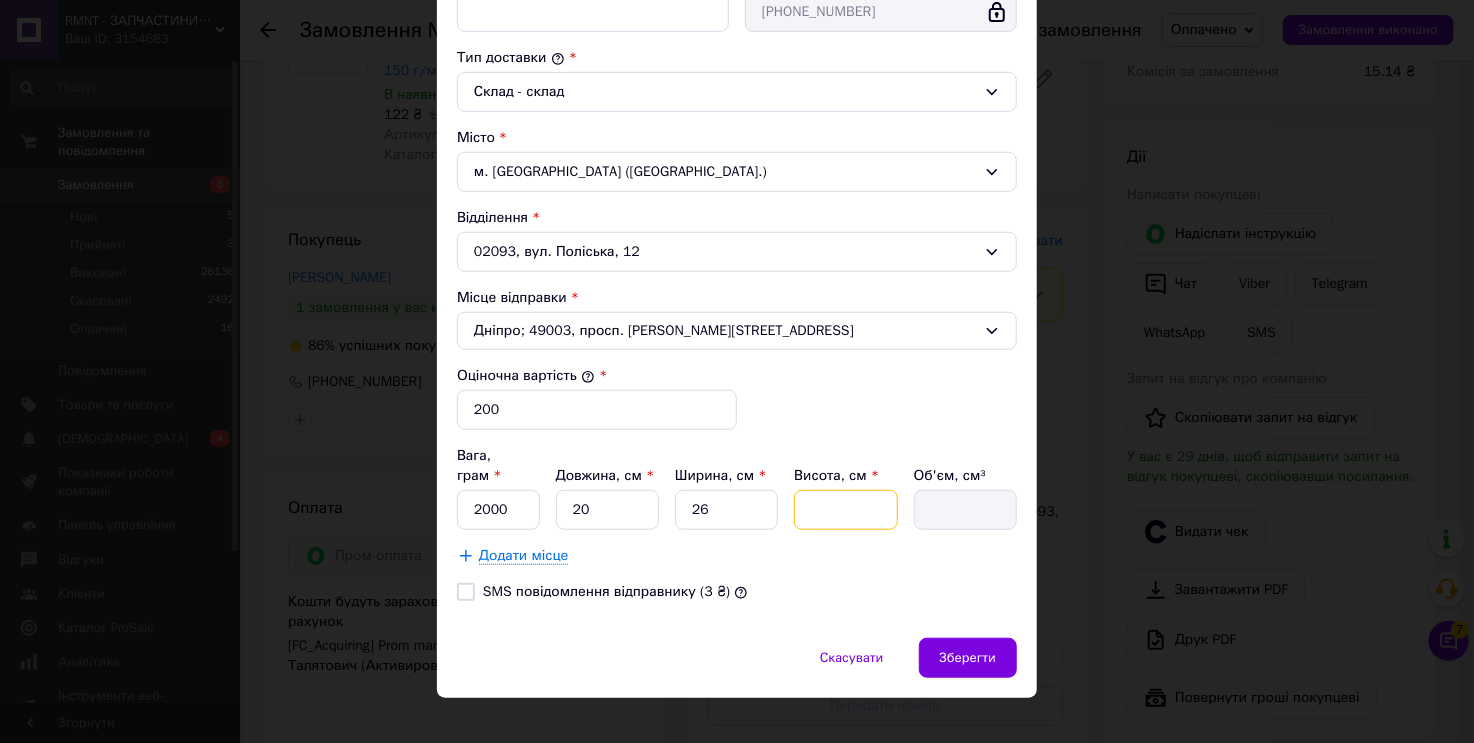 type on "1" 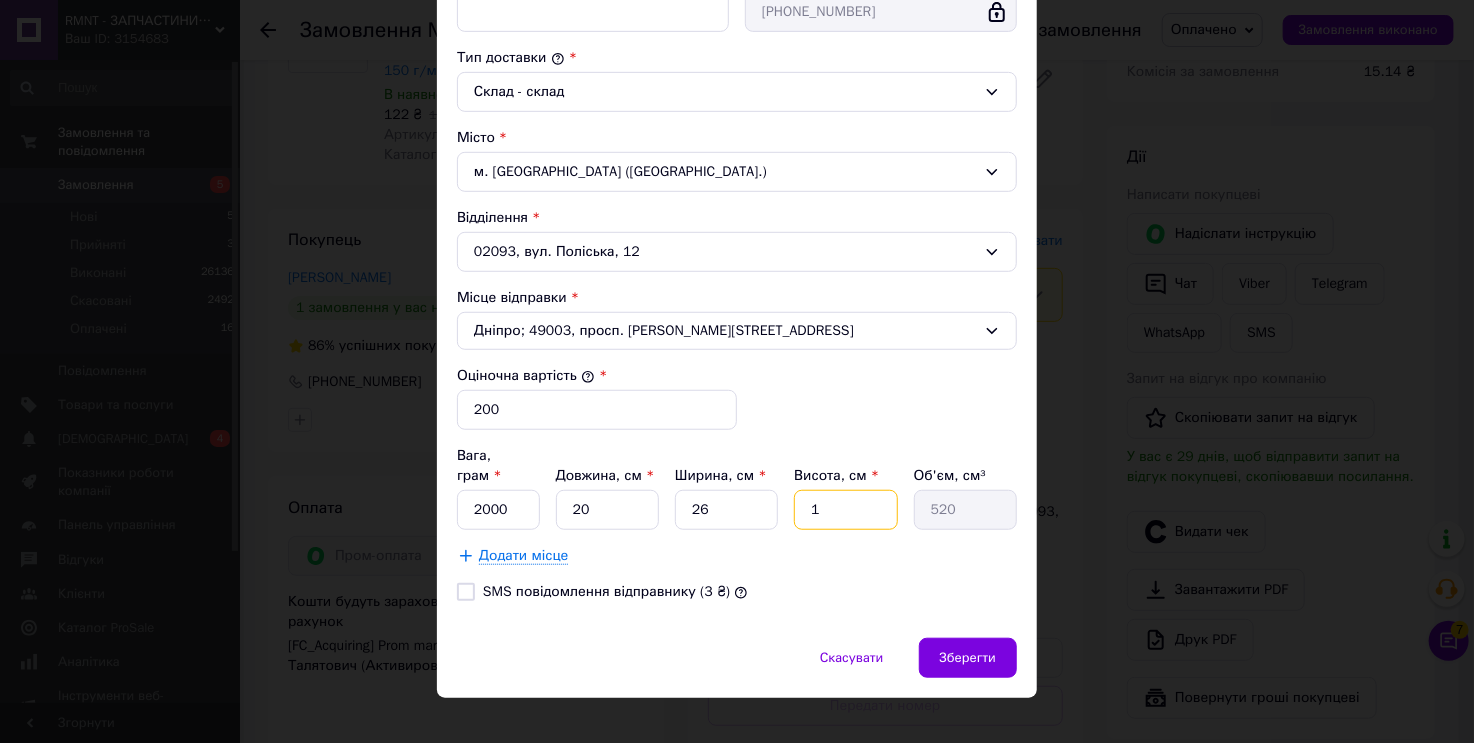 type on "10" 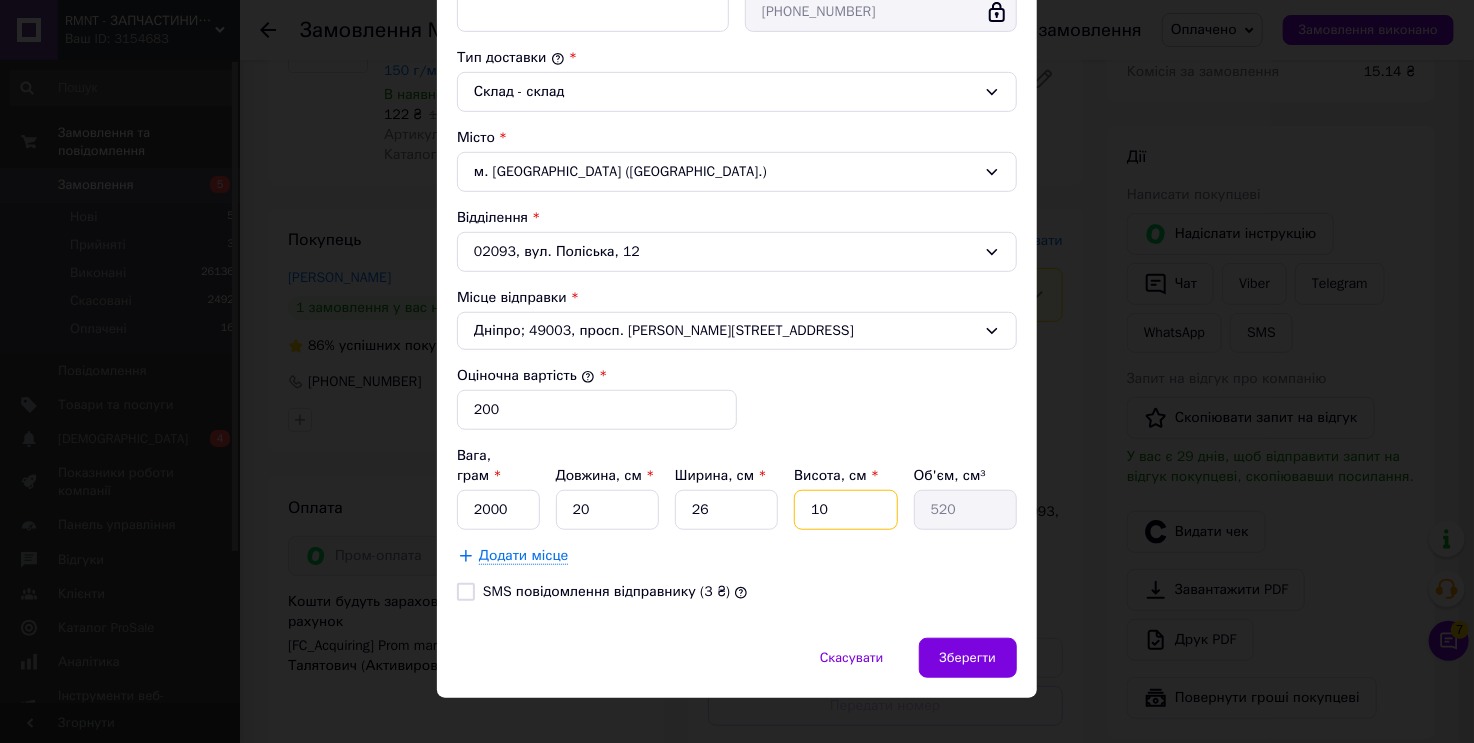 type on "5200" 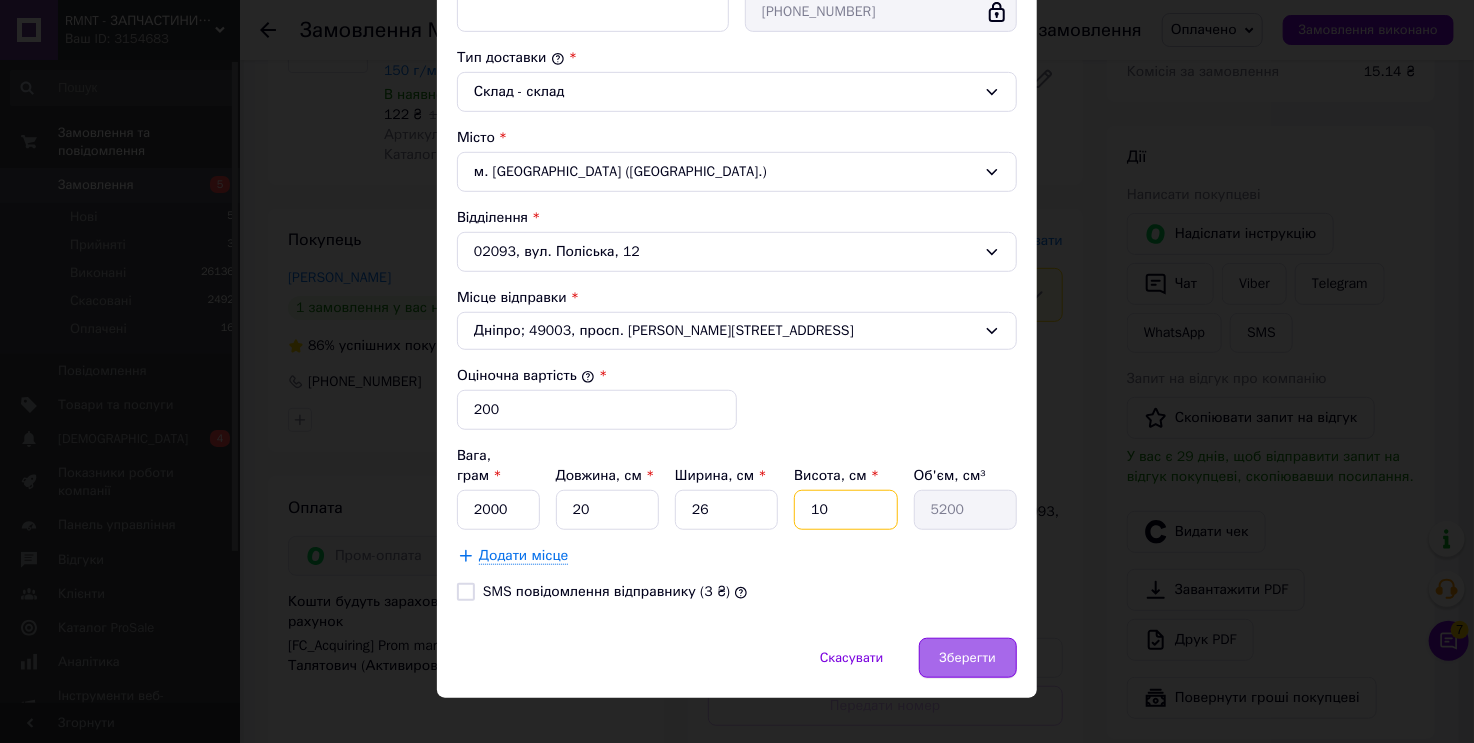type on "10" 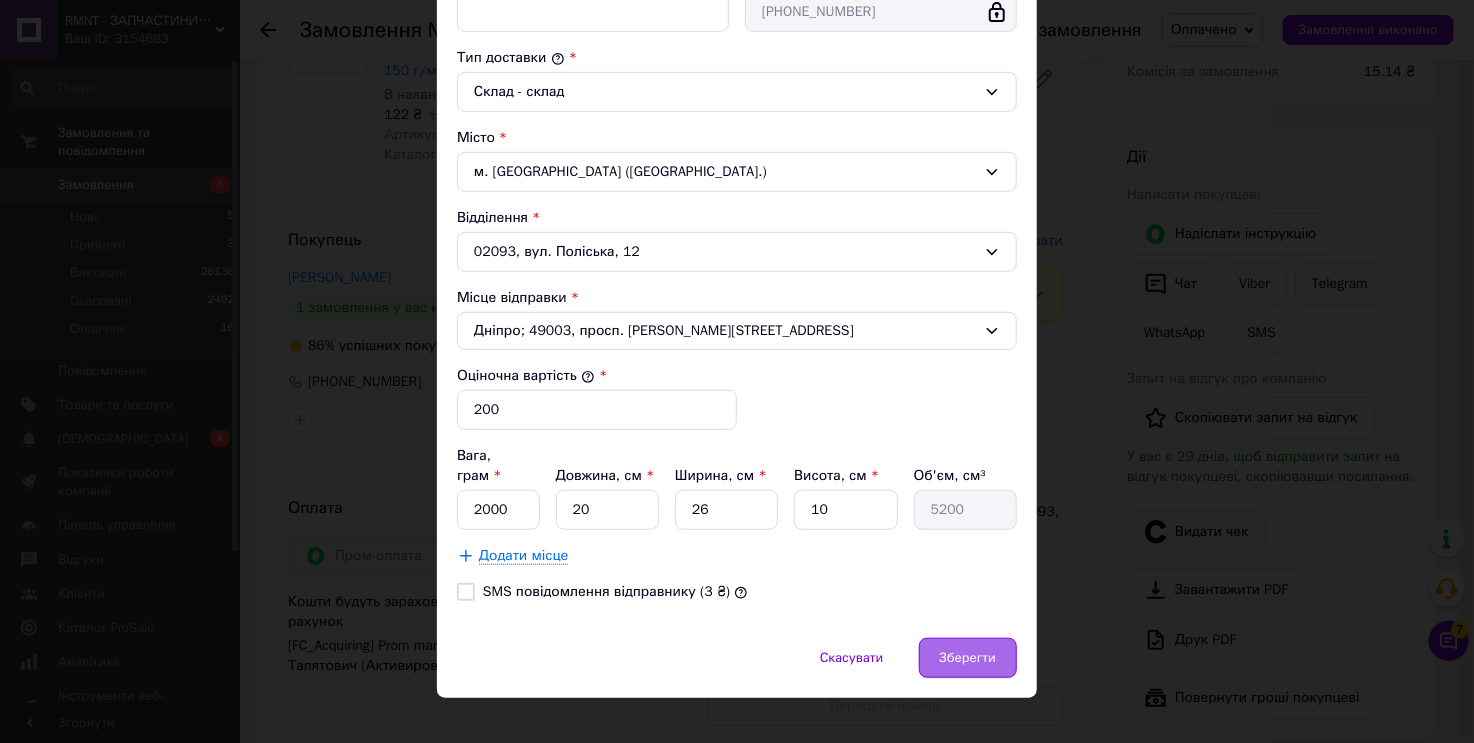 click on "Зберегти" at bounding box center (968, 658) 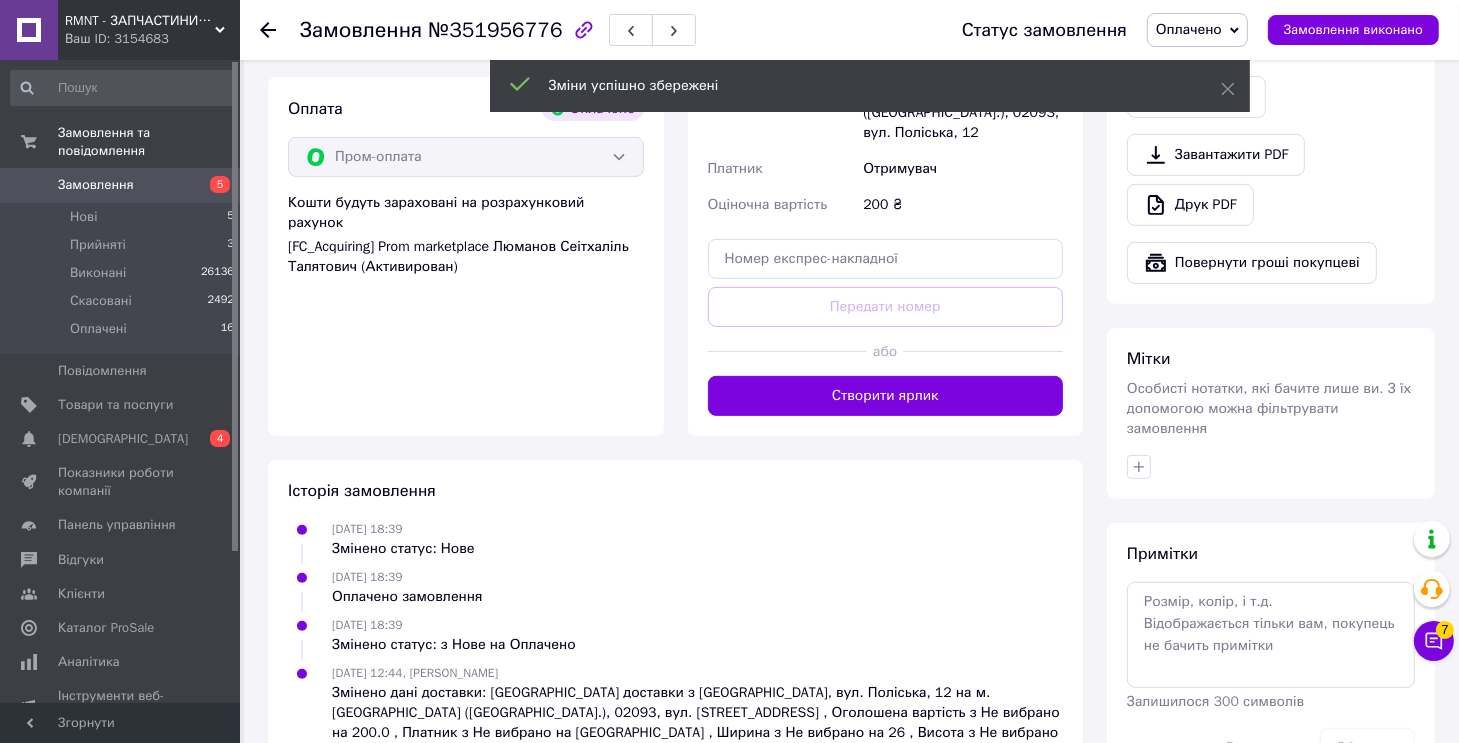 scroll, scrollTop: 700, scrollLeft: 0, axis: vertical 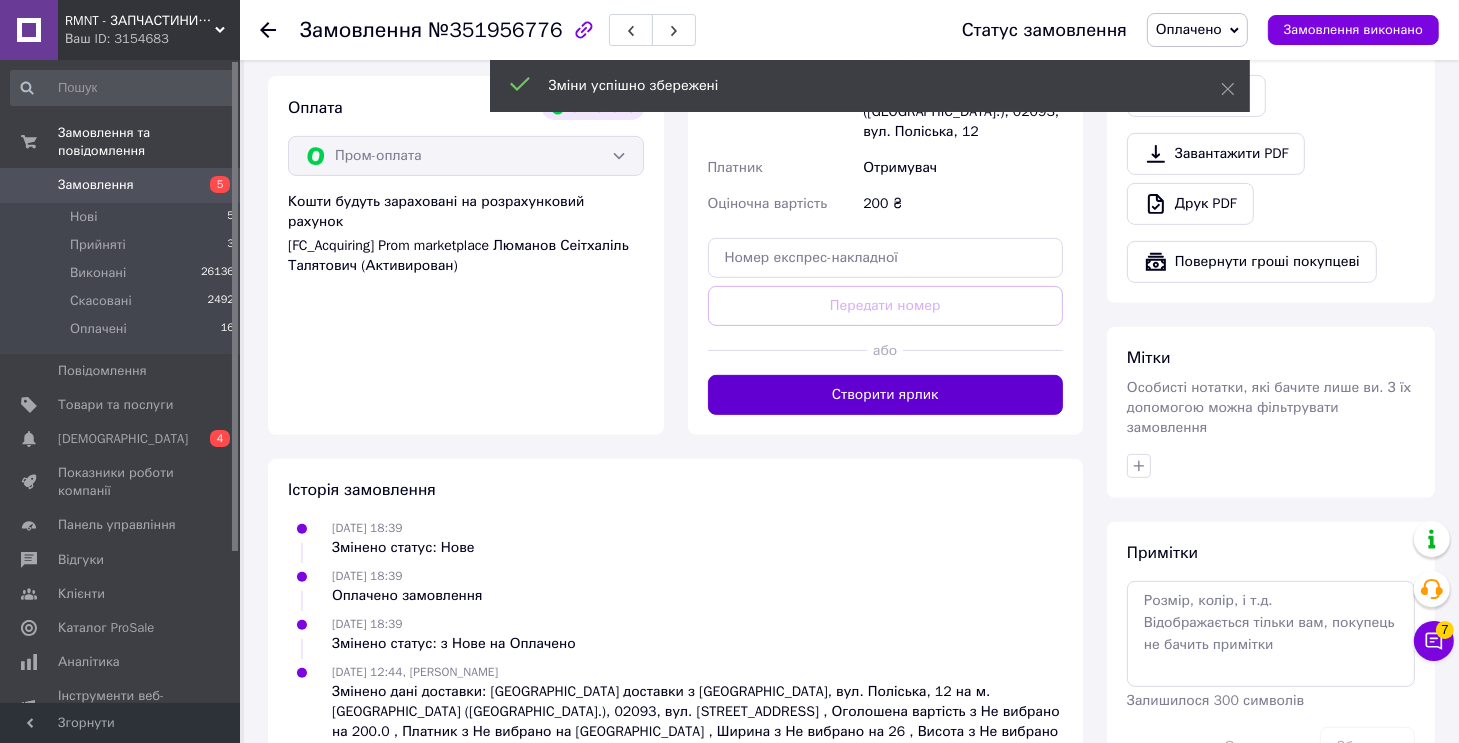 click on "Створити ярлик" at bounding box center [886, 395] 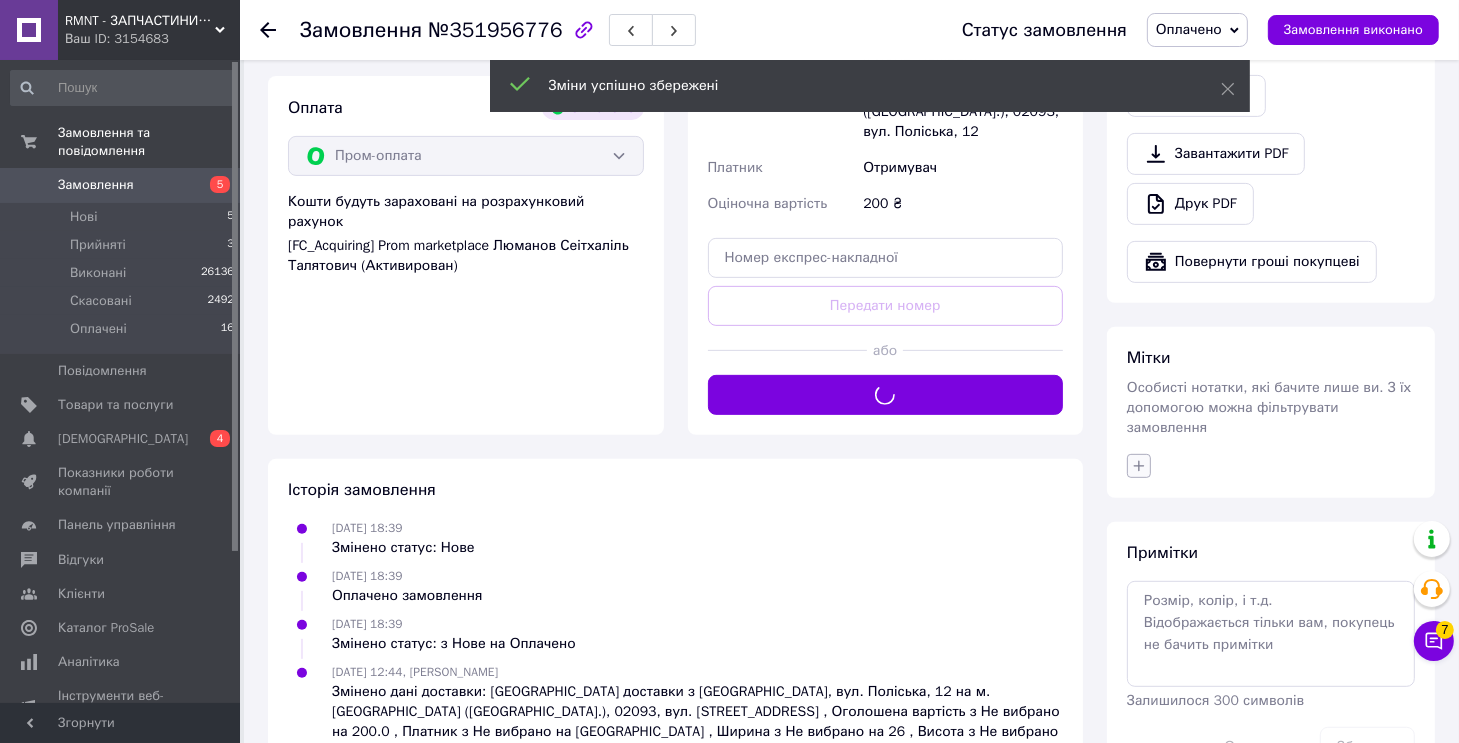 click 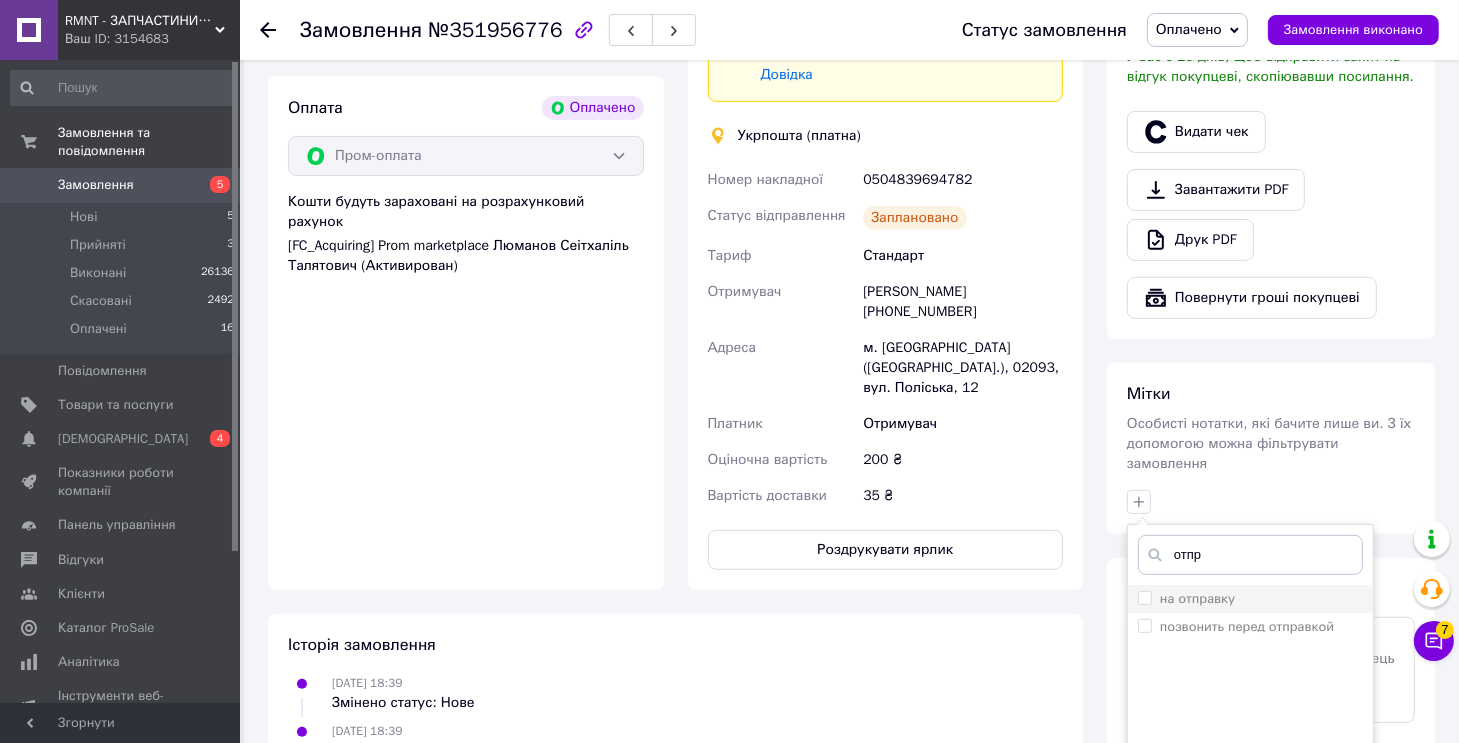 type on "отпр" 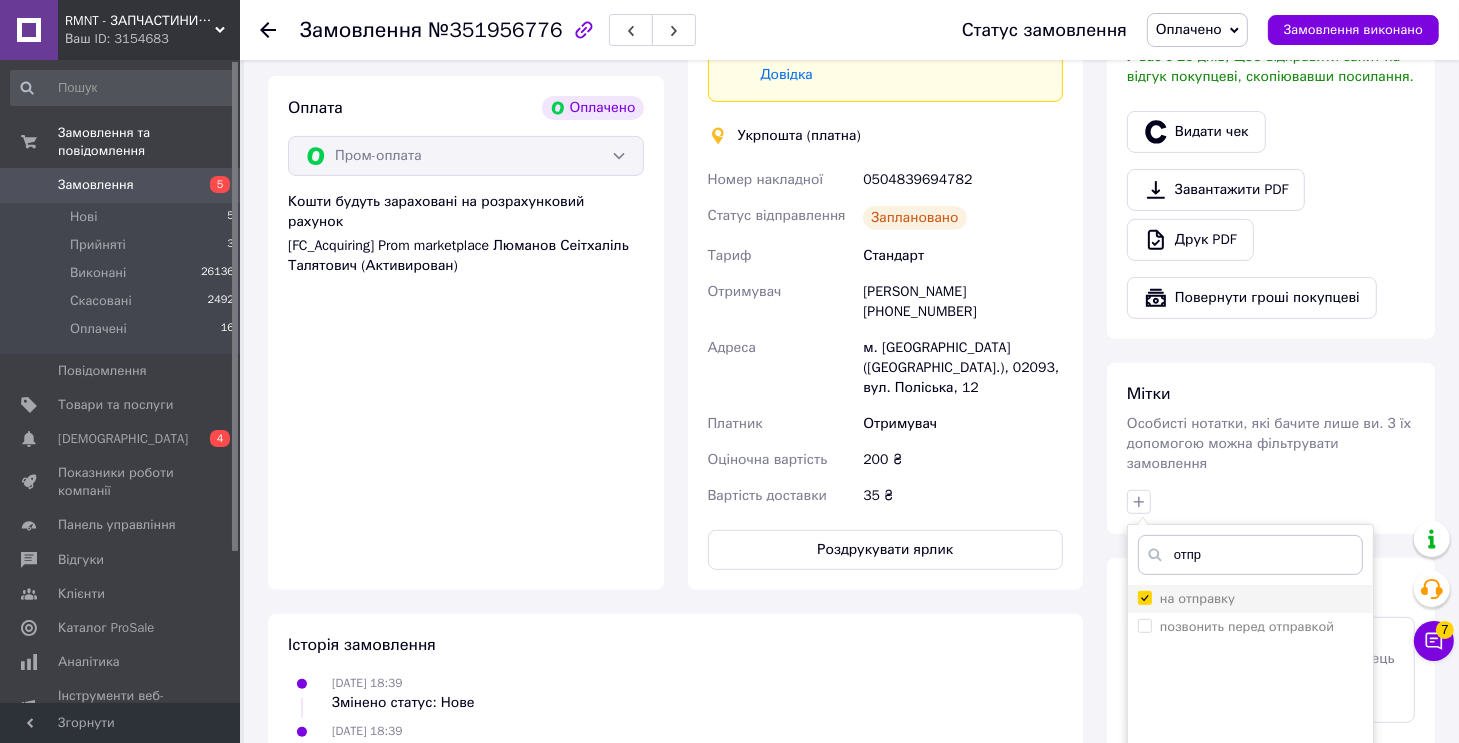 checkbox on "true" 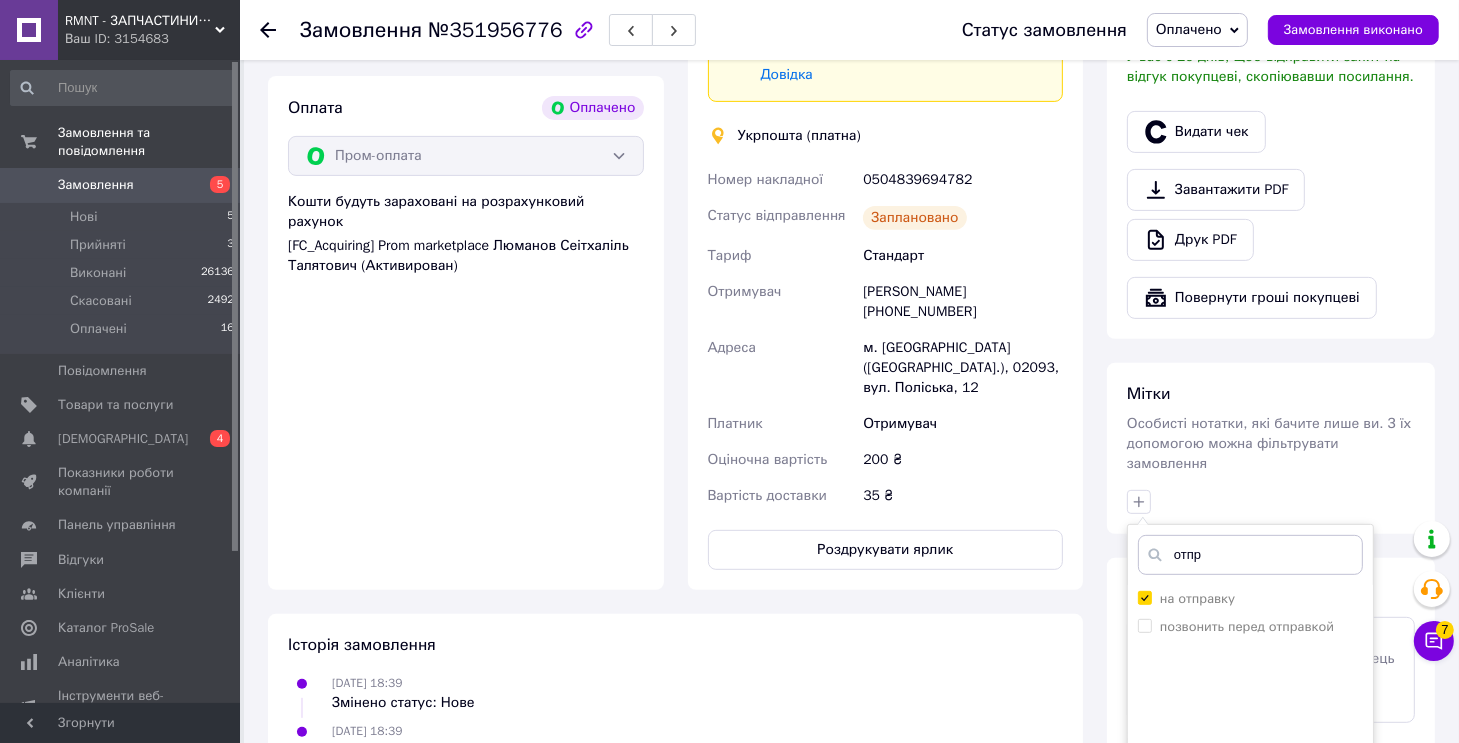scroll, scrollTop: 881, scrollLeft: 0, axis: vertical 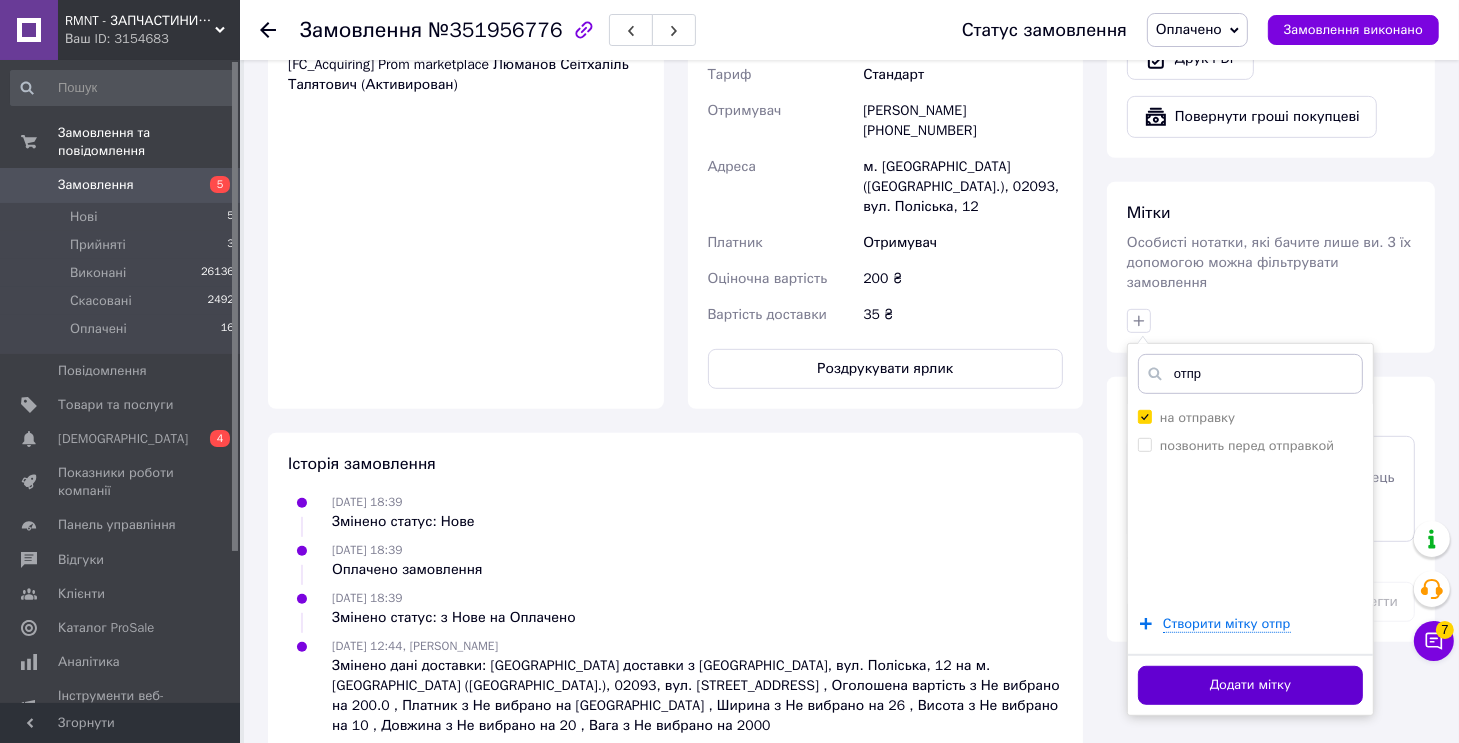 click on "Додати мітку" at bounding box center (1250, 685) 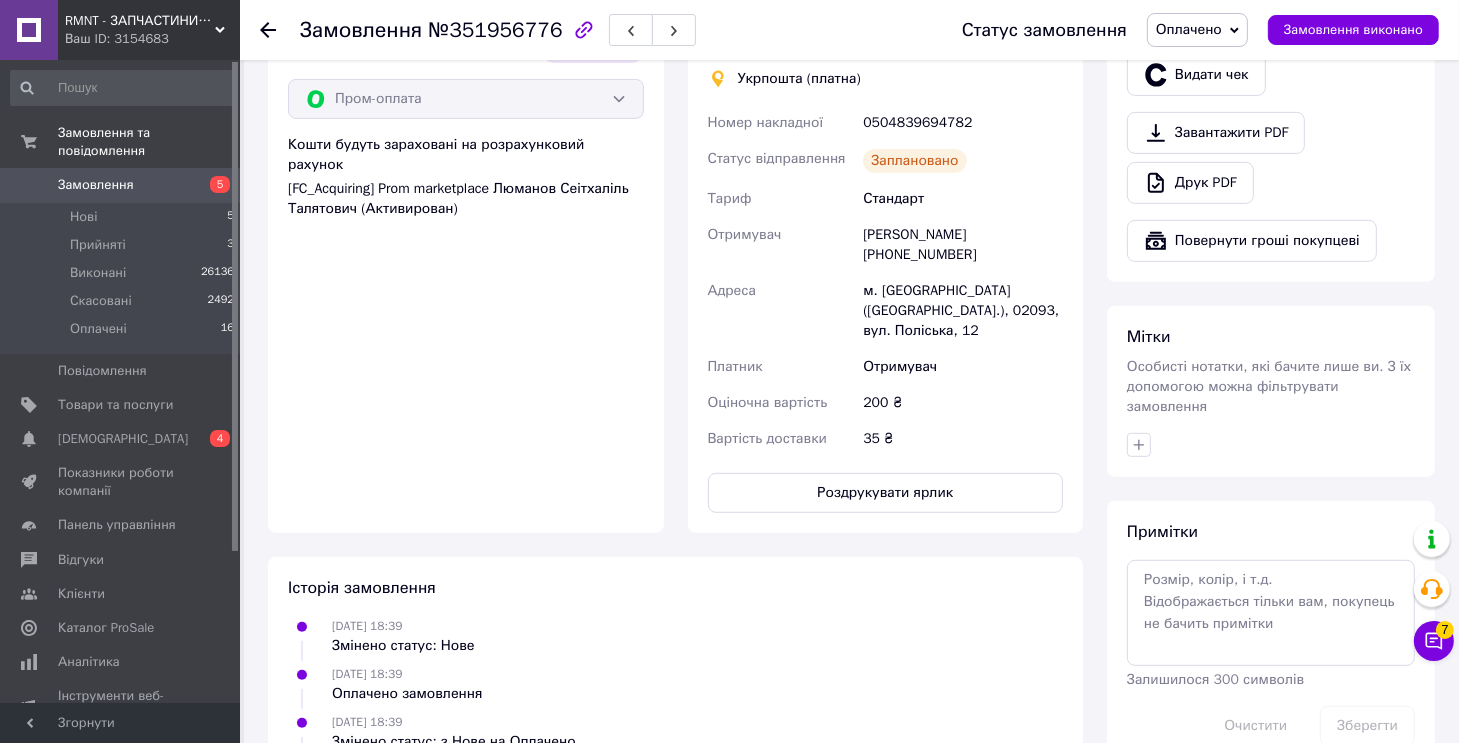 scroll, scrollTop: 581, scrollLeft: 0, axis: vertical 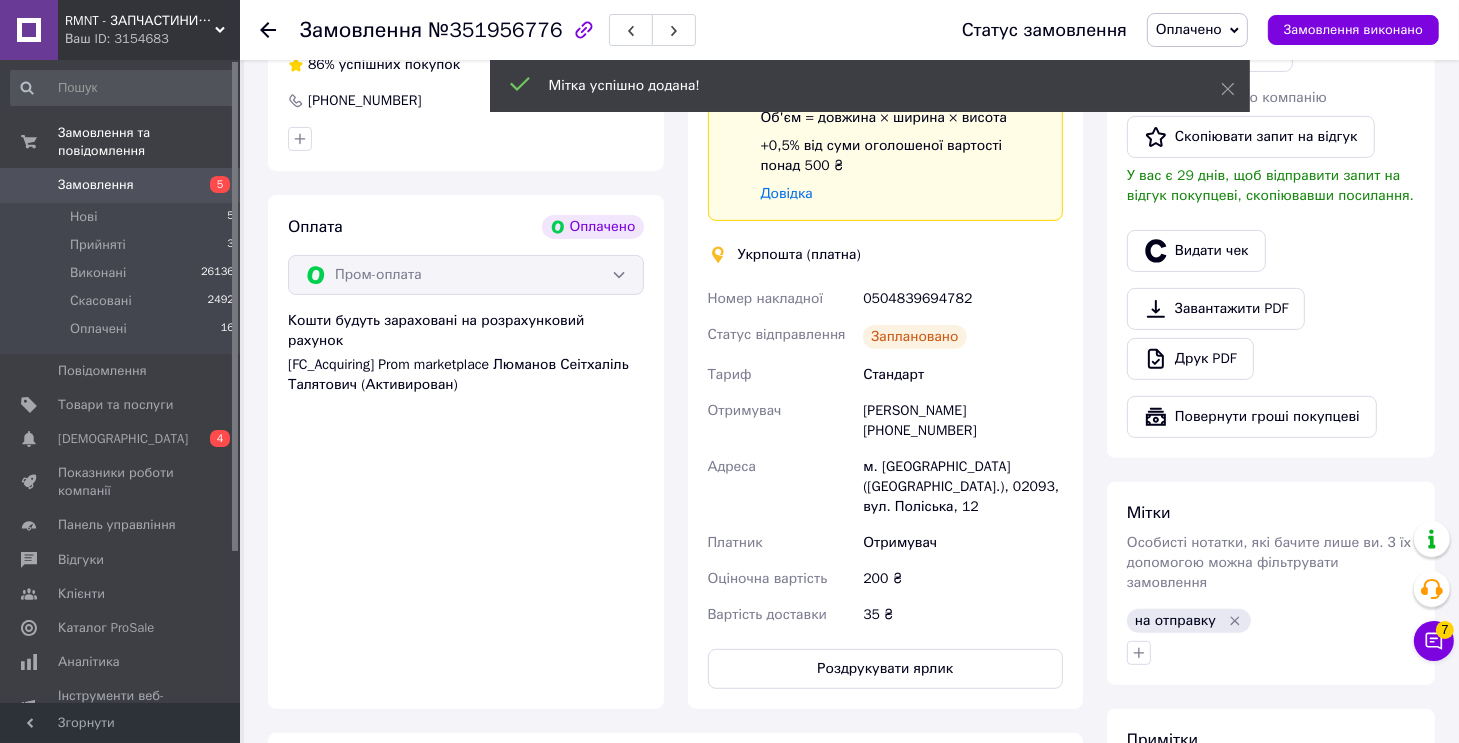 click on "0504839694782" at bounding box center [963, 299] 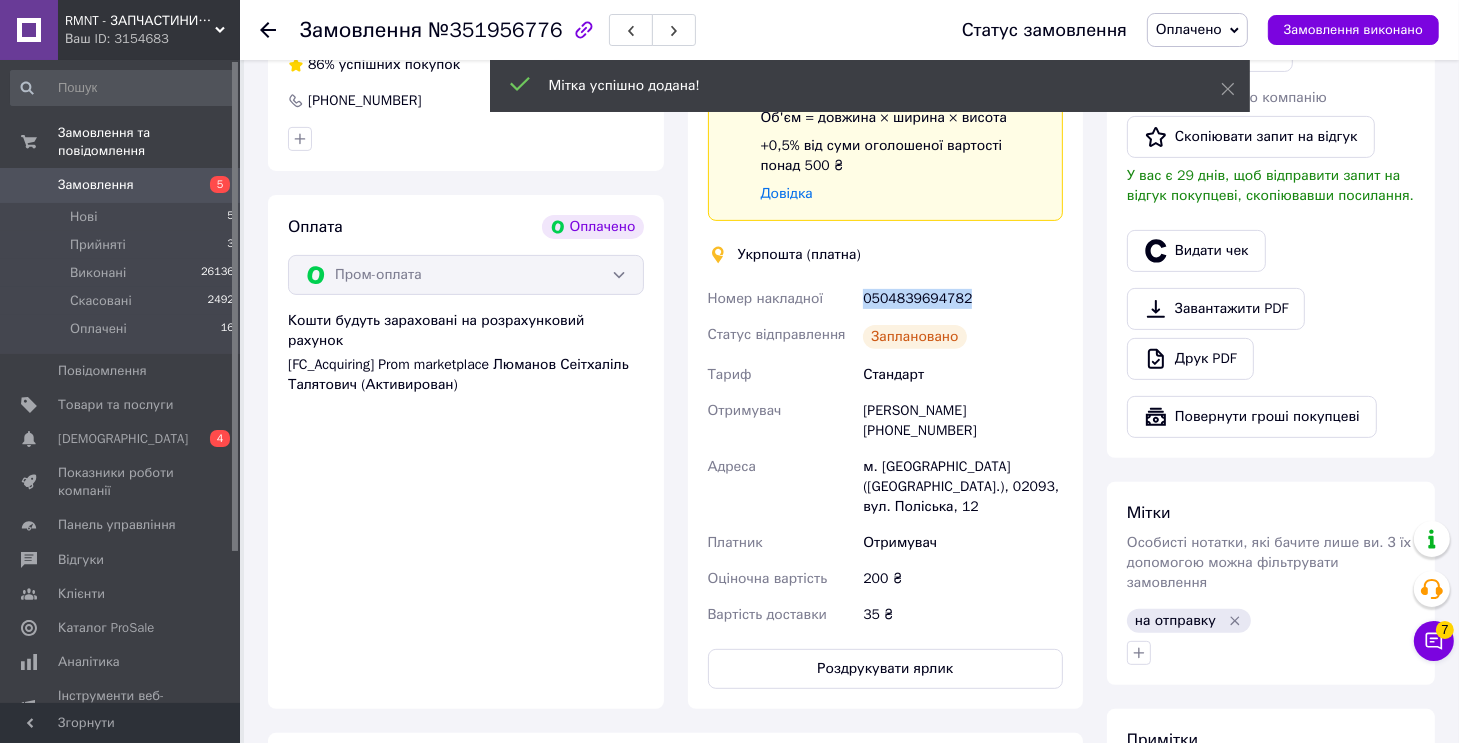 click on "0504839694782" at bounding box center [963, 299] 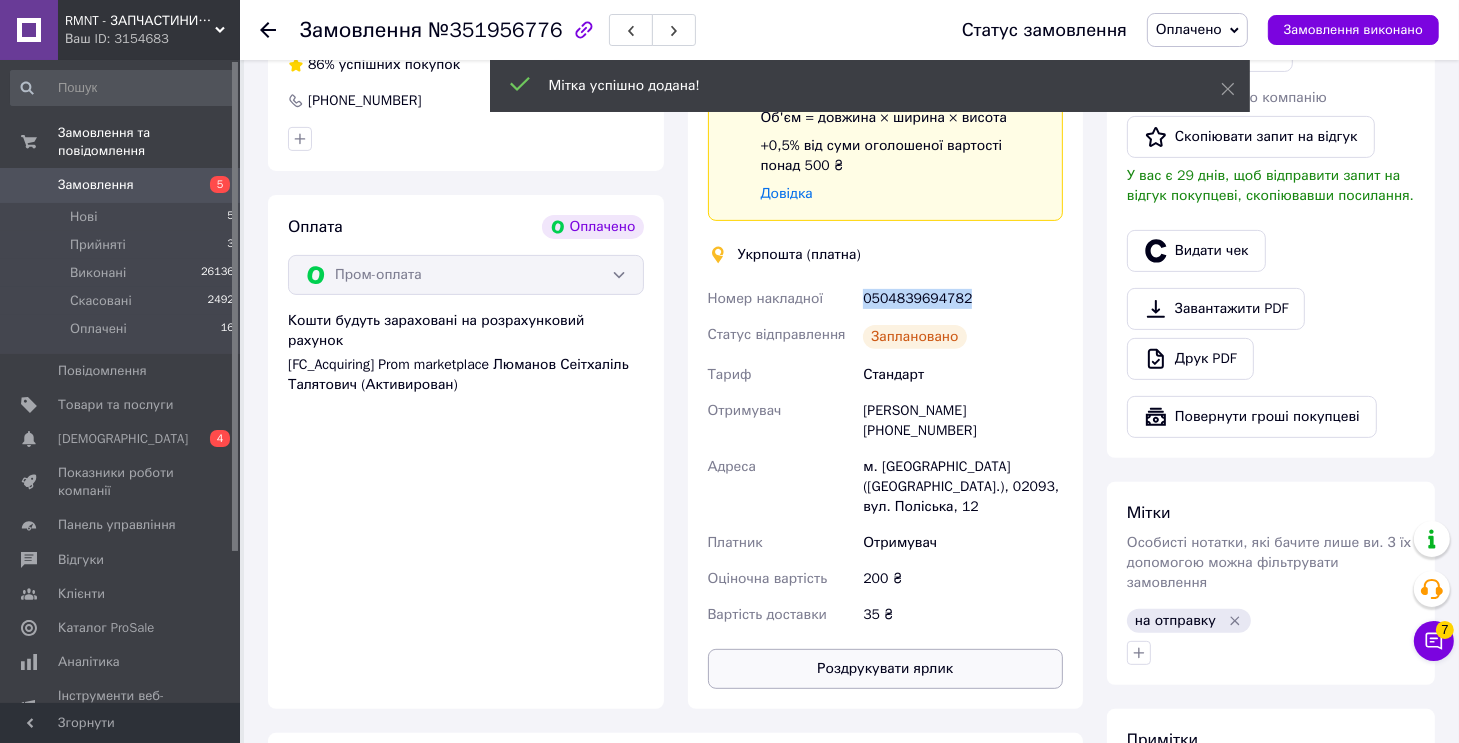 click on "Роздрукувати ярлик" at bounding box center [886, 669] 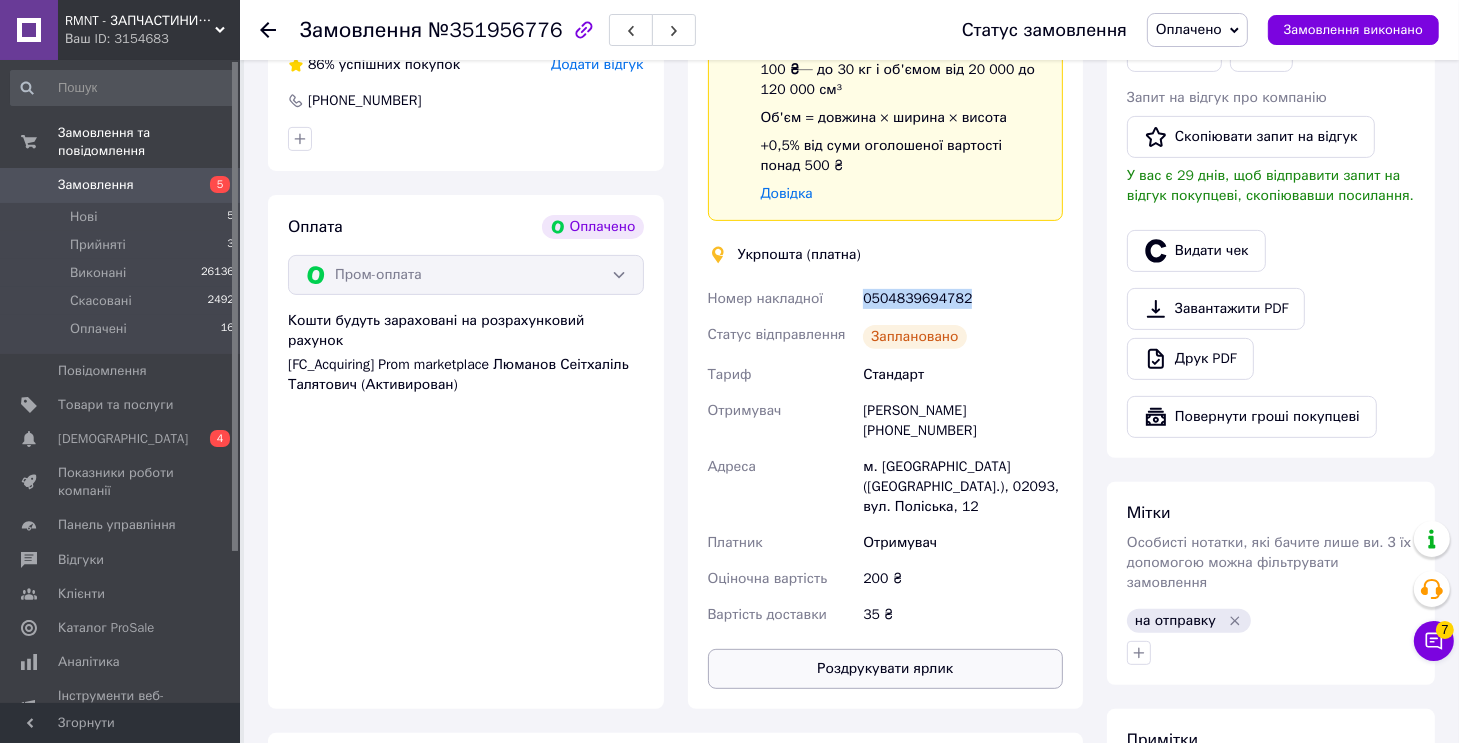 type 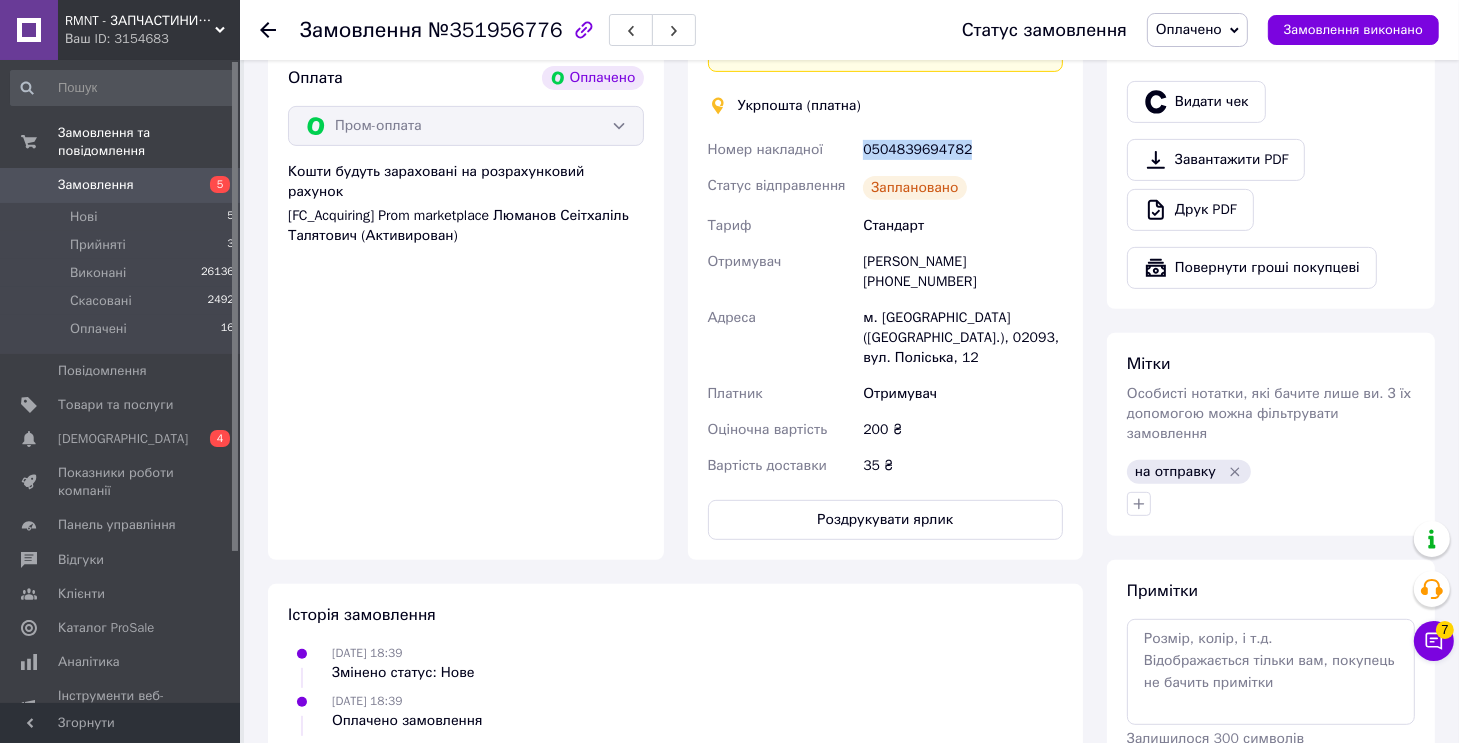 scroll, scrollTop: 978, scrollLeft: 0, axis: vertical 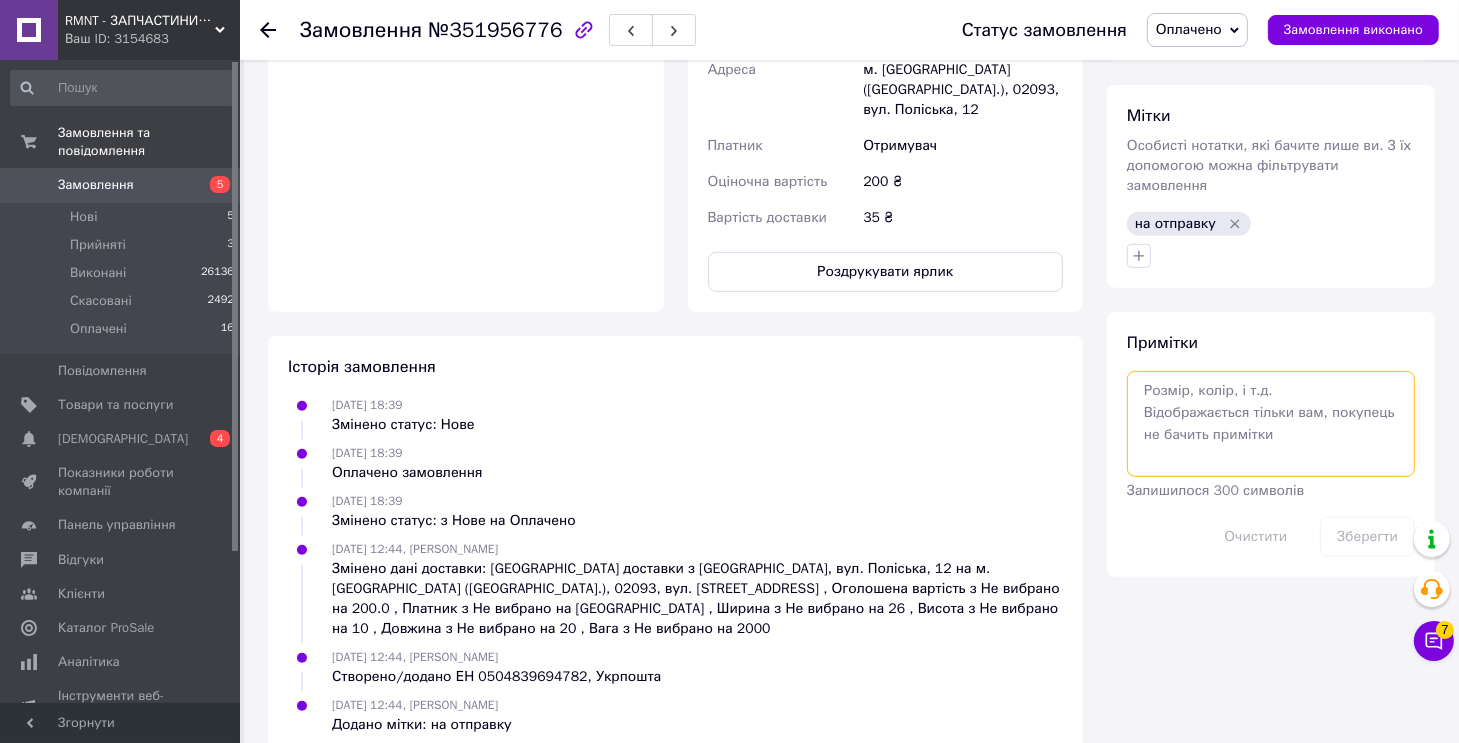 click at bounding box center (1271, 424) 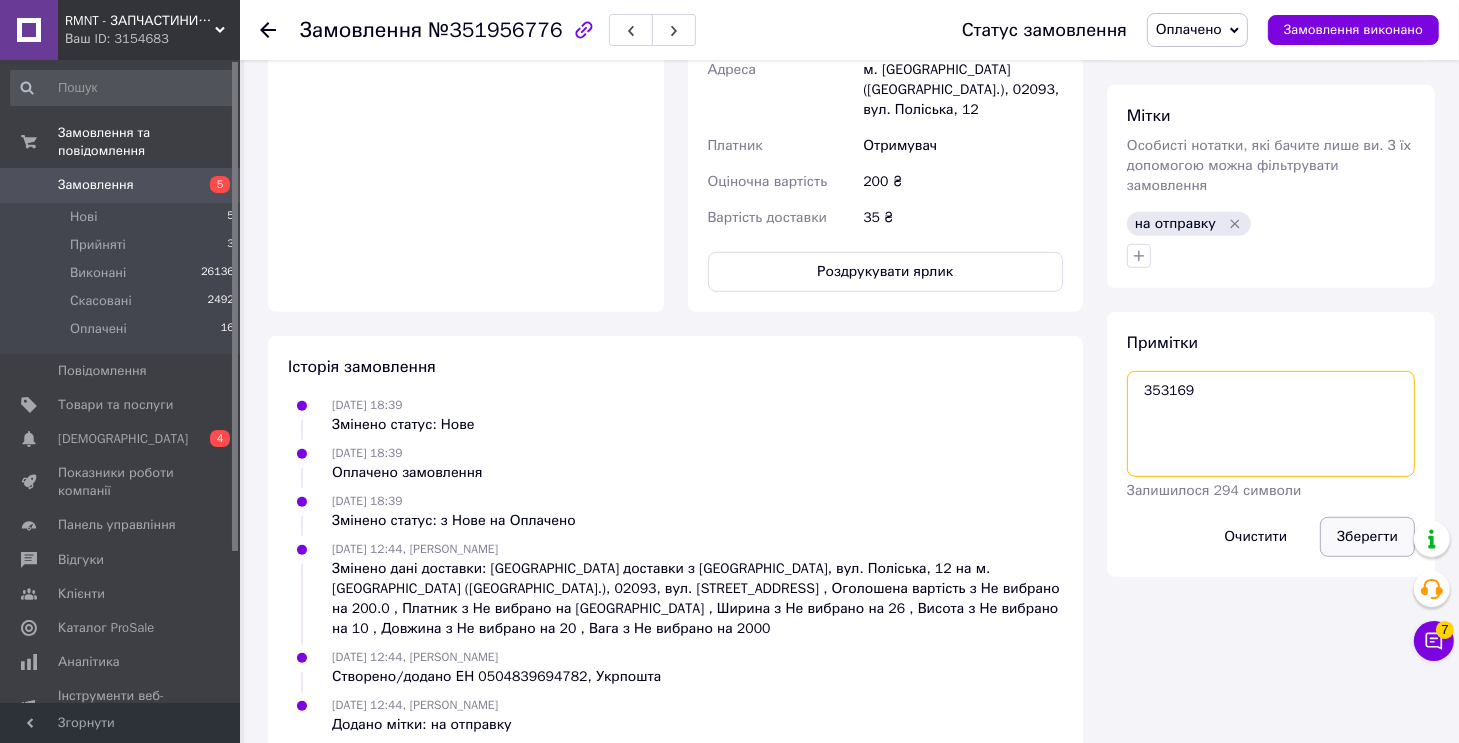 type on "353169" 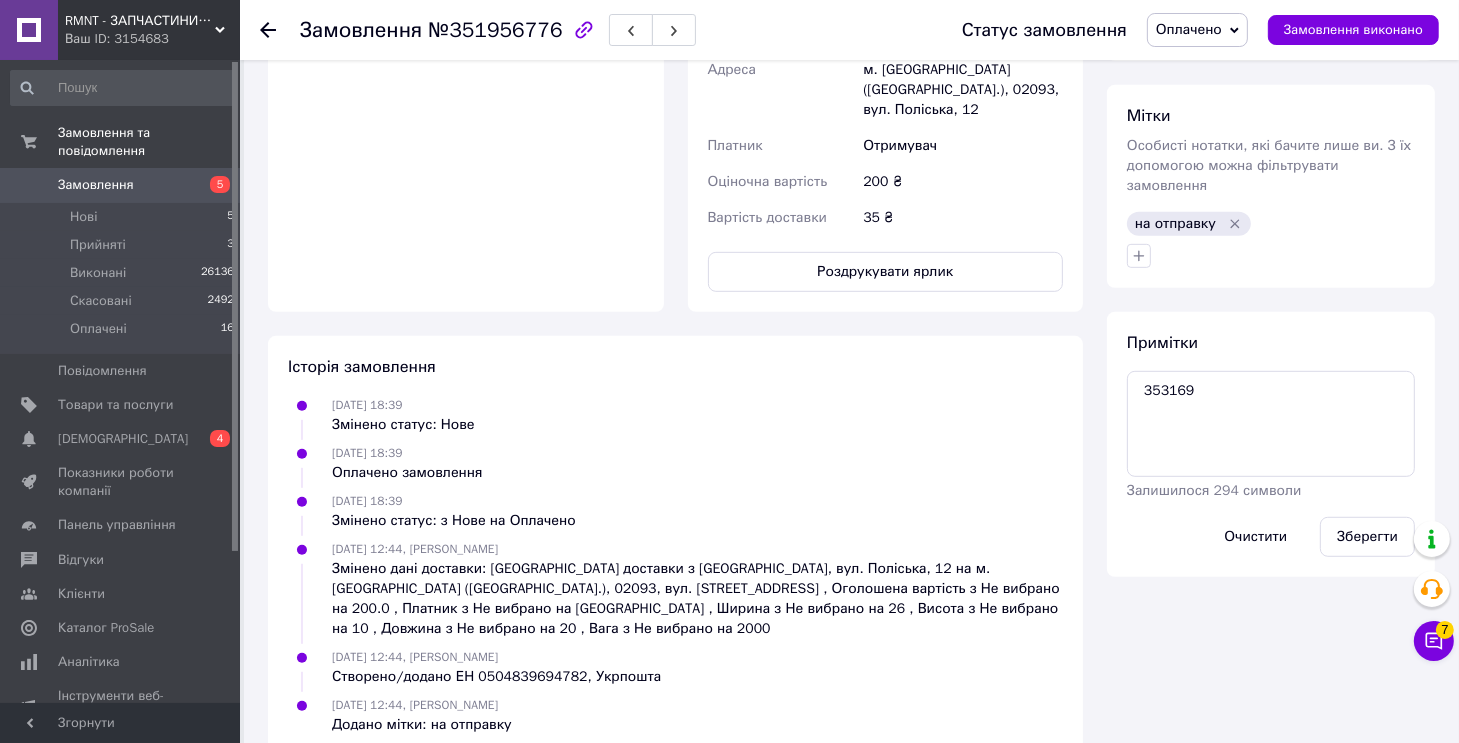 drag, startPoint x: 1360, startPoint y: 506, endPoint x: 1376, endPoint y: 367, distance: 139.91783 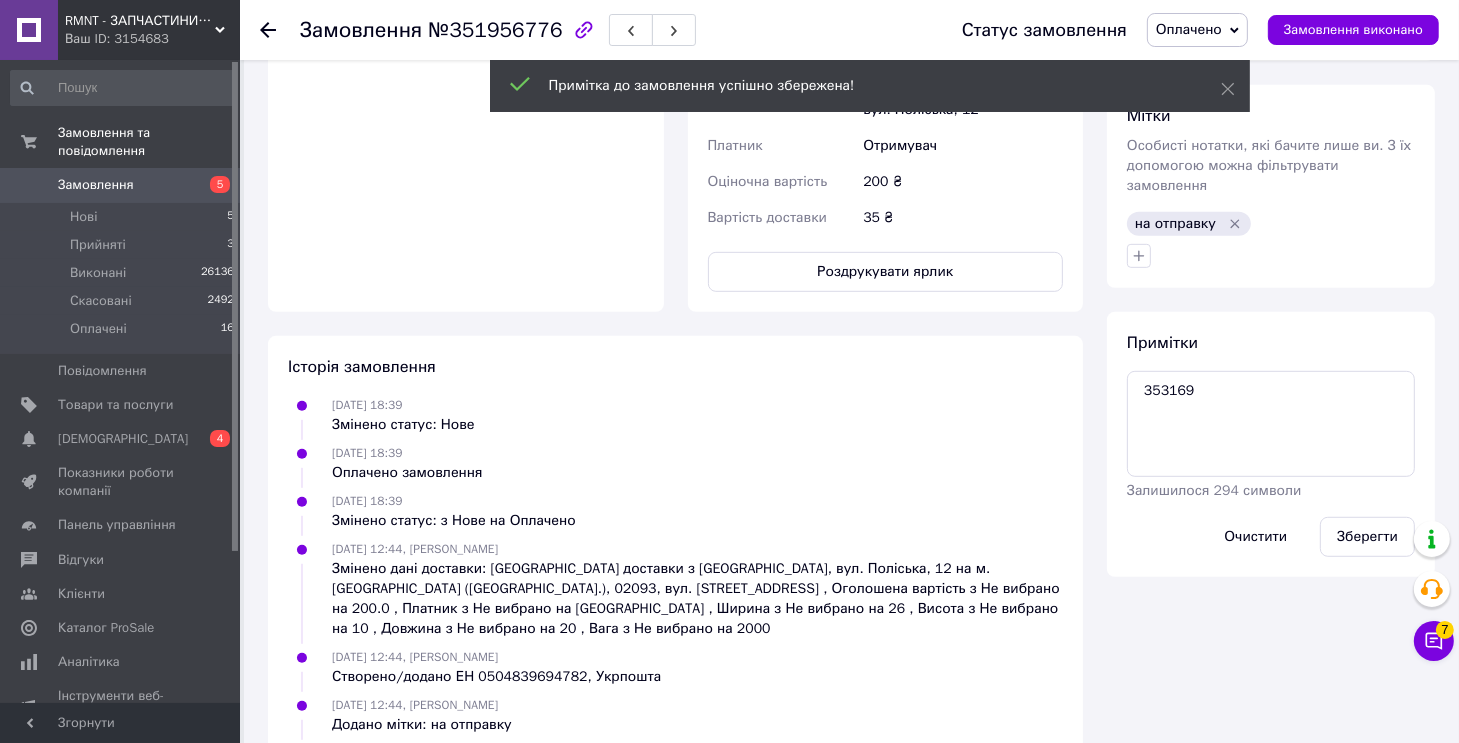 click on "Замовлення виконано" at bounding box center (1353, 30) 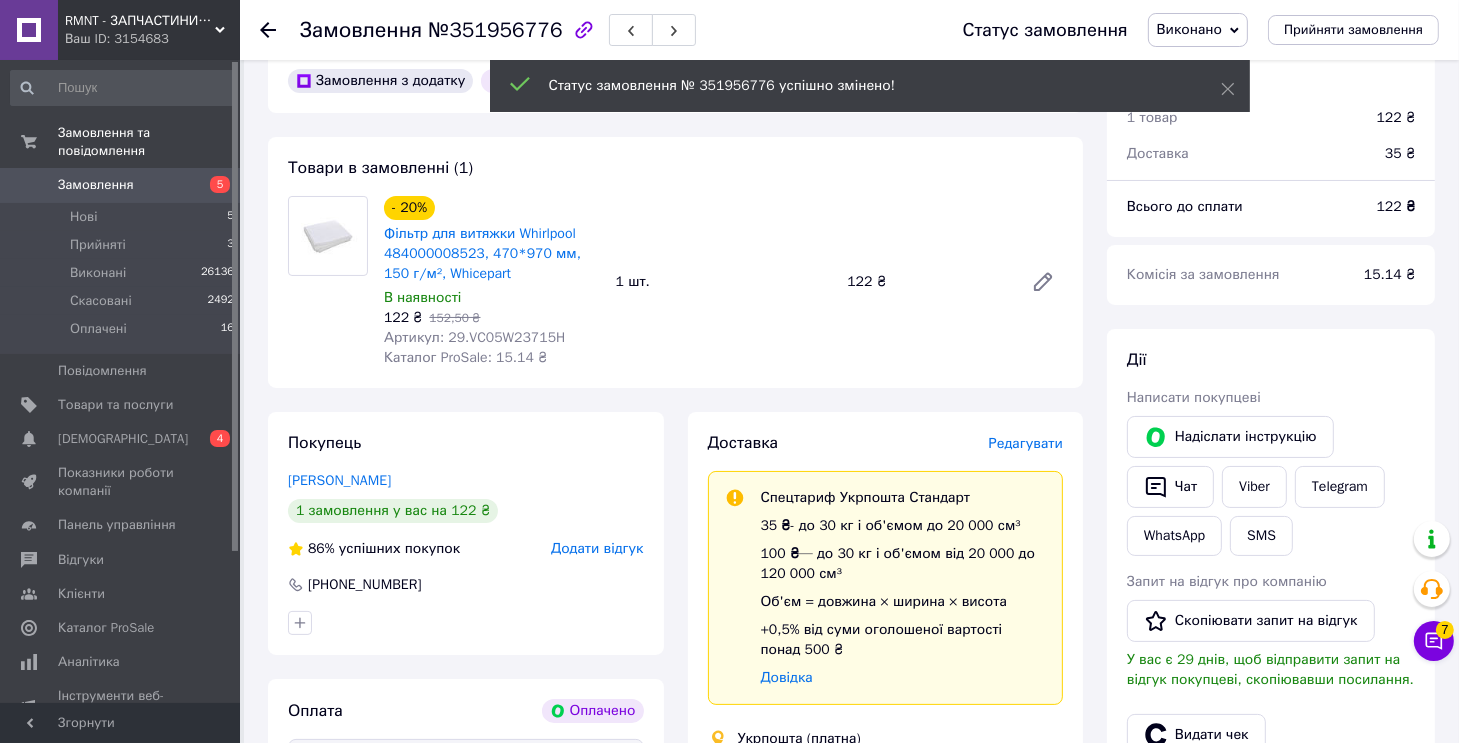 scroll, scrollTop: 0, scrollLeft: 0, axis: both 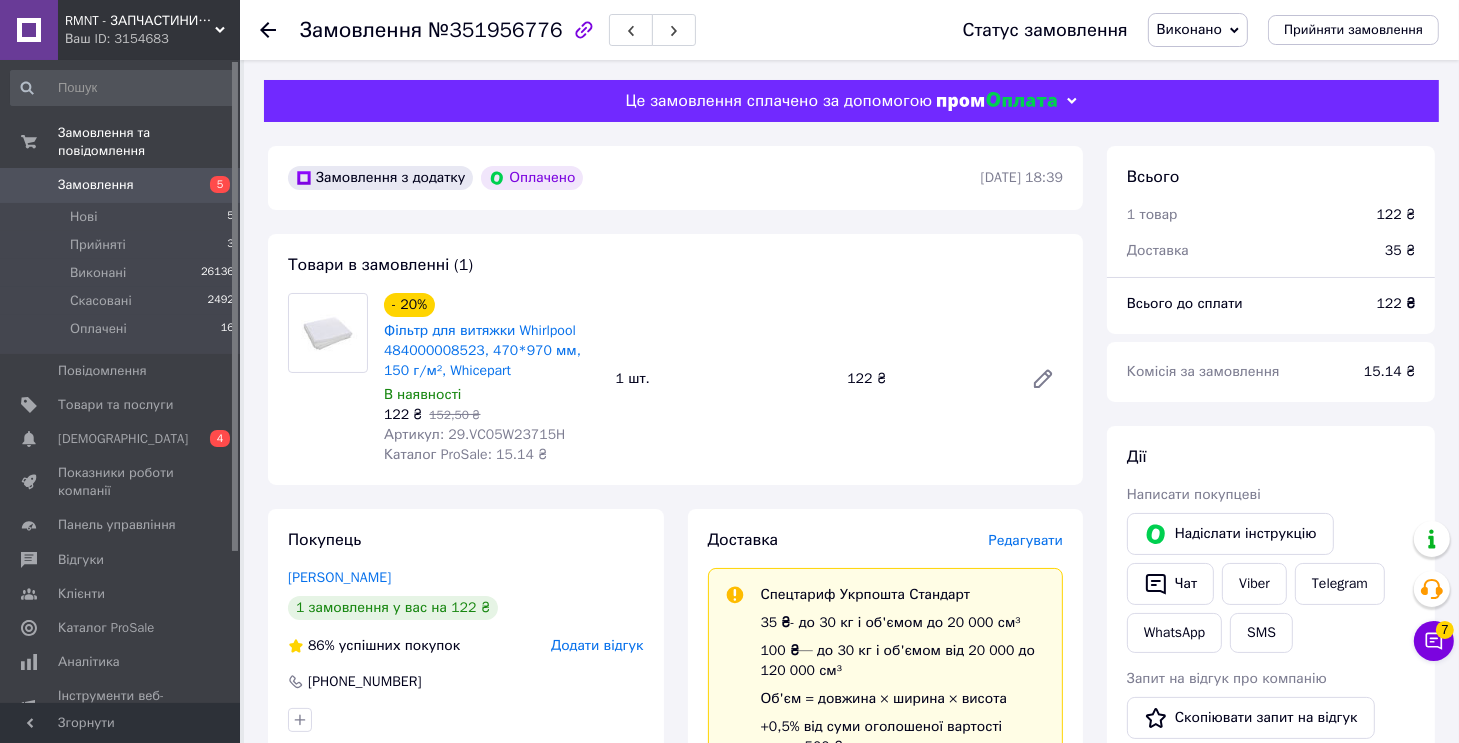 click on "- 20% Фільтр для витяжки Whirlpool 484000008523, 470*970 мм, 150 г/м², Whicepart В наявності 122 ₴   152,50 ₴ Артикул: 29.VC05W23715H Каталог ProSale: 15.14 ₴  1 шт. 122 ₴" at bounding box center (723, 379) 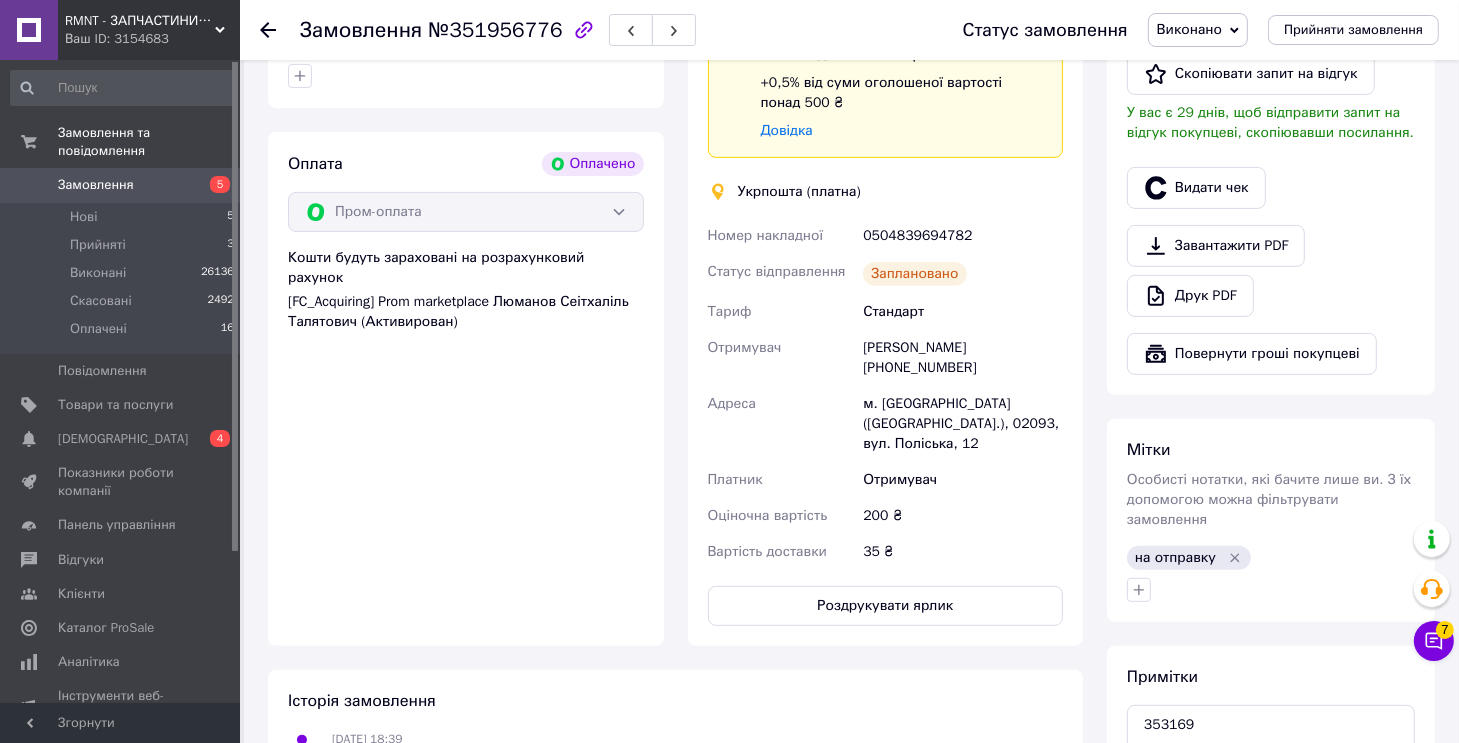 scroll, scrollTop: 900, scrollLeft: 0, axis: vertical 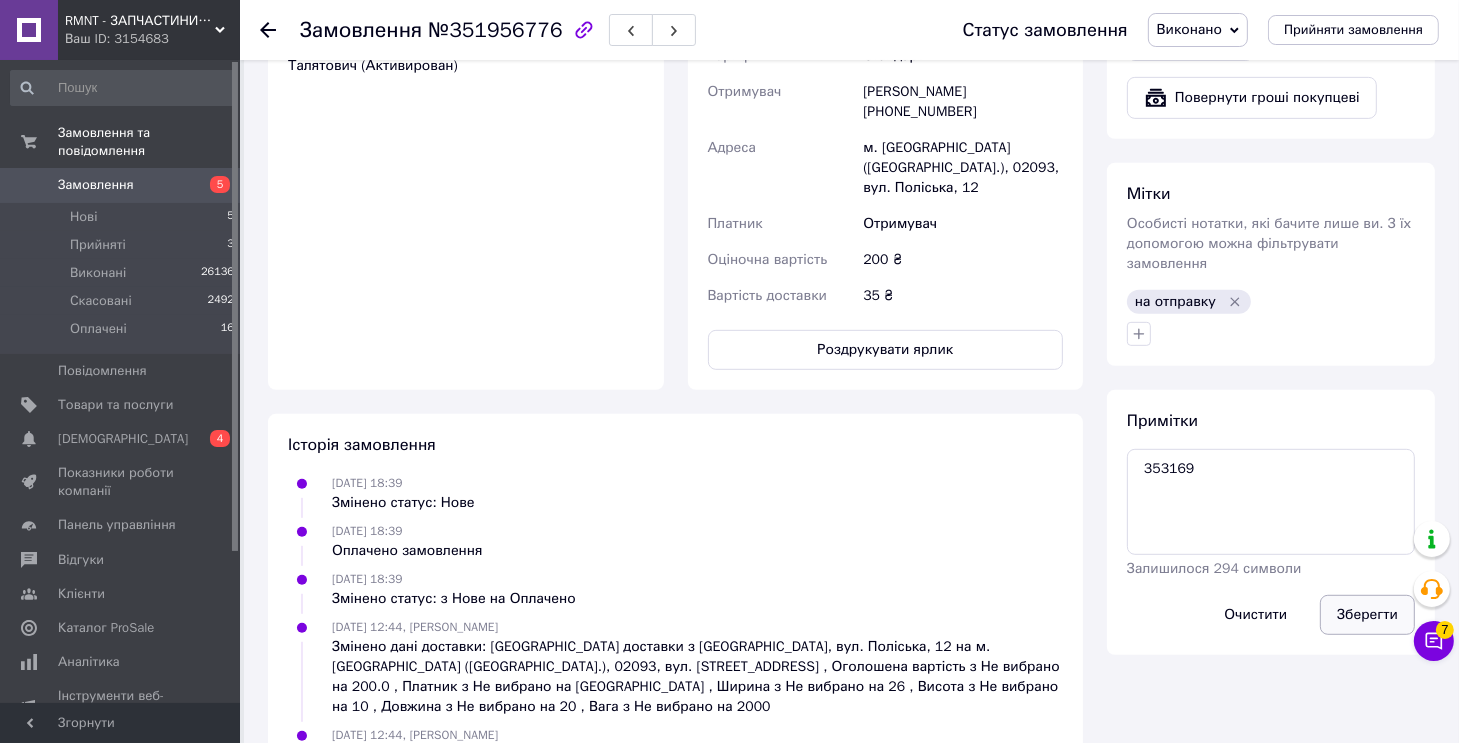 click on "Зберегти" at bounding box center [1367, 615] 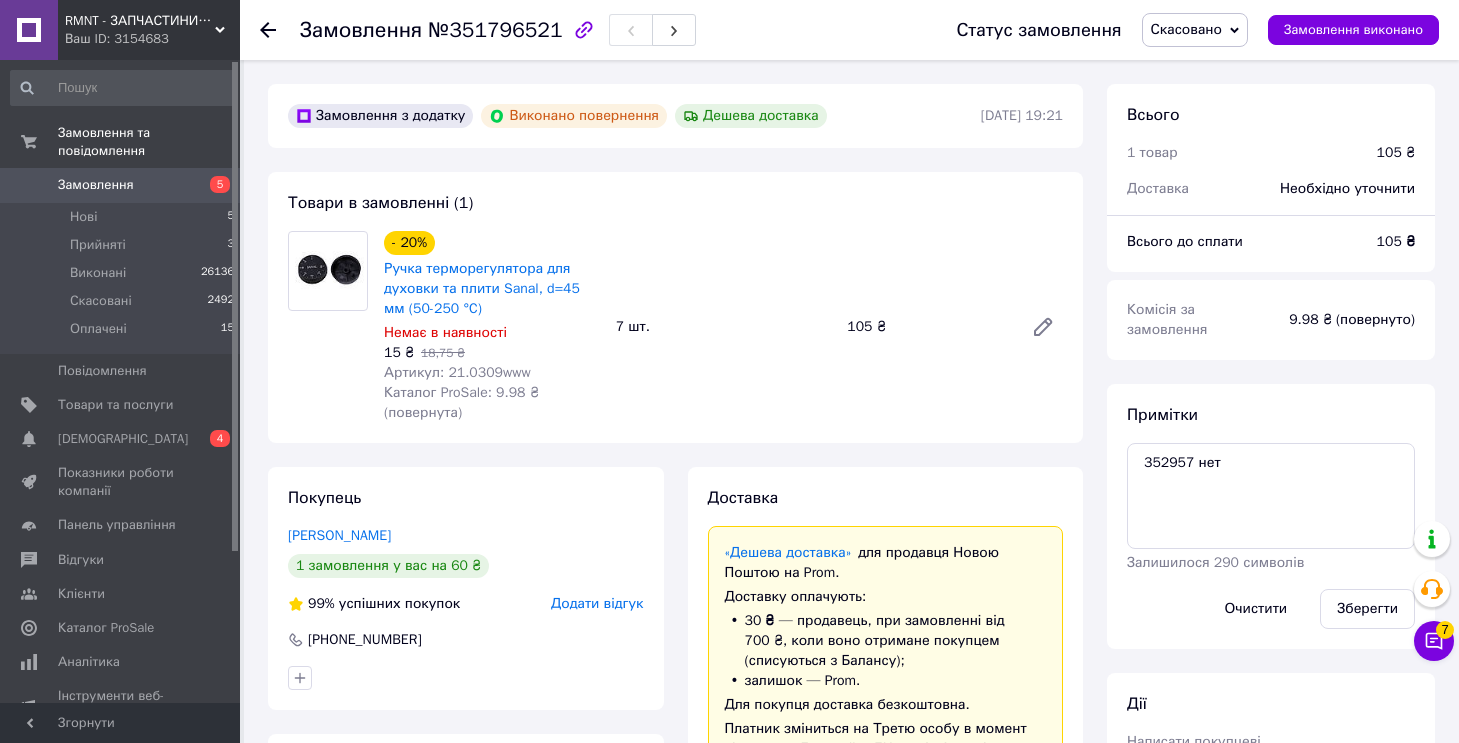 scroll, scrollTop: 500, scrollLeft: 0, axis: vertical 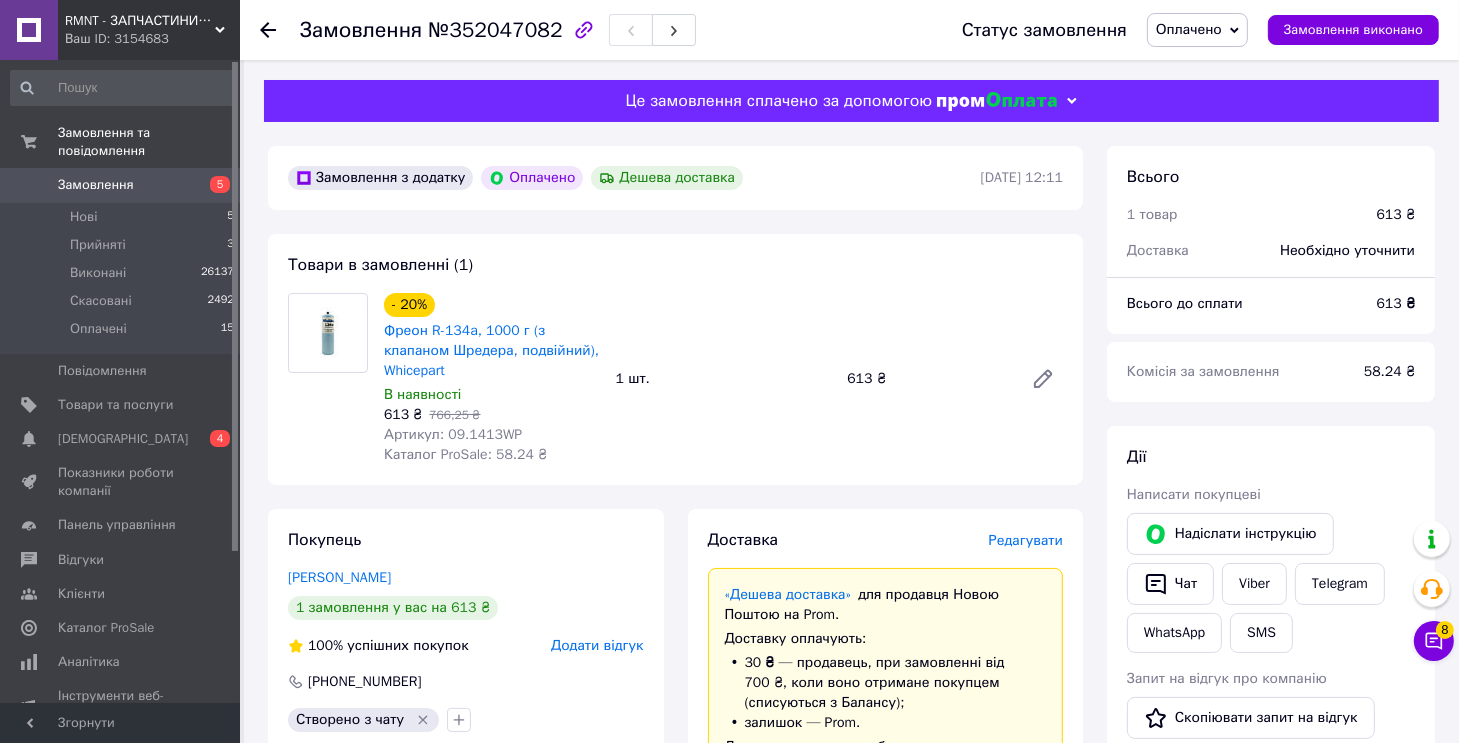 click on "Артикул: 09.1413WP" at bounding box center (453, 434) 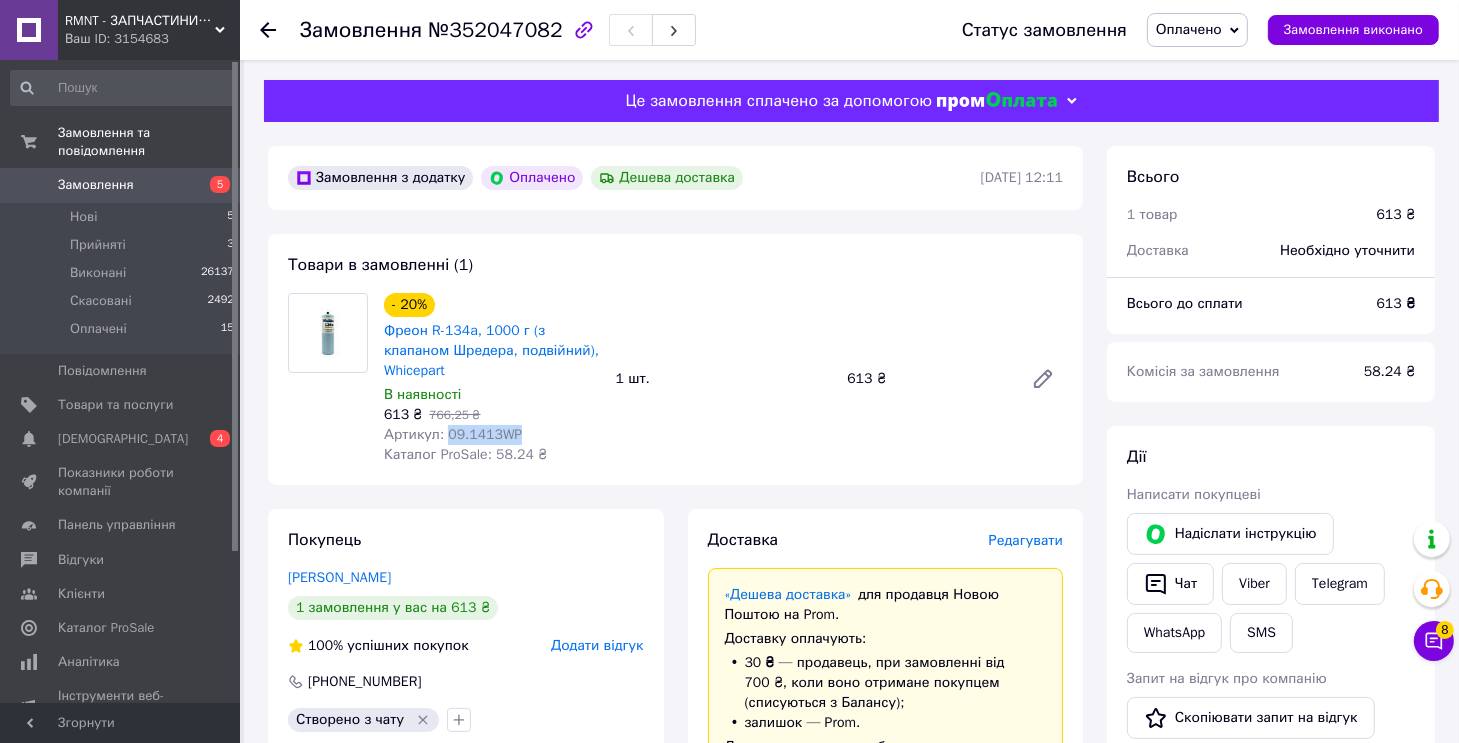 drag, startPoint x: 460, startPoint y: 434, endPoint x: 487, endPoint y: 452, distance: 32.449963 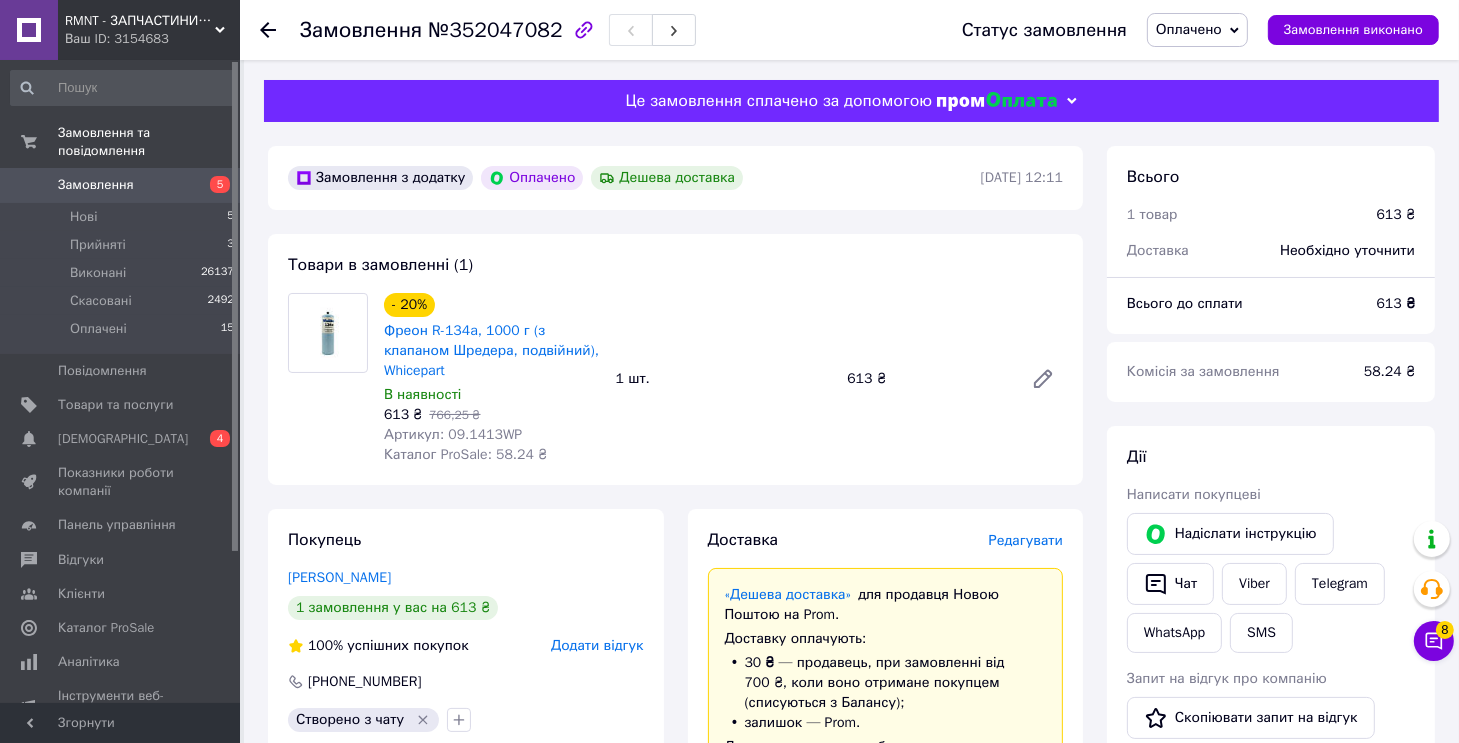 click on "№352047082" at bounding box center [495, 30] 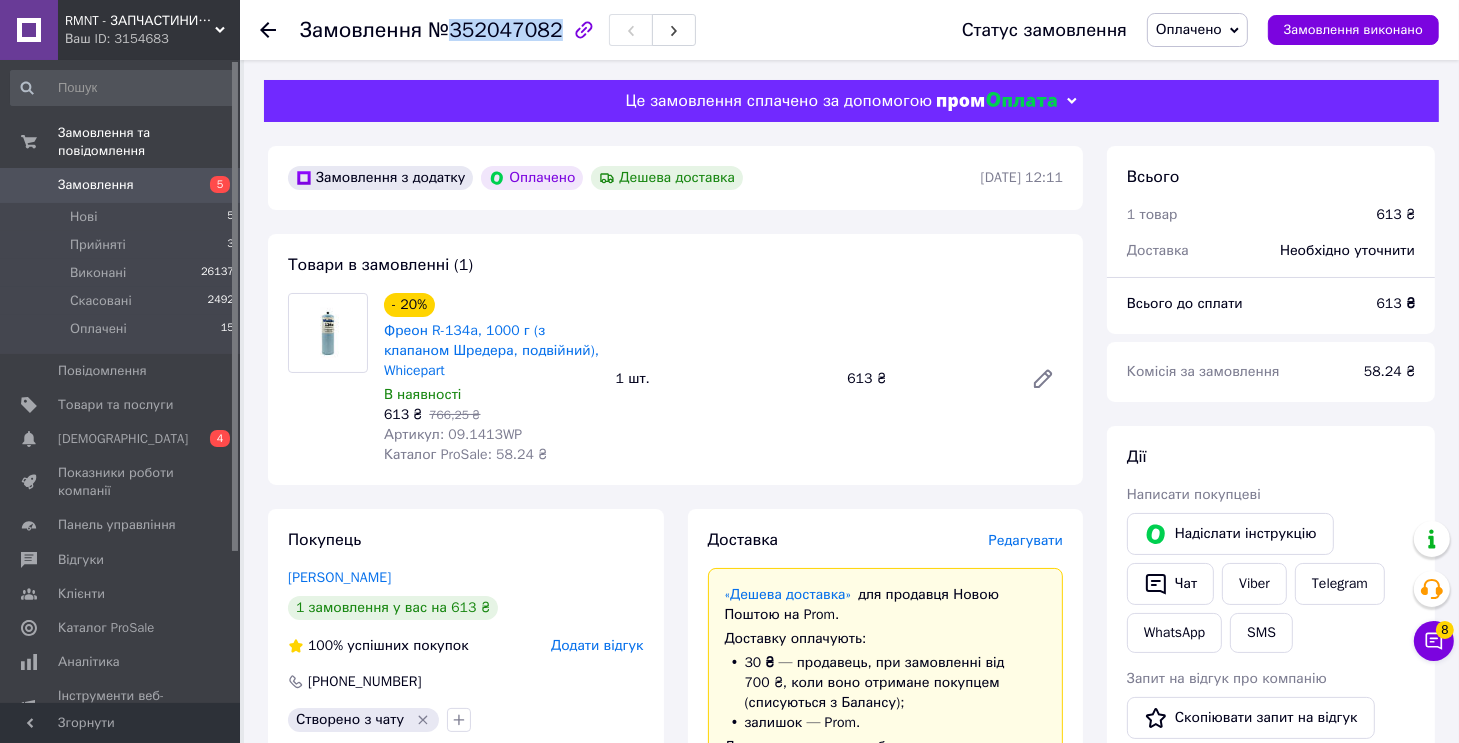 click on "№352047082" at bounding box center [495, 30] 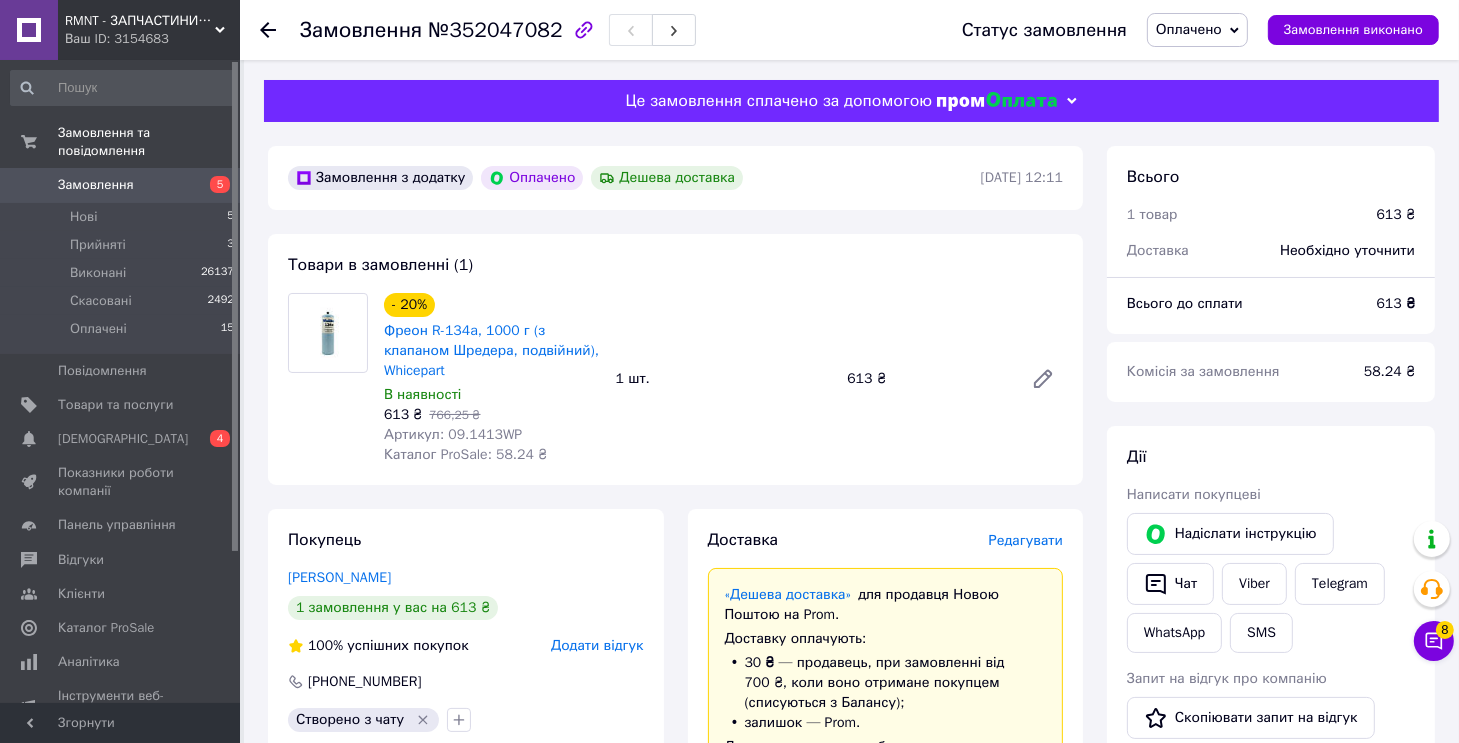 click on "Артикул: 09.1413WP" at bounding box center (453, 434) 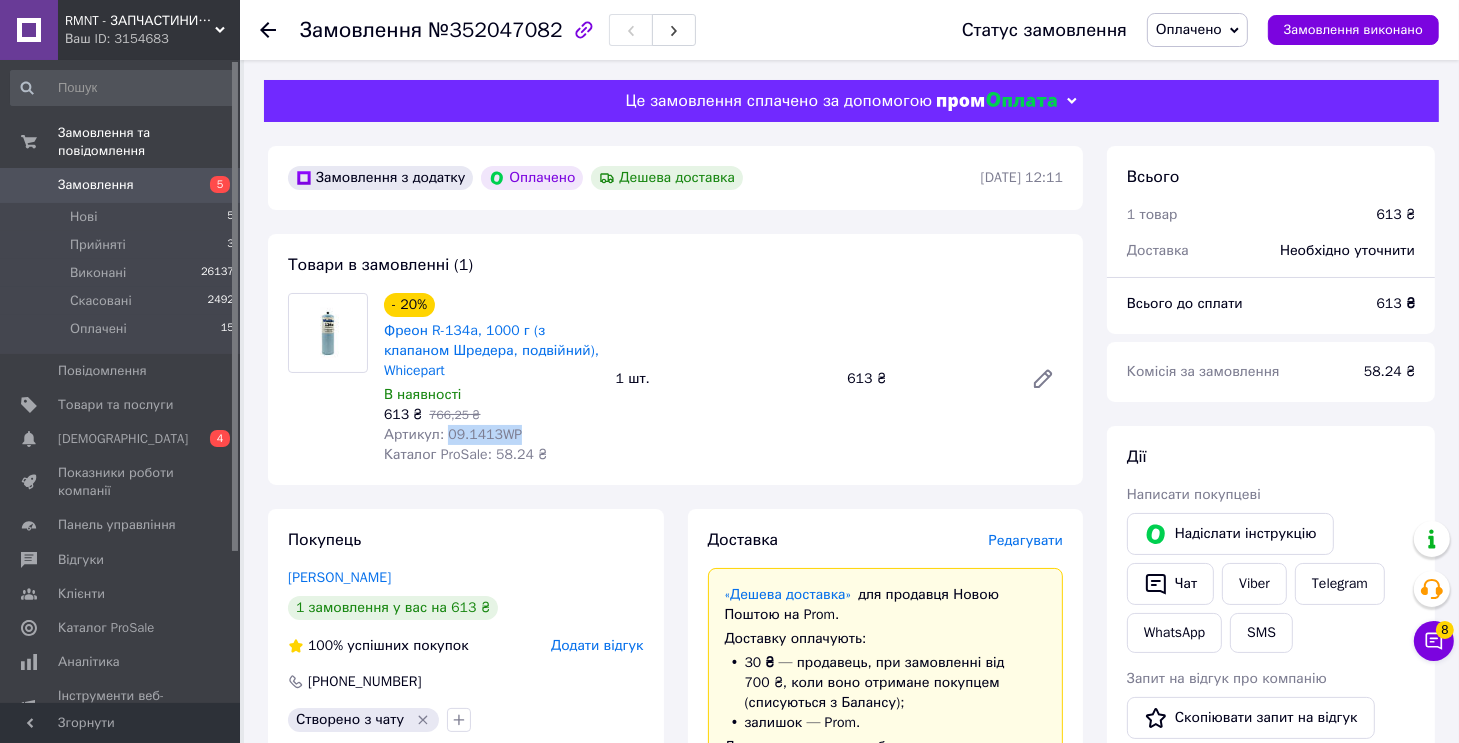 click on "Артикул: 09.1413WP" at bounding box center (453, 434) 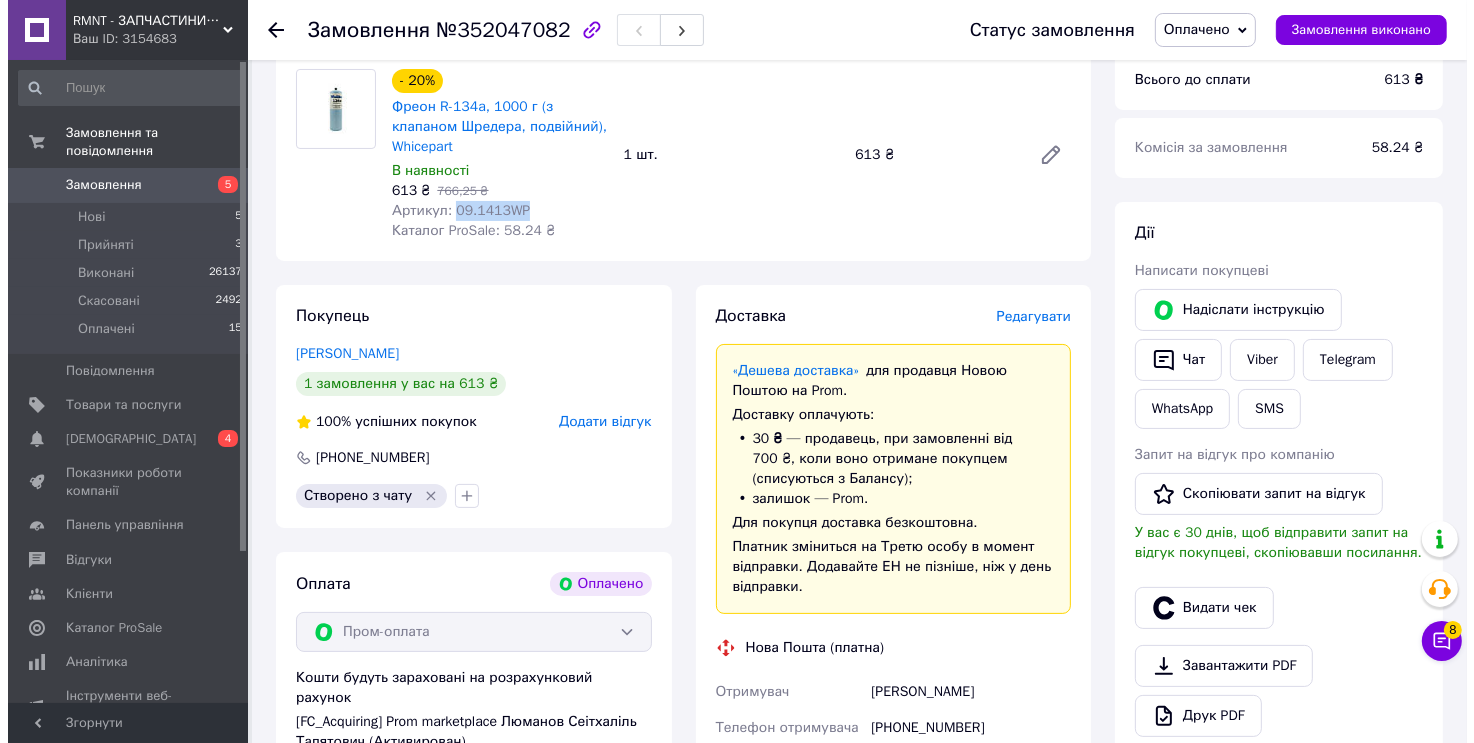 scroll, scrollTop: 400, scrollLeft: 0, axis: vertical 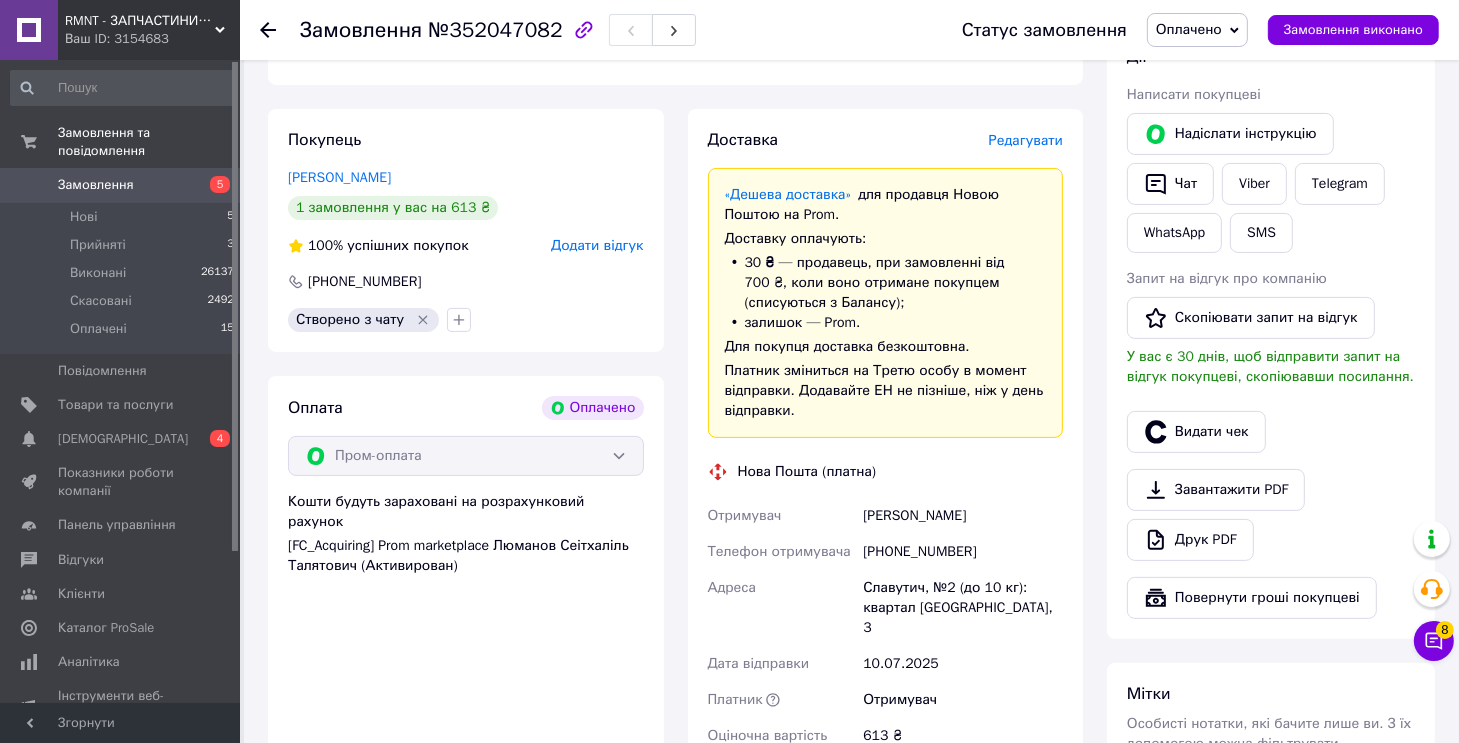 click on "Редагувати" at bounding box center [1026, 140] 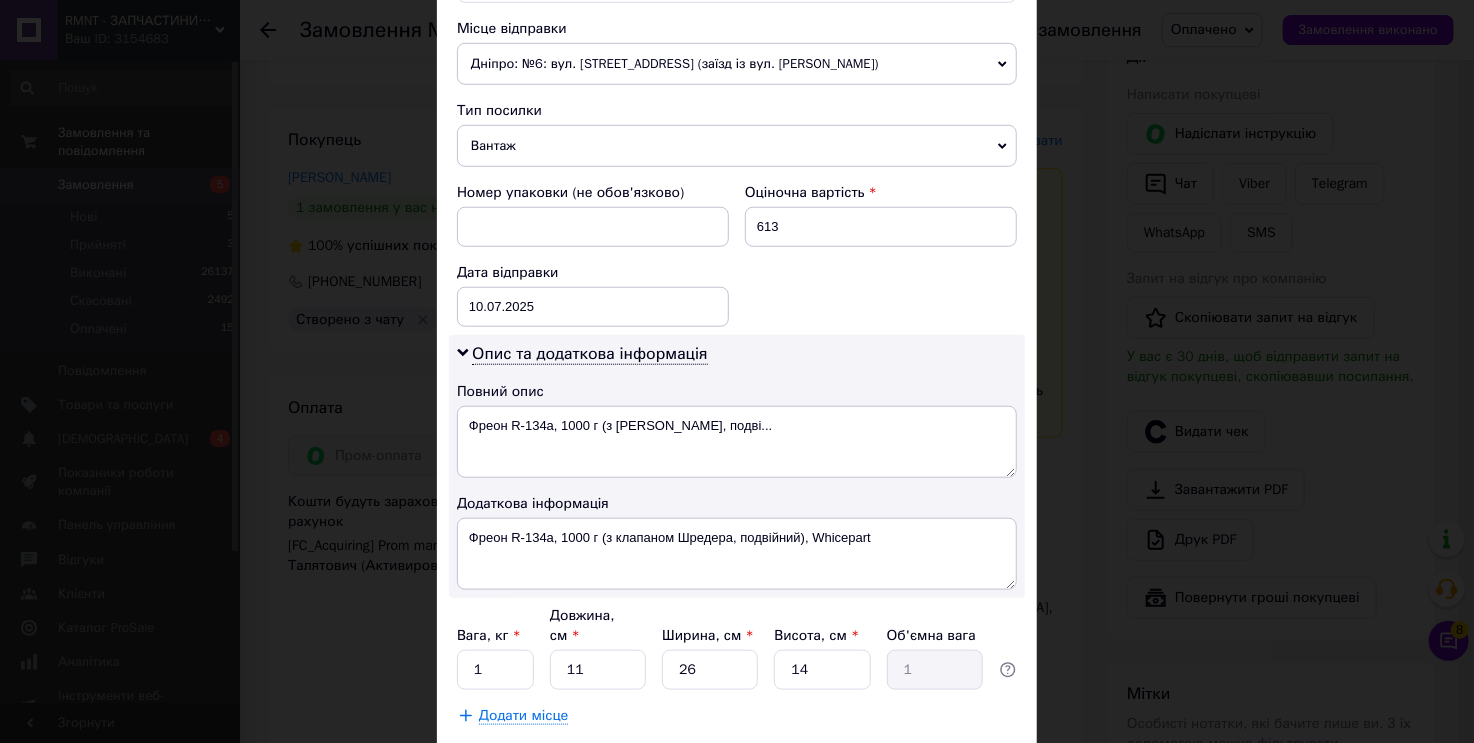 scroll, scrollTop: 802, scrollLeft: 0, axis: vertical 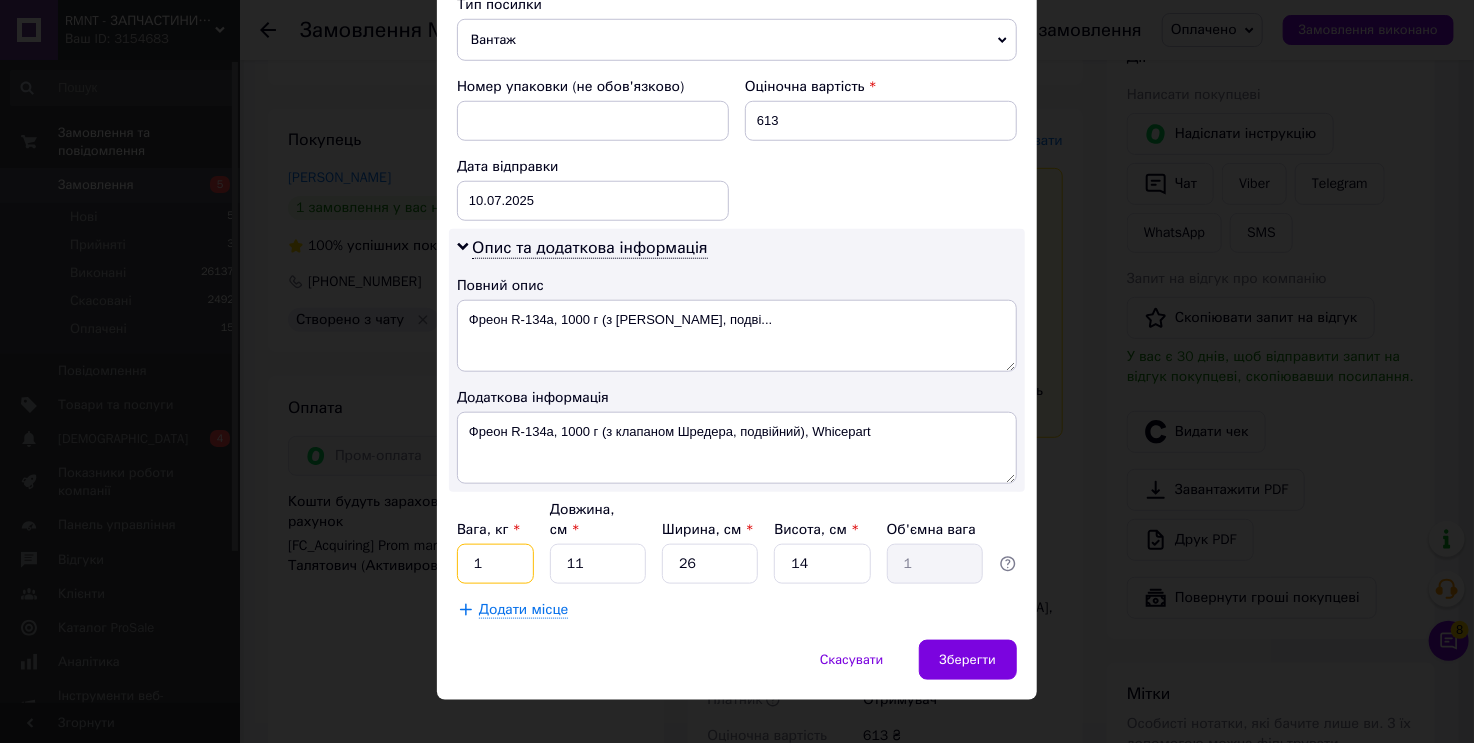 click on "1" at bounding box center (495, 564) 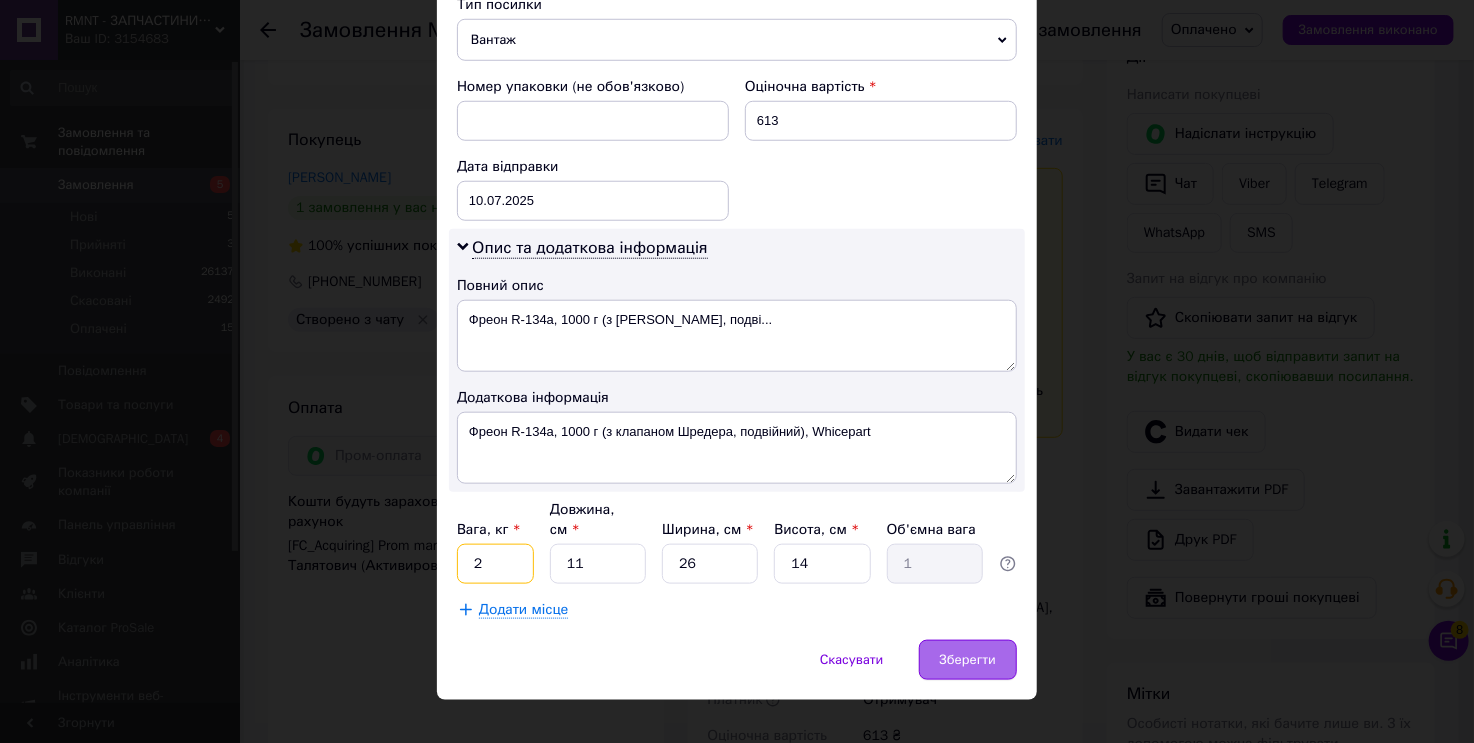 type on "2" 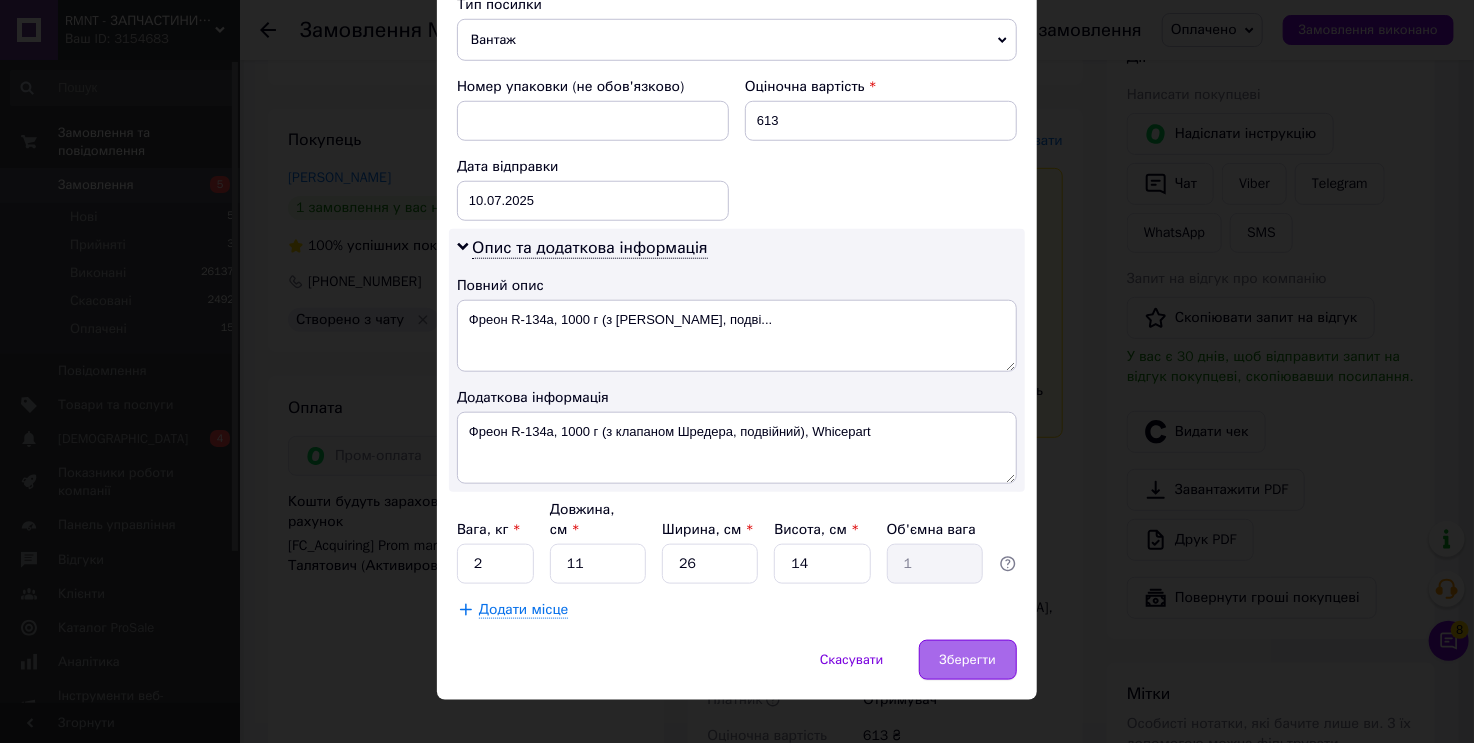 click on "Зберегти" at bounding box center [968, 660] 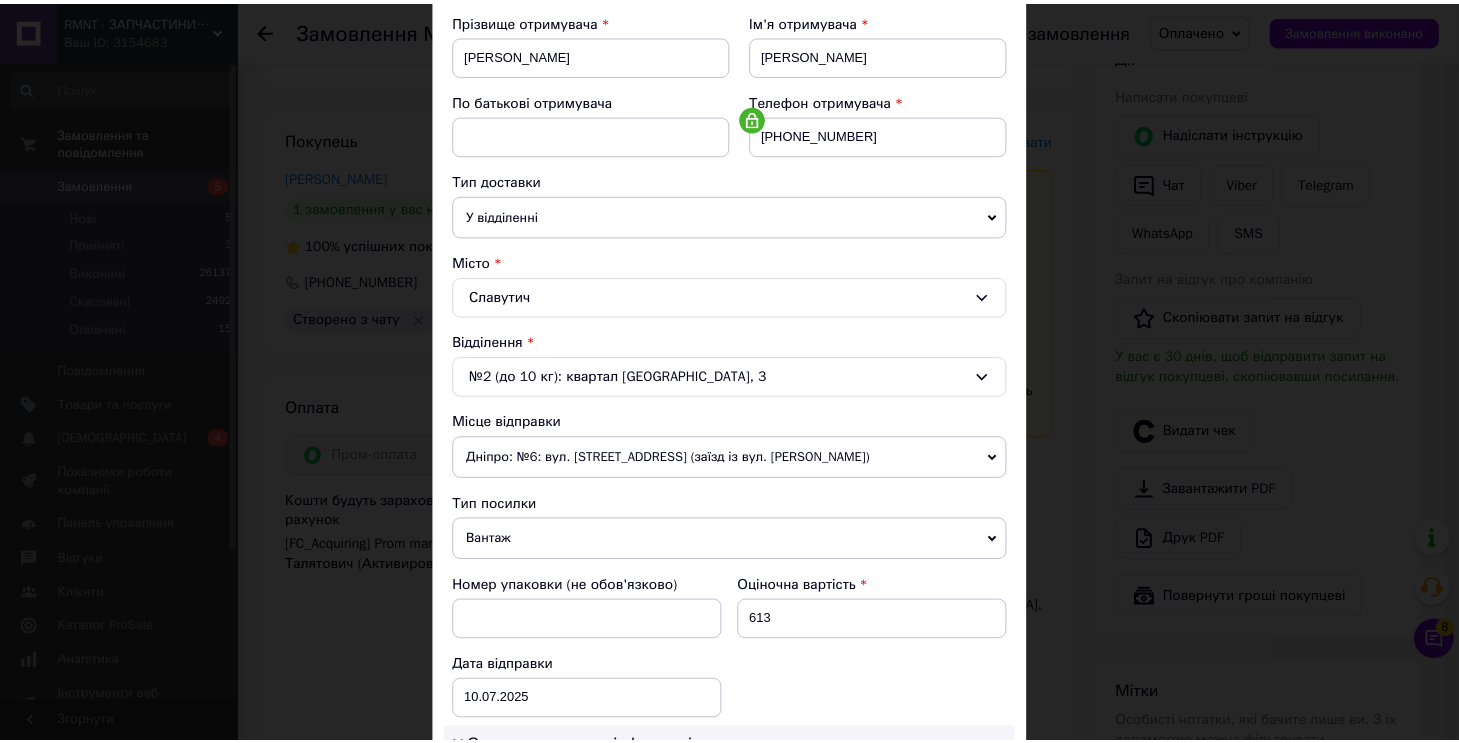 scroll, scrollTop: 0, scrollLeft: 0, axis: both 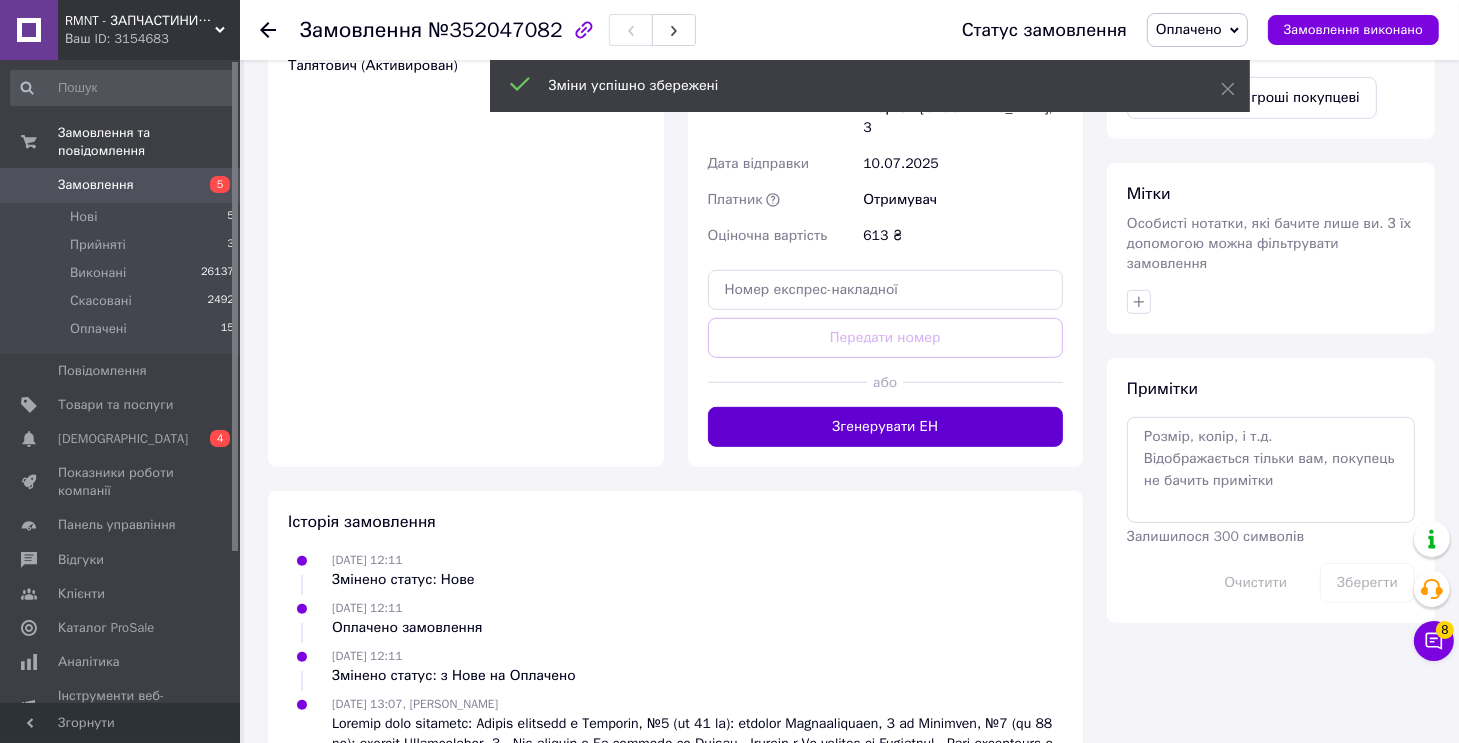 click on "Згенерувати ЕН" at bounding box center [886, 427] 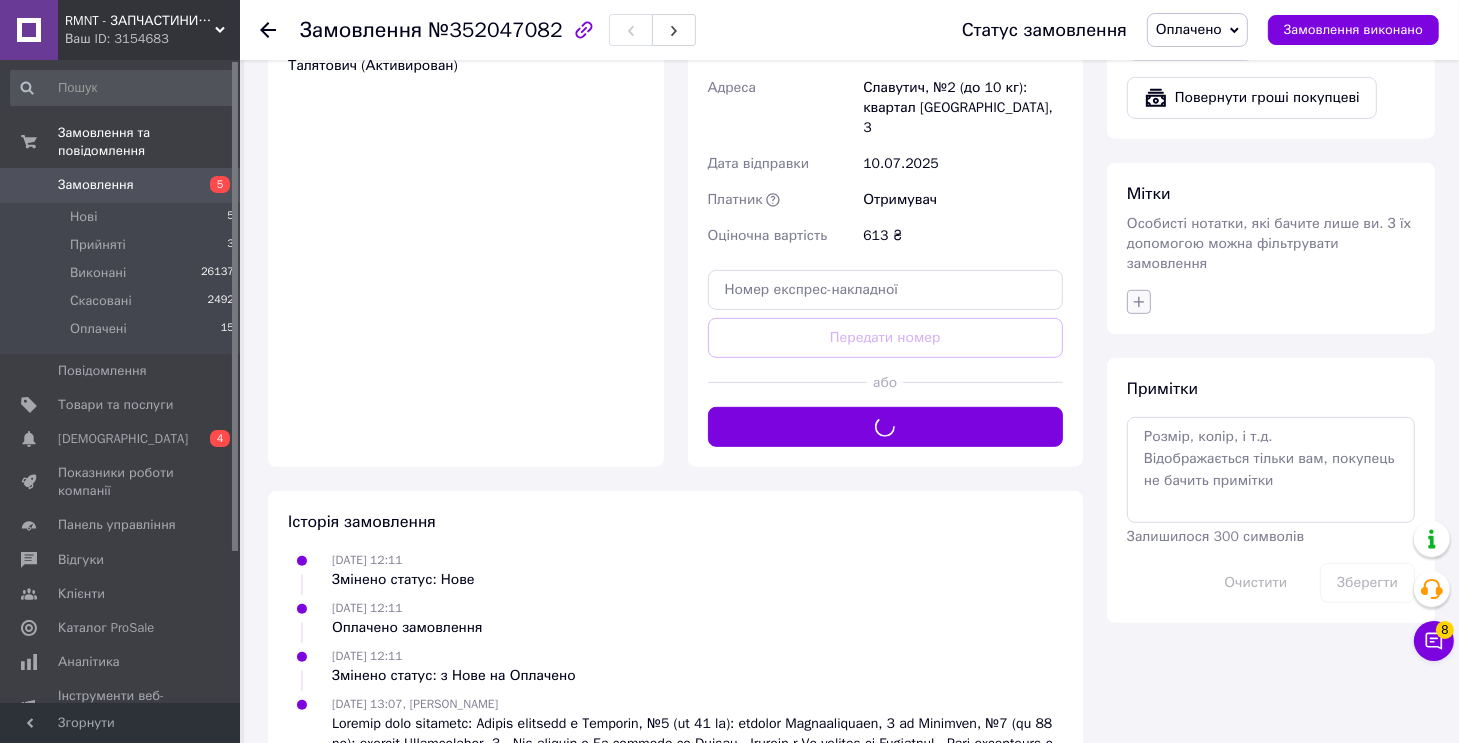 click 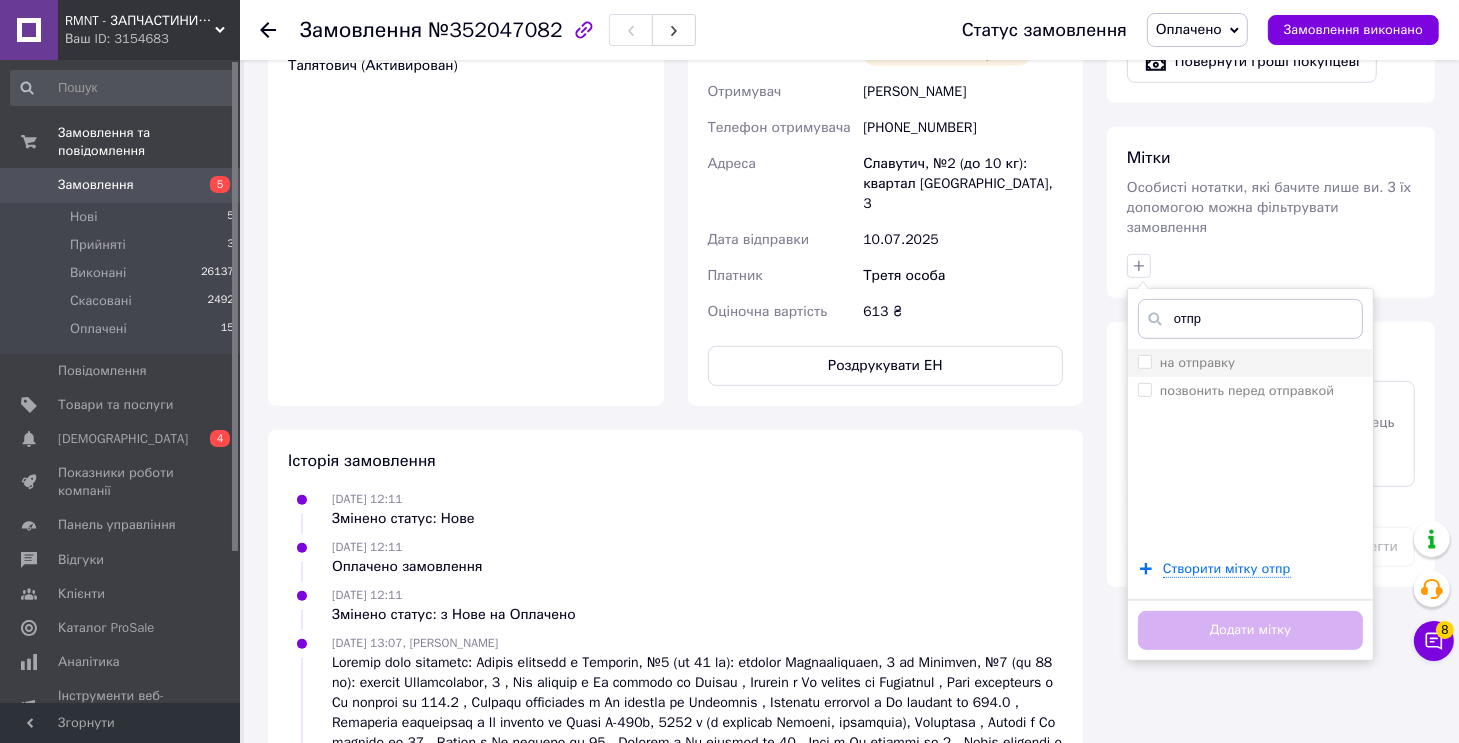 type on "отпр" 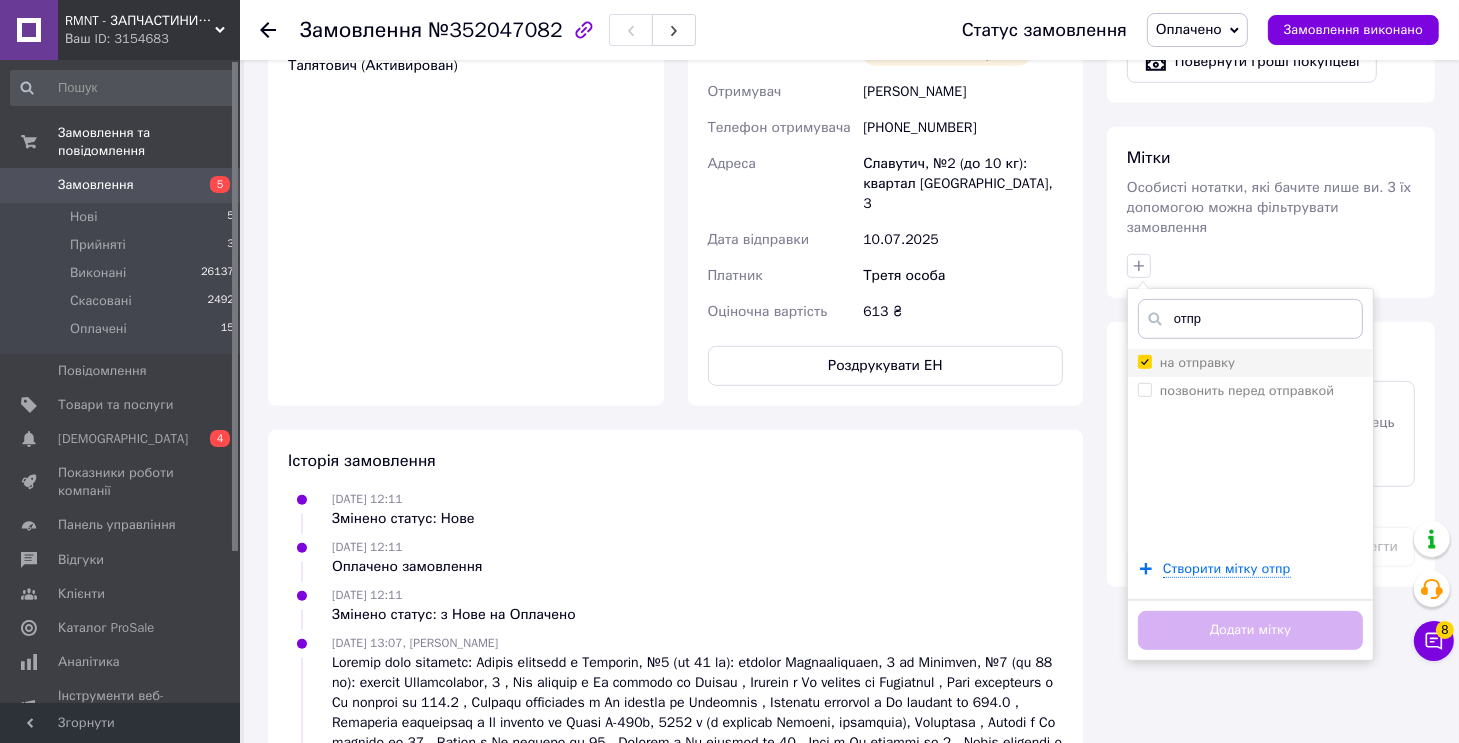 checkbox on "true" 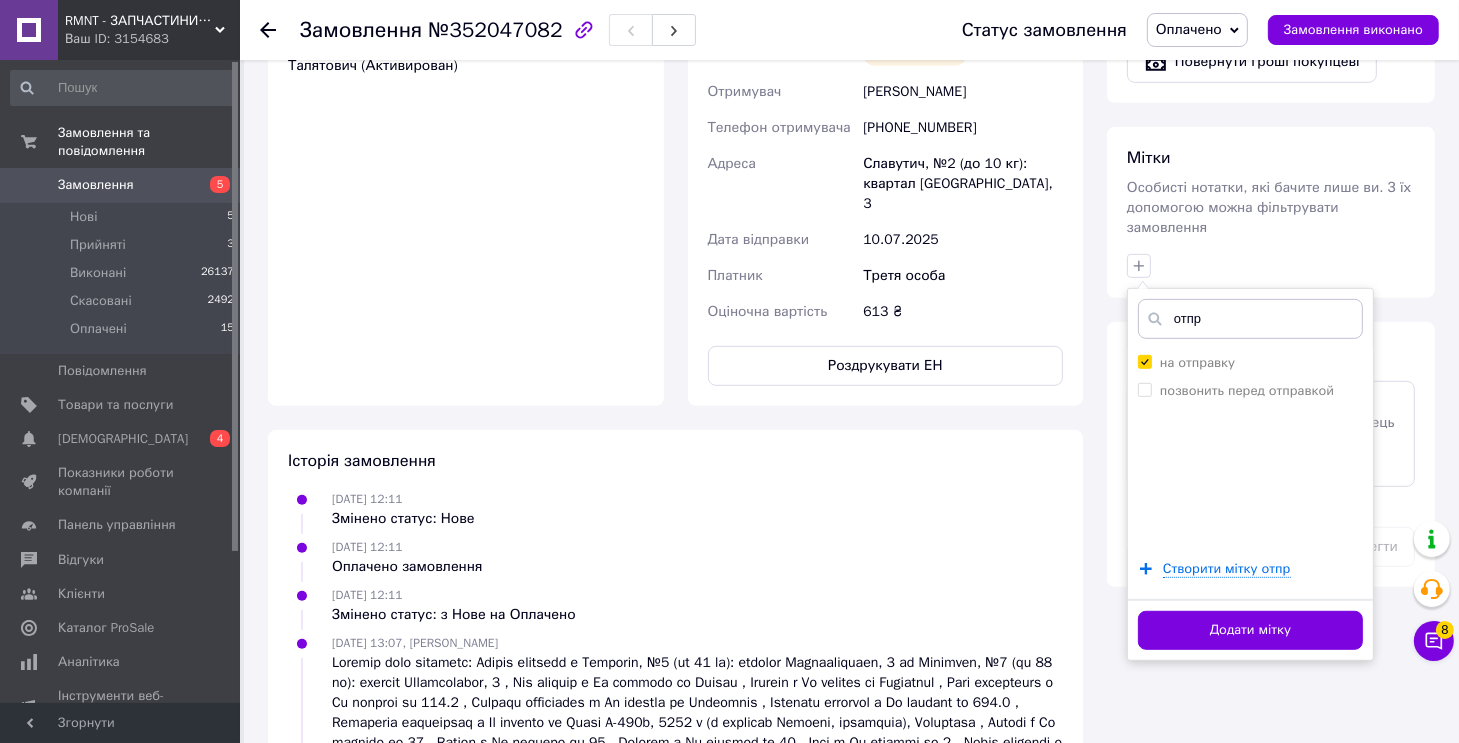 click on "Додати мітку" at bounding box center (1250, 630) 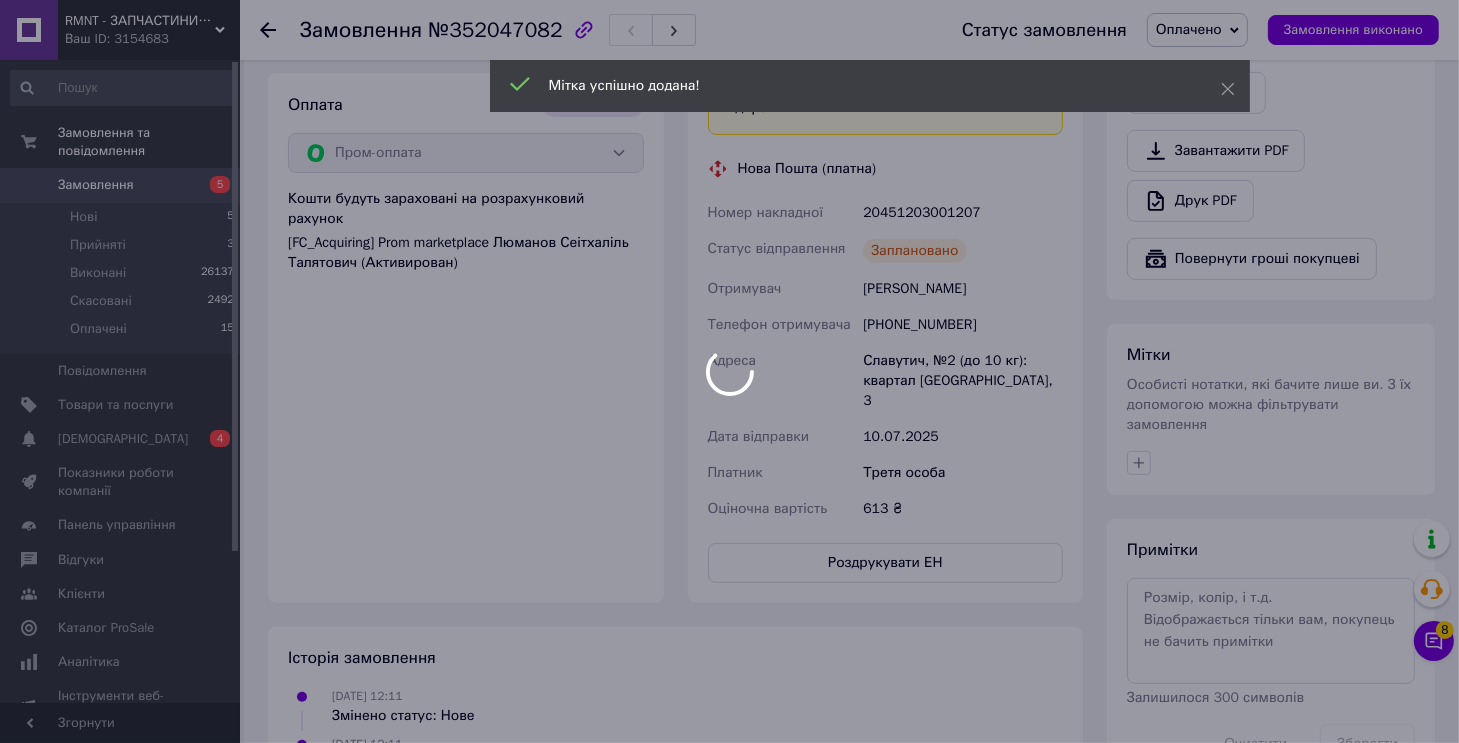 scroll, scrollTop: 700, scrollLeft: 0, axis: vertical 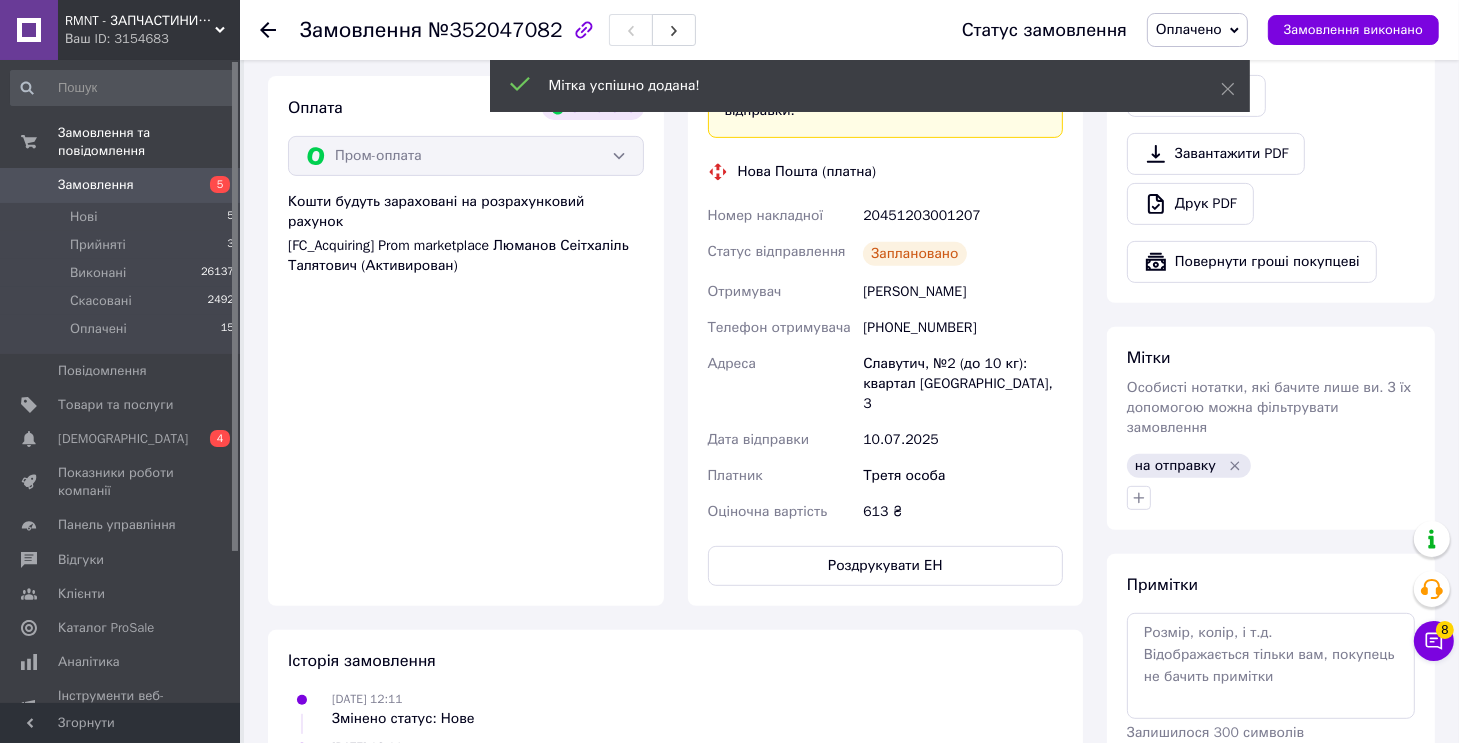 click on "20451203001207" at bounding box center (963, 216) 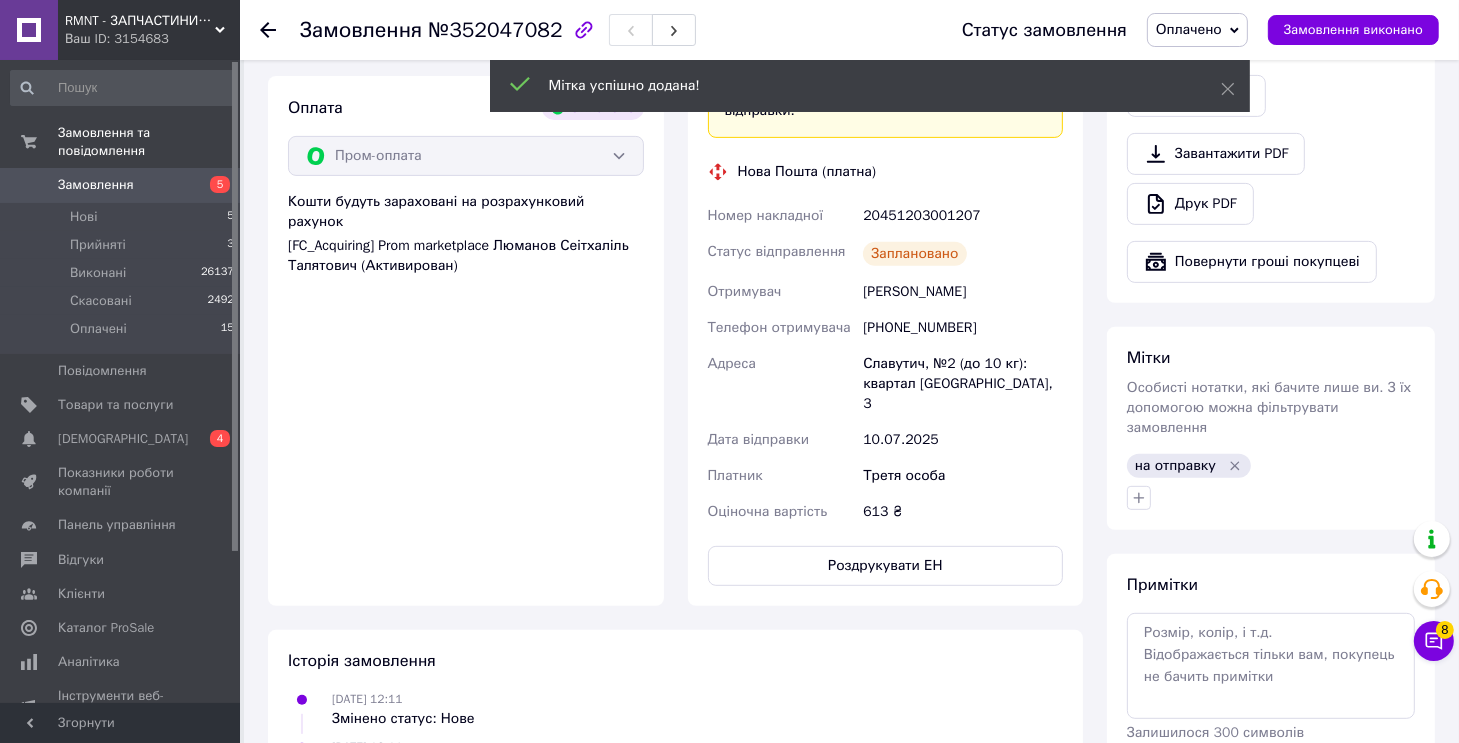 click on "20451203001207" at bounding box center (963, 216) 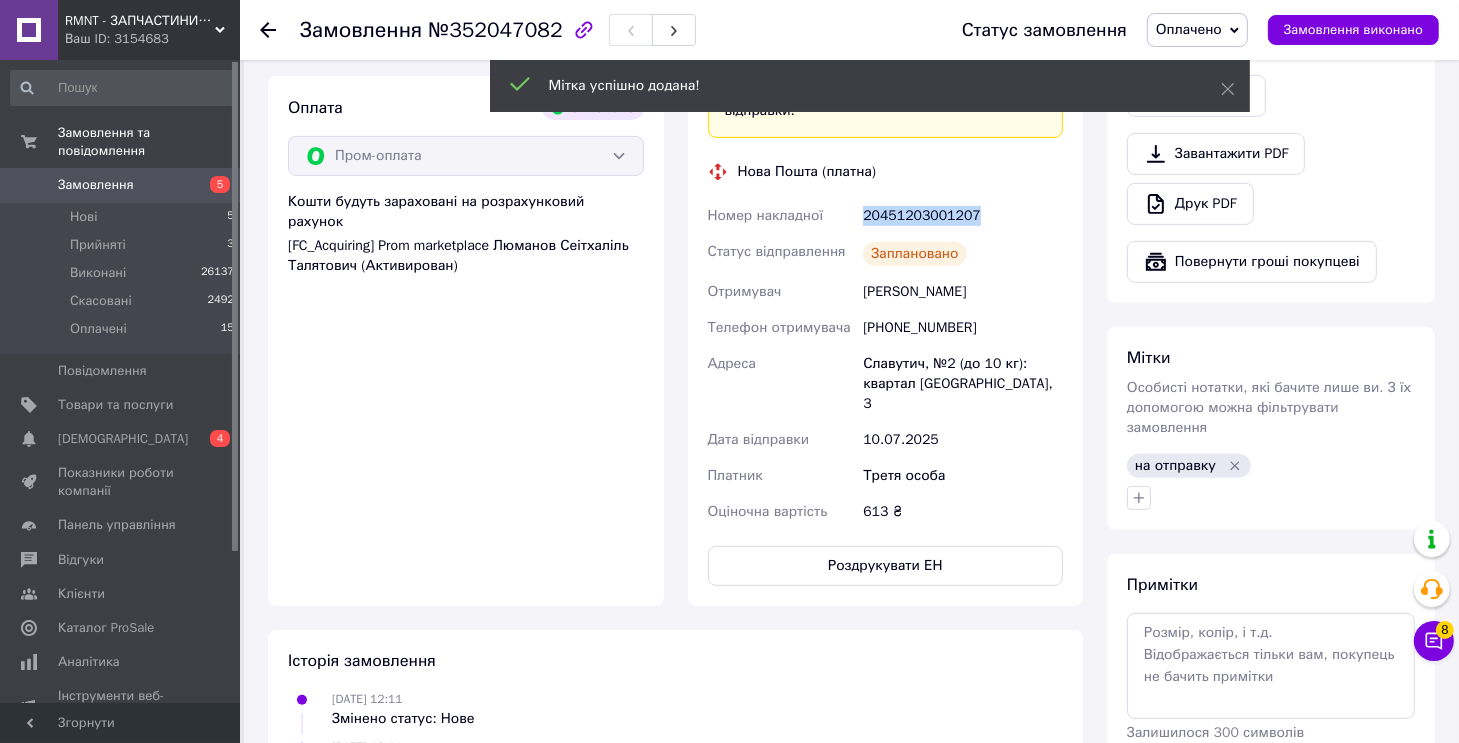 click on "20451203001207" at bounding box center [963, 216] 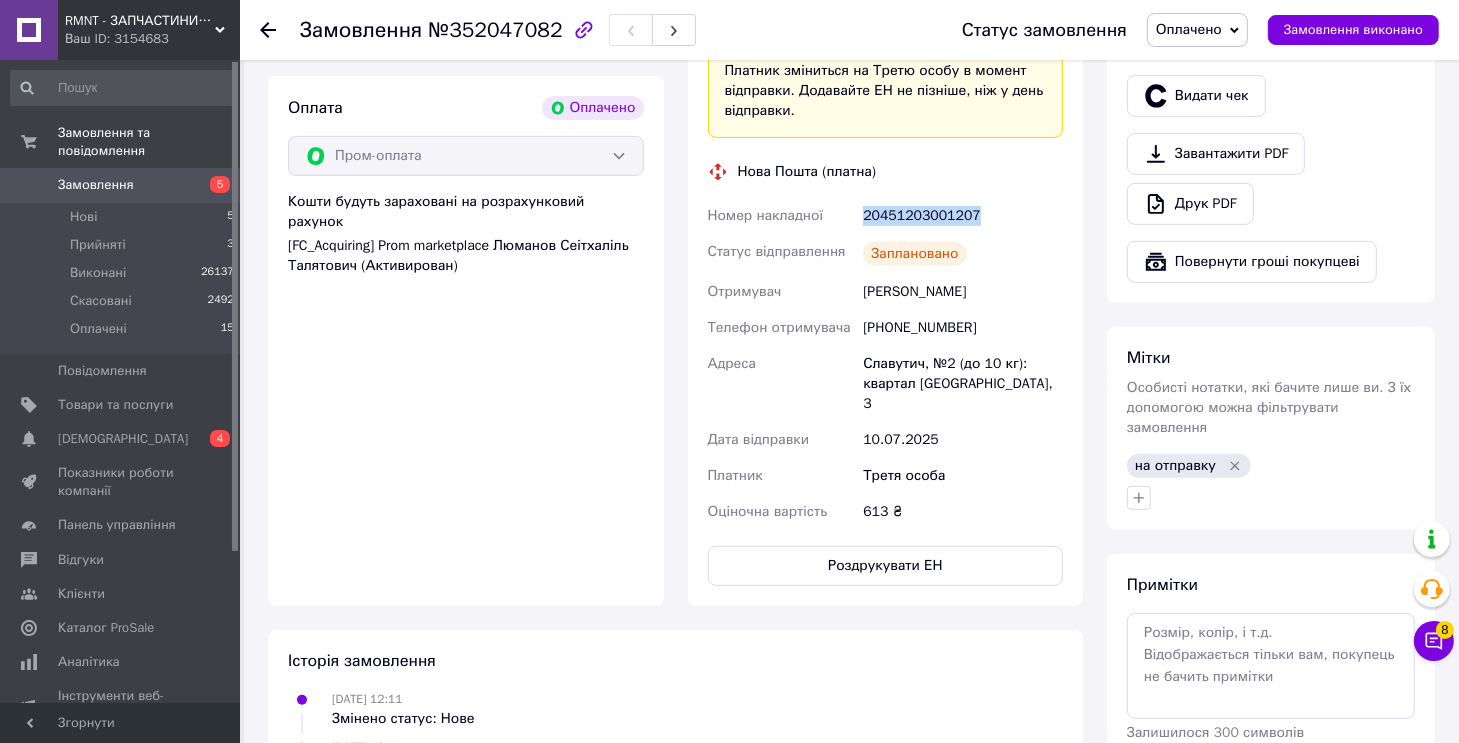 copy on "20451203001207" 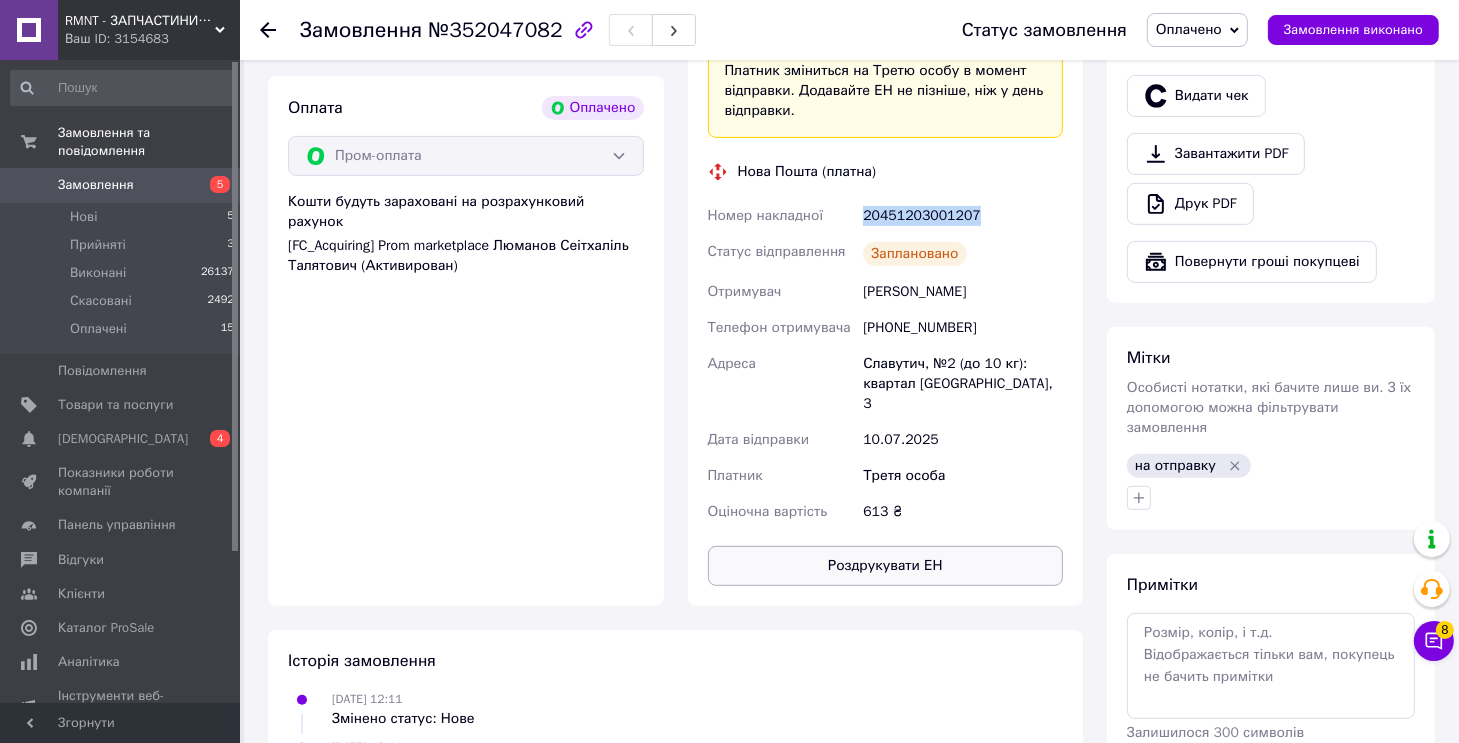 click on "Роздрукувати ЕН" at bounding box center (886, 566) 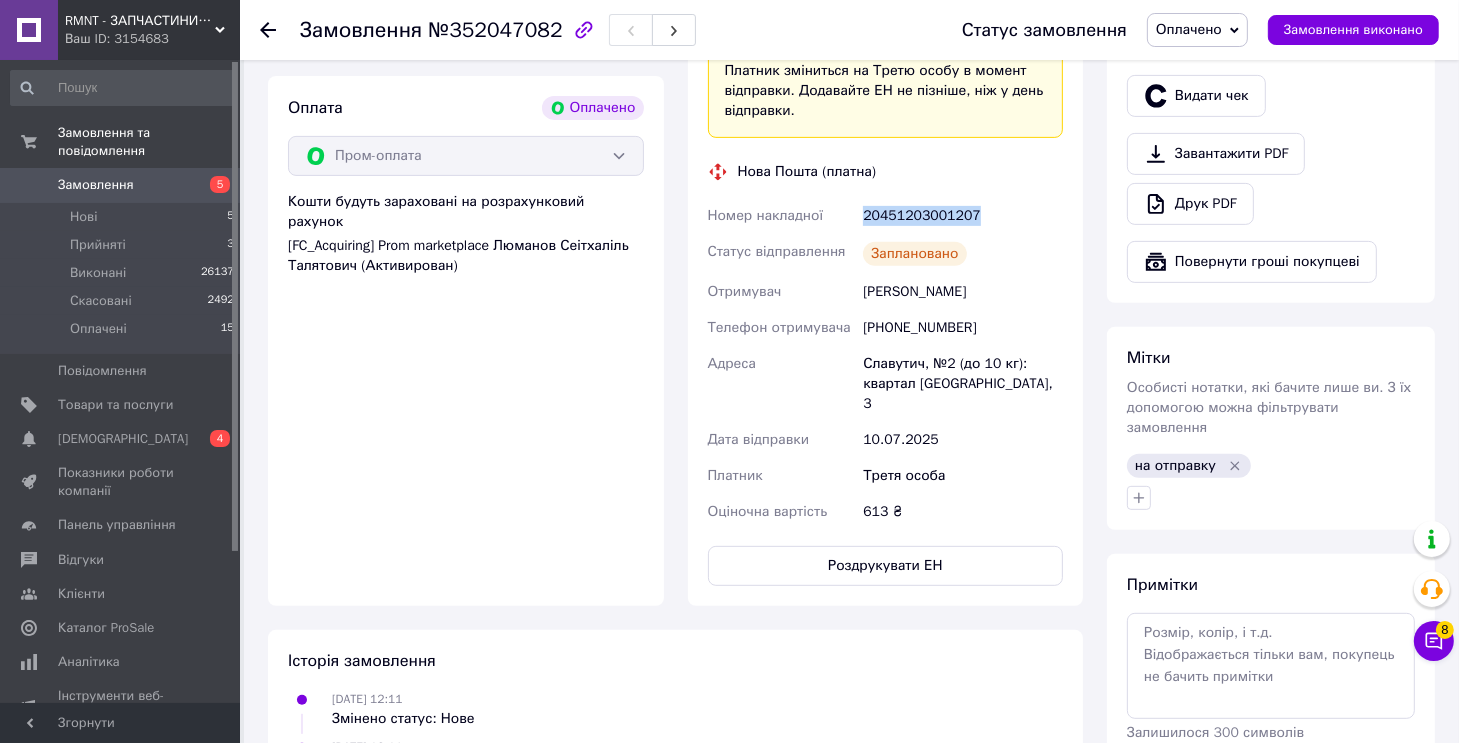 type 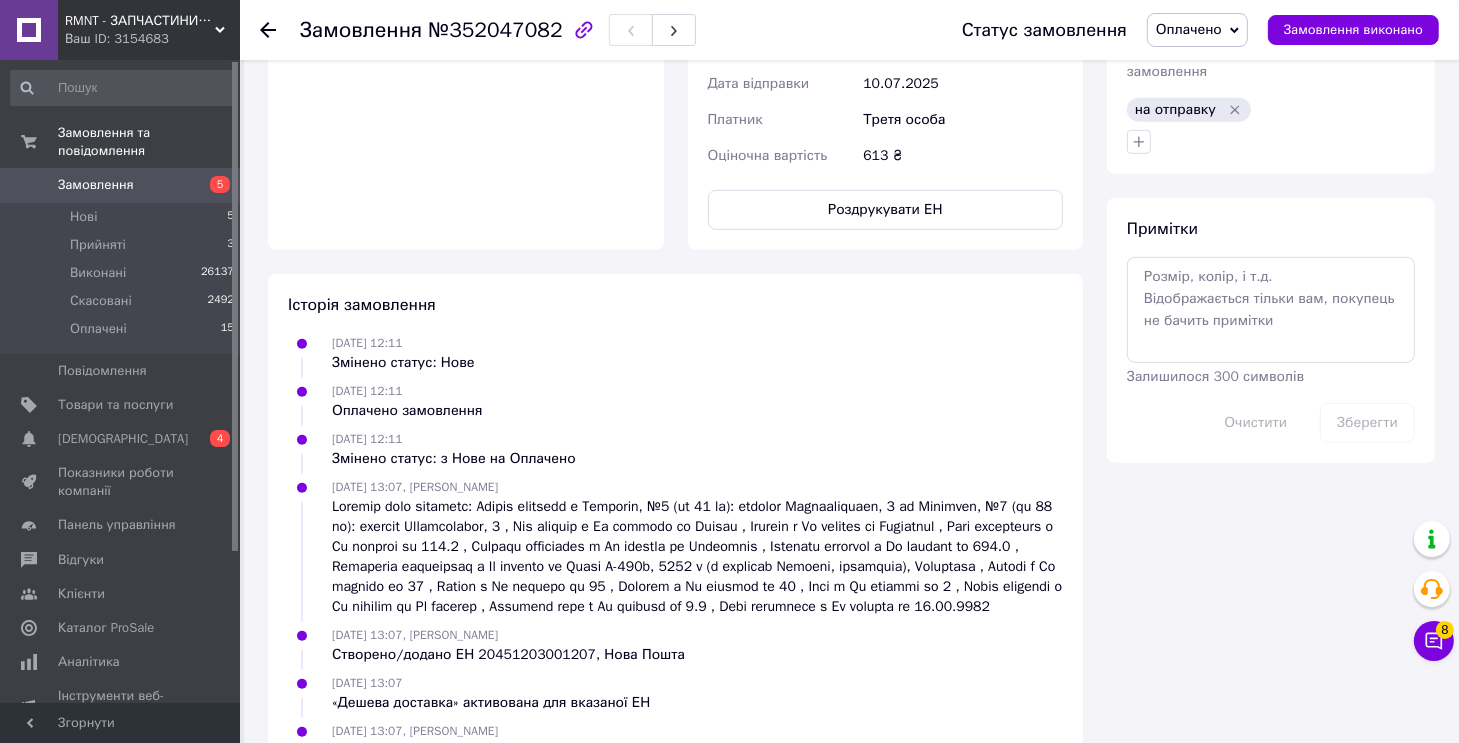 scroll, scrollTop: 1122, scrollLeft: 0, axis: vertical 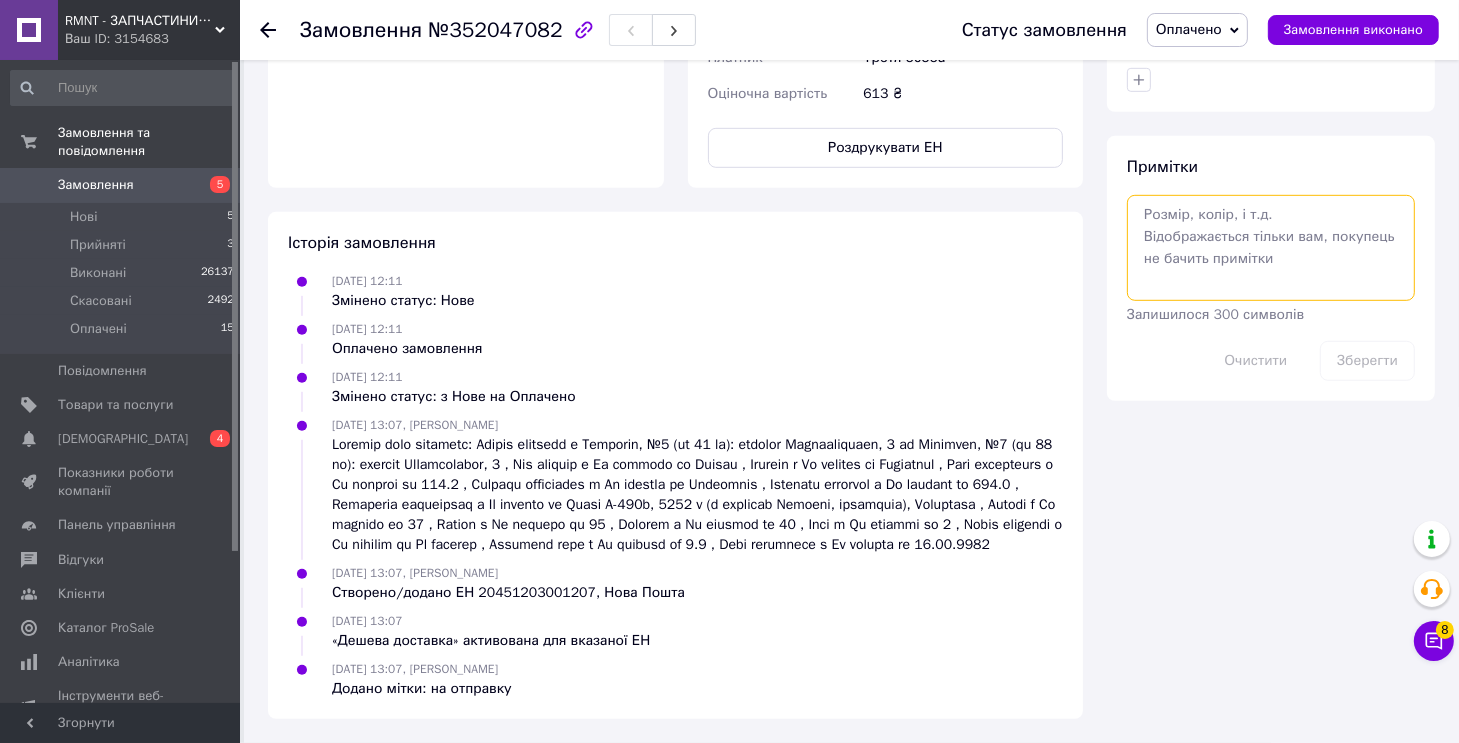 click at bounding box center (1271, 248) 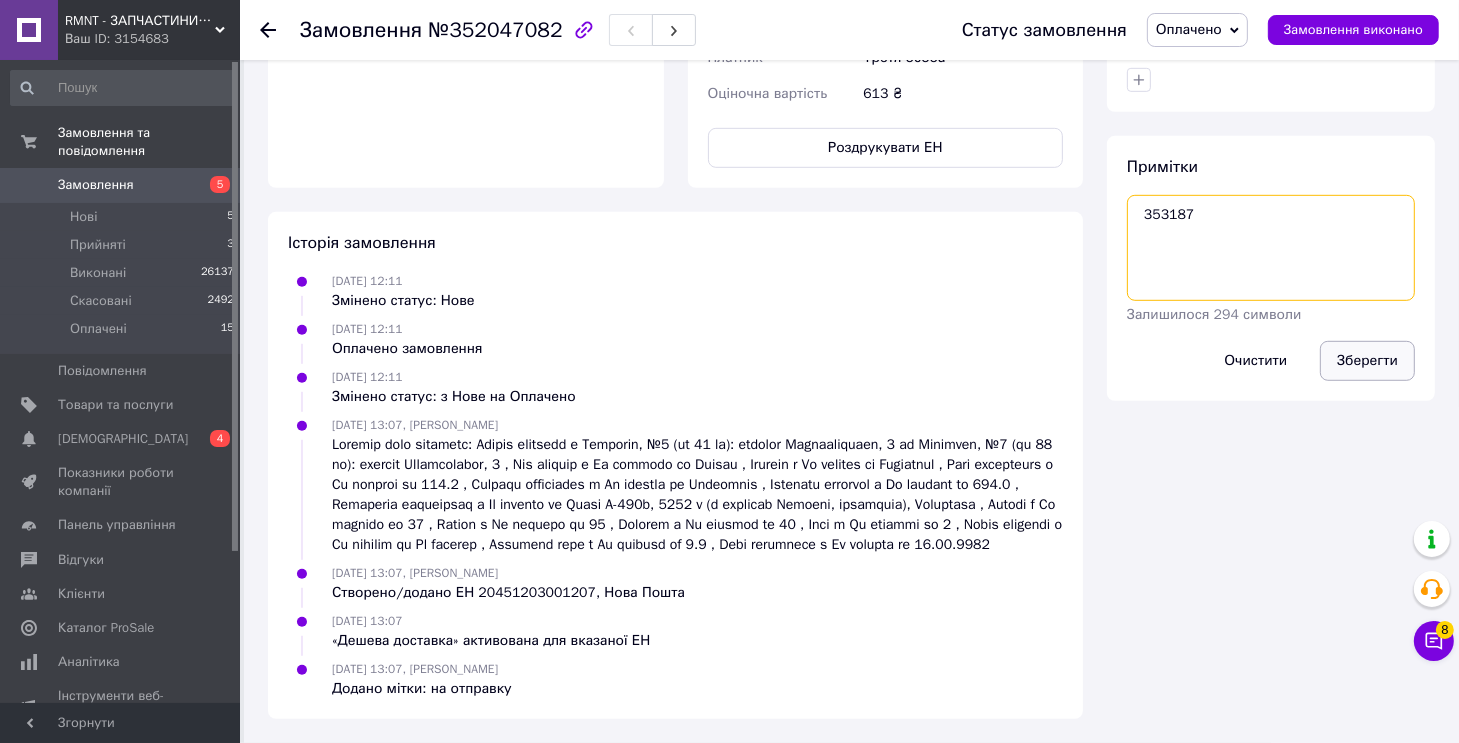 type on "353187" 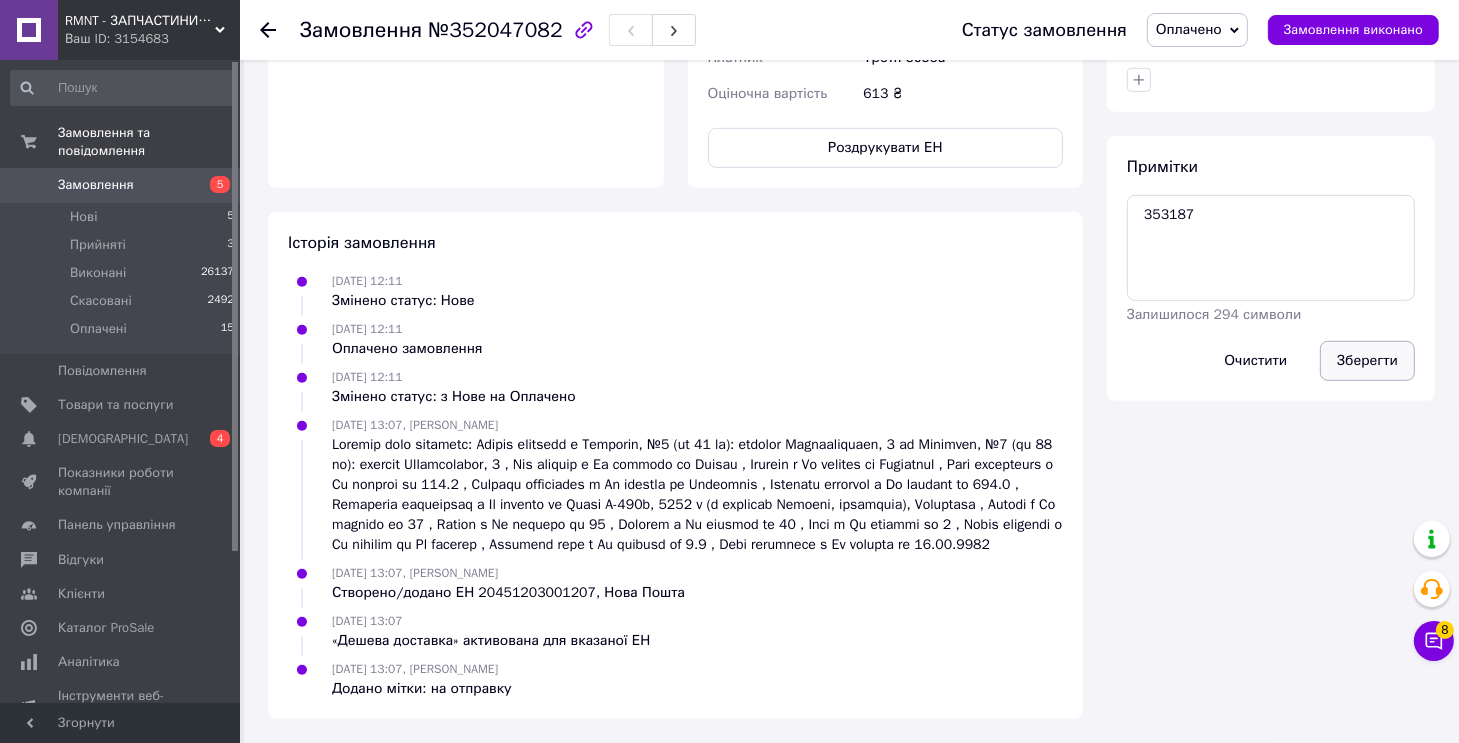 click on "Зберегти" at bounding box center [1367, 361] 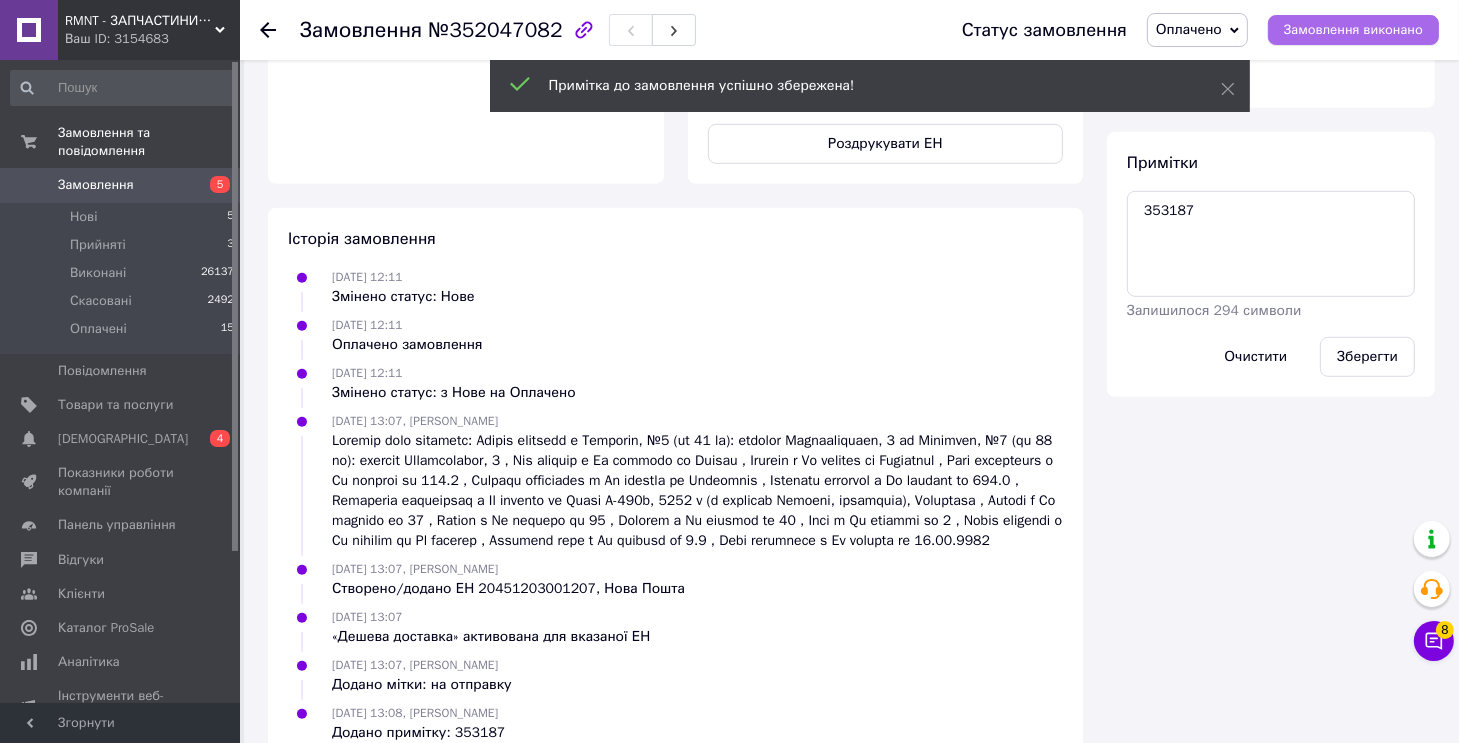 click on "Замовлення виконано" at bounding box center (1353, 30) 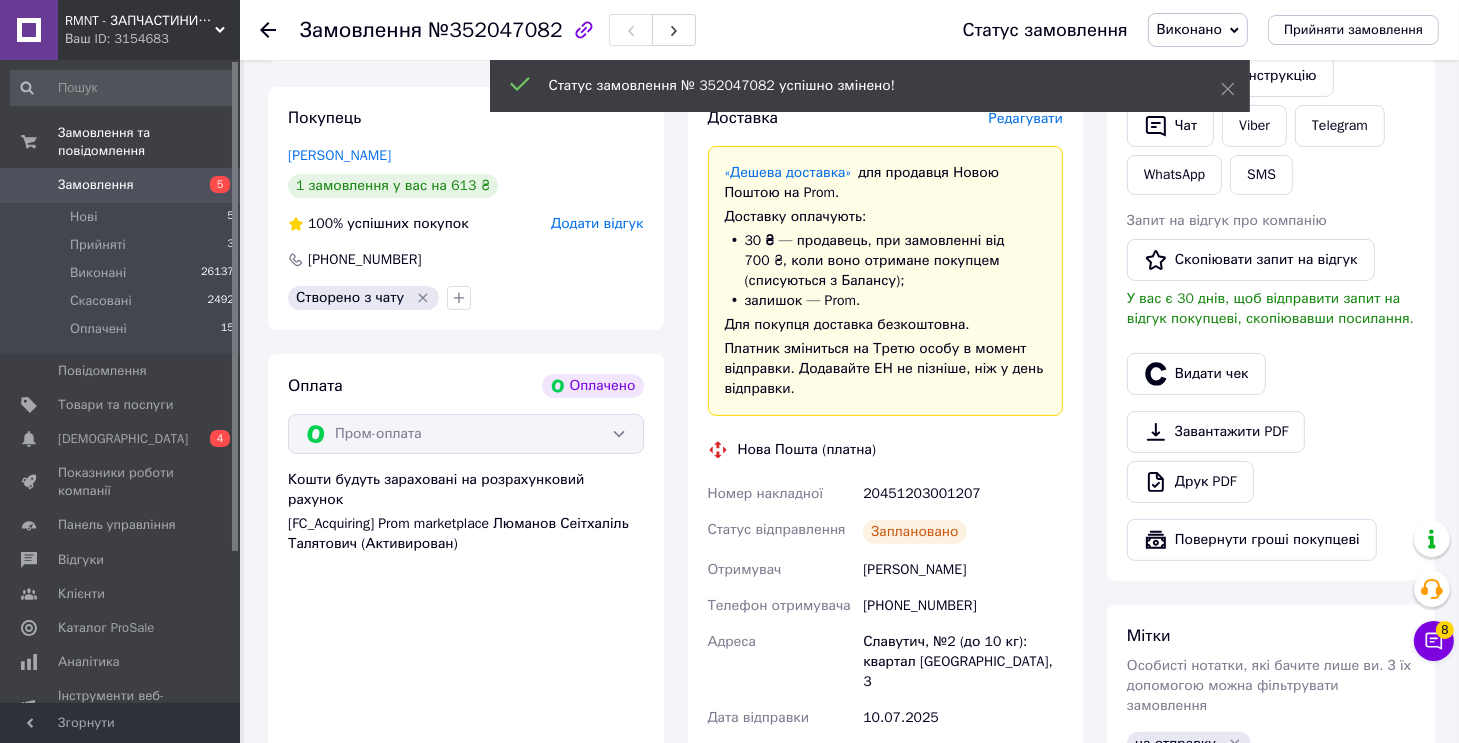 scroll, scrollTop: 0, scrollLeft: 0, axis: both 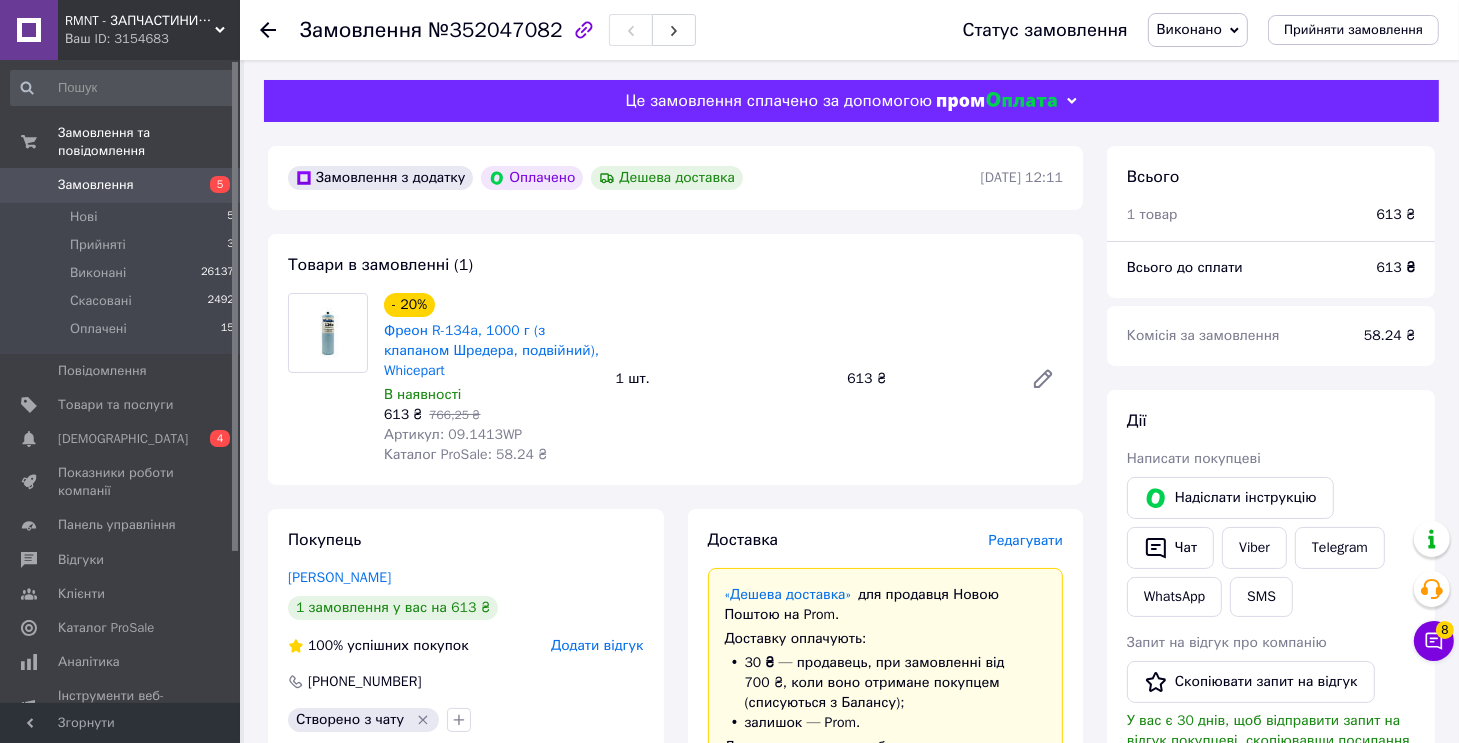 click on "Товари в замовленні (1) - 20% Фреон R-134a, 1000 г (з клапаном Шредера, подвійний), Whicepart В наявності 613 ₴   766,25 ₴ Артикул: 09.1413WP Каталог ProSale: 58.24 ₴  1 шт. 613 ₴" at bounding box center [675, 359] 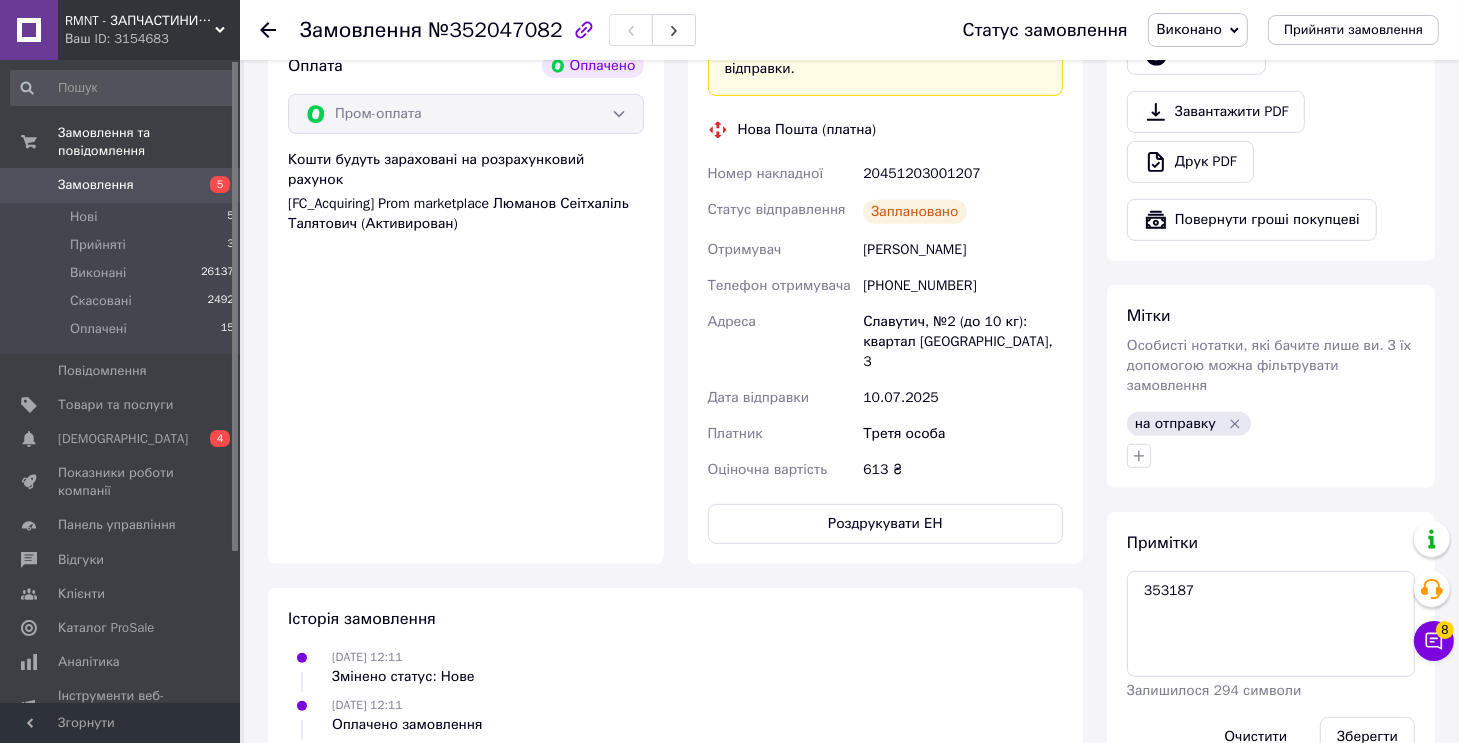 scroll, scrollTop: 900, scrollLeft: 0, axis: vertical 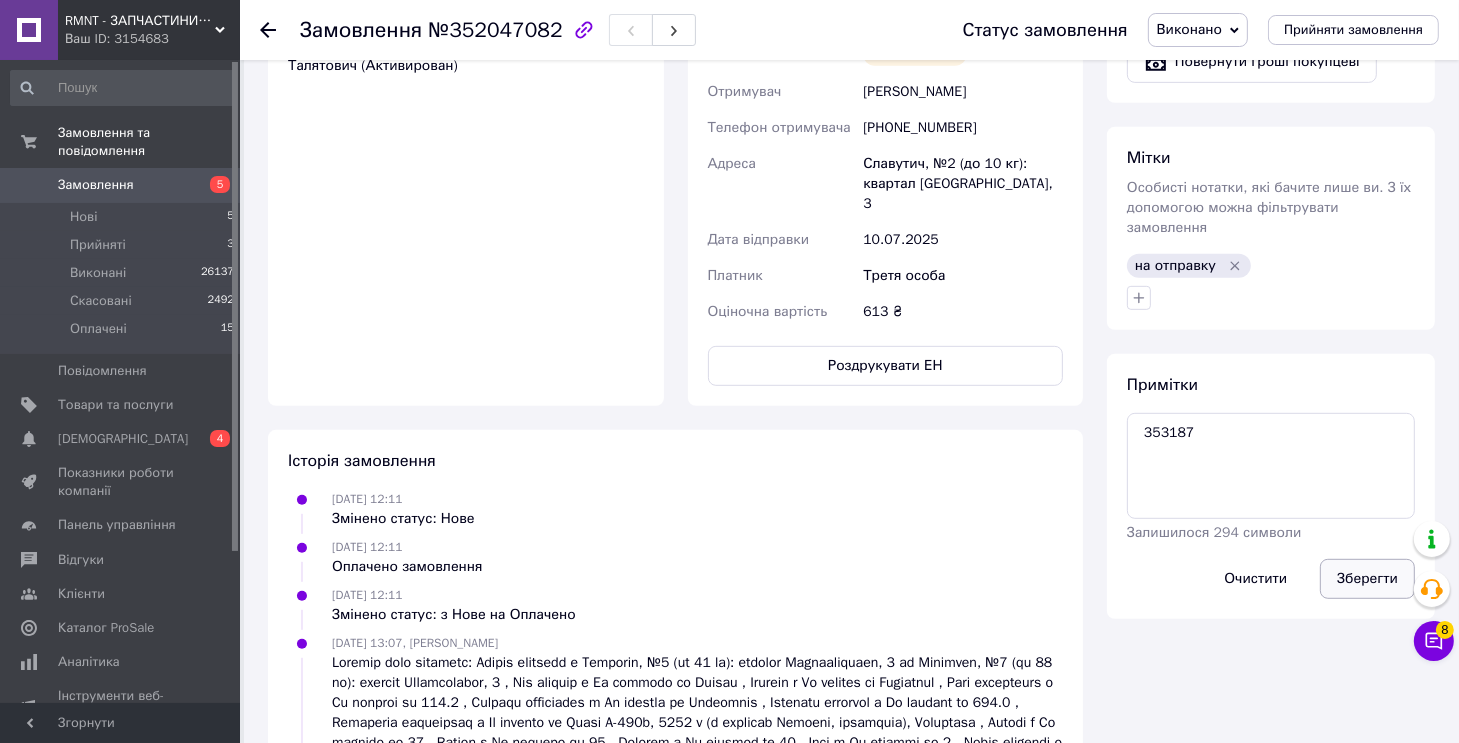 click on "Зберегти" at bounding box center (1367, 579) 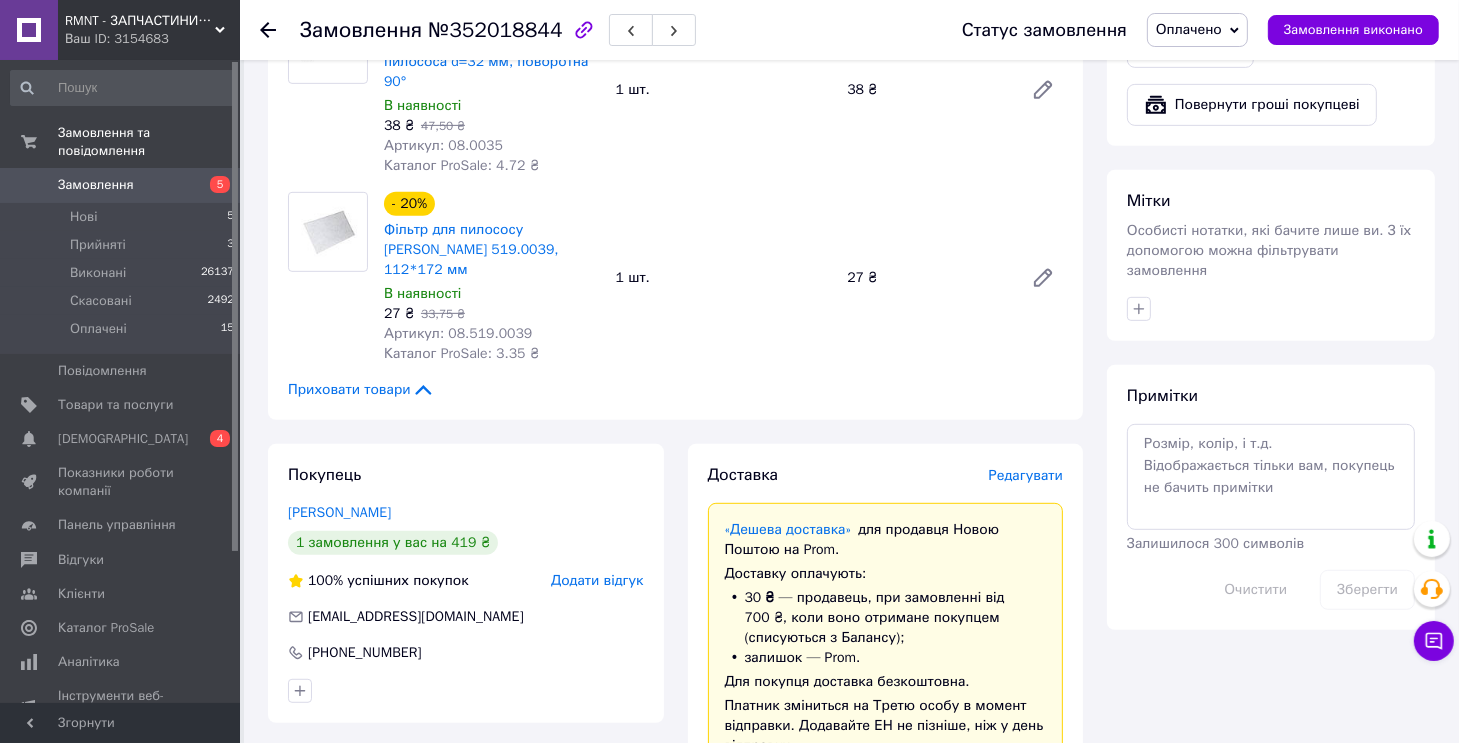 scroll, scrollTop: 1200, scrollLeft: 0, axis: vertical 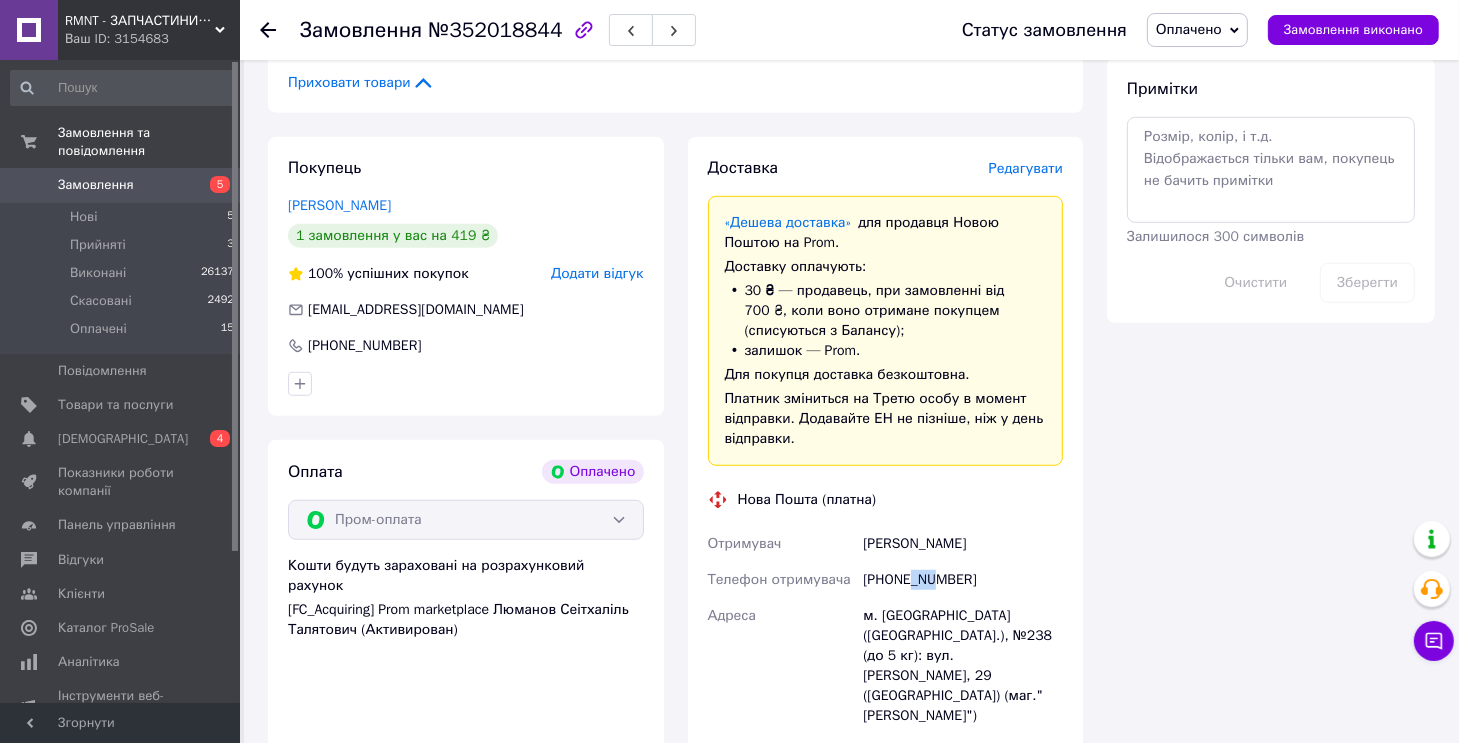 drag, startPoint x: 912, startPoint y: 550, endPoint x: 932, endPoint y: 551, distance: 20.024984 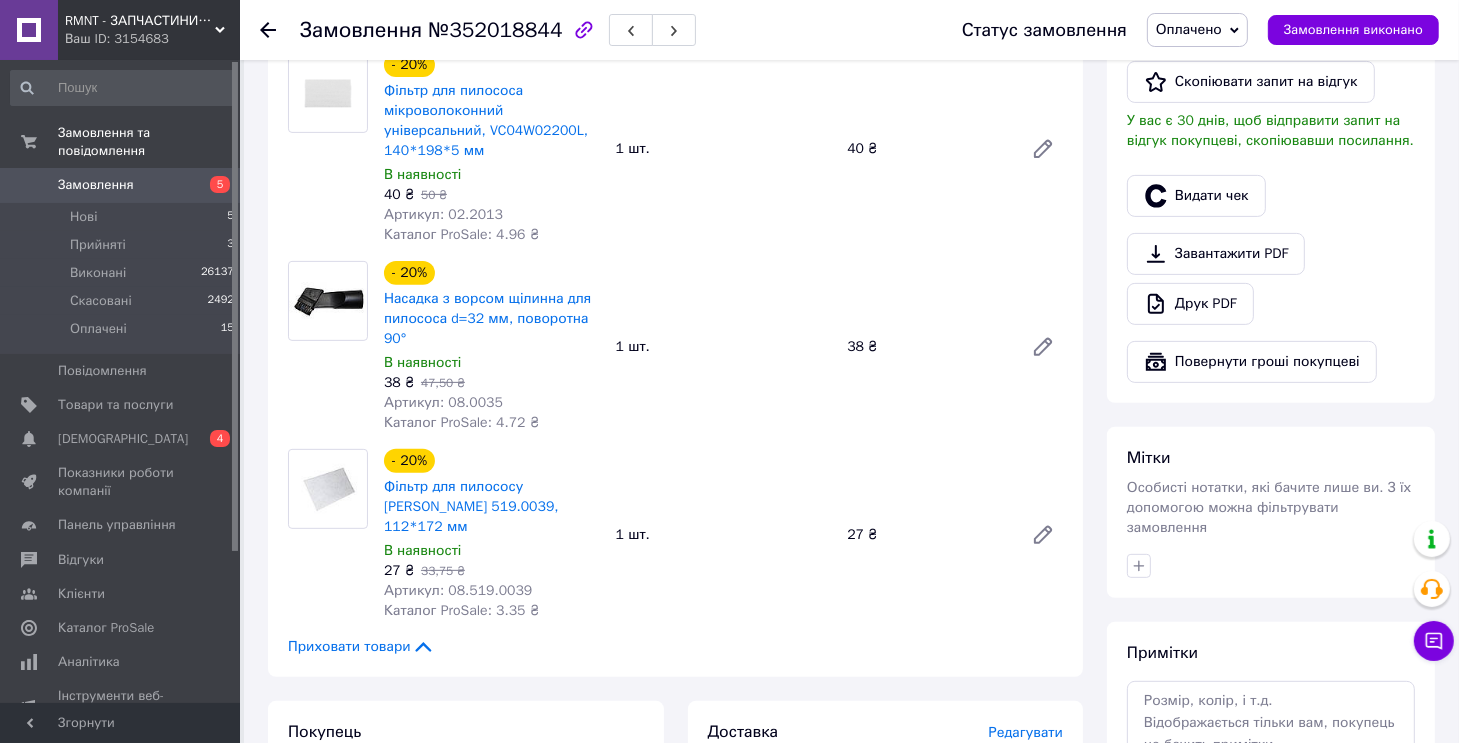 scroll, scrollTop: 800, scrollLeft: 0, axis: vertical 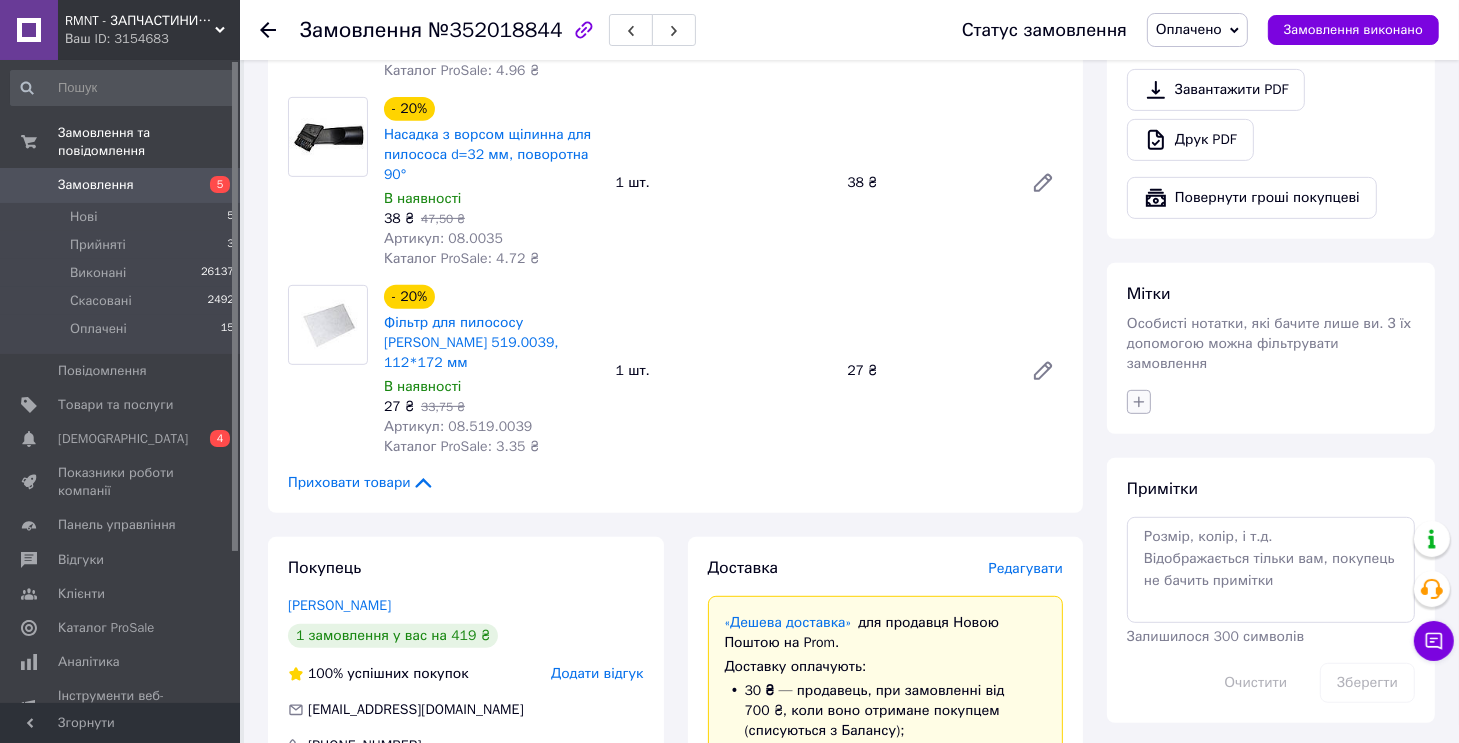 click 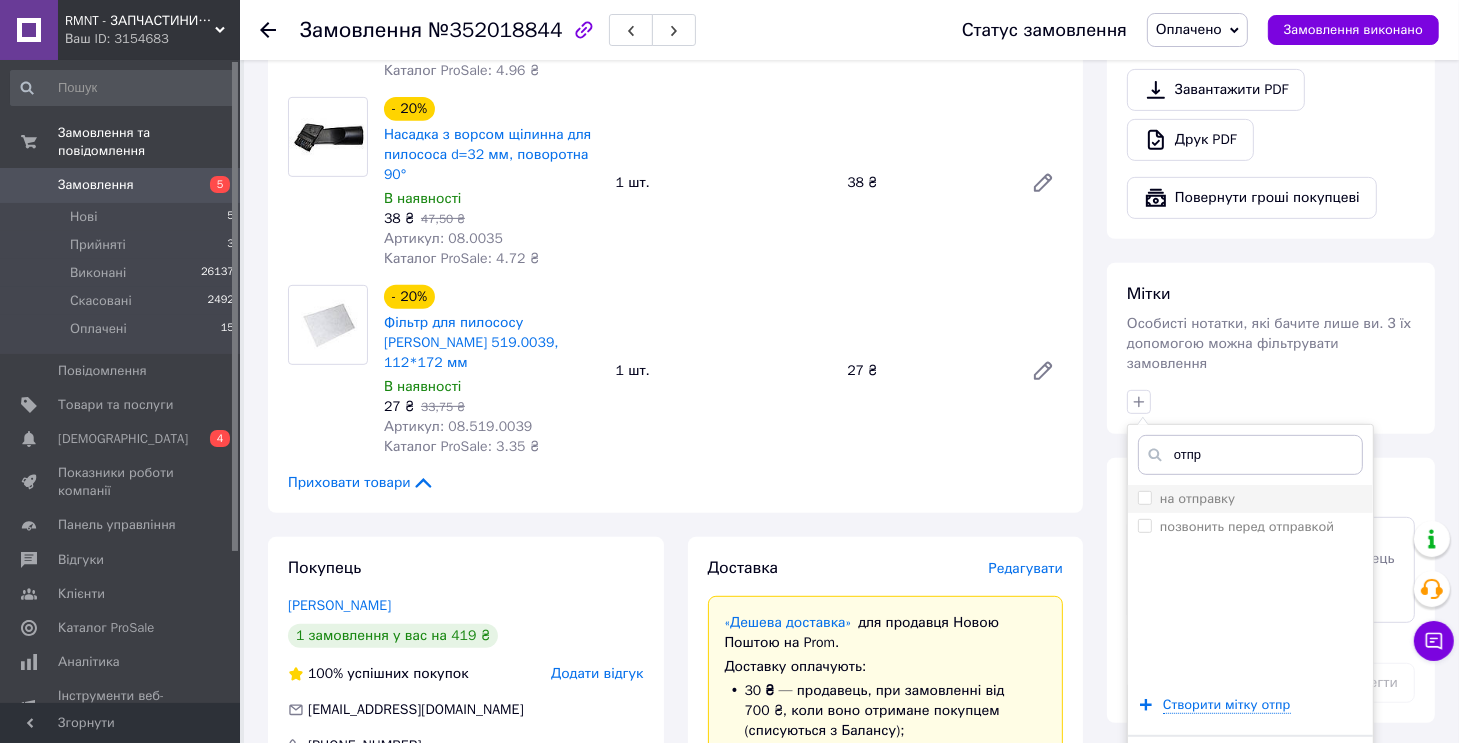 type on "отпр" 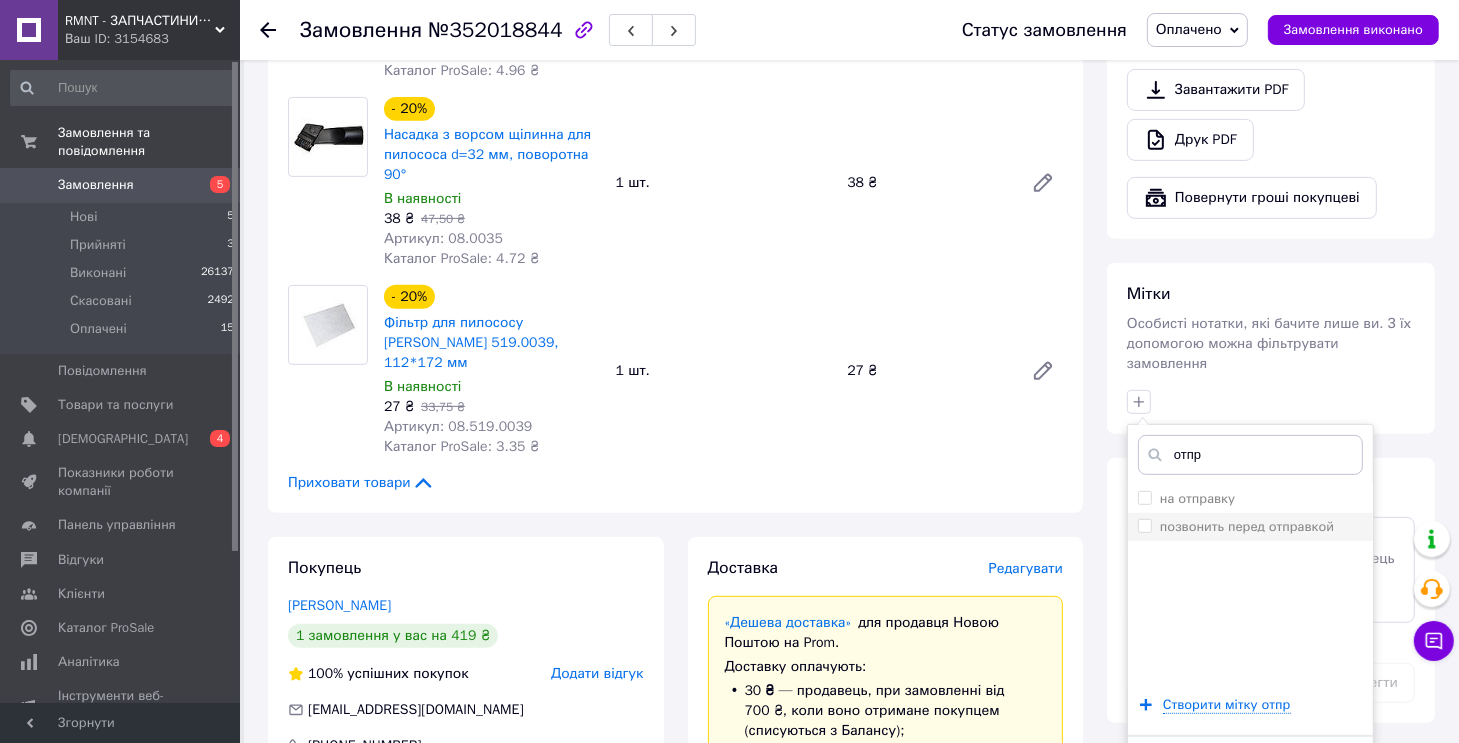 drag, startPoint x: 1188, startPoint y: 478, endPoint x: 1200, endPoint y: 499, distance: 24.186773 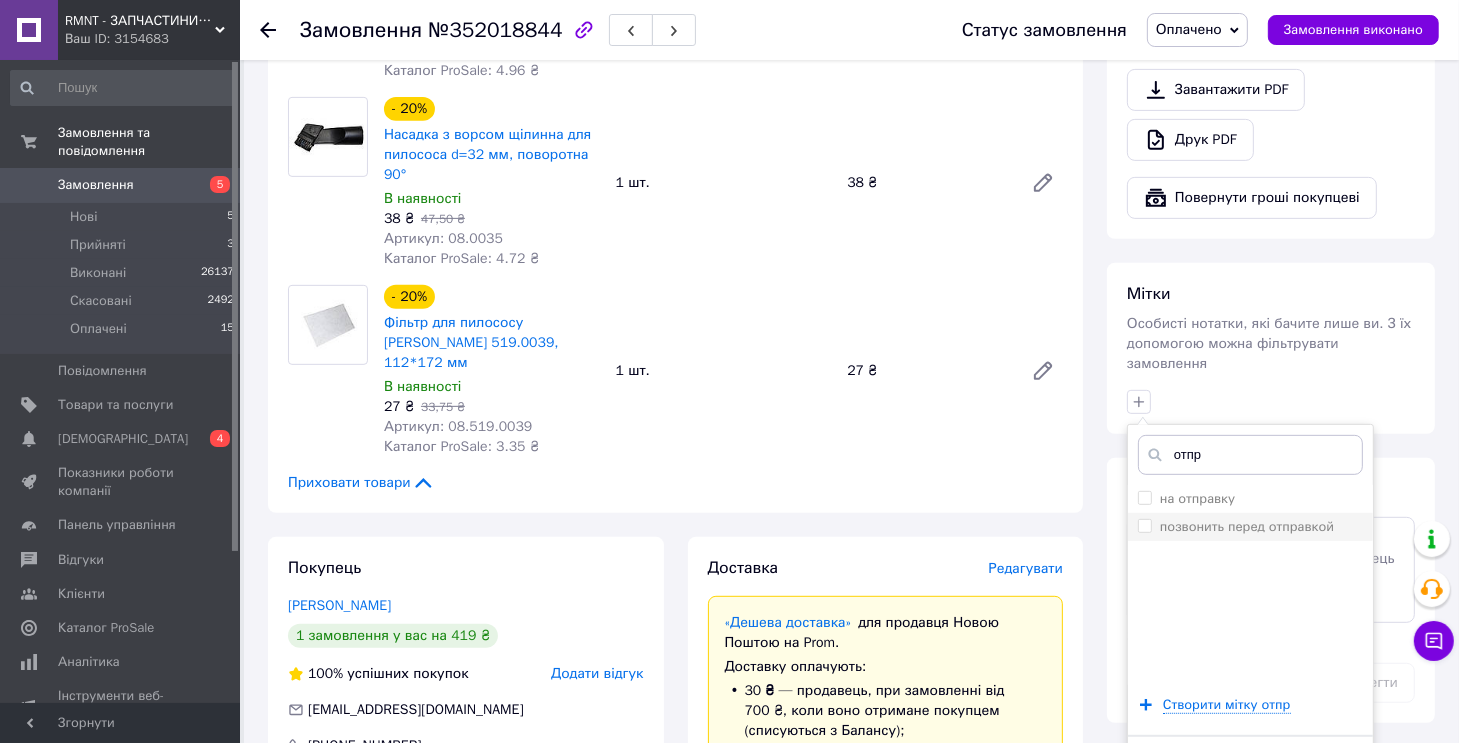 click on "на отправку" at bounding box center (1197, 498) 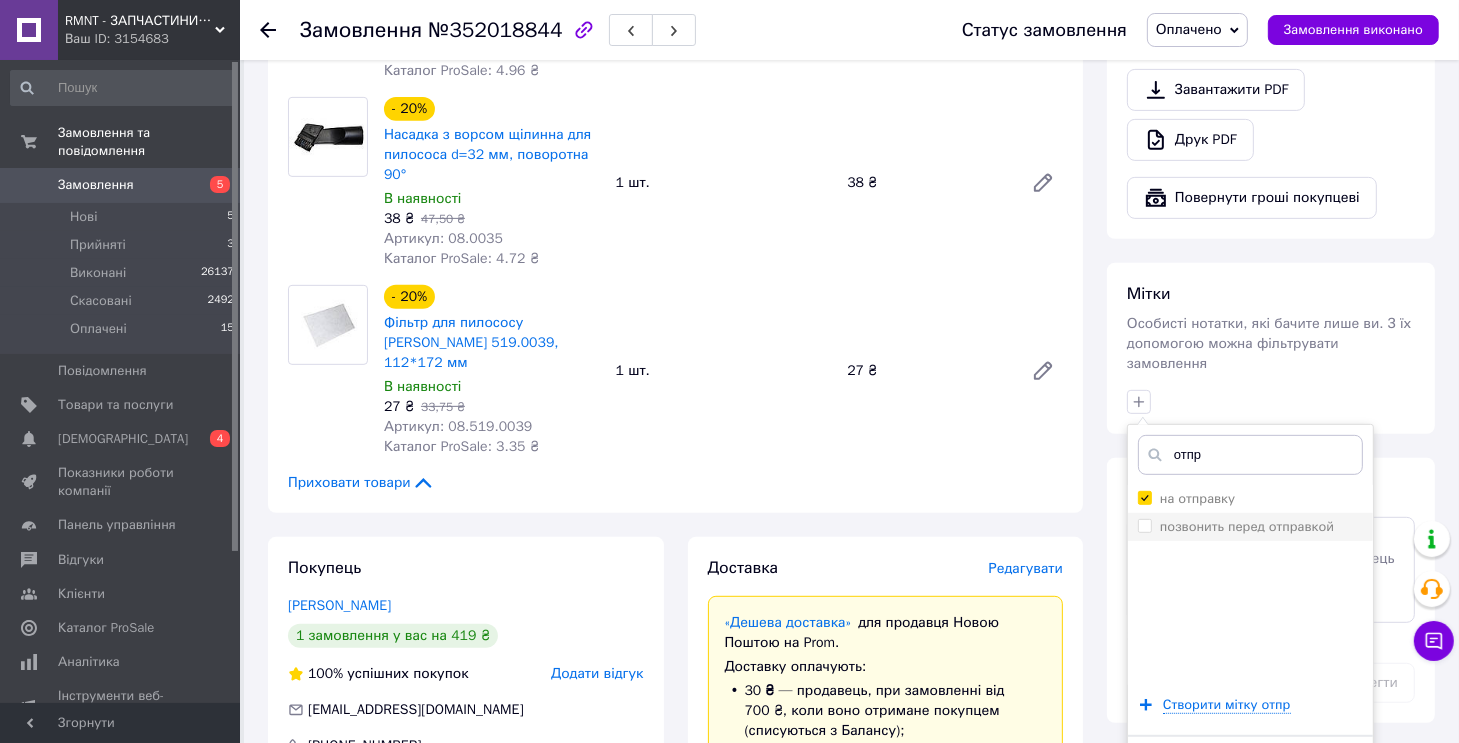 checkbox on "true" 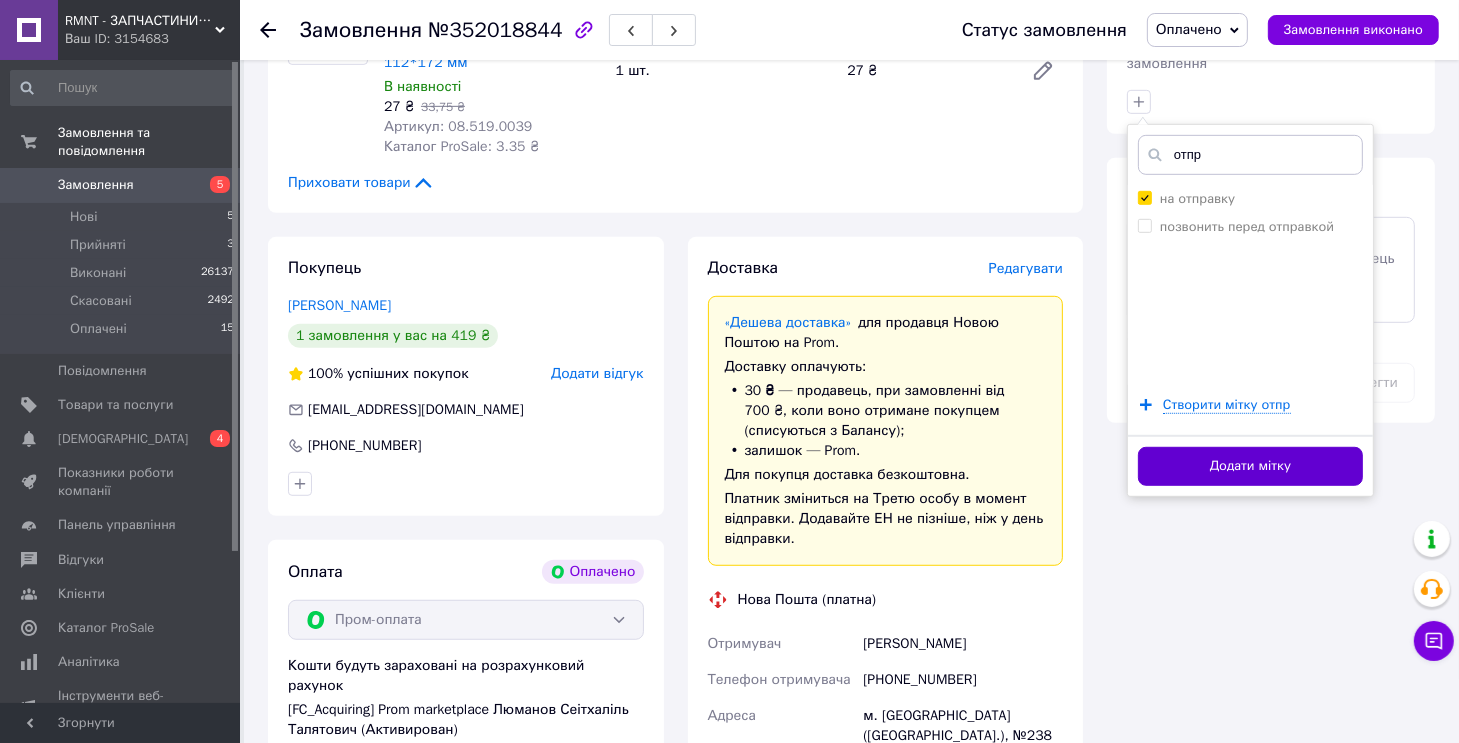 click on "Додати мітку" at bounding box center (1250, 466) 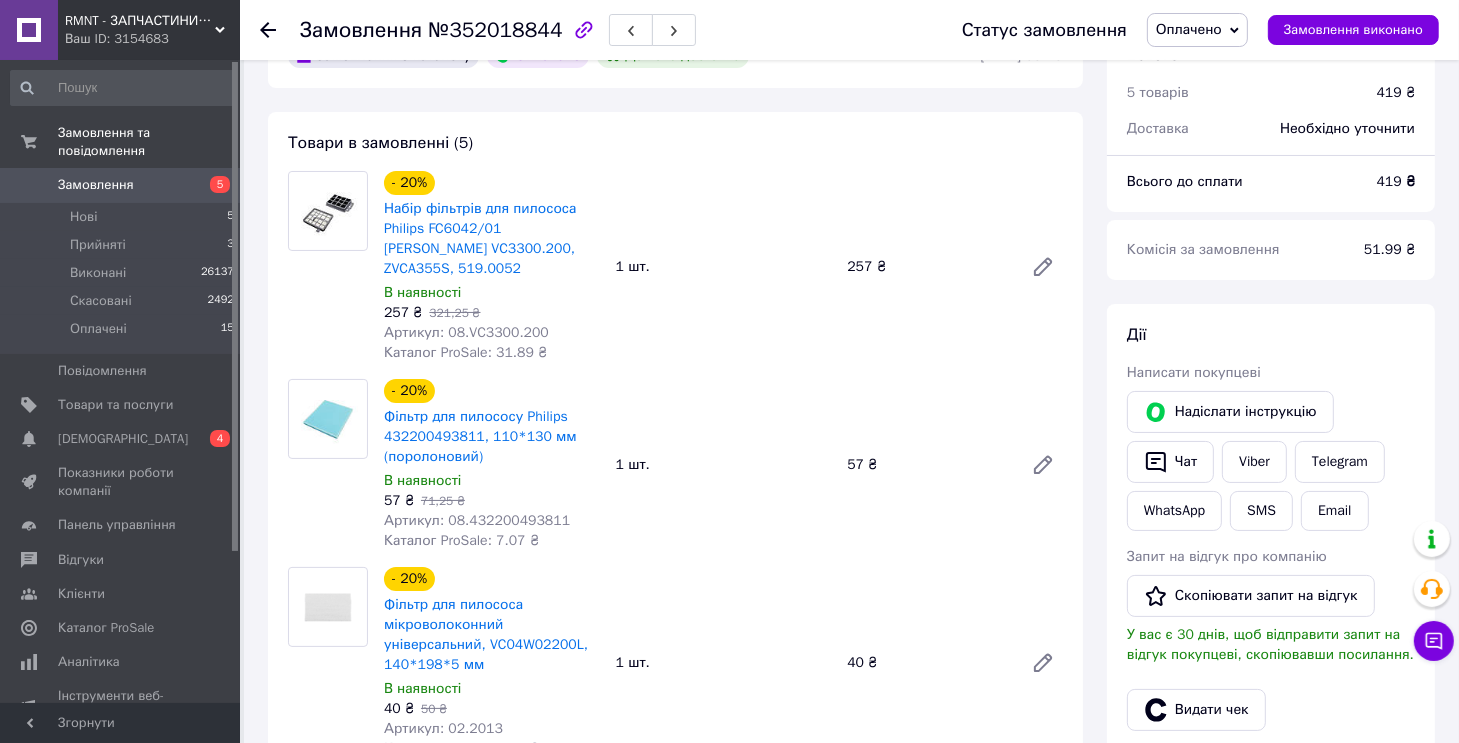 scroll, scrollTop: 0, scrollLeft: 0, axis: both 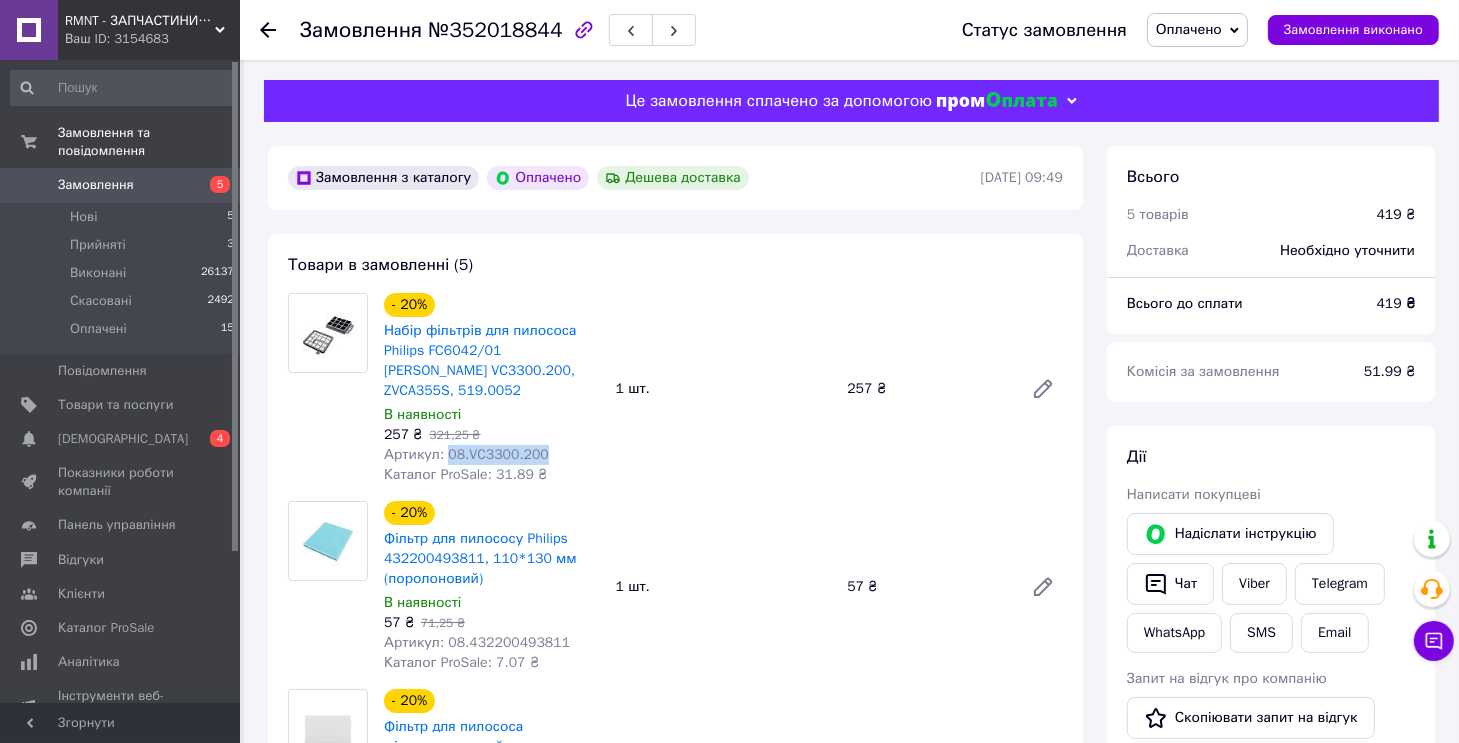 drag, startPoint x: 556, startPoint y: 436, endPoint x: 443, endPoint y: 442, distance: 113.15918 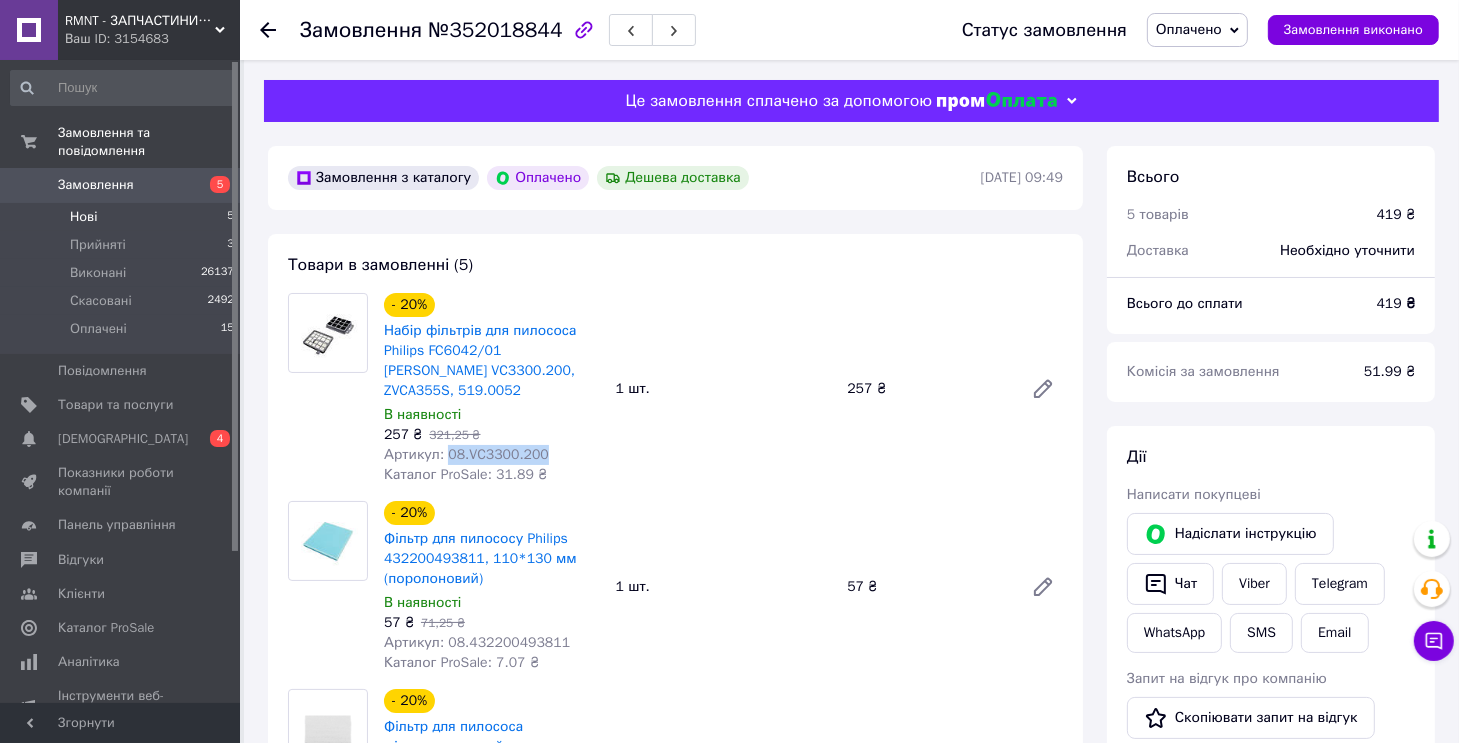 copy on "08.VC3300.200" 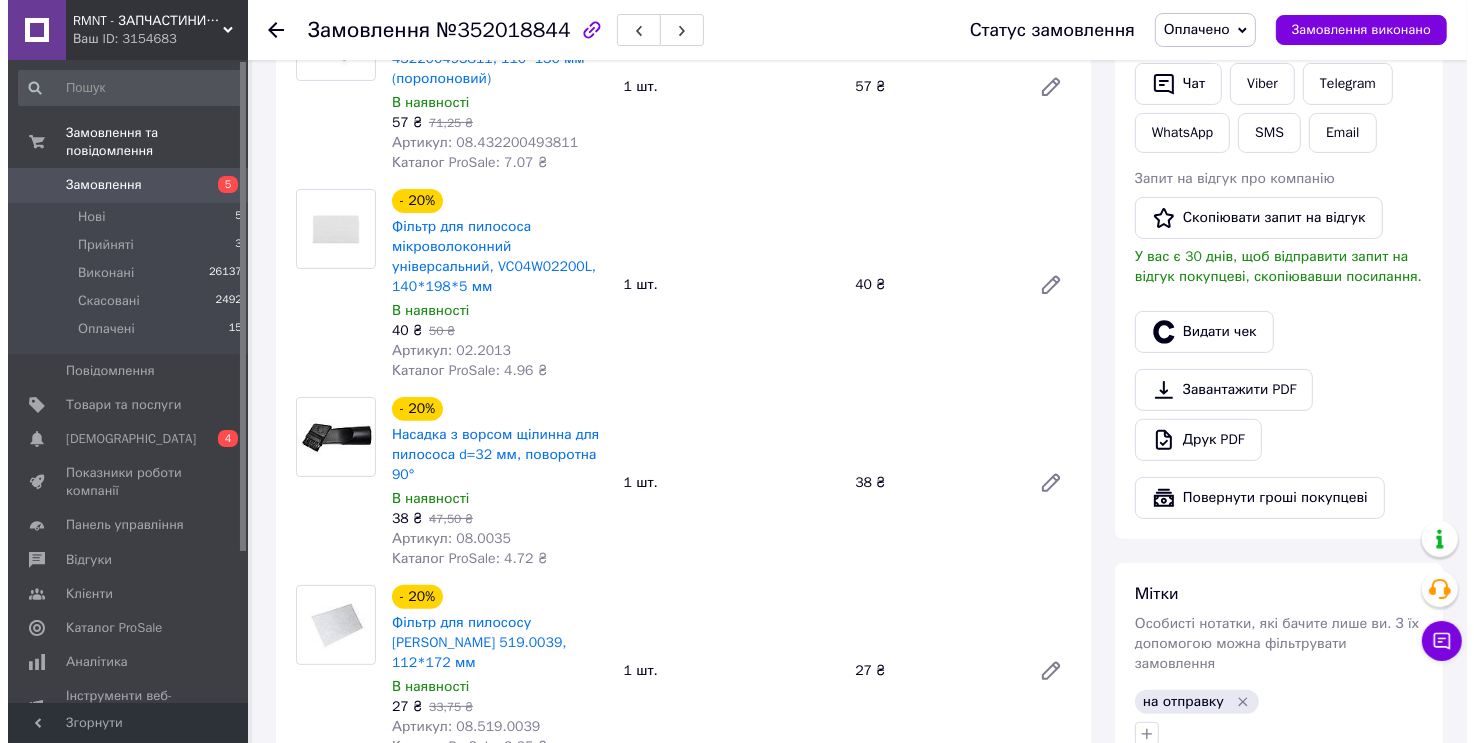 scroll, scrollTop: 800, scrollLeft: 0, axis: vertical 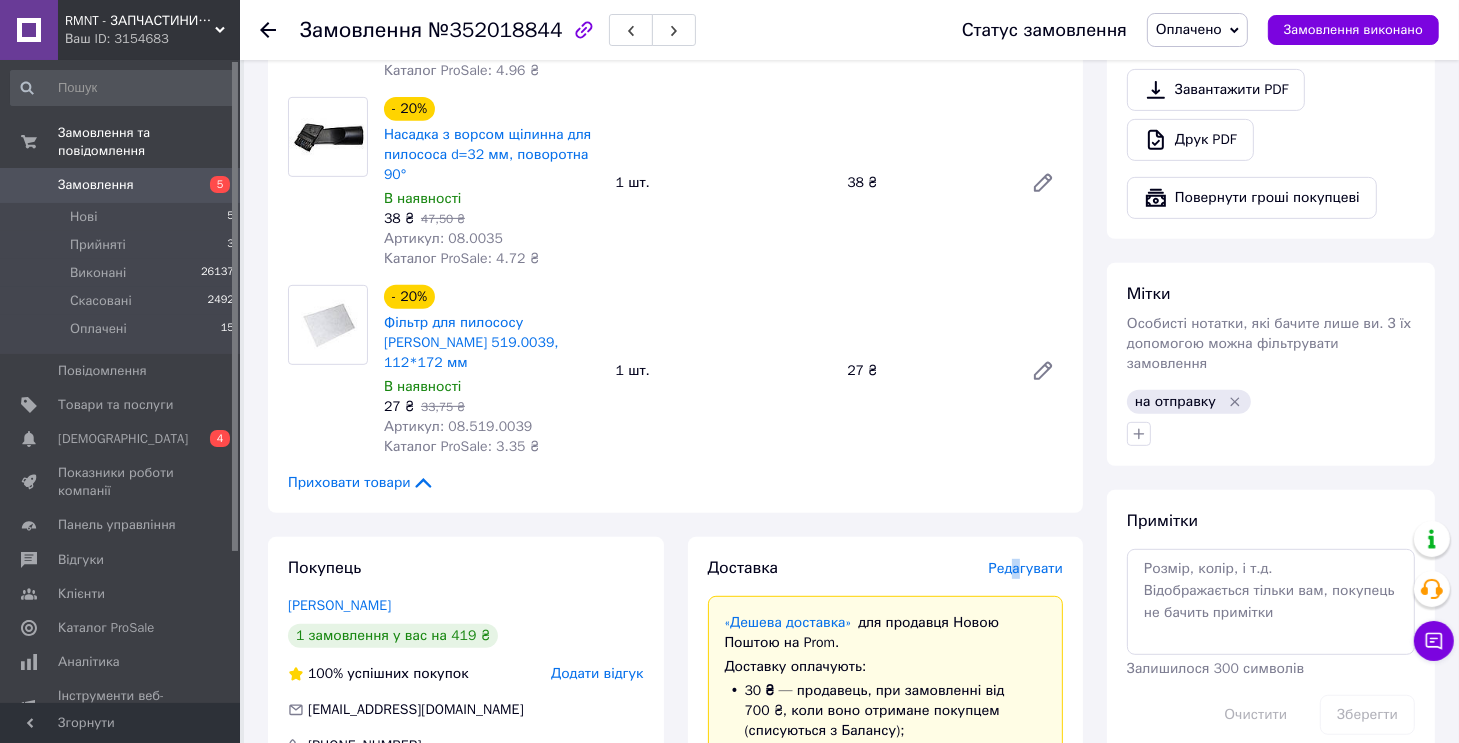 click on "Редагувати" at bounding box center (1026, 568) 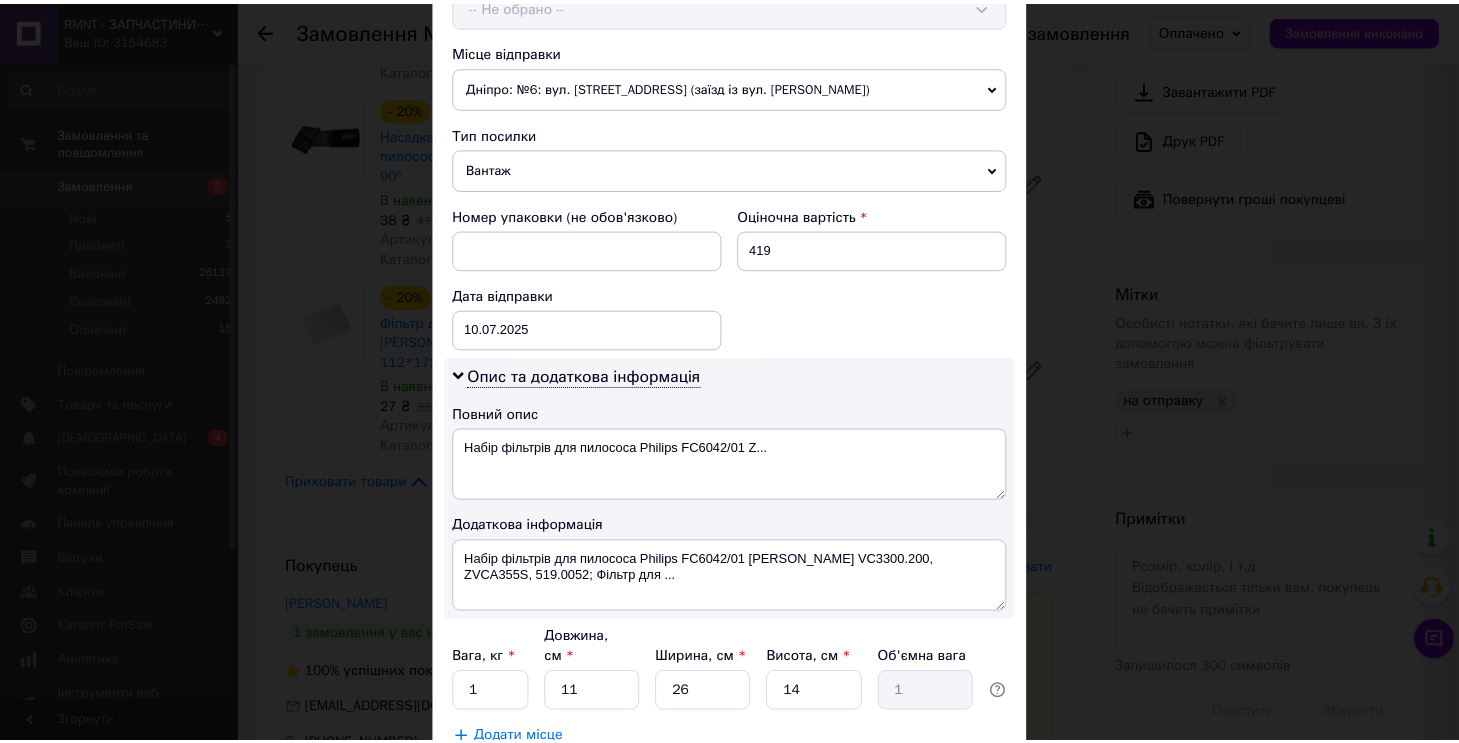 scroll, scrollTop: 800, scrollLeft: 0, axis: vertical 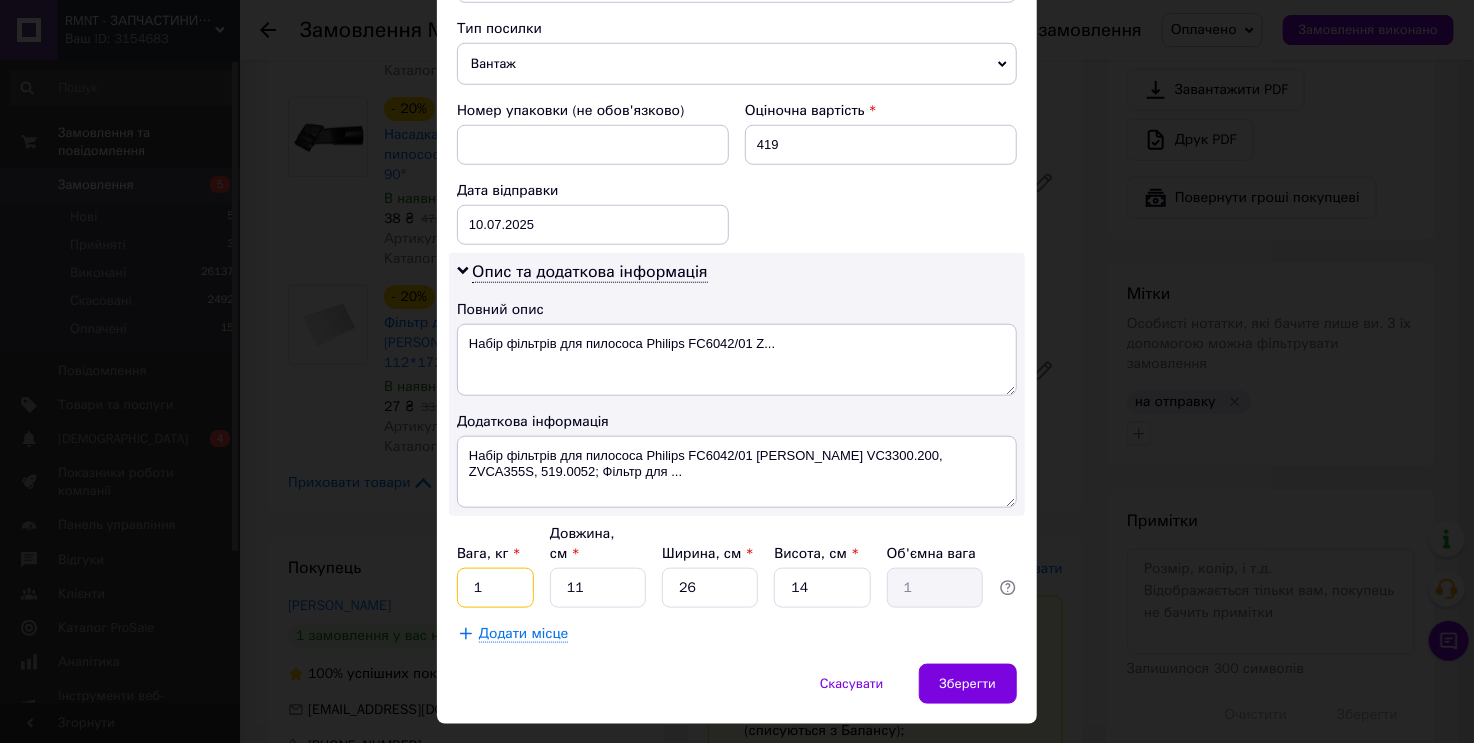 click on "1" at bounding box center (495, 588) 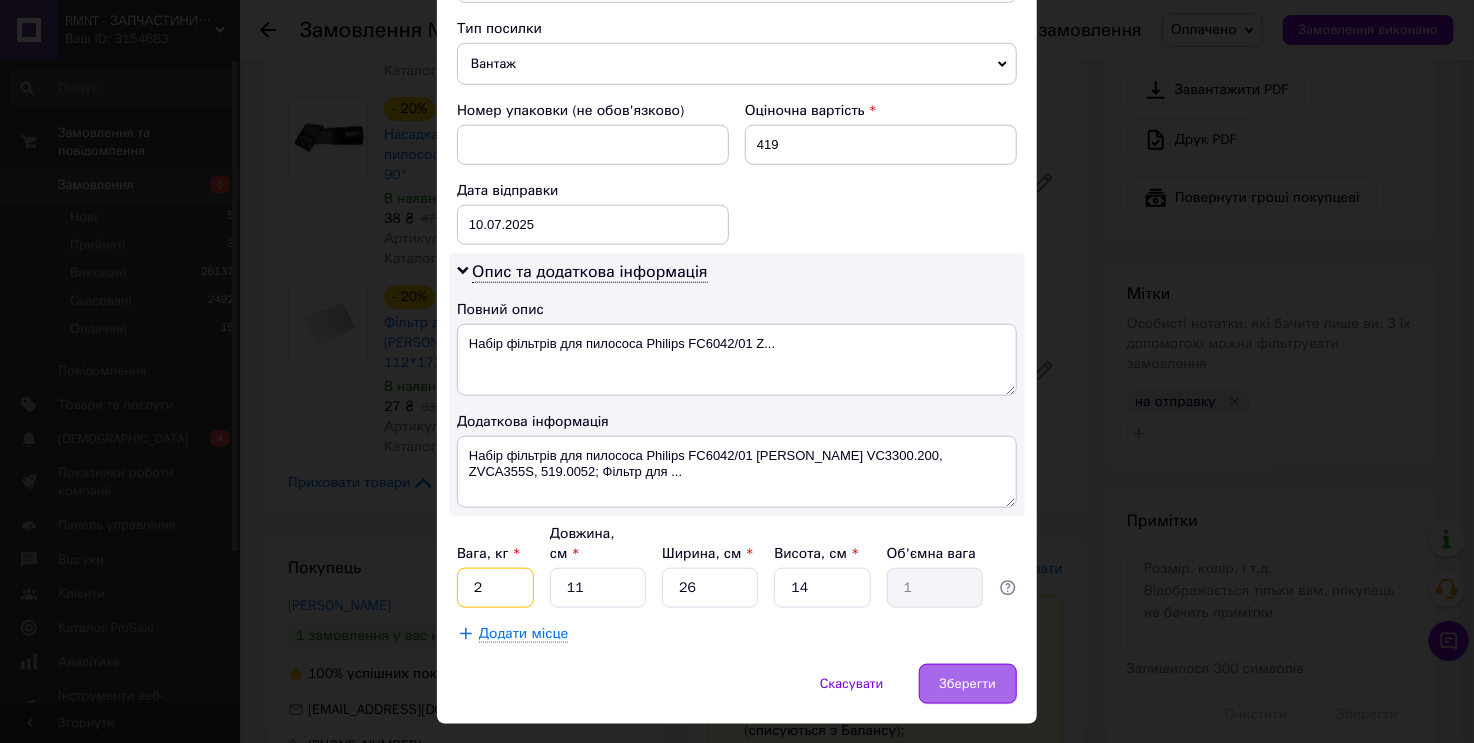 type on "2" 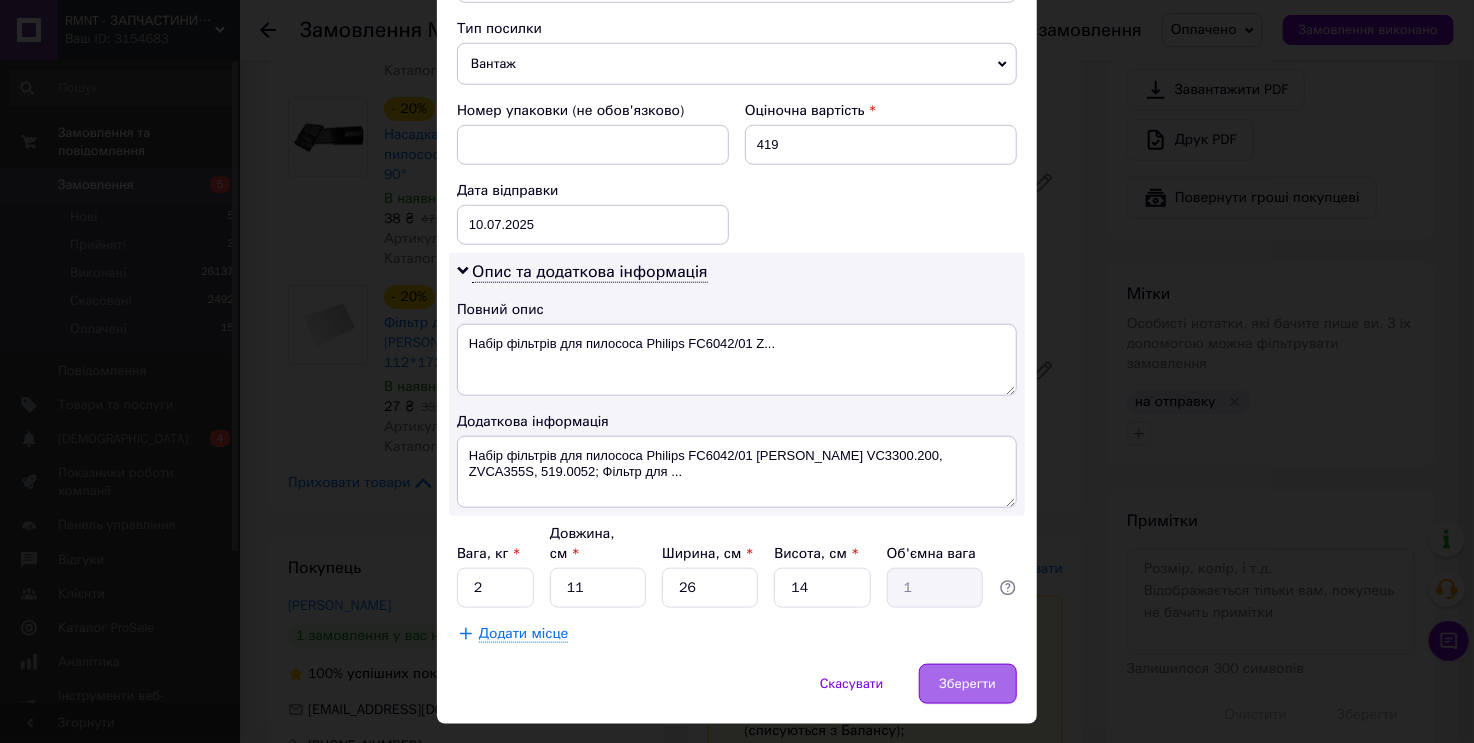 click on "Зберегти" at bounding box center [968, 684] 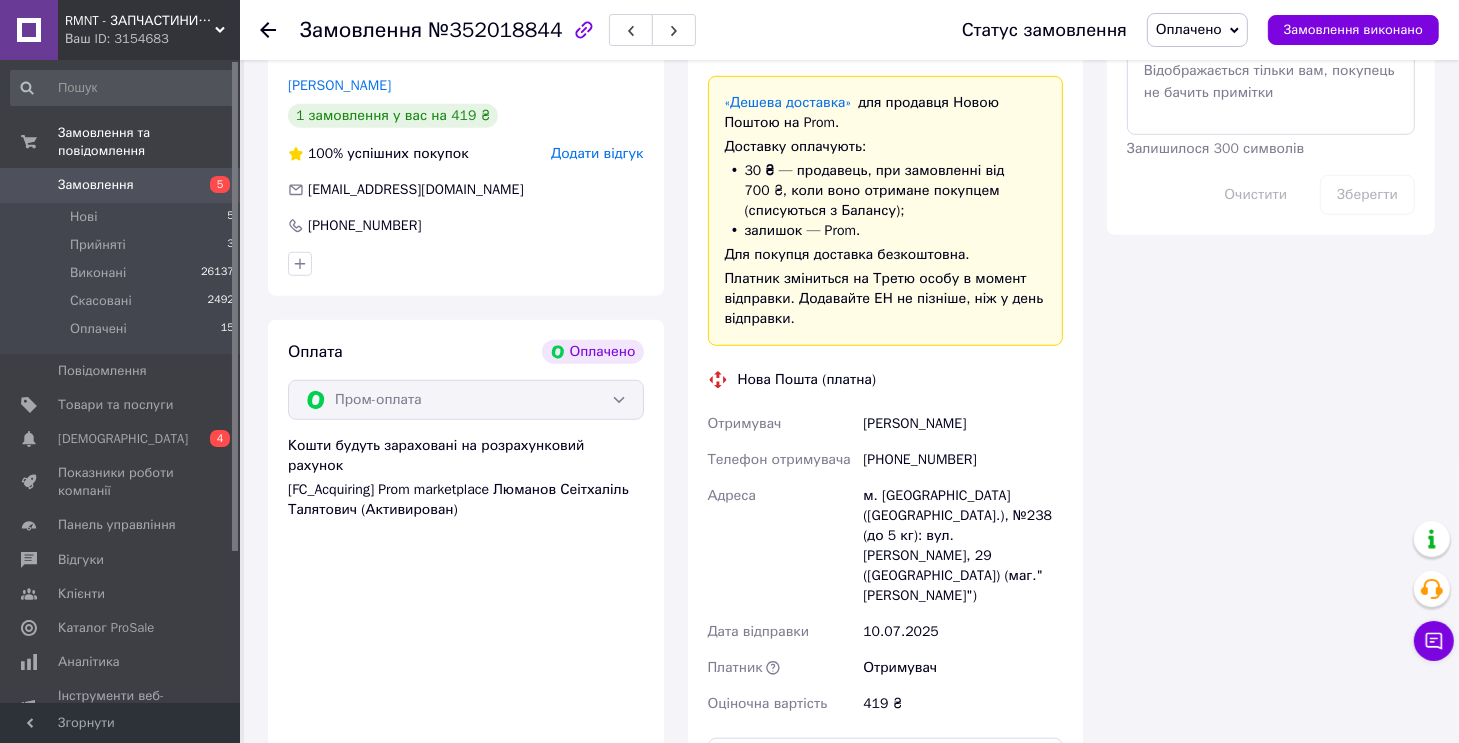 scroll, scrollTop: 1600, scrollLeft: 0, axis: vertical 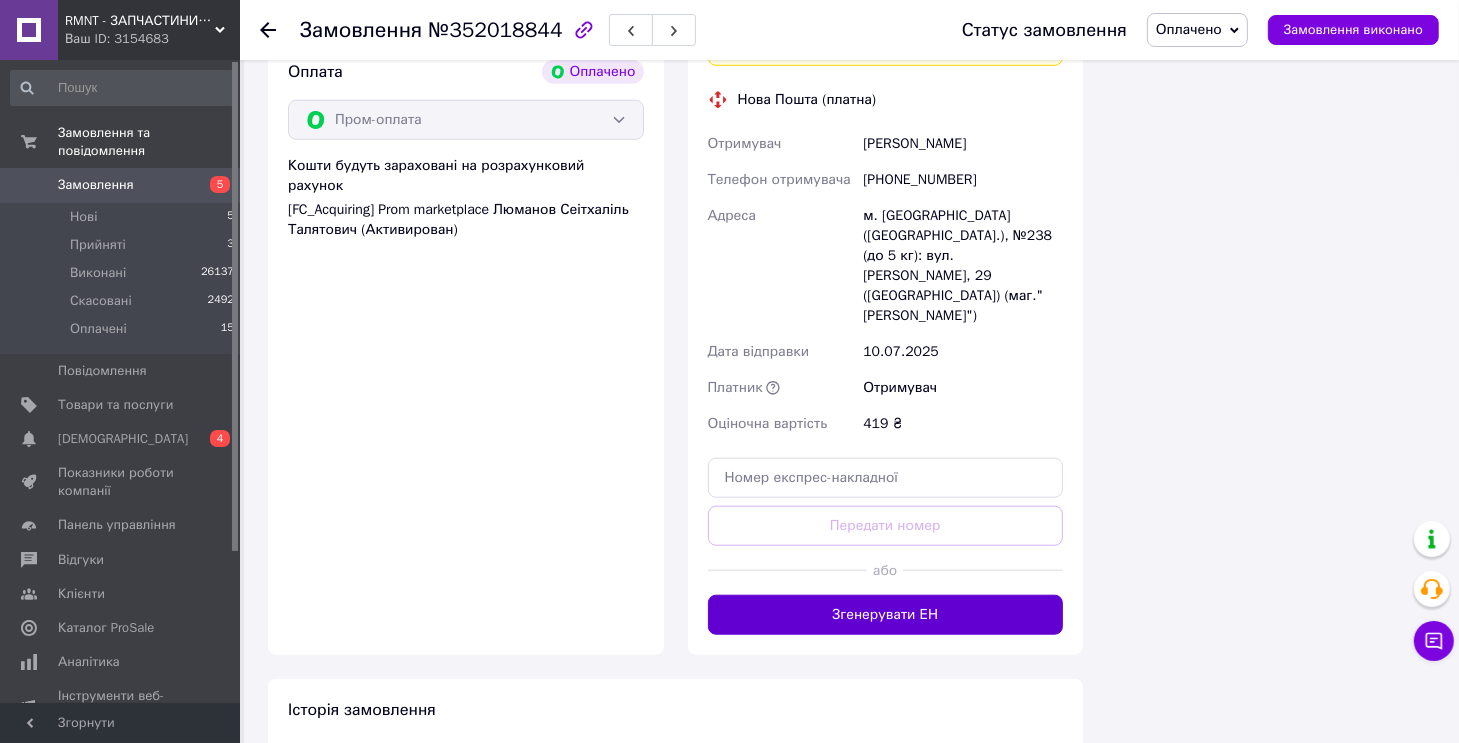 click on "Згенерувати ЕН" at bounding box center (886, 615) 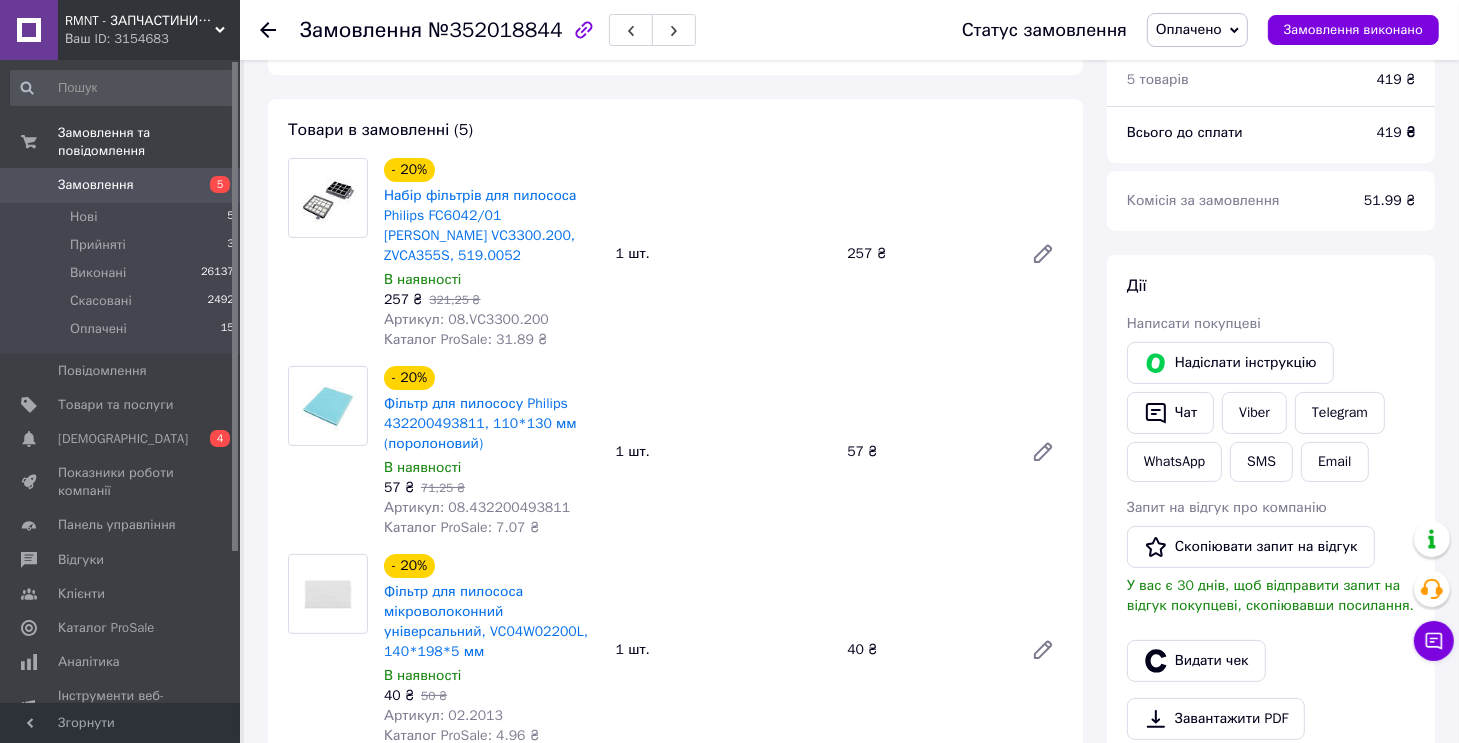 scroll, scrollTop: 100, scrollLeft: 0, axis: vertical 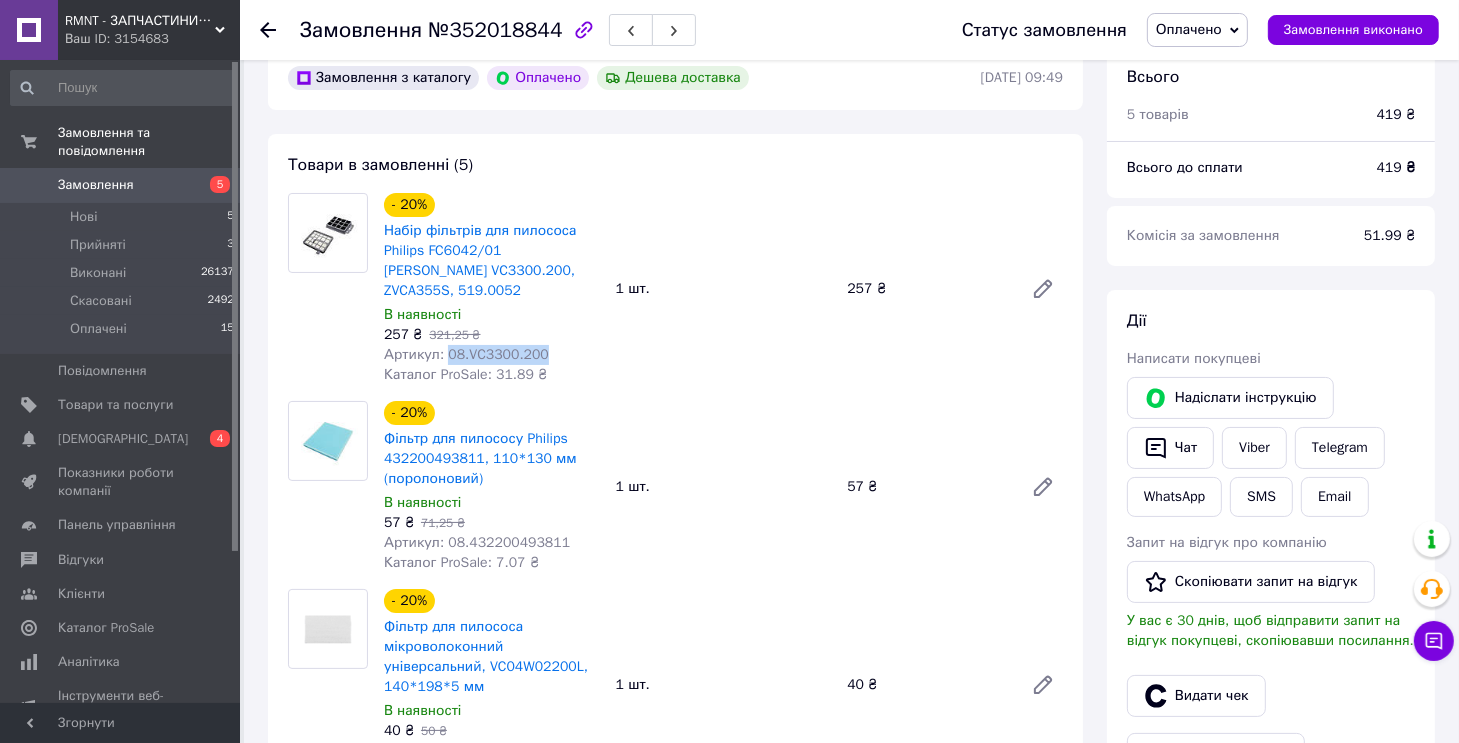 drag, startPoint x: 557, startPoint y: 335, endPoint x: 442, endPoint y: 339, distance: 115.06954 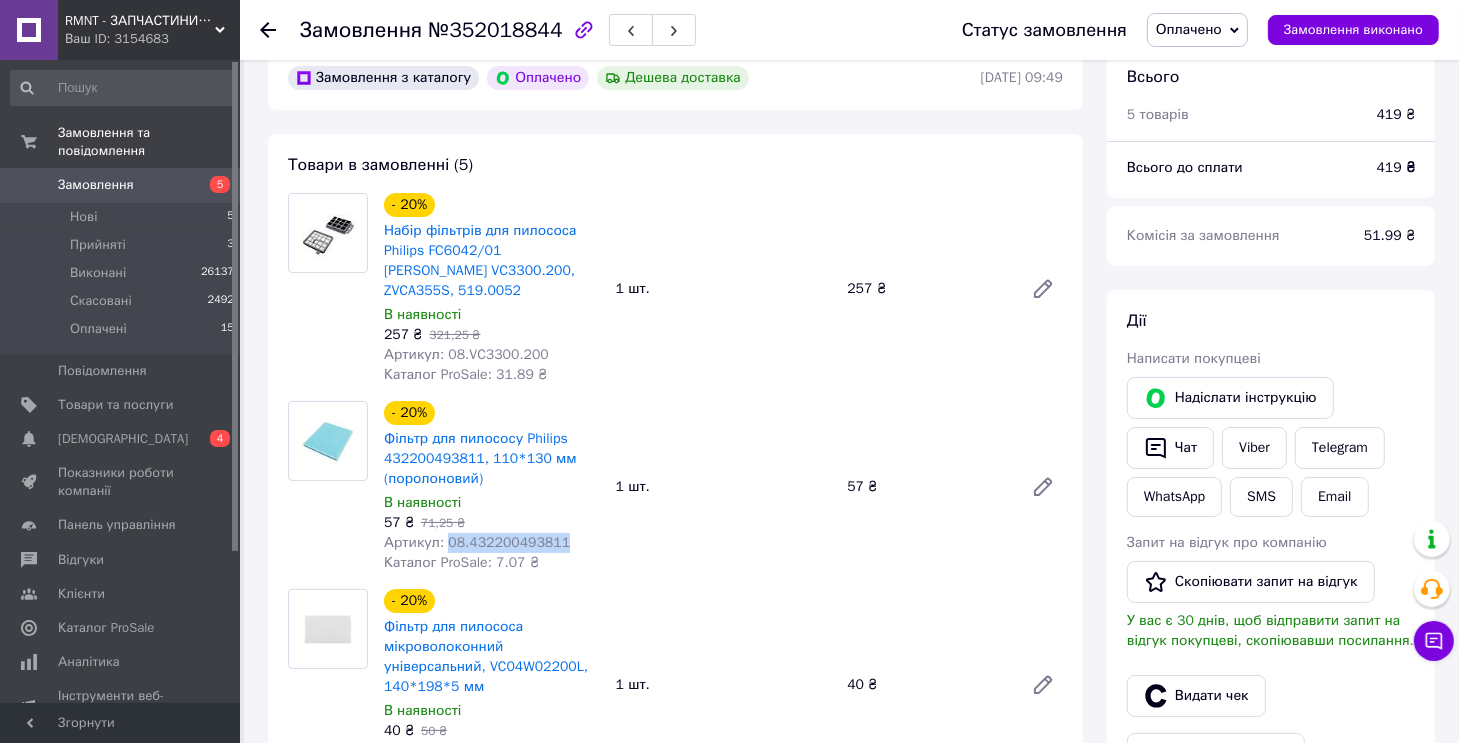 drag, startPoint x: 591, startPoint y: 525, endPoint x: 446, endPoint y: 531, distance: 145.12408 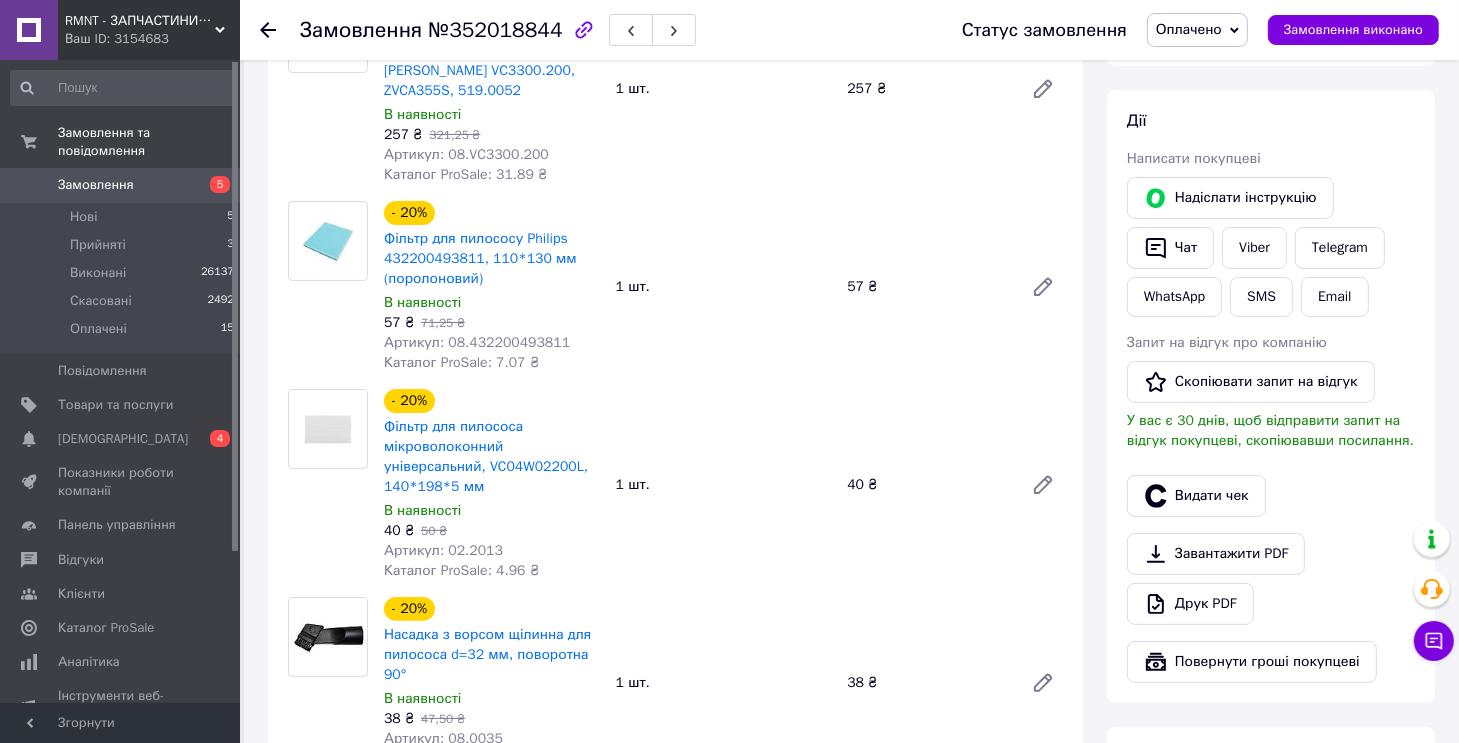 click on "Артикул: 02.2013" at bounding box center (443, 550) 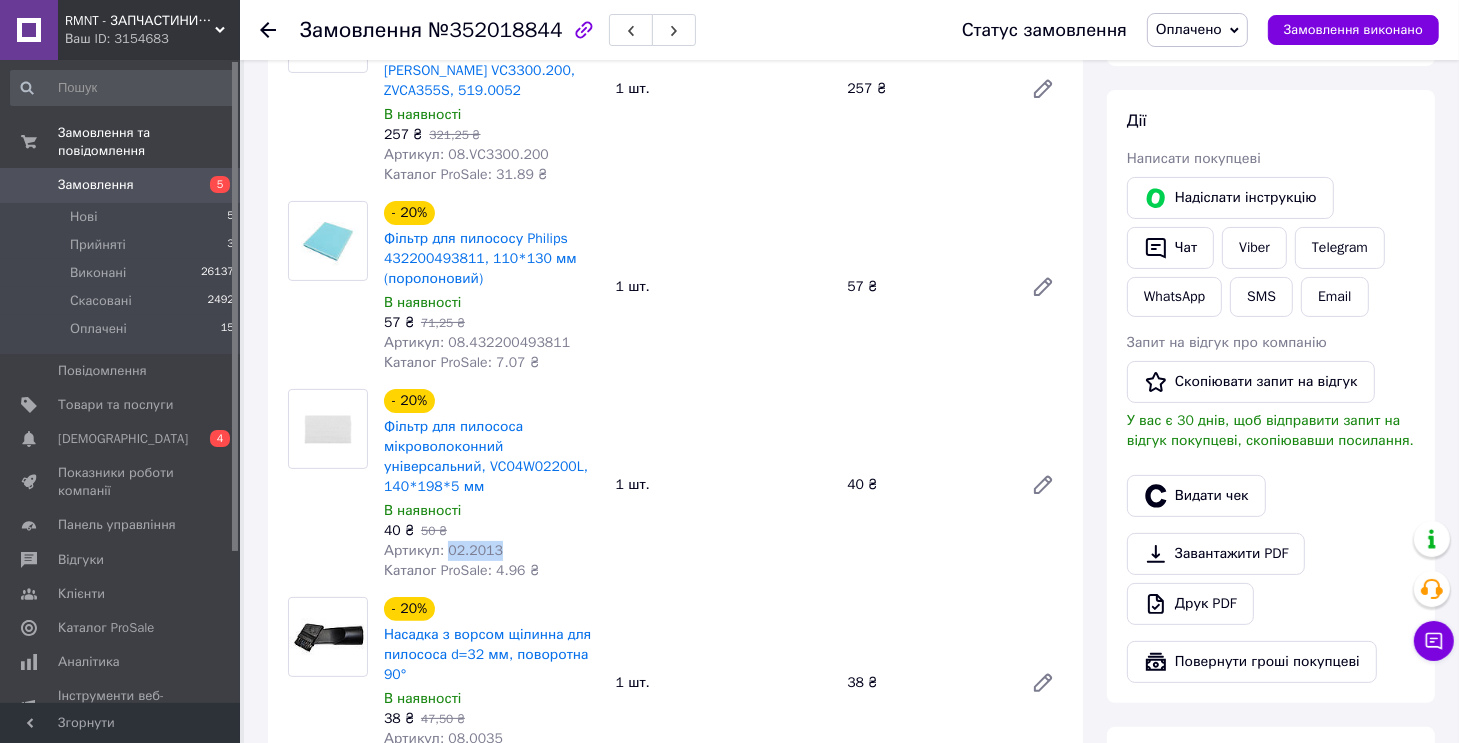 click on "Артикул: 02.2013" at bounding box center [443, 550] 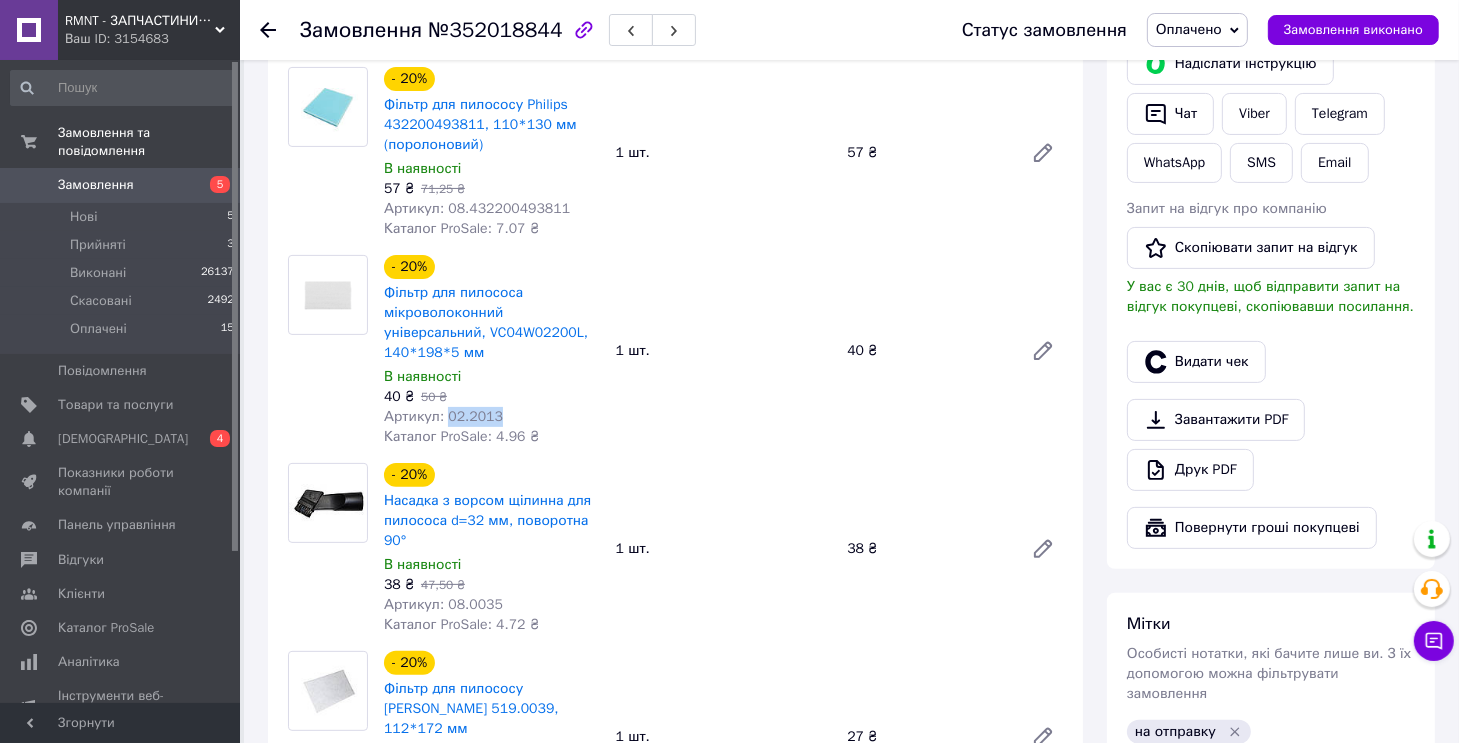 scroll, scrollTop: 600, scrollLeft: 0, axis: vertical 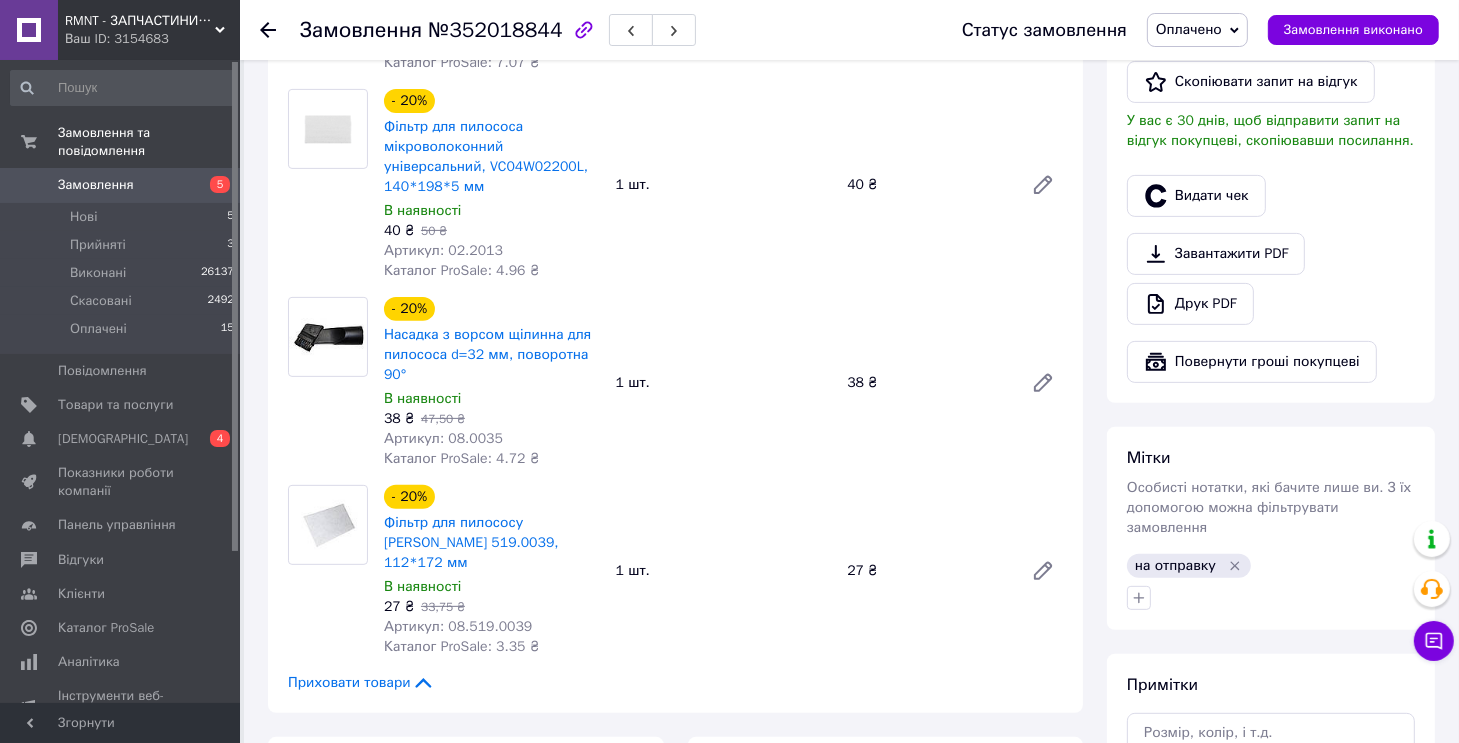 click on "Артикул: 08.0035" at bounding box center (443, 438) 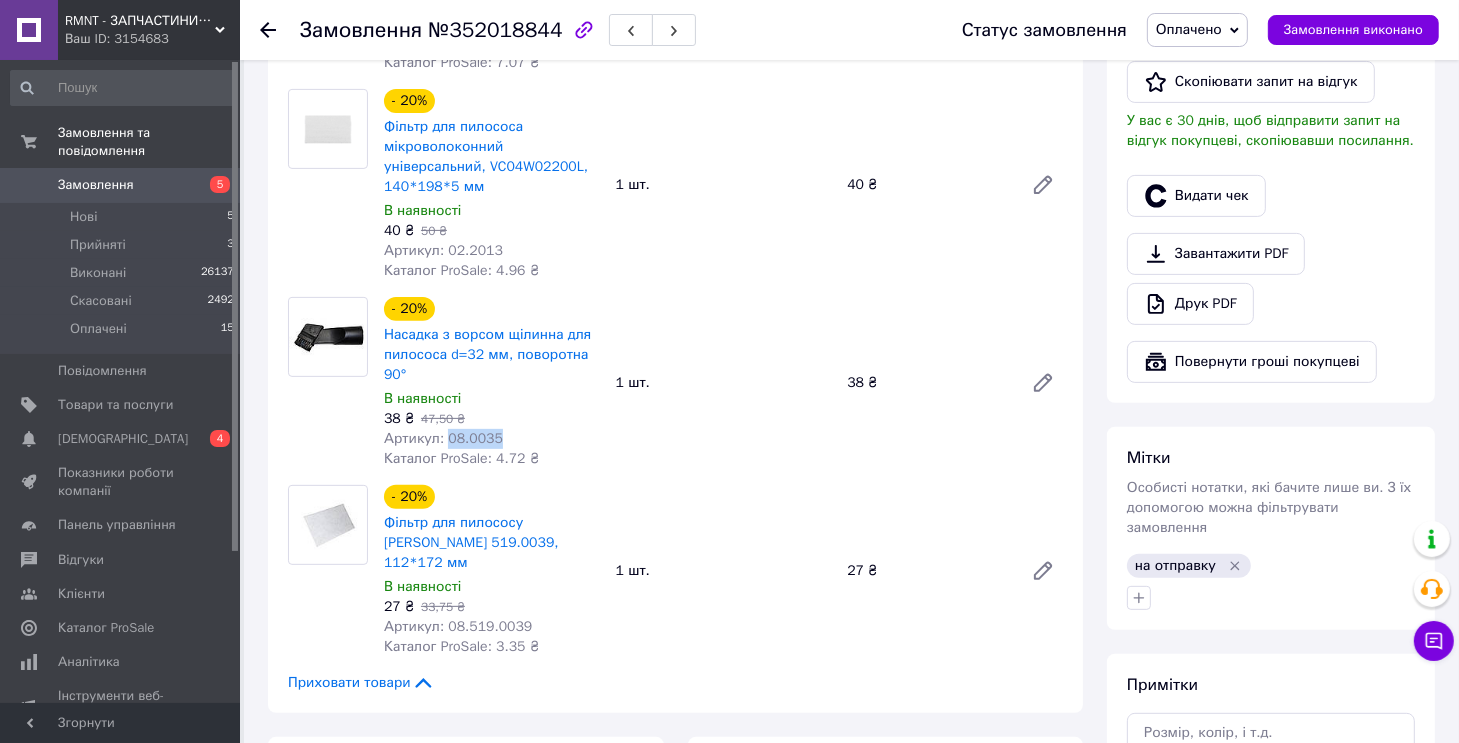 click on "Артикул: 08.0035" at bounding box center (443, 438) 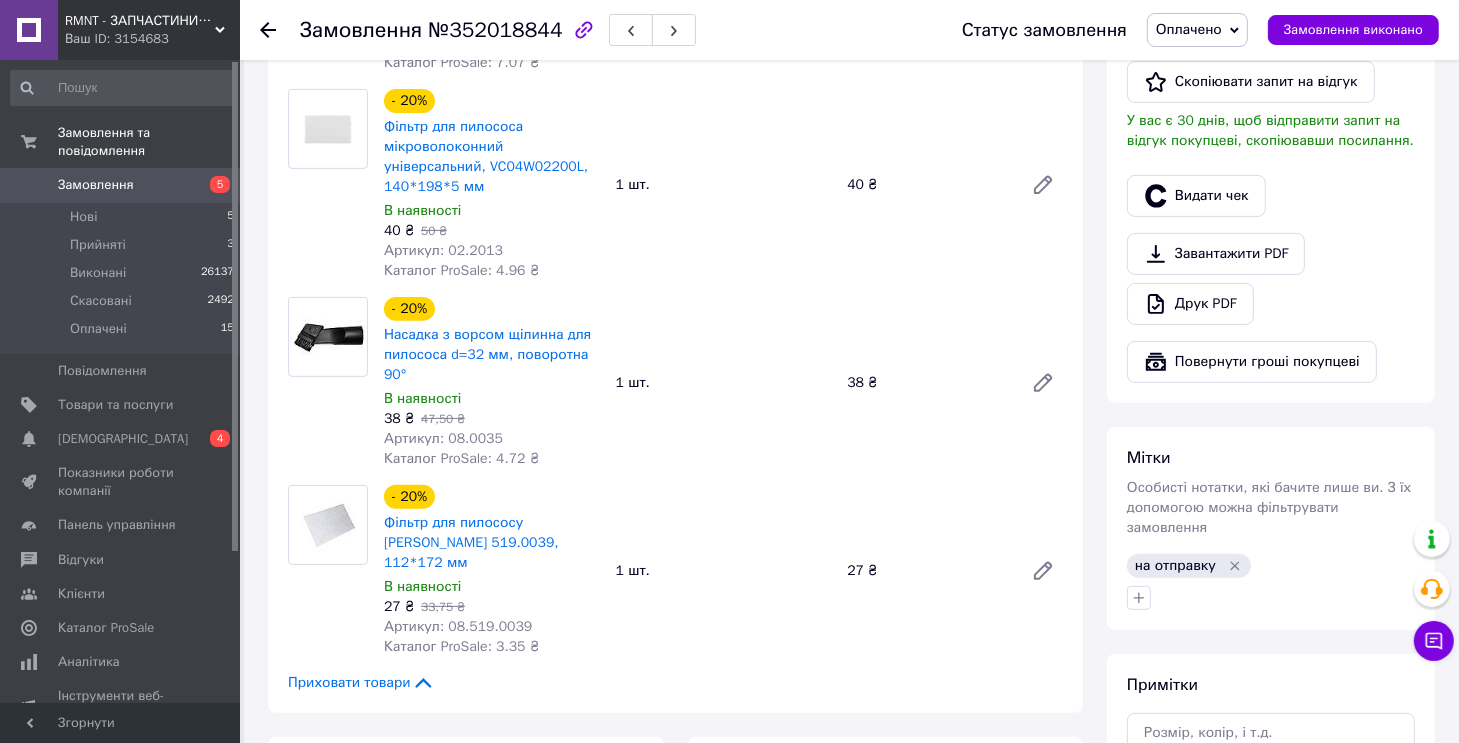 click on "Артикул: 08.519.0039" at bounding box center [458, 626] 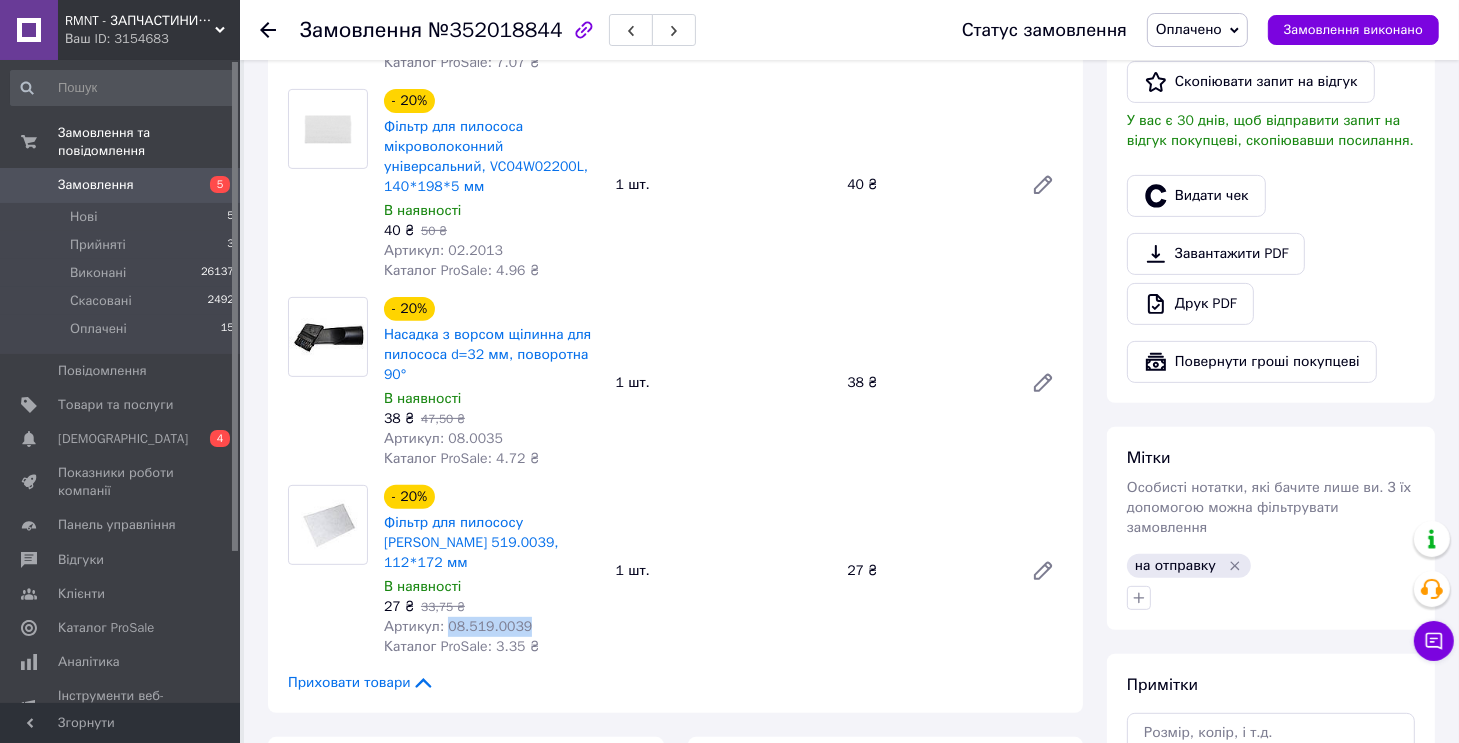 click on "Артикул: 08.519.0039" at bounding box center [458, 626] 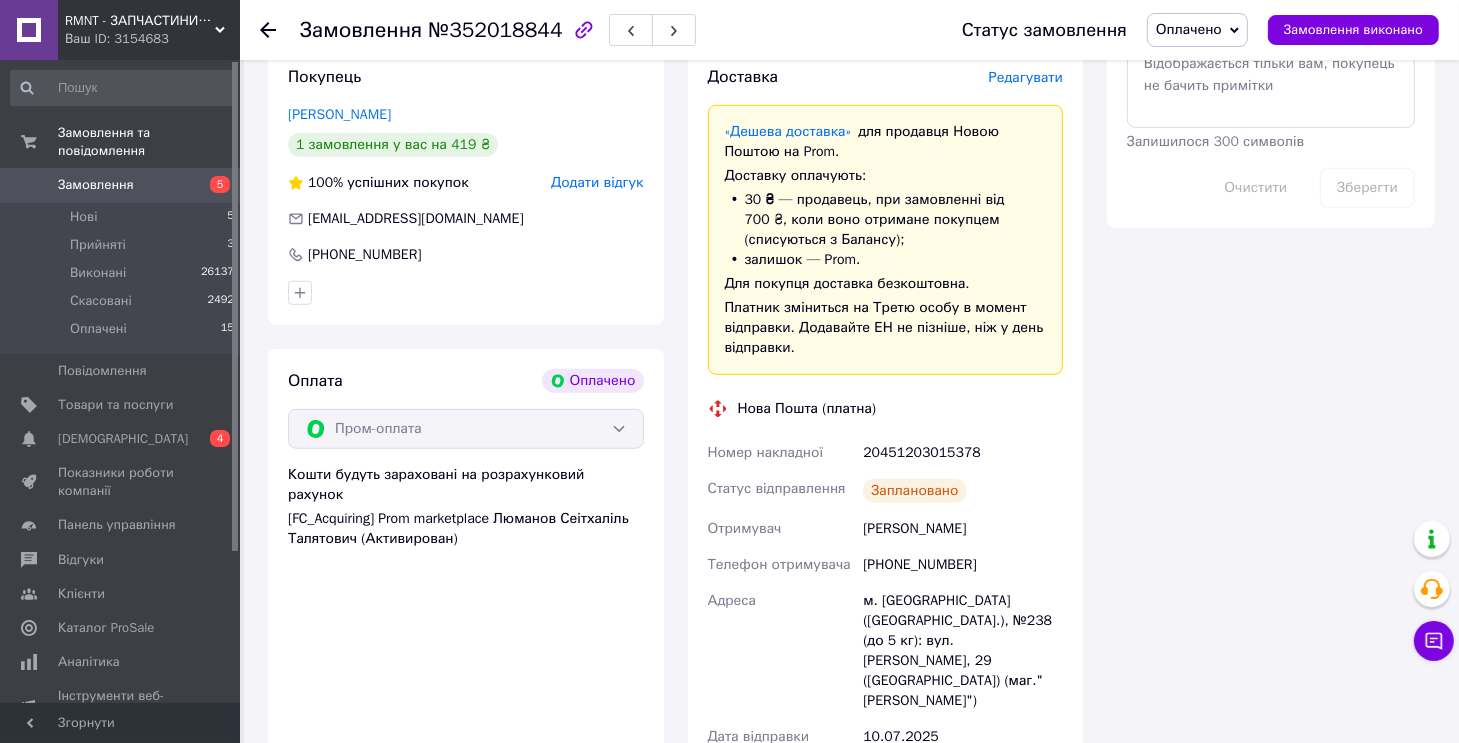 scroll, scrollTop: 1300, scrollLeft: 0, axis: vertical 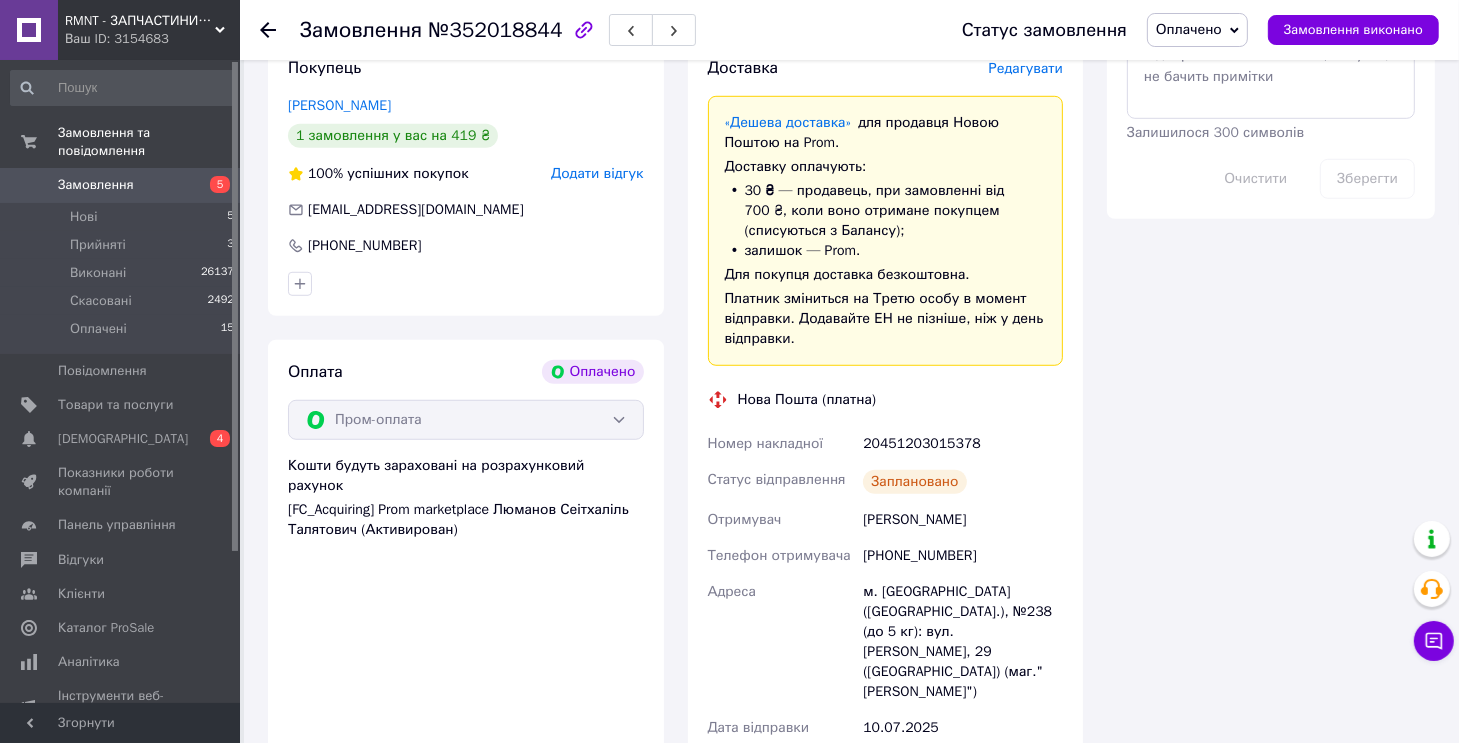 click on "20451203015378" at bounding box center [963, 444] 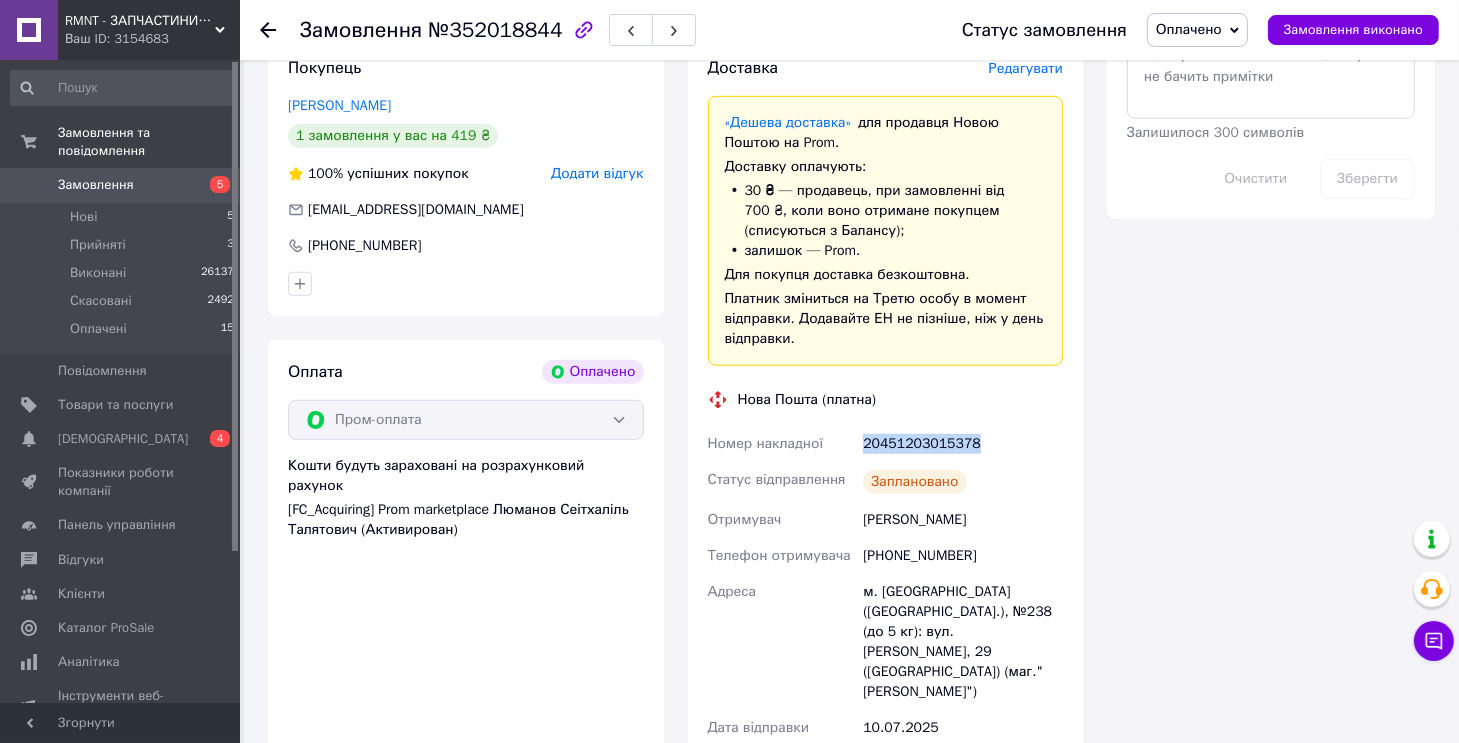 click on "20451203015378" at bounding box center [963, 444] 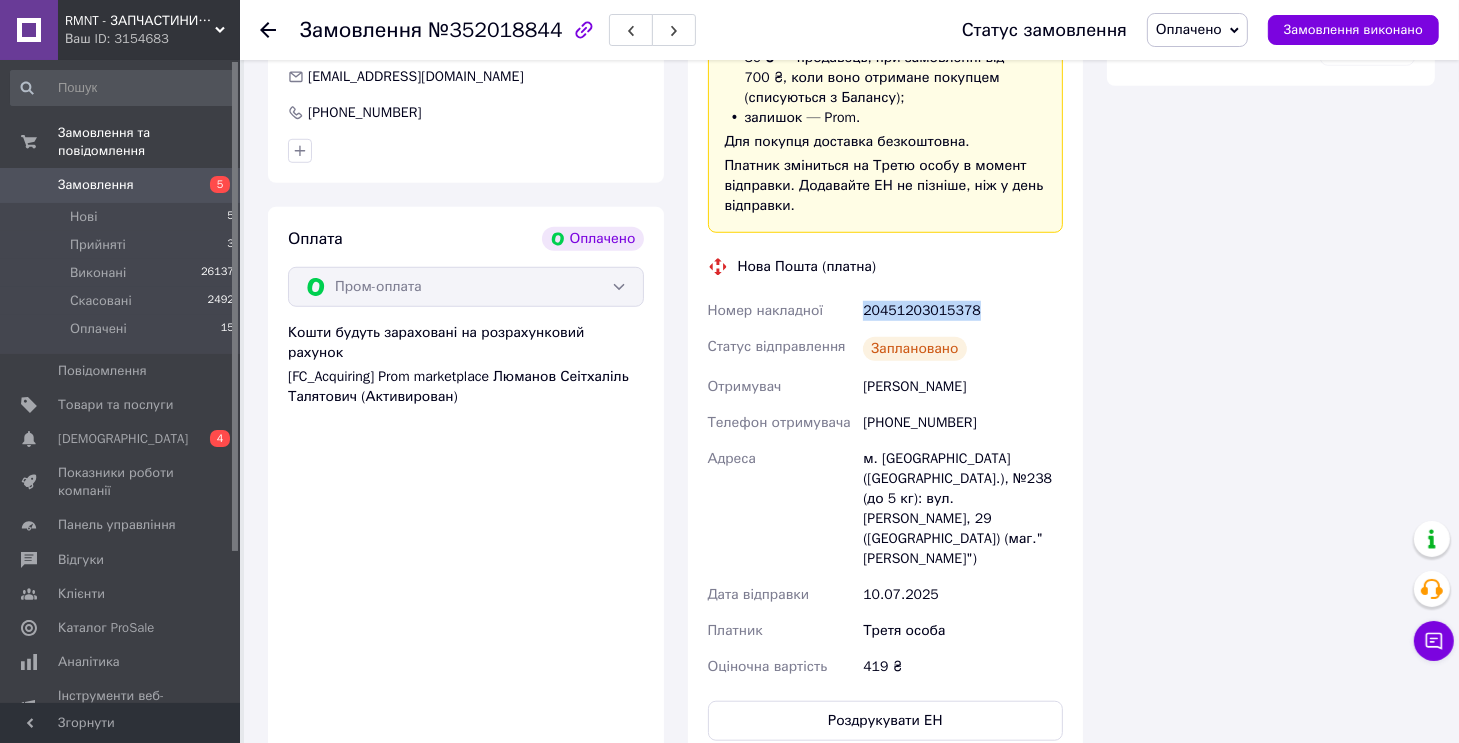 scroll, scrollTop: 1700, scrollLeft: 0, axis: vertical 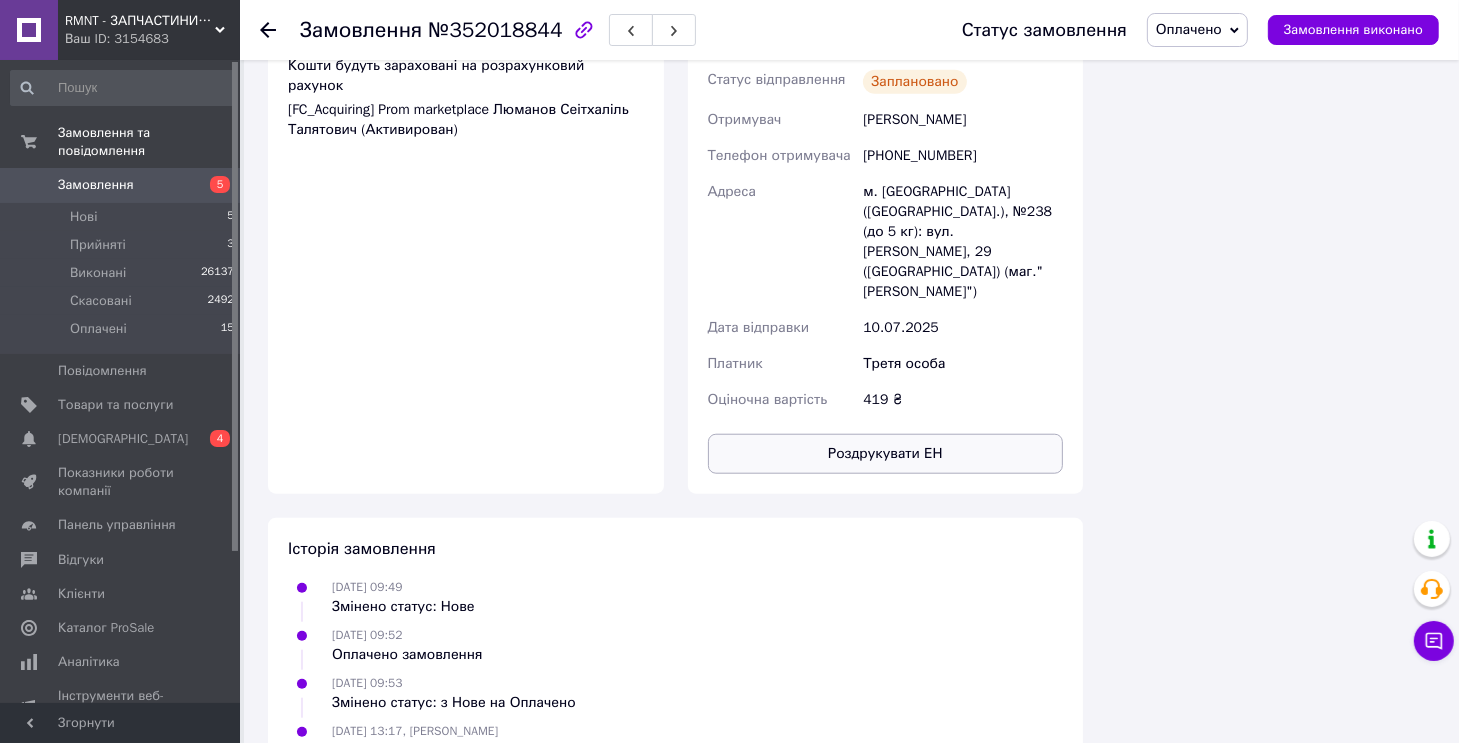 click on "Роздрукувати ЕН" at bounding box center [886, 454] 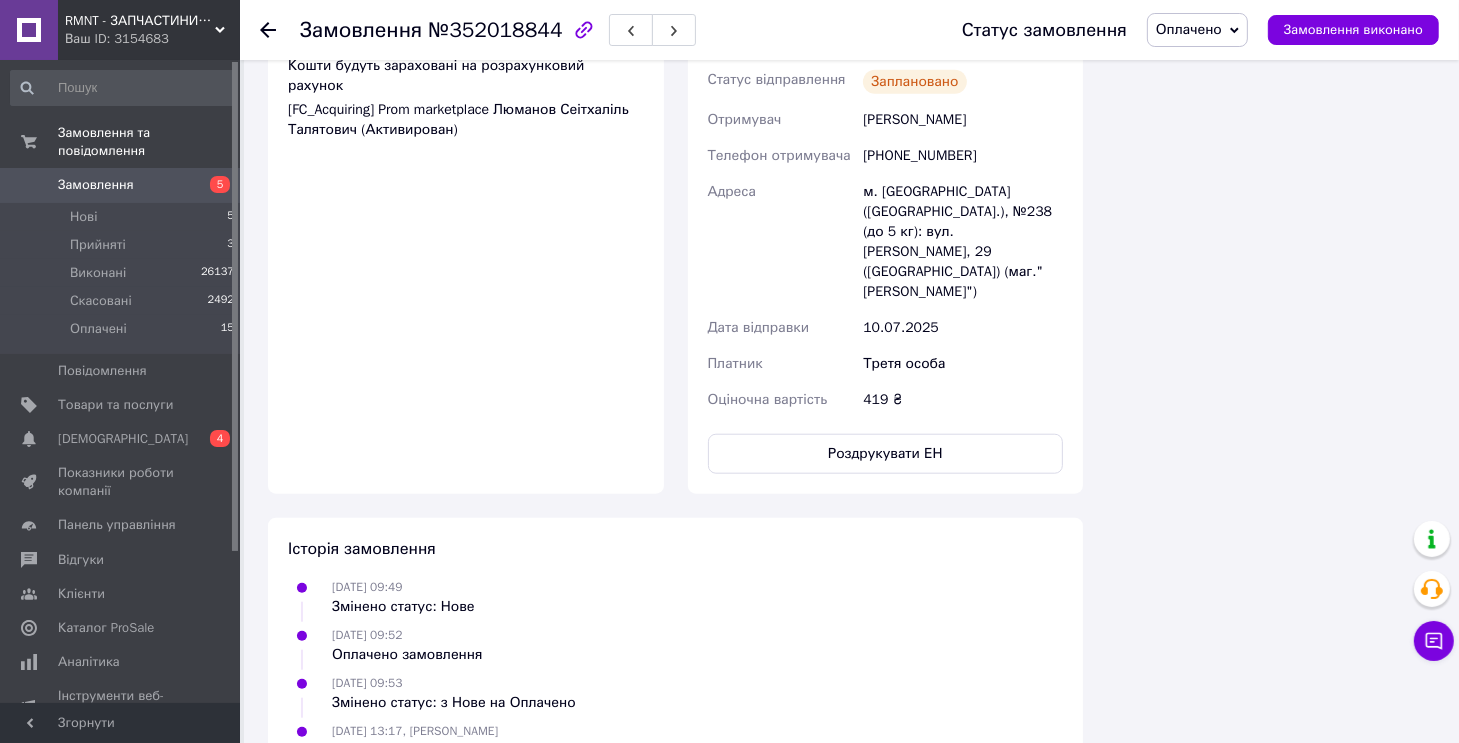 type 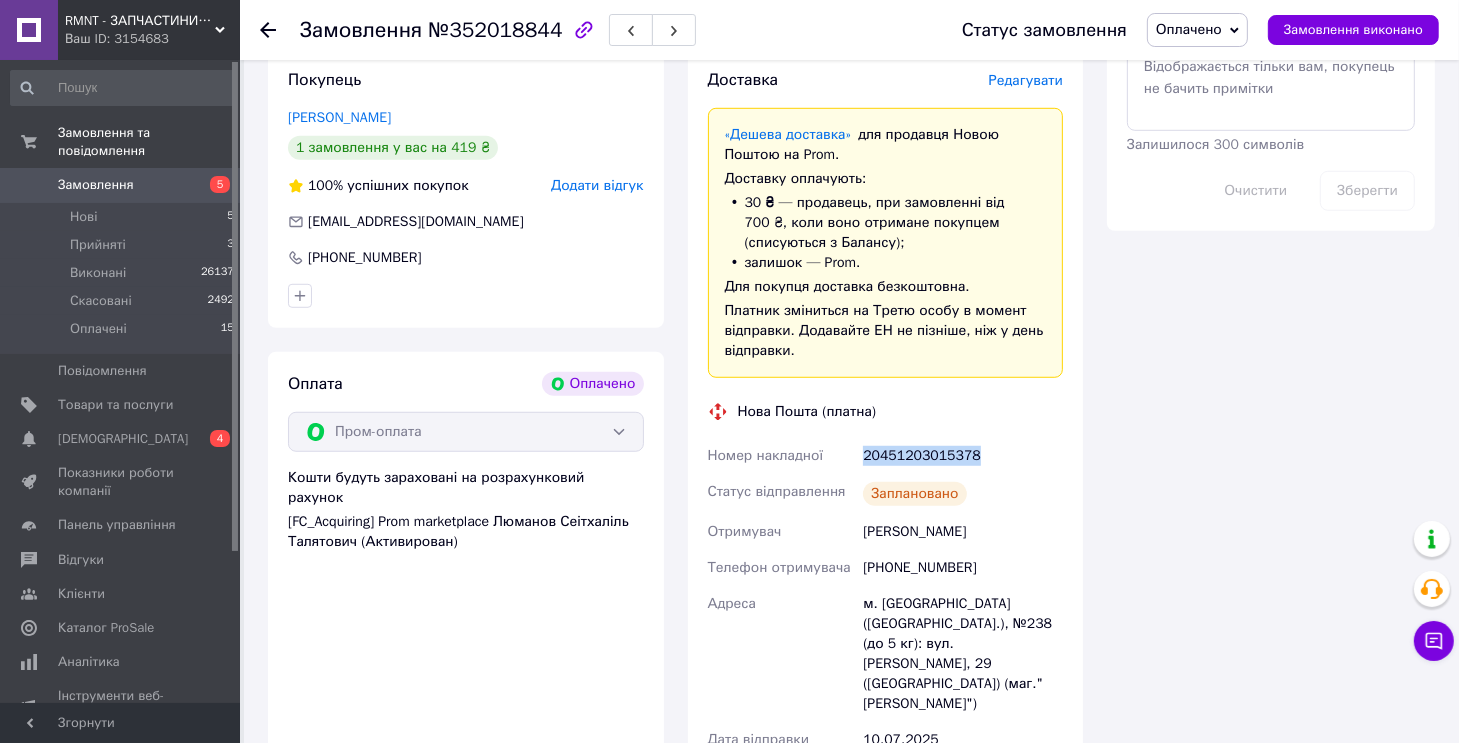 scroll, scrollTop: 873, scrollLeft: 0, axis: vertical 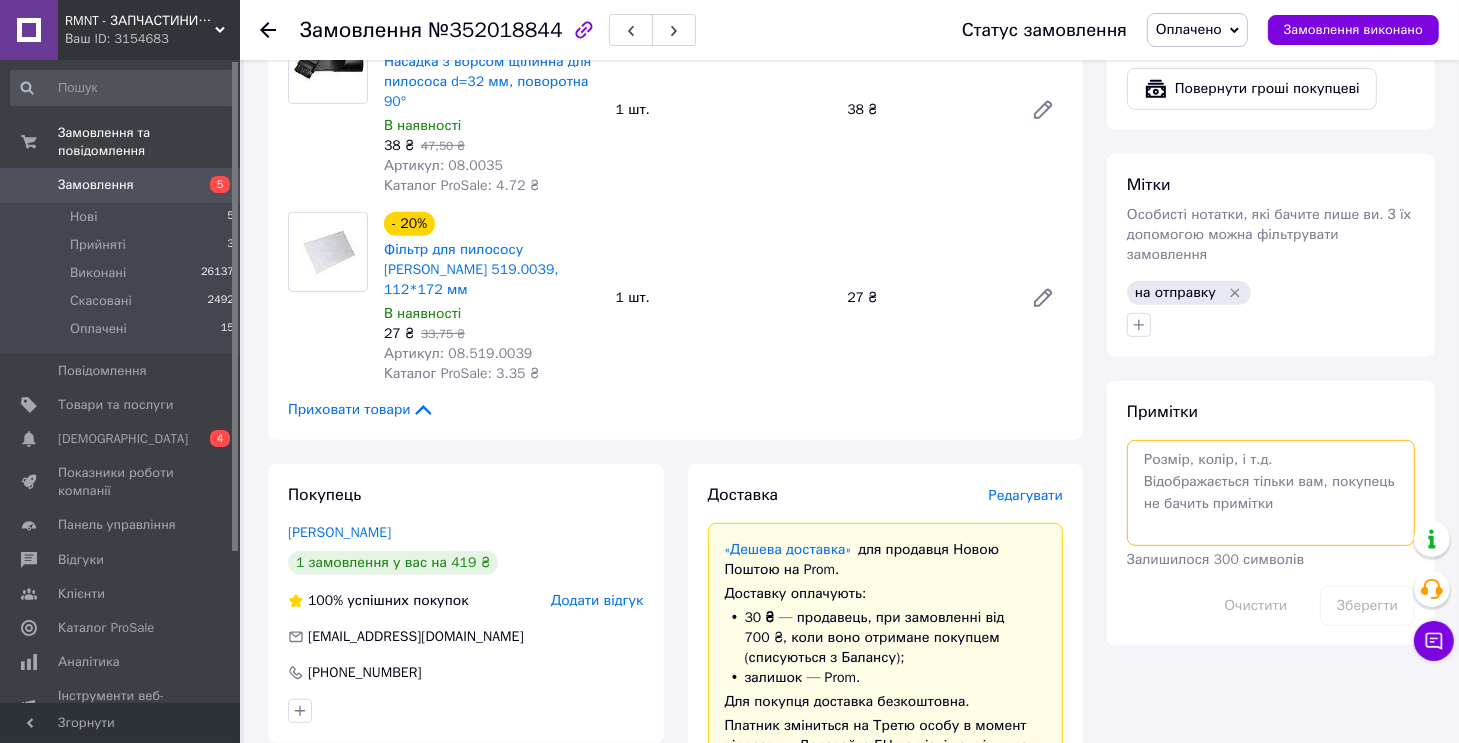 drag, startPoint x: 1204, startPoint y: 487, endPoint x: 1352, endPoint y: 592, distance: 181.4635 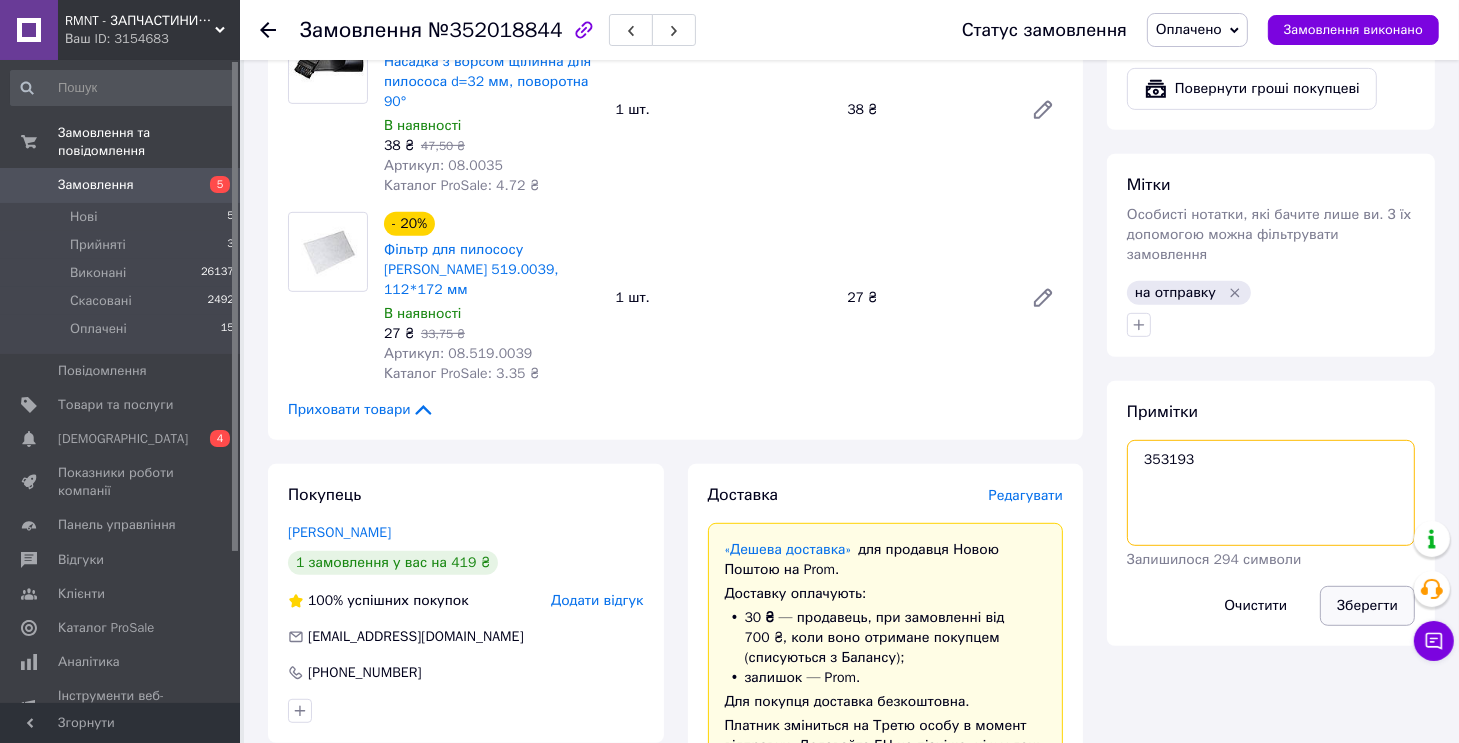 type on "353193" 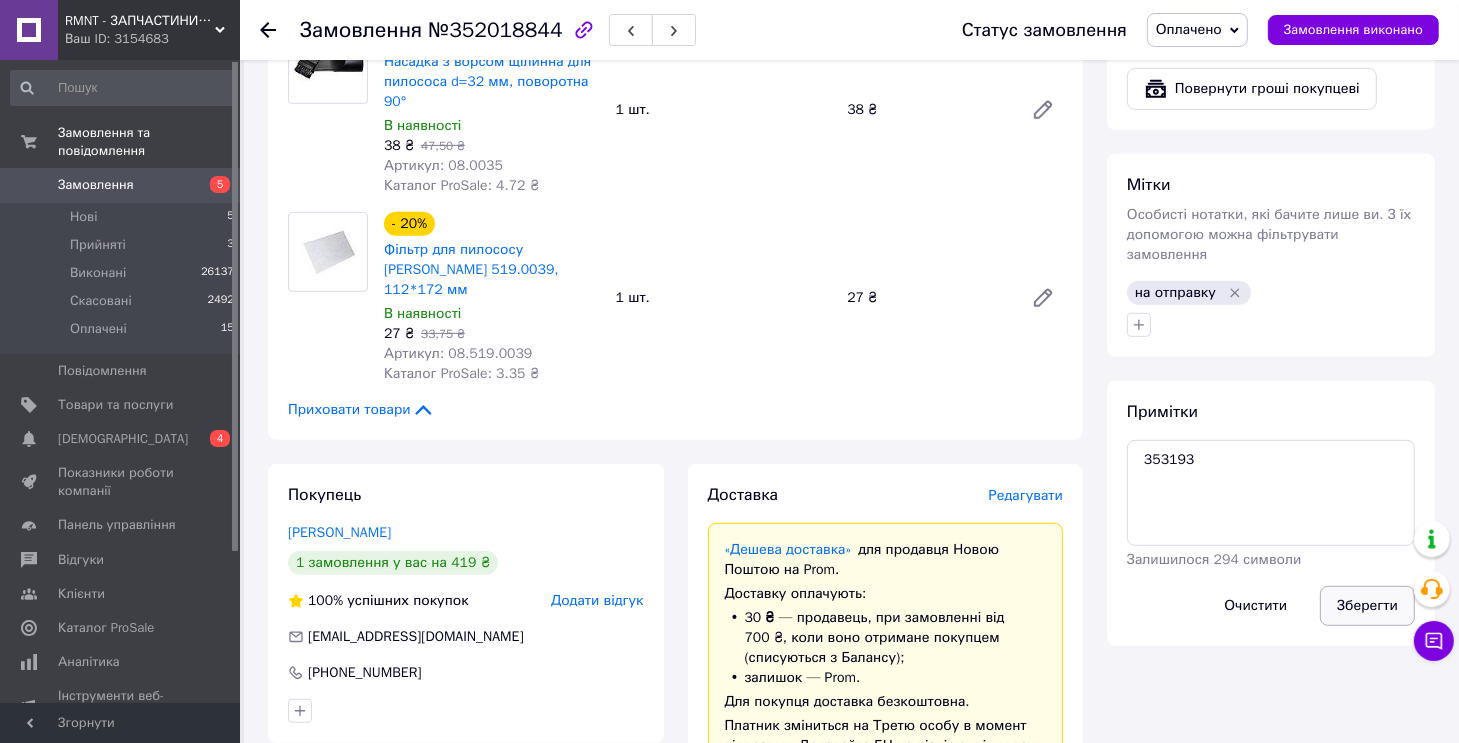 click on "Зберегти" at bounding box center [1367, 606] 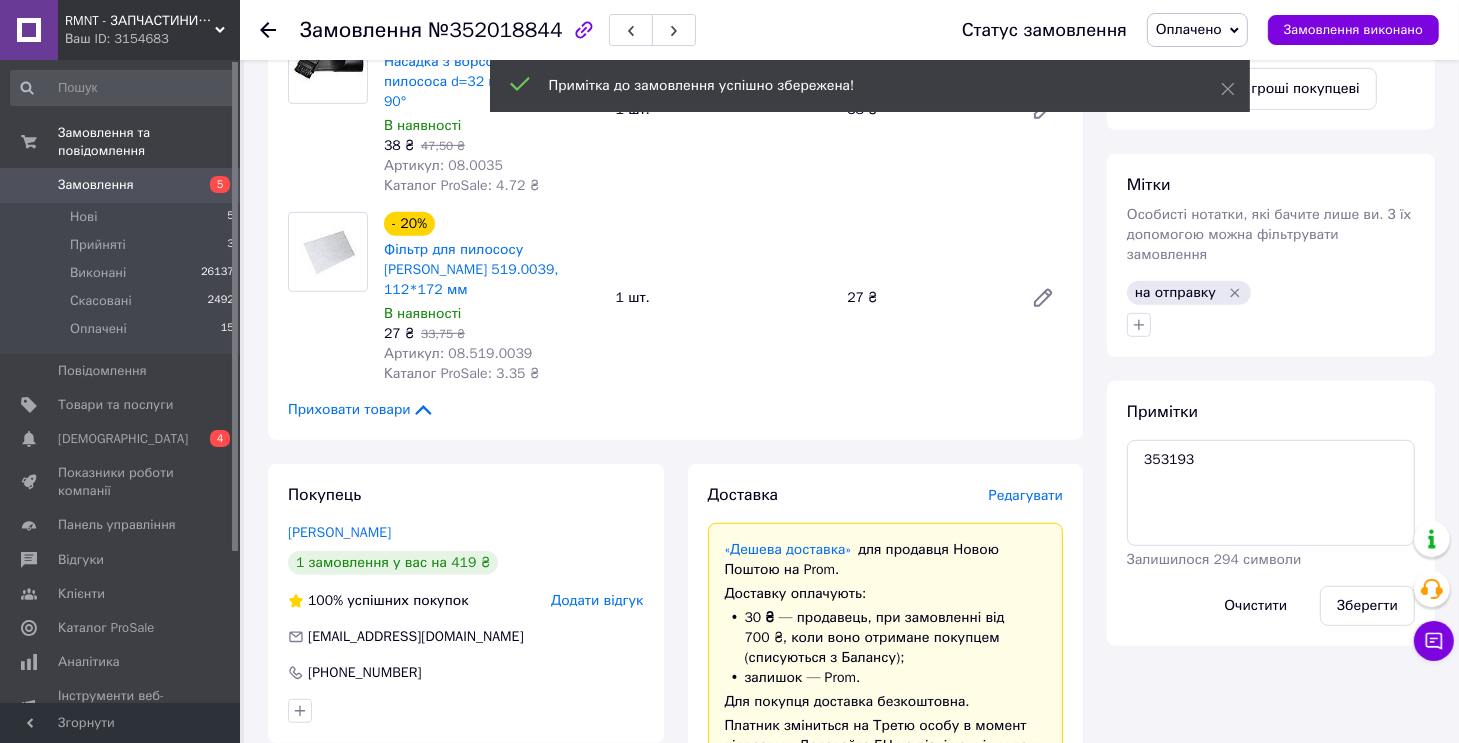 click on "Замовлення виконано" at bounding box center (1353, 30) 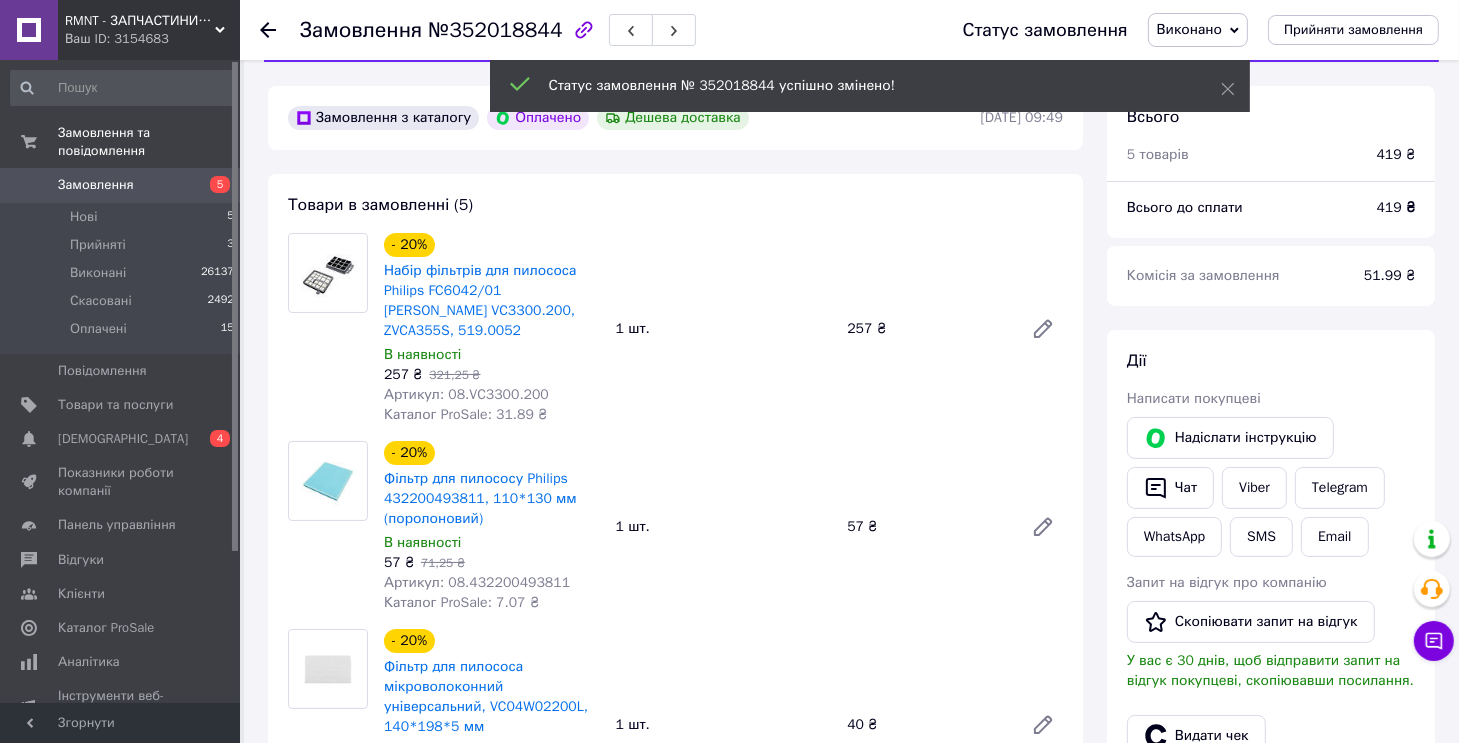 scroll, scrollTop: 0, scrollLeft: 0, axis: both 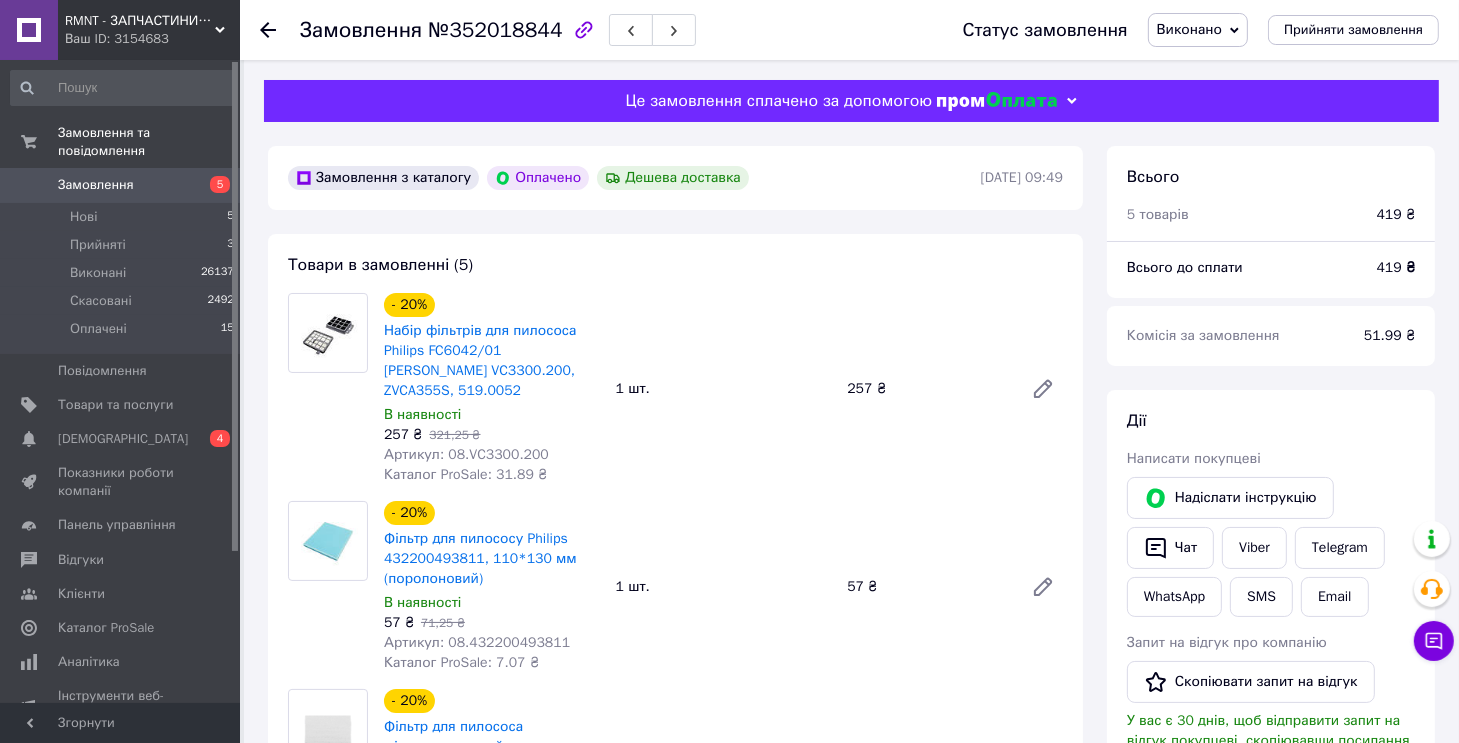 click on "Товари в замовленні (5) - 20% Набір фільтрів для пилососа Philips FC6042/01 Zelmer VC3300.200, ZVCA355S, 519.0052 В наявності 257 ₴   321,25 ₴ Артикул: 08.VC3300.200 Каталог ProSale: 31.89 ₴  1 шт. 257 ₴ - 20% Фільтр для пилососу Philips 432200493811, 110*130 мм (поролоновий) В наявності 57 ₴   71,25 ₴ Артикул: 08.432200493811 Каталог ProSale: 7.07 ₴  1 шт. 57 ₴ - 20% Фільтр для пилососа мікроволоконний універсальний, VC04W02200L, 140*198*5 мм В наявності 40 ₴   50 ₴ Артикул: 02.2013 Каталог ProSale: 4.96 ₴  1 шт. 40 ₴ - 20% Насадка з ворсом щілинна для пилососа d=32 мм, поворотна 90° В наявності 38 ₴   47,50 ₴ Артикул: 08.0035 Каталог ProSale: 4.72 ₴  1 шт. 38 ₴ - 20% В наявності 27 ₴" at bounding box center [675, 773] 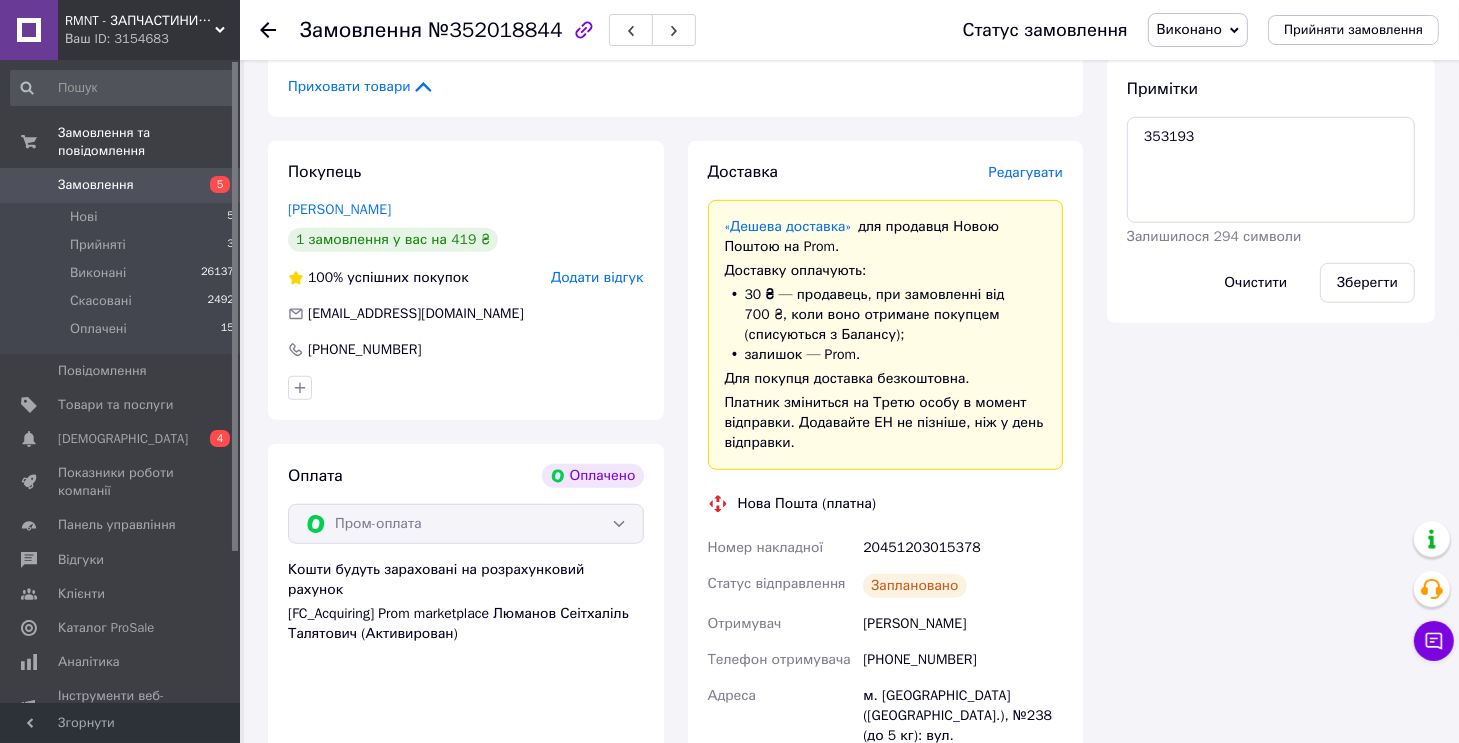 scroll, scrollTop: 1200, scrollLeft: 0, axis: vertical 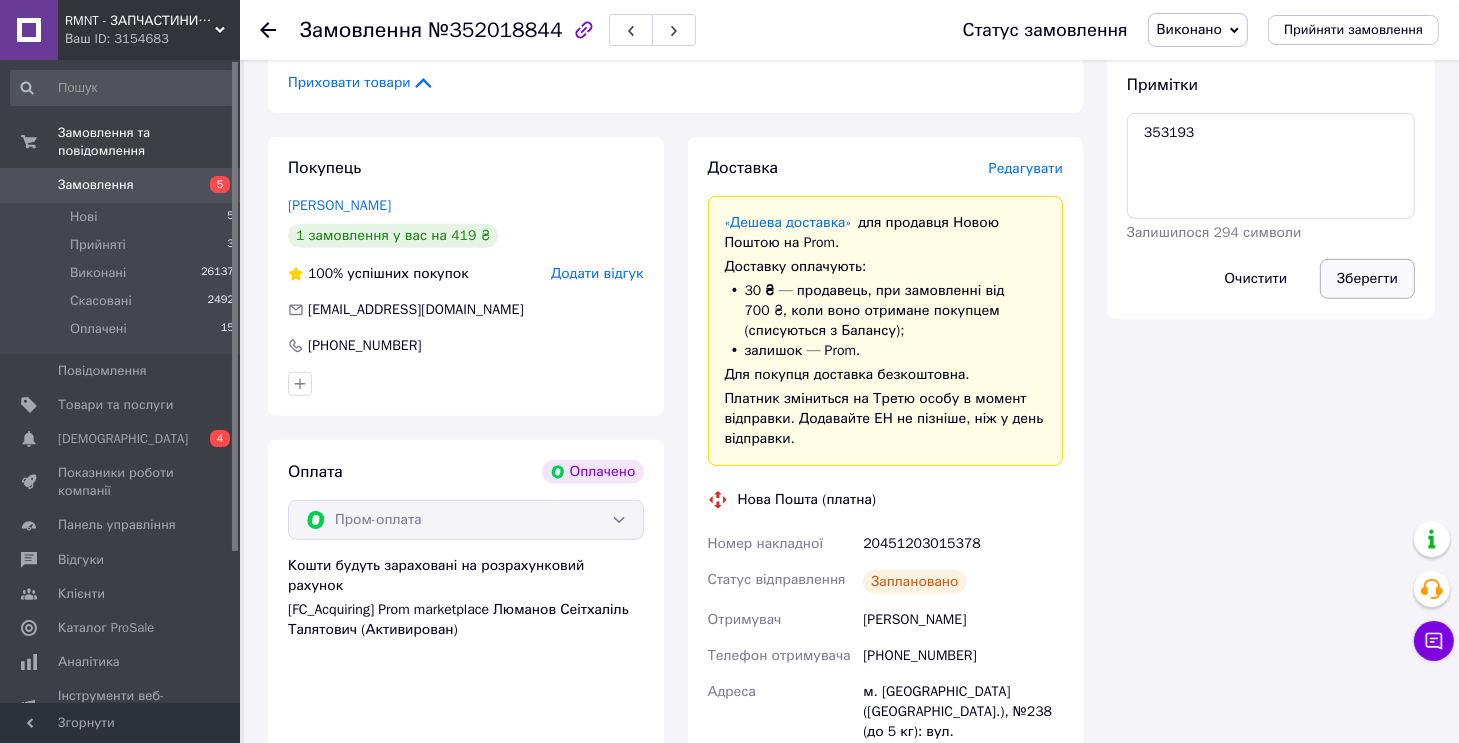 click on "Зберегти" at bounding box center [1367, 279] 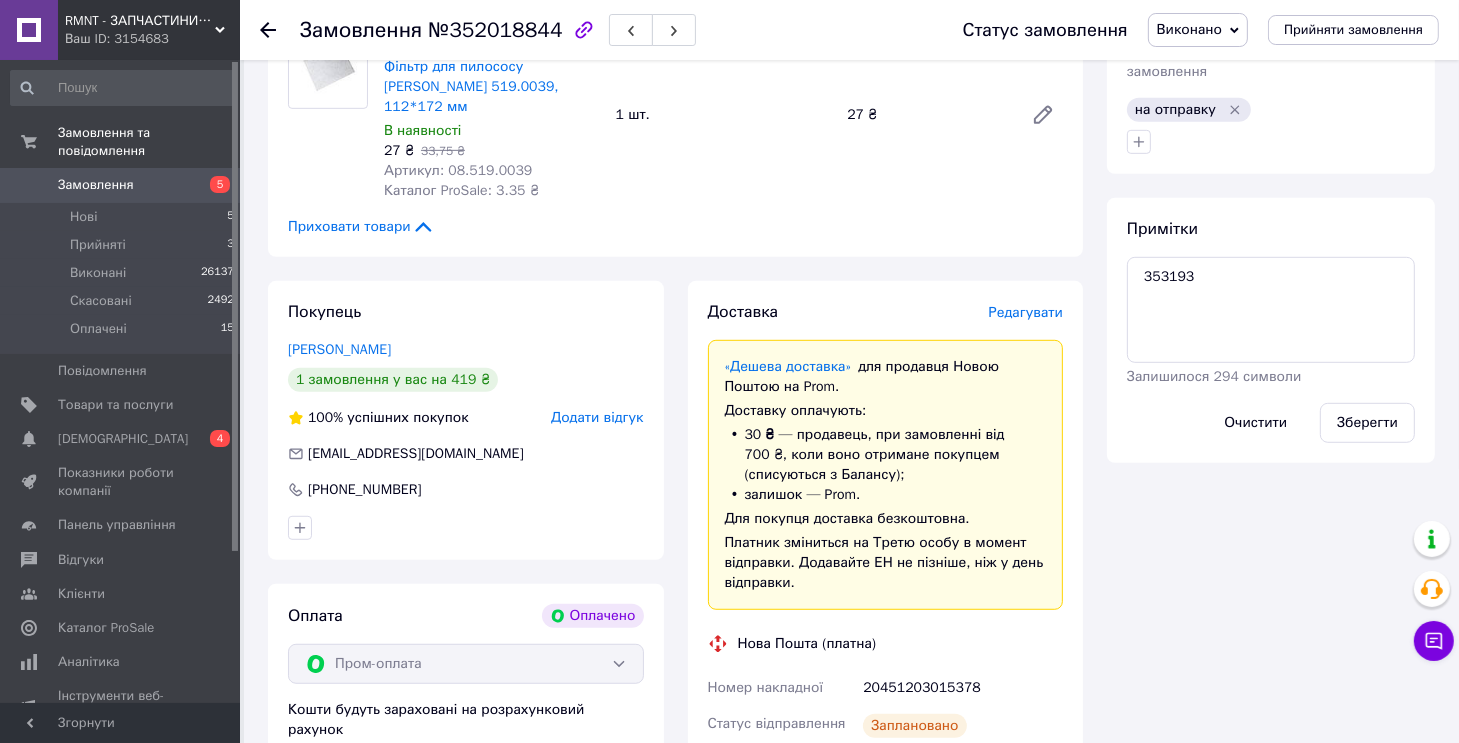scroll, scrollTop: 1200, scrollLeft: 0, axis: vertical 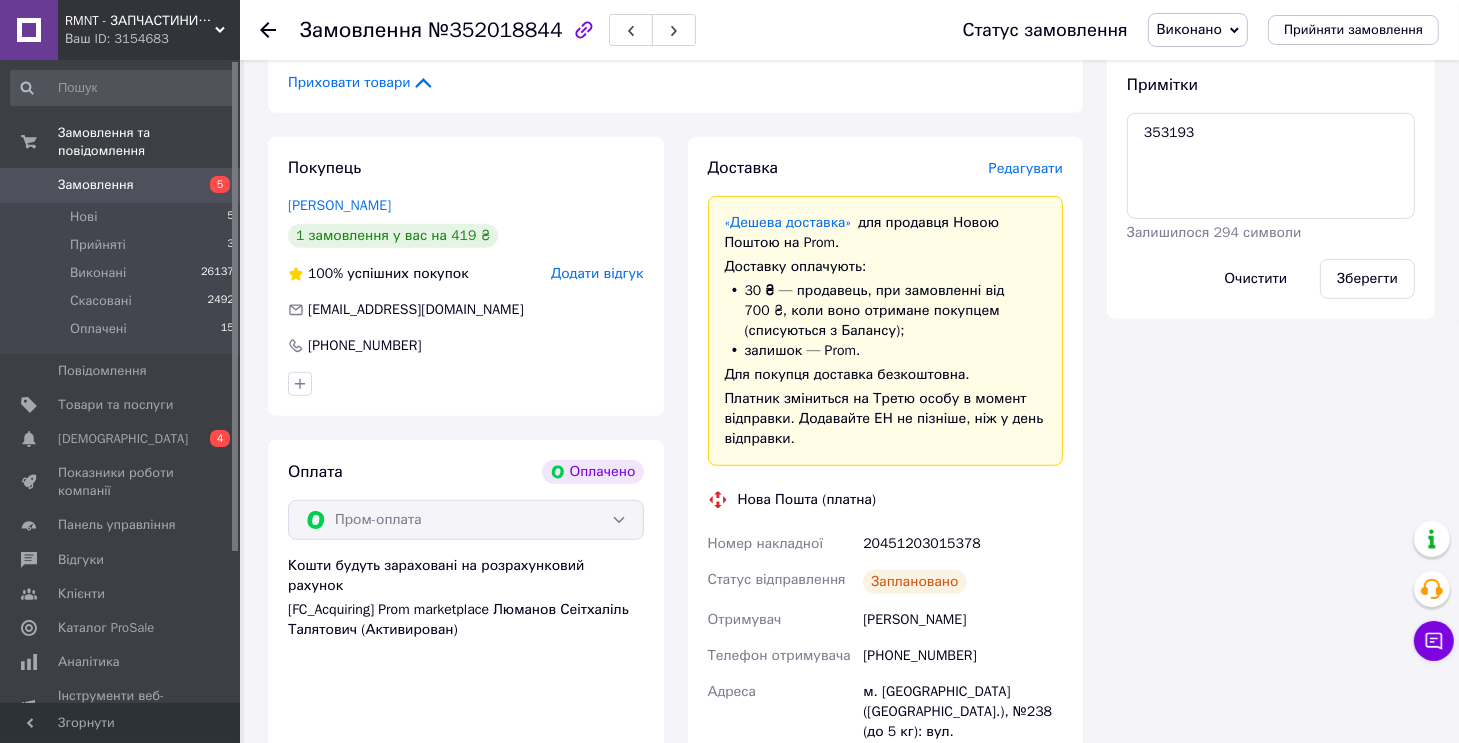 click on "20451203015378" at bounding box center (963, 544) 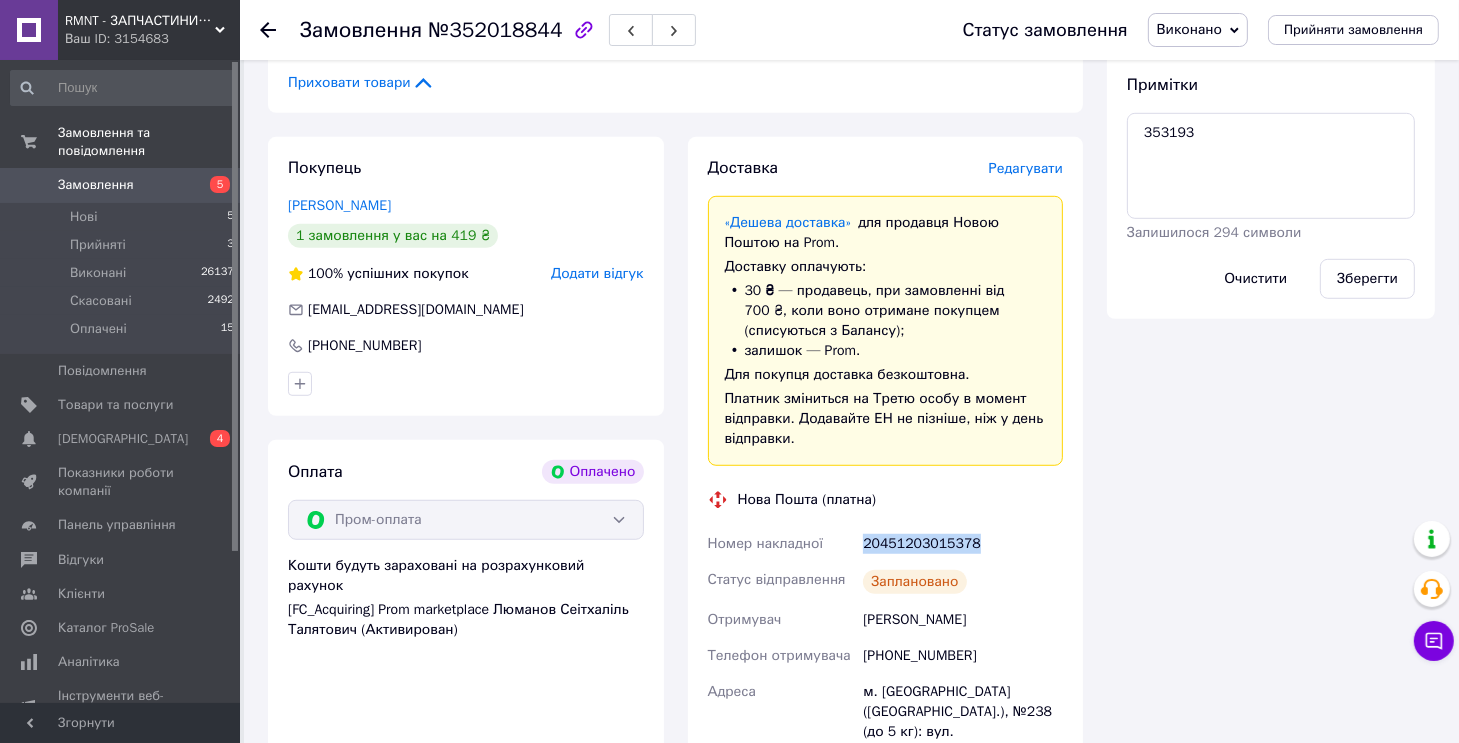 click on "20451203015378" at bounding box center [963, 544] 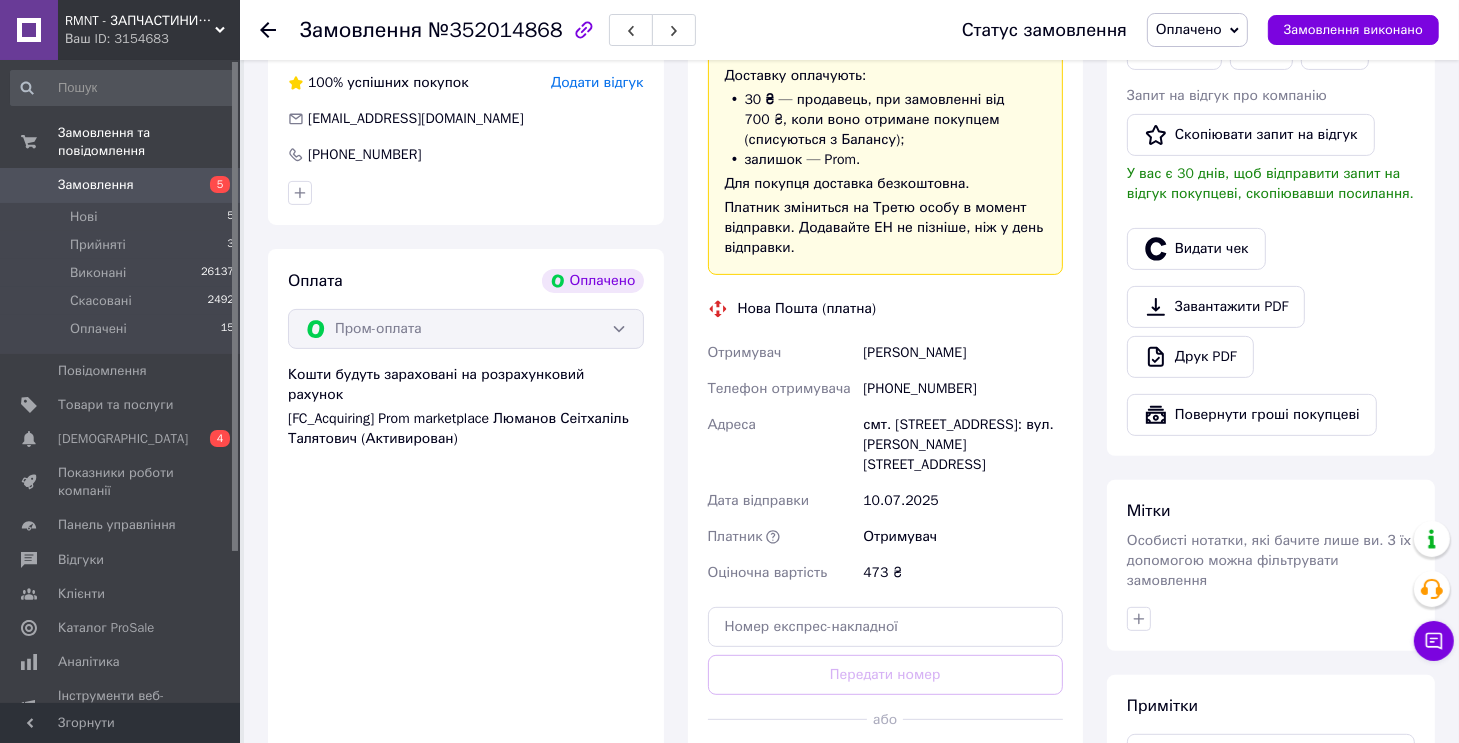 scroll, scrollTop: 600, scrollLeft: 0, axis: vertical 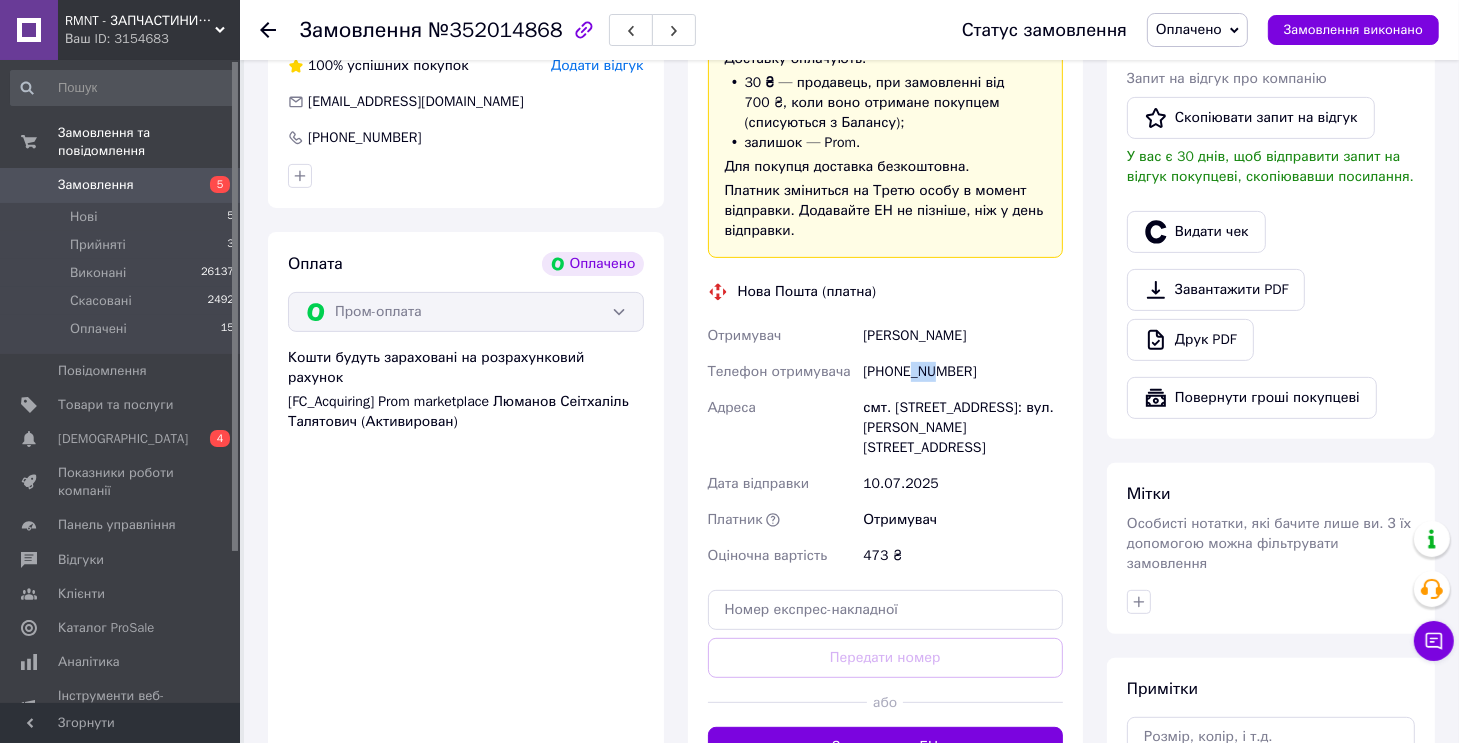 drag, startPoint x: 911, startPoint y: 377, endPoint x: 934, endPoint y: 377, distance: 23 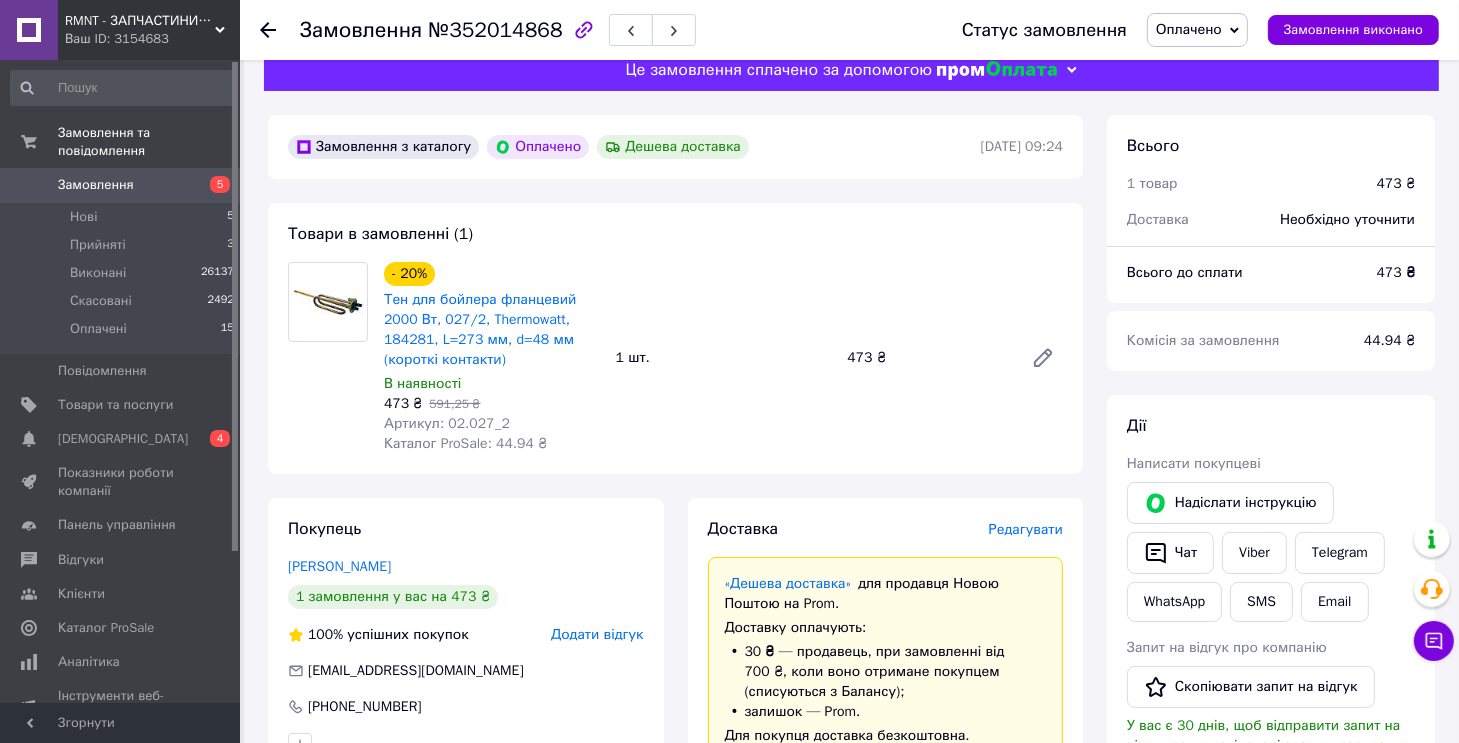 scroll, scrollTop: 0, scrollLeft: 0, axis: both 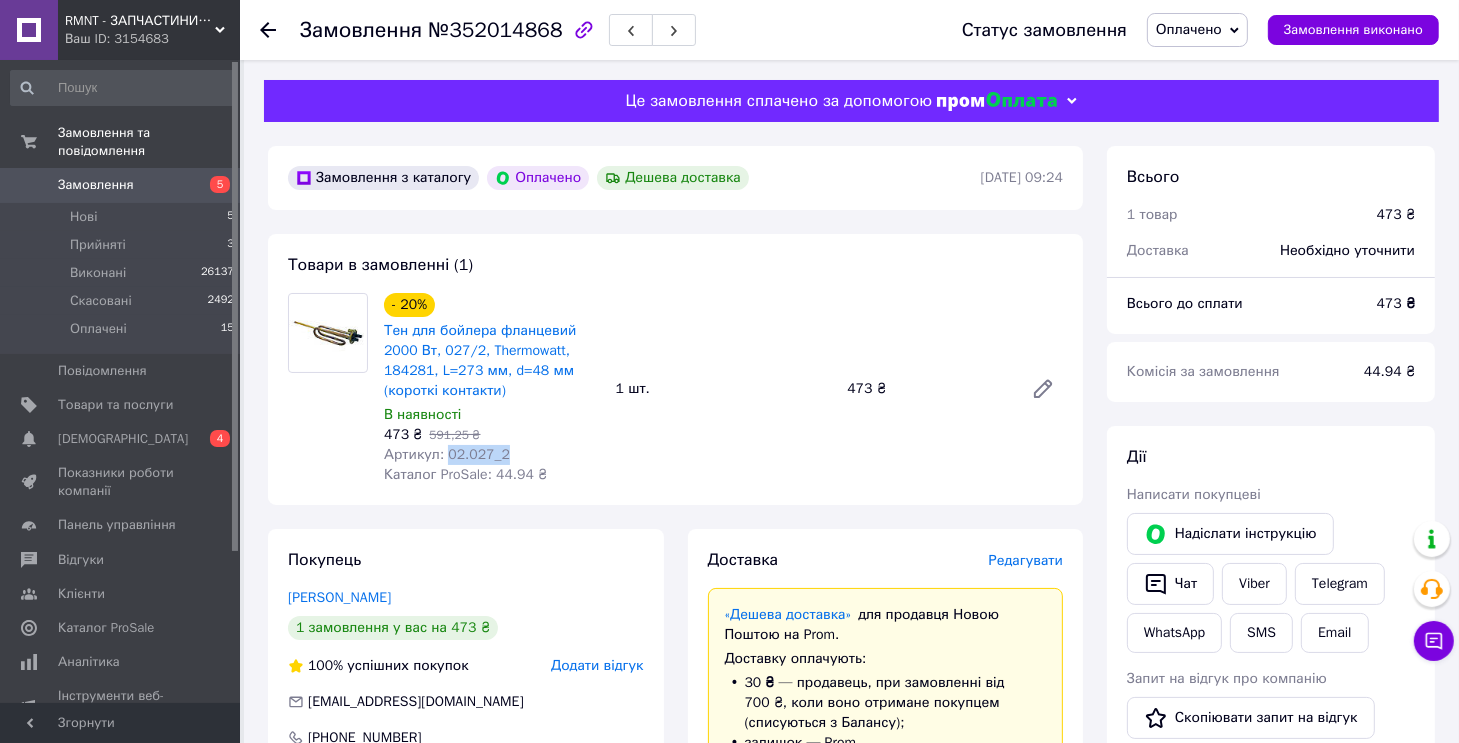 drag, startPoint x: 498, startPoint y: 451, endPoint x: 445, endPoint y: 456, distance: 53.235325 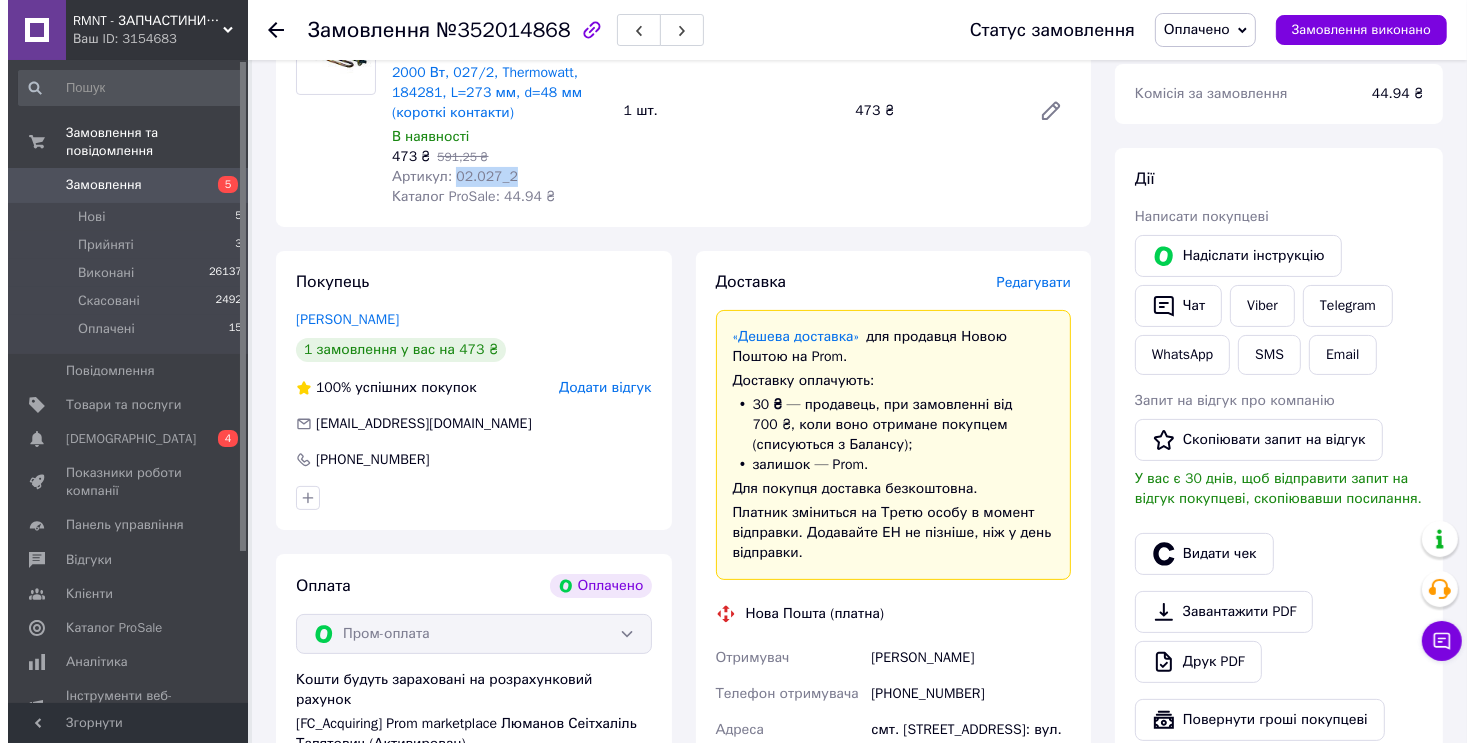 scroll, scrollTop: 100, scrollLeft: 0, axis: vertical 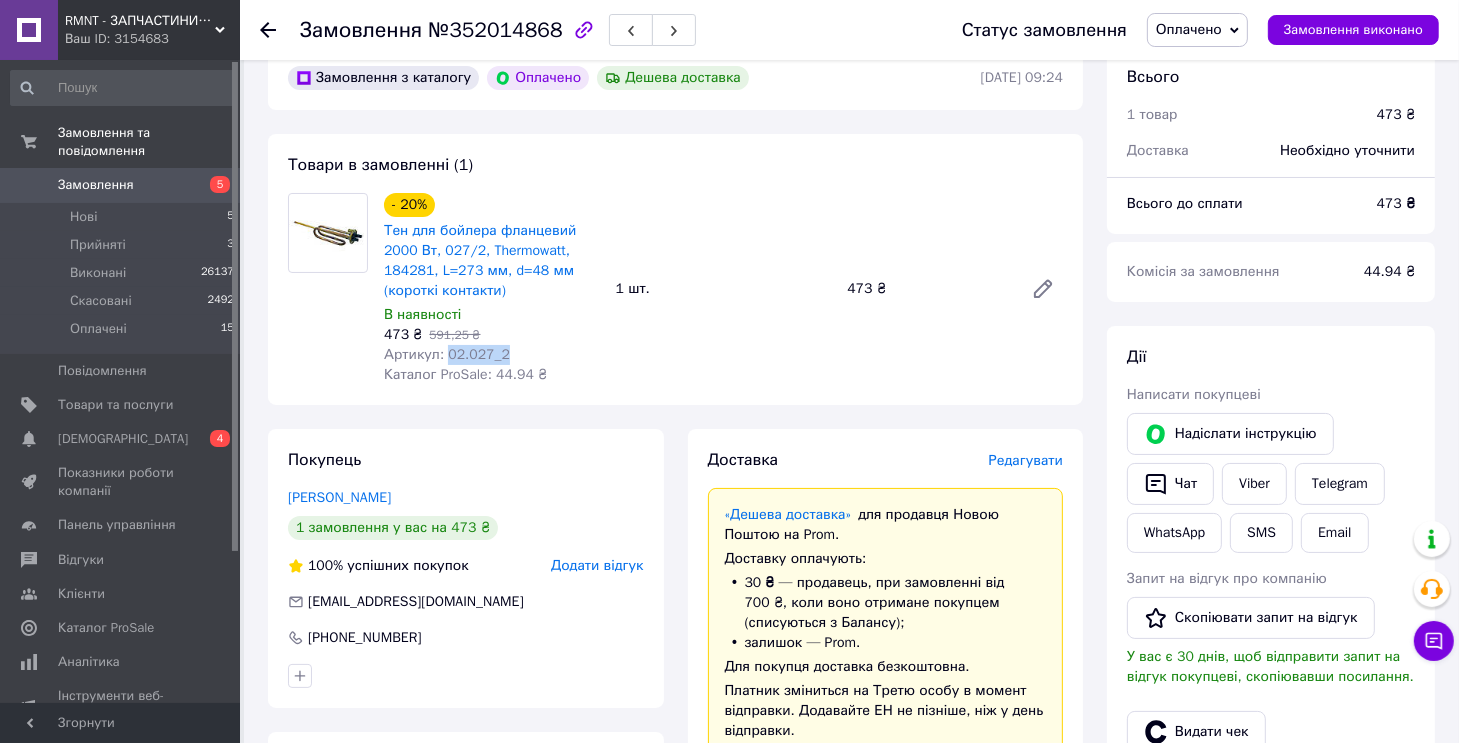 copy on "02.027_2" 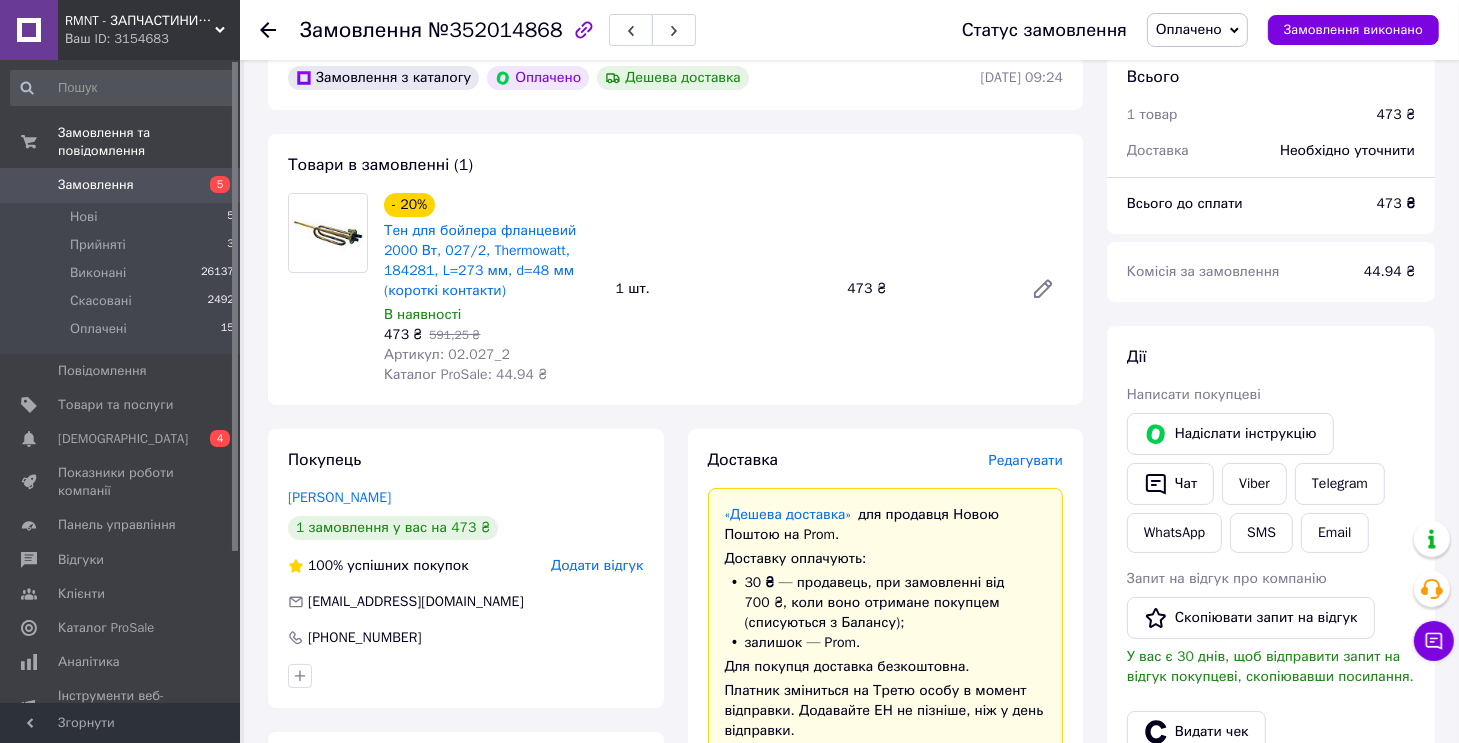 click on "Редагувати" at bounding box center [1026, 460] 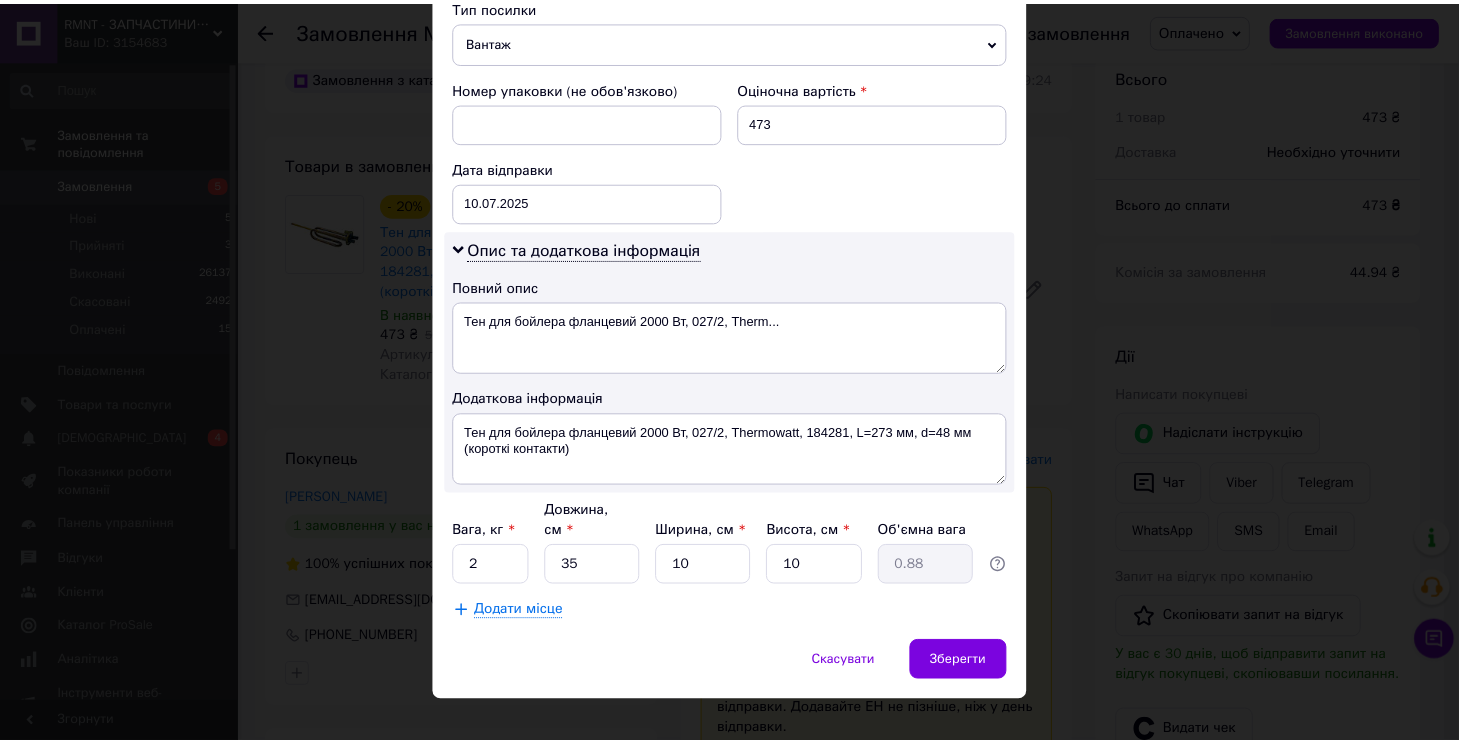 scroll, scrollTop: 802, scrollLeft: 0, axis: vertical 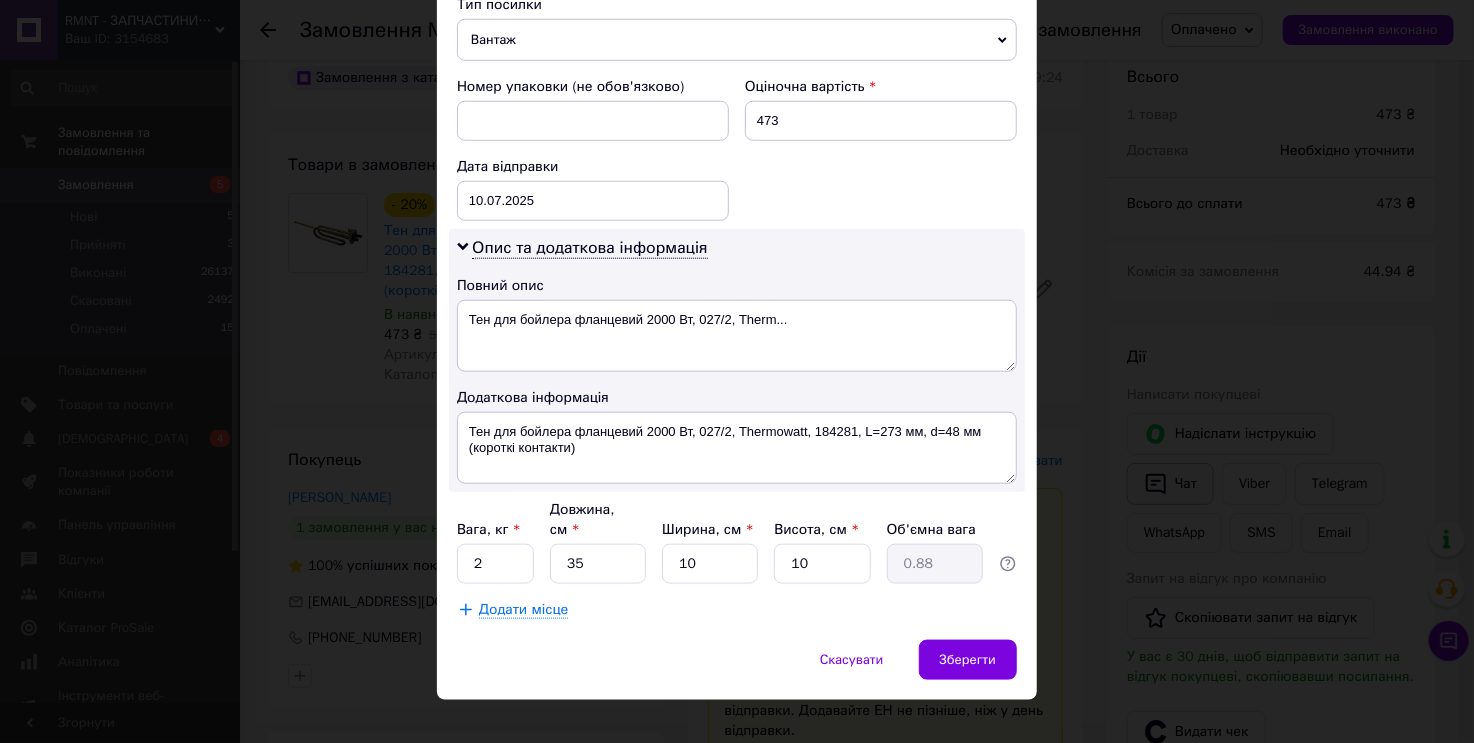 drag, startPoint x: 1214, startPoint y: 487, endPoint x: 1169, endPoint y: 463, distance: 51 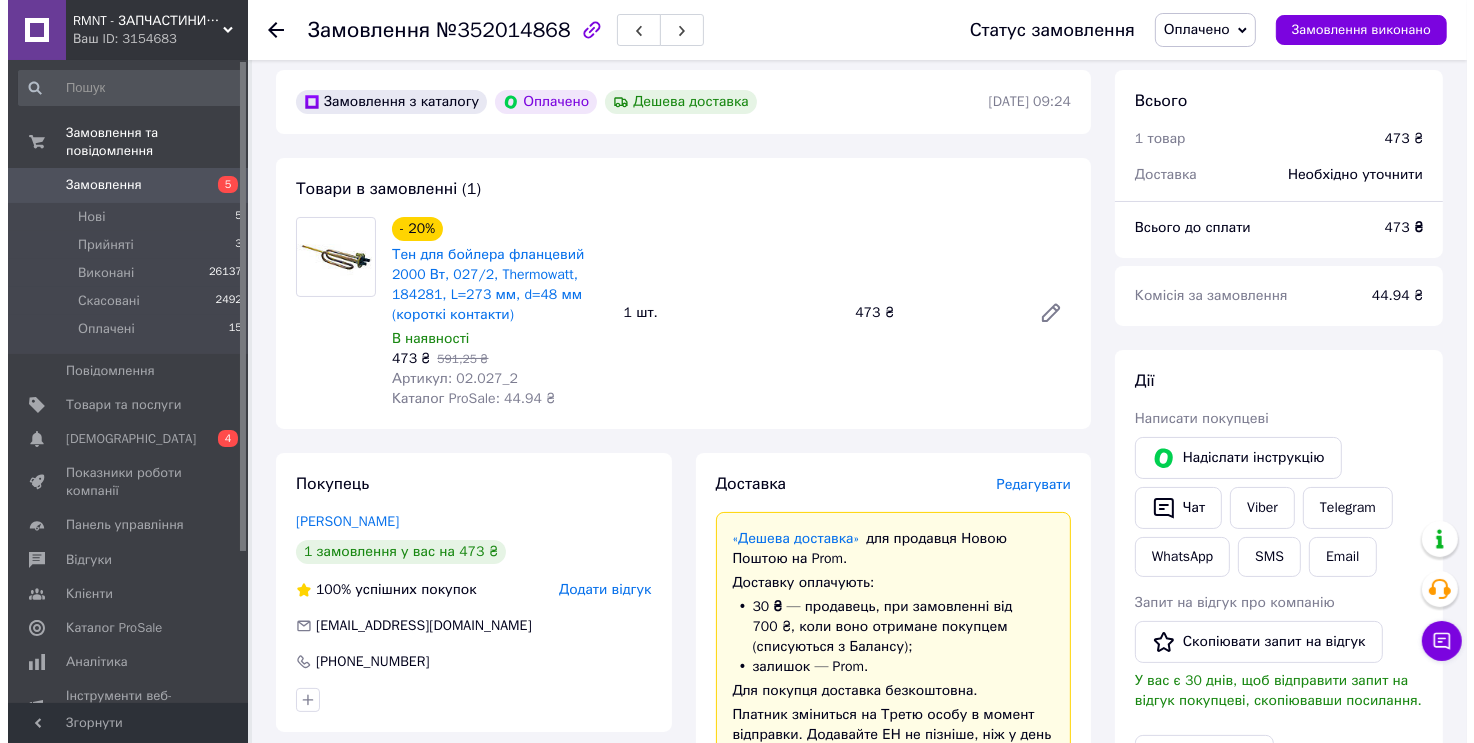 scroll, scrollTop: 0, scrollLeft: 0, axis: both 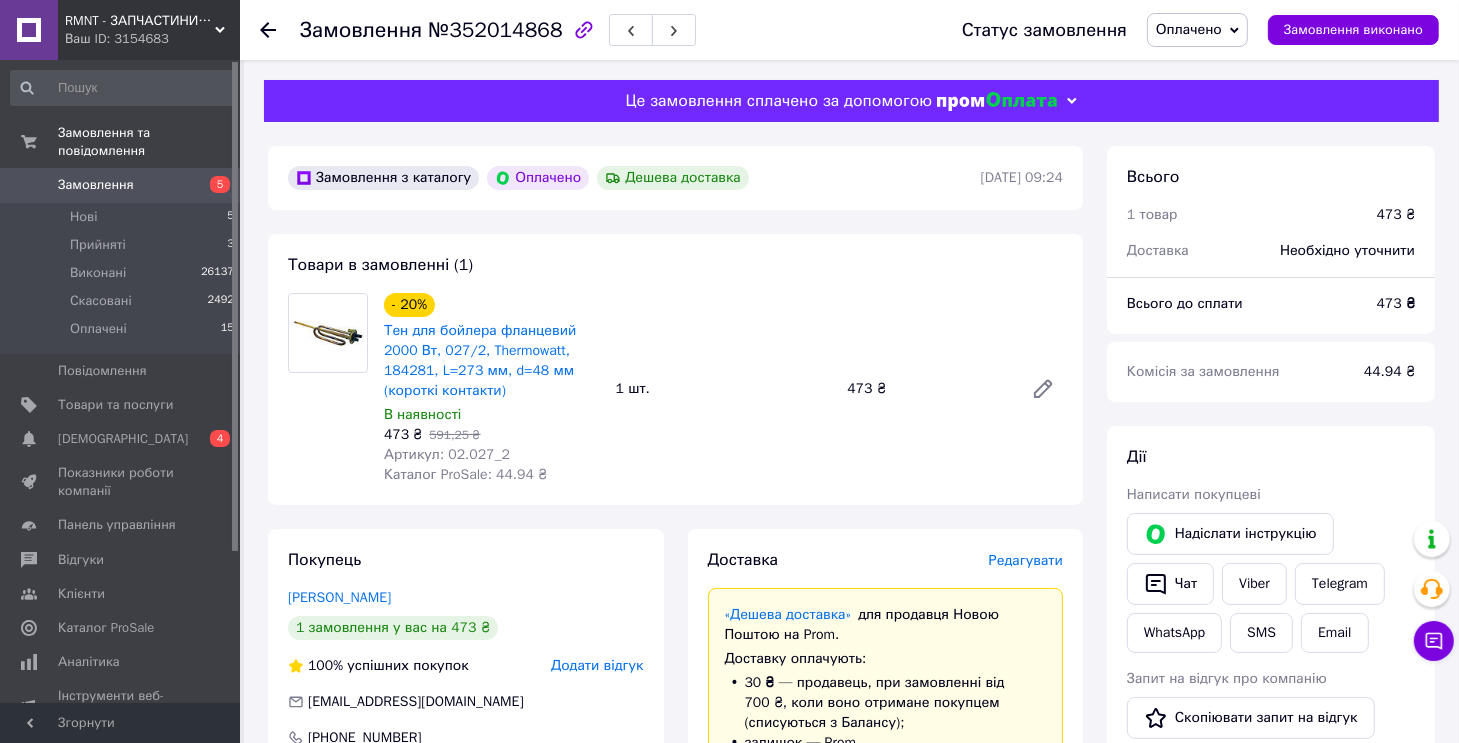 click on "Редагувати" at bounding box center [1026, 560] 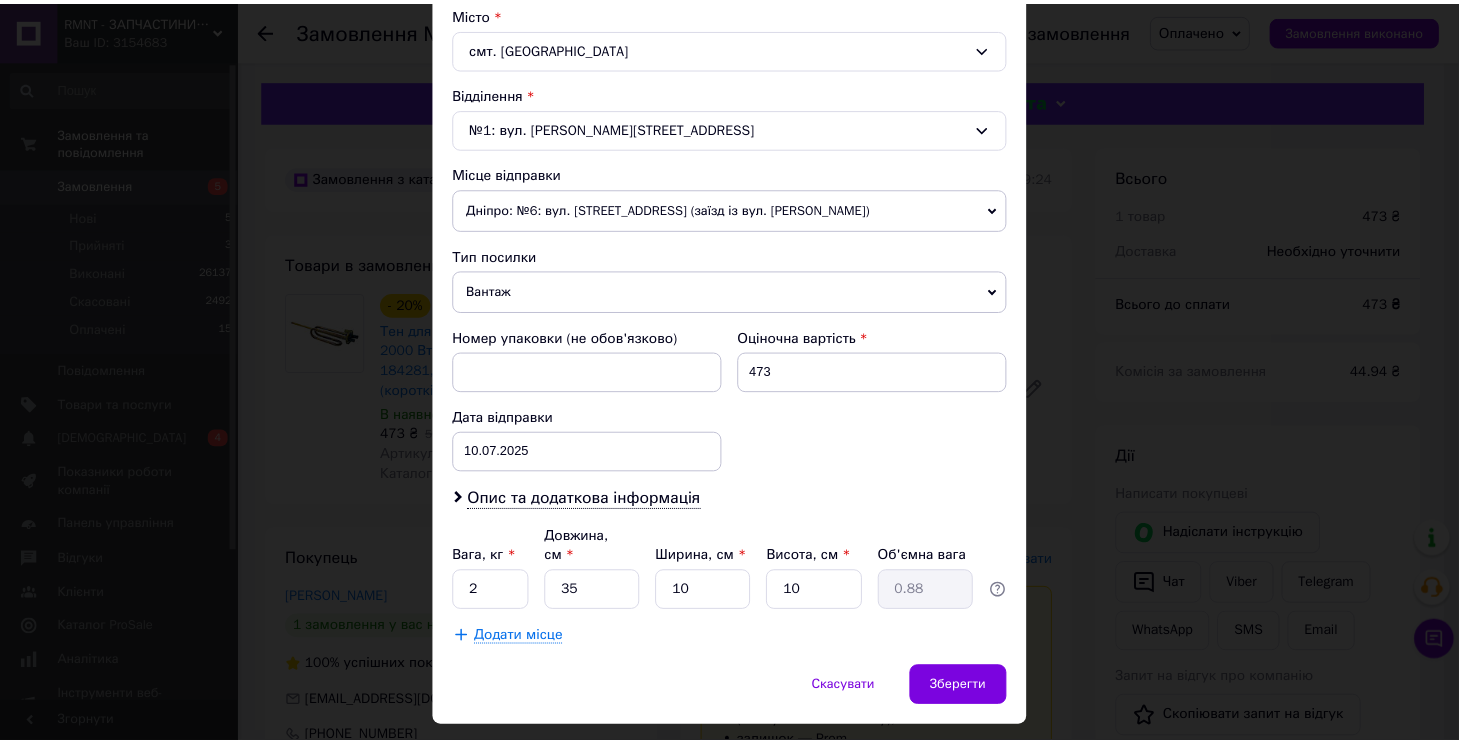 scroll, scrollTop: 579, scrollLeft: 0, axis: vertical 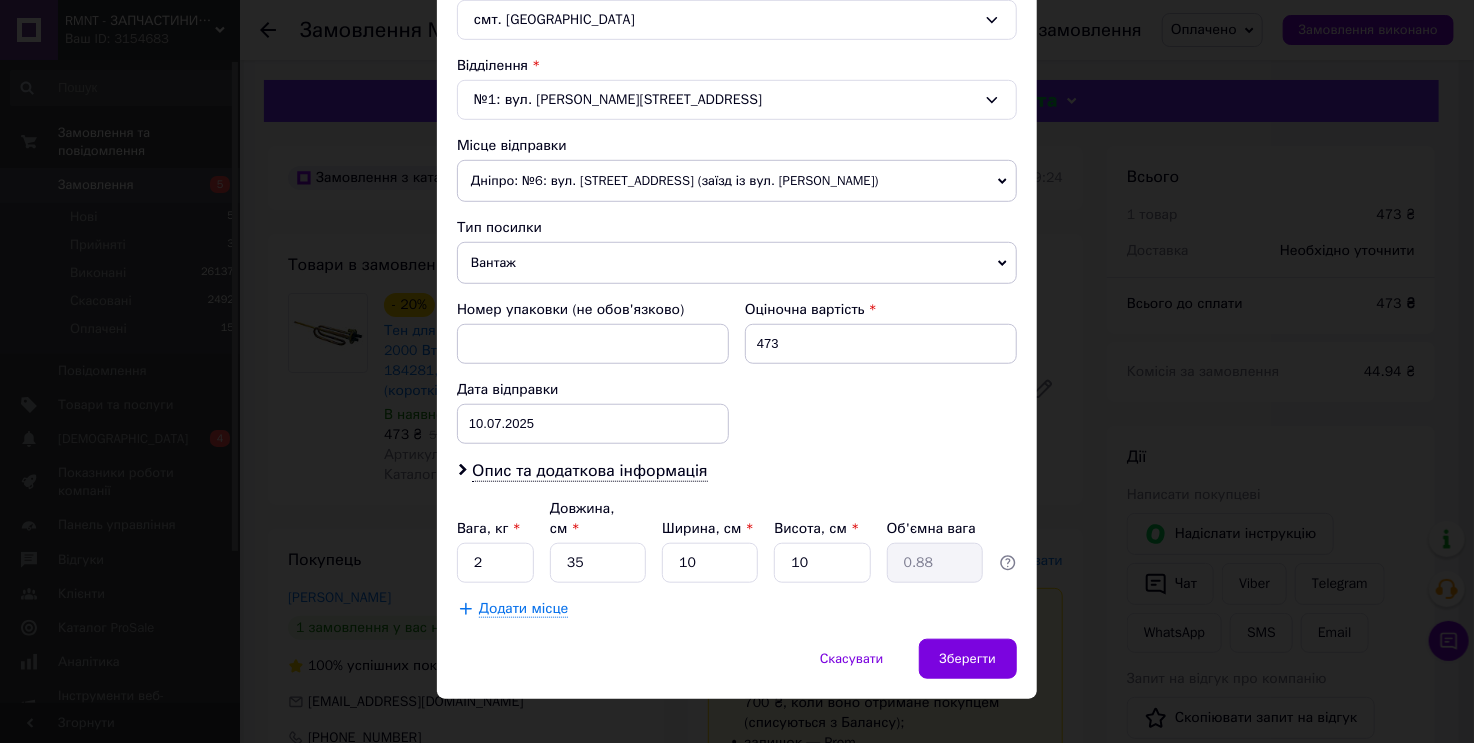 click on "× Редагування доставки Спосіб доставки Нова Пошта (платна) Платник Отримувач Відправник Прізвище отримувача [PERSON_NAME] Ім'я отримувача [PERSON_NAME] батькові отримувача Телефон отримувача [PHONE_NUMBER] Тип доставки У відділенні Кур'єром В поштоматі Місто смт. Рафалівка Відділення №1: вул. [PERSON_NAME][STREET_ADDRESS] Місце відправки Дніпро: №6: вул. [STREET_ADDRESS] (заїзд із вул. [PERSON_NAME]) м. [GEOGRAPHIC_DATA] ([GEOGRAPHIC_DATA].): №1: вул. Городоцька, 359 [GEOGRAPHIC_DATA]: №114 (до 30 кг): просп. Князя [PERSON_NAME], 14/6 Харків: №2 (до 30 кг на одне місце): просп.[PERSON_NAME] (ран. [PERSON_NAME][STREET_ADDRESS] < >" at bounding box center (737, 371) 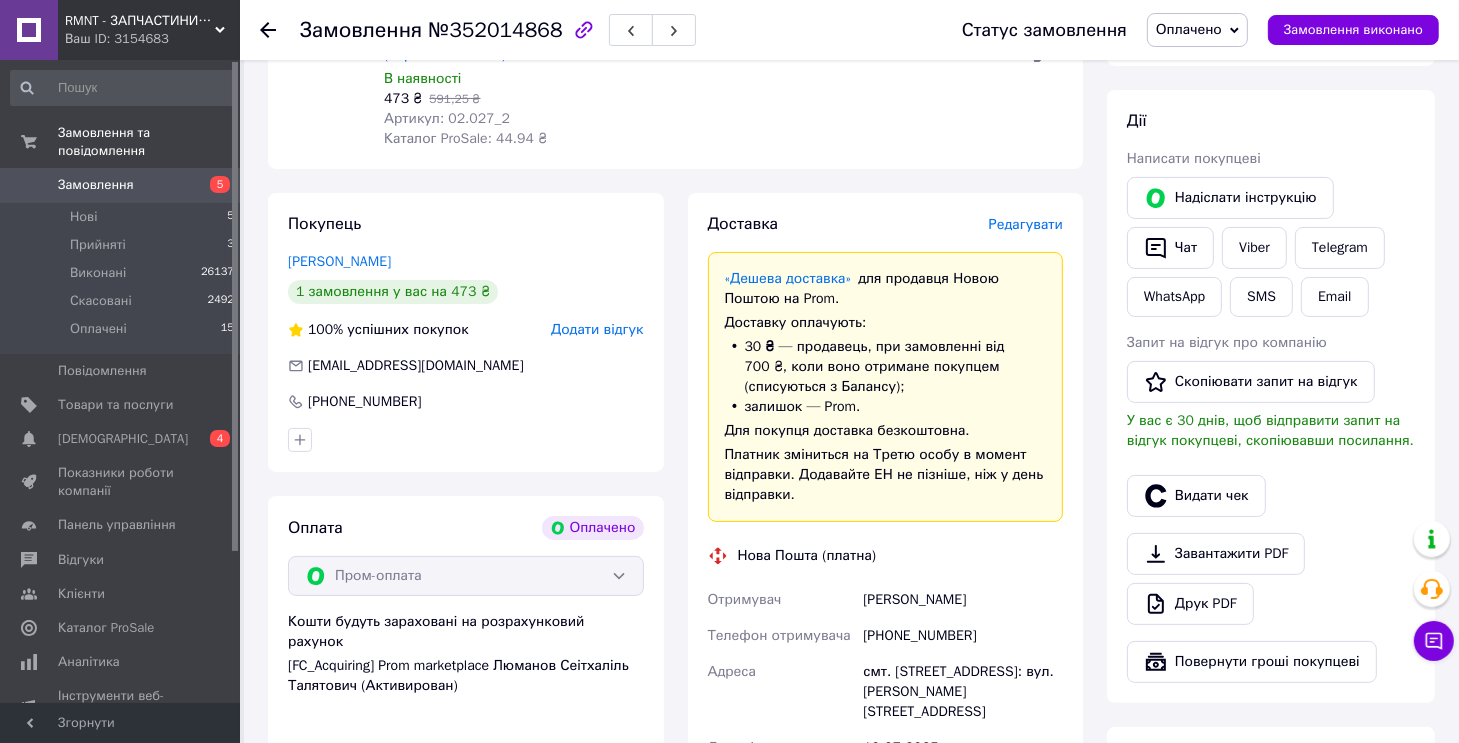 scroll, scrollTop: 600, scrollLeft: 0, axis: vertical 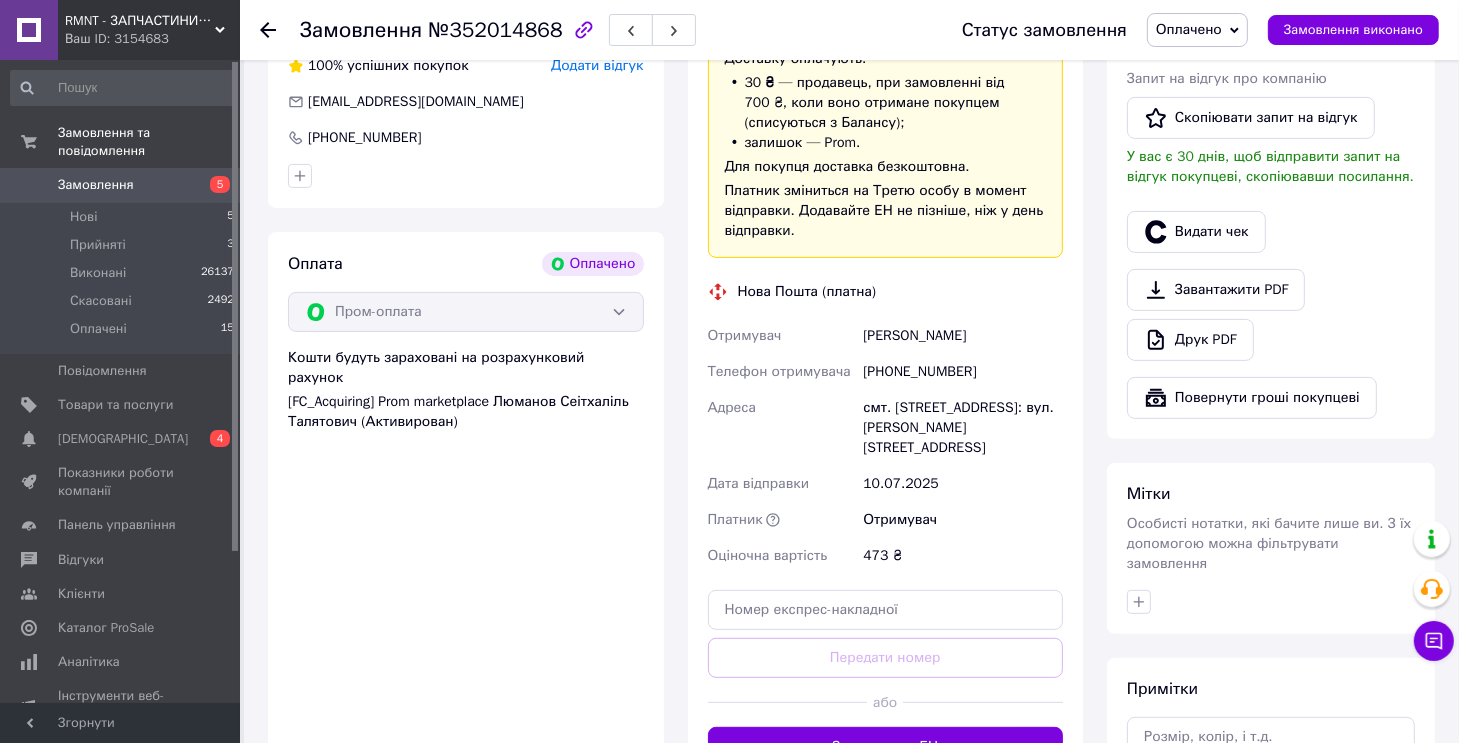 drag, startPoint x: 904, startPoint y: 730, endPoint x: 1130, endPoint y: 620, distance: 251.34836 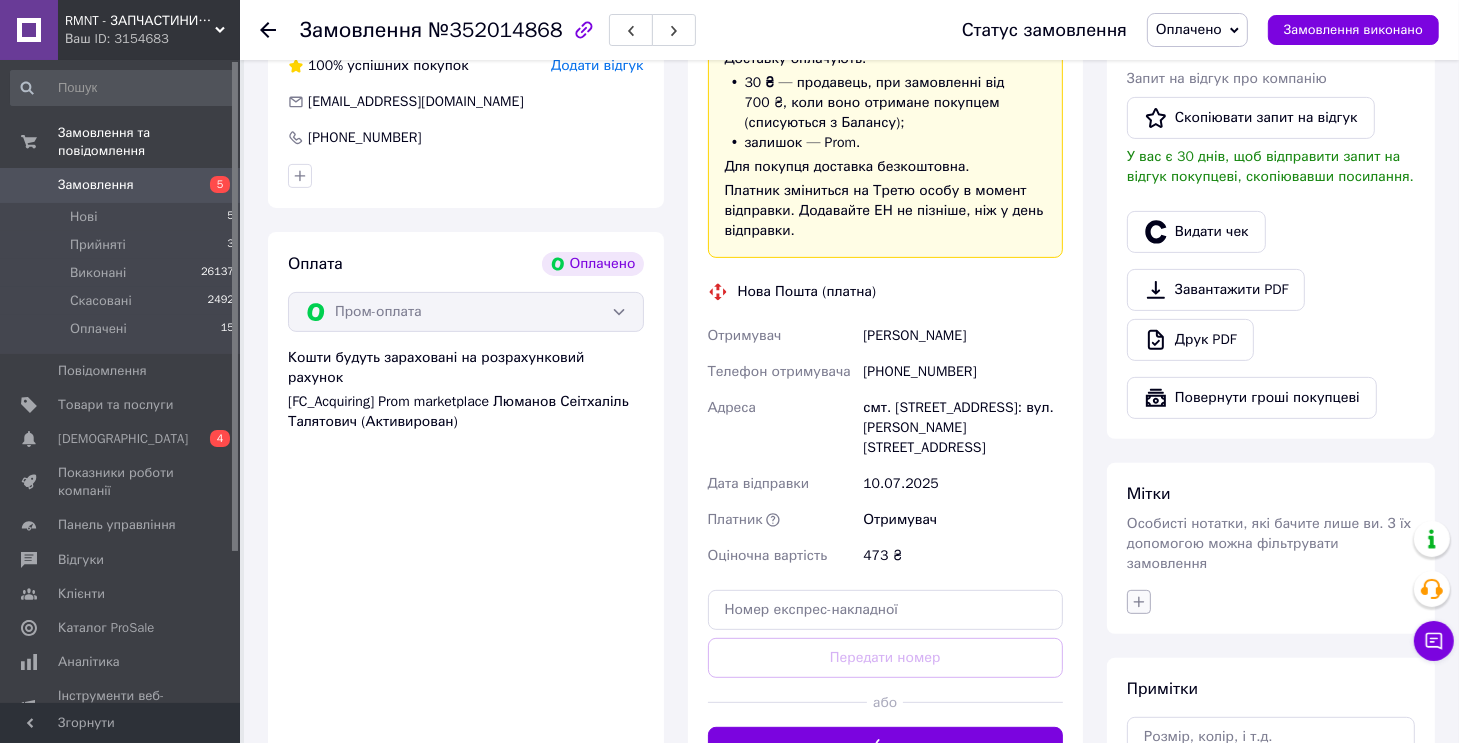 click 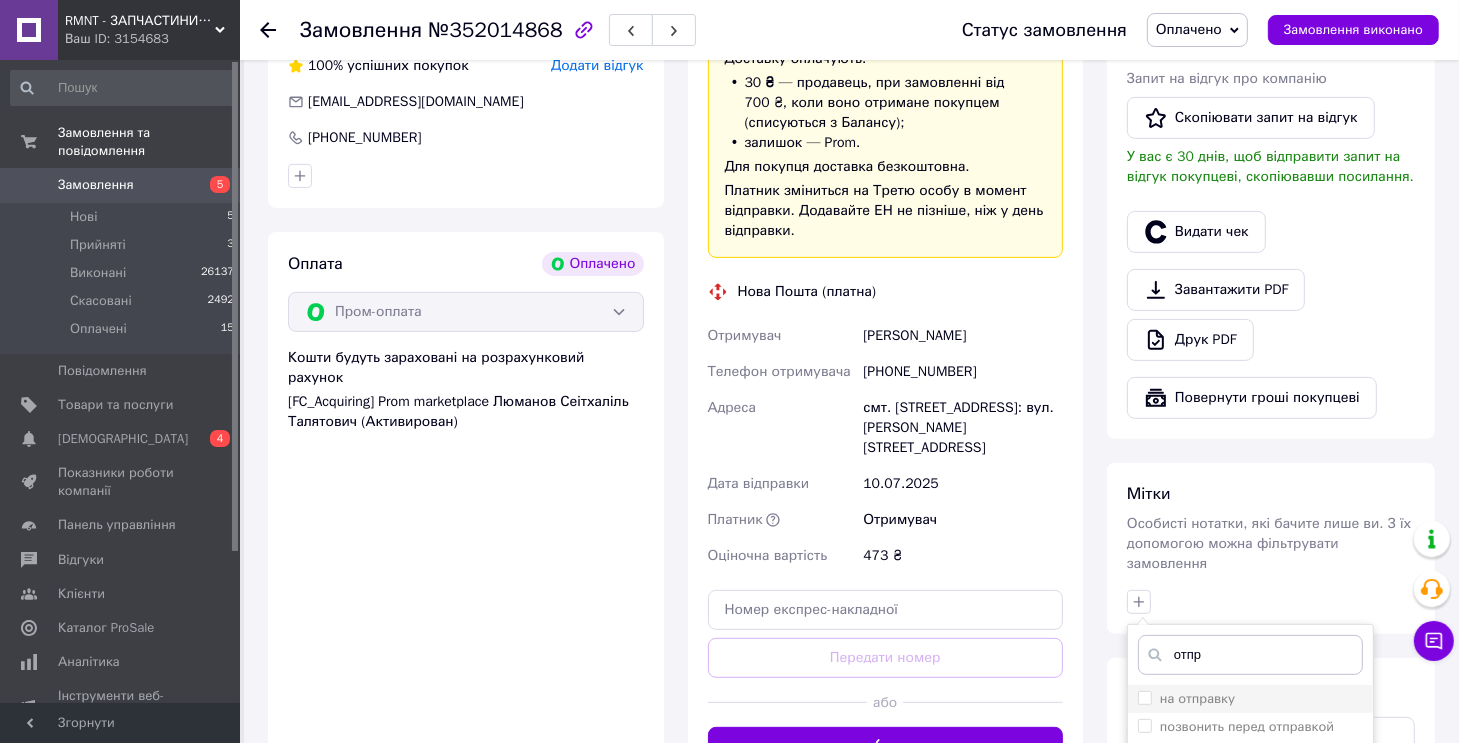 type on "отпр" 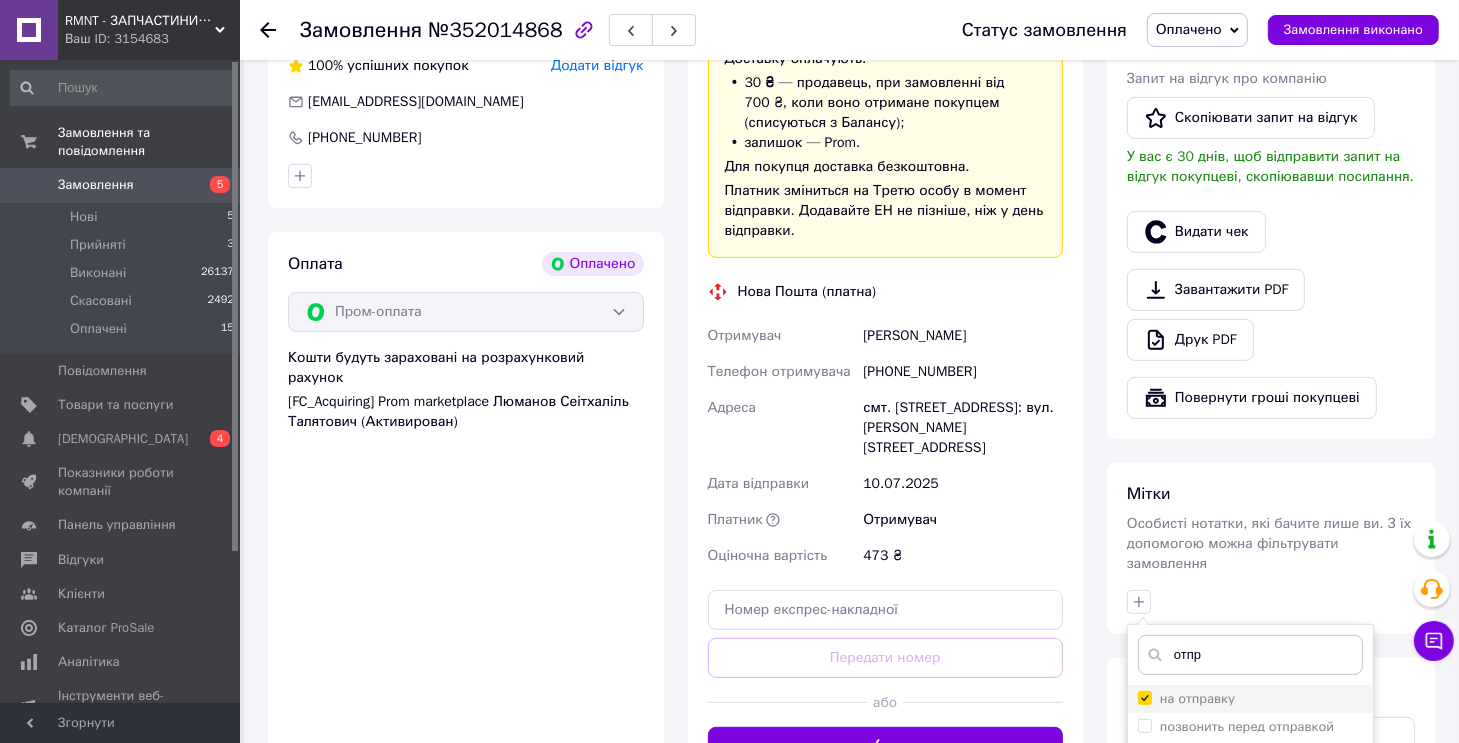 checkbox on "true" 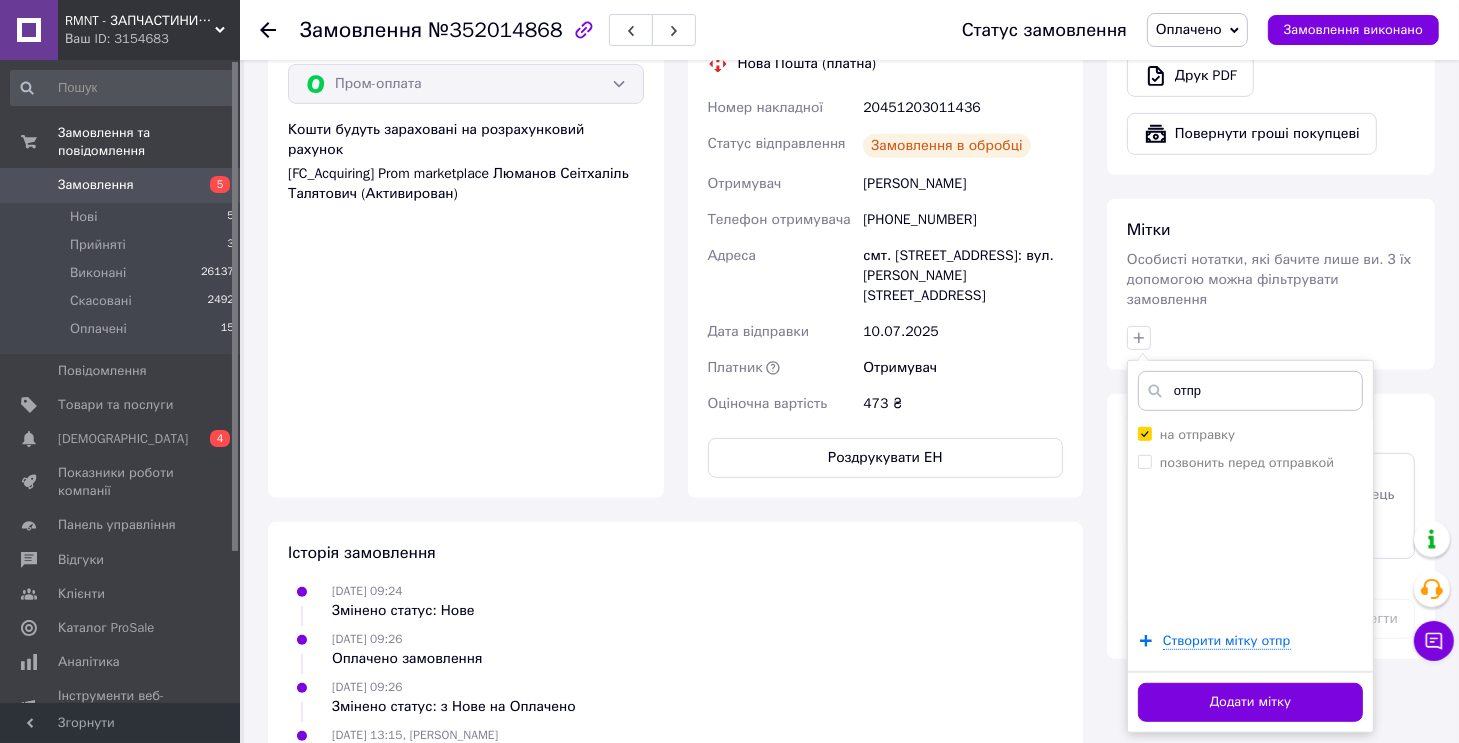 scroll, scrollTop: 888, scrollLeft: 0, axis: vertical 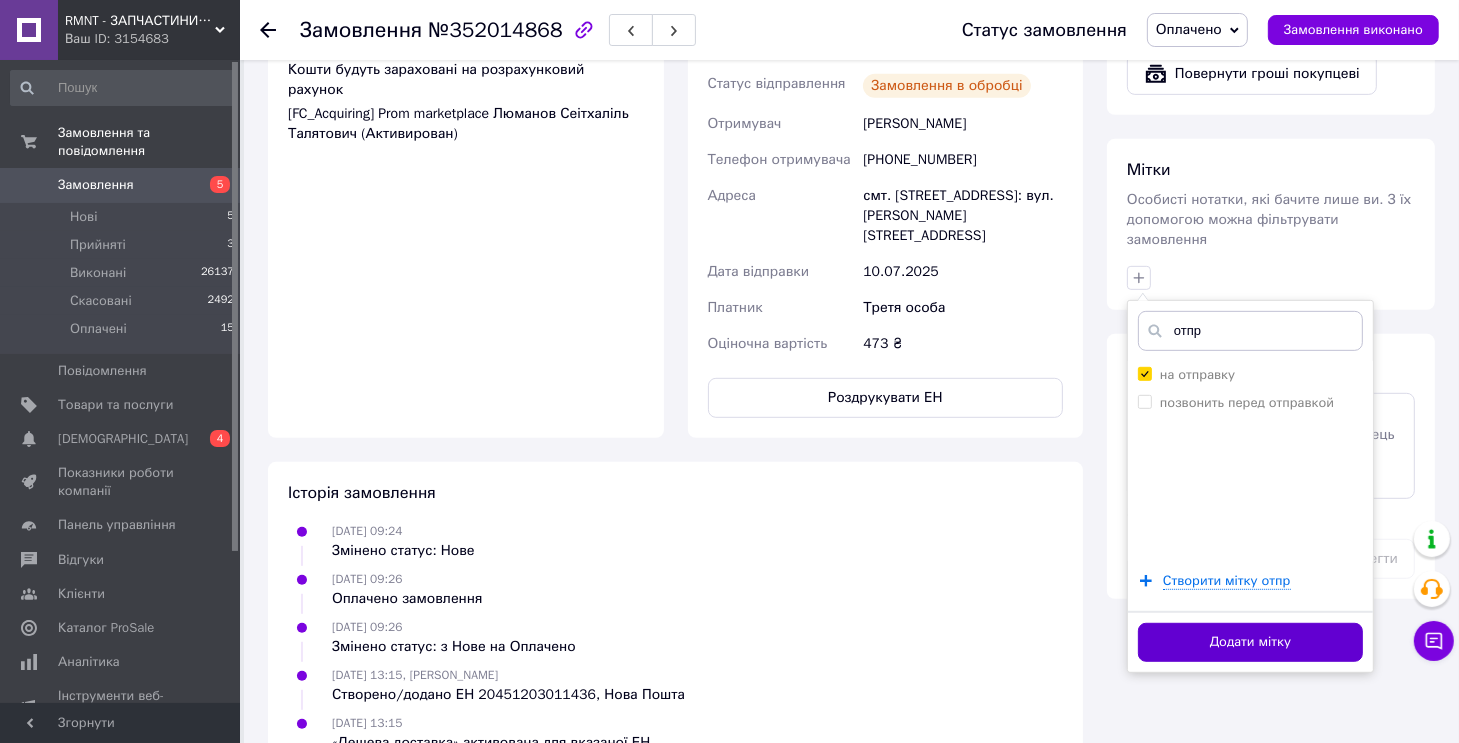 click on "Додати мітку" at bounding box center [1250, 642] 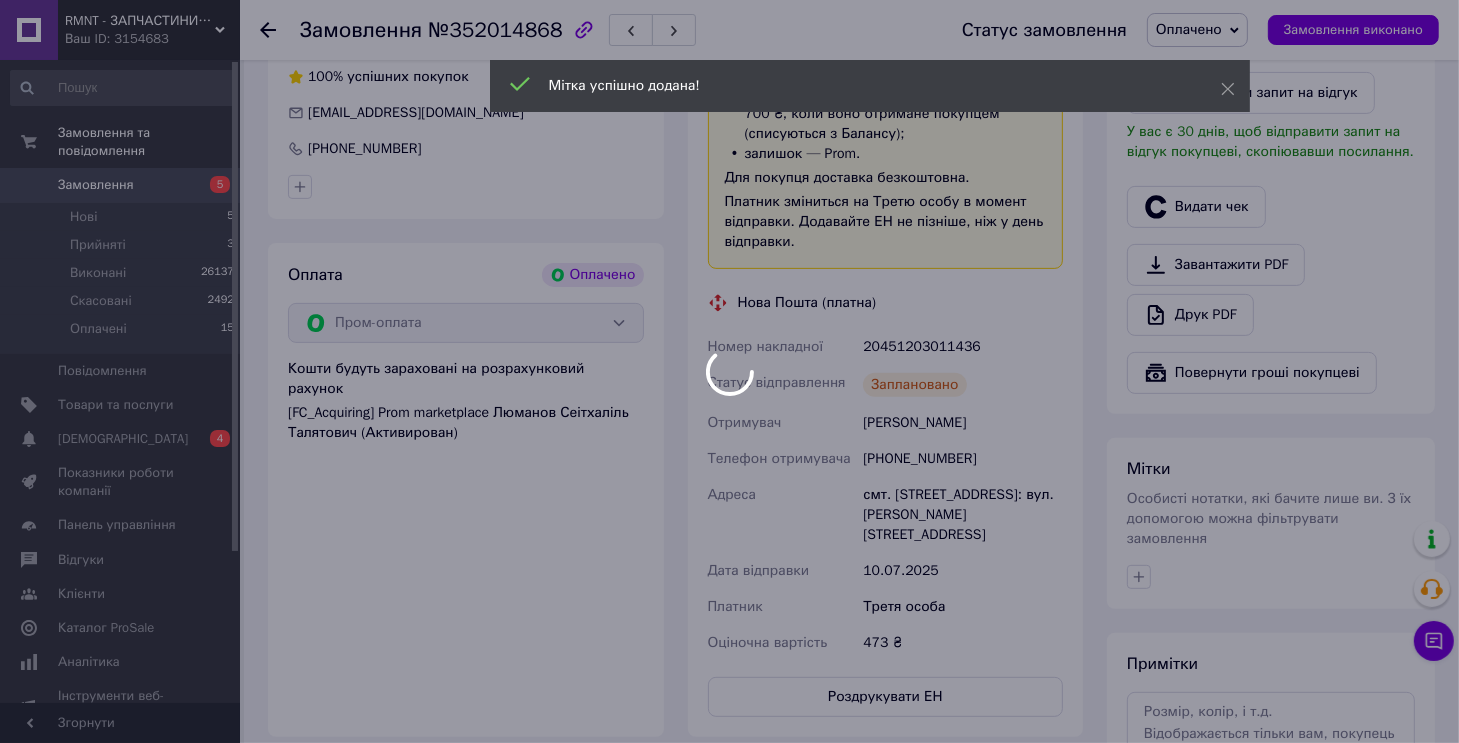 scroll, scrollTop: 588, scrollLeft: 0, axis: vertical 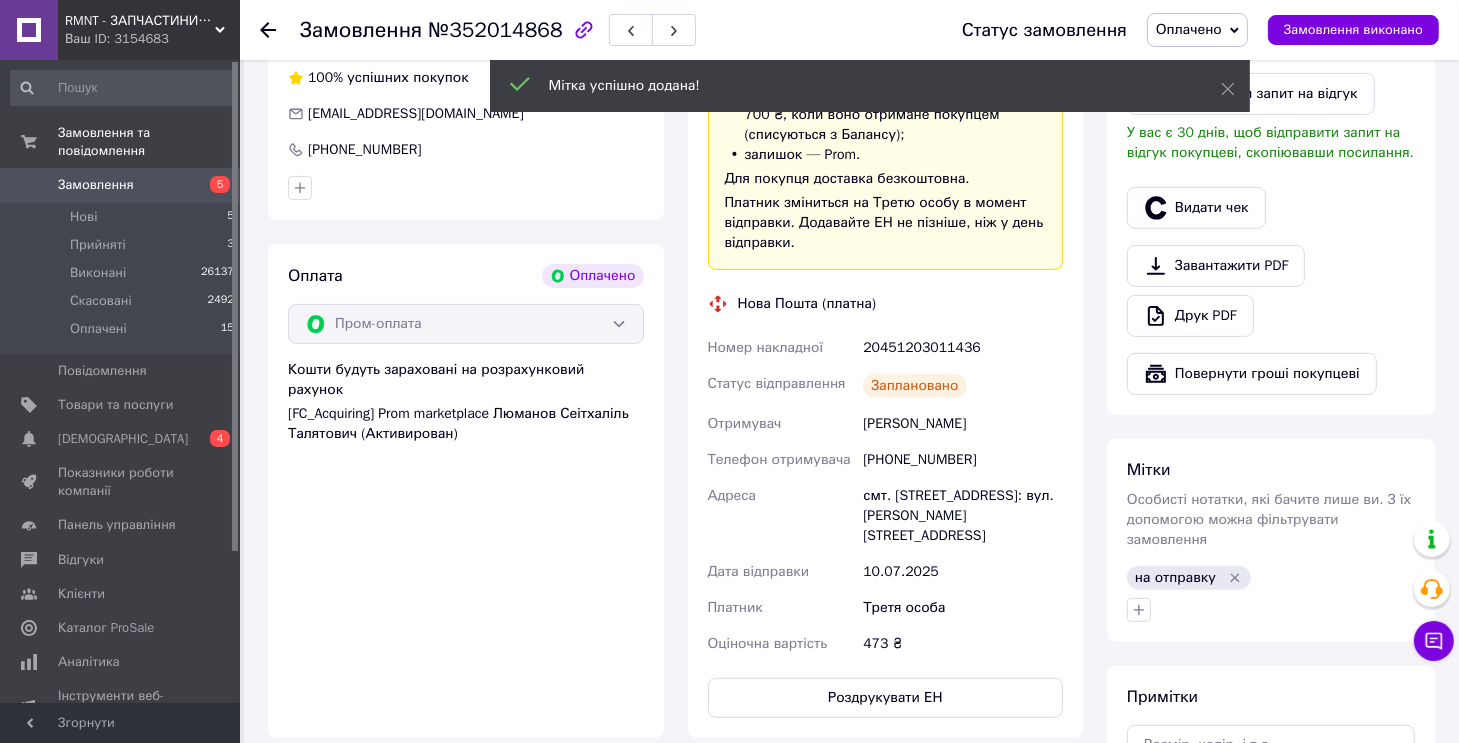 click on "20451203011436" at bounding box center [963, 348] 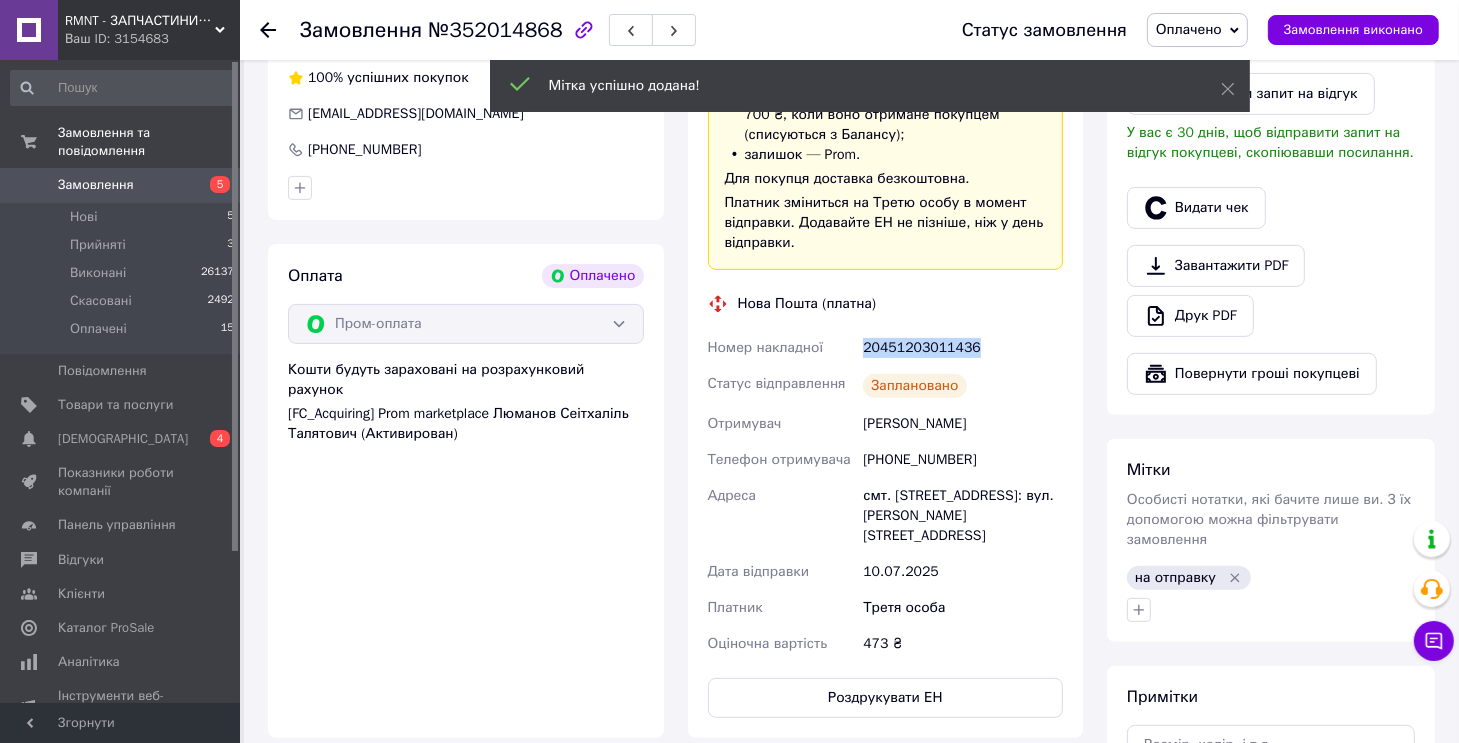 click on "20451203011436" at bounding box center (963, 348) 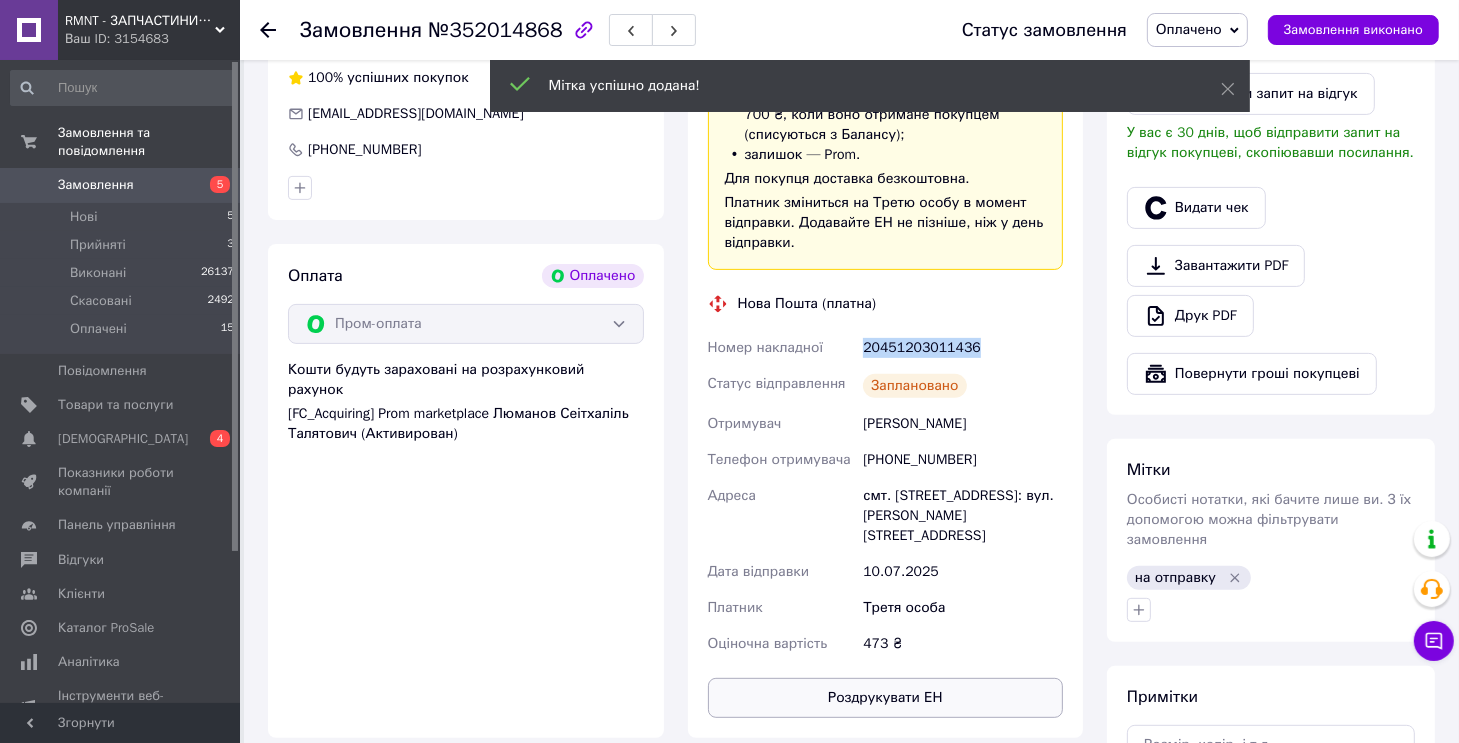 click on "Роздрукувати ЕН" at bounding box center [886, 698] 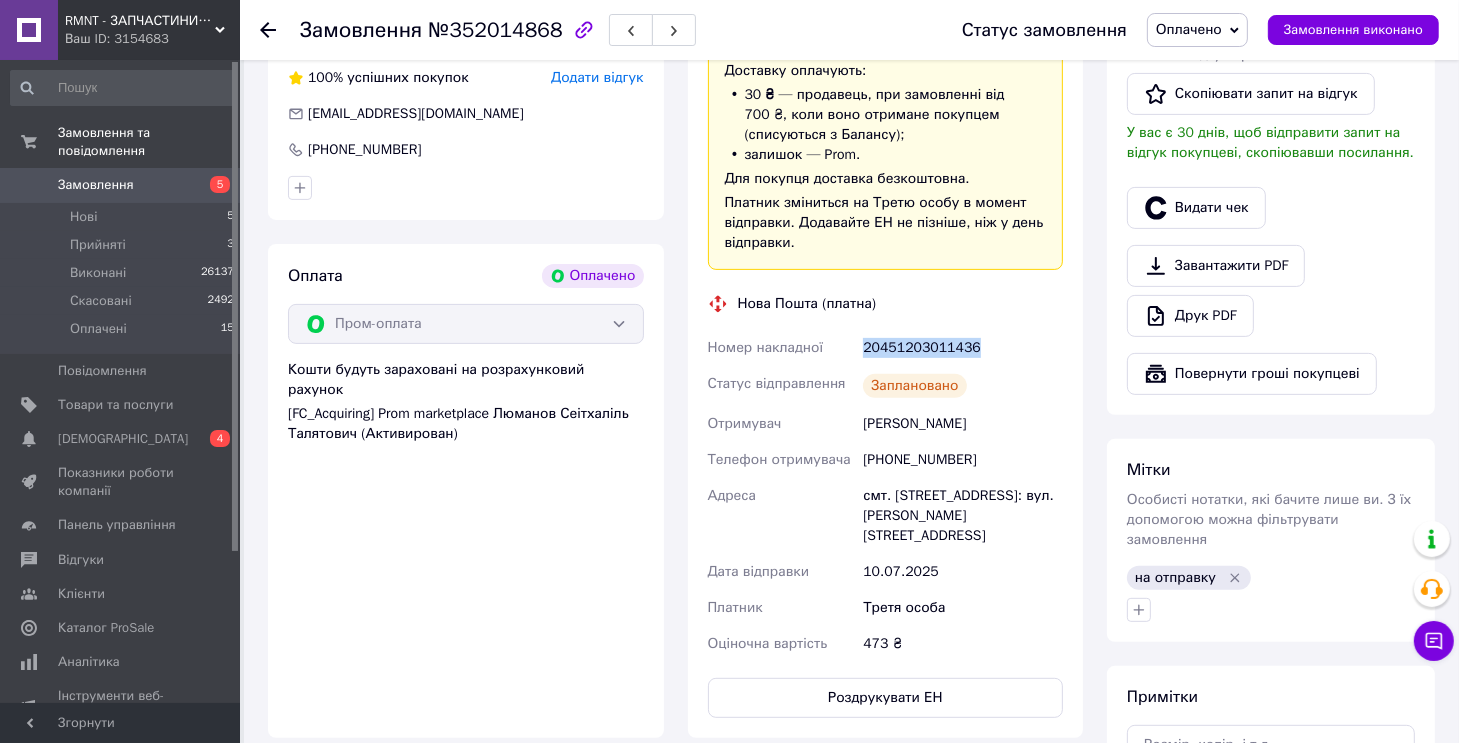 type 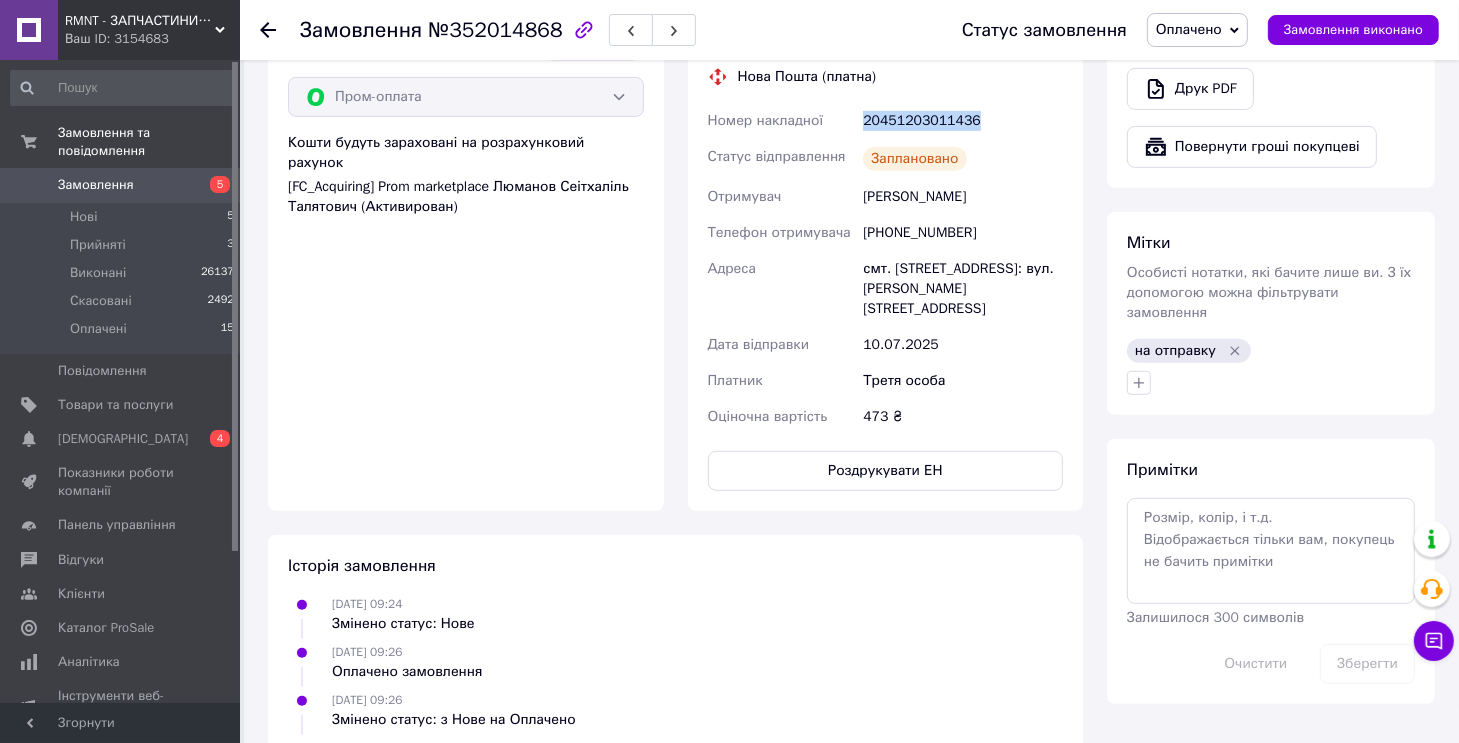 scroll, scrollTop: 974, scrollLeft: 0, axis: vertical 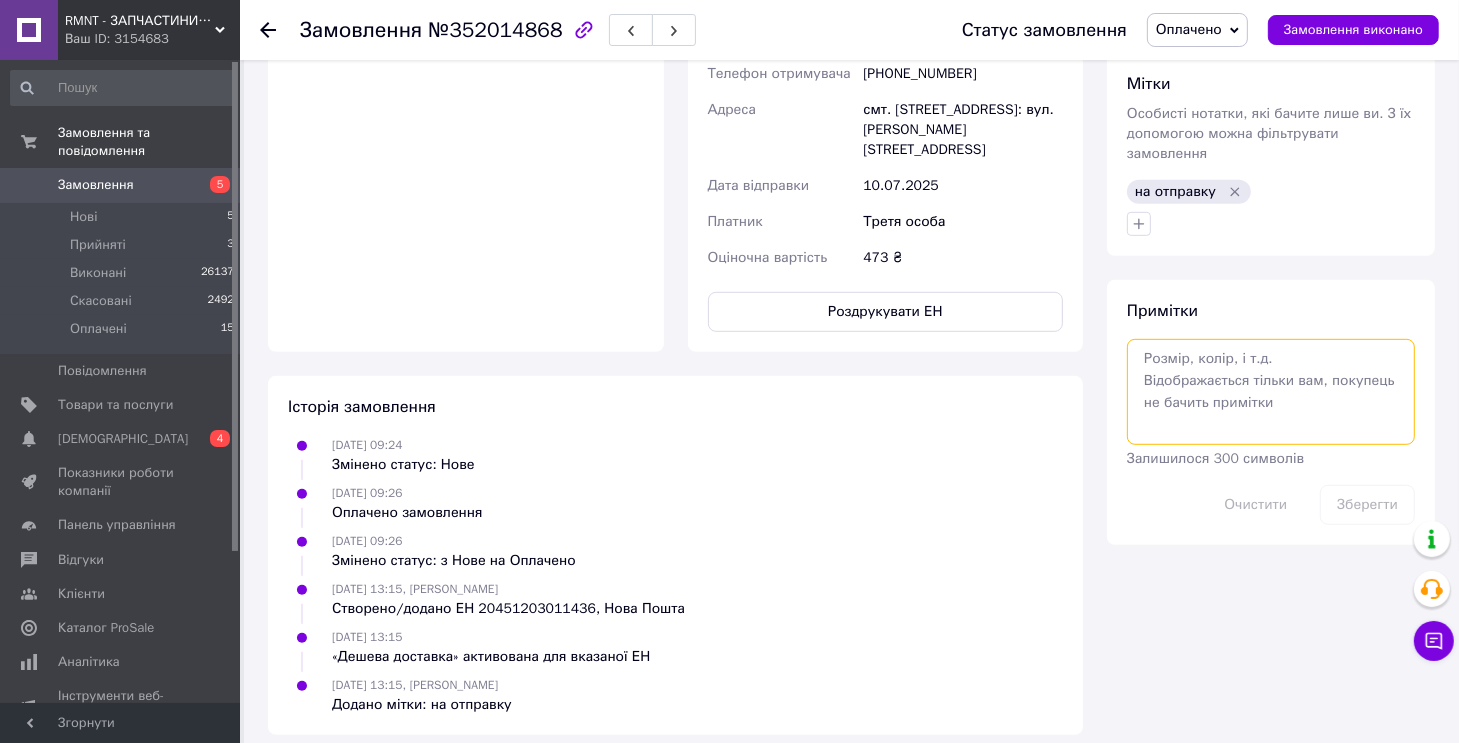 click at bounding box center [1271, 392] 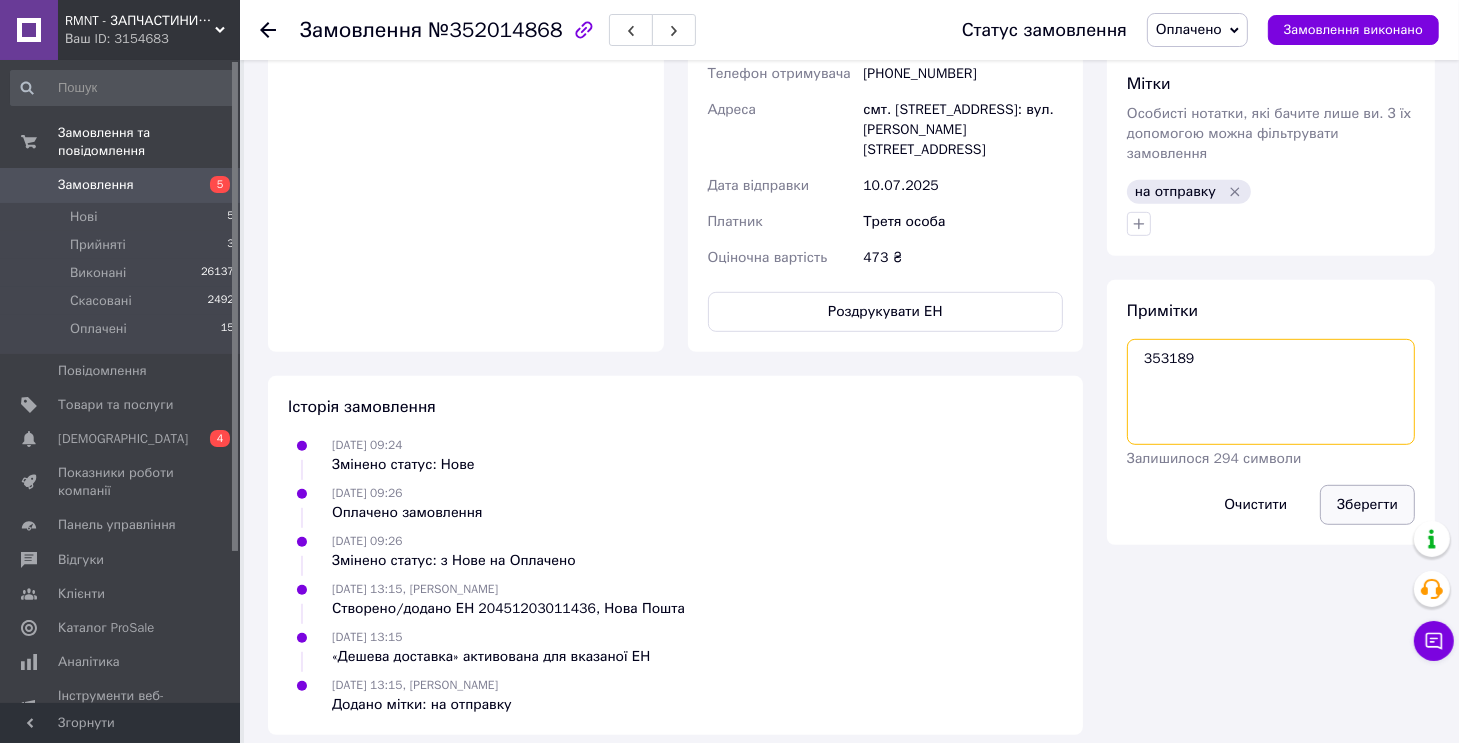type on "353189" 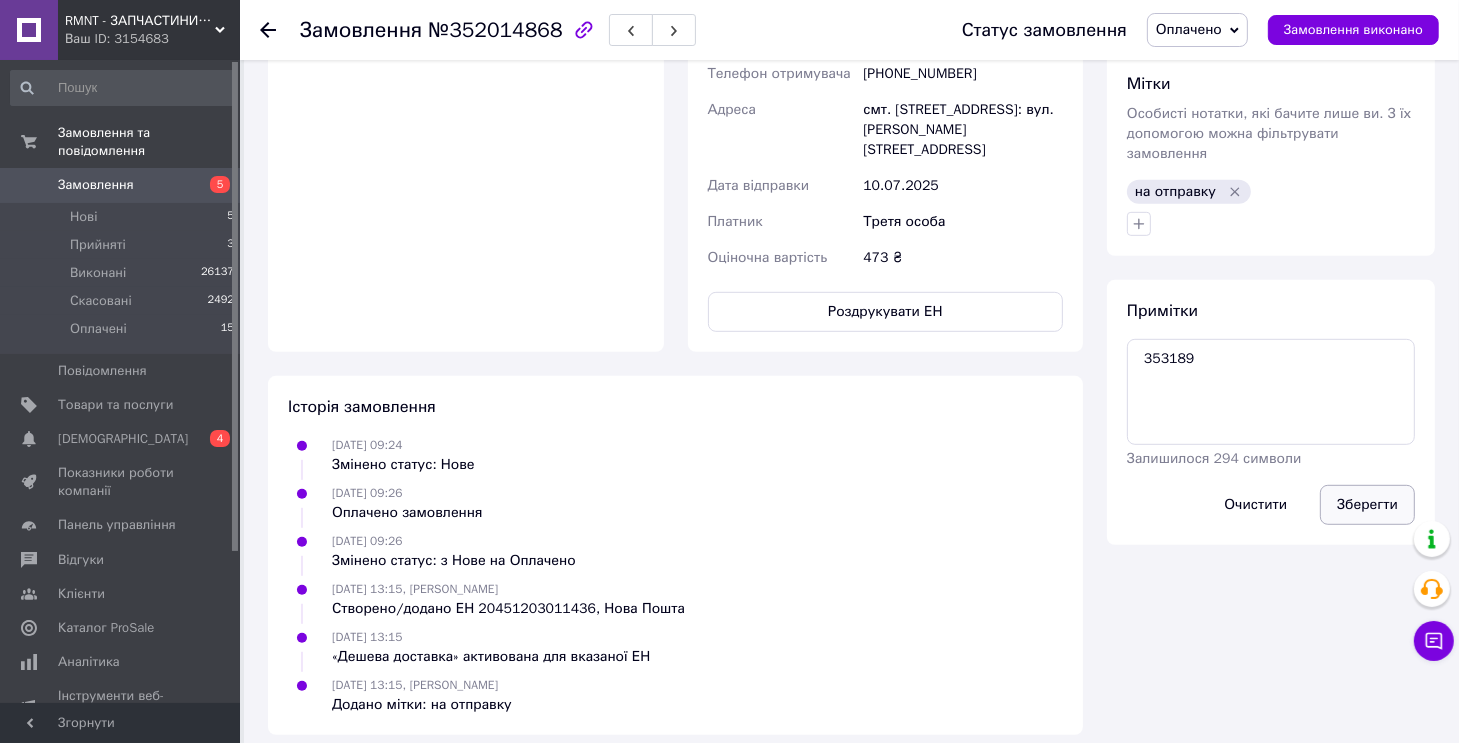 click on "Зберегти" at bounding box center (1367, 505) 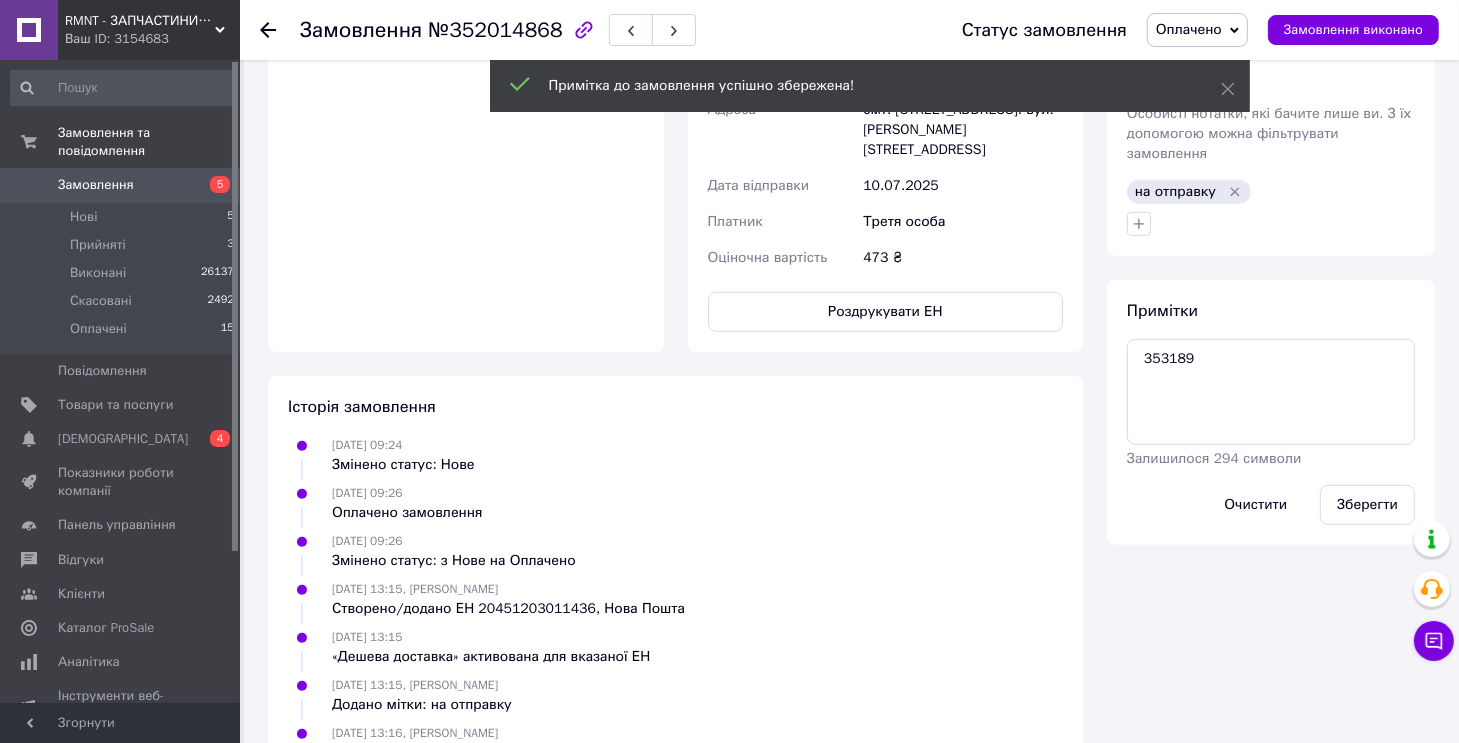 click on "Замовлення виконано" at bounding box center [1353, 30] 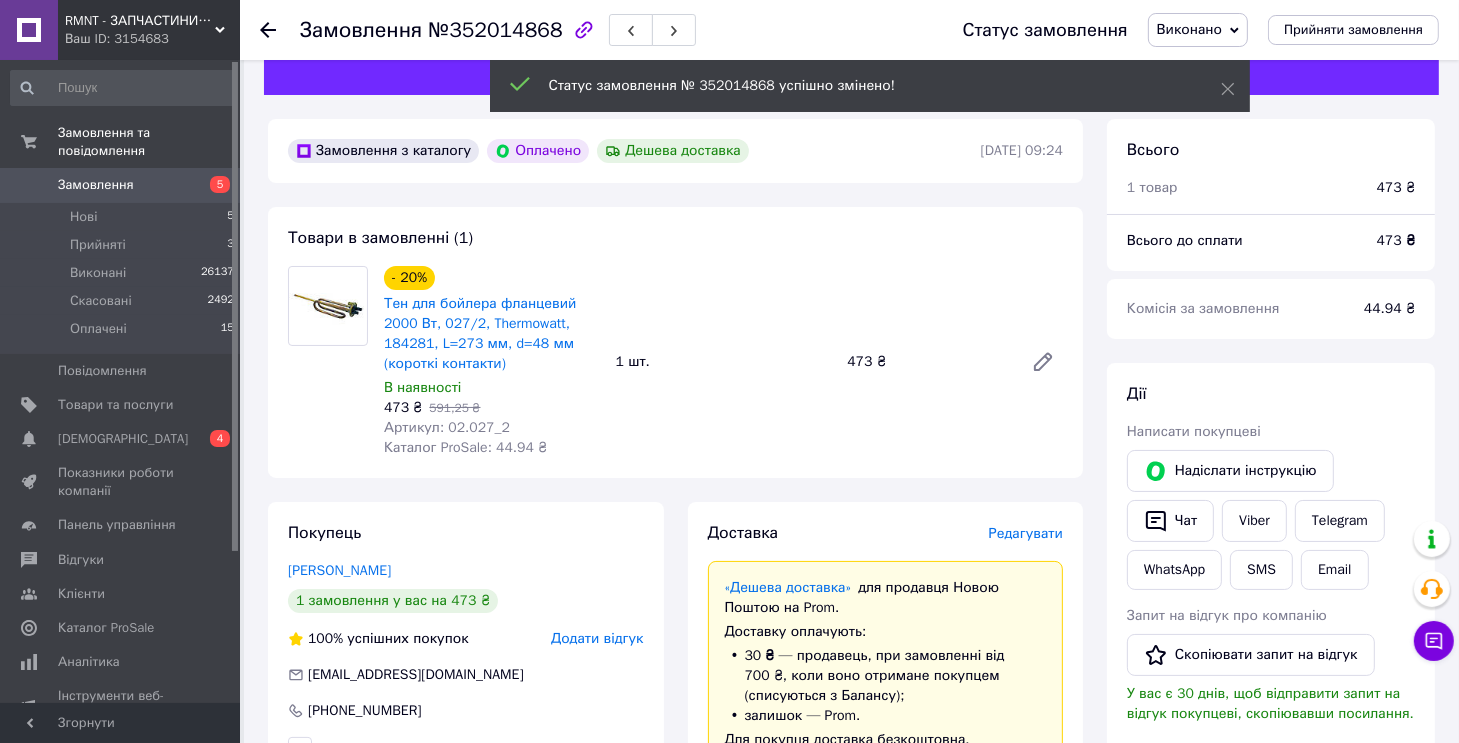 scroll, scrollTop: 0, scrollLeft: 0, axis: both 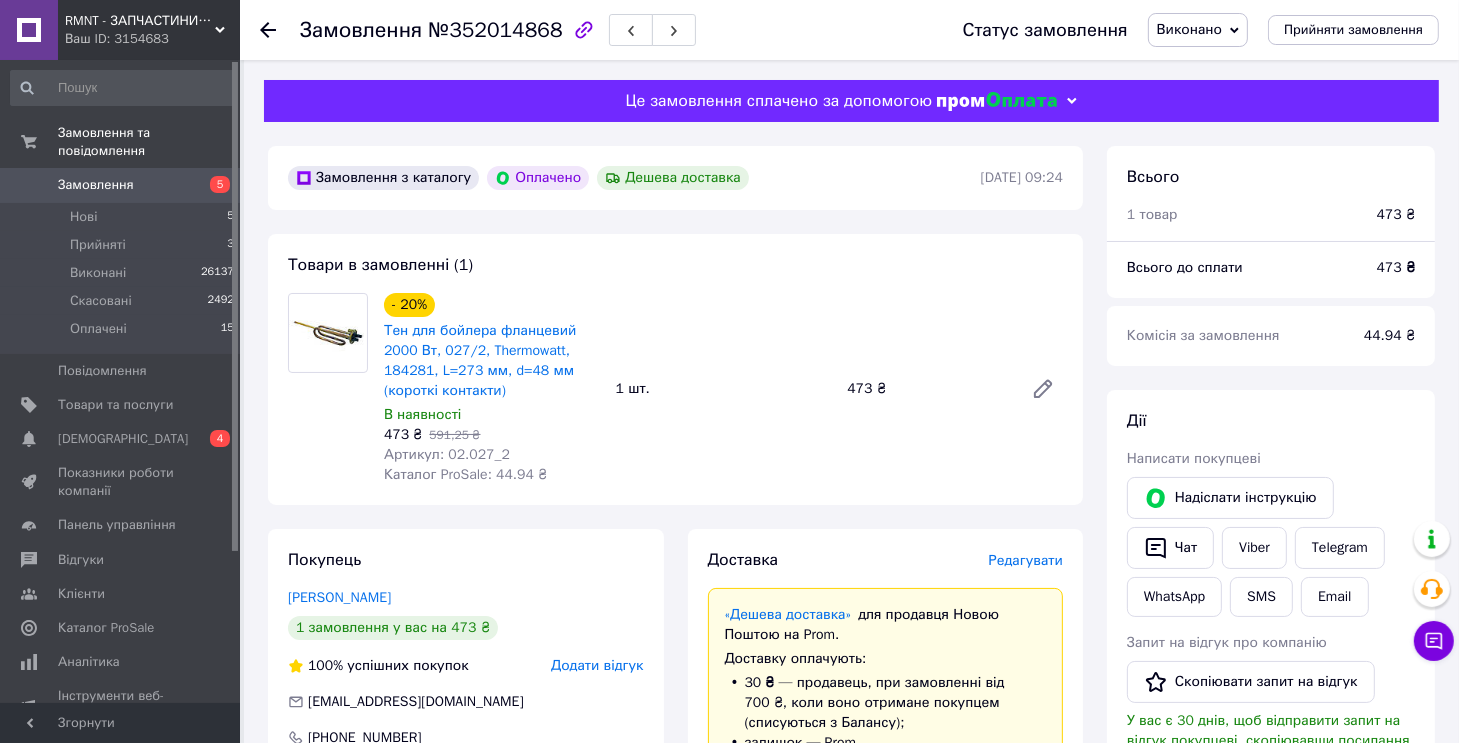 click on "Товари в замовленні (1) - 20% Тен для бойлера фланцевий 2000 Вт, 027/2, Thermowatt, 184281, L=273 мм, d=48 мм (короткі контакти) В наявності 473 ₴   591,25 ₴ Артикул: 02.027_2 Каталог ProSale: 44.94 ₴  1 шт. 473 ₴" at bounding box center [675, 369] 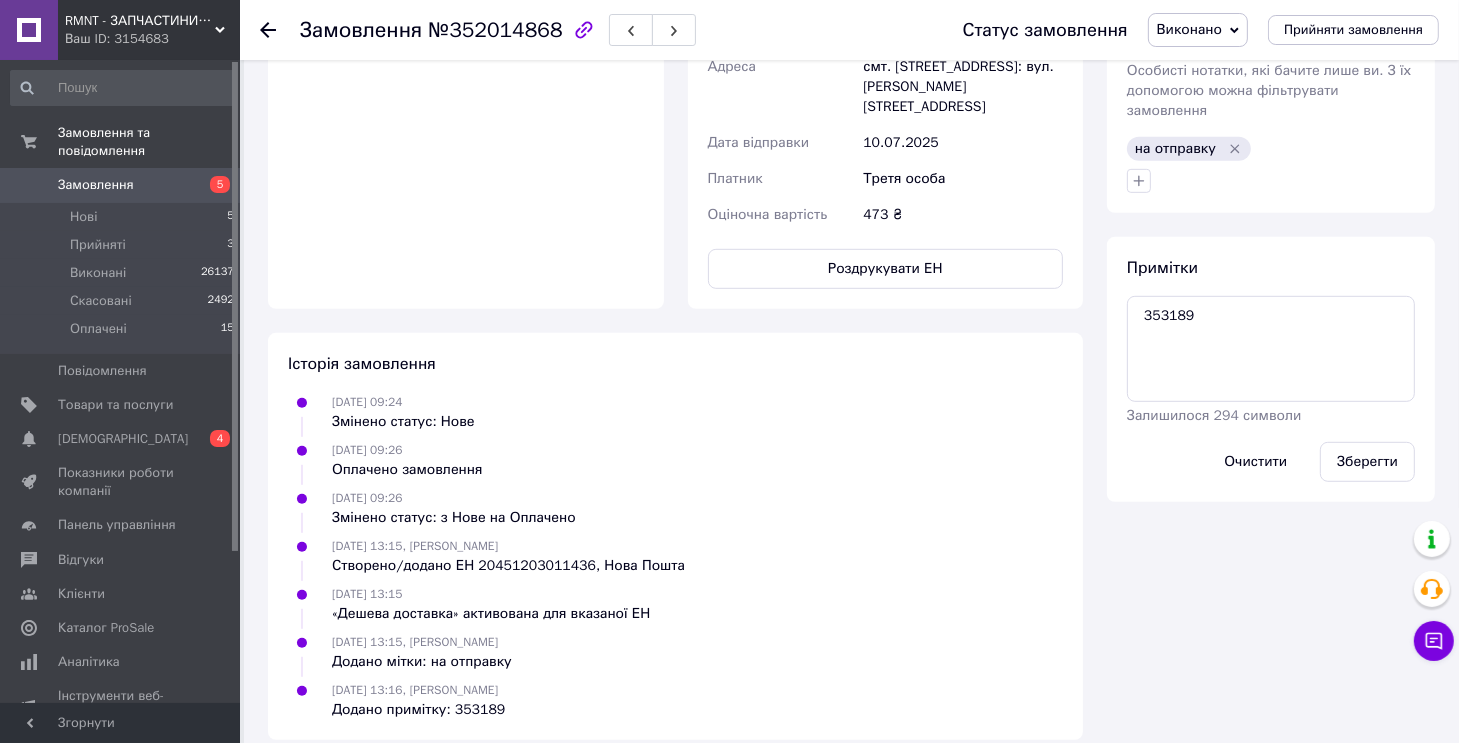 scroll, scrollTop: 1022, scrollLeft: 0, axis: vertical 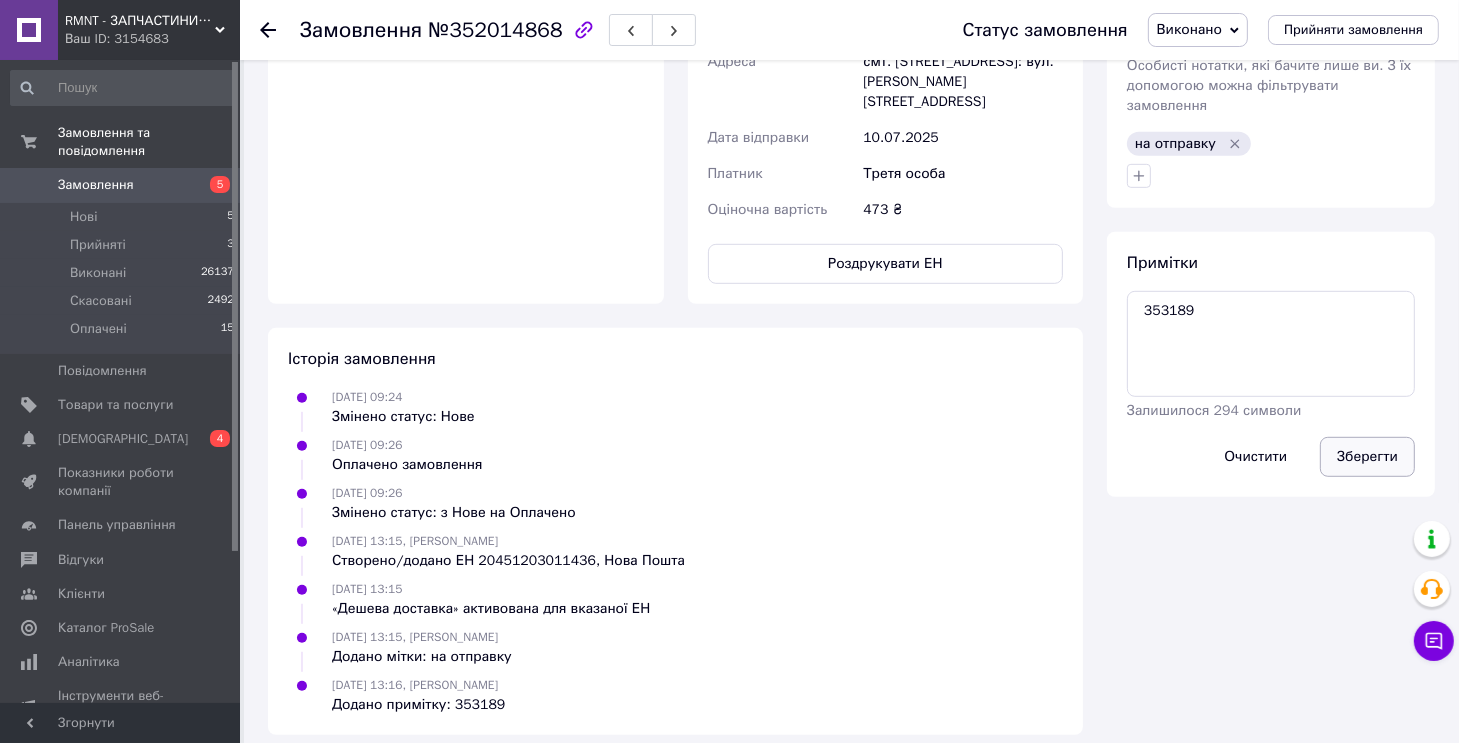 click on "Зберегти" at bounding box center [1367, 457] 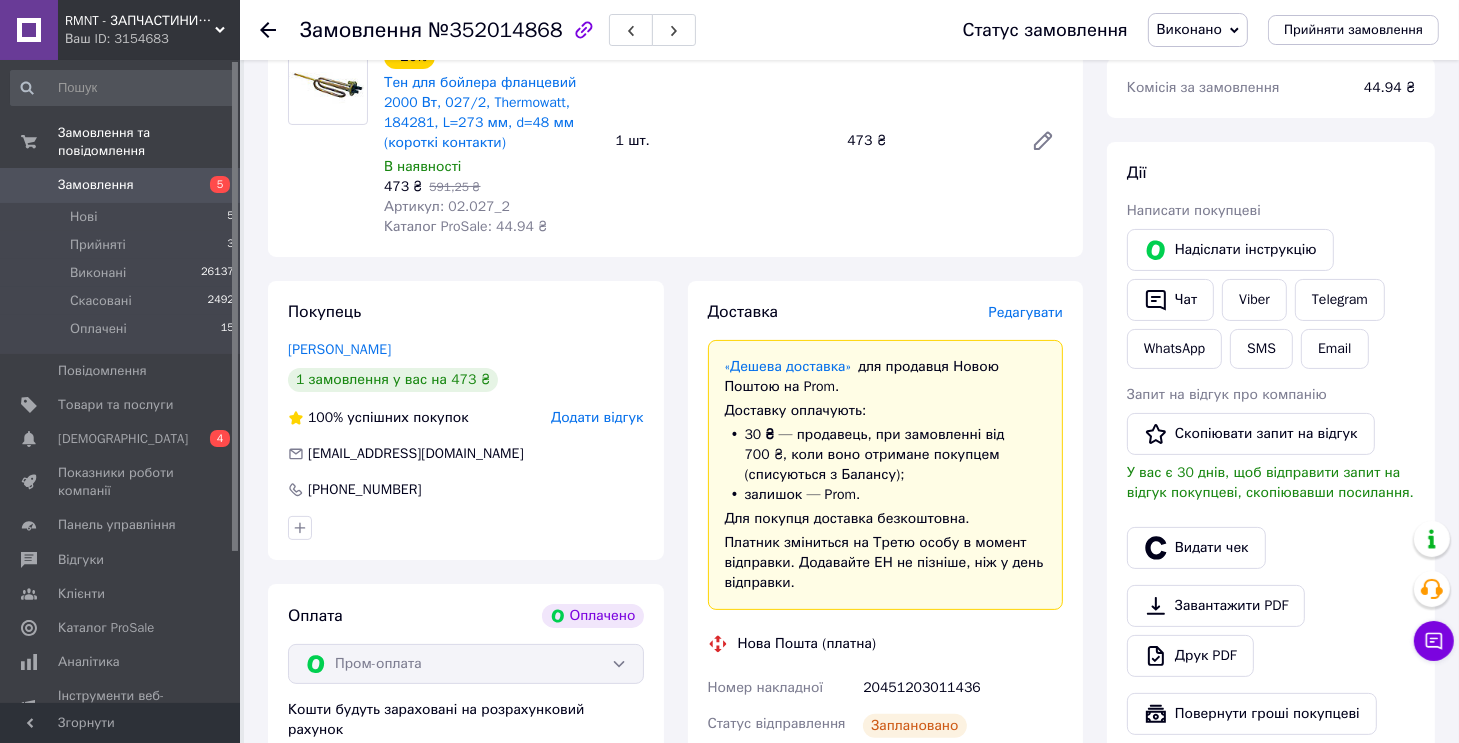 scroll, scrollTop: 0, scrollLeft: 0, axis: both 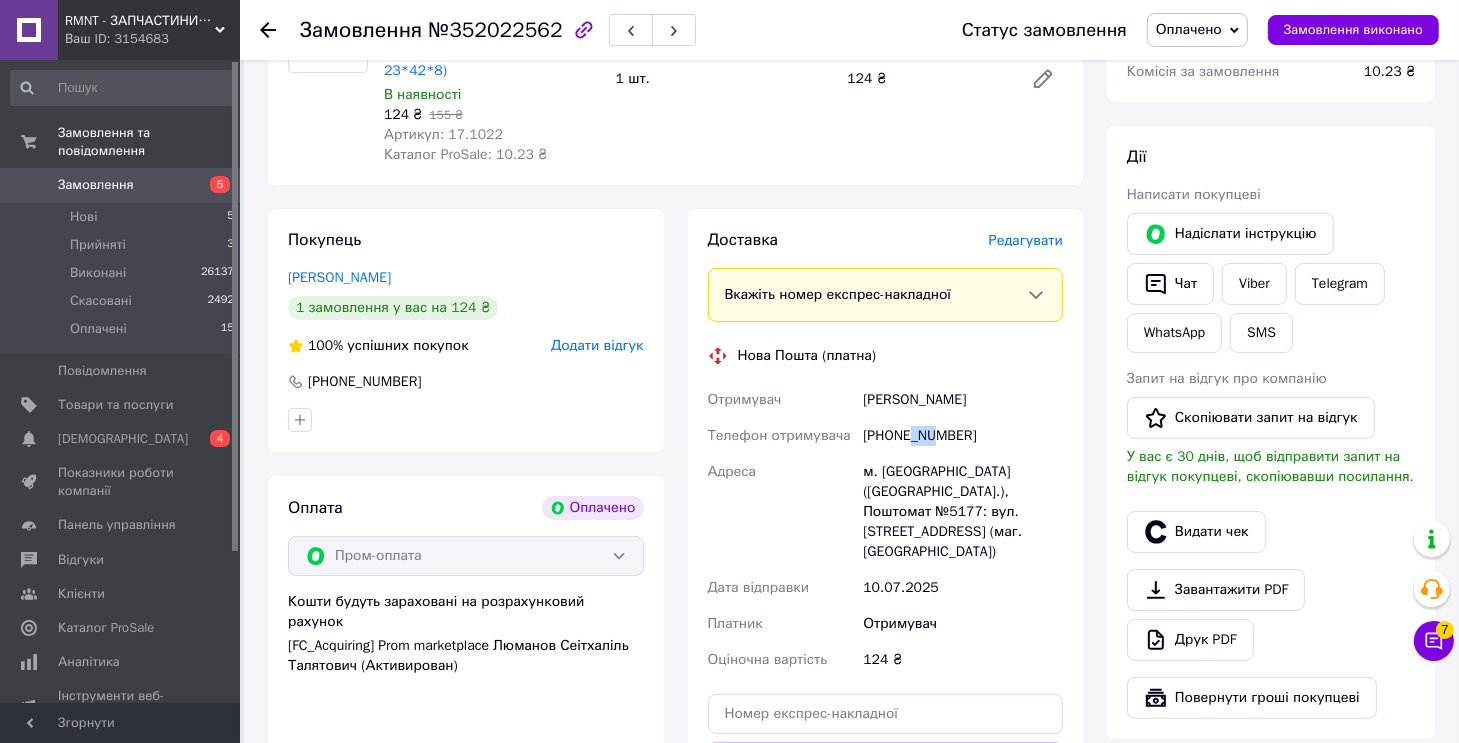 drag, startPoint x: 911, startPoint y: 416, endPoint x: 933, endPoint y: 419, distance: 22.203604 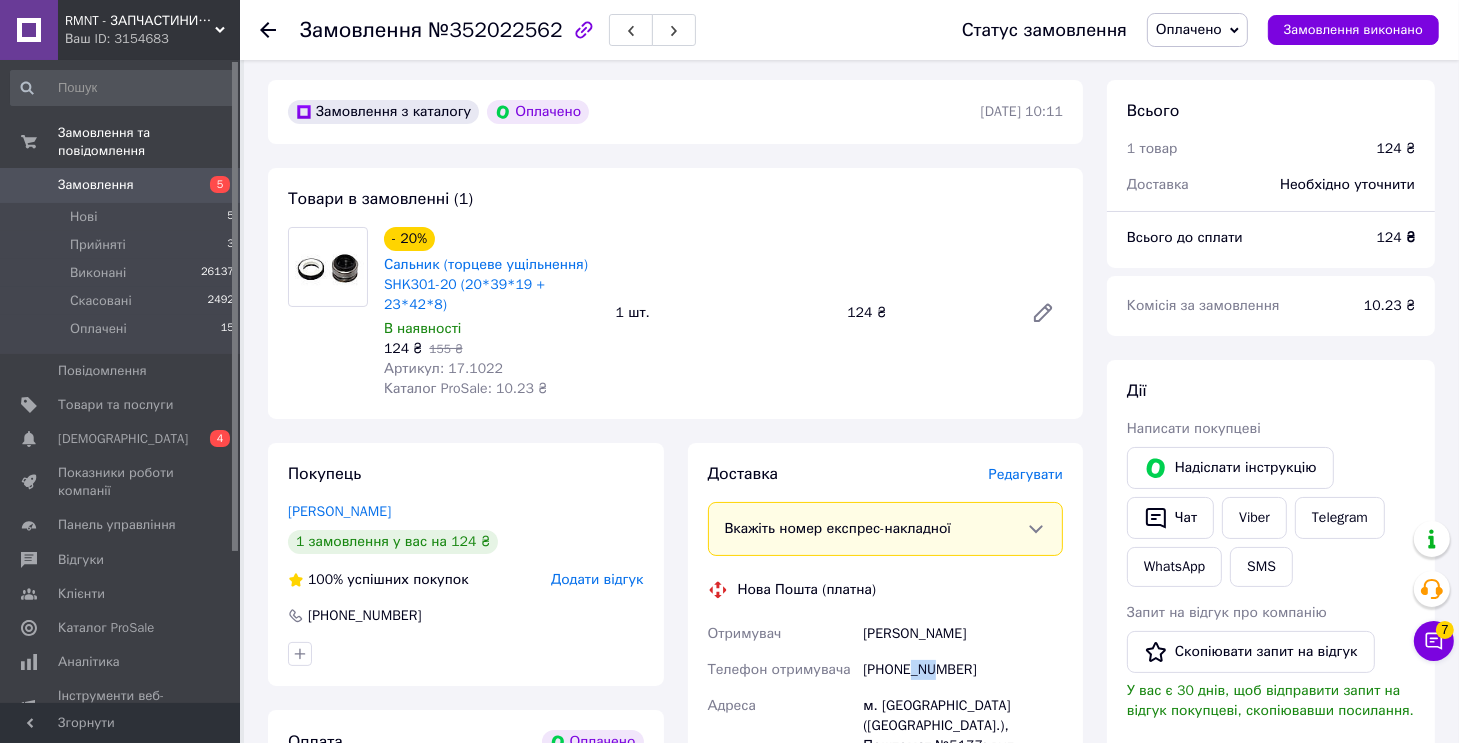 scroll, scrollTop: 0, scrollLeft: 0, axis: both 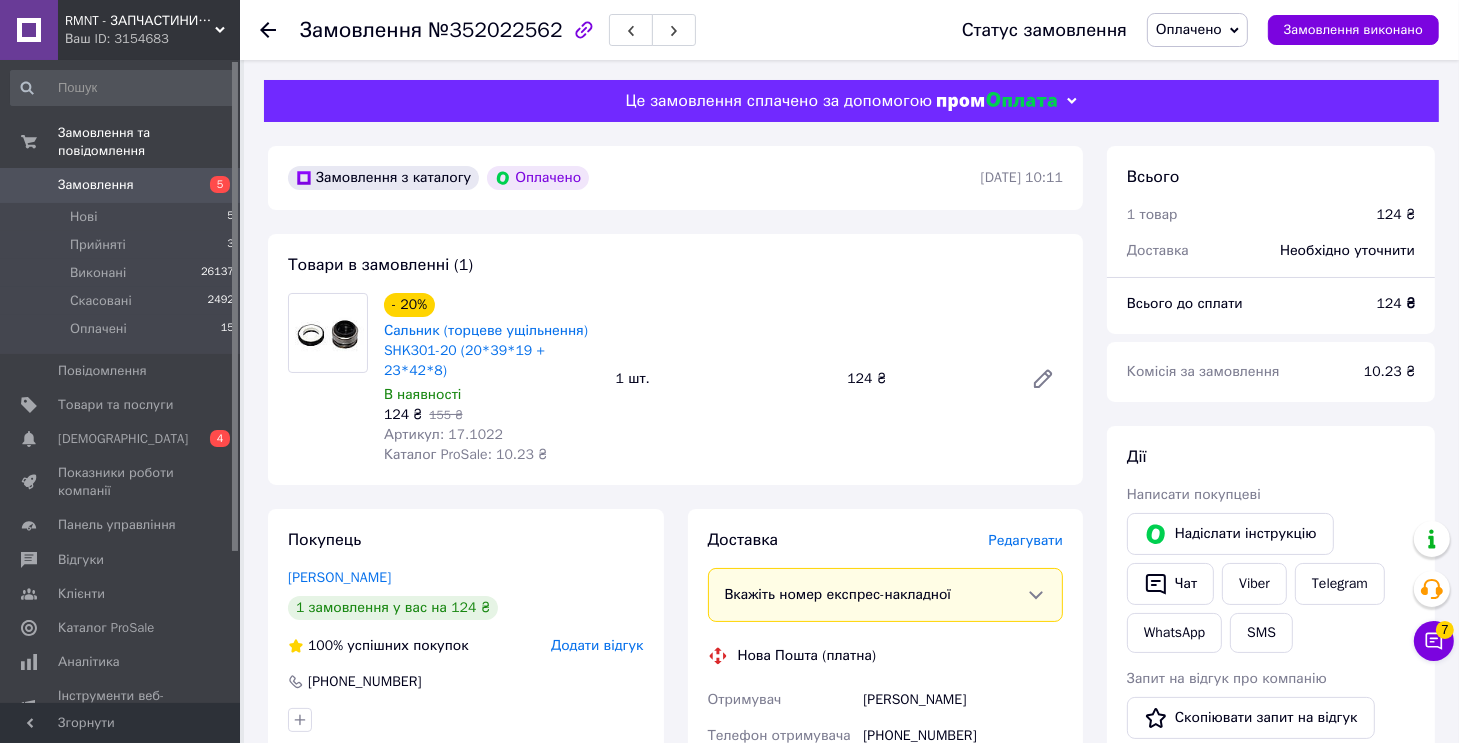 click on "Артикул: 17.1022" at bounding box center (443, 434) 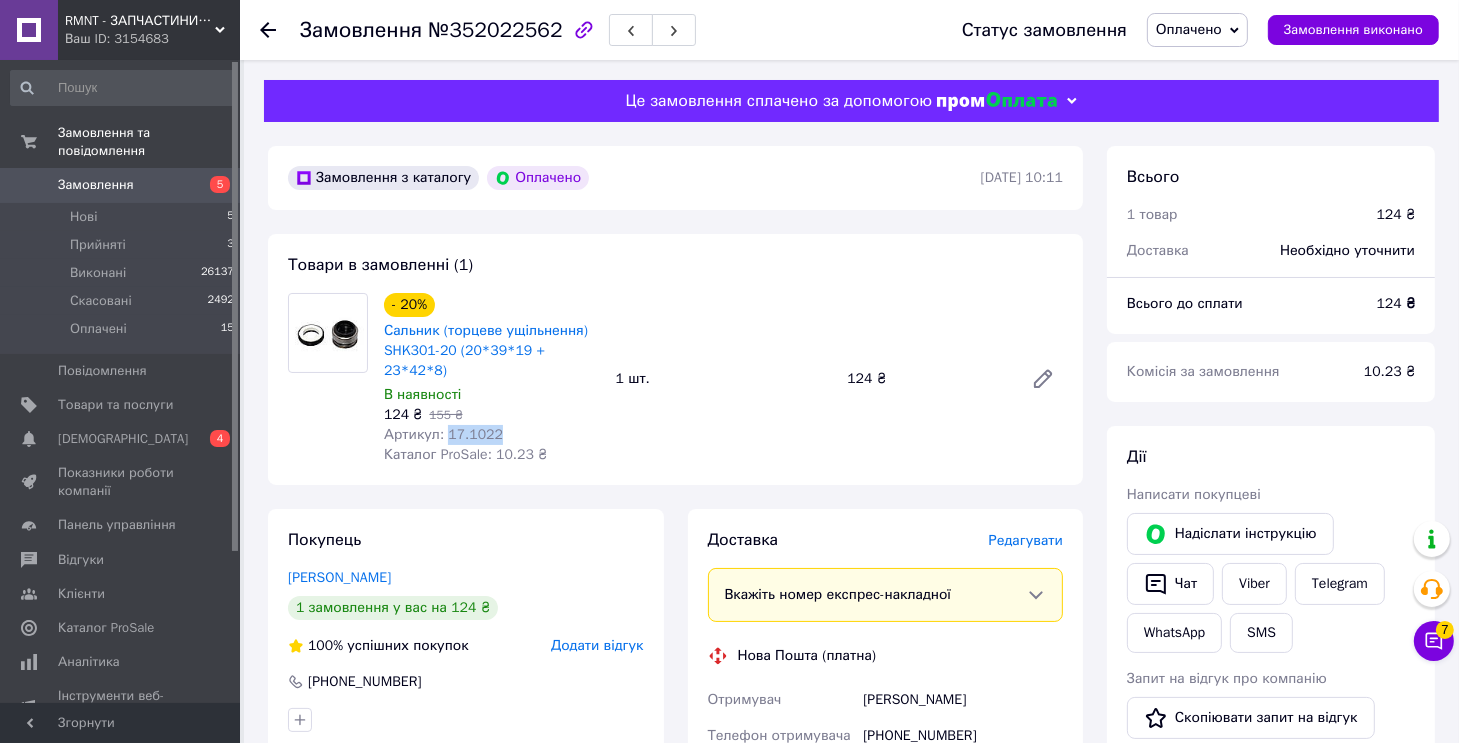 click on "Артикул: 17.1022" at bounding box center (443, 434) 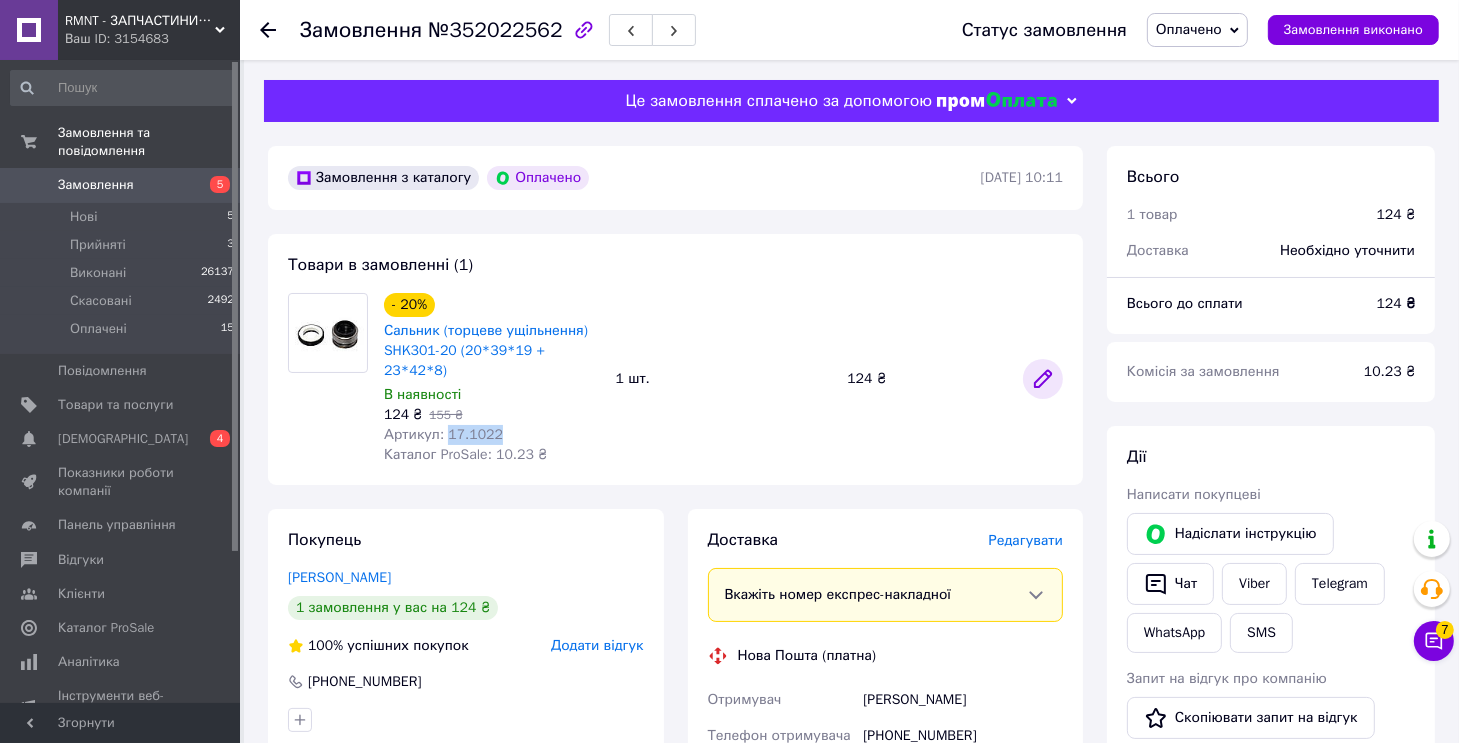 click 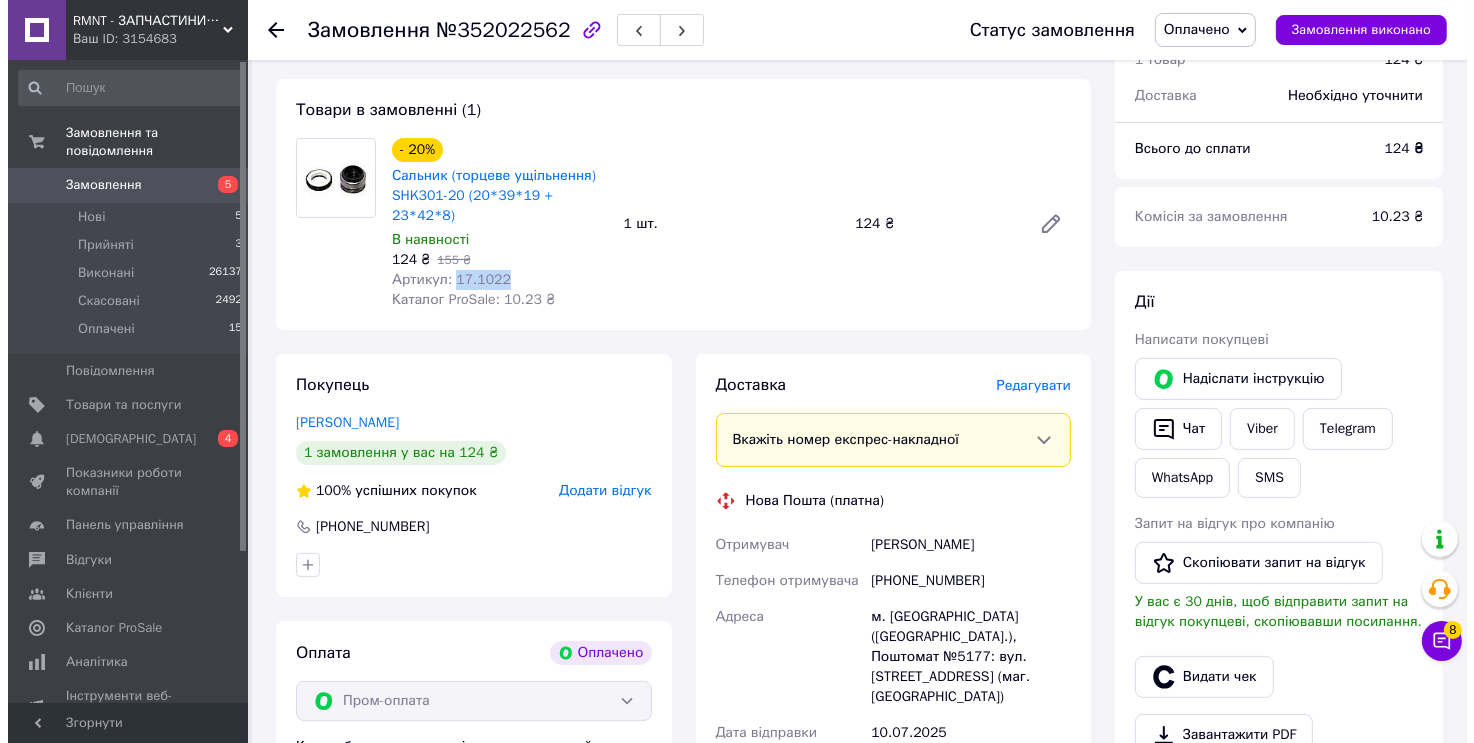 scroll, scrollTop: 0, scrollLeft: 0, axis: both 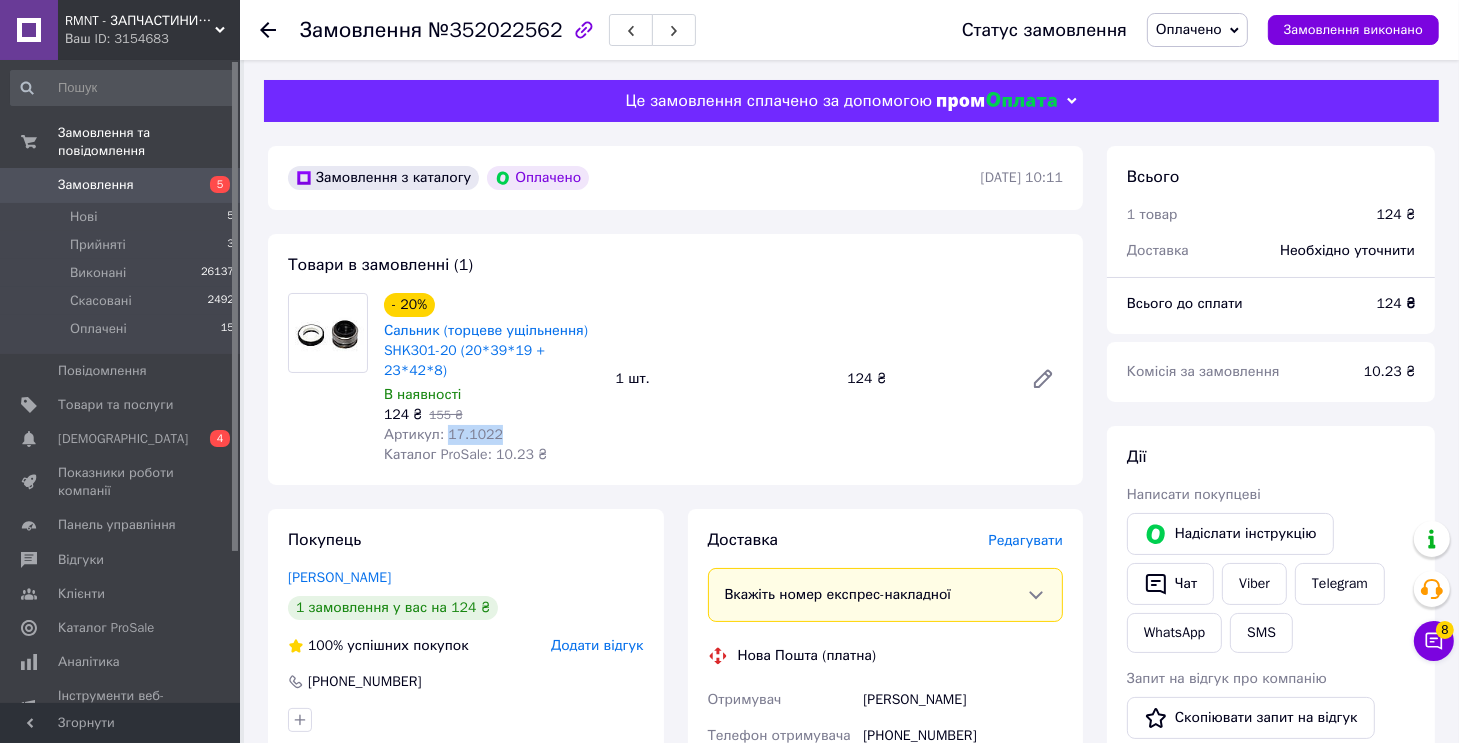 copy on "17.1022" 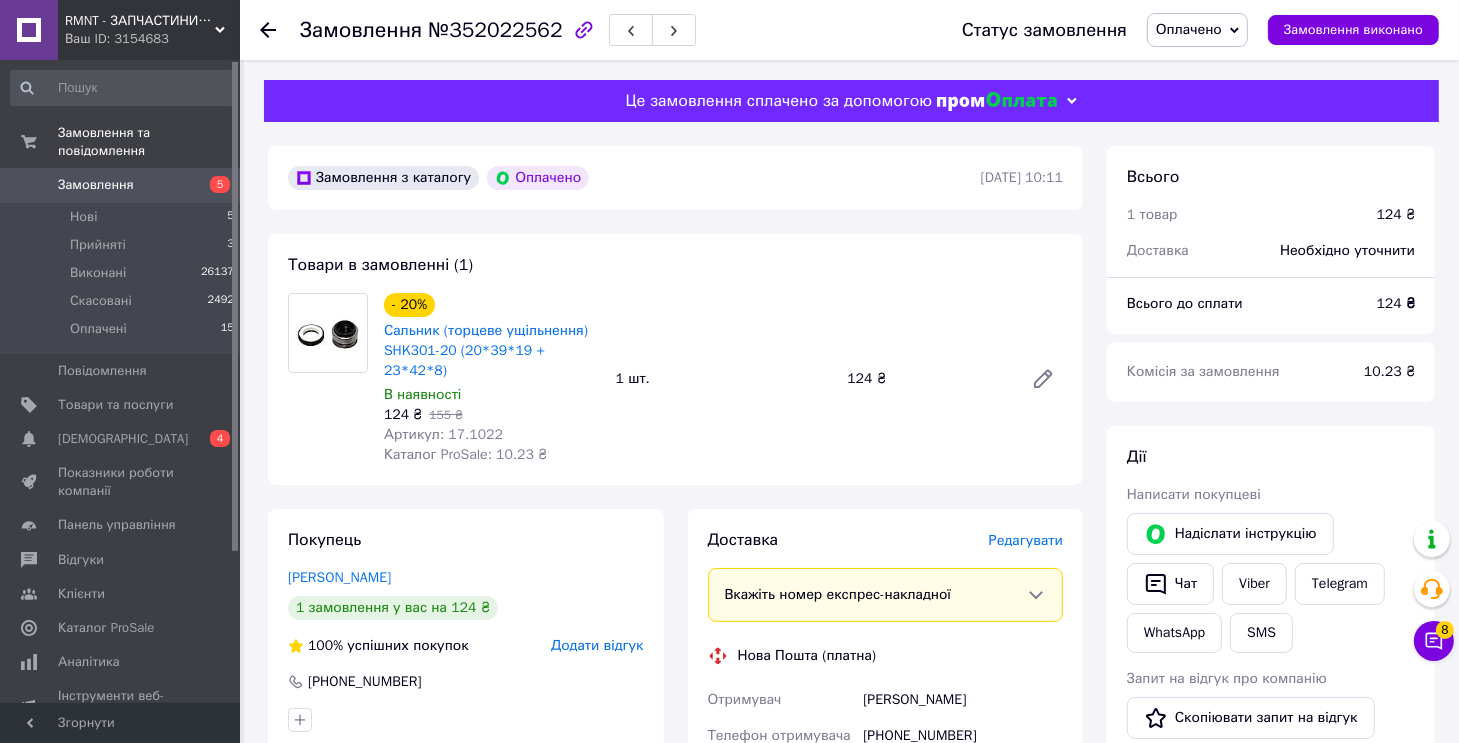 click on "Редагувати" at bounding box center [1026, 540] 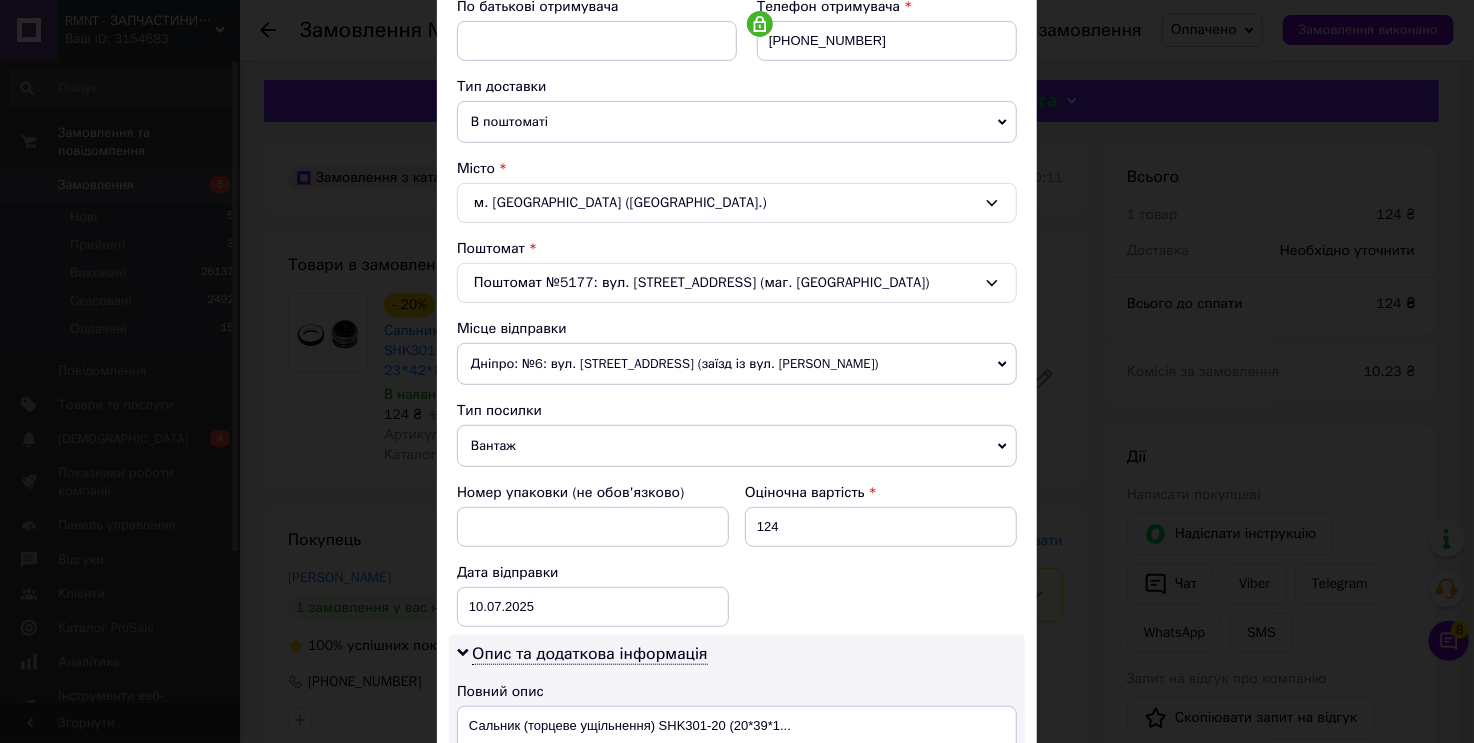 scroll, scrollTop: 600, scrollLeft: 0, axis: vertical 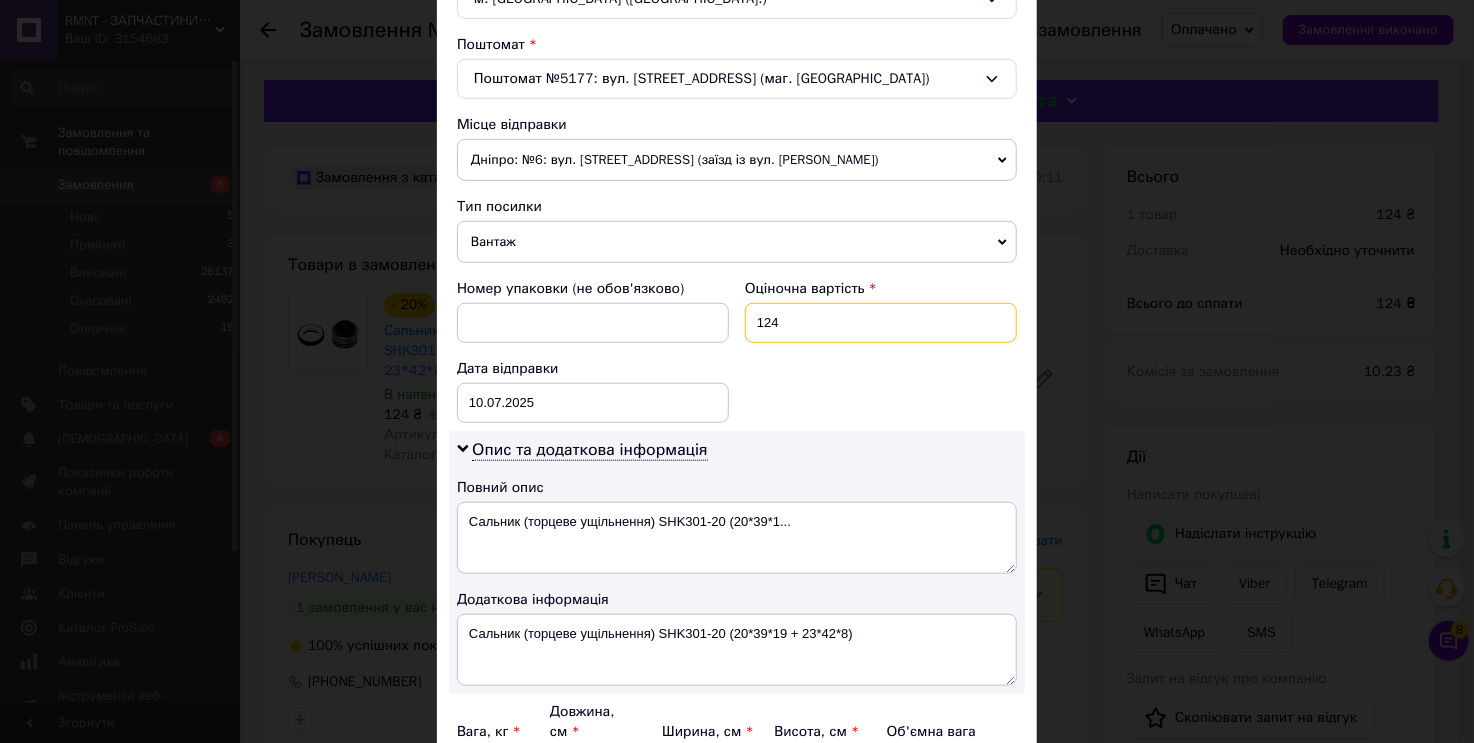 click on "124" at bounding box center [881, 323] 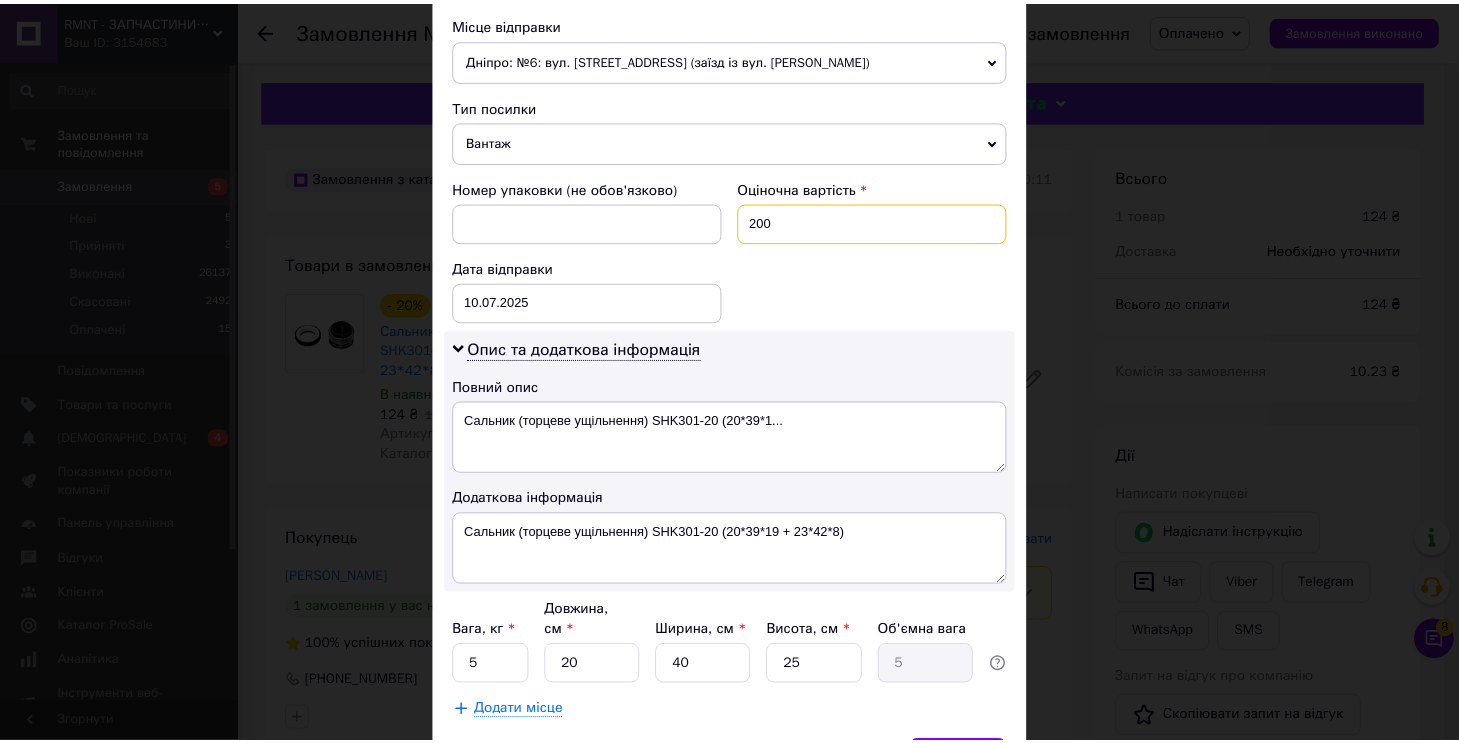 scroll, scrollTop: 802, scrollLeft: 0, axis: vertical 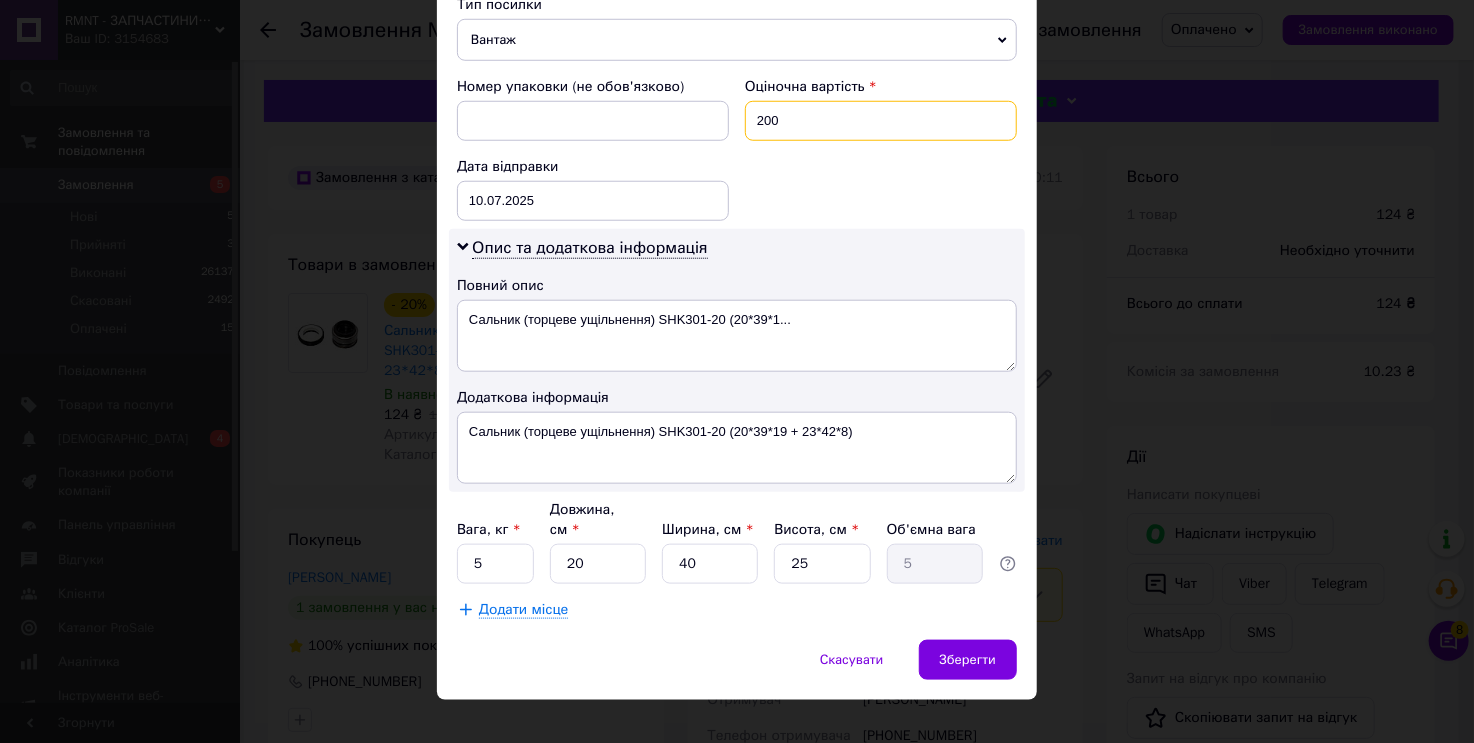 type on "200" 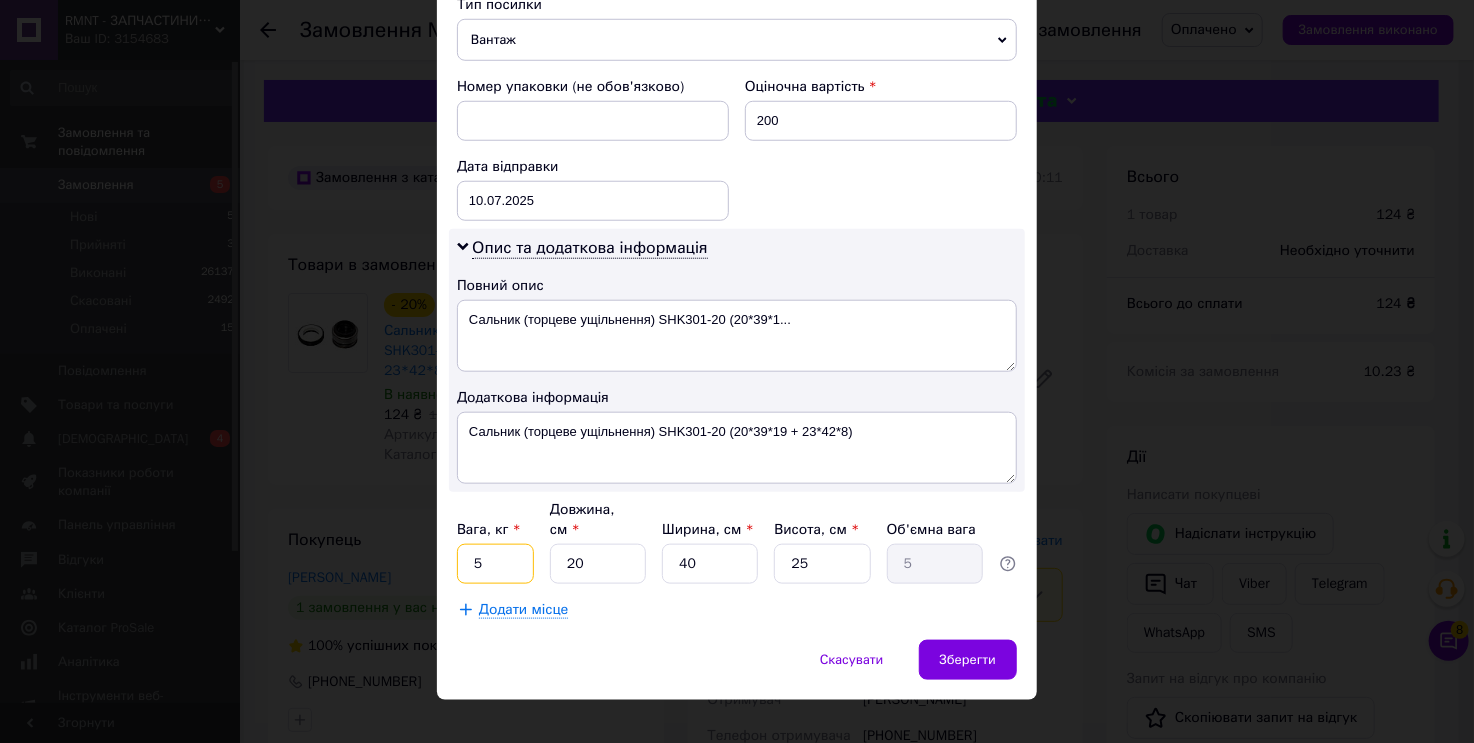 click on "5" at bounding box center (495, 564) 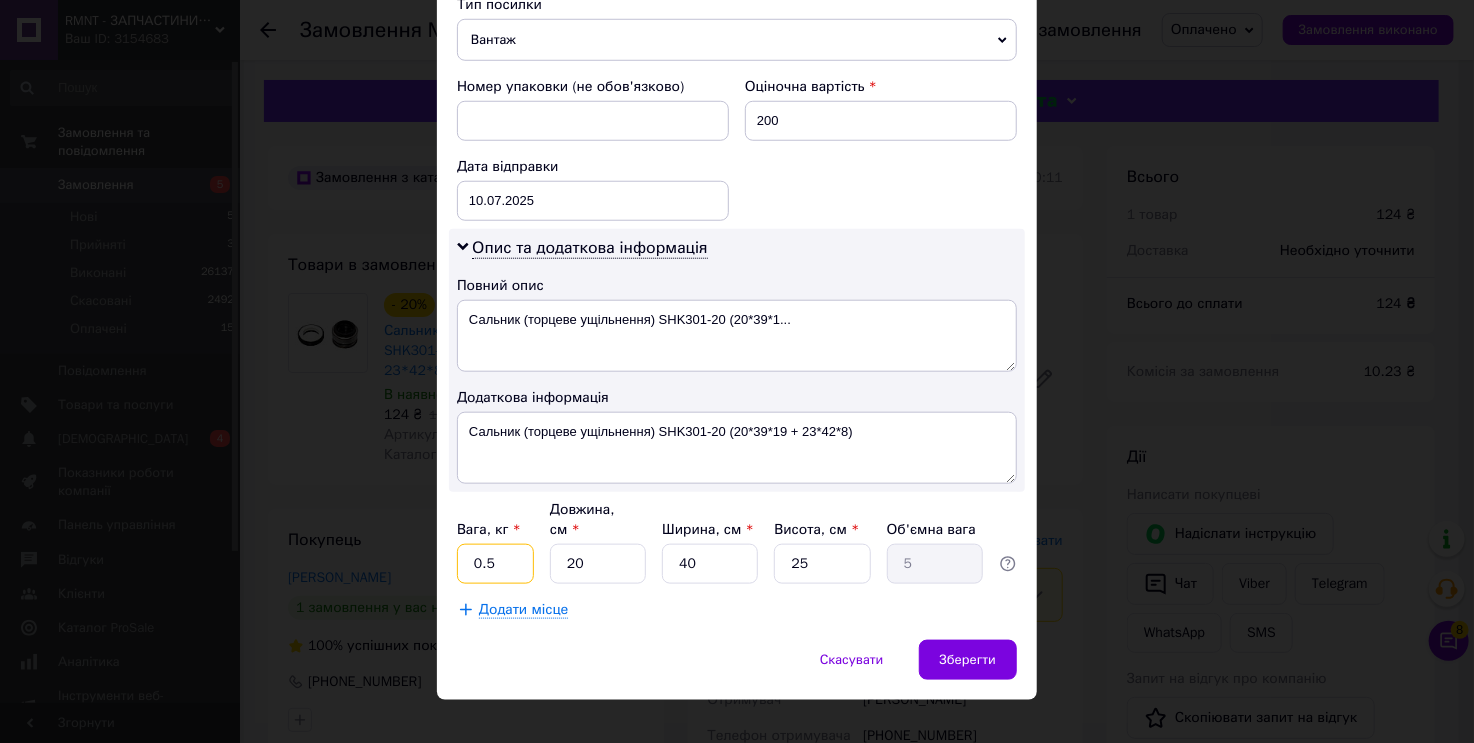 type on "0.5" 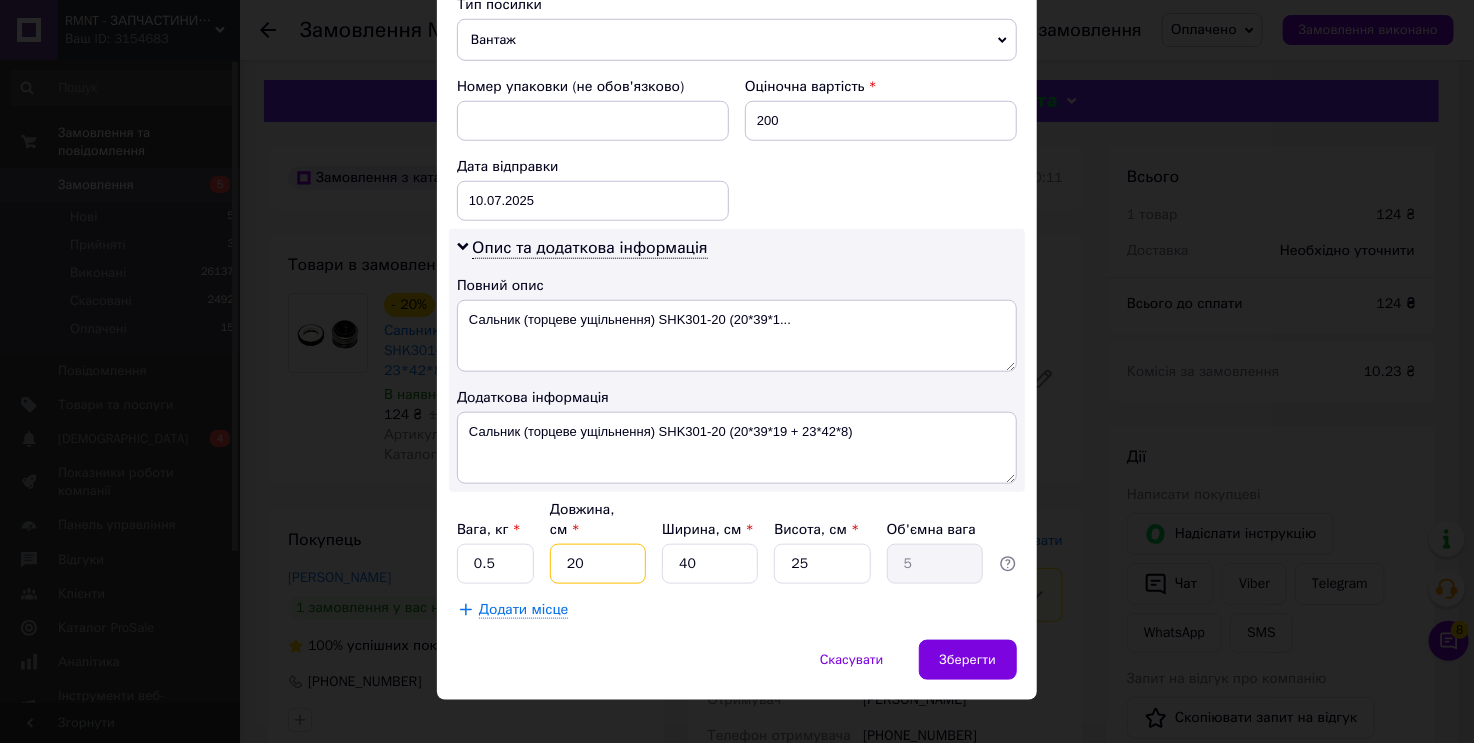 type on "1" 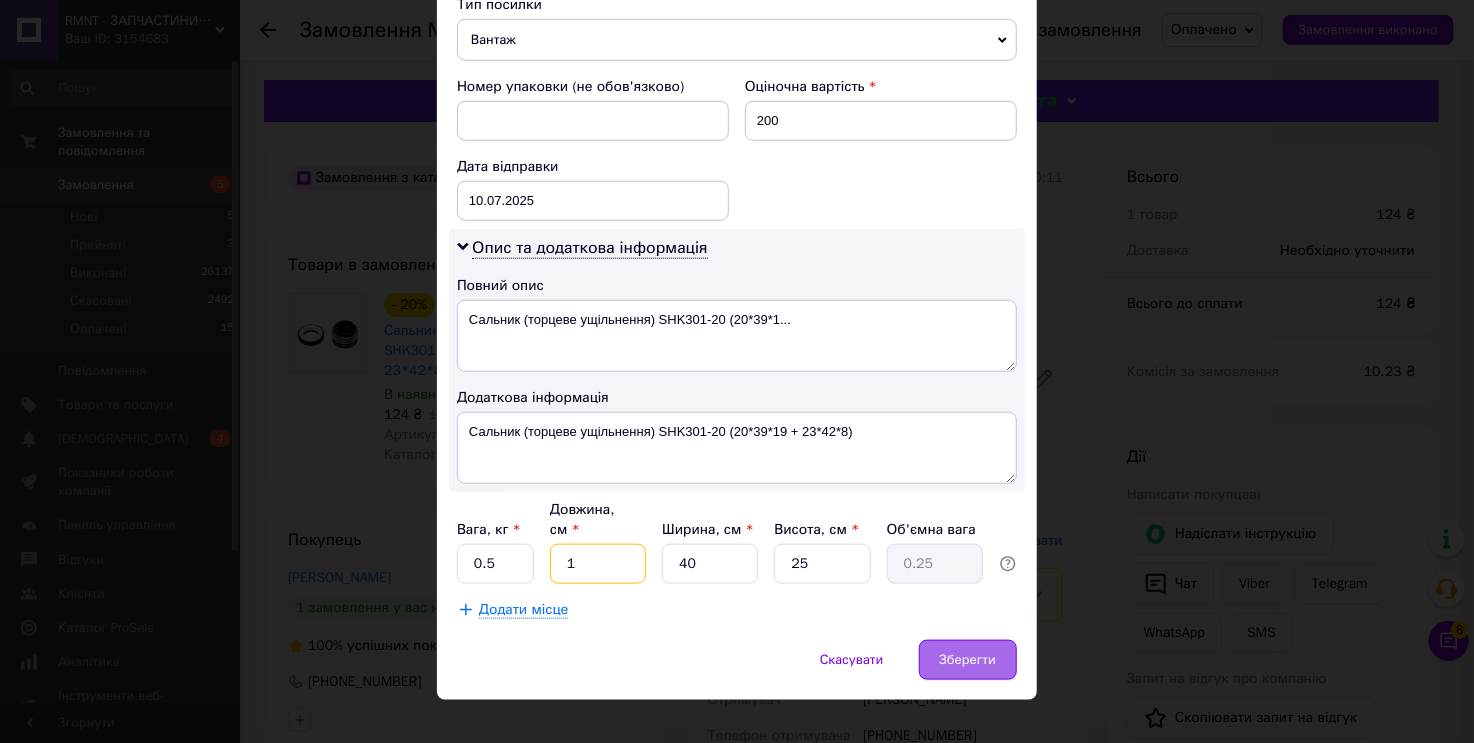 type on "1" 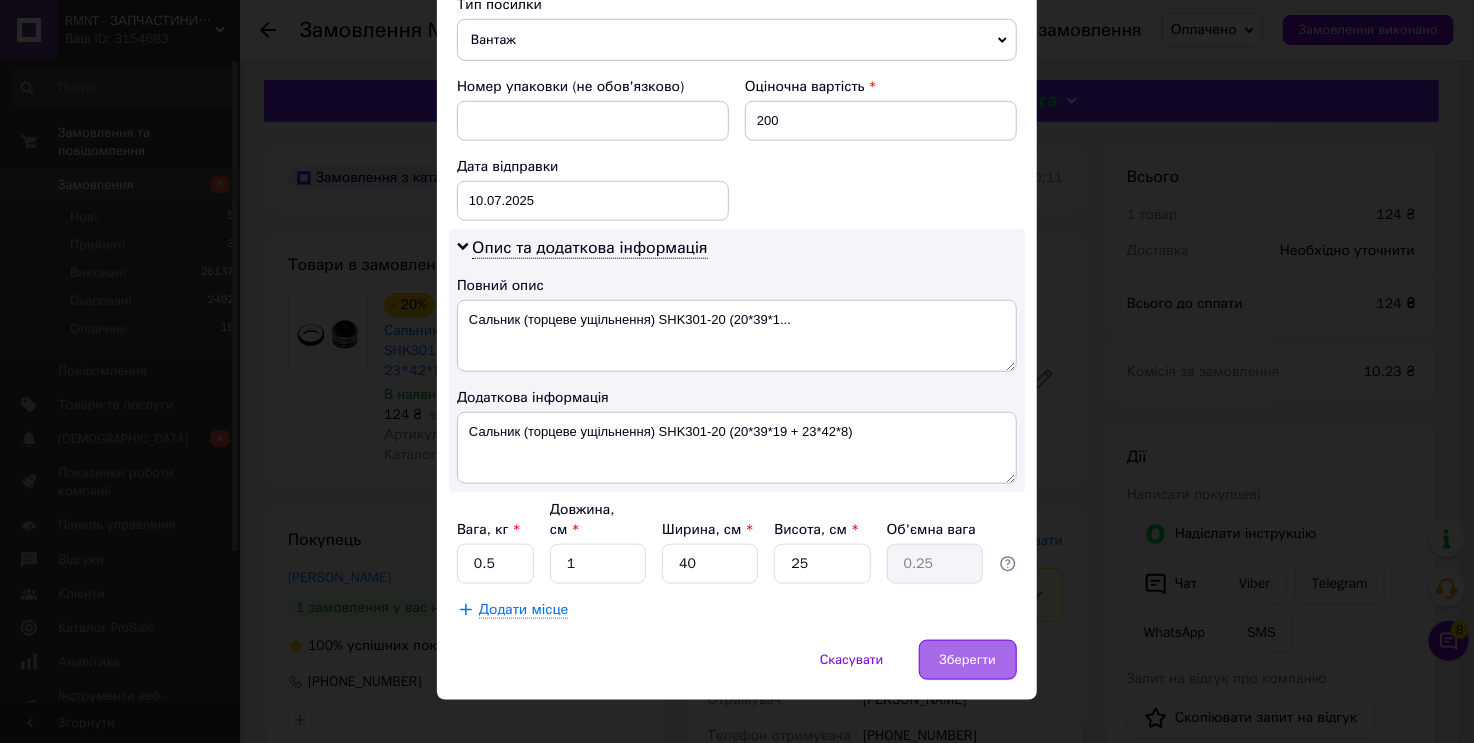 click on "Зберегти" at bounding box center (968, 660) 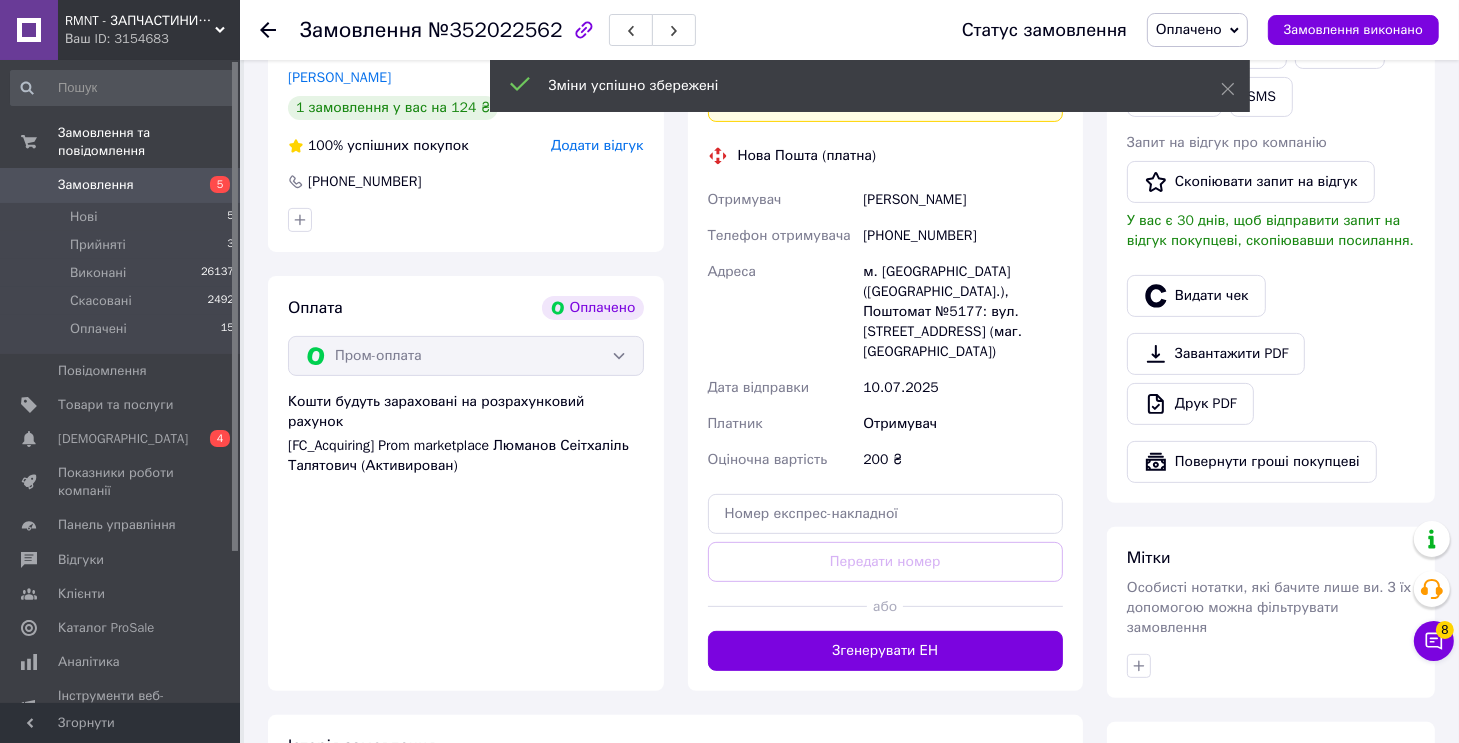 scroll, scrollTop: 700, scrollLeft: 0, axis: vertical 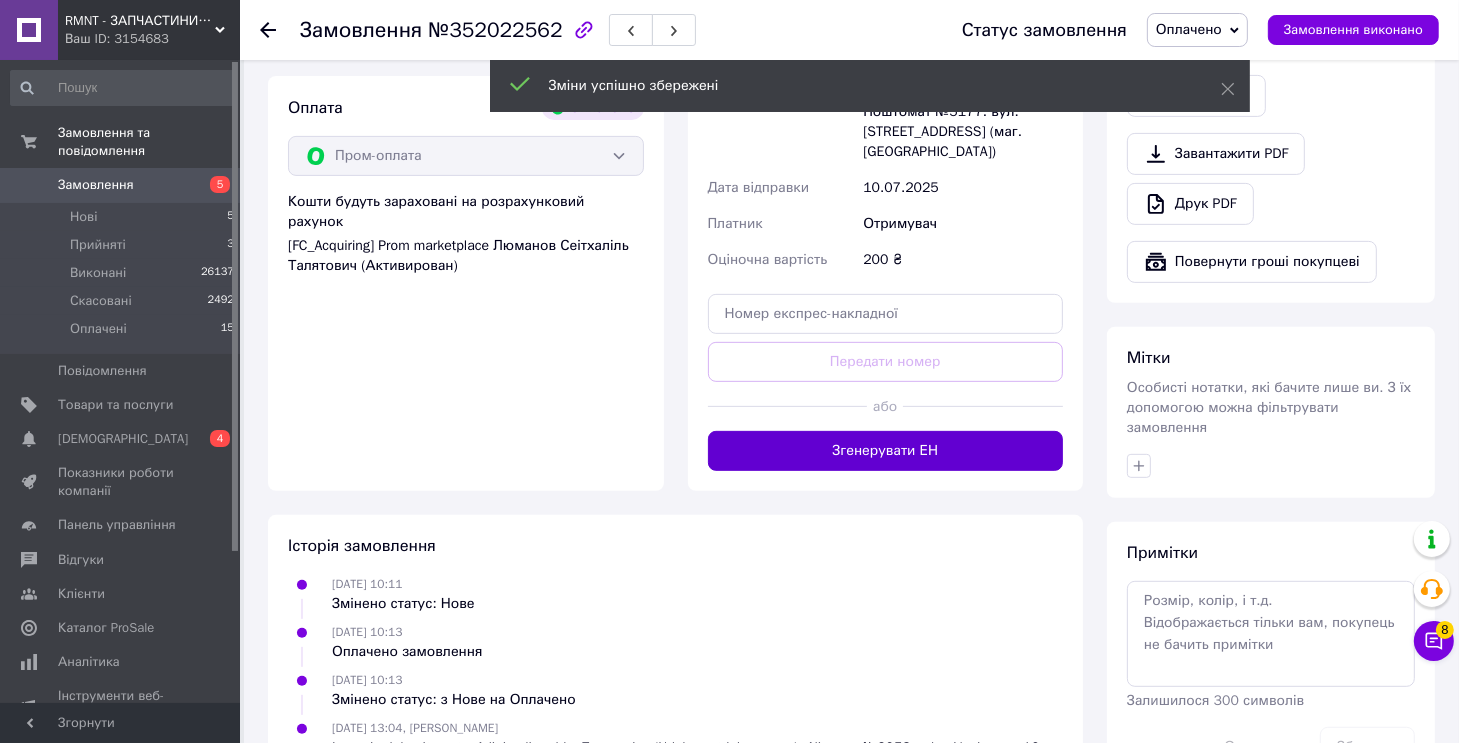 click on "Згенерувати ЕН" at bounding box center [886, 451] 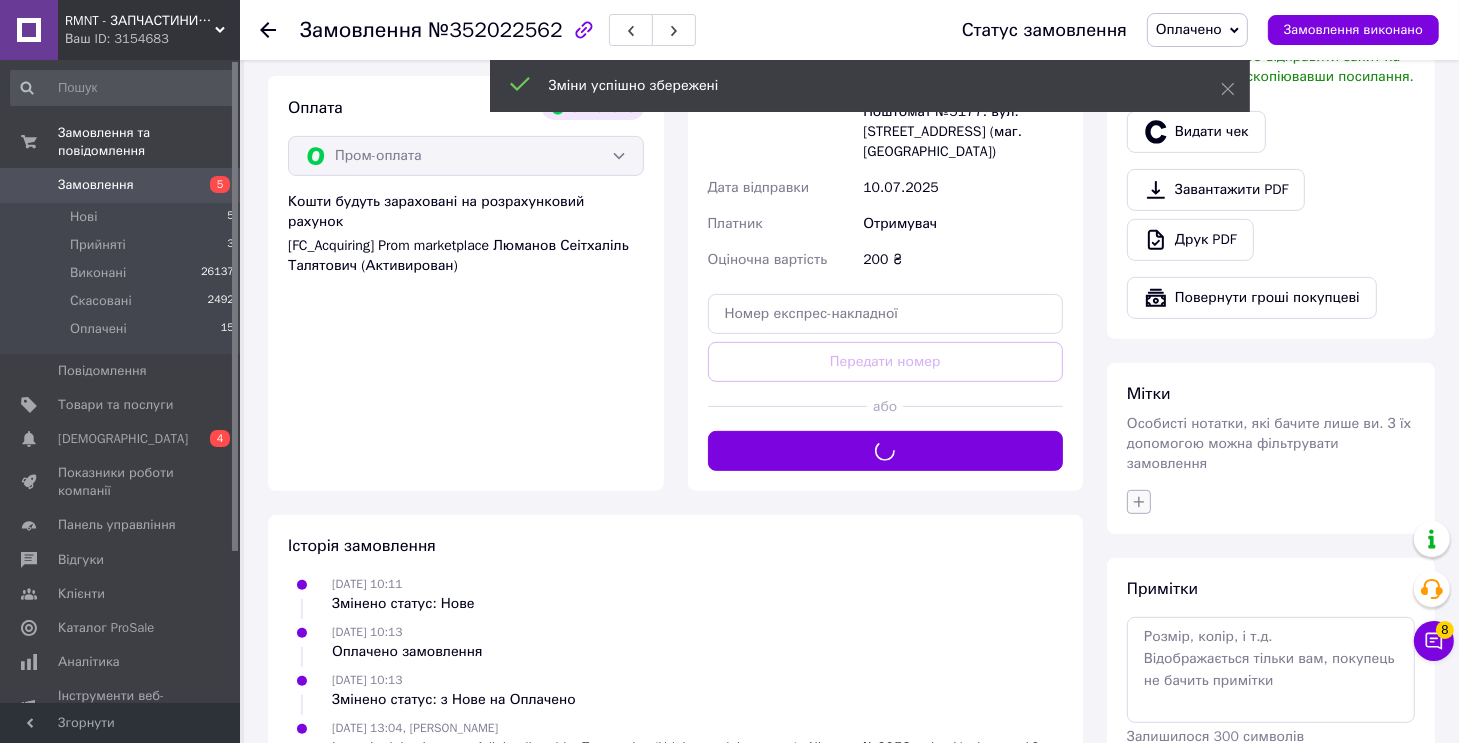 click at bounding box center (1139, 502) 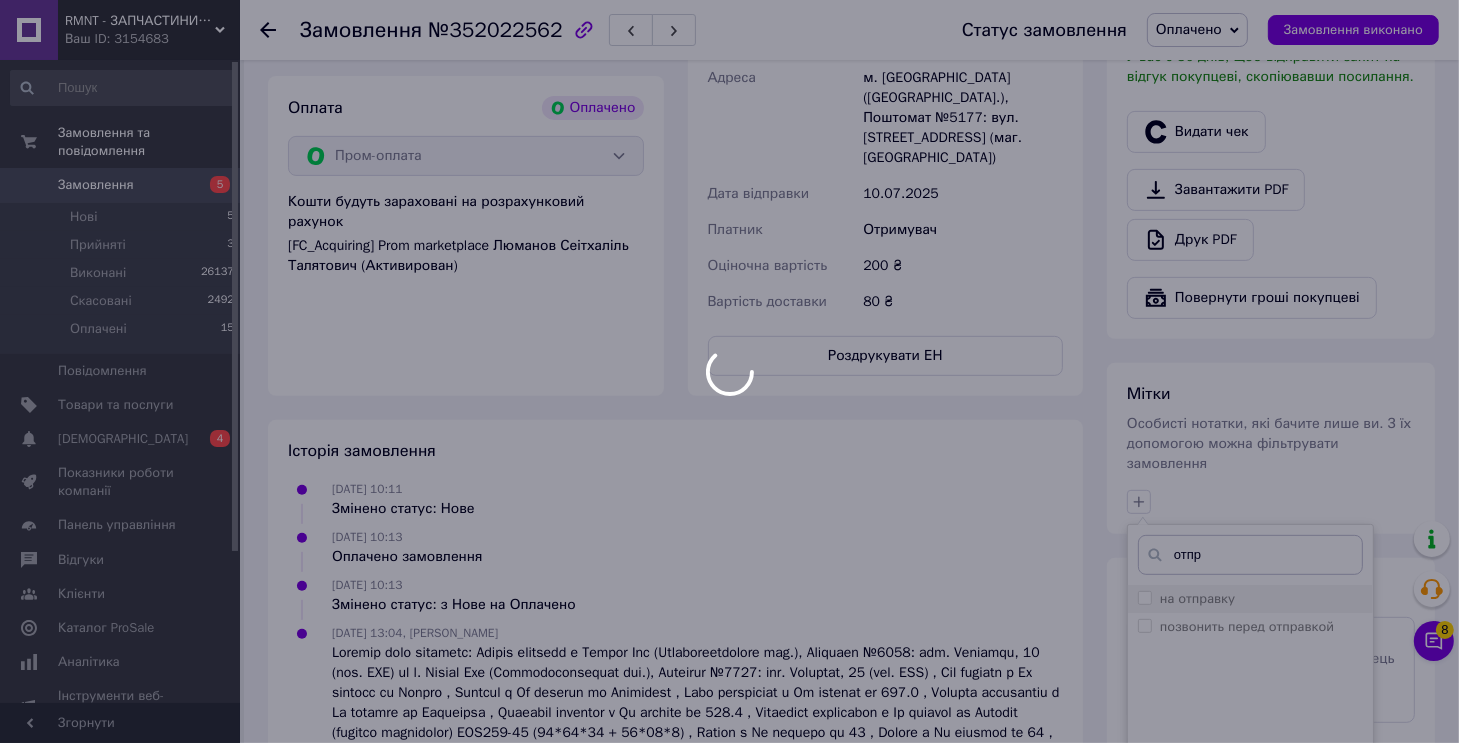 type on "отпр" 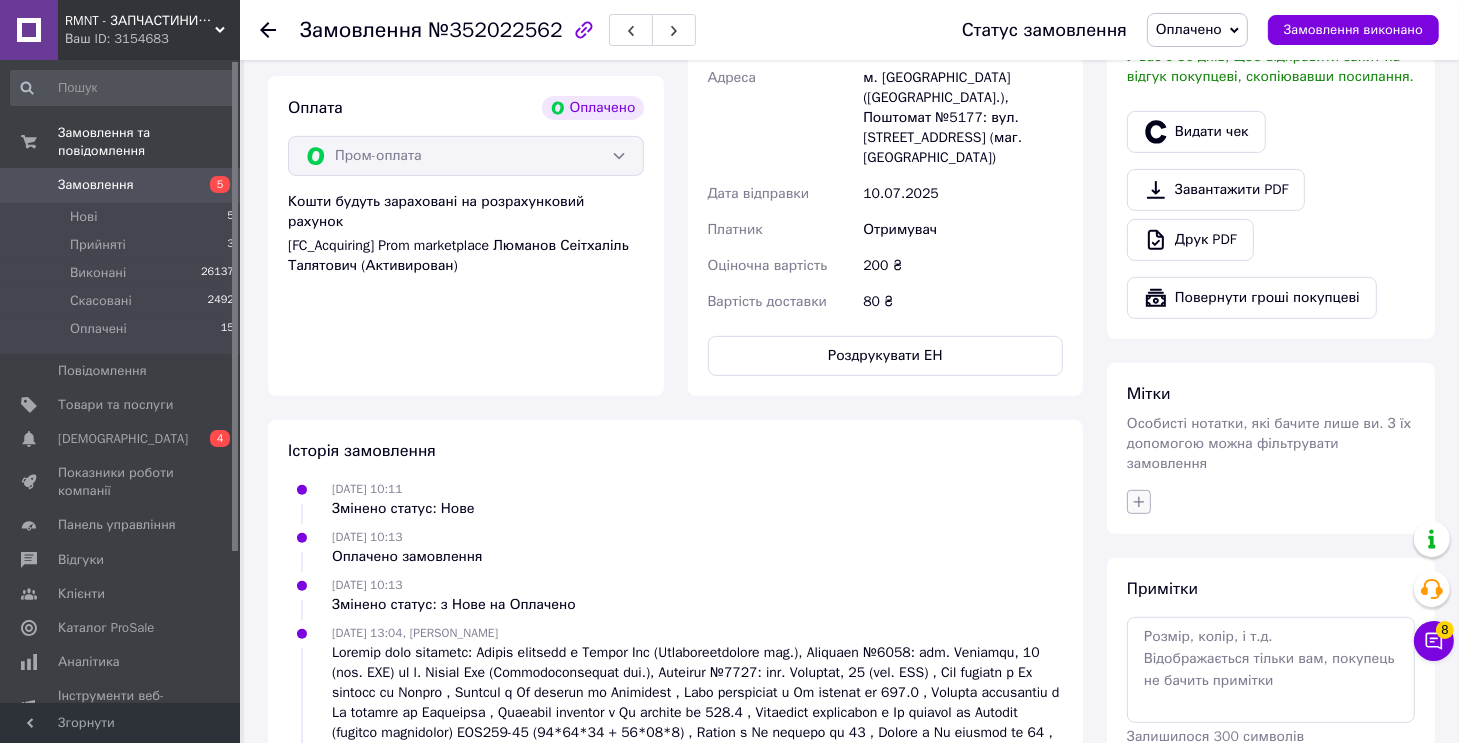 click 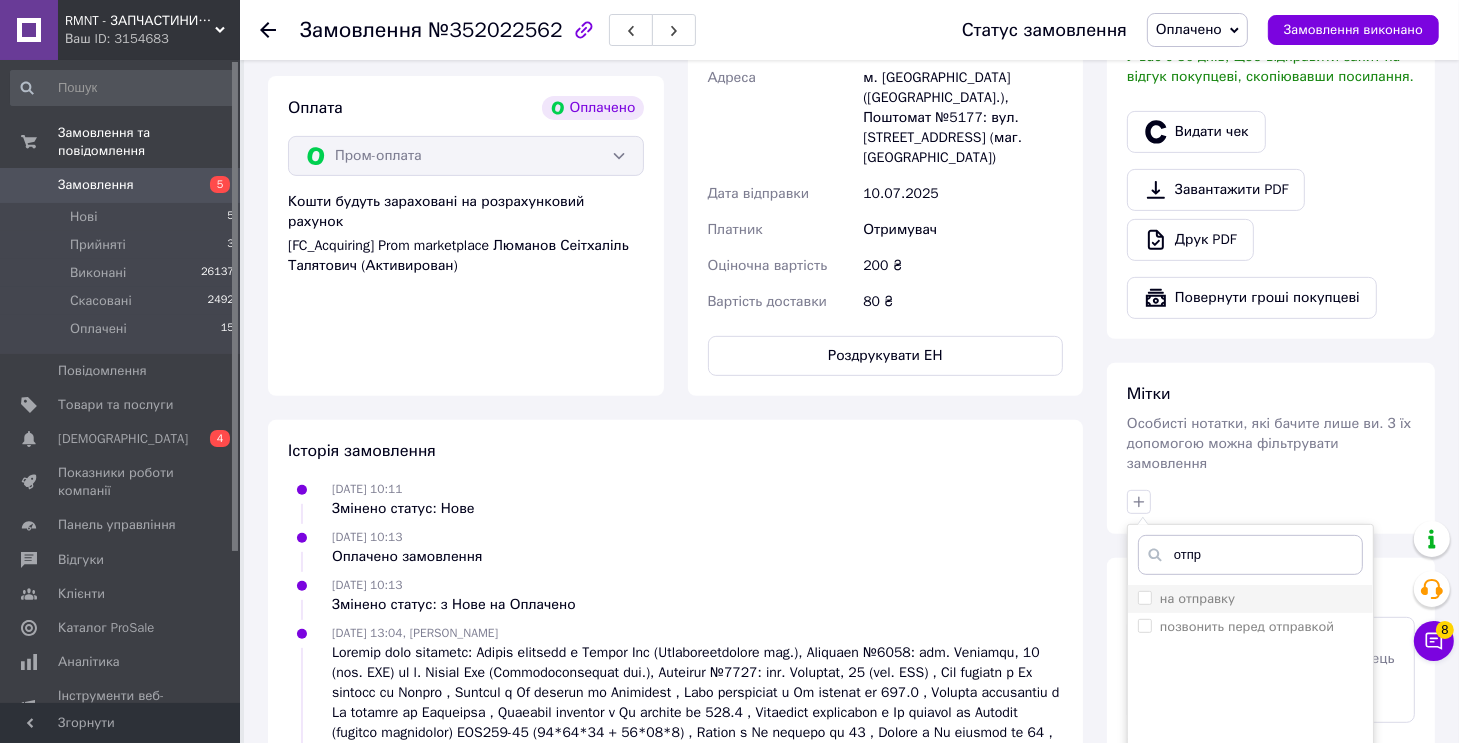 type on "отпр" 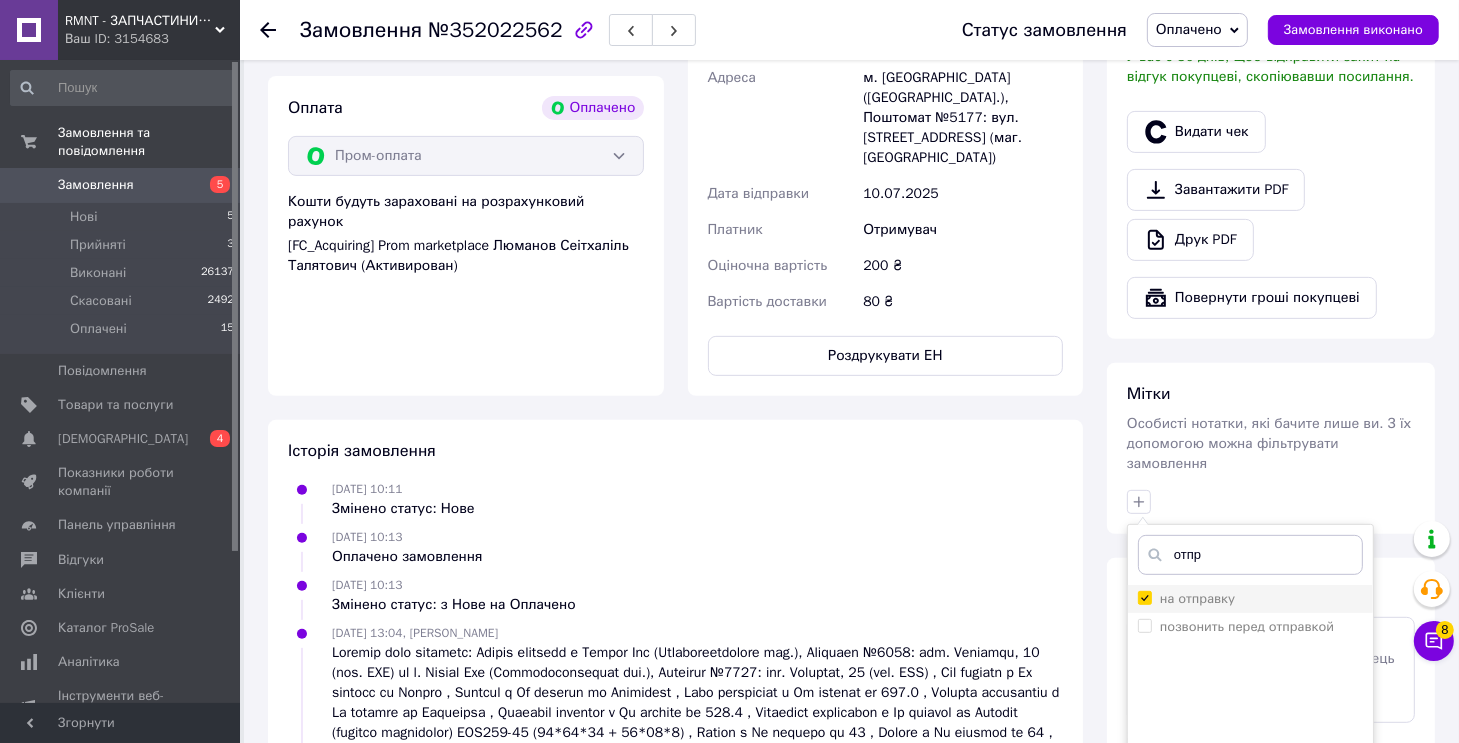 checkbox on "true" 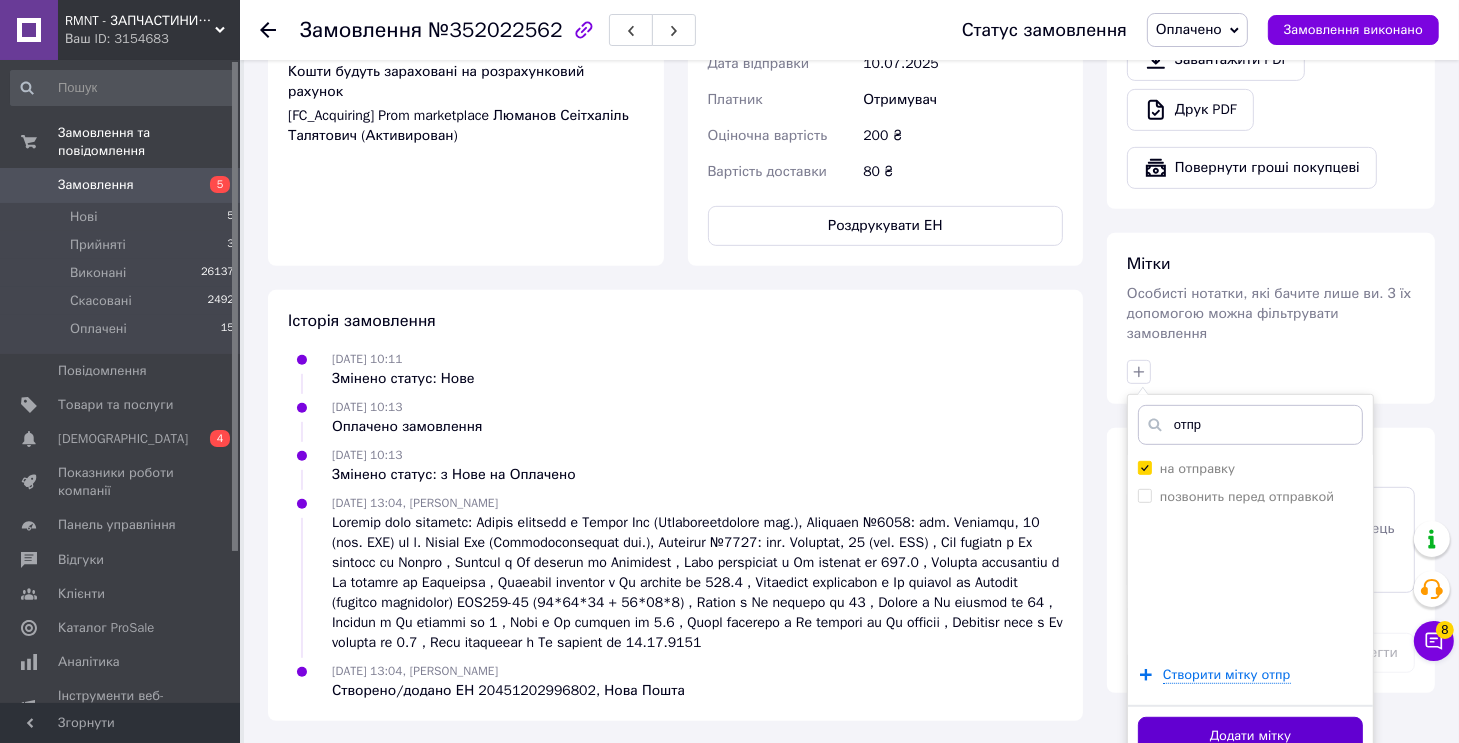drag, startPoint x: 1200, startPoint y: 716, endPoint x: 1188, endPoint y: 689, distance: 29.546574 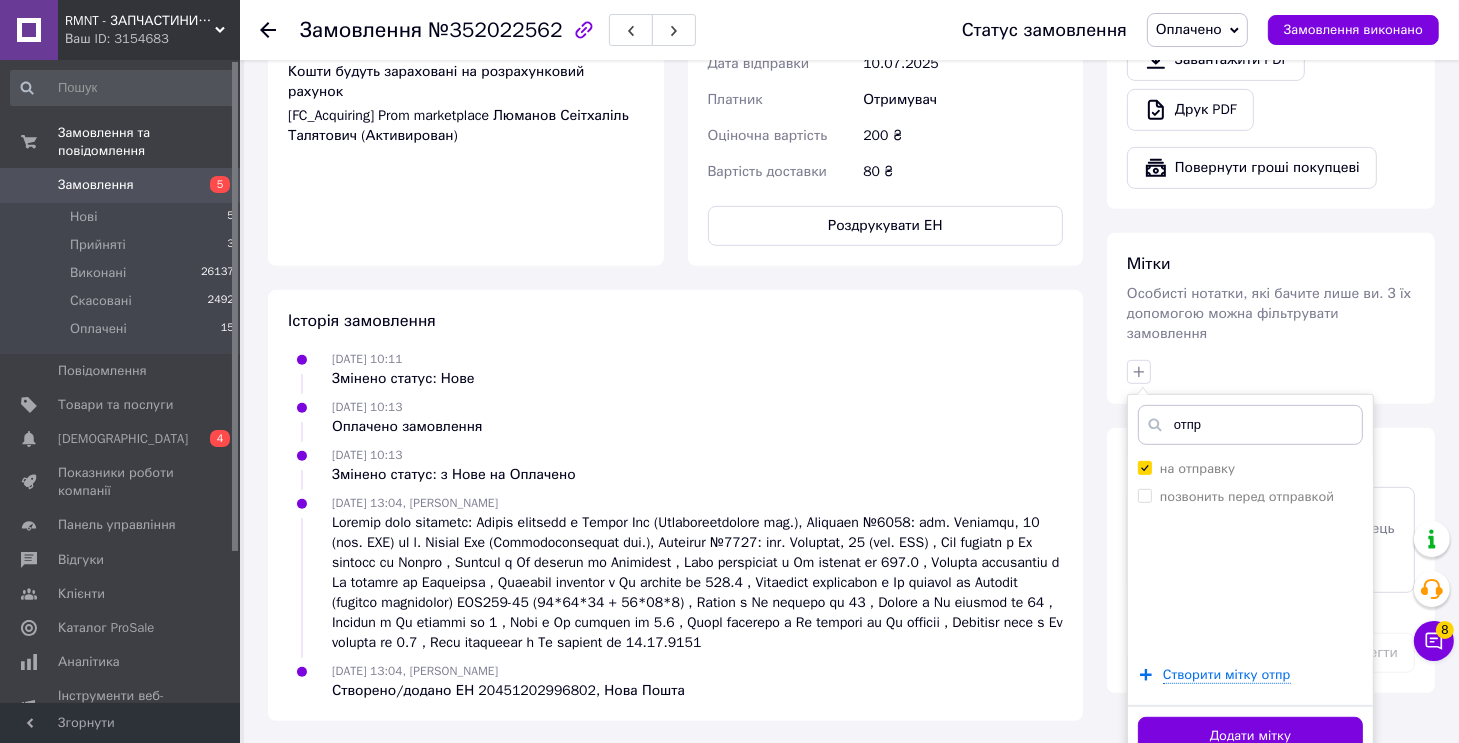 click on "Додати мітку" at bounding box center (1250, 736) 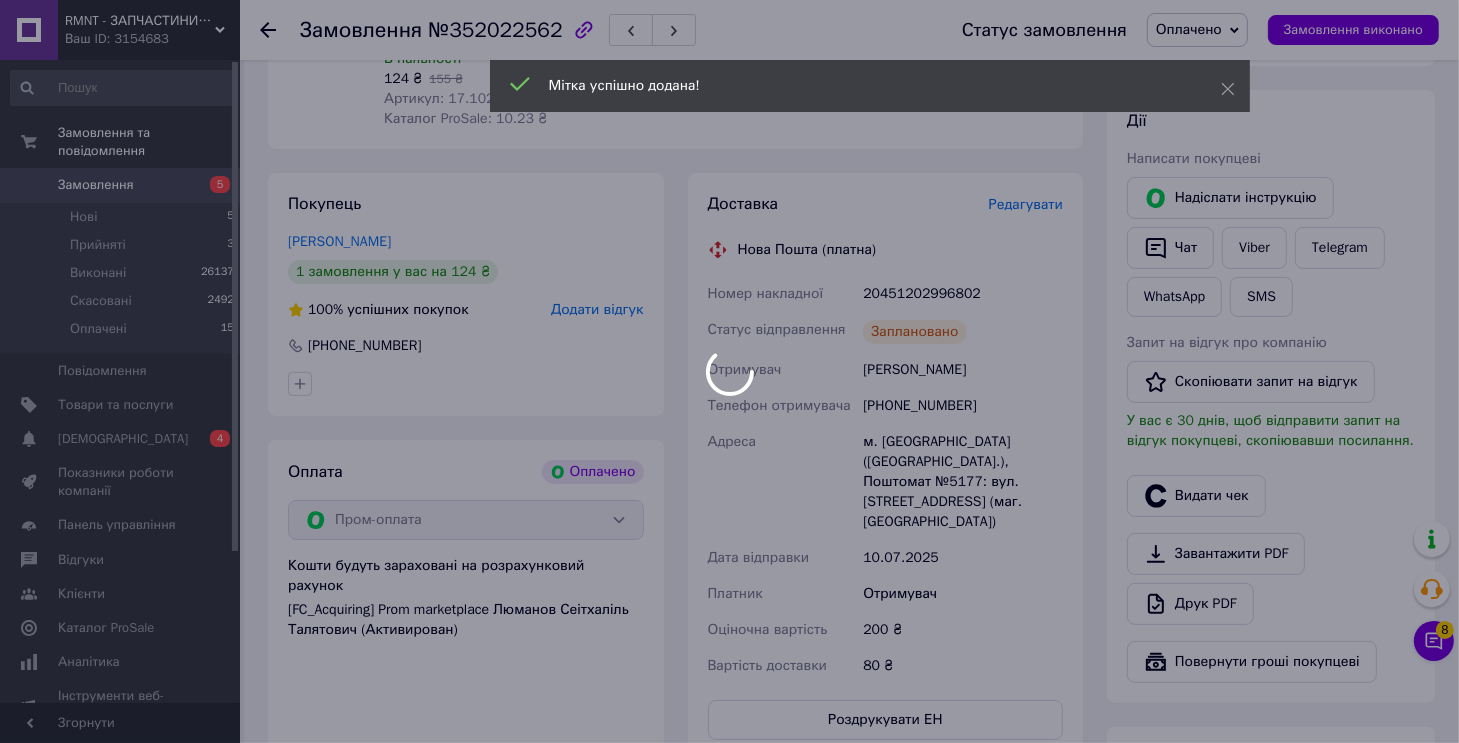 scroll, scrollTop: 216, scrollLeft: 0, axis: vertical 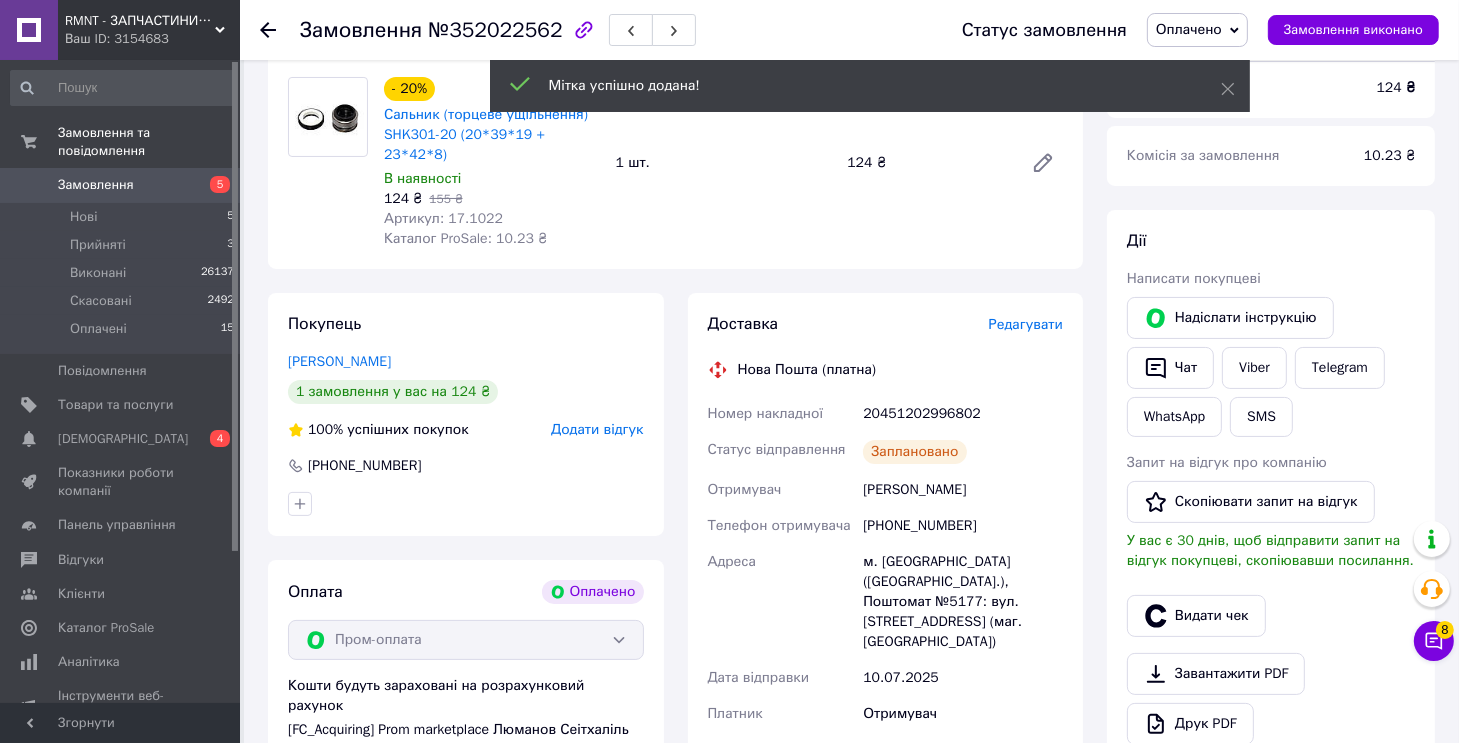 click on "20451202996802" at bounding box center (963, 414) 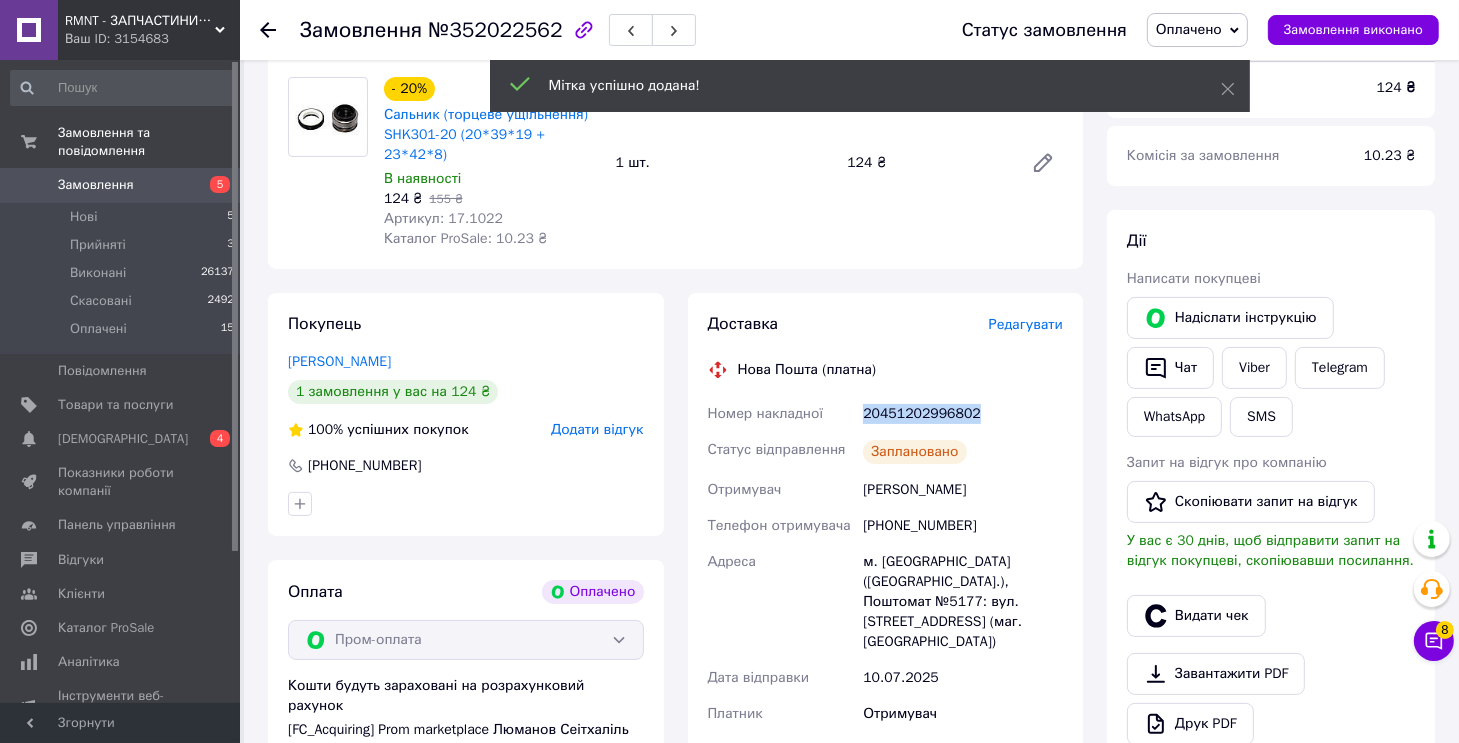 click on "20451202996802" at bounding box center (963, 414) 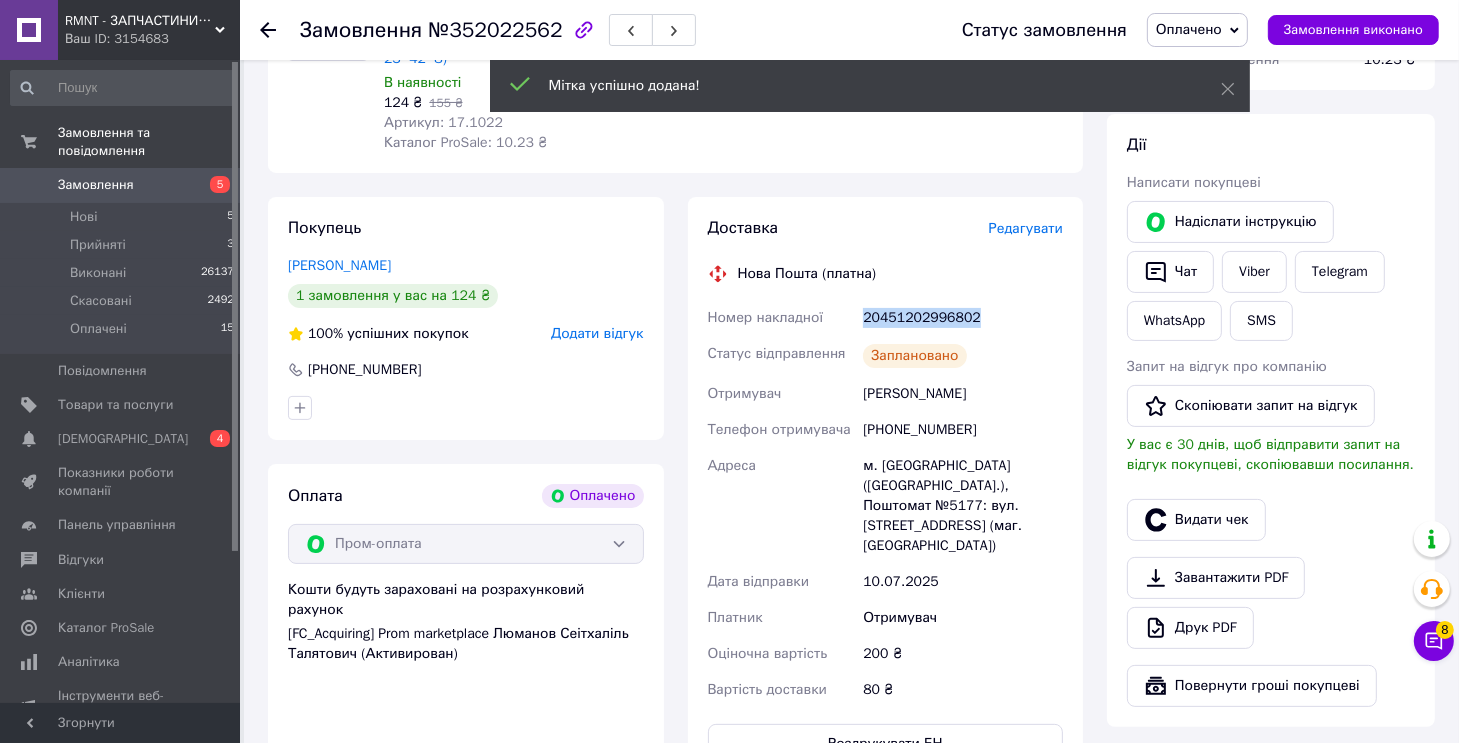 scroll, scrollTop: 416, scrollLeft: 0, axis: vertical 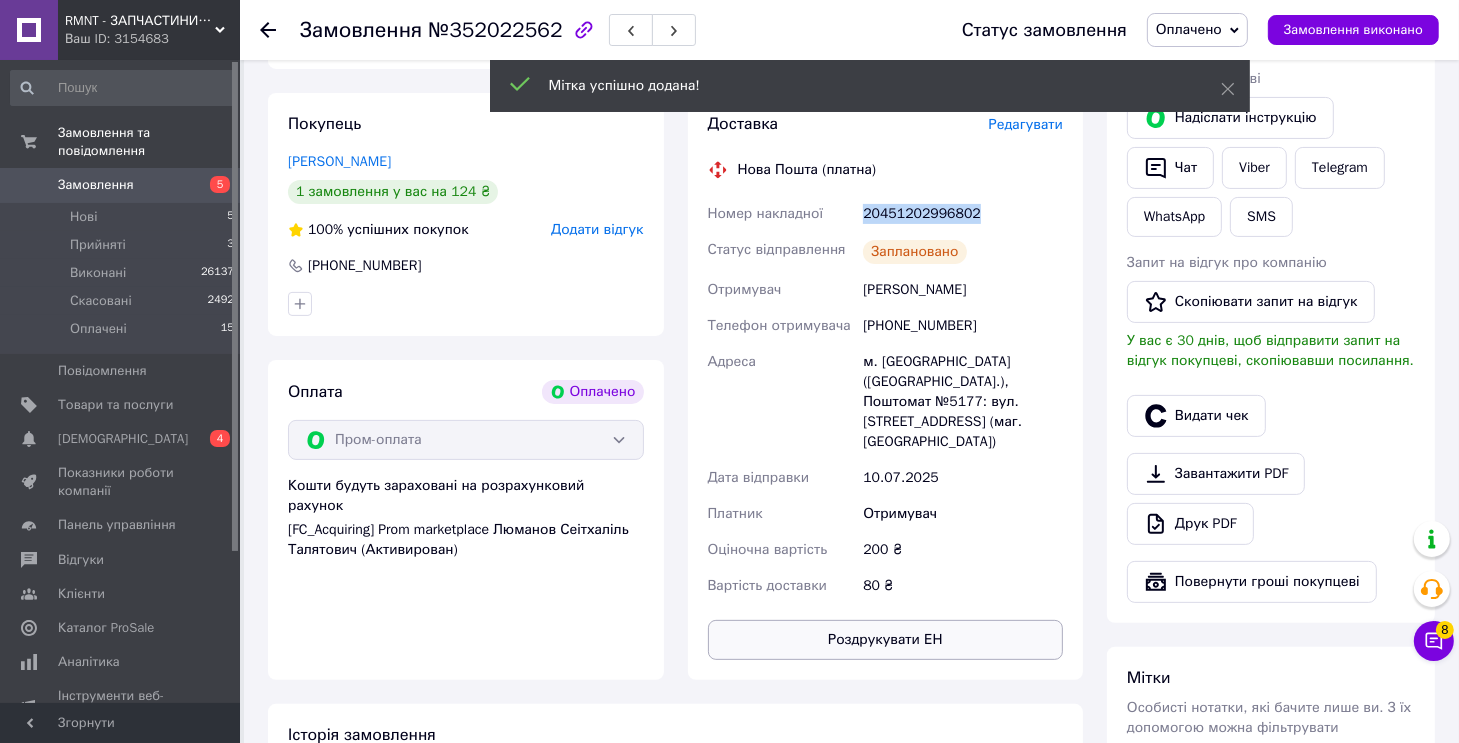 click on "Роздрукувати ЕН" at bounding box center (886, 640) 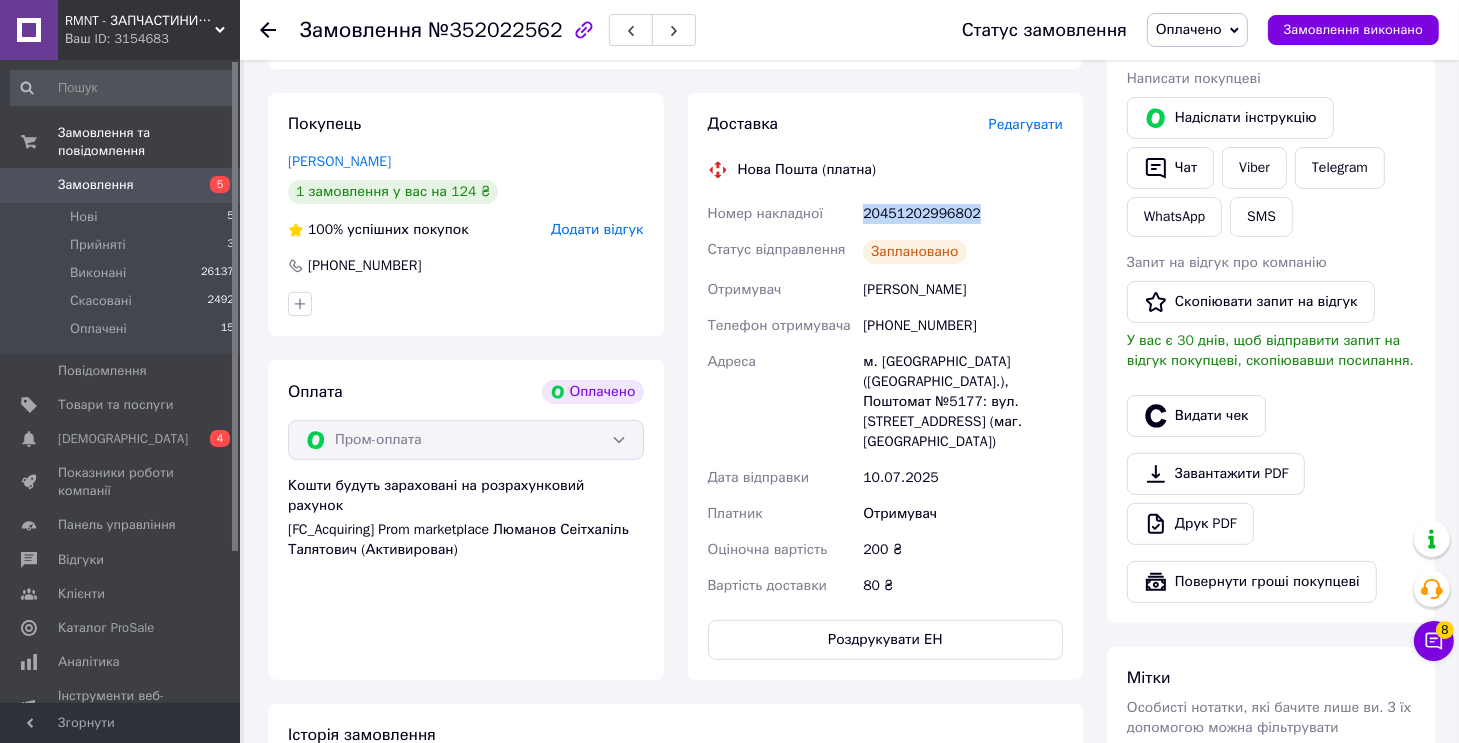 type 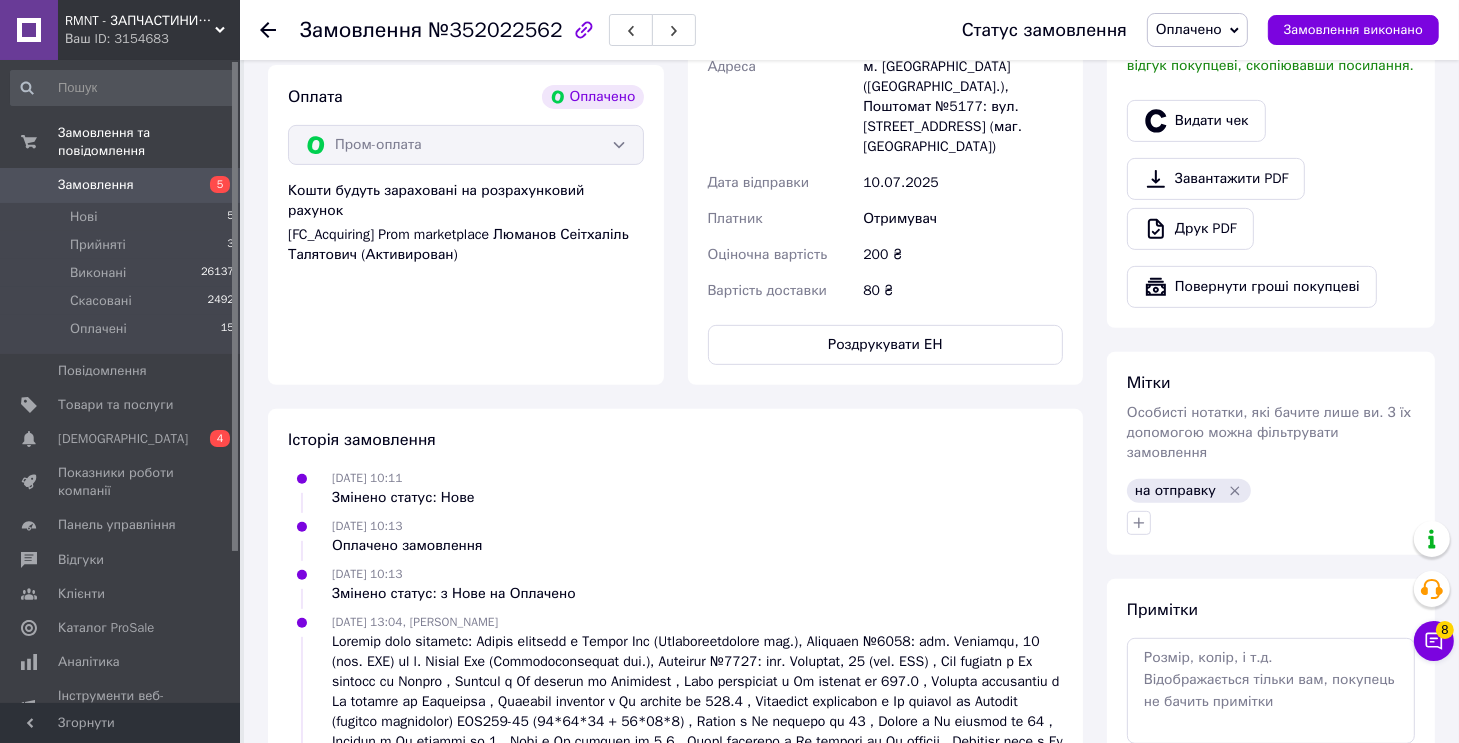 scroll, scrollTop: 864, scrollLeft: 0, axis: vertical 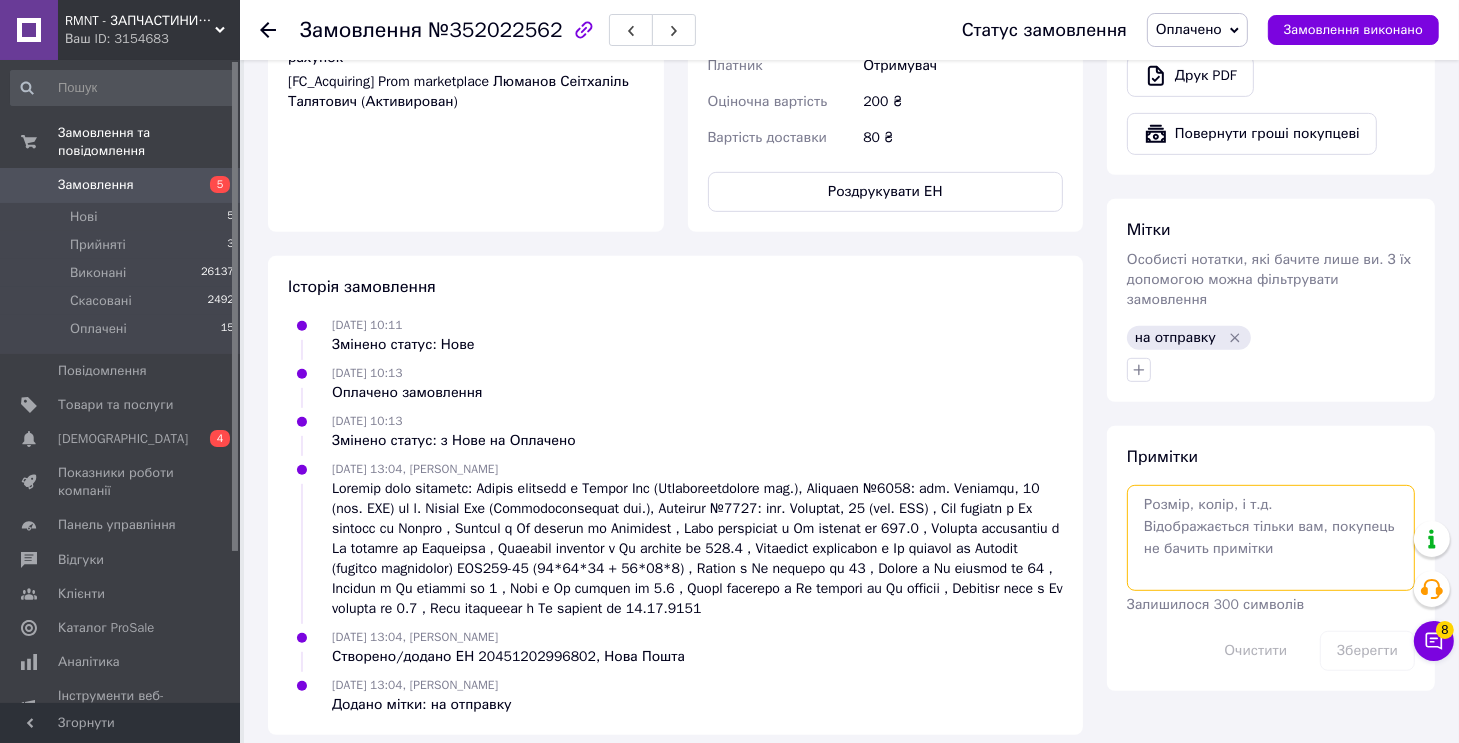 drag, startPoint x: 1245, startPoint y: 519, endPoint x: 1271, endPoint y: 579, distance: 65.39113 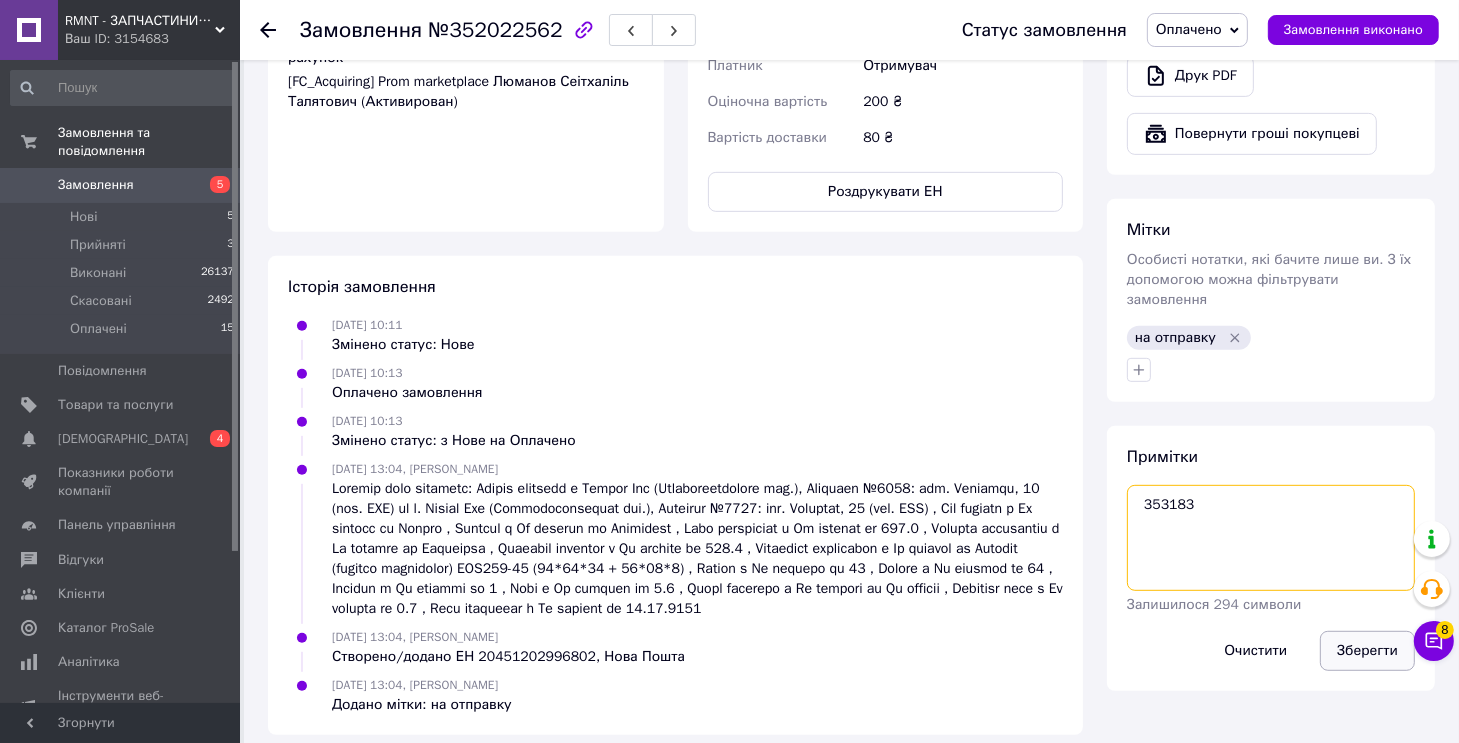 type on "353183" 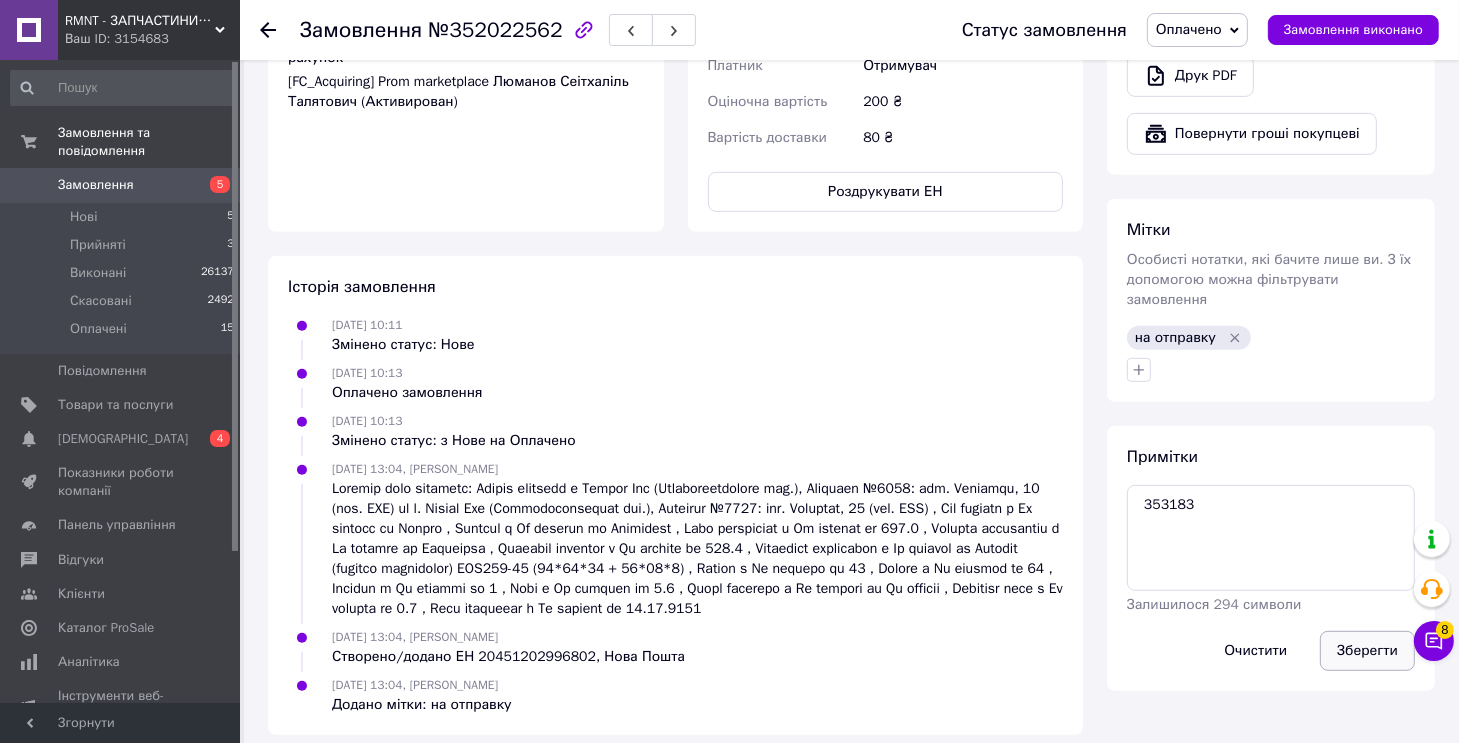 click on "Зберегти" at bounding box center (1367, 651) 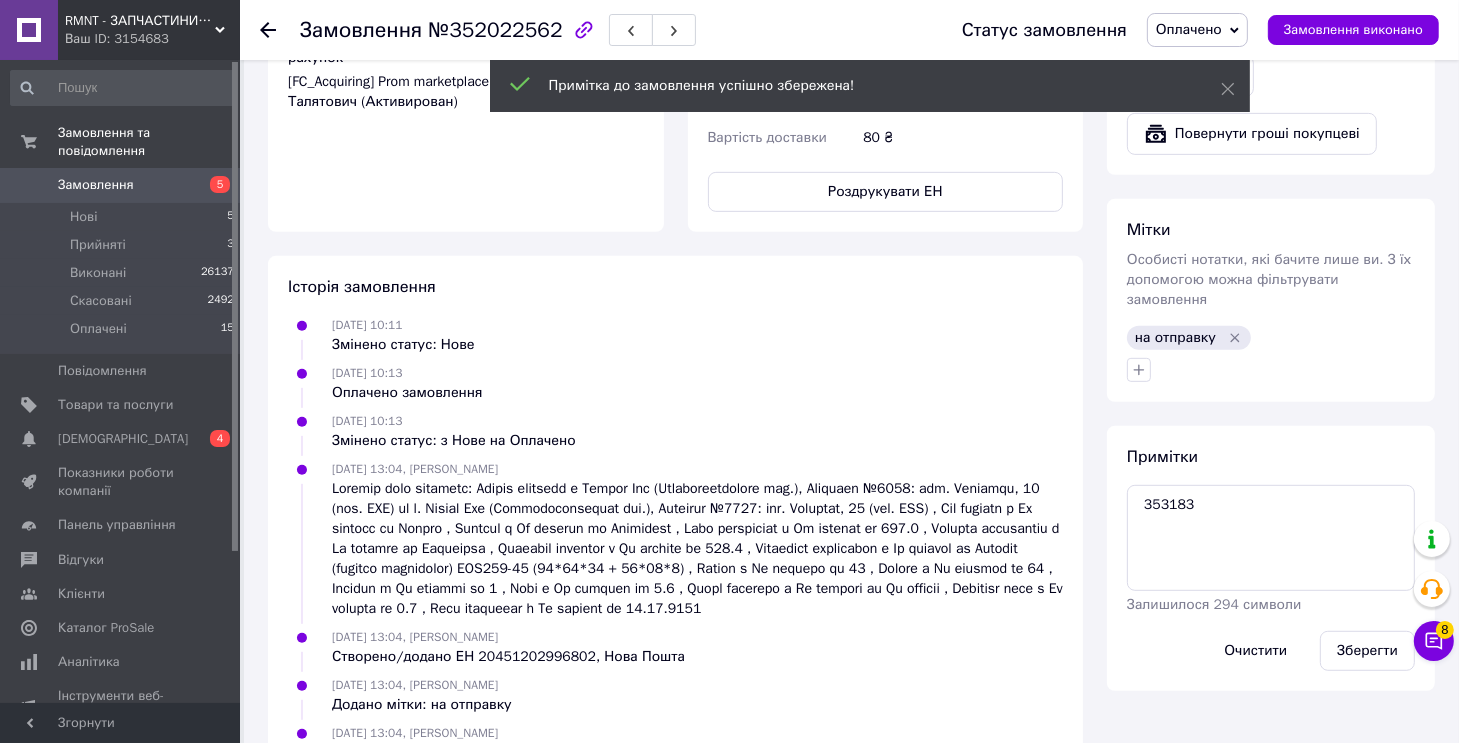 click on "Замовлення виконано" at bounding box center [1353, 30] 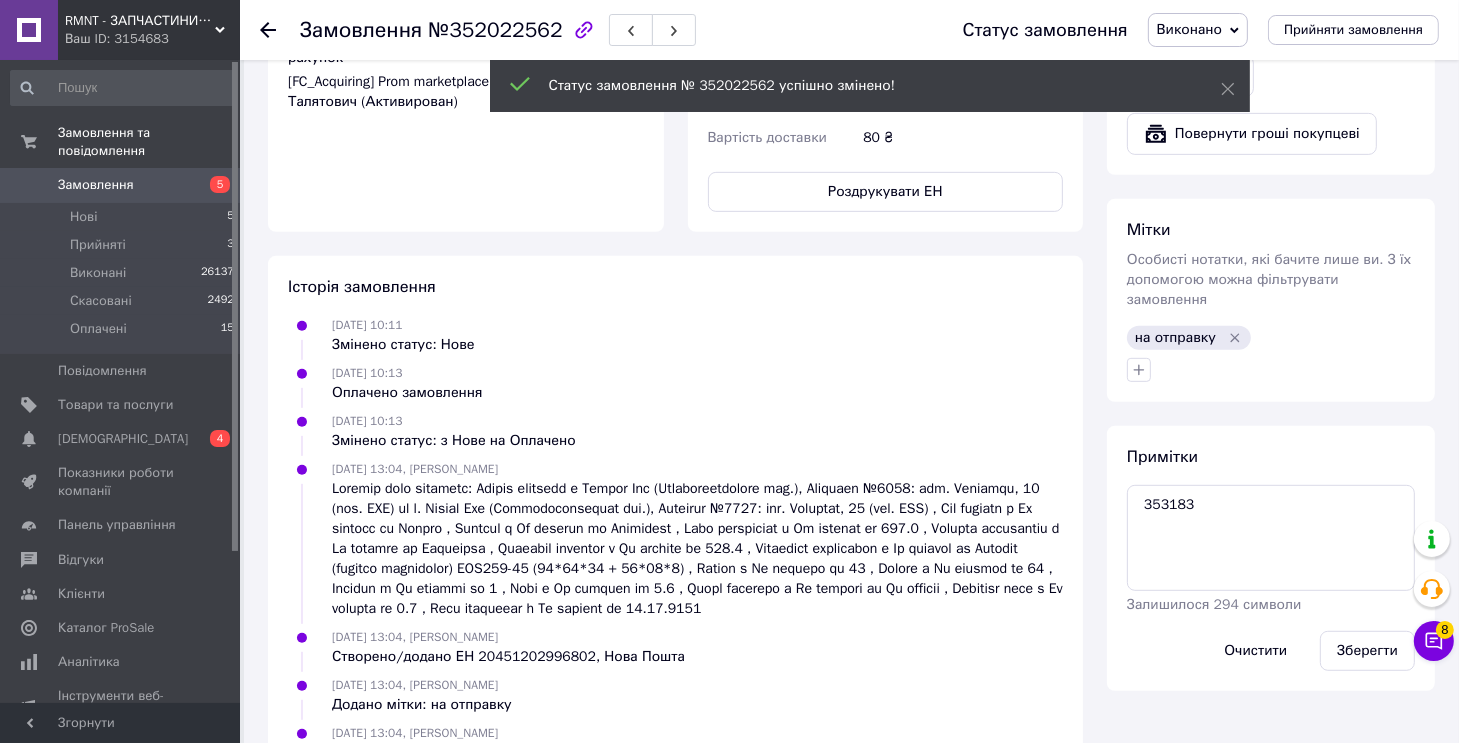 click on "10.07.2025 10:13 Оплачено замовлення" at bounding box center (675, 383) 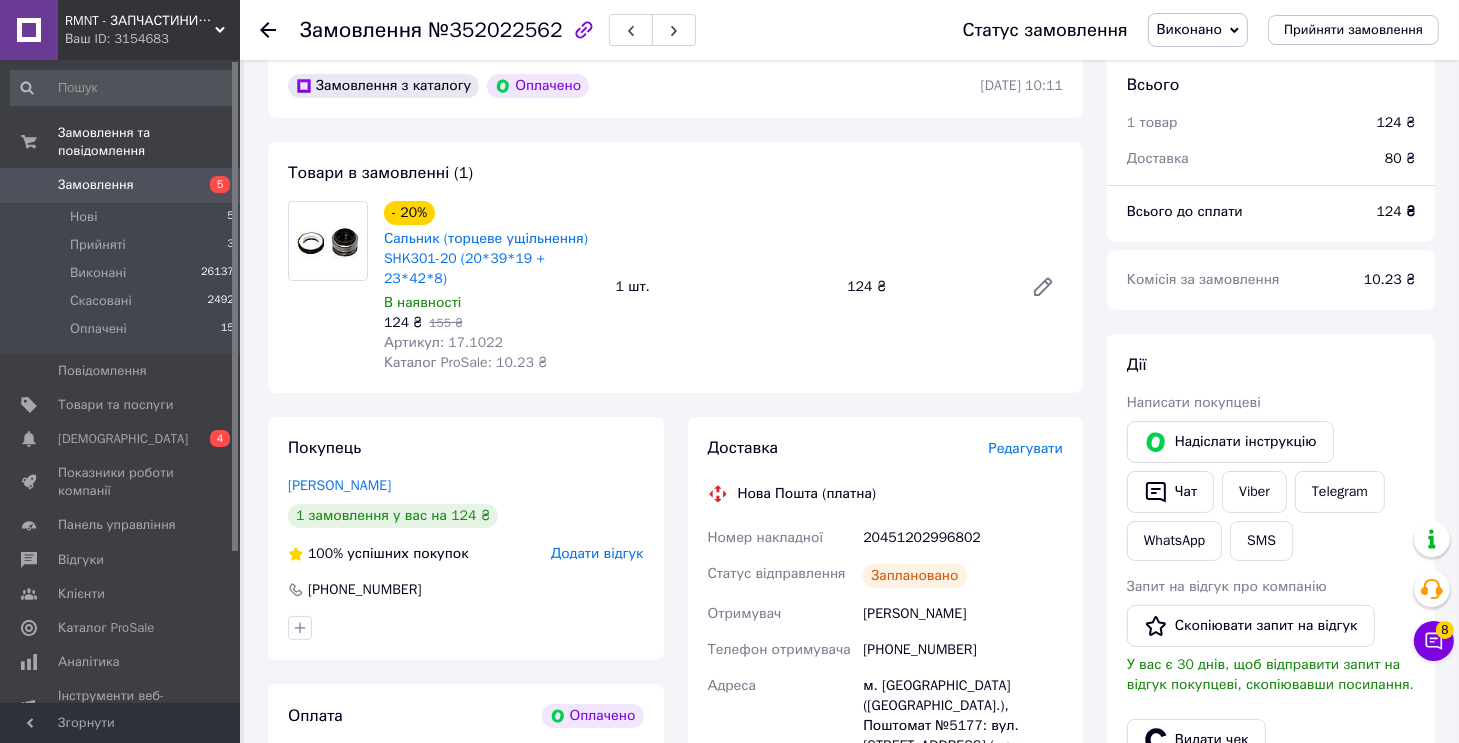 scroll, scrollTop: 0, scrollLeft: 0, axis: both 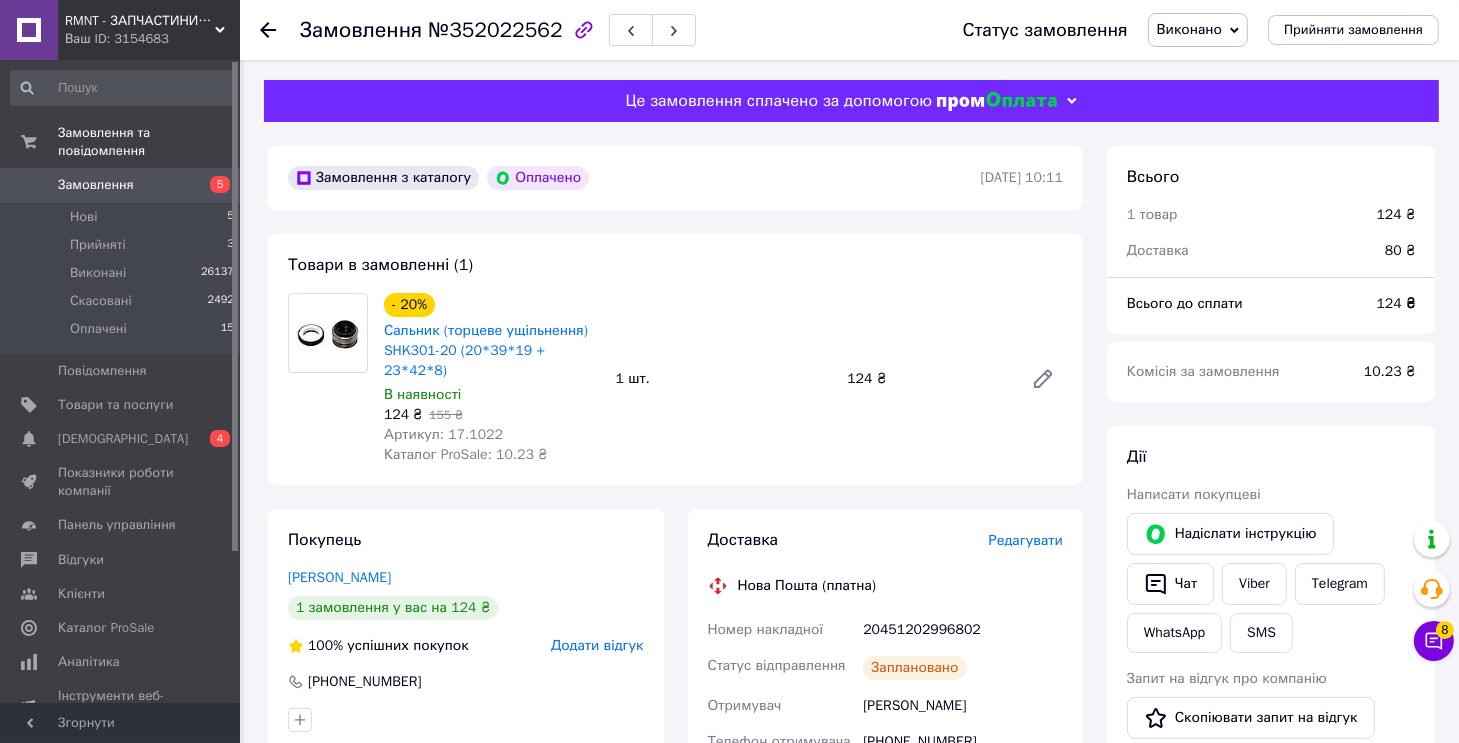 drag, startPoint x: 861, startPoint y: 258, endPoint x: 870, endPoint y: 263, distance: 10.29563 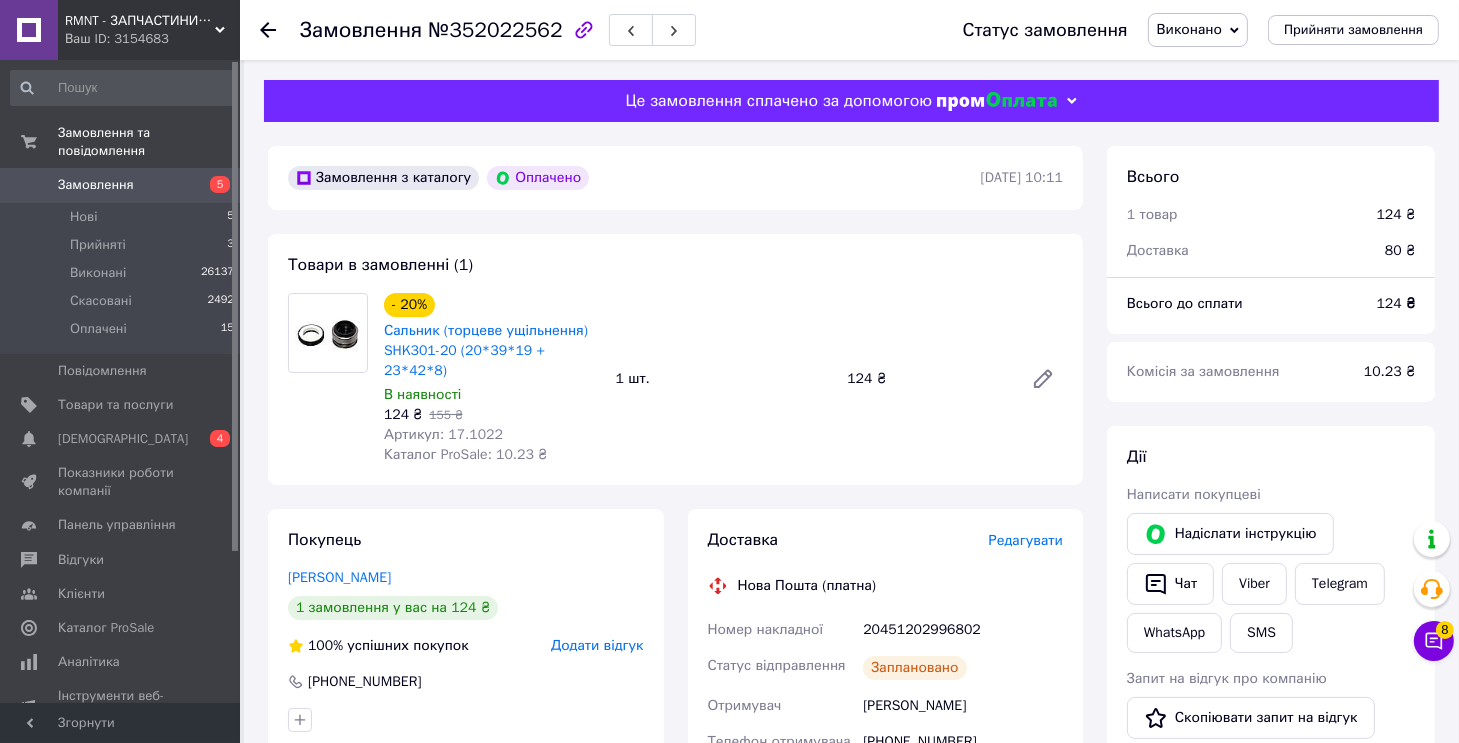 click on "Товари в замовленні (1) - 20% Сальник (торцеве ущільнення) SHK301-20 (20*39*19 + 23*42*8) В наявності 124 ₴   155 ₴ Артикул: 17.1022 Каталог ProSale: 10.23 ₴  1 шт. 124 ₴" at bounding box center [675, 359] 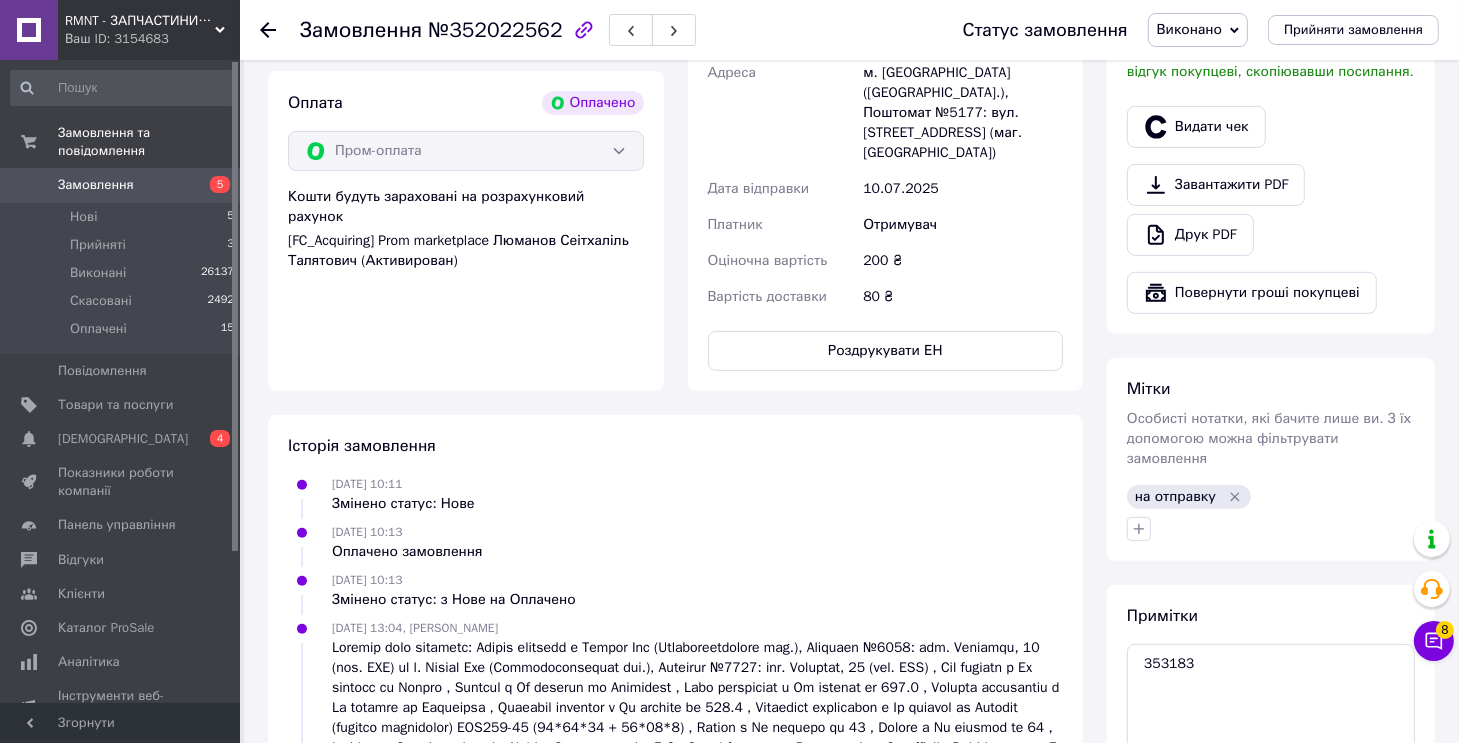 scroll, scrollTop: 912, scrollLeft: 0, axis: vertical 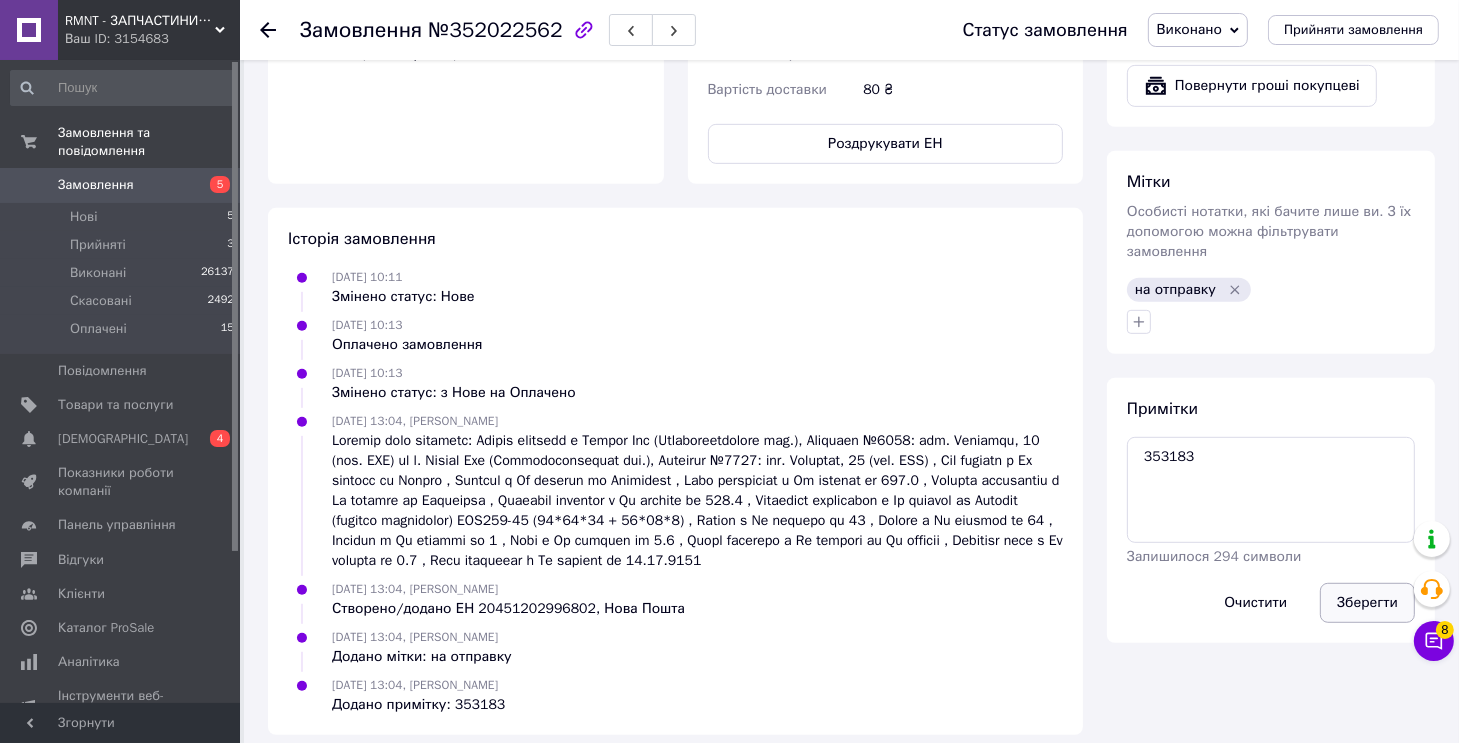 click on "Зберегти" at bounding box center [1367, 603] 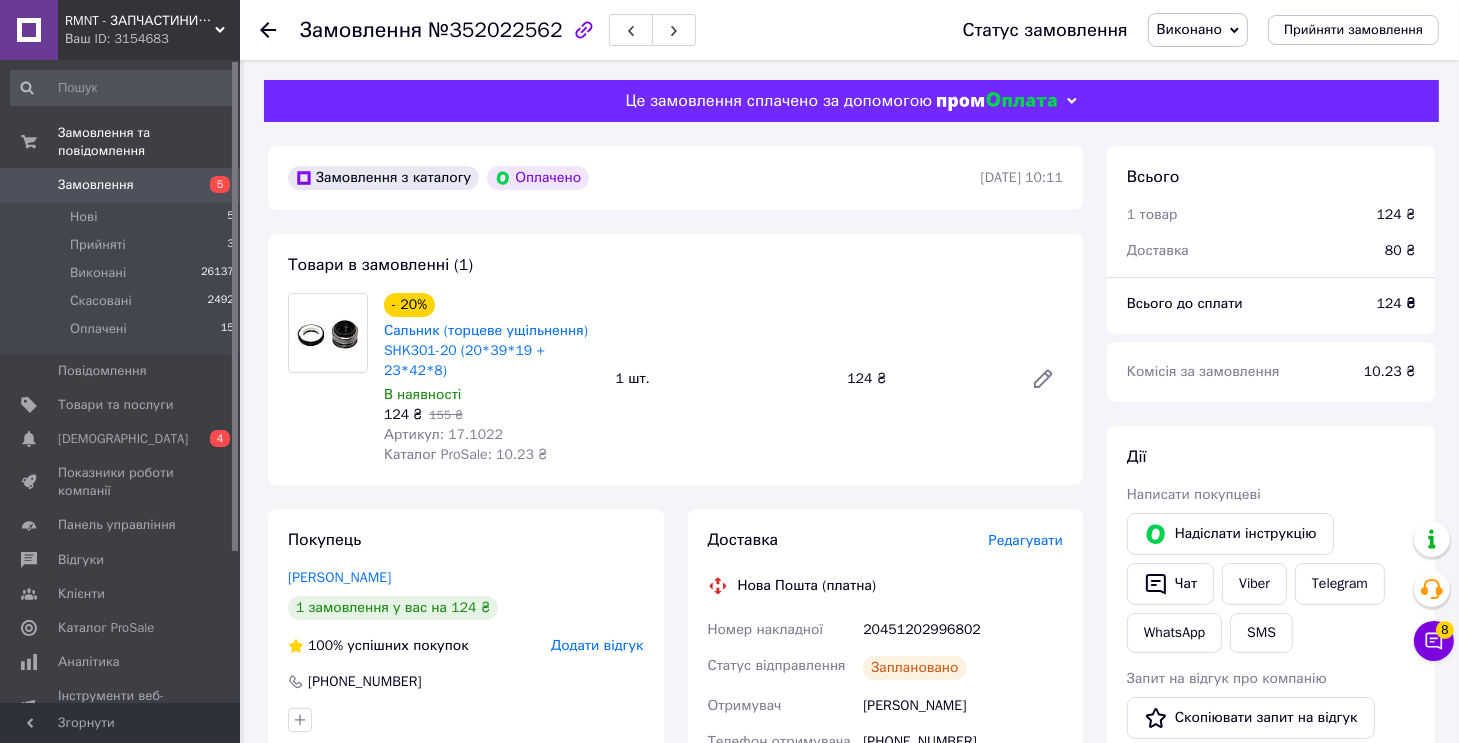 scroll, scrollTop: 0, scrollLeft: 0, axis: both 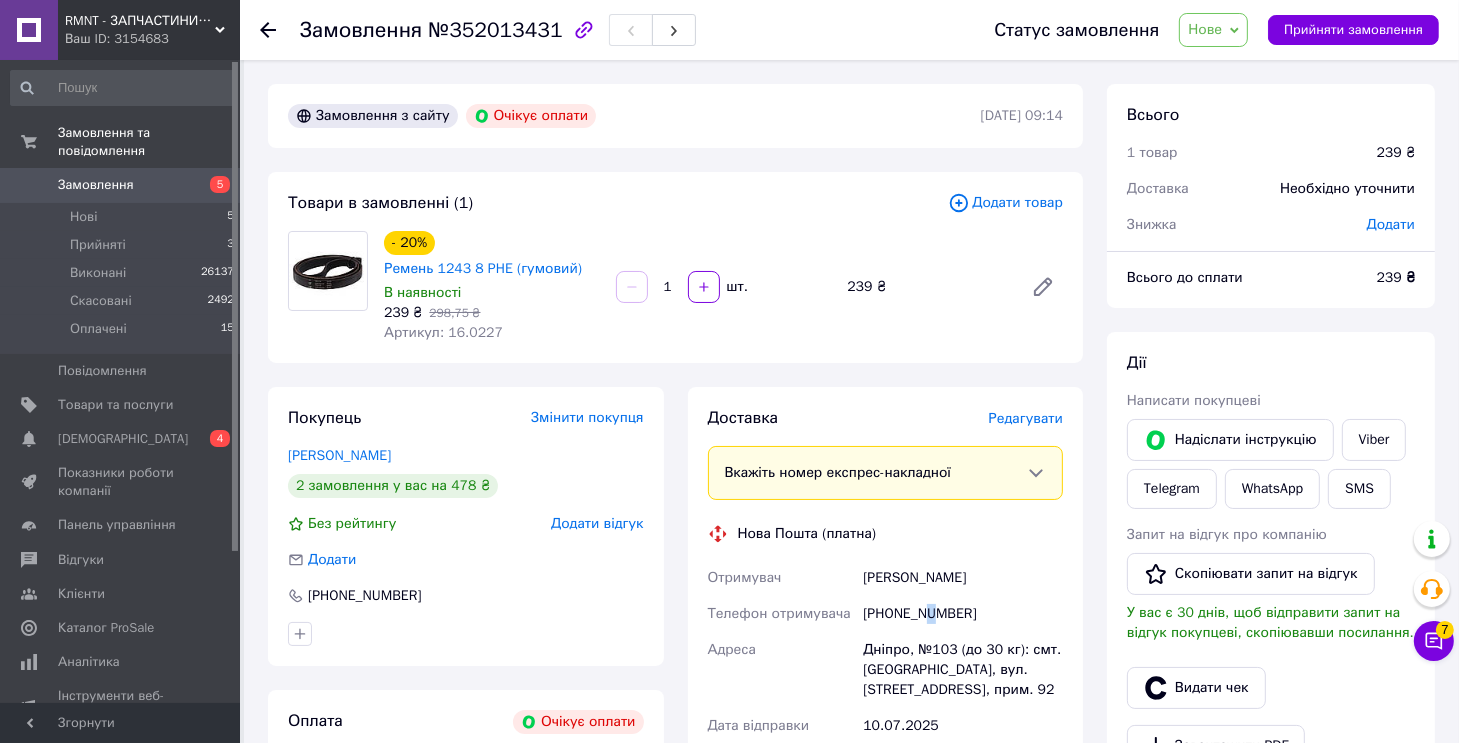 click on "[PHONE_NUMBER]" at bounding box center (963, 614) 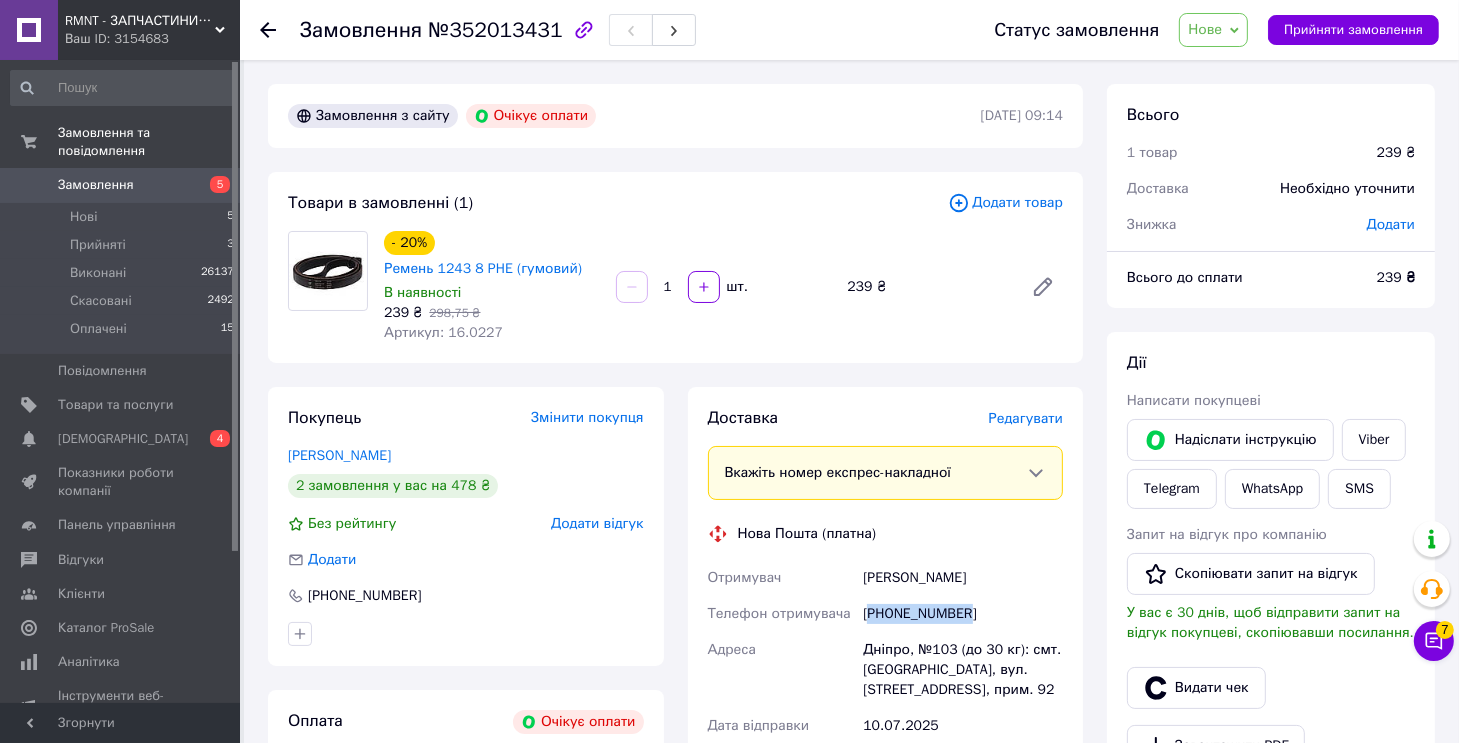 click on "[PHONE_NUMBER]" at bounding box center [963, 614] 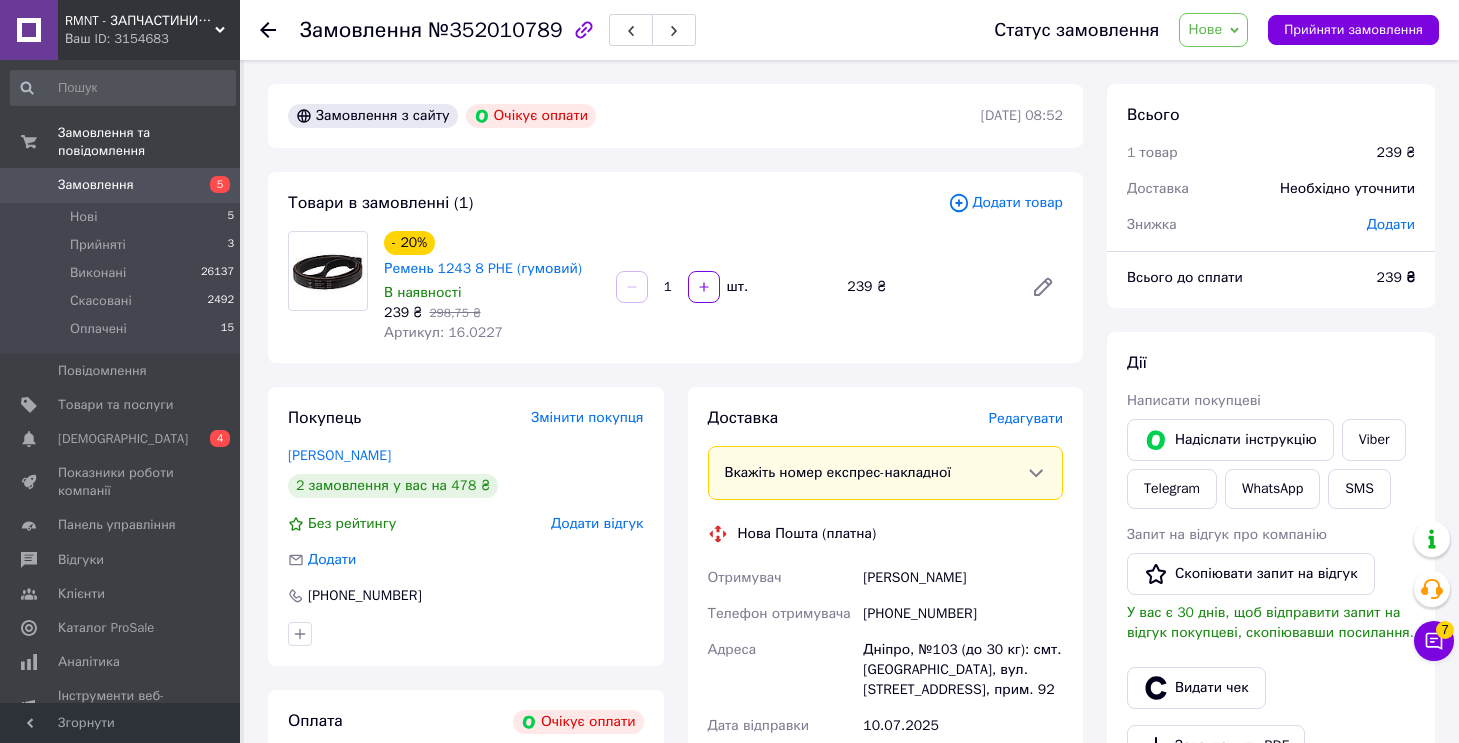 scroll, scrollTop: 0, scrollLeft: 0, axis: both 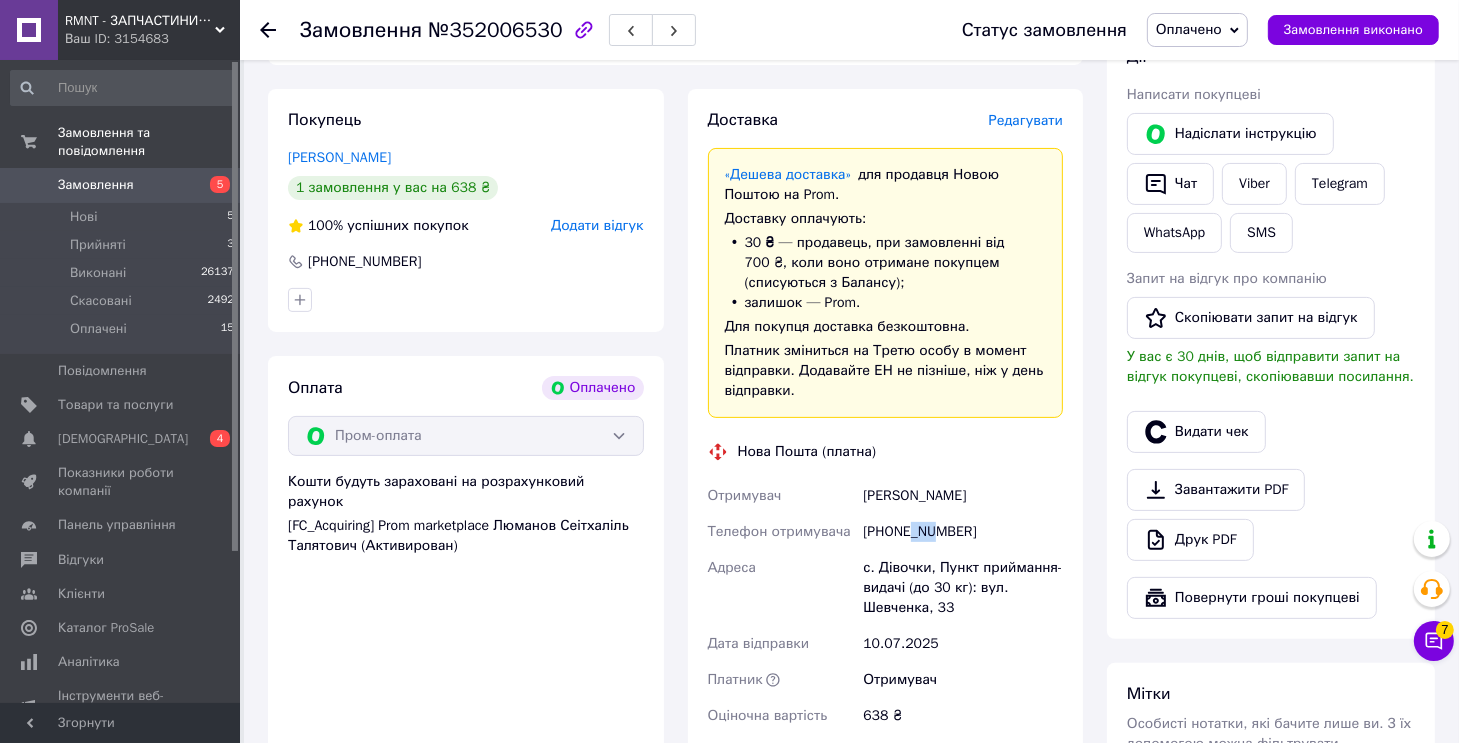 drag, startPoint x: 912, startPoint y: 535, endPoint x: 946, endPoint y: 501, distance: 48.08326 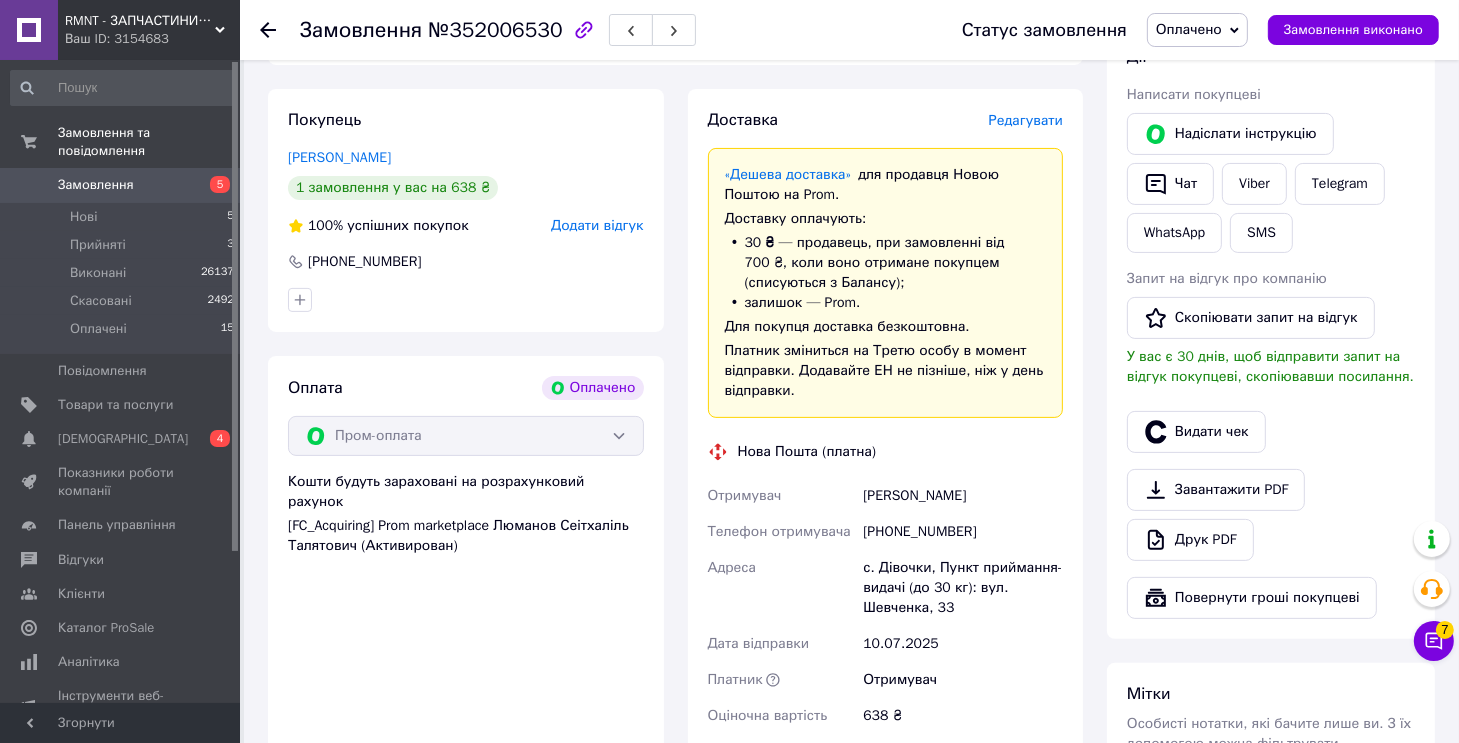 drag, startPoint x: 620, startPoint y: 85, endPoint x: 620, endPoint y: 101, distance: 16 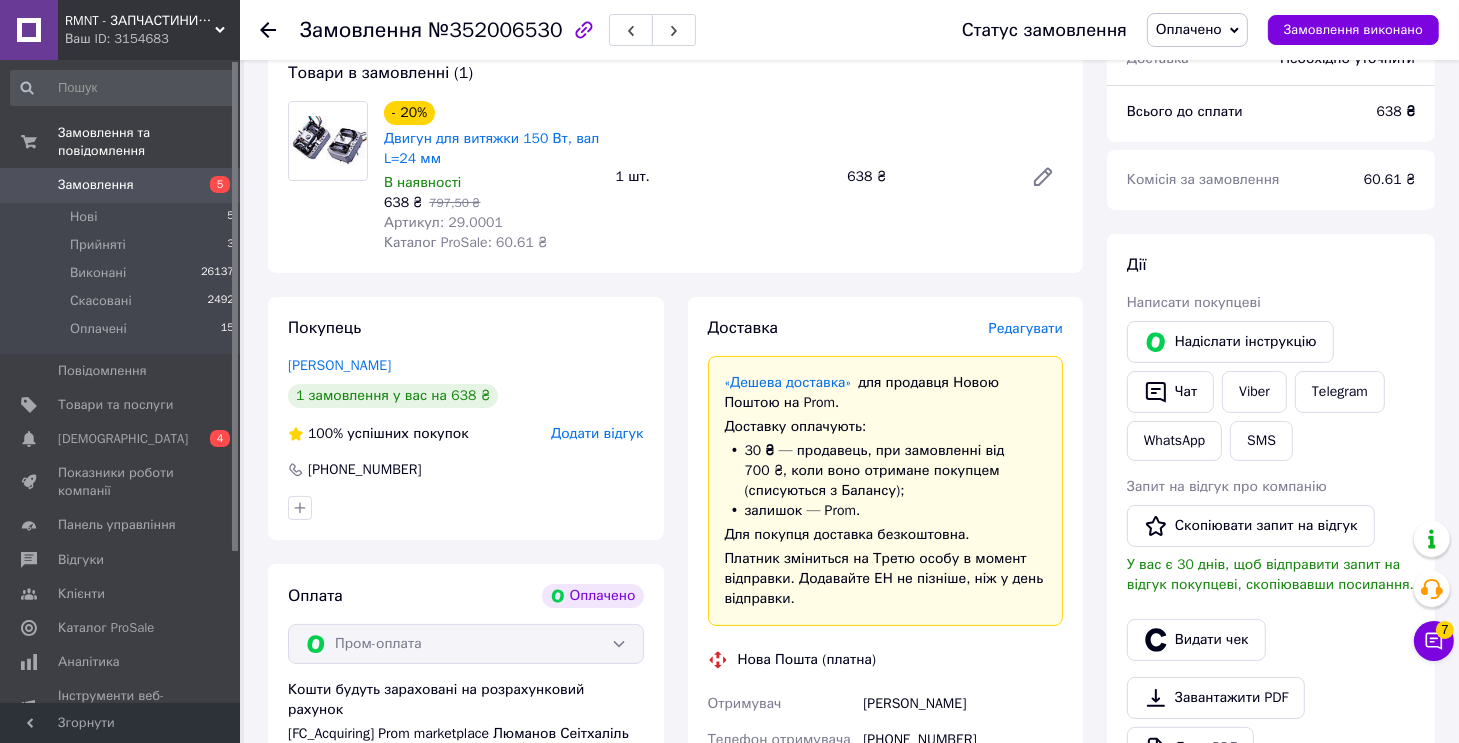 scroll, scrollTop: 300, scrollLeft: 0, axis: vertical 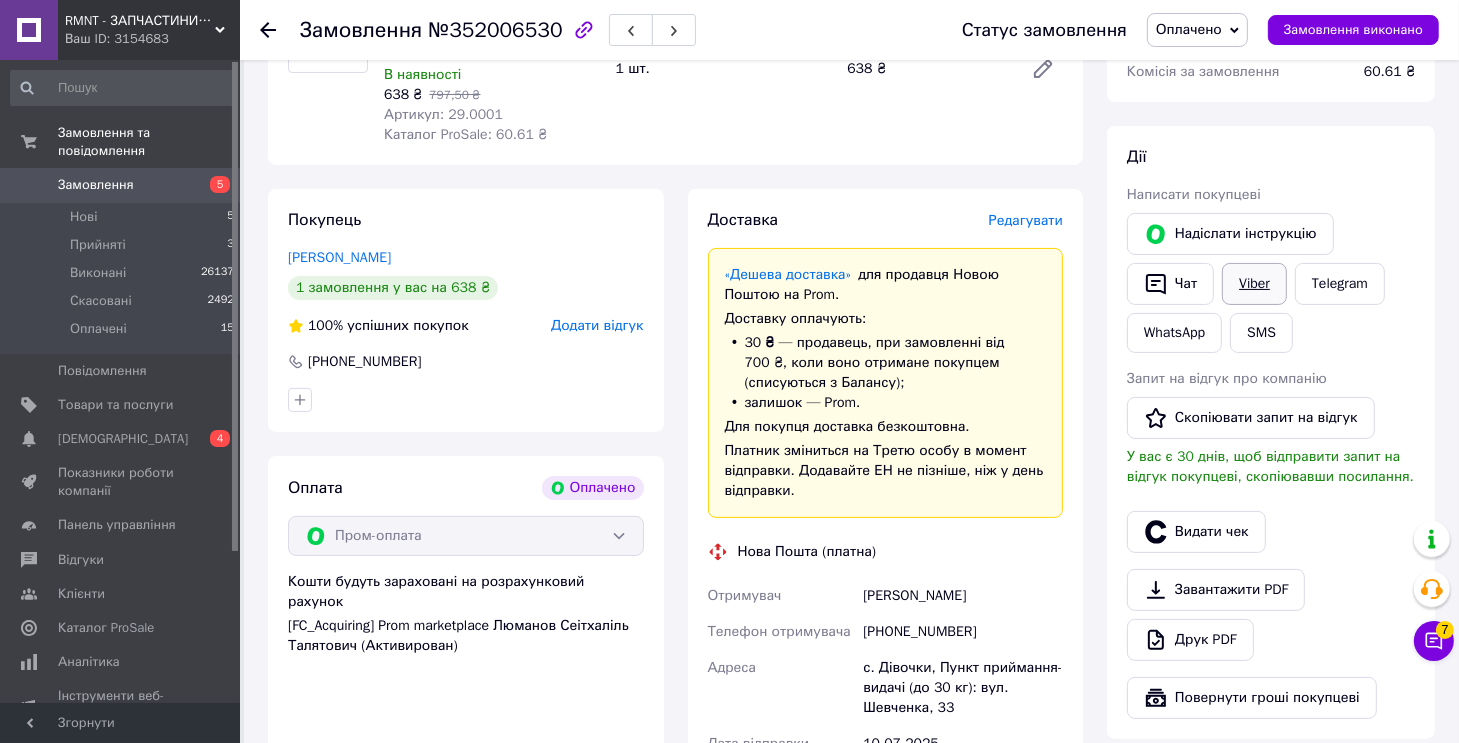 click on "Viber" at bounding box center [1254, 284] 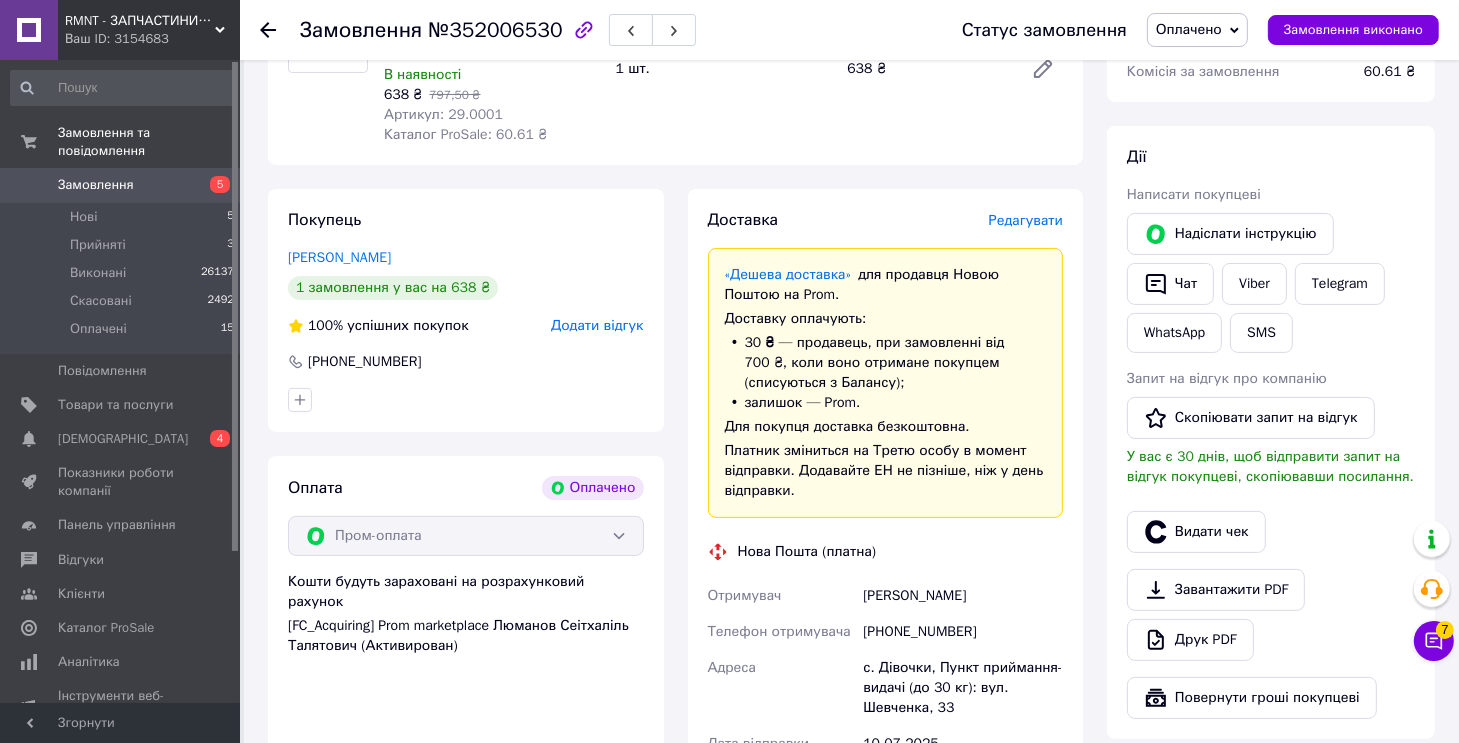 click on "№352006530" at bounding box center (495, 30) 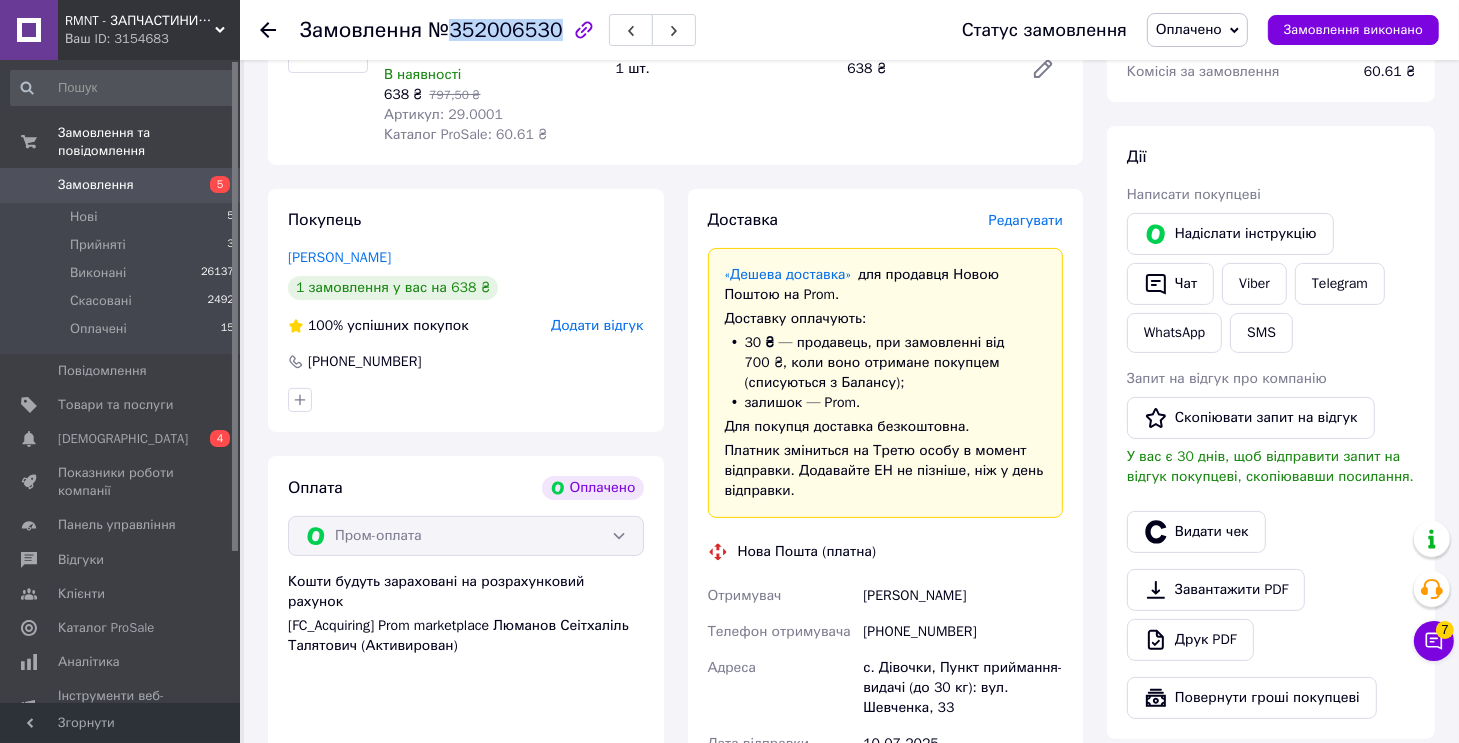 click on "№352006530" at bounding box center (495, 30) 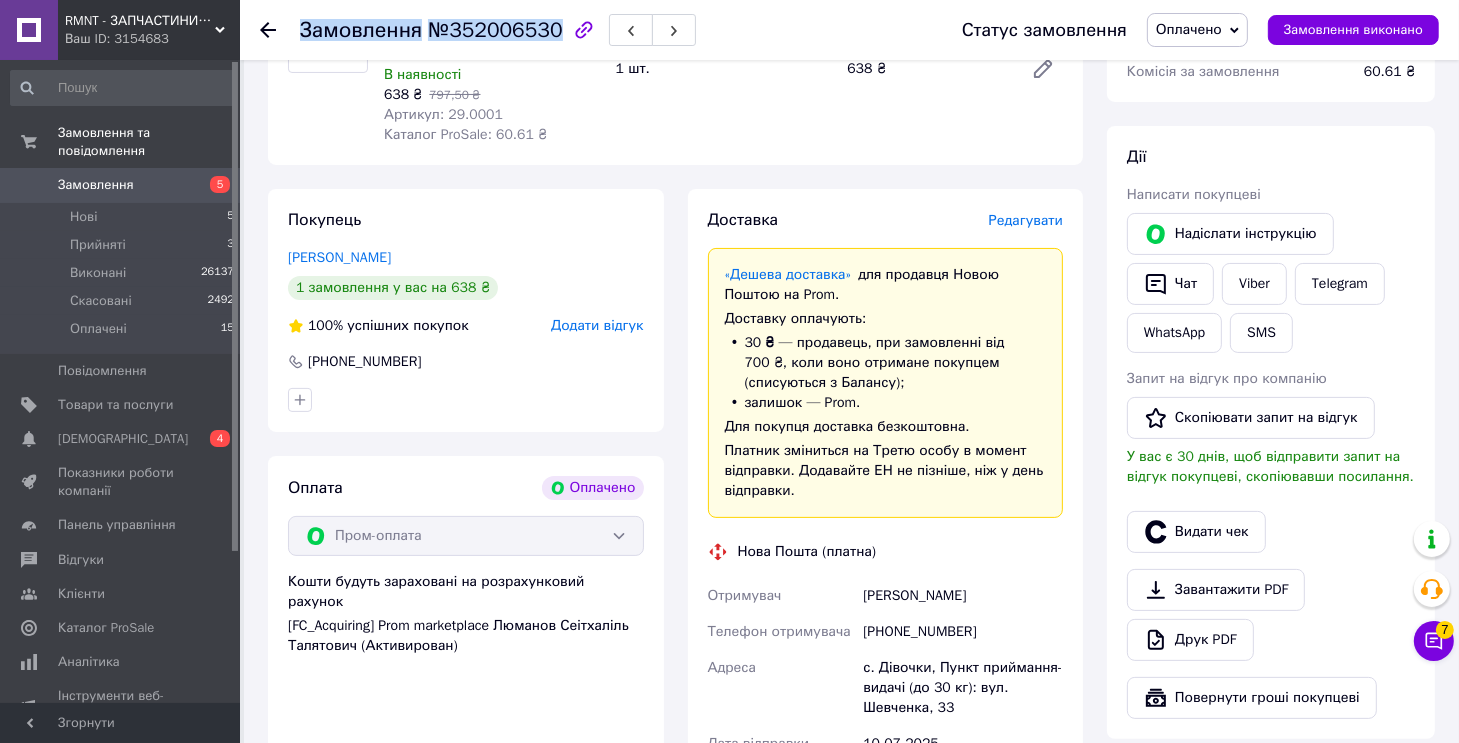 click on "№352006530" at bounding box center [495, 30] 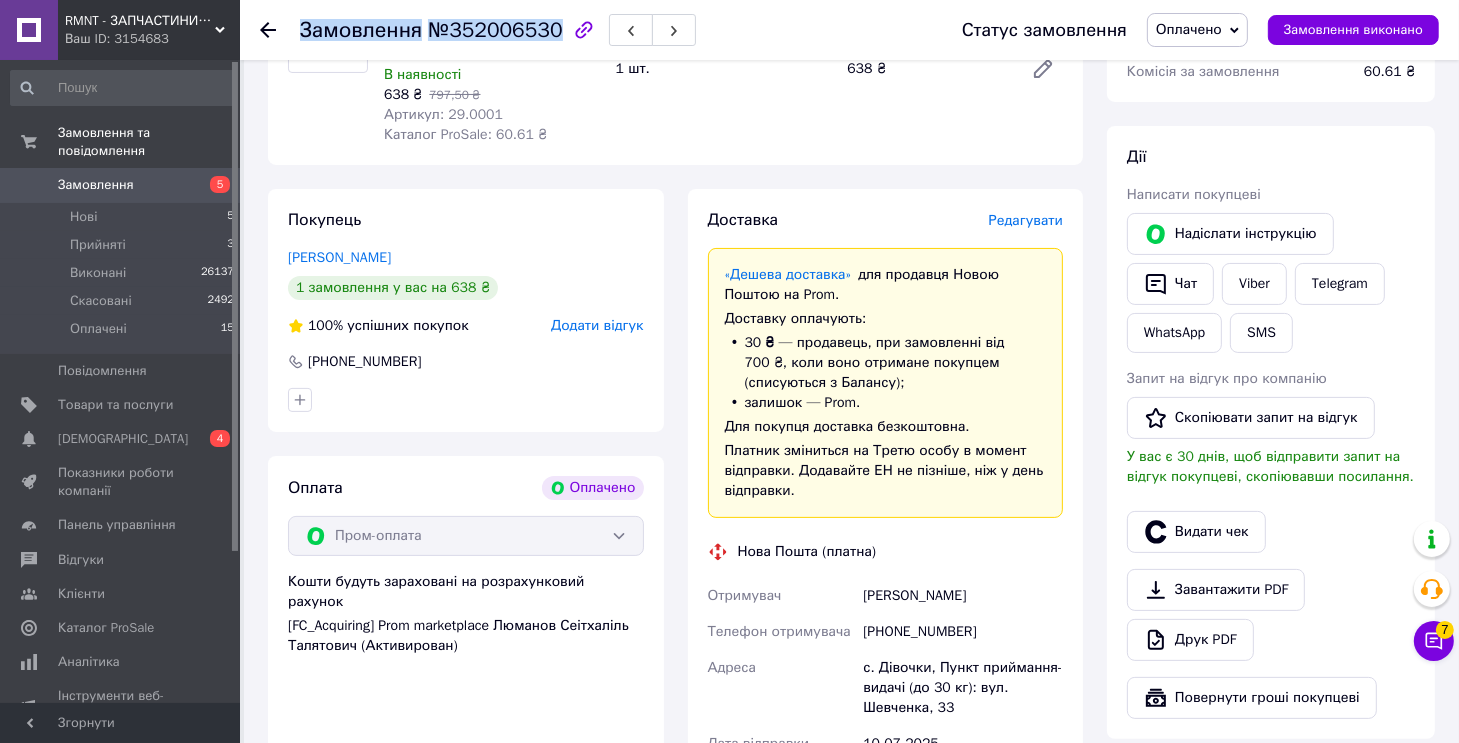 copy on "Замовлення №352006530" 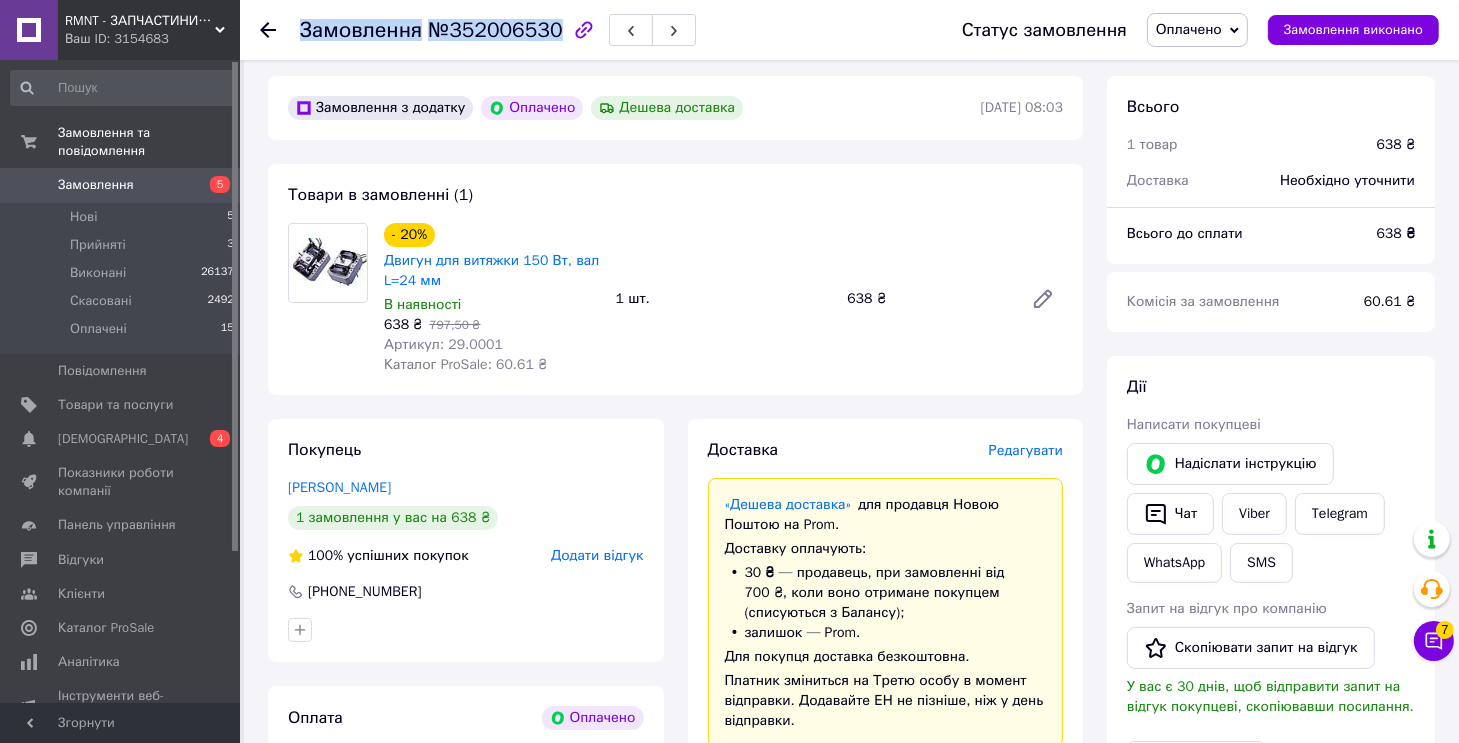 scroll, scrollTop: 0, scrollLeft: 0, axis: both 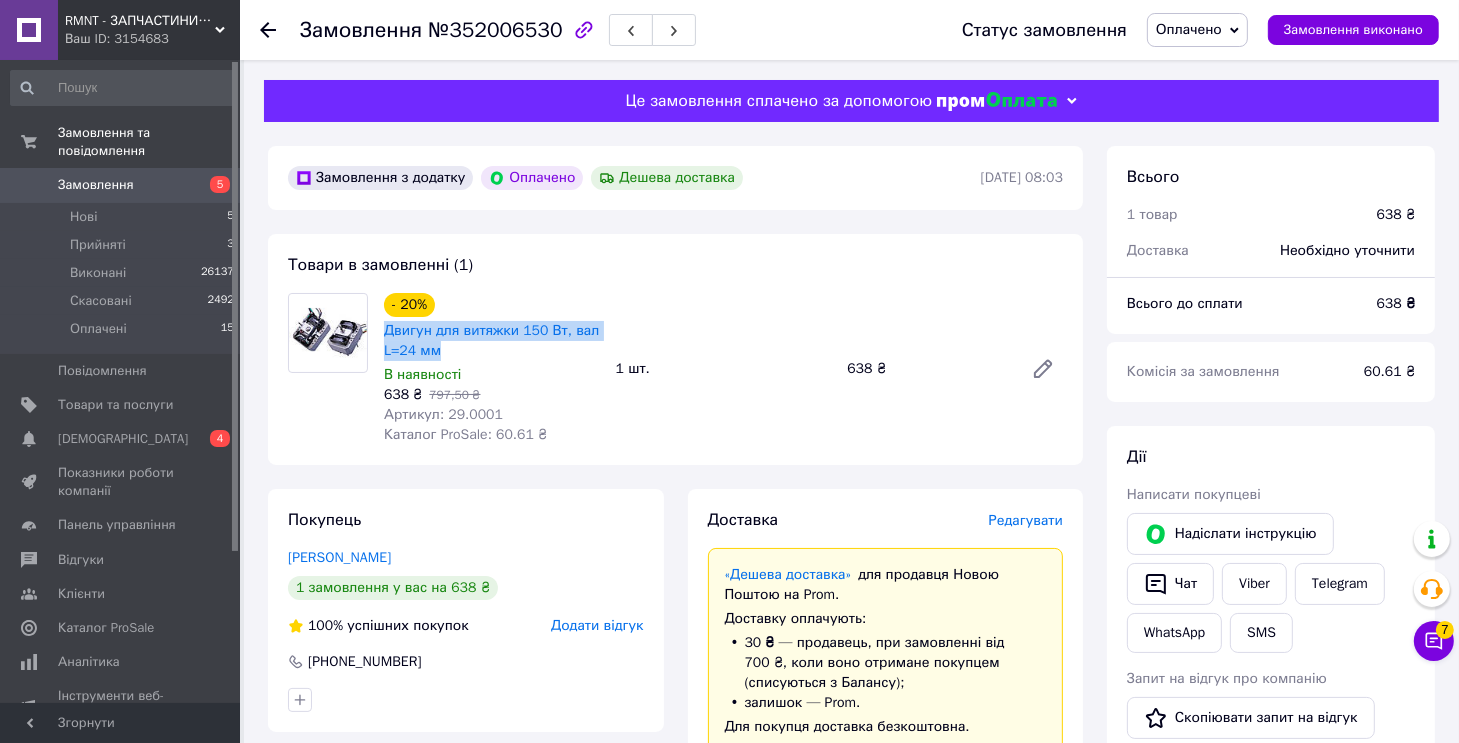 drag, startPoint x: 442, startPoint y: 349, endPoint x: 381, endPoint y: 338, distance: 61.983868 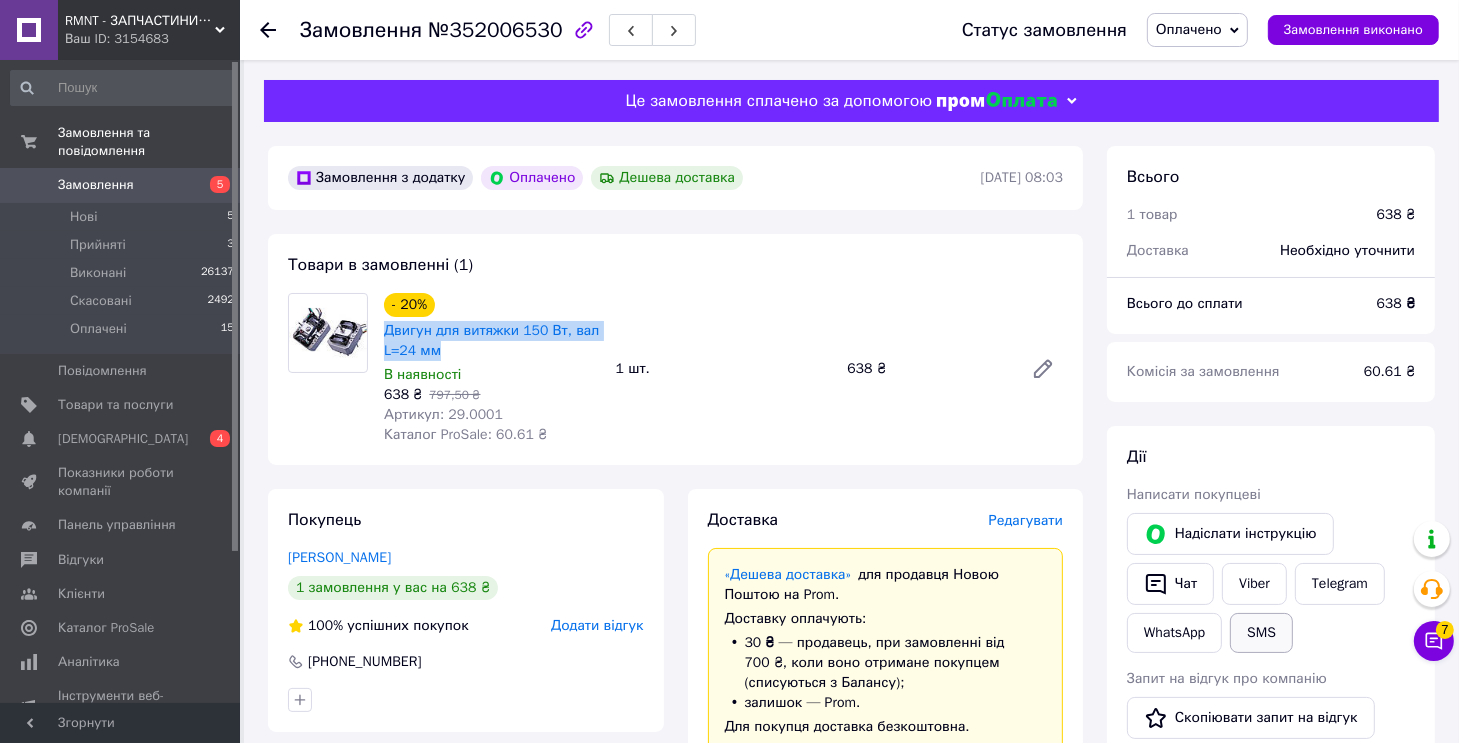 click on "SMS" at bounding box center [1261, 633] 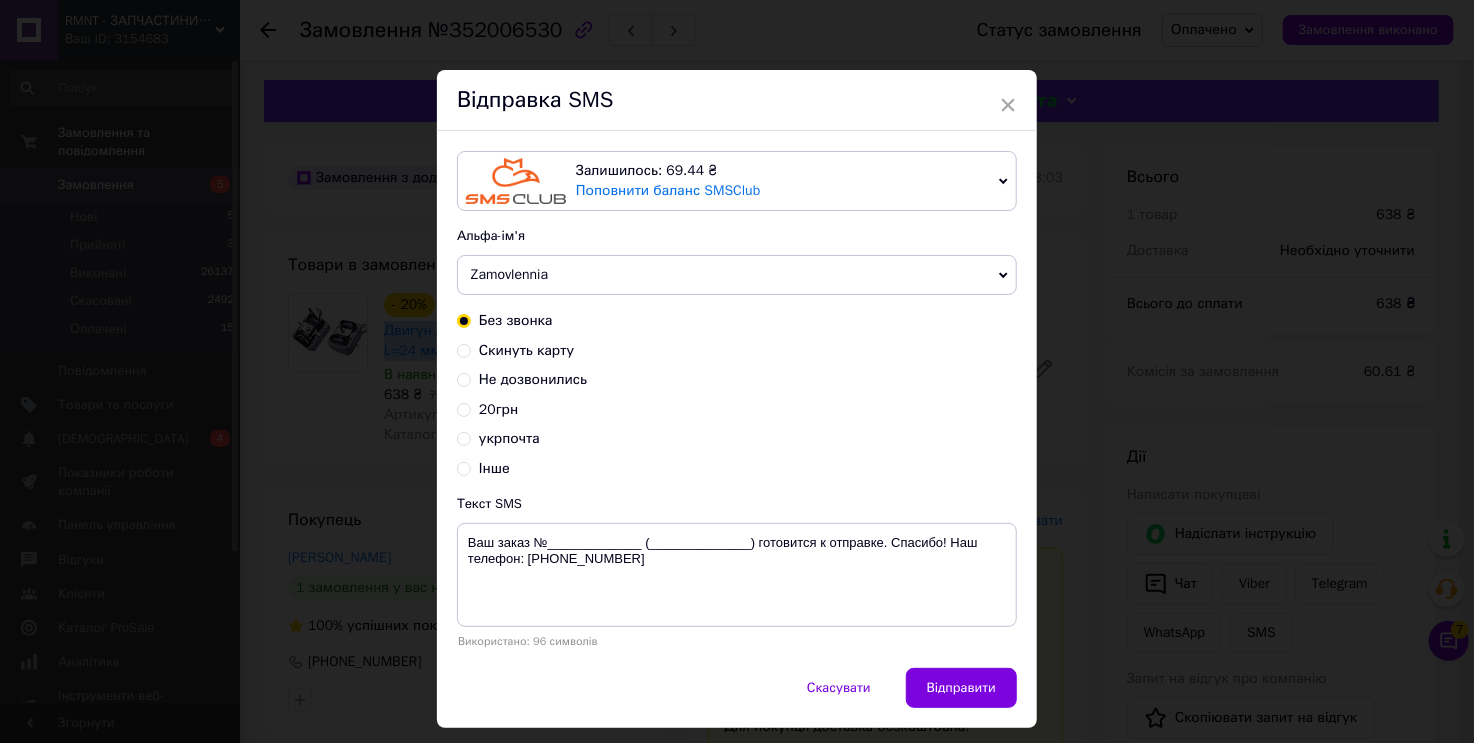 click on "Не дозвонились" at bounding box center (533, 379) 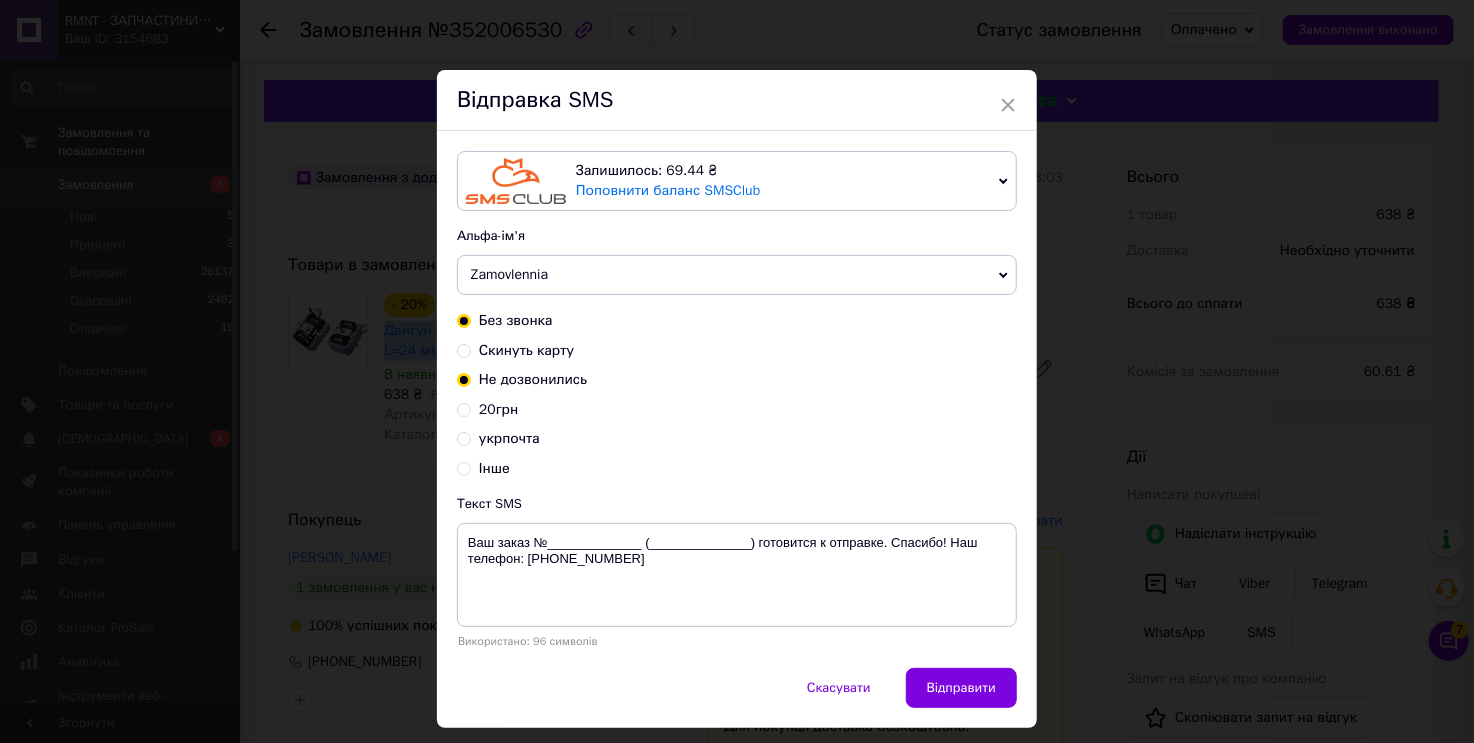 radio on "true" 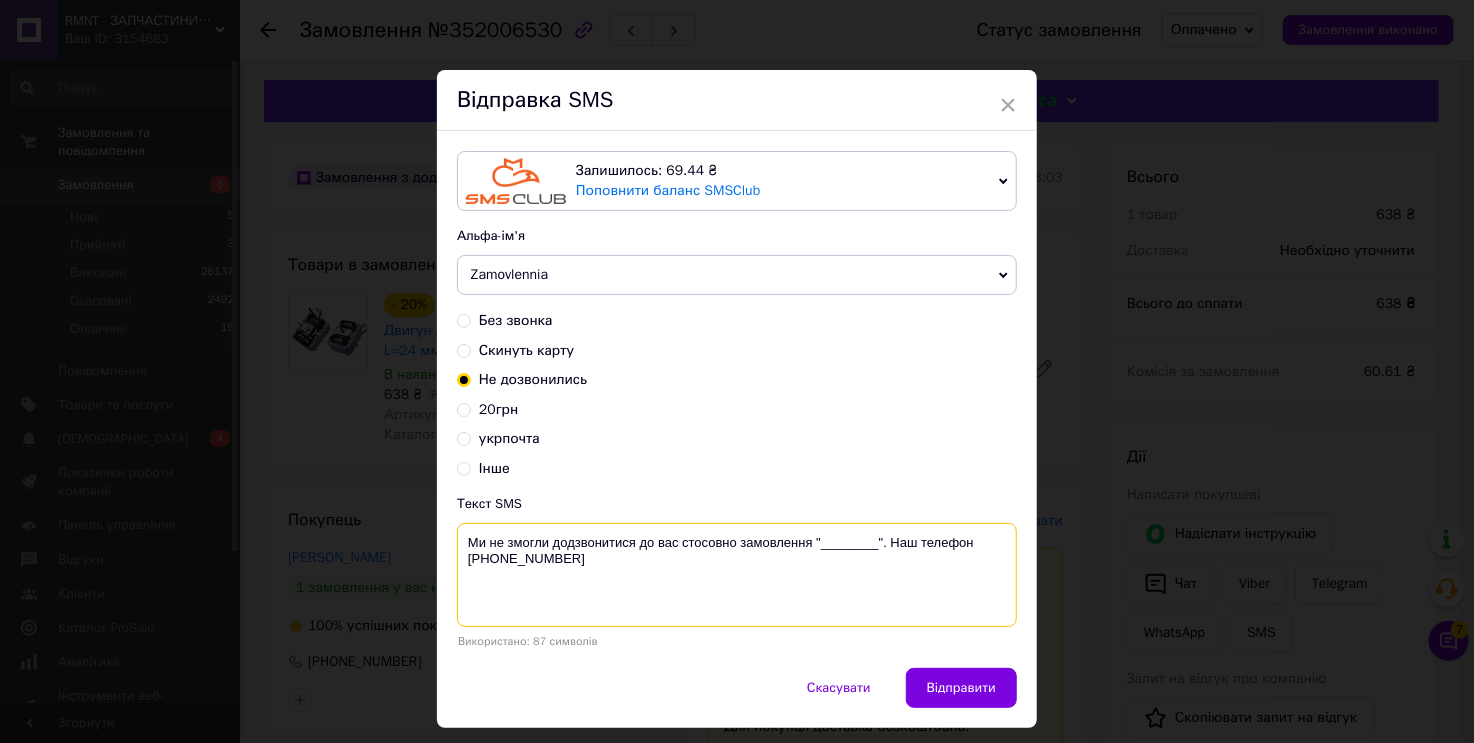 click on "Ми не змогли додзвонитися до вас стосовно замовлення "________". Наш телефон 0984665908" at bounding box center (737, 575) 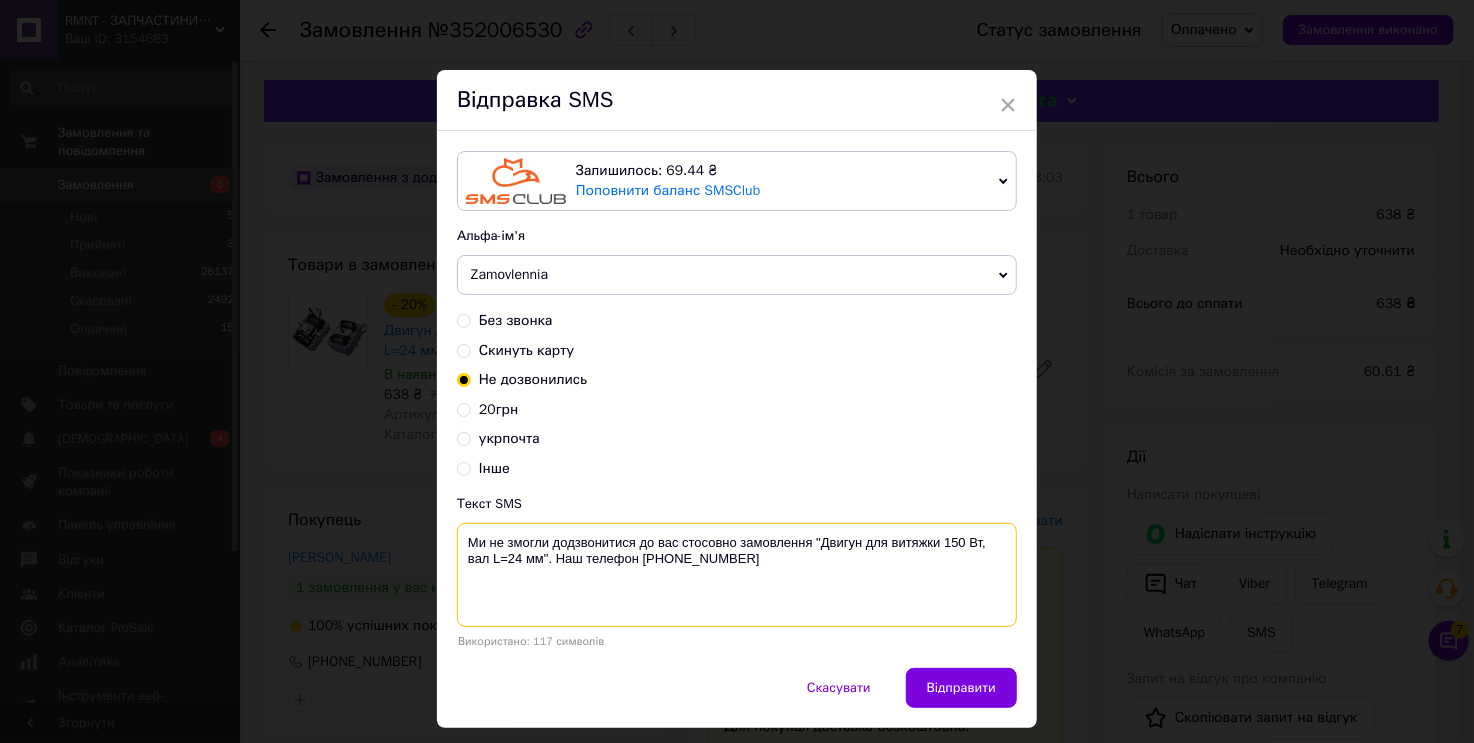 type on "Ми не змогли додзвонитися до вас стосовно замовлення "Двигун для витяжки 150 Вт, вал L=24 мм". Наш телефон 0984665908" 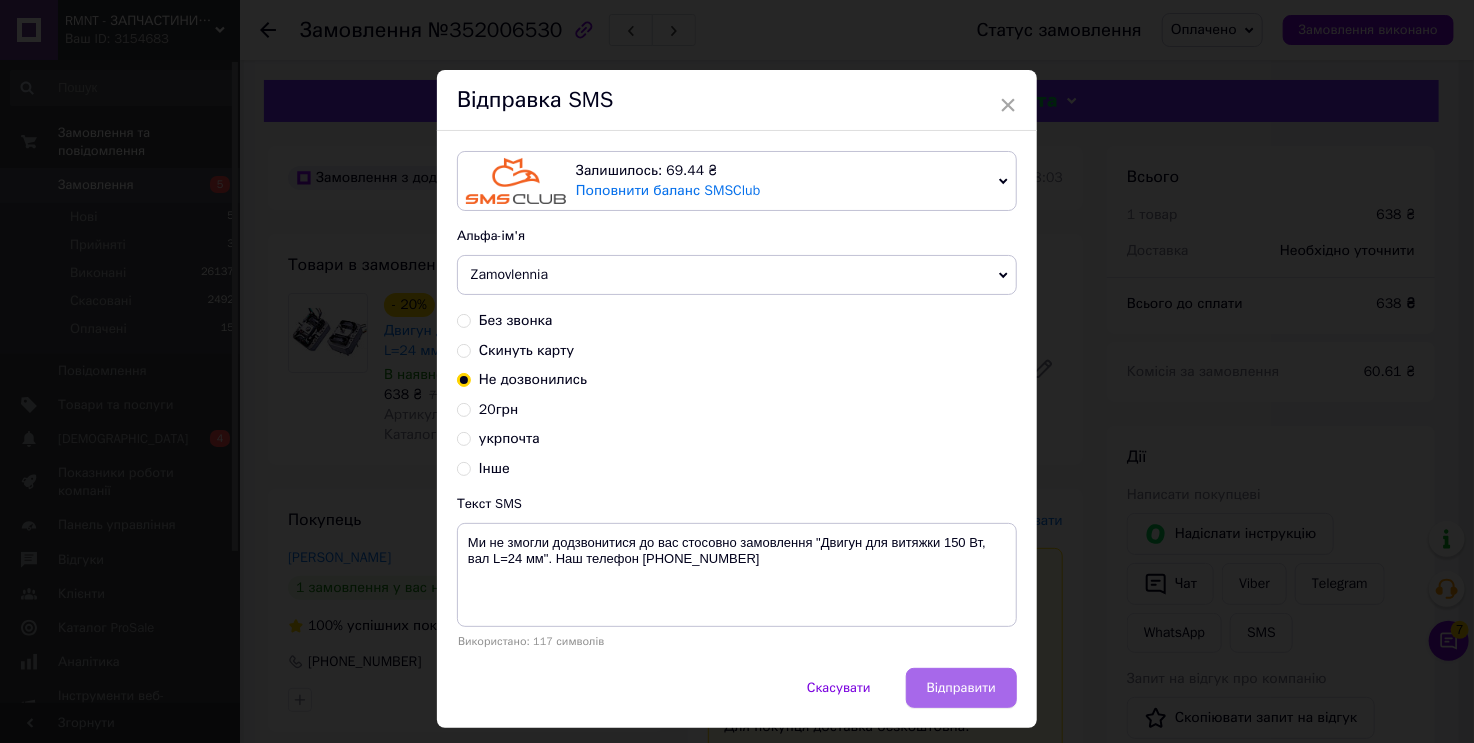 click on "Відправити" at bounding box center (961, 688) 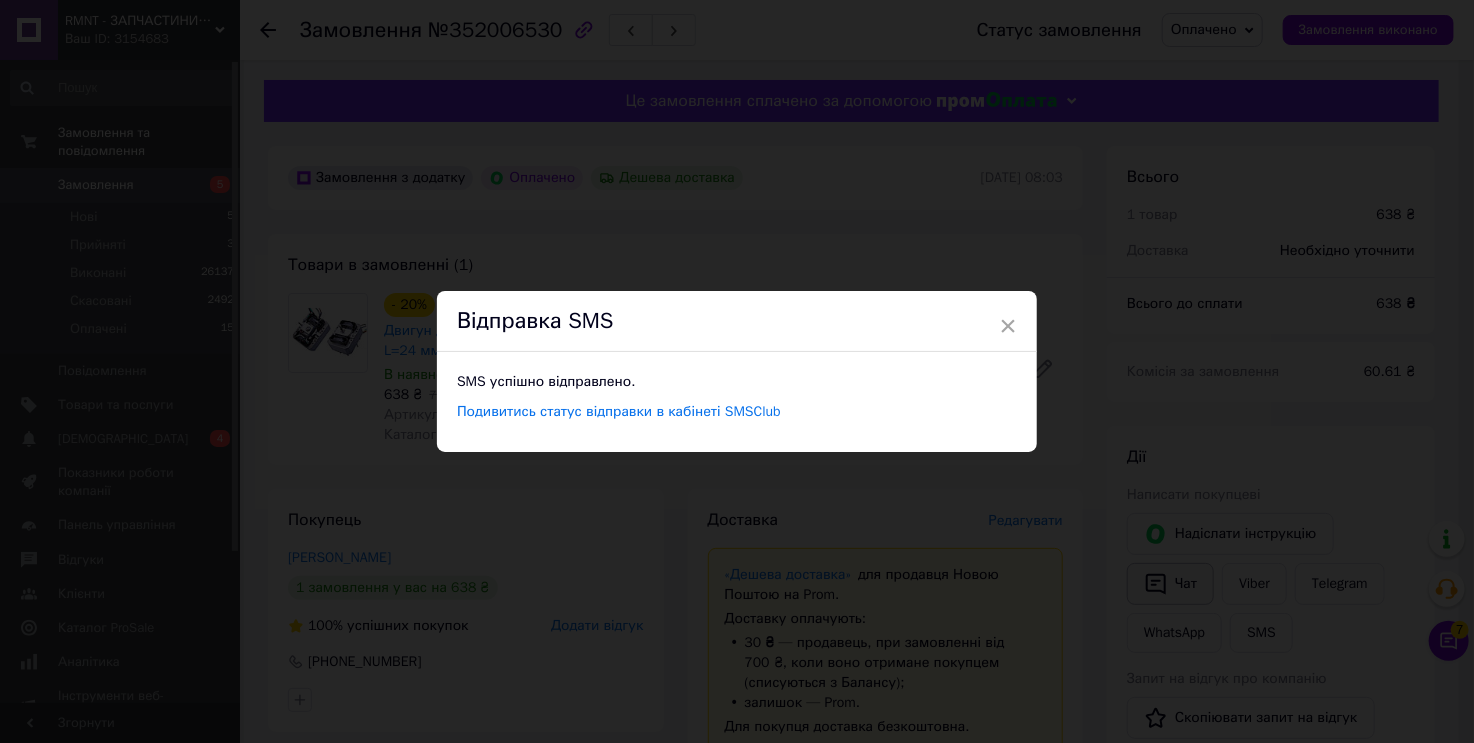 click on "× Відправка SMS SMS успішно відправлено. Подивитись статус відправки в кабінеті SMSClub" at bounding box center (737, 371) 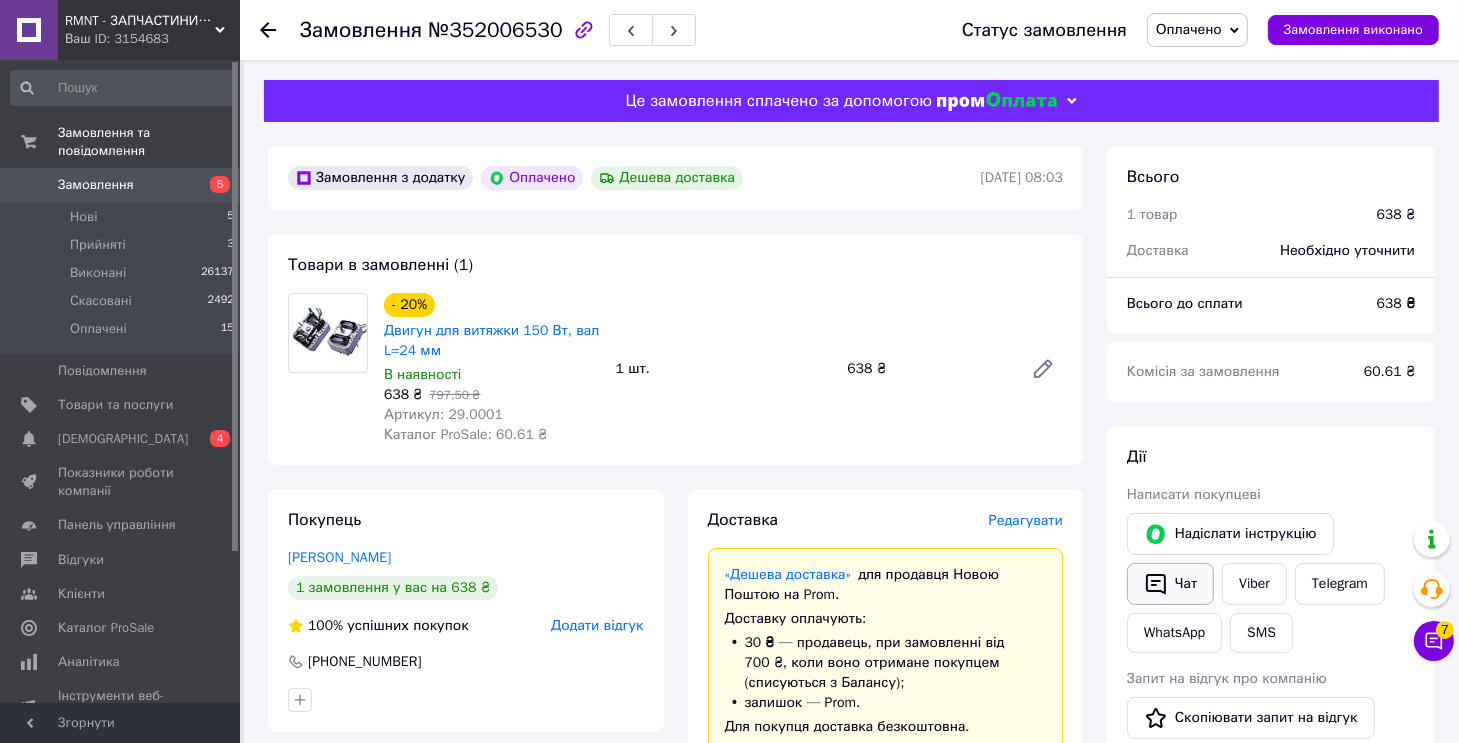 click 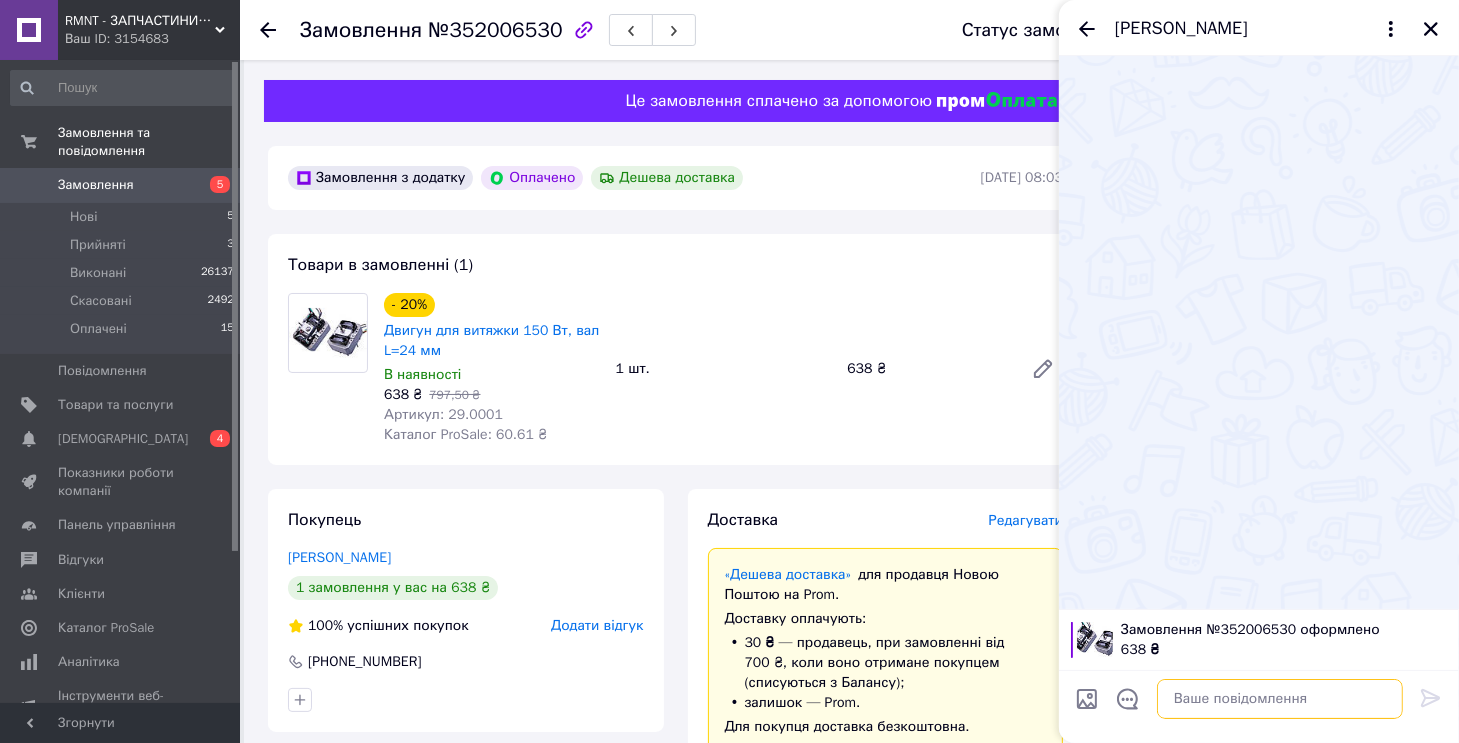 click at bounding box center (1280, 699) 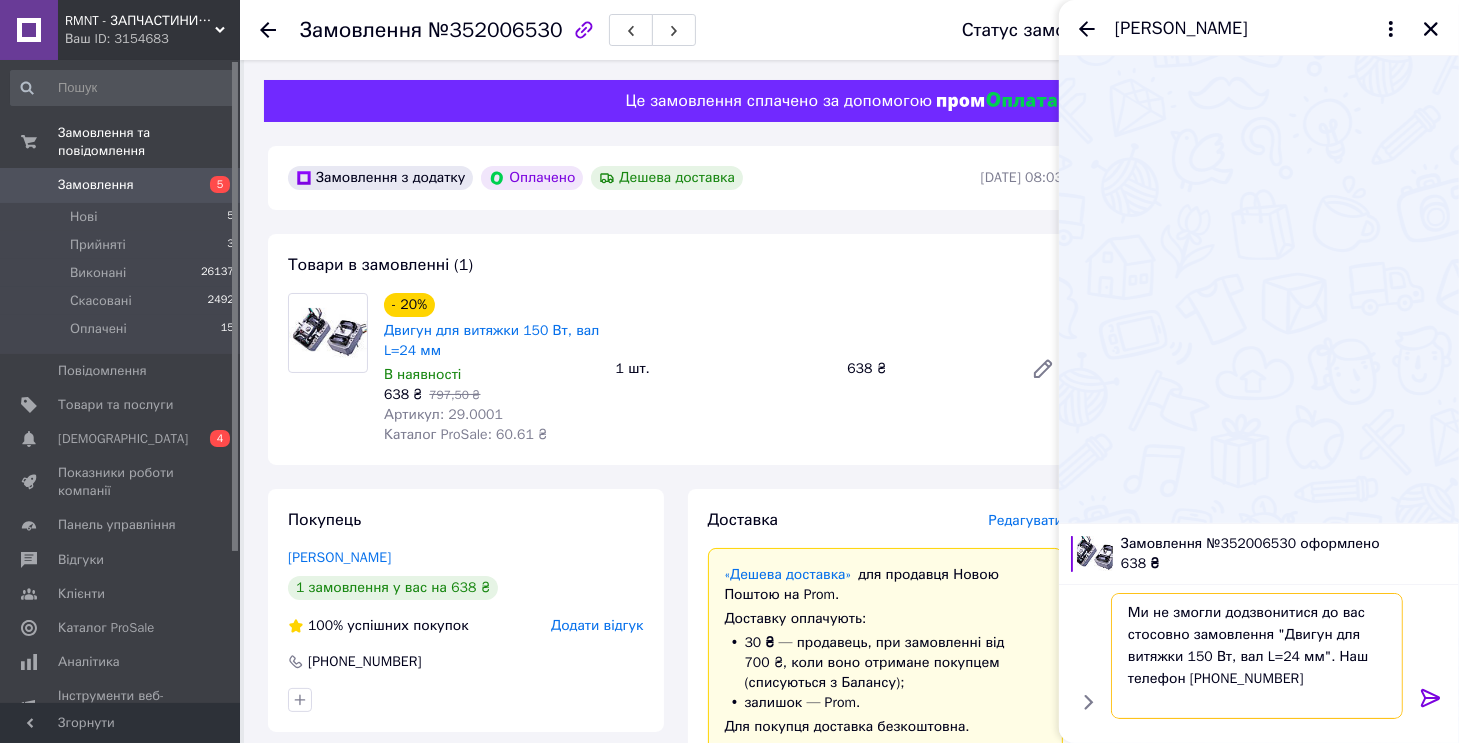 type 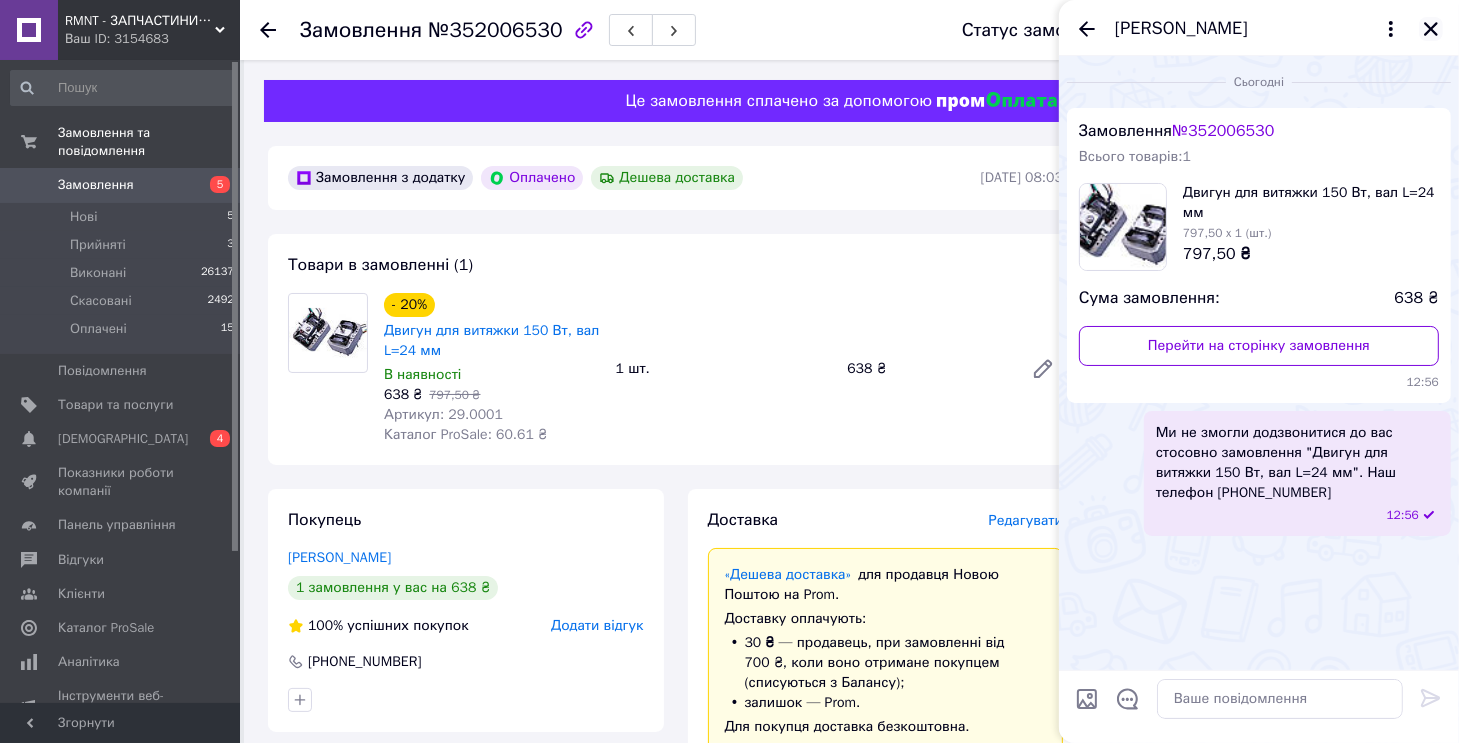 click 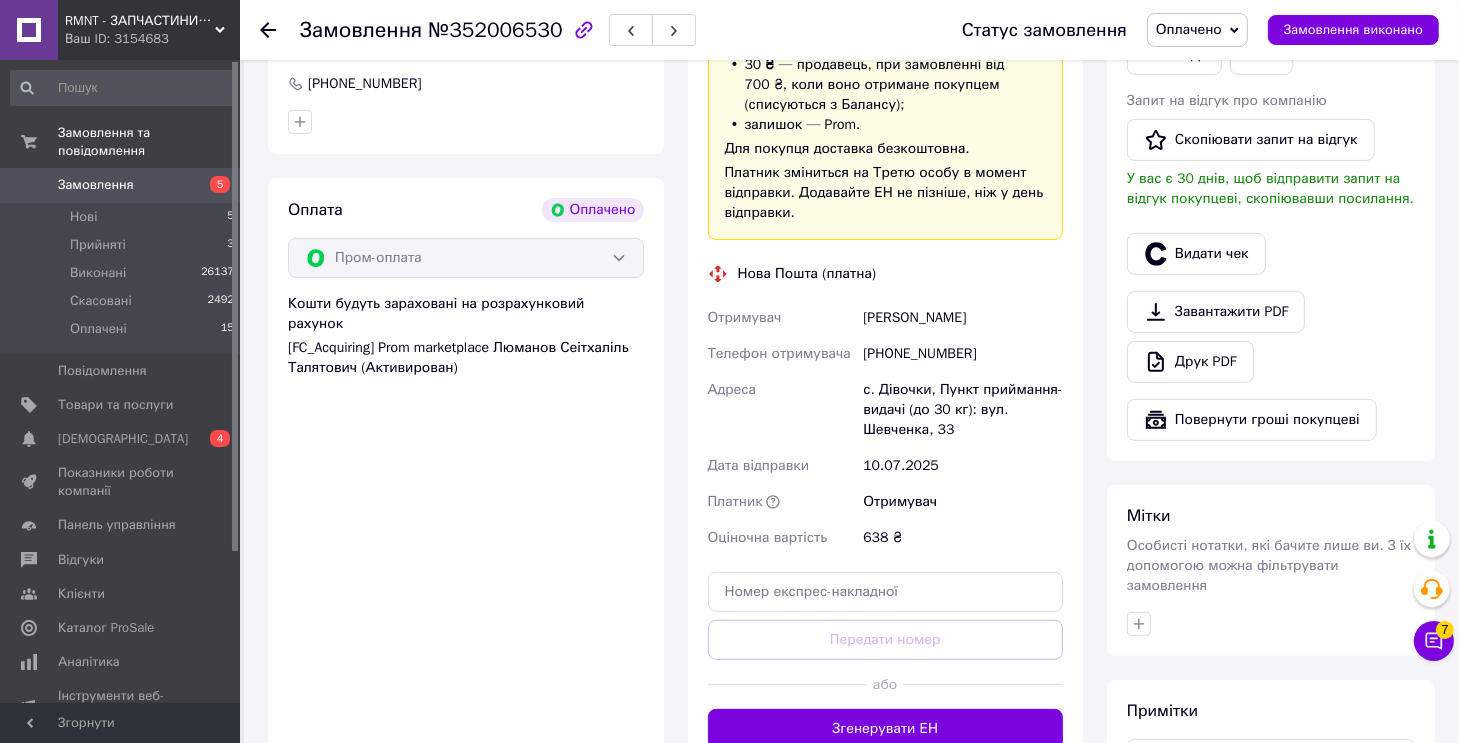 scroll, scrollTop: 868, scrollLeft: 0, axis: vertical 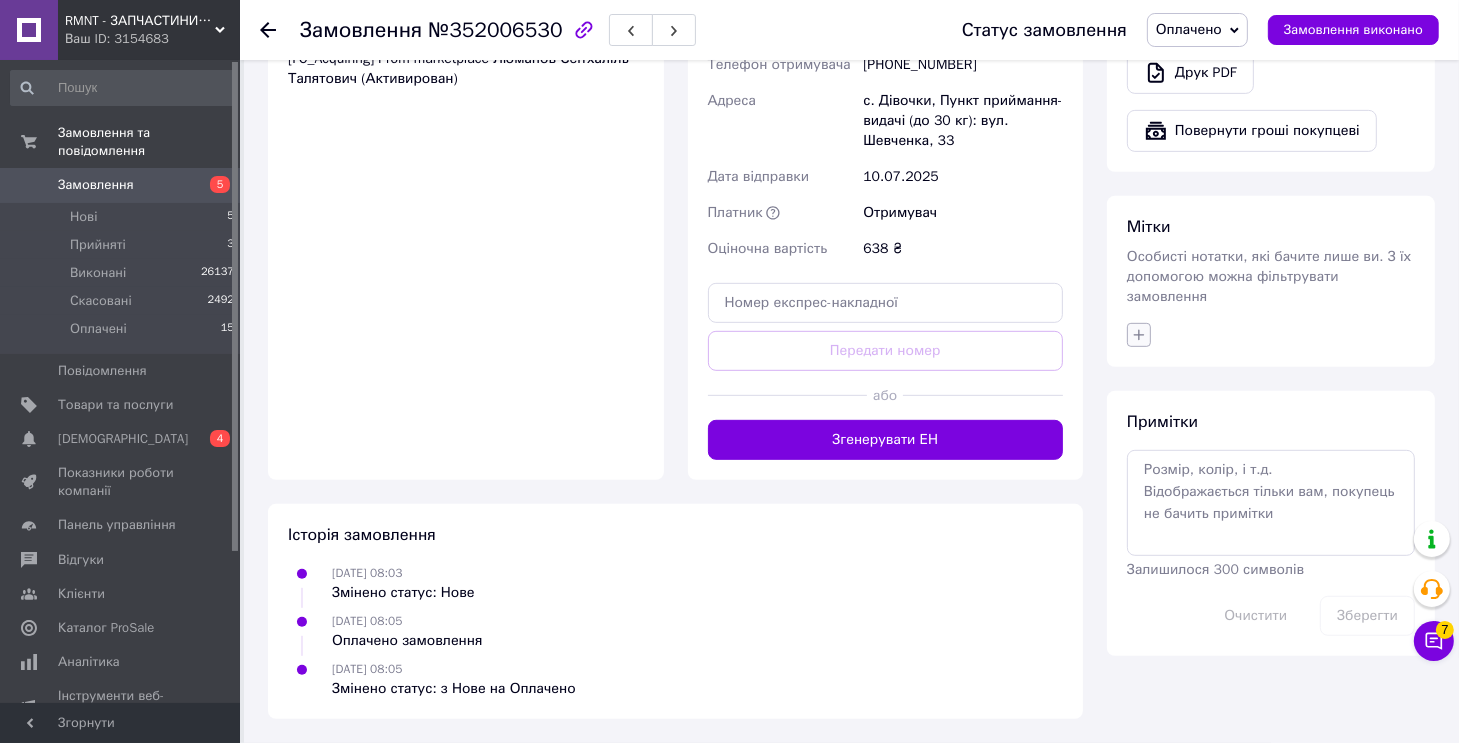 click at bounding box center [1139, 335] 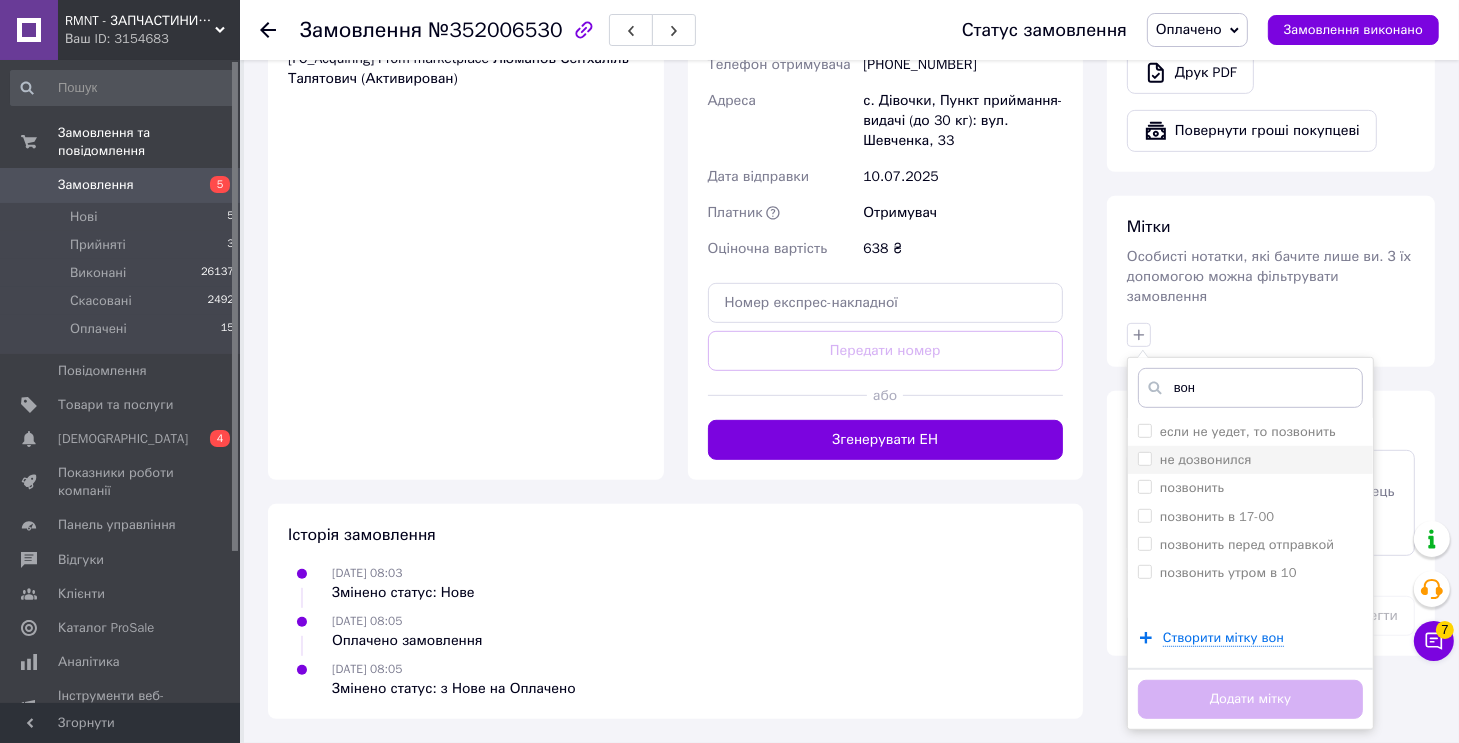 type on "вон" 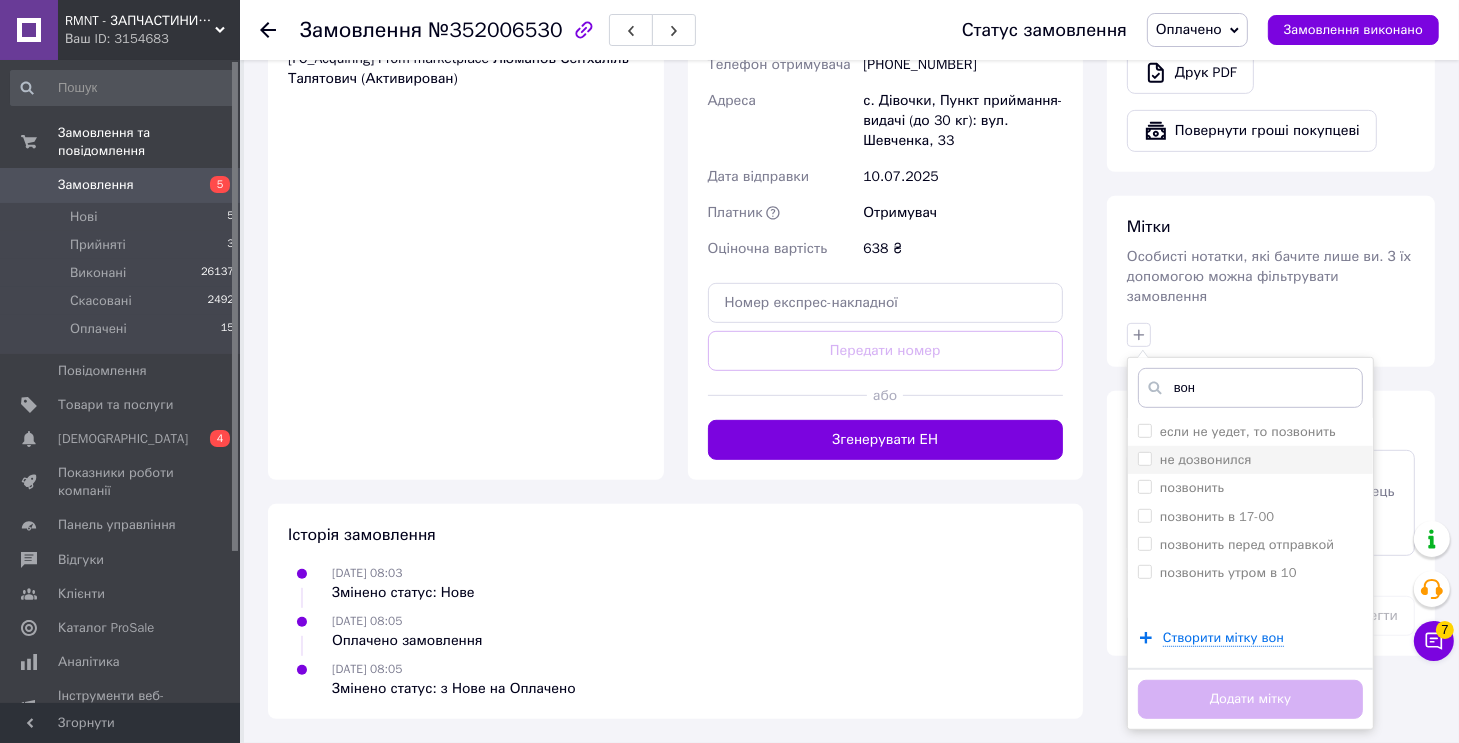 click on "не дозвонился" at bounding box center (1206, 459) 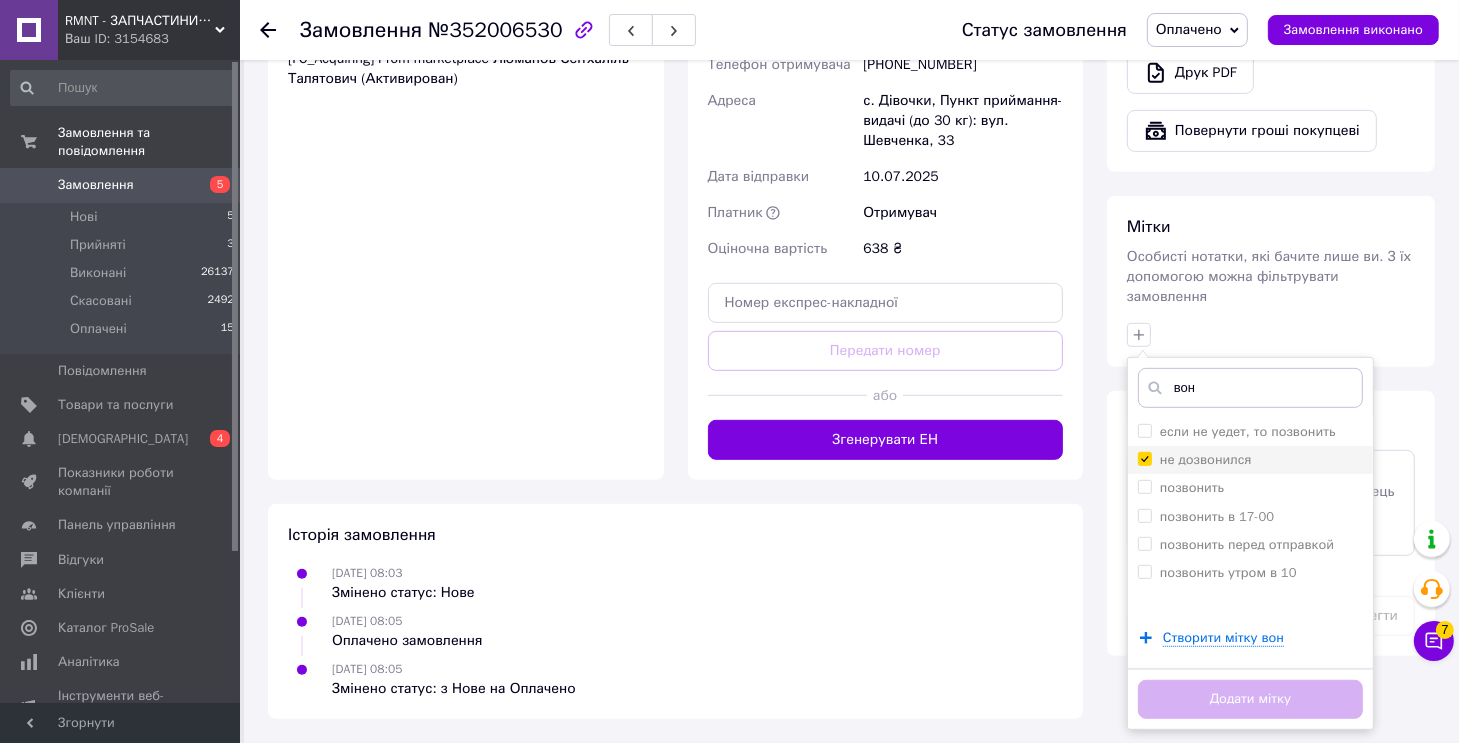 checkbox on "true" 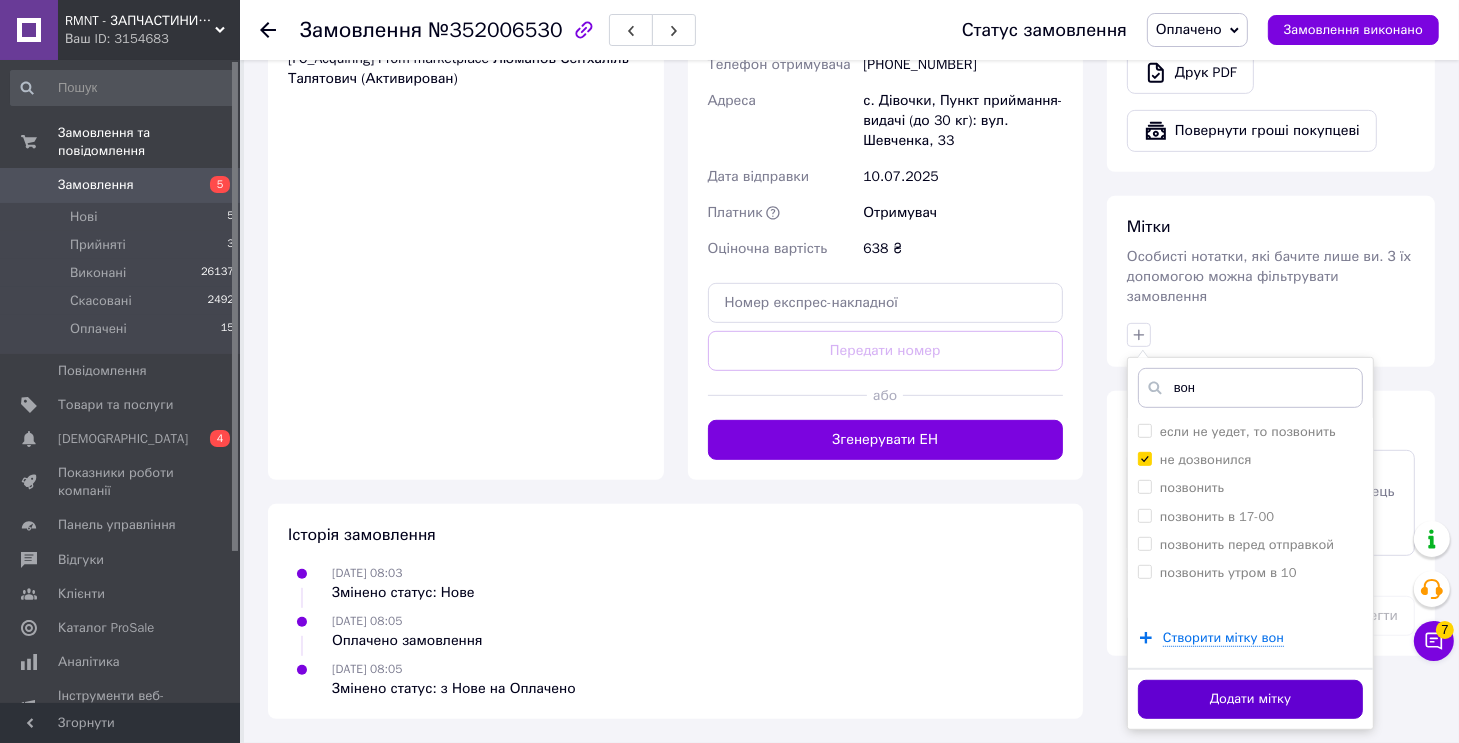 click on "Додати мітку" at bounding box center (1250, 699) 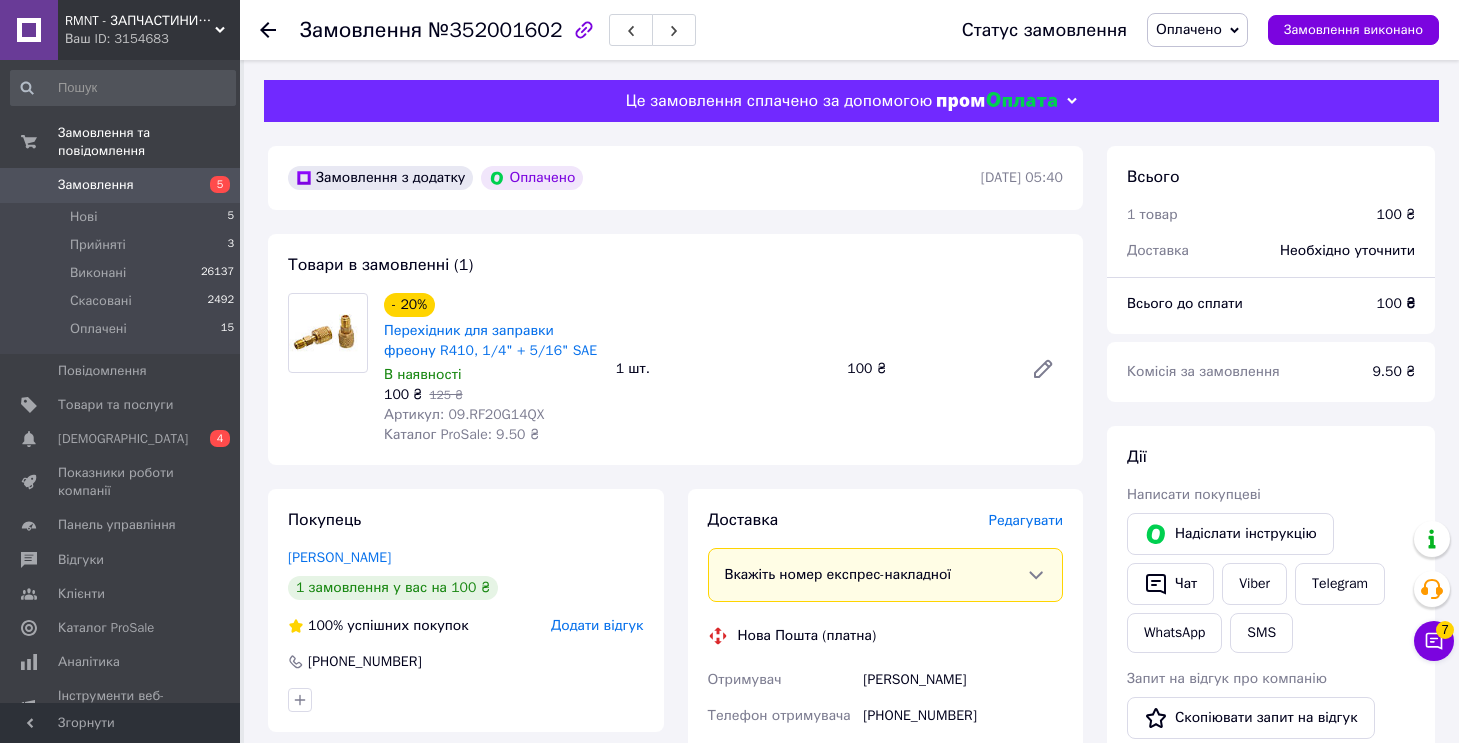 scroll, scrollTop: 0, scrollLeft: 0, axis: both 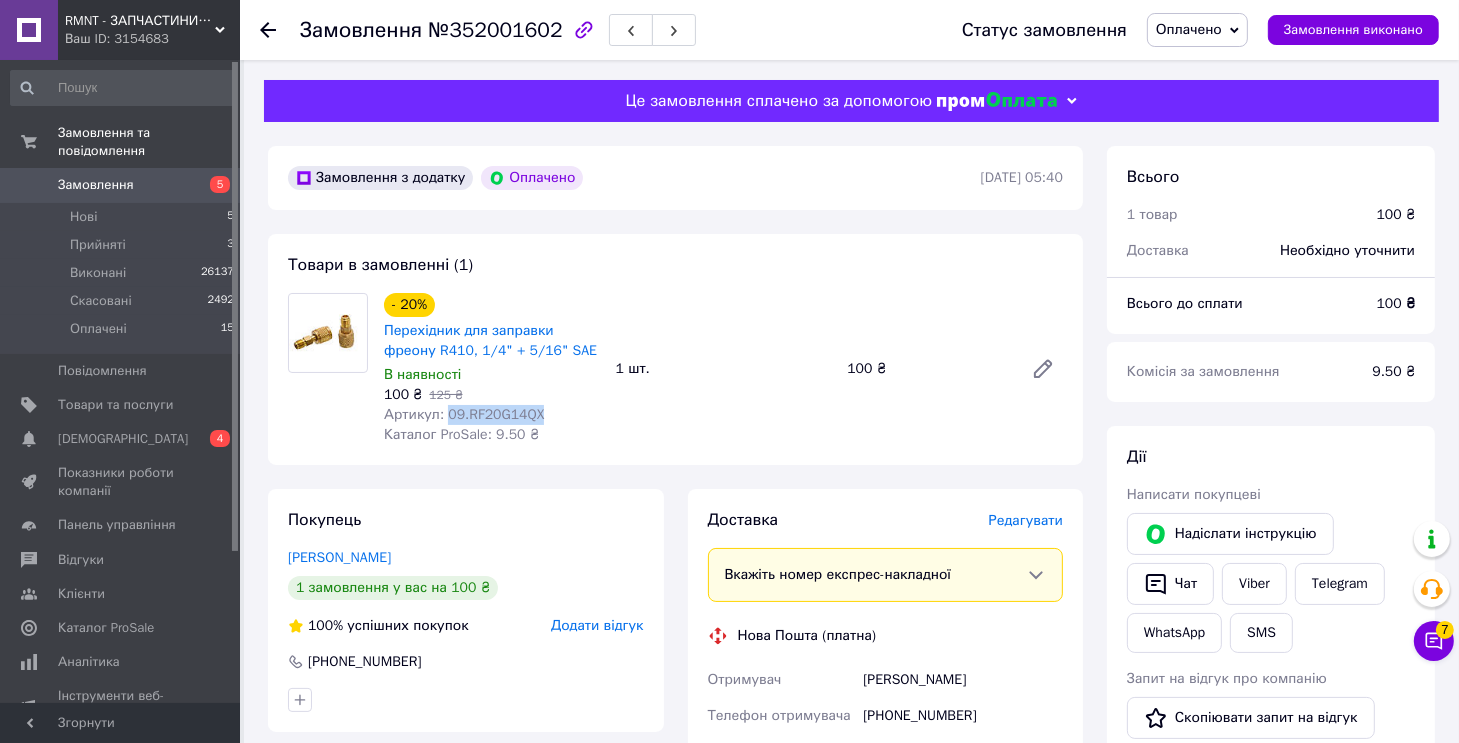 drag, startPoint x: 537, startPoint y: 416, endPoint x: 443, endPoint y: 425, distance: 94.42987 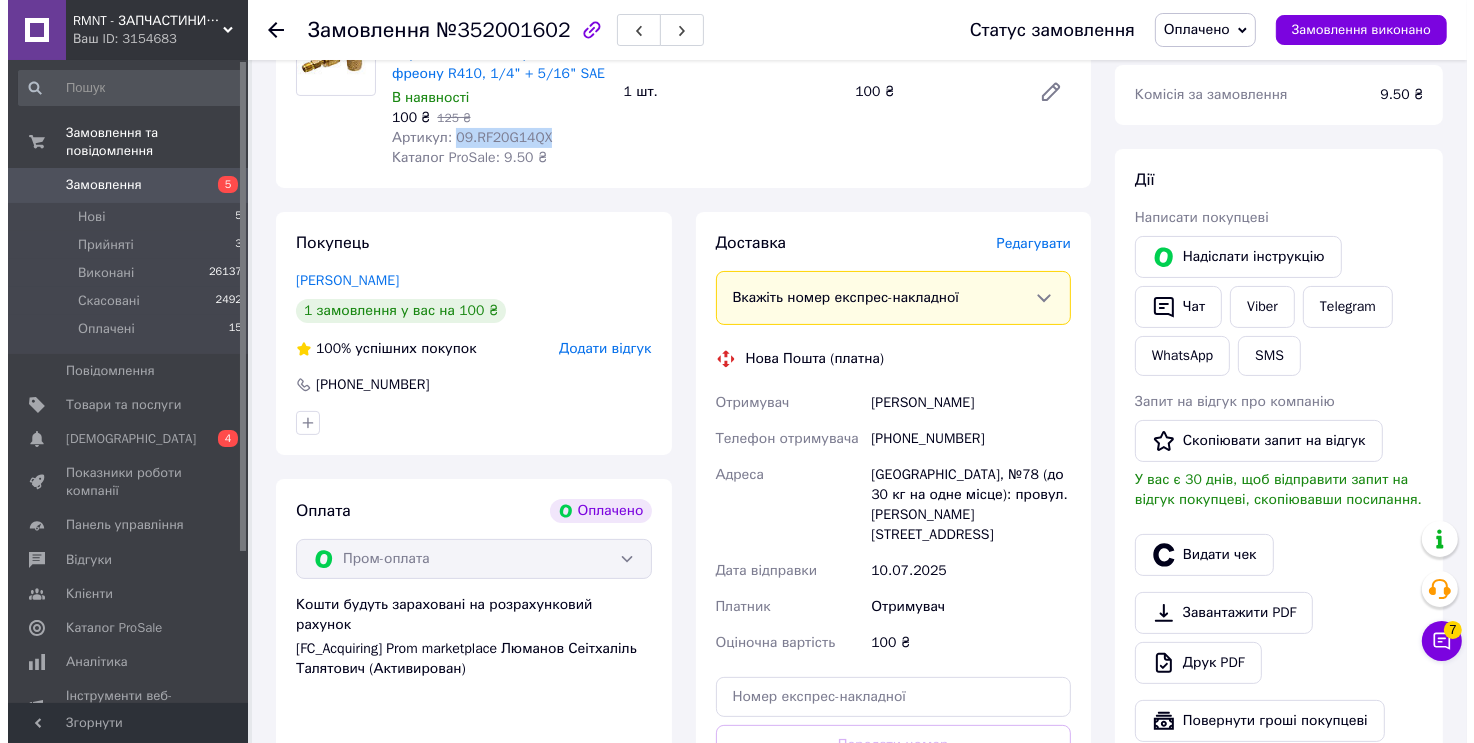scroll, scrollTop: 400, scrollLeft: 0, axis: vertical 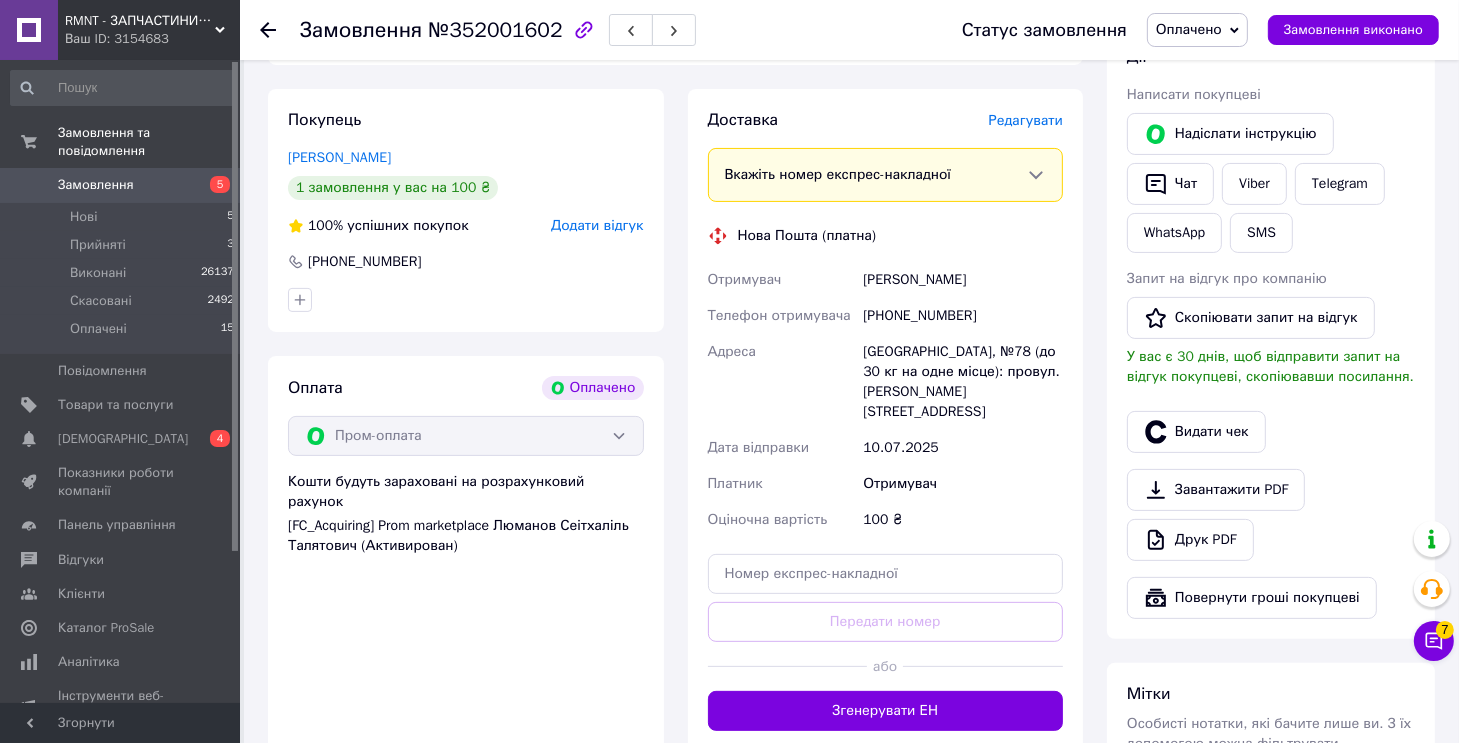 click on "Редагувати" at bounding box center (1026, 120) 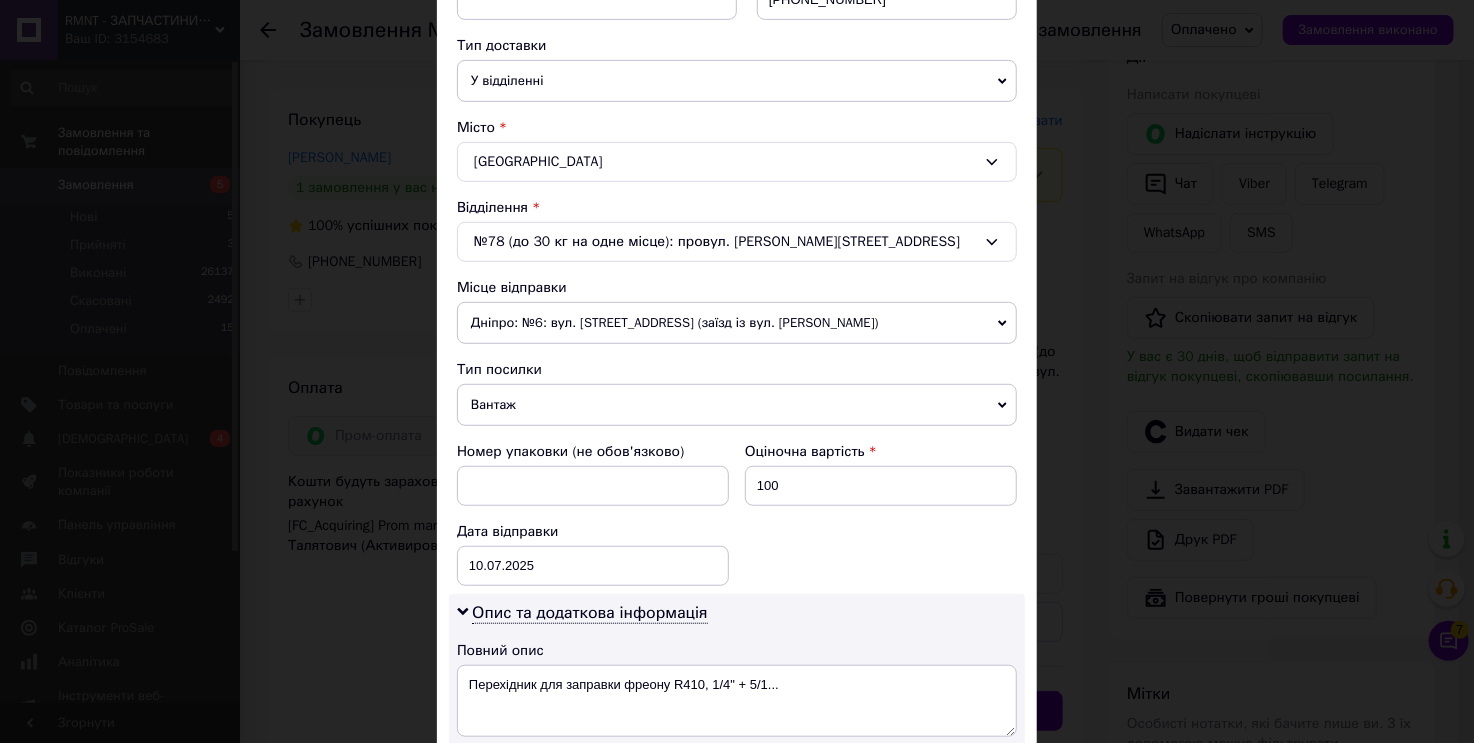 scroll, scrollTop: 600, scrollLeft: 0, axis: vertical 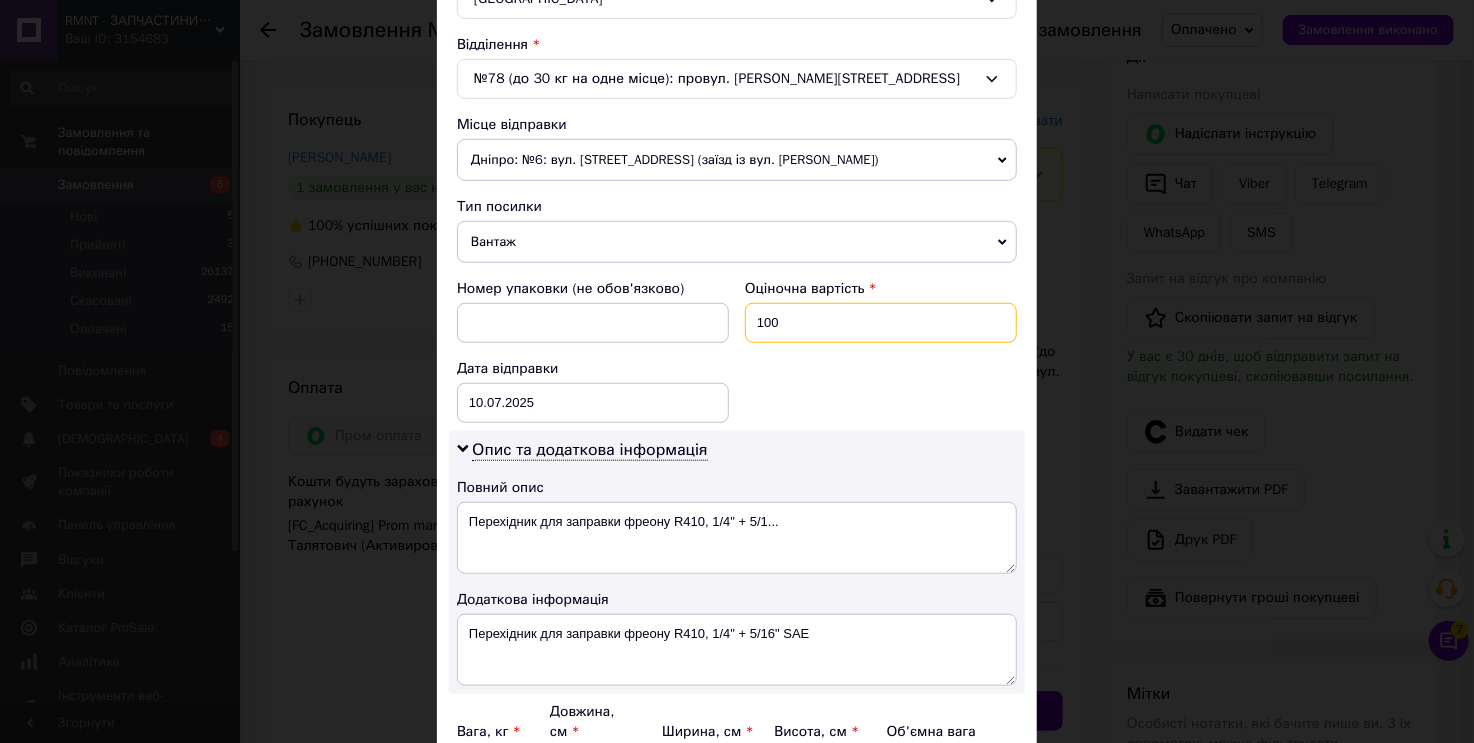 click on "100" at bounding box center [881, 323] 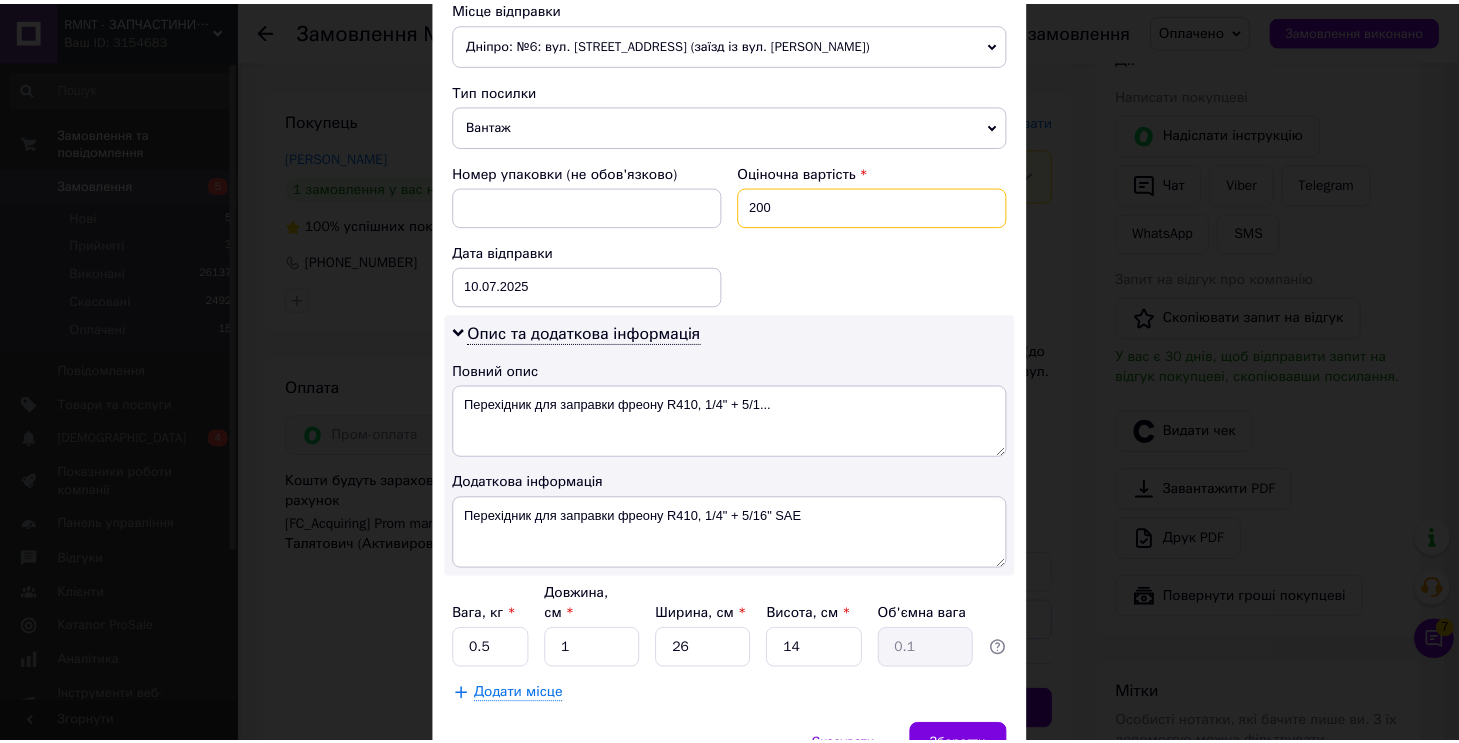 scroll, scrollTop: 802, scrollLeft: 0, axis: vertical 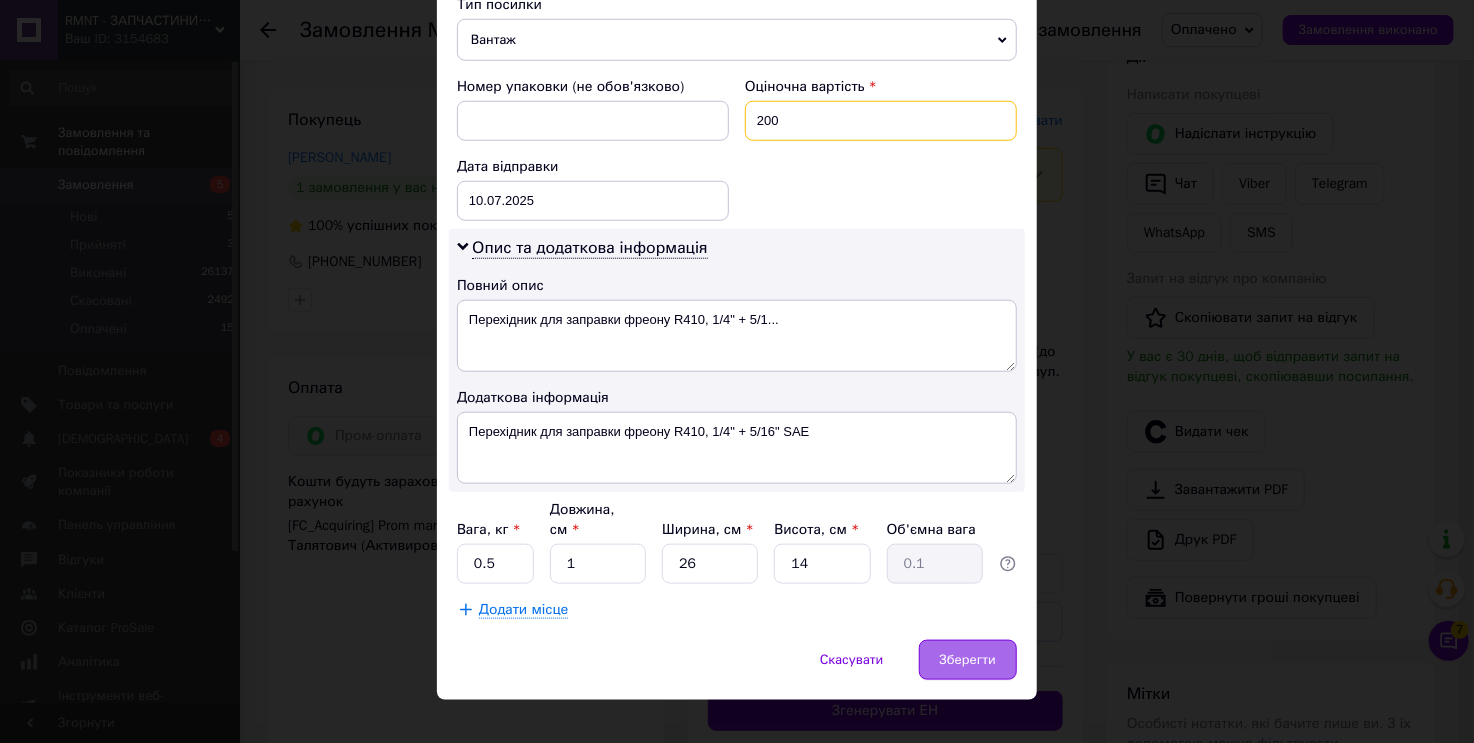 type on "200" 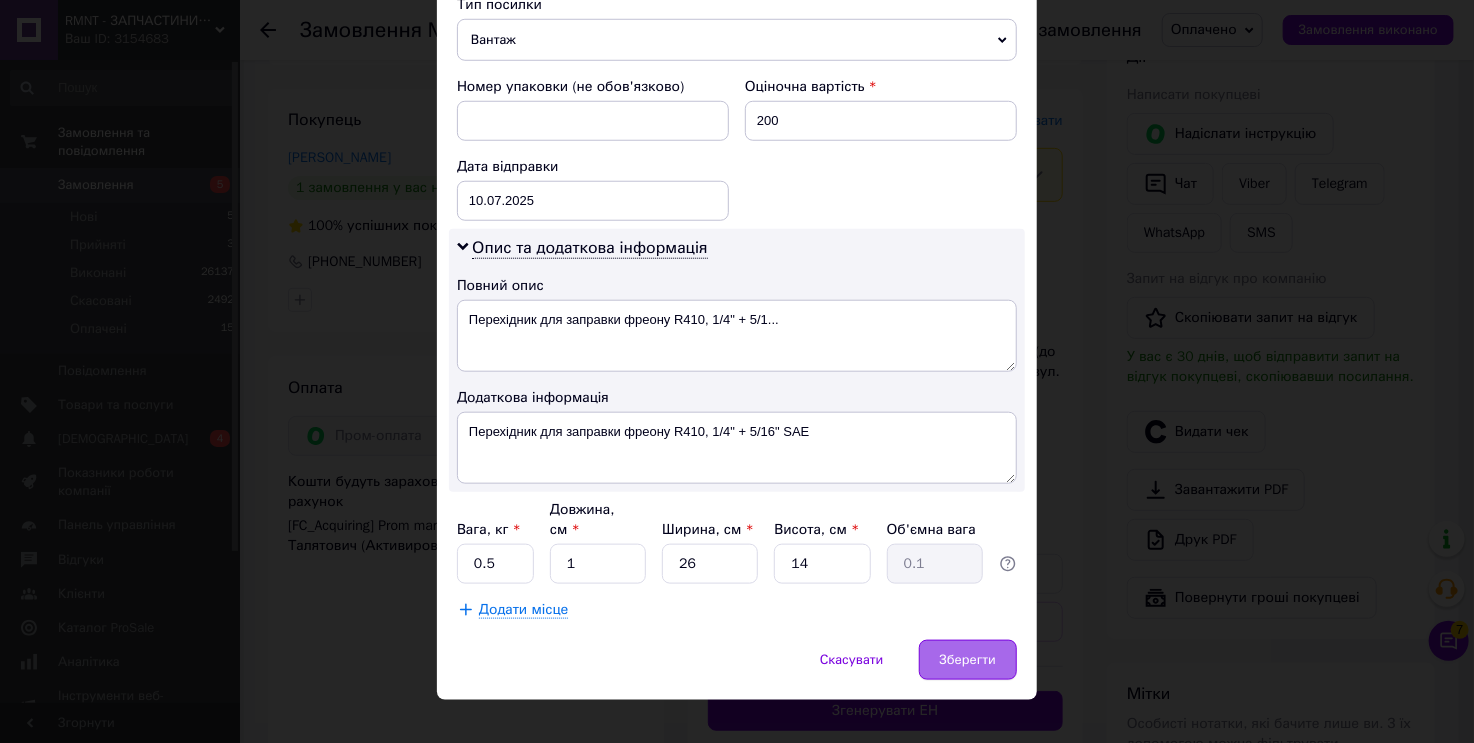 drag, startPoint x: 994, startPoint y: 631, endPoint x: 974, endPoint y: 631, distance: 20 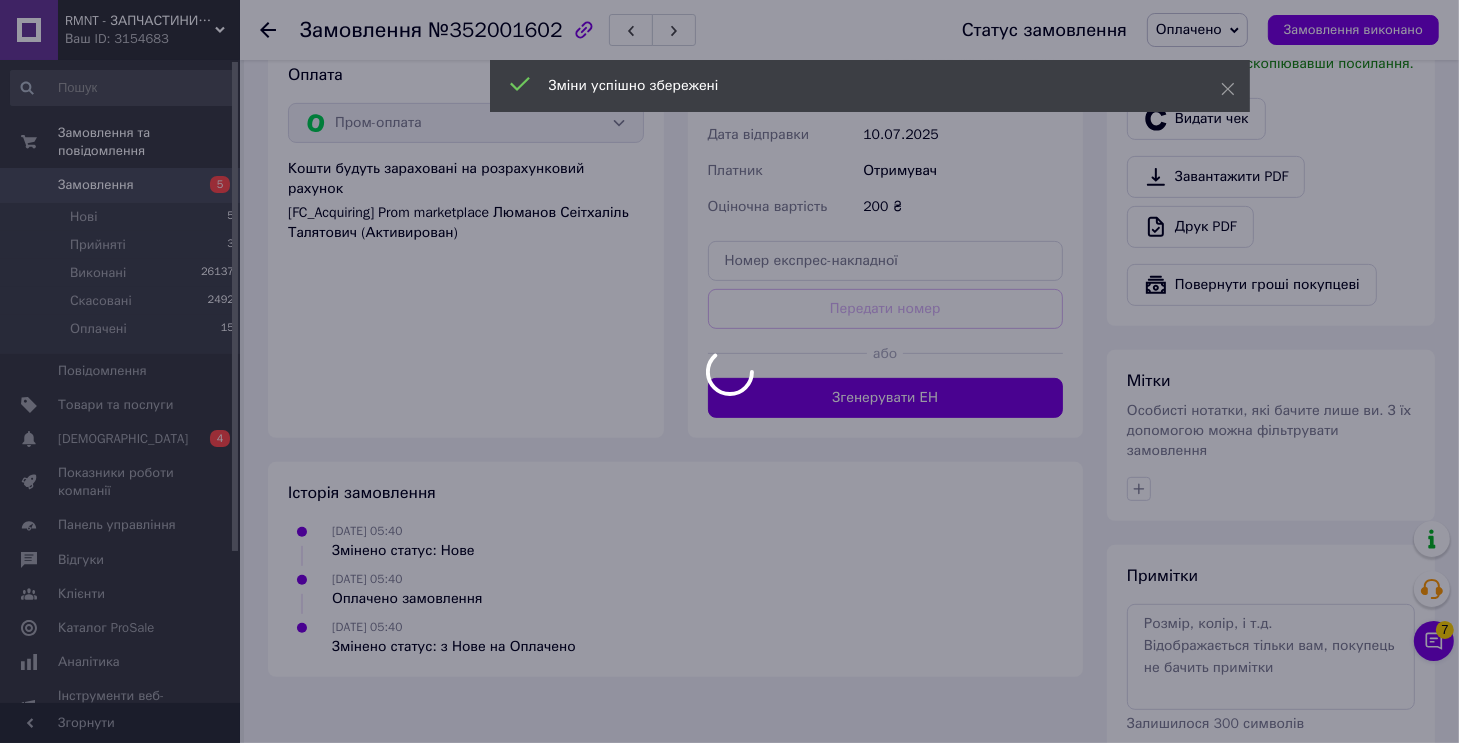 scroll, scrollTop: 782, scrollLeft: 0, axis: vertical 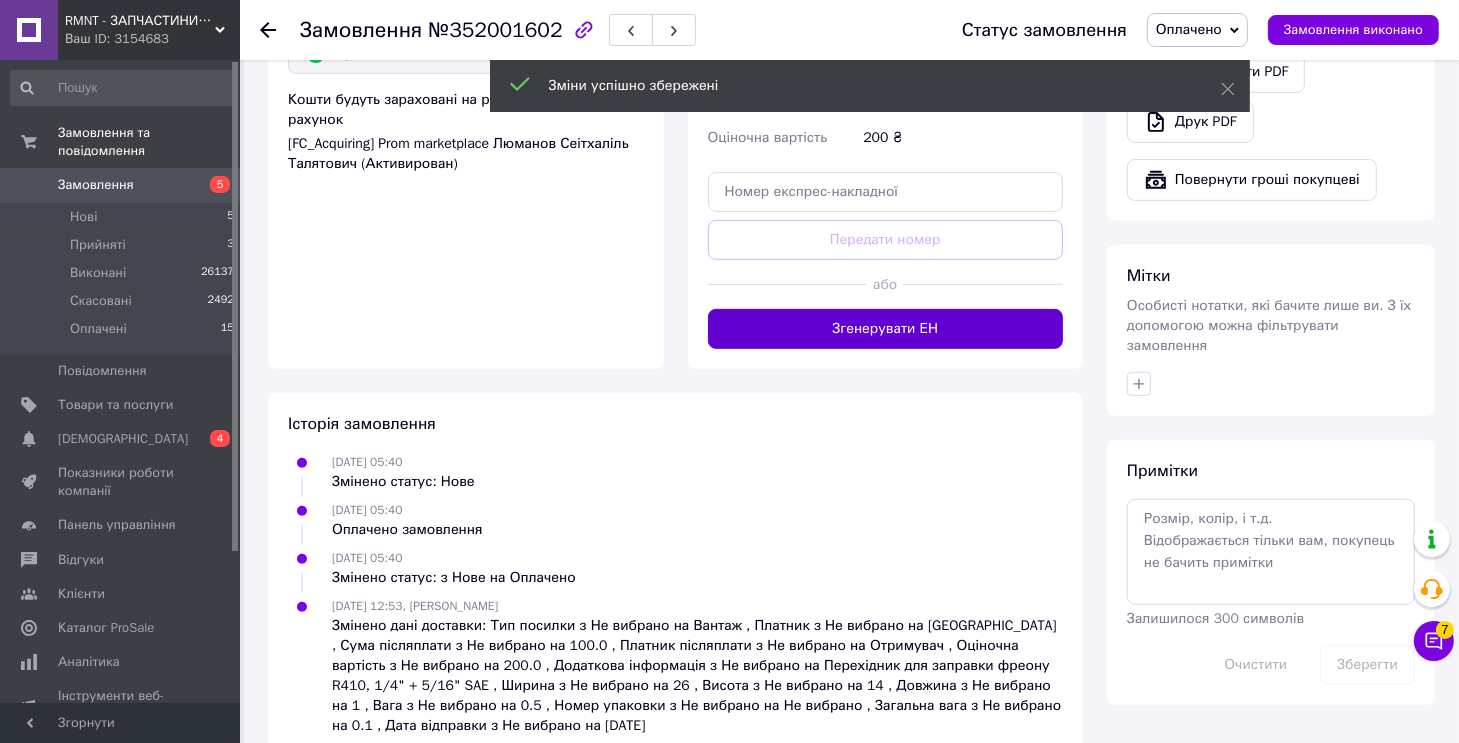 click on "Згенерувати ЕН" at bounding box center (886, 329) 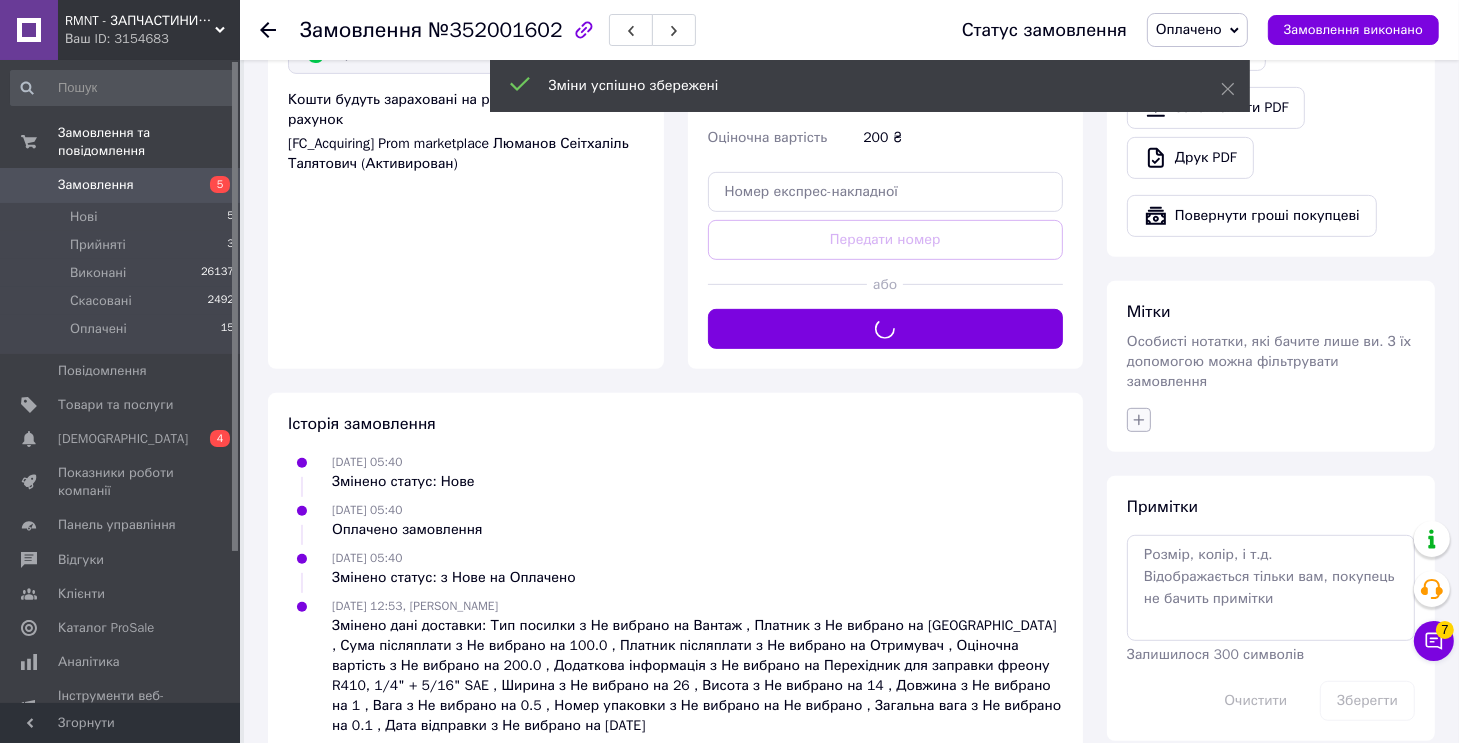 click 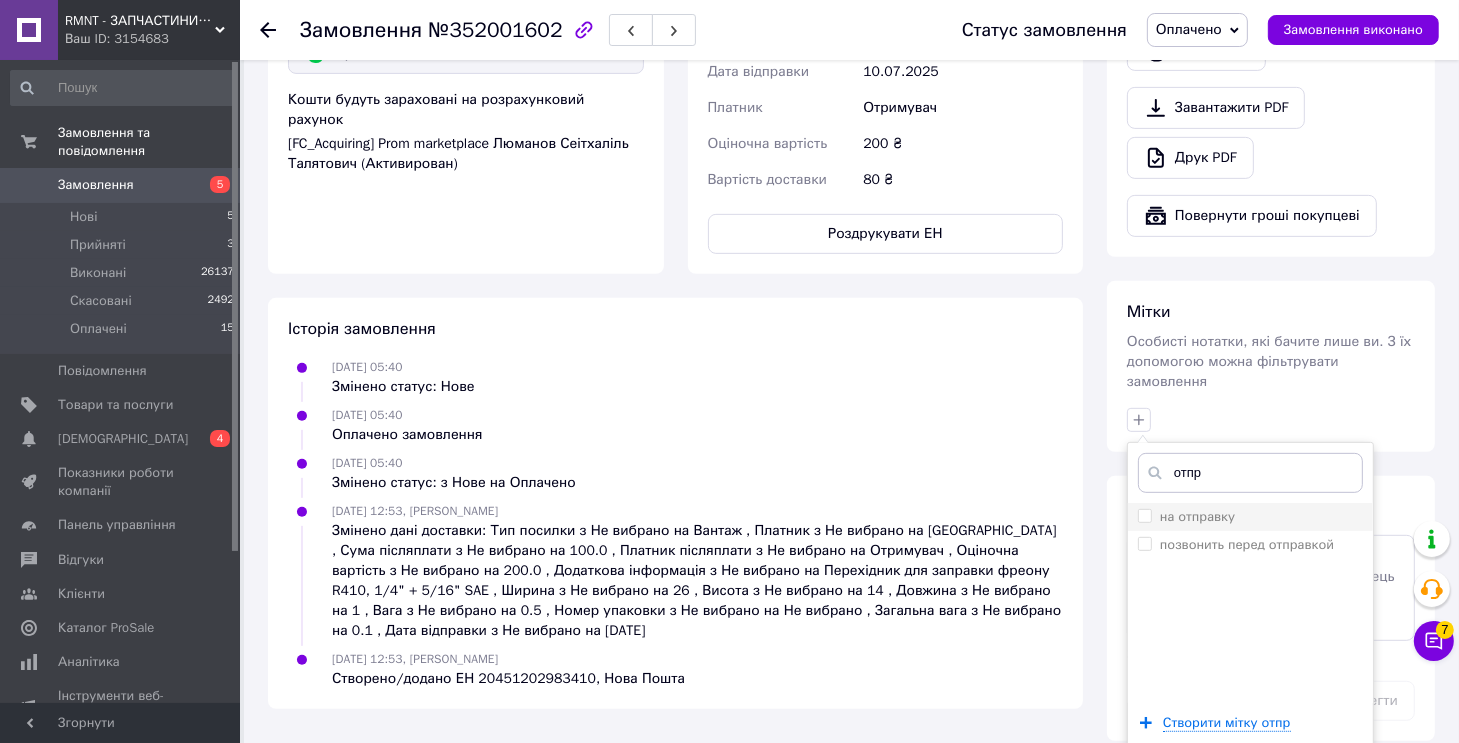 type on "отпр" 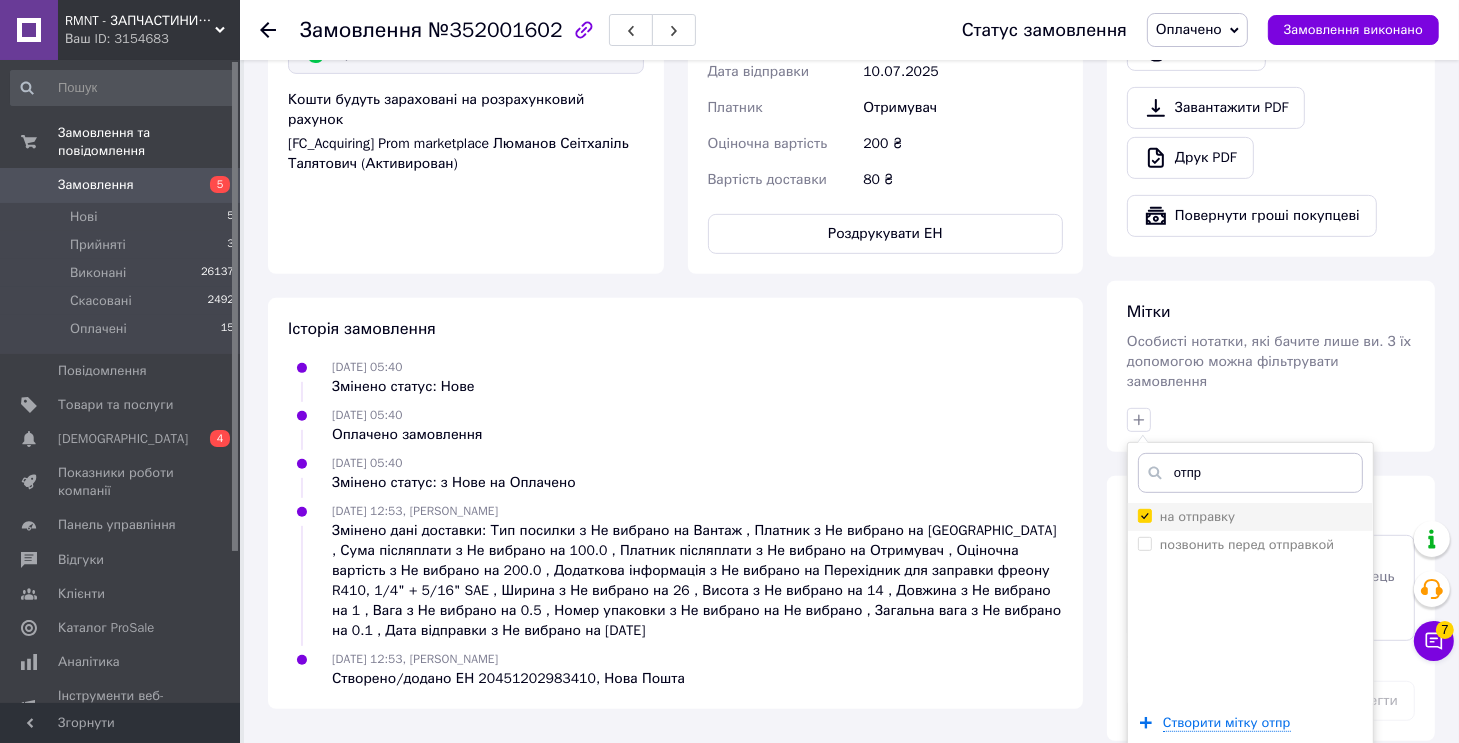checkbox on "true" 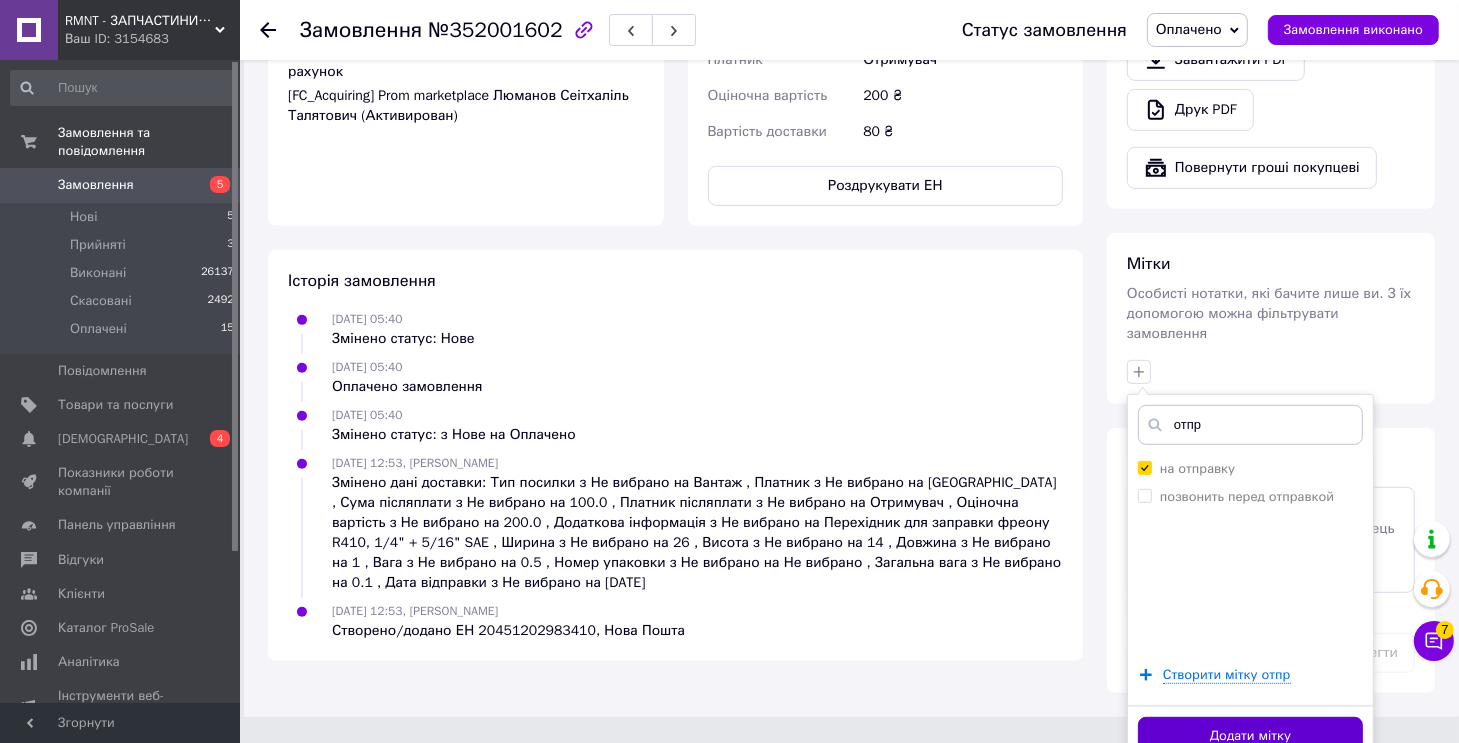 drag, startPoint x: 1254, startPoint y: 709, endPoint x: 1226, endPoint y: 695, distance: 31.304953 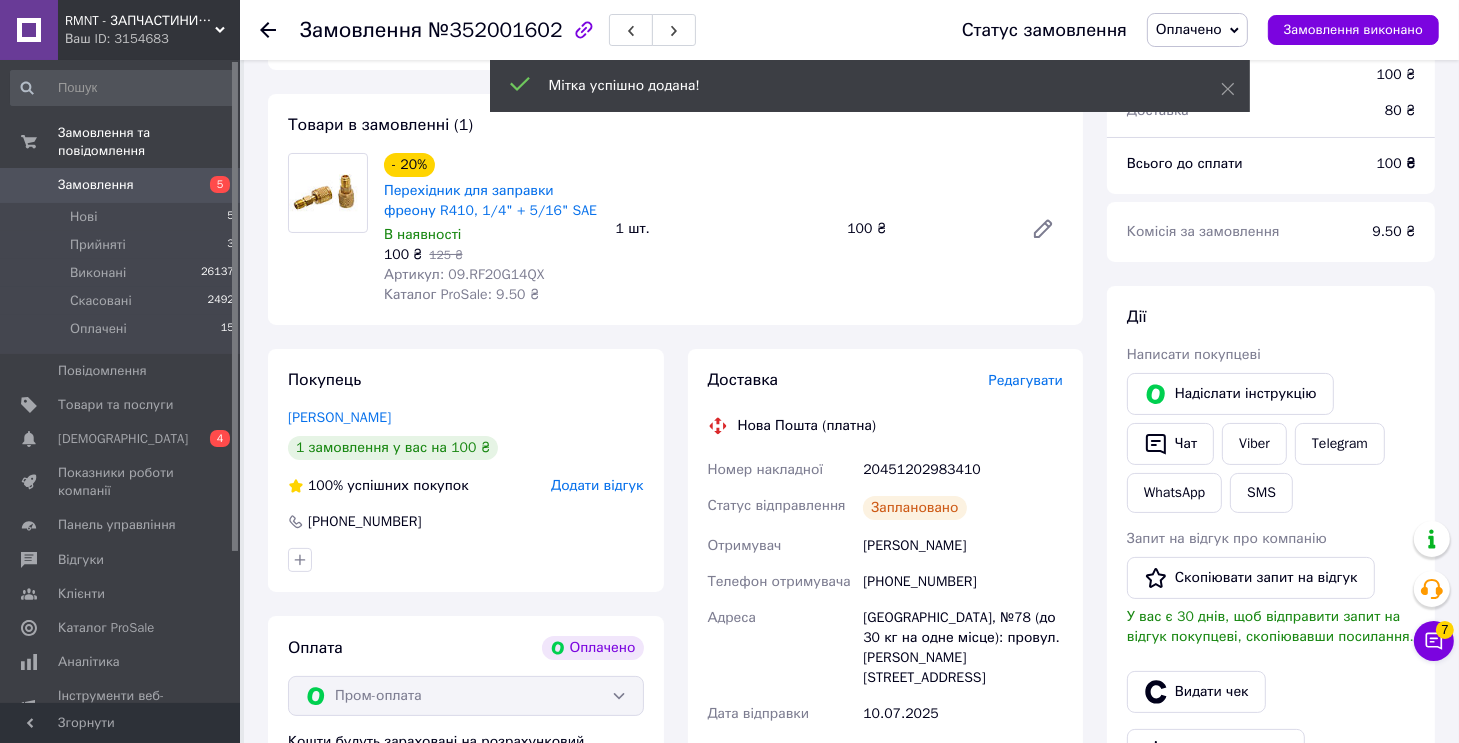 scroll, scrollTop: 0, scrollLeft: 0, axis: both 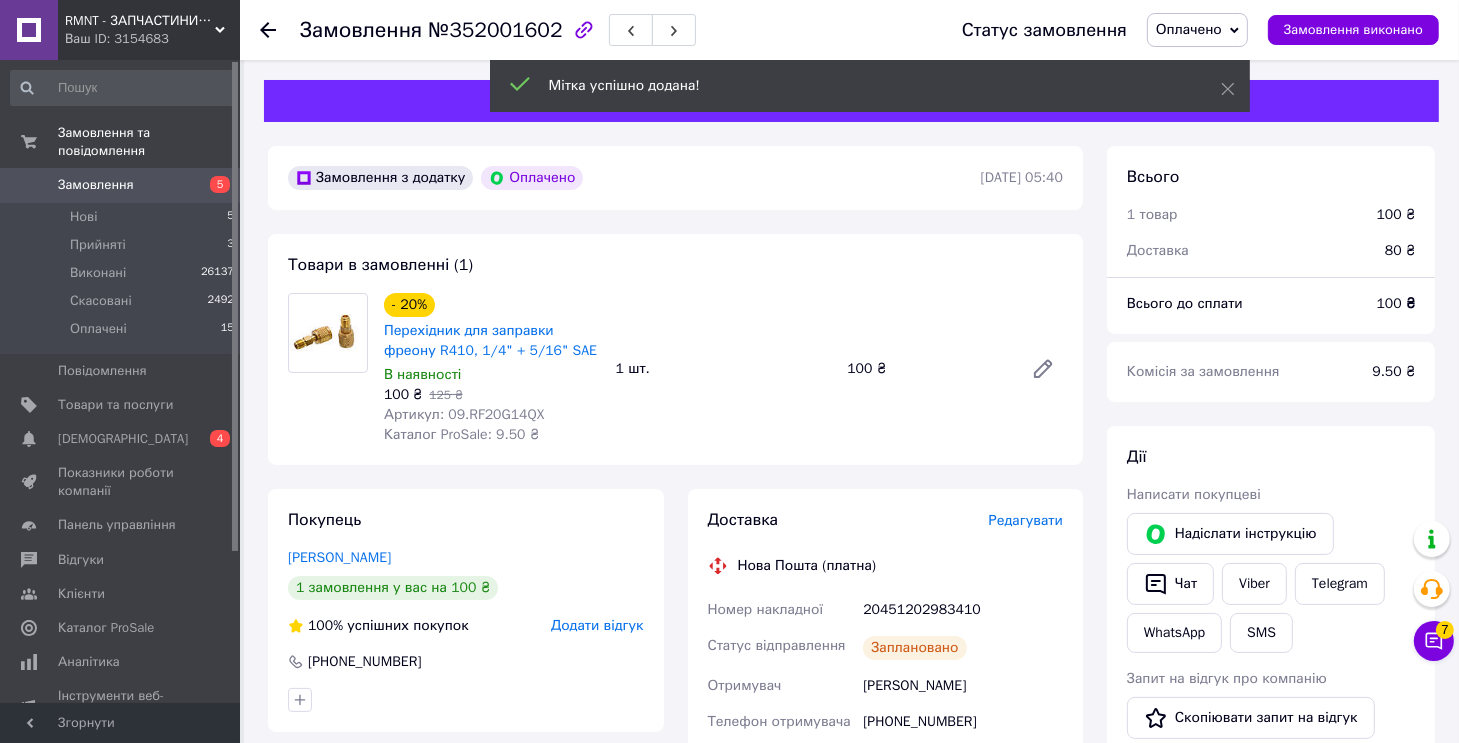 click on "№352001602" at bounding box center [495, 30] 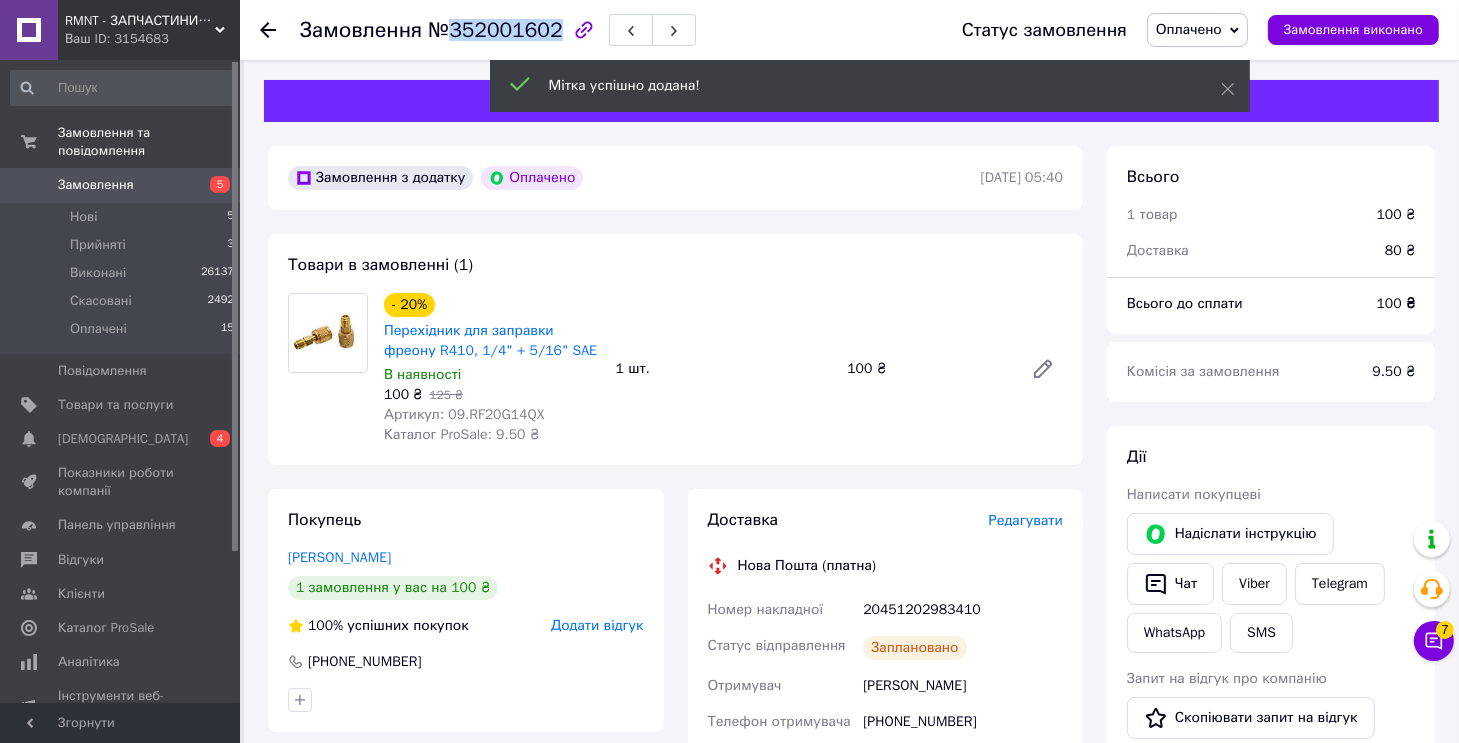 drag, startPoint x: 464, startPoint y: 21, endPoint x: 572, endPoint y: 0, distance: 110.02273 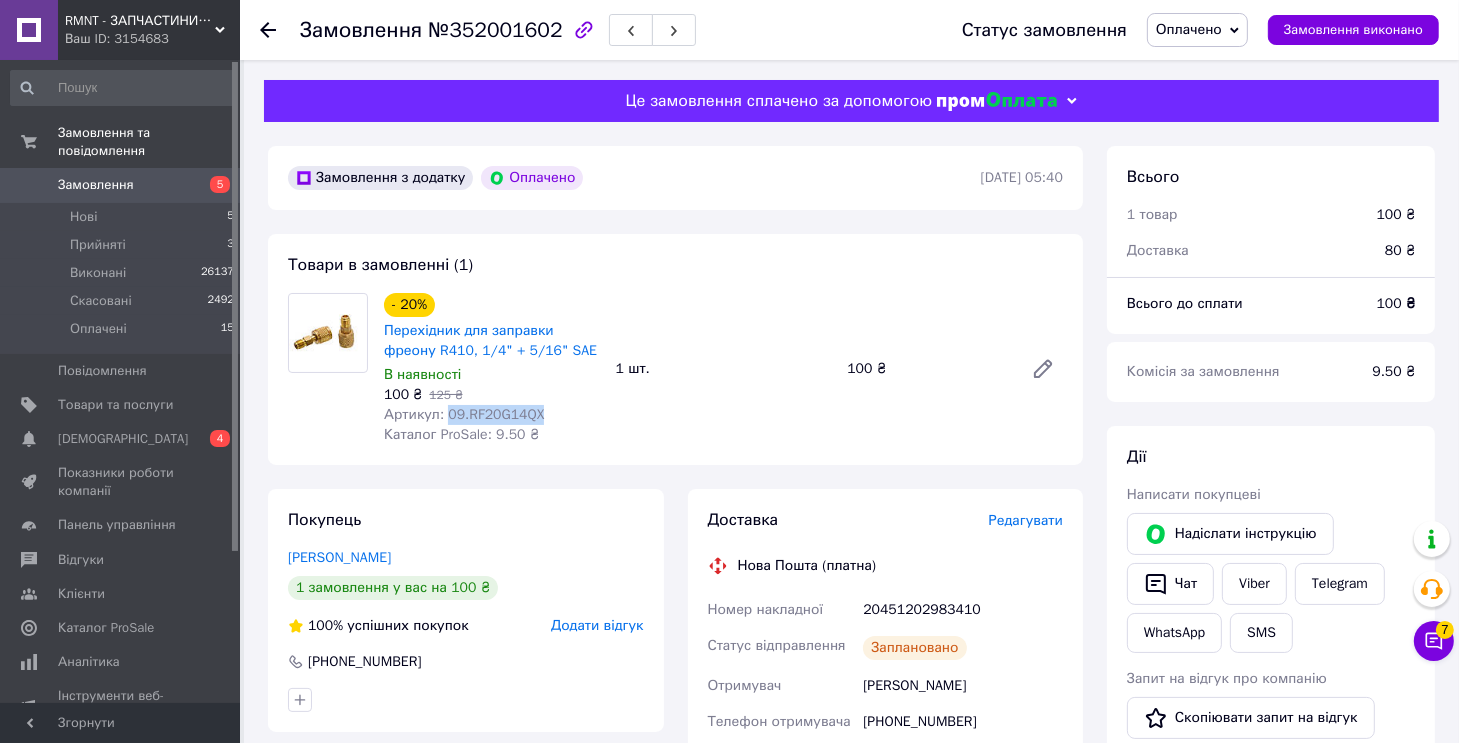 drag, startPoint x: 564, startPoint y: 421, endPoint x: 445, endPoint y: 419, distance: 119.01681 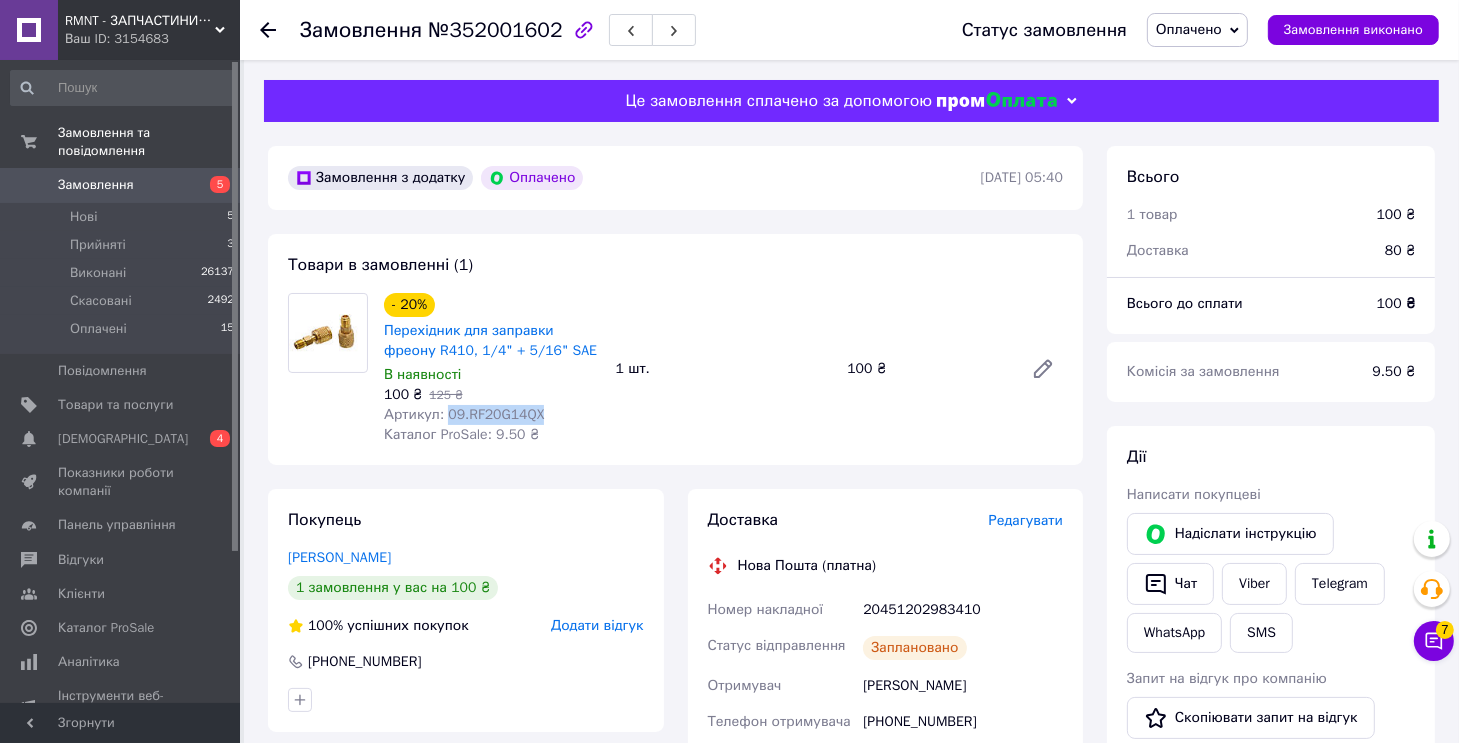 click on "Артикул: 09.RF20G14QX" at bounding box center [492, 415] 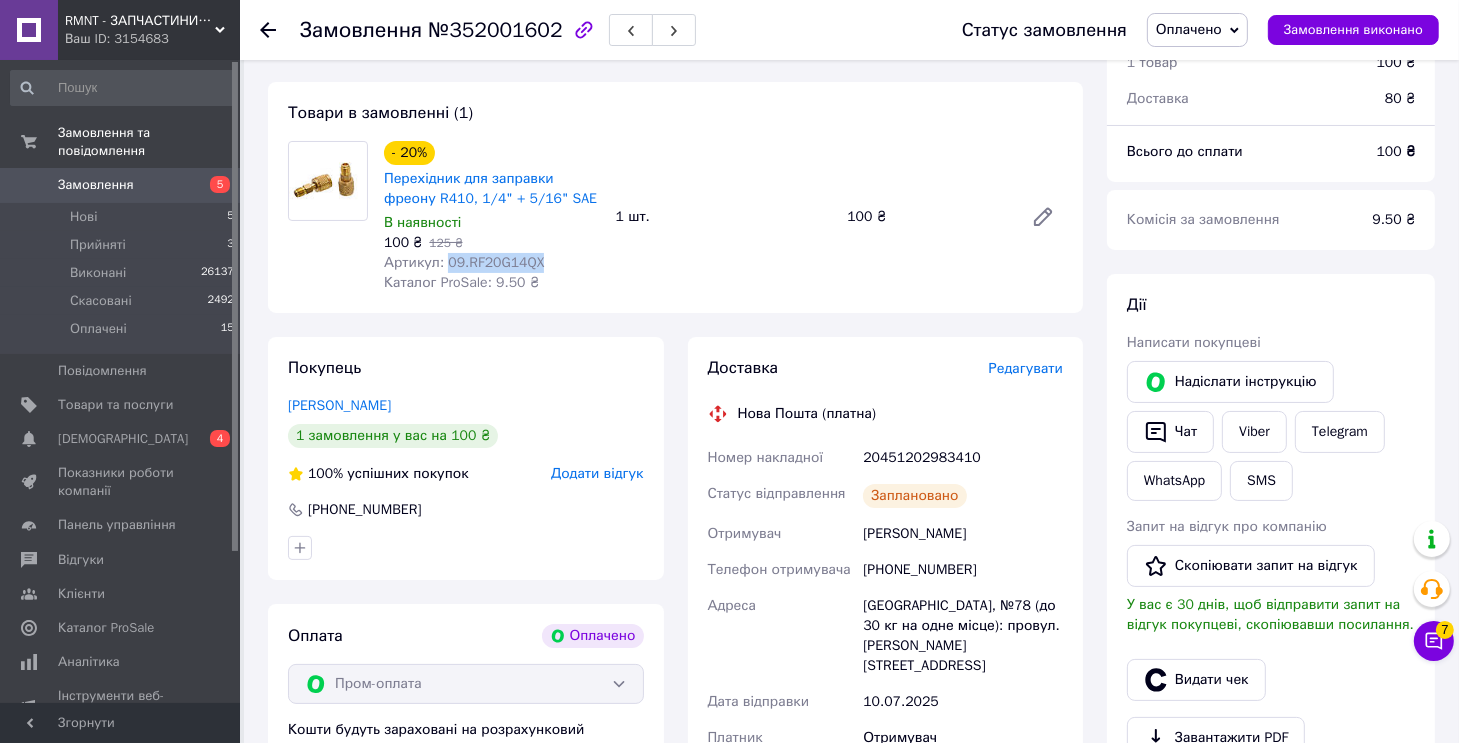 scroll, scrollTop: 300, scrollLeft: 0, axis: vertical 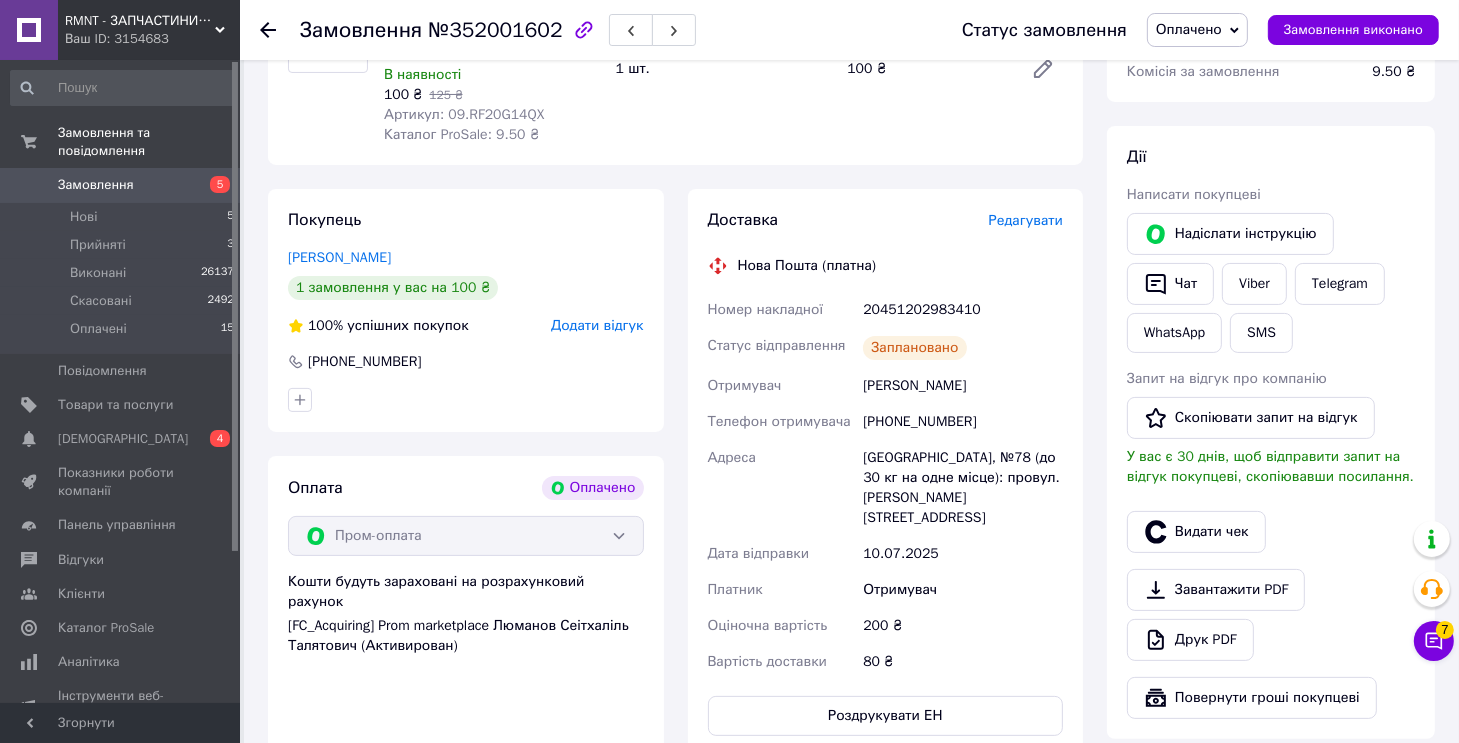 click on "20451202983410" at bounding box center (963, 310) 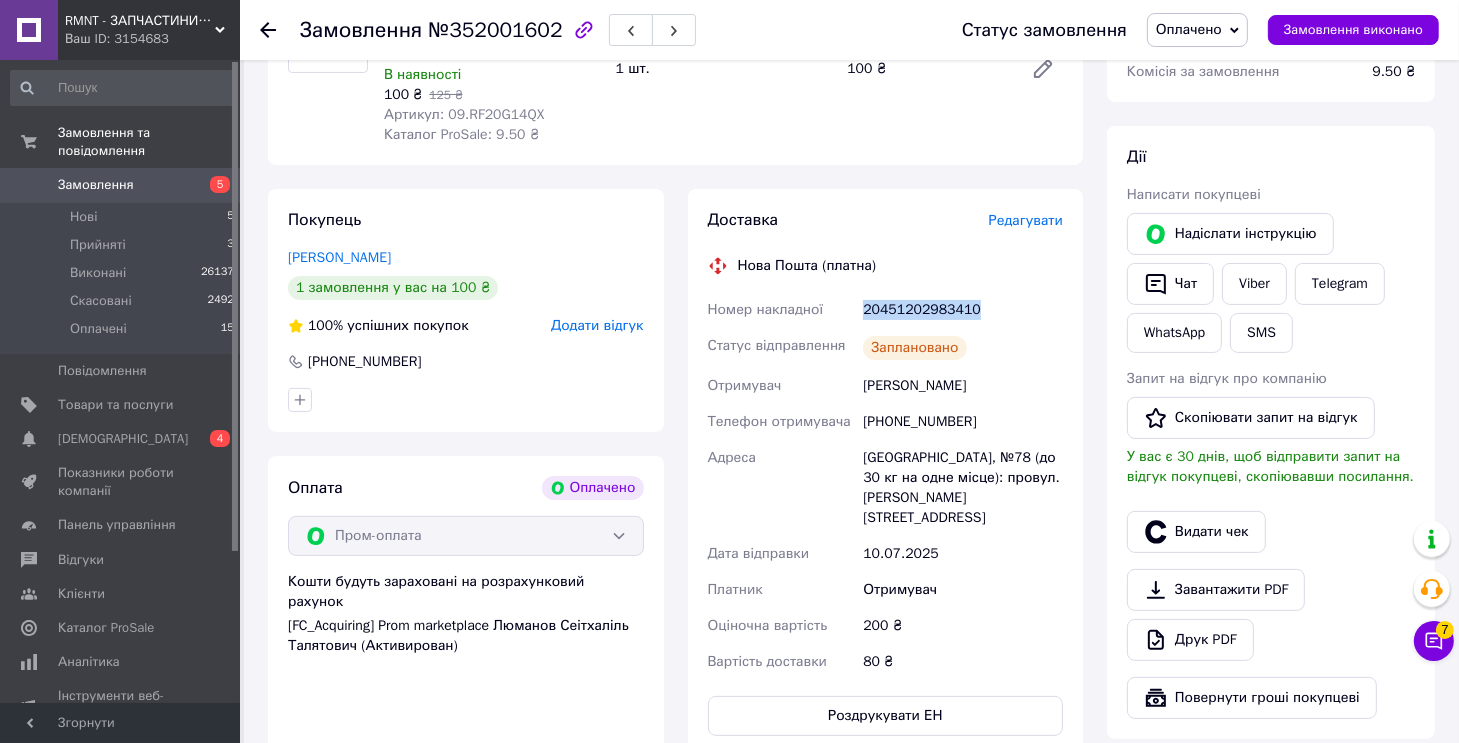 click on "20451202983410" at bounding box center (963, 310) 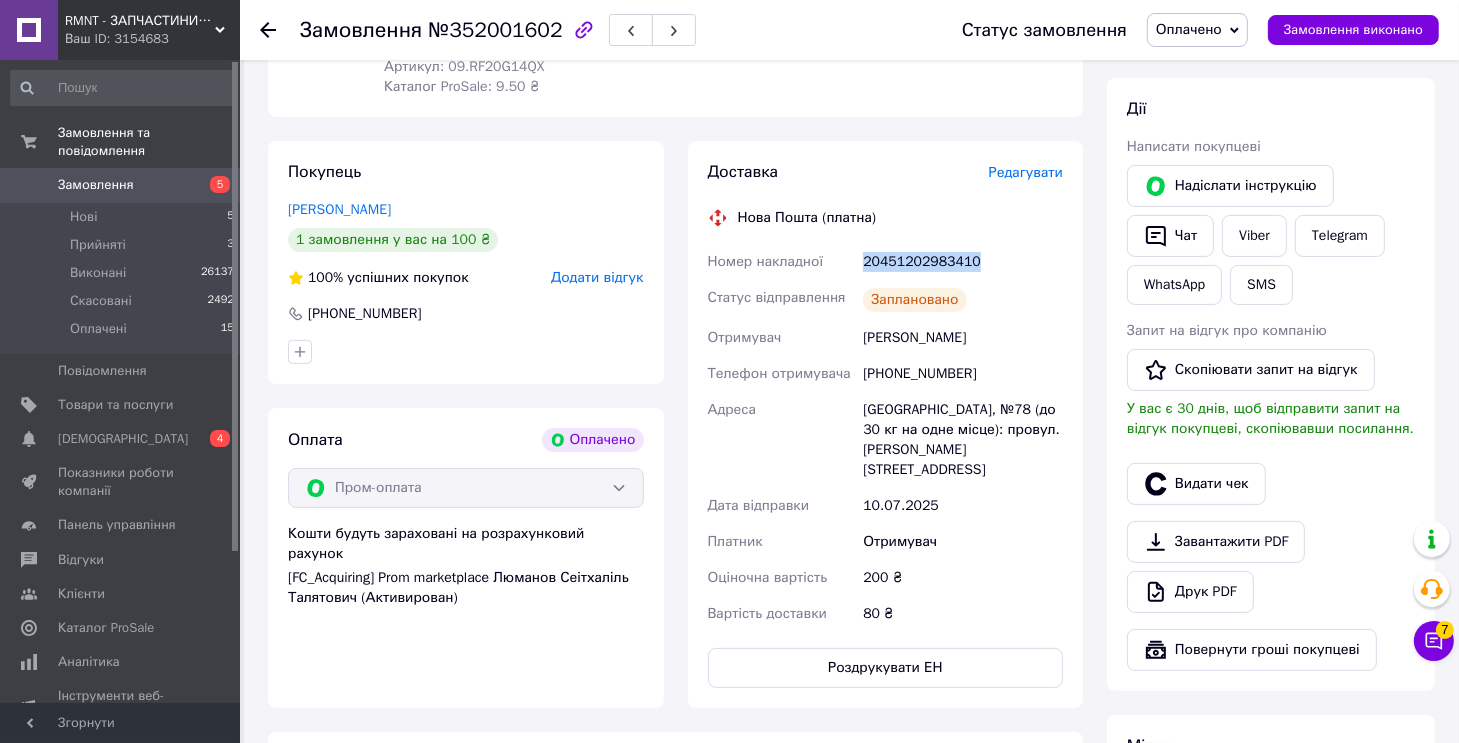 scroll, scrollTop: 700, scrollLeft: 0, axis: vertical 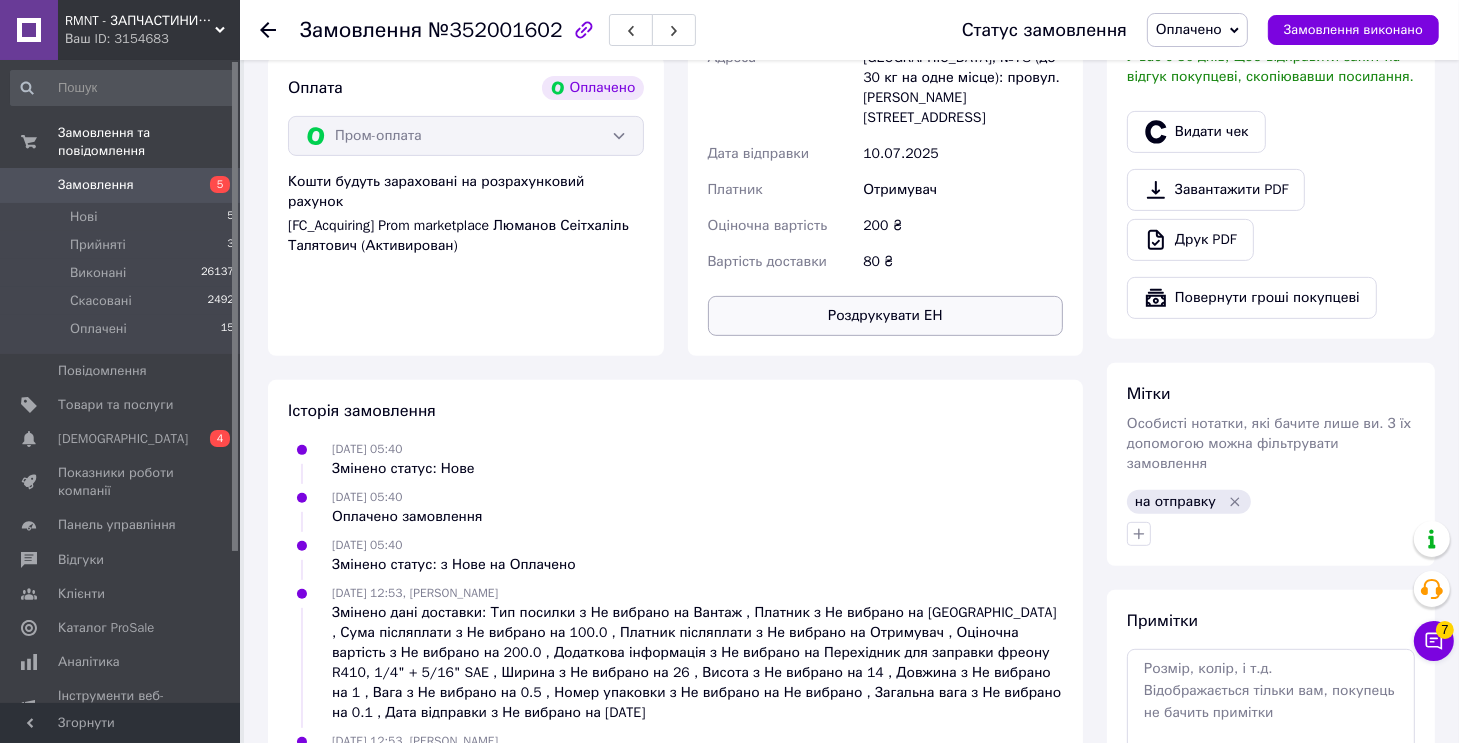 click on "Роздрукувати ЕН" at bounding box center [886, 316] 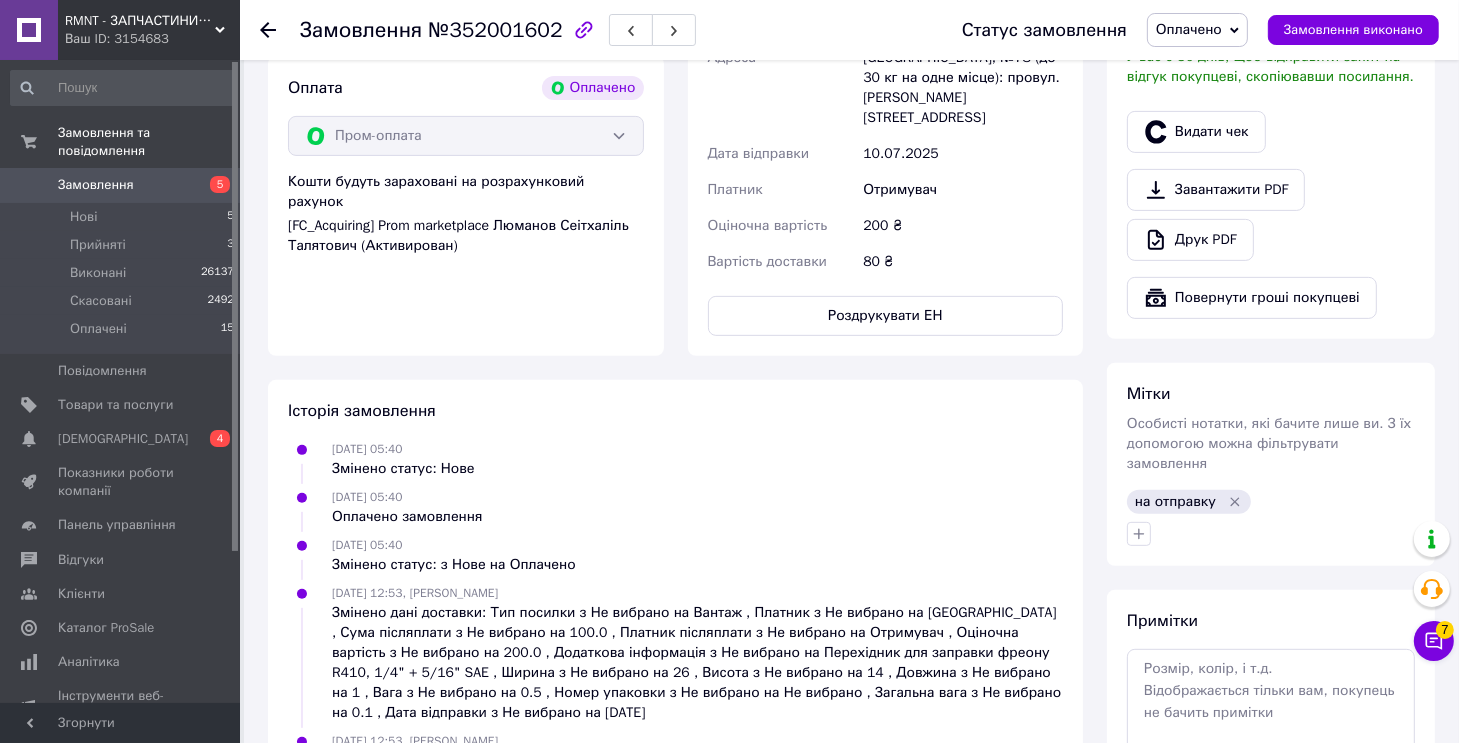 scroll, scrollTop: 100, scrollLeft: 0, axis: vertical 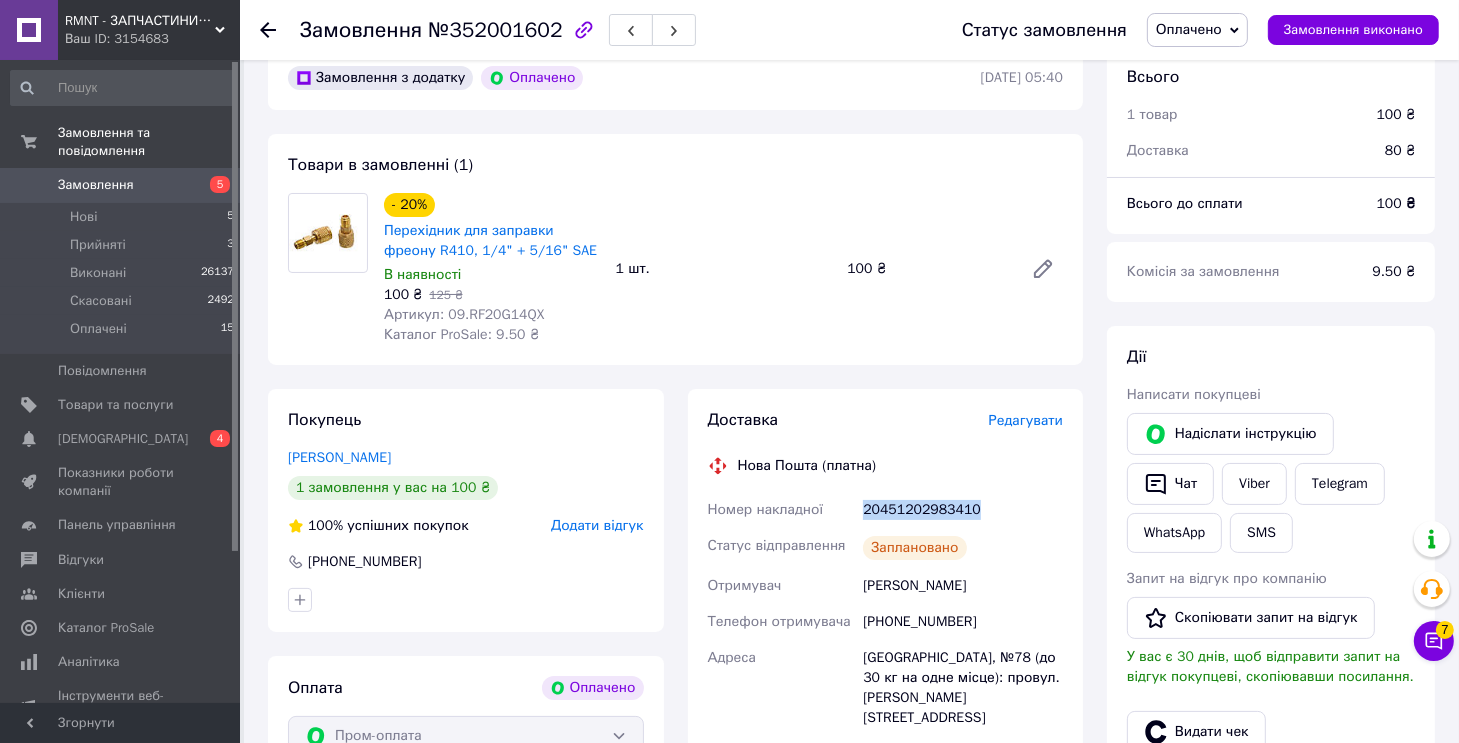 type 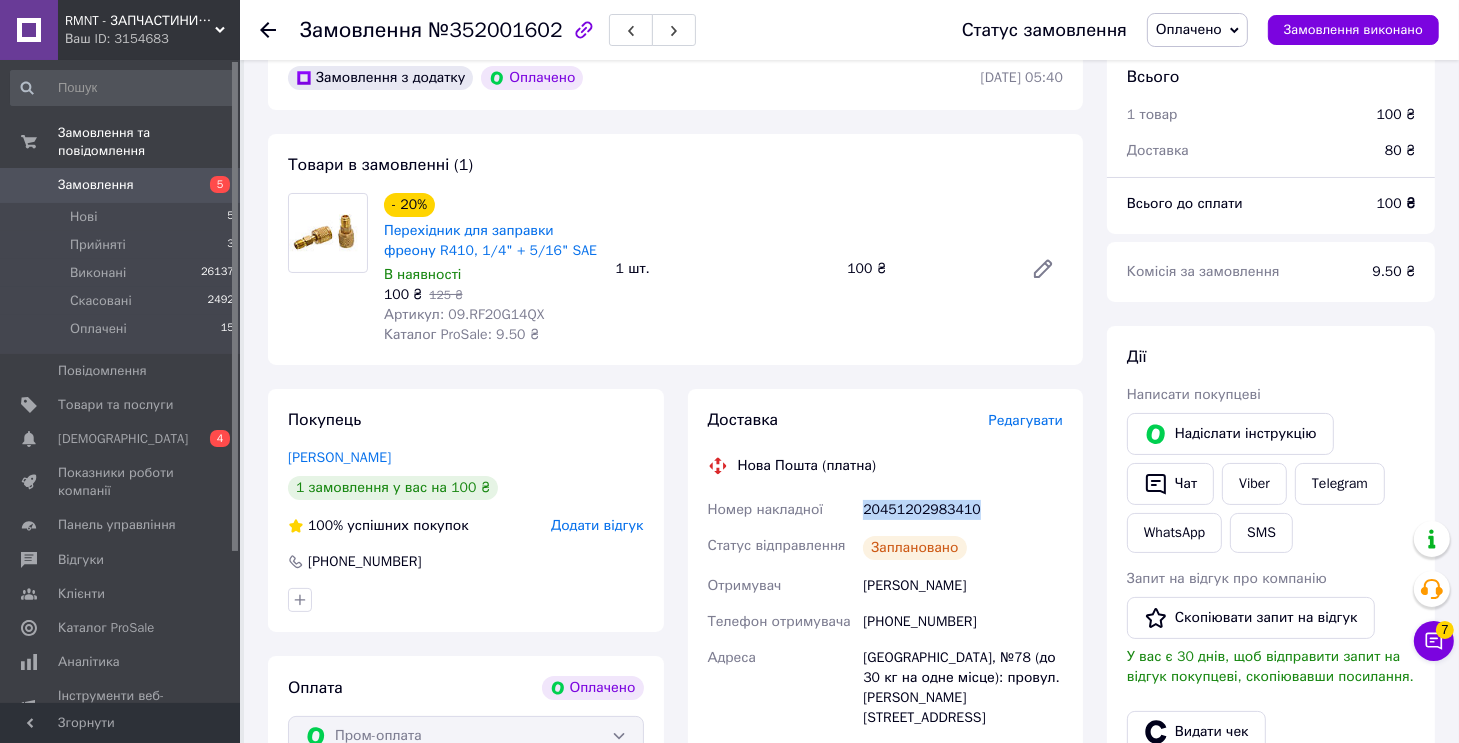 copy on "20451202983410" 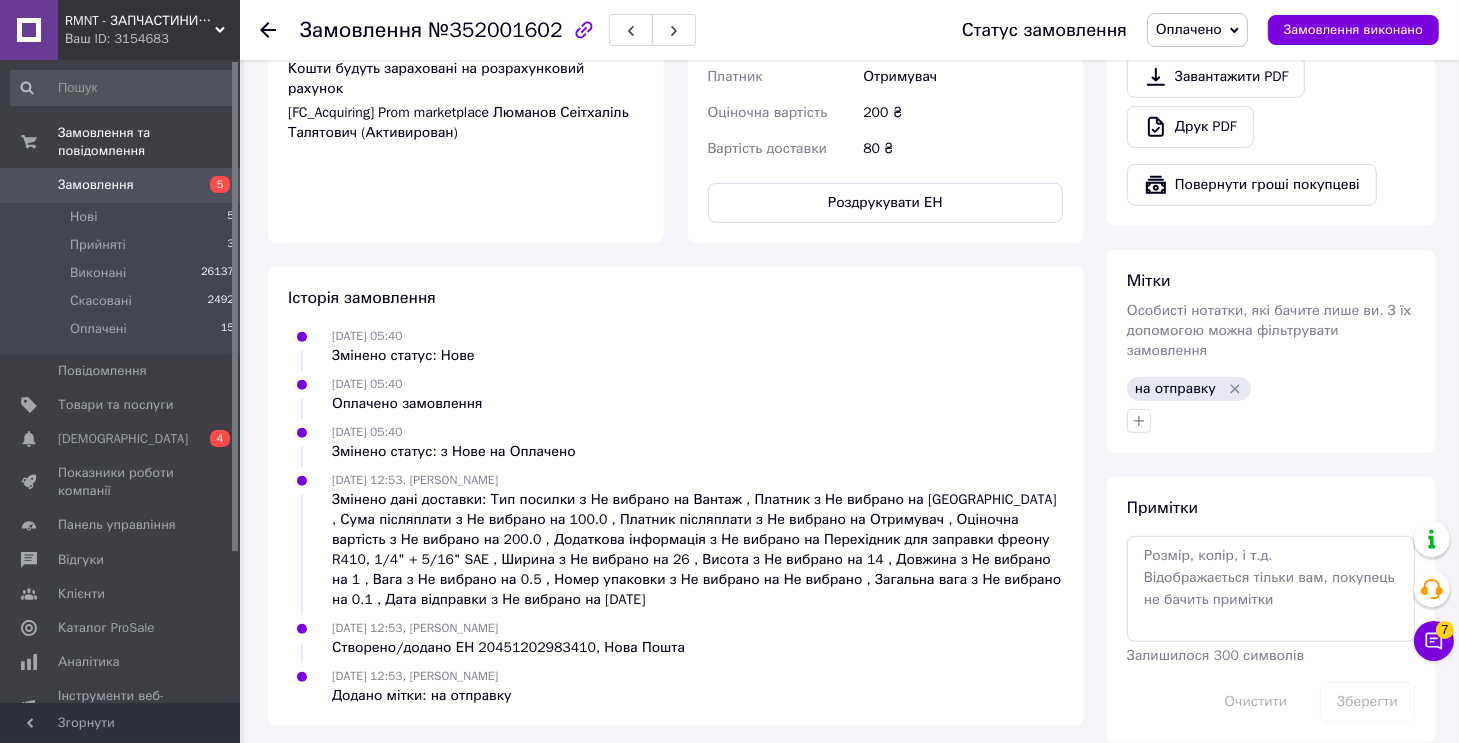 scroll, scrollTop: 814, scrollLeft: 0, axis: vertical 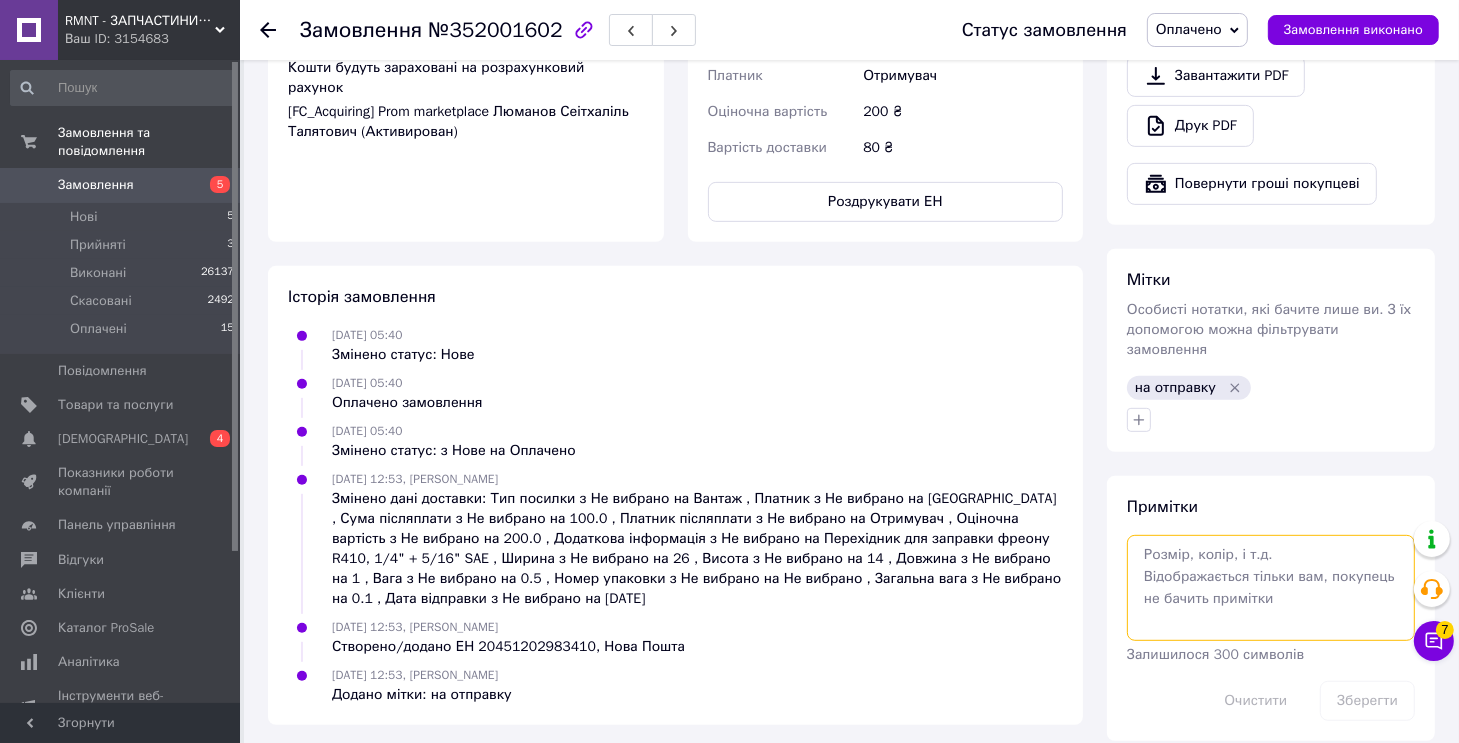 drag, startPoint x: 1196, startPoint y: 590, endPoint x: 1204, endPoint y: 603, distance: 15.264338 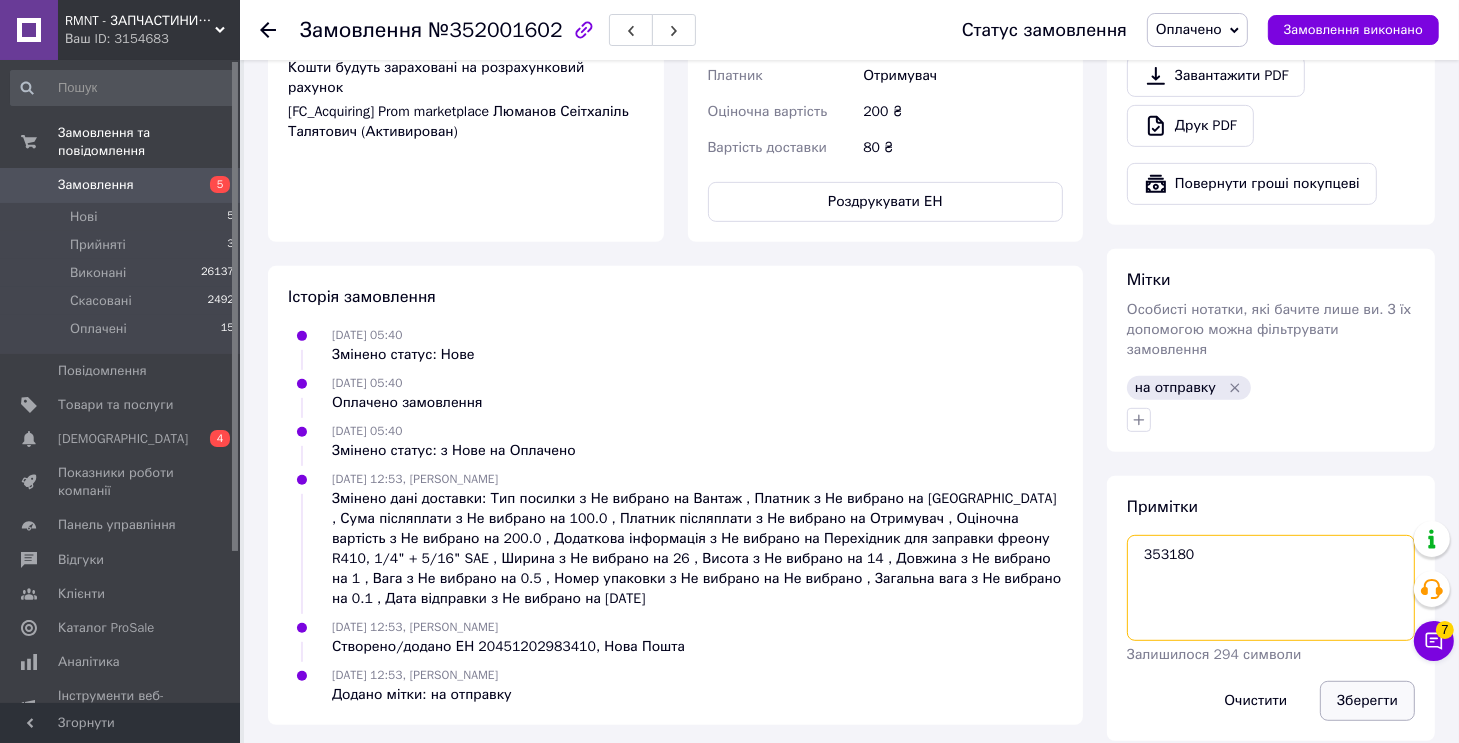 type on "353180" 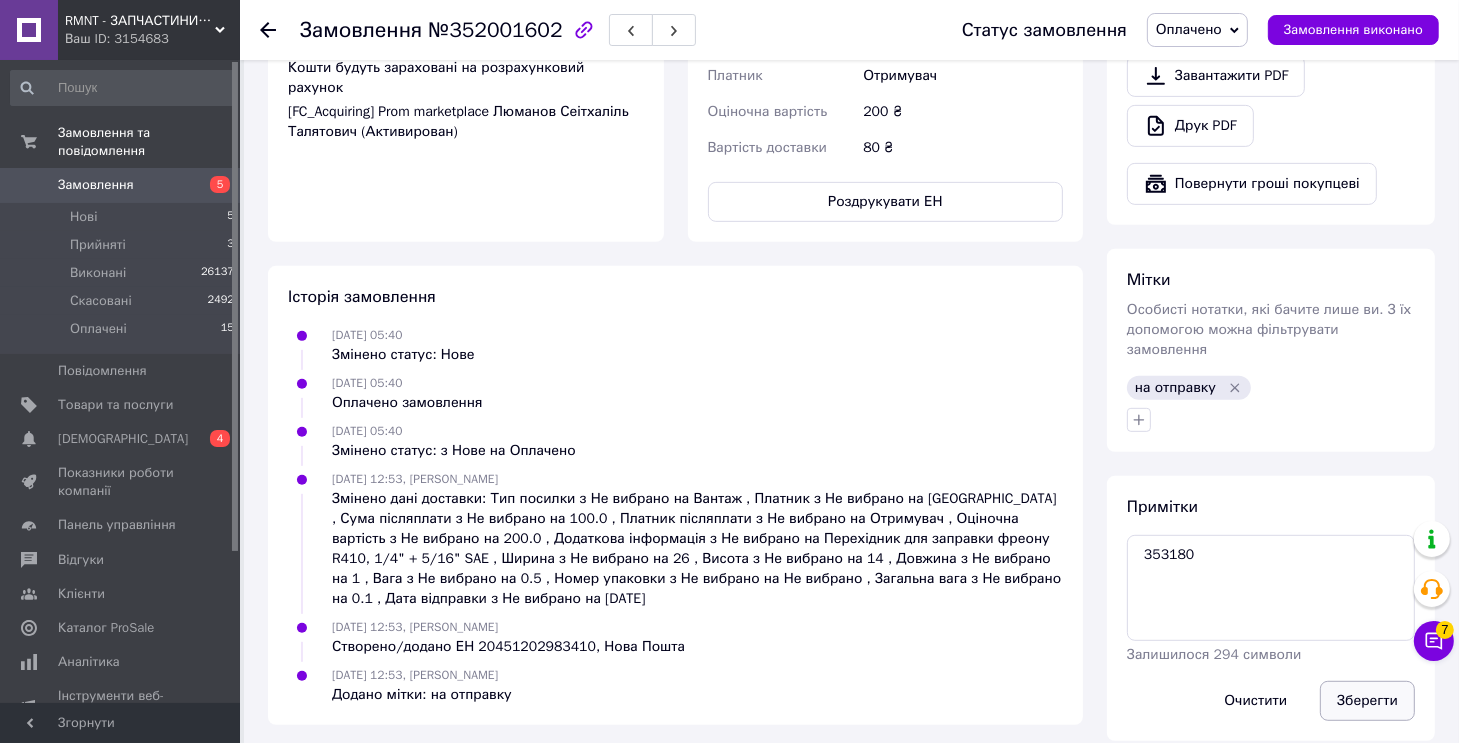 click on "Зберегти" at bounding box center (1367, 701) 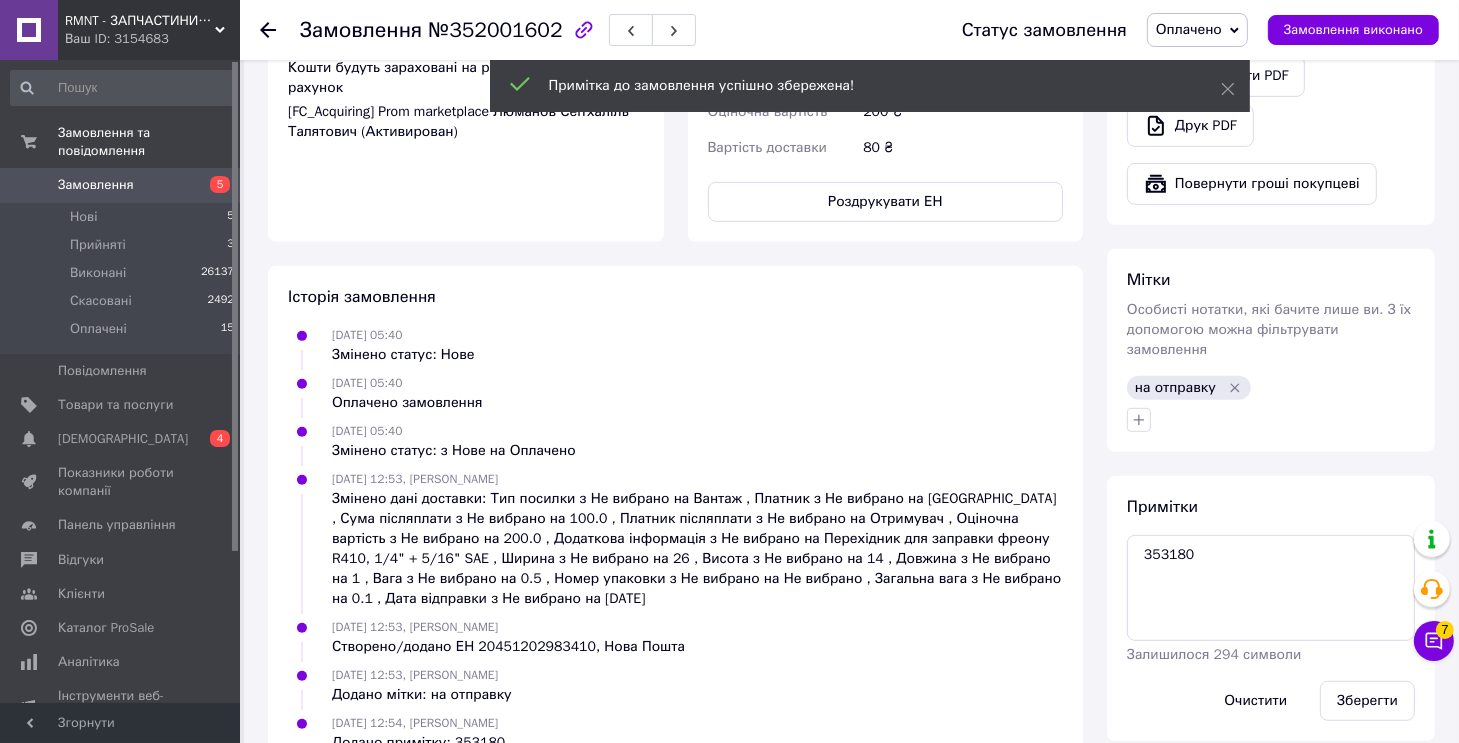 click on "Замовлення виконано" at bounding box center (1353, 30) 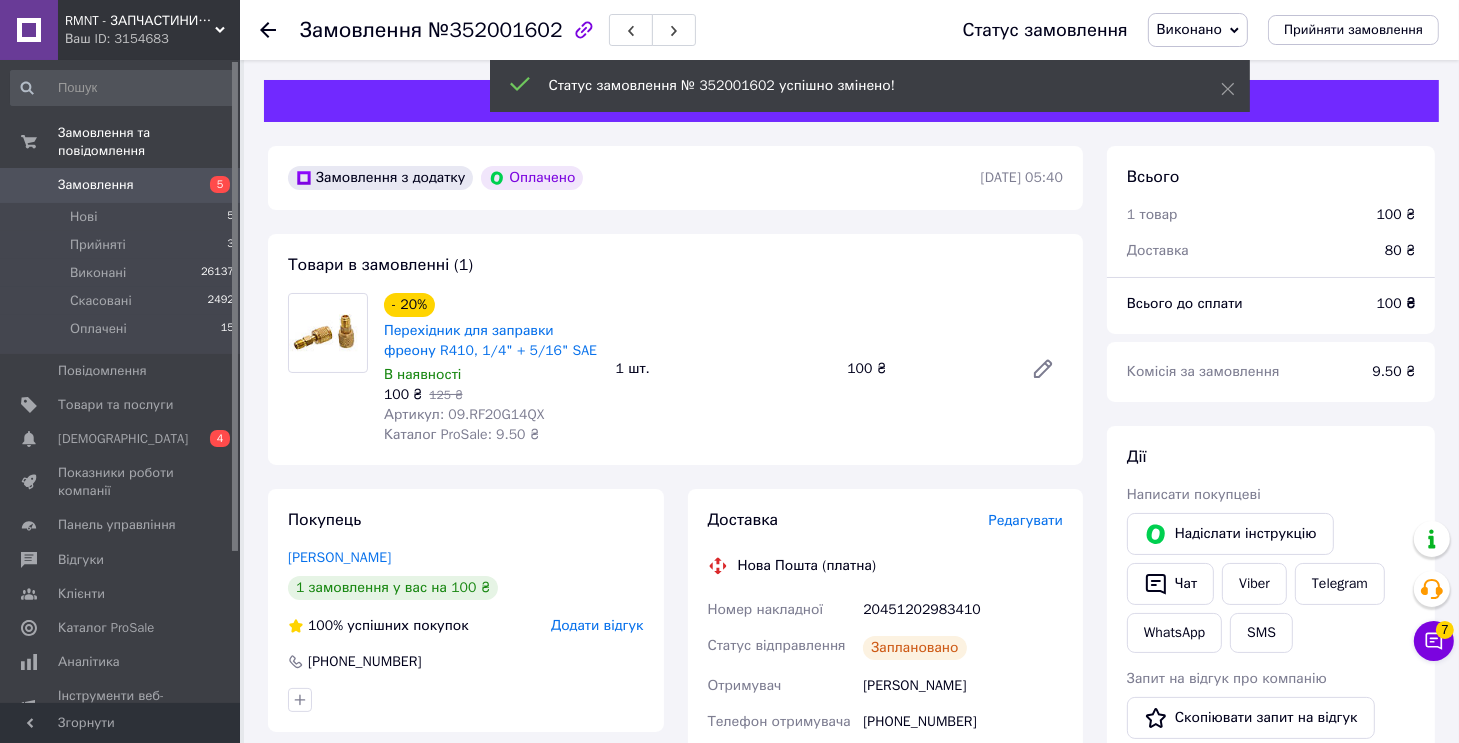 scroll, scrollTop: 0, scrollLeft: 0, axis: both 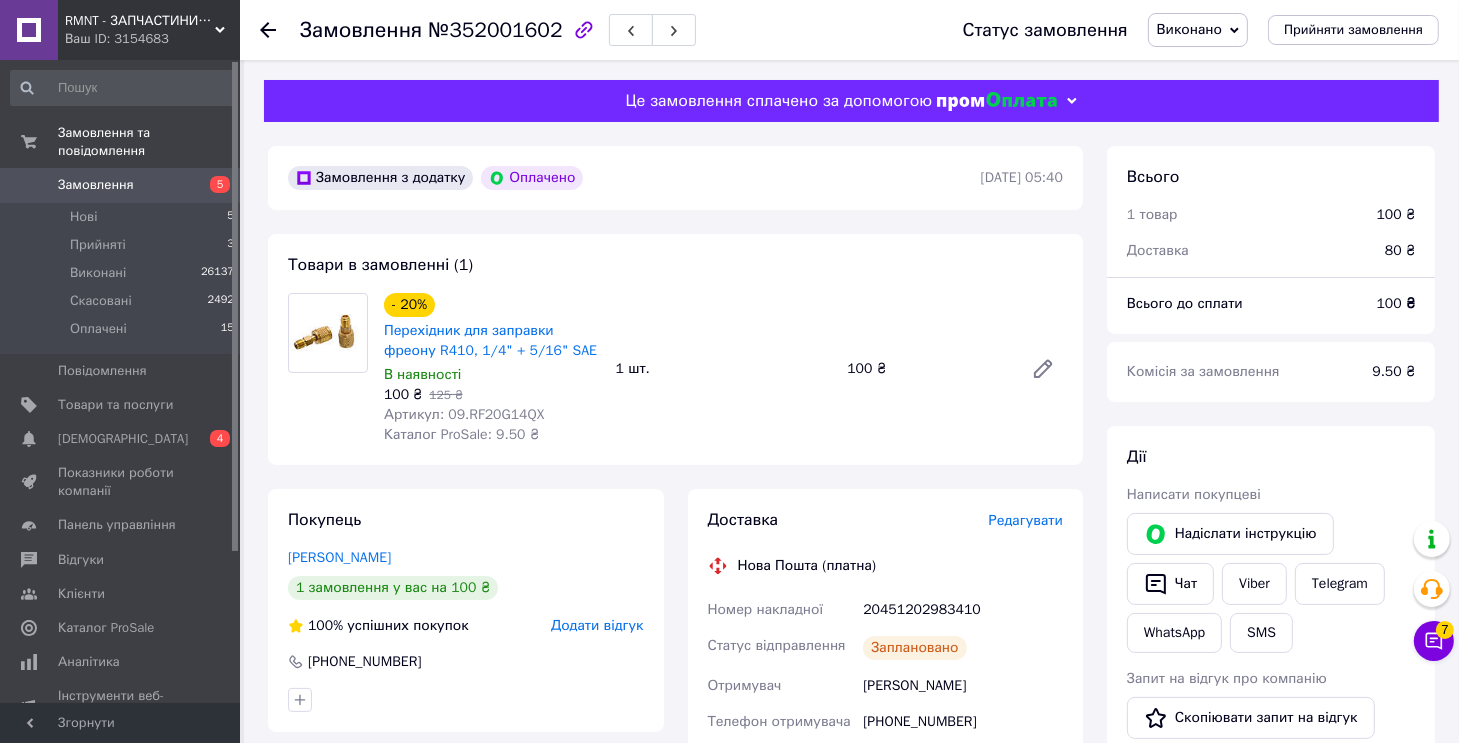 click on "100 ₴" at bounding box center (927, 369) 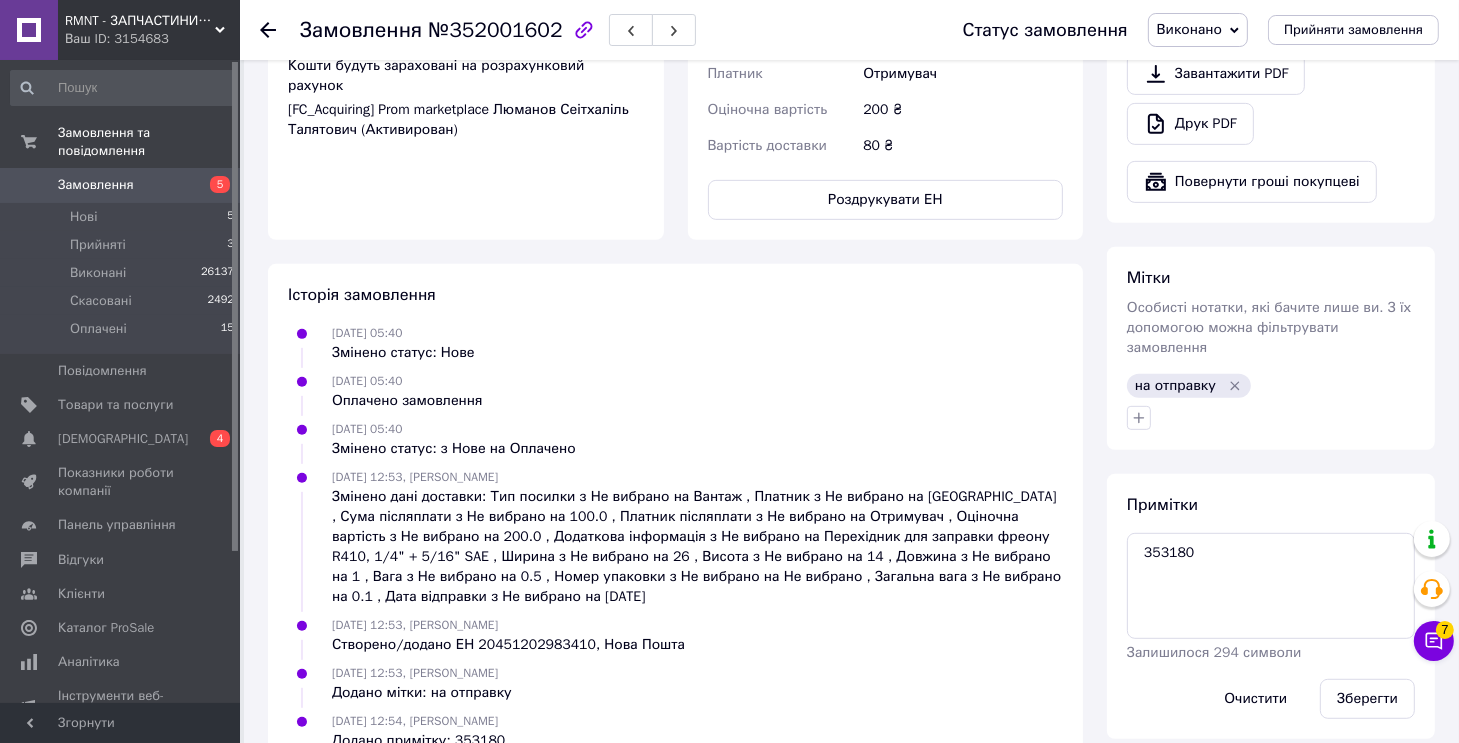 scroll, scrollTop: 852, scrollLeft: 0, axis: vertical 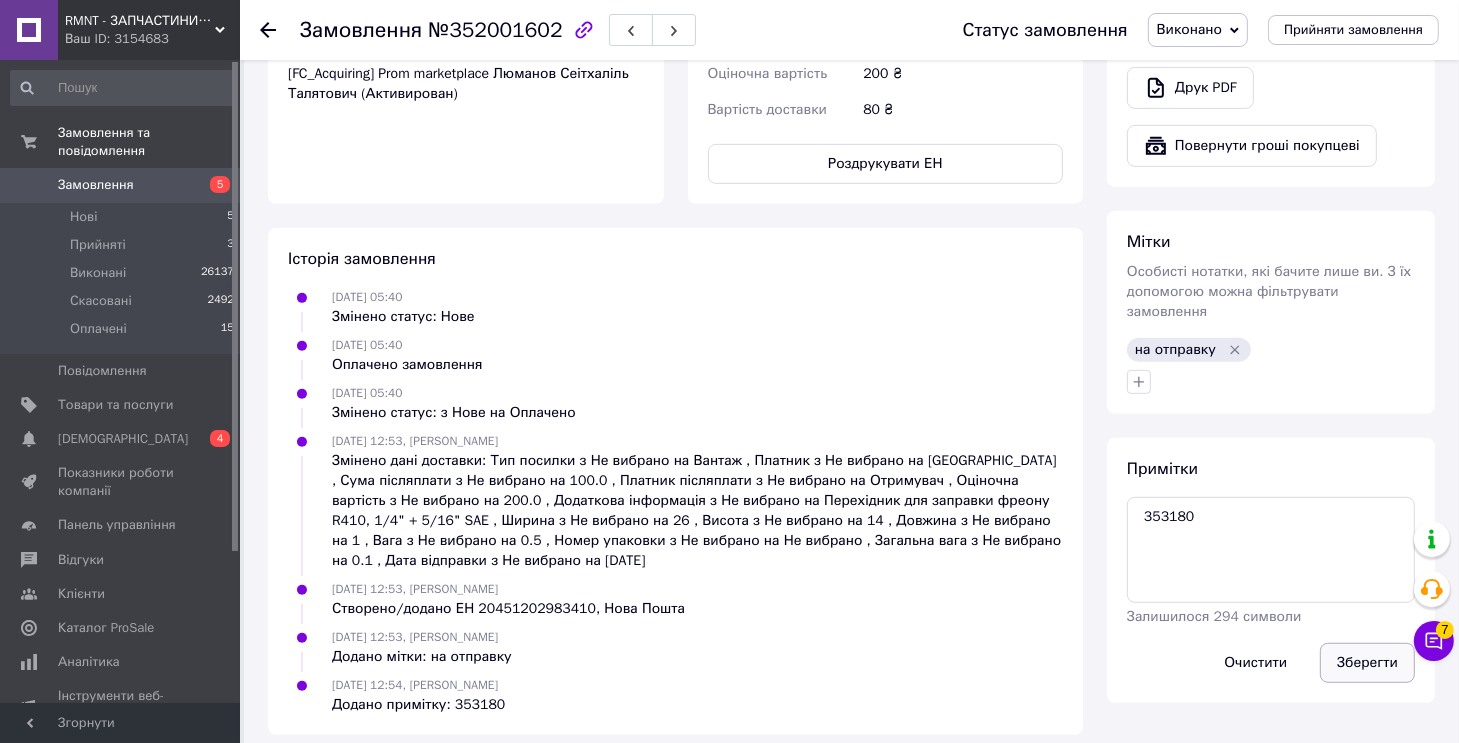 click on "Зберегти" at bounding box center [1367, 663] 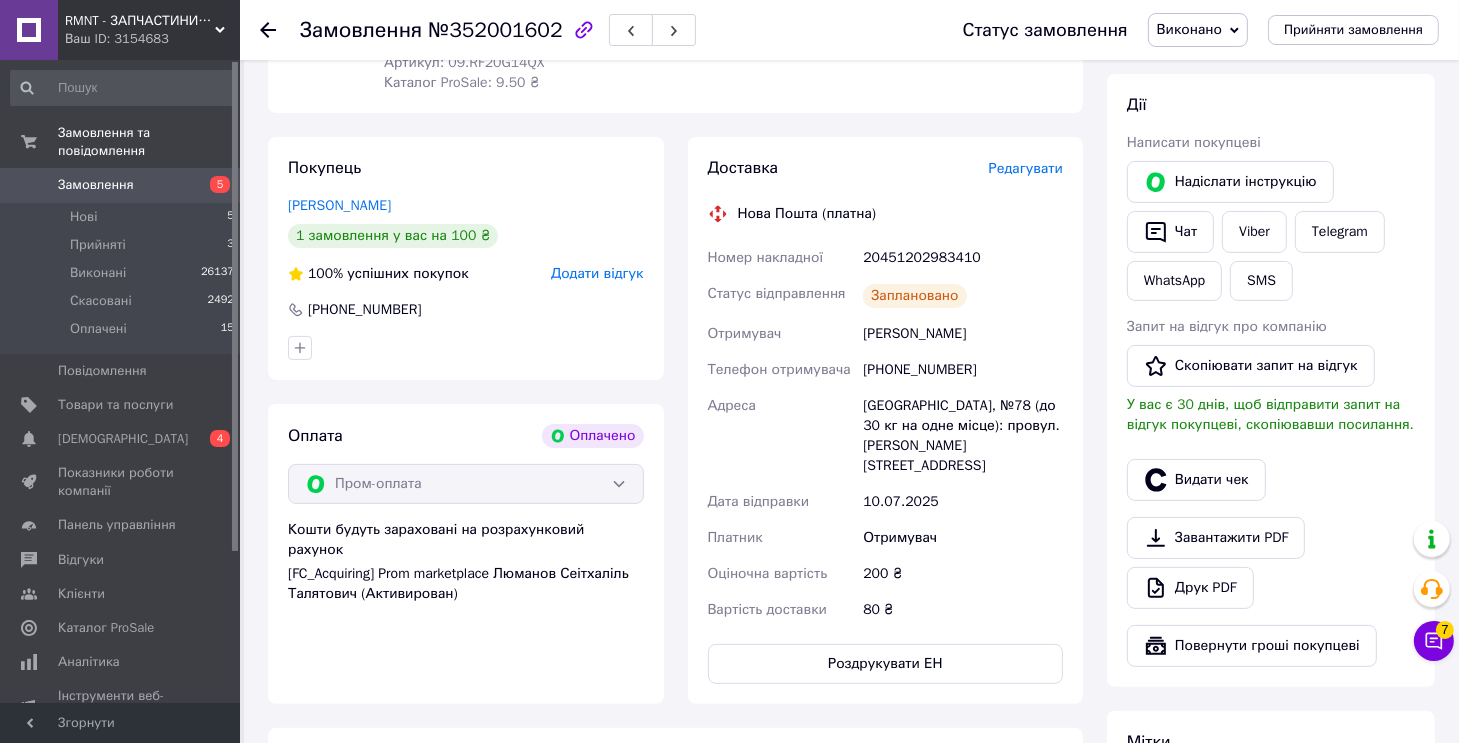 scroll, scrollTop: 52, scrollLeft: 0, axis: vertical 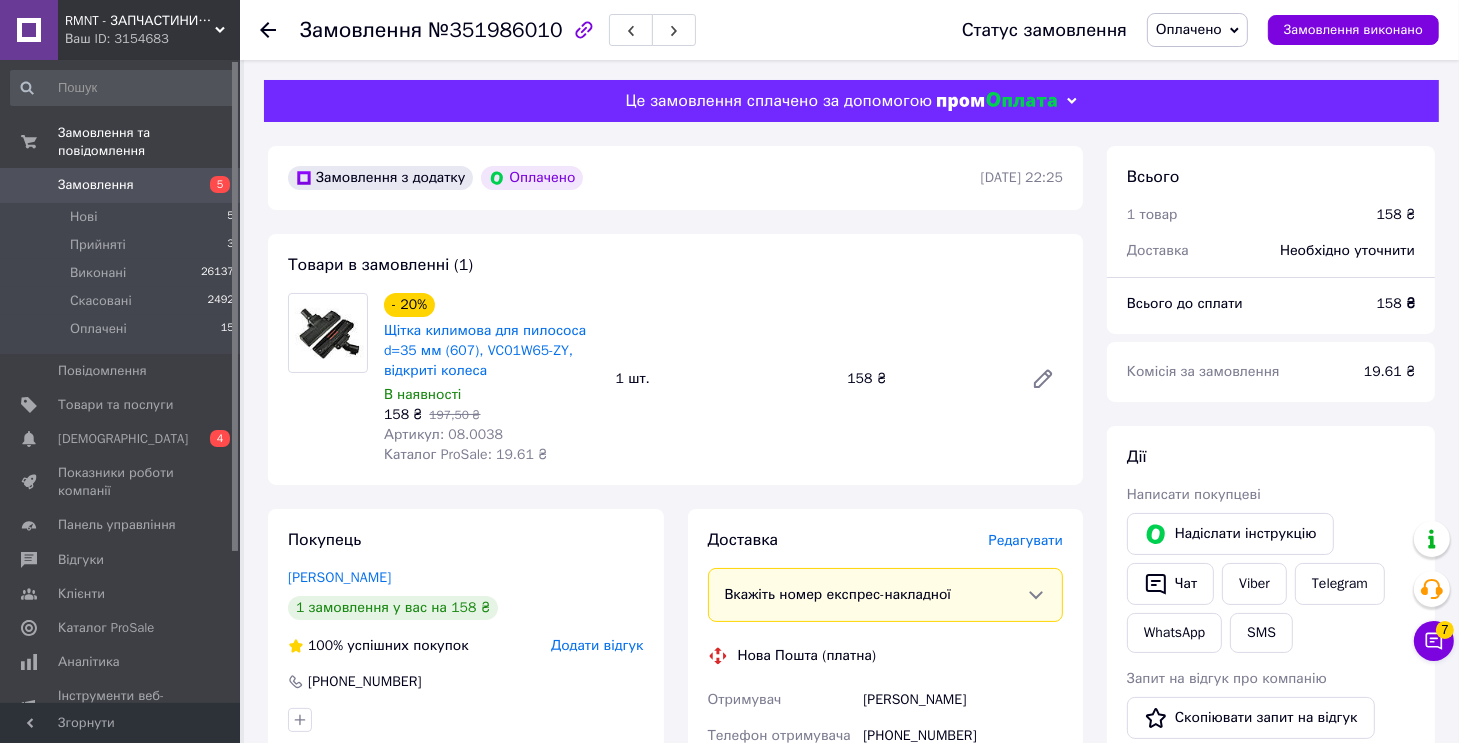 click on "Артикул: 08.0038" at bounding box center (443, 434) 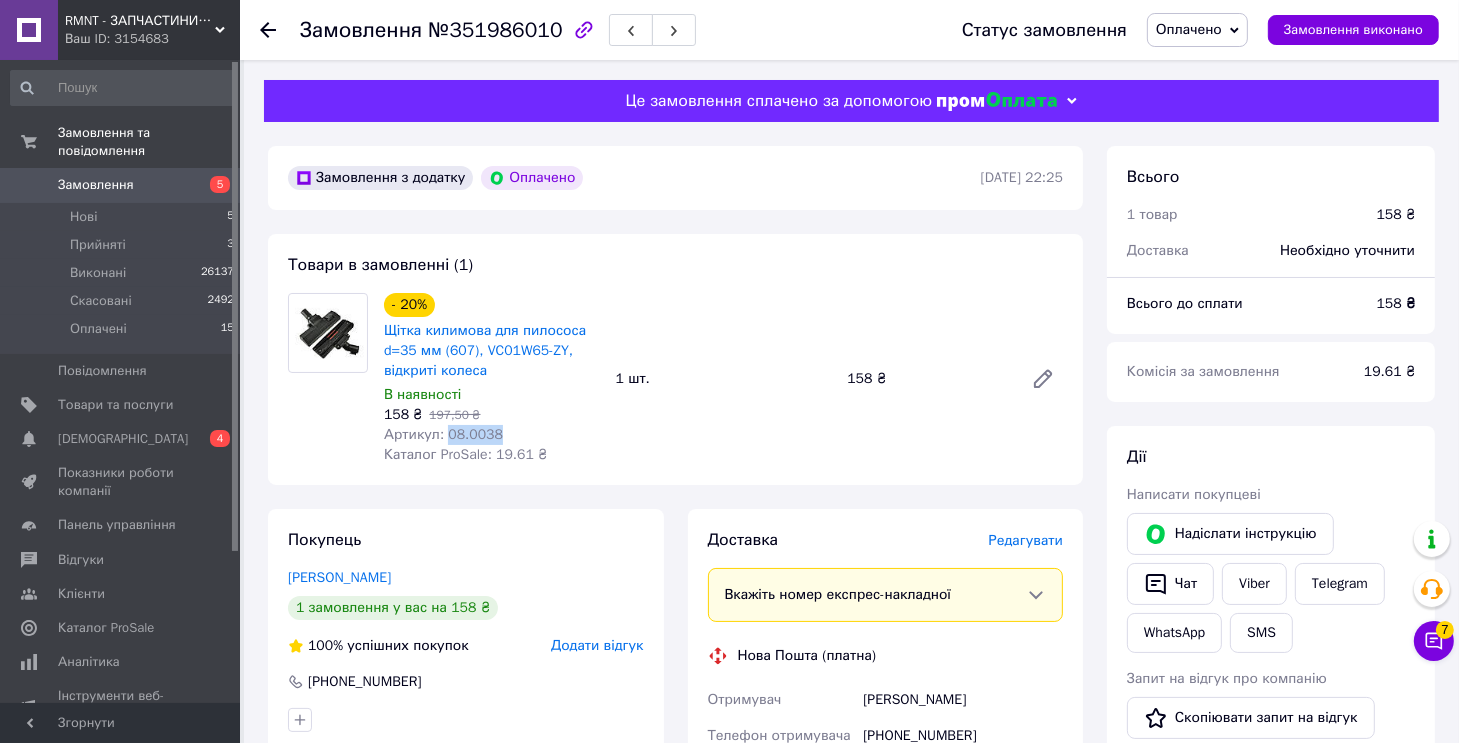 click on "Артикул: 08.0038" at bounding box center [443, 434] 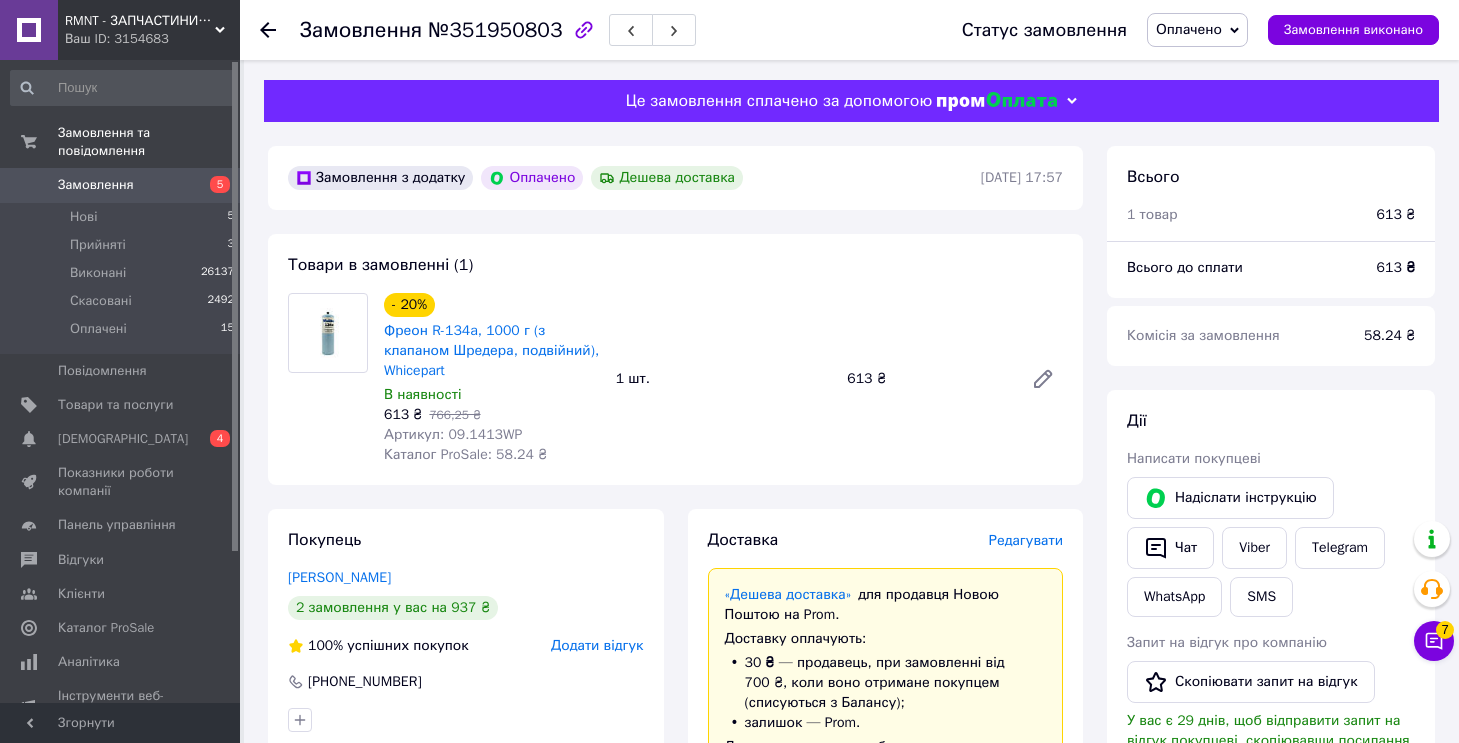 scroll, scrollTop: 0, scrollLeft: 0, axis: both 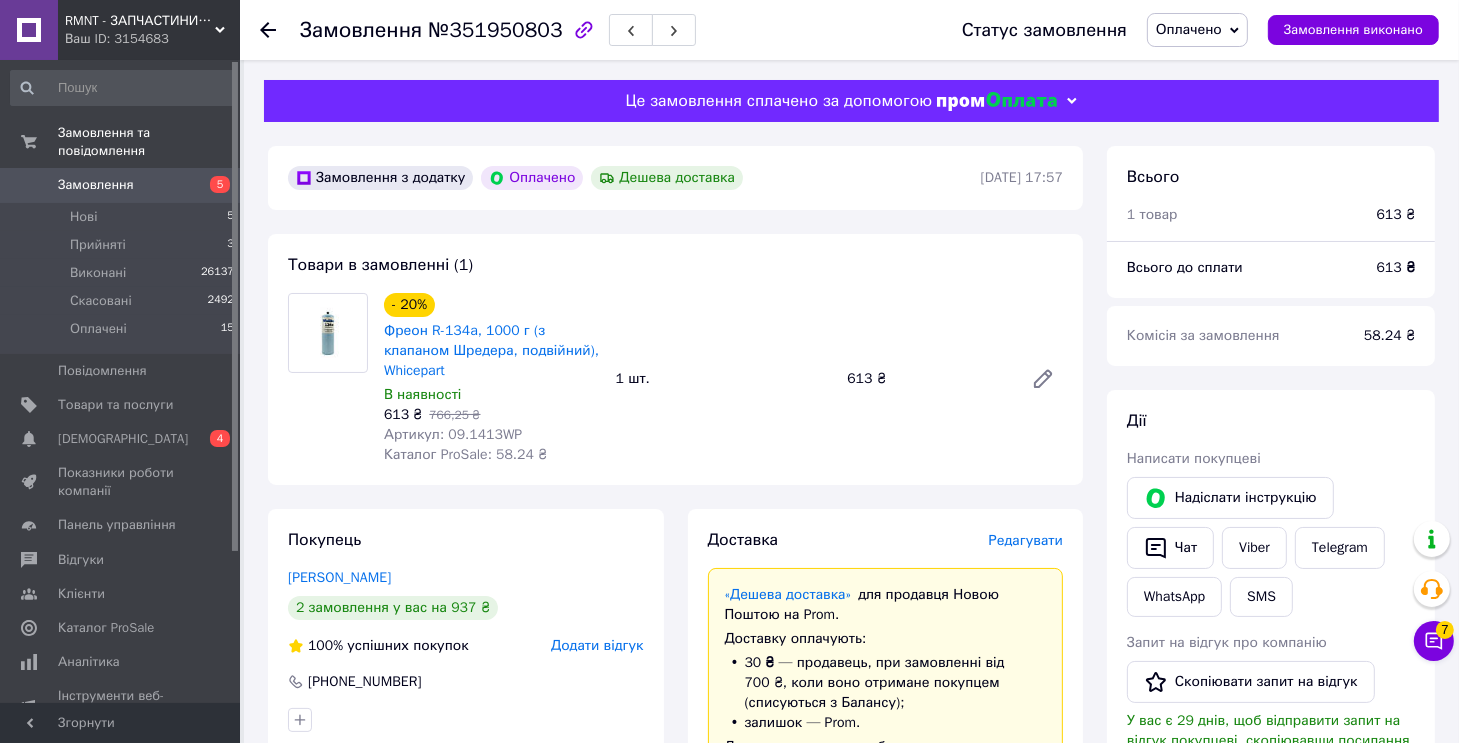 click on "Артикул: 09.1413WP" at bounding box center [453, 434] 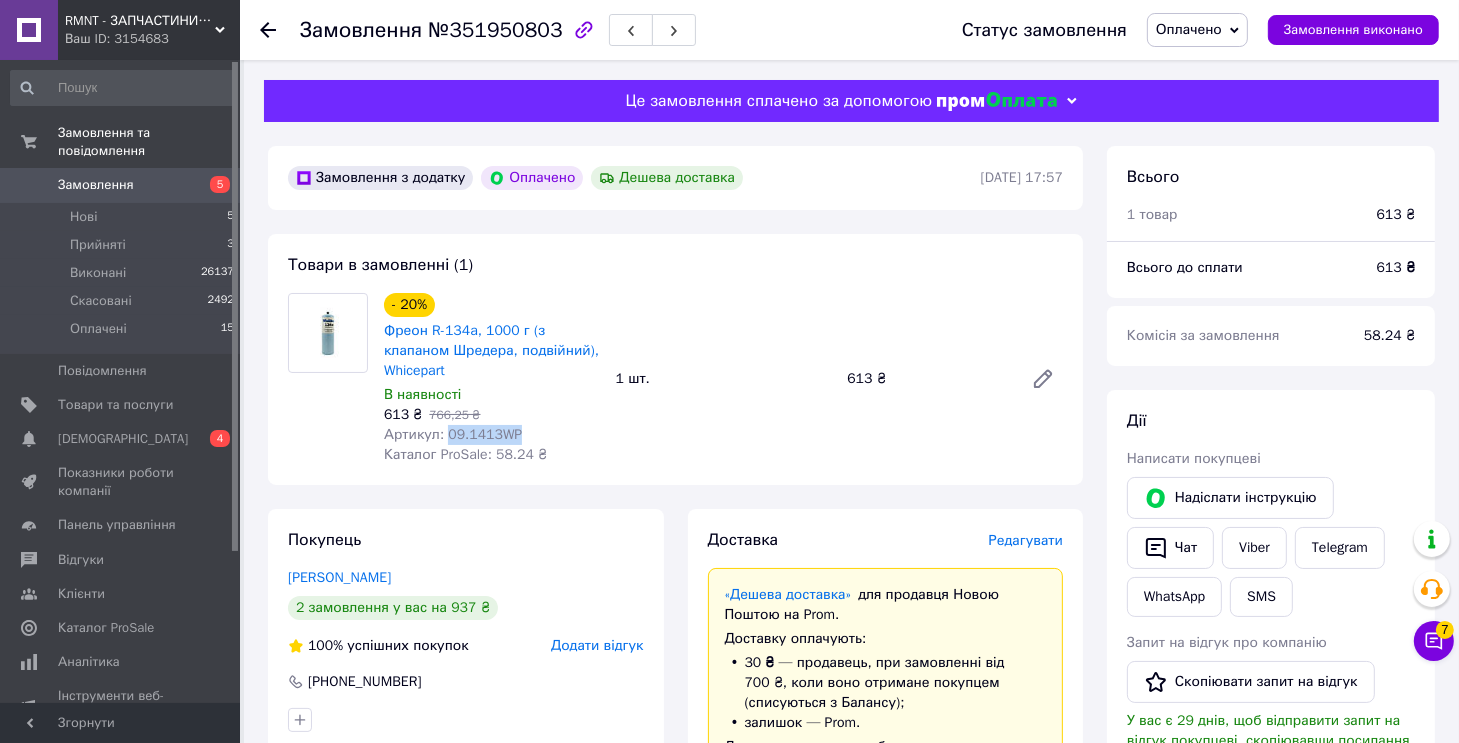 click on "Артикул: 09.1413WP" at bounding box center (453, 434) 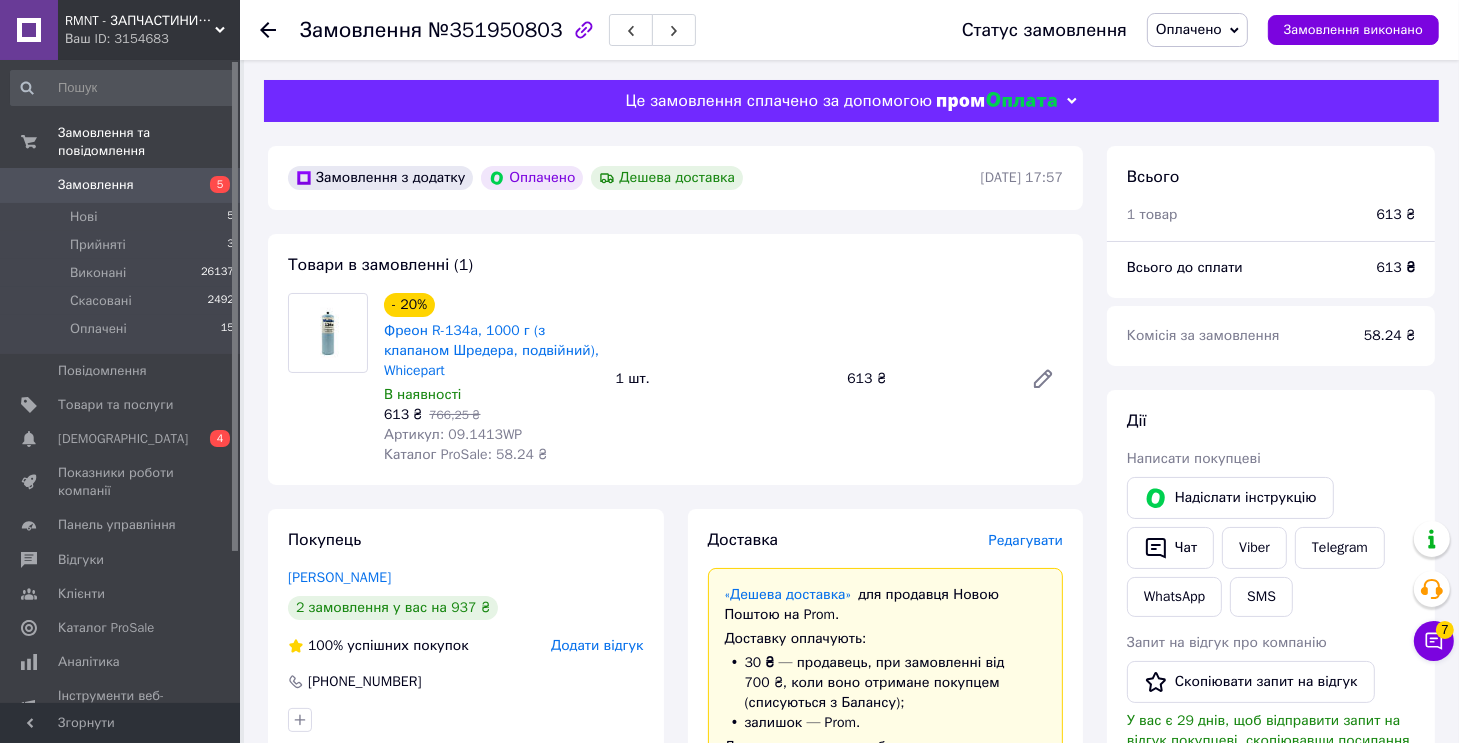 click on "Редагувати" at bounding box center (1026, 540) 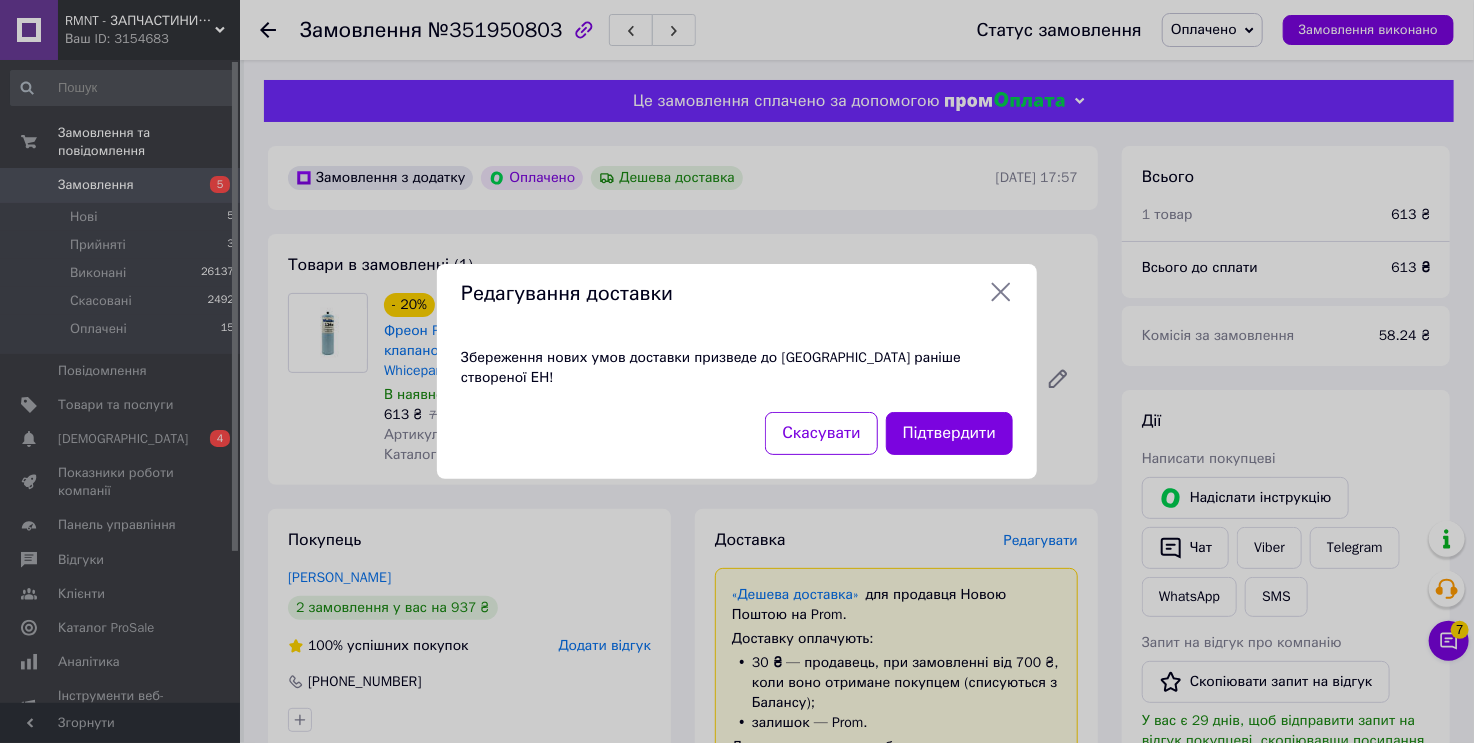 click 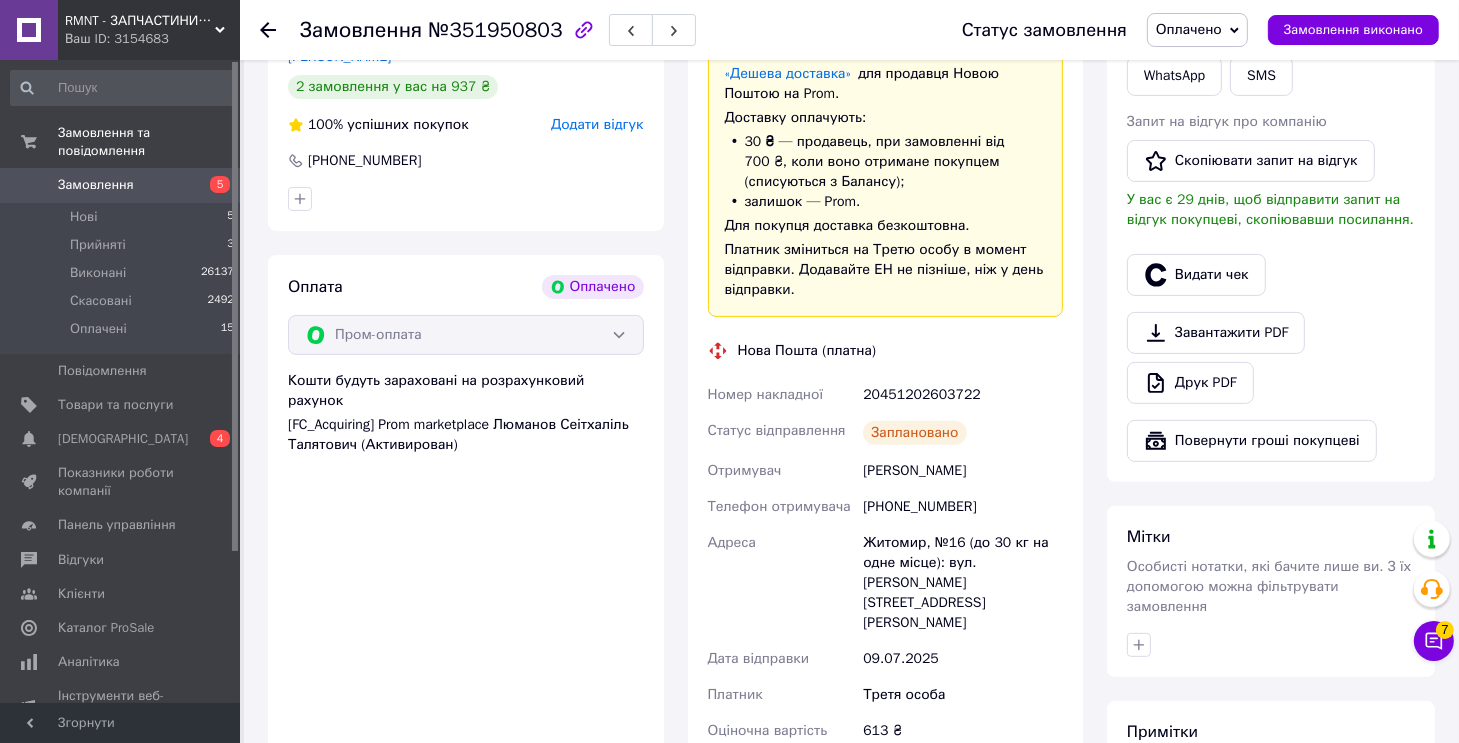 scroll, scrollTop: 700, scrollLeft: 0, axis: vertical 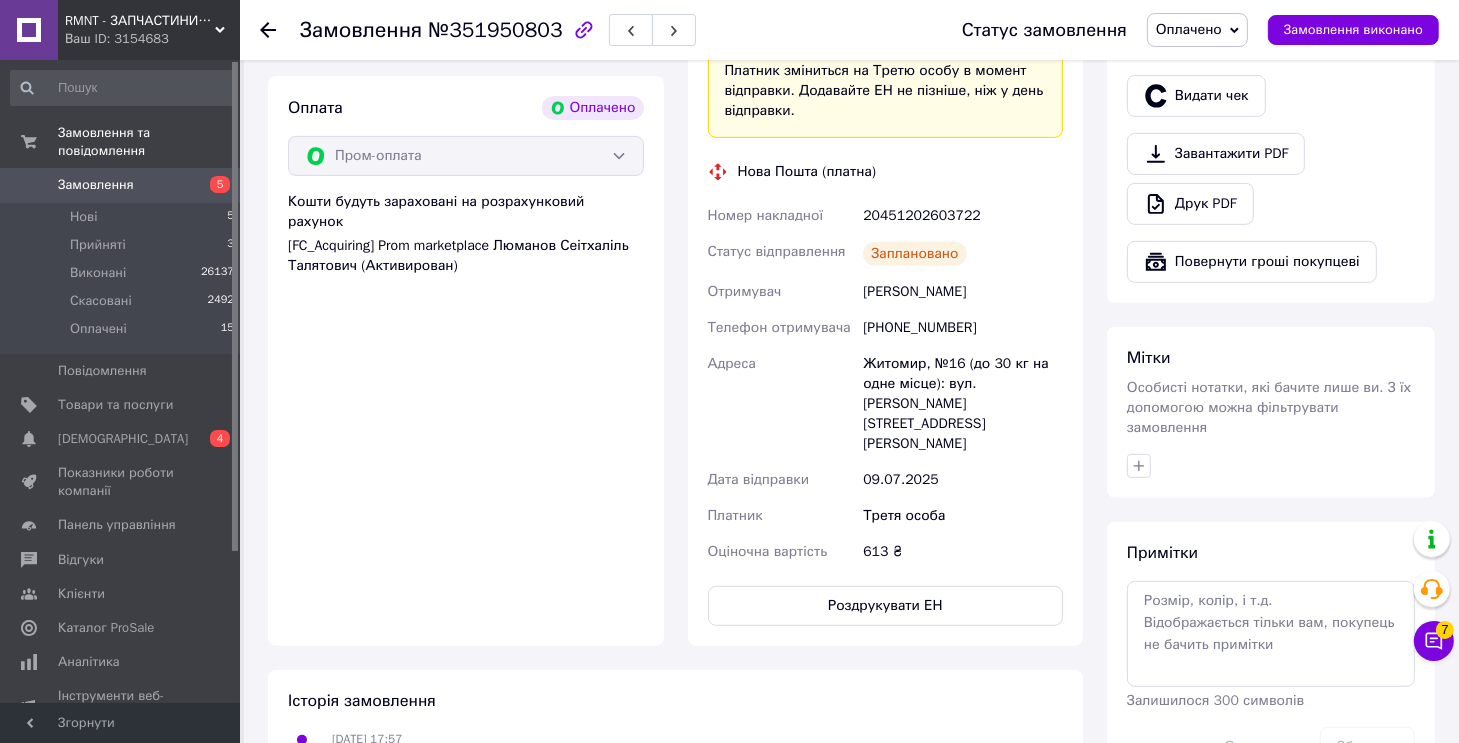 click on "20451202603722" at bounding box center (963, 216) 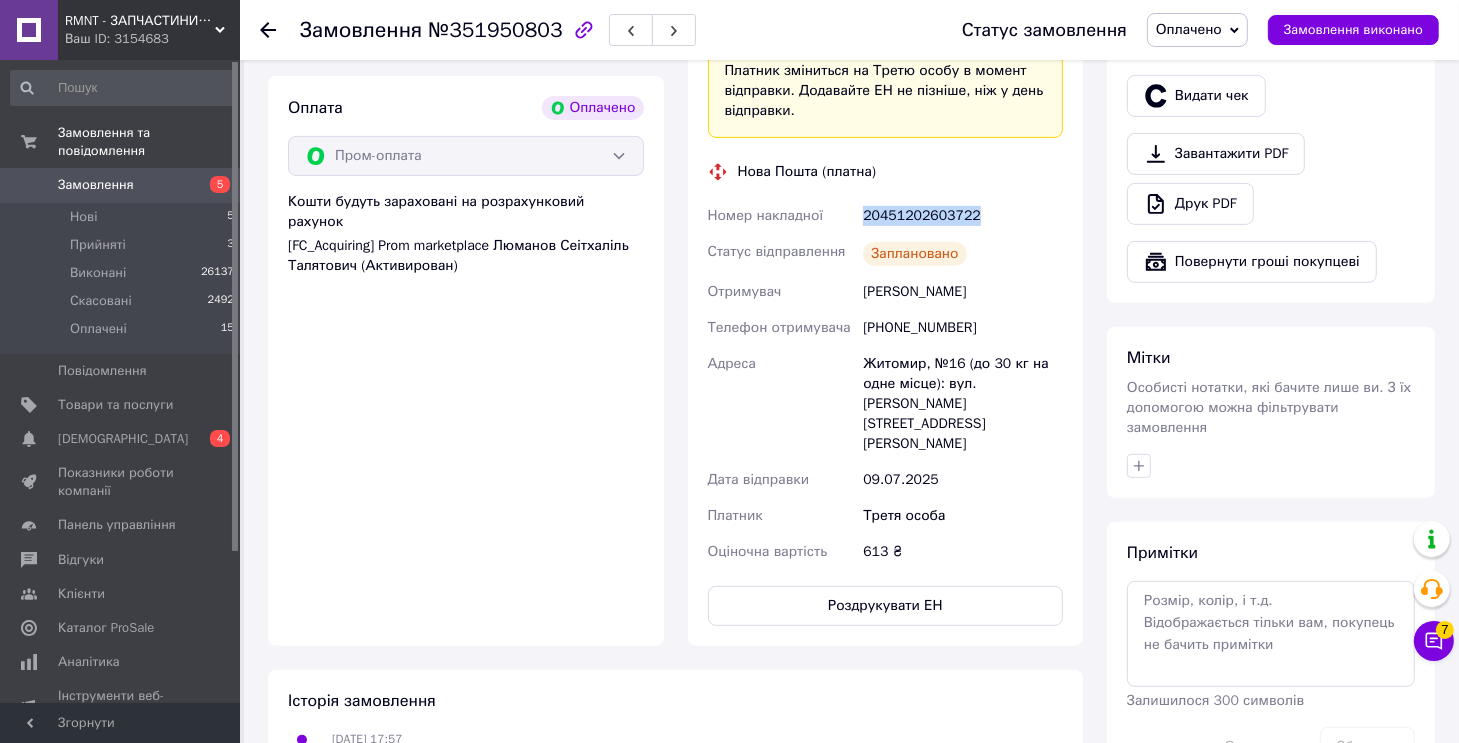 click on "20451202603722" at bounding box center [963, 216] 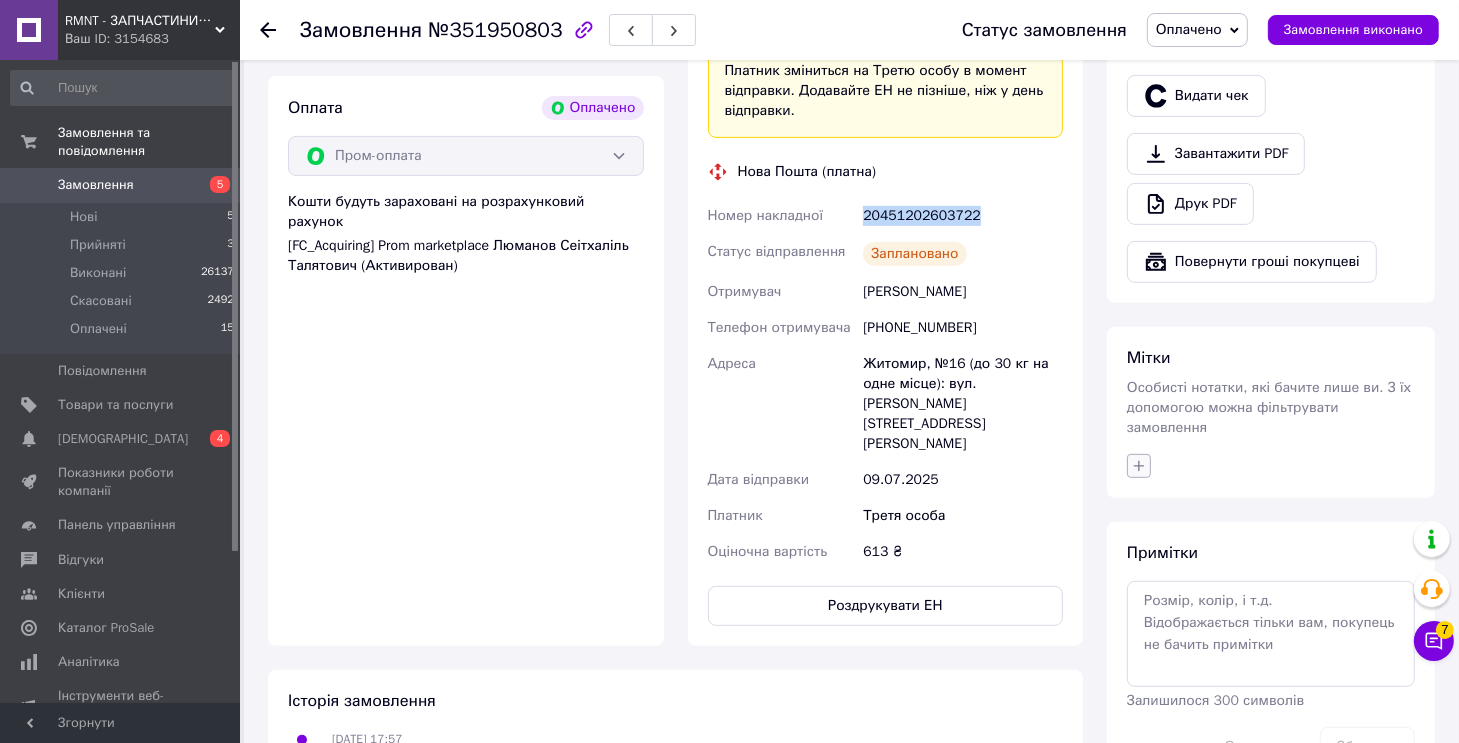 click 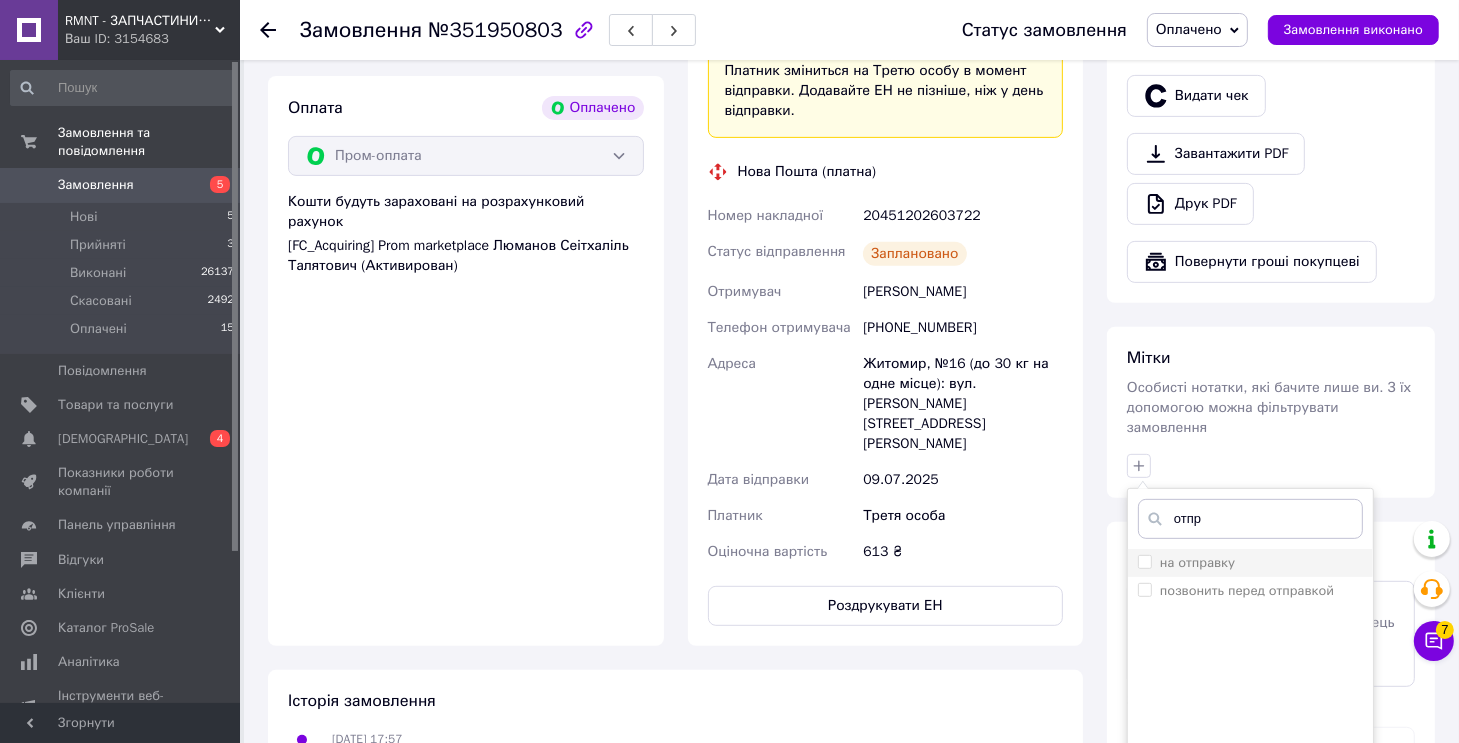 type on "отпр" 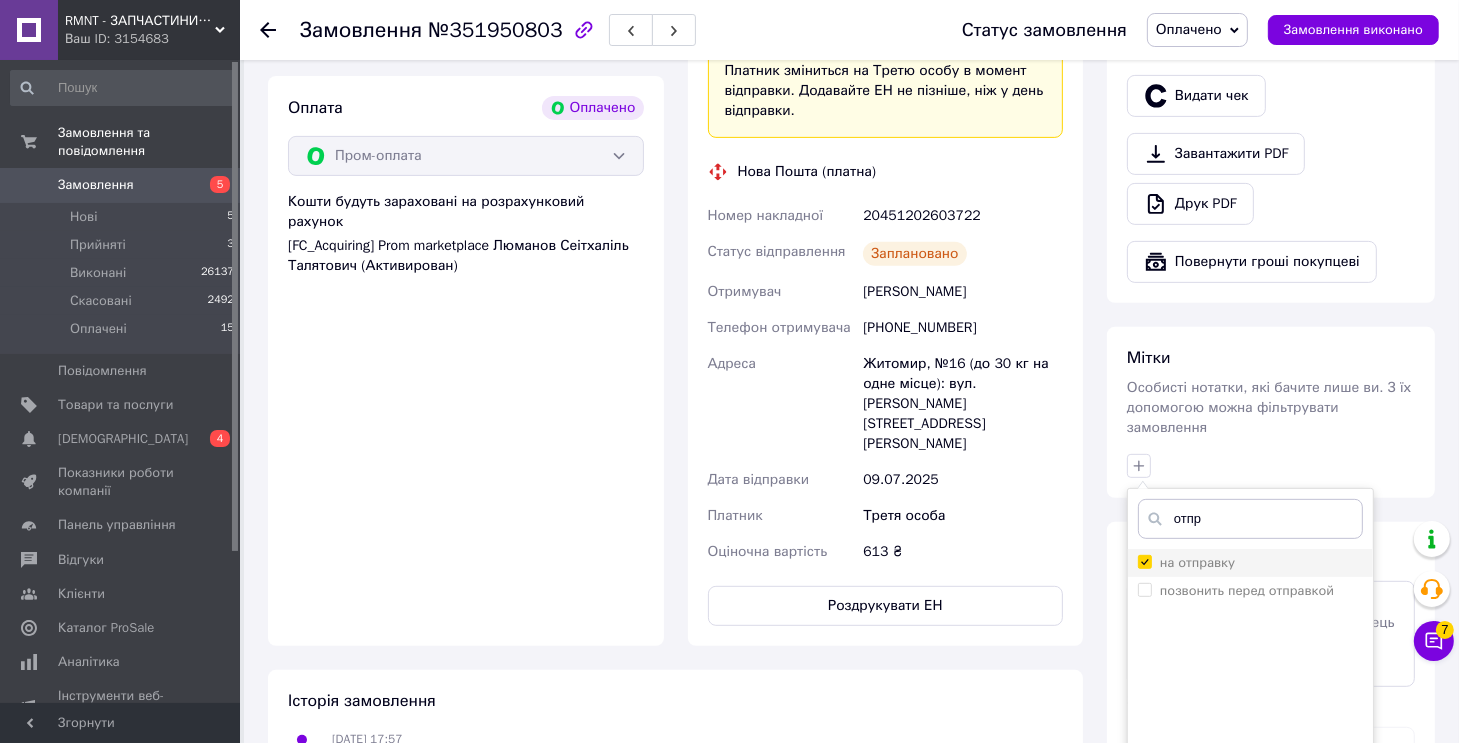 checkbox on "true" 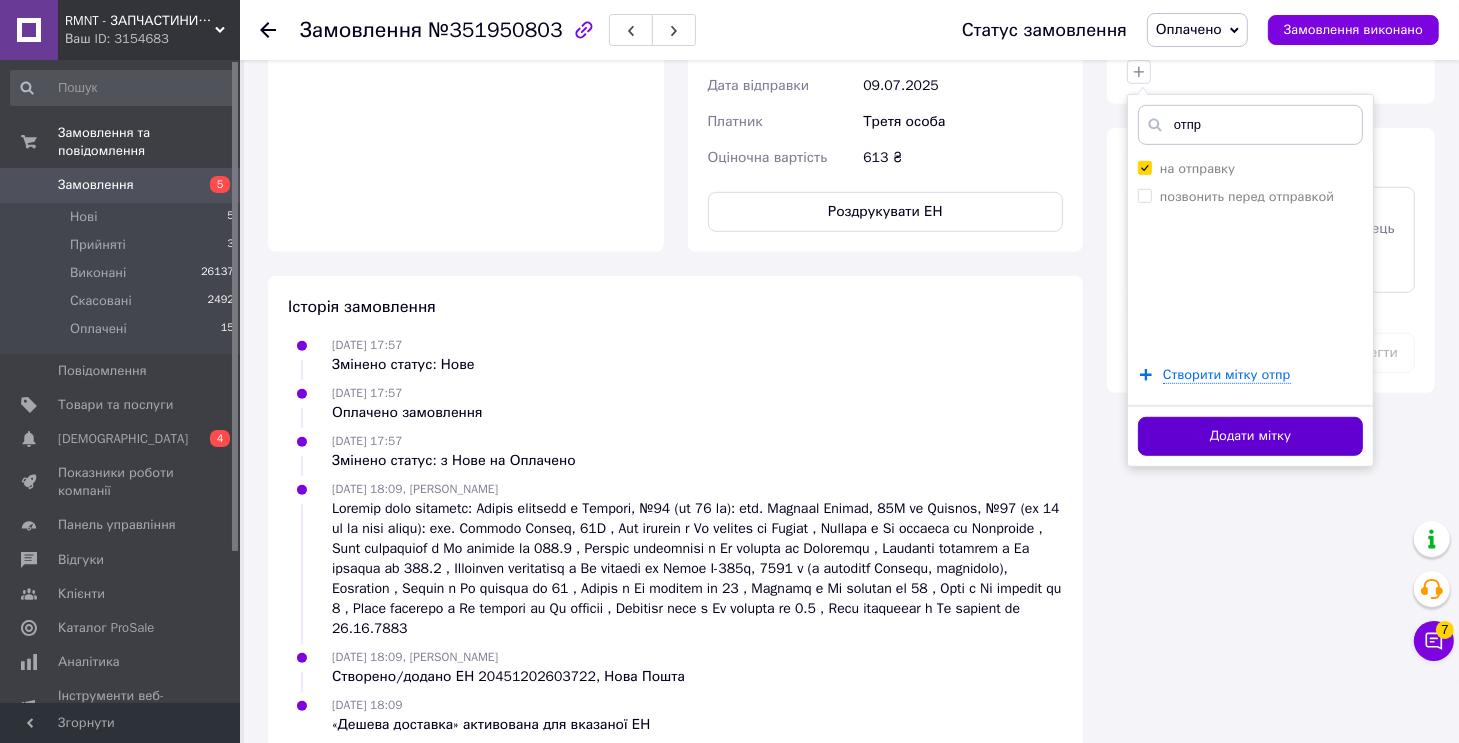 click on "Додати мітку" at bounding box center (1250, 436) 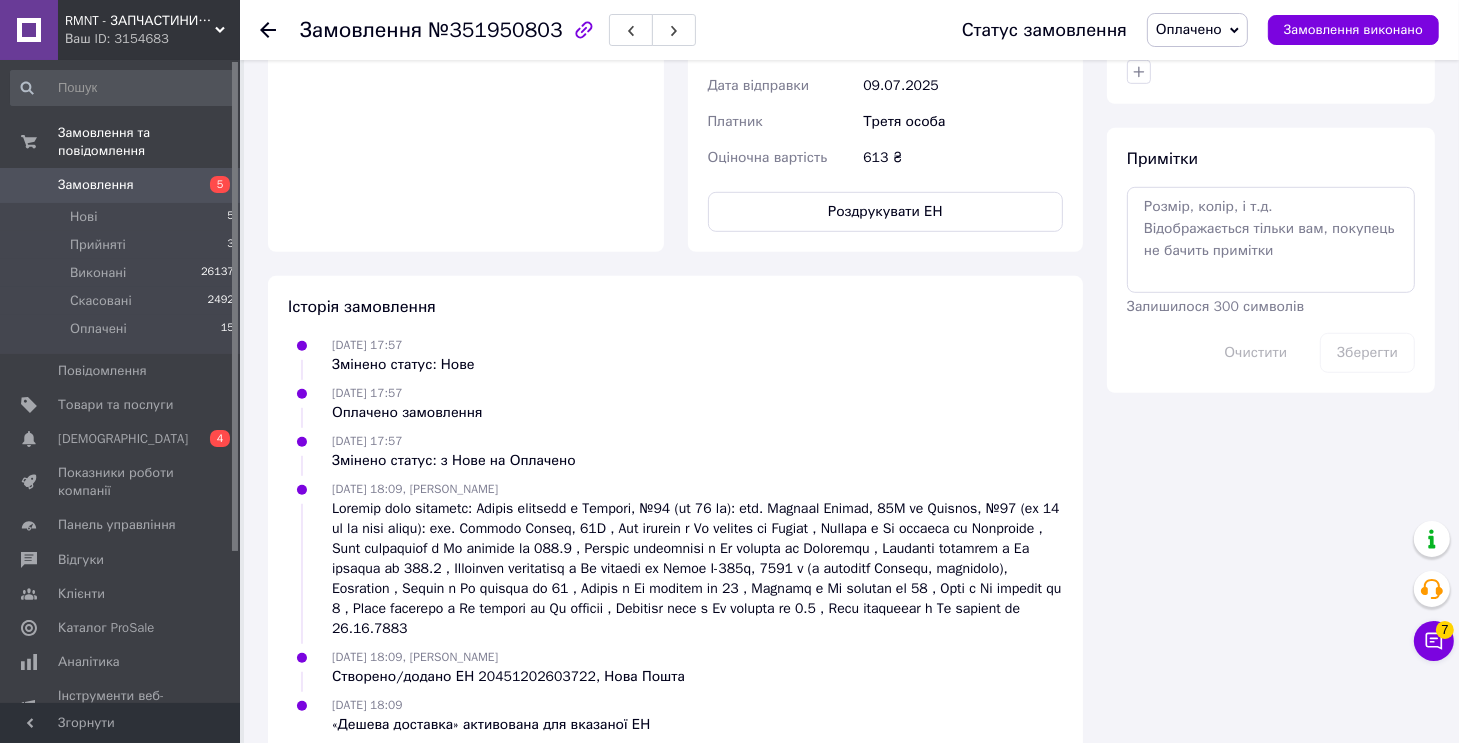 scroll, scrollTop: 694, scrollLeft: 0, axis: vertical 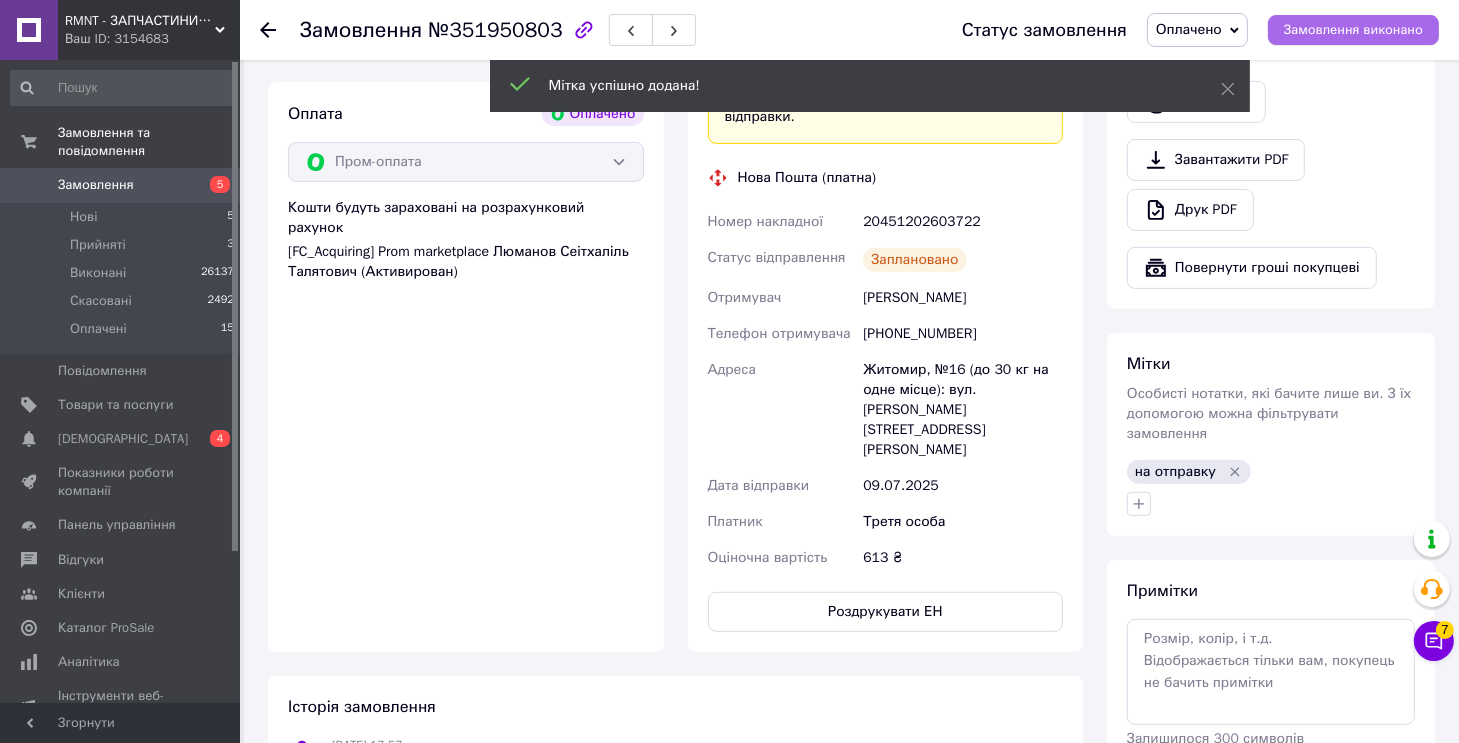 click on "Замовлення виконано" at bounding box center [1353, 30] 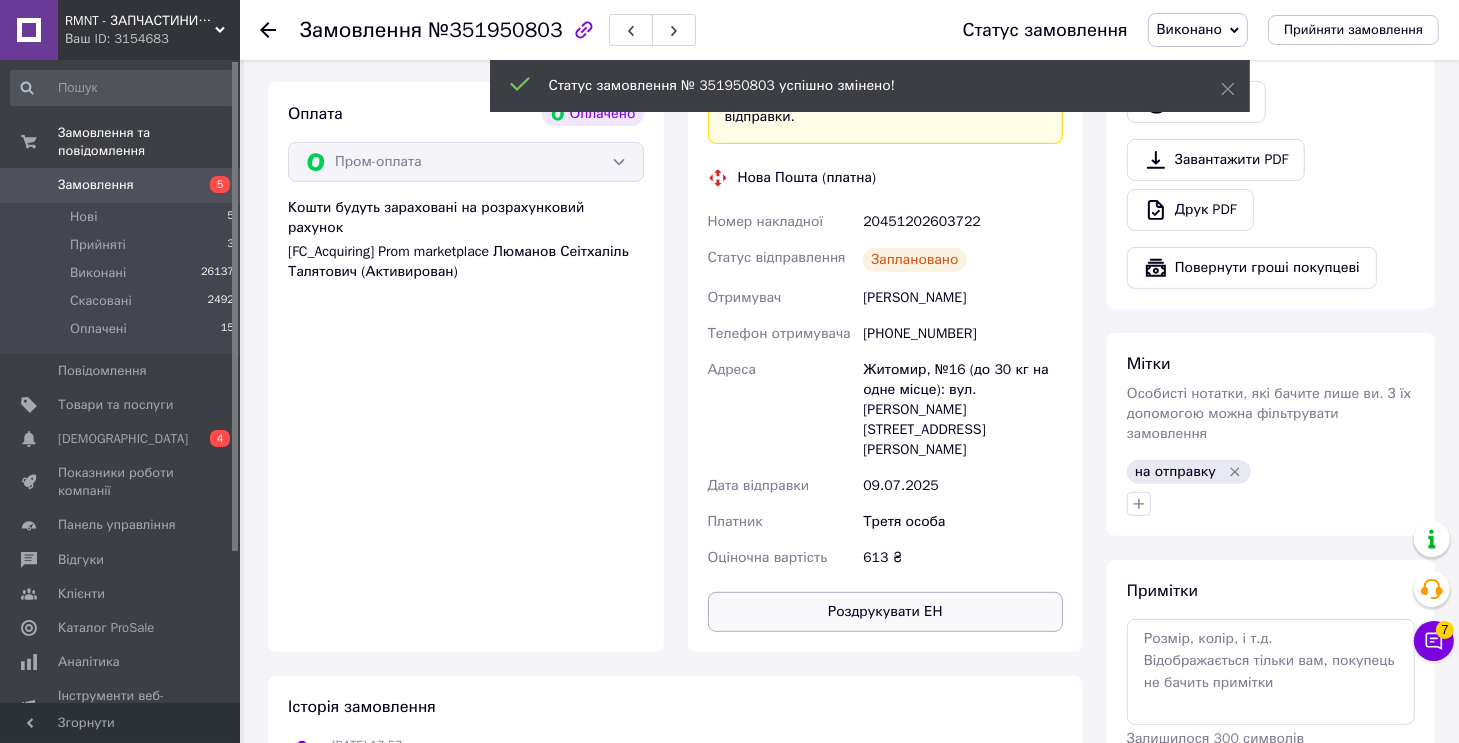 click on "Роздрукувати ЕН" at bounding box center (886, 612) 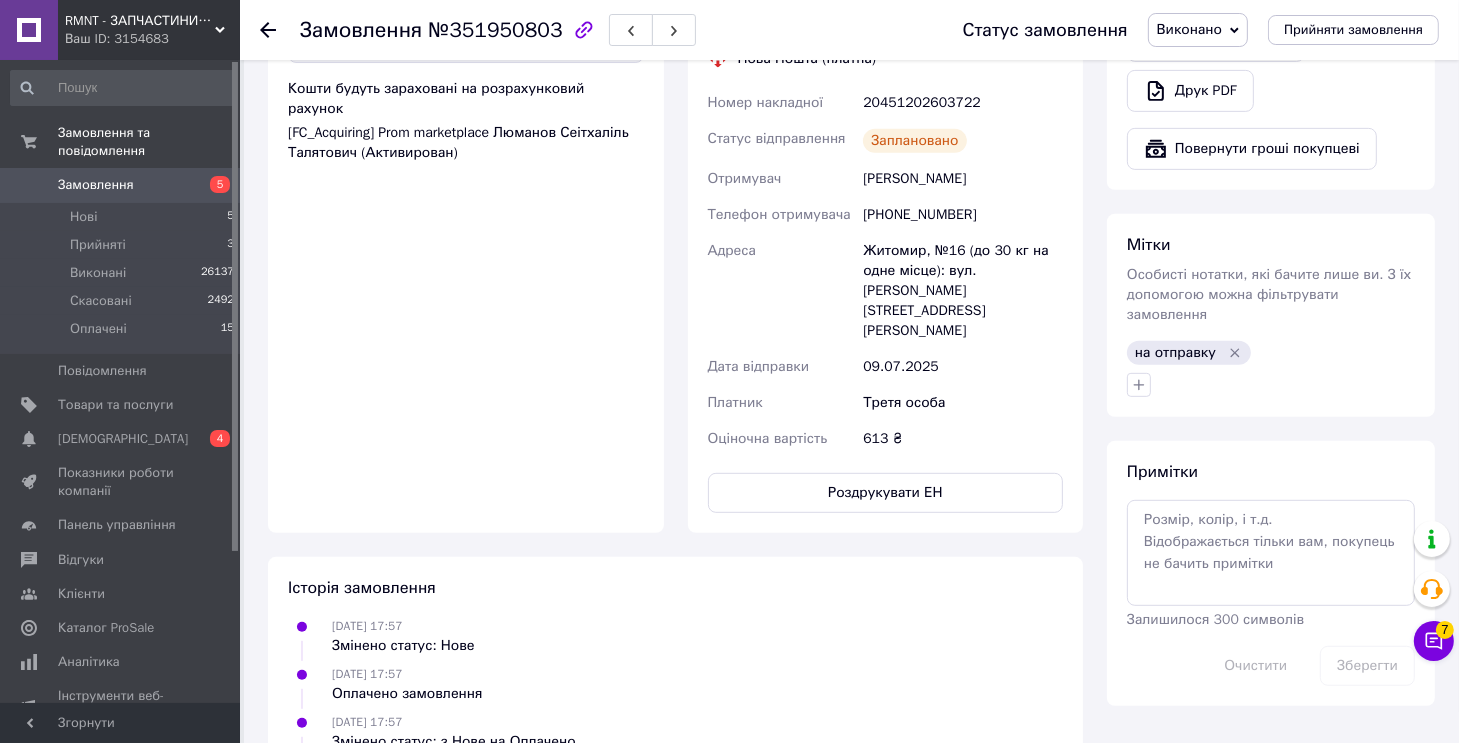 scroll, scrollTop: 1191, scrollLeft: 0, axis: vertical 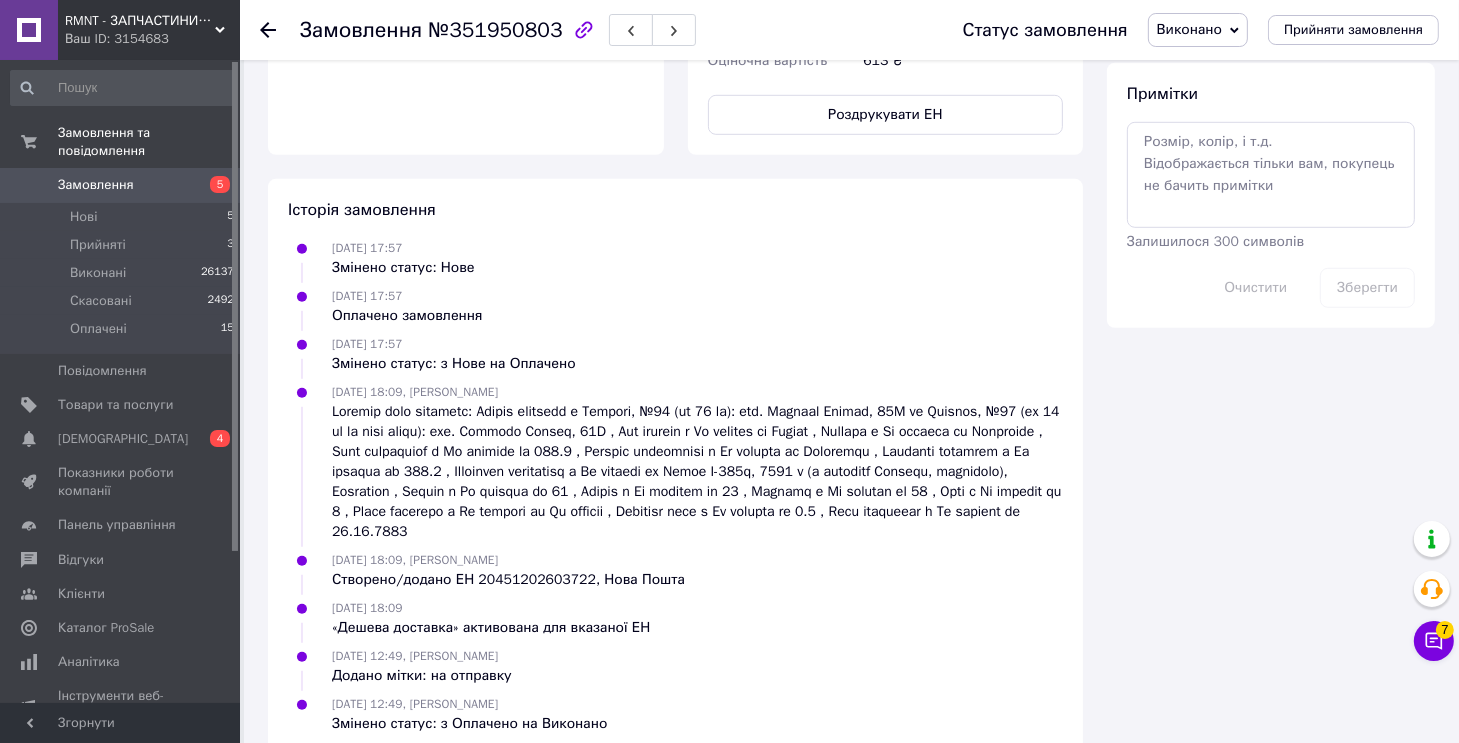 type 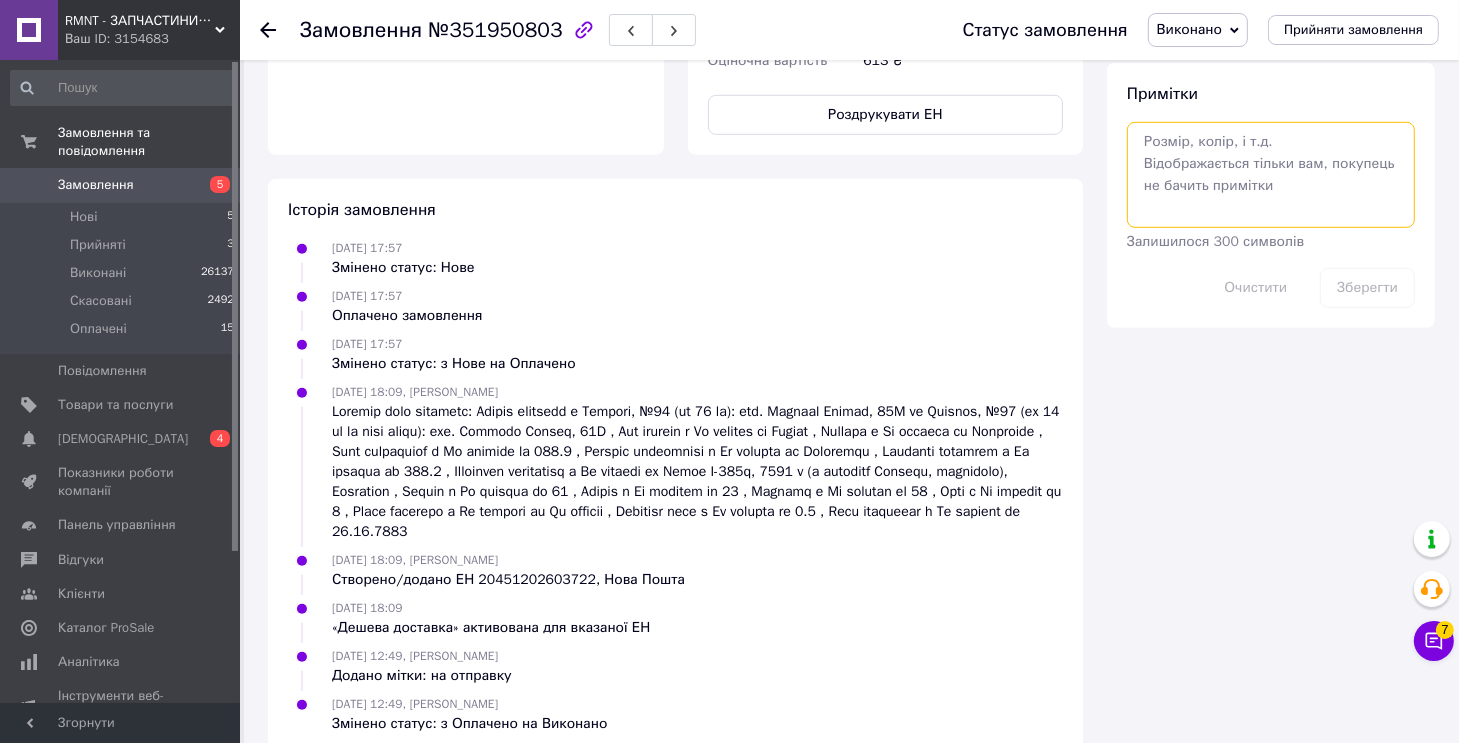 click at bounding box center (1271, 175) 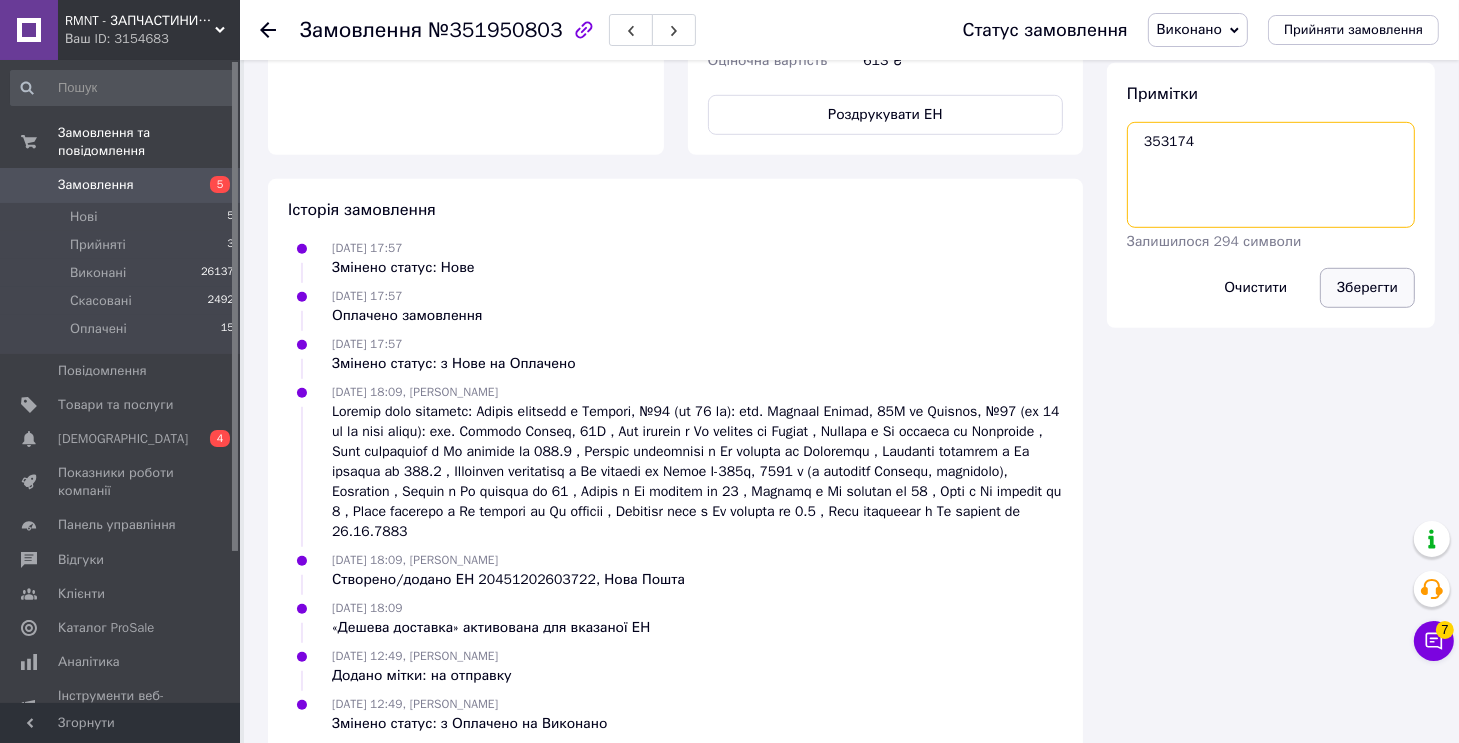 type on "353174" 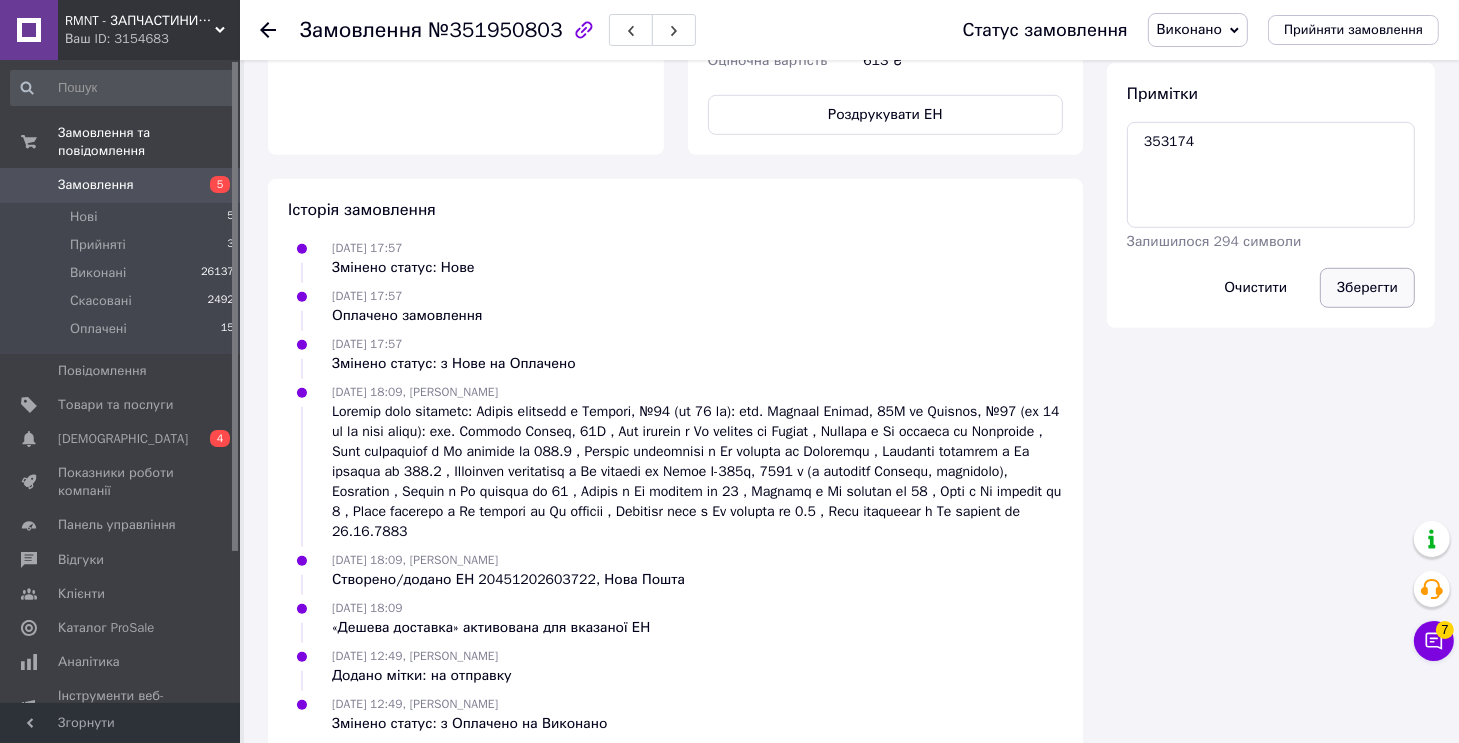 click on "Зберегти" at bounding box center [1367, 288] 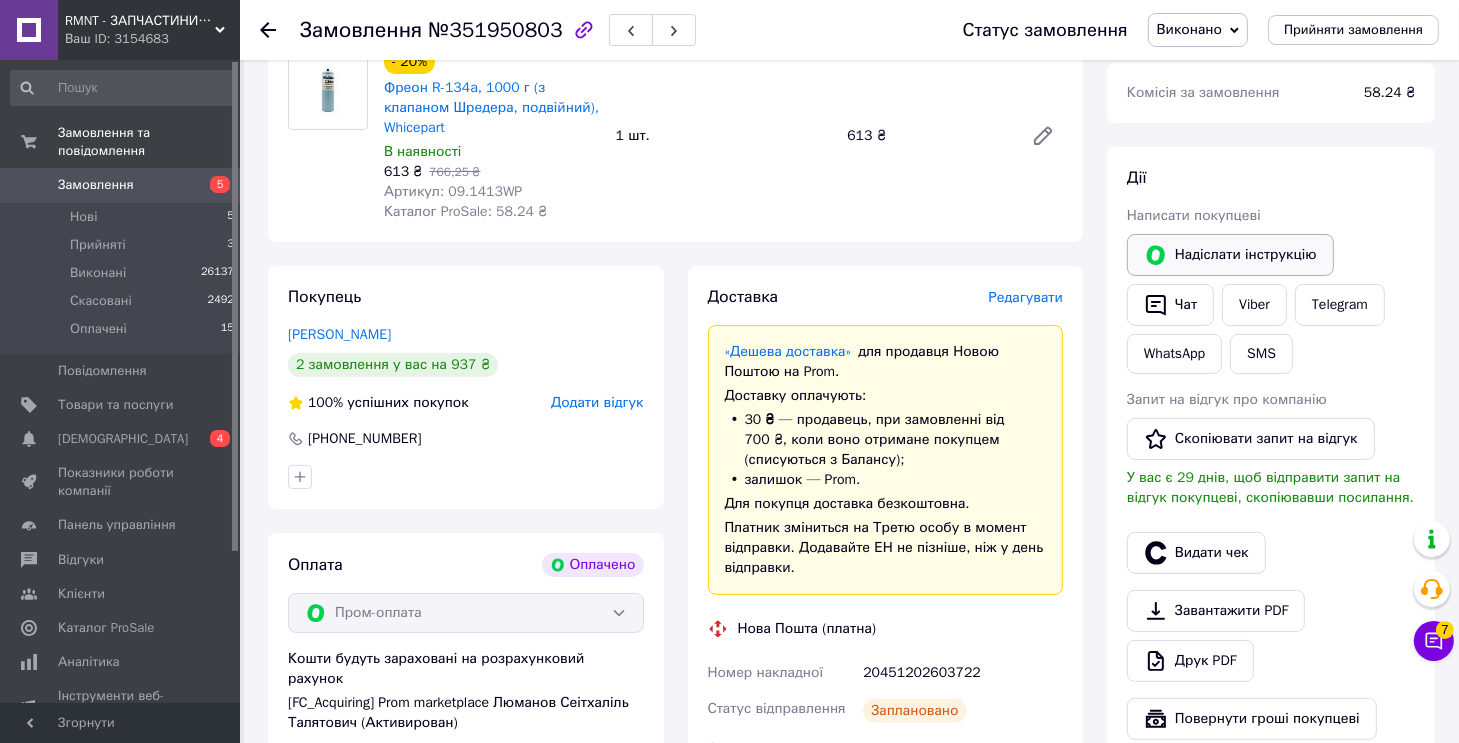 scroll, scrollTop: 0, scrollLeft: 0, axis: both 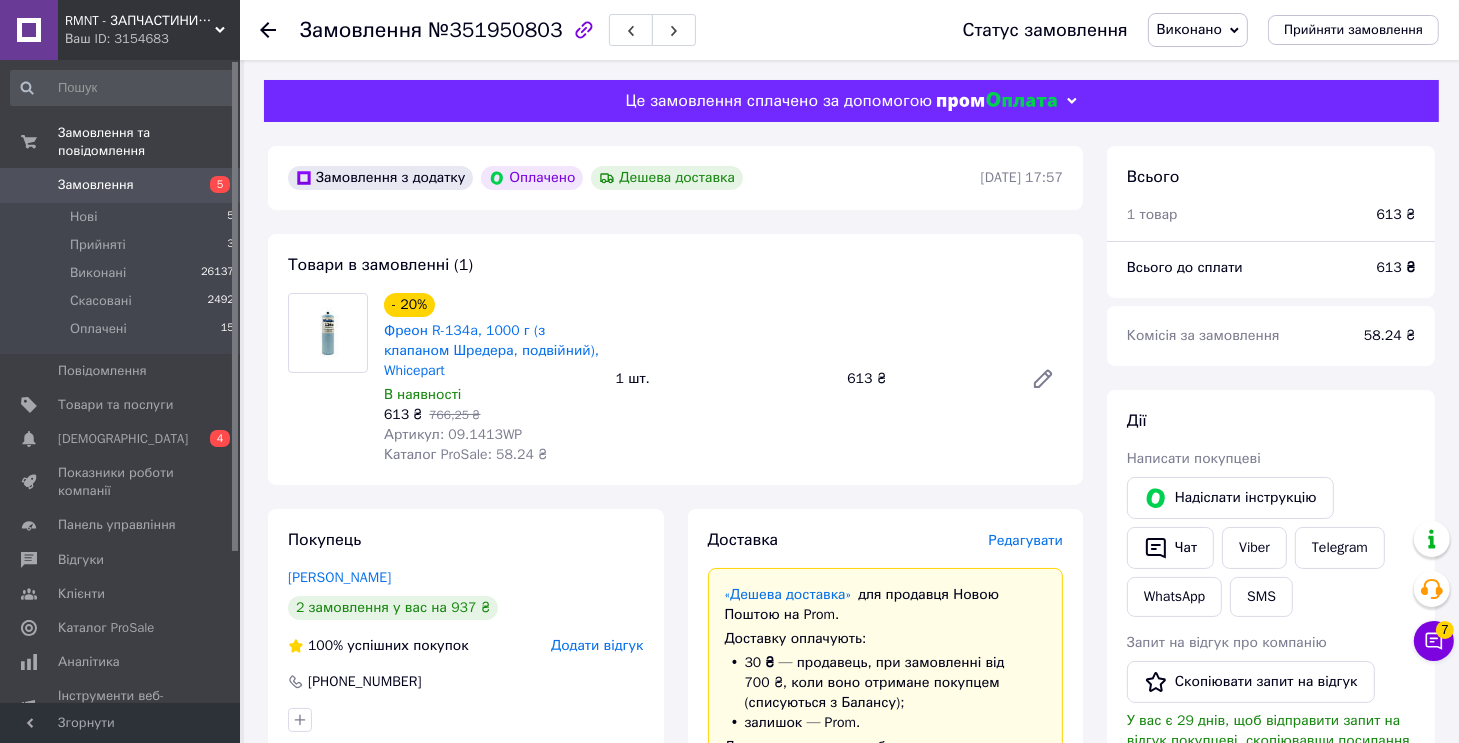 click on "- 20% Фреон R-134a, 1000 г (з клапаном Шредера, подвійний), Whicepart В наявності 613 ₴   766,25 ₴ Артикул: 09.1413WP Каталог ProSale: 58.24 ₴  1 шт. 613 ₴" at bounding box center (723, 379) 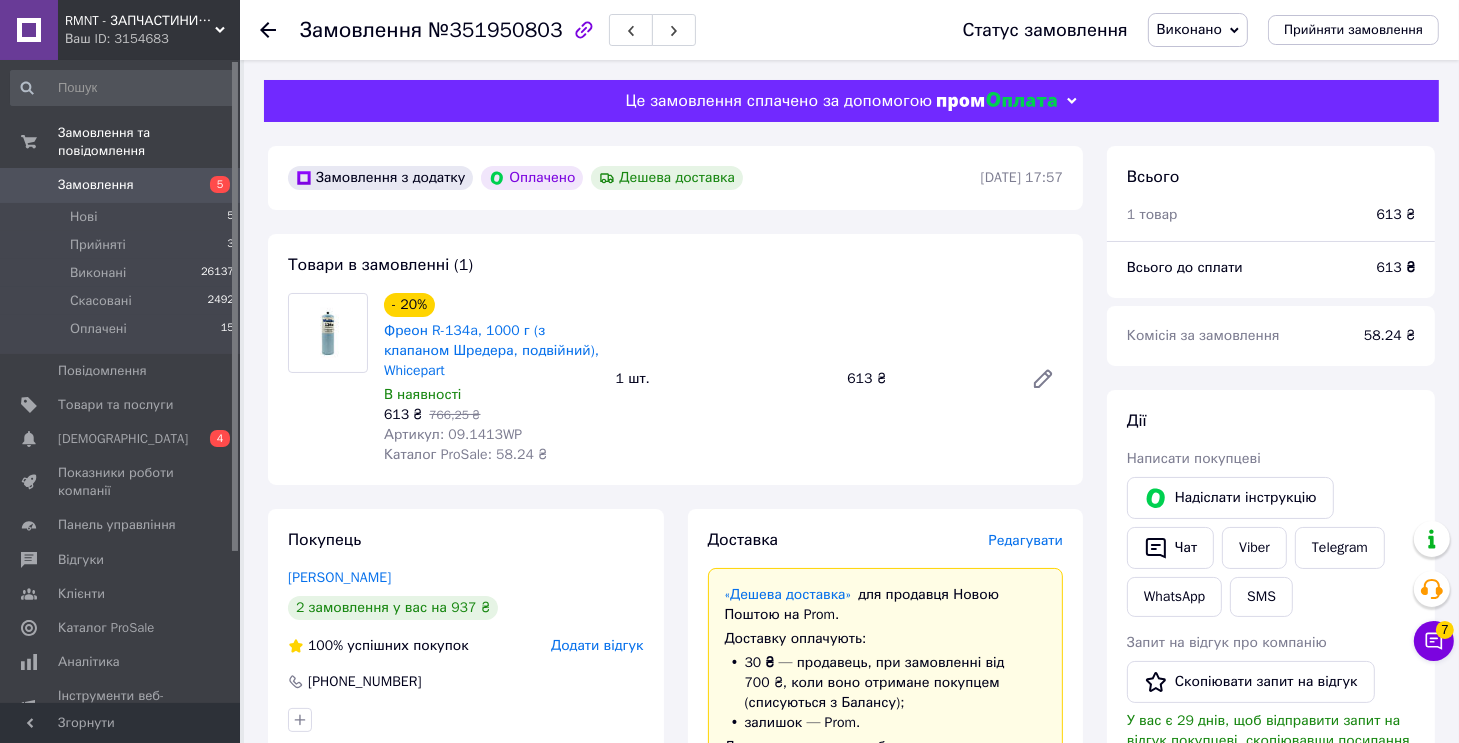 click on "Артикул: 09.1413WP" at bounding box center [453, 434] 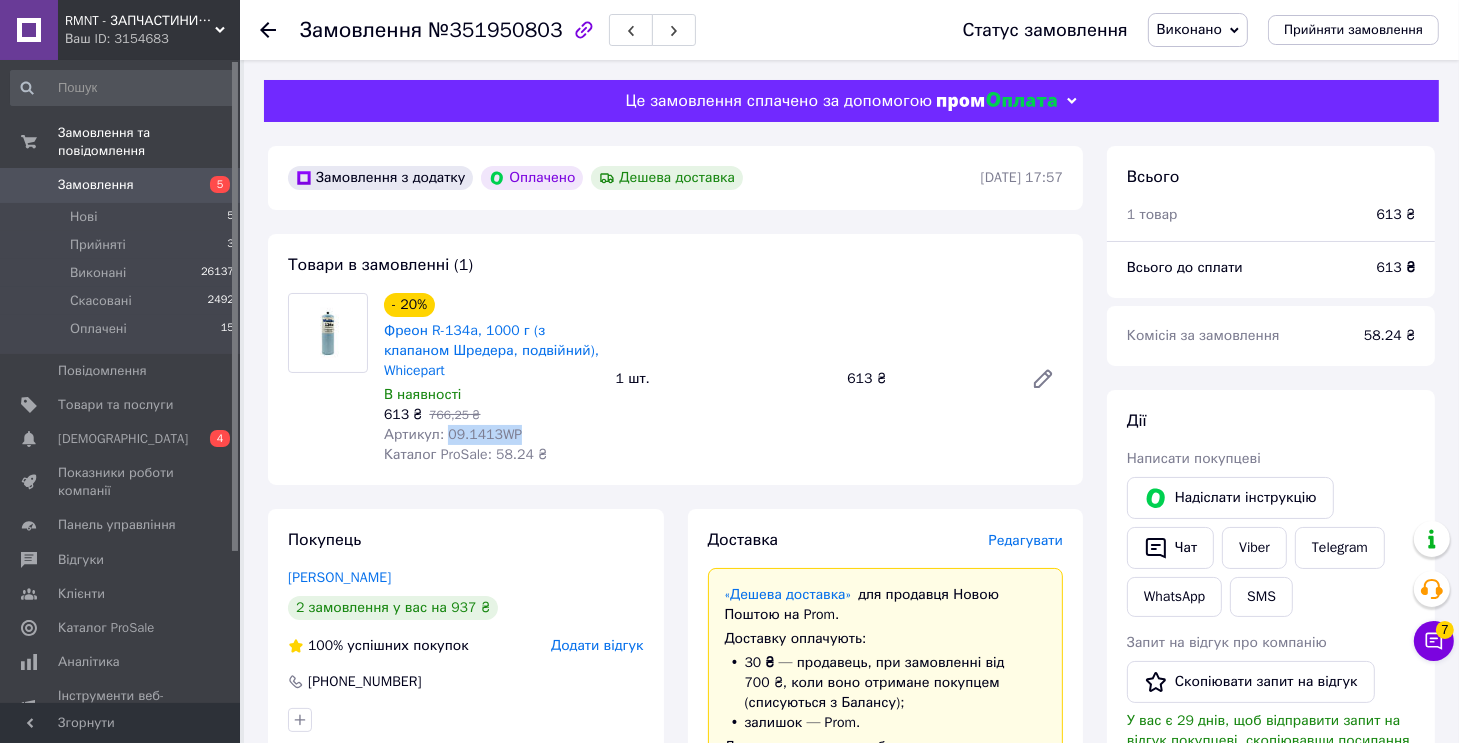 click on "Артикул: 09.1413WP" at bounding box center [453, 434] 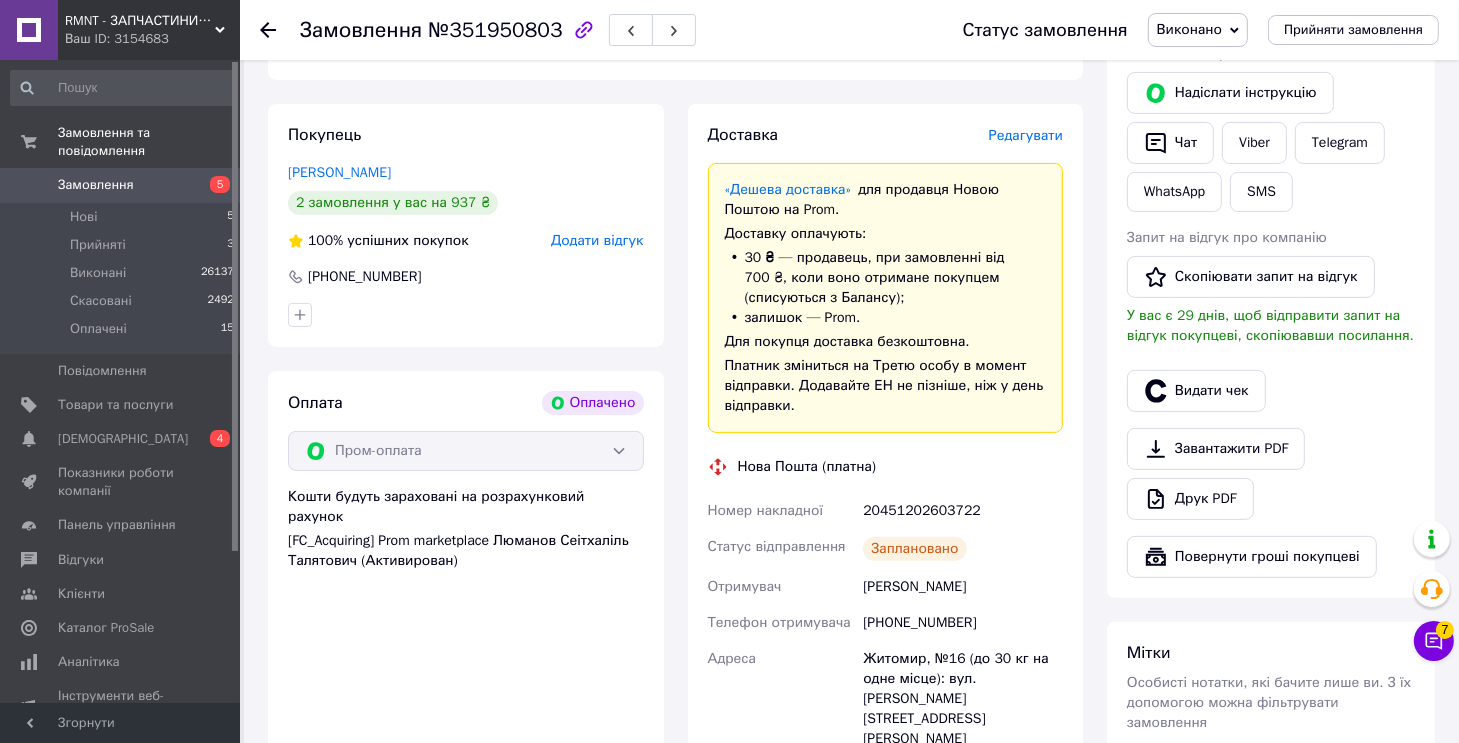 scroll, scrollTop: 700, scrollLeft: 0, axis: vertical 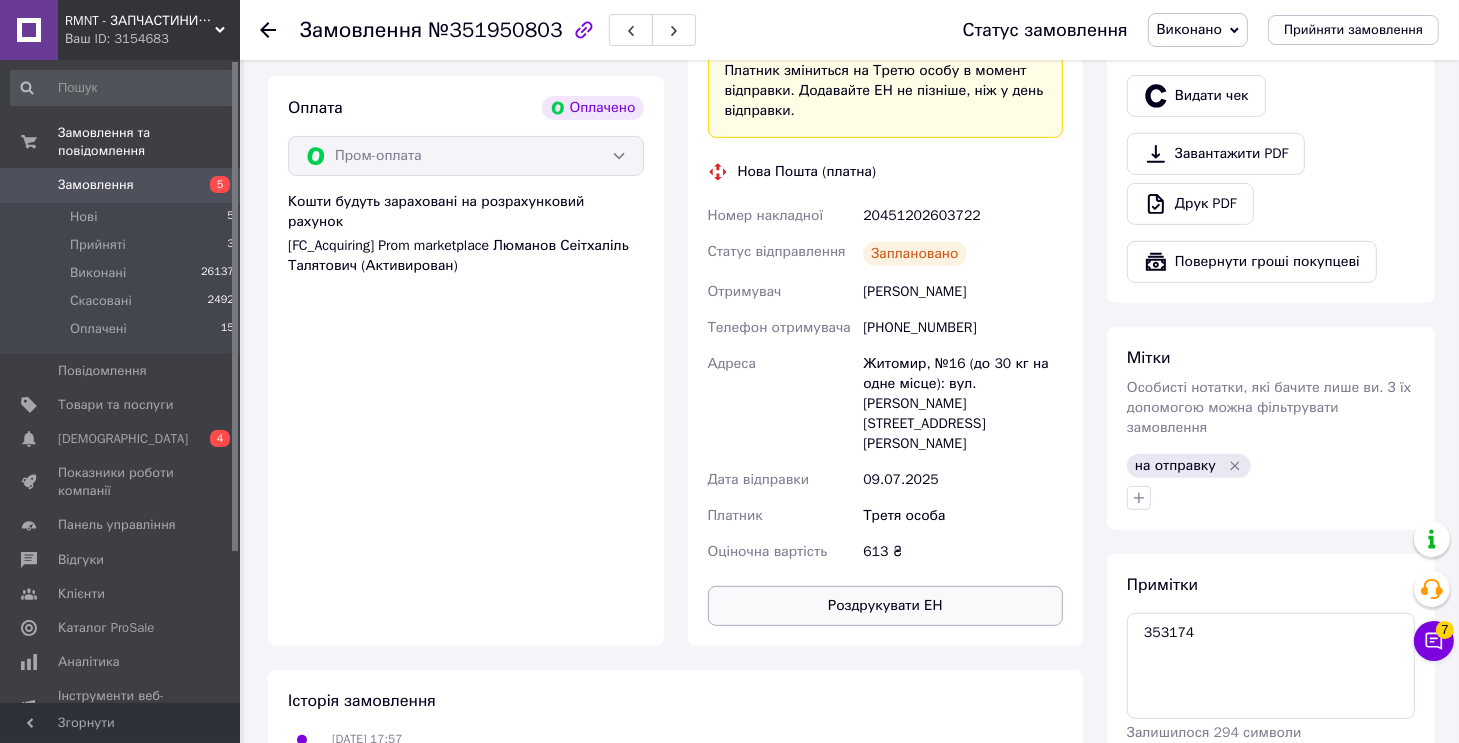 click on "Роздрукувати ЕН" at bounding box center (886, 606) 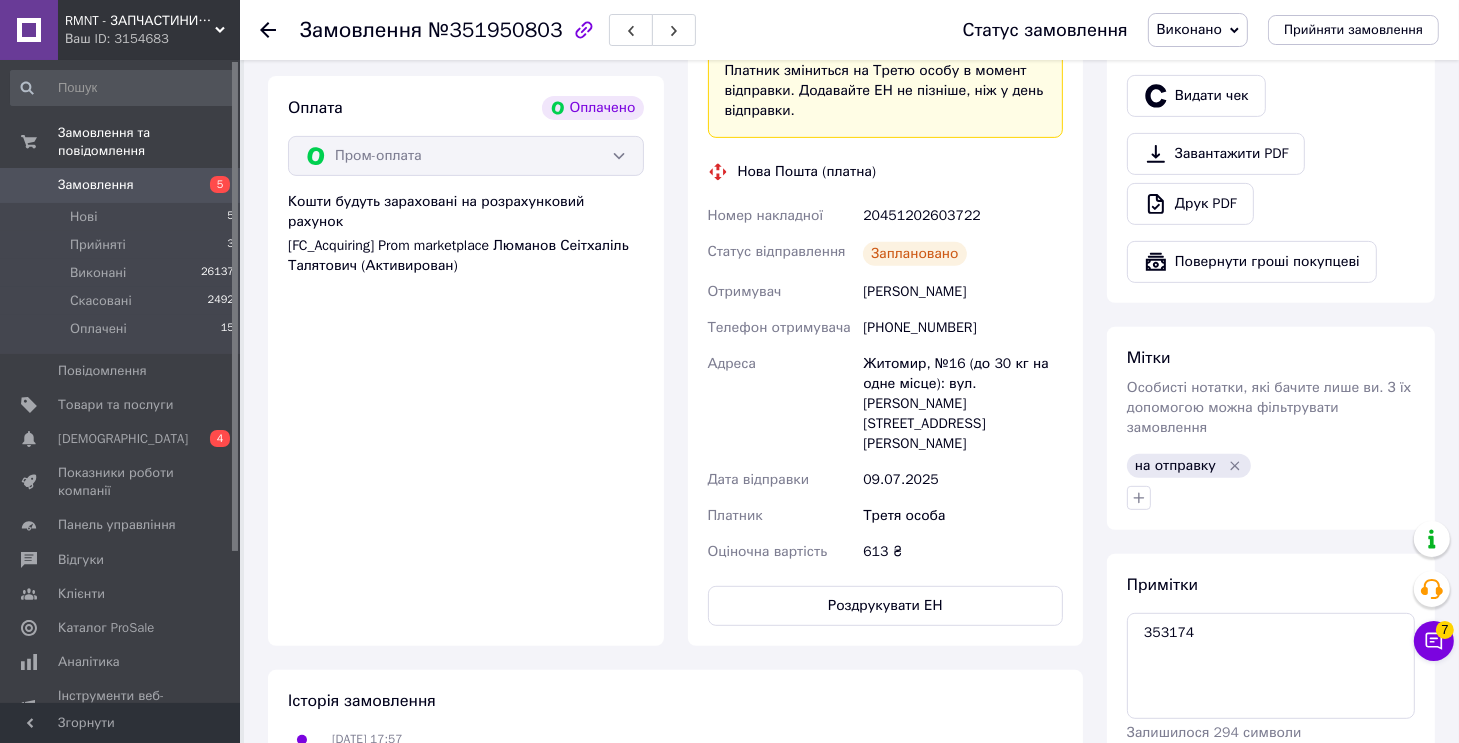 scroll, scrollTop: 100, scrollLeft: 0, axis: vertical 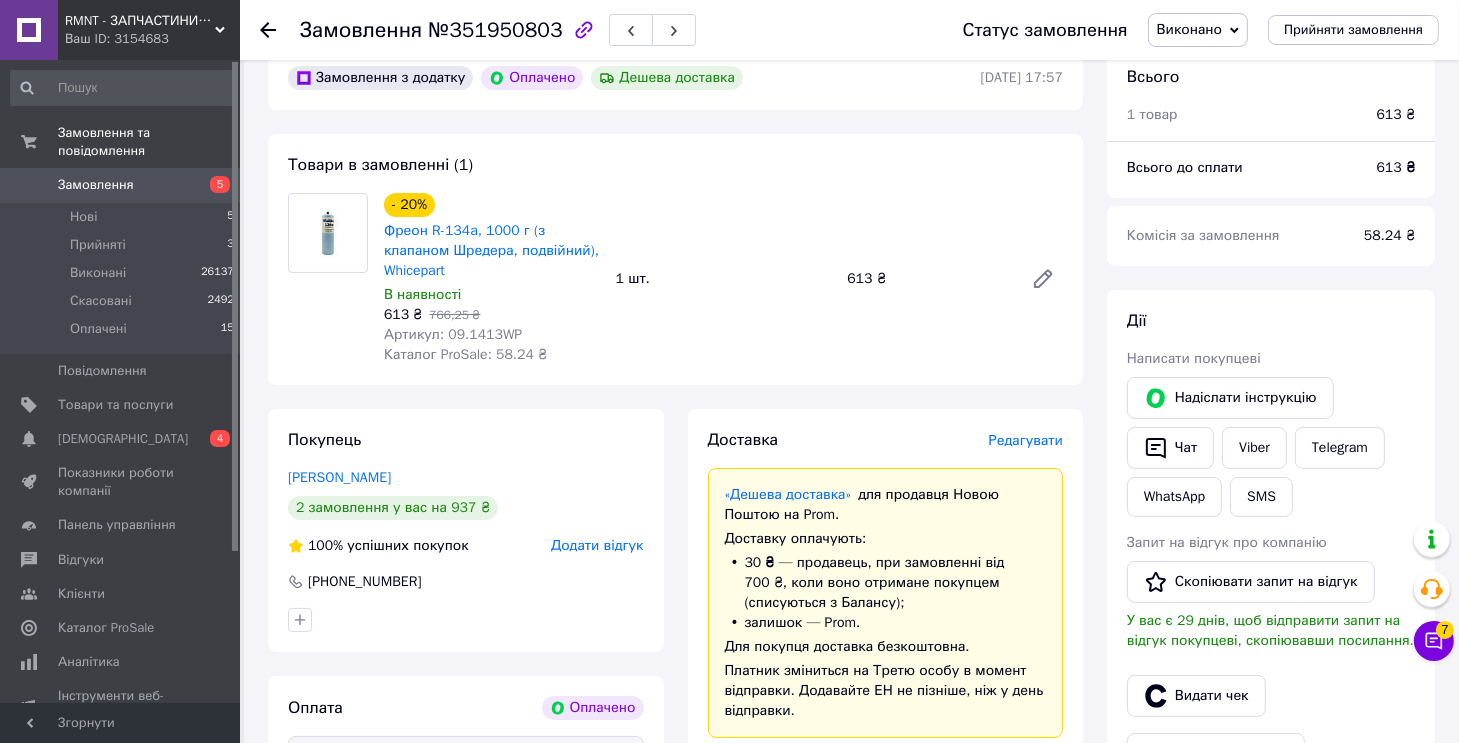 click on "№351950803" at bounding box center [495, 30] 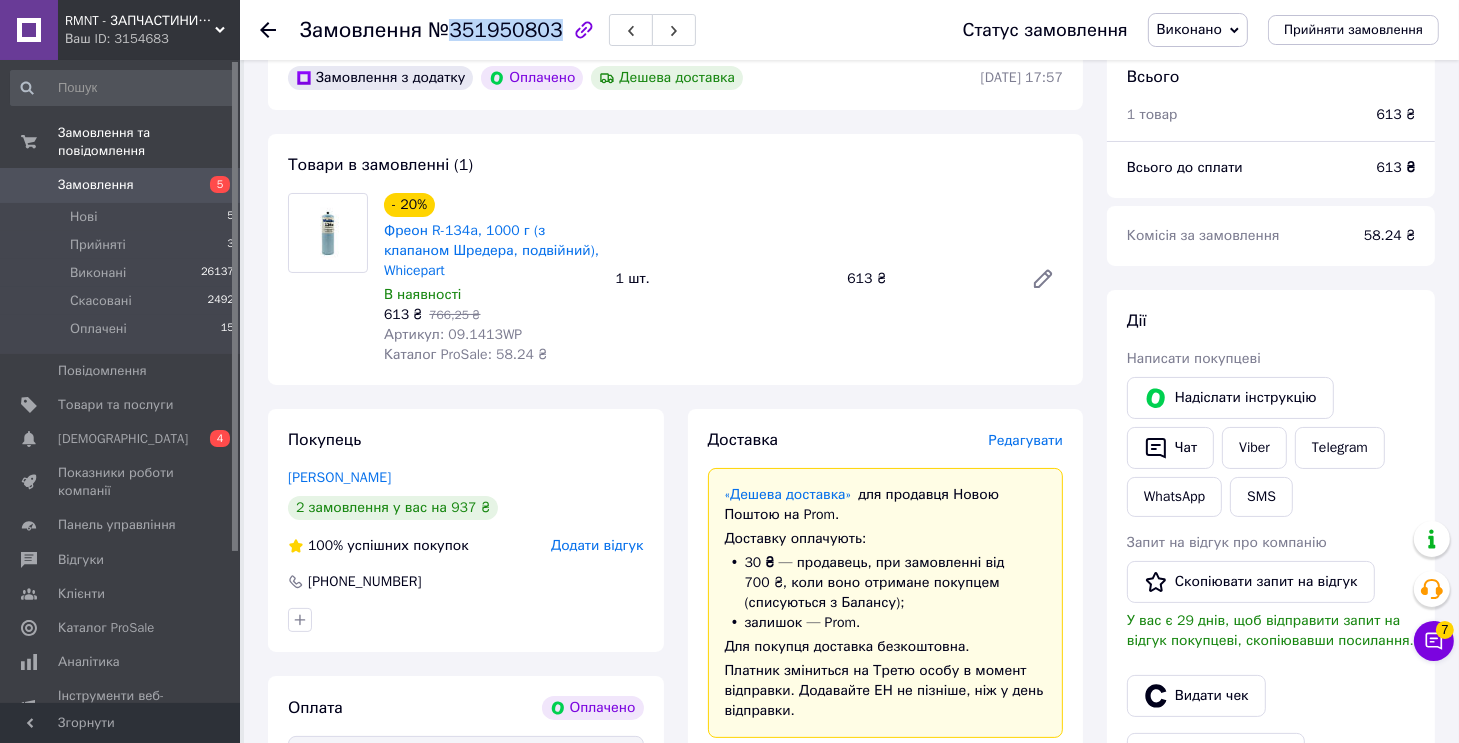 click on "№351950803" at bounding box center [495, 30] 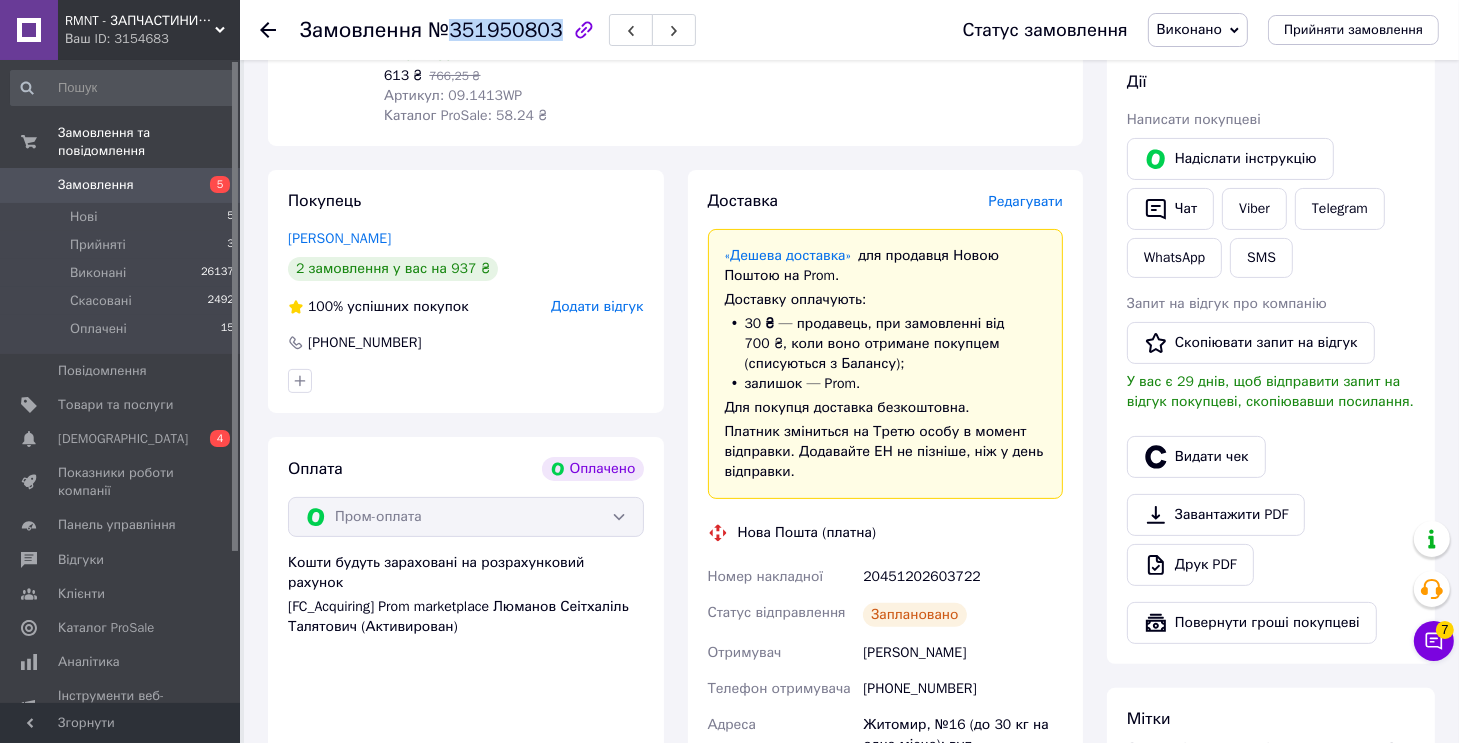 scroll, scrollTop: 500, scrollLeft: 0, axis: vertical 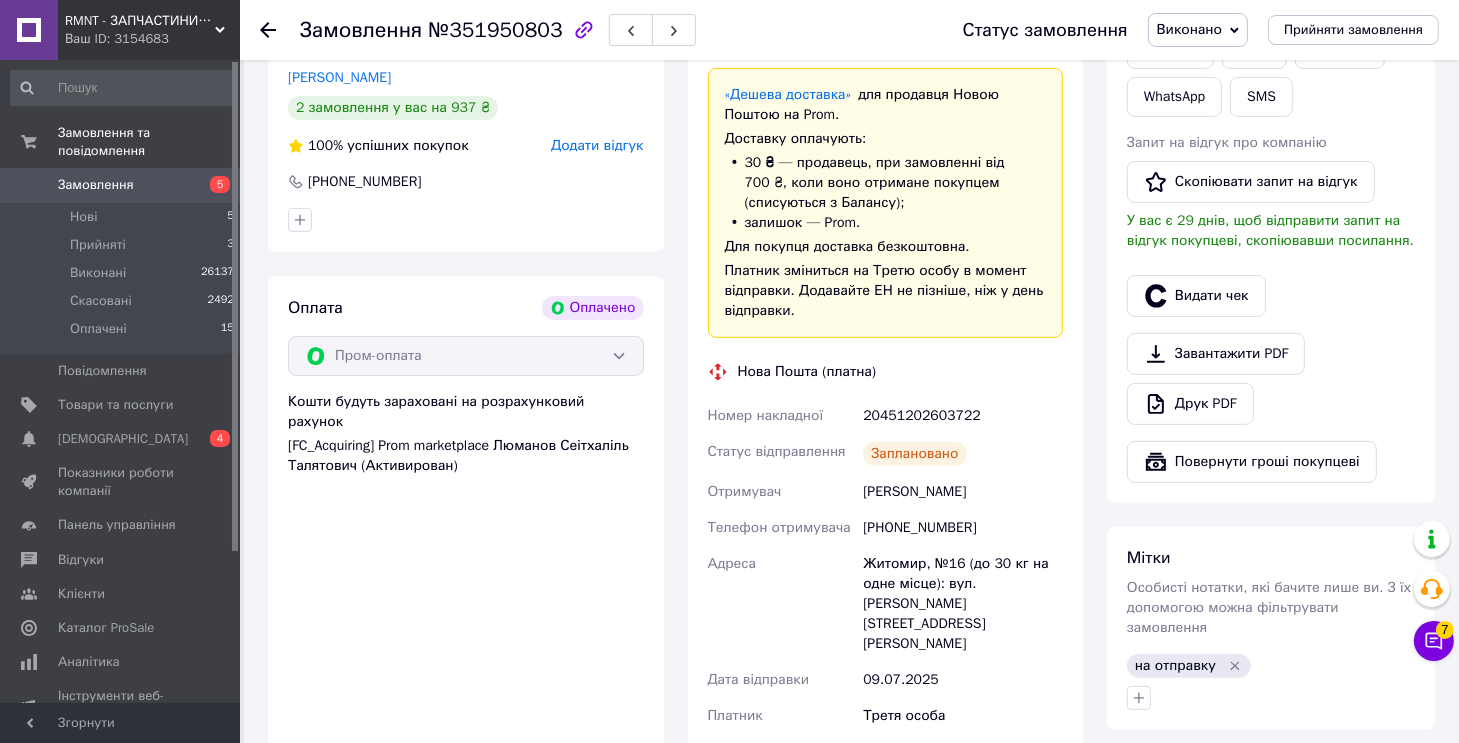 click on "20451202603722" at bounding box center [963, 416] 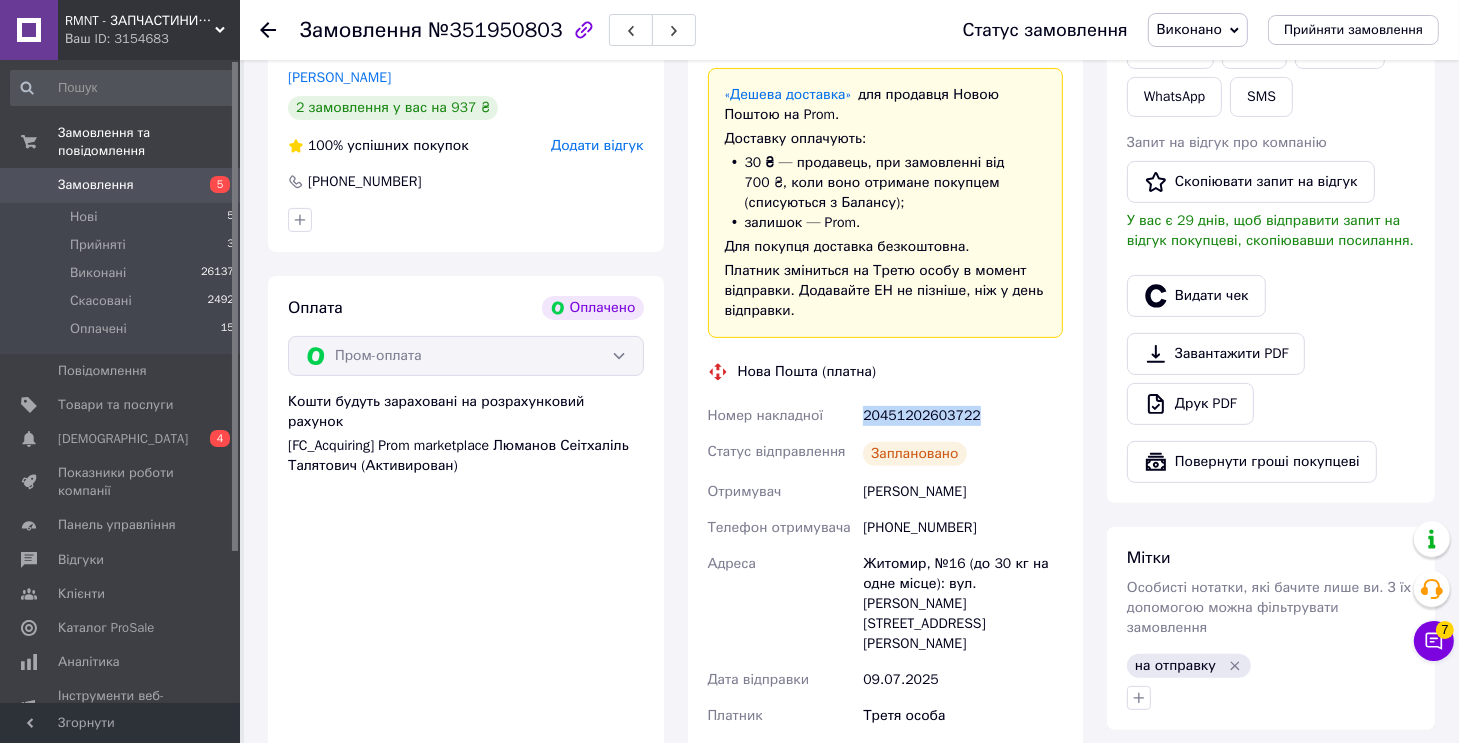 click on "20451202603722" at bounding box center [963, 416] 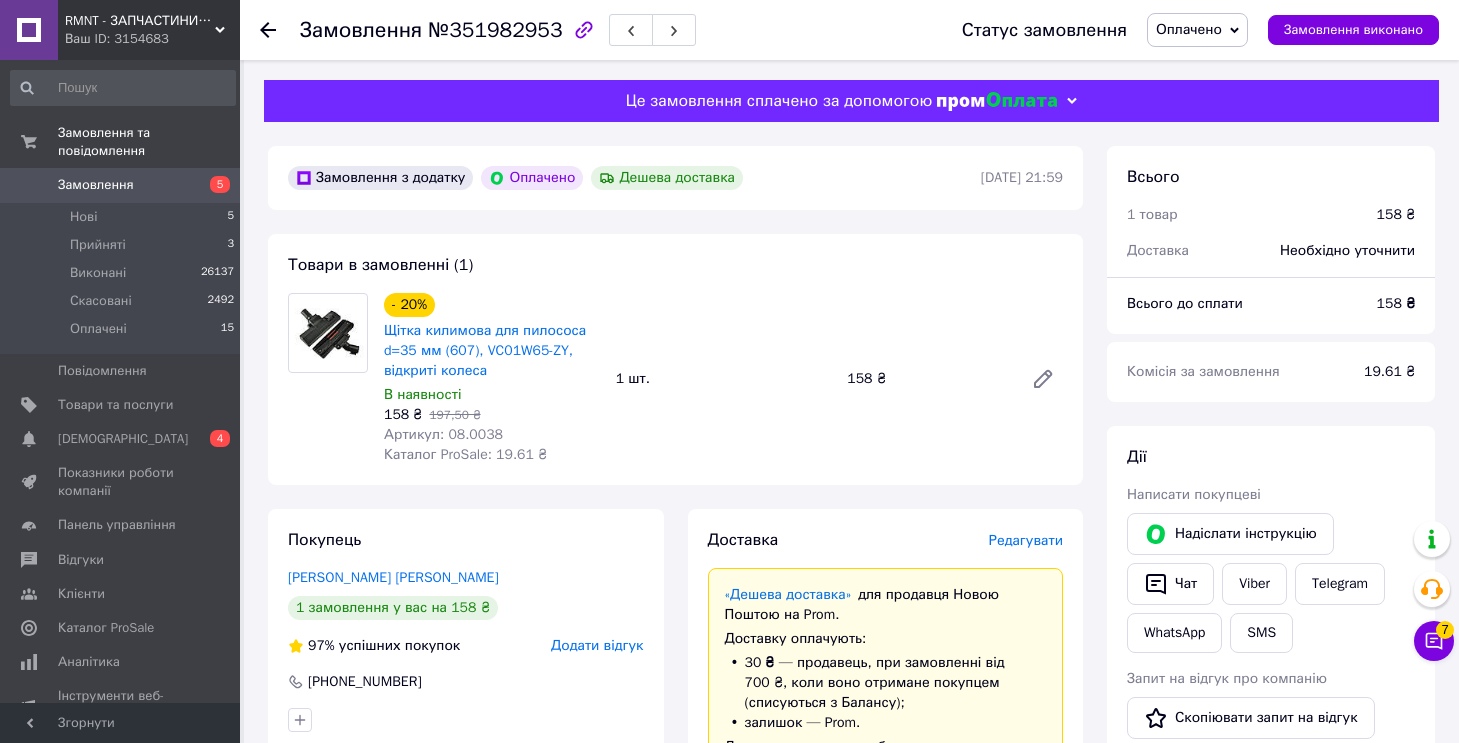 scroll, scrollTop: 0, scrollLeft: 0, axis: both 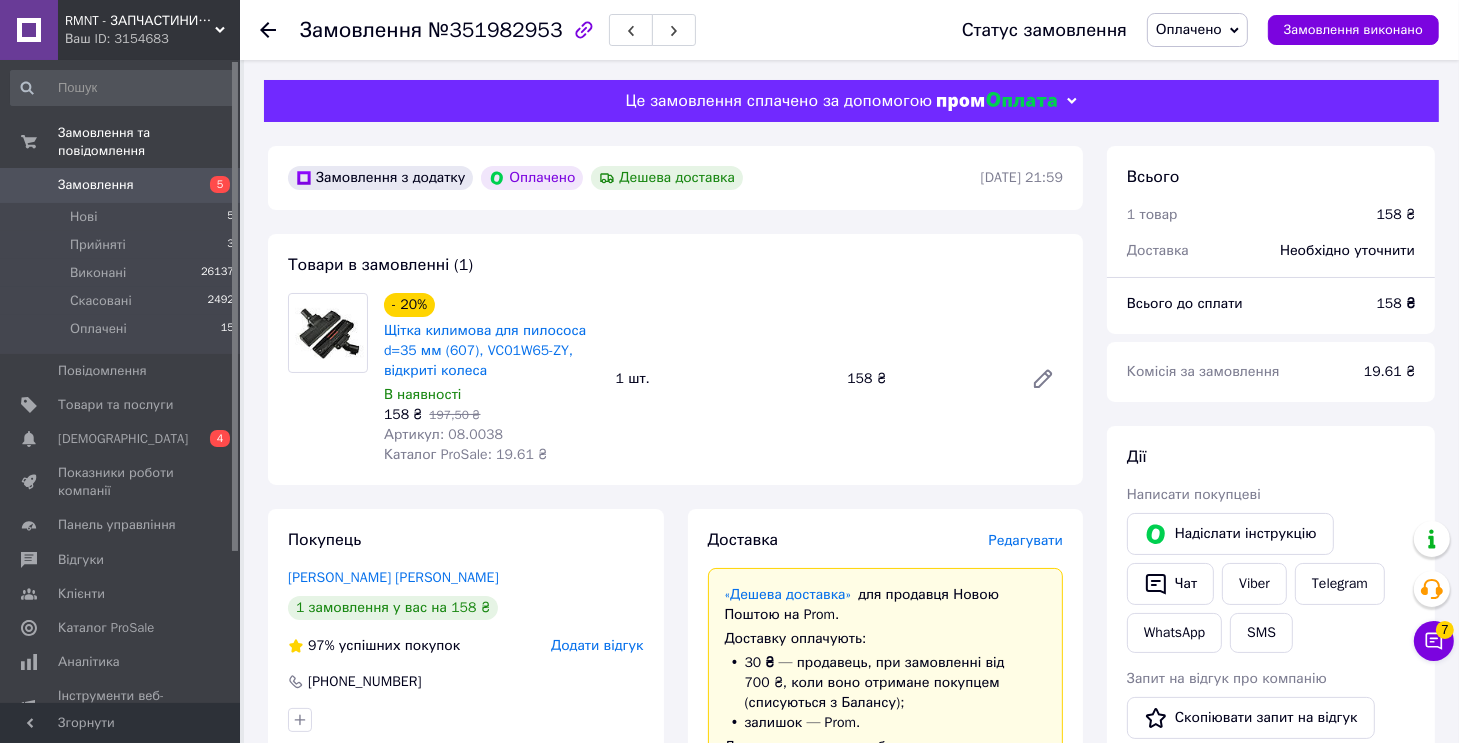 click on "Артикул: 08.0038" at bounding box center [443, 434] 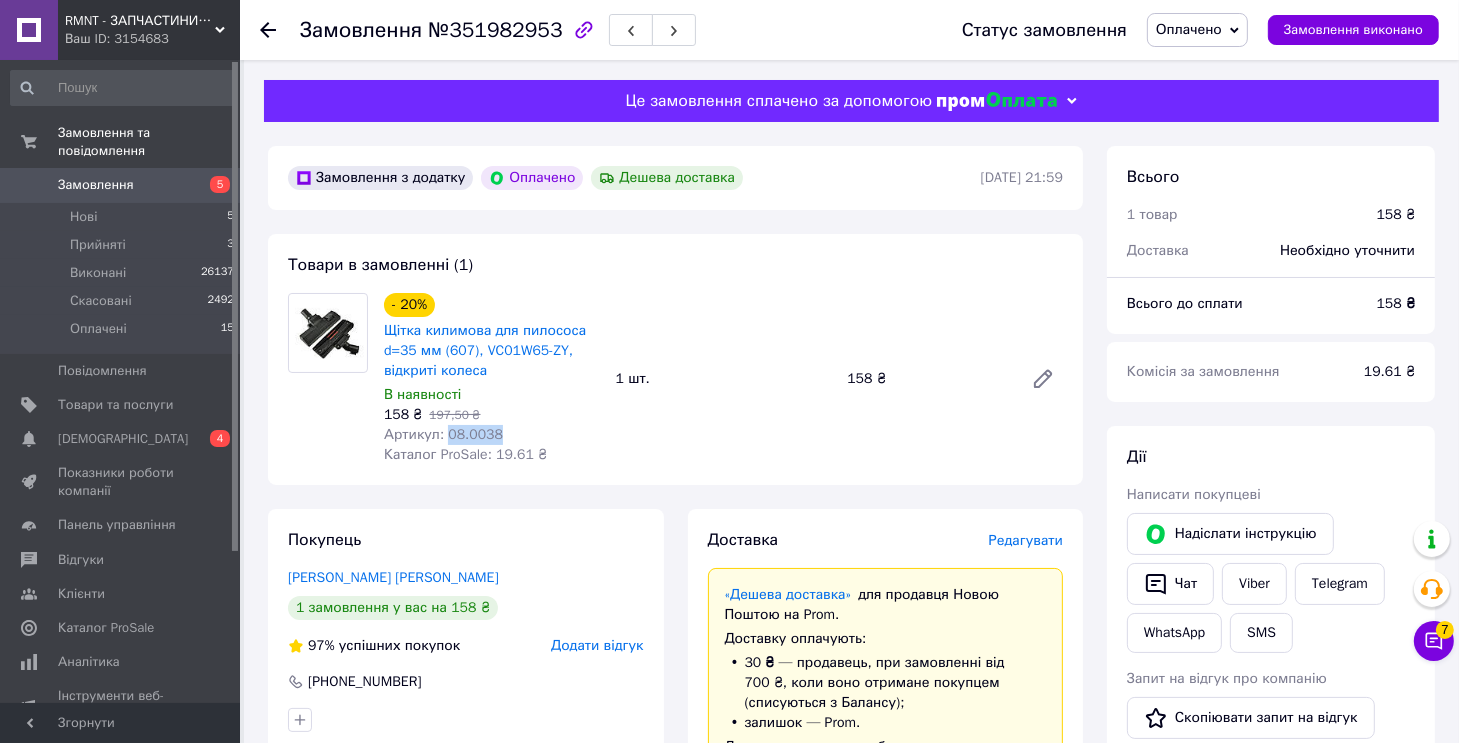 click on "Артикул: 08.0038" at bounding box center [443, 434] 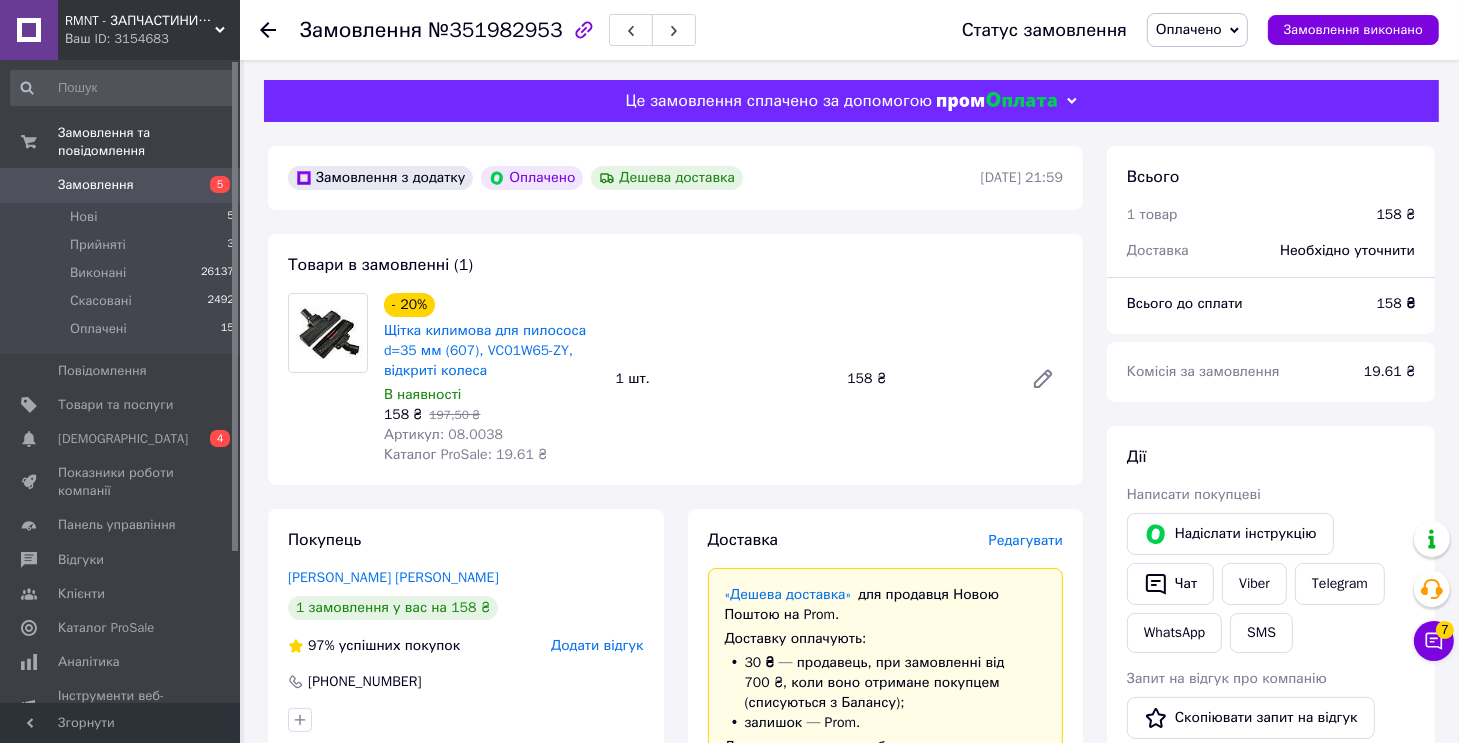 click on "№351982953" at bounding box center [495, 30] 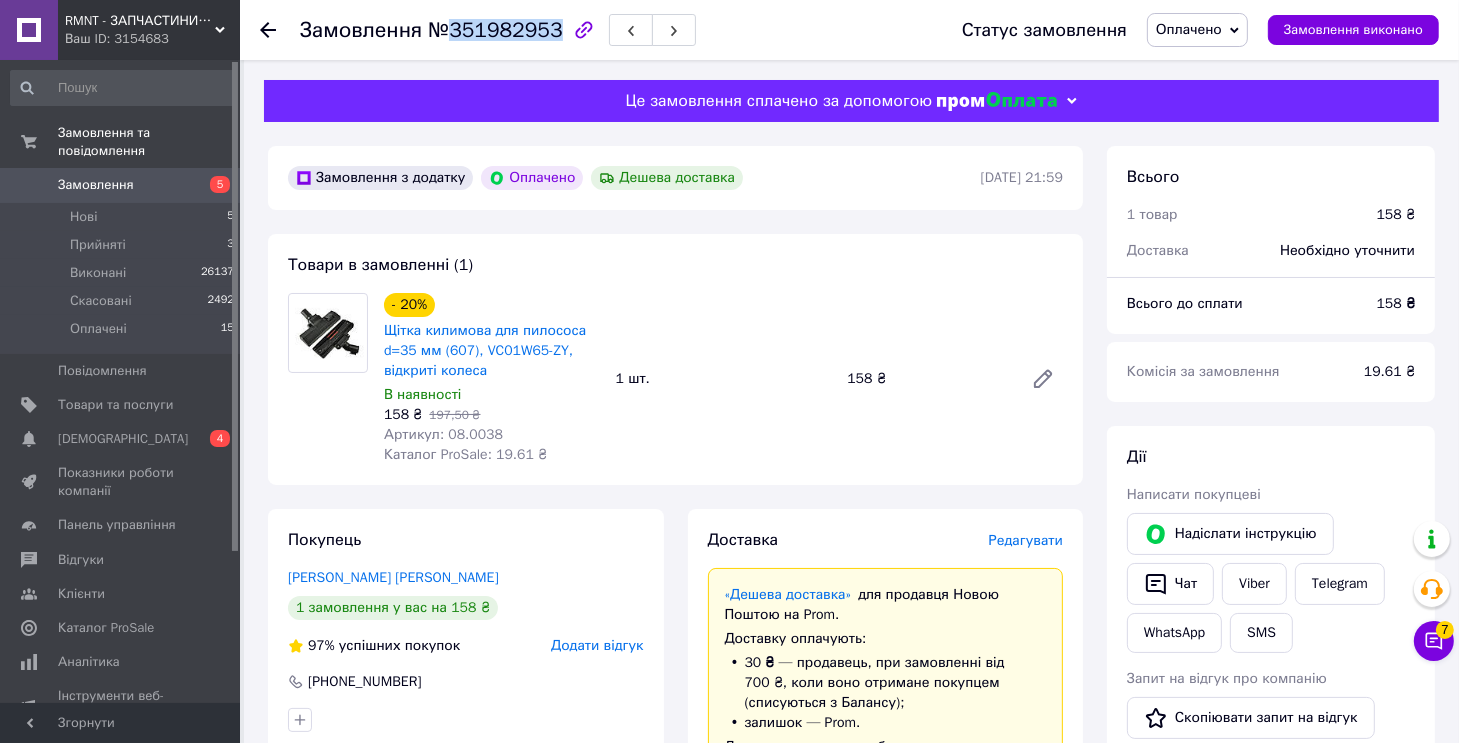 drag, startPoint x: 489, startPoint y: 37, endPoint x: 591, endPoint y: 0, distance: 108.503456 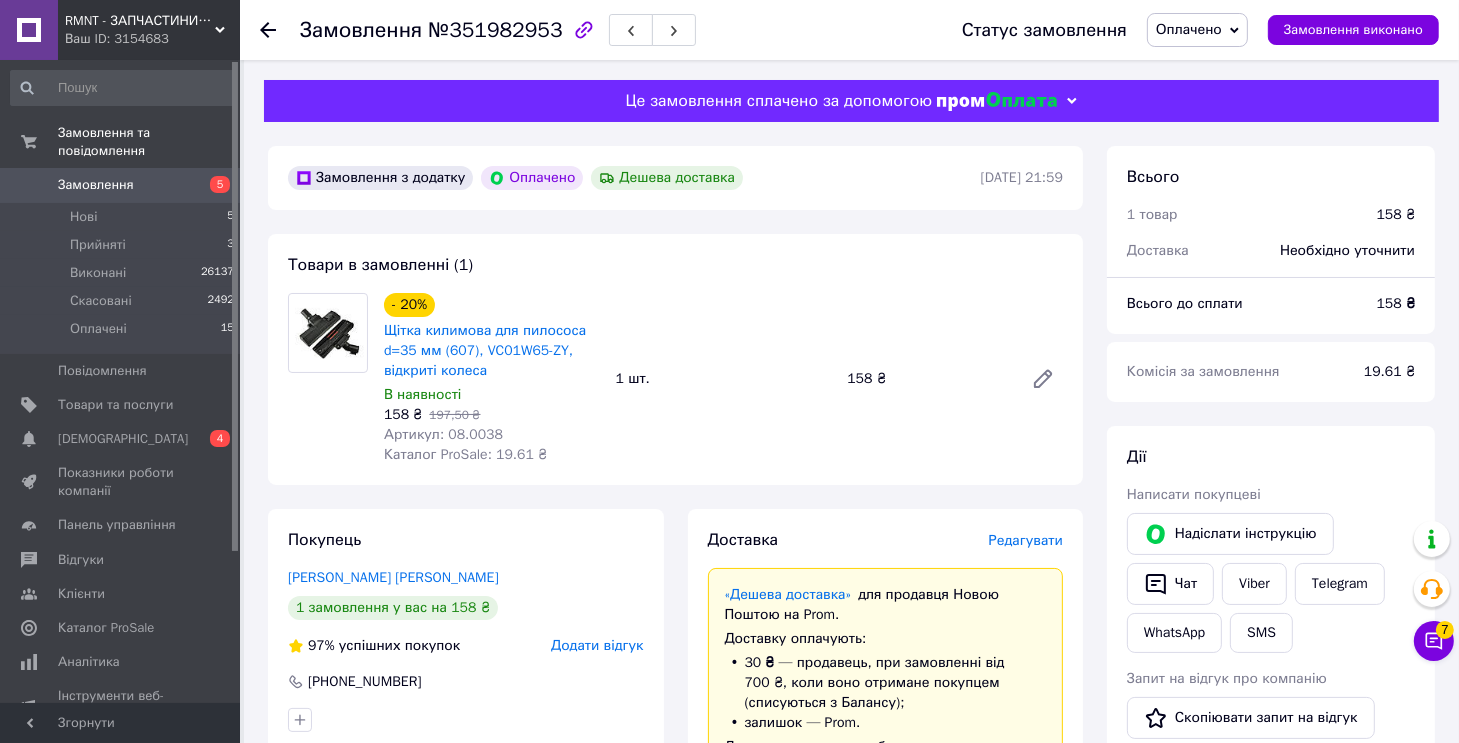 click on "Артикул: 08.0038" at bounding box center [443, 434] 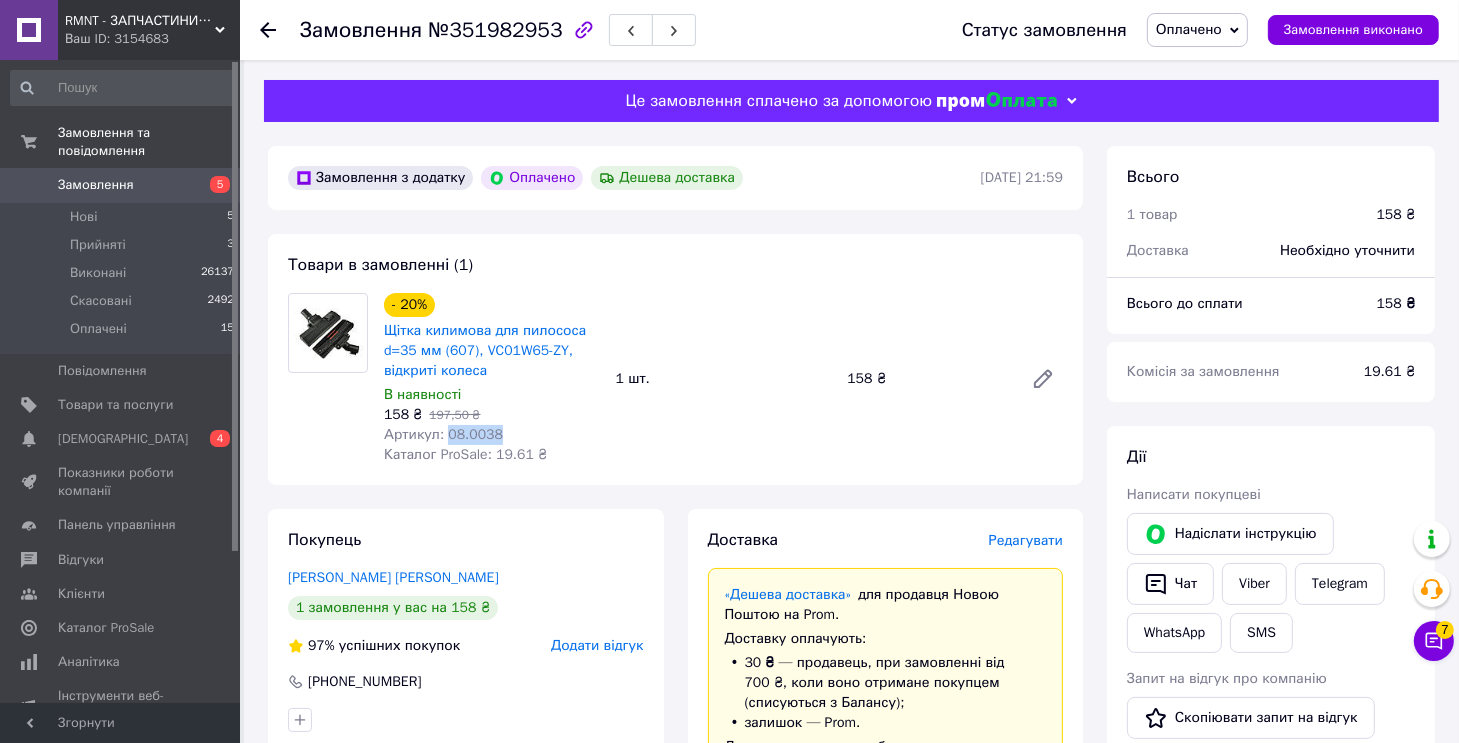 click on "Артикул: 08.0038" at bounding box center (443, 434) 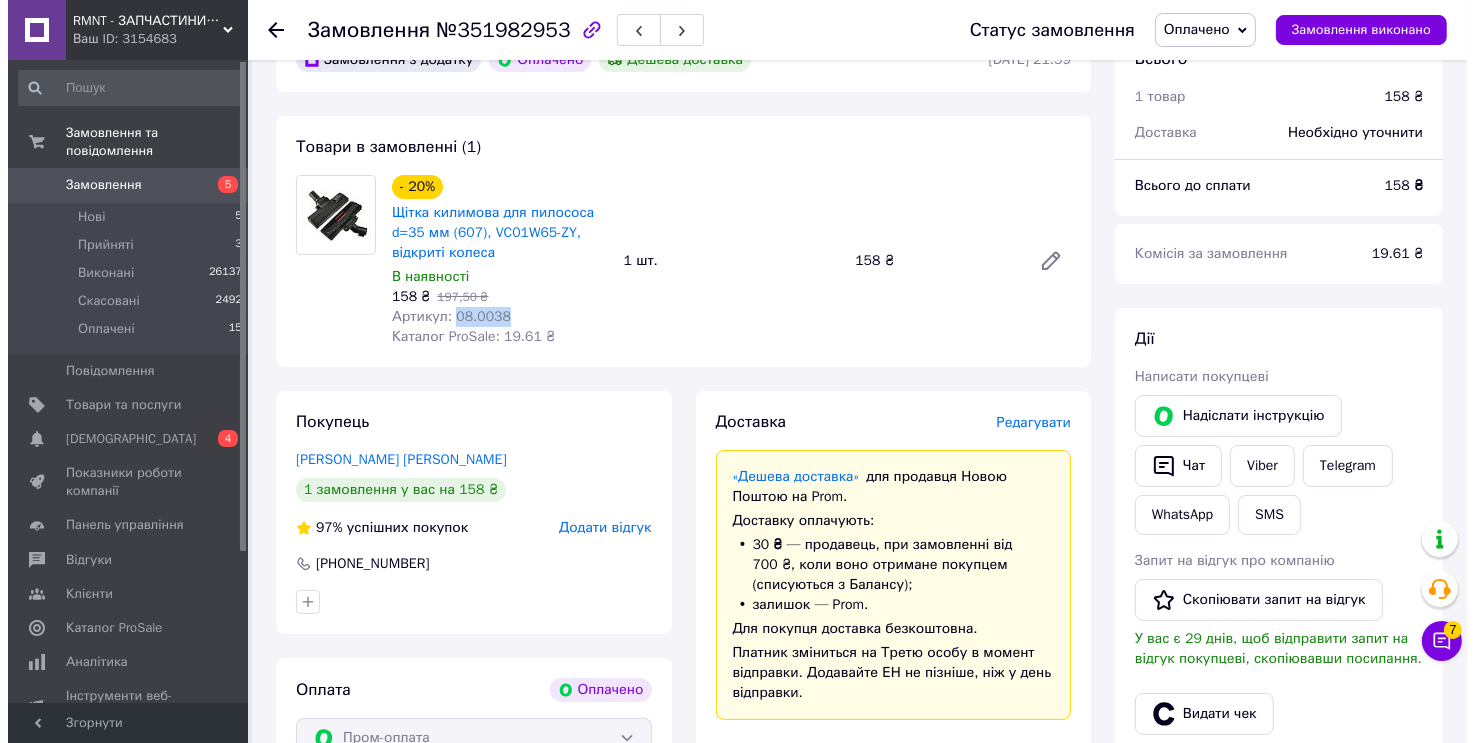 scroll, scrollTop: 400, scrollLeft: 0, axis: vertical 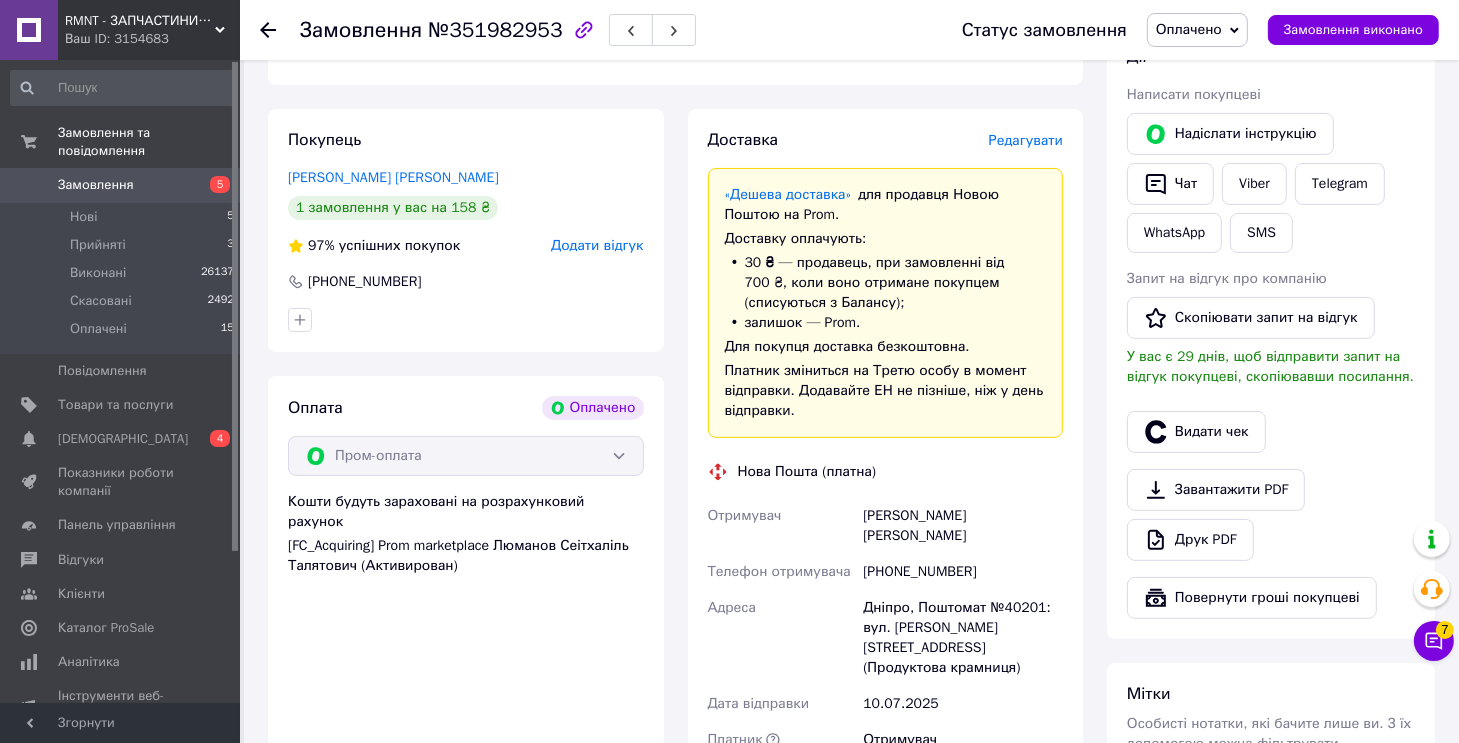 click on "Редагувати" at bounding box center [1026, 140] 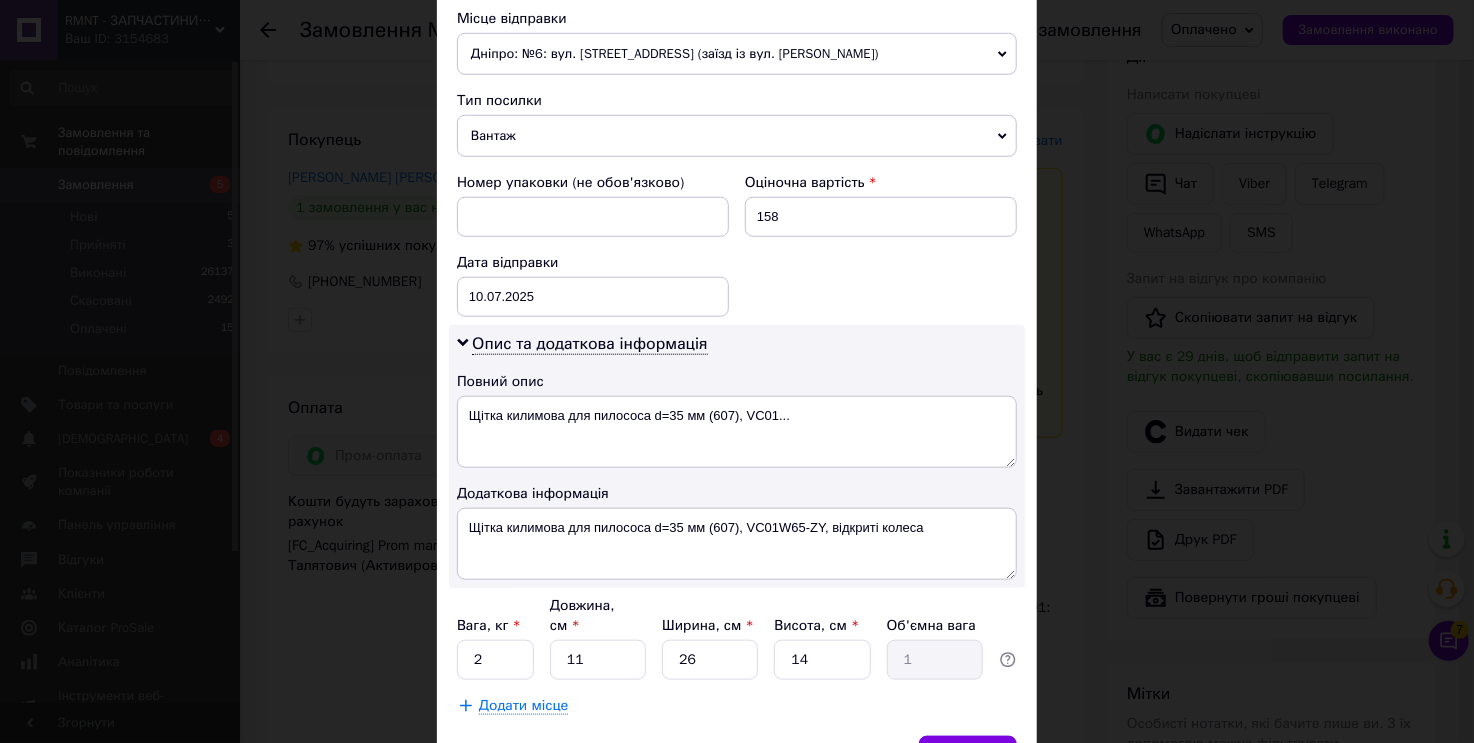 scroll, scrollTop: 800, scrollLeft: 0, axis: vertical 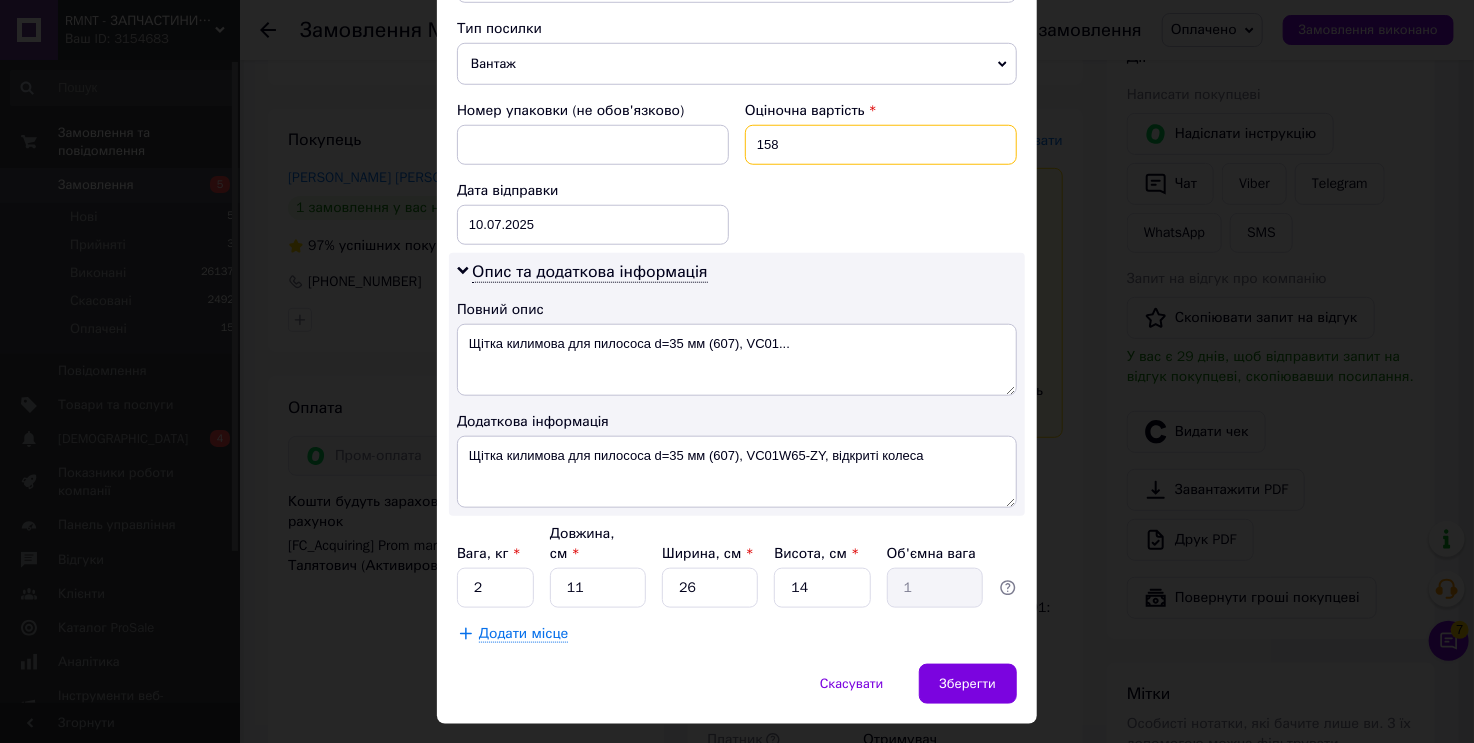 click on "158" at bounding box center (881, 145) 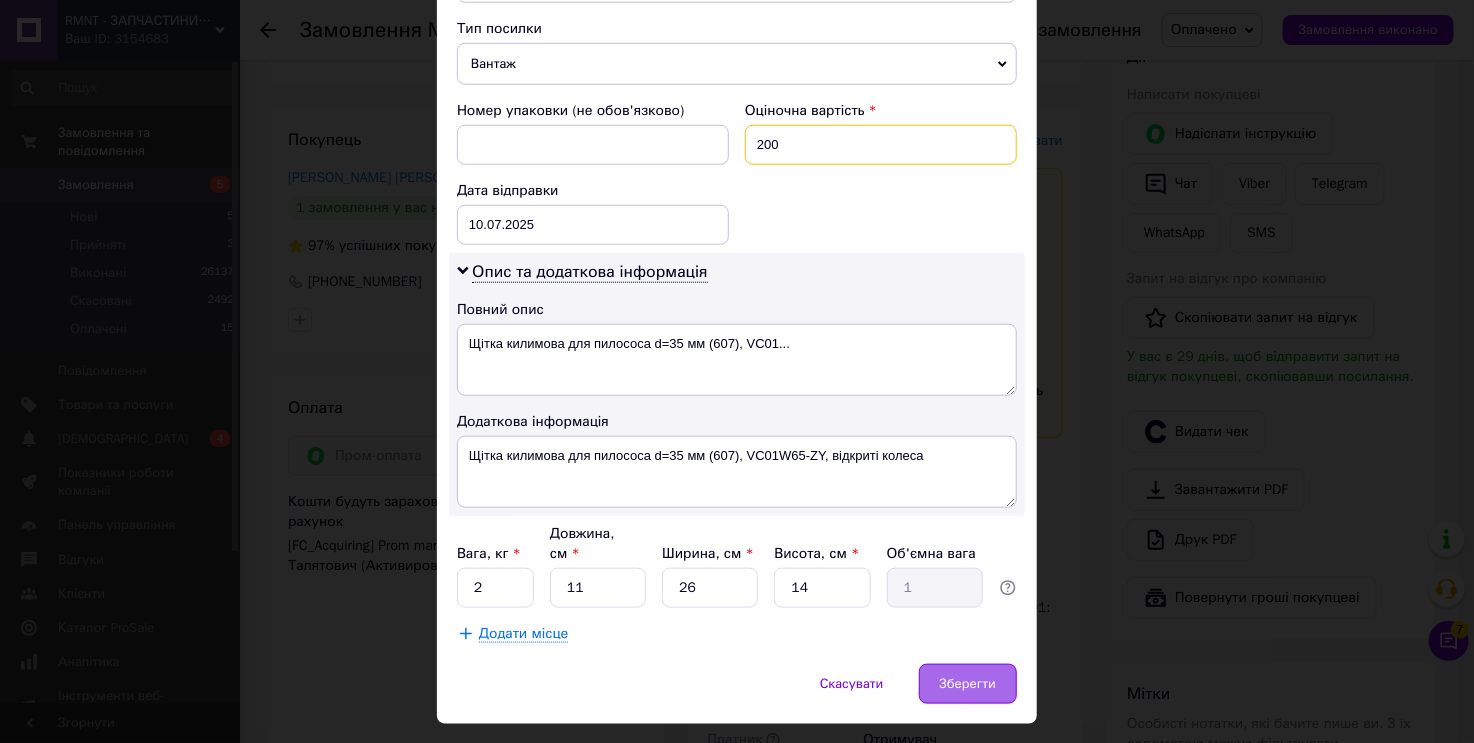 type on "200" 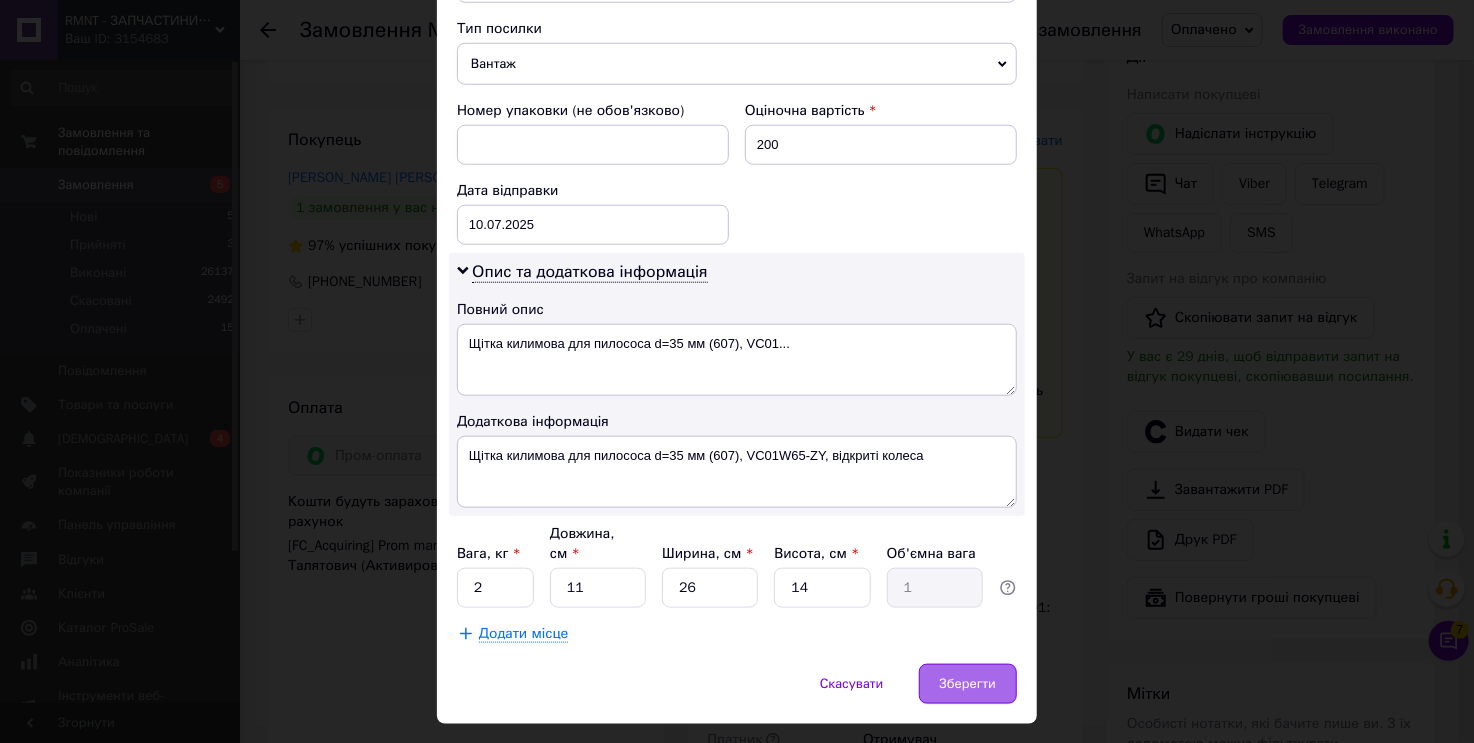 click on "Зберегти" at bounding box center [968, 684] 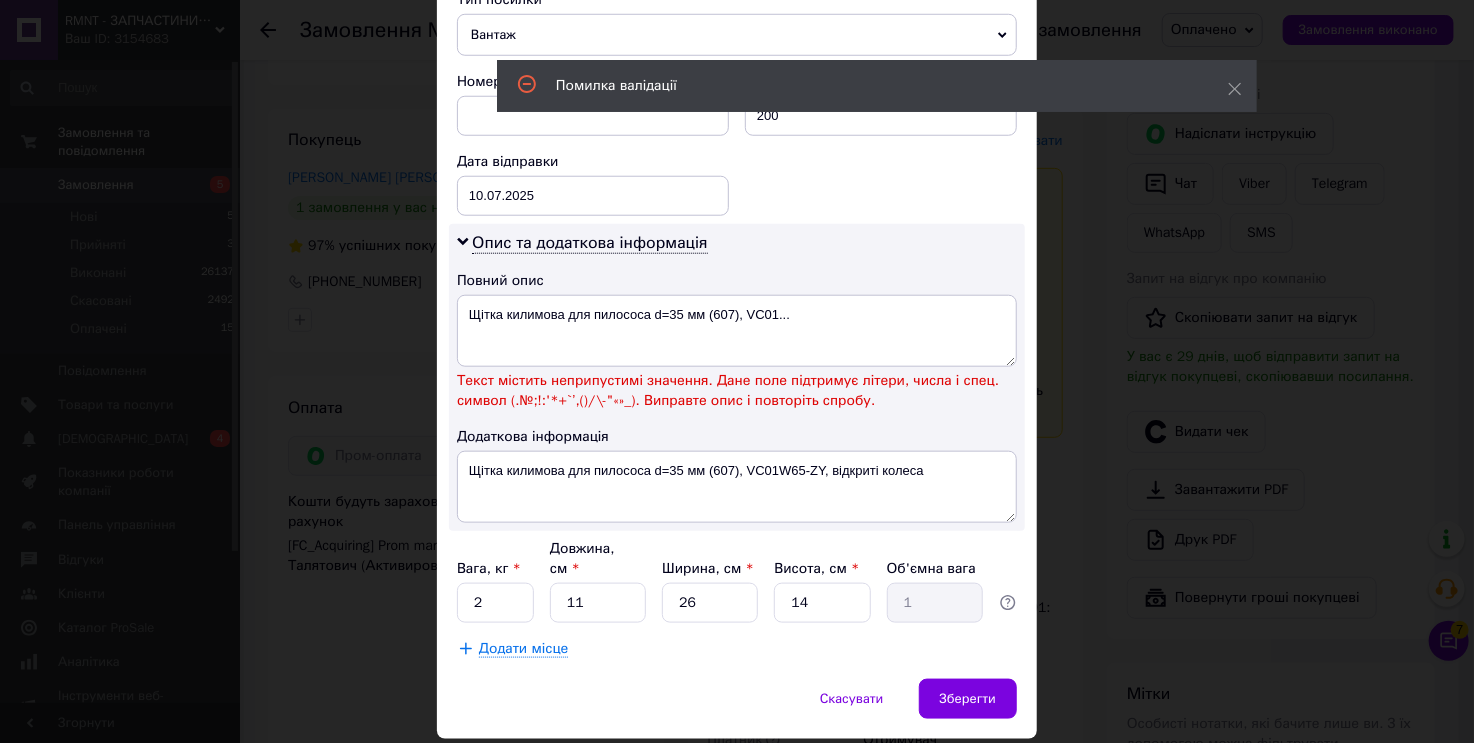 scroll, scrollTop: 846, scrollLeft: 0, axis: vertical 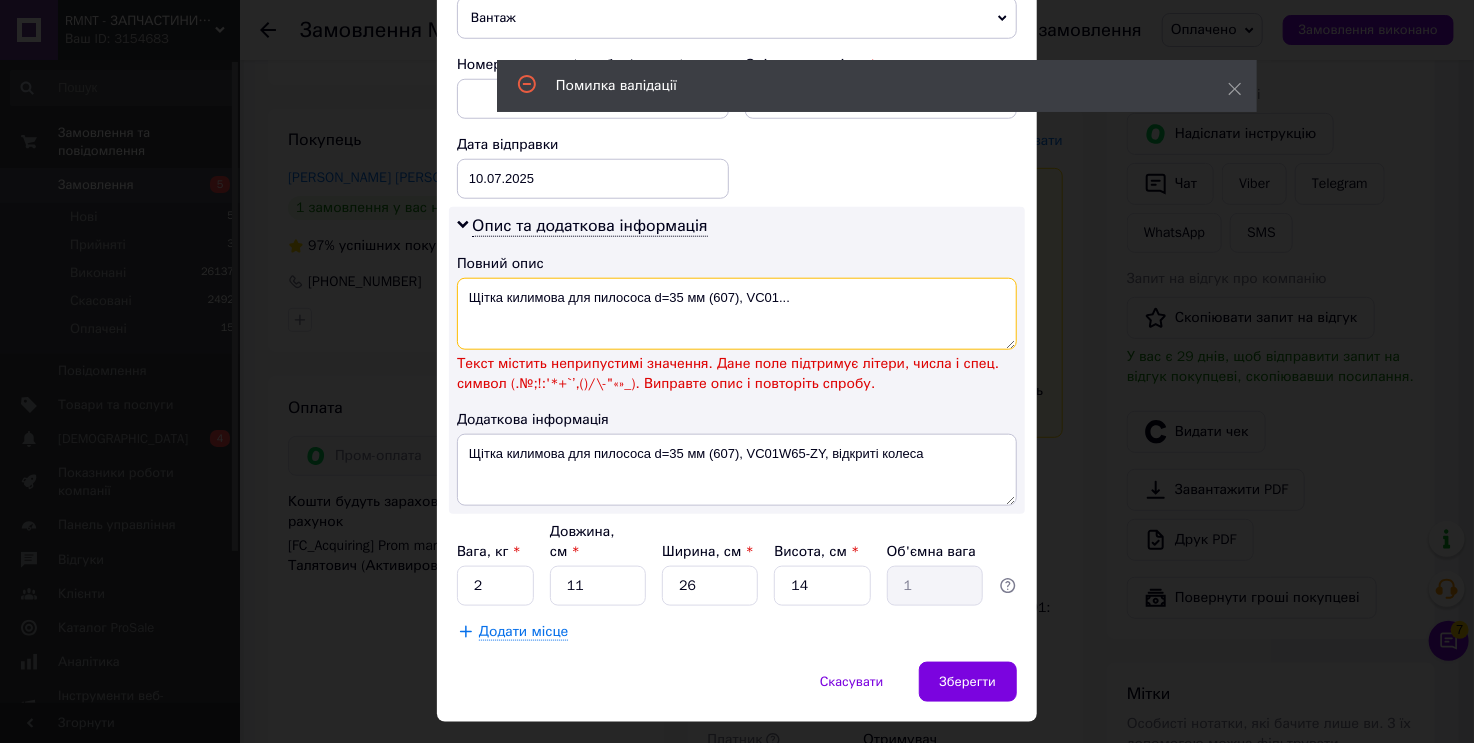 click on "Щітка килимова для пилососа d=35 мм (607), VC01..." at bounding box center (737, 314) 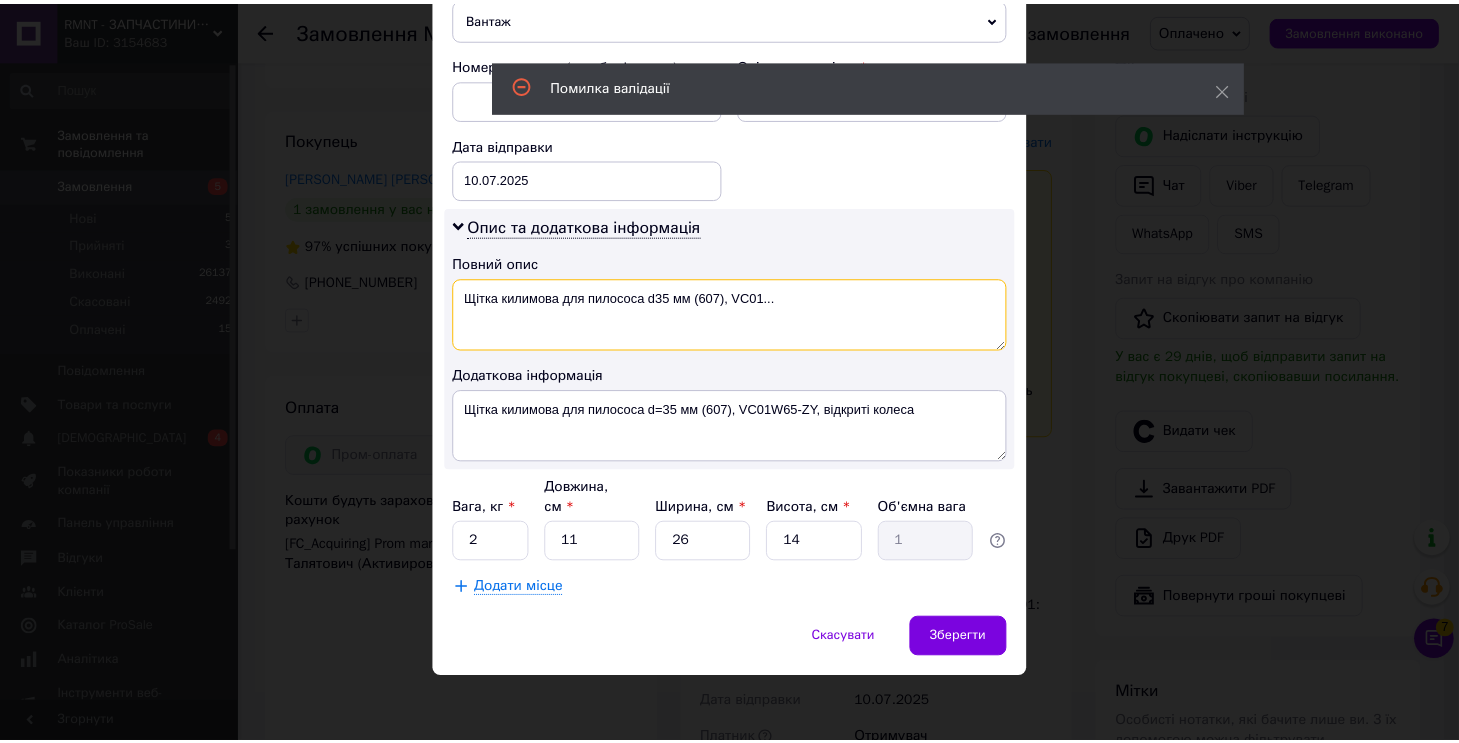scroll, scrollTop: 802, scrollLeft: 0, axis: vertical 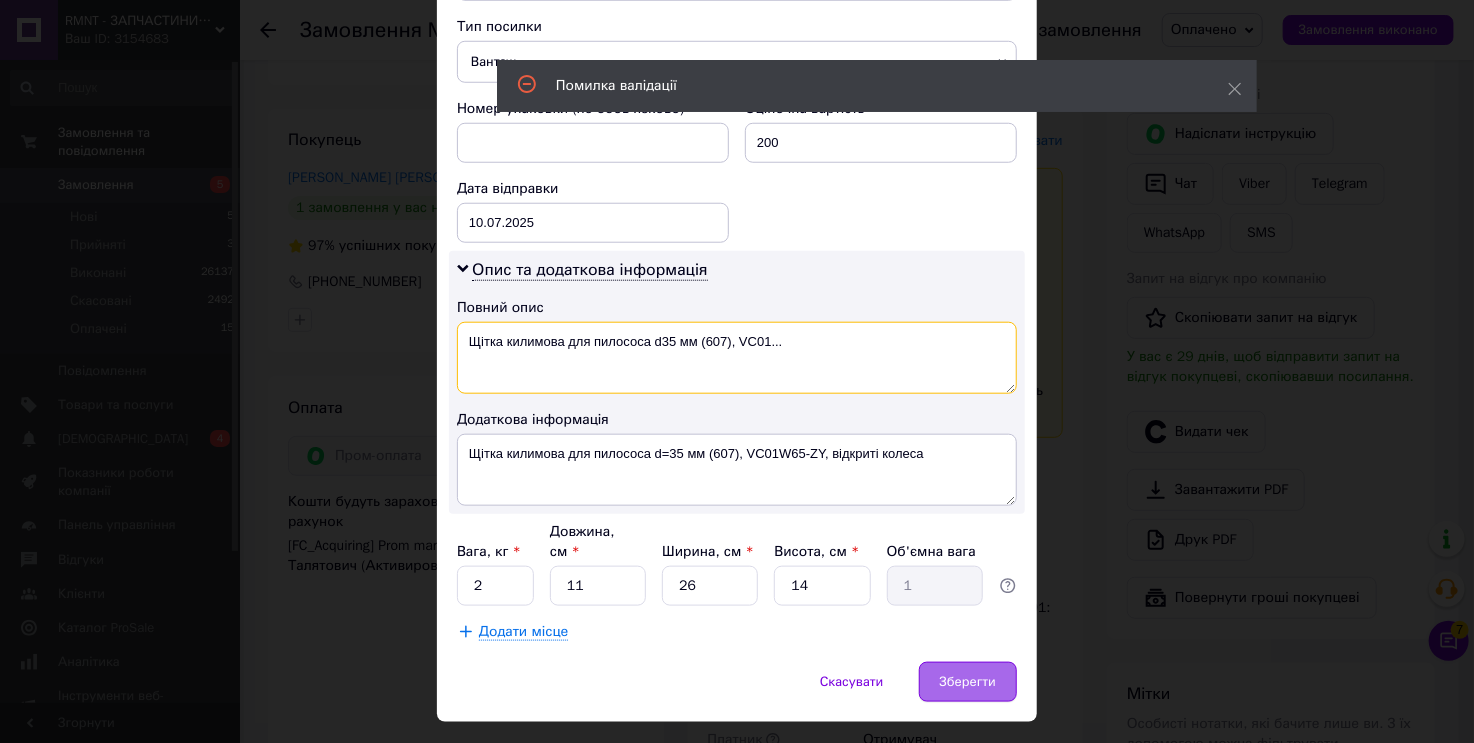 type on "Щітка килимова для пилососа d35 мм (607), VC01..." 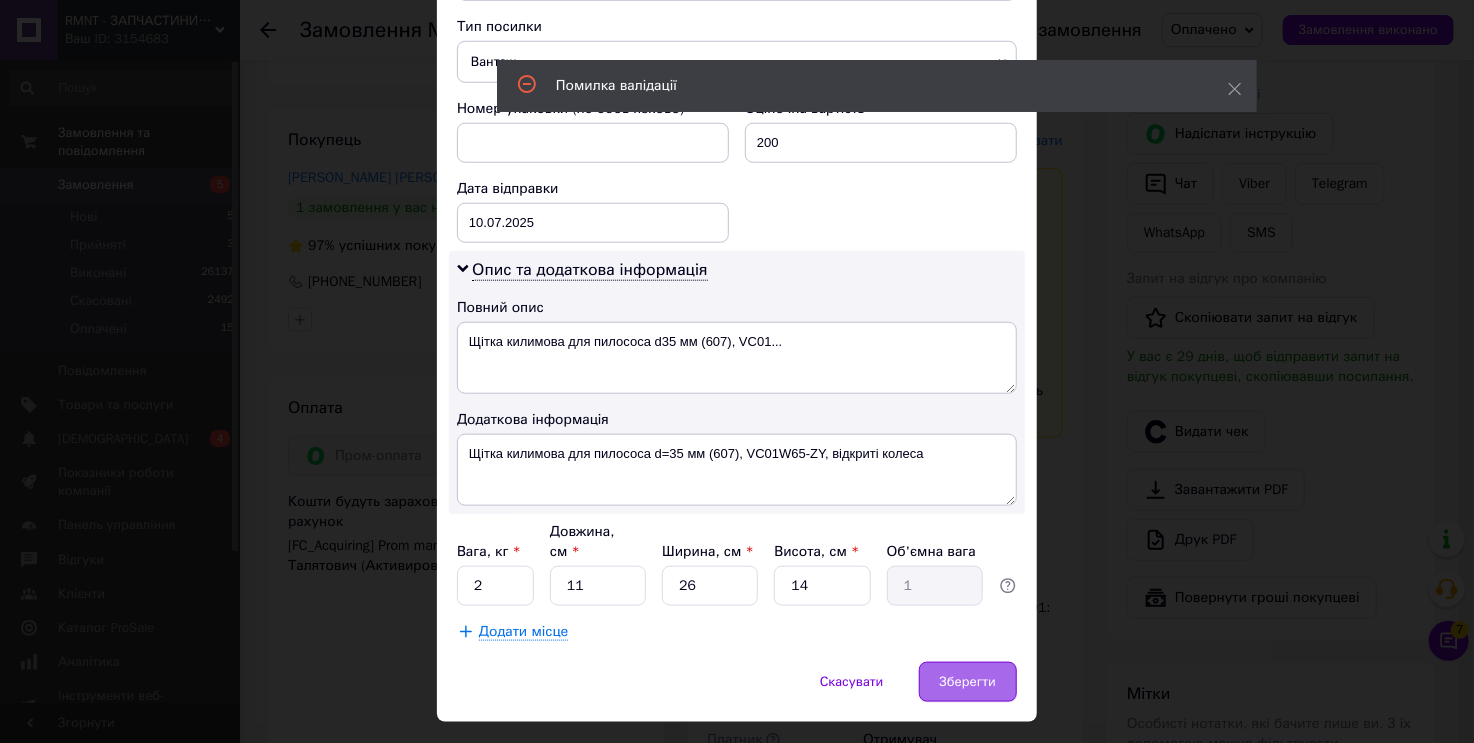 click on "Зберегти" at bounding box center [968, 682] 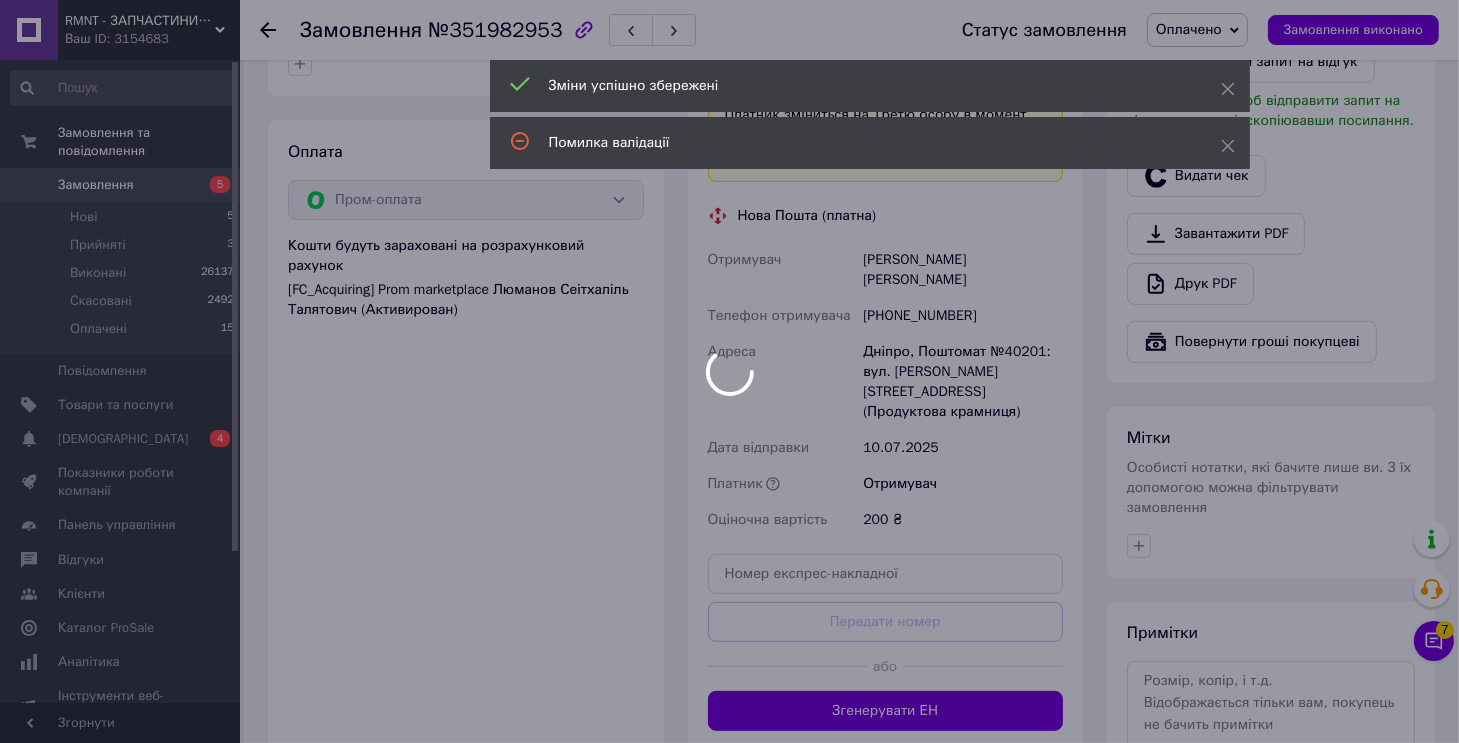 scroll, scrollTop: 700, scrollLeft: 0, axis: vertical 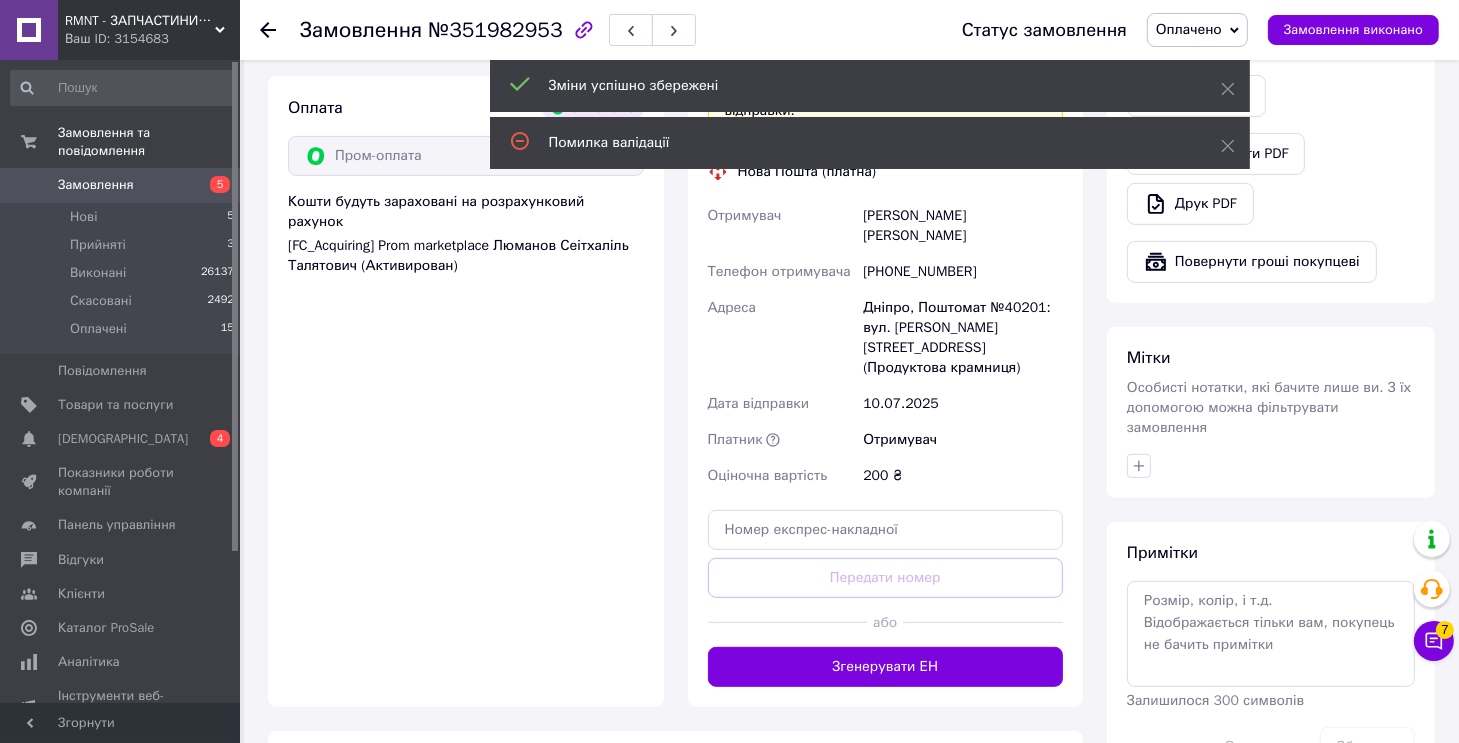 drag, startPoint x: 932, startPoint y: 630, endPoint x: 1021, endPoint y: 545, distance: 123.069084 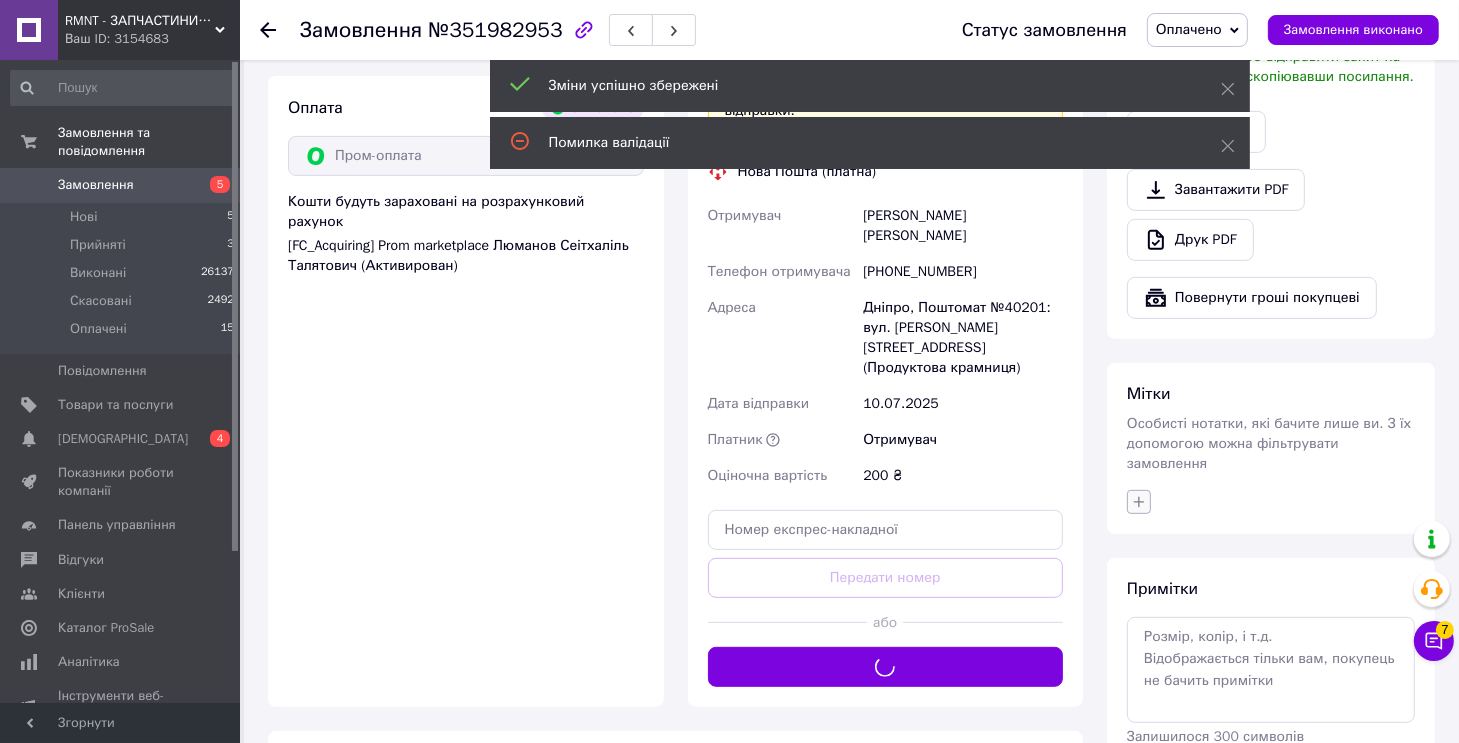click 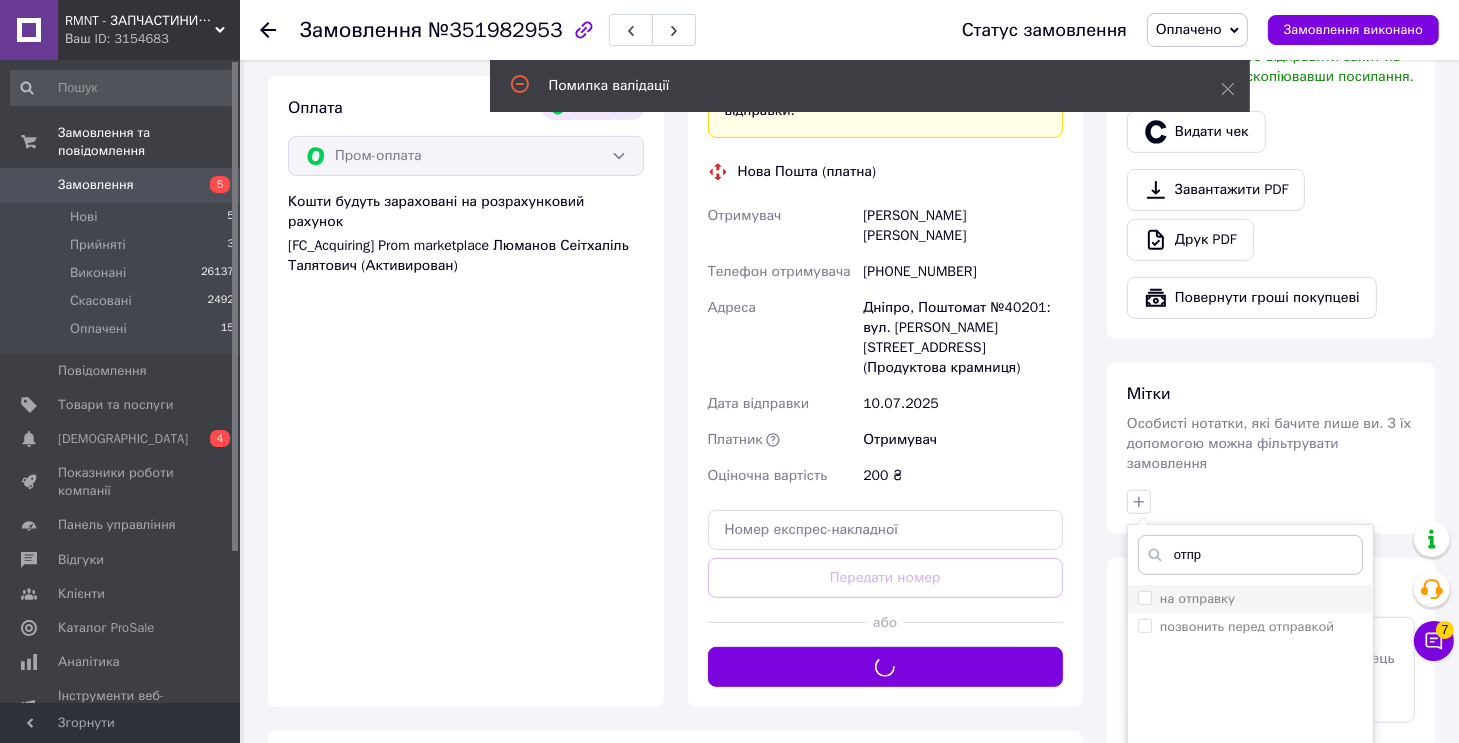 type on "отпр" 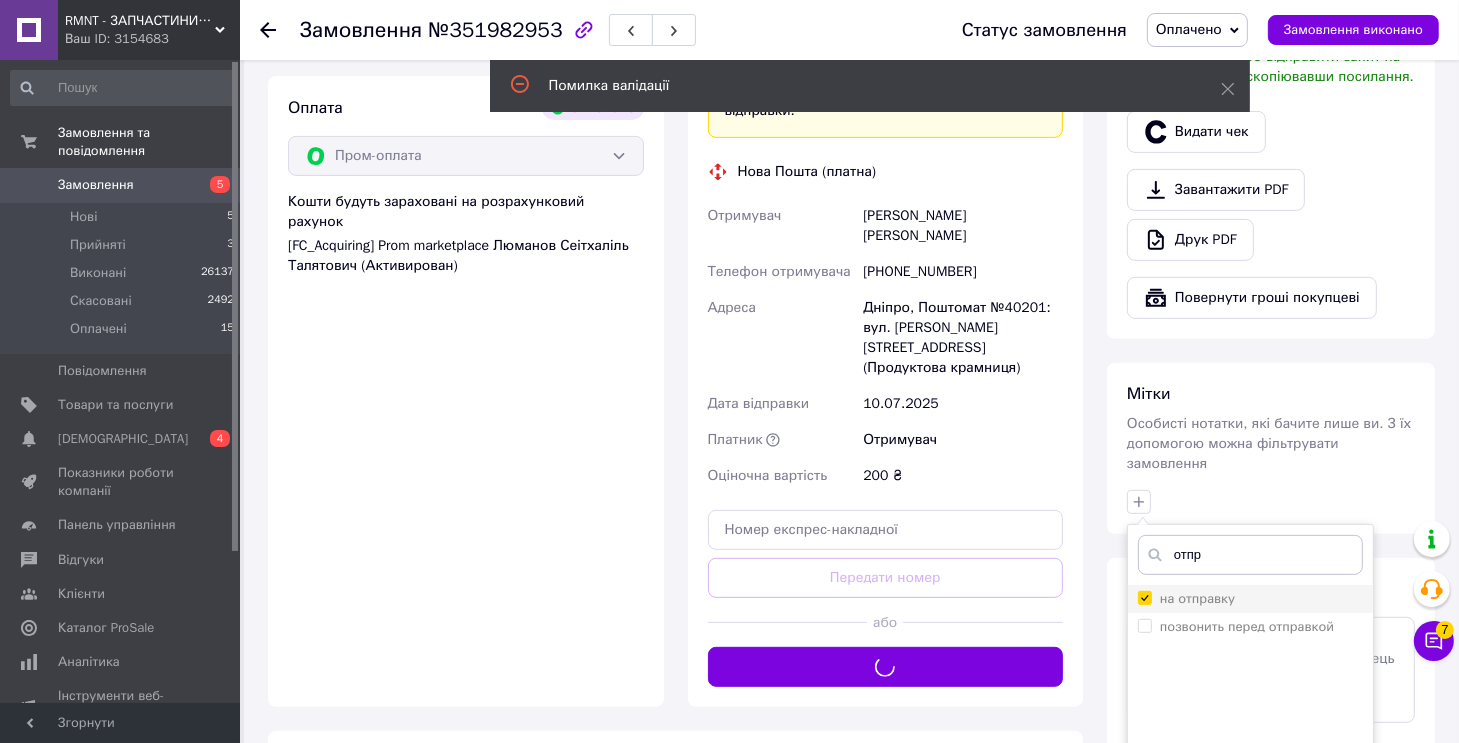 checkbox on "true" 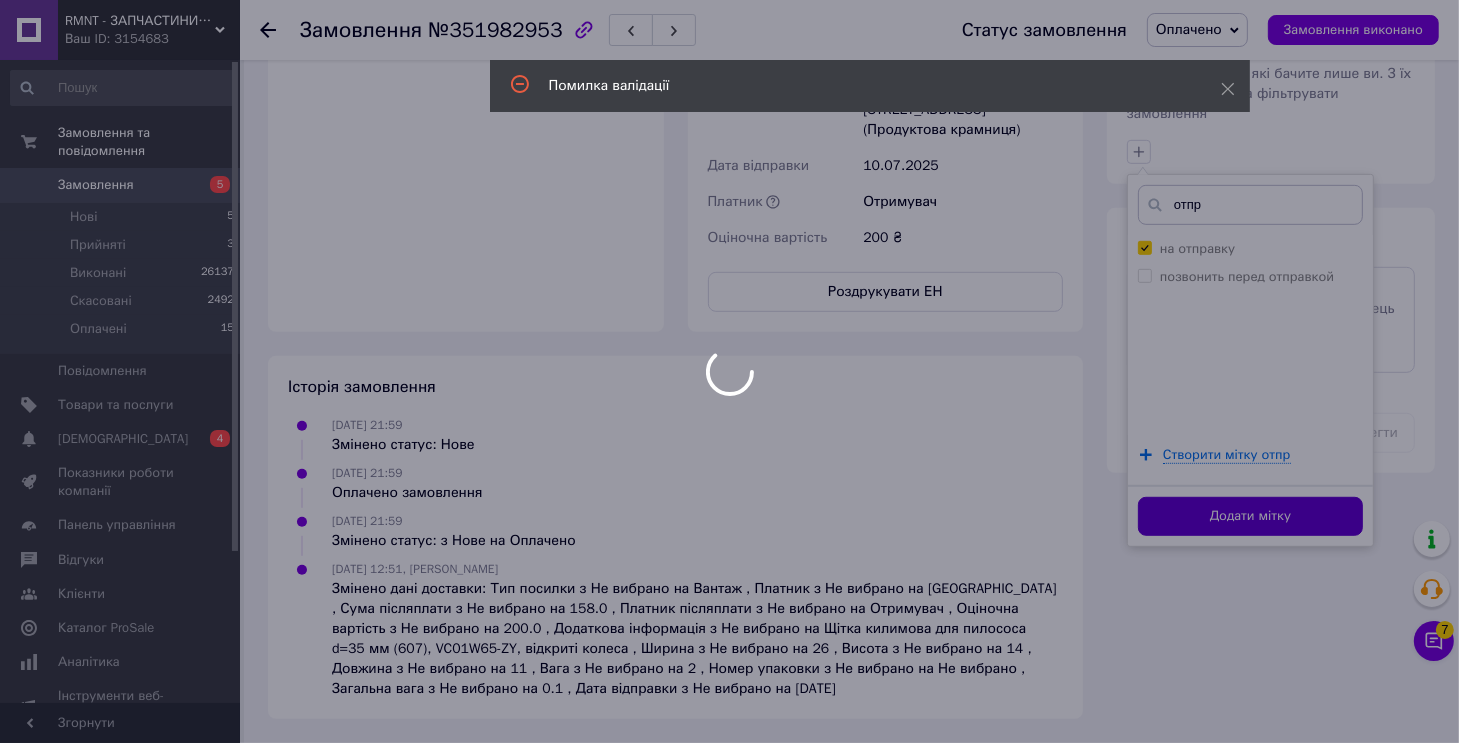 click on "Додати мітку" at bounding box center [1250, 515] 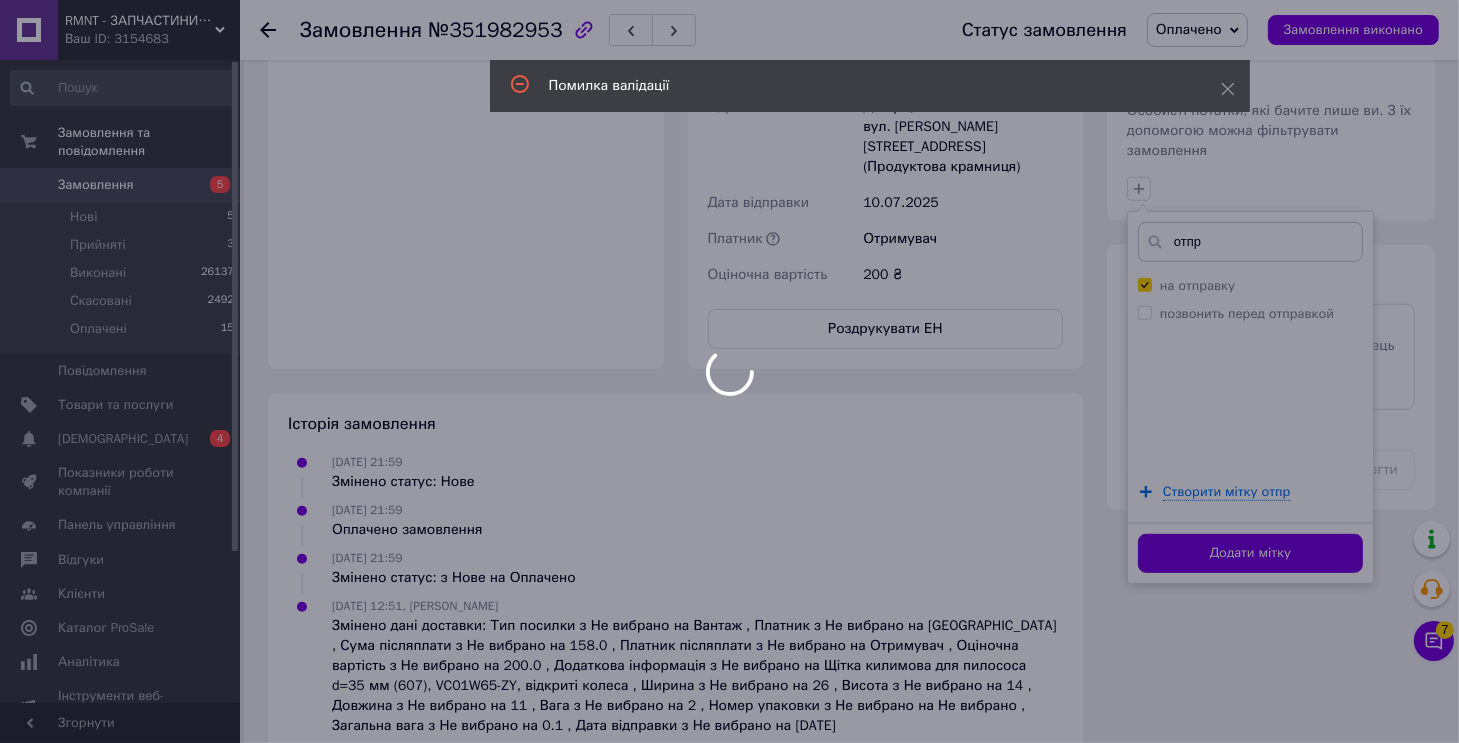 scroll, scrollTop: 1036, scrollLeft: 0, axis: vertical 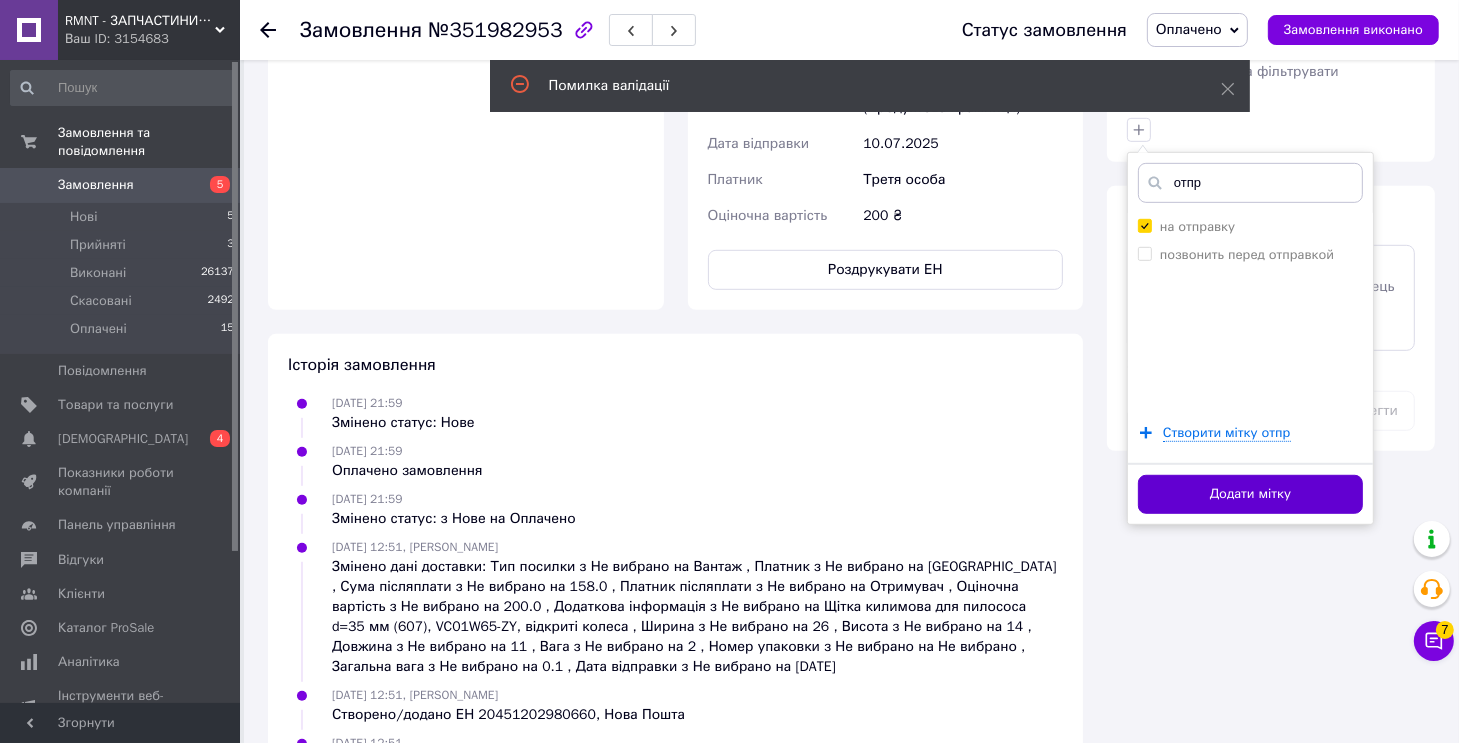 click on "Додати мітку" at bounding box center [1250, 494] 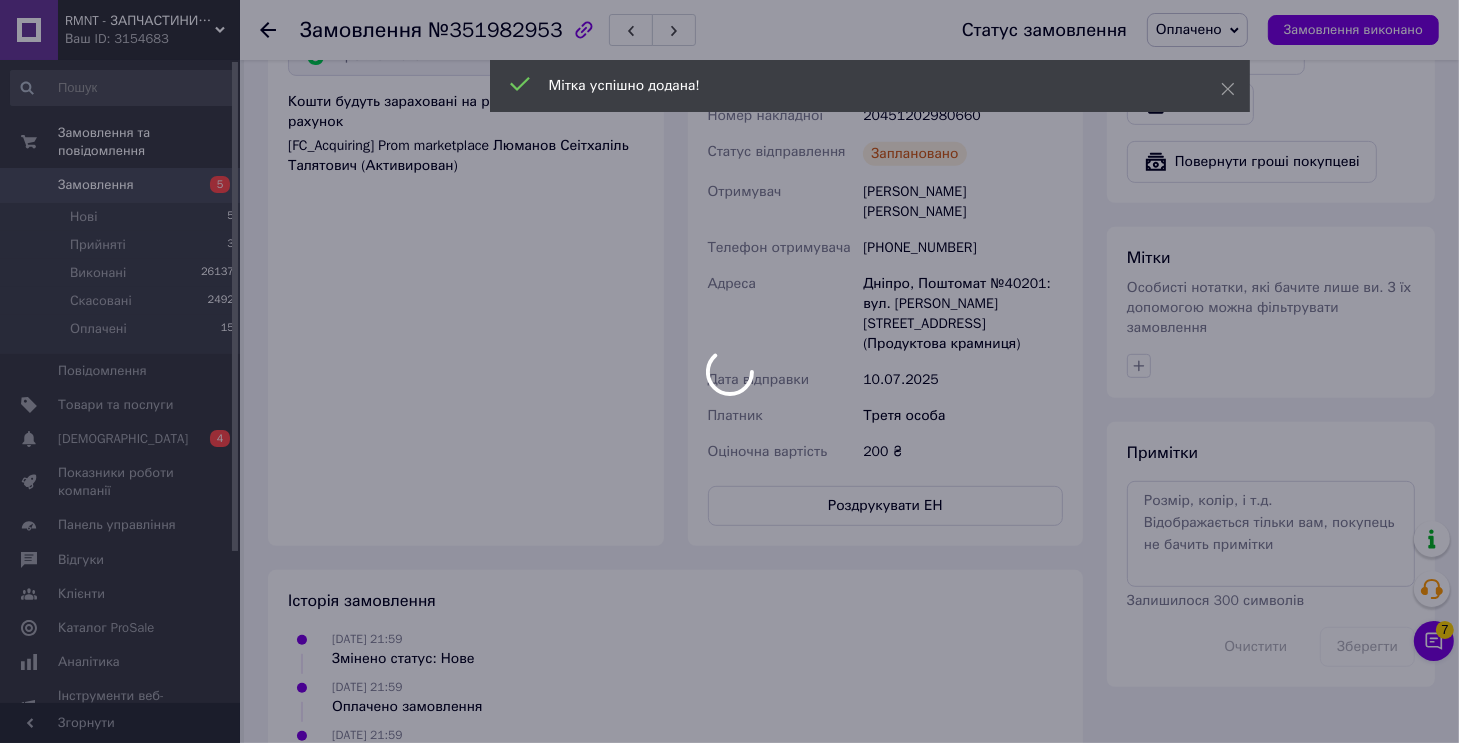 scroll, scrollTop: 636, scrollLeft: 0, axis: vertical 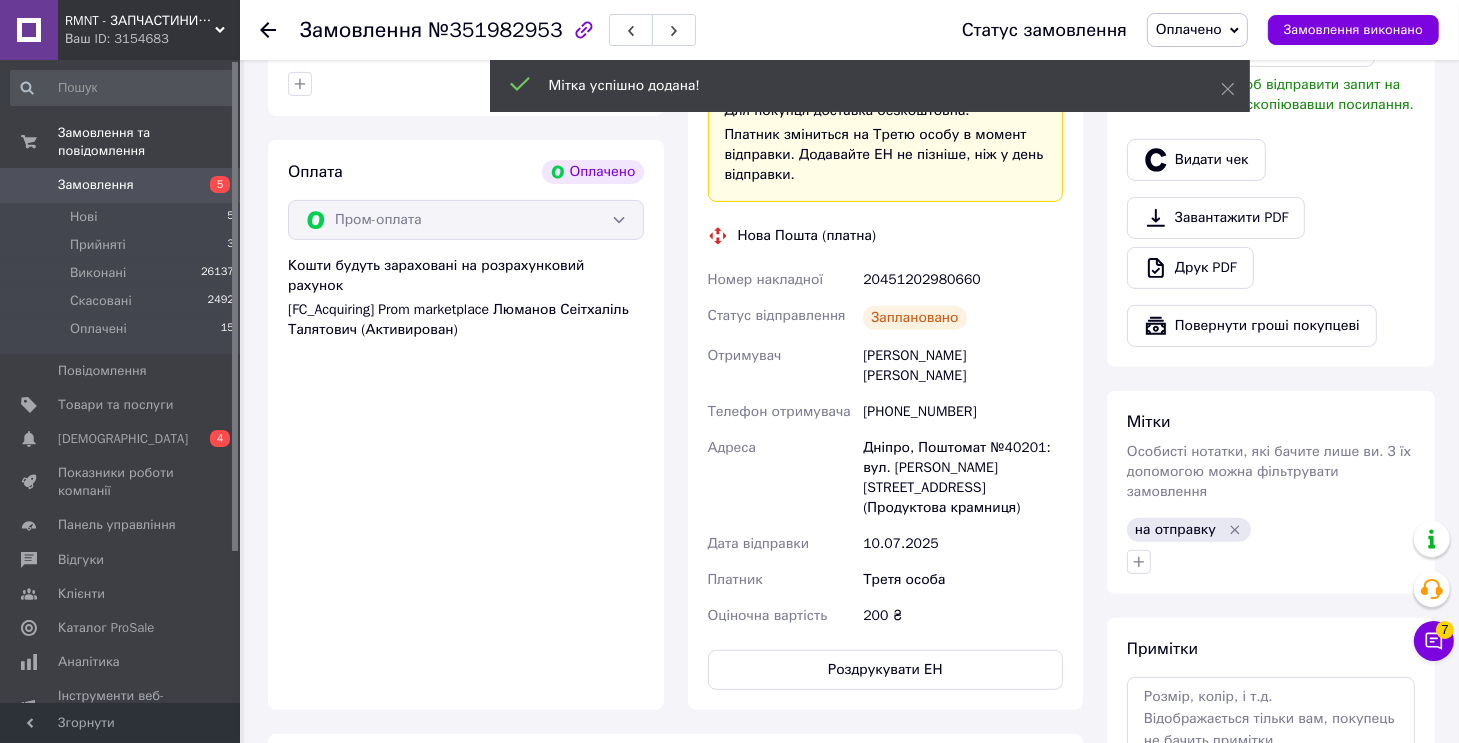 click on "20451202980660" at bounding box center [963, 280] 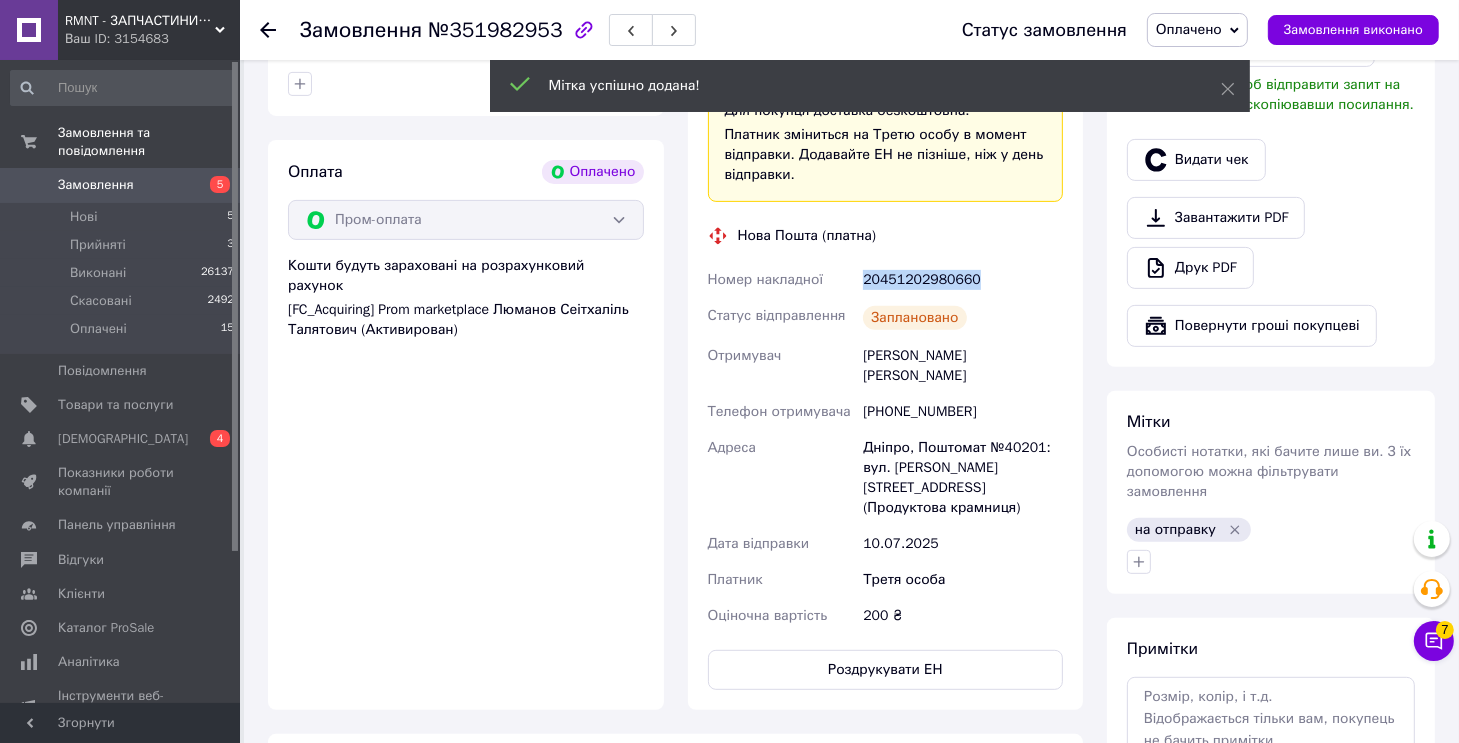 click on "20451202980660" at bounding box center [963, 280] 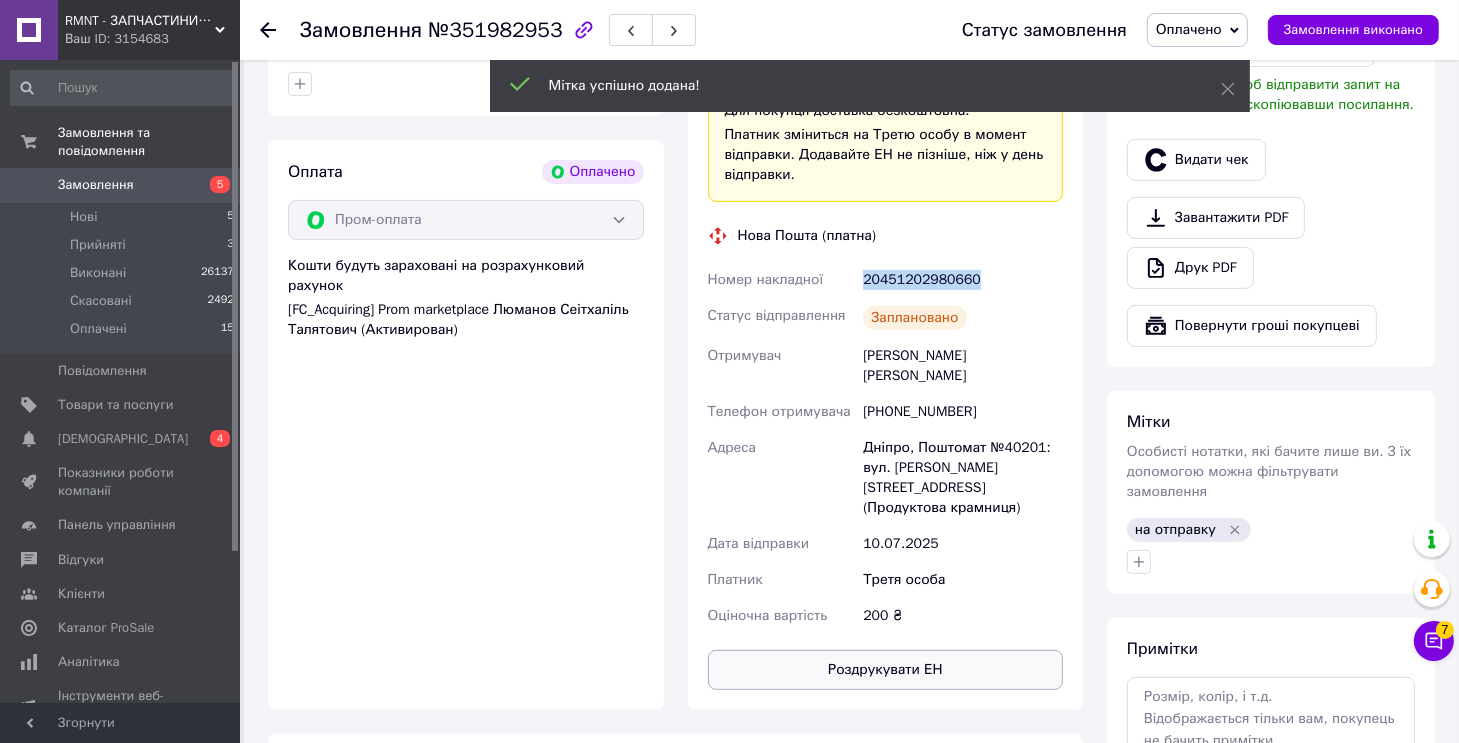 click on "Роздрукувати ЕН" at bounding box center (886, 670) 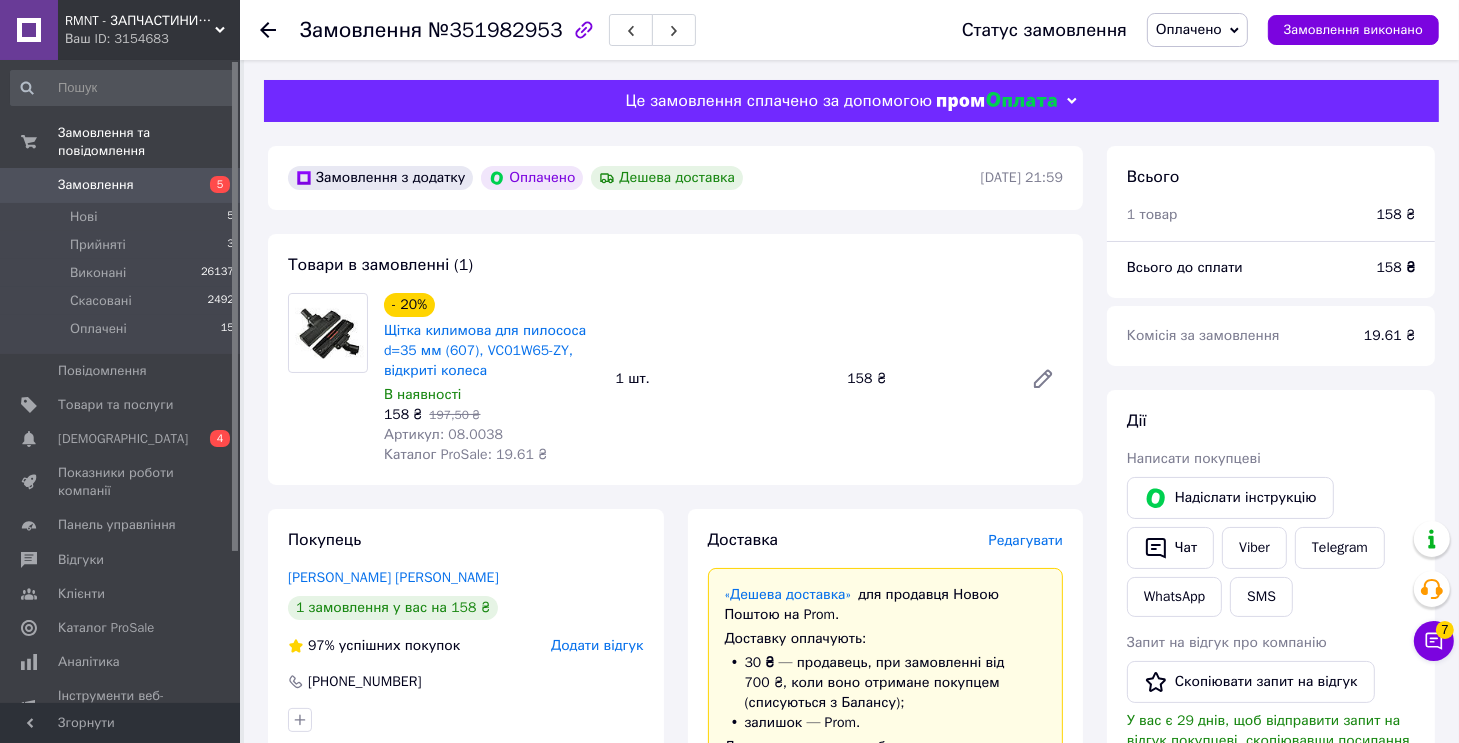 scroll, scrollTop: 0, scrollLeft: 0, axis: both 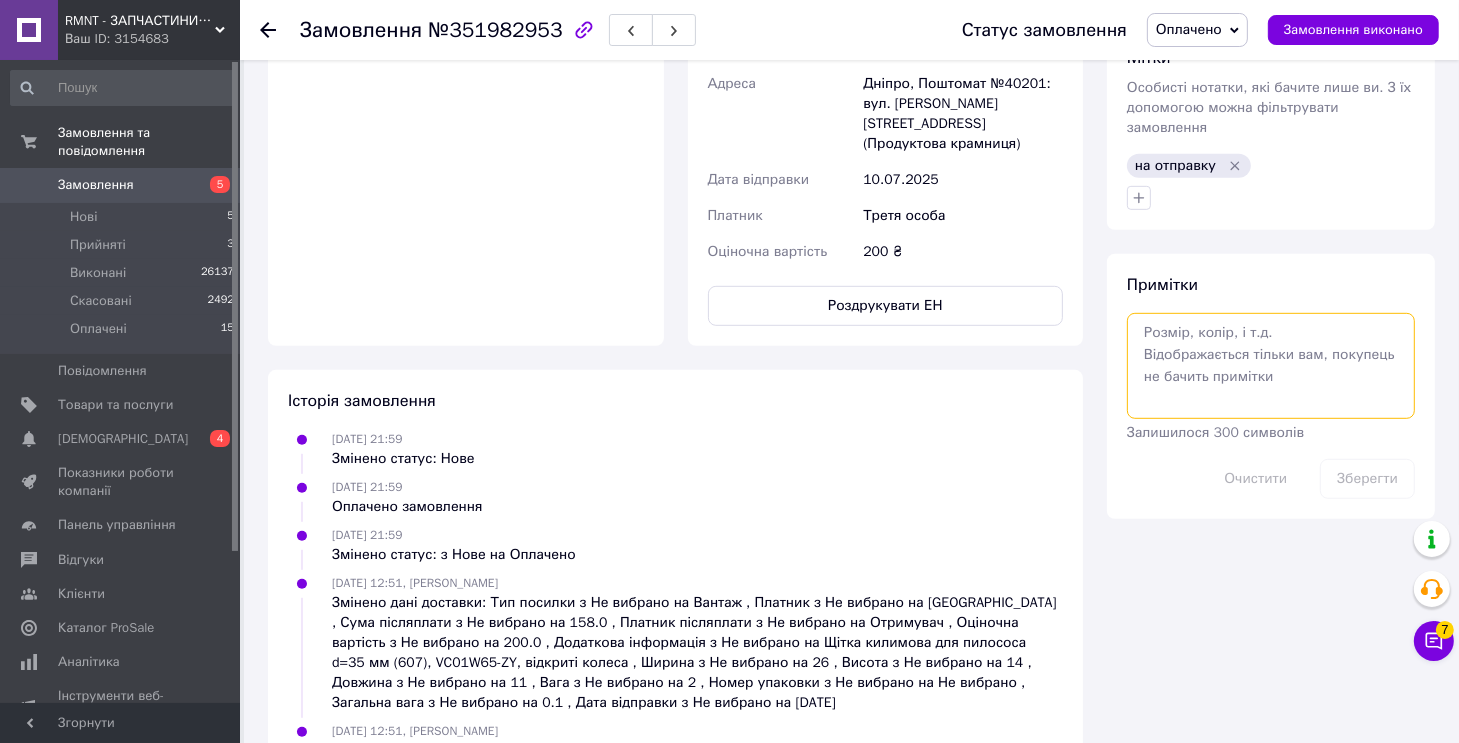 click at bounding box center (1271, 366) 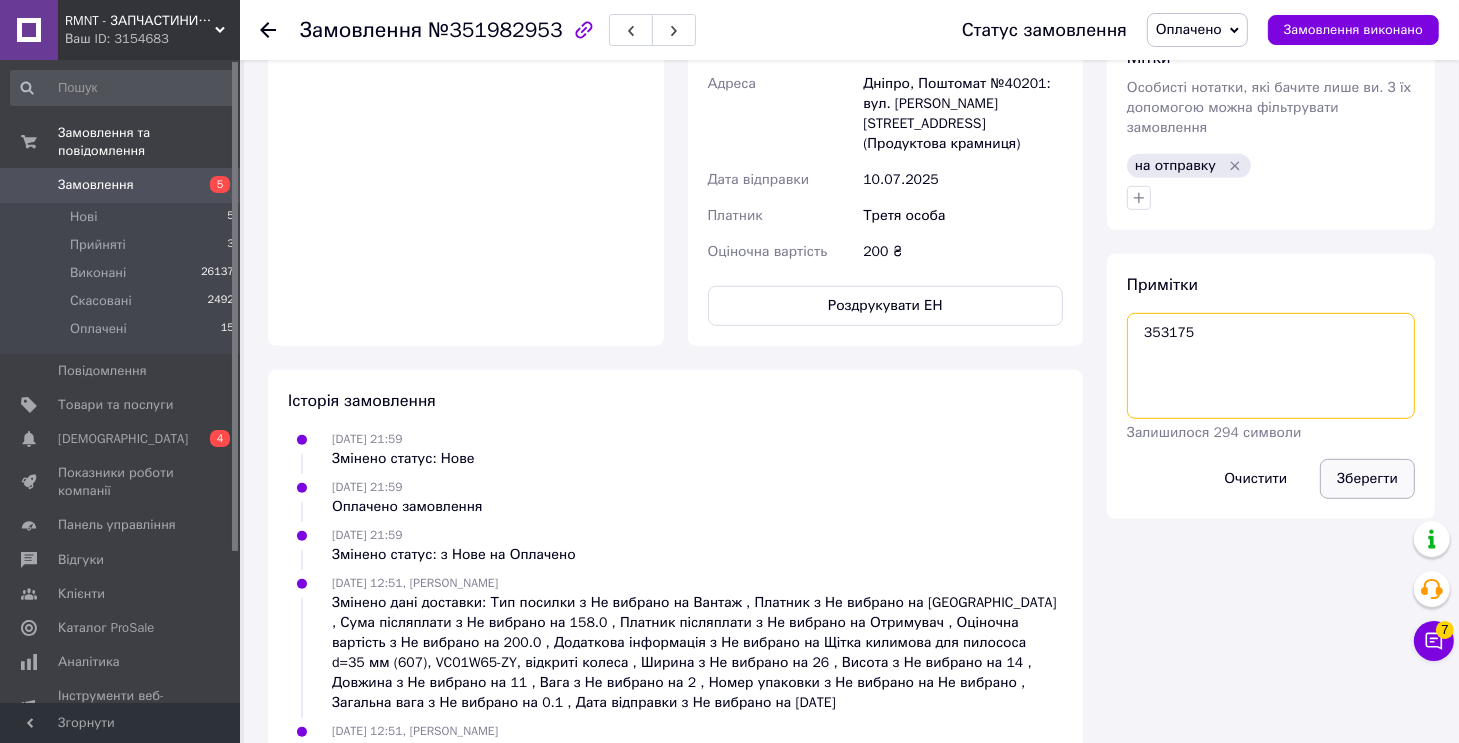 type on "353175" 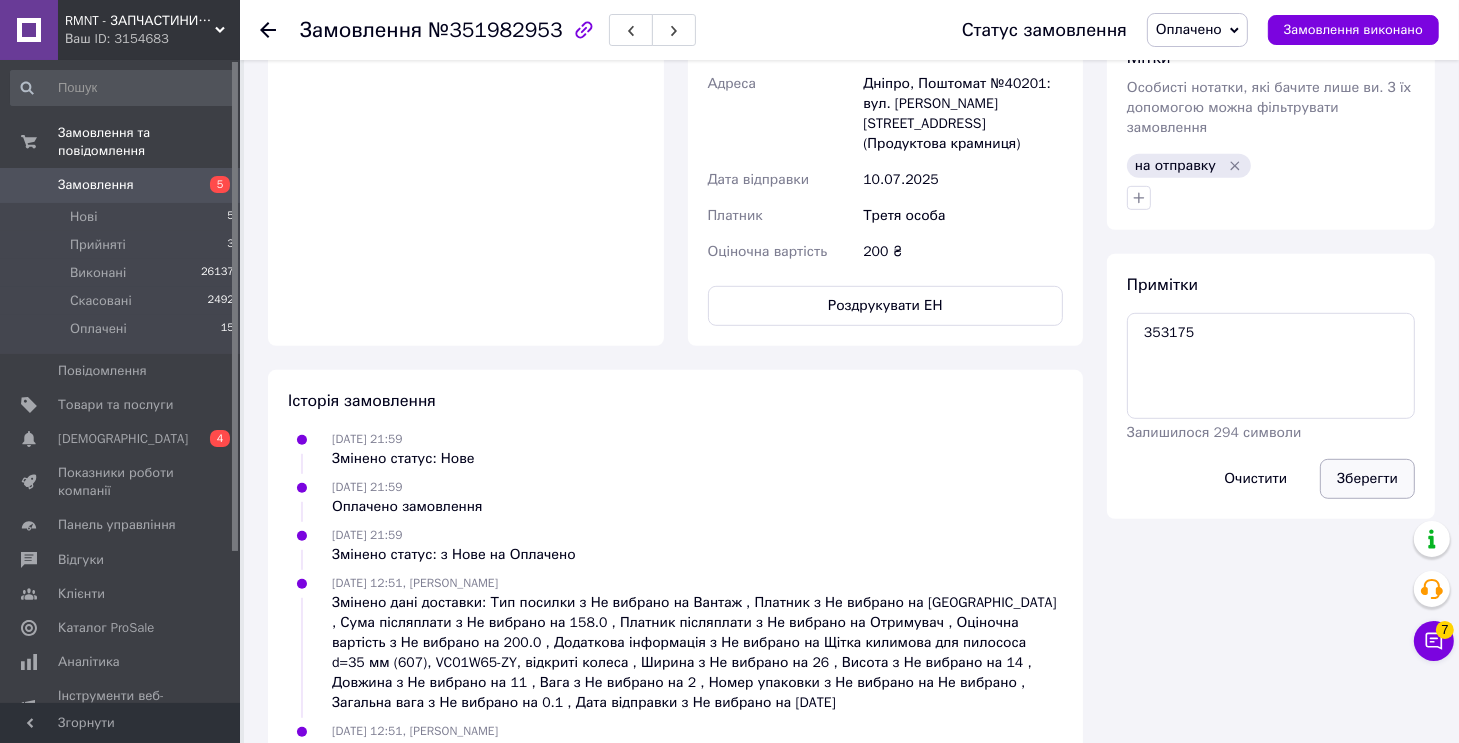 click on "Зберегти" at bounding box center (1367, 479) 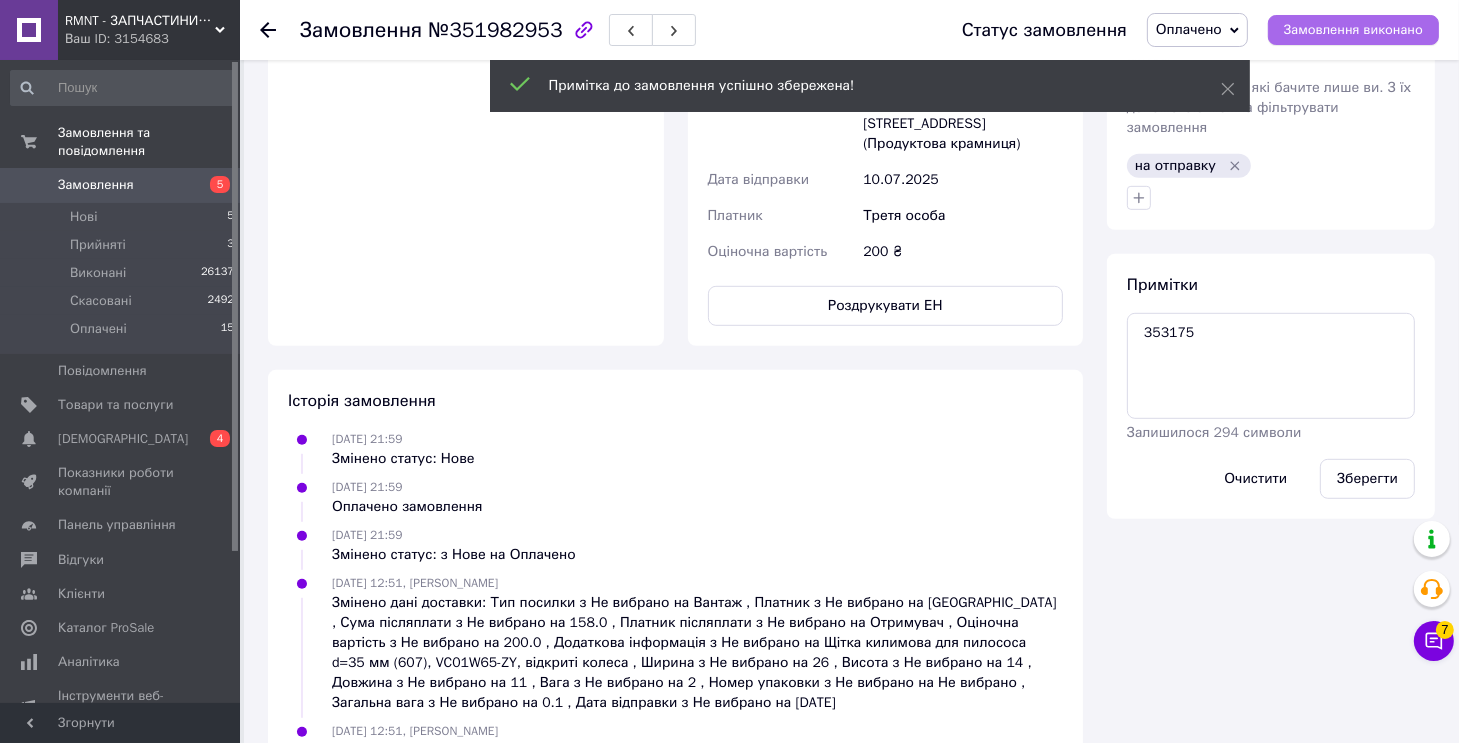 click on "Замовлення виконано" at bounding box center (1353, 30) 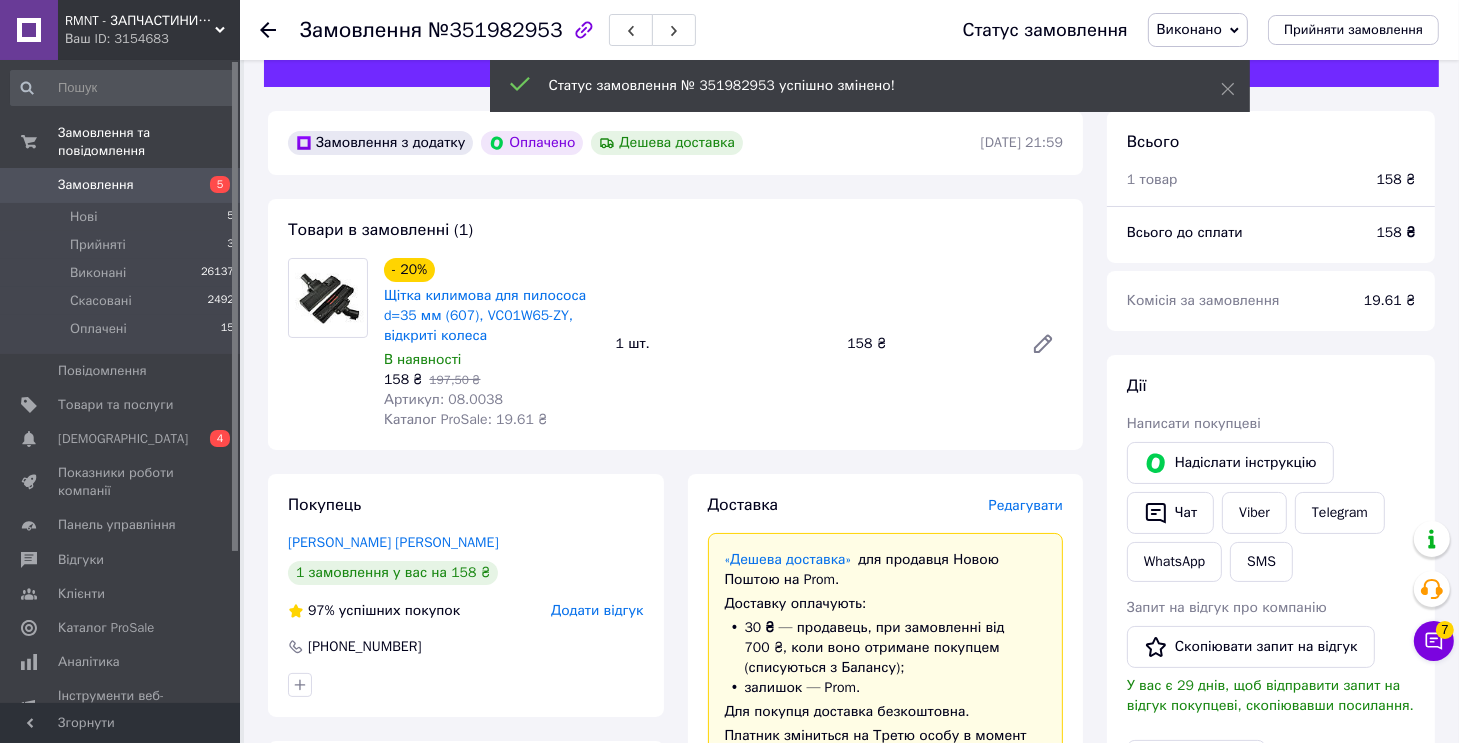 scroll, scrollTop: 0, scrollLeft: 0, axis: both 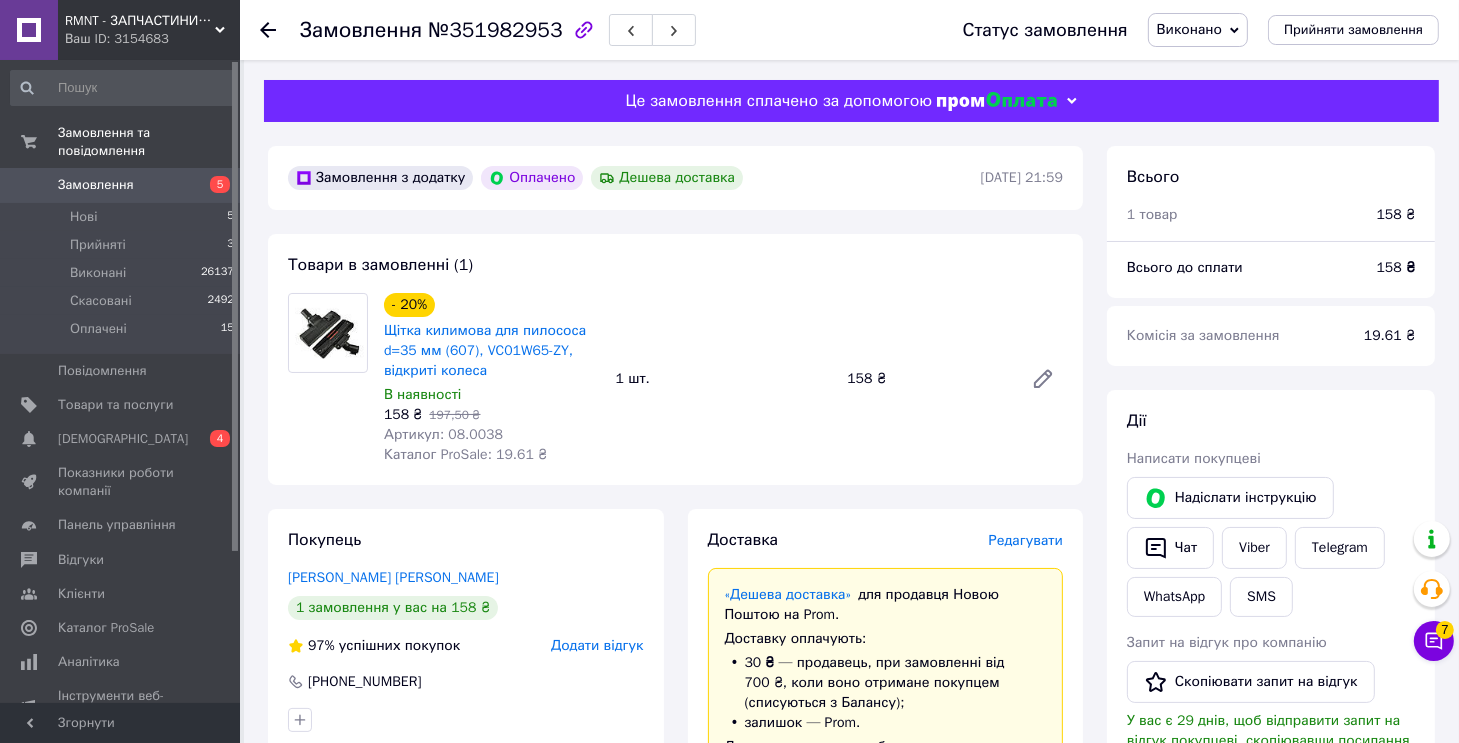 click on "- 20% Щітка килимова для пилососа d=35 мм (607), VC01W65-ZY, відкриті колеса В наявності 158 ₴   197,50 ₴ Артикул: 08.0038 Каталог ProSale: 19.61 ₴  1 шт. 158 ₴" at bounding box center [723, 379] 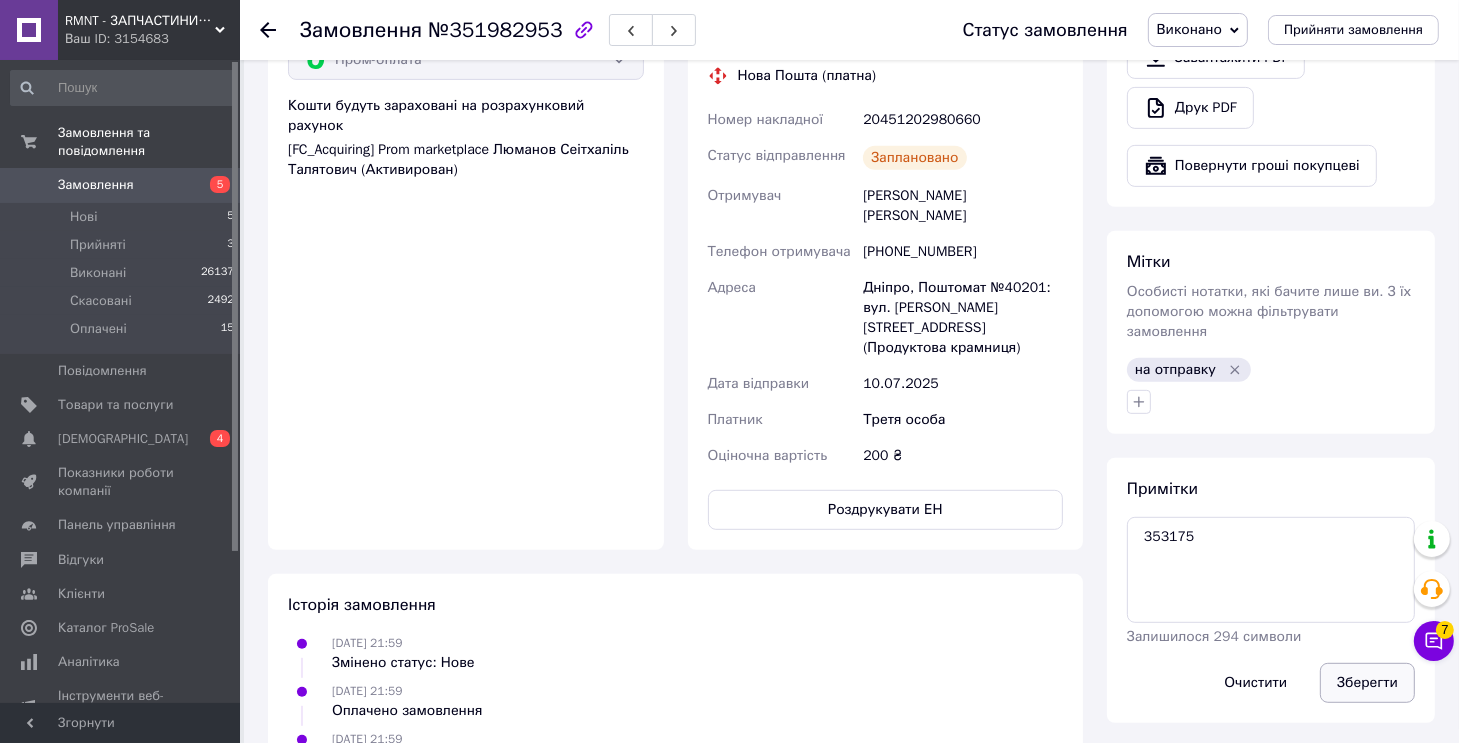scroll, scrollTop: 1000, scrollLeft: 0, axis: vertical 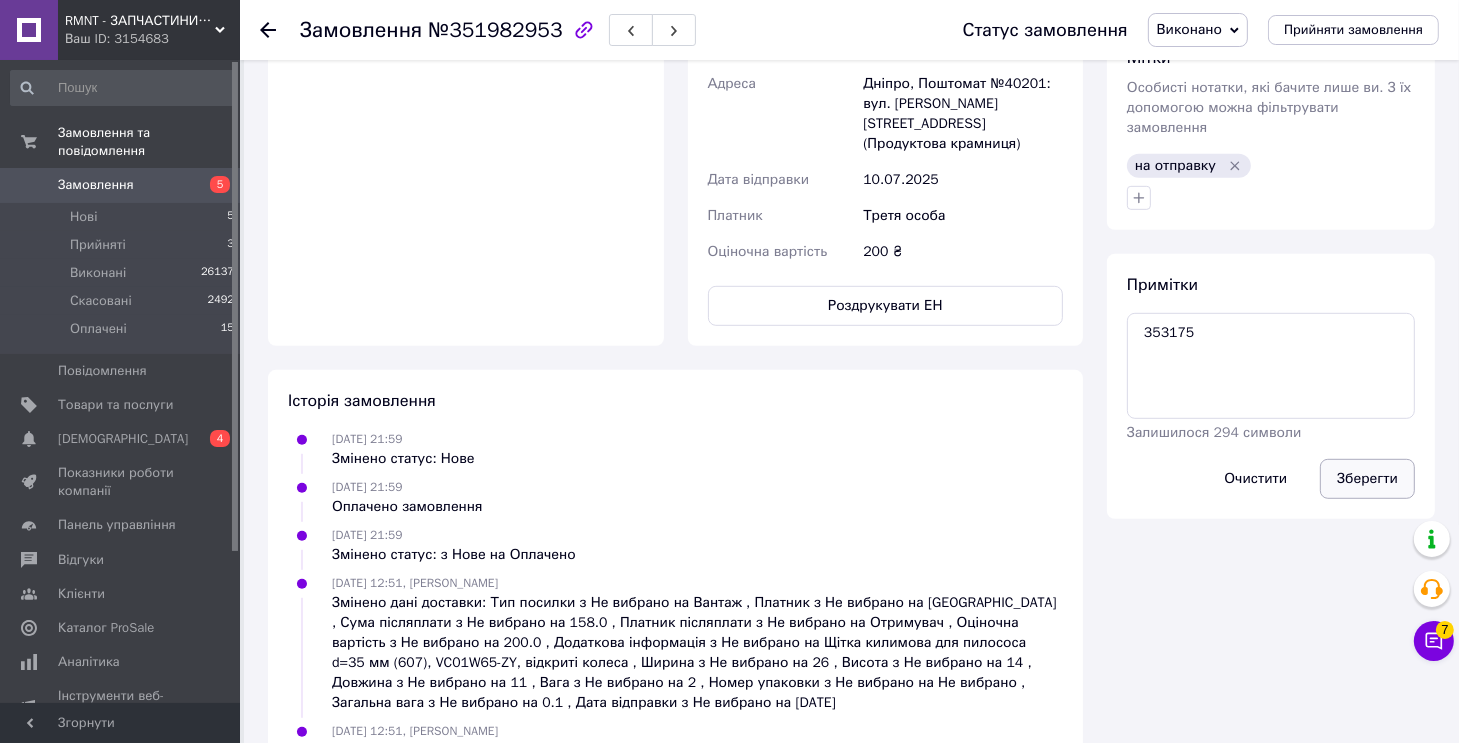 click on "Зберегти" at bounding box center [1367, 479] 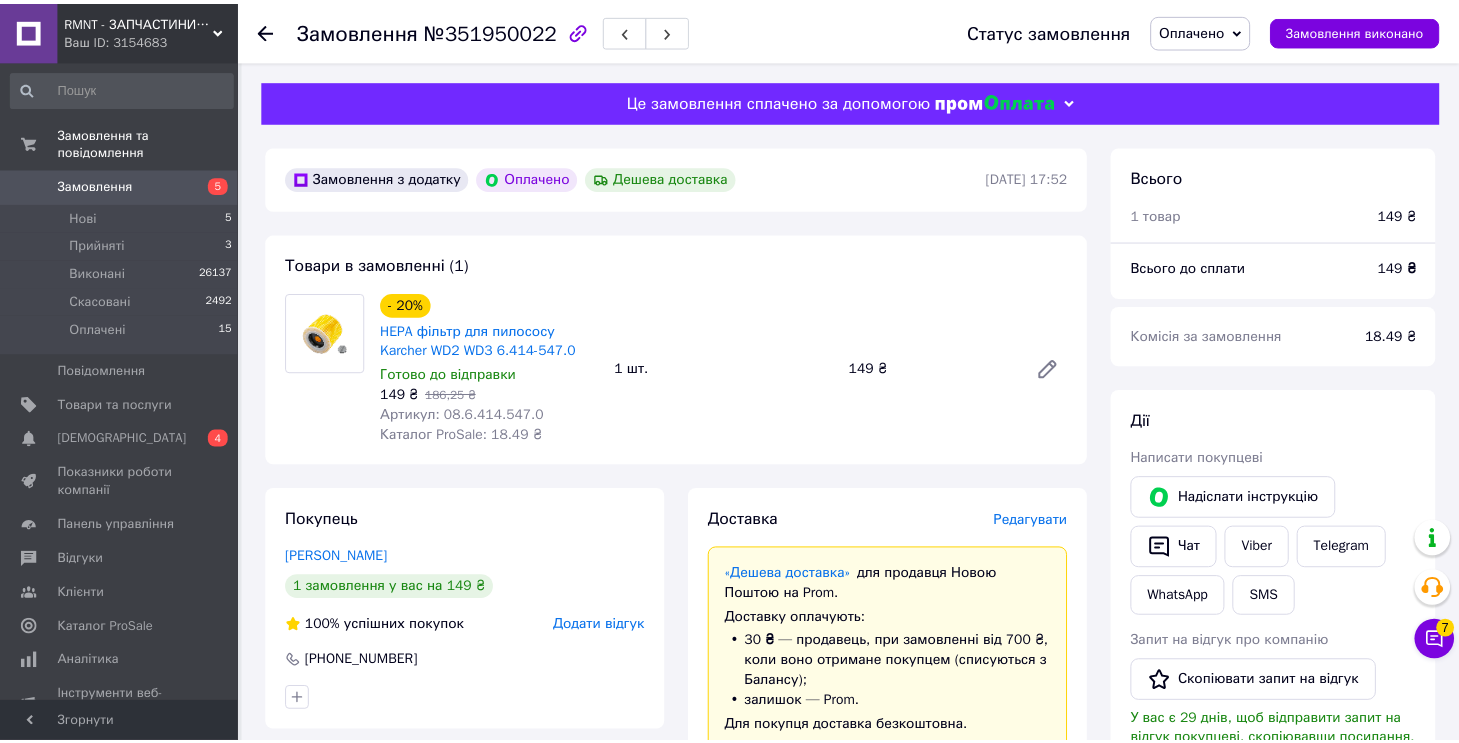 scroll, scrollTop: 0, scrollLeft: 0, axis: both 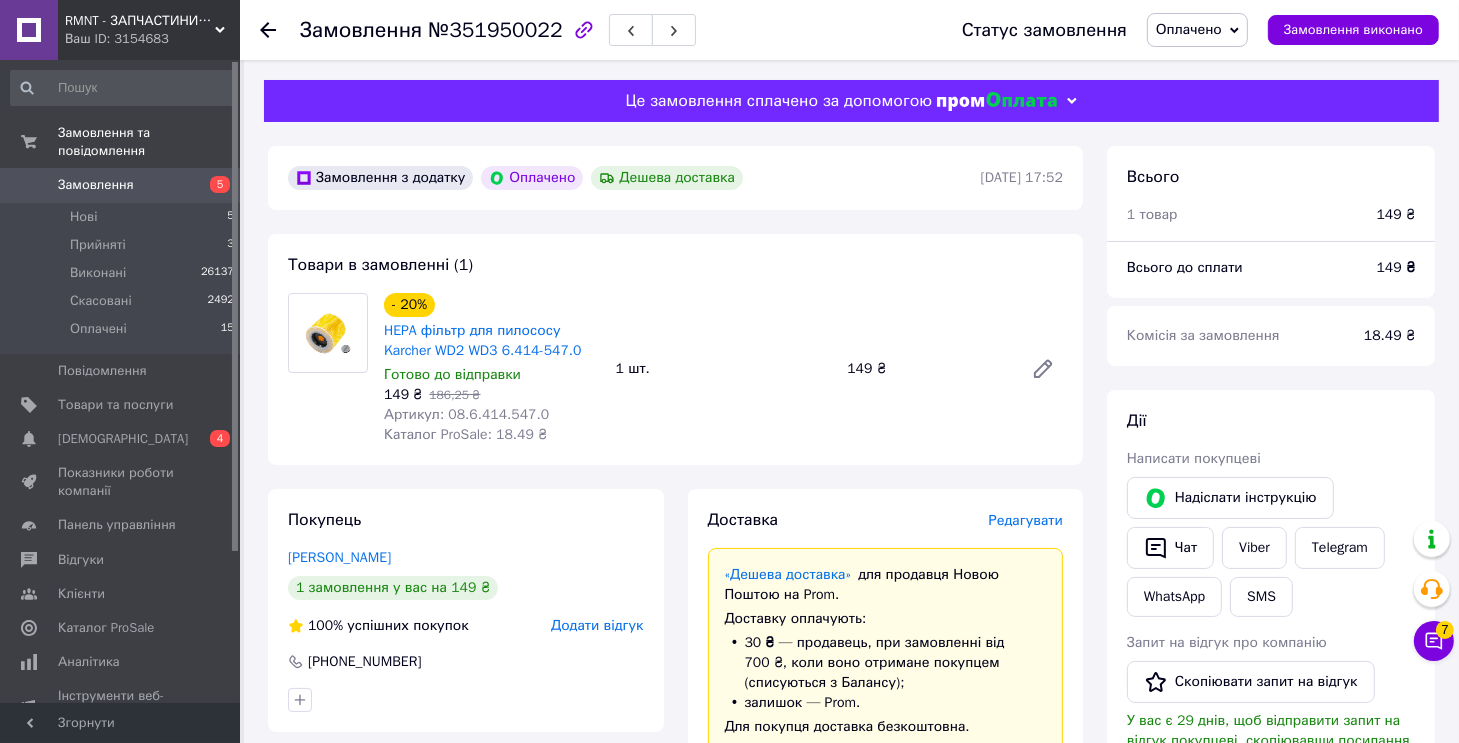 click on "Артикул: 08.6.414.547.0" at bounding box center (466, 414) 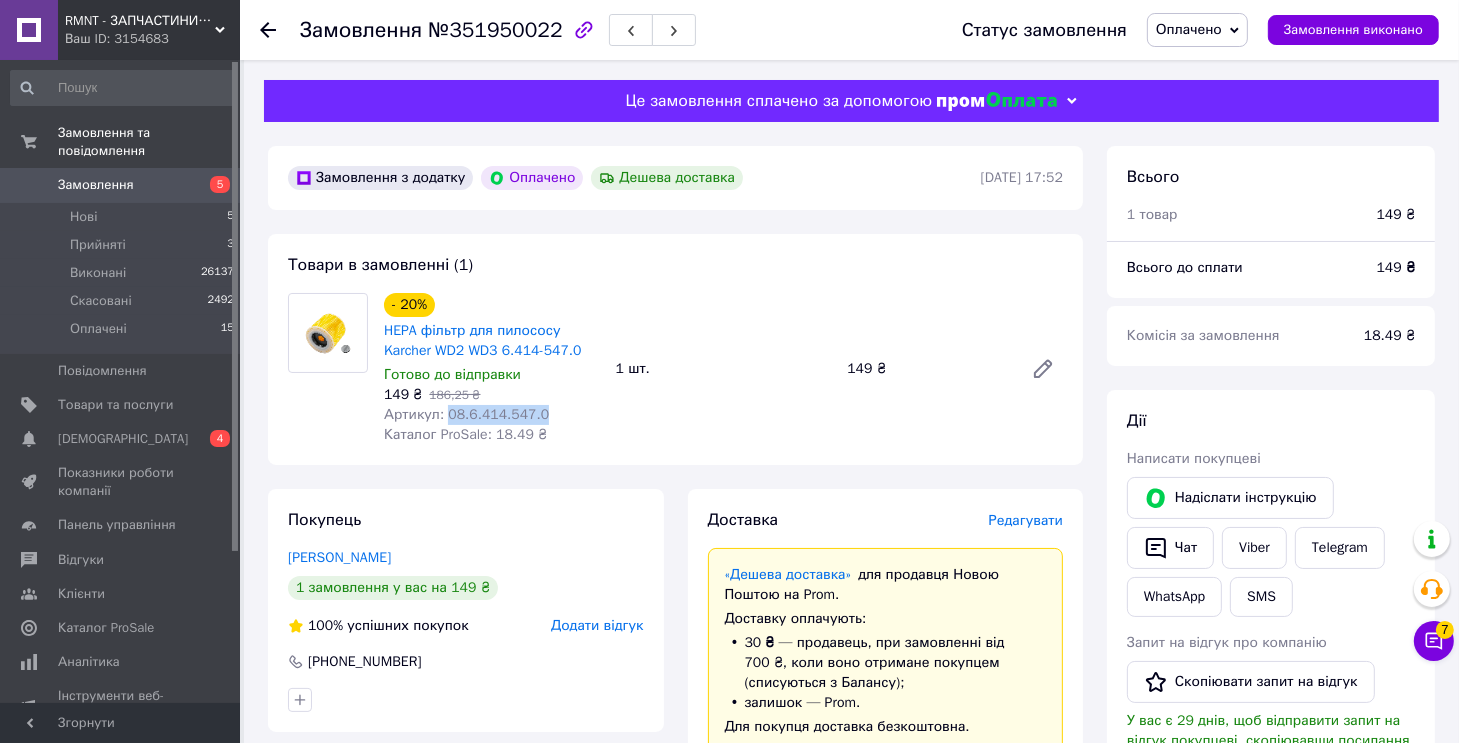 click on "Артикул: 08.6.414.547.0" at bounding box center [466, 414] 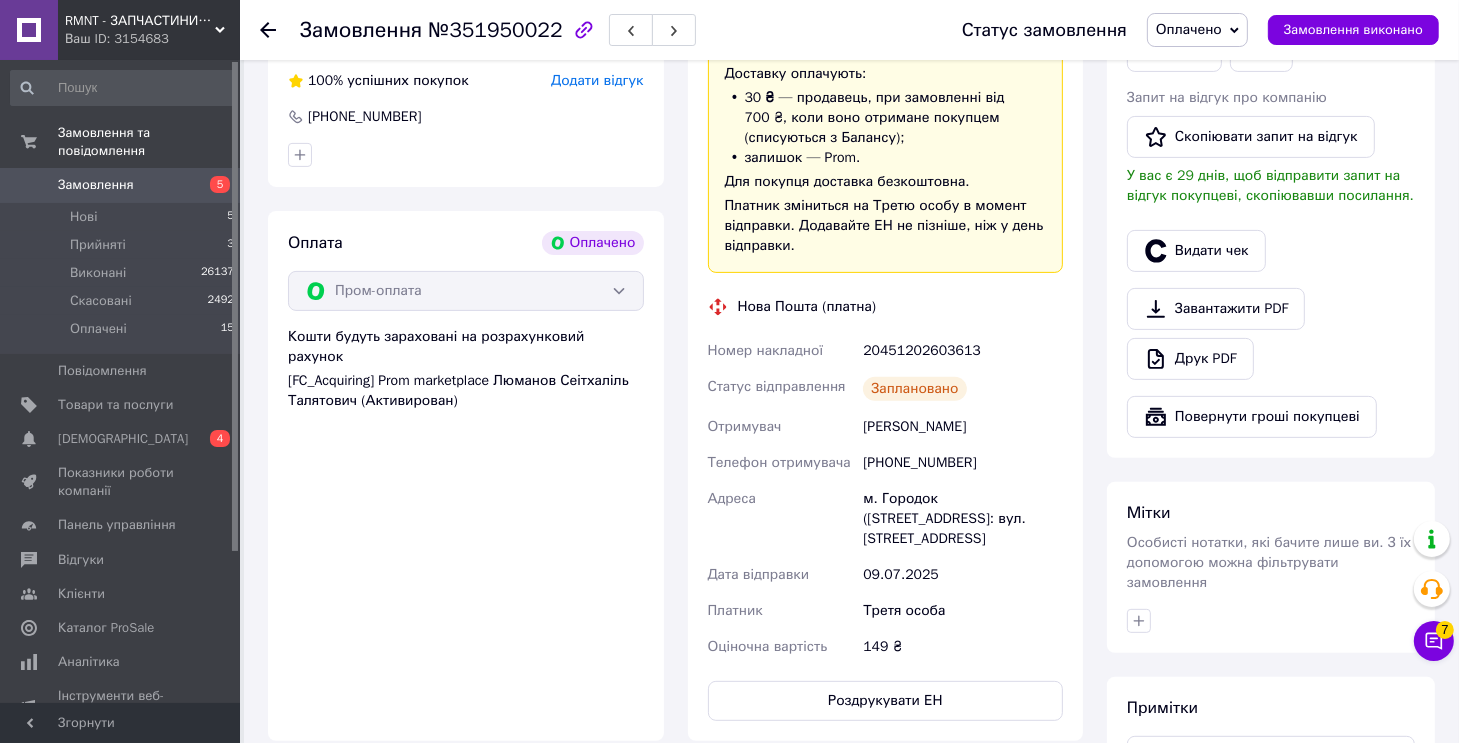 scroll, scrollTop: 700, scrollLeft: 0, axis: vertical 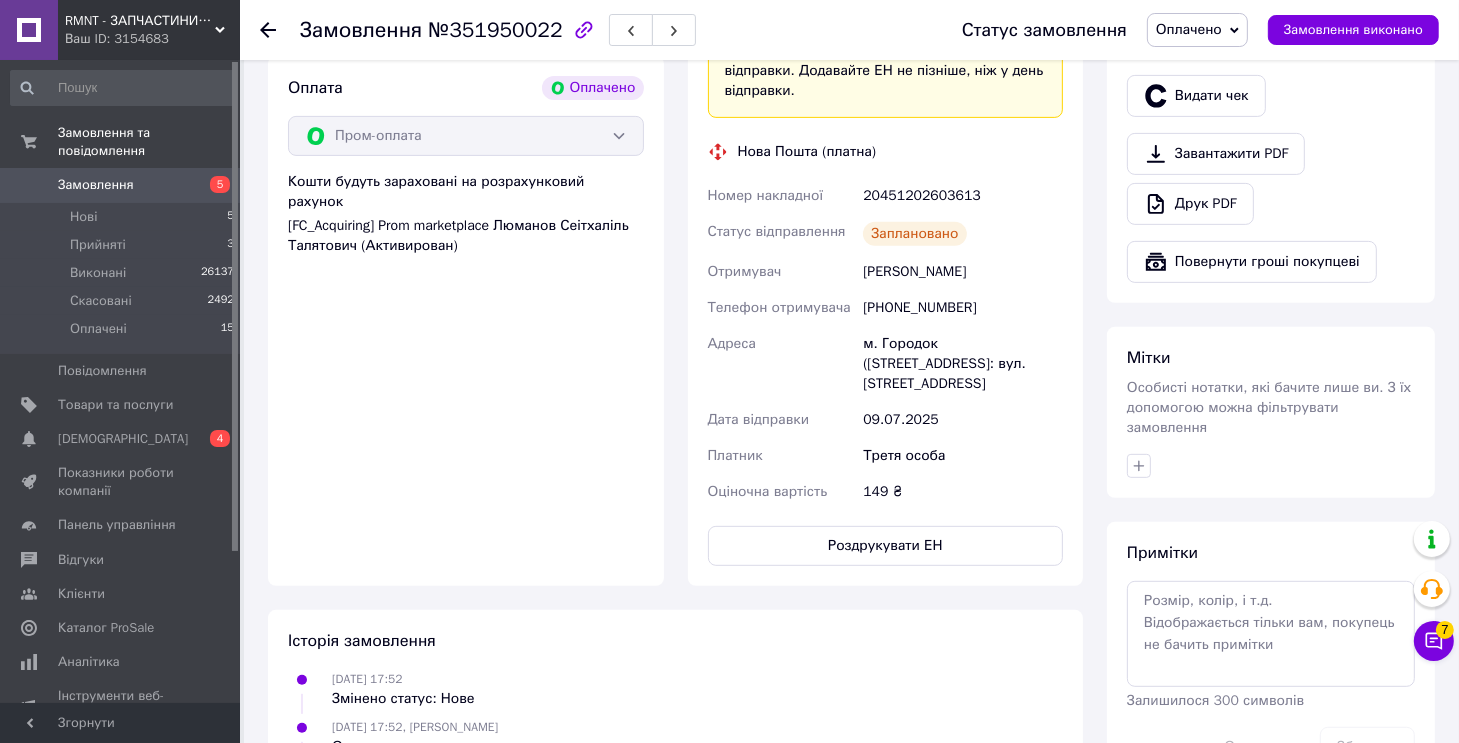 click on "20451202603613" at bounding box center (963, 196) 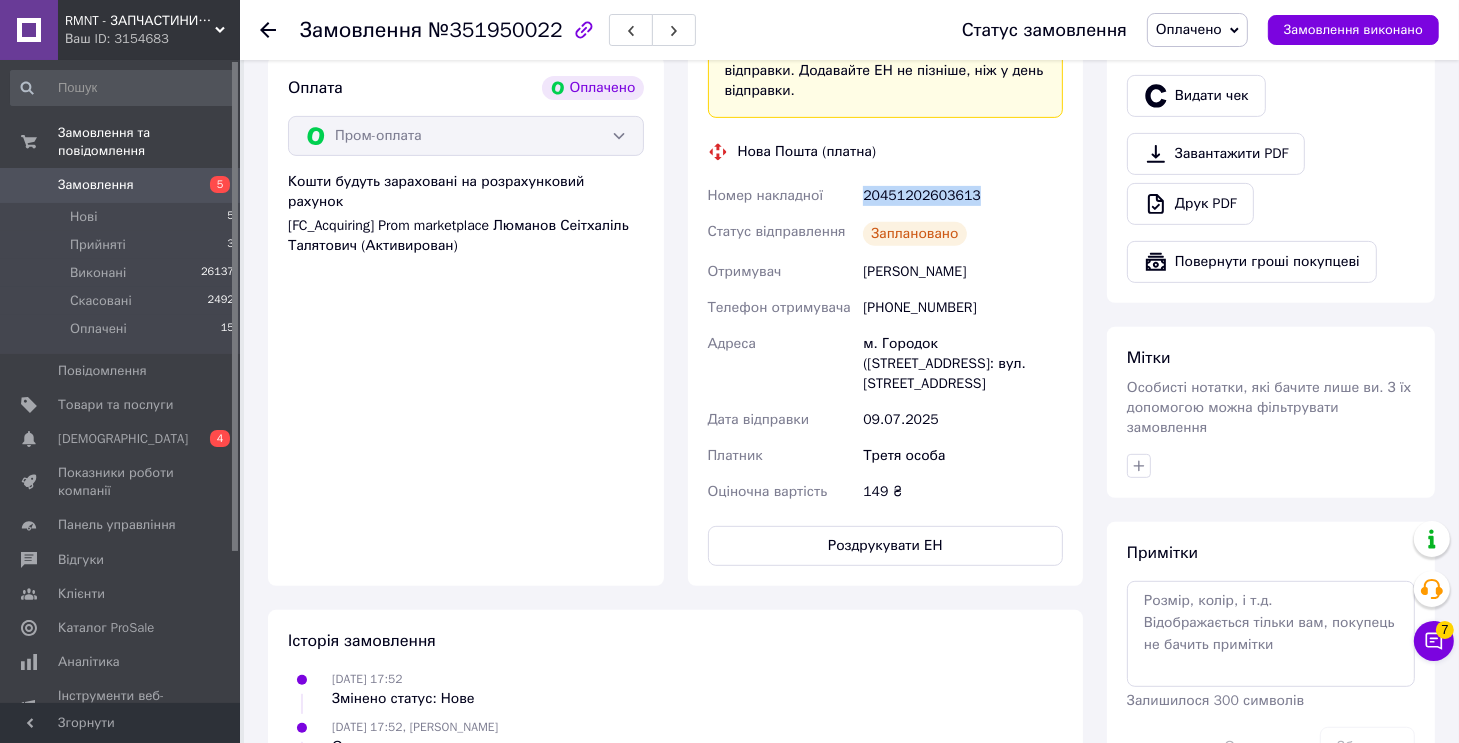 click on "20451202603613" at bounding box center (963, 196) 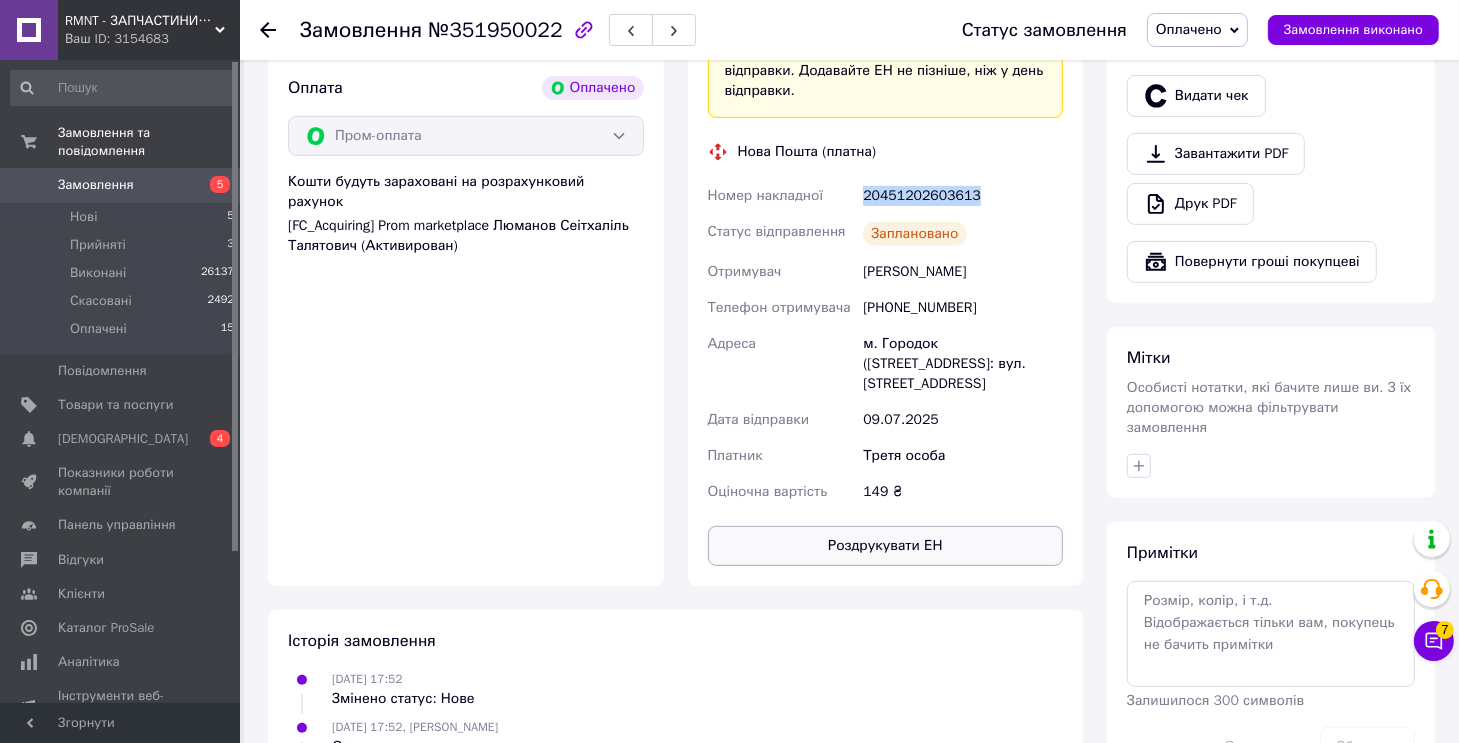 click on "Роздрукувати ЕН" at bounding box center [886, 546] 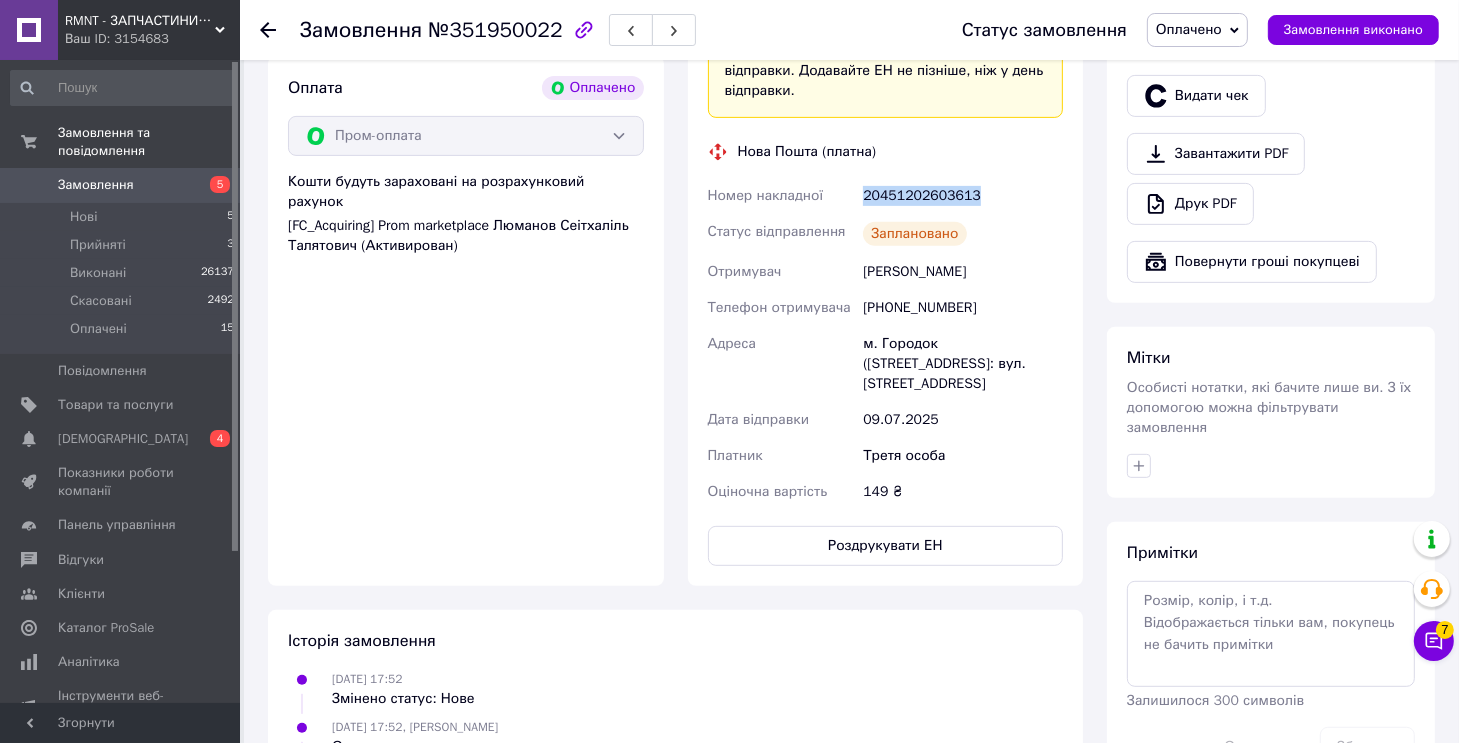 type 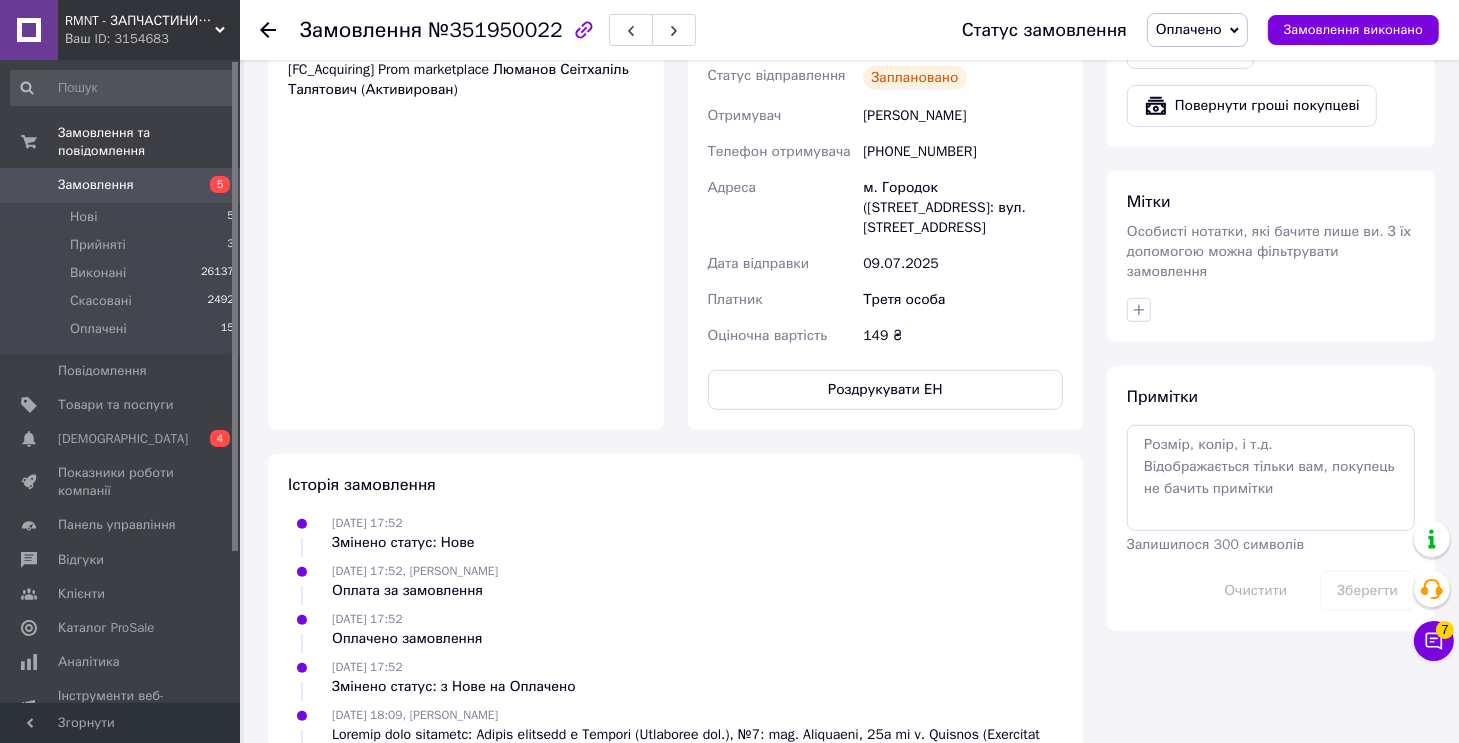 scroll, scrollTop: 1100, scrollLeft: 0, axis: vertical 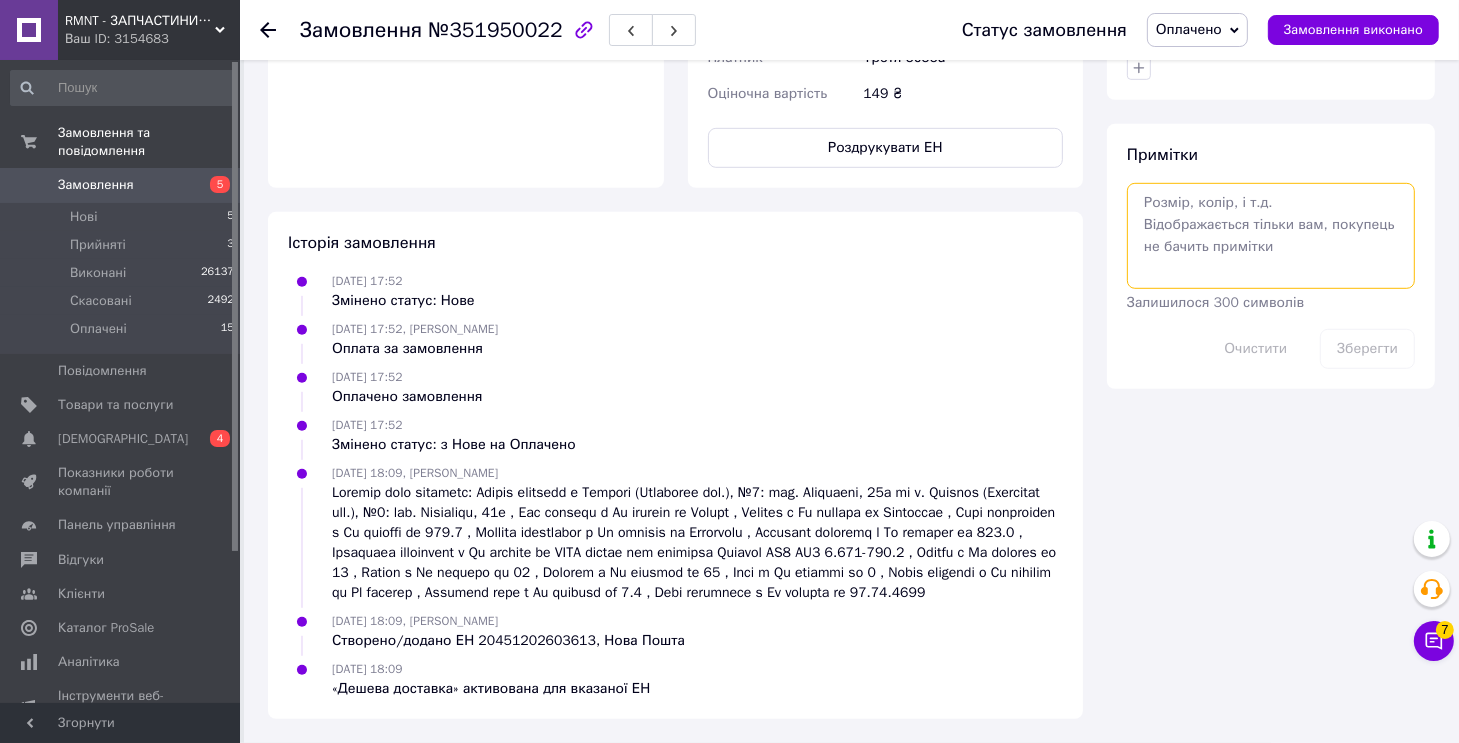 click at bounding box center [1271, 236] 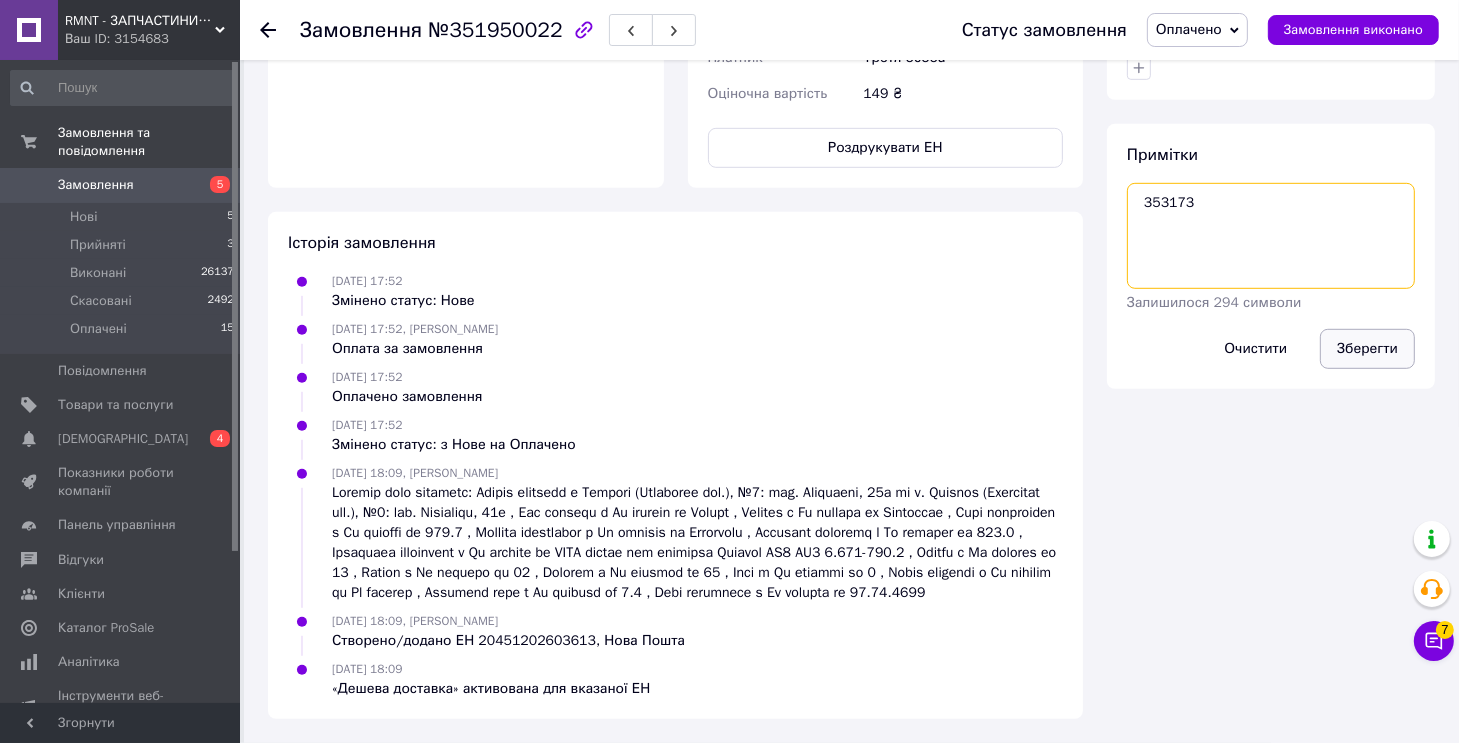 type on "353173" 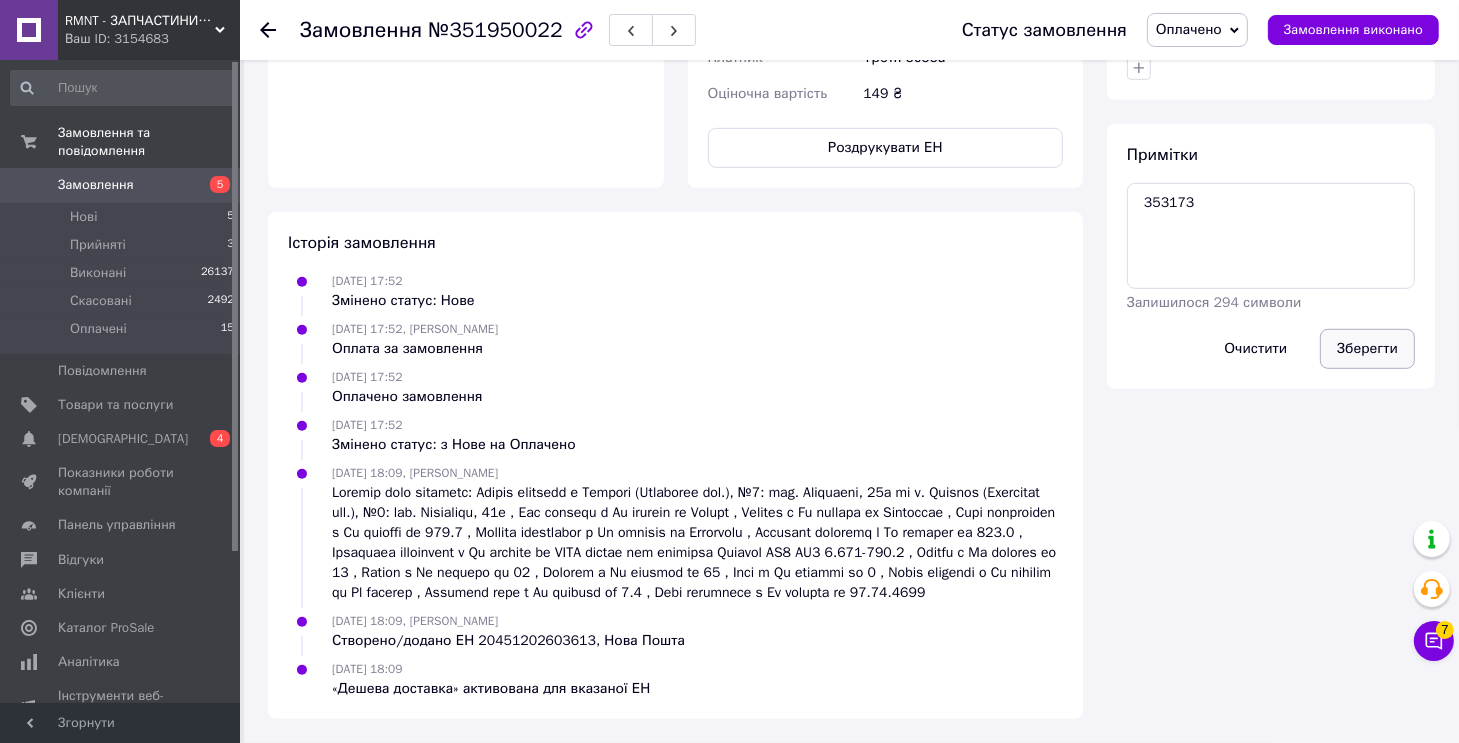 click on "Зберегти" at bounding box center (1367, 349) 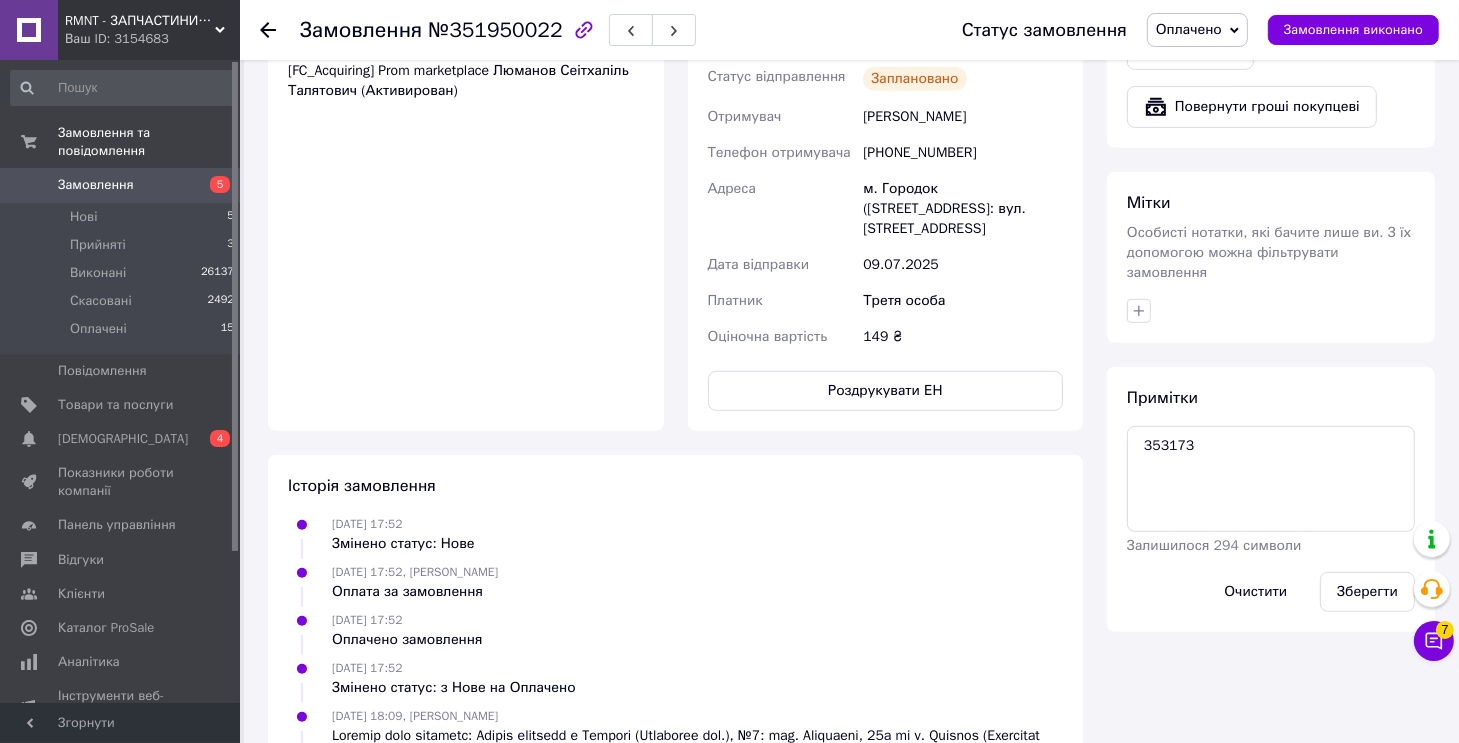 scroll, scrollTop: 700, scrollLeft: 0, axis: vertical 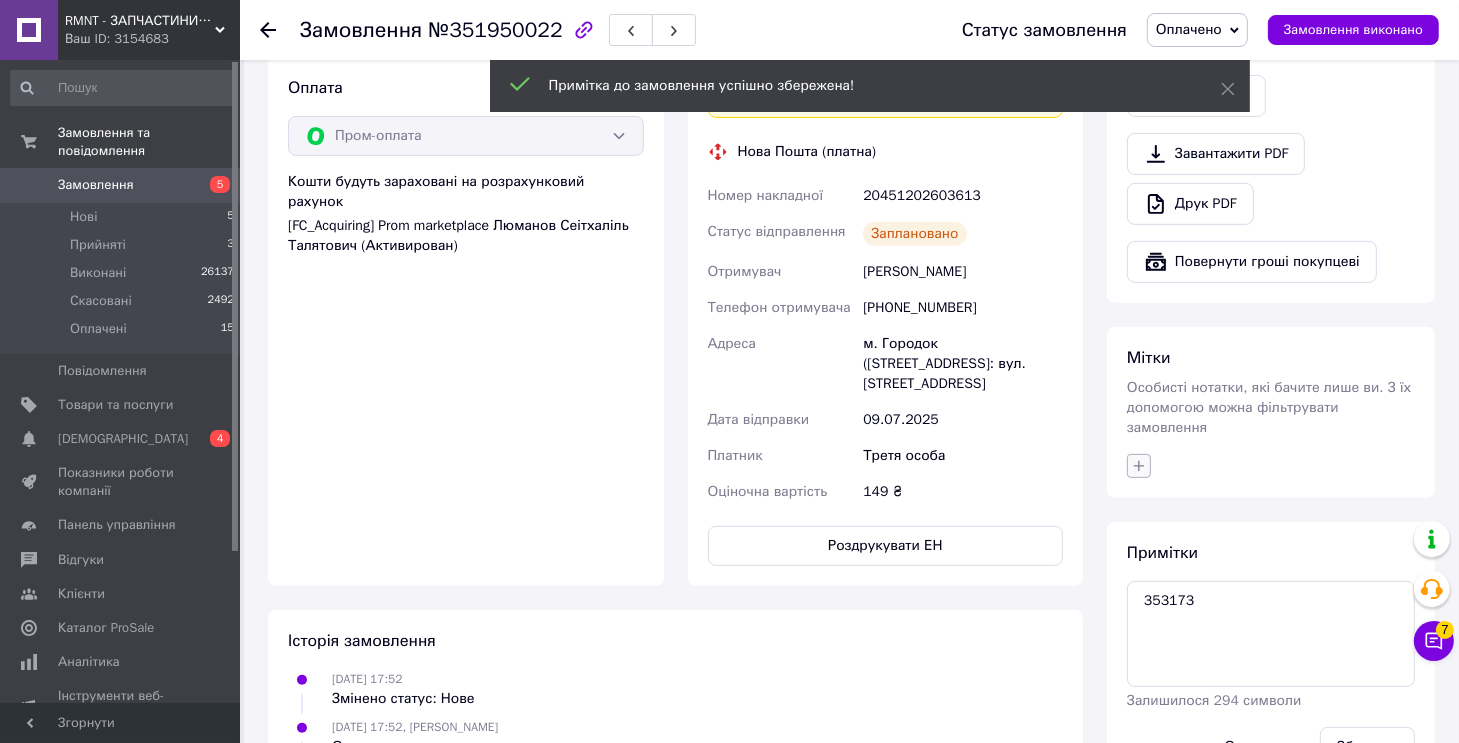 click 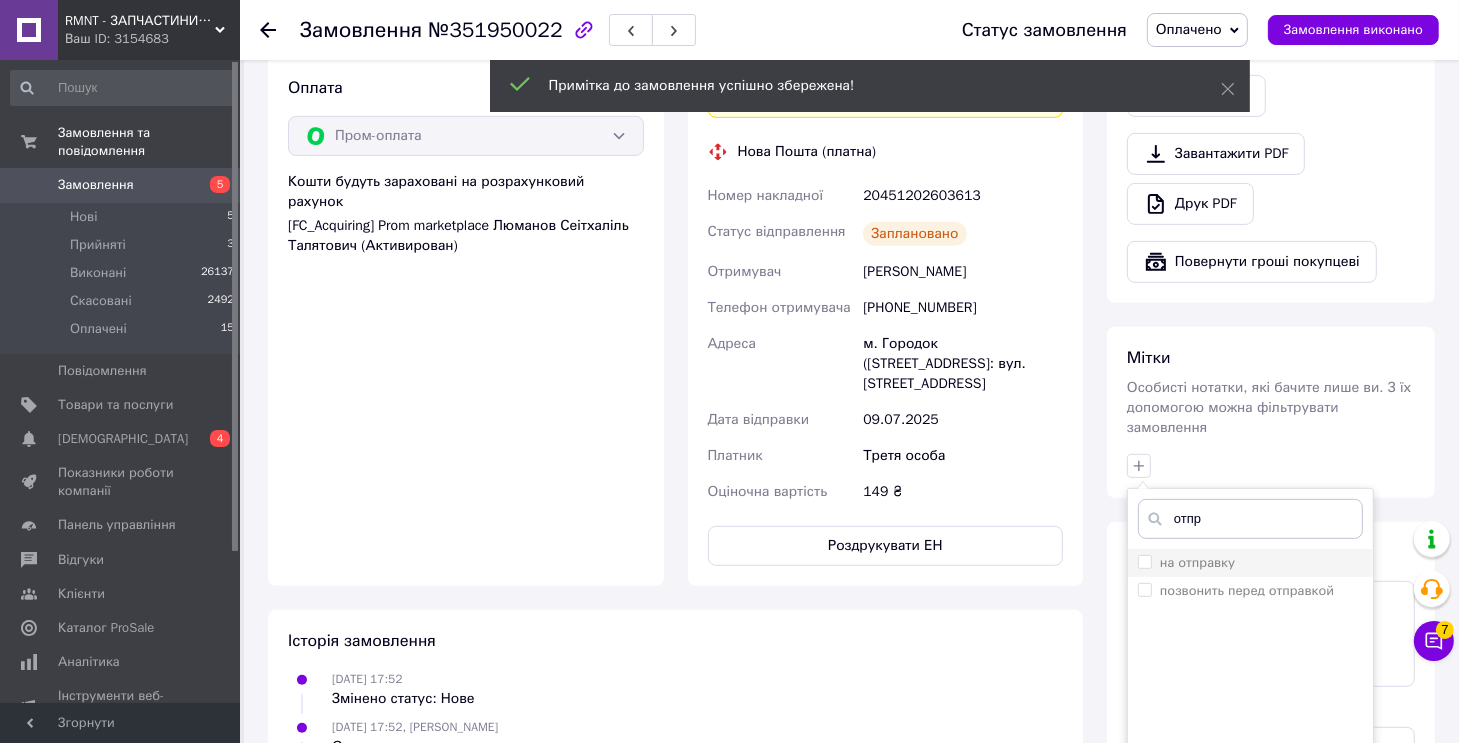 type on "отпр" 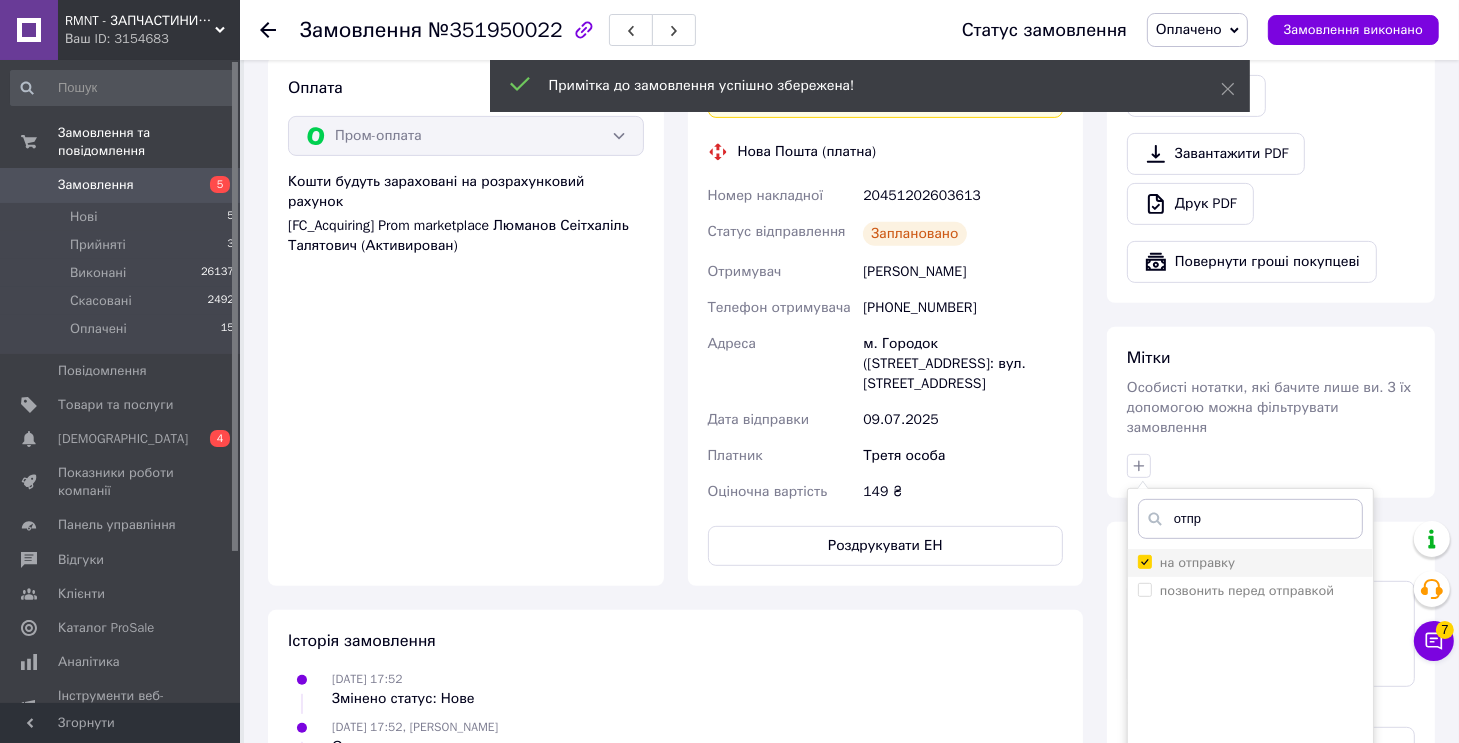 checkbox on "true" 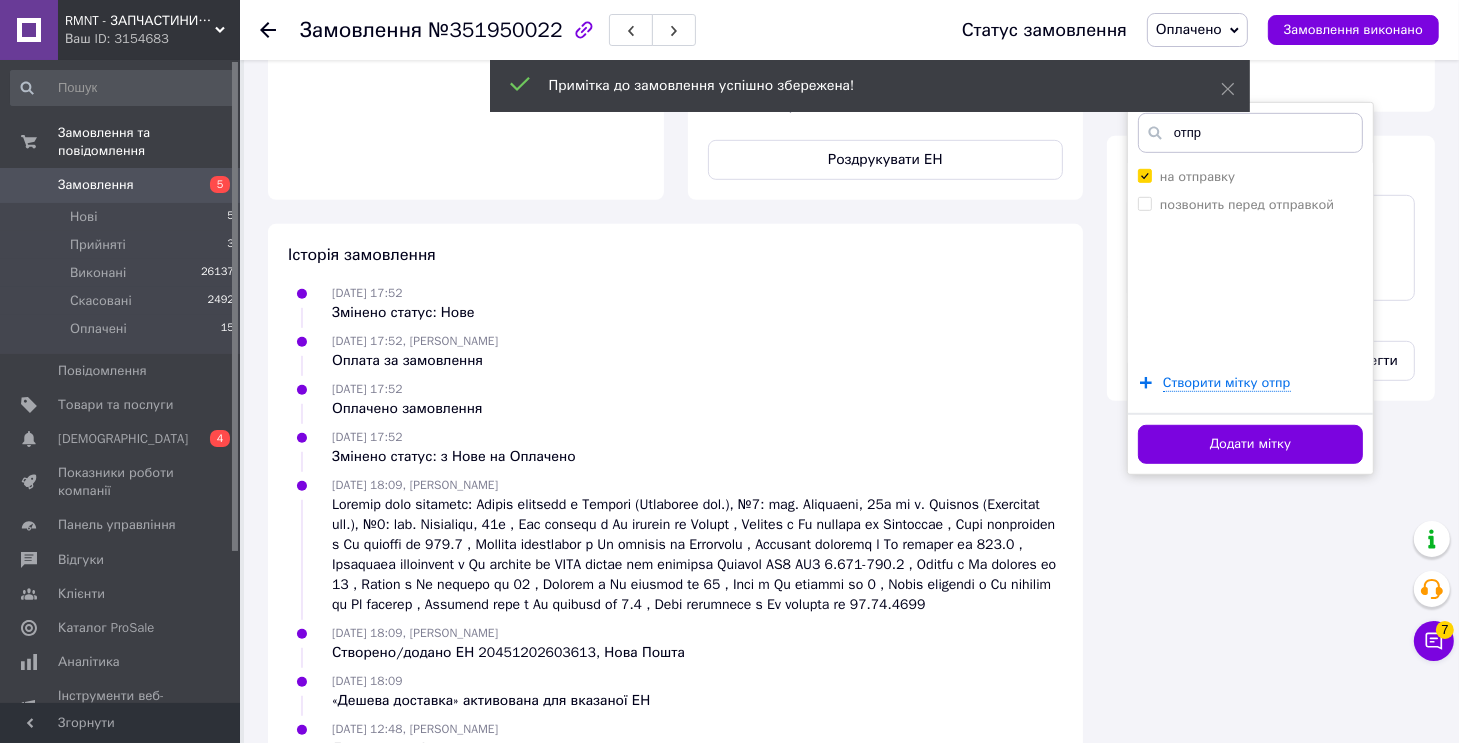 scroll, scrollTop: 1100, scrollLeft: 0, axis: vertical 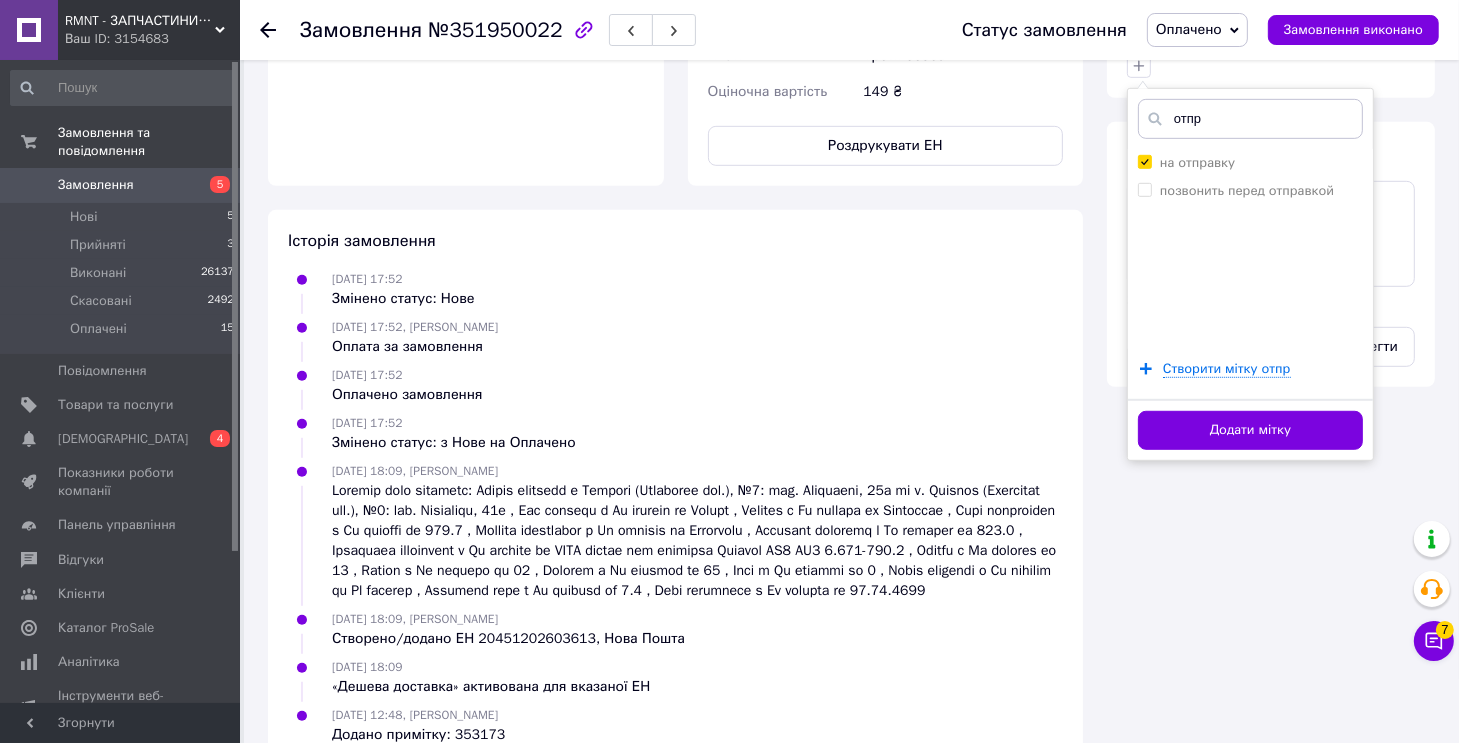 click on "Додати мітку" at bounding box center [1250, 429] 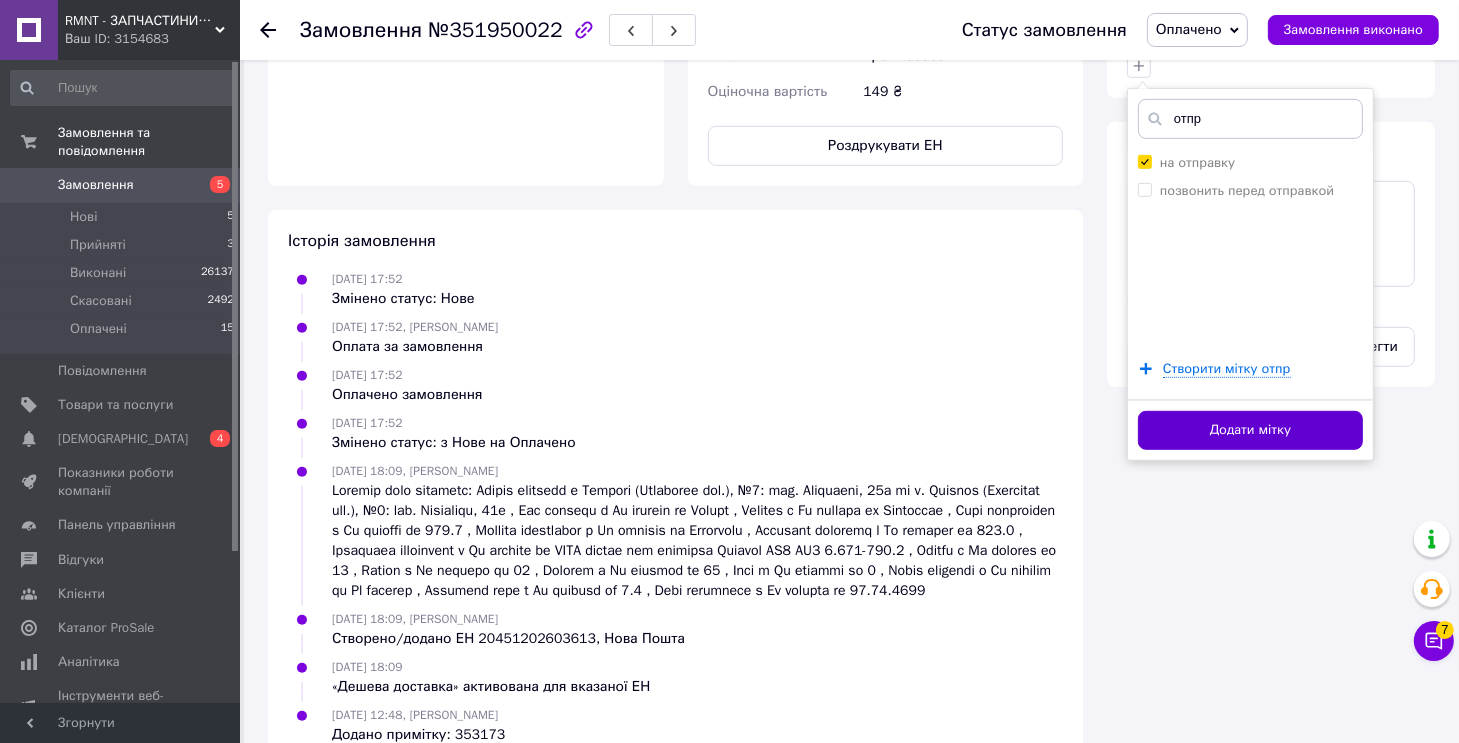 click on "Додати мітку" at bounding box center (1250, 430) 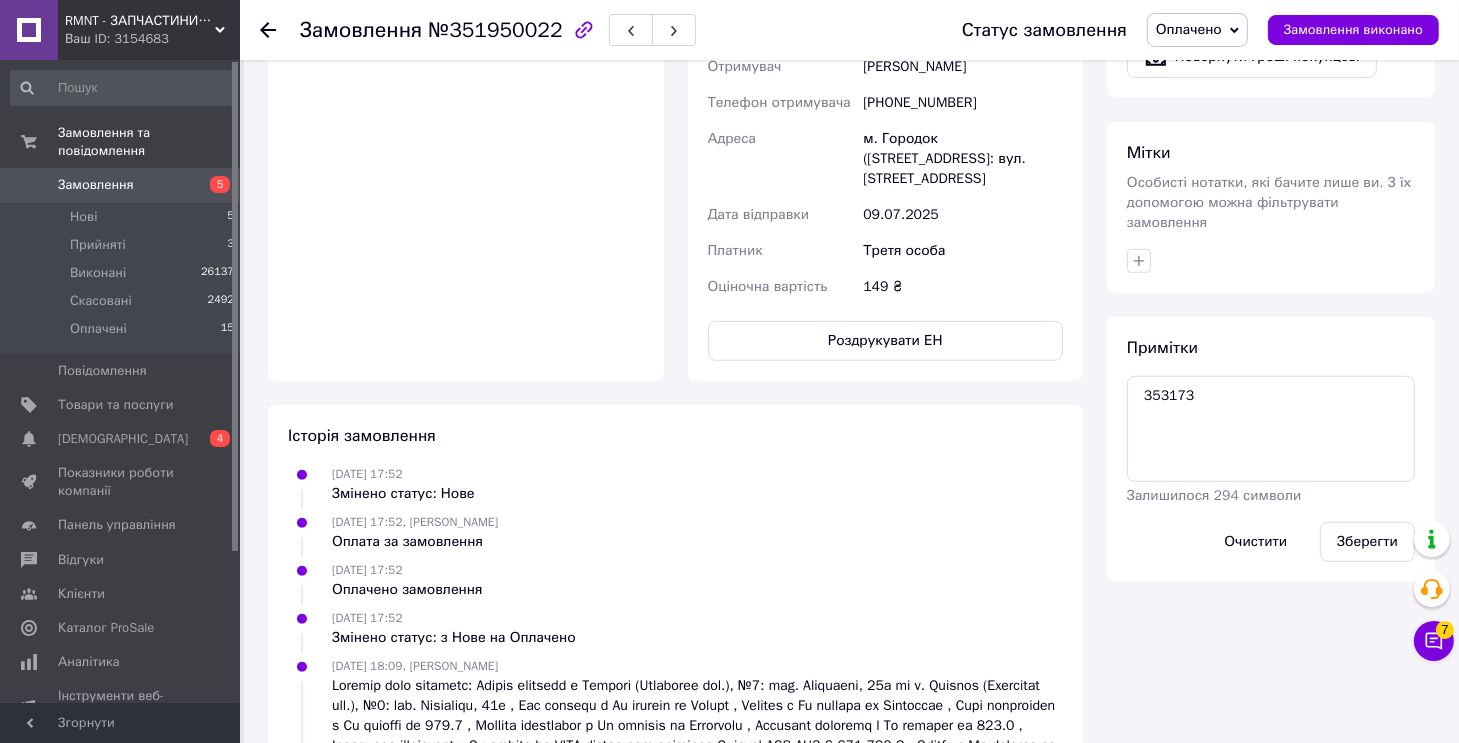 scroll, scrollTop: 800, scrollLeft: 0, axis: vertical 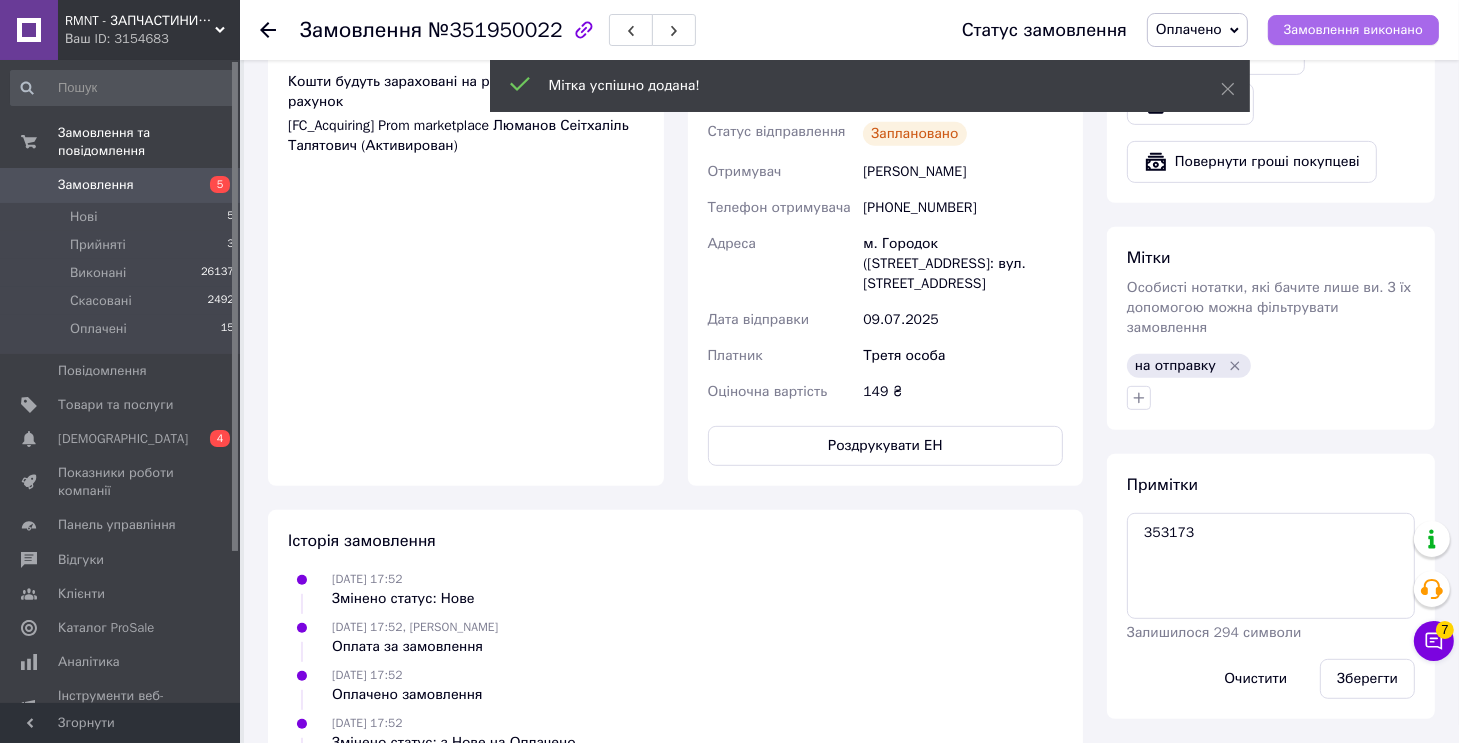 click on "Замовлення виконано" at bounding box center (1353, 30) 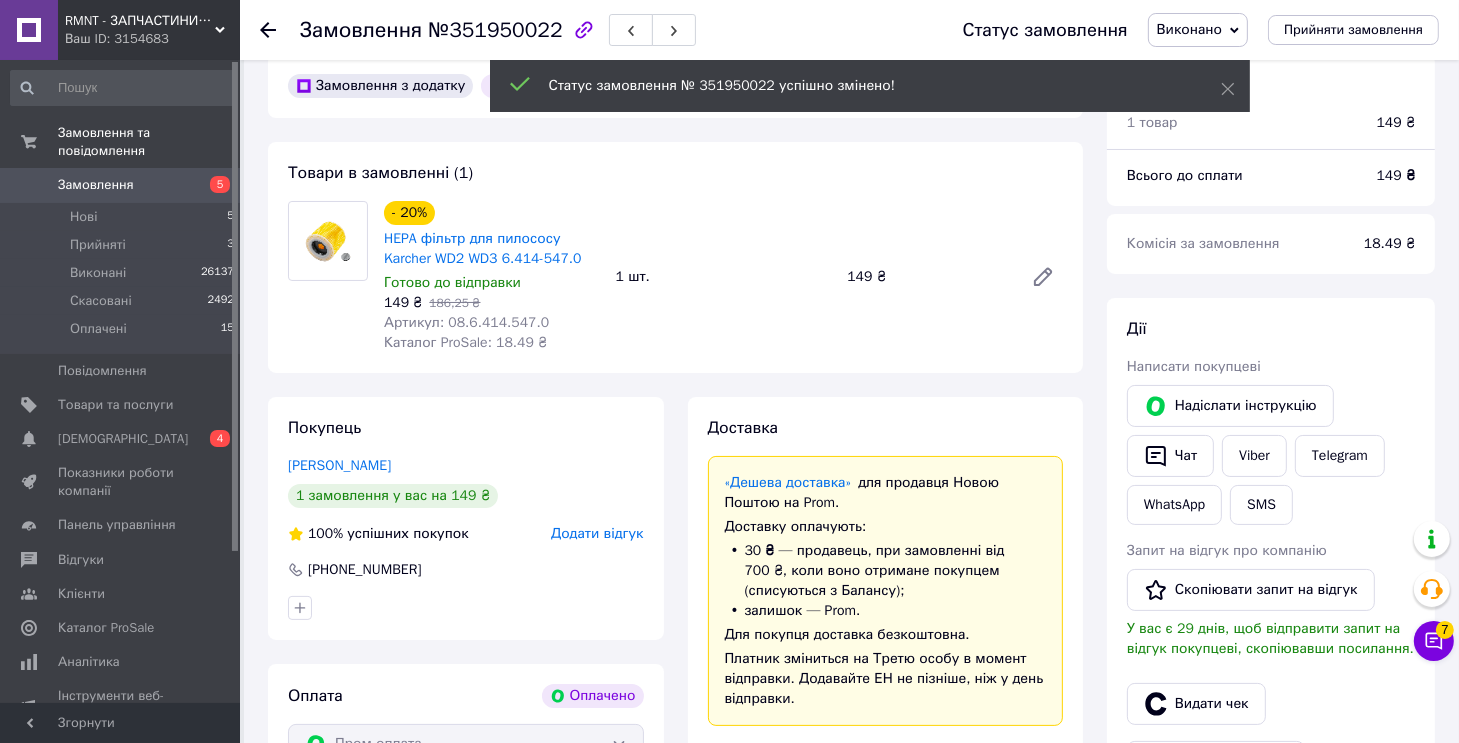 scroll, scrollTop: 0, scrollLeft: 0, axis: both 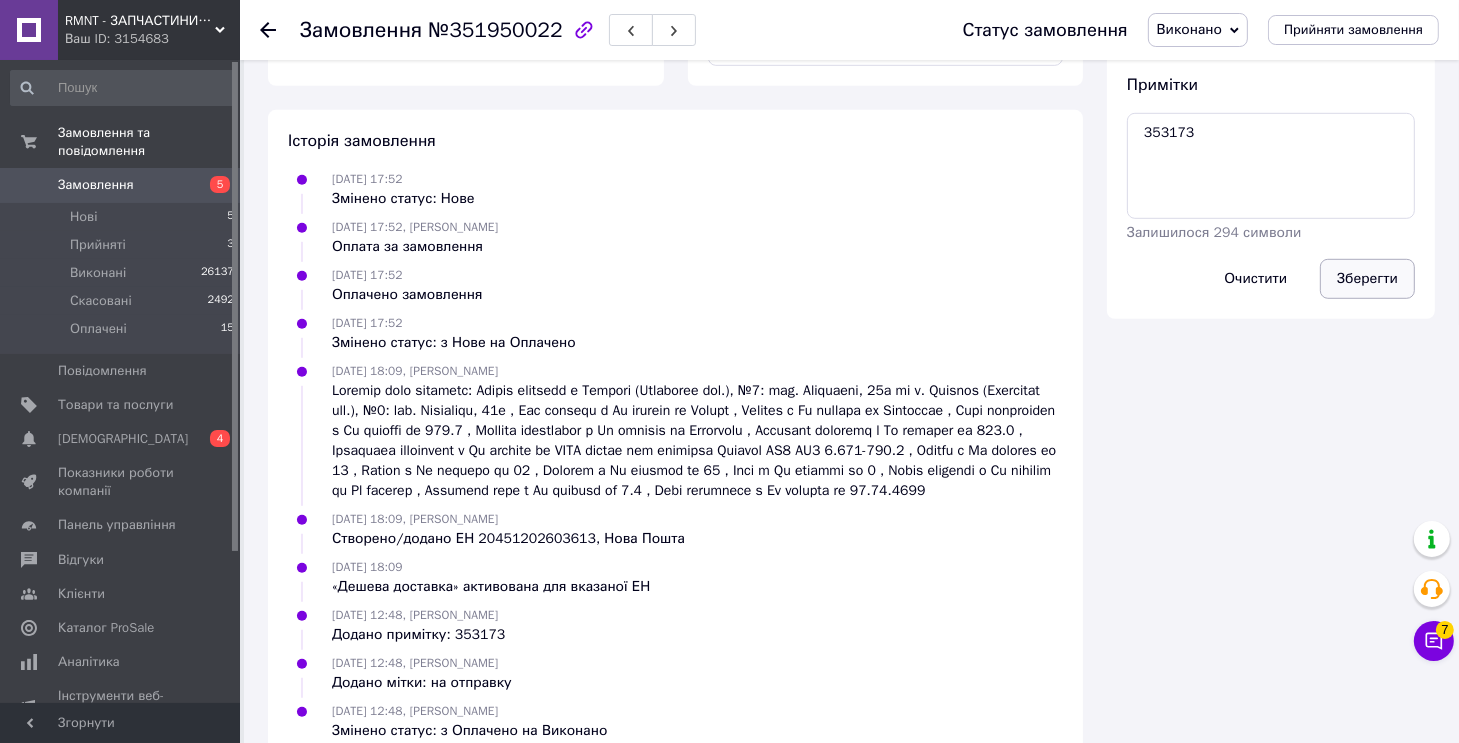 click on "Зберегти" at bounding box center [1367, 279] 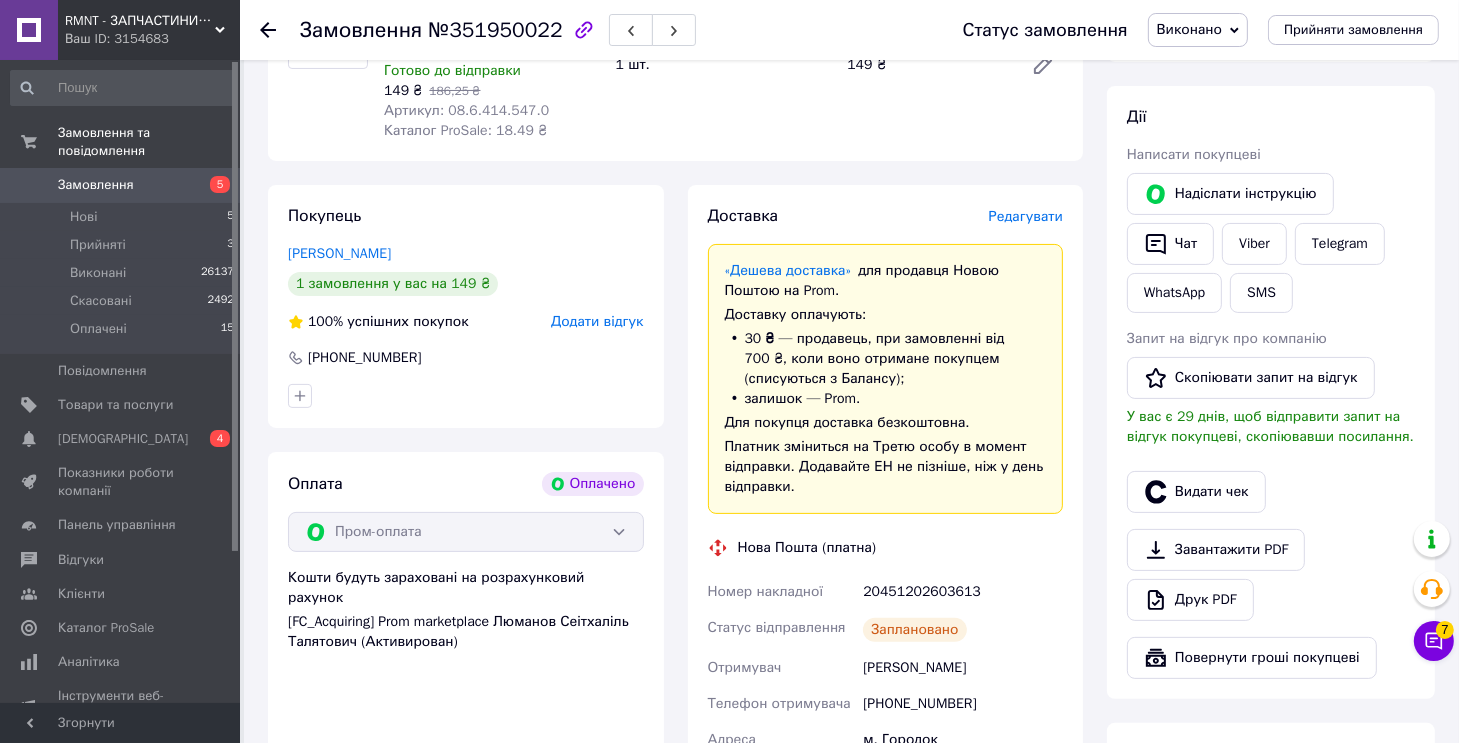 scroll, scrollTop: 100, scrollLeft: 0, axis: vertical 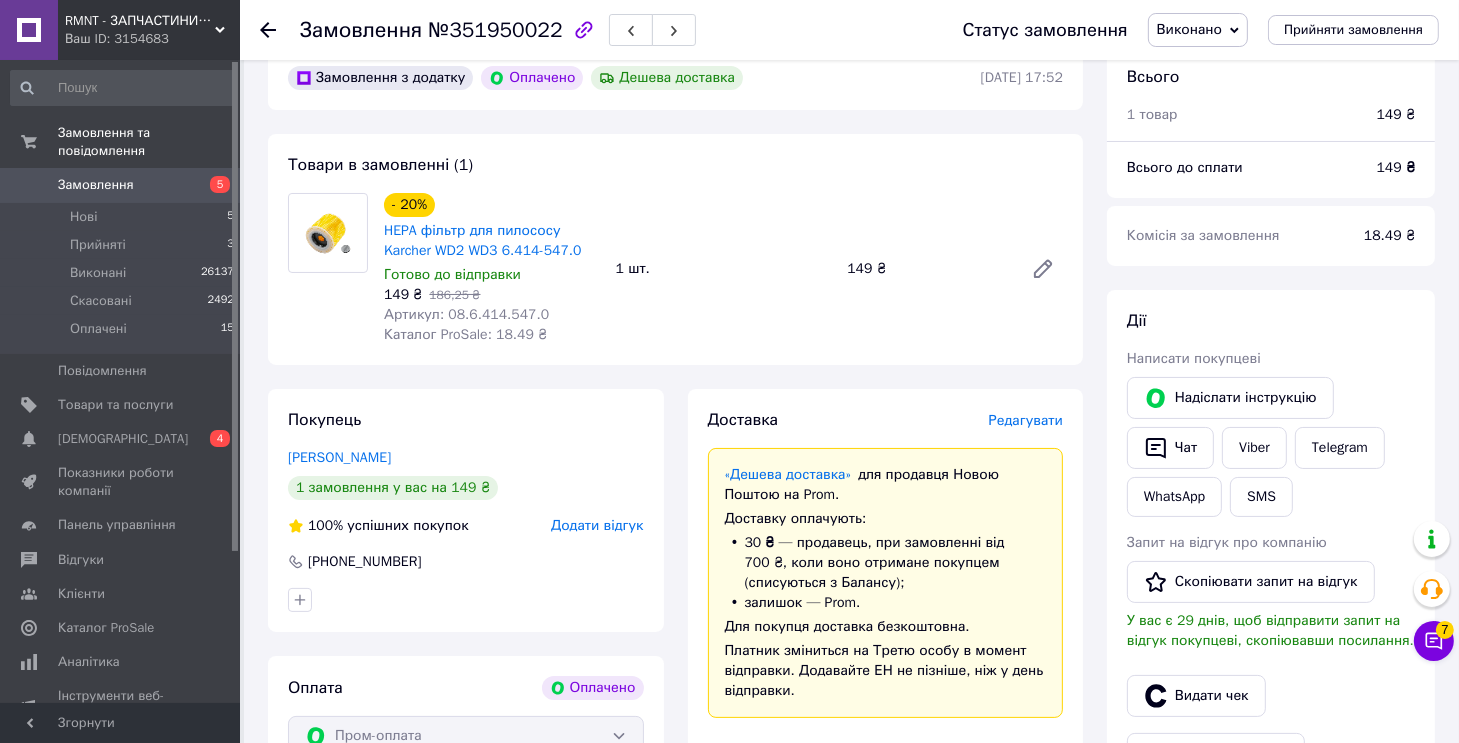 click on "Артикул: 08.6.414.547.0" at bounding box center (466, 314) 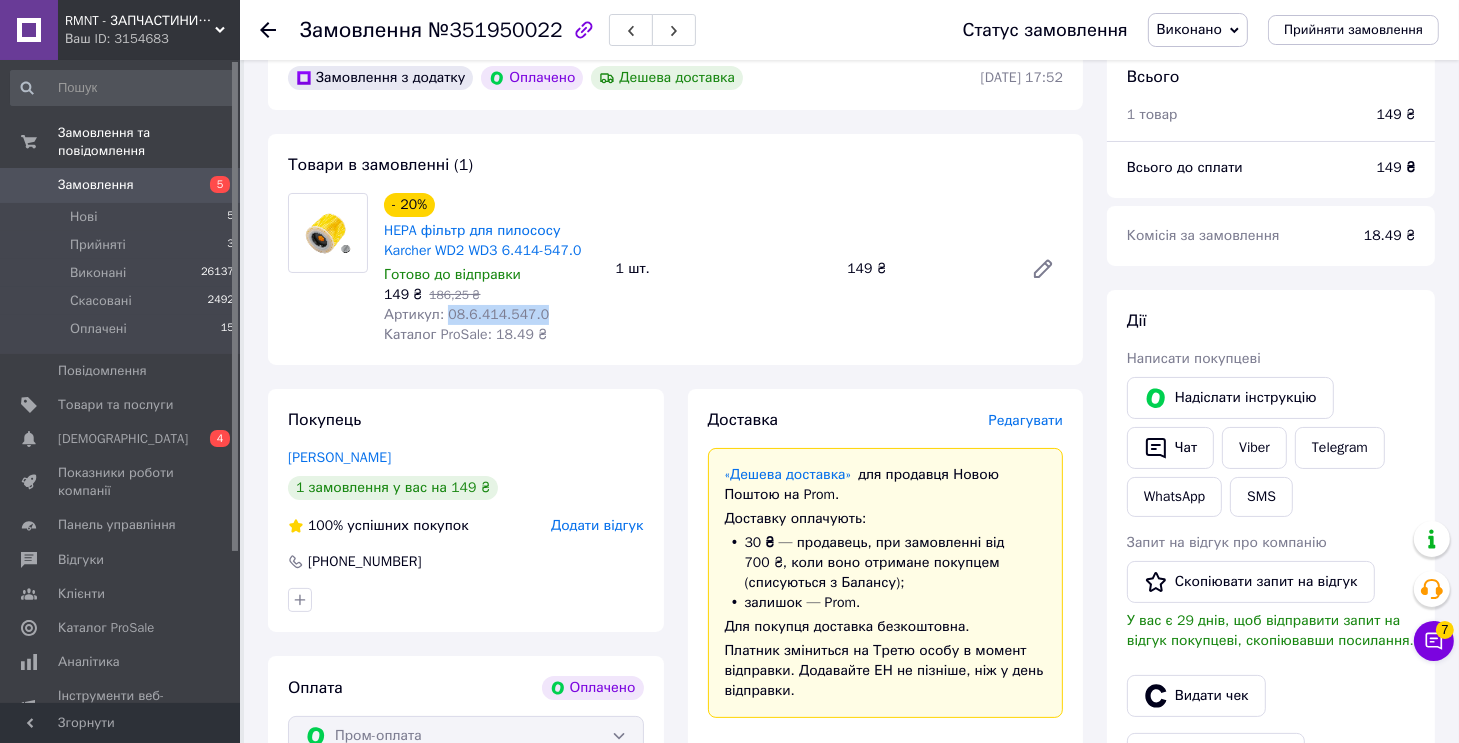 click on "Артикул: 08.6.414.547.0" at bounding box center (466, 314) 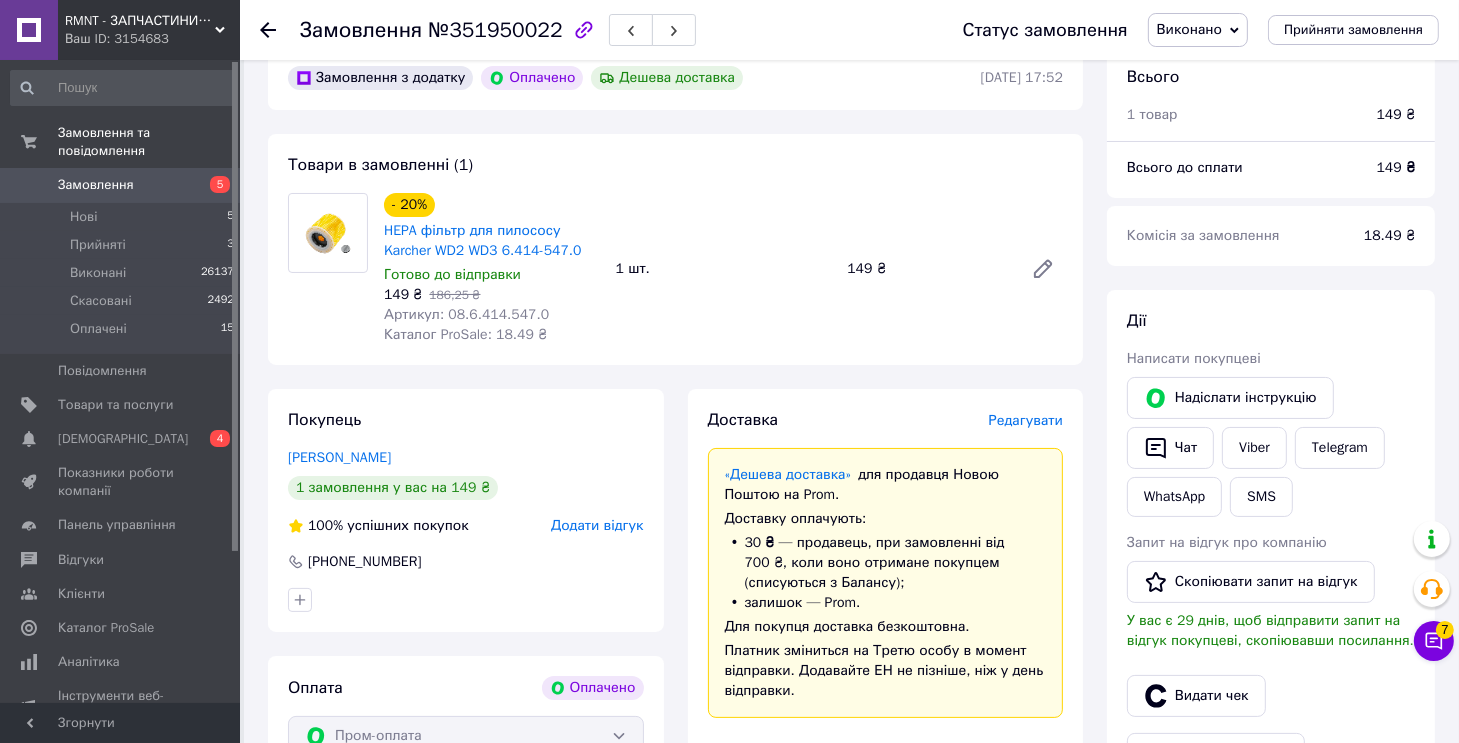 click on "№351950022" at bounding box center [495, 30] 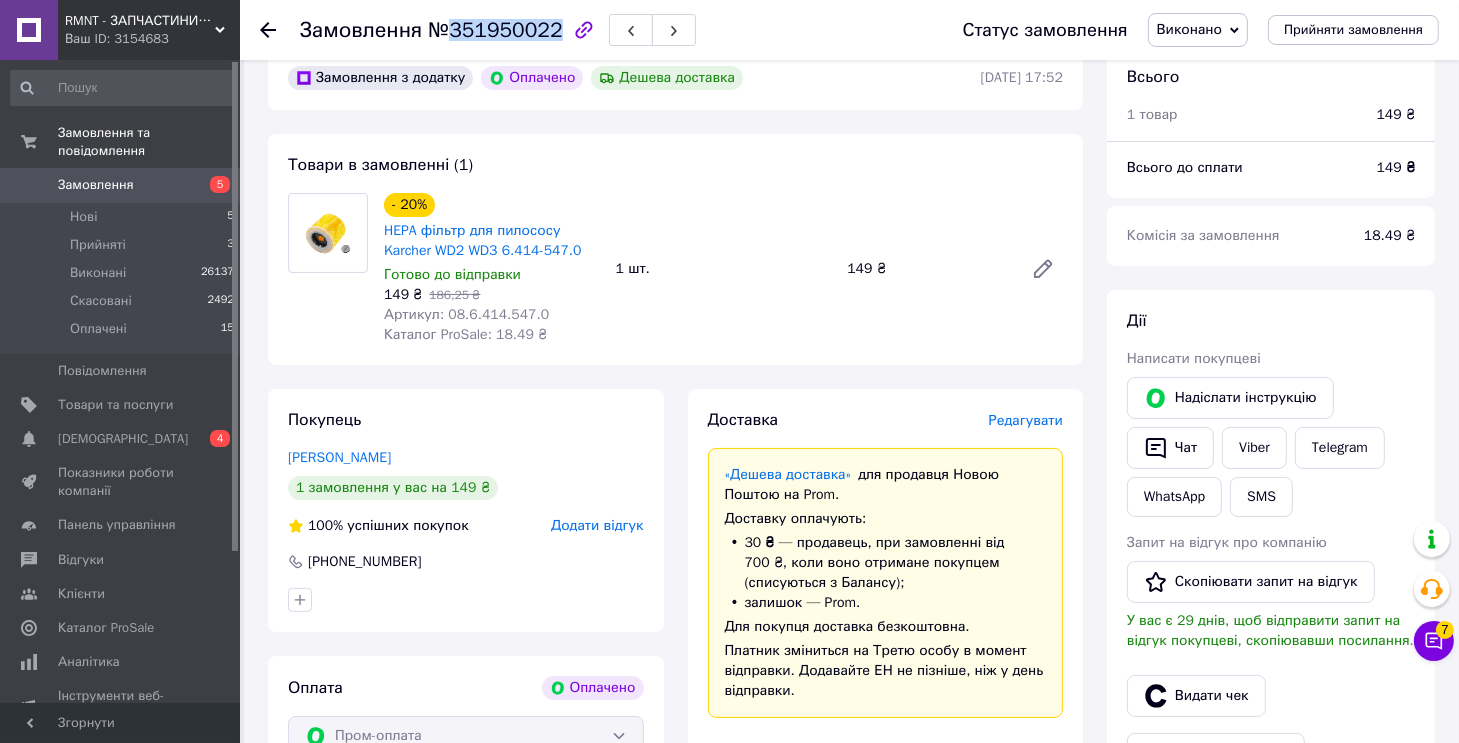 click on "№351950022" at bounding box center [495, 30] 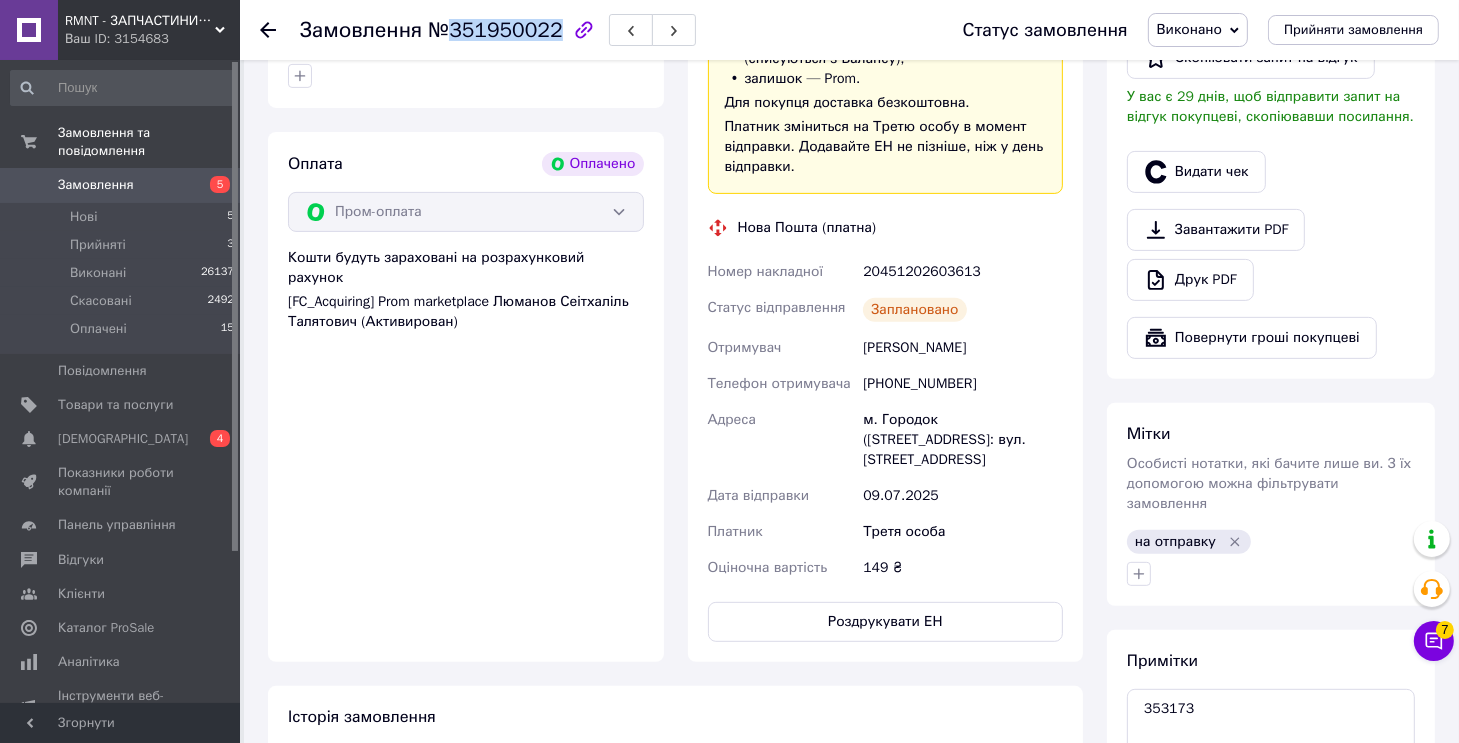 scroll, scrollTop: 400, scrollLeft: 0, axis: vertical 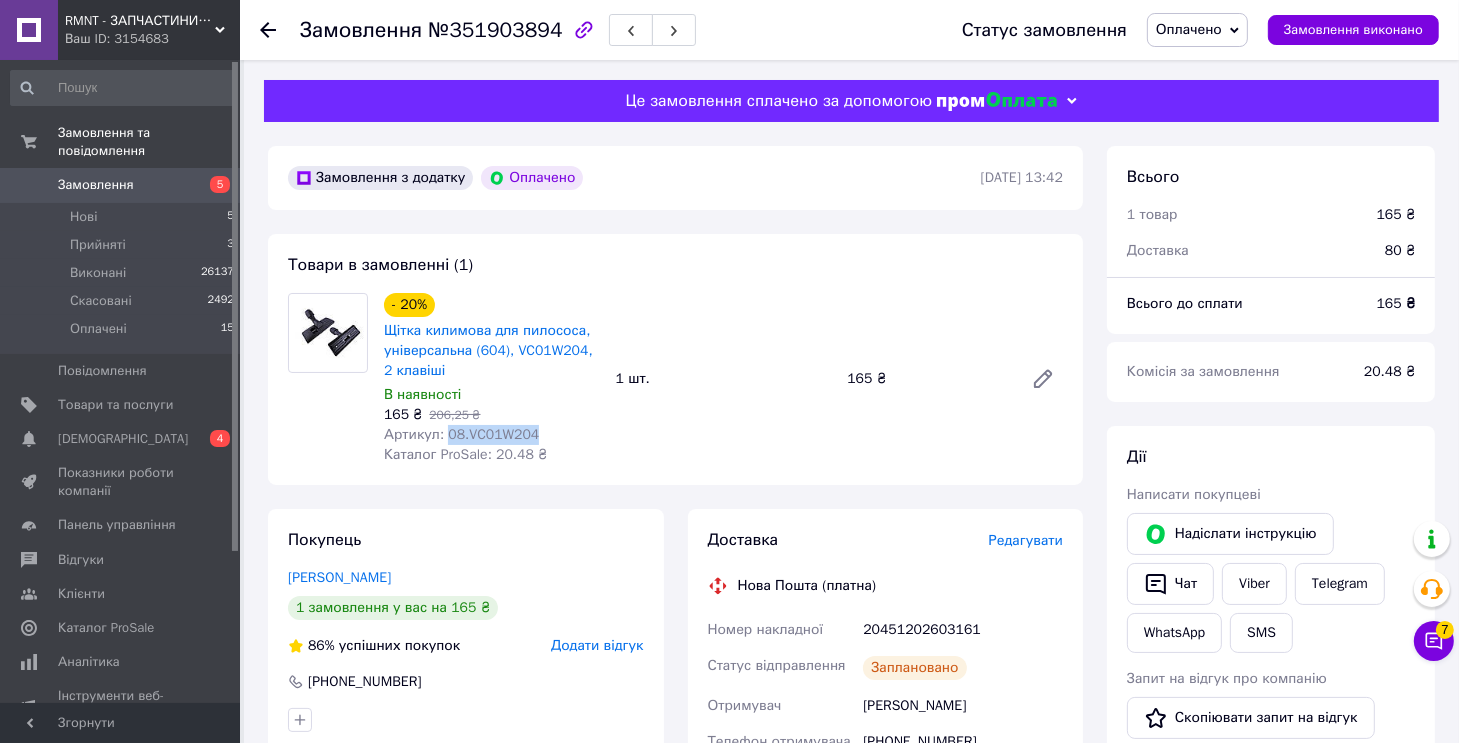 drag, startPoint x: 537, startPoint y: 443, endPoint x: 444, endPoint y: 440, distance: 93.04838 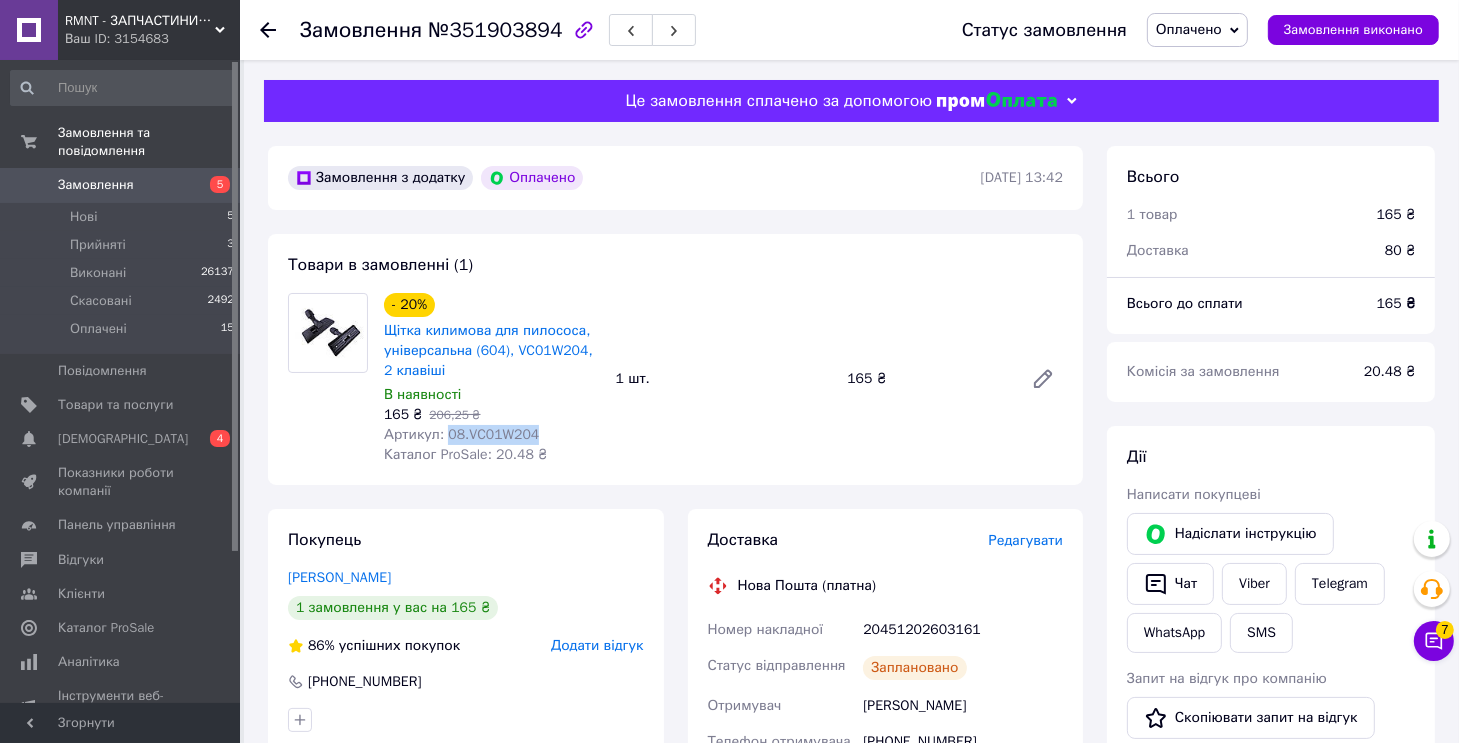 click on "Артикул: 08.VC01W204" at bounding box center [492, 435] 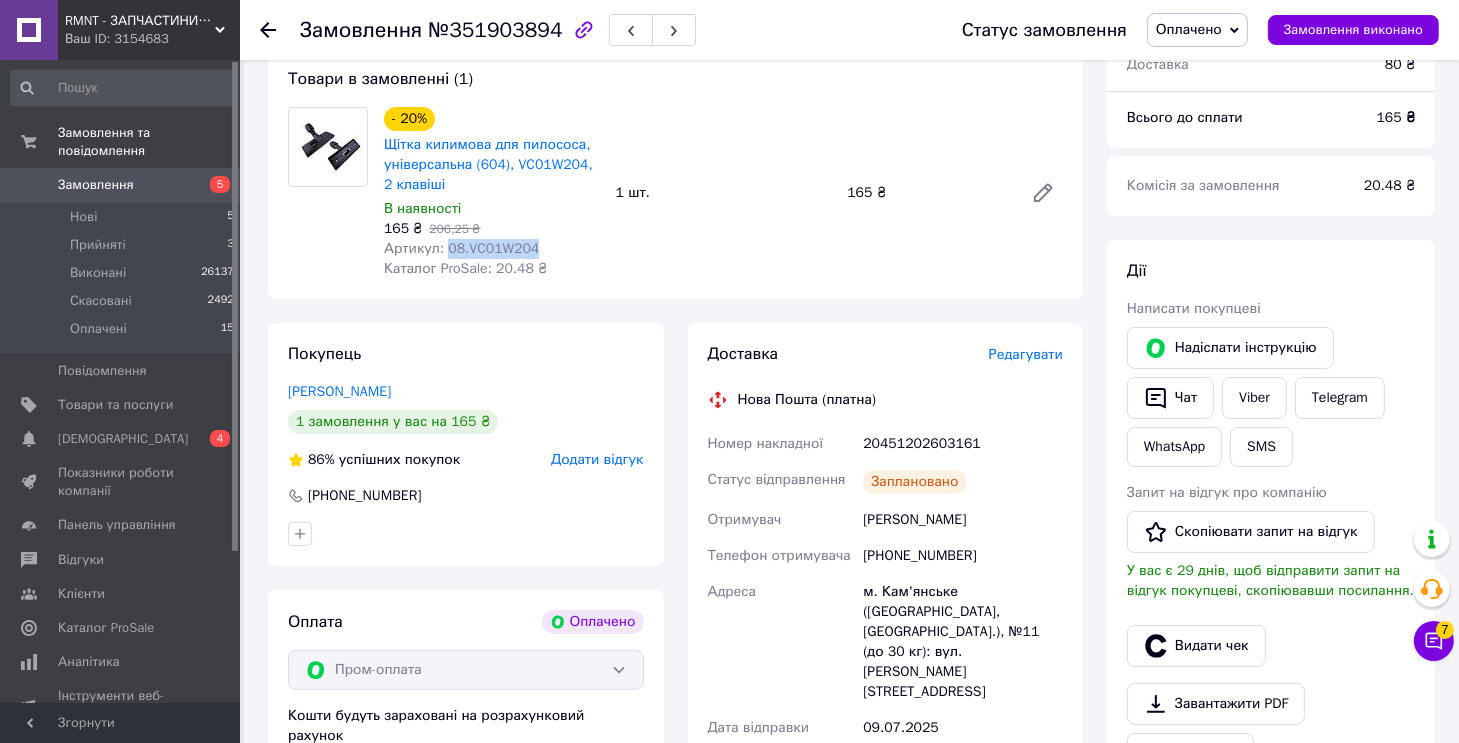 scroll, scrollTop: 200, scrollLeft: 0, axis: vertical 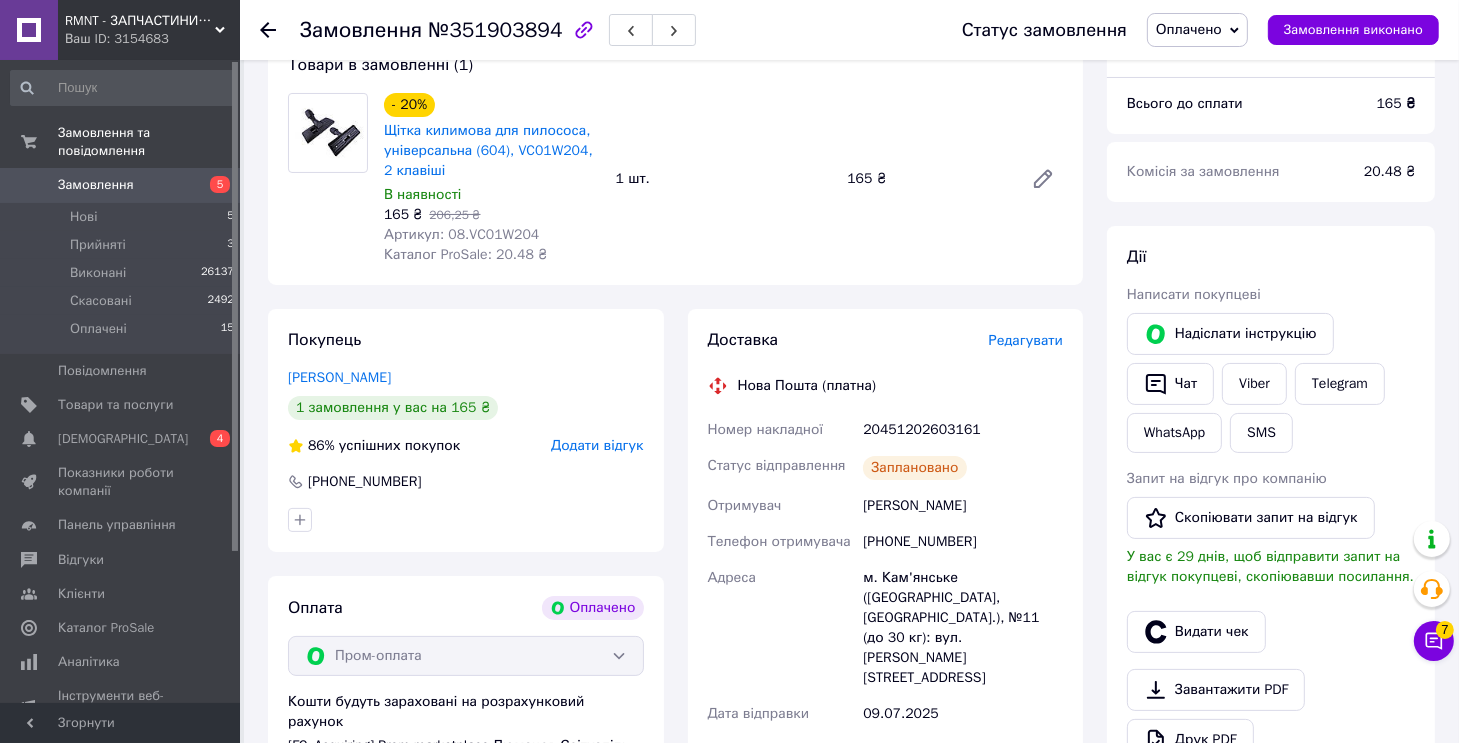 click on "20451202603161" at bounding box center [963, 430] 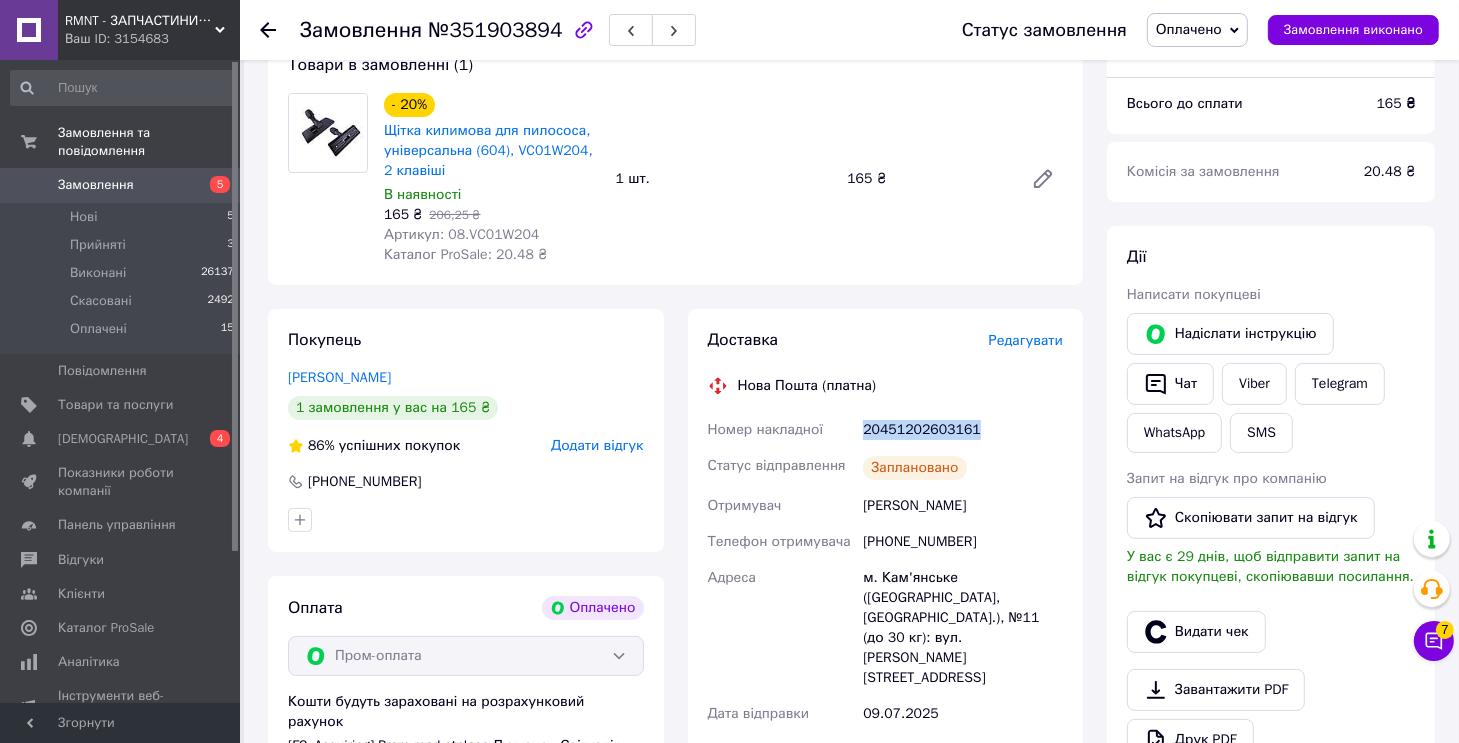 click on "20451202603161" at bounding box center (963, 430) 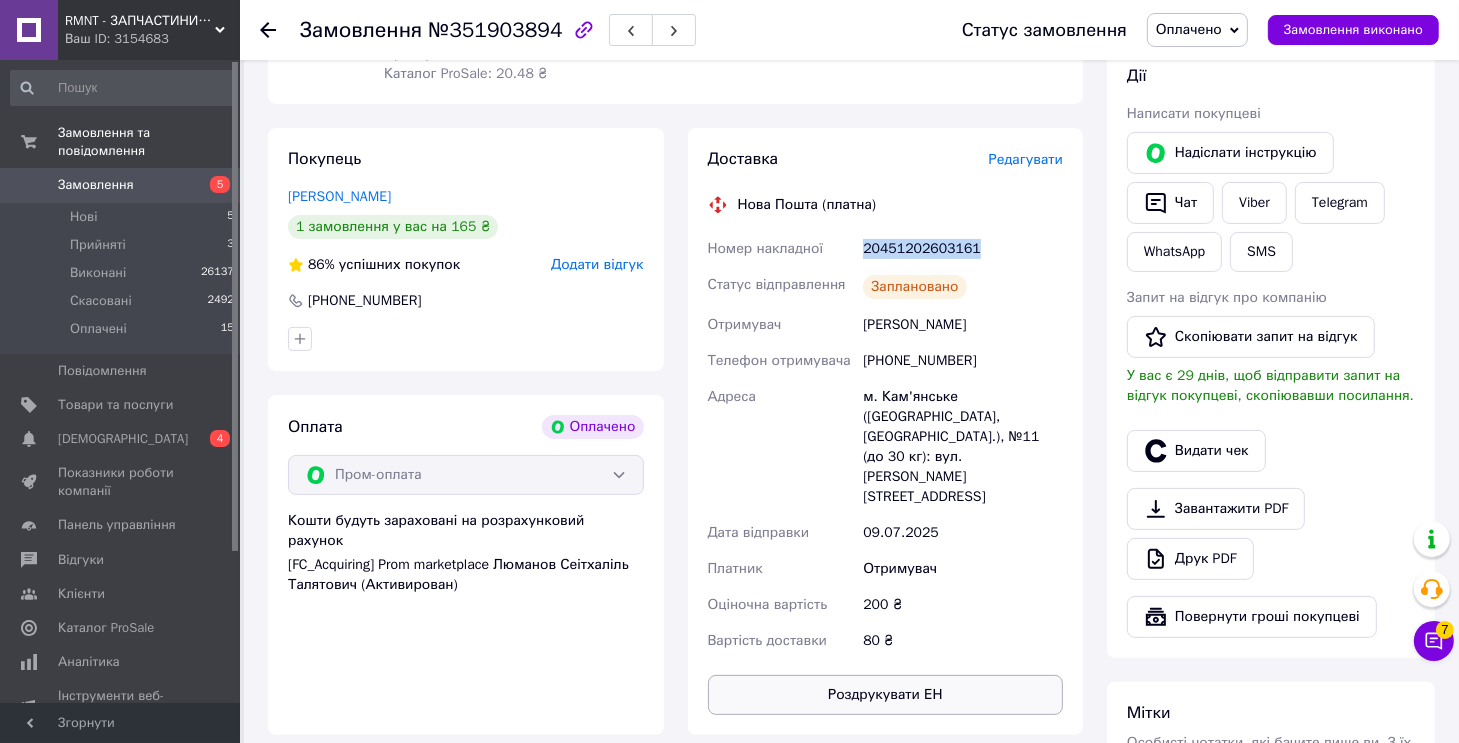 scroll, scrollTop: 600, scrollLeft: 0, axis: vertical 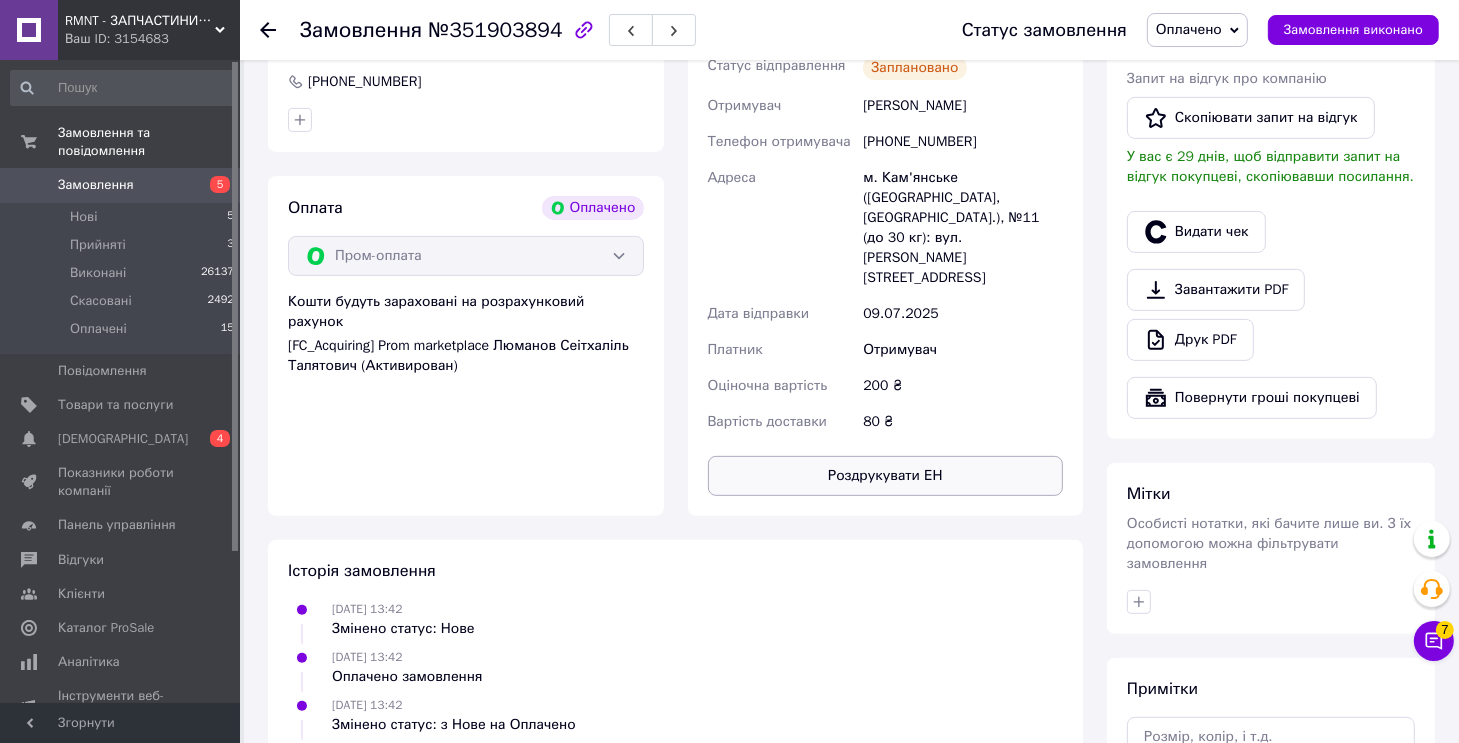 click on "Роздрукувати ЕН" at bounding box center (886, 476) 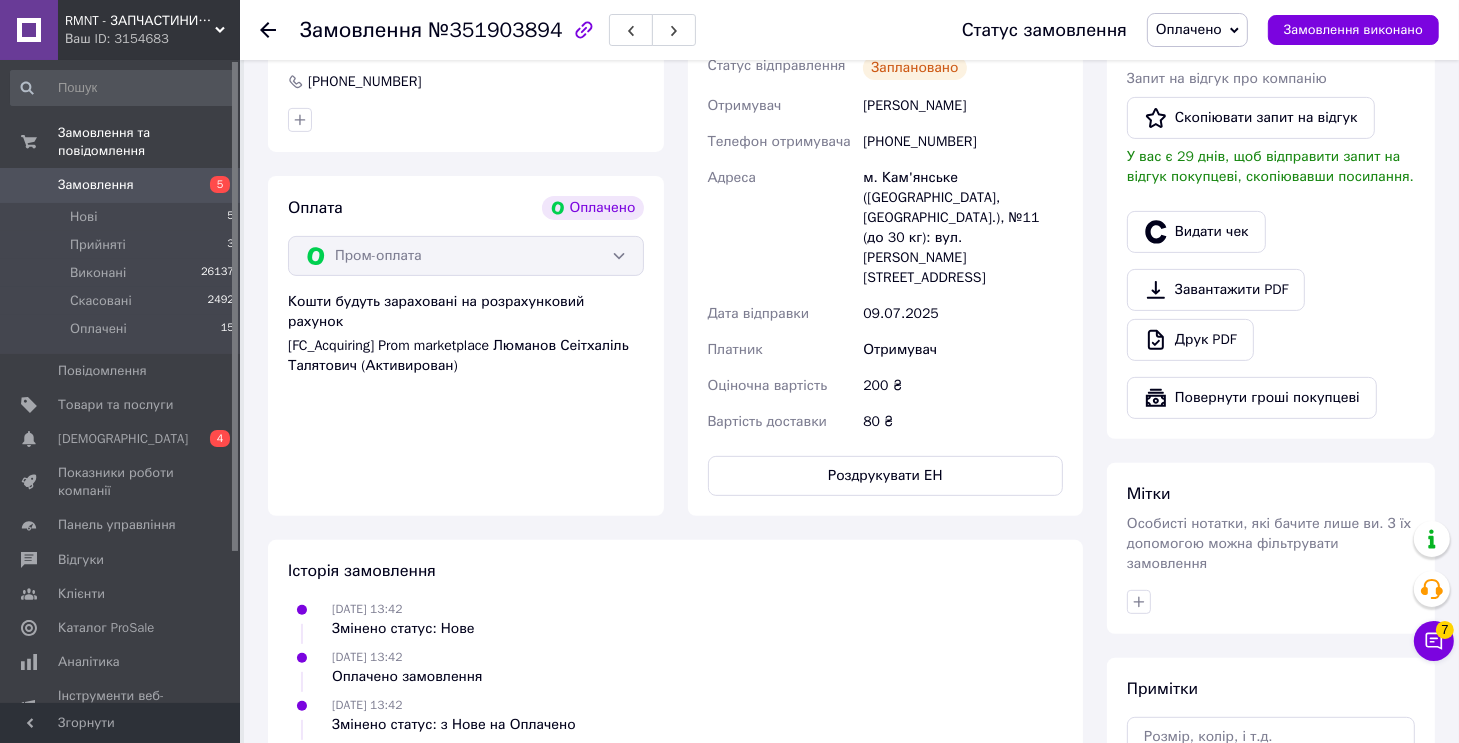 type 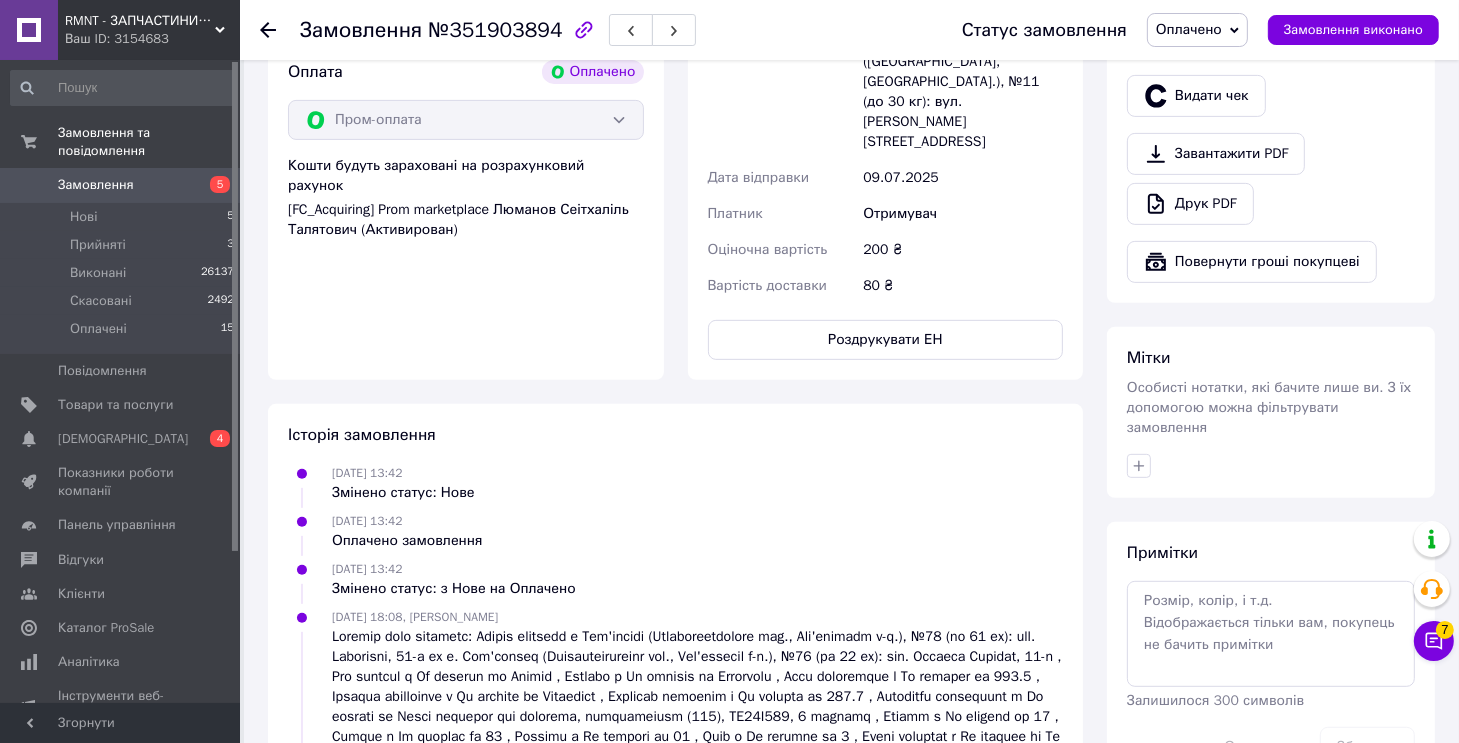 scroll, scrollTop: 856, scrollLeft: 0, axis: vertical 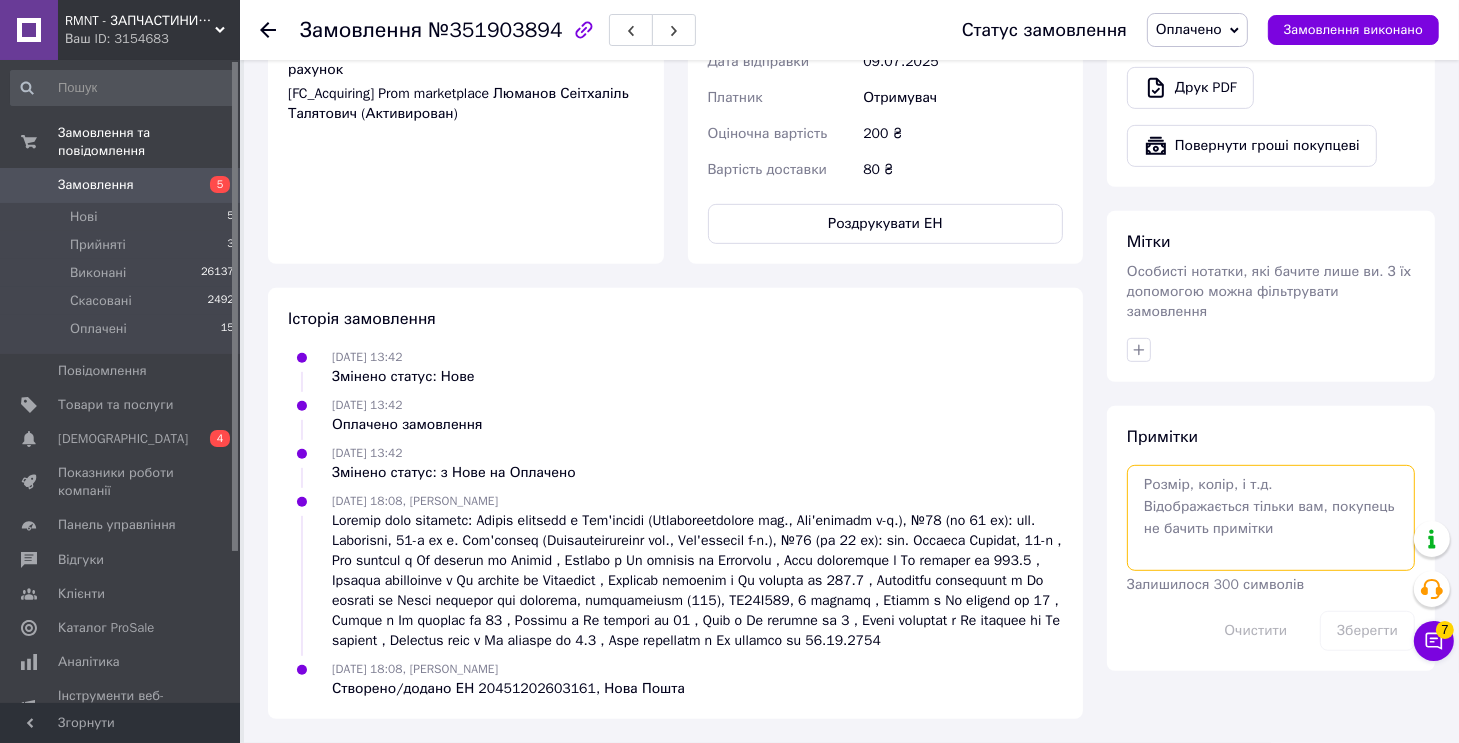 drag, startPoint x: 1252, startPoint y: 536, endPoint x: 1312, endPoint y: 581, distance: 75 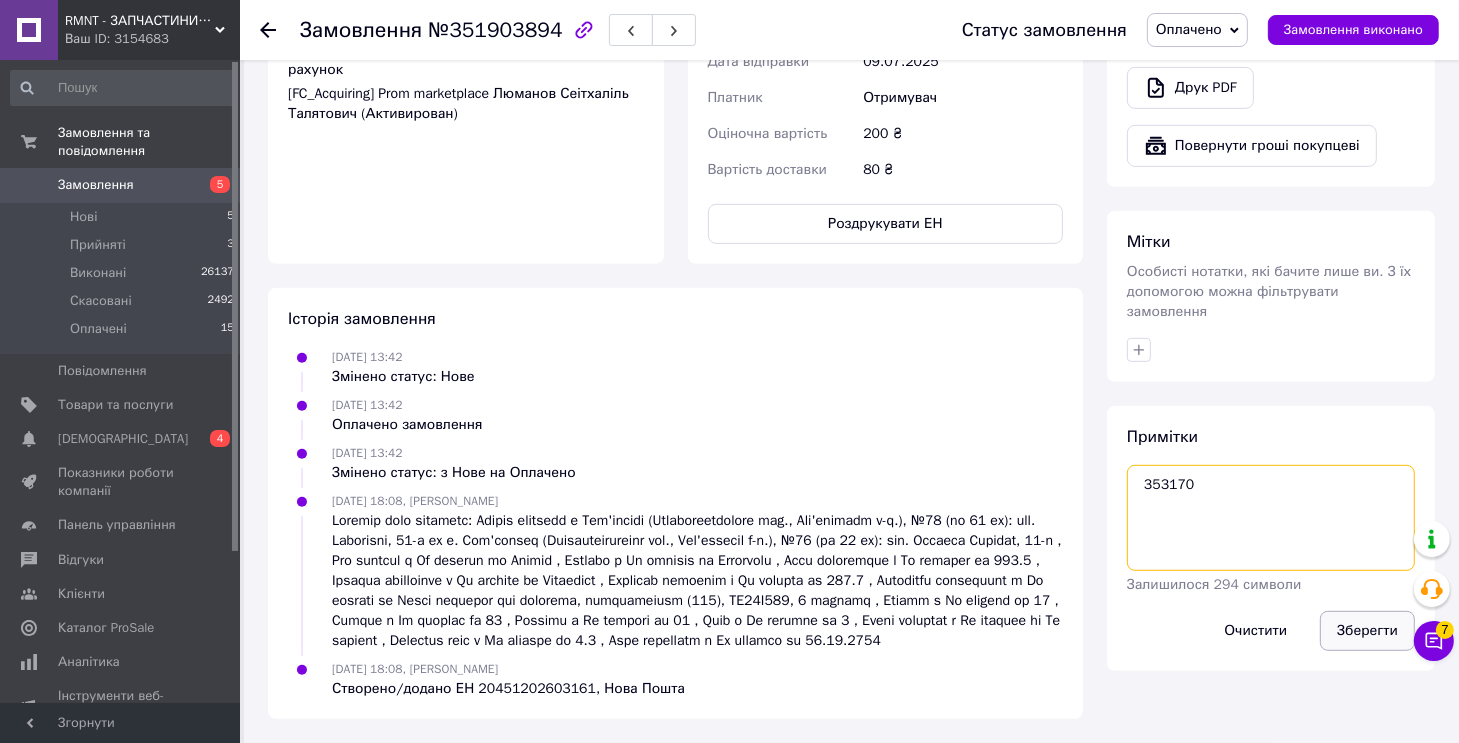 type on "353170" 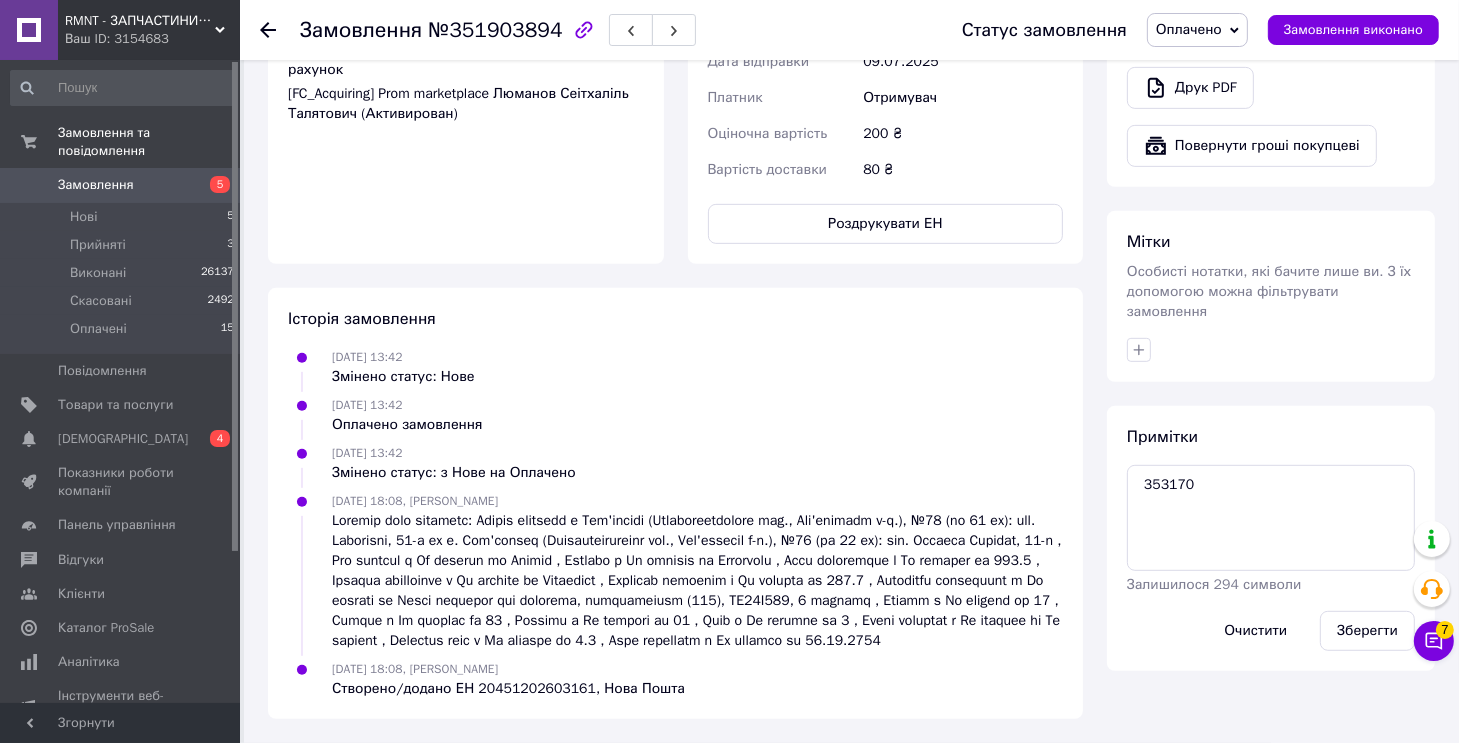 drag, startPoint x: 1368, startPoint y: 609, endPoint x: 1252, endPoint y: 406, distance: 233.80548 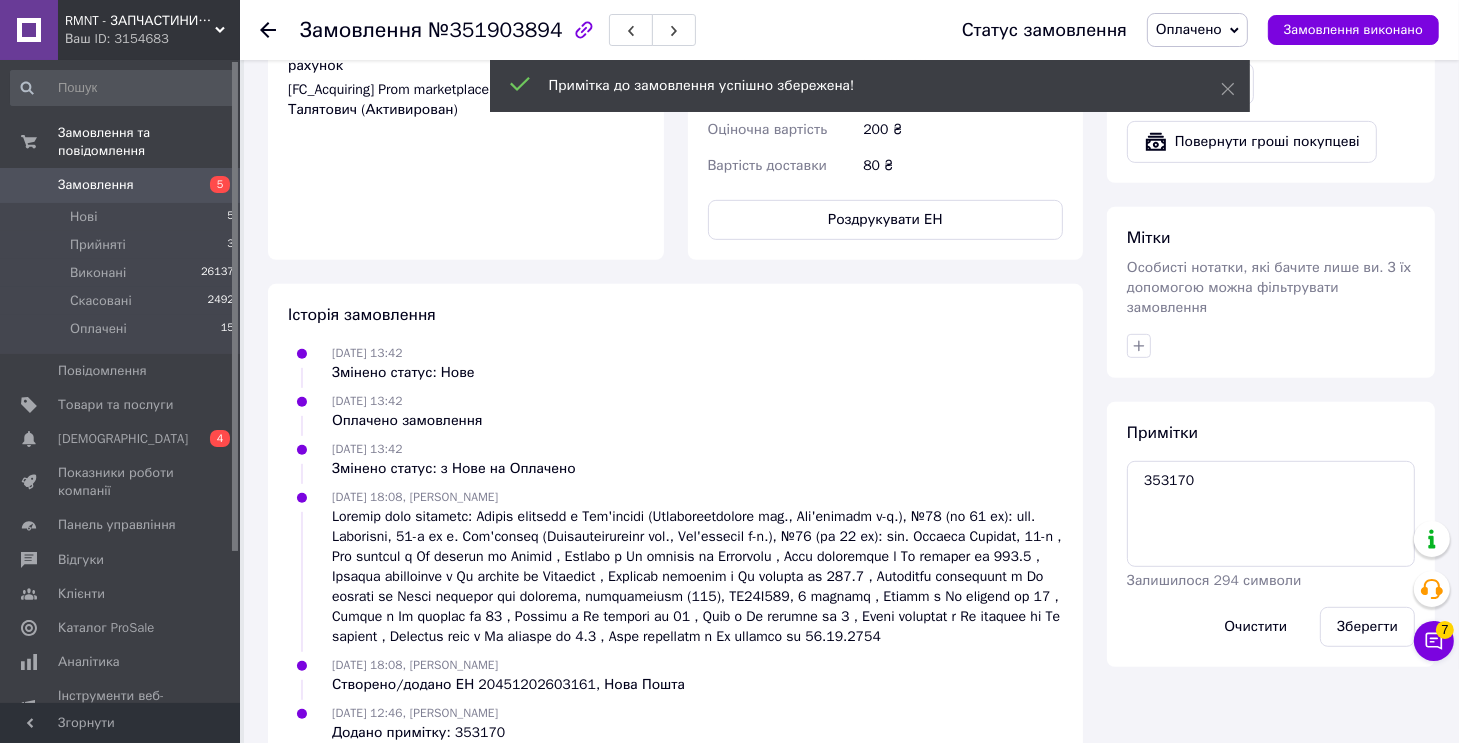 click 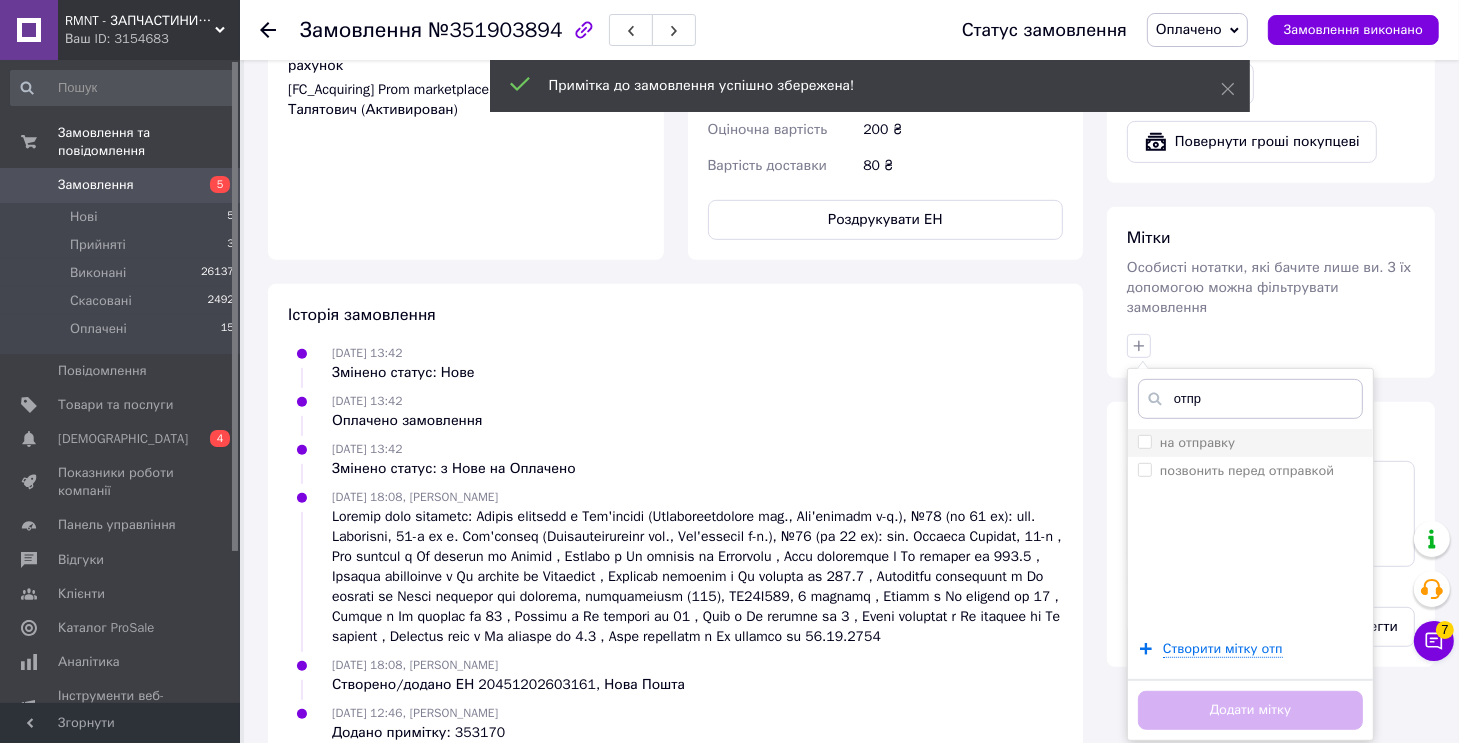 type on "отпр" 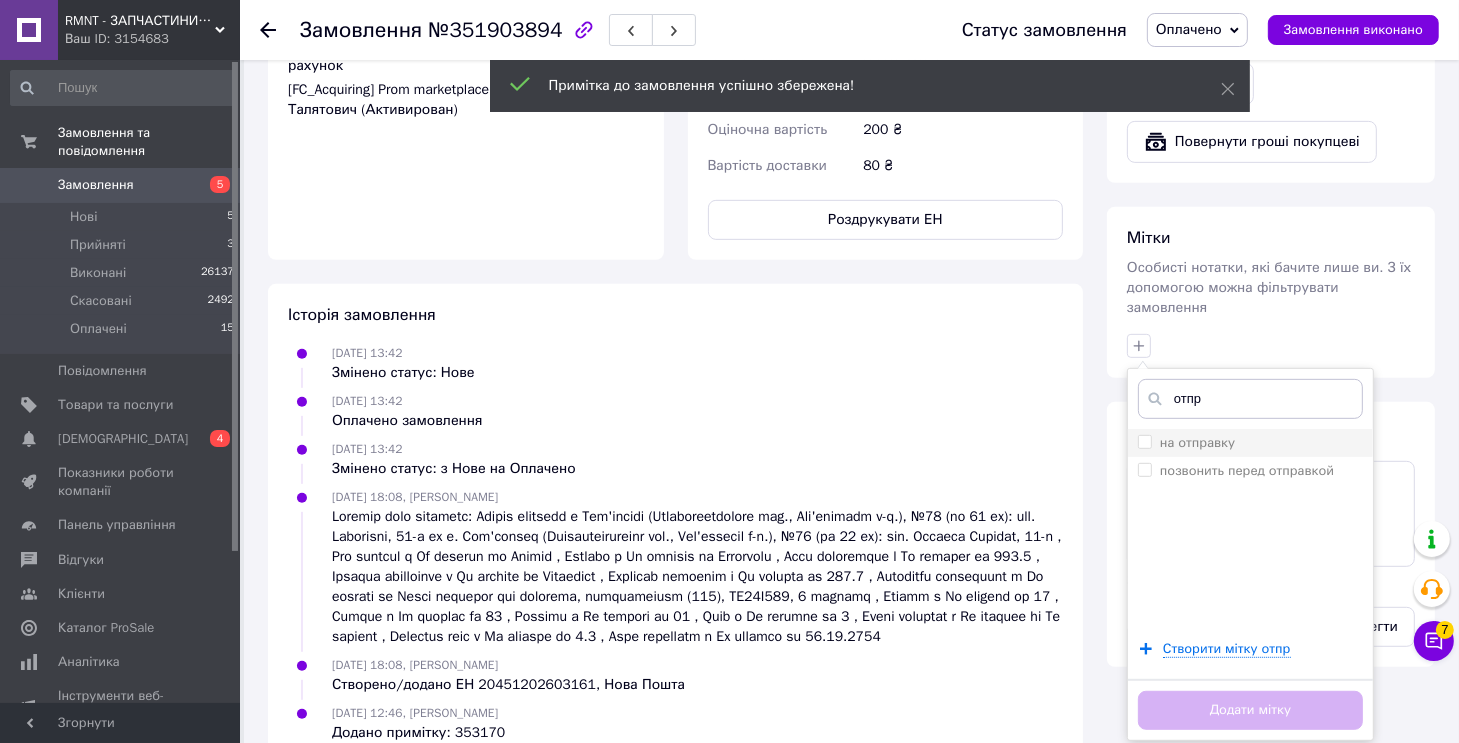 click on "на отправку" at bounding box center [1197, 442] 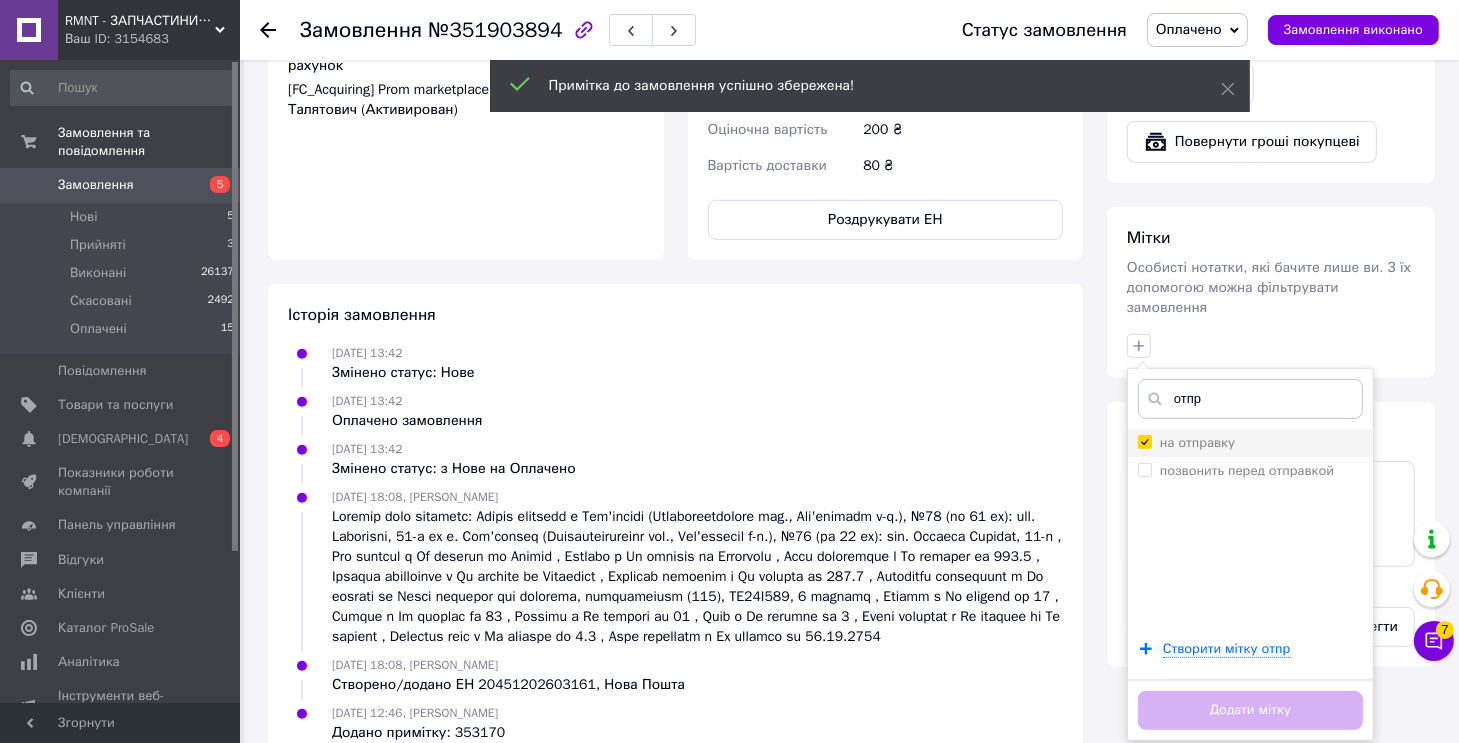 checkbox on "true" 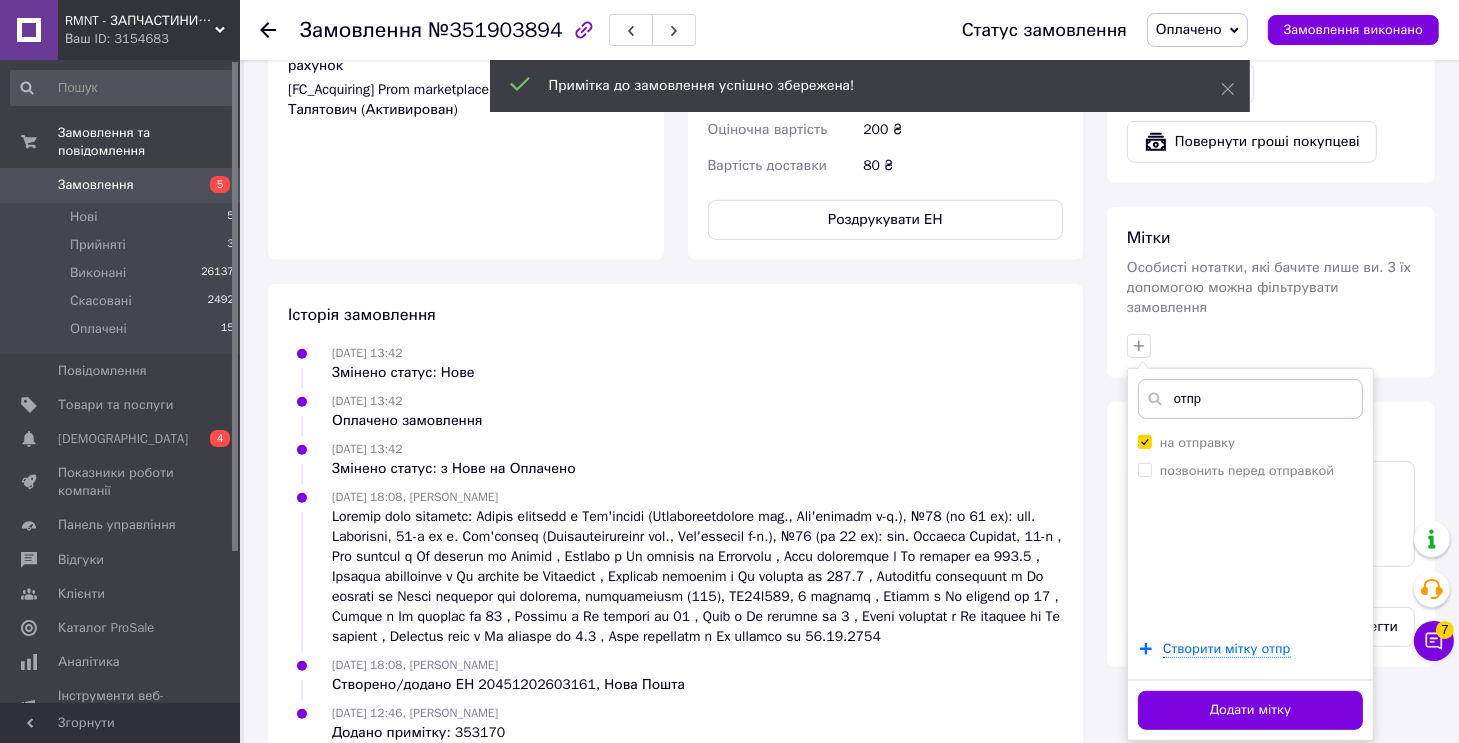 drag, startPoint x: 1197, startPoint y: 685, endPoint x: 1204, endPoint y: 655, distance: 30.805843 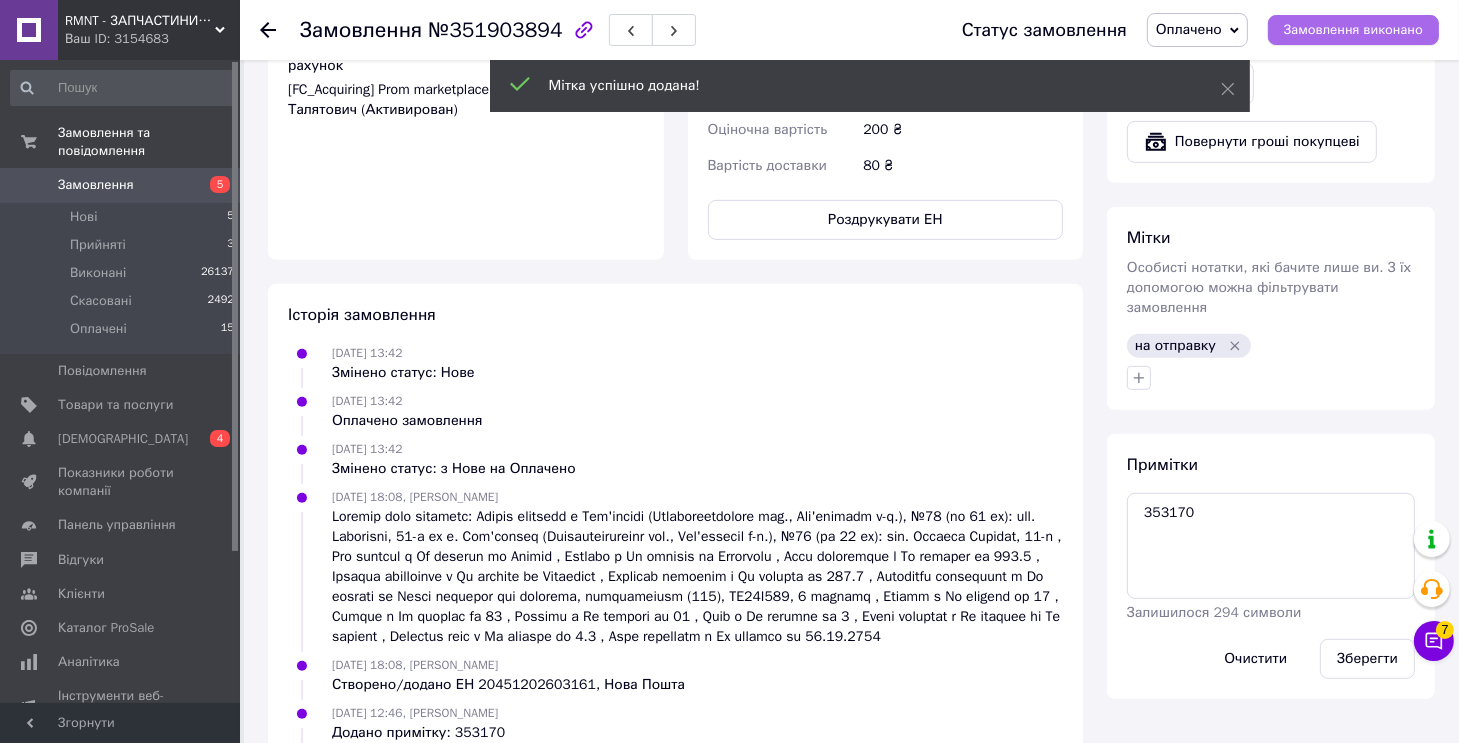 click on "Замовлення виконано" at bounding box center (1353, 30) 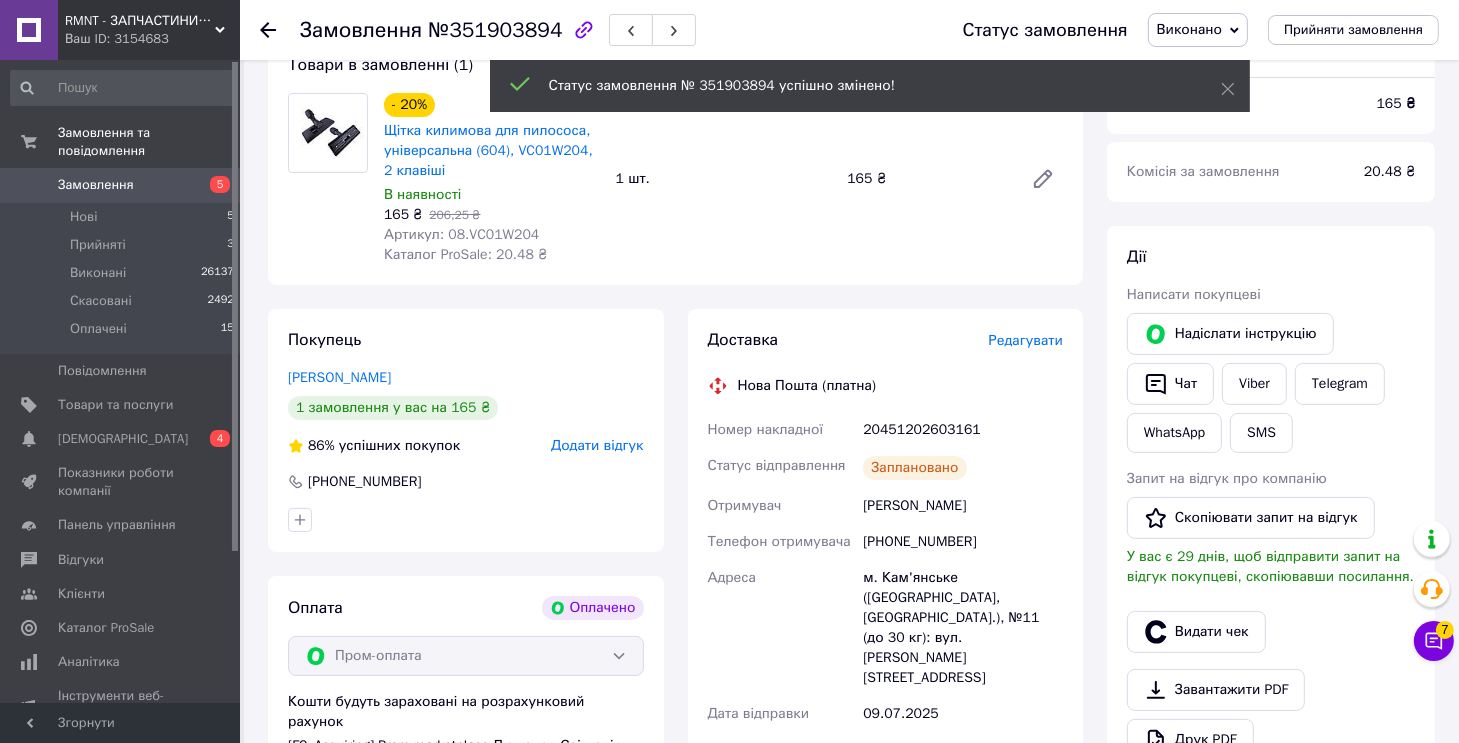 scroll, scrollTop: 0, scrollLeft: 0, axis: both 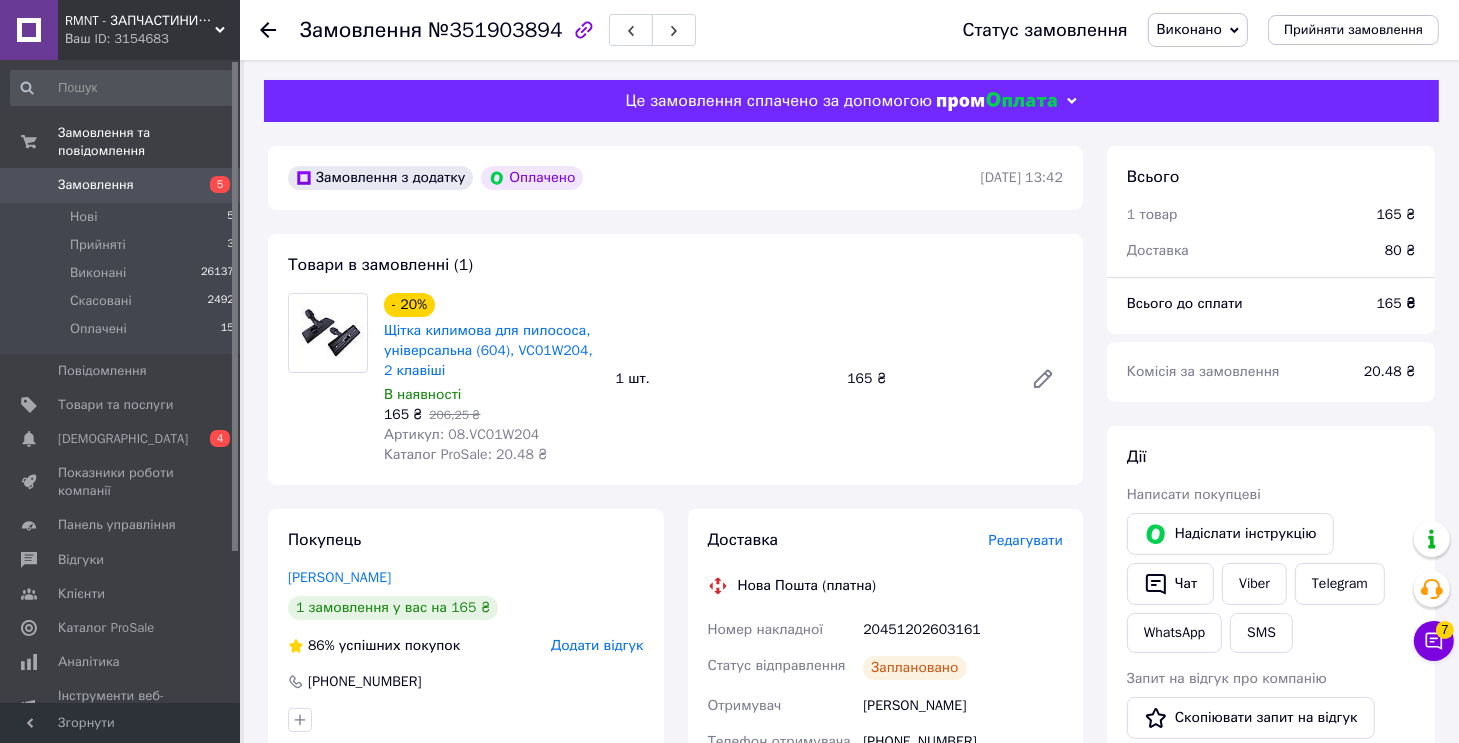 click on "Товари в замовленні (1) - 20% Щітка килимова для пилососа, універсальна (604), VC01W204, 2 клавіші В наявності 165 ₴   206,25 ₴ Артикул: 08.VC01W204 Каталог ProSale: 20.48 ₴  1 шт. 165 ₴" at bounding box center (675, 359) 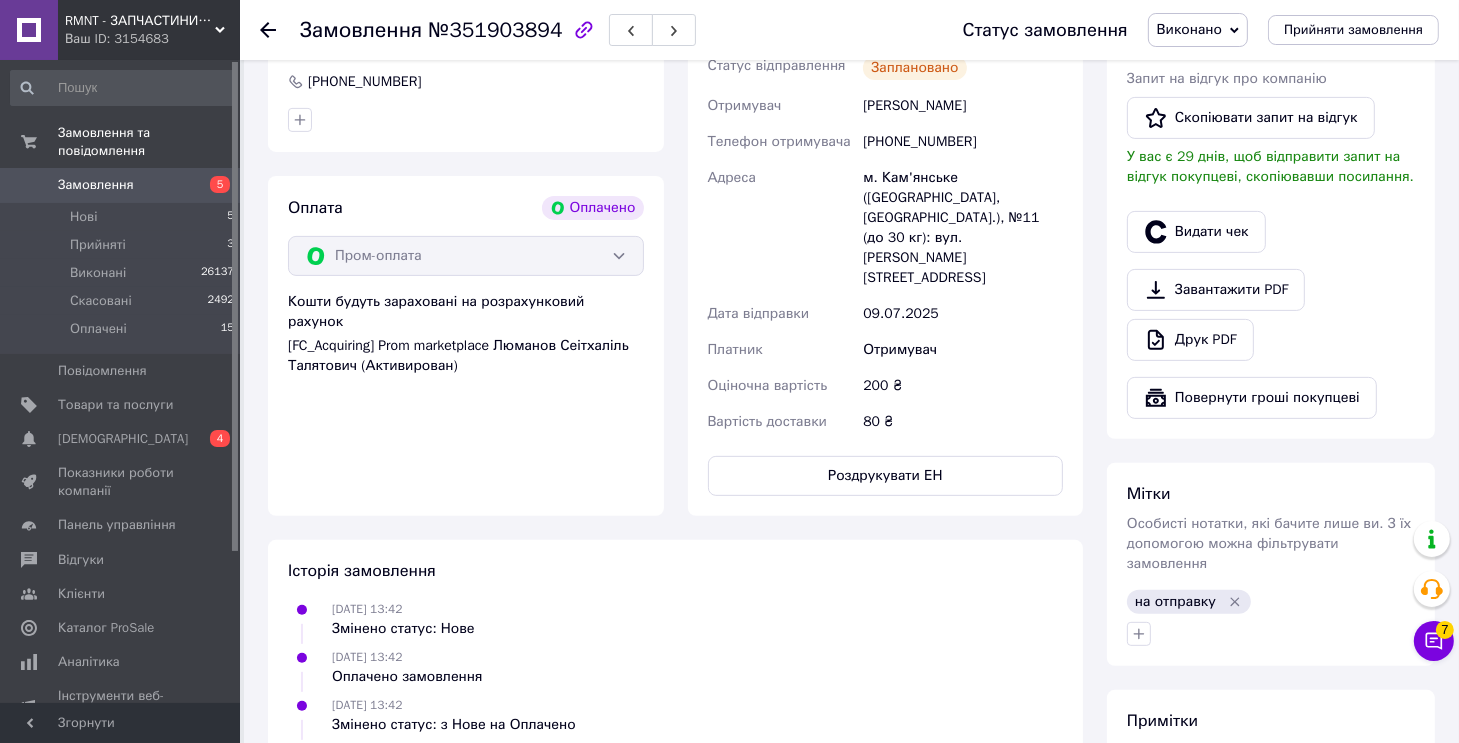 scroll, scrollTop: 952, scrollLeft: 0, axis: vertical 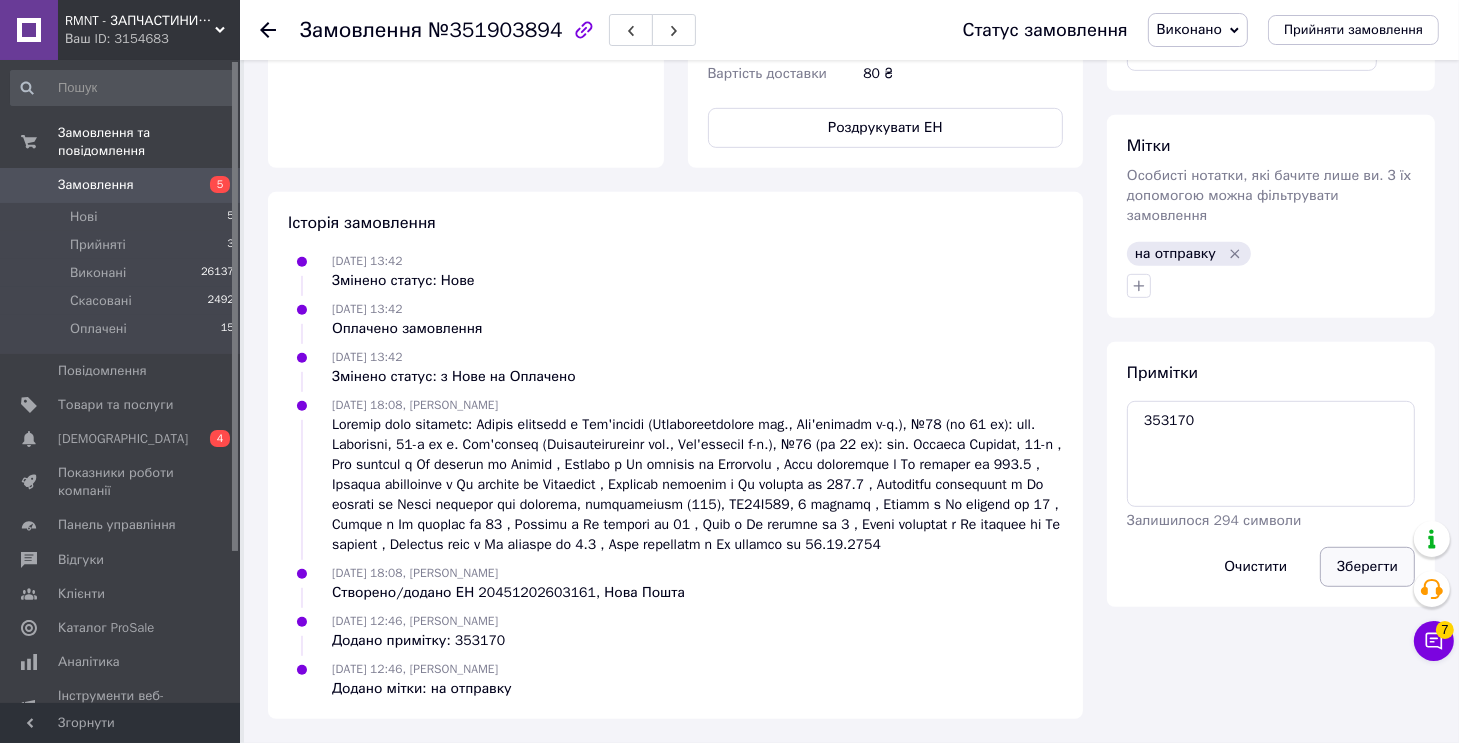 click on "Зберегти" at bounding box center (1367, 567) 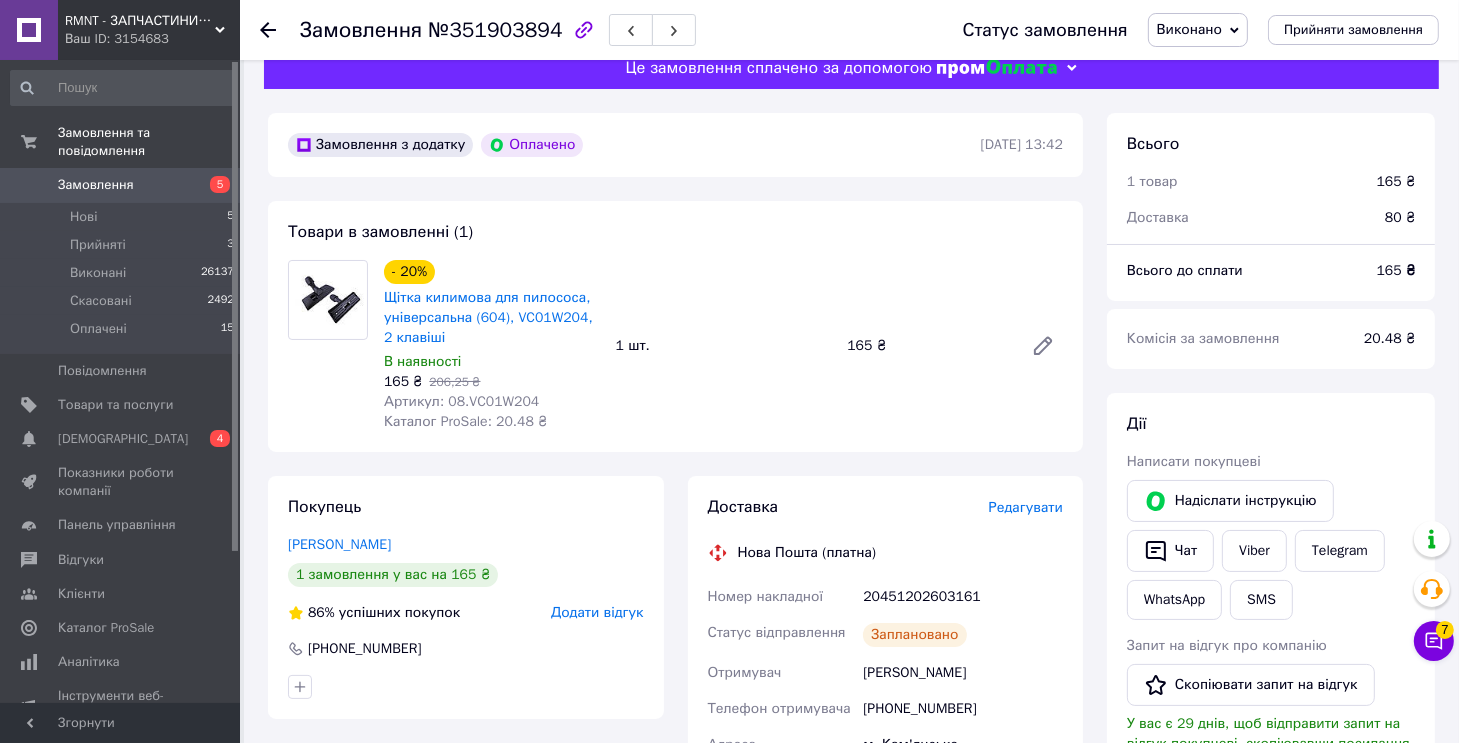 scroll, scrollTop: 0, scrollLeft: 0, axis: both 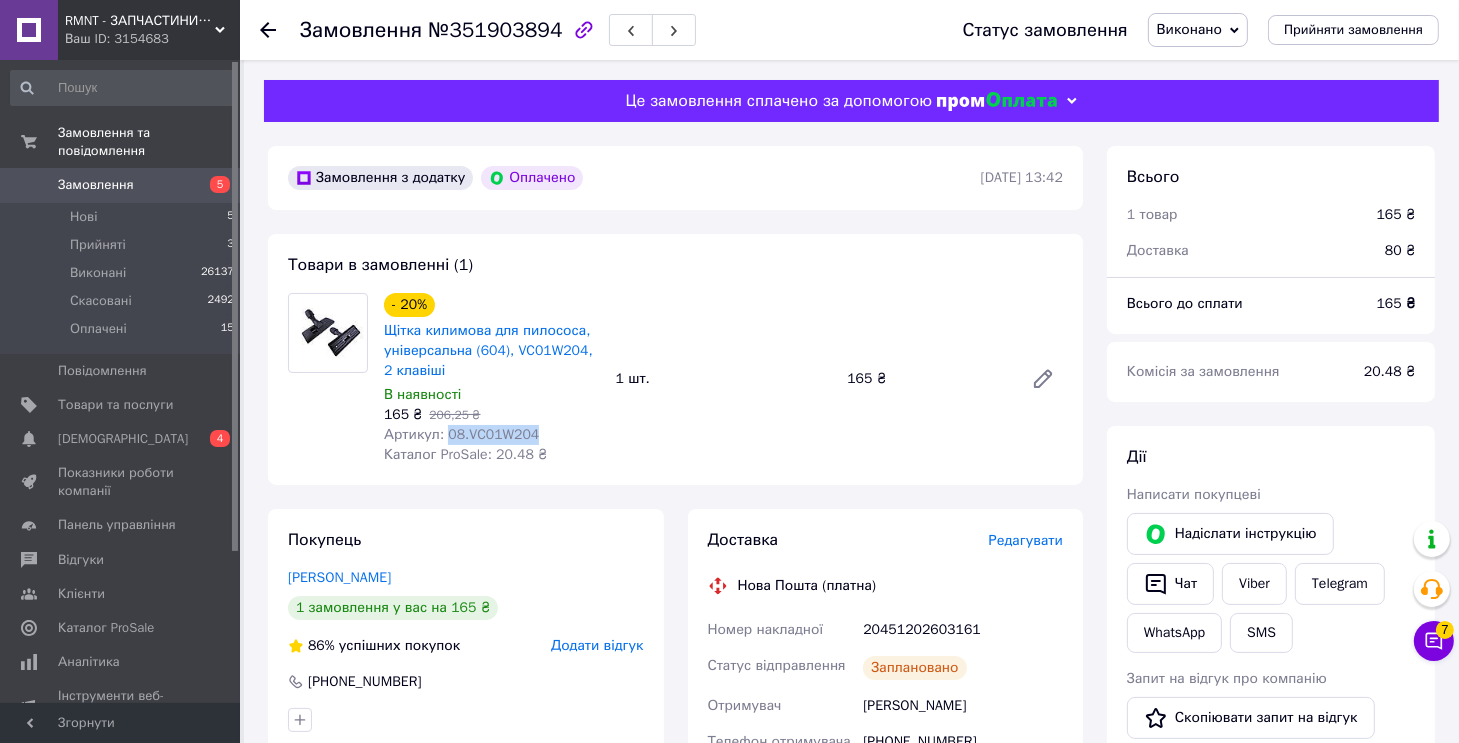 drag, startPoint x: 506, startPoint y: 431, endPoint x: 442, endPoint y: 435, distance: 64.12488 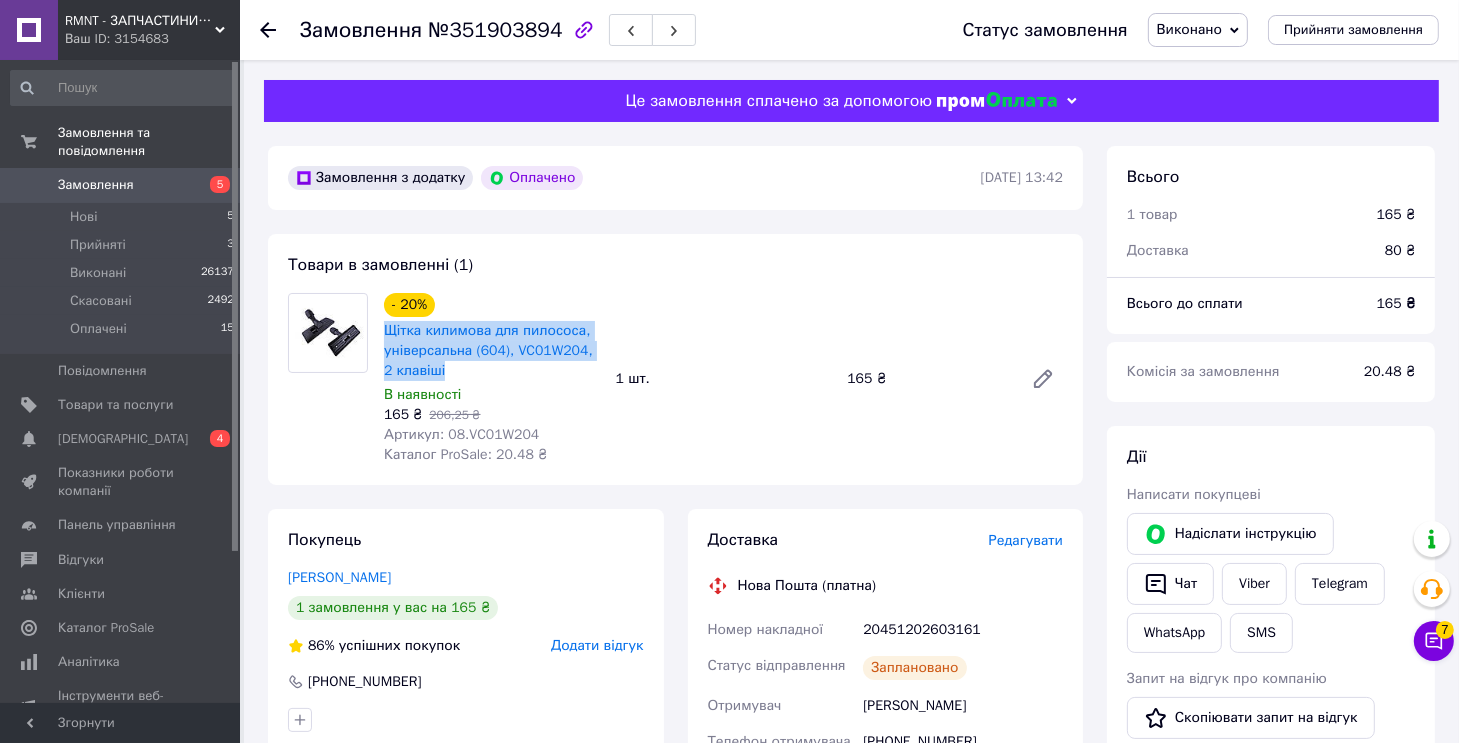 drag, startPoint x: 445, startPoint y: 375, endPoint x: 383, endPoint y: 334, distance: 74.330345 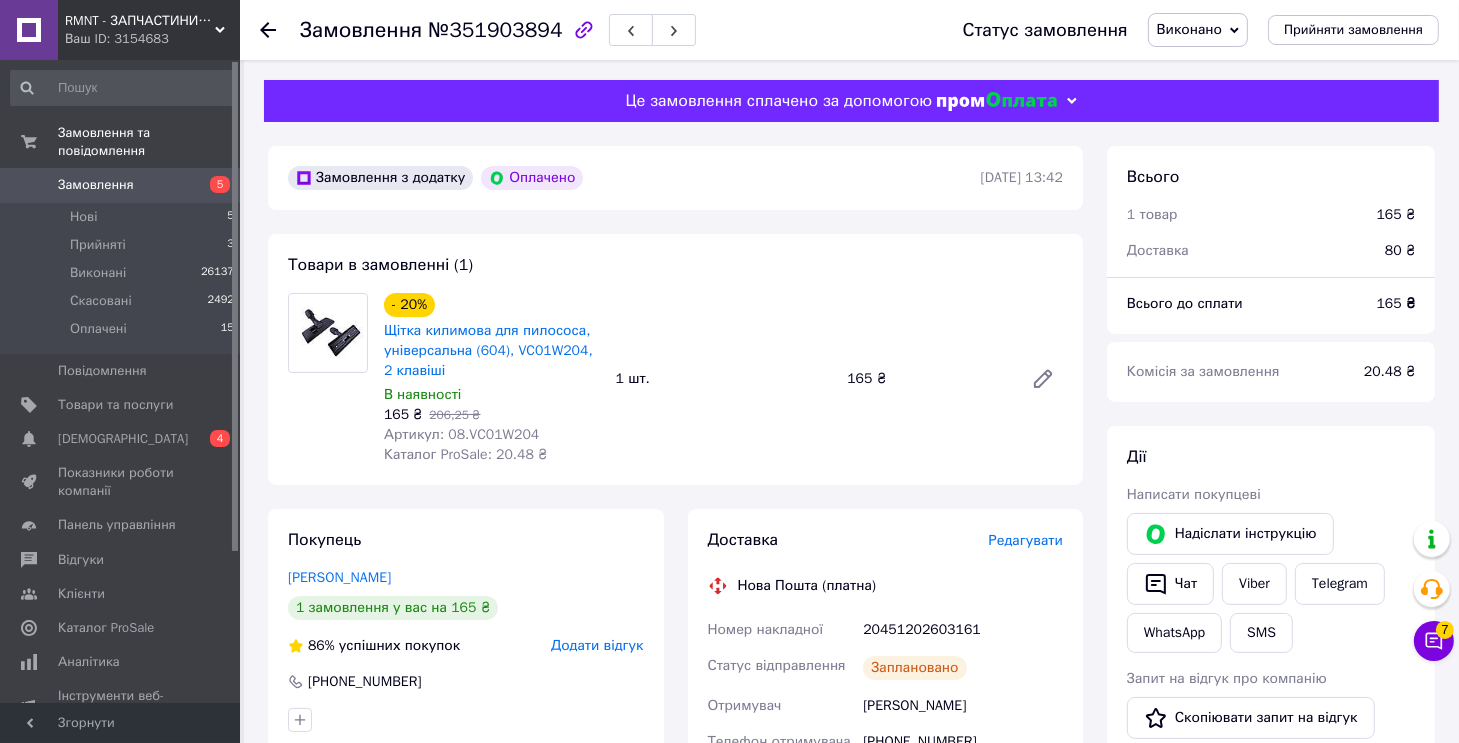 click on "№351903894" at bounding box center (495, 30) 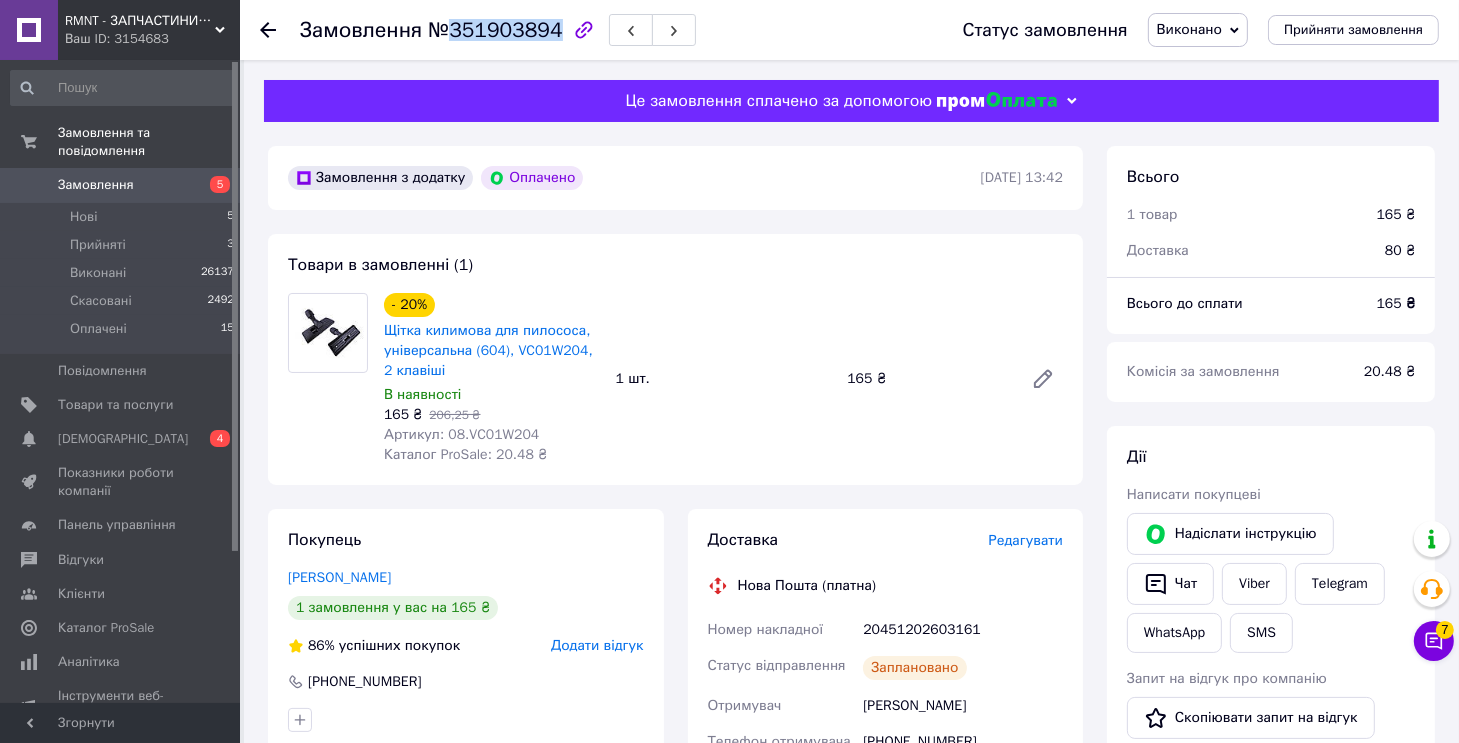 click on "№351903894" at bounding box center (495, 30) 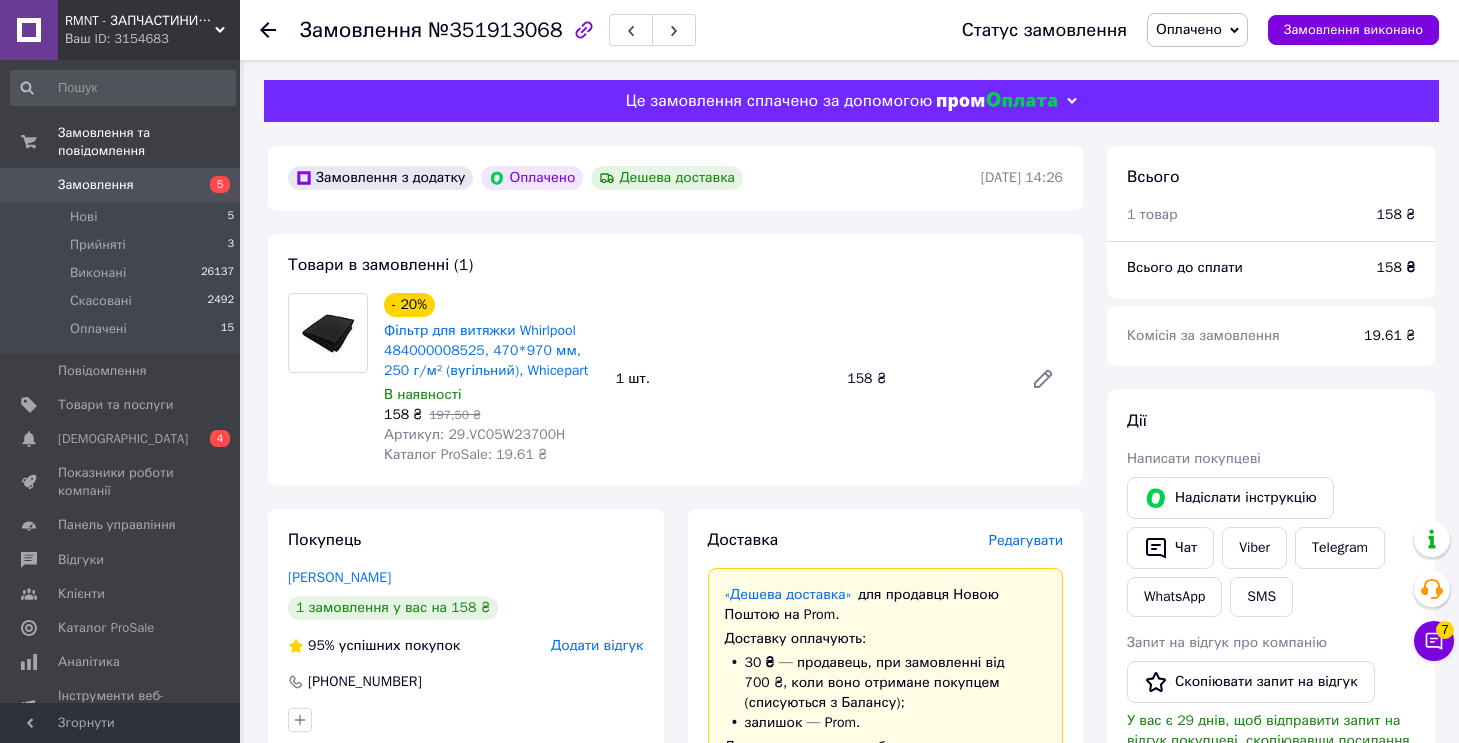 scroll, scrollTop: 0, scrollLeft: 0, axis: both 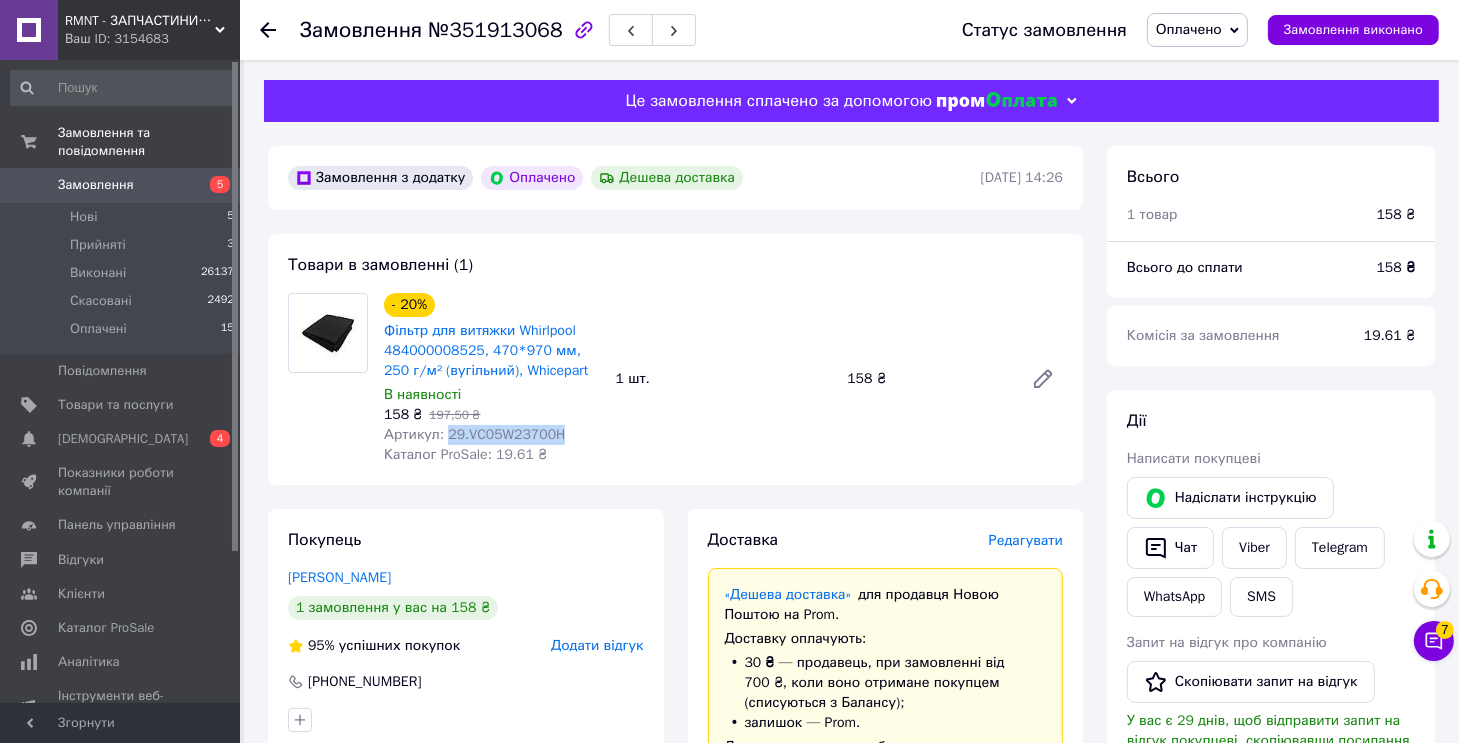 drag, startPoint x: 561, startPoint y: 429, endPoint x: 442, endPoint y: 445, distance: 120.070816 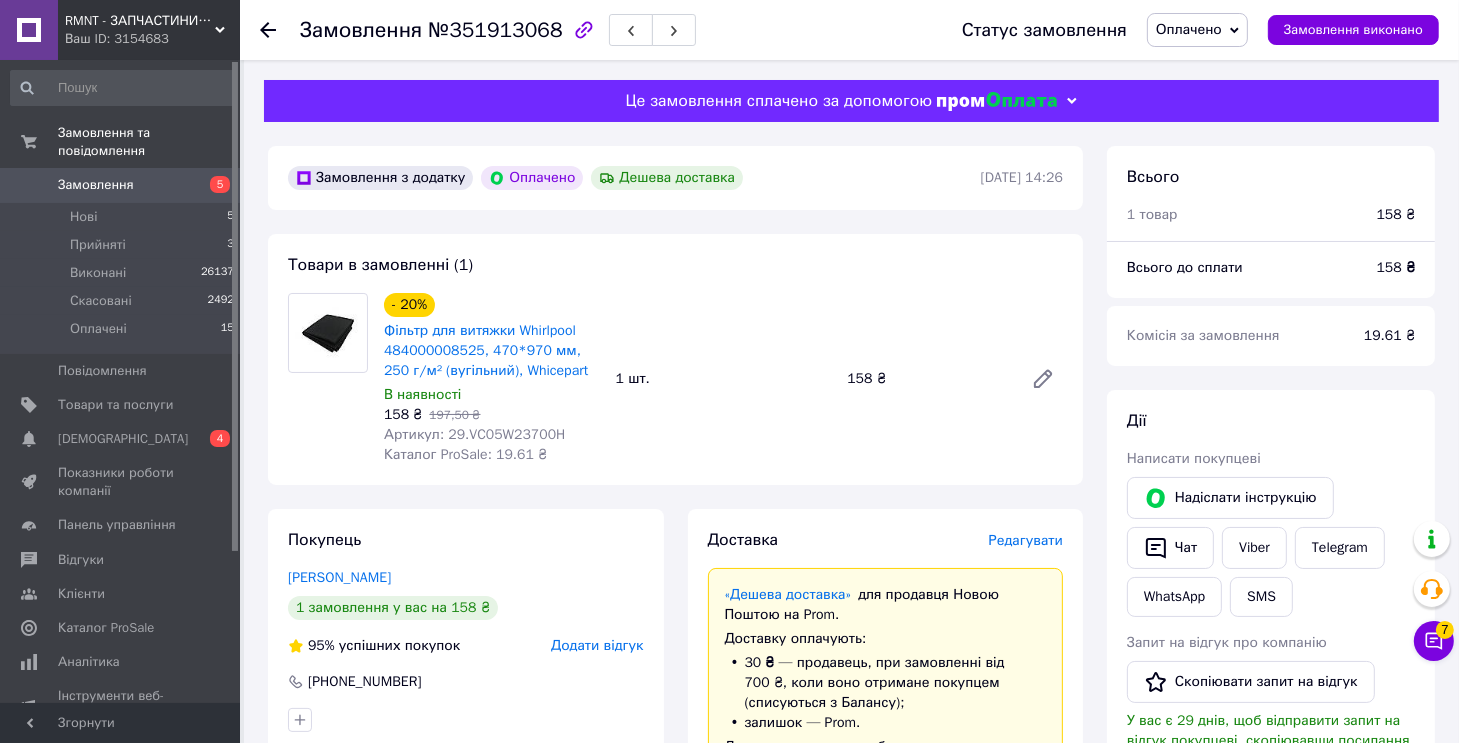 click on "№351913068" at bounding box center (495, 30) 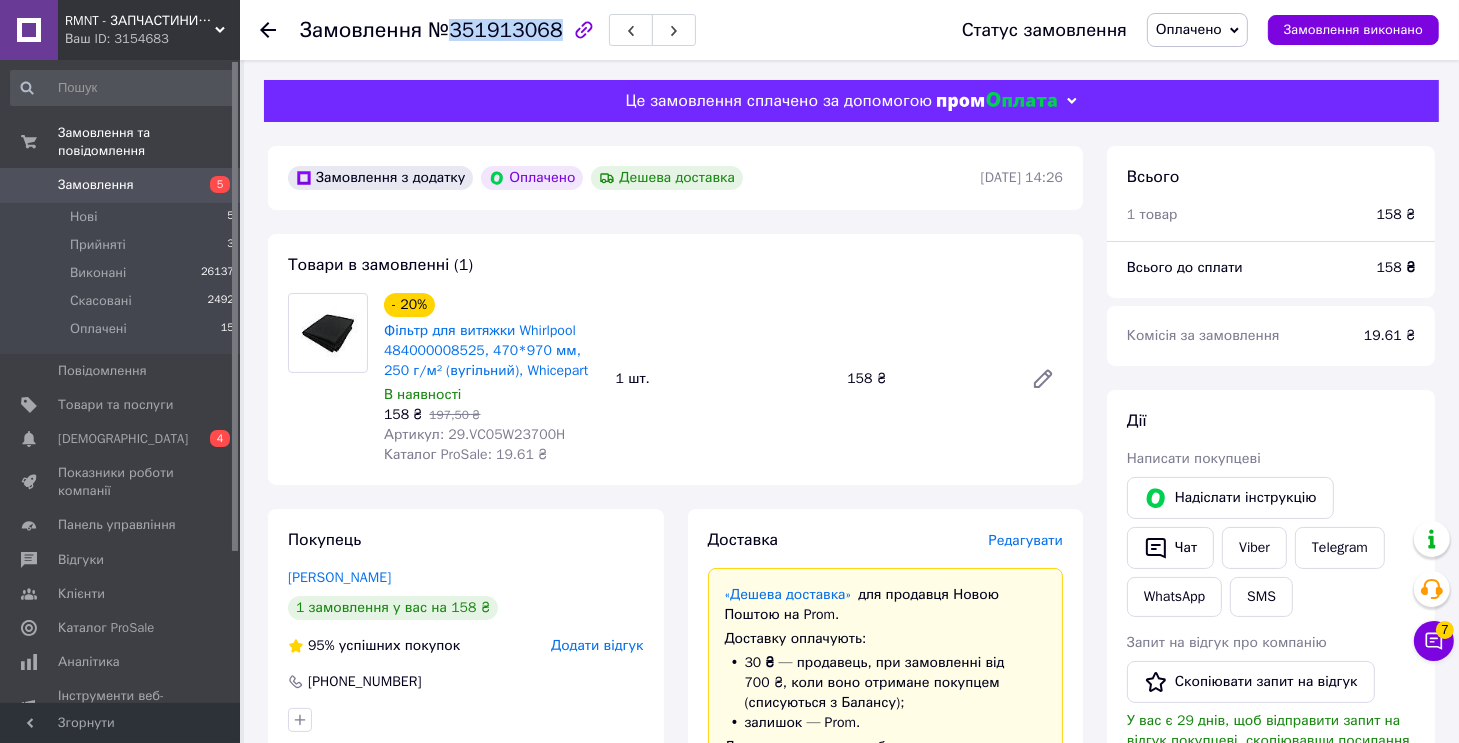 click on "№351913068" at bounding box center [495, 30] 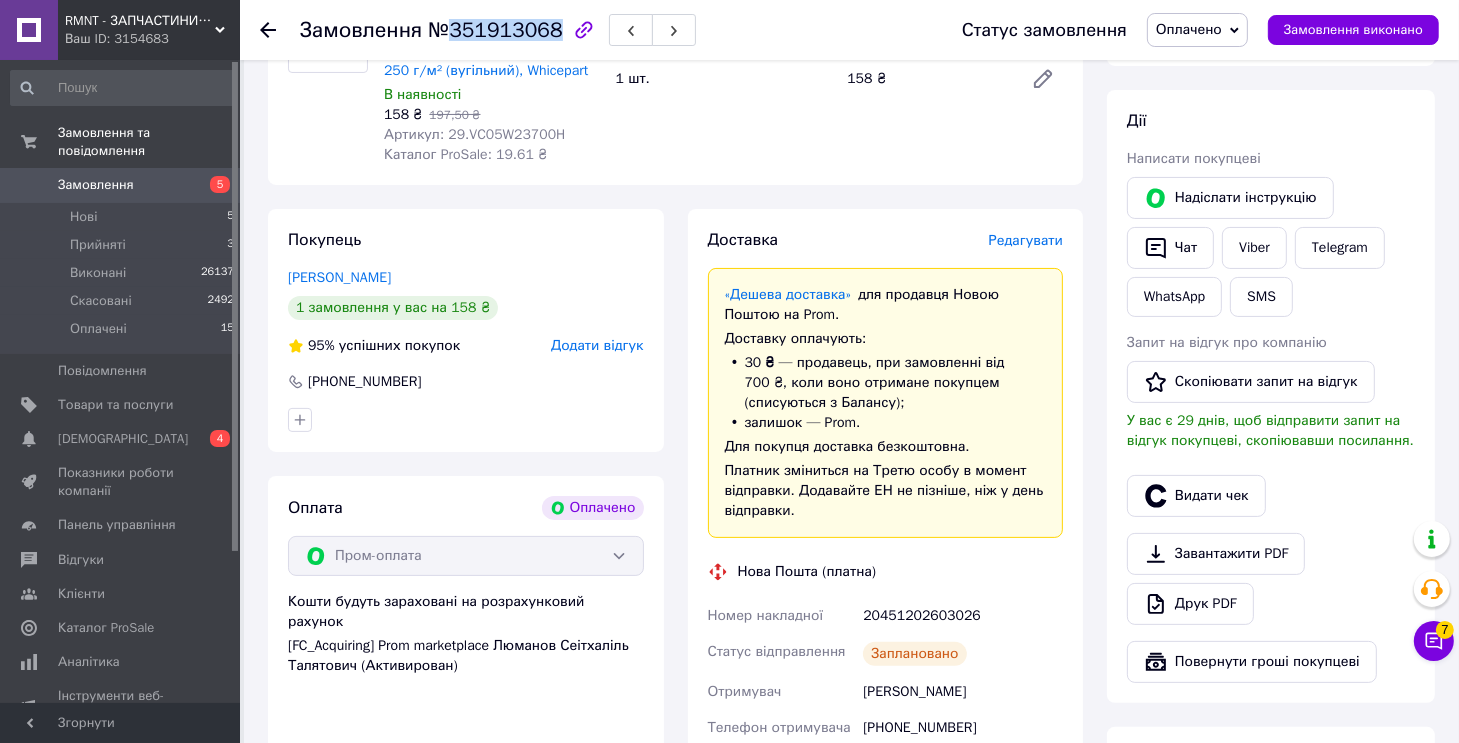 scroll, scrollTop: 500, scrollLeft: 0, axis: vertical 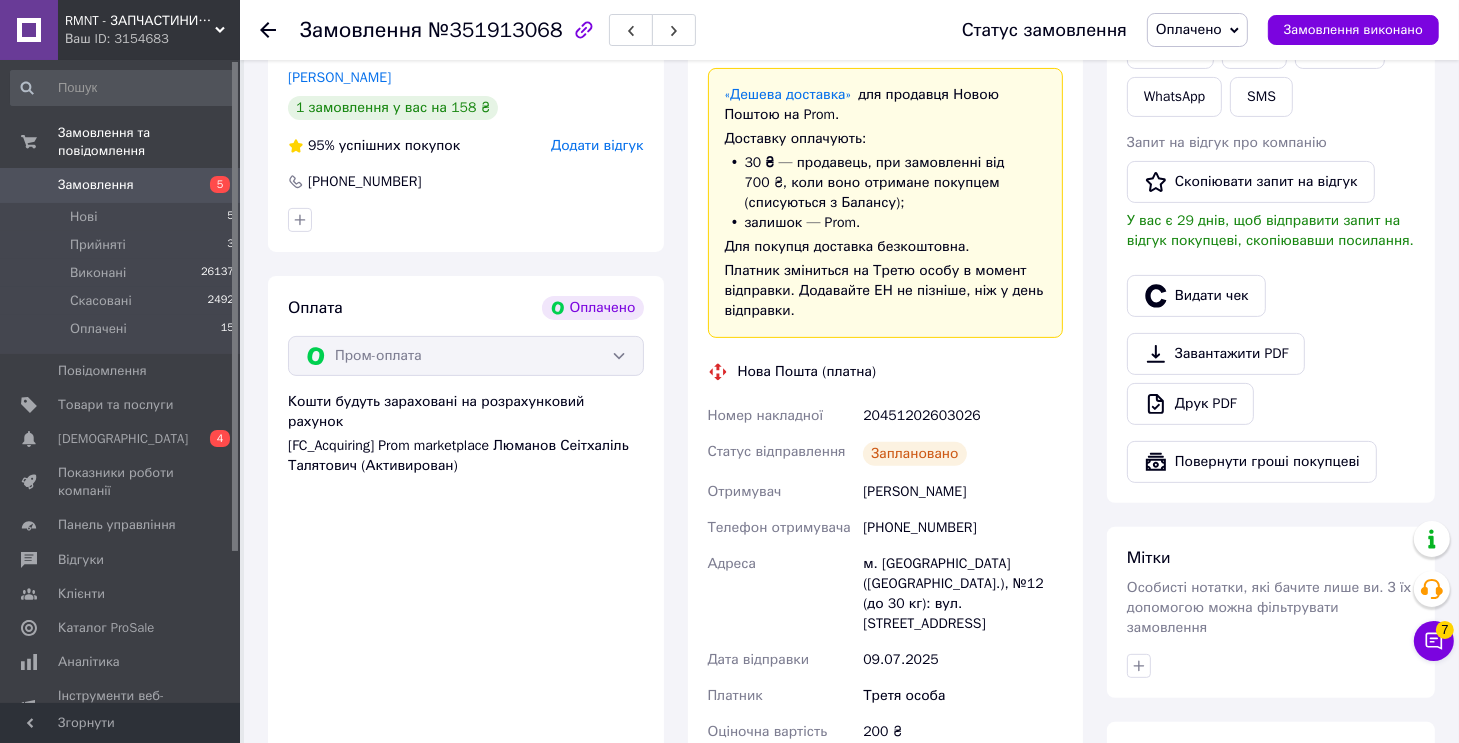 click on "20451202603026" at bounding box center (963, 416) 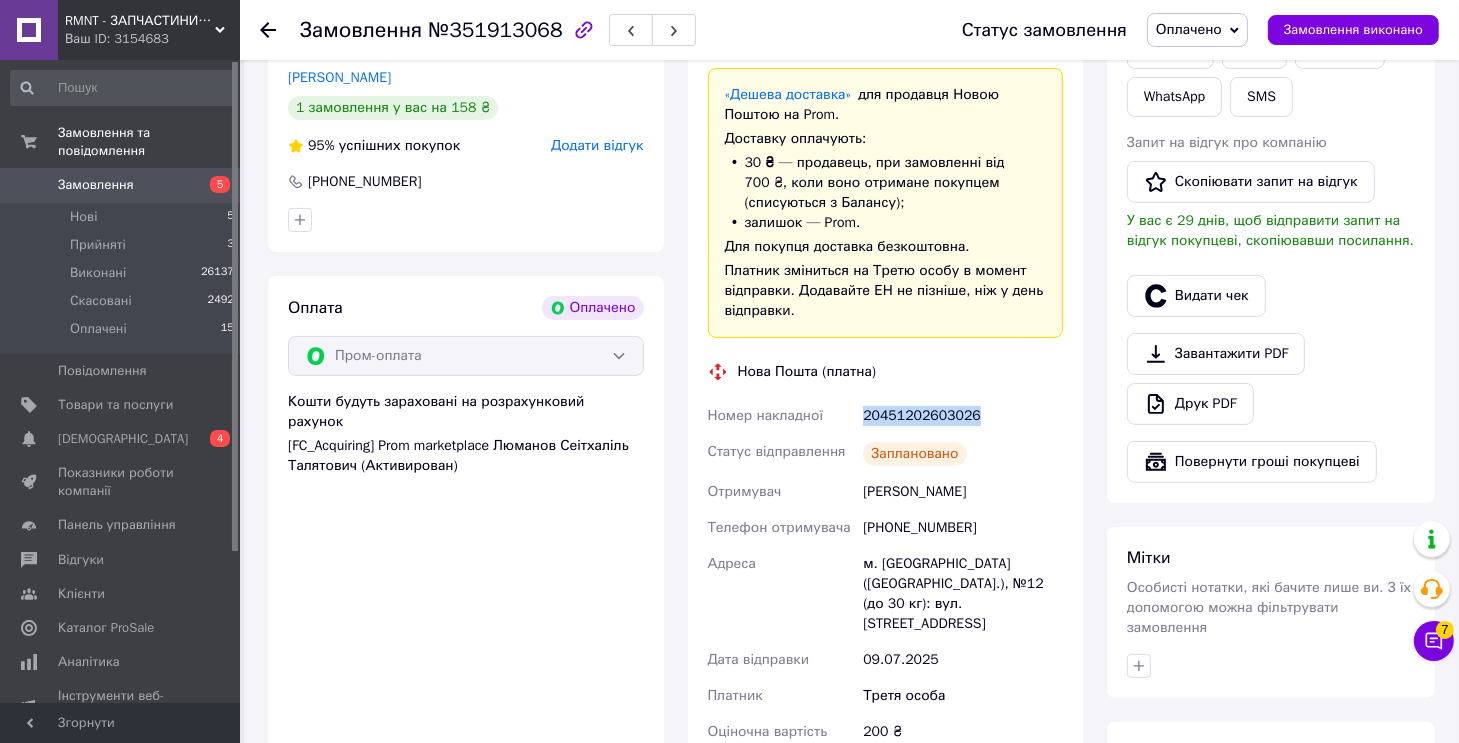 click on "20451202603026" at bounding box center (963, 416) 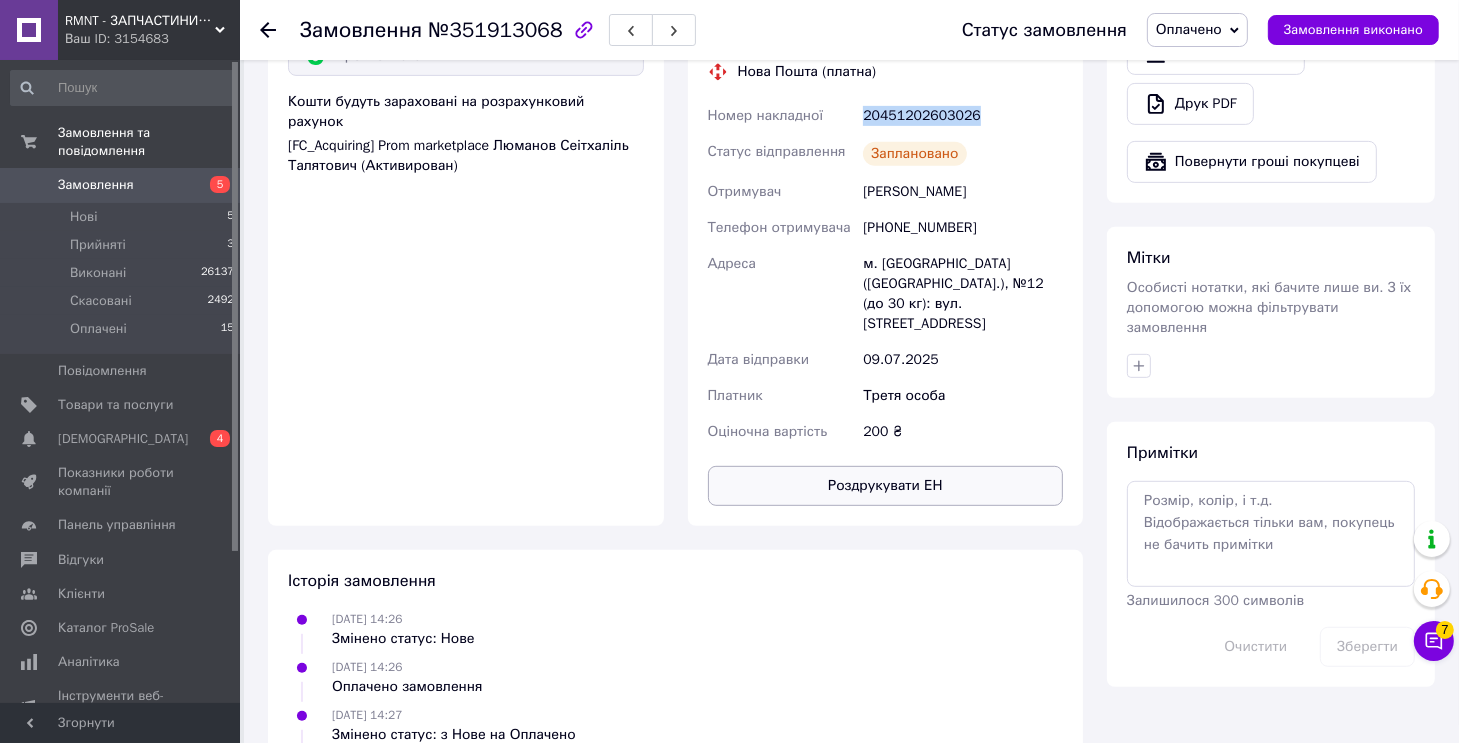 click on "Роздрукувати ЕН" at bounding box center (886, 486) 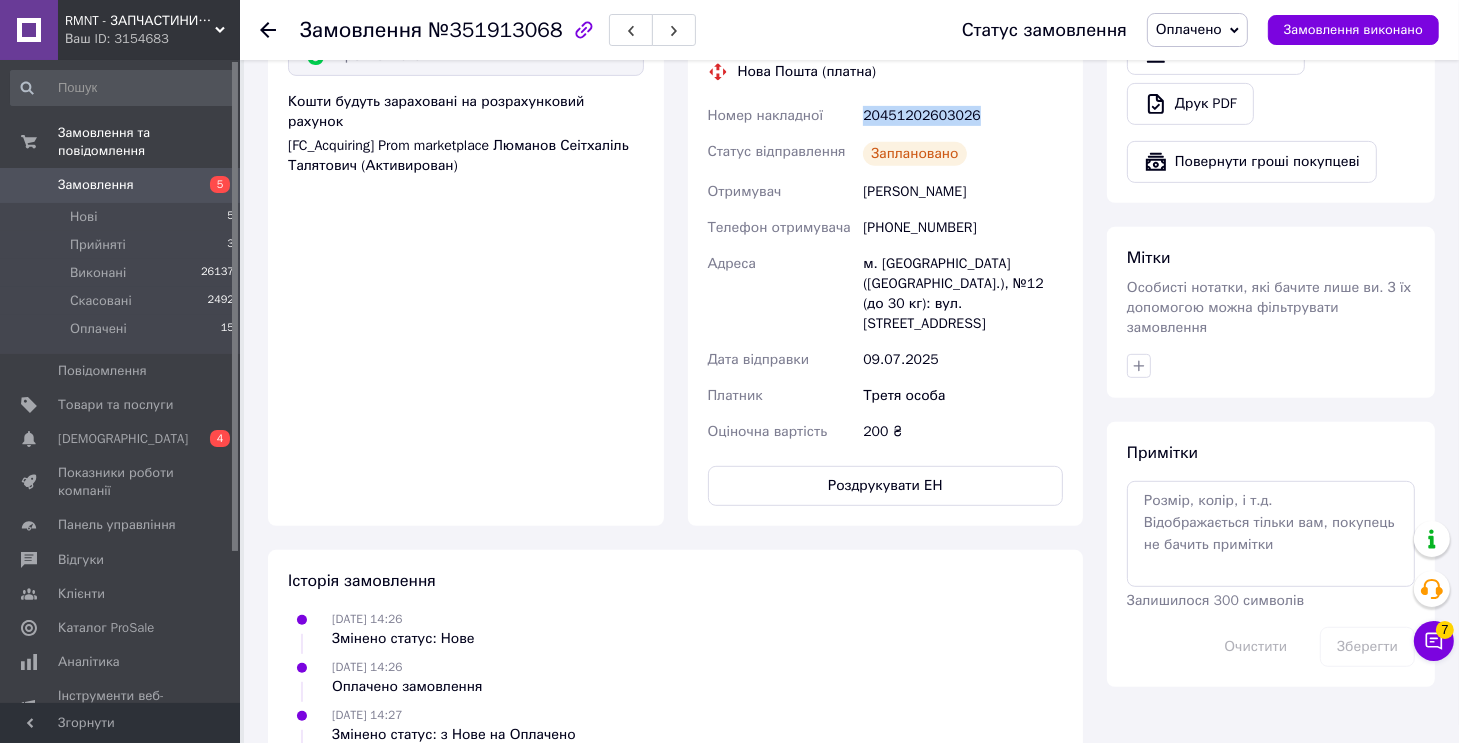 type 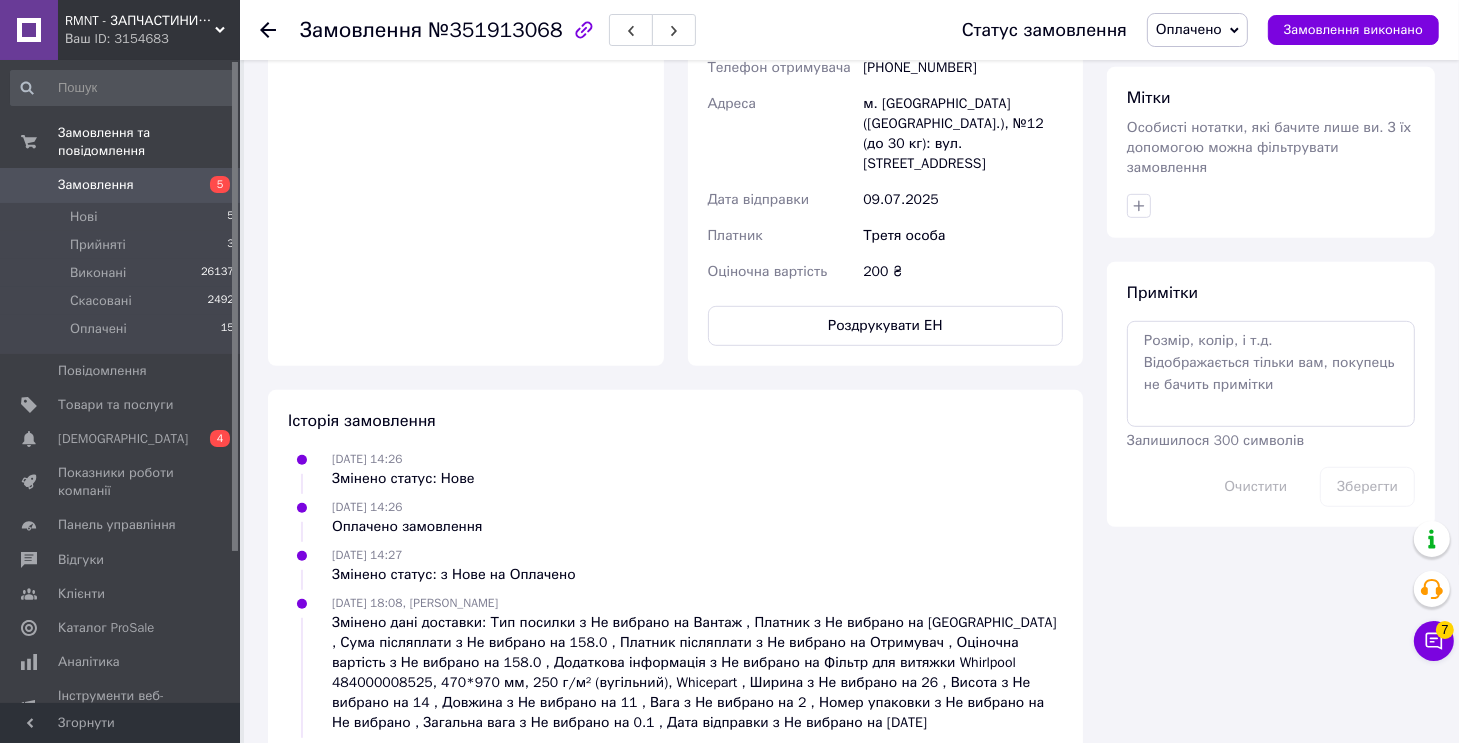 scroll, scrollTop: 1122, scrollLeft: 0, axis: vertical 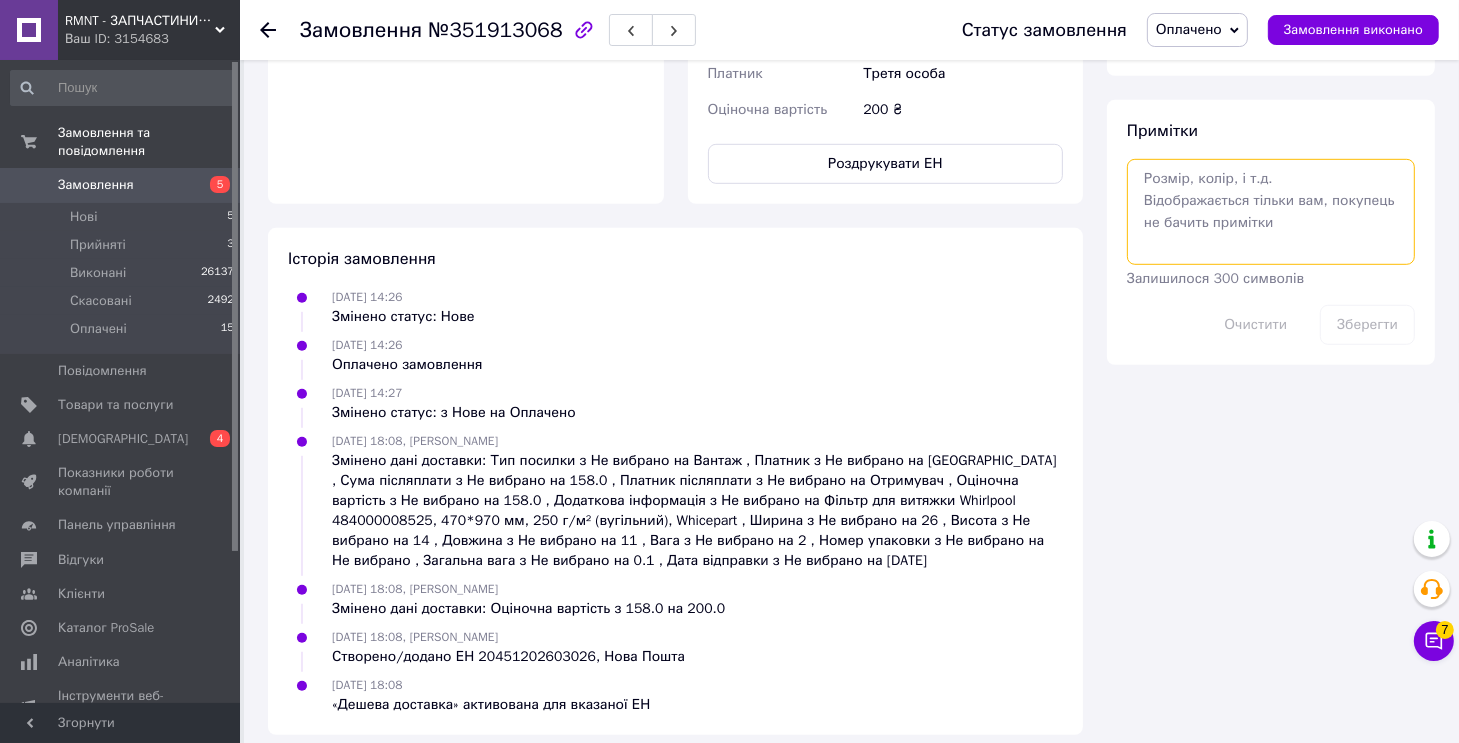 click at bounding box center [1271, 212] 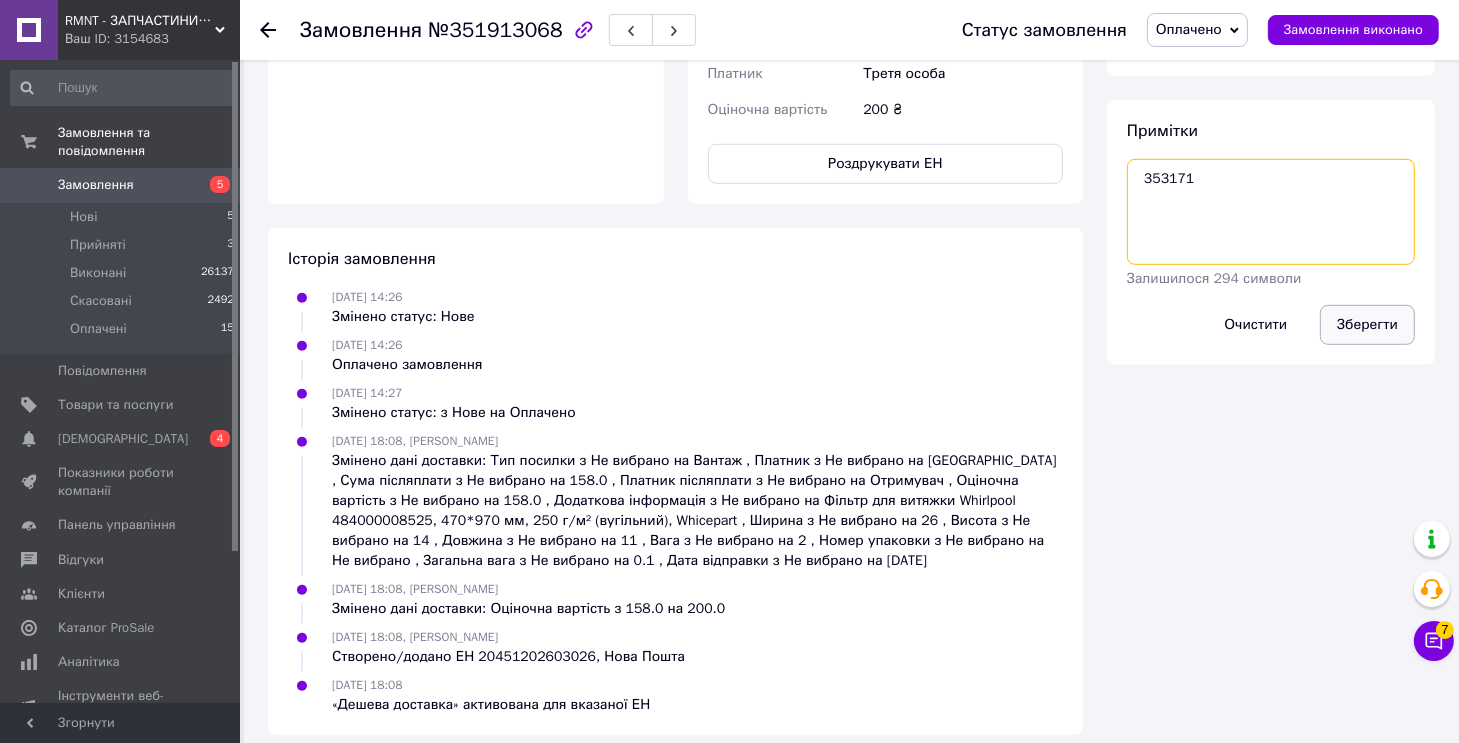 type on "353171" 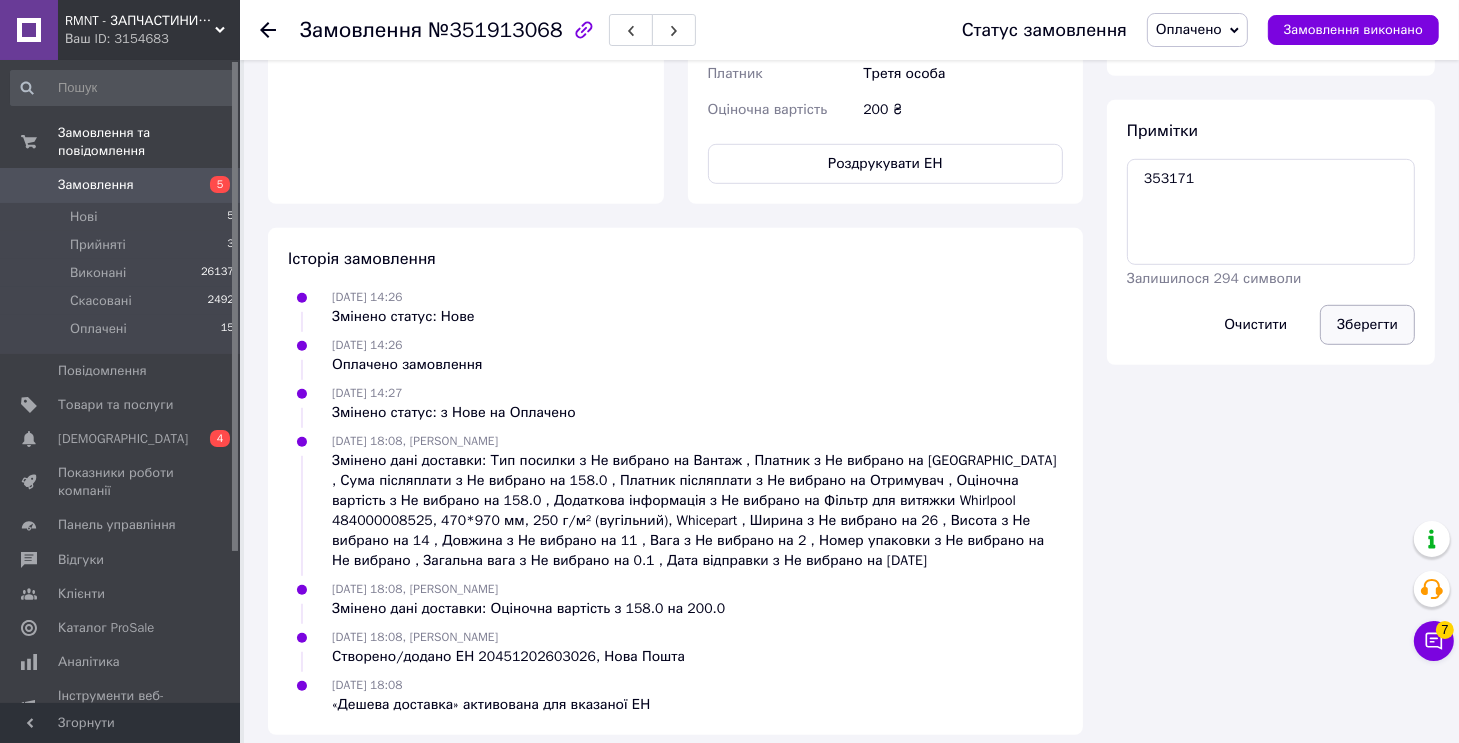 click on "Зберегти" at bounding box center [1367, 325] 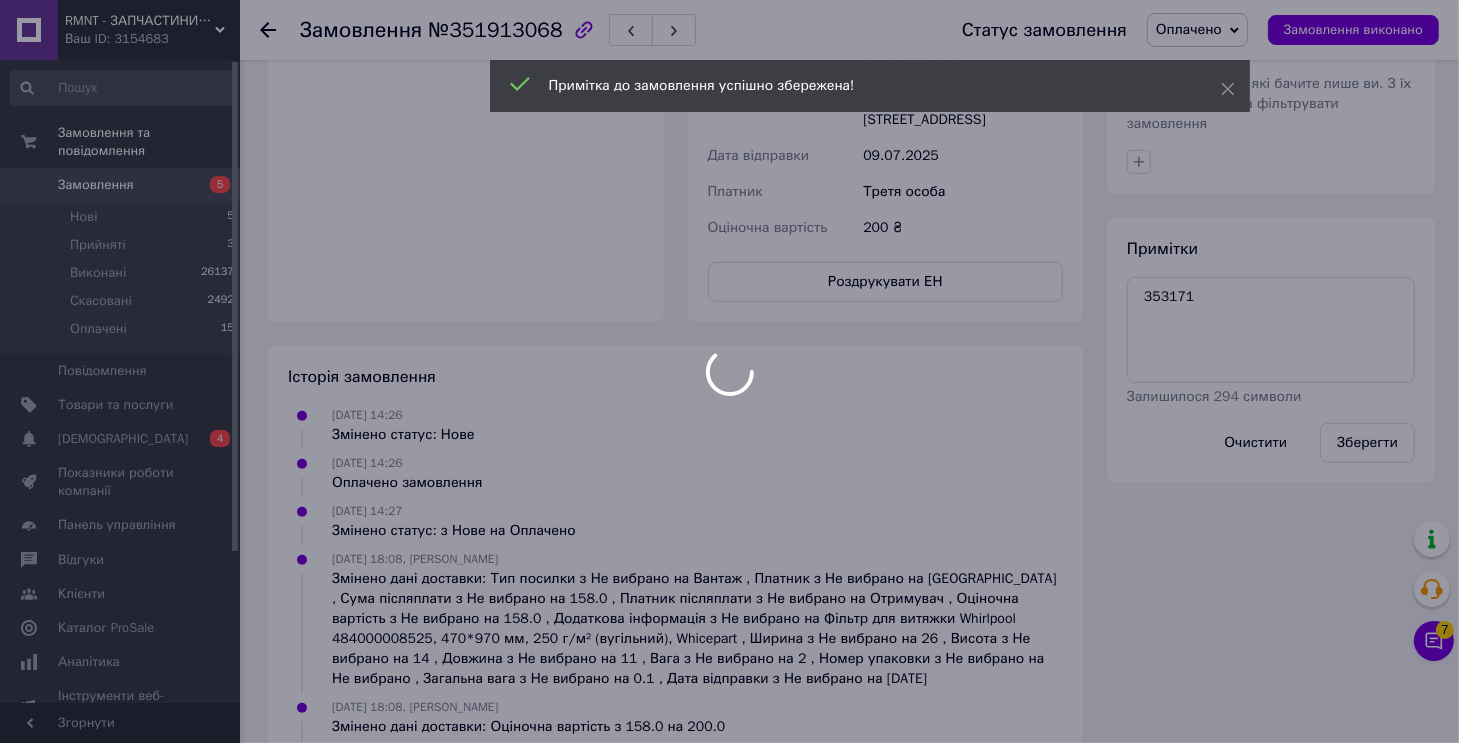 scroll, scrollTop: 822, scrollLeft: 0, axis: vertical 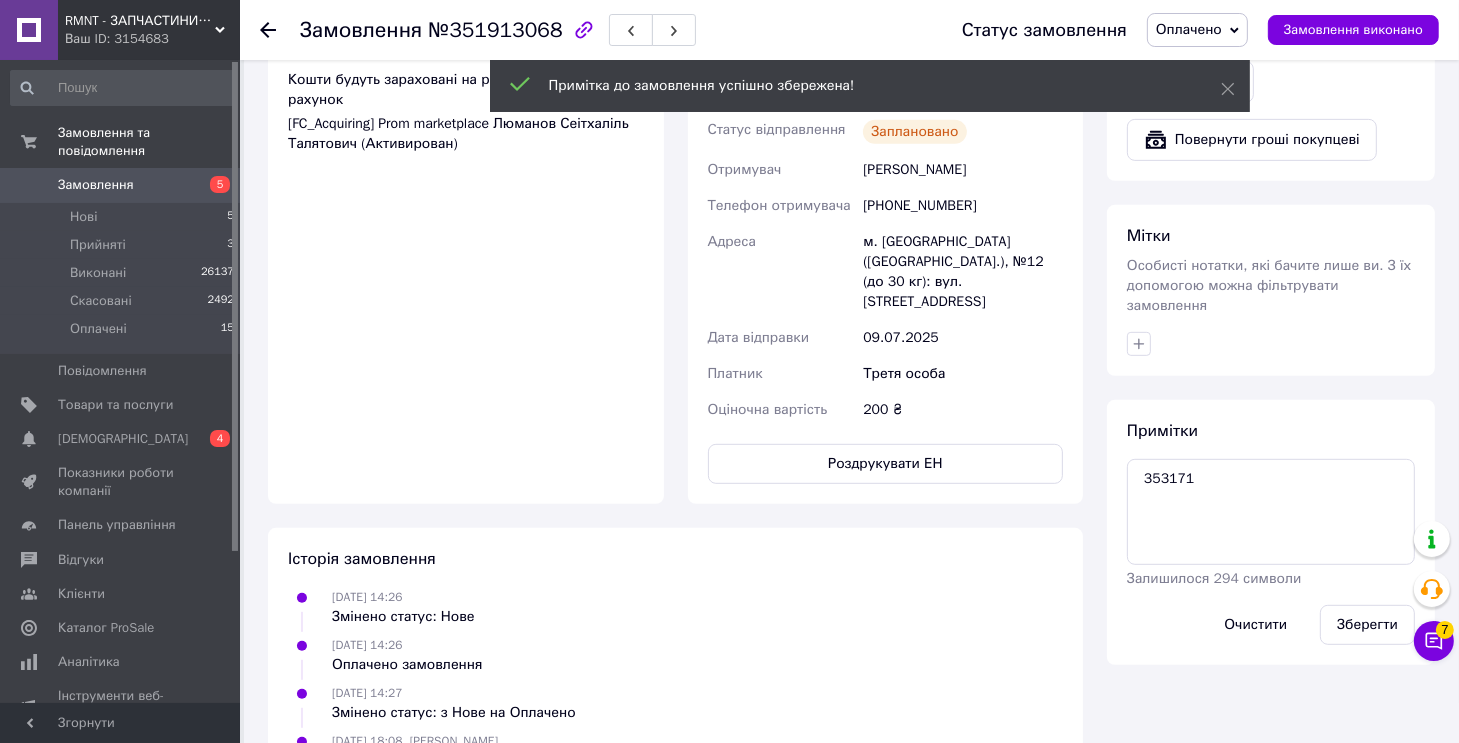 click 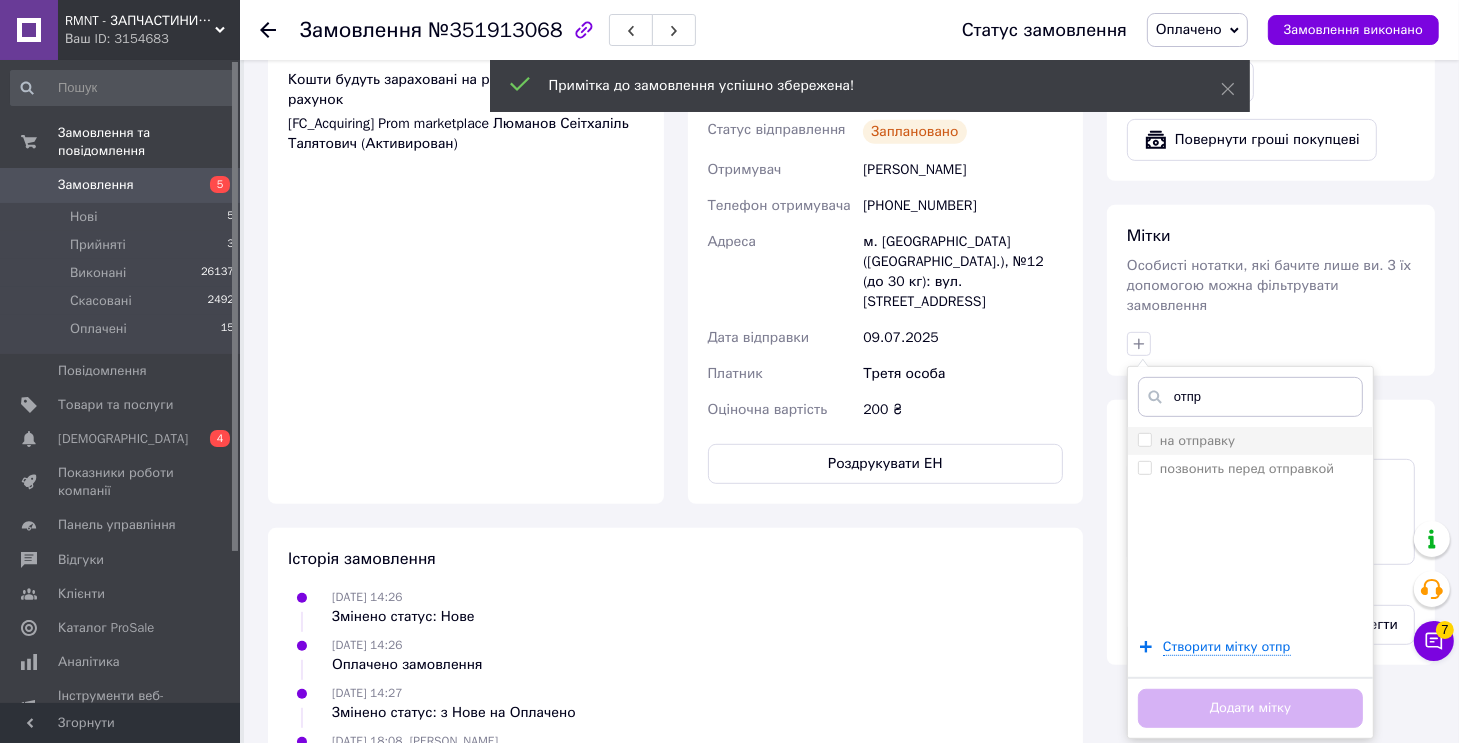 type on "отпр" 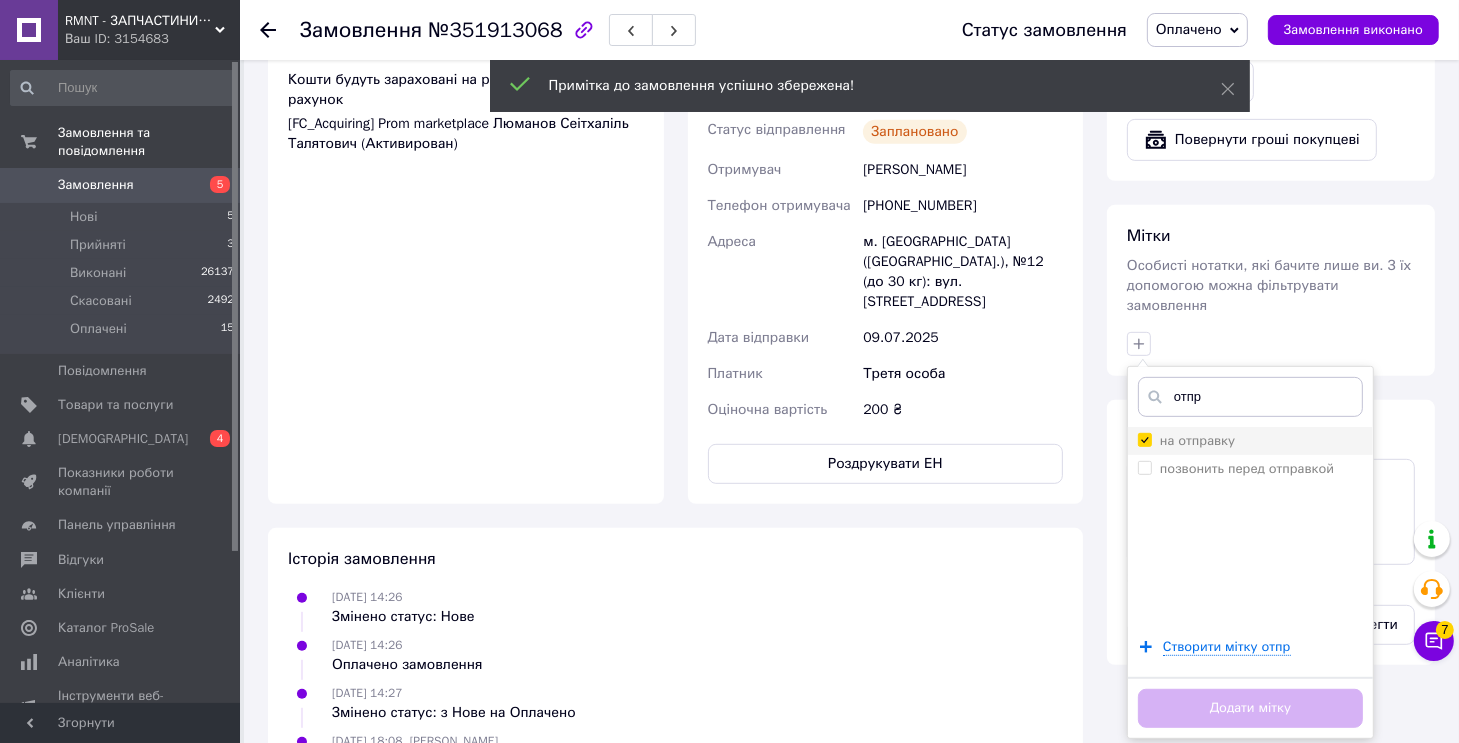 checkbox on "true" 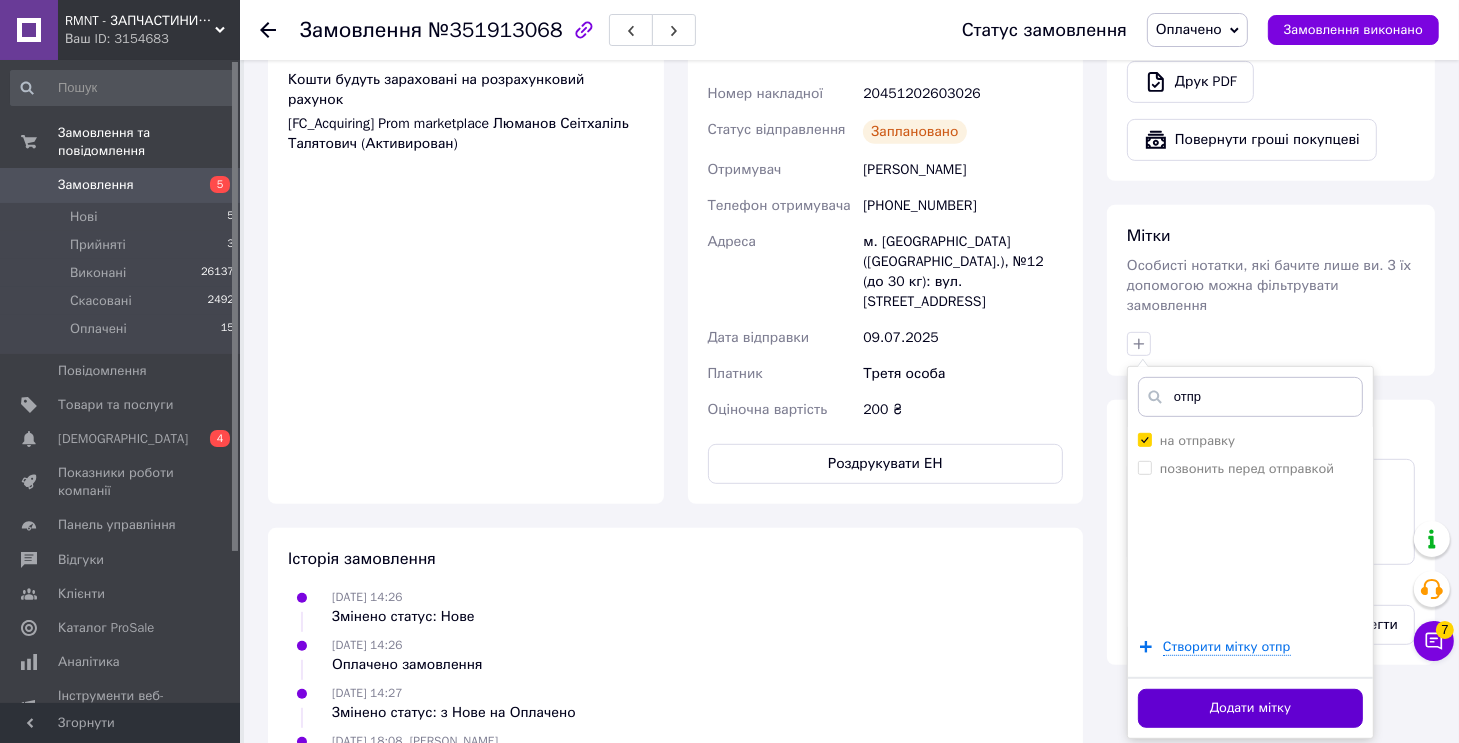 click on "Додати мітку" at bounding box center [1250, 708] 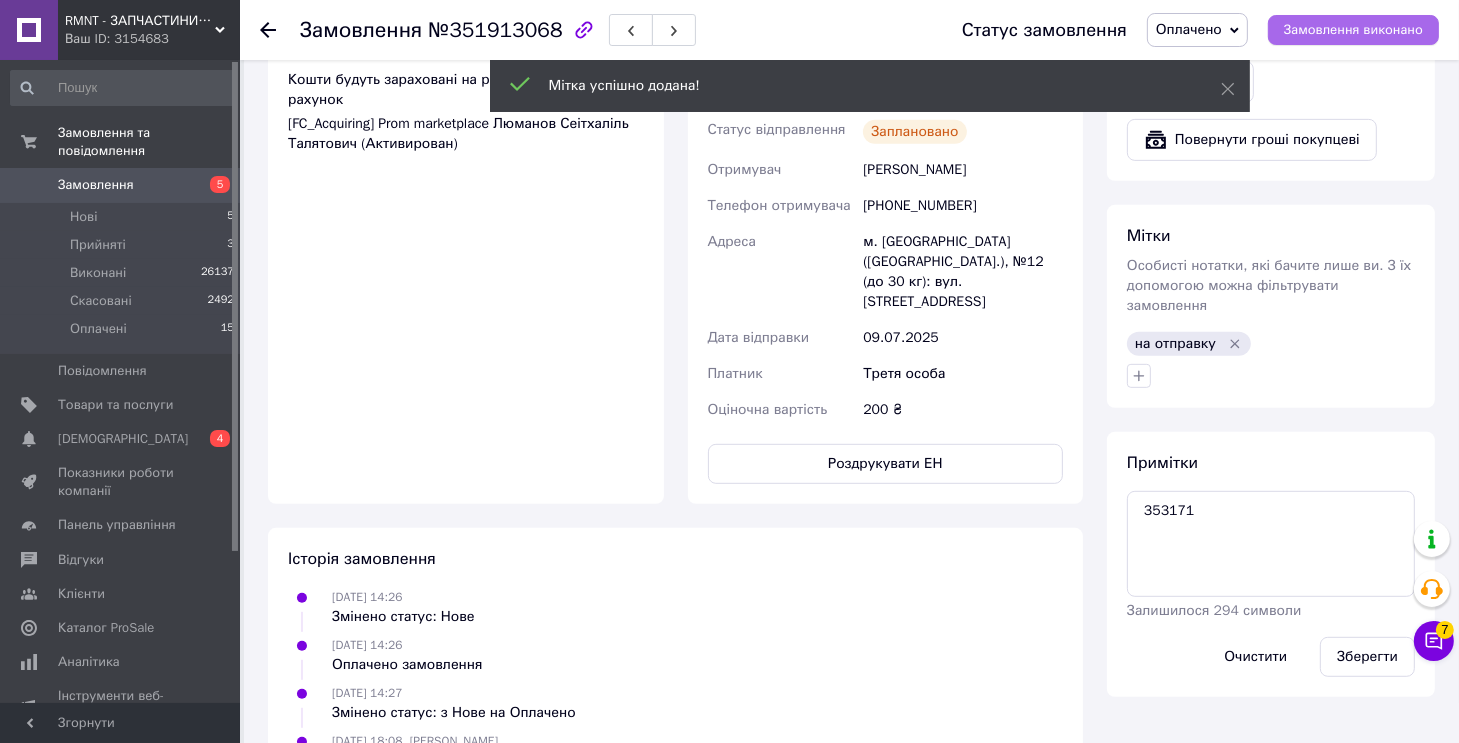 click on "Замовлення виконано" at bounding box center [1353, 30] 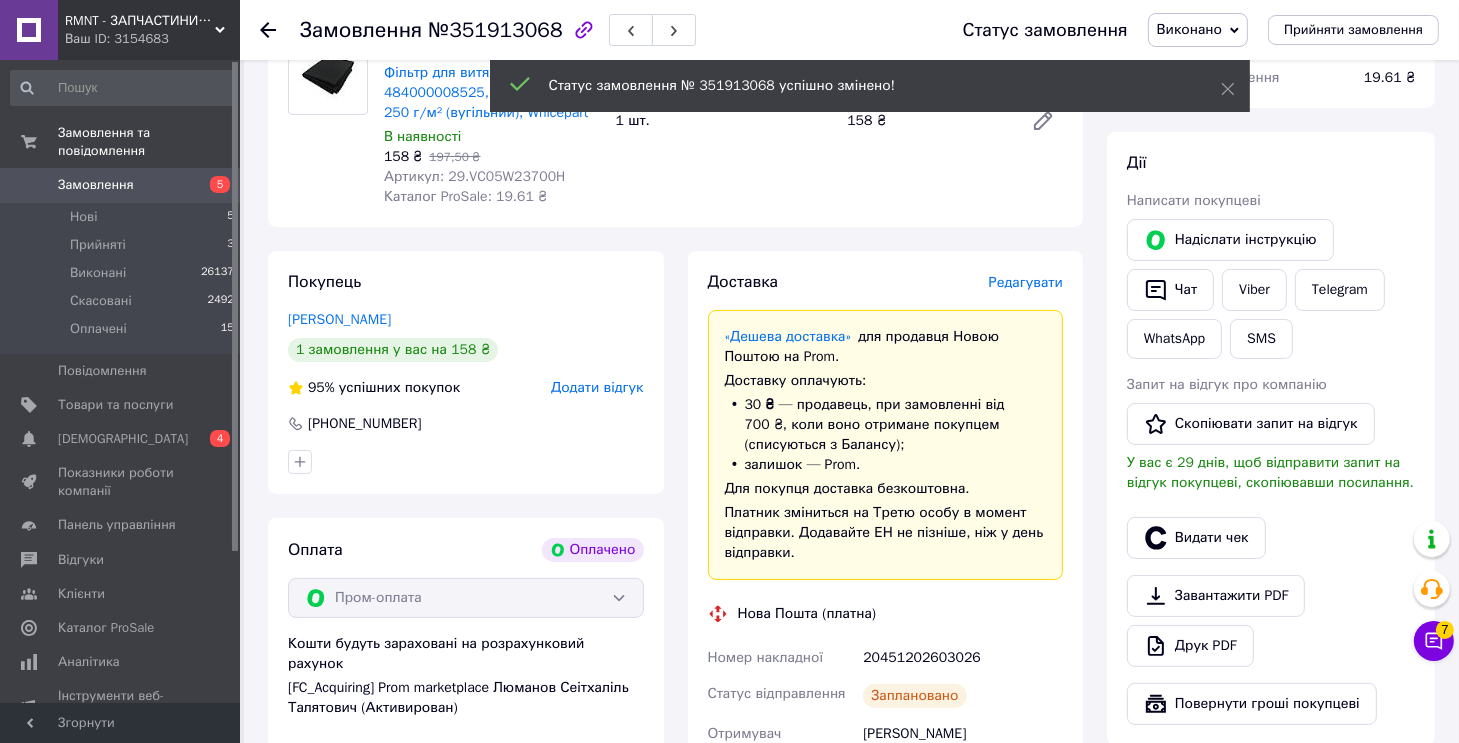 scroll, scrollTop: 0, scrollLeft: 0, axis: both 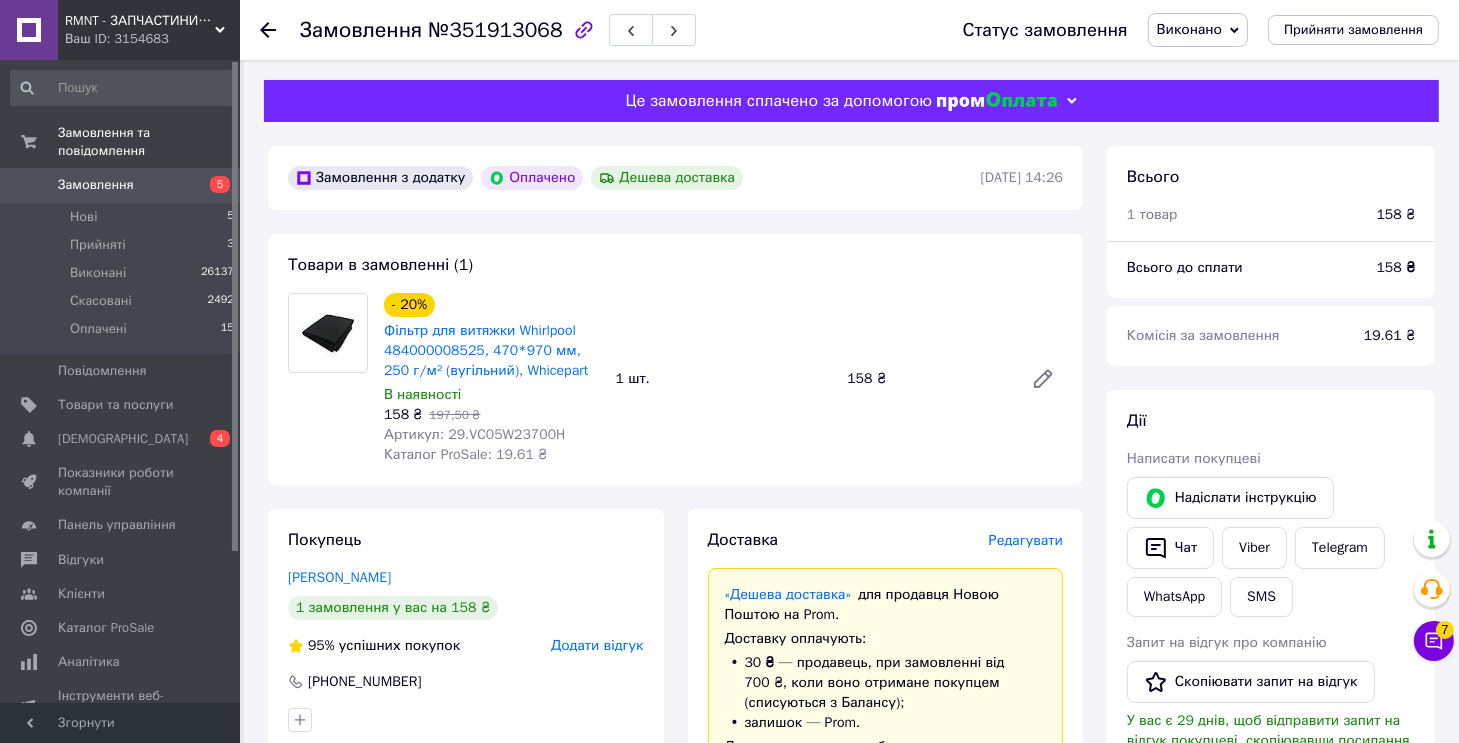 click on "Товари в замовленні (1) - 20% Фільтр для витяжки Whirlpool 484000008525, 470*970 мм, 250 г/м² (вугільний), Whicepart В наявності 158 ₴   197,50 ₴ Артикул: 29.VC05W23700H Каталог ProSale: 19.61 ₴  1 шт. 158 ₴" at bounding box center (675, 359) 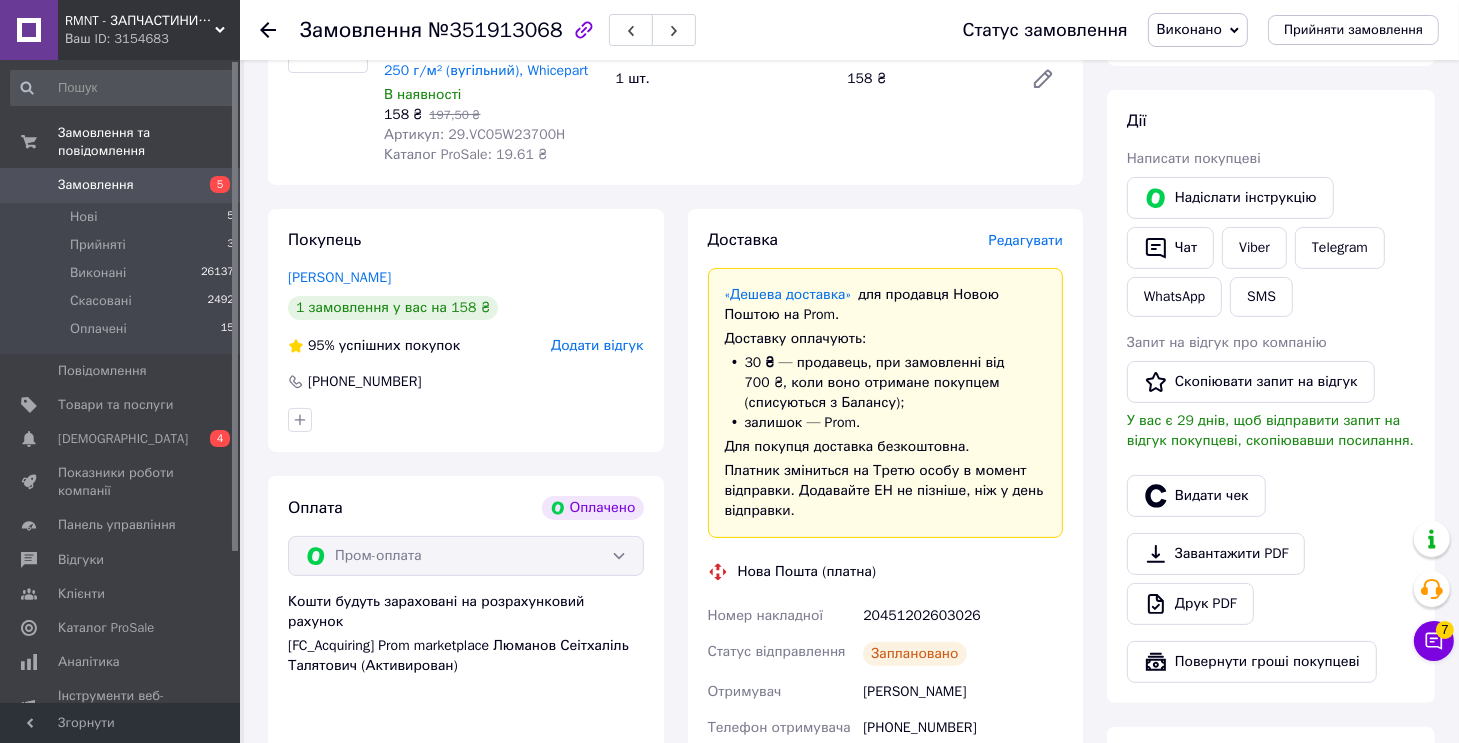 scroll, scrollTop: 600, scrollLeft: 0, axis: vertical 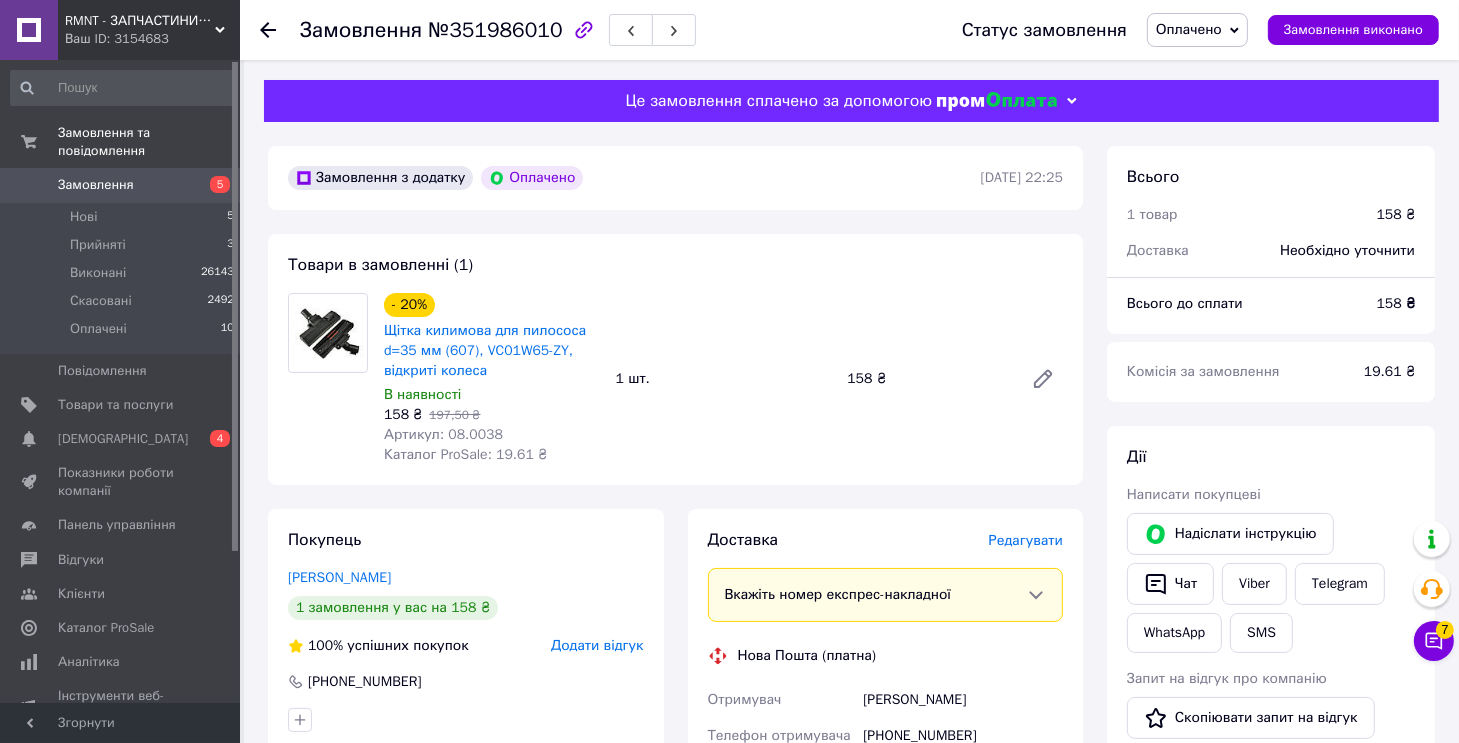 click on "№351986010" at bounding box center [495, 30] 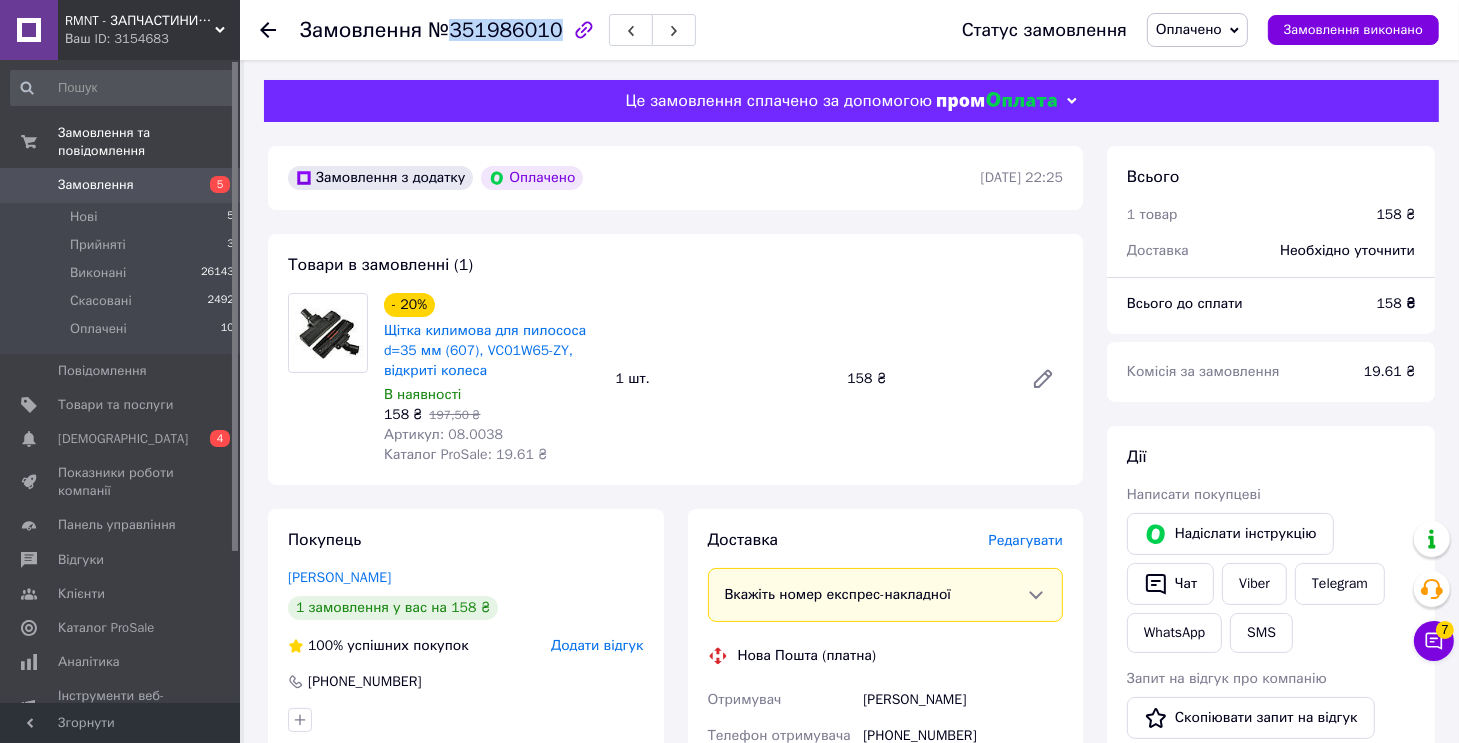 drag, startPoint x: 507, startPoint y: 27, endPoint x: 593, endPoint y: 15, distance: 86.833176 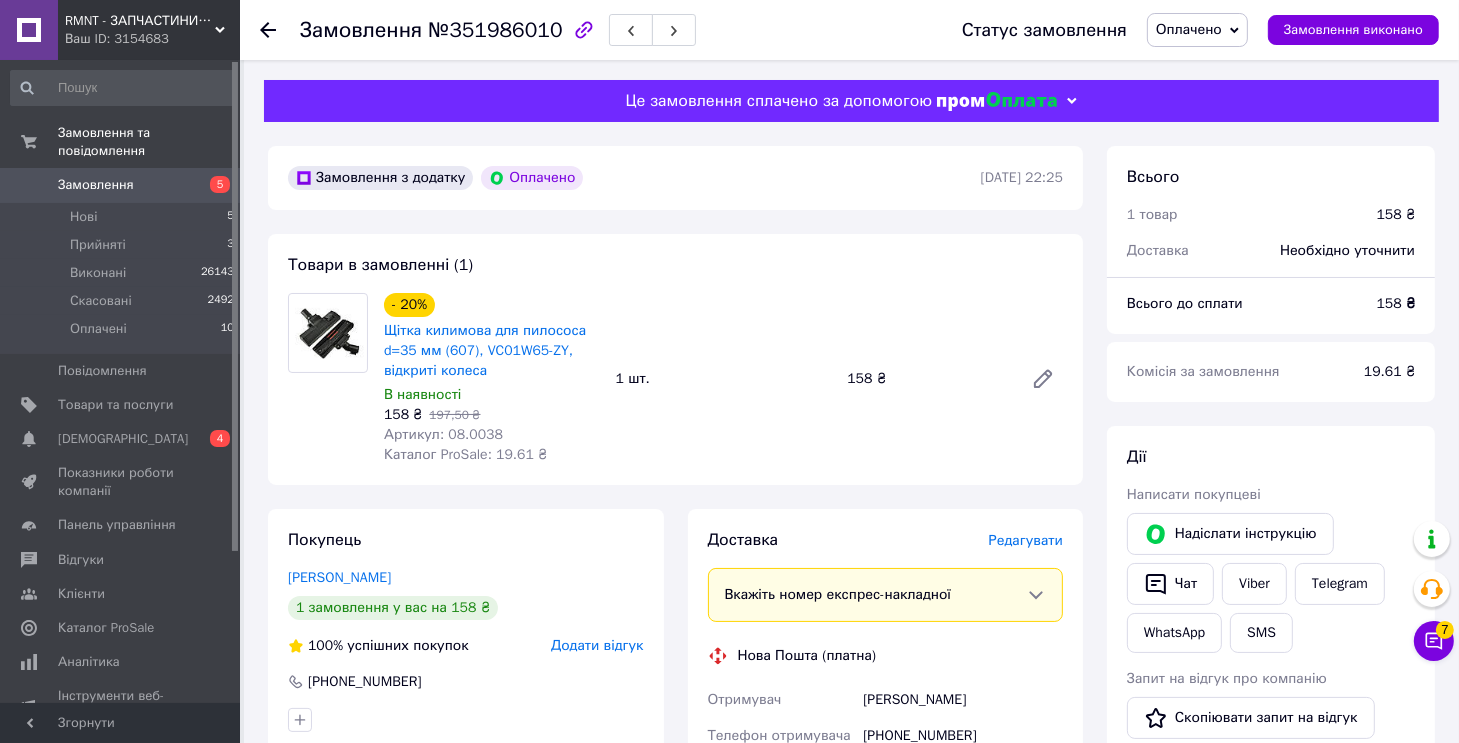 click on "Артикул: 08.0038" at bounding box center (443, 434) 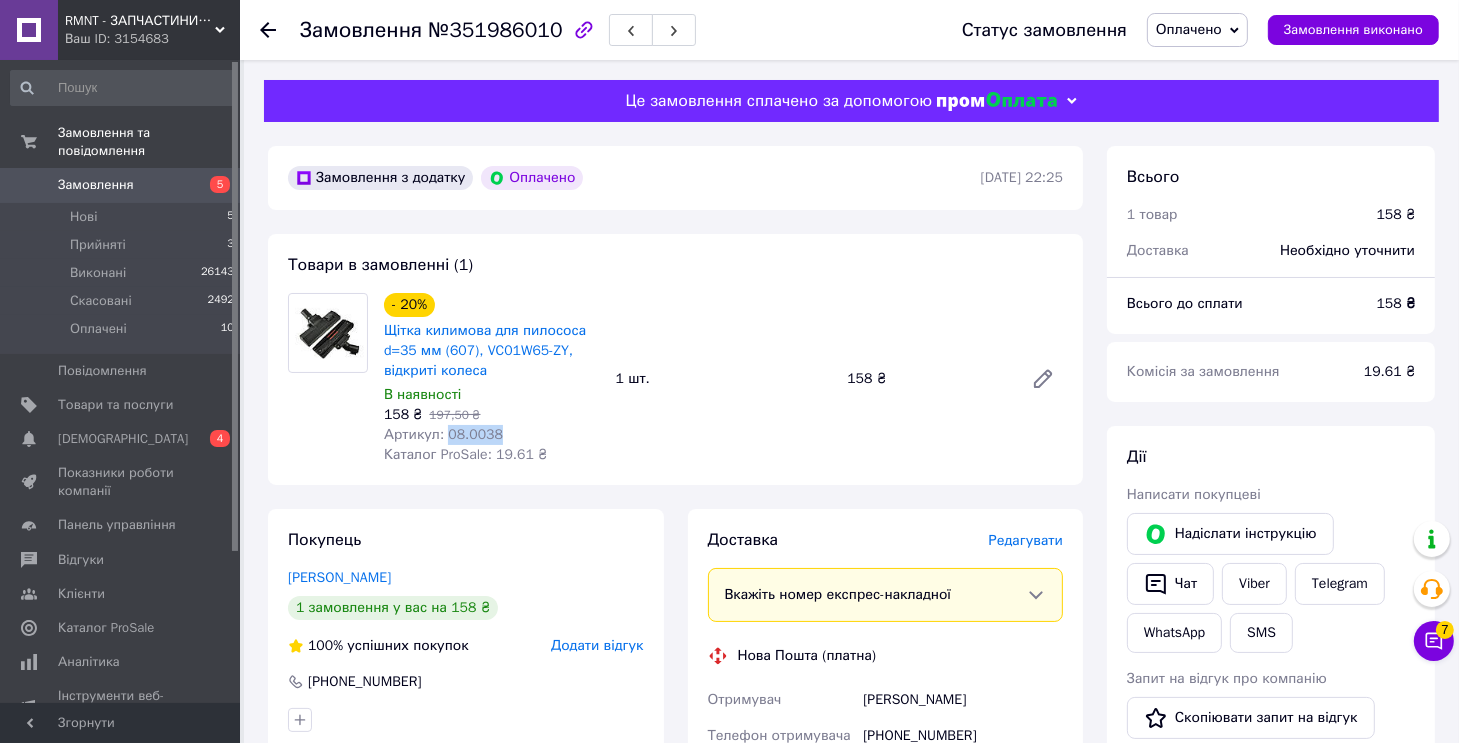 click on "Артикул: 08.0038" at bounding box center (443, 434) 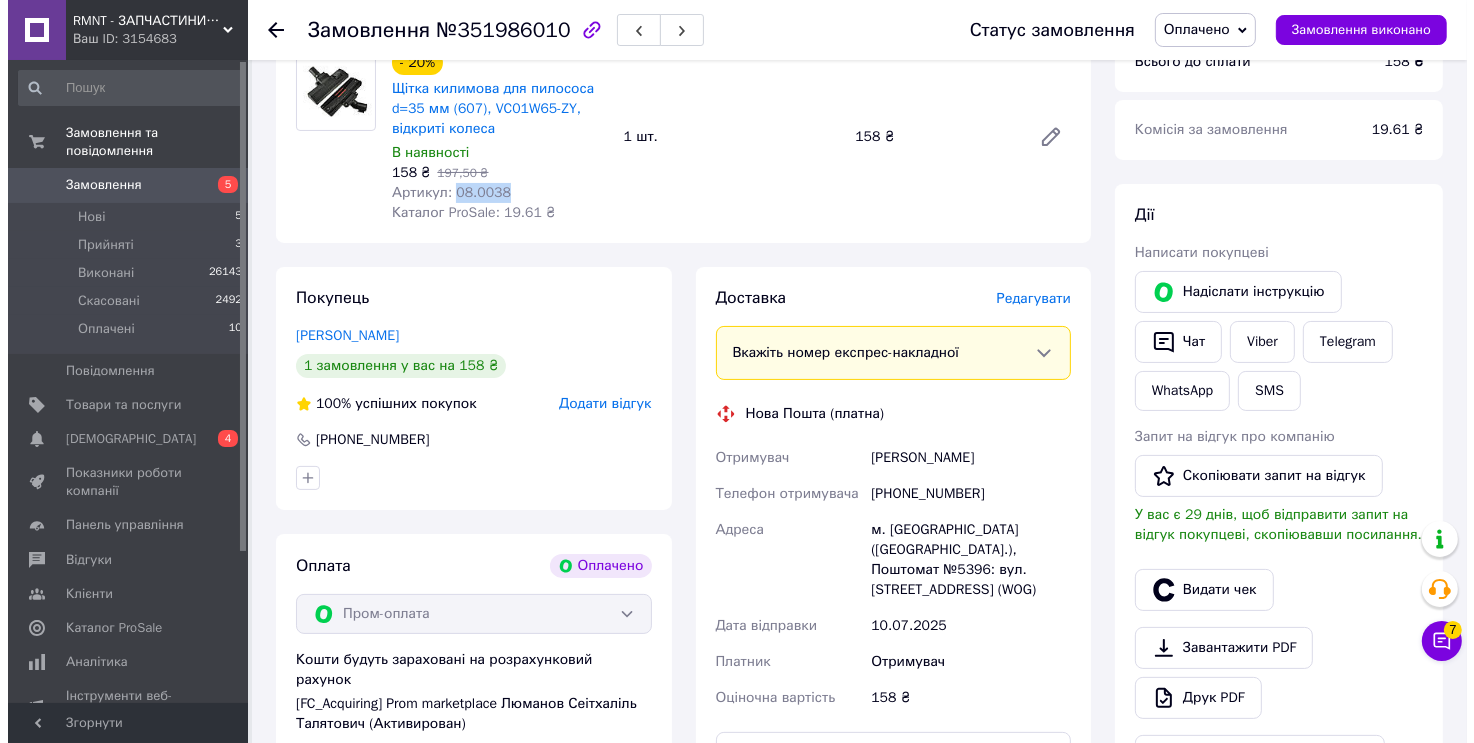 scroll, scrollTop: 300, scrollLeft: 0, axis: vertical 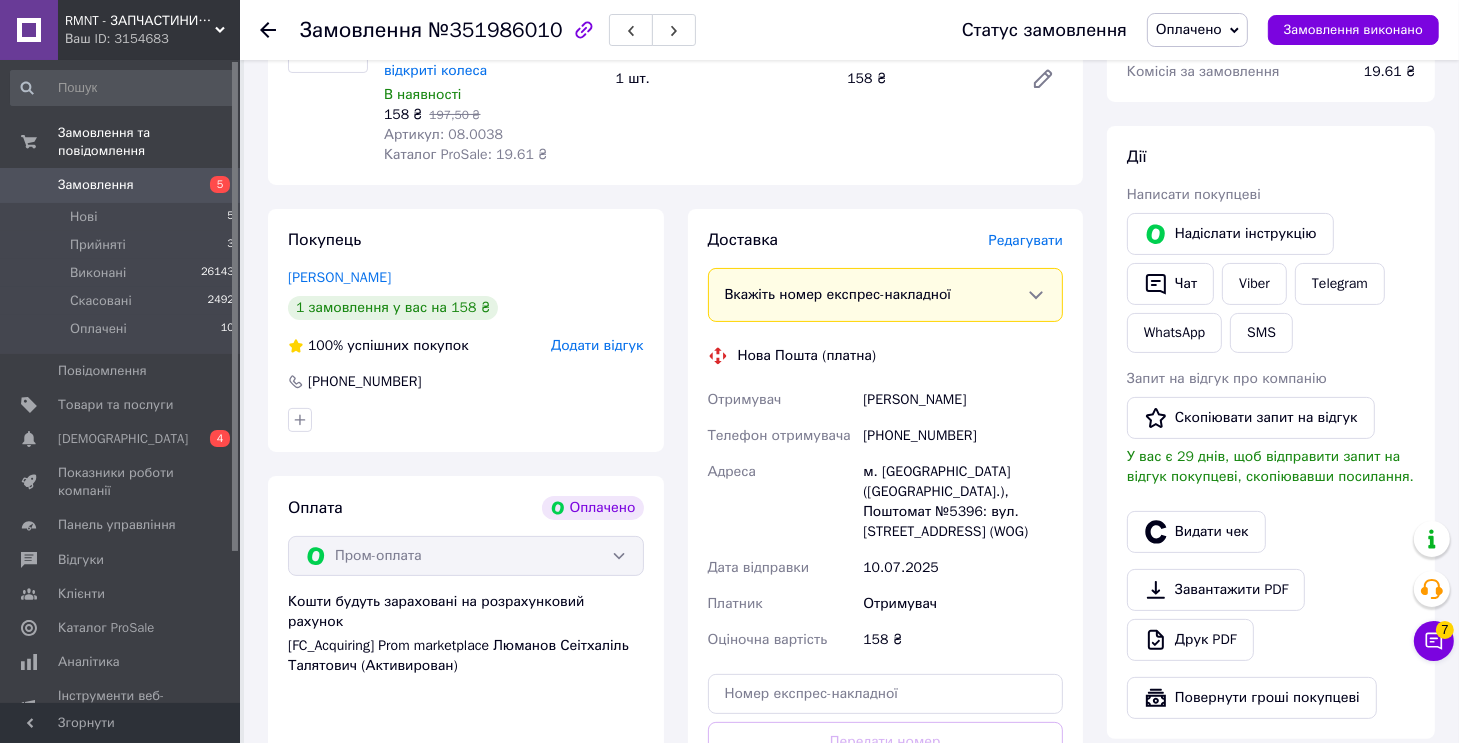 drag, startPoint x: 1052, startPoint y: 229, endPoint x: 1041, endPoint y: 235, distance: 12.529964 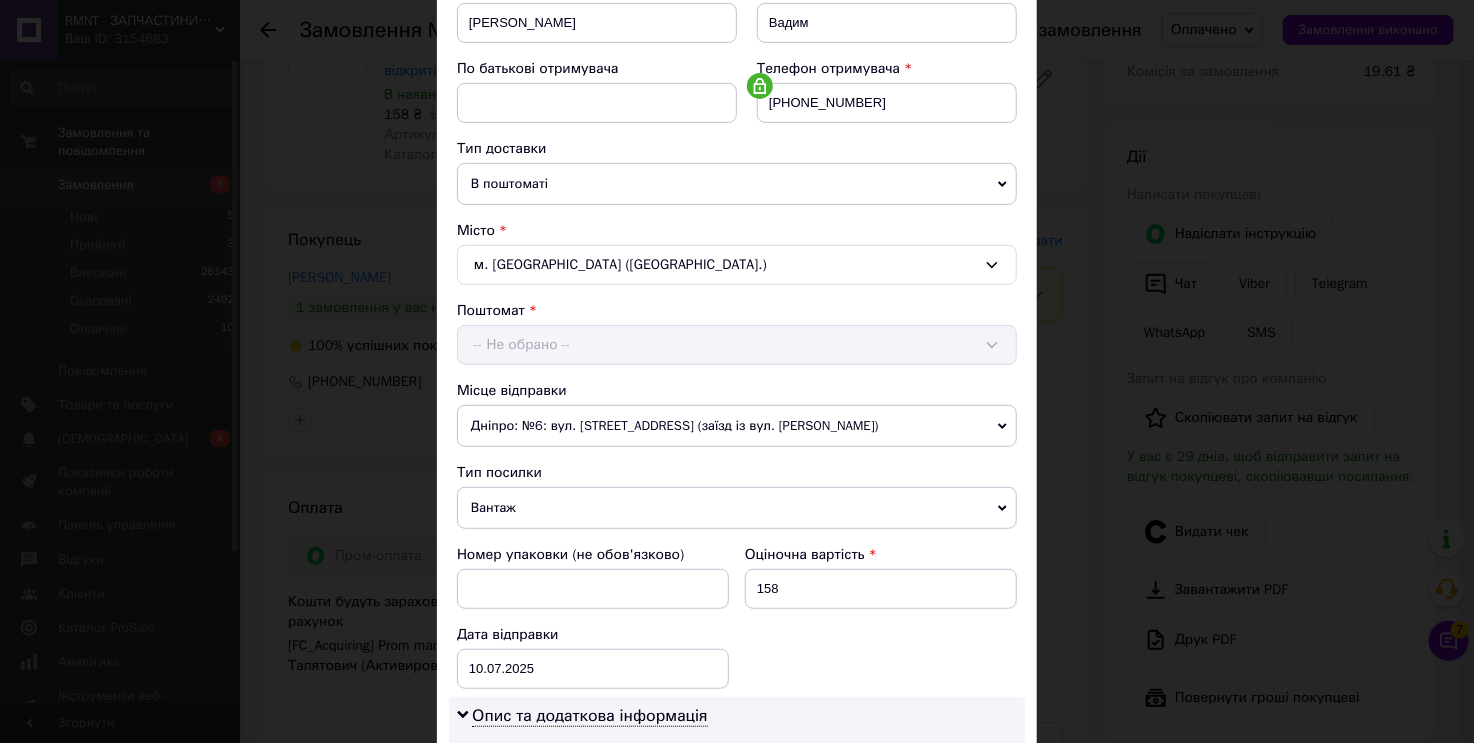 scroll, scrollTop: 500, scrollLeft: 0, axis: vertical 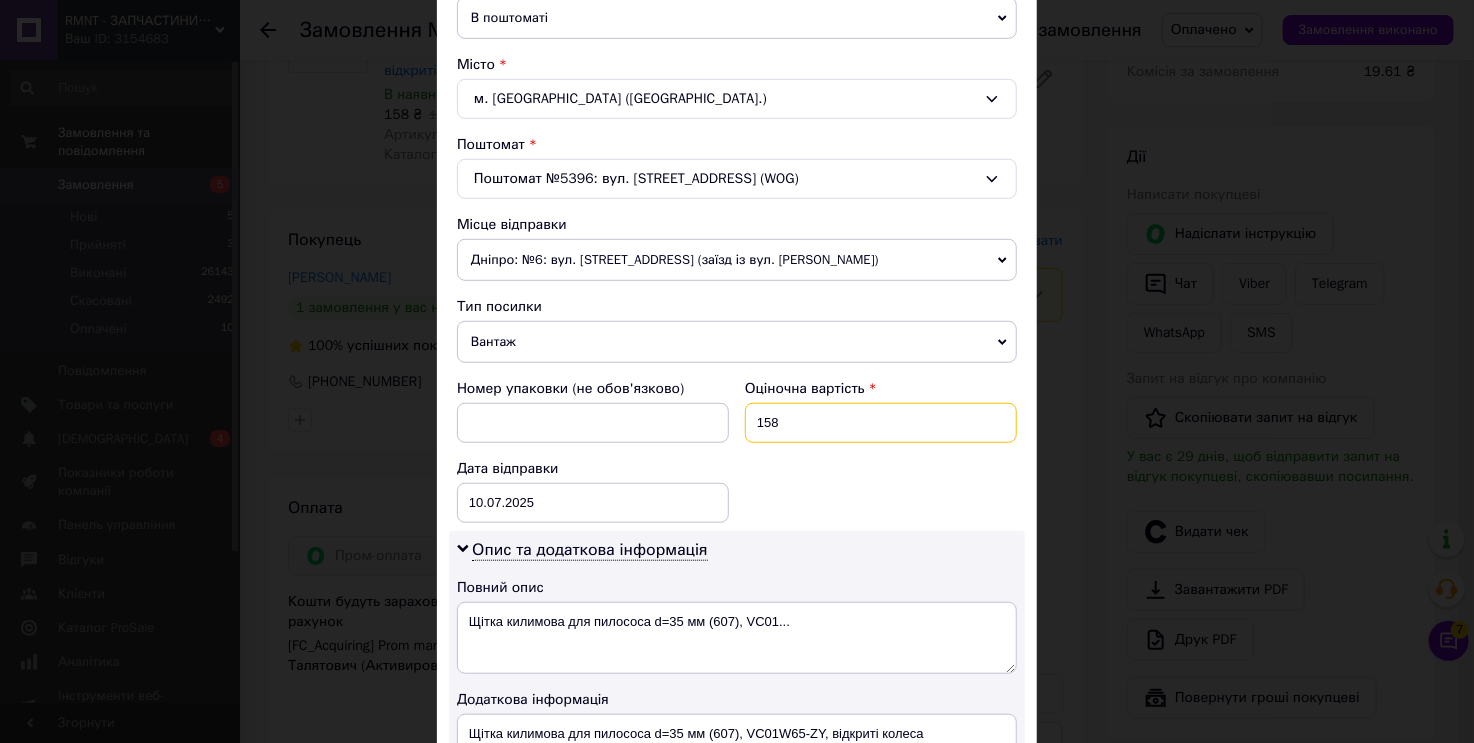 click on "158" at bounding box center [881, 423] 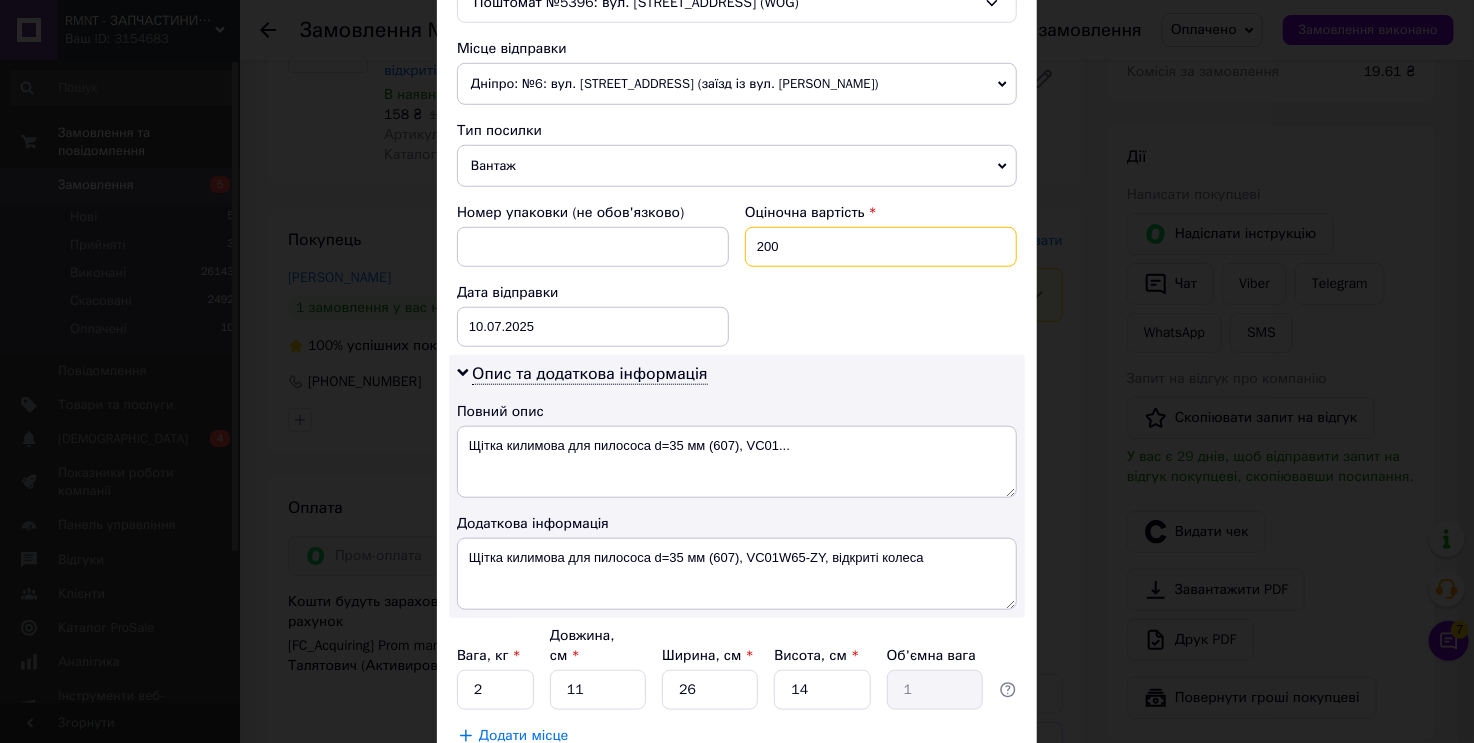 scroll, scrollTop: 802, scrollLeft: 0, axis: vertical 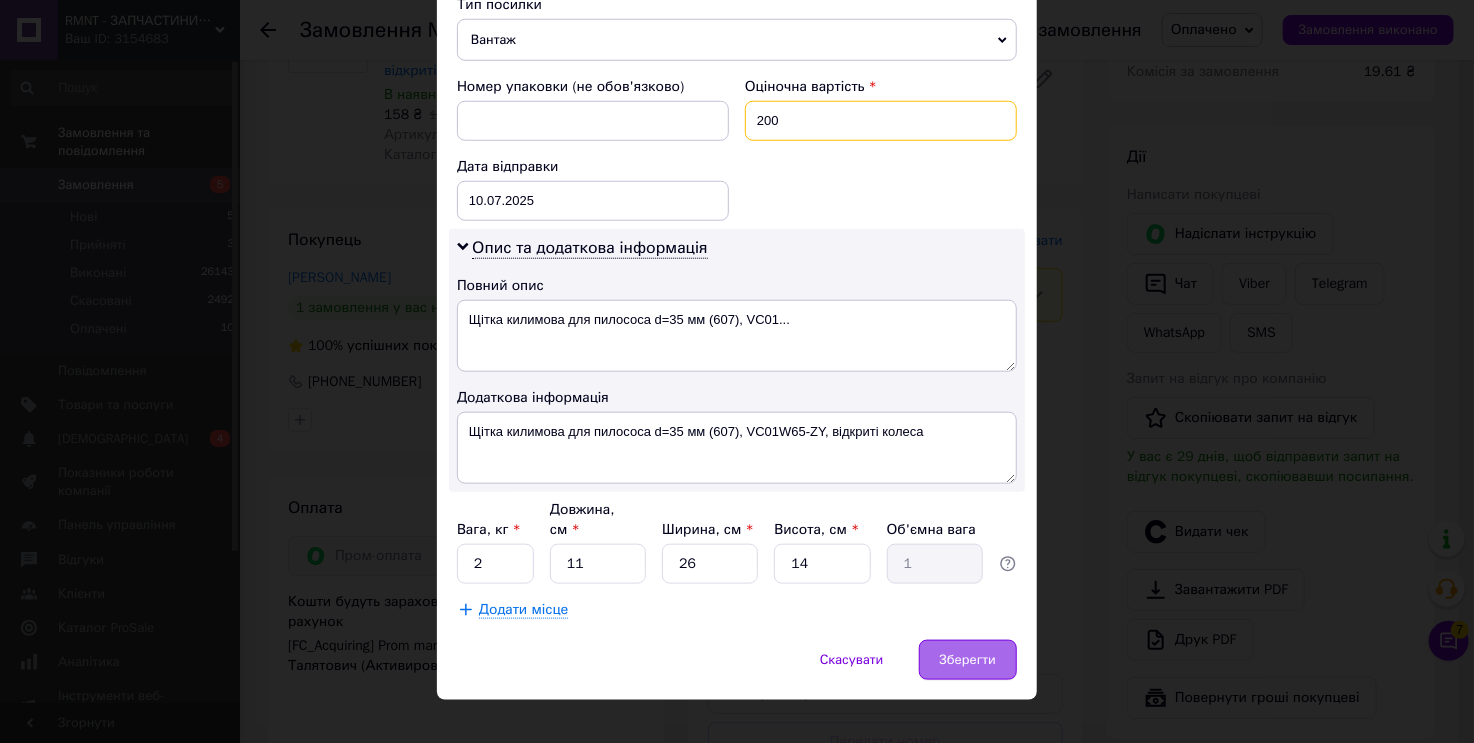 type on "200" 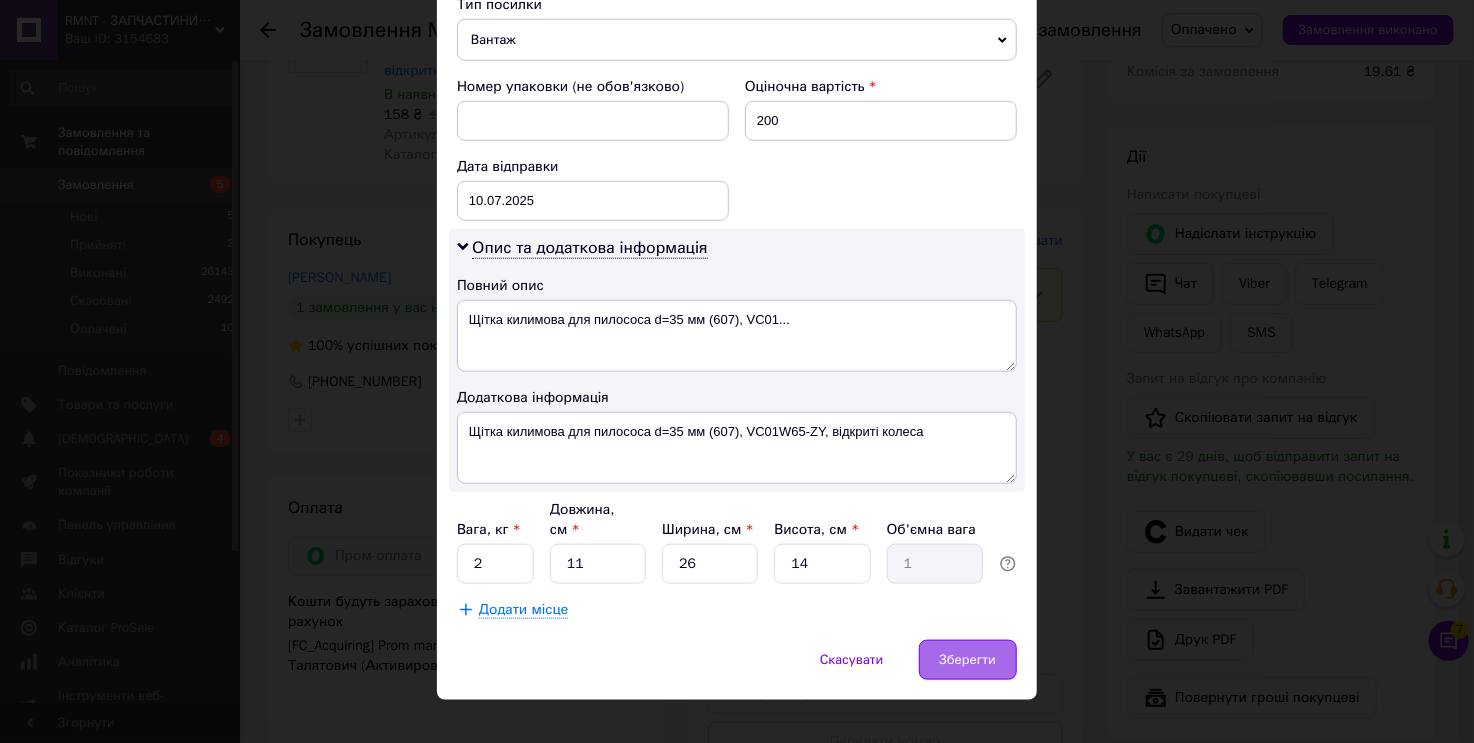 click on "Зберегти" at bounding box center (968, 660) 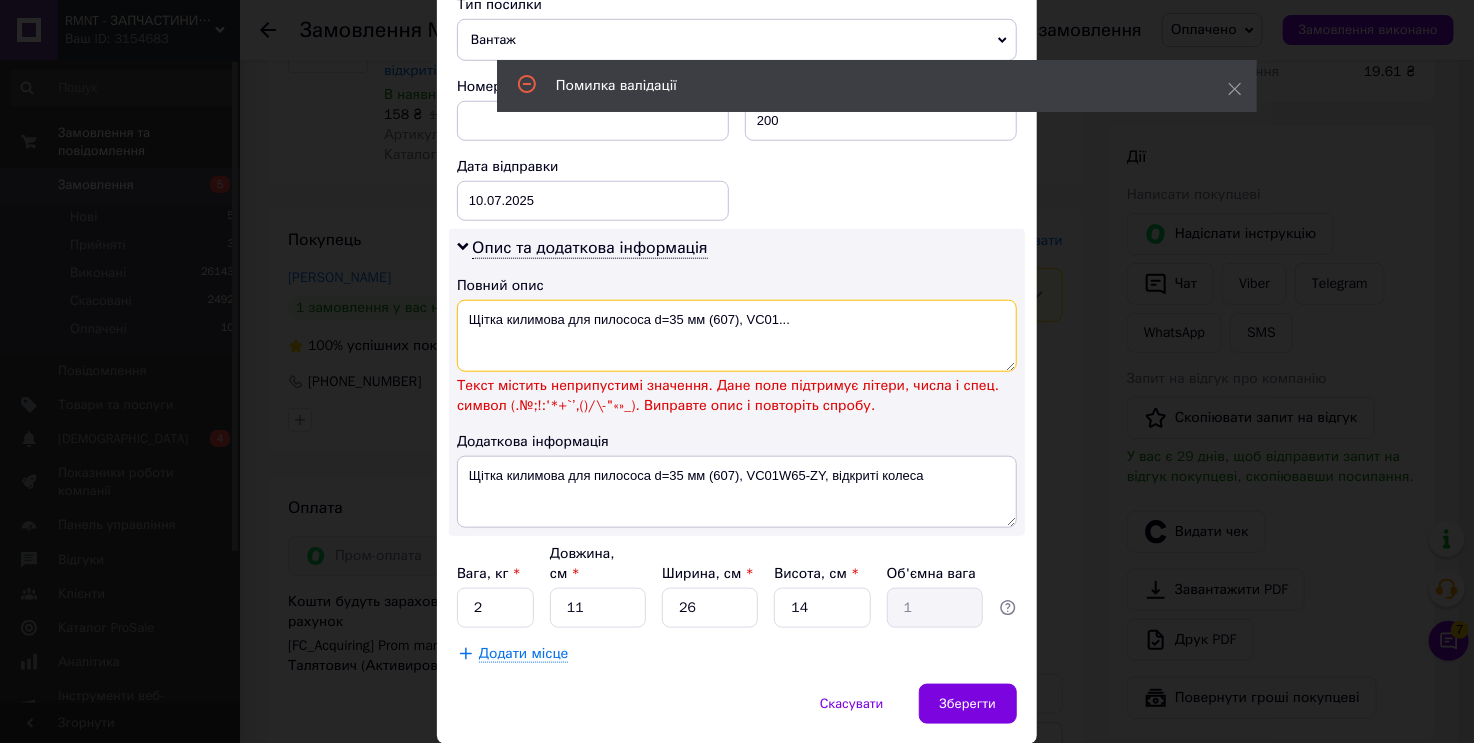 click on "Щітка килимова для пилососа d=35 мм (607), VC01..." at bounding box center (737, 336) 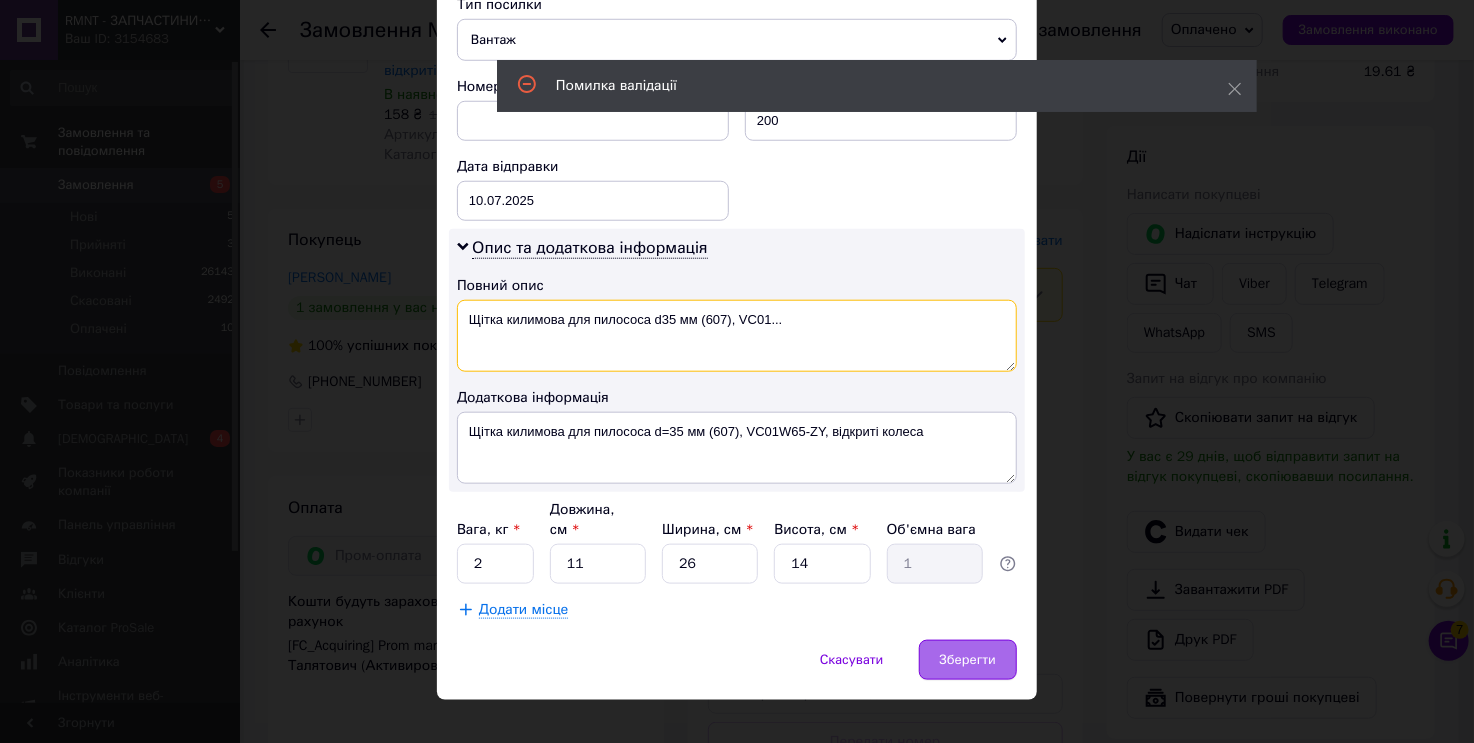type on "Щітка килимова для пилососа d35 мм (607), VC01..." 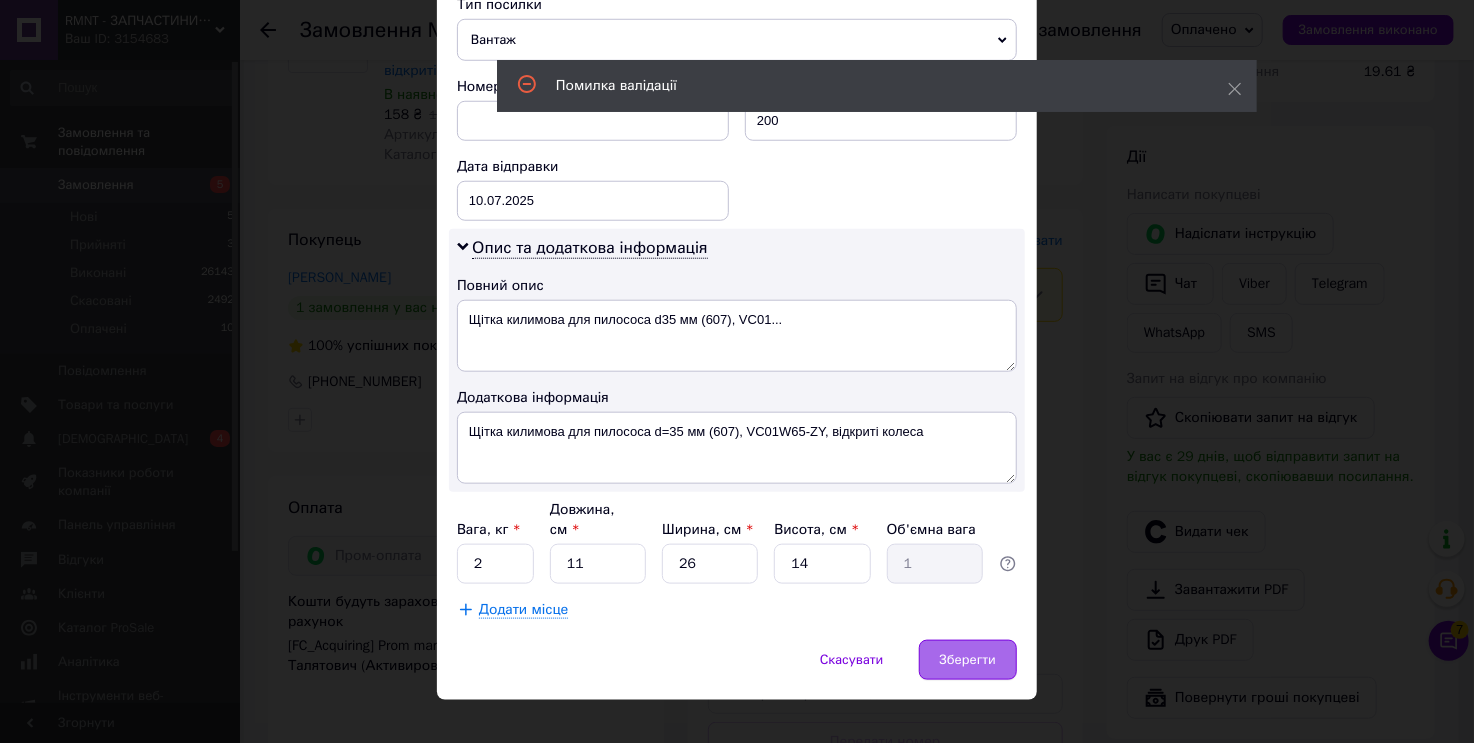 click on "Зберегти" at bounding box center (968, 660) 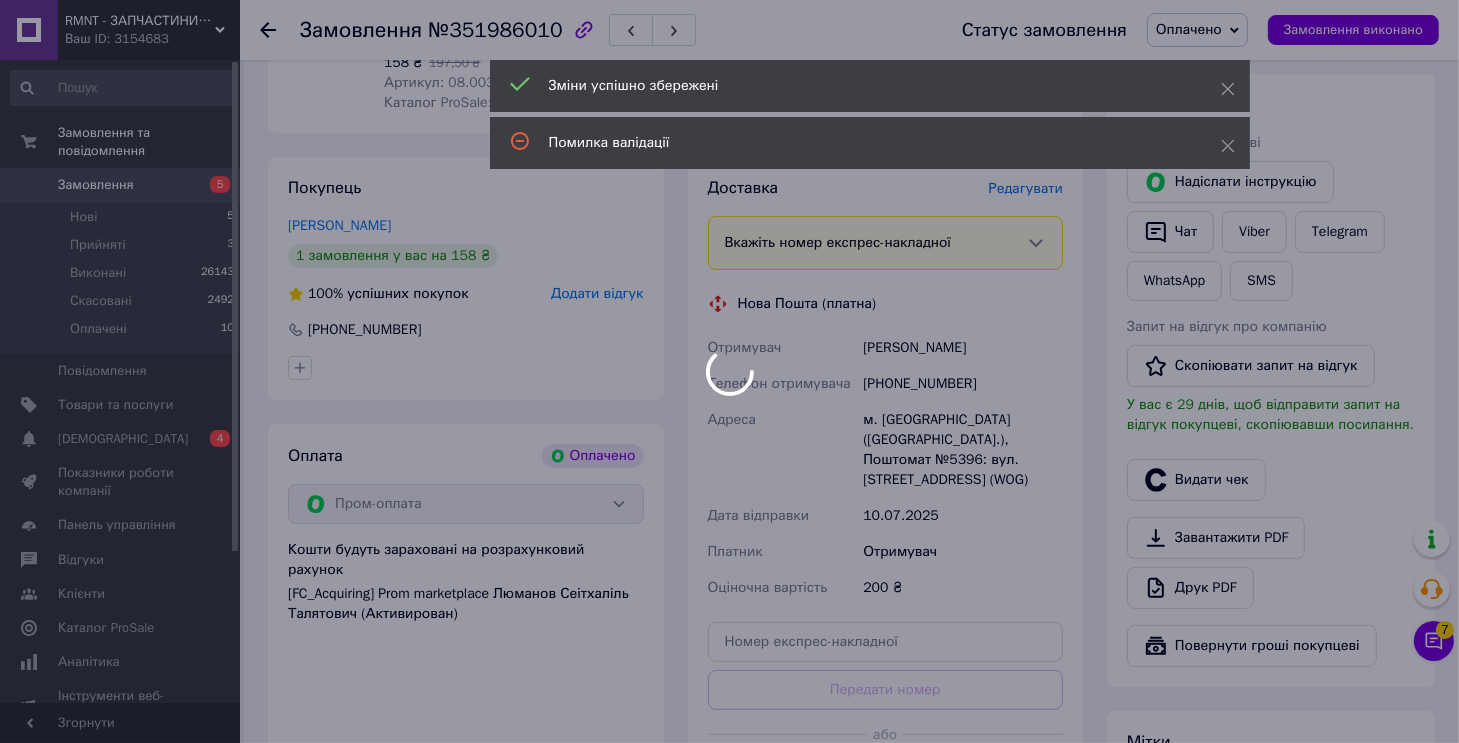 scroll, scrollTop: 600, scrollLeft: 0, axis: vertical 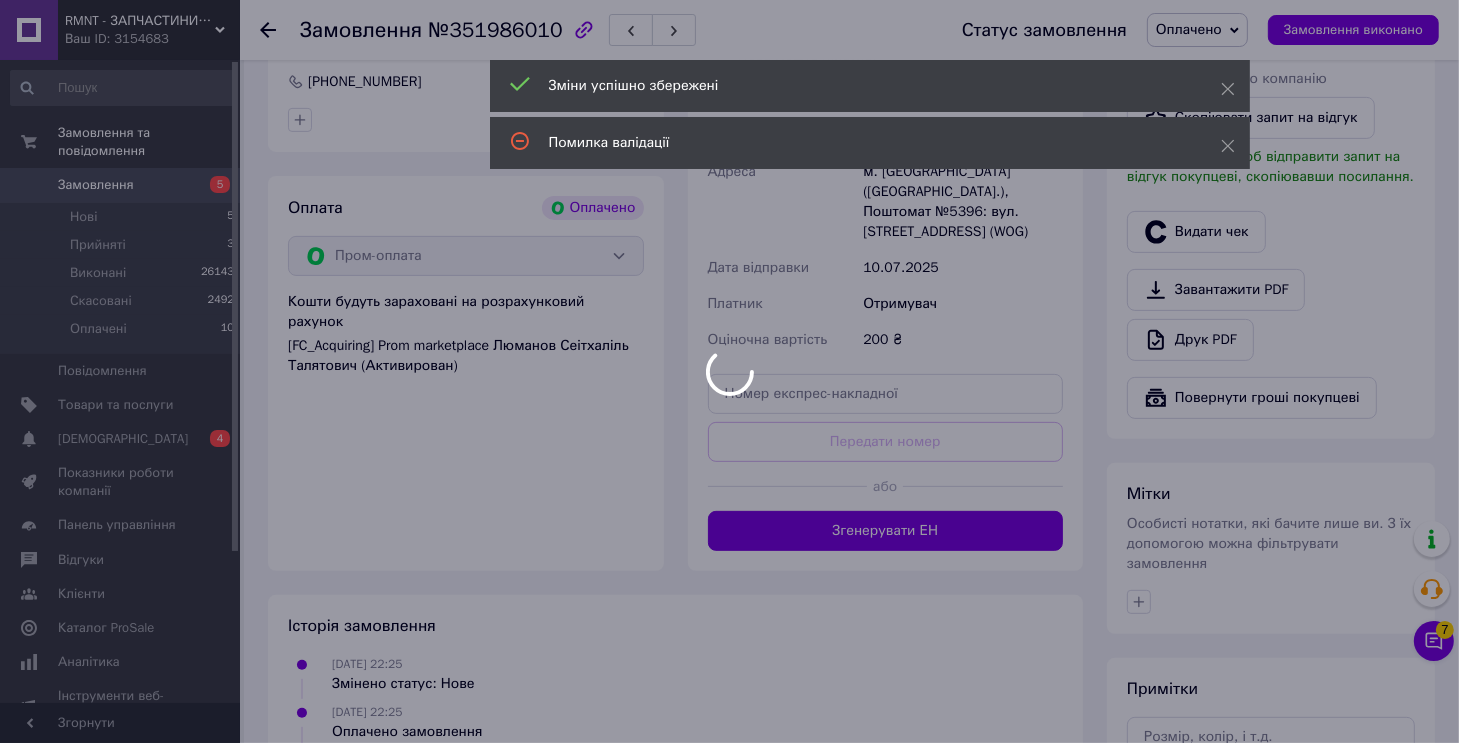 click at bounding box center (729, 371) 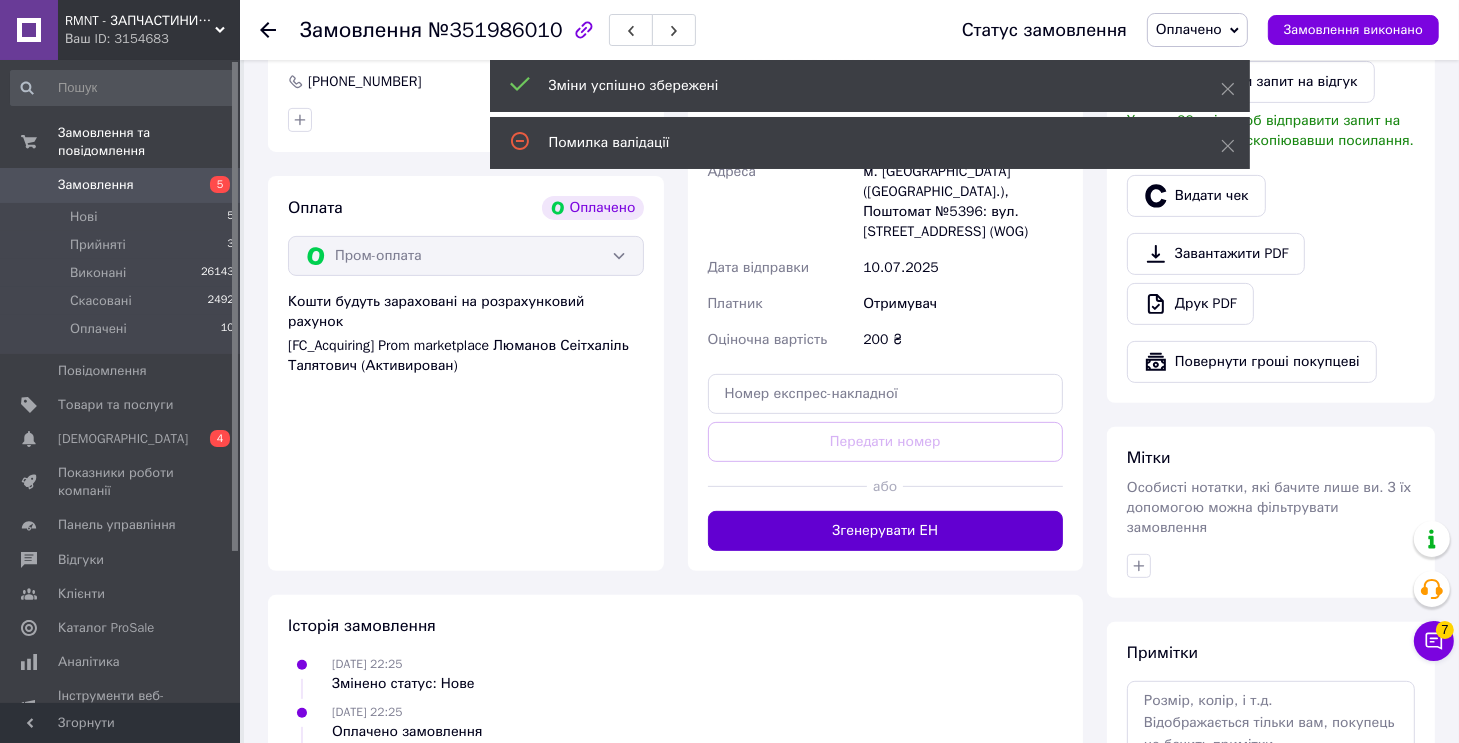 click on "Згенерувати ЕН" at bounding box center (886, 531) 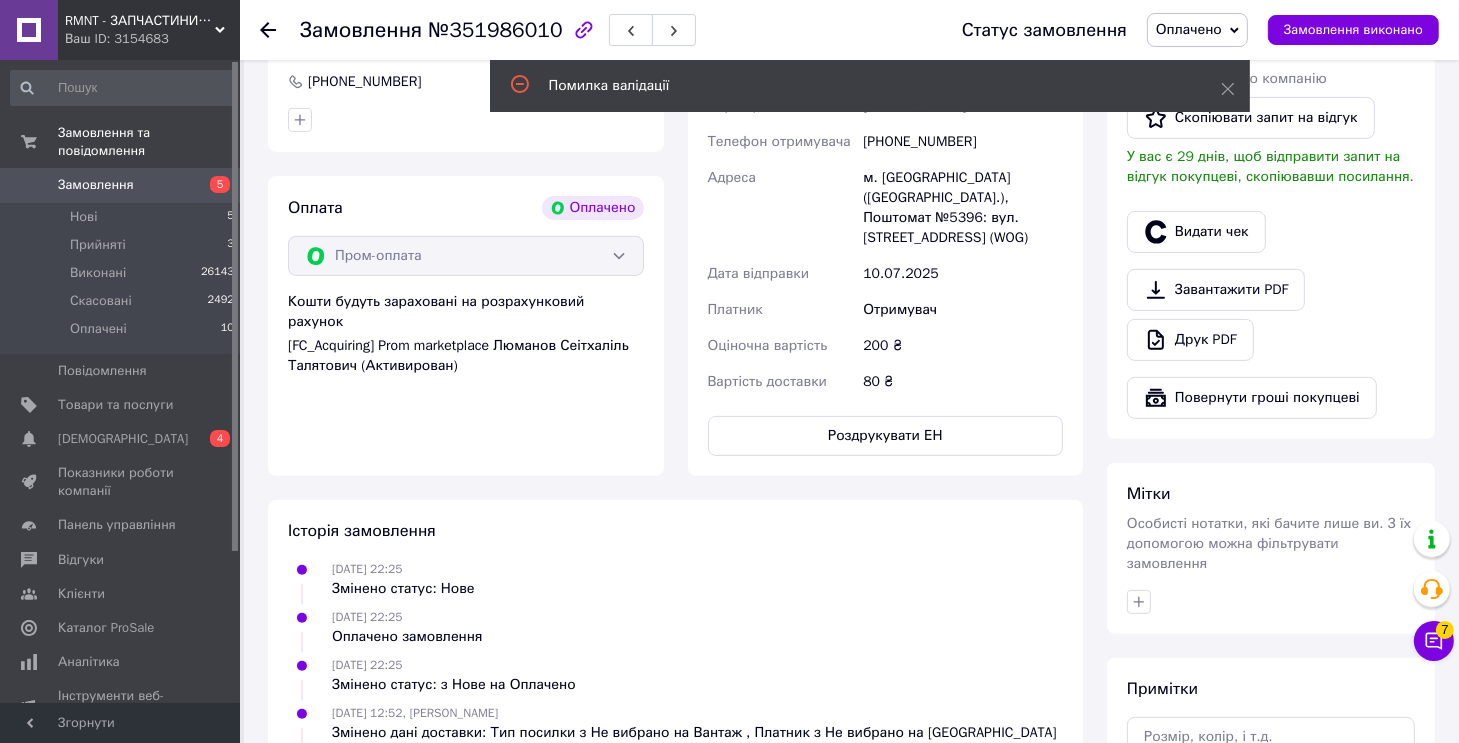 click 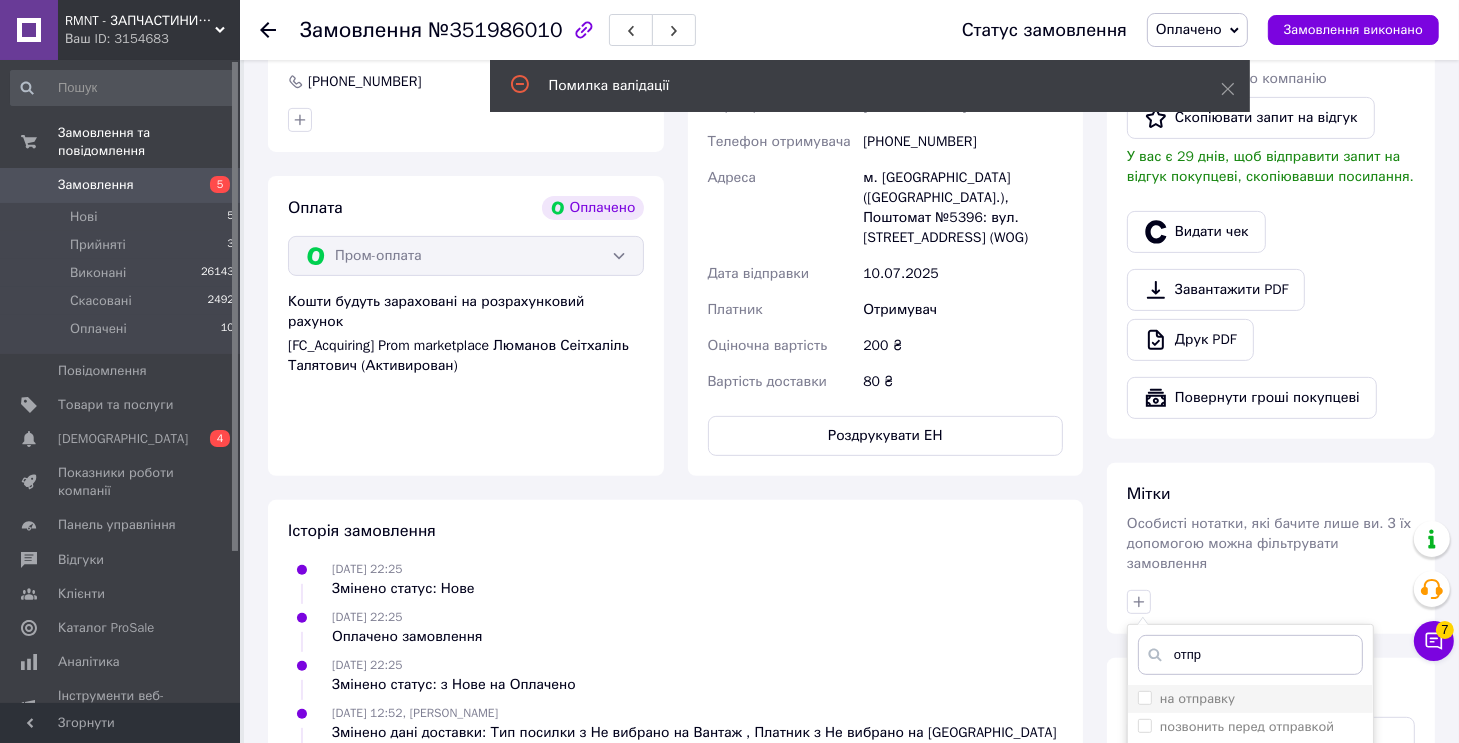 type on "отпр" 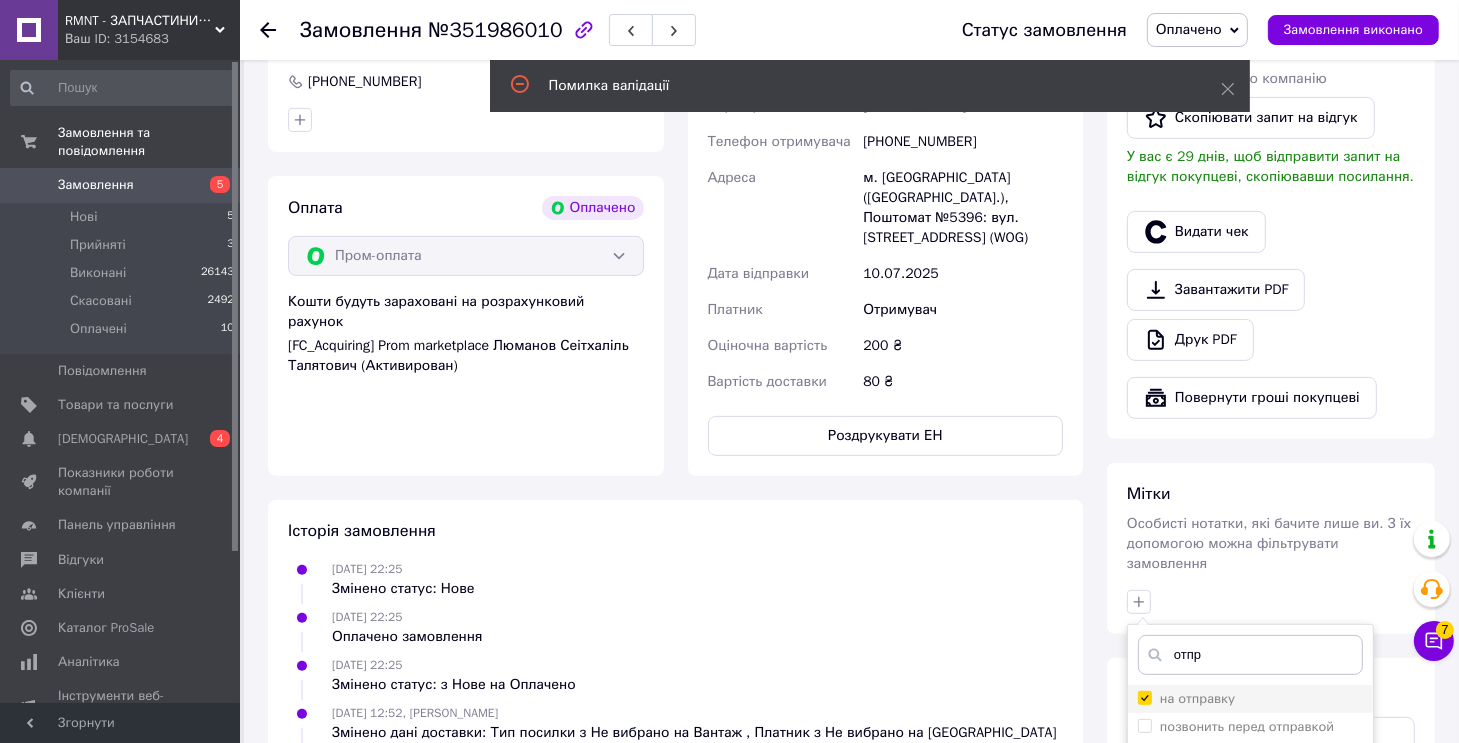 checkbox on "true" 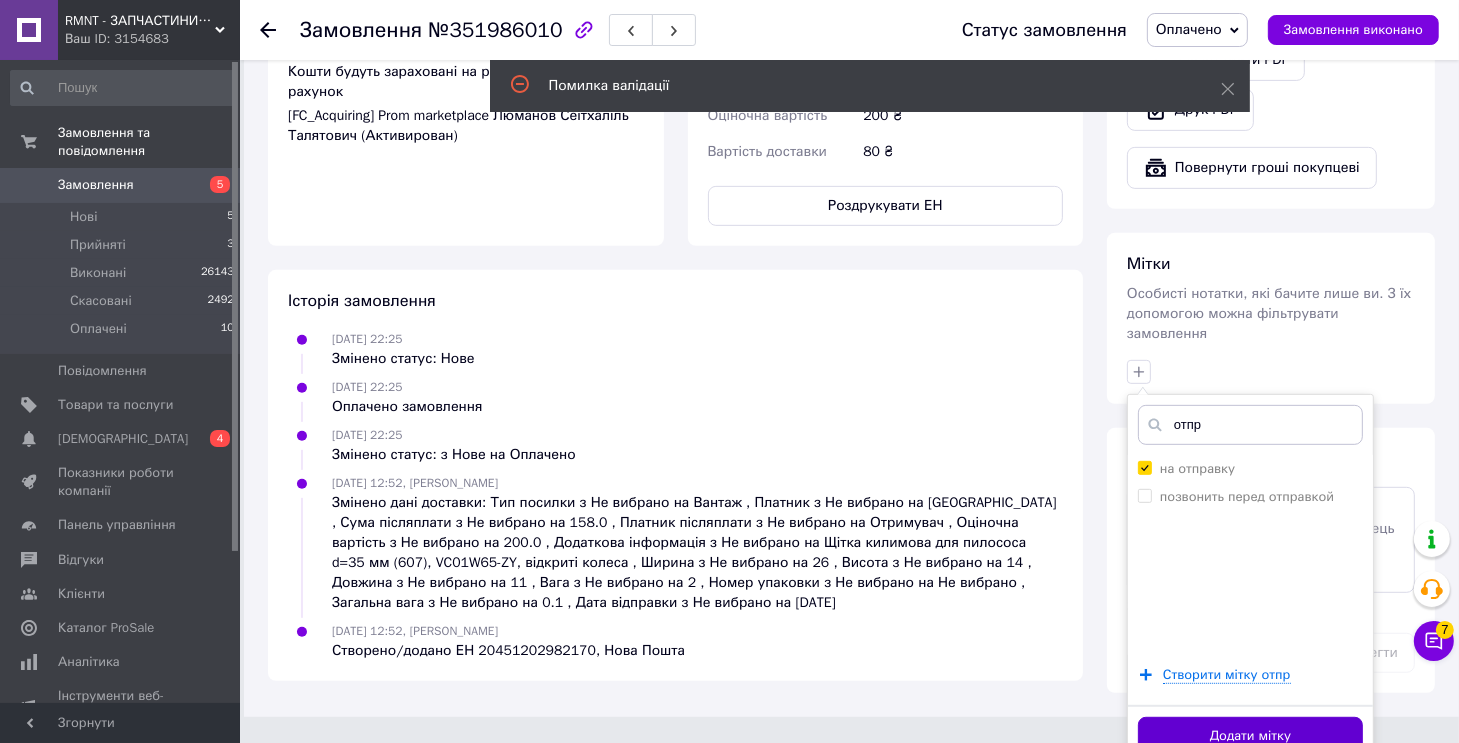 click on "Додати мітку" at bounding box center [1250, 736] 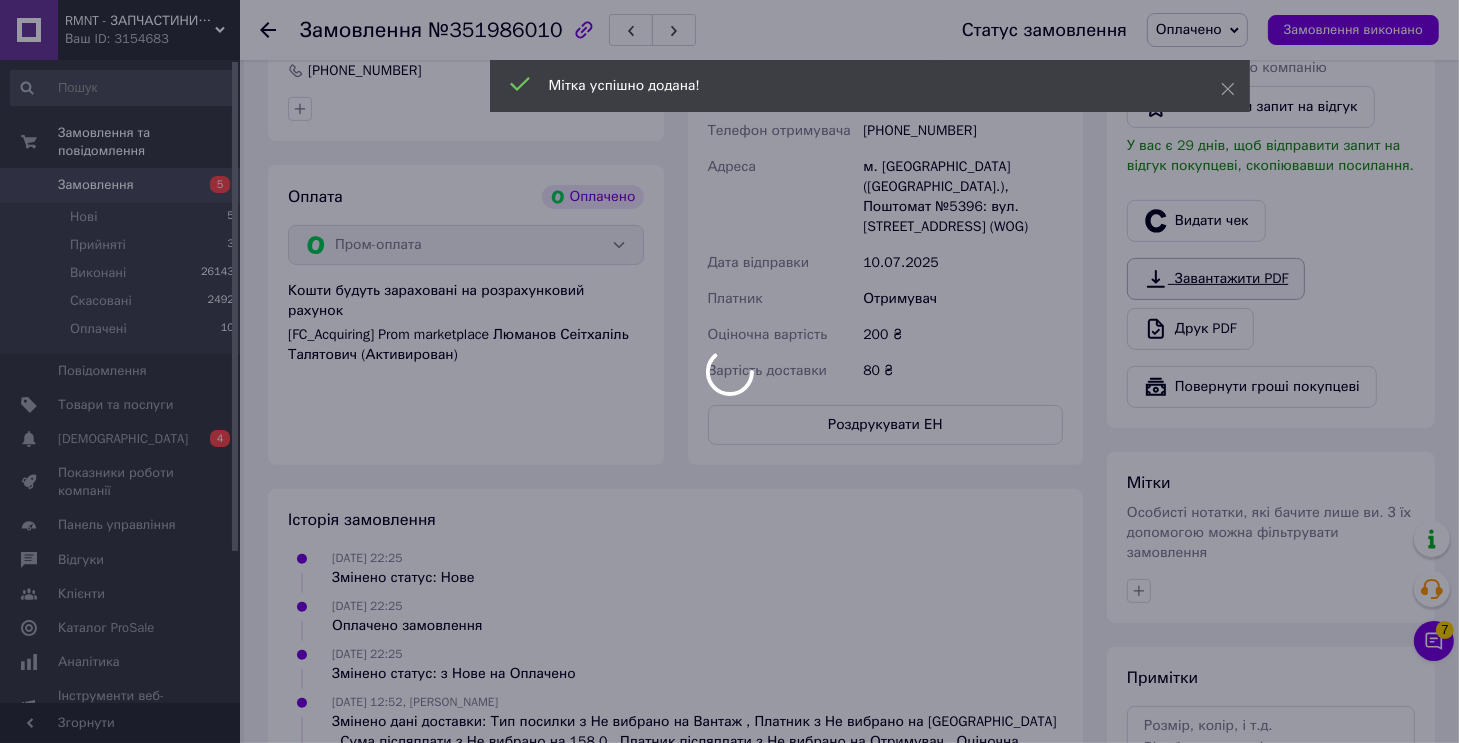 scroll, scrollTop: 382, scrollLeft: 0, axis: vertical 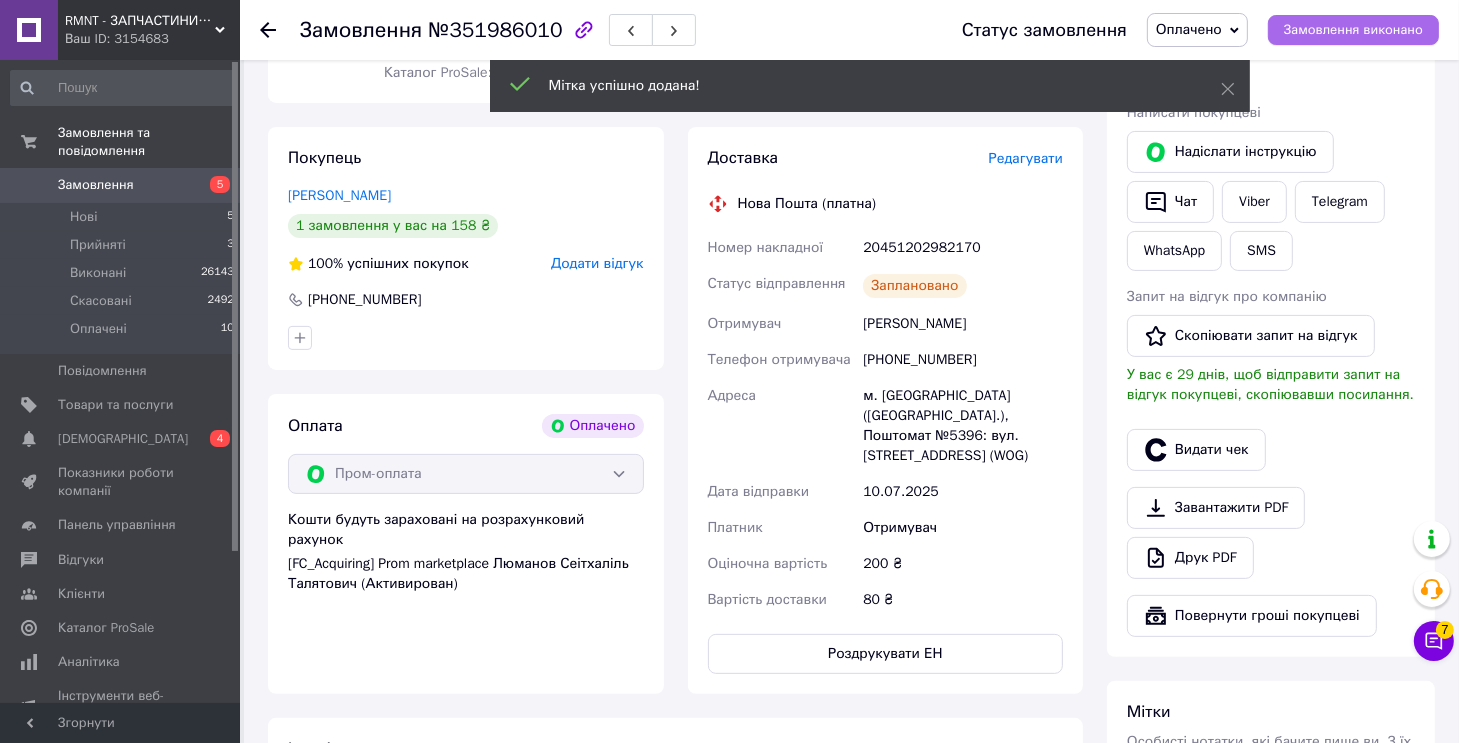 click on "Замовлення виконано" at bounding box center (1353, 30) 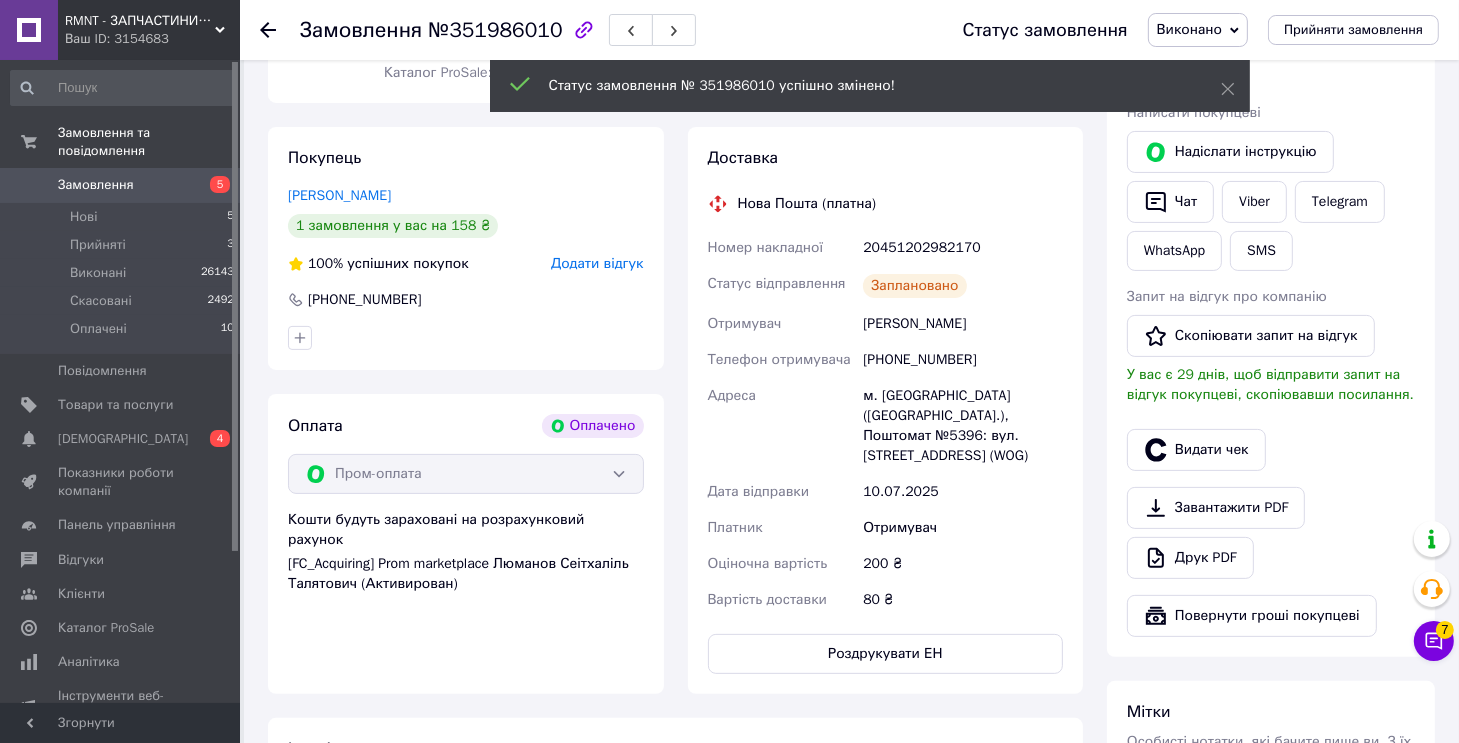 click on "20451202982170" at bounding box center (963, 248) 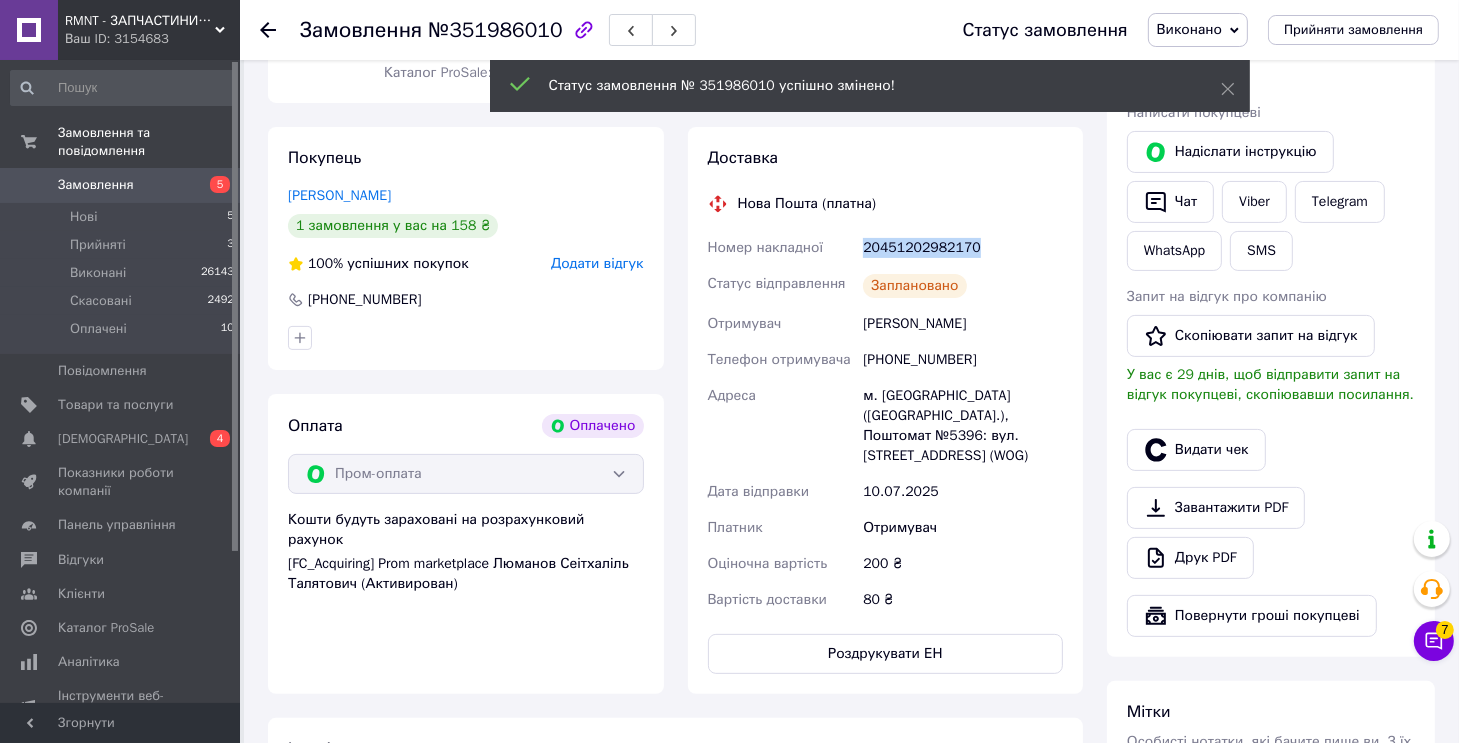 click on "20451202982170" at bounding box center [963, 248] 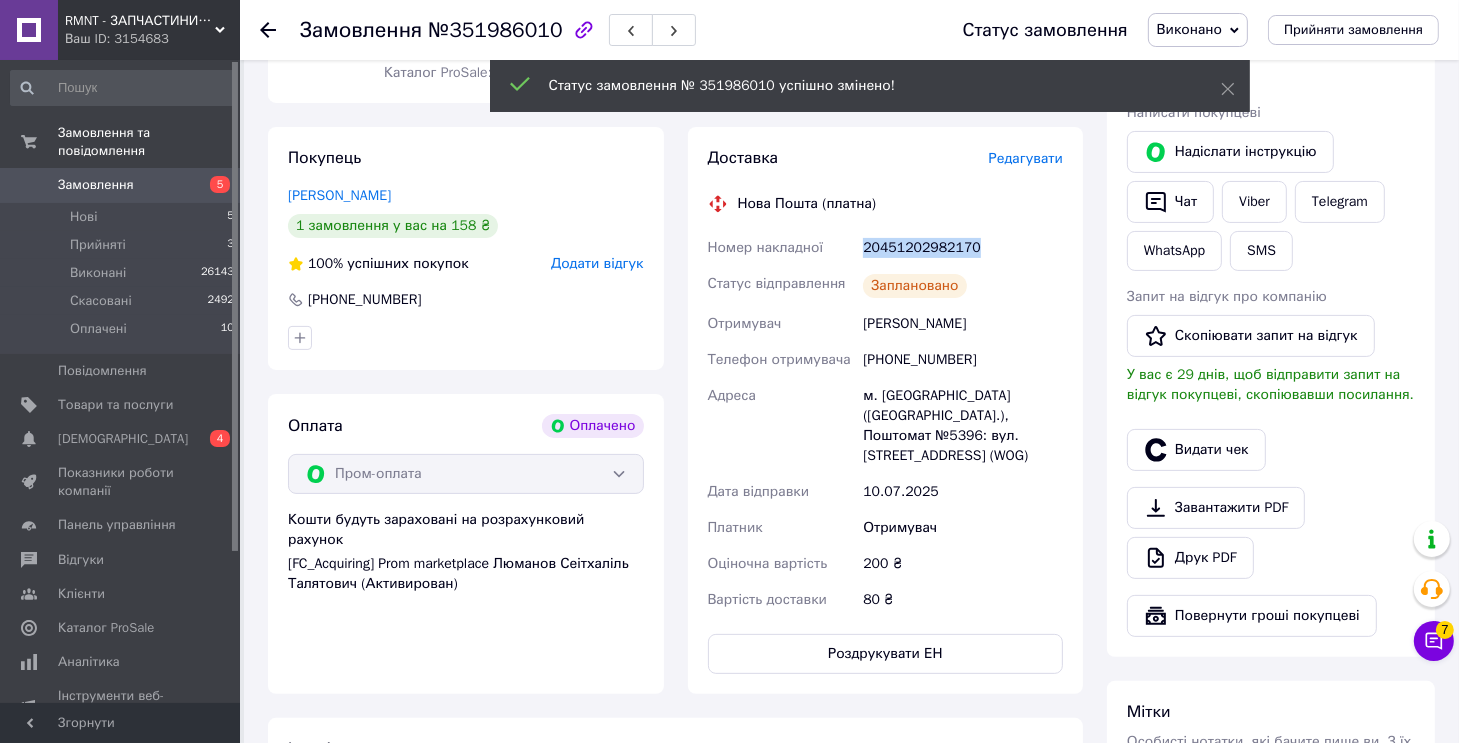 copy on "20451202982170" 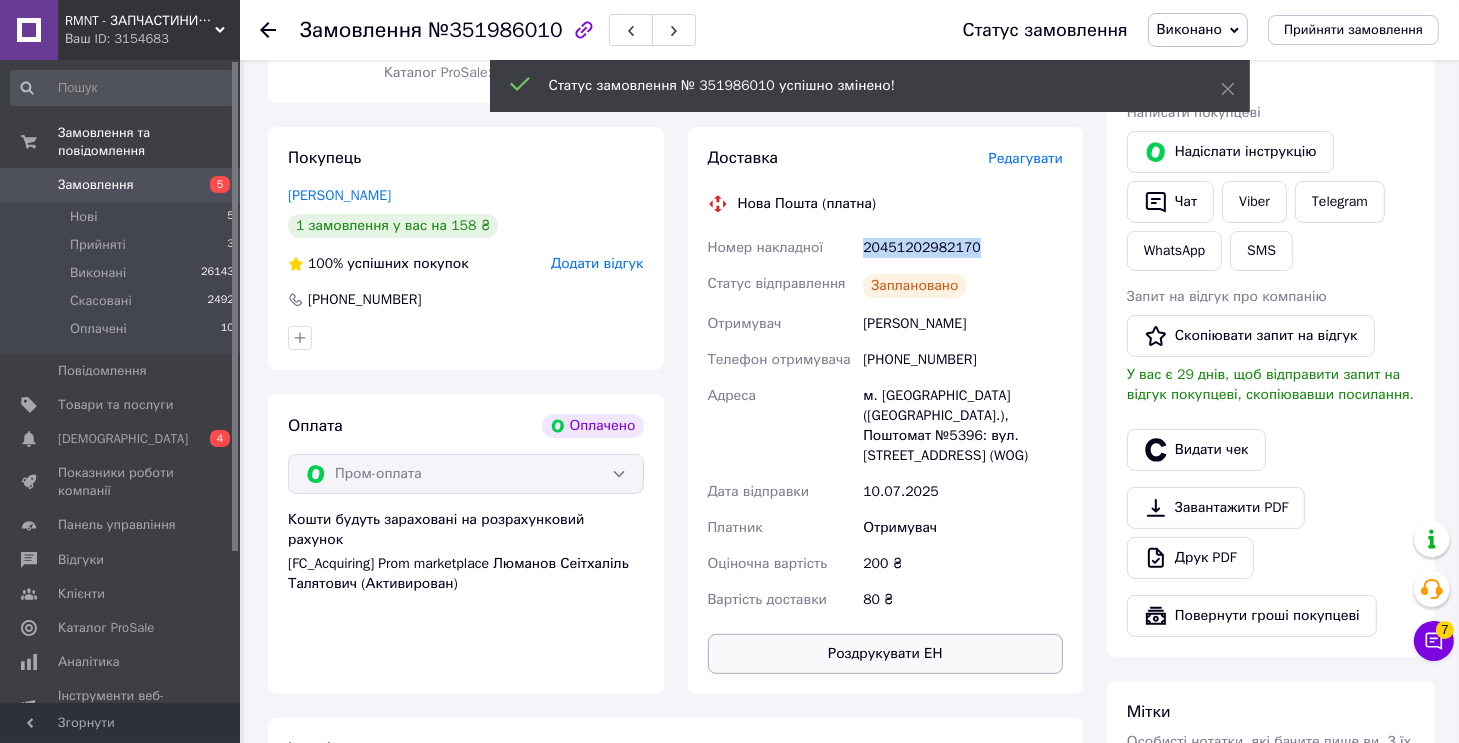 click on "Роздрукувати ЕН" at bounding box center [886, 654] 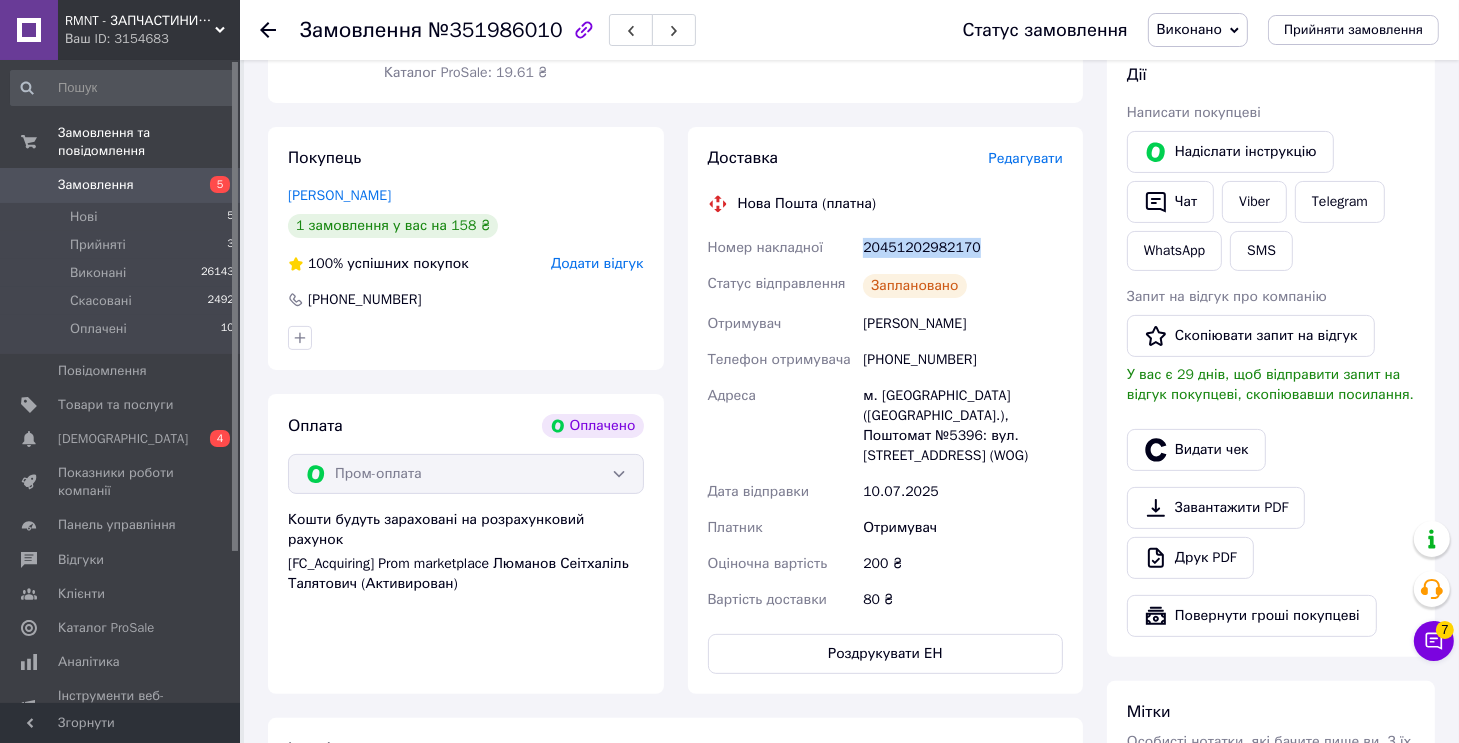 type 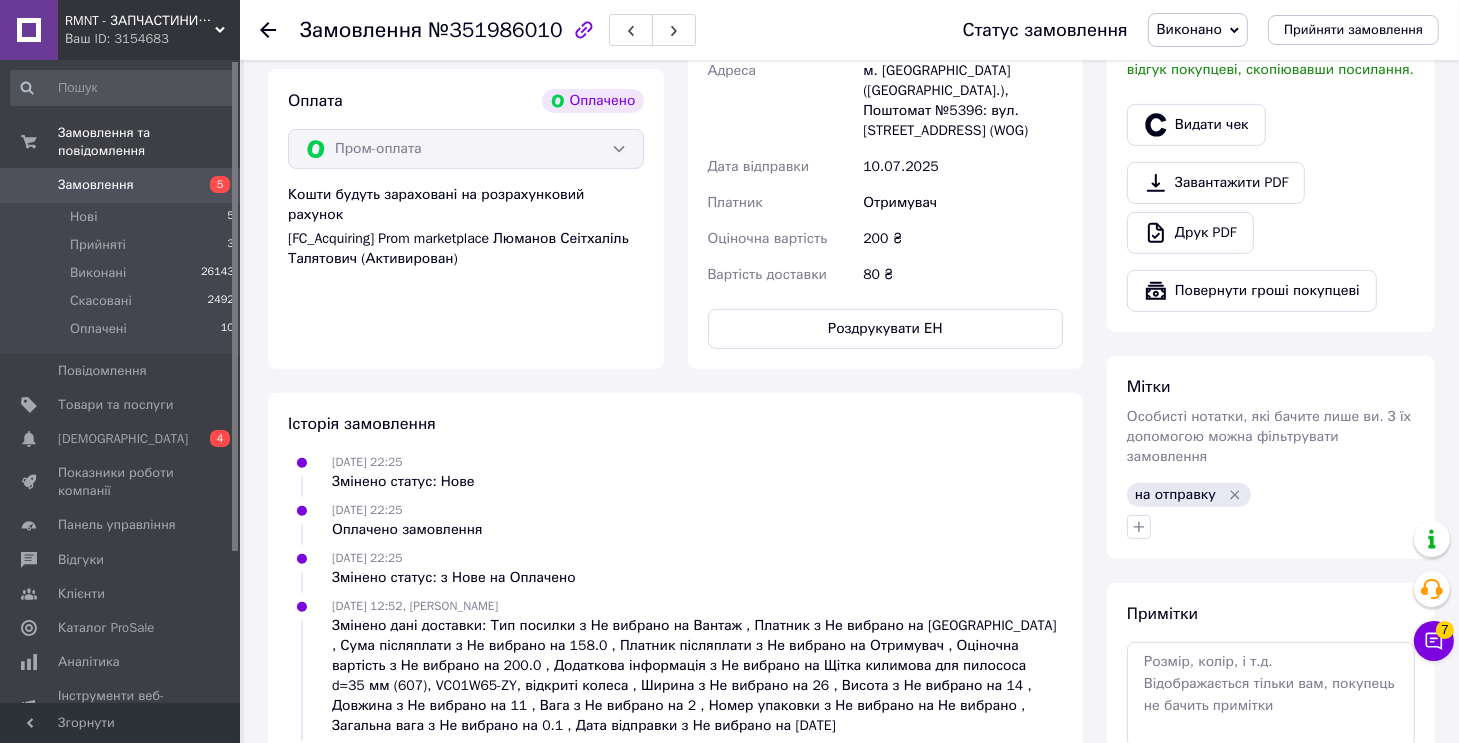 scroll, scrollTop: 872, scrollLeft: 0, axis: vertical 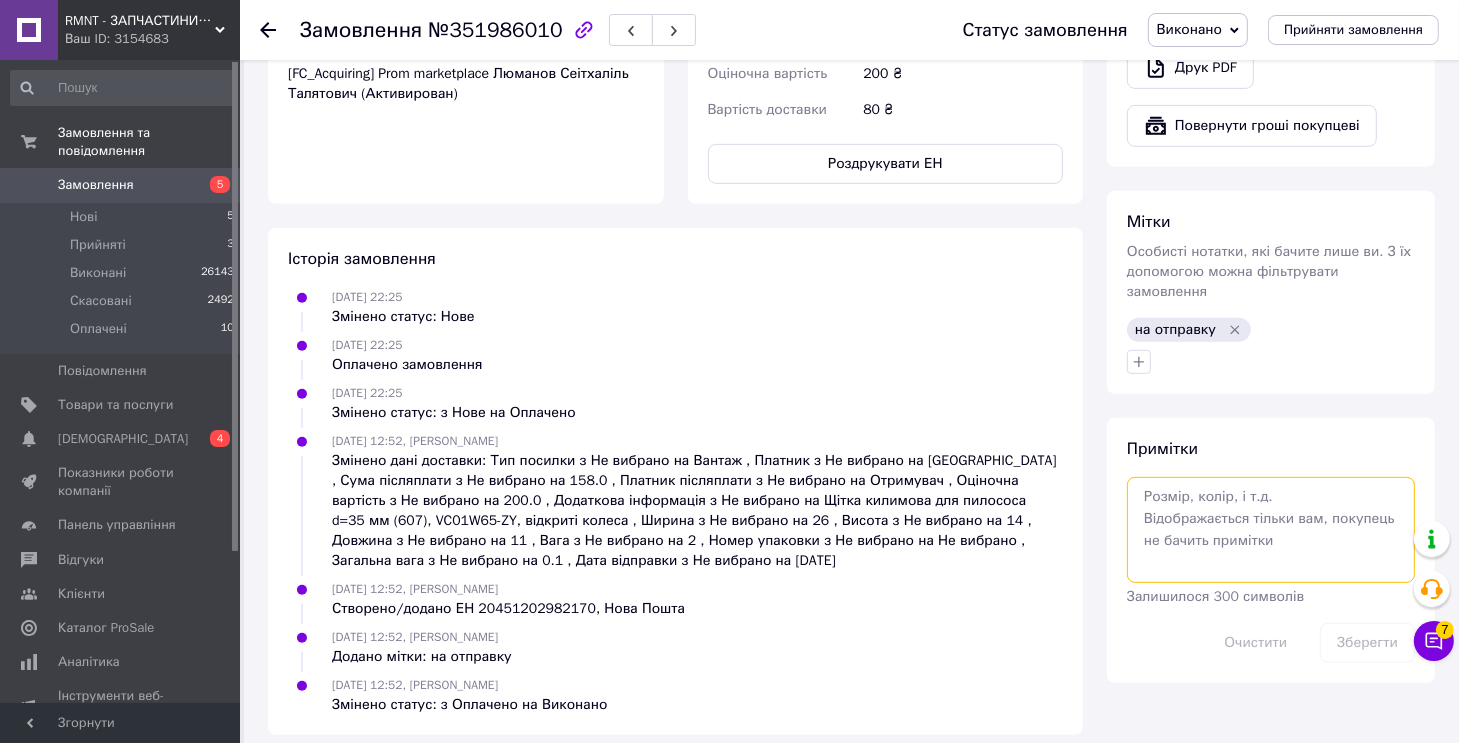 click at bounding box center [1271, 530] 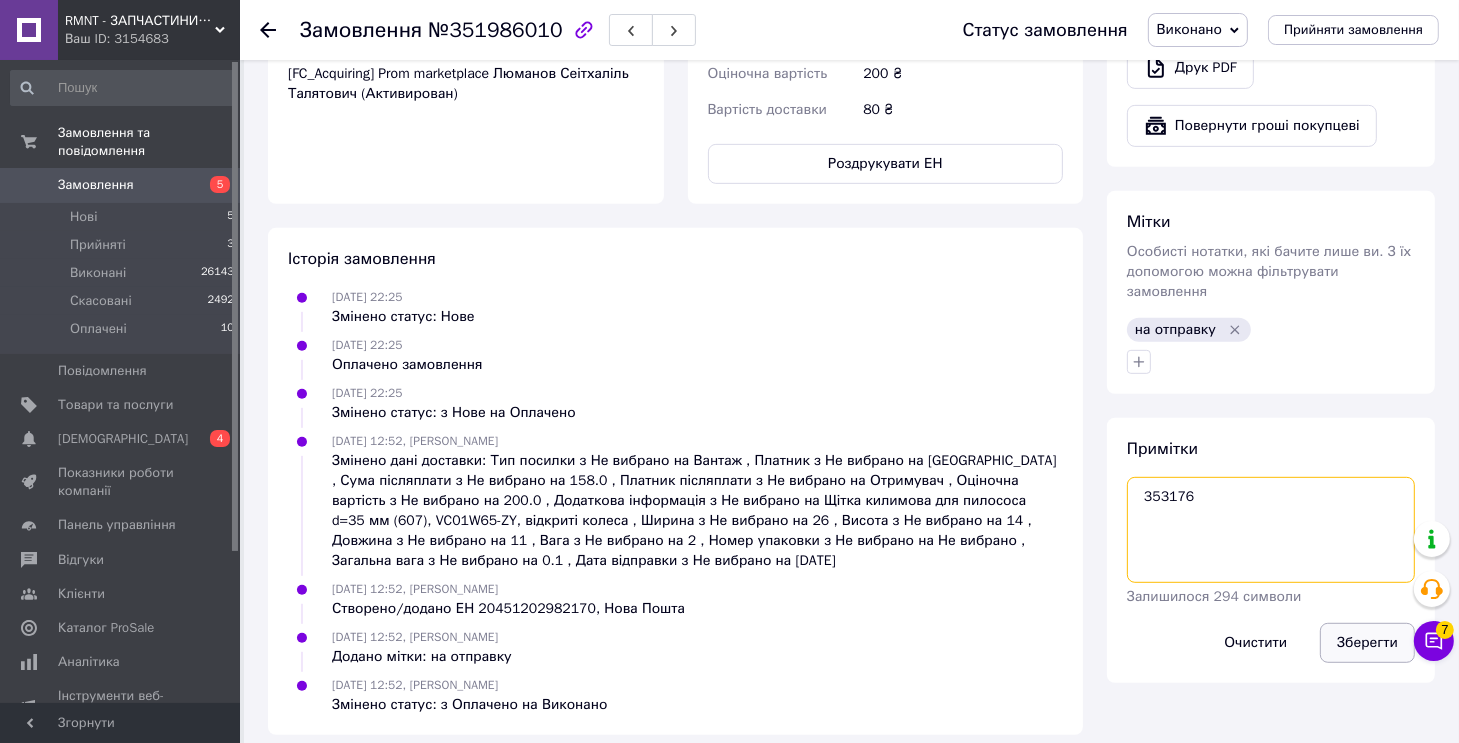 type on "353176" 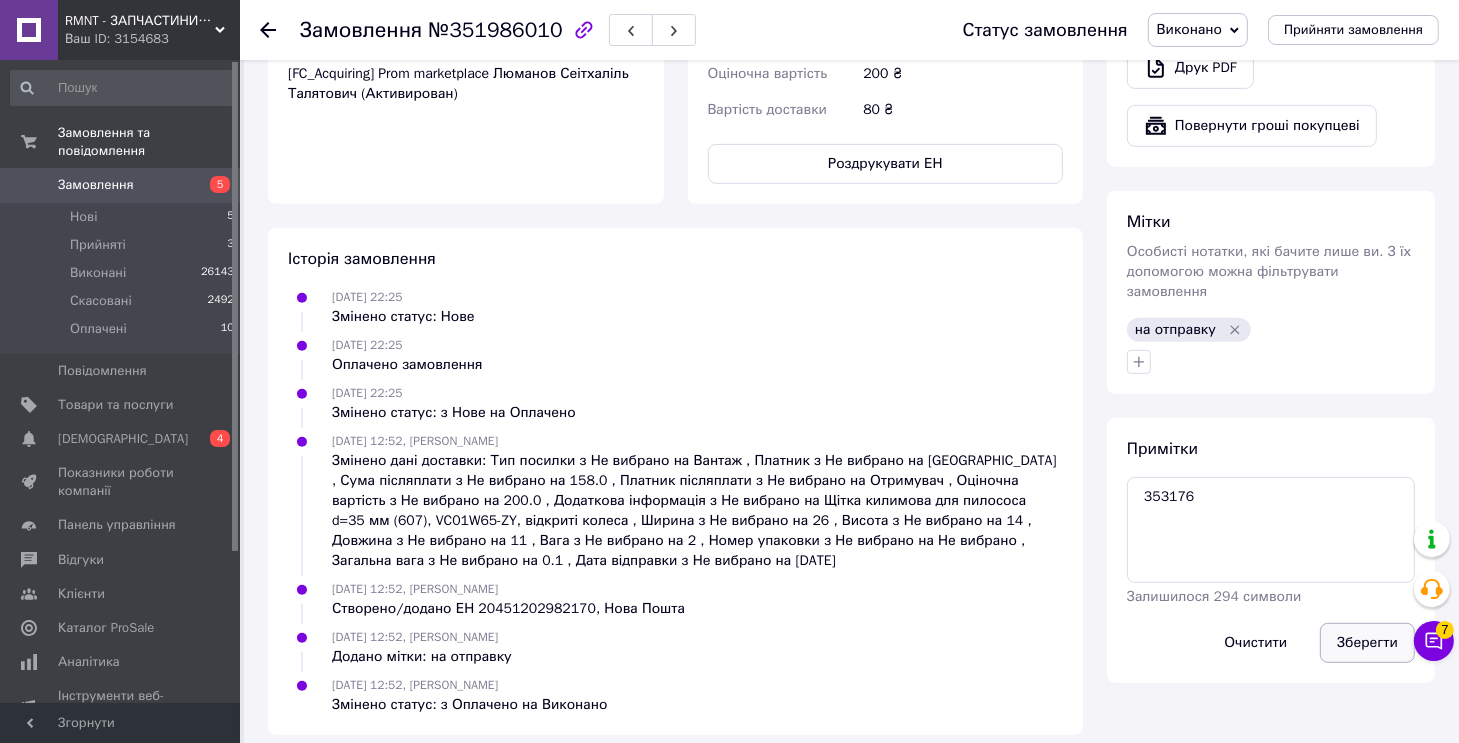 click on "Зберегти" at bounding box center (1367, 643) 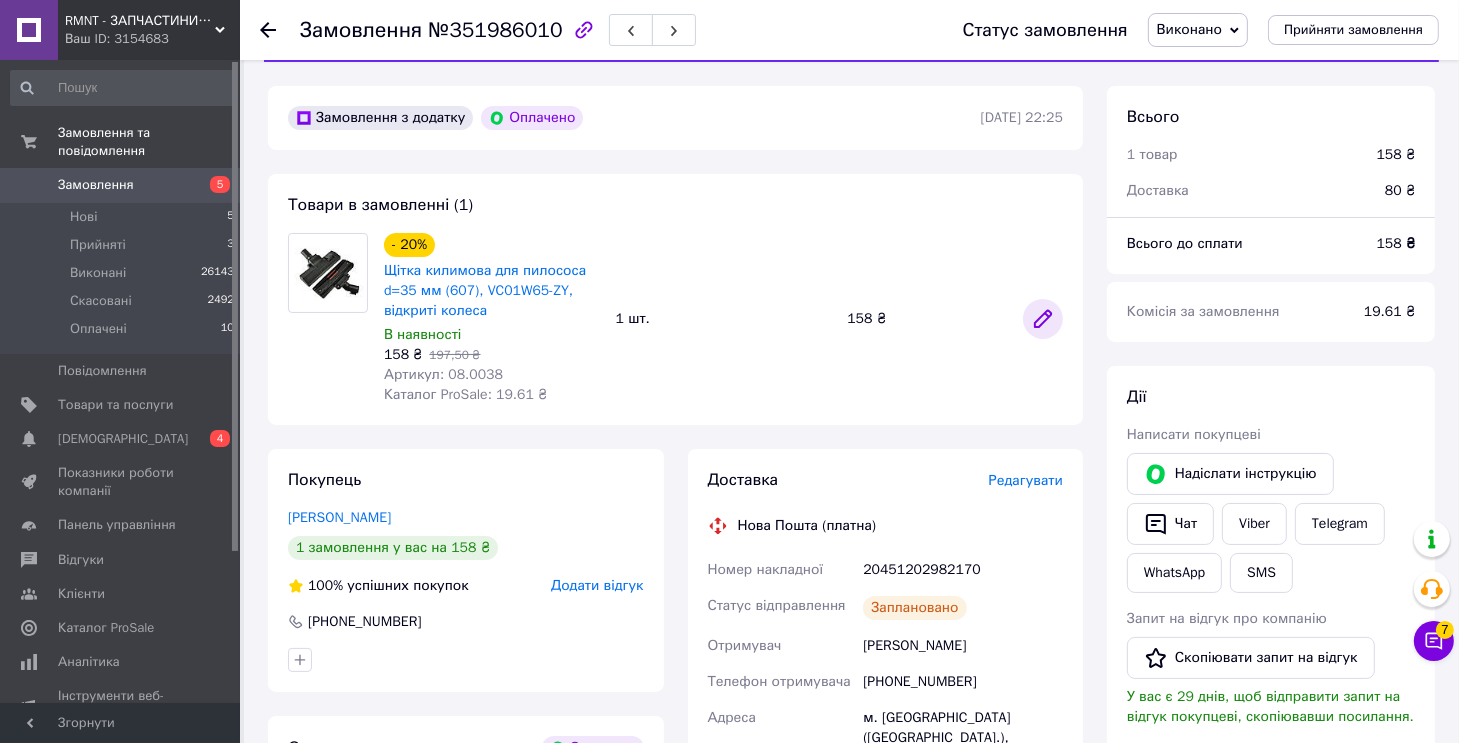 scroll, scrollTop: 0, scrollLeft: 0, axis: both 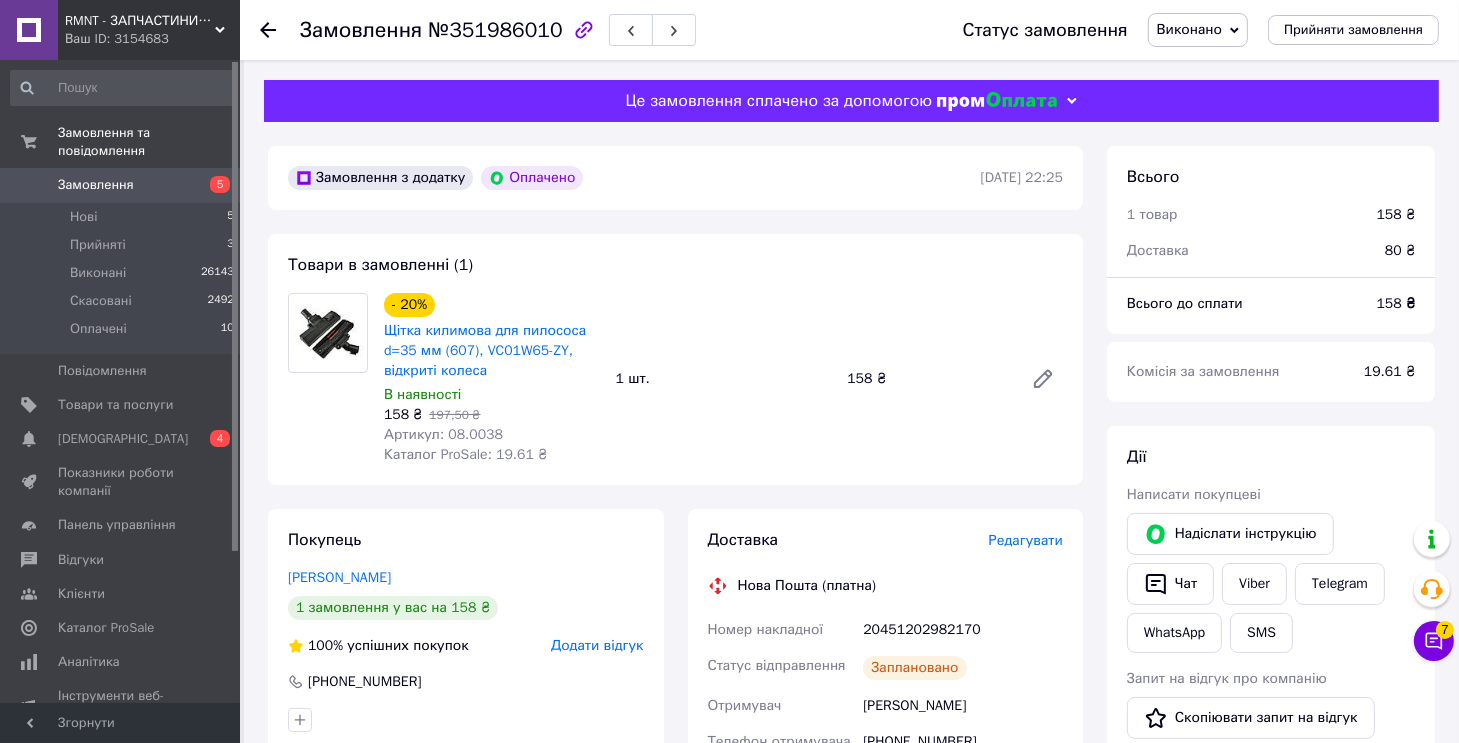 click on "- 20% Щітка килимова для пилососа d=35 мм (607), VC01W65-ZY, відкриті колеса В наявності 158 ₴   197,50 ₴ Артикул: 08.0038 Каталог ProSale: 19.61 ₴  1 шт. 158 ₴" at bounding box center [723, 379] 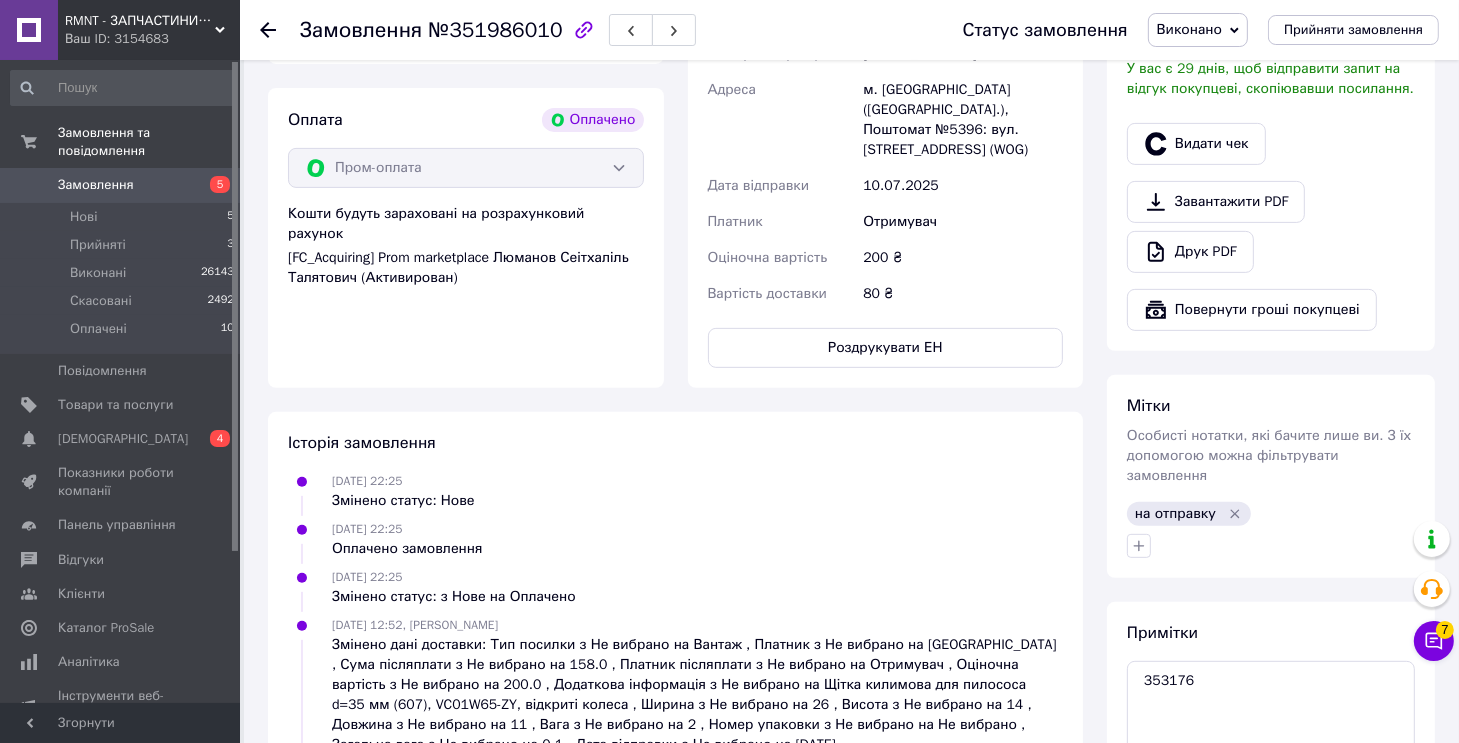 scroll, scrollTop: 921, scrollLeft: 0, axis: vertical 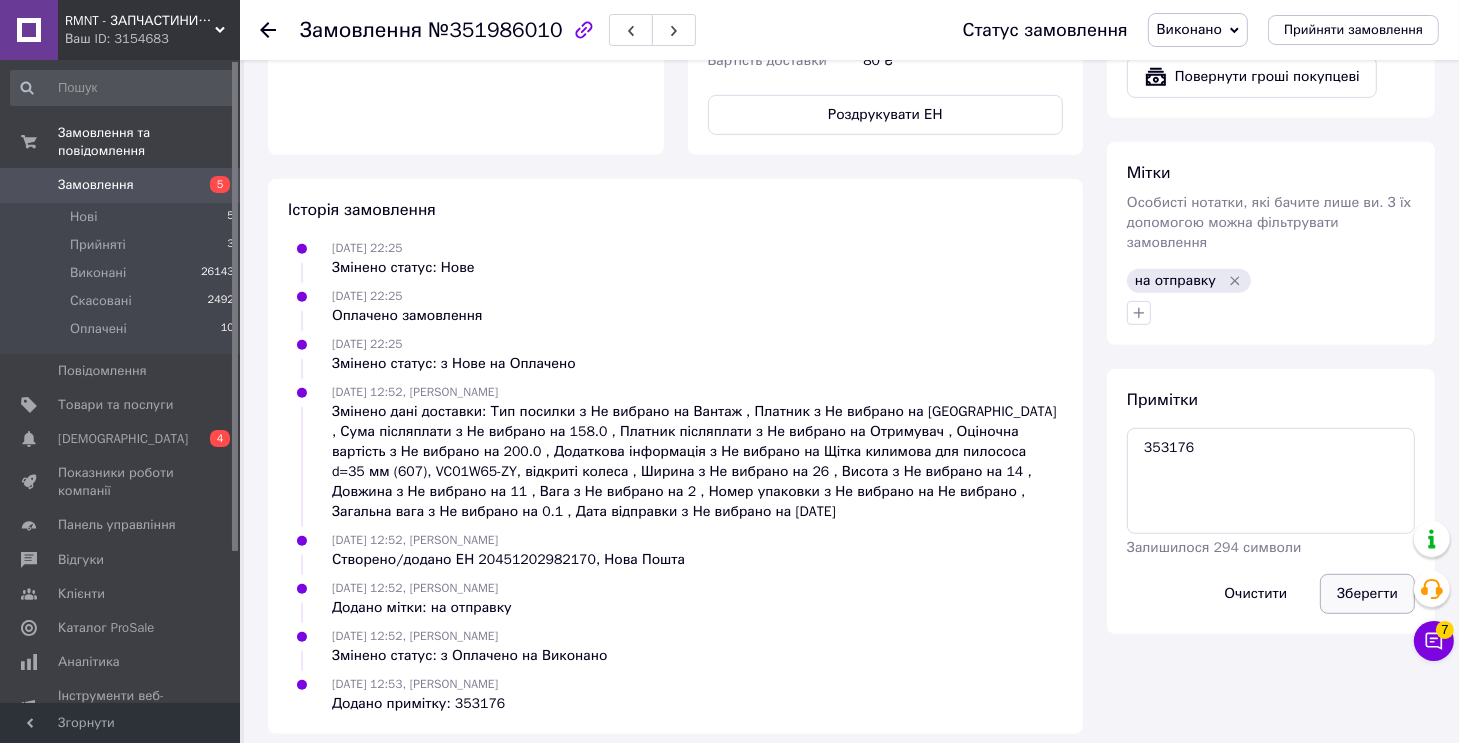 click on "Зберегти" at bounding box center (1367, 594) 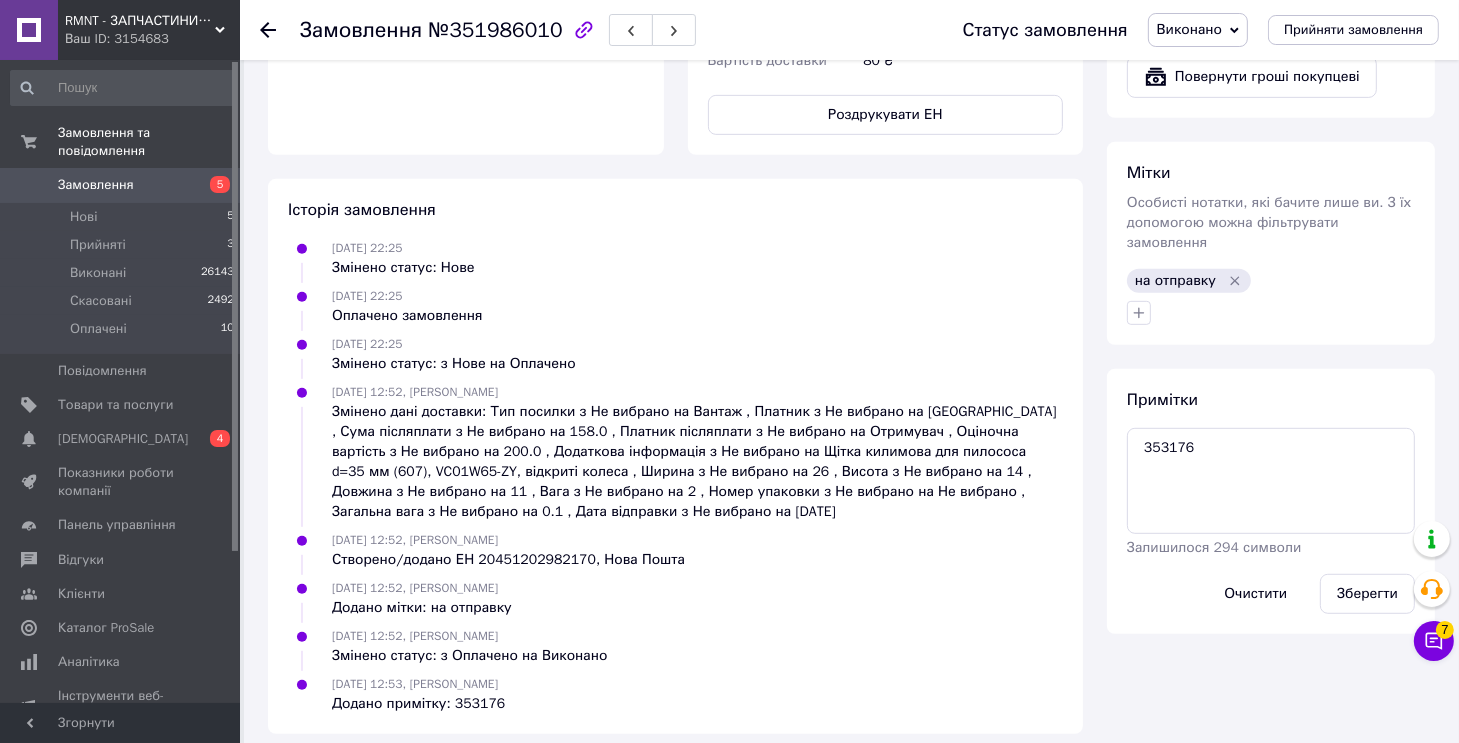 drag, startPoint x: 1352, startPoint y: 570, endPoint x: 1192, endPoint y: 345, distance: 276.08875 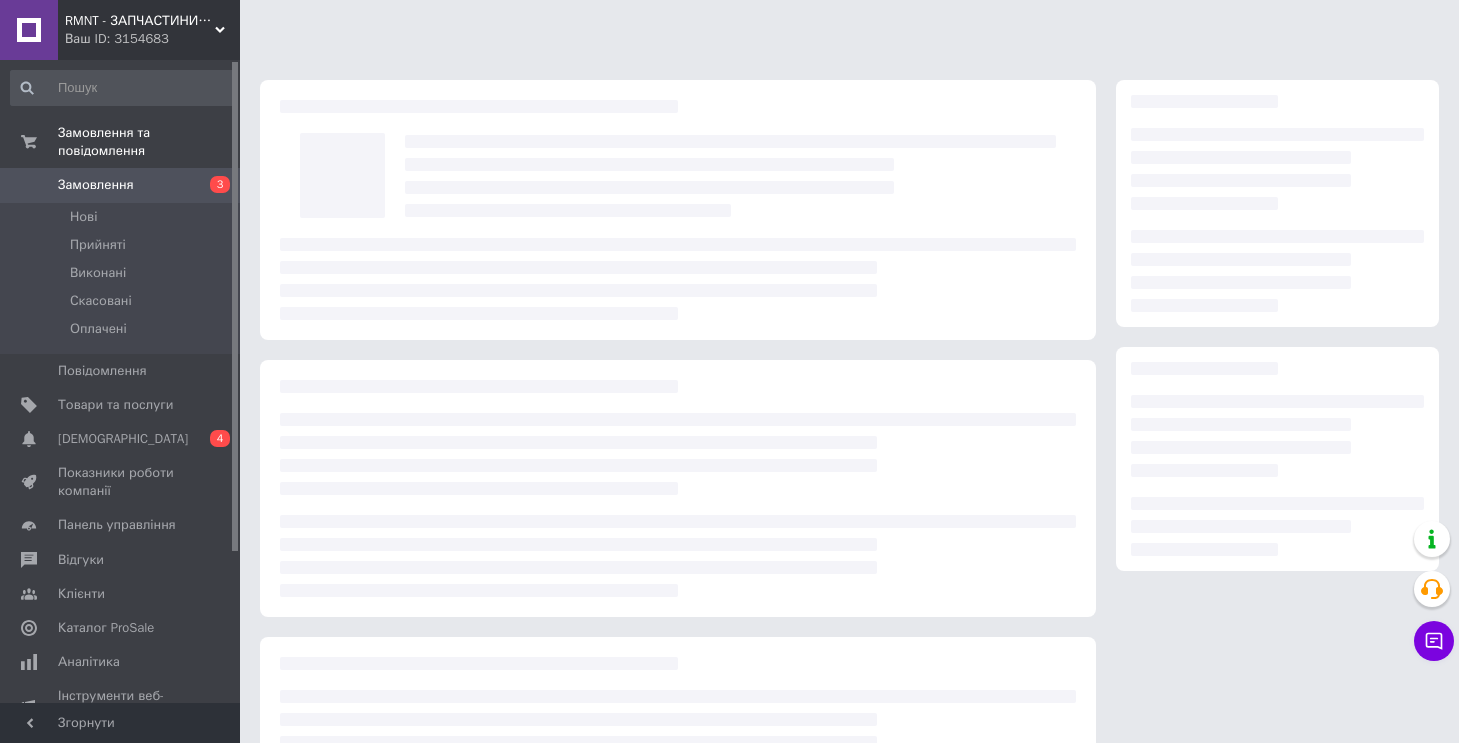 scroll, scrollTop: 0, scrollLeft: 0, axis: both 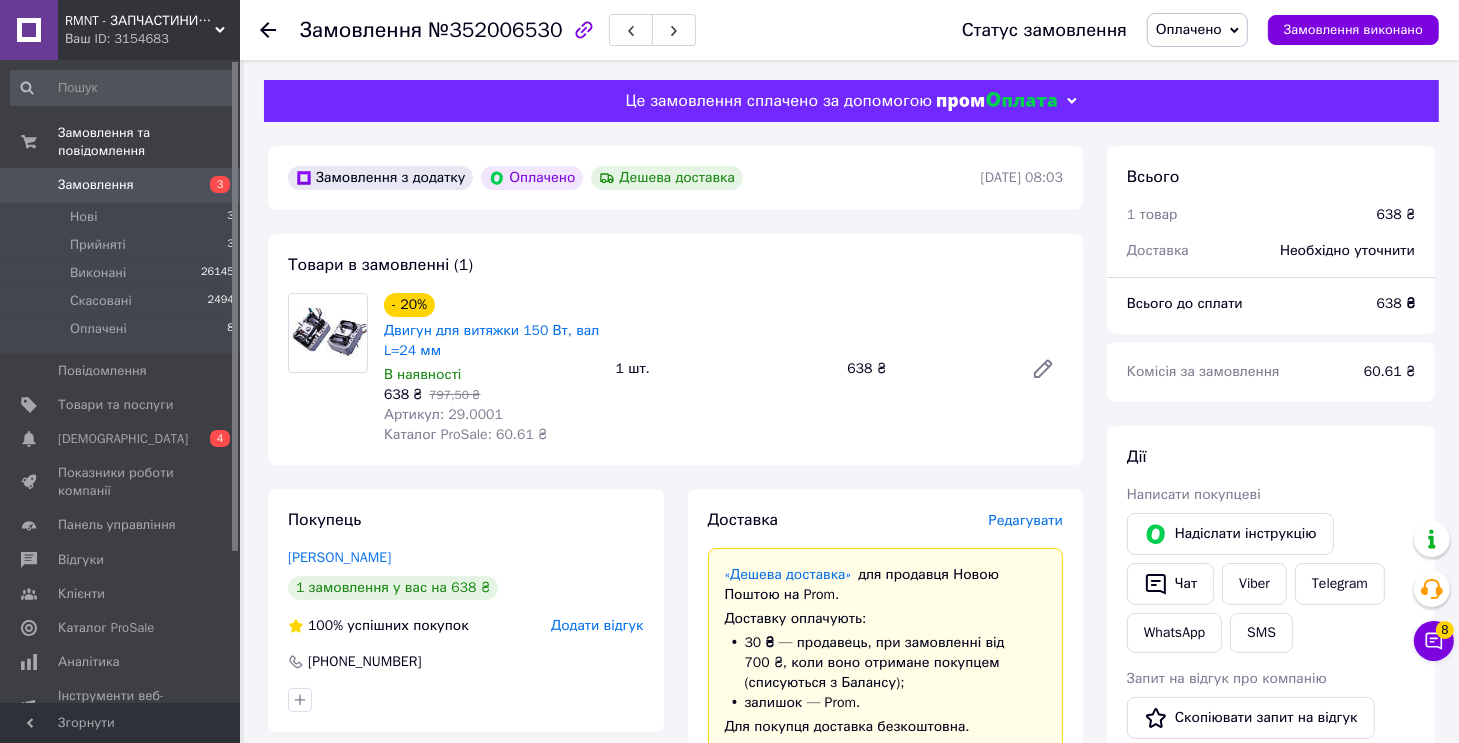 click on "Артикул: 29.0001" at bounding box center [443, 414] 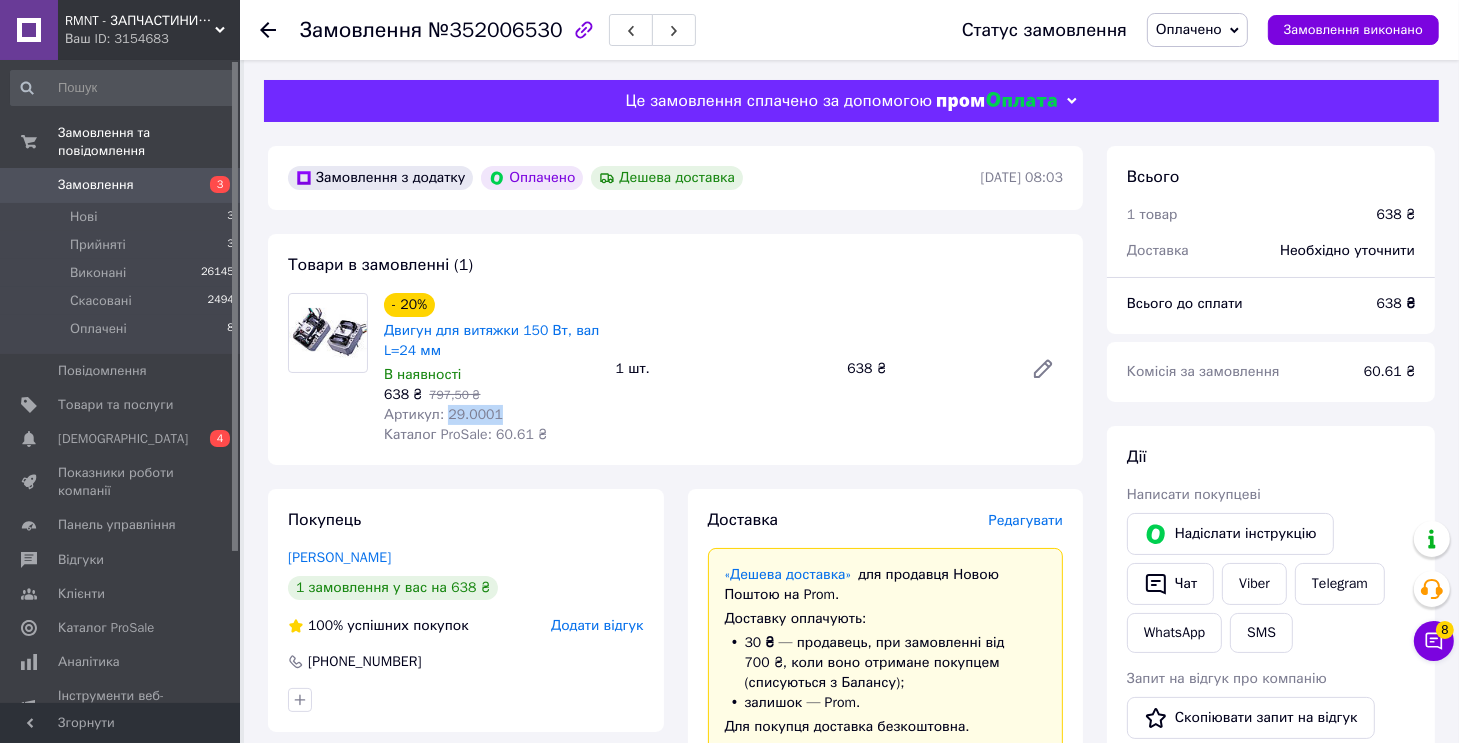 click on "Артикул: 29.0001" at bounding box center (443, 414) 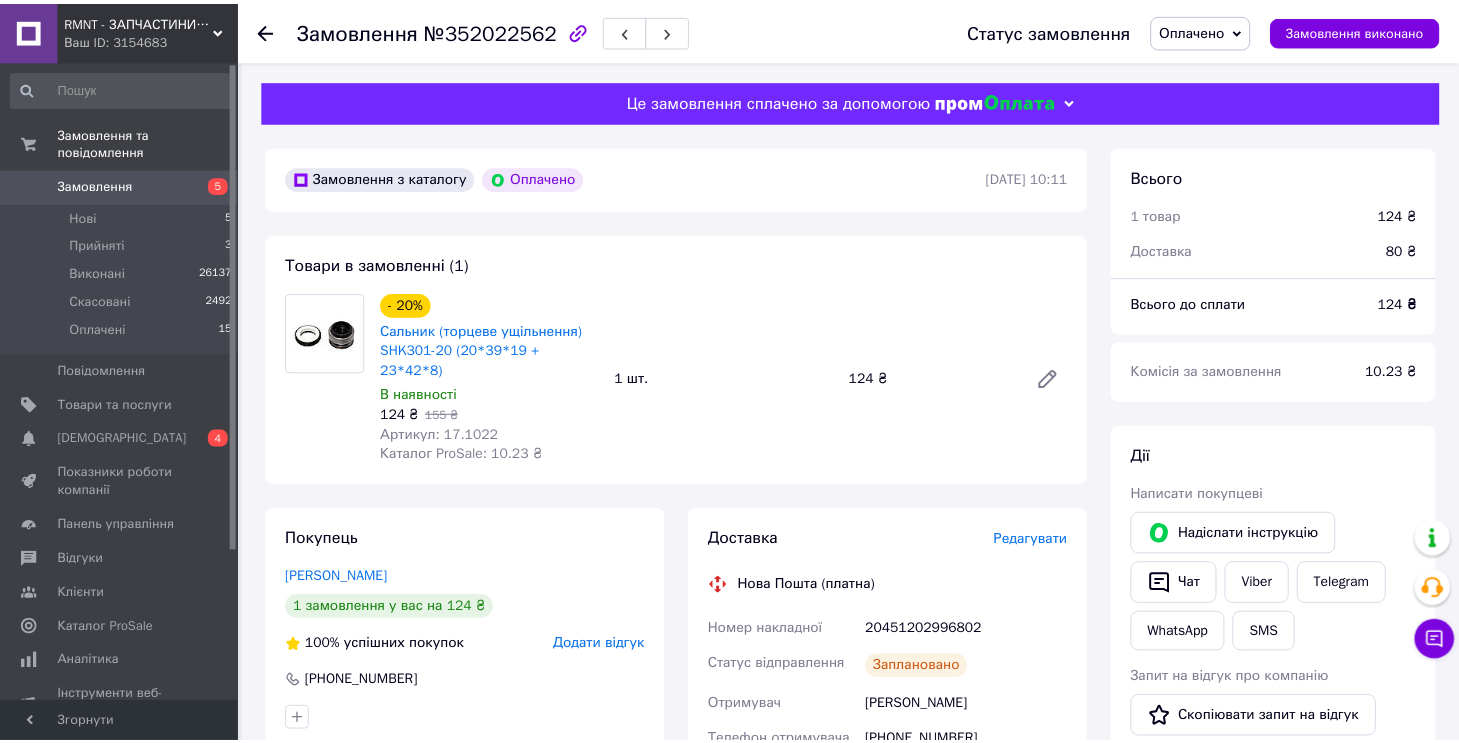 scroll, scrollTop: 0, scrollLeft: 0, axis: both 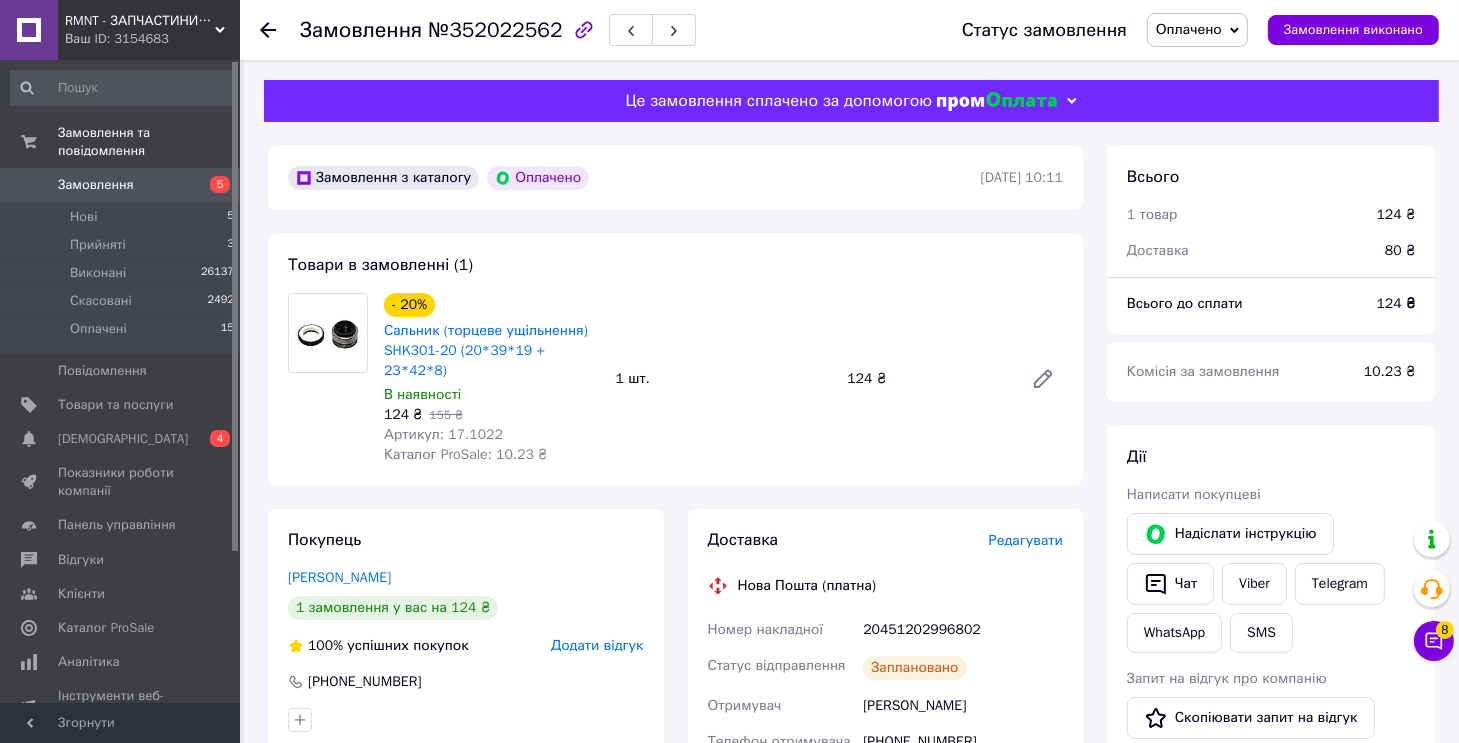 click on "Артикул: 17.1022" at bounding box center (443, 434) 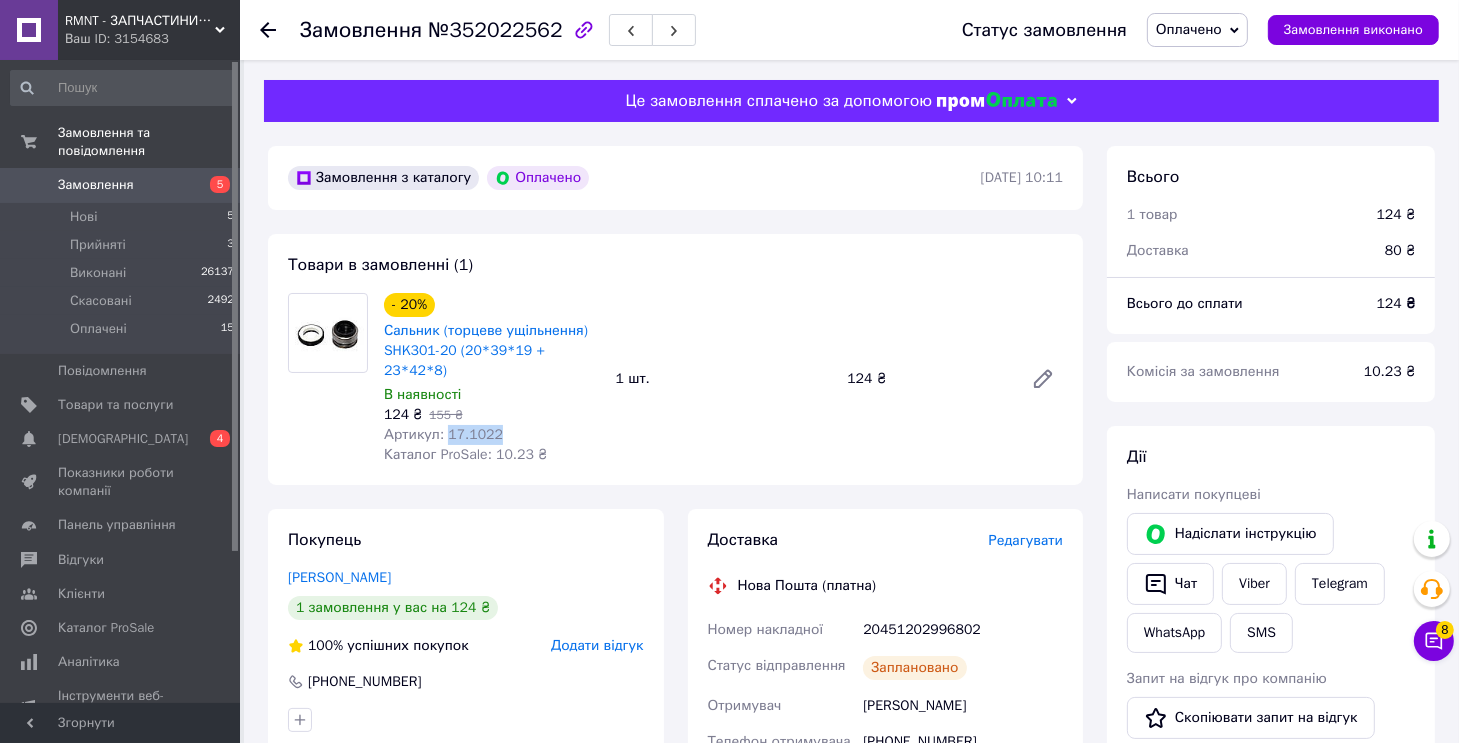 click on "Артикул: 17.1022" at bounding box center [443, 434] 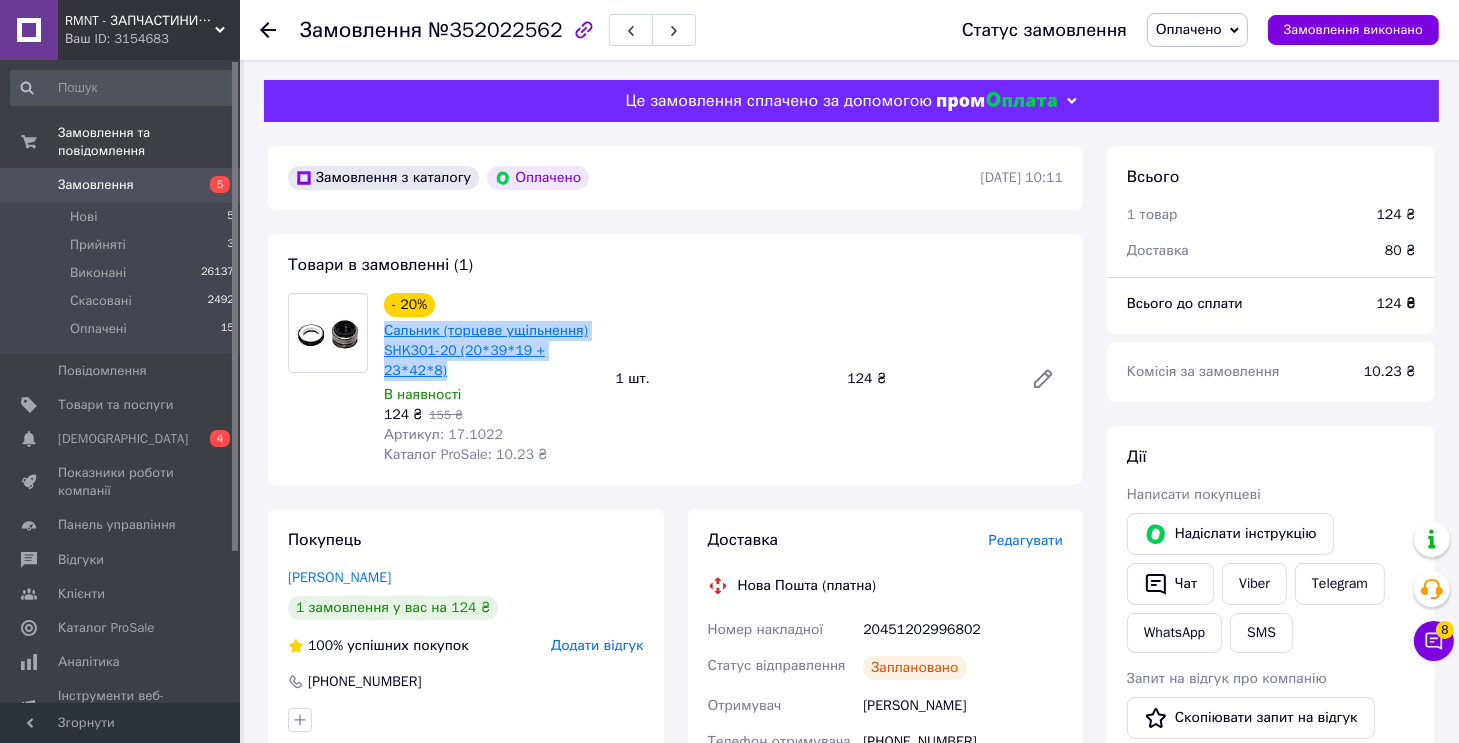 drag, startPoint x: 596, startPoint y: 350, endPoint x: 385, endPoint y: 332, distance: 211.76639 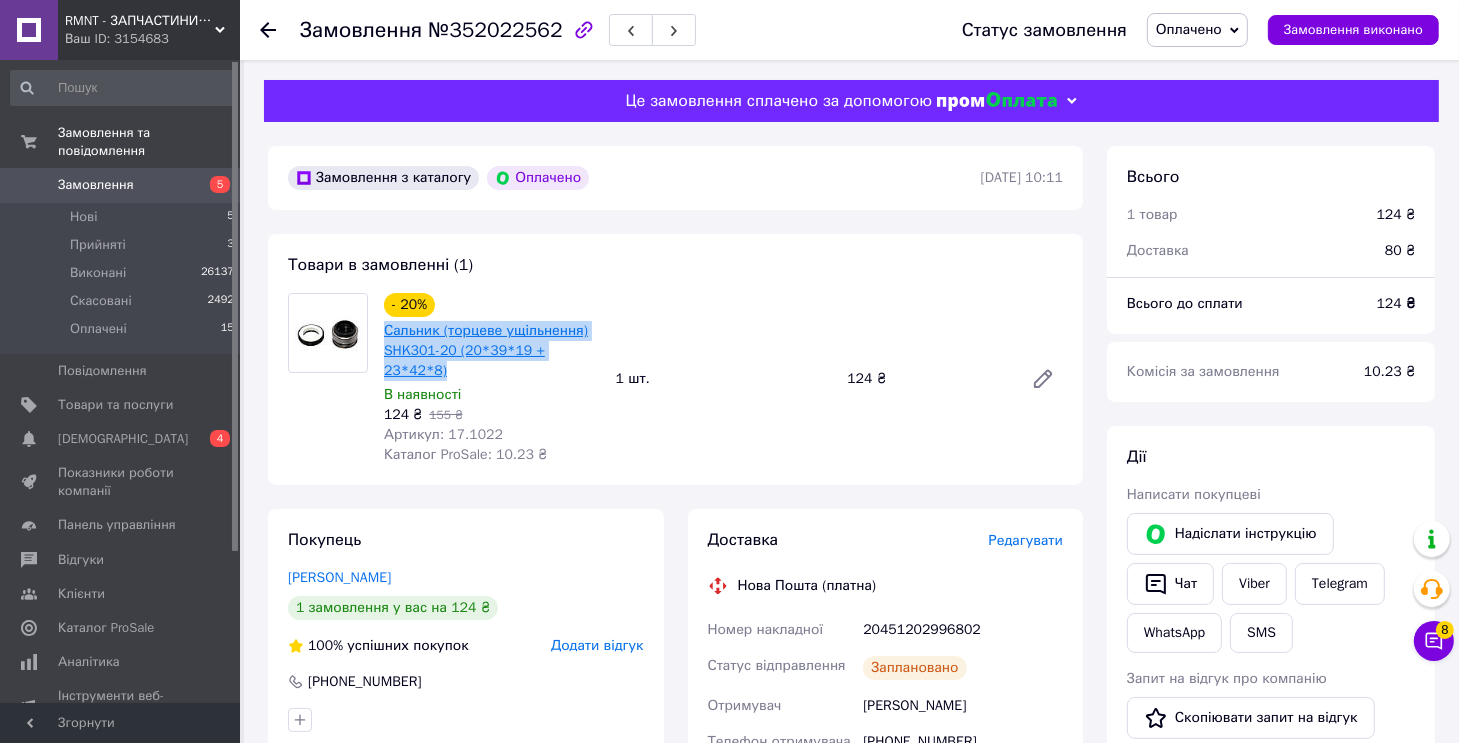 click on "Сальник (торцеве ущільнення) SHK301-20 (20*39*19 + 23*42*8)" at bounding box center [492, 351] 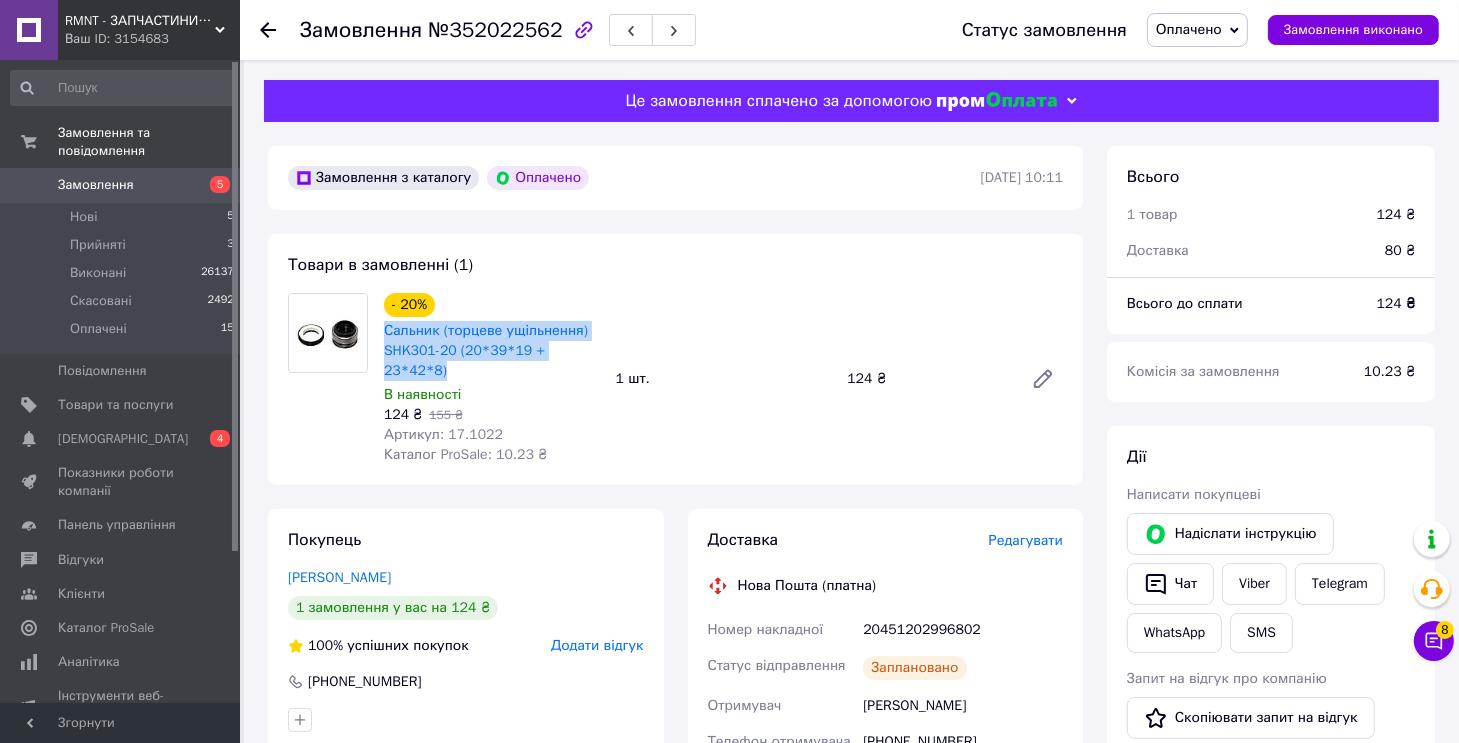 copy on "Сальник (торцеве ущільнення) SHK301-20 (20*39*19 + 23*42*8)" 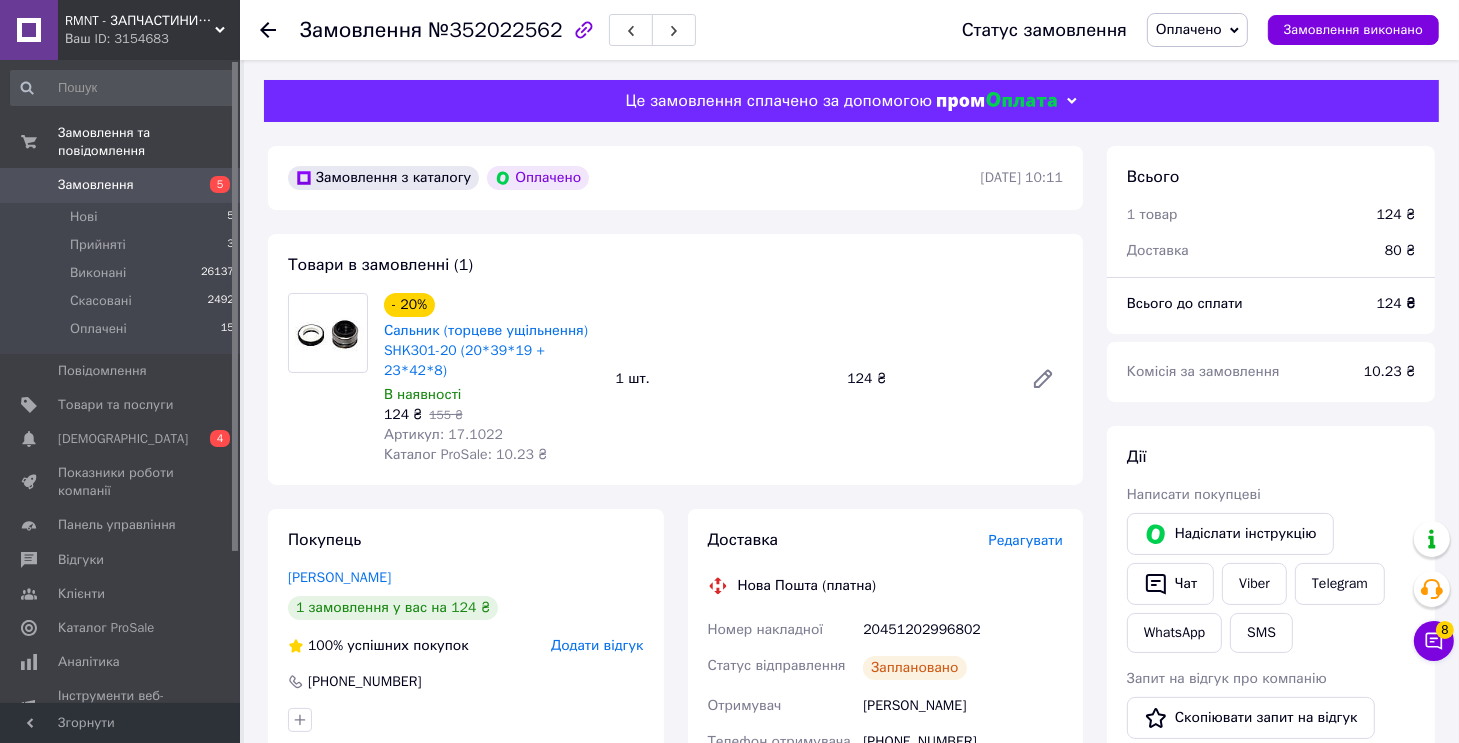 click on "№352022562" at bounding box center (495, 30) 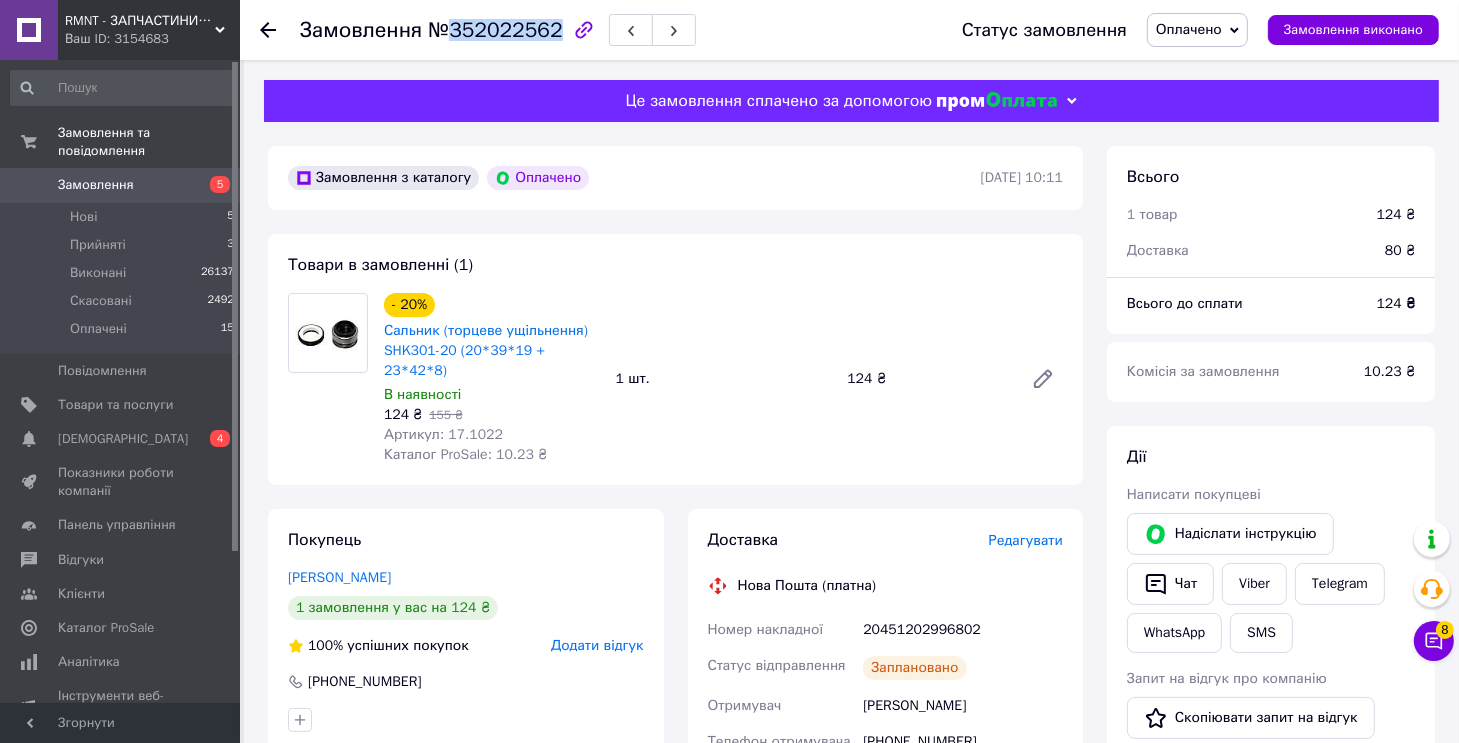 click on "№352022562" at bounding box center (495, 30) 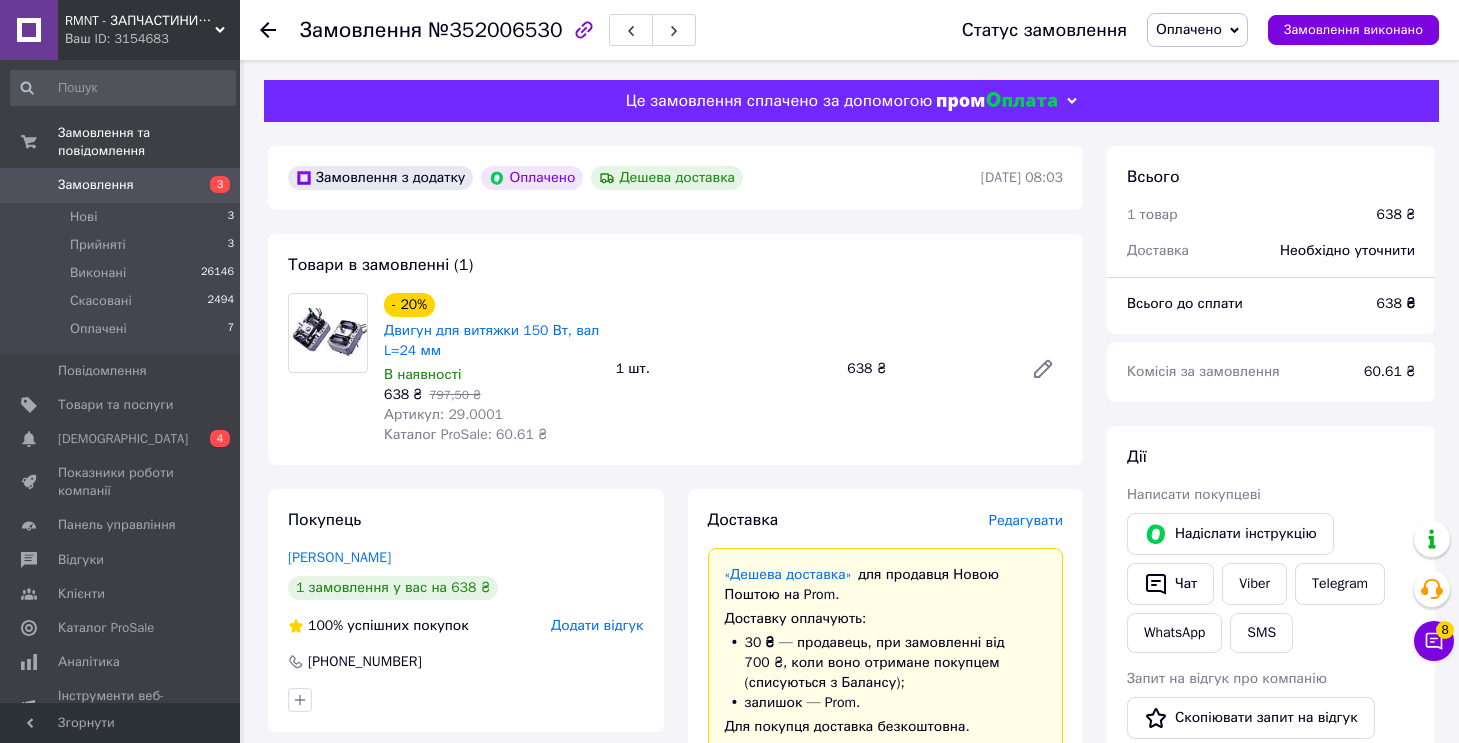 scroll, scrollTop: 0, scrollLeft: 0, axis: both 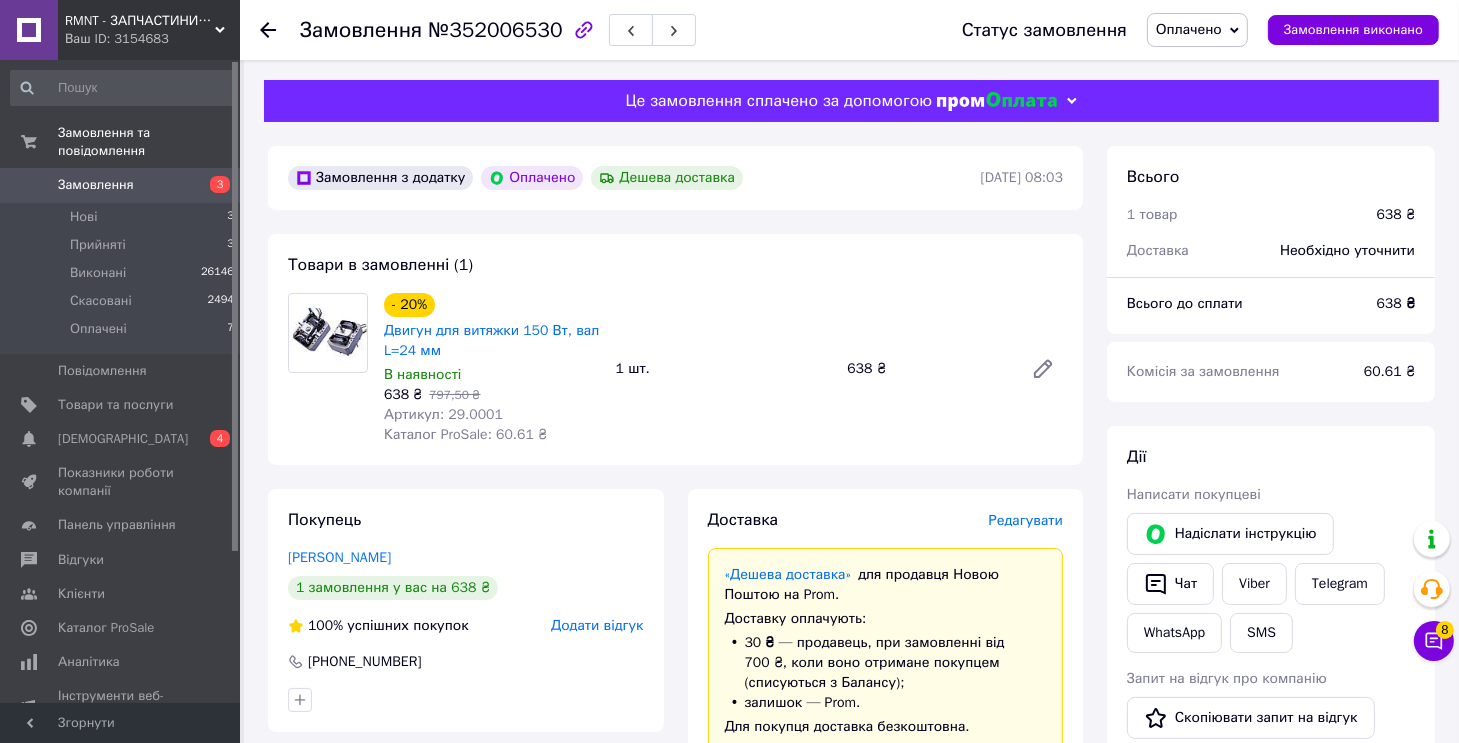 click on "Артикул: 29.0001" at bounding box center (443, 414) 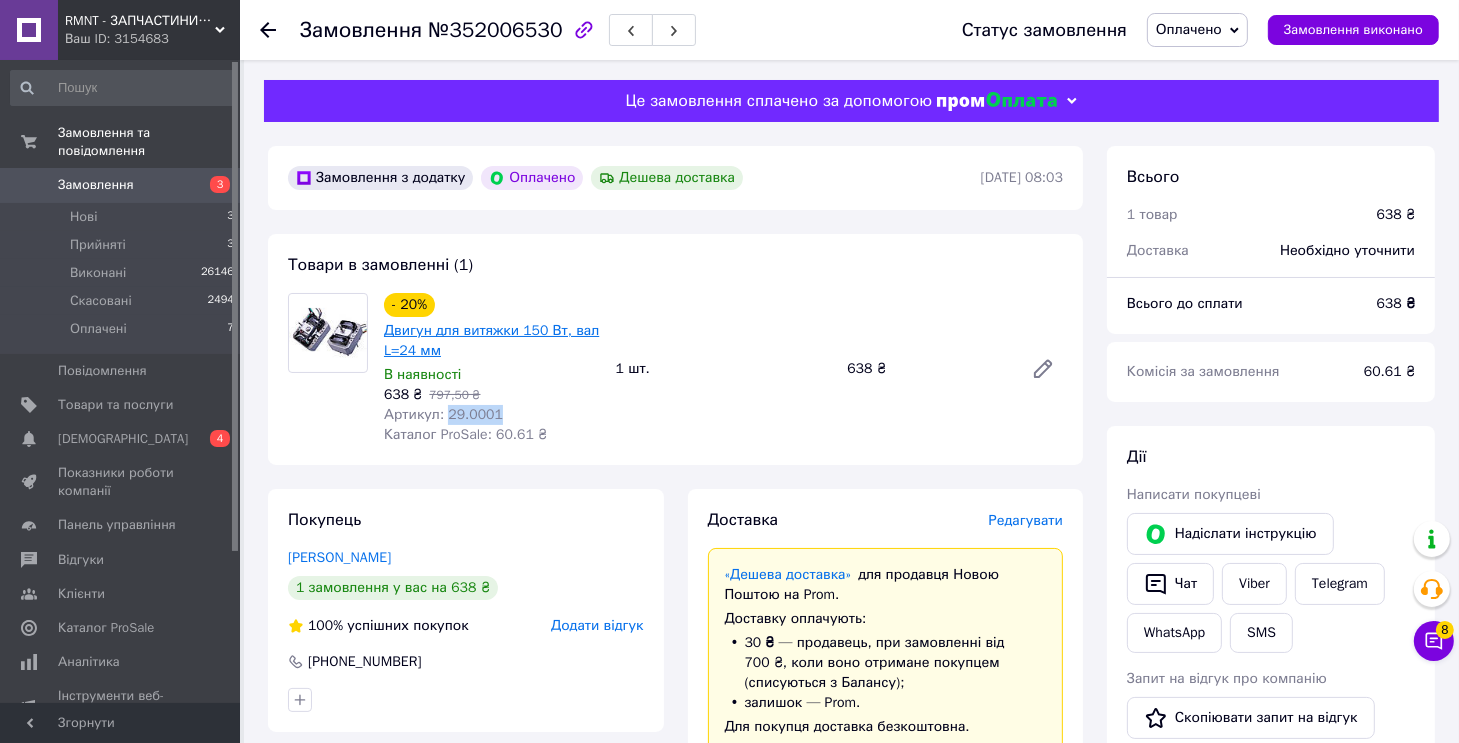 drag, startPoint x: 464, startPoint y: 417, endPoint x: 572, endPoint y: 331, distance: 138.05795 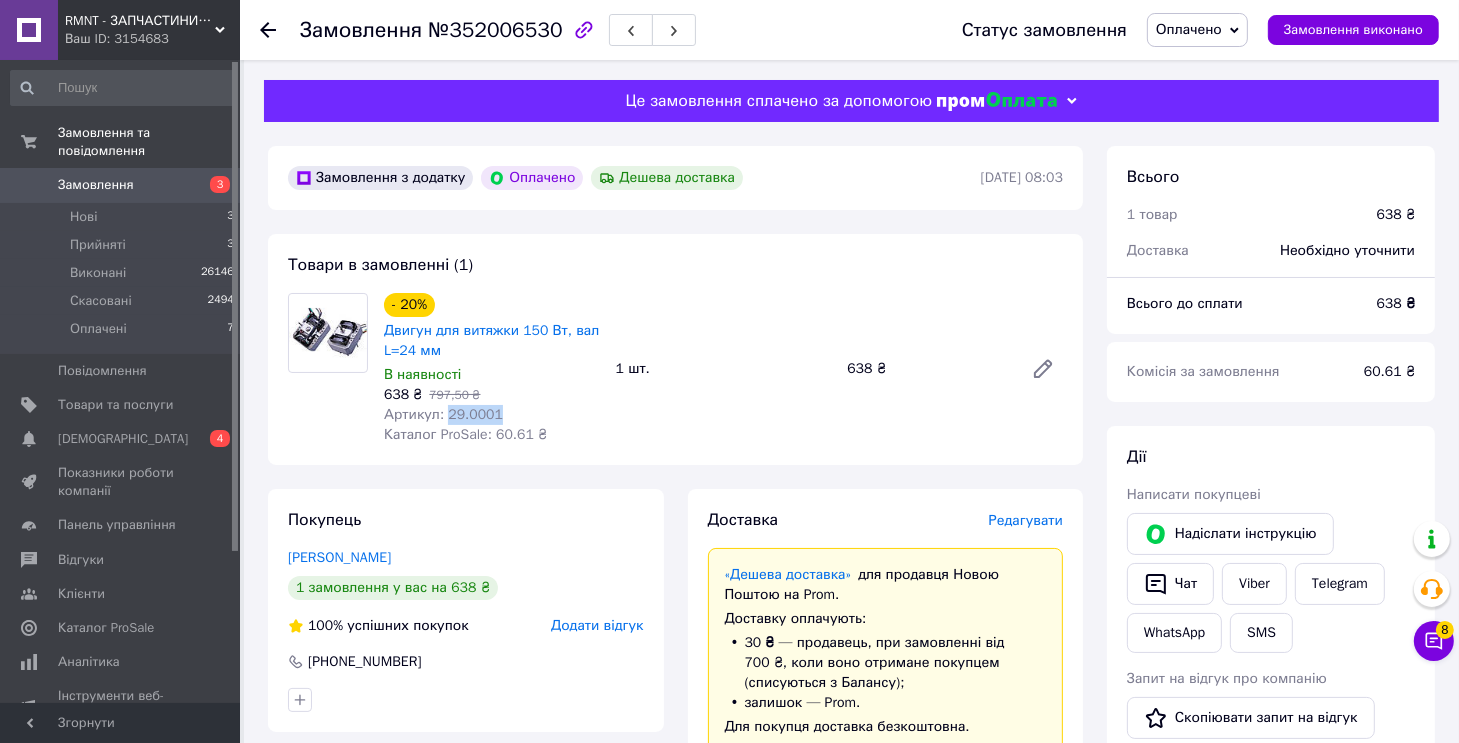 copy on "29.0001" 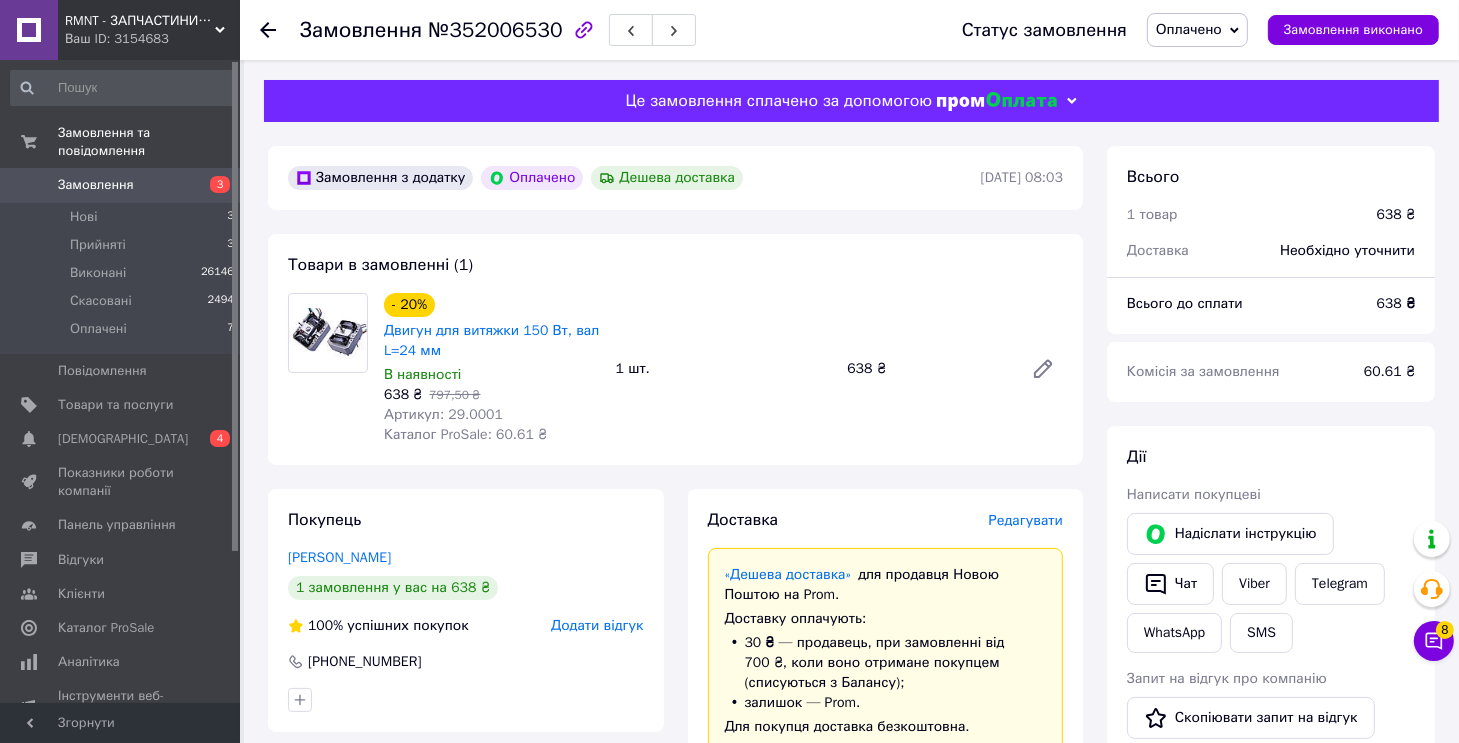 click on "№352006530" at bounding box center (495, 30) 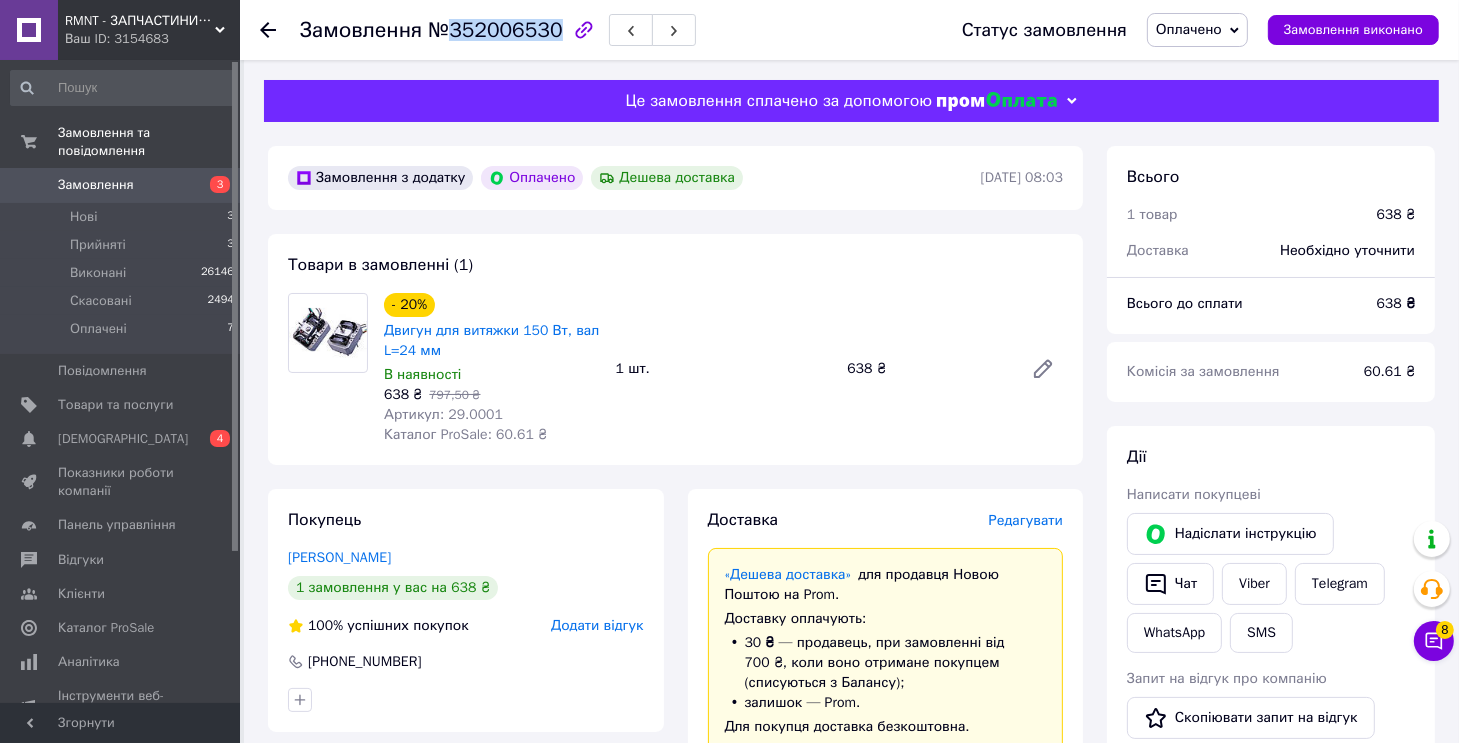 click on "№352006530" at bounding box center [495, 30] 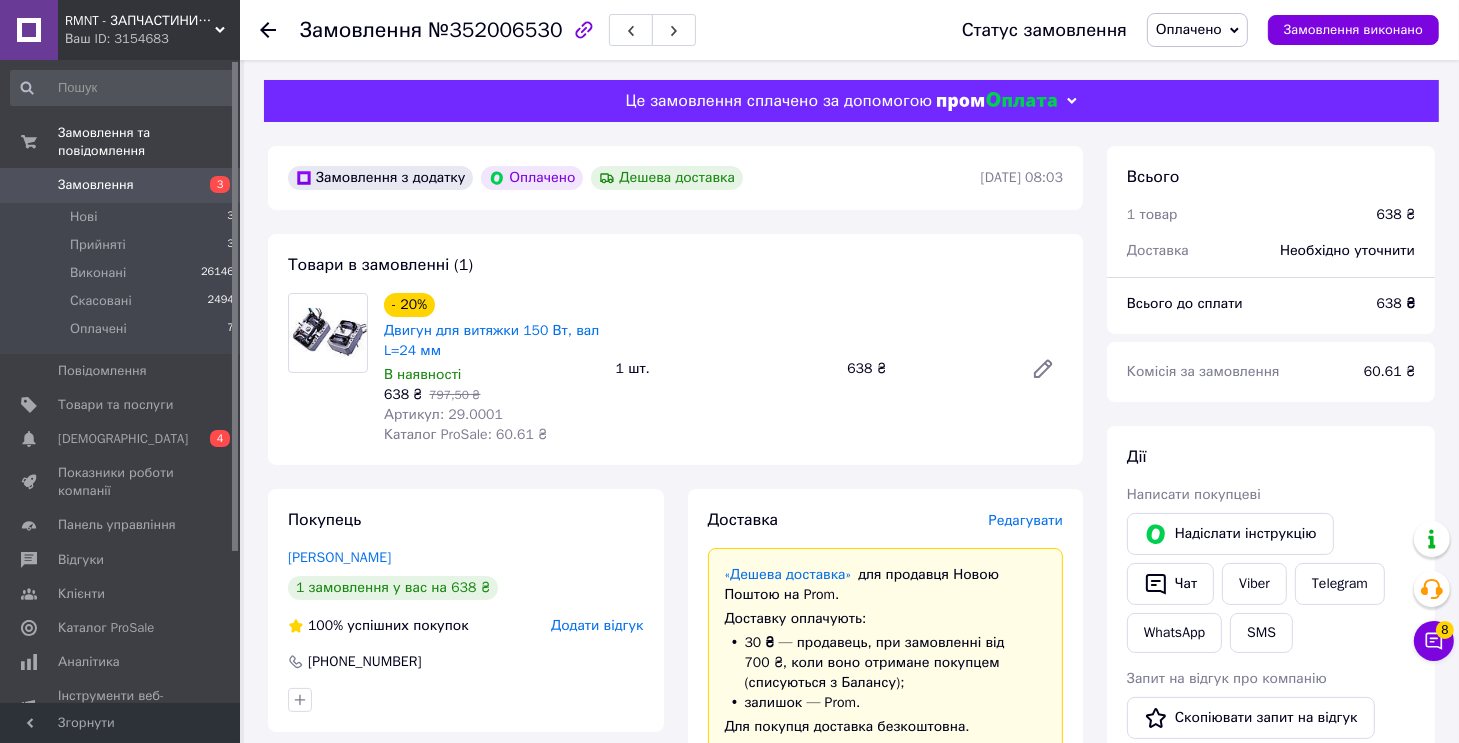 click on "Артикул: 29.0001" at bounding box center [443, 414] 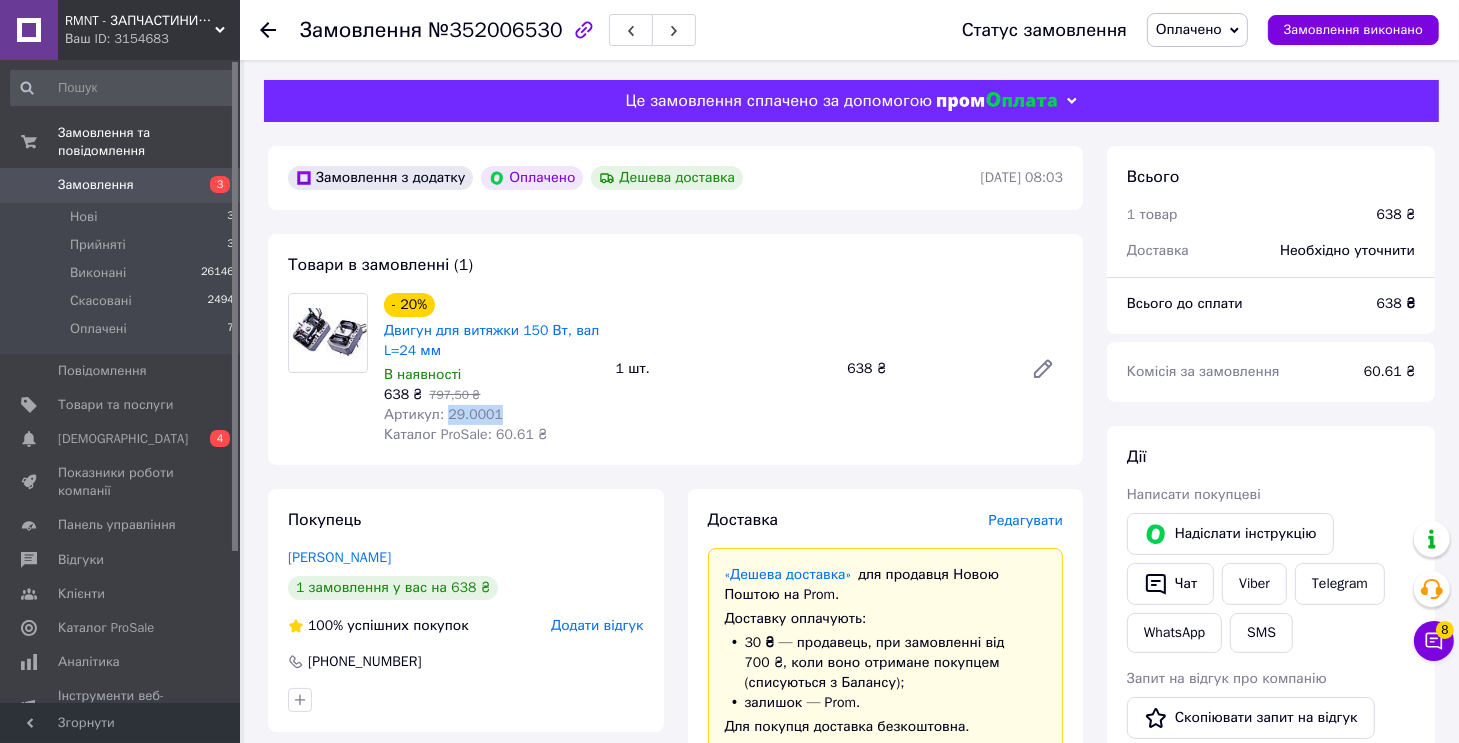 click on "Артикул: 29.0001" at bounding box center [443, 414] 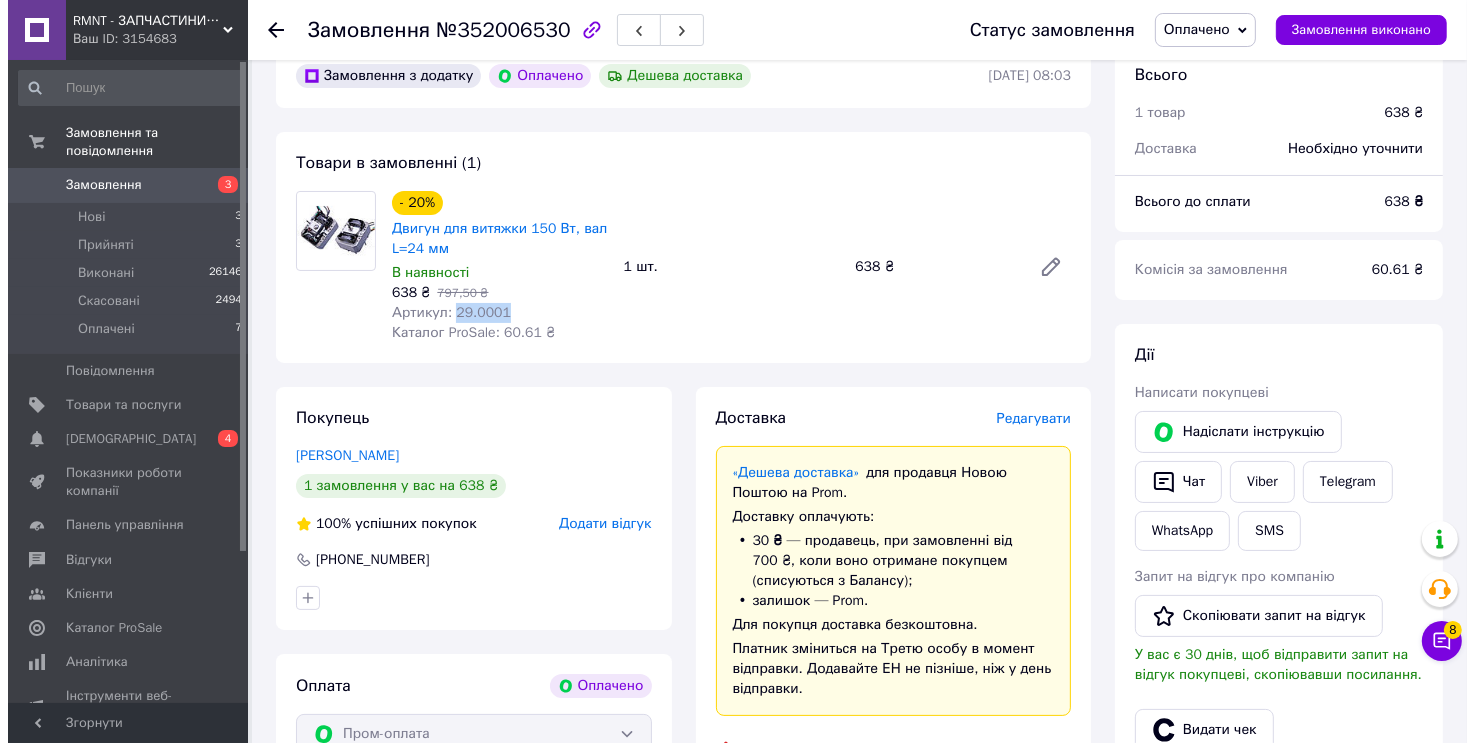 scroll, scrollTop: 100, scrollLeft: 0, axis: vertical 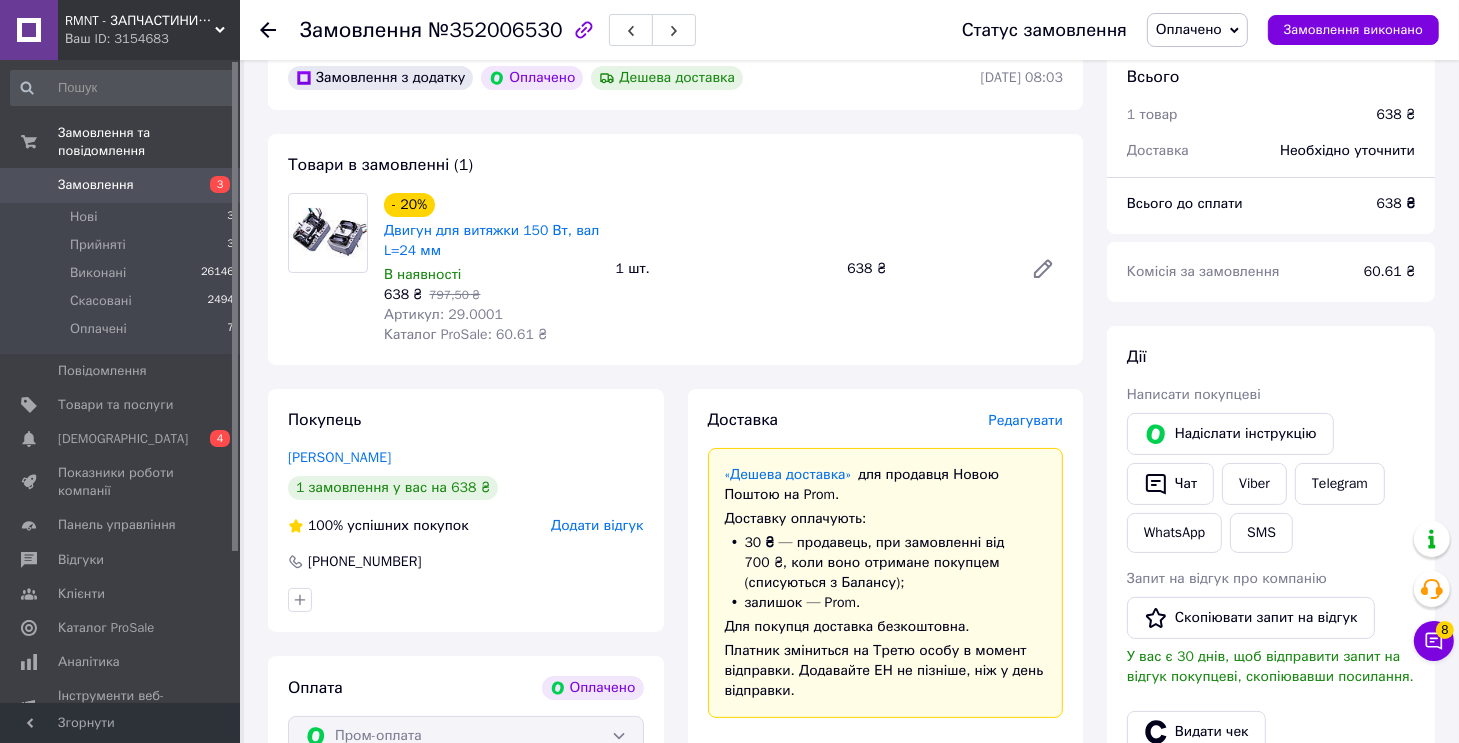 click on "Редагувати" at bounding box center (1026, 420) 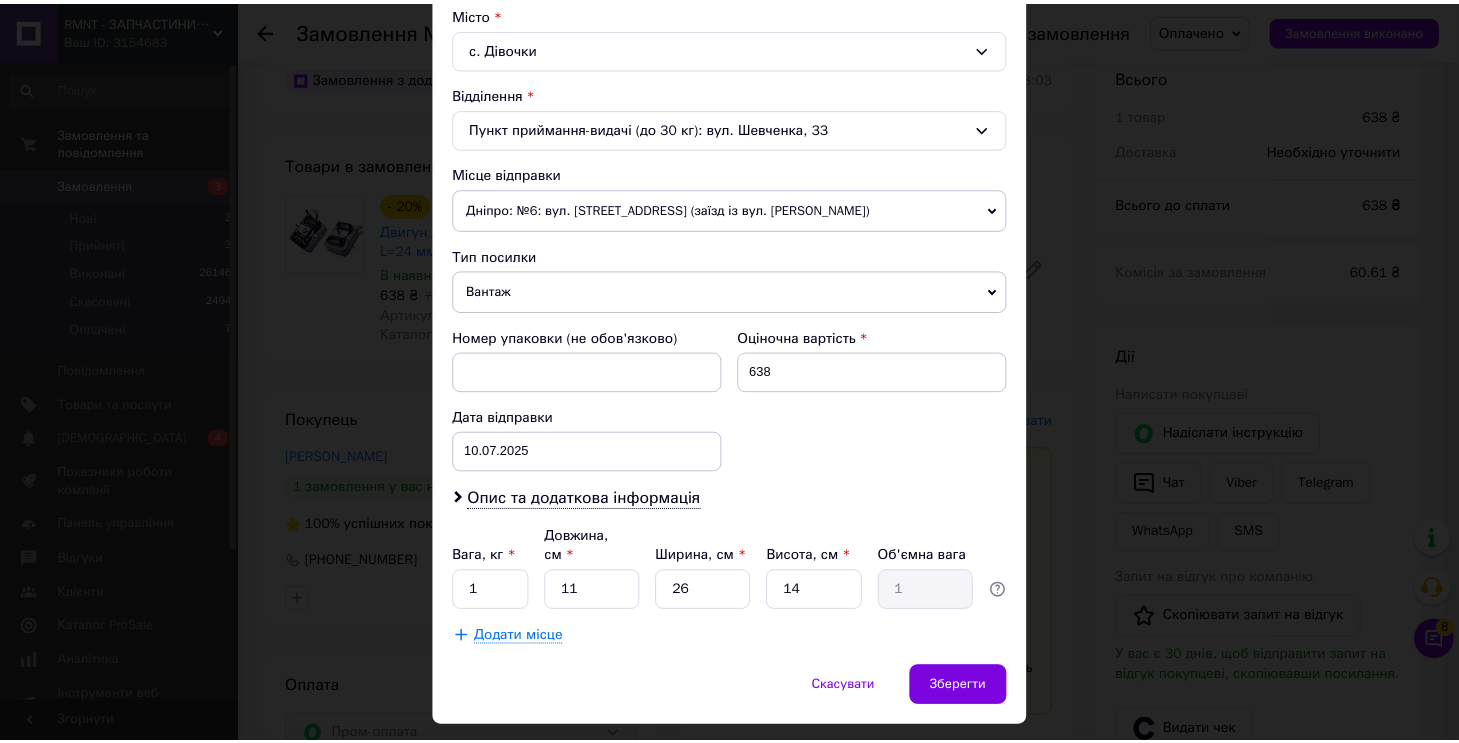 scroll, scrollTop: 579, scrollLeft: 0, axis: vertical 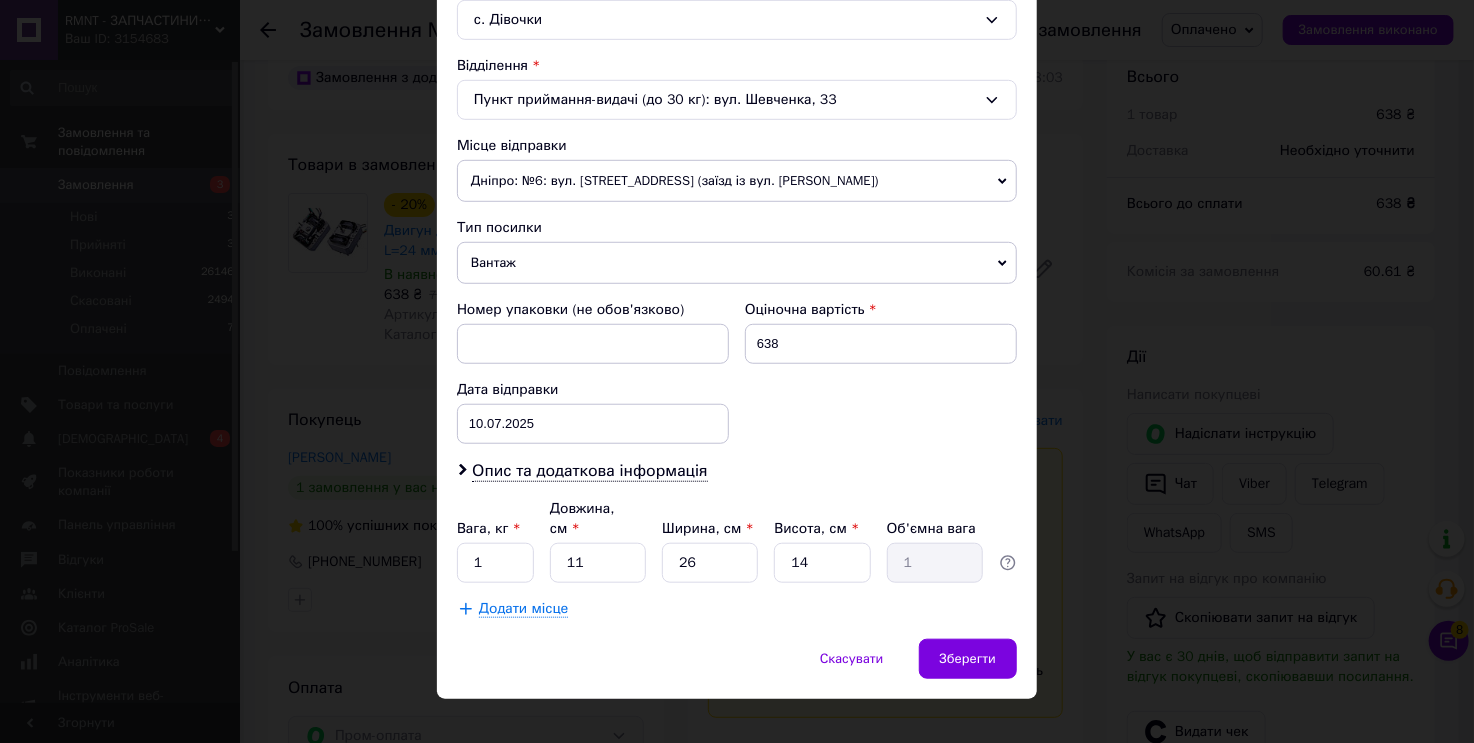 click on "× Редагування доставки Спосіб доставки Нова Пошта (платна) Платник Отримувач Відправник Прізвище отримувача фурсов Ім'я отримувача [PERSON_NAME] батькові отримувача Телефон отримувача [PHONE_NUMBER] Тип доставки У відділенні Кур'єром В поштоматі Місто с. Дівочки Відділення Пункт приймання-видачі (до 30 кг): вул. [STREET_ADDRESS] Місце відправки Дніпро: №6: вул. [STREET_ADDRESS] (заїзд із вул. [PERSON_NAME]) м. [GEOGRAPHIC_DATA] ([GEOGRAPHIC_DATA].): №1: вул. Городоцька, 359 [GEOGRAPHIC_DATA]: №114 (до 30 кг): просп. Князя [PERSON_NAME], 14/6 Харків: №2 (до 30 кг на одне місце): просп.[PERSON_NAME] (ран. [PERSON_NAME][STREET_ADDRESS] <" at bounding box center (737, 371) 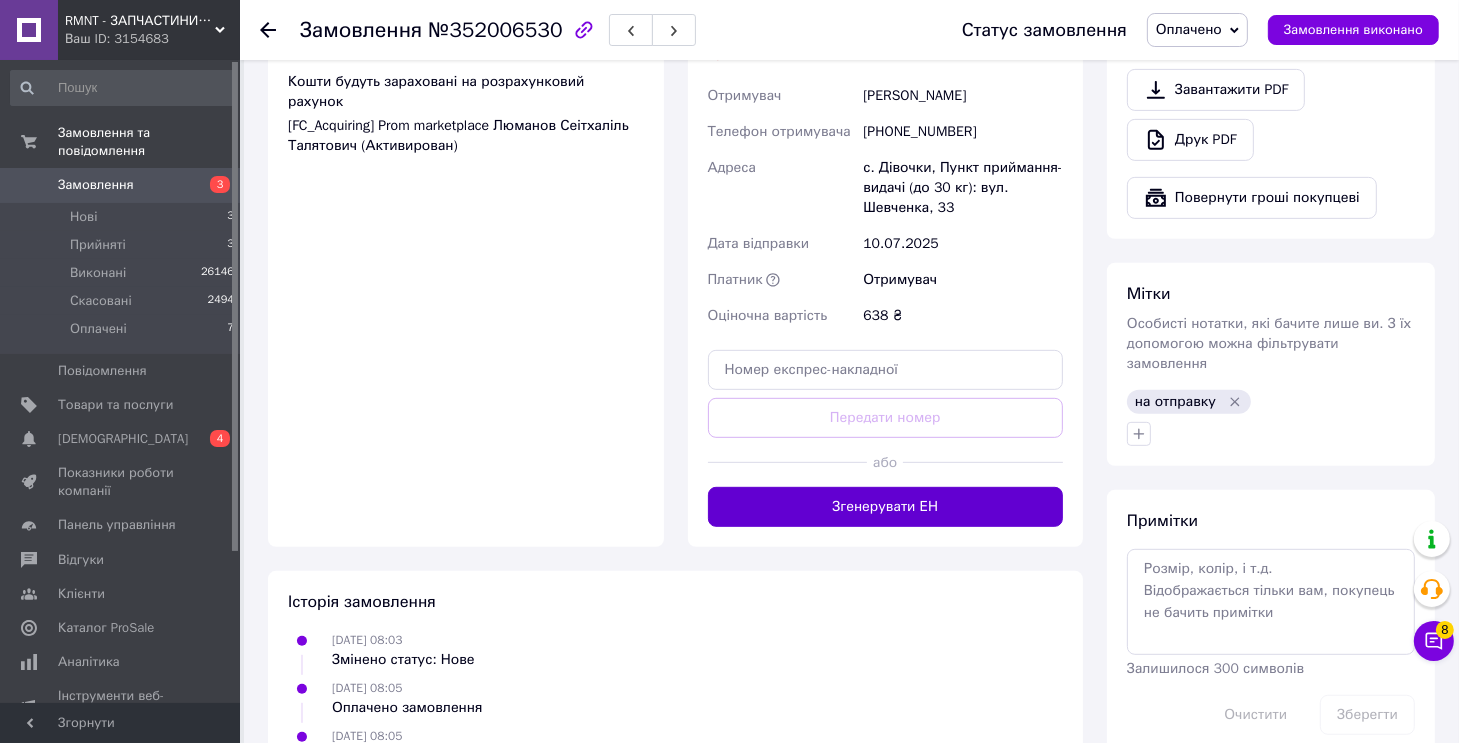 click on "Згенерувати ЕН" at bounding box center [886, 507] 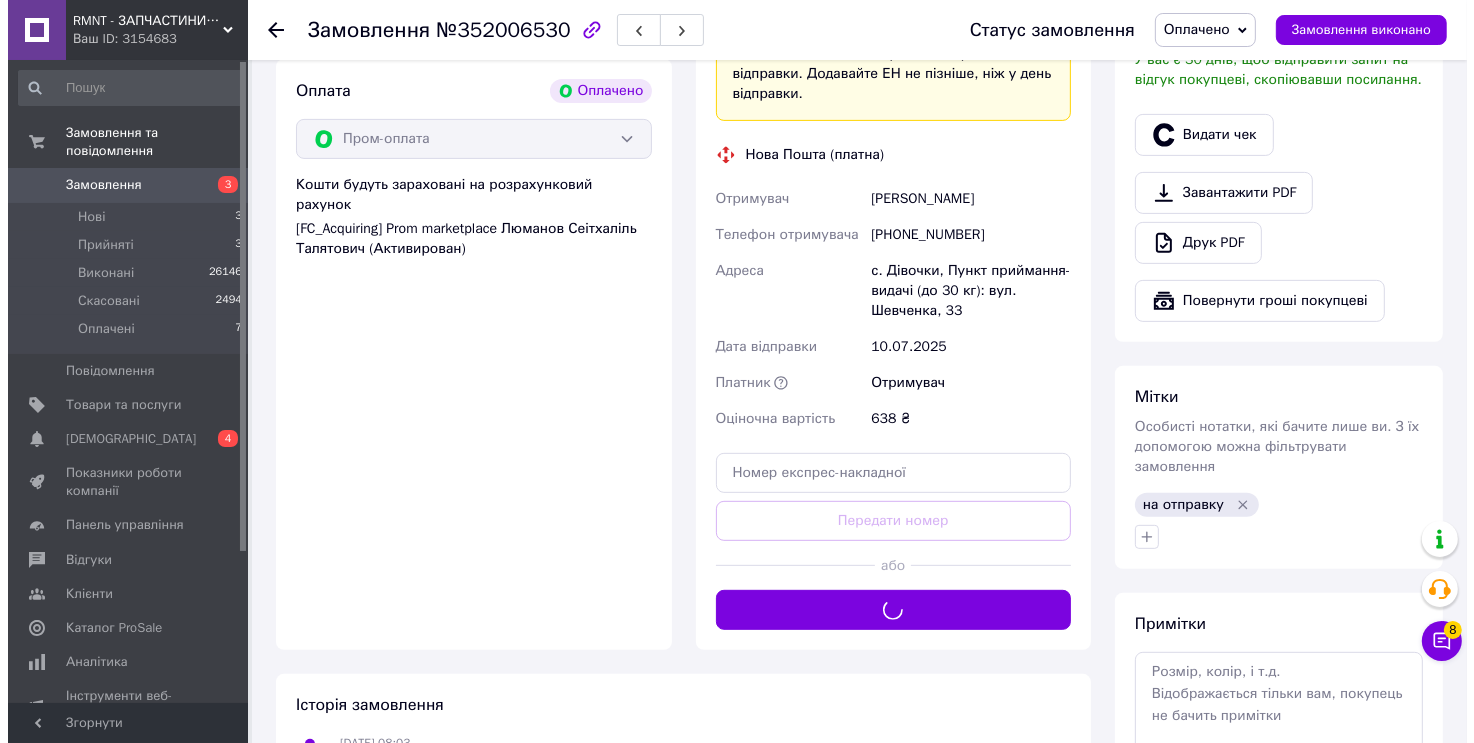 scroll, scrollTop: 600, scrollLeft: 0, axis: vertical 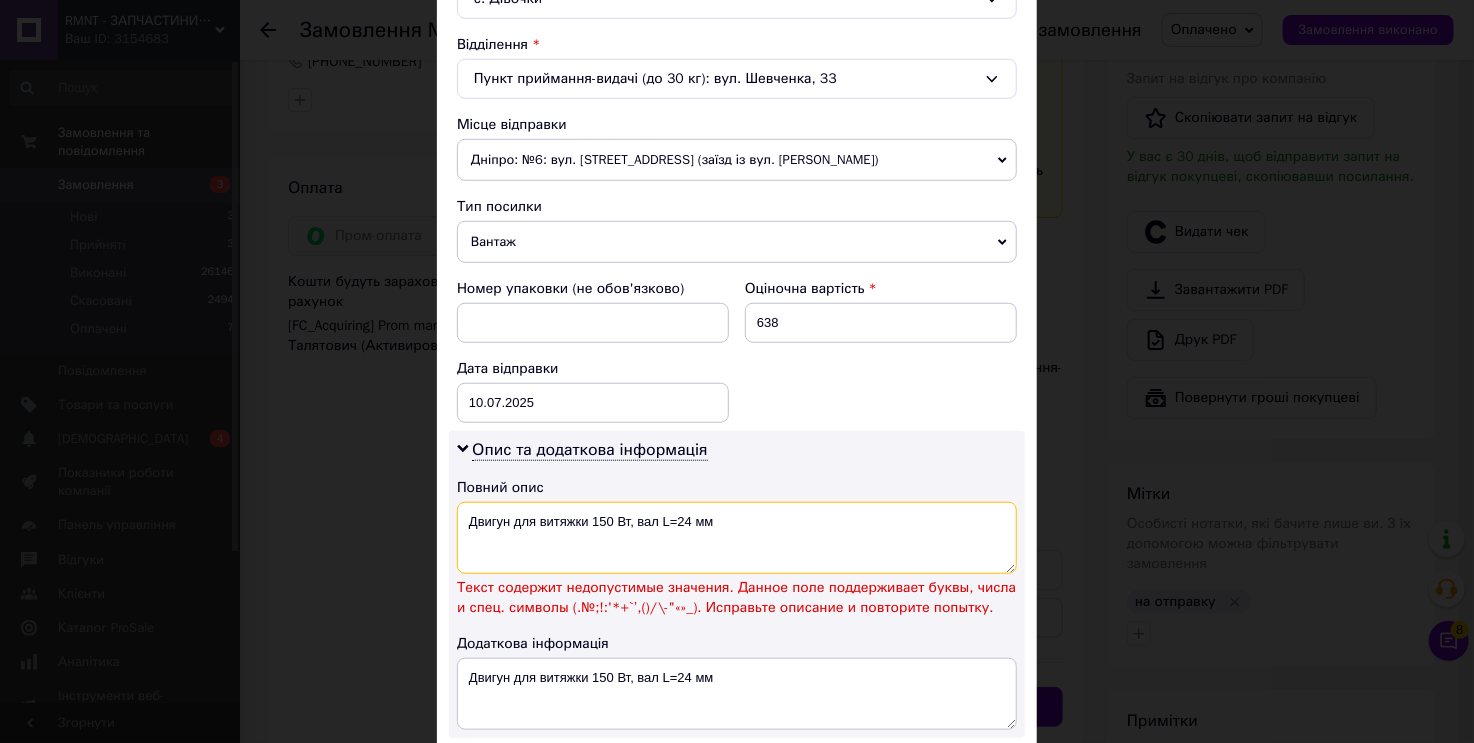click on "Двигун для витяжки 150 Вт, вал L=24 мм" at bounding box center (737, 538) 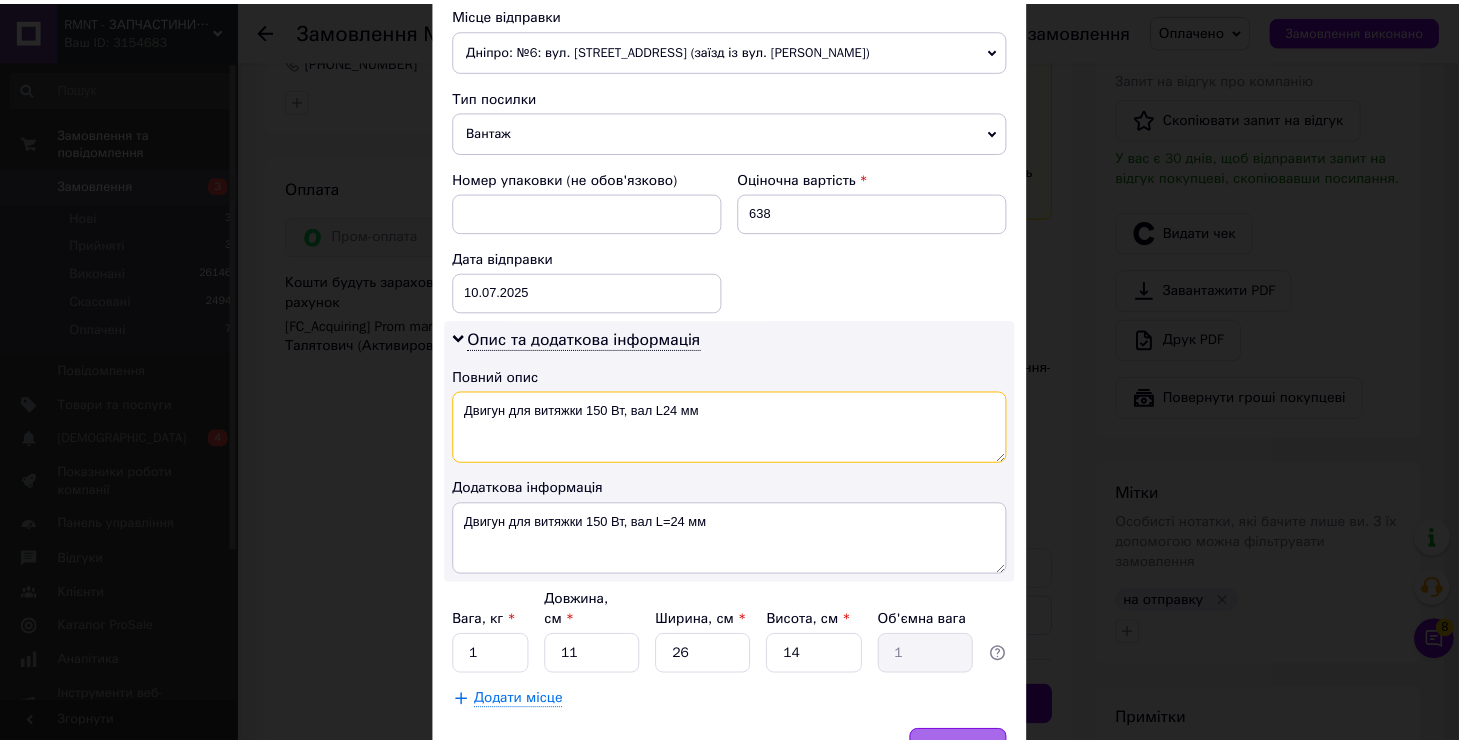 scroll, scrollTop: 802, scrollLeft: 0, axis: vertical 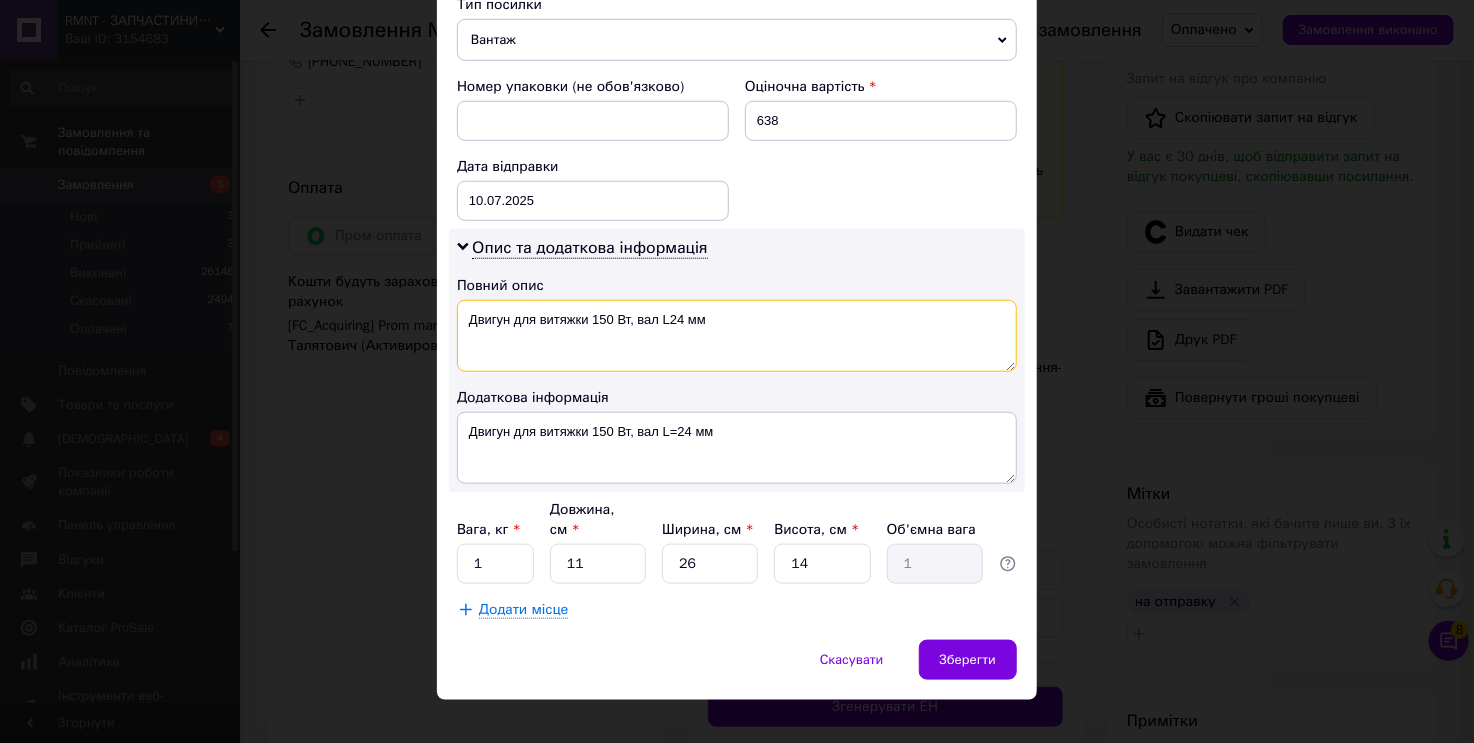 type on "Двигун для витяжки 150 Вт, вал L24 мм" 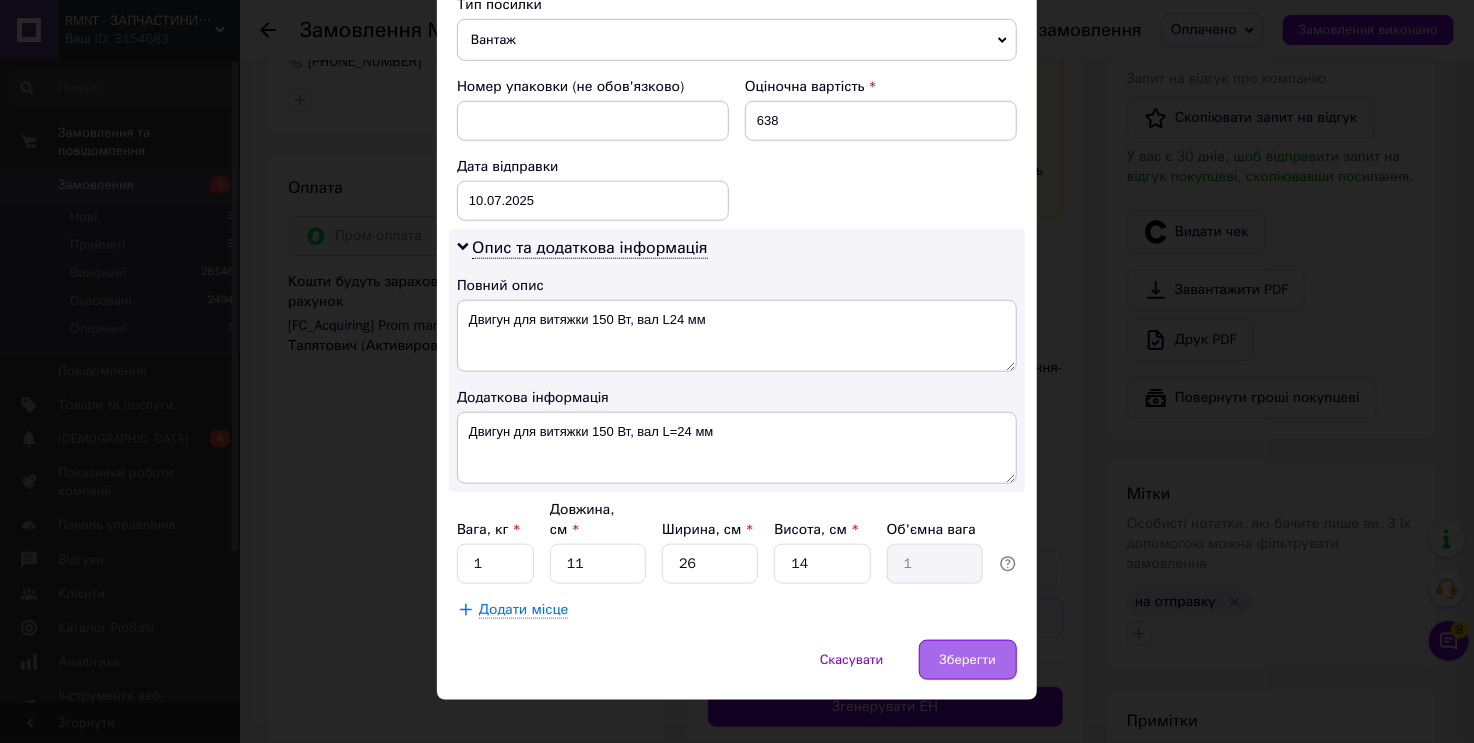 drag, startPoint x: 982, startPoint y: 611, endPoint x: 976, endPoint y: 630, distance: 19.924858 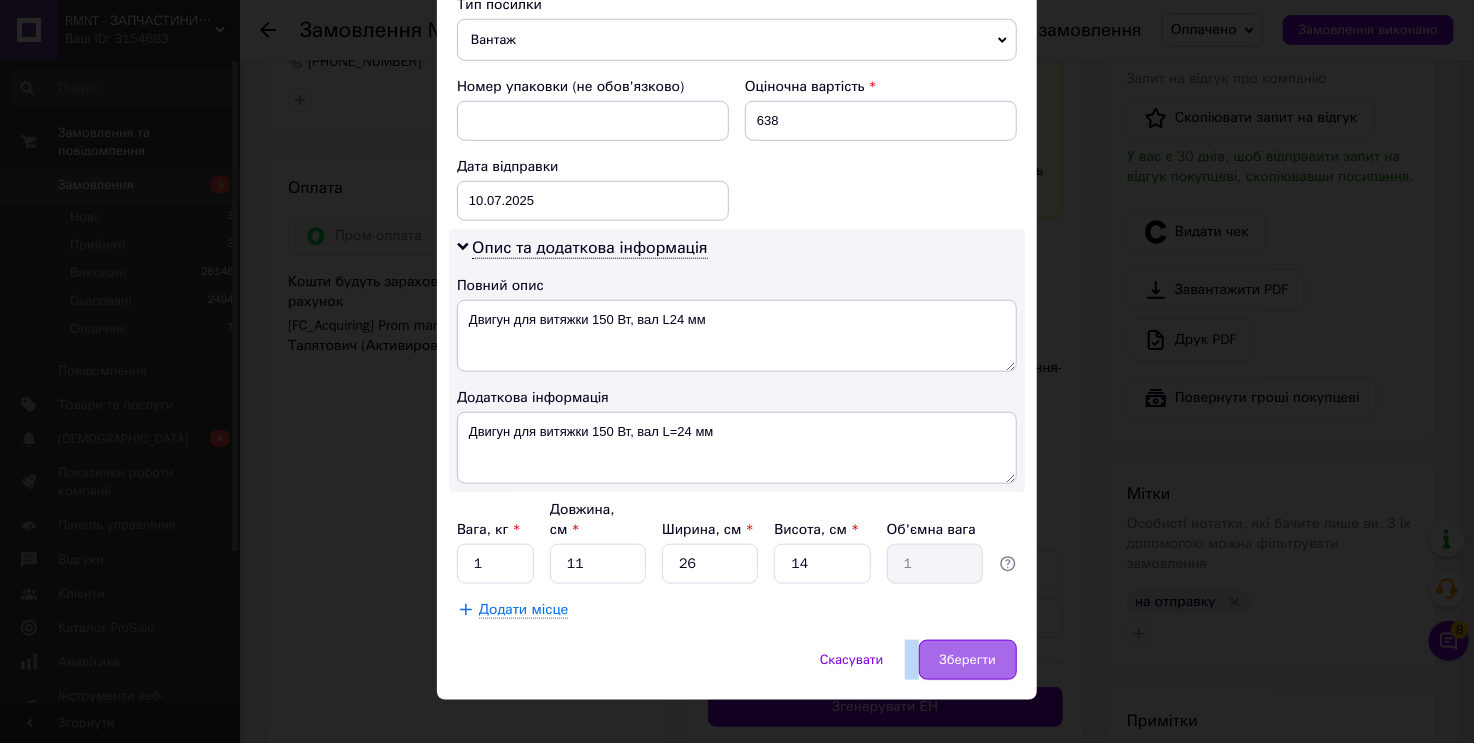 click on "Зберегти" at bounding box center (968, 660) 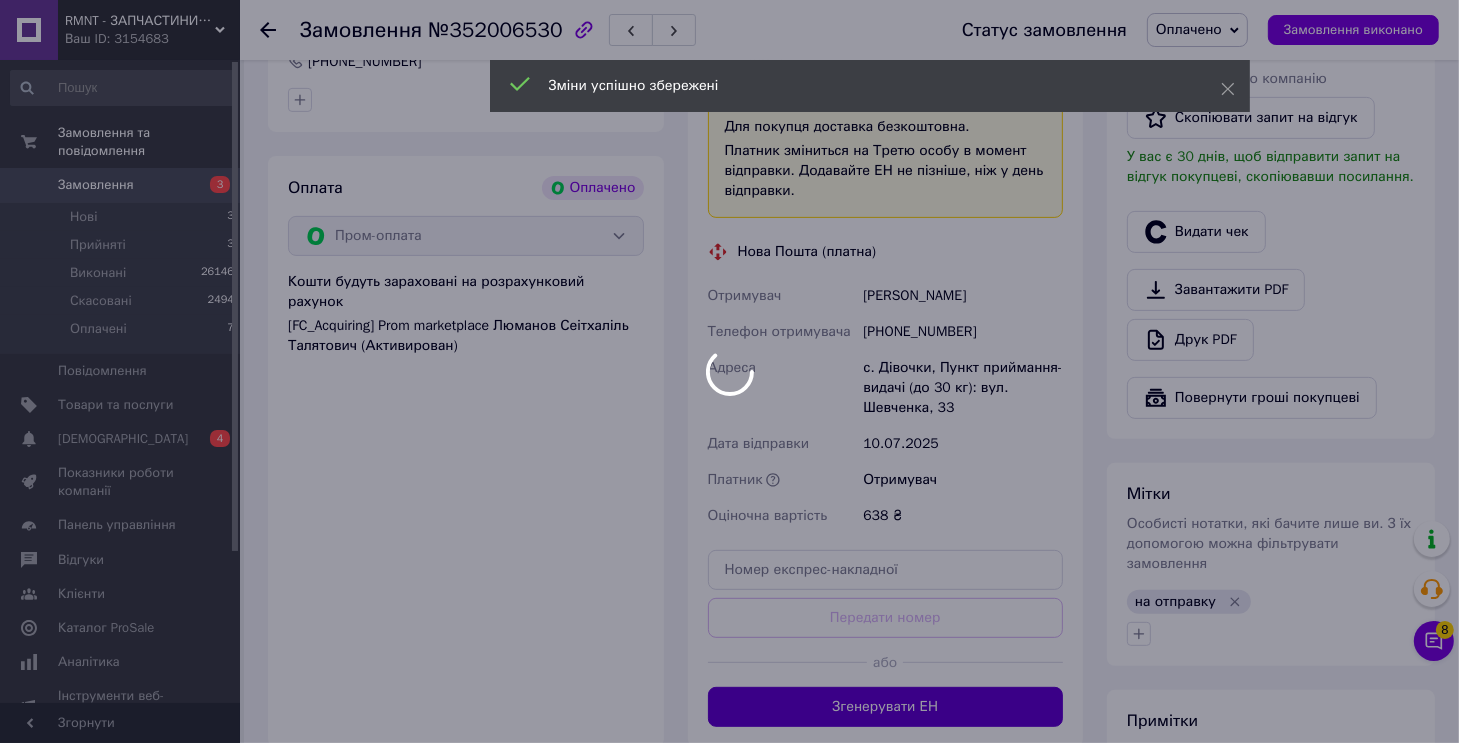 click at bounding box center [729, 371] 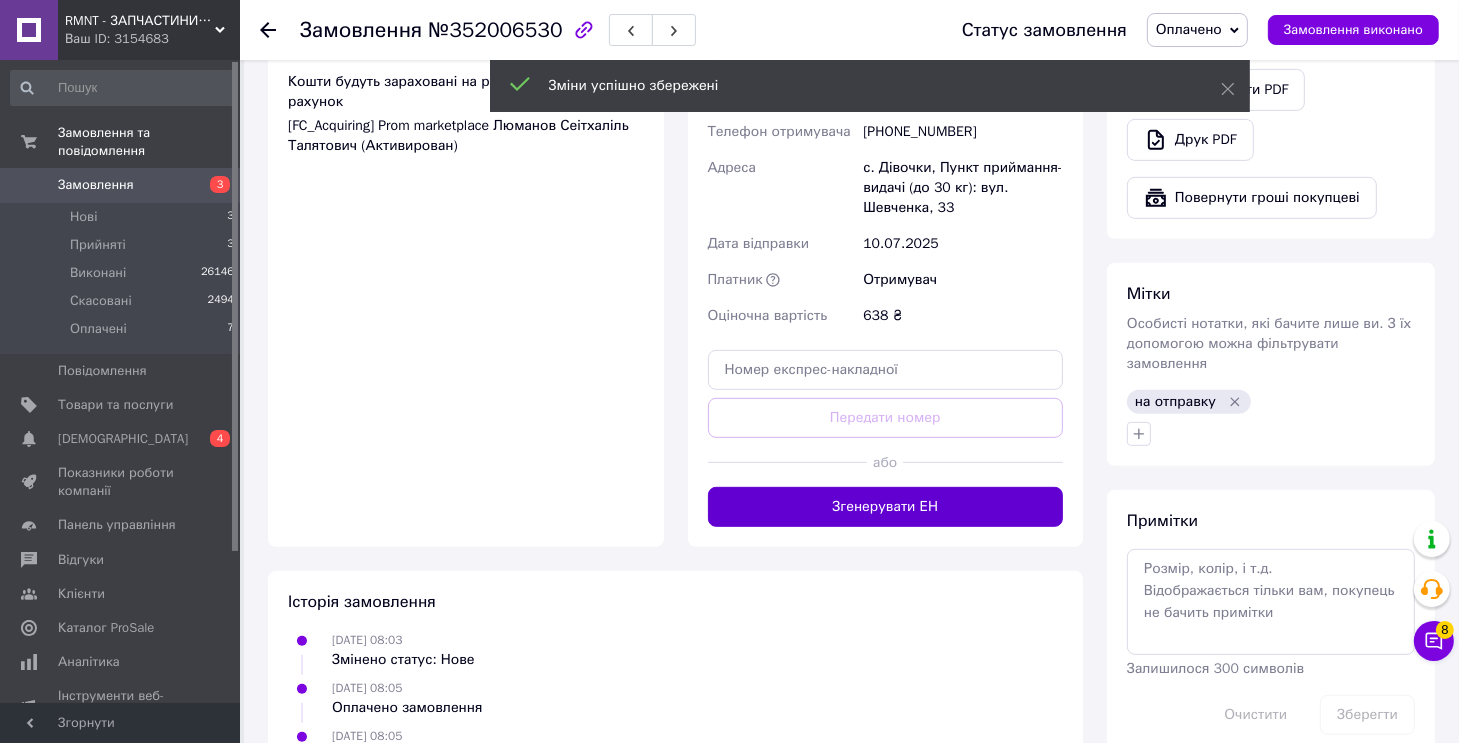 click on "Згенерувати ЕН" at bounding box center (886, 507) 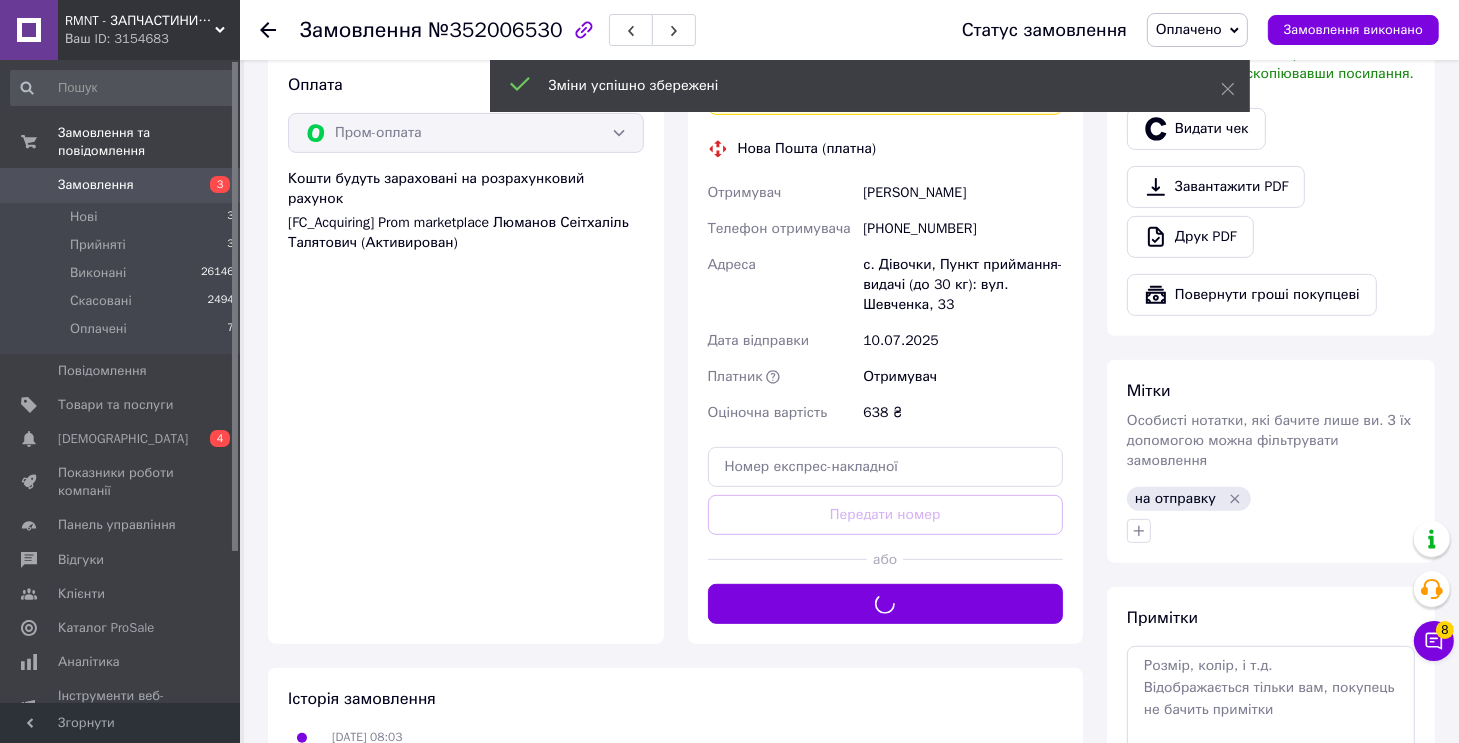 scroll, scrollTop: 600, scrollLeft: 0, axis: vertical 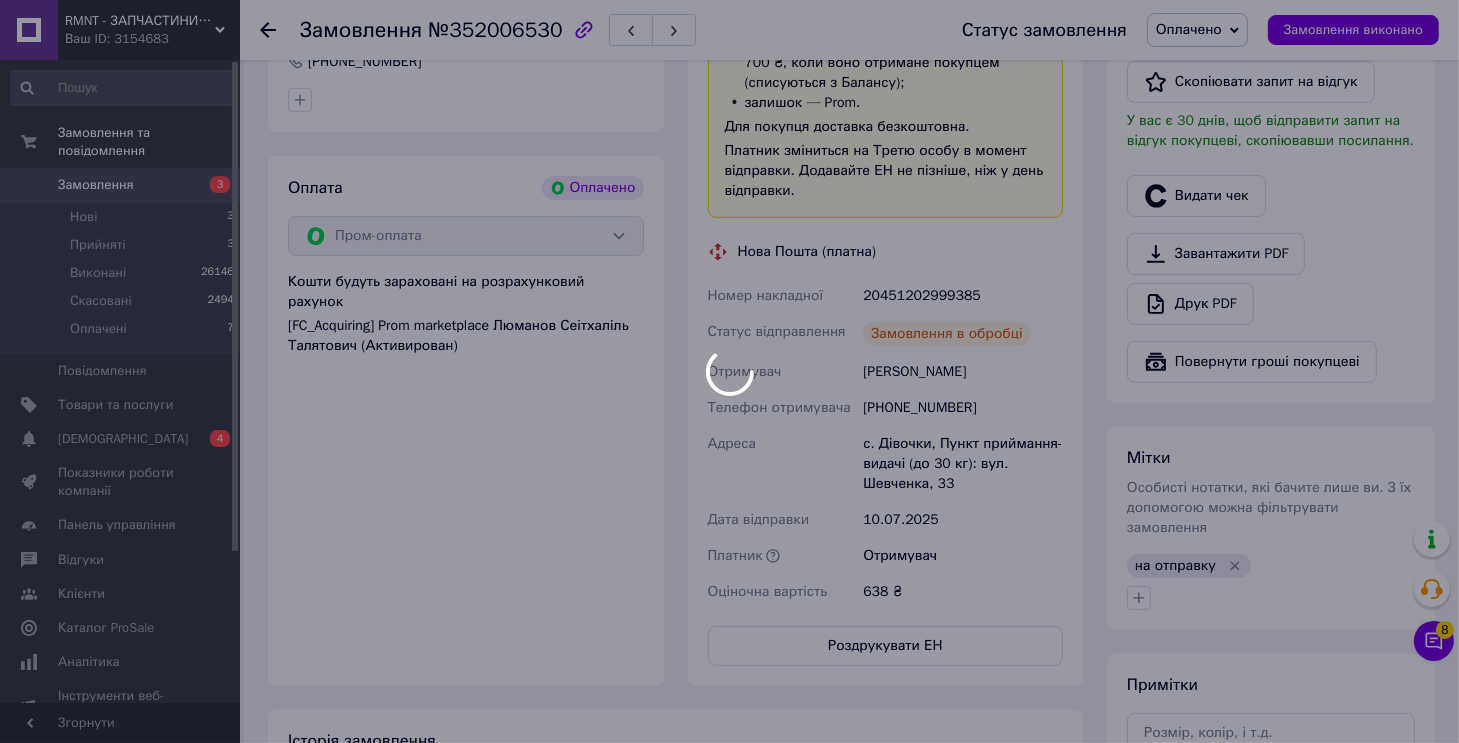 click at bounding box center [729, 371] 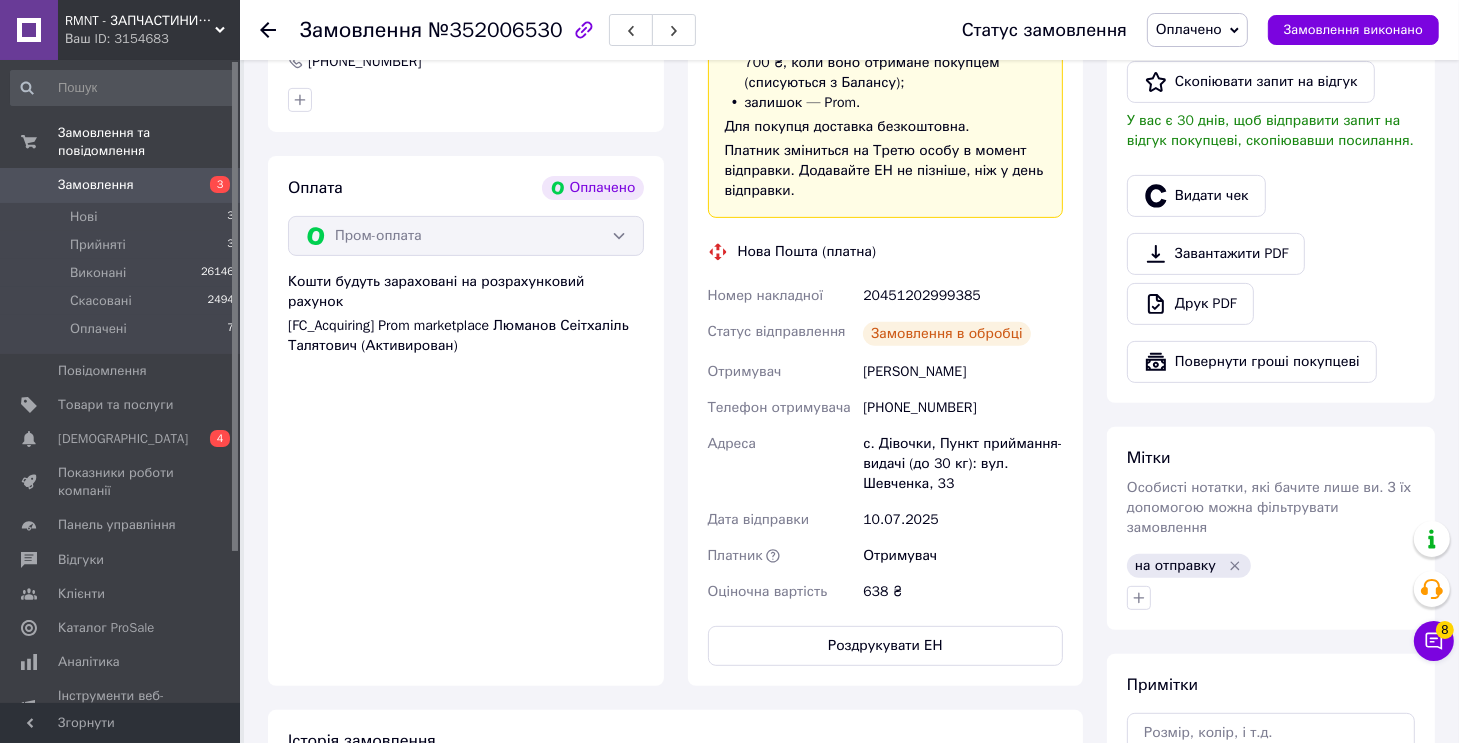 click on "20451202999385" at bounding box center [963, 296] 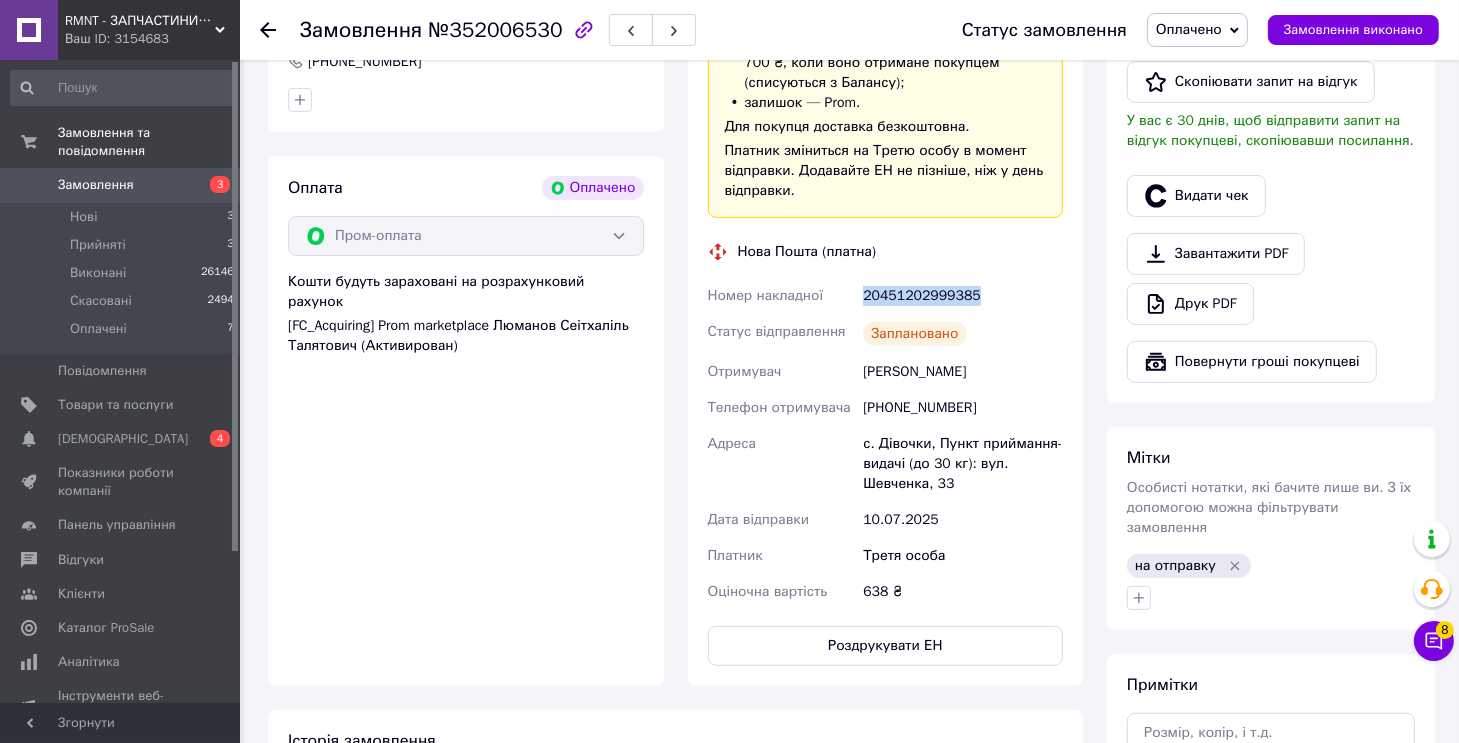 click on "20451202999385" at bounding box center (963, 296) 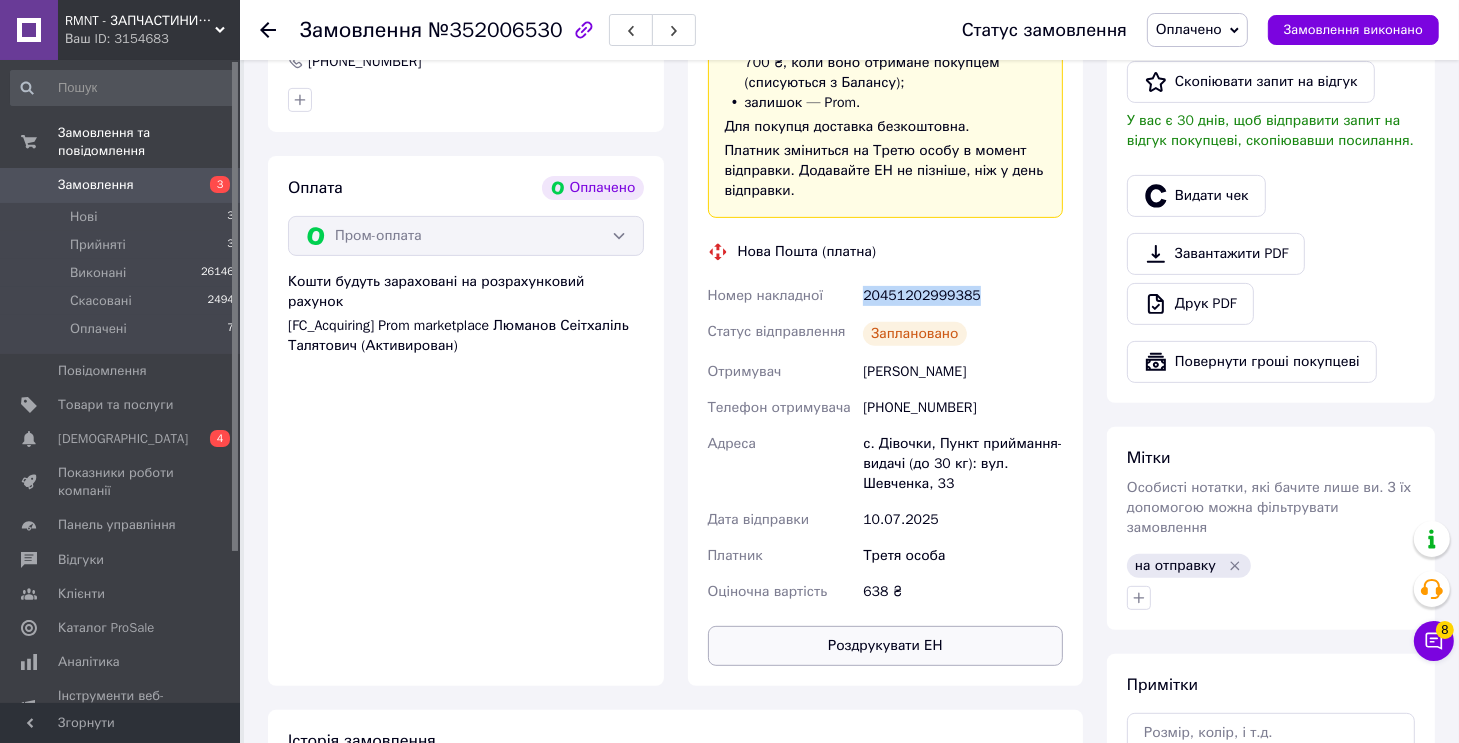 click on "Роздрукувати ЕН" at bounding box center [886, 646] 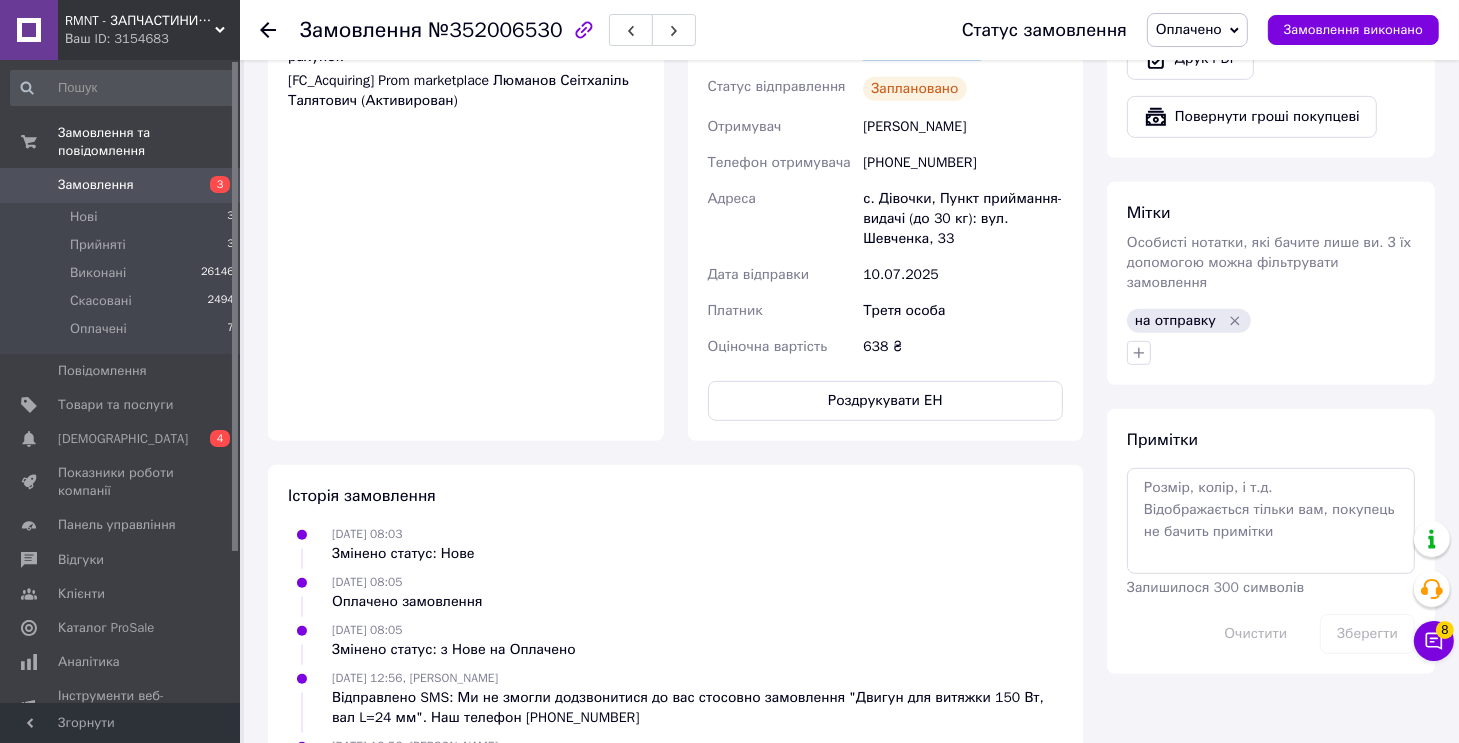 scroll, scrollTop: 1100, scrollLeft: 0, axis: vertical 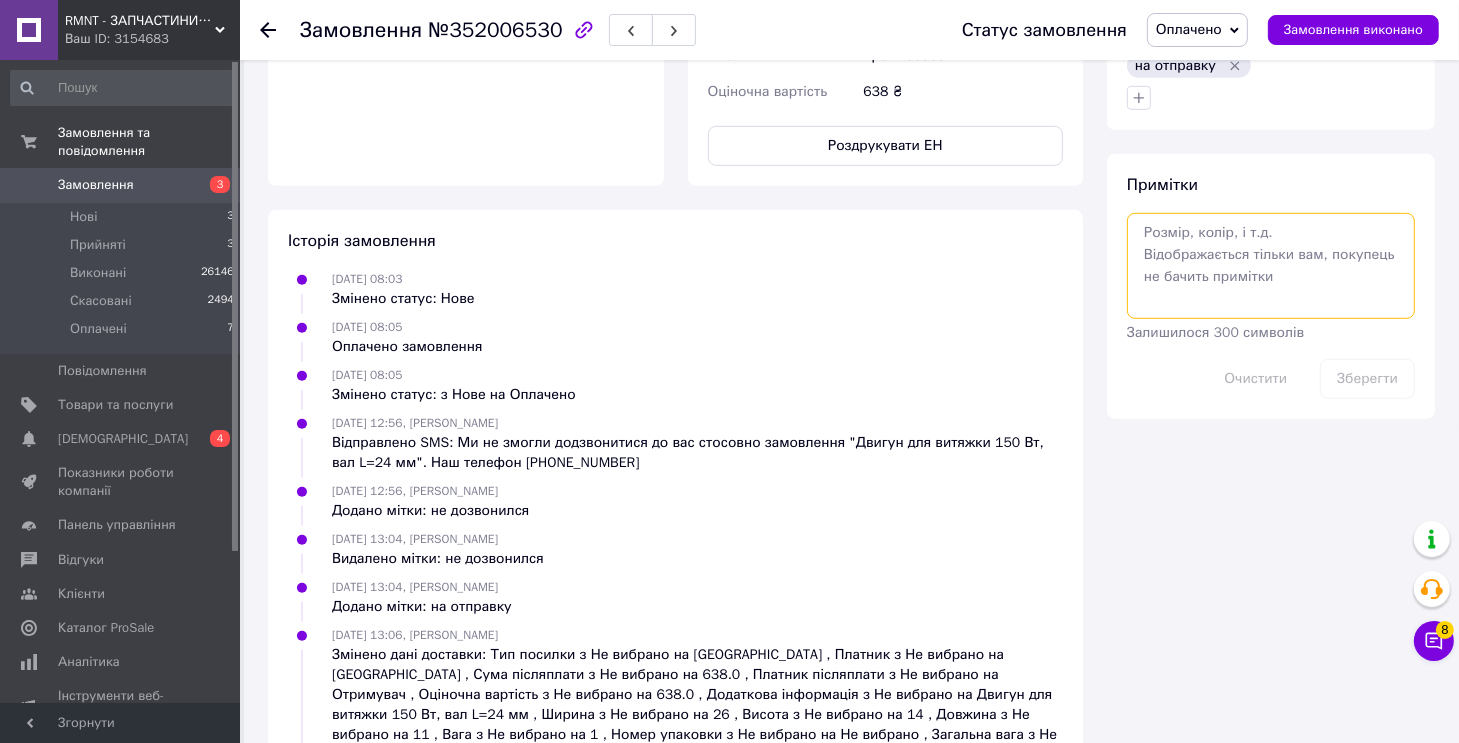 click at bounding box center (1271, 266) 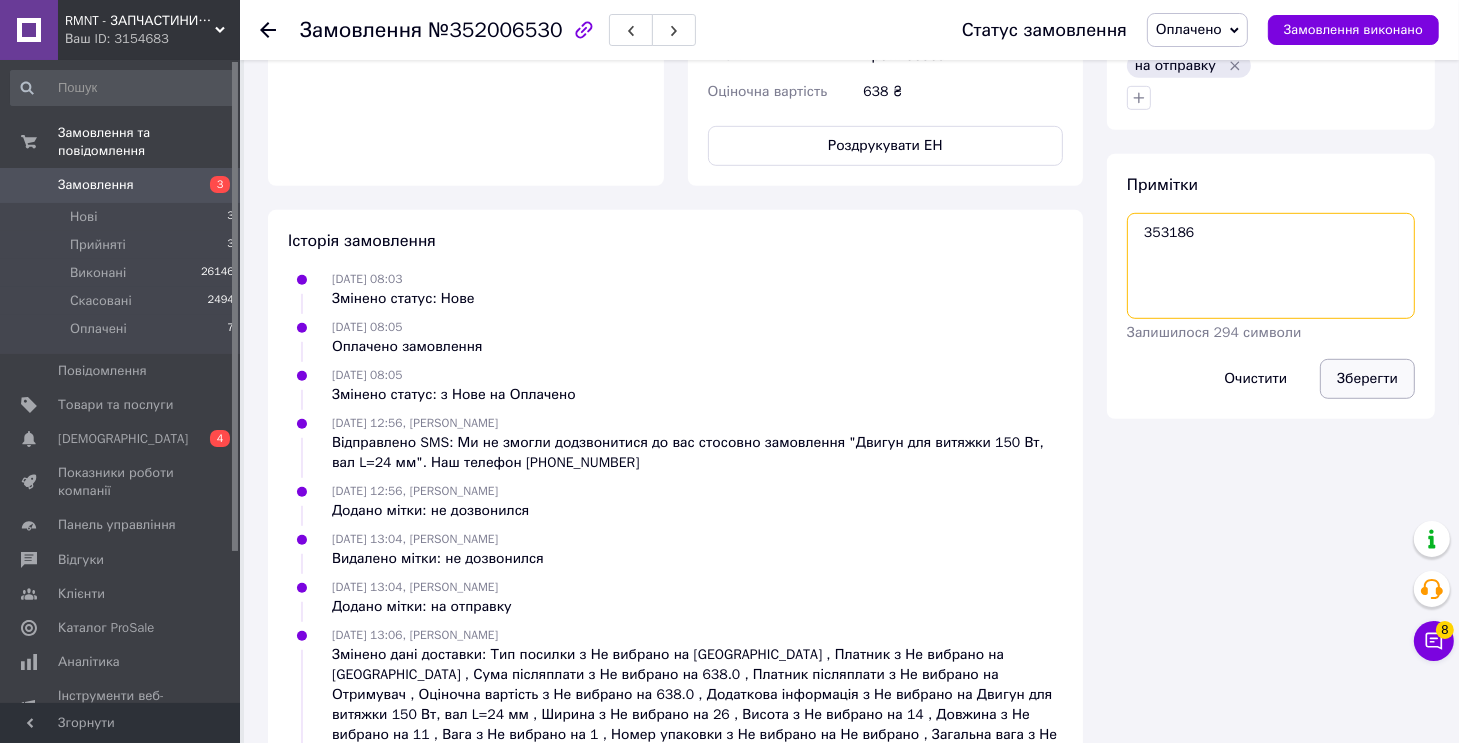 type on "353186" 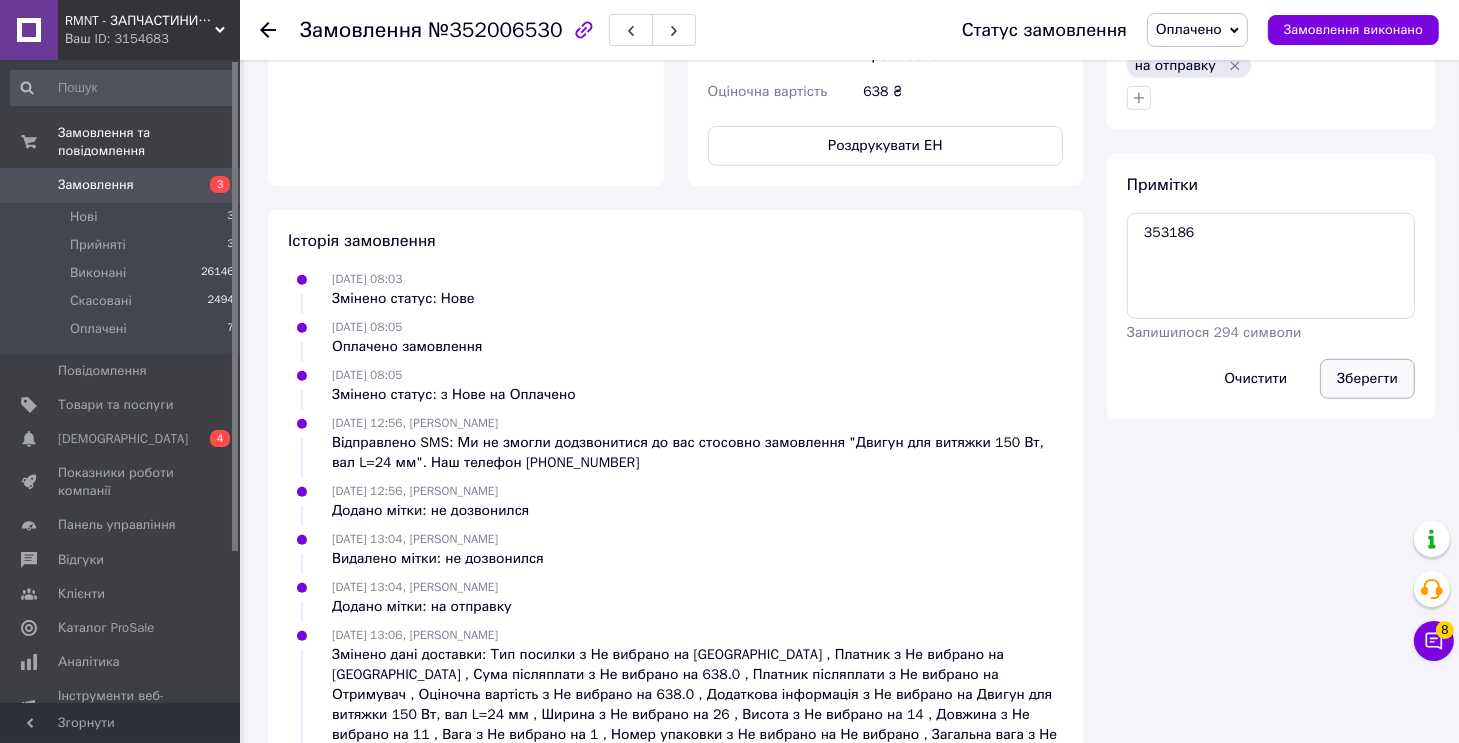 click on "Зберегти" at bounding box center [1367, 379] 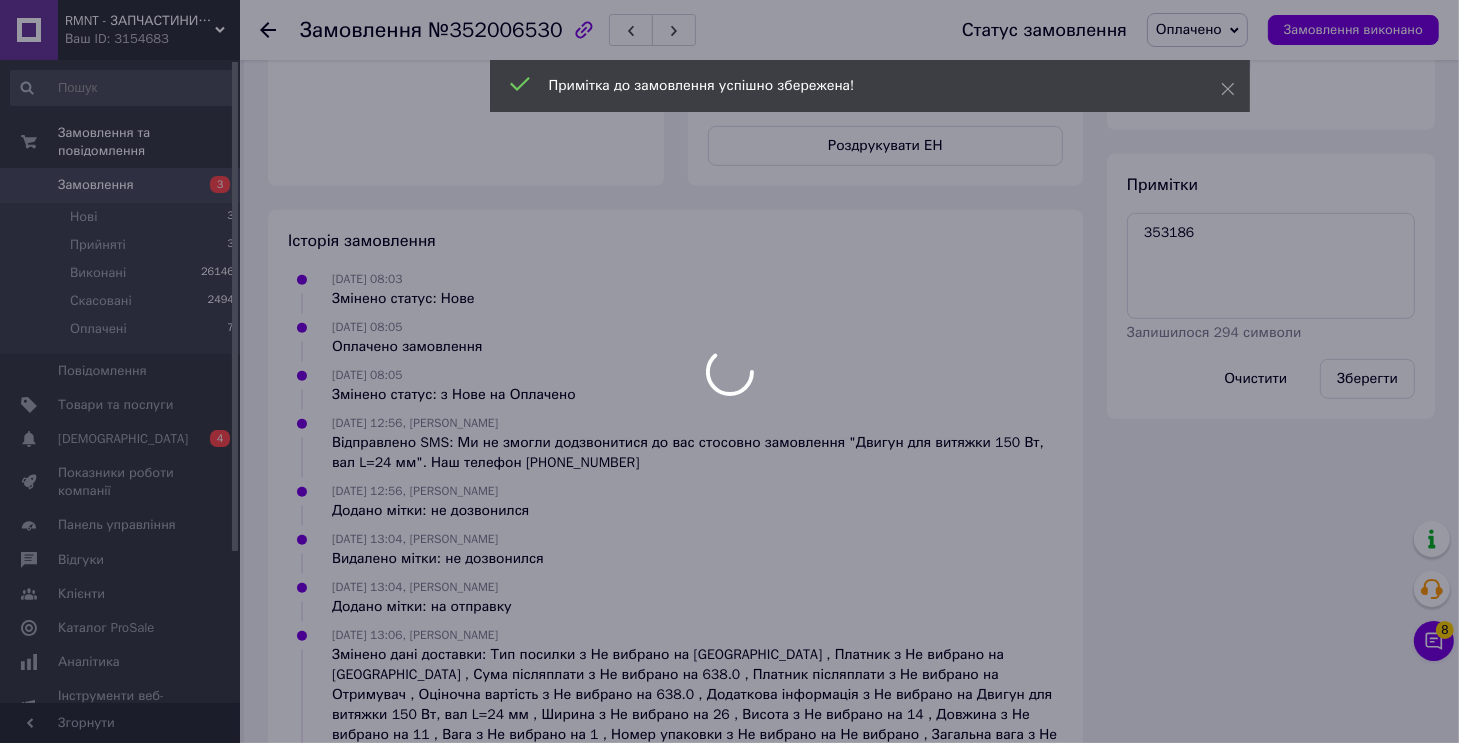 scroll, scrollTop: 44, scrollLeft: 0, axis: vertical 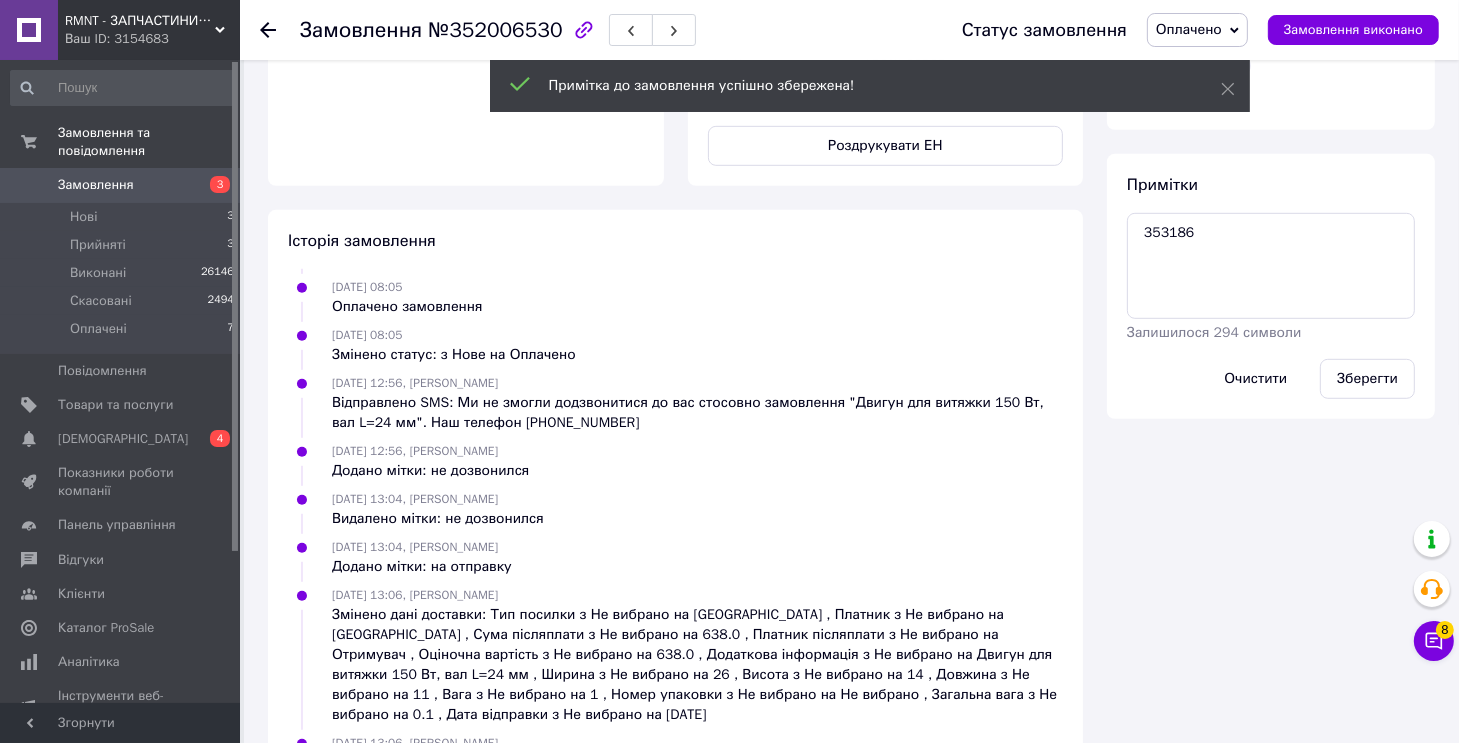 click on "Замовлення виконано" at bounding box center [1353, 30] 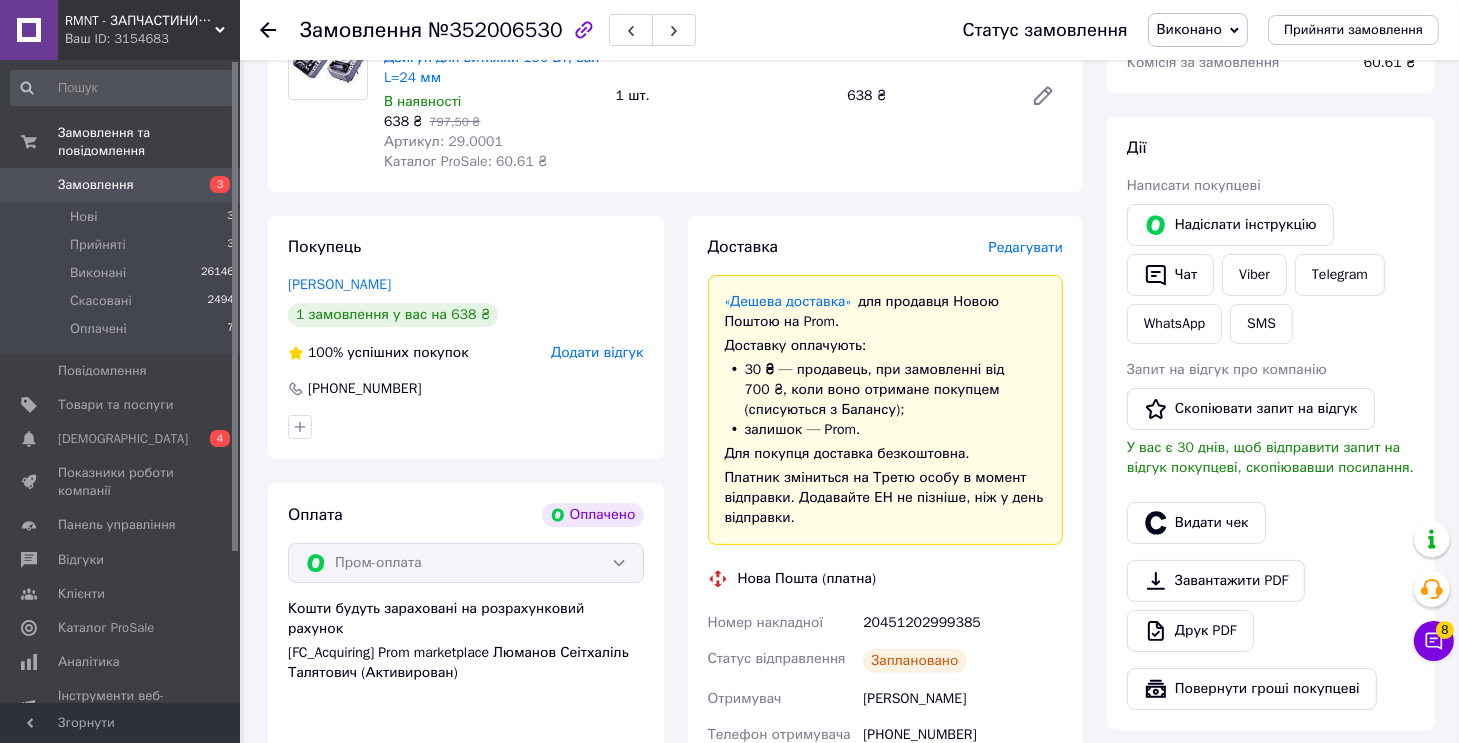 scroll, scrollTop: 0, scrollLeft: 0, axis: both 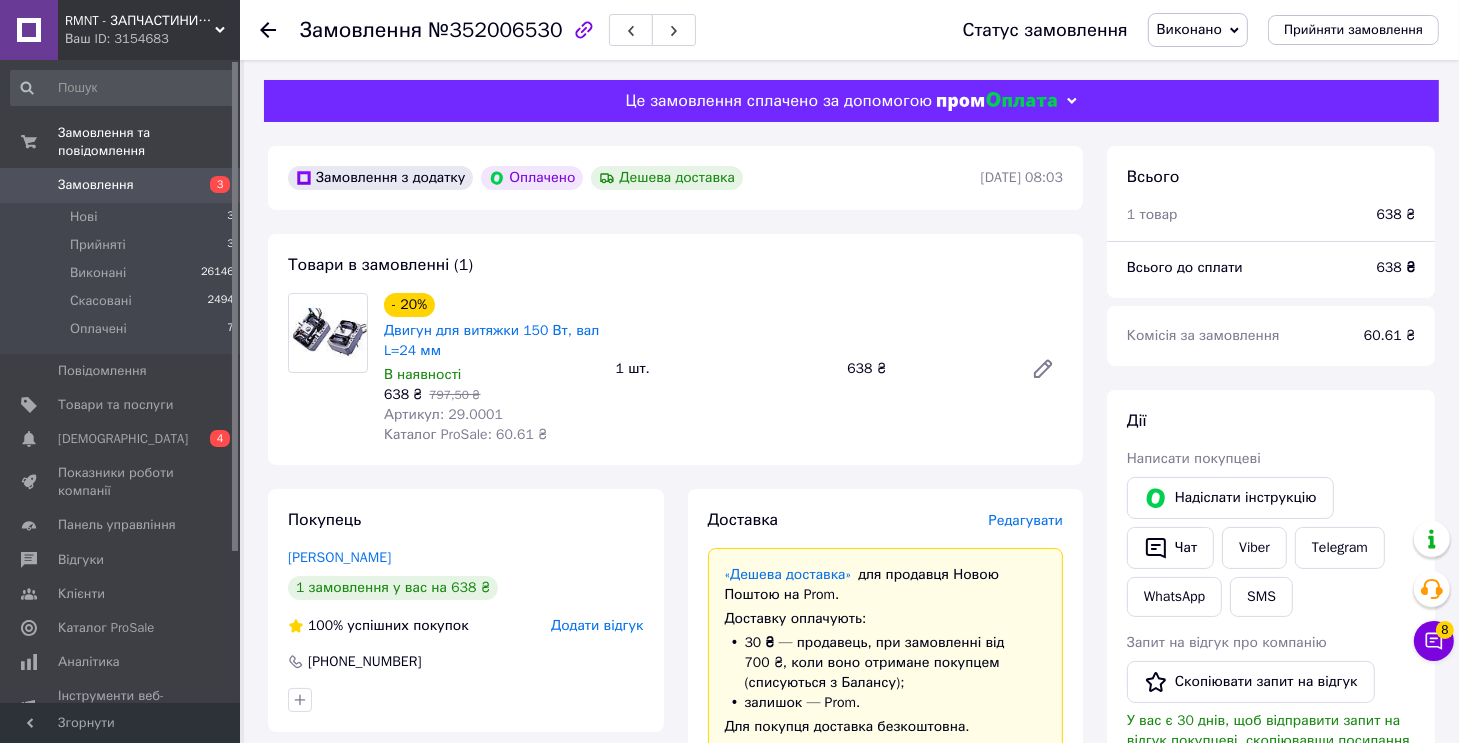 click on "Товари в замовленні (1) - 20% Двигун для витяжки 150 Вт, вал L=24 мм В наявності 638 ₴   797,50 ₴ Артикул: 29.0001 Каталог ProSale: 60.61 ₴  1 шт. 638 ₴" at bounding box center [675, 349] 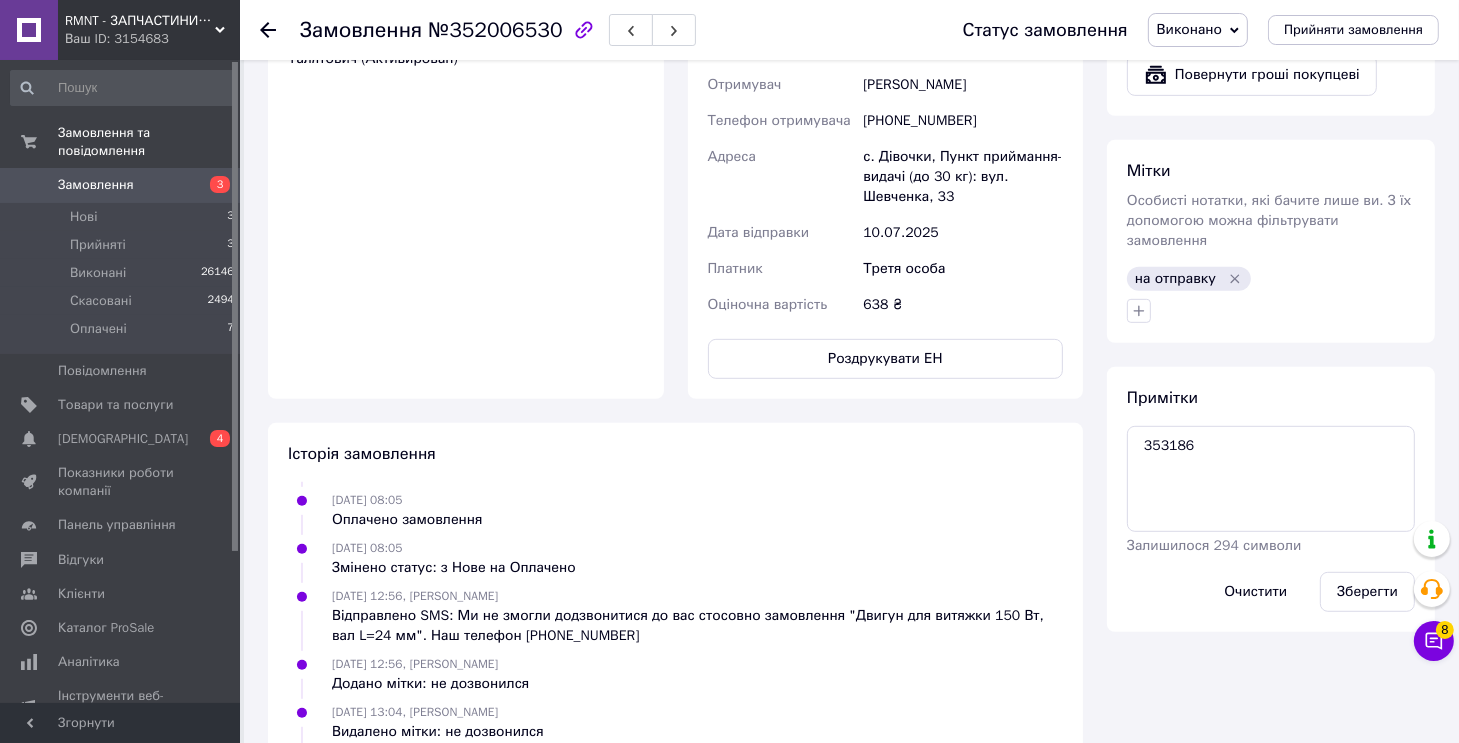 scroll, scrollTop: 1100, scrollLeft: 0, axis: vertical 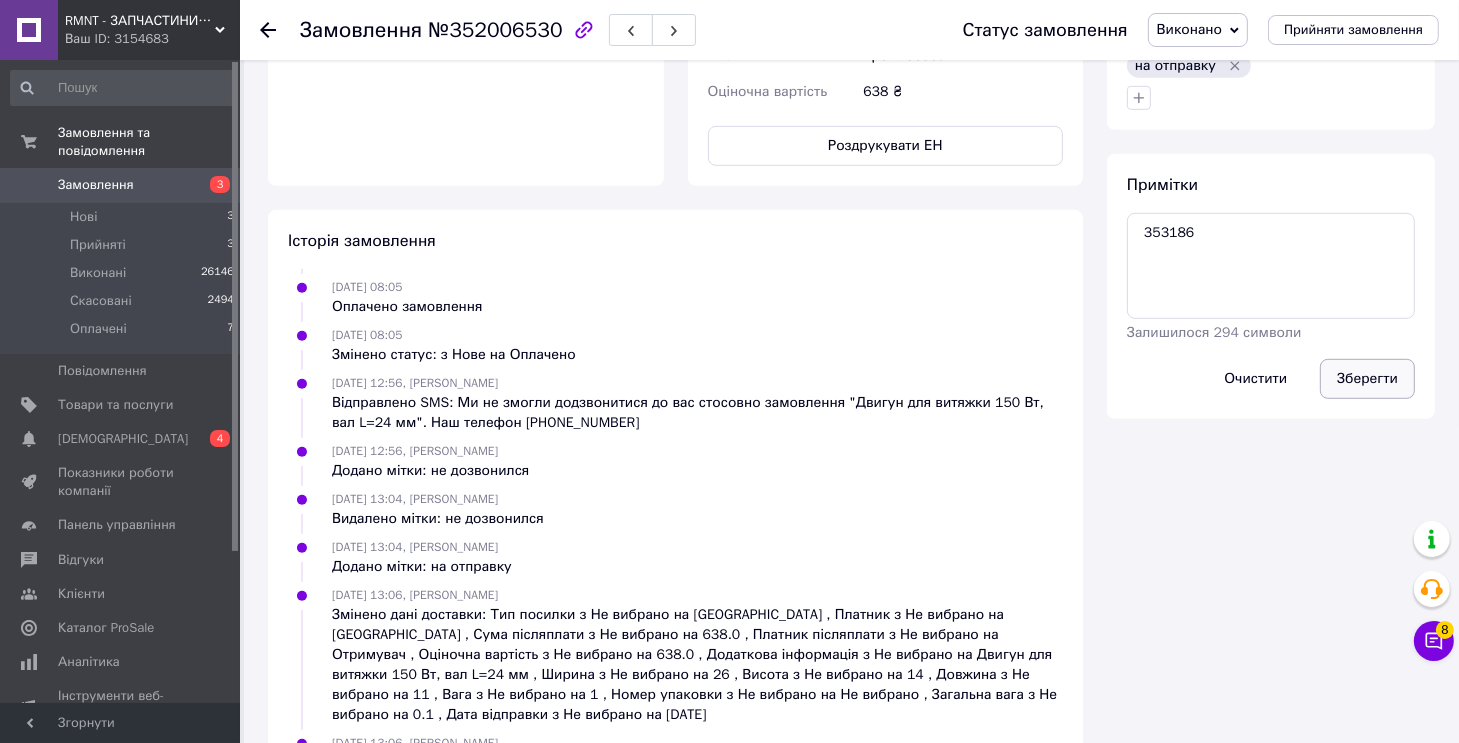 click on "Зберегти" at bounding box center (1367, 379) 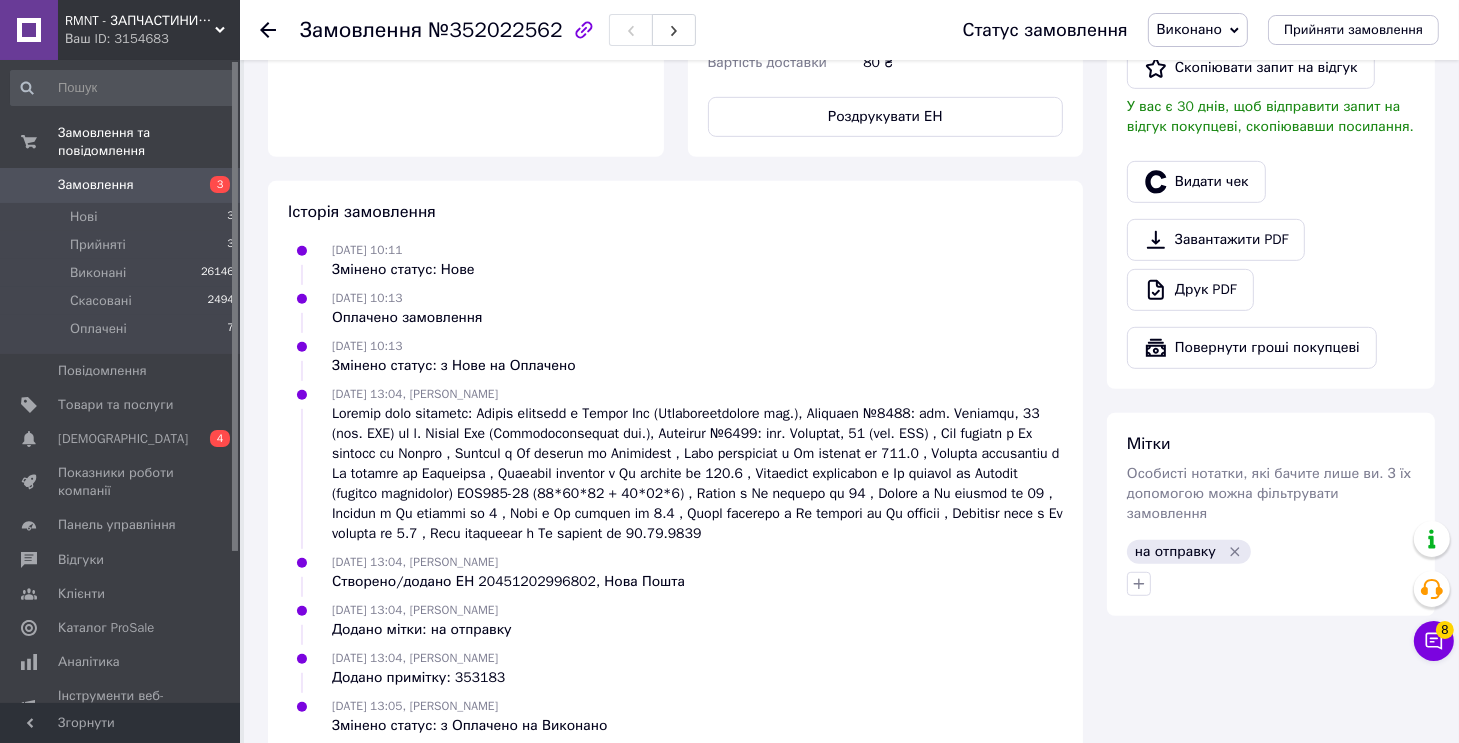 scroll, scrollTop: 961, scrollLeft: 0, axis: vertical 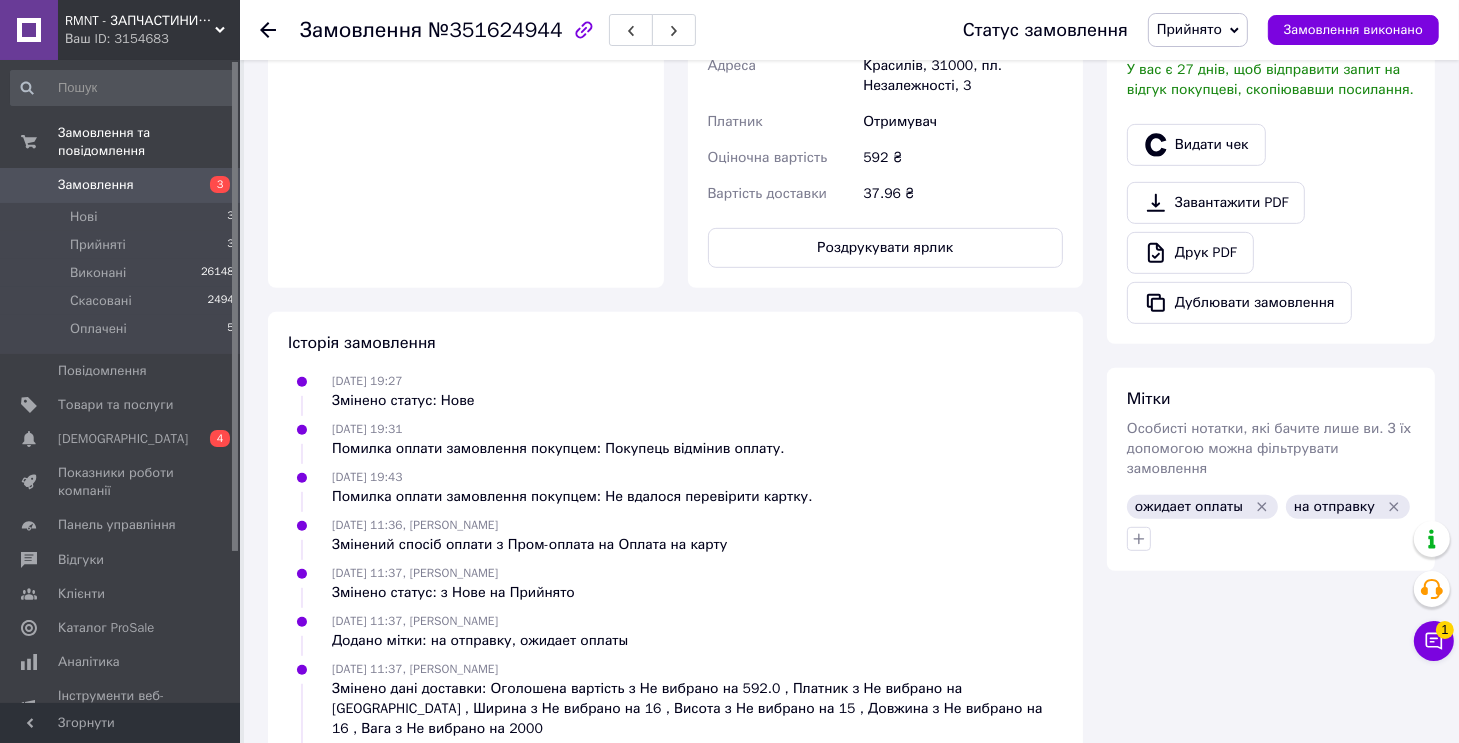click 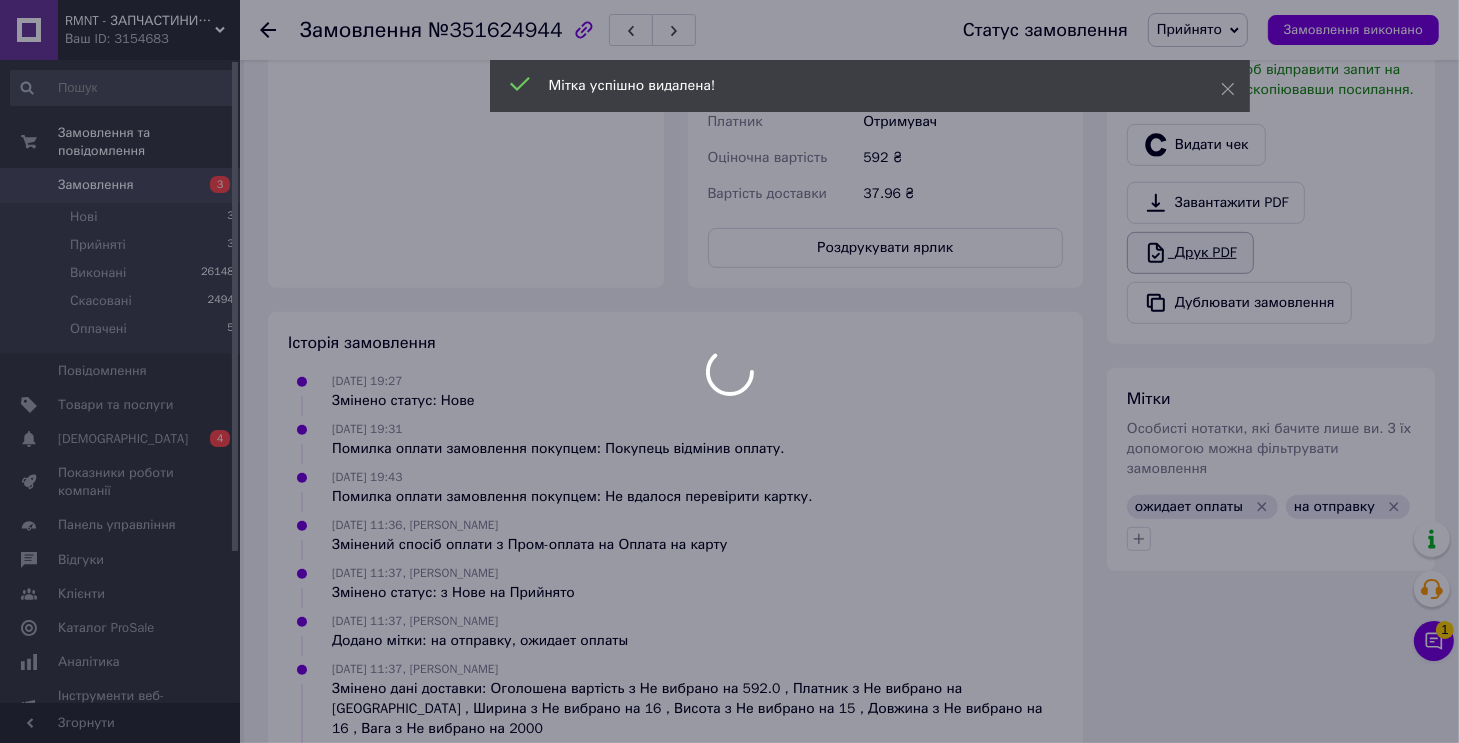 scroll, scrollTop: 600, scrollLeft: 0, axis: vertical 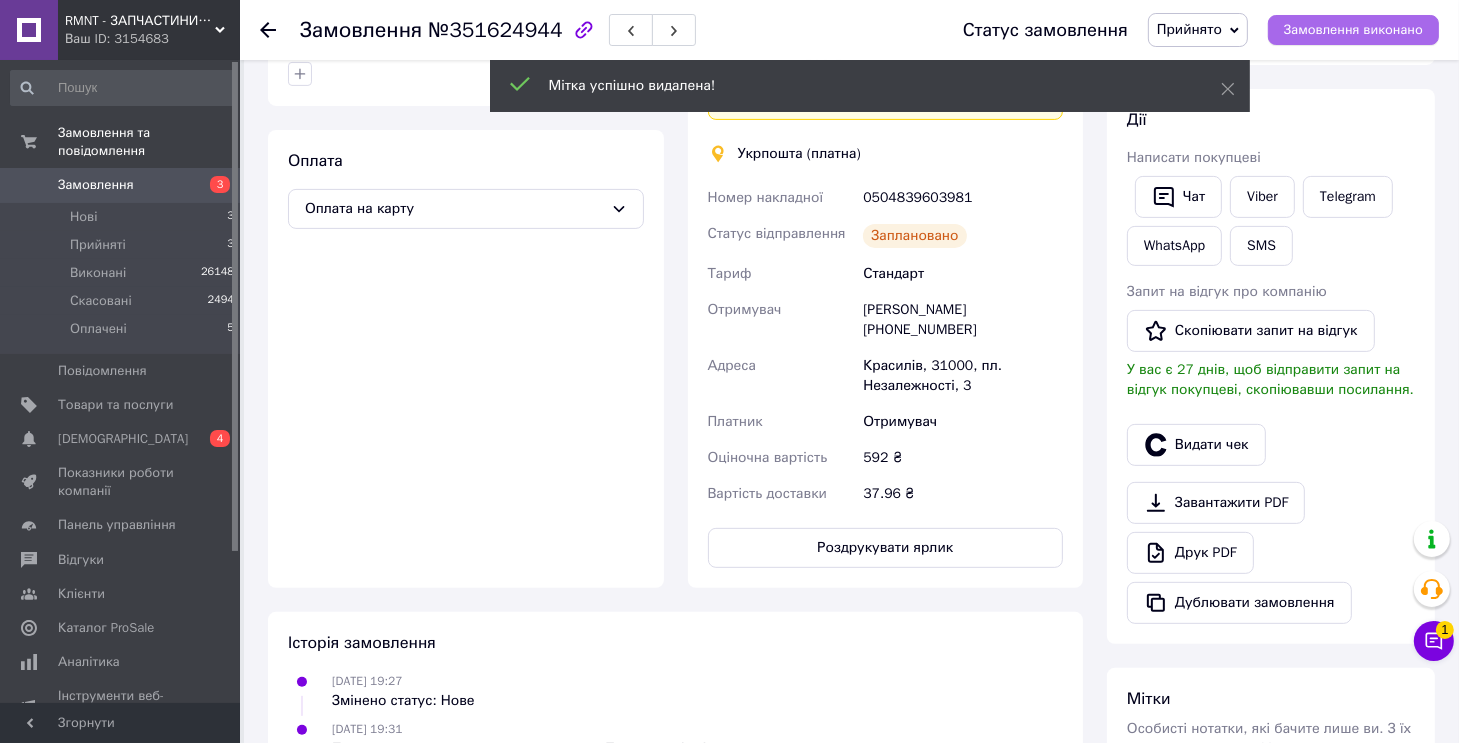 click on "Замовлення виконано" at bounding box center (1353, 30) 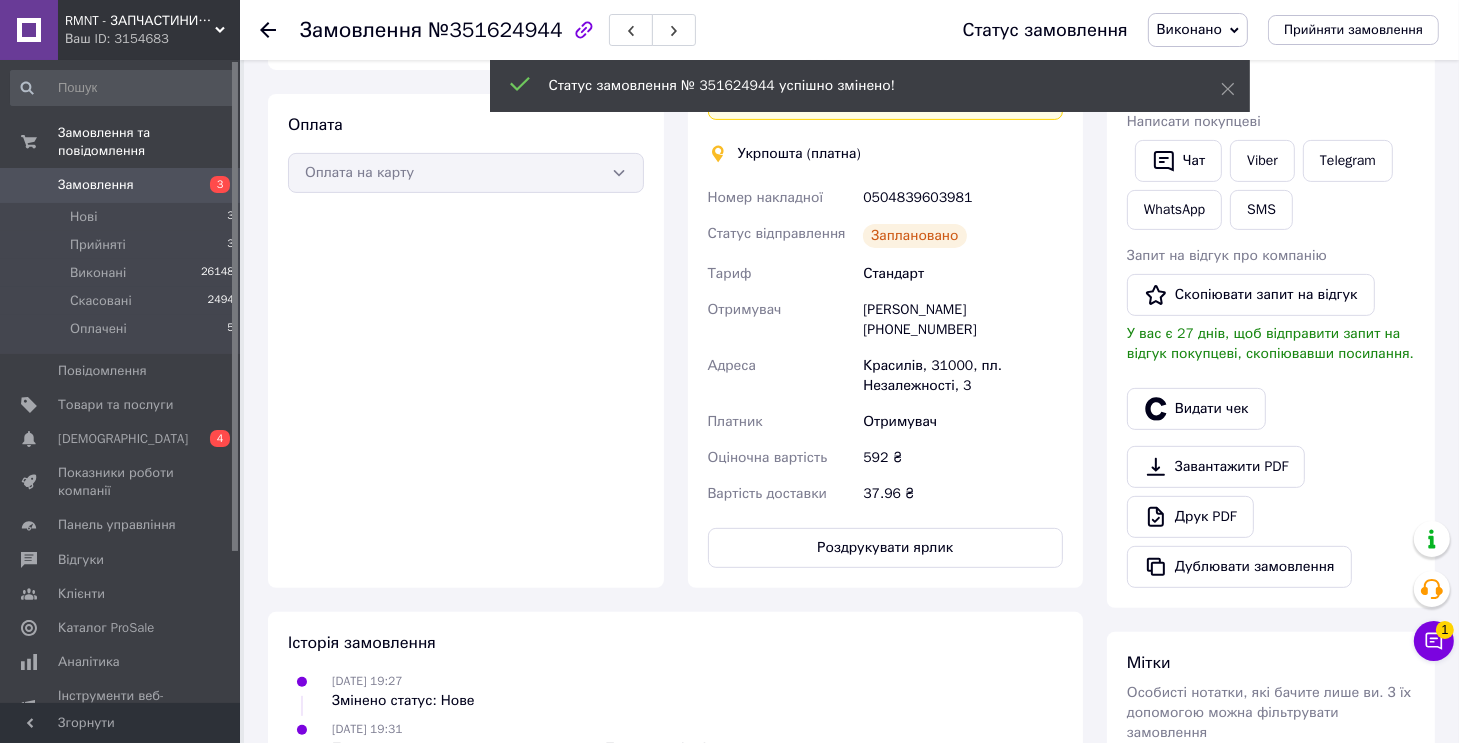 scroll, scrollTop: 564, scrollLeft: 0, axis: vertical 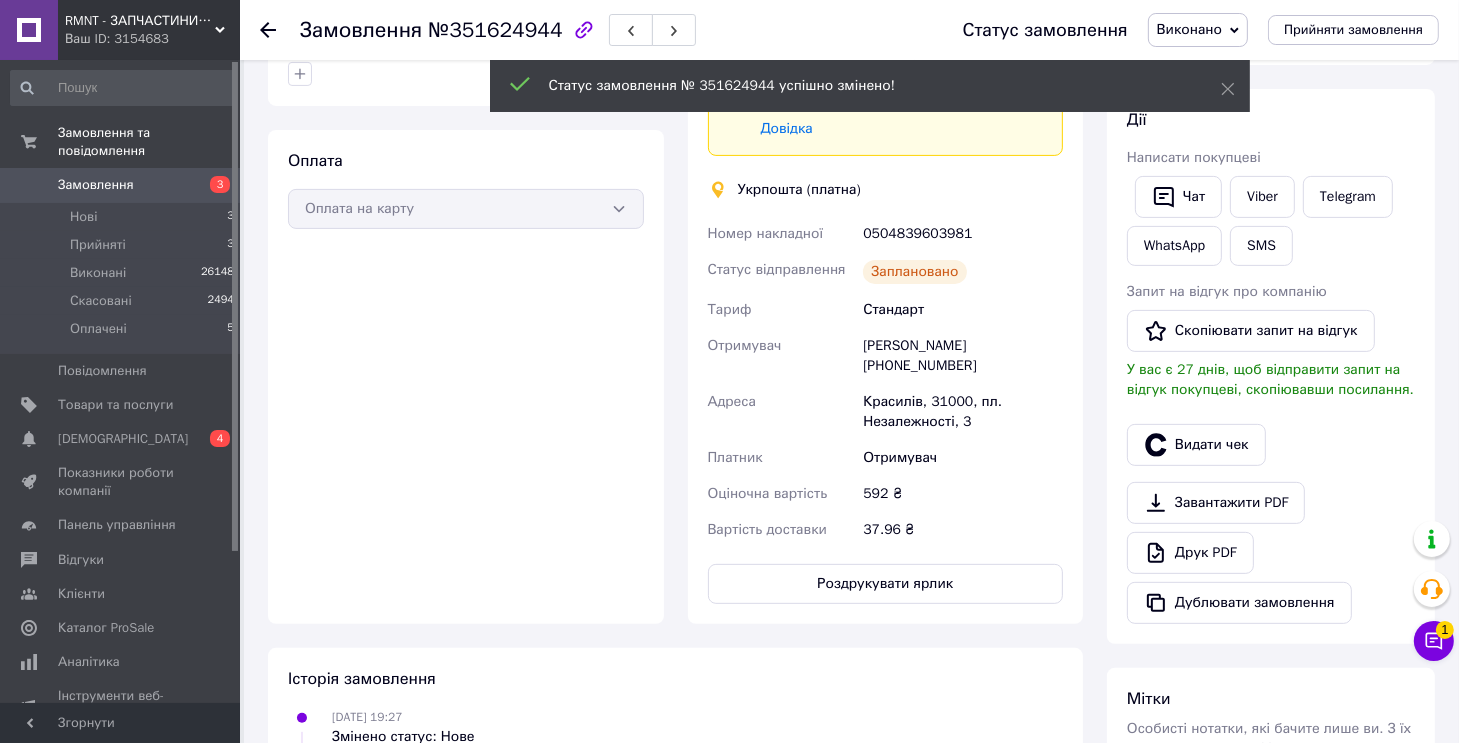 click on "0504839603981" at bounding box center (963, 234) 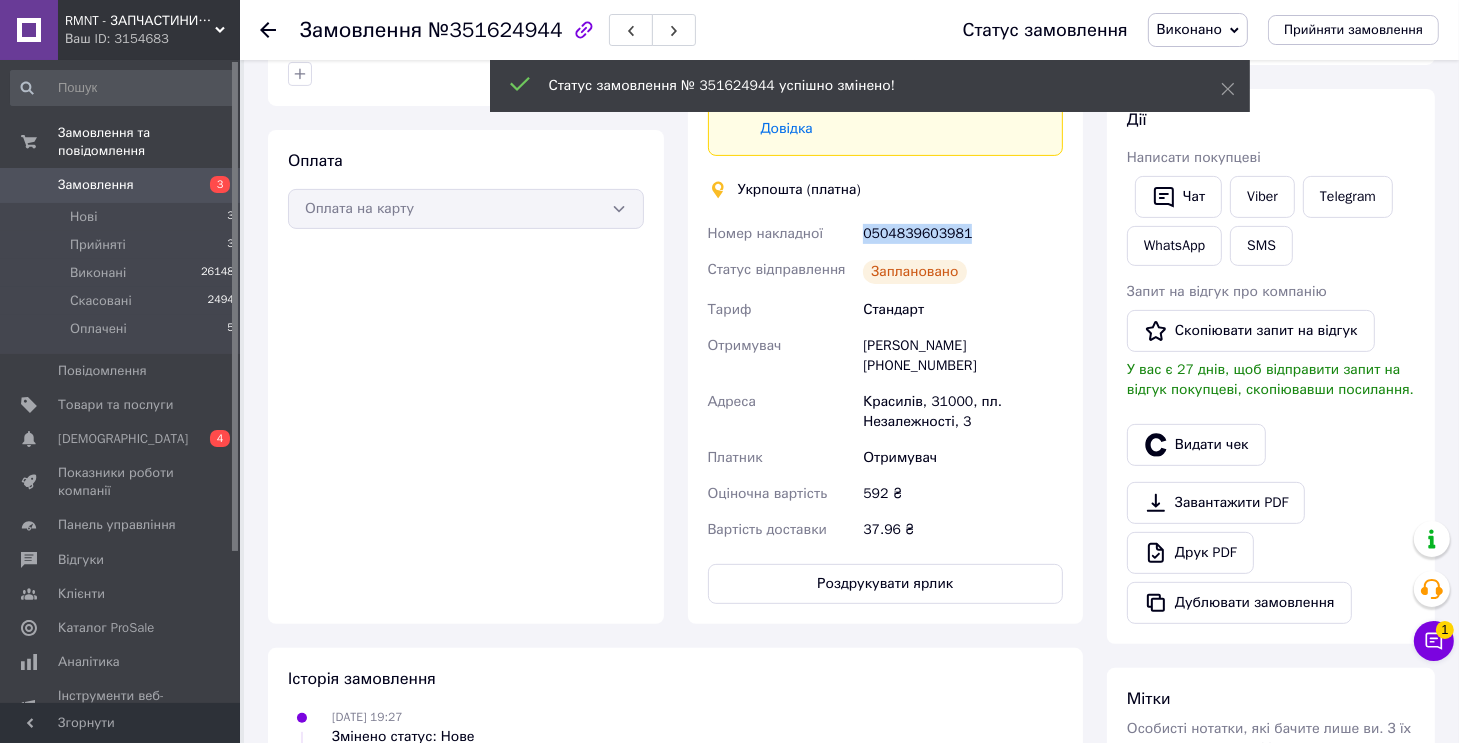 click on "0504839603981" at bounding box center [963, 234] 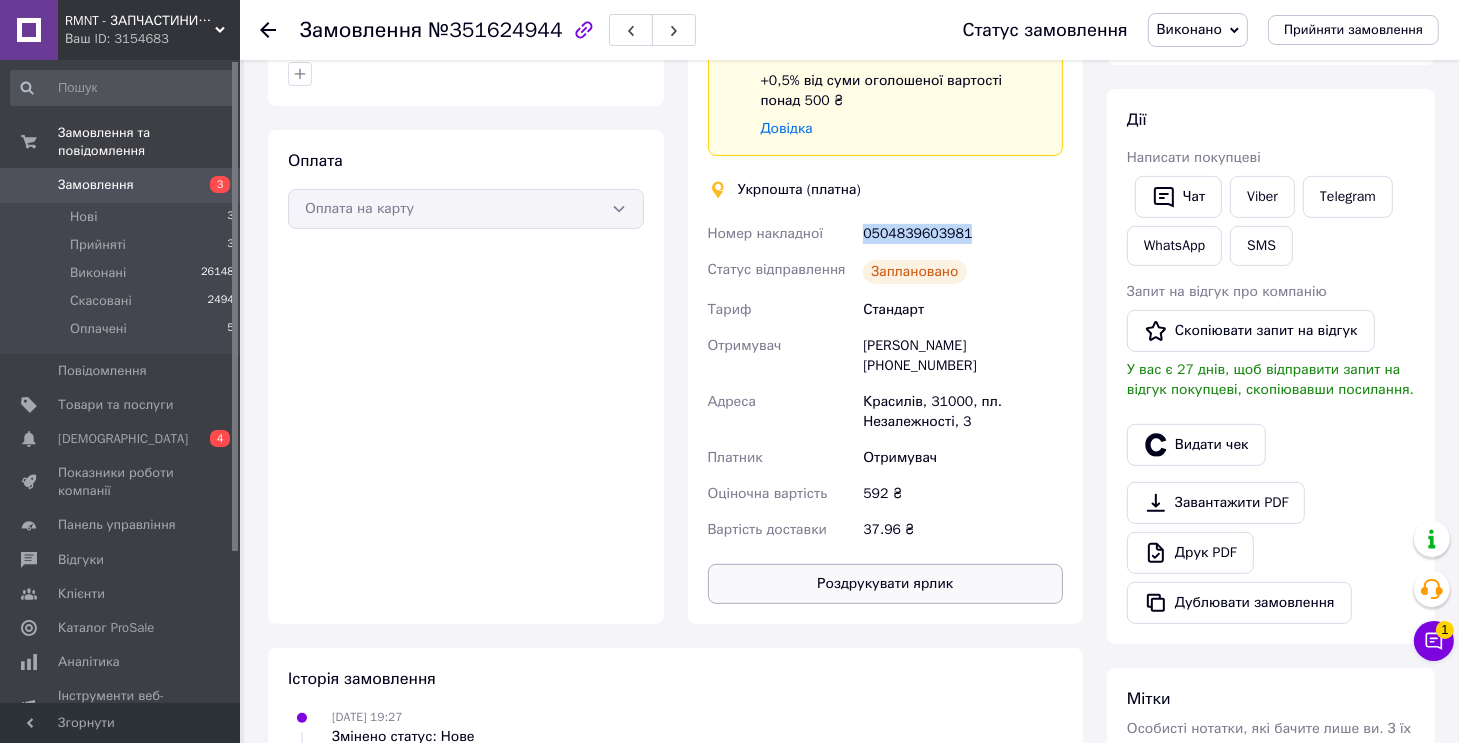 click on "Роздрукувати ярлик" at bounding box center [886, 584] 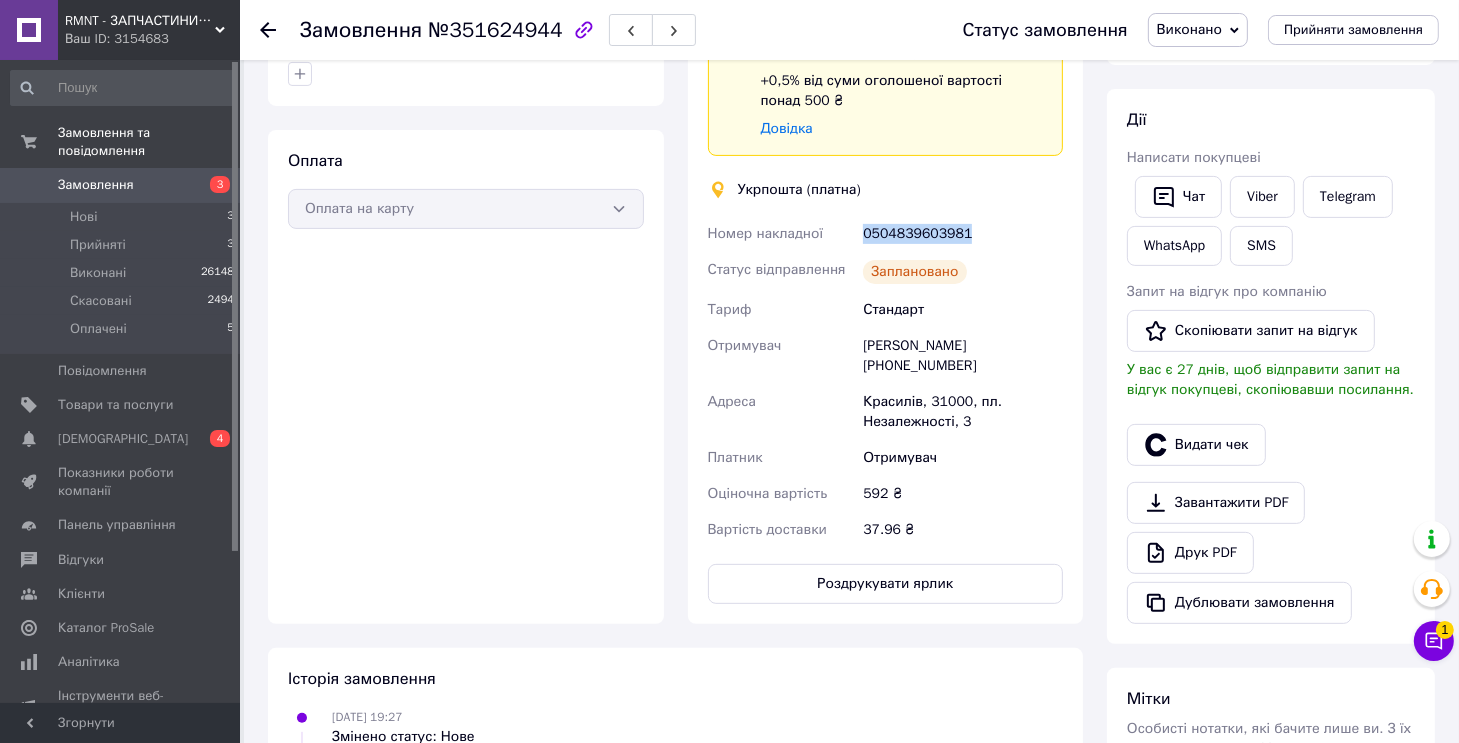 type 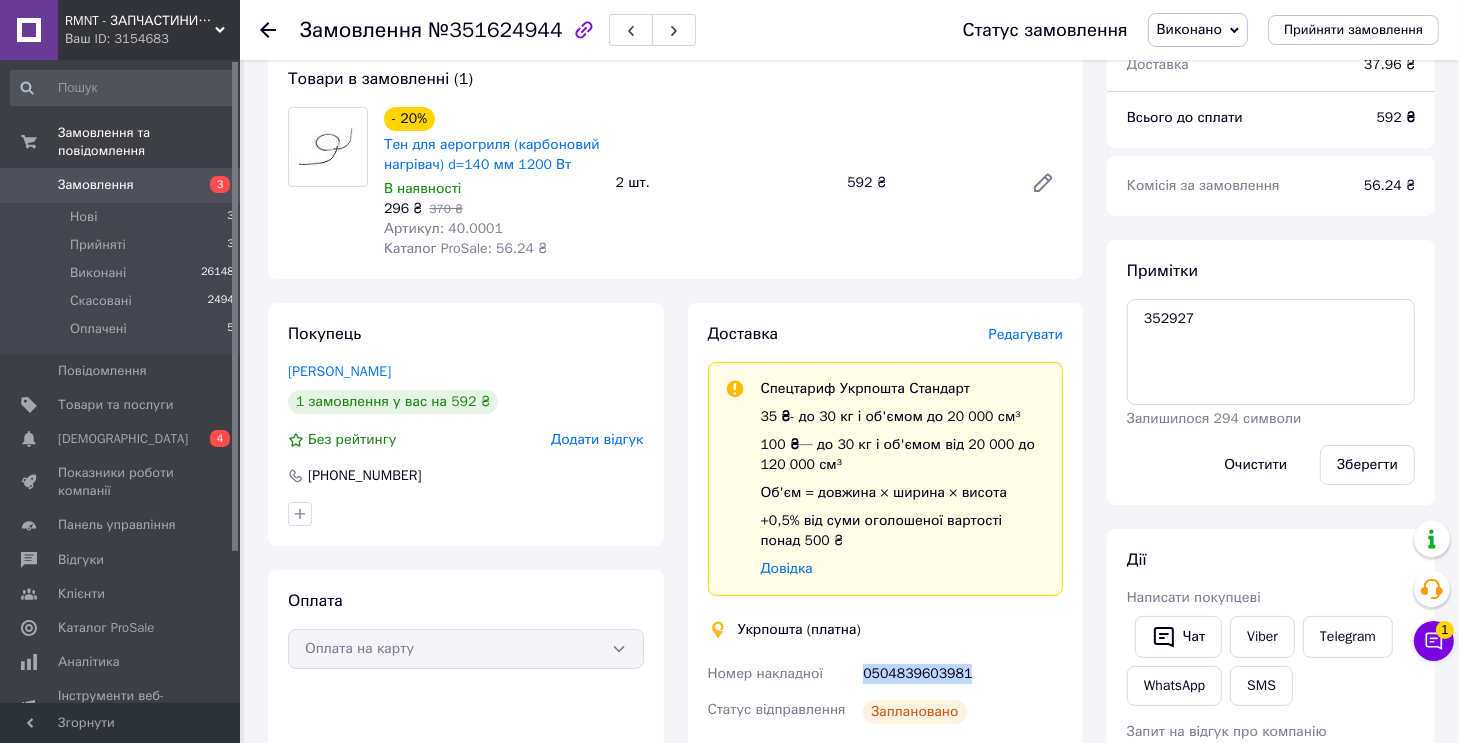 scroll, scrollTop: 36, scrollLeft: 0, axis: vertical 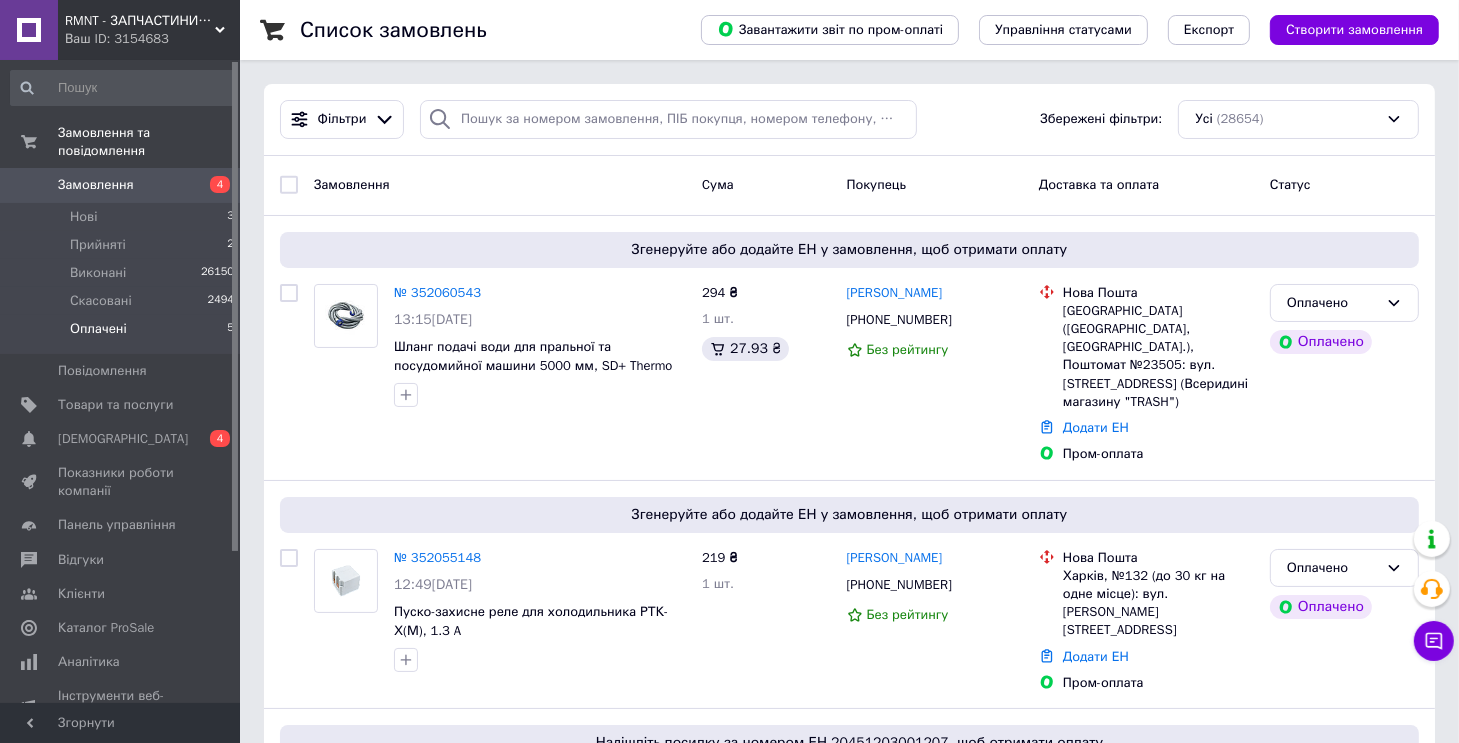 click on "Оплачені" at bounding box center [98, 329] 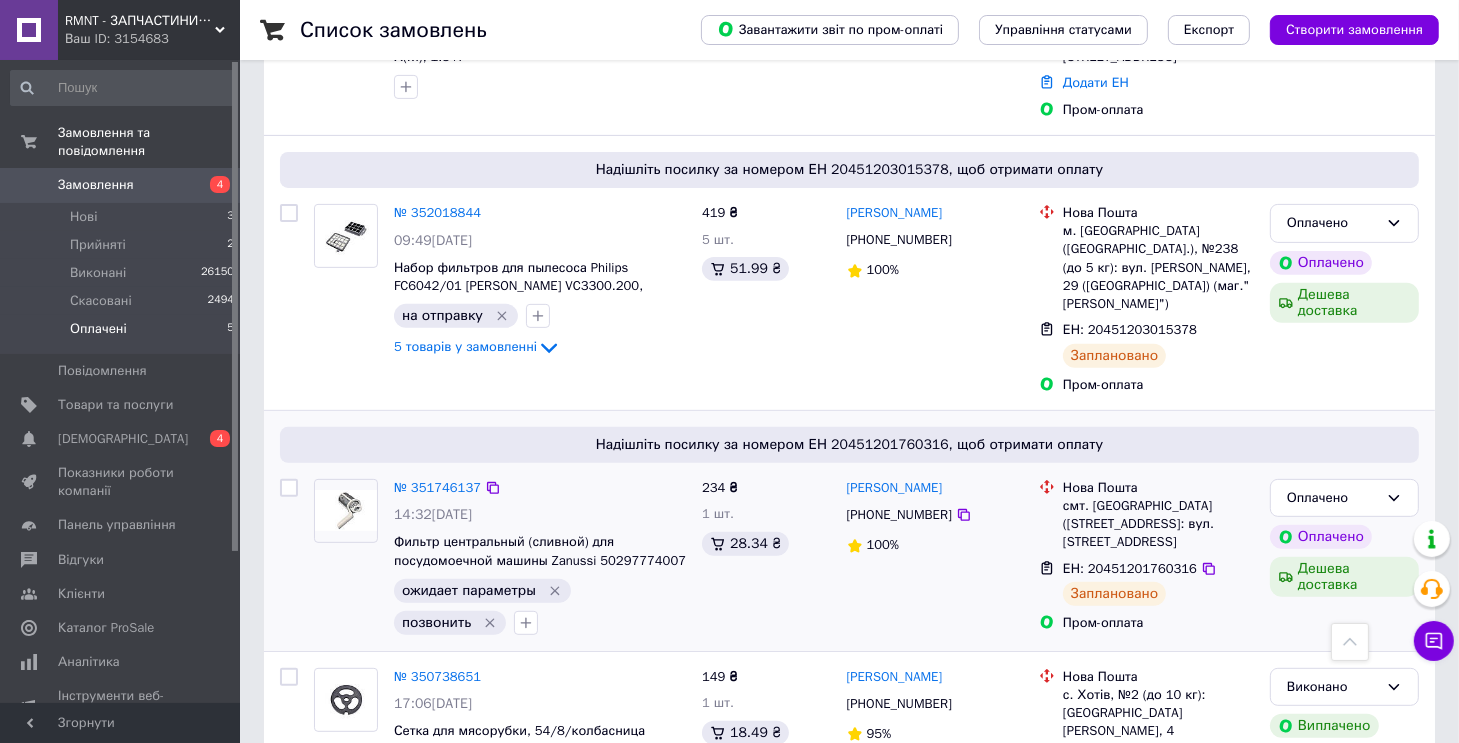 scroll, scrollTop: 670, scrollLeft: 0, axis: vertical 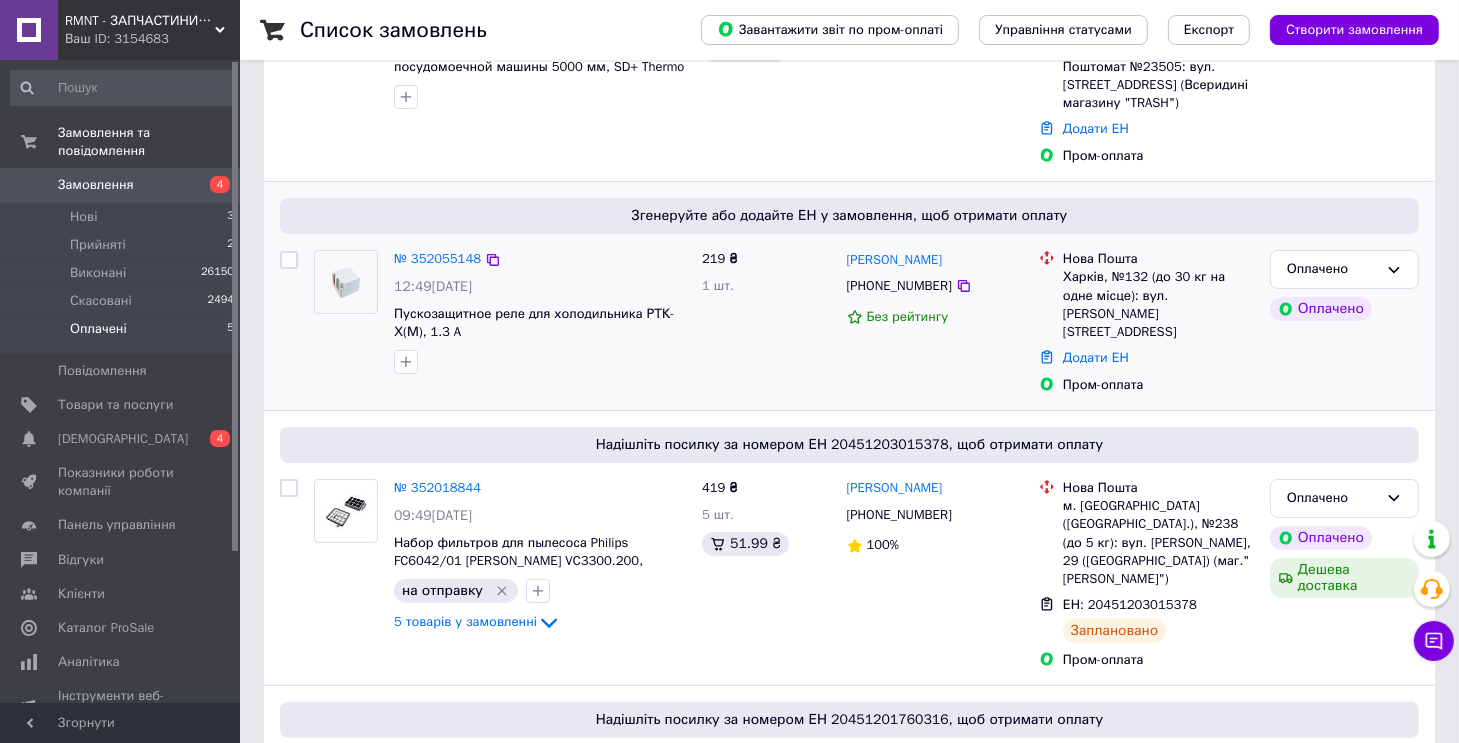 drag, startPoint x: 344, startPoint y: 259, endPoint x: 376, endPoint y: 321, distance: 69.77106 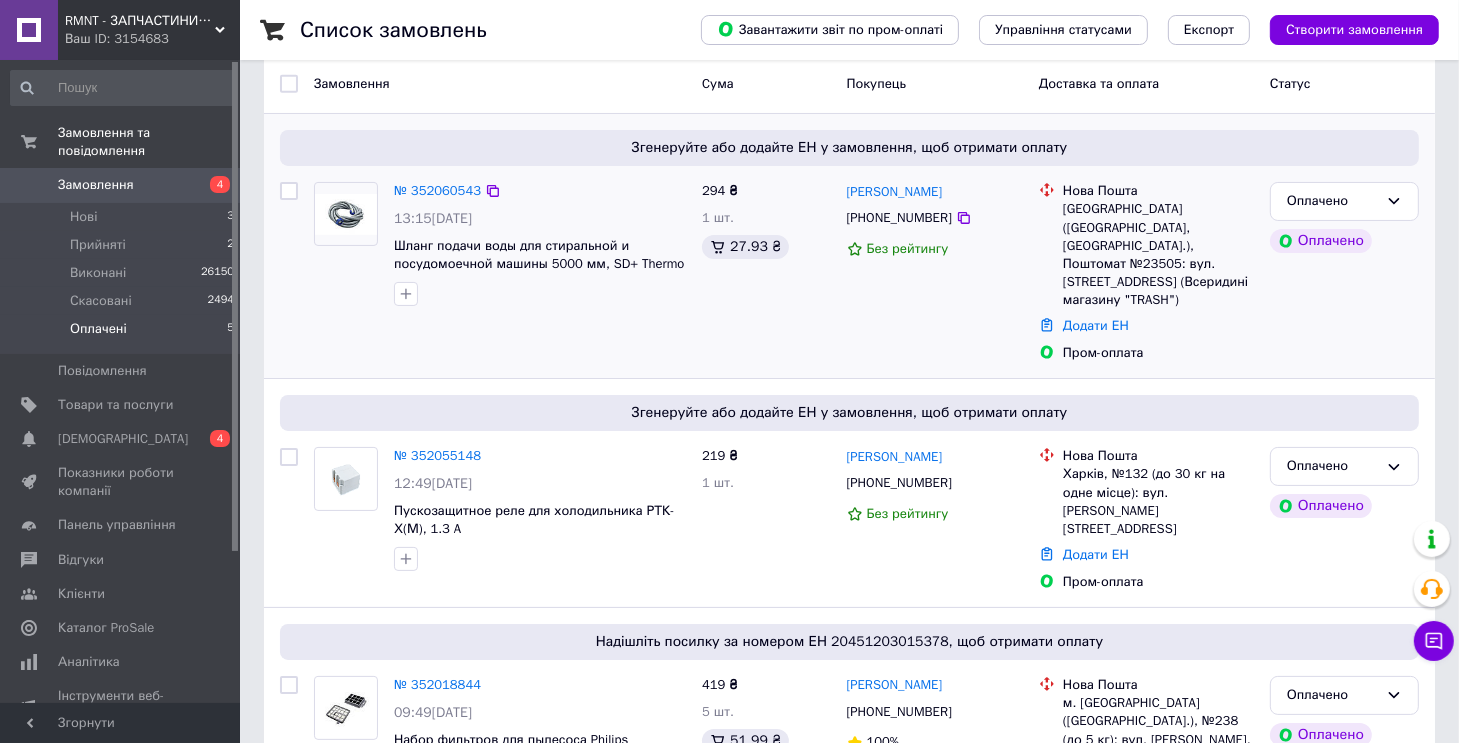 scroll, scrollTop: 70, scrollLeft: 0, axis: vertical 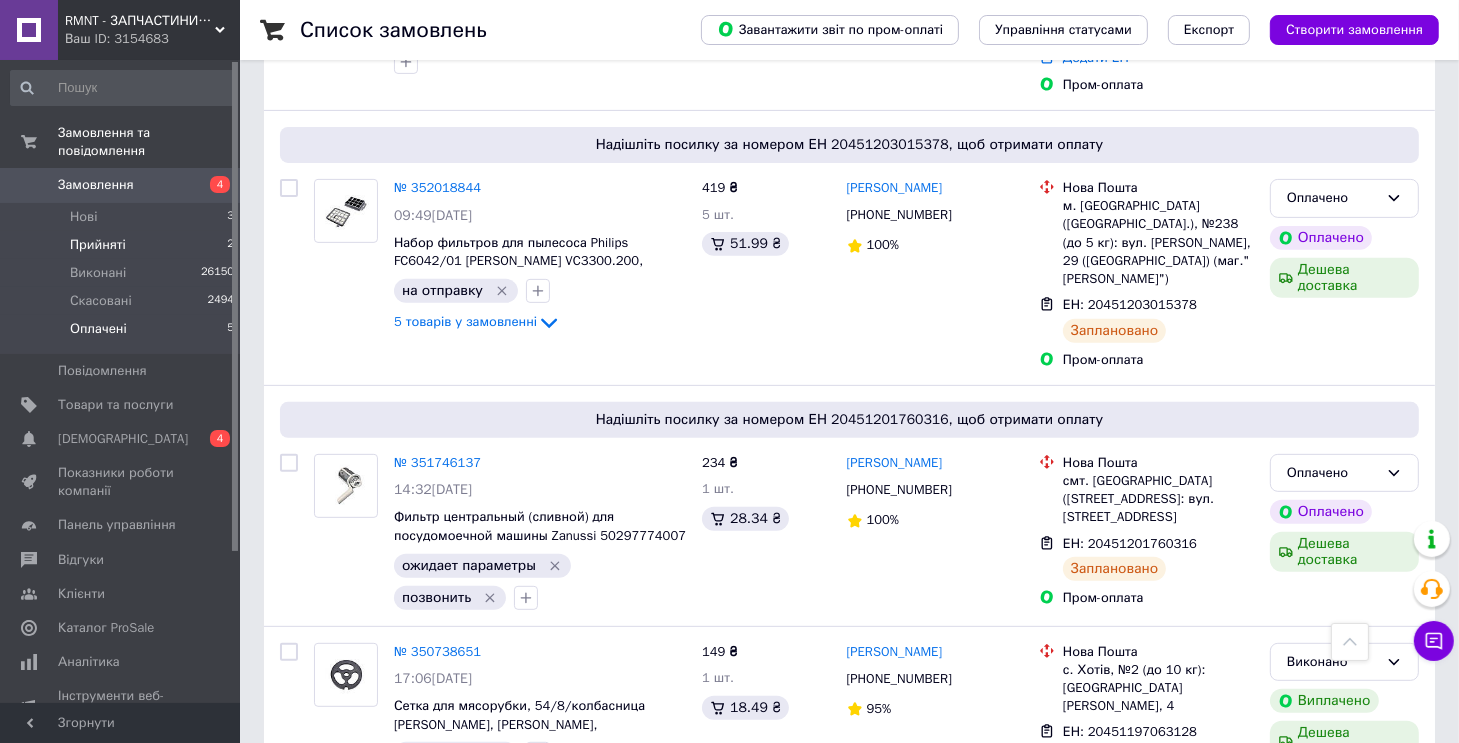 click on "Прийняті 2" at bounding box center [123, 245] 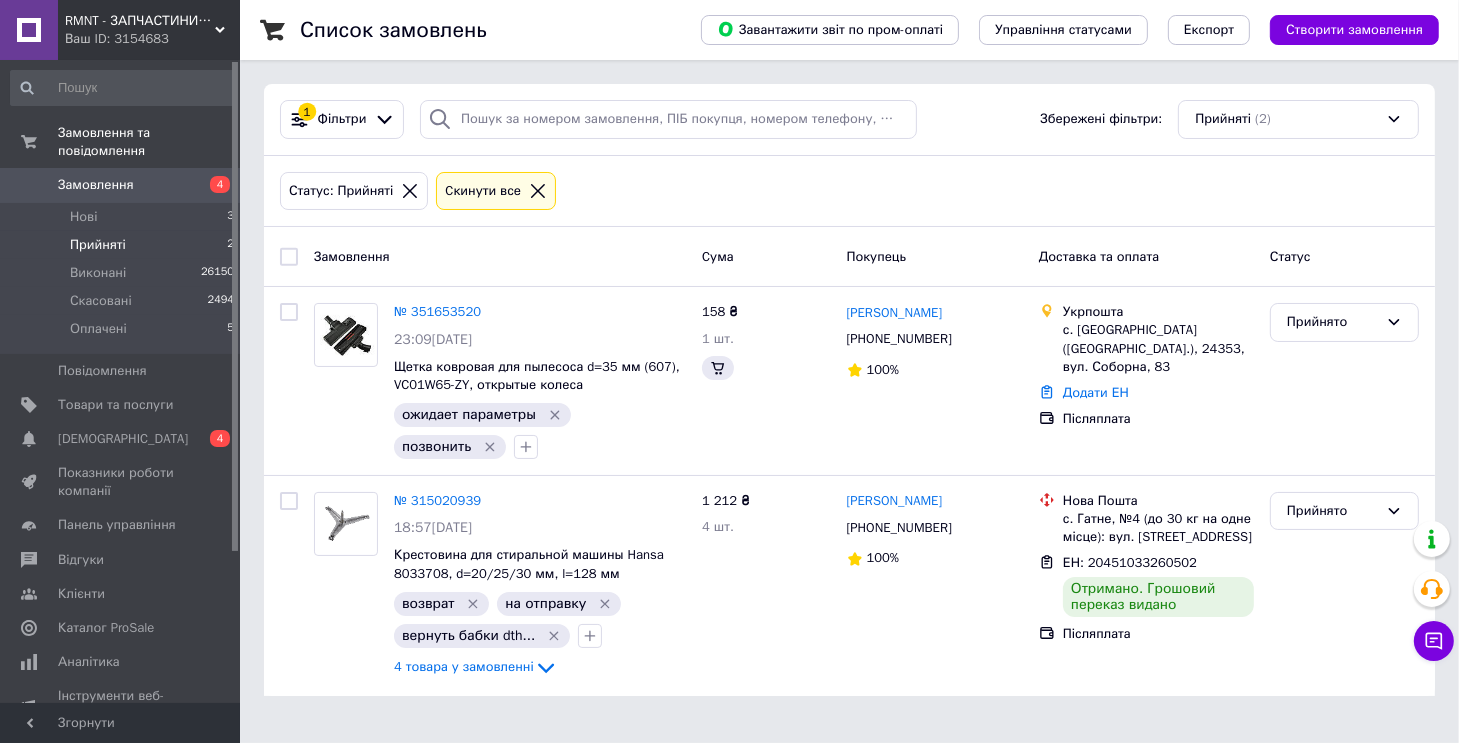 scroll, scrollTop: 0, scrollLeft: 0, axis: both 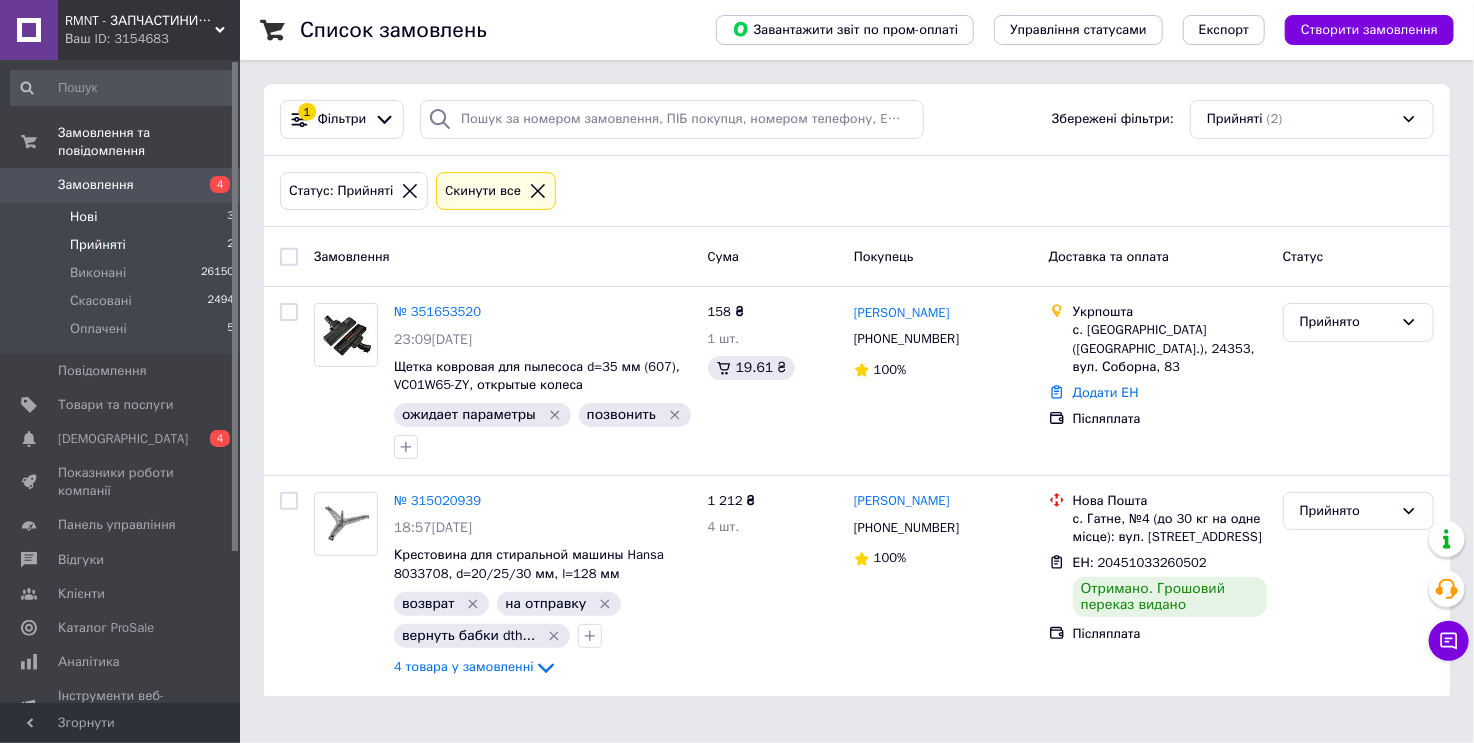 click on "Нові 3" at bounding box center [123, 217] 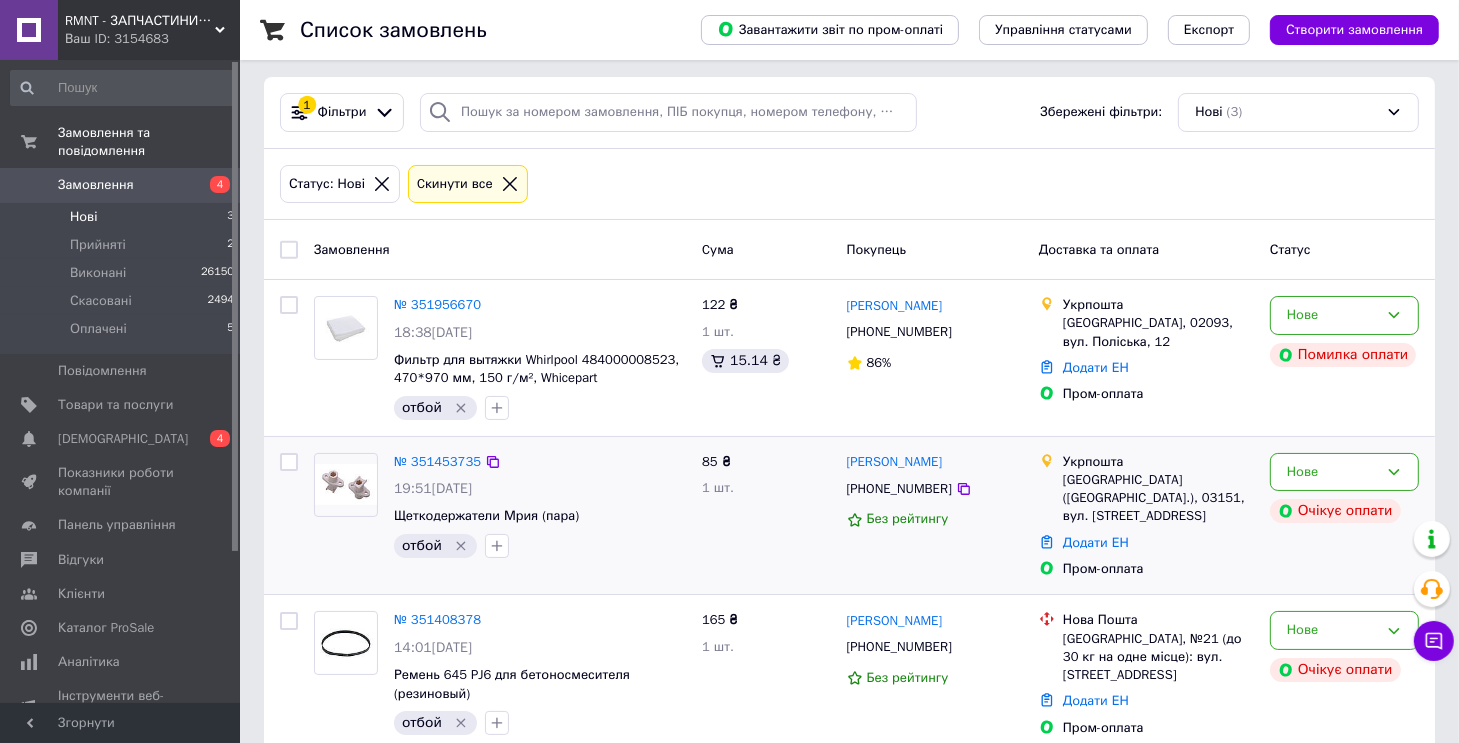 scroll, scrollTop: 20, scrollLeft: 0, axis: vertical 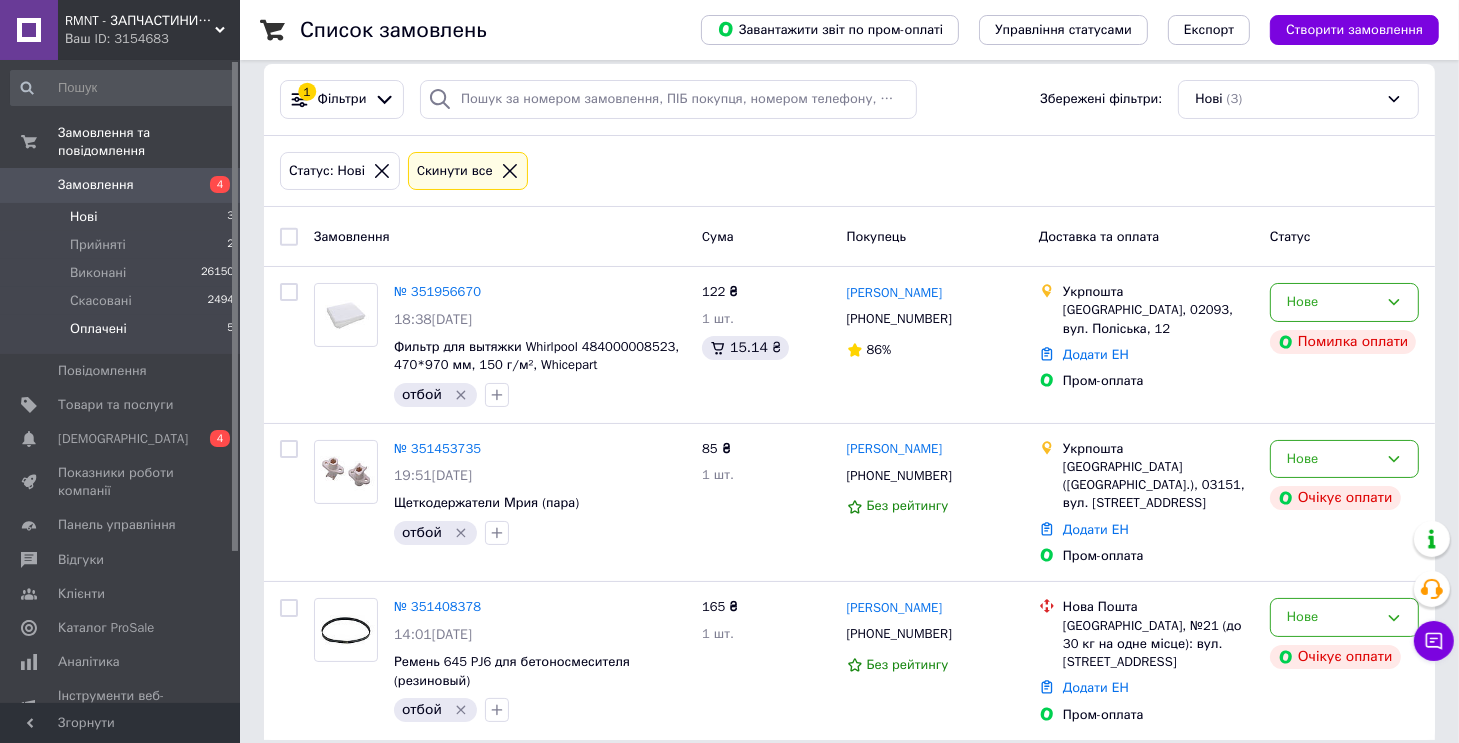 click on "Оплачені" at bounding box center (98, 329) 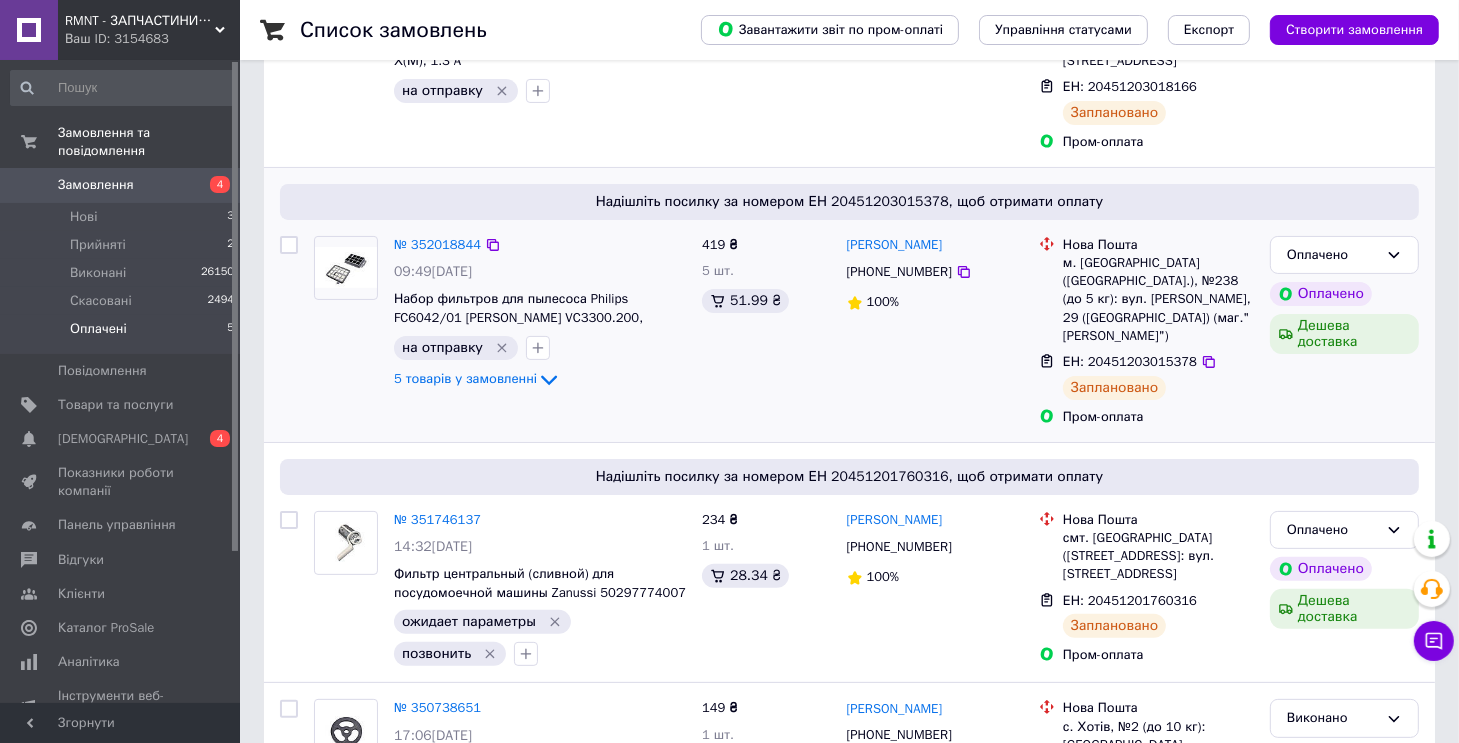 scroll, scrollTop: 435, scrollLeft: 0, axis: vertical 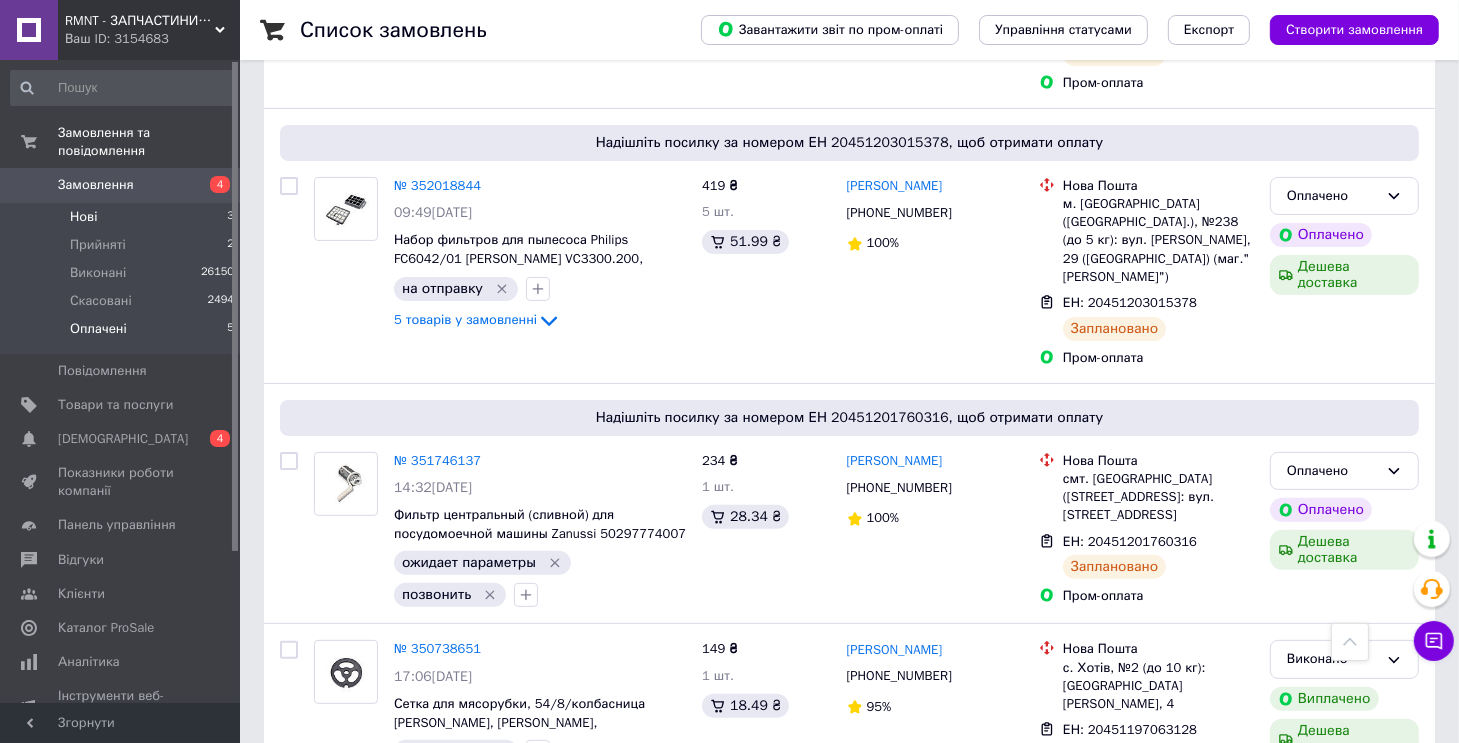 click on "Нові" at bounding box center [83, 217] 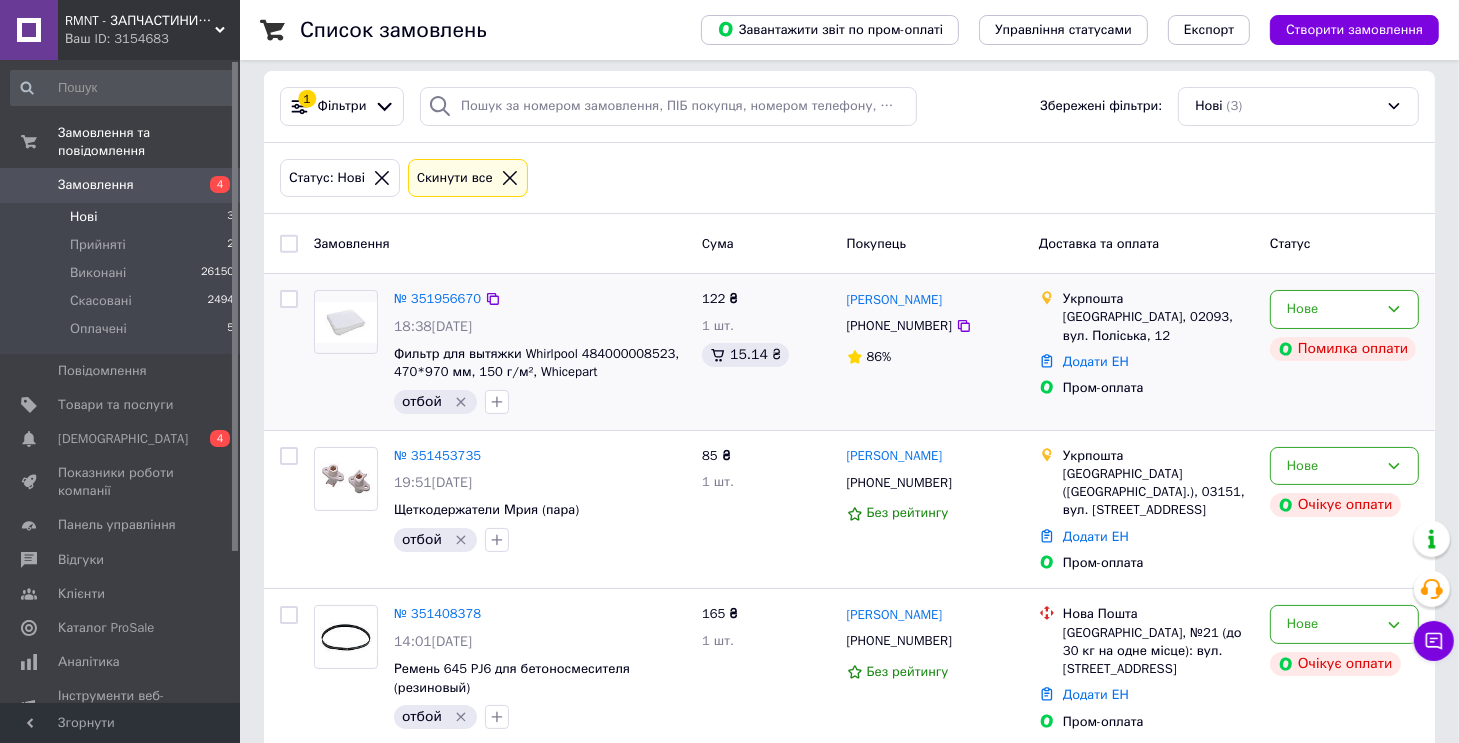 scroll, scrollTop: 20, scrollLeft: 0, axis: vertical 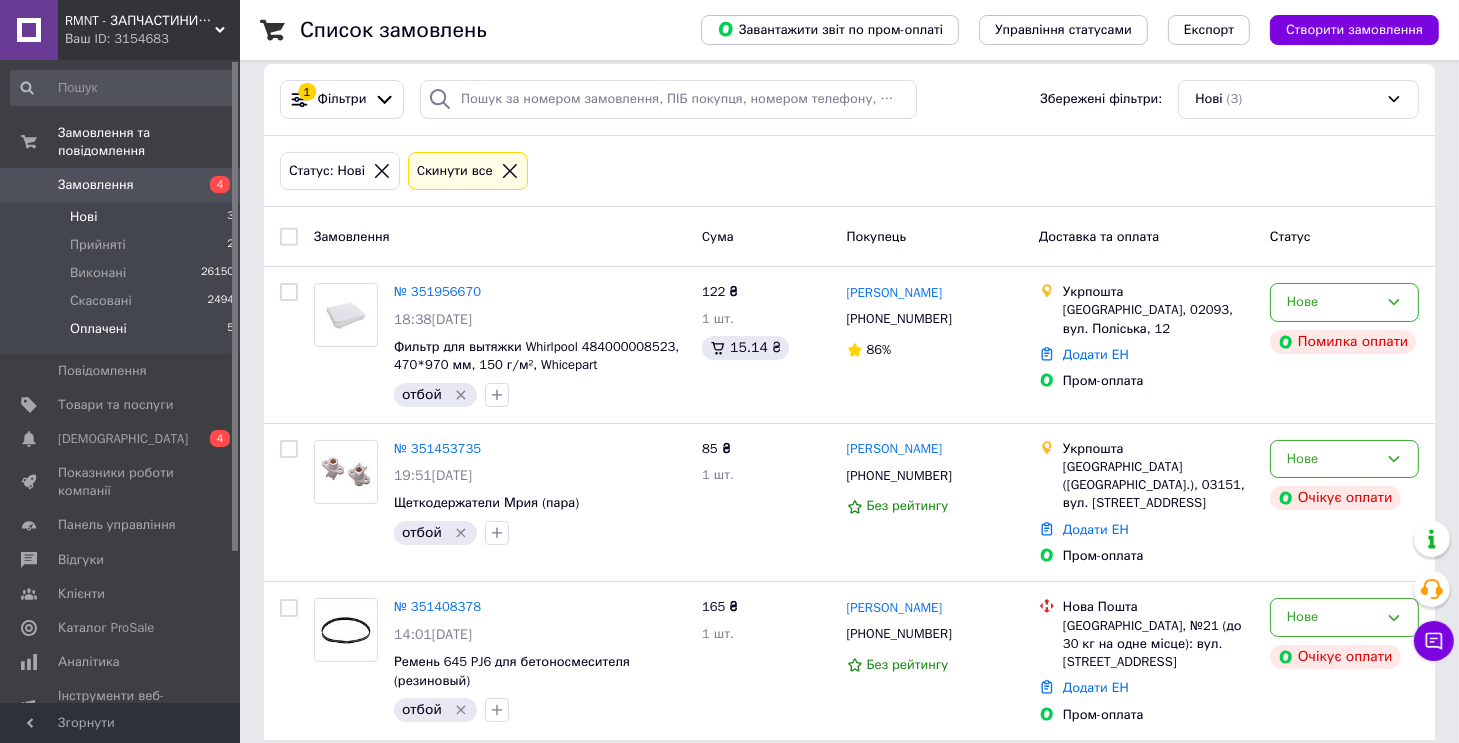 click on "Оплачені" at bounding box center [98, 329] 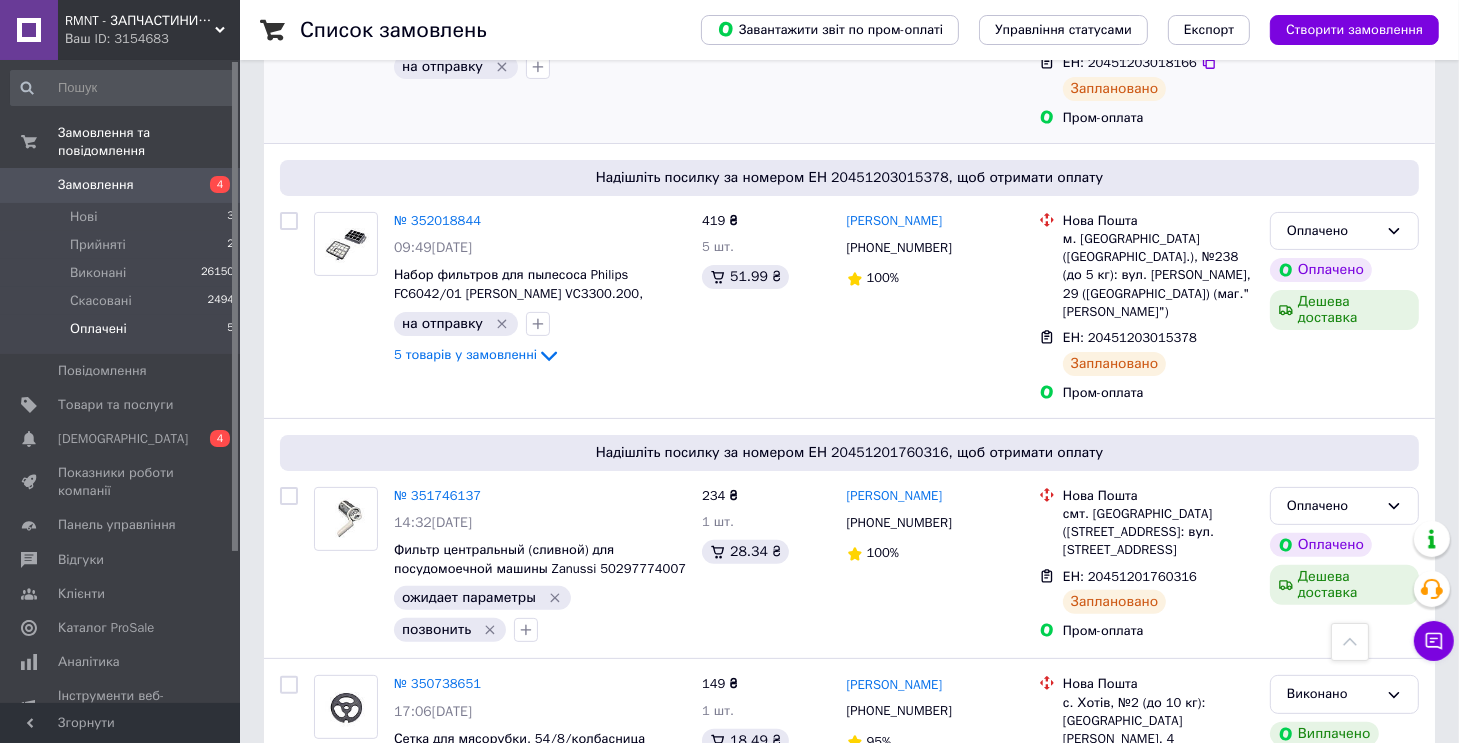 scroll, scrollTop: 435, scrollLeft: 0, axis: vertical 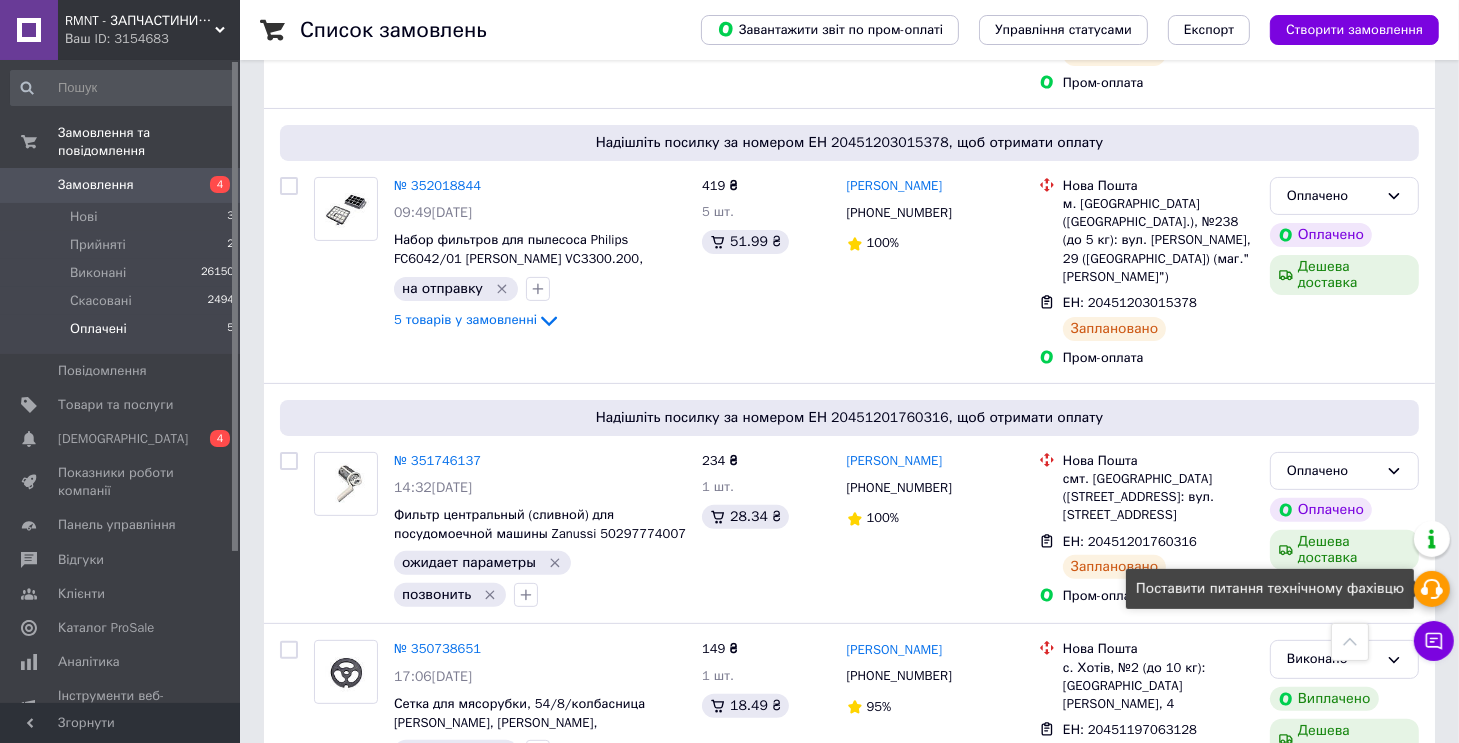 click 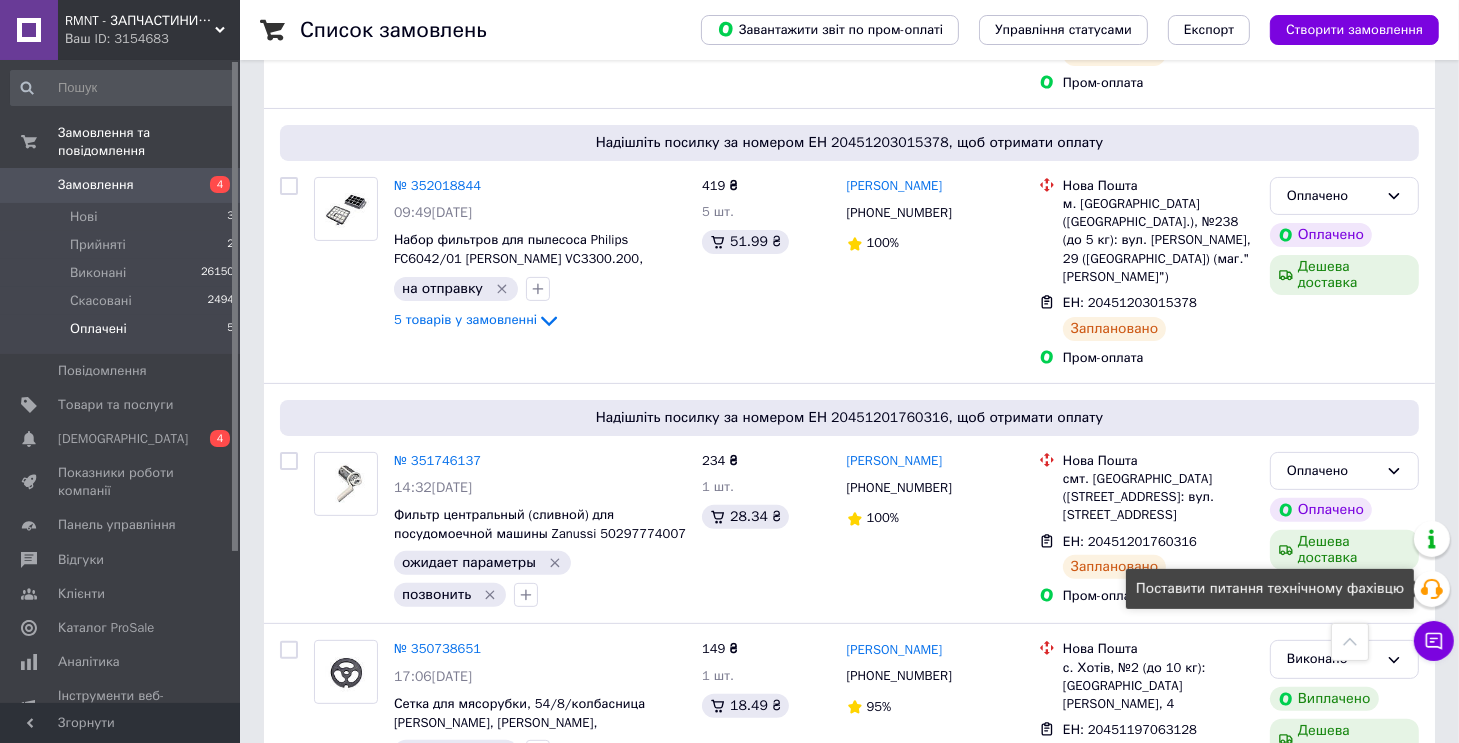 click on "м. Київ (Київська обл.), №238 (до 5 кг): вул. Євгенія Харченка, 29 (Бортничі) (маг."Юлія")" at bounding box center (1158, 240) 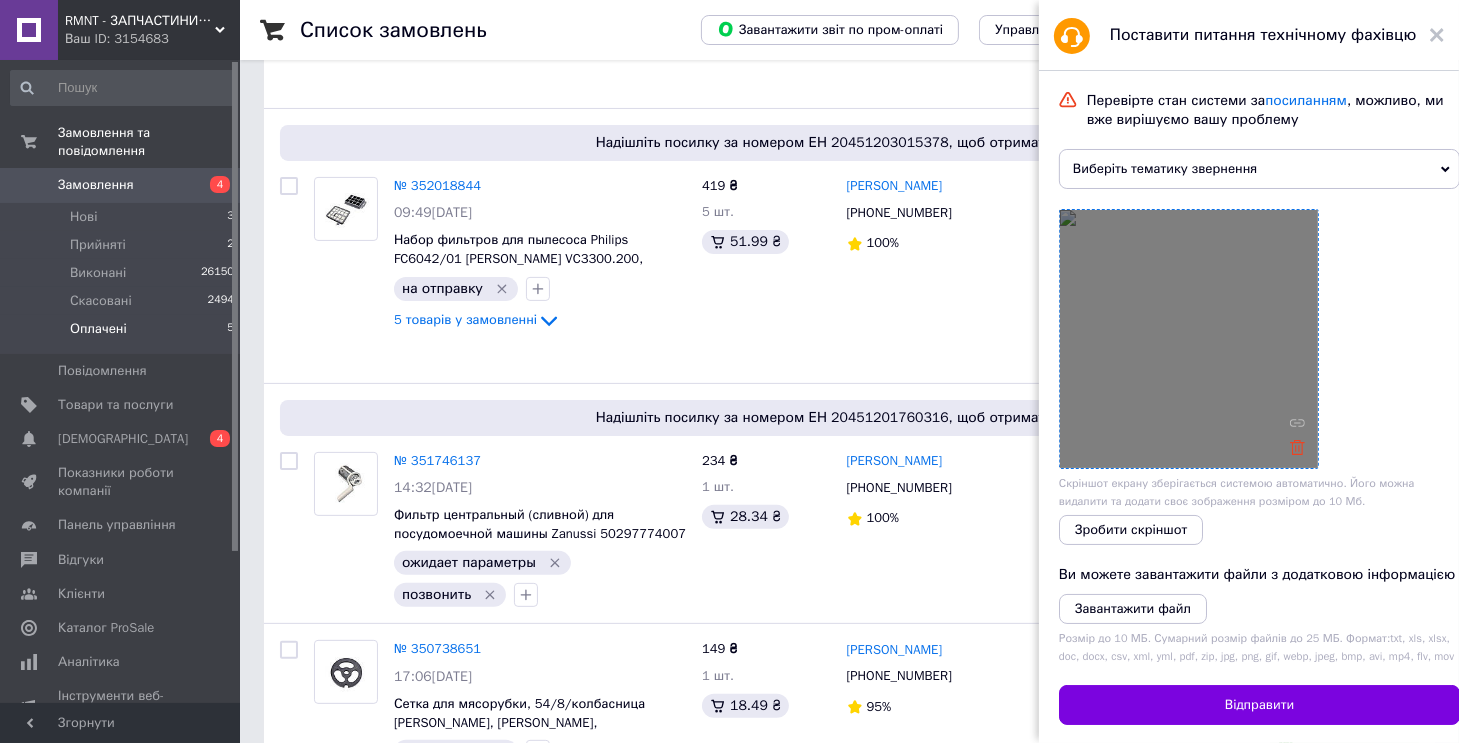 click 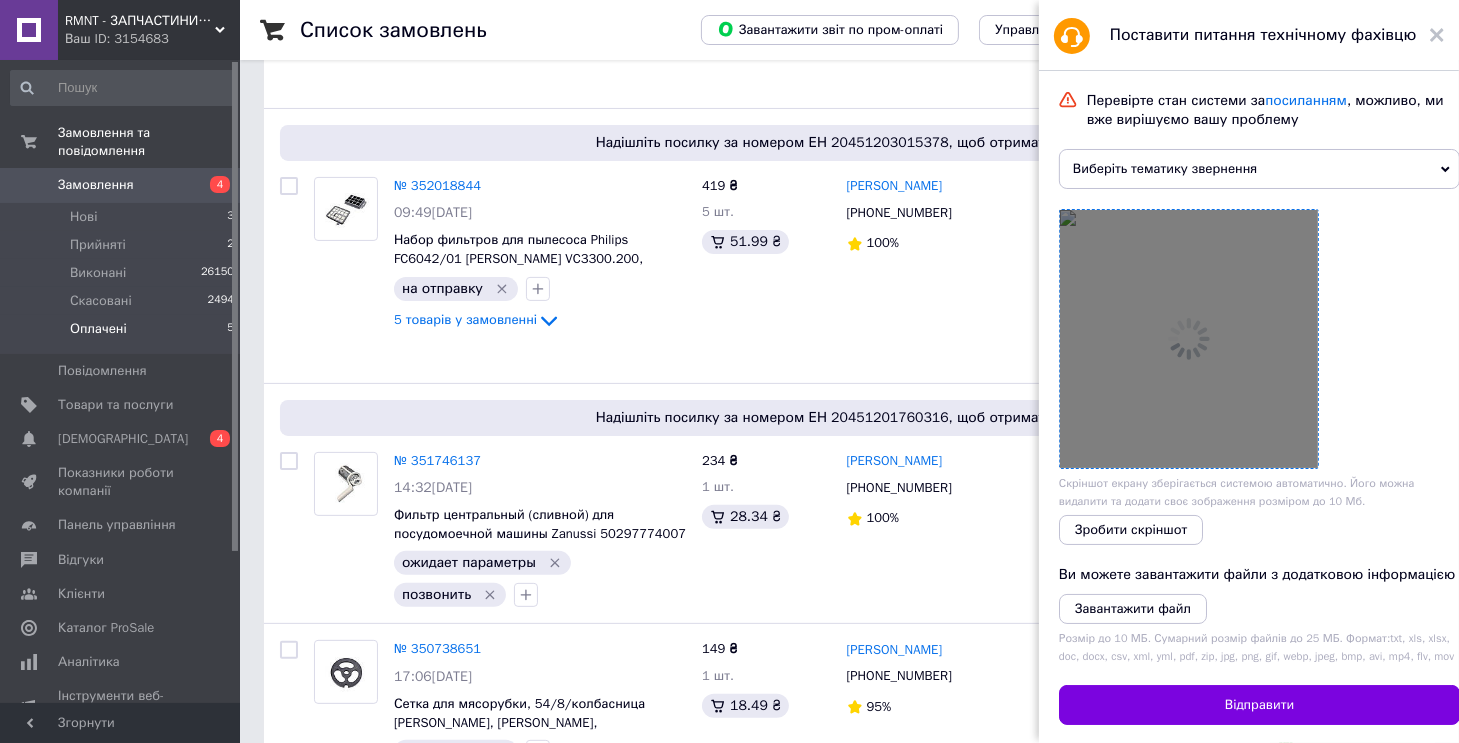 click on "Виберіть тематику звернення" at bounding box center (1259, 169) 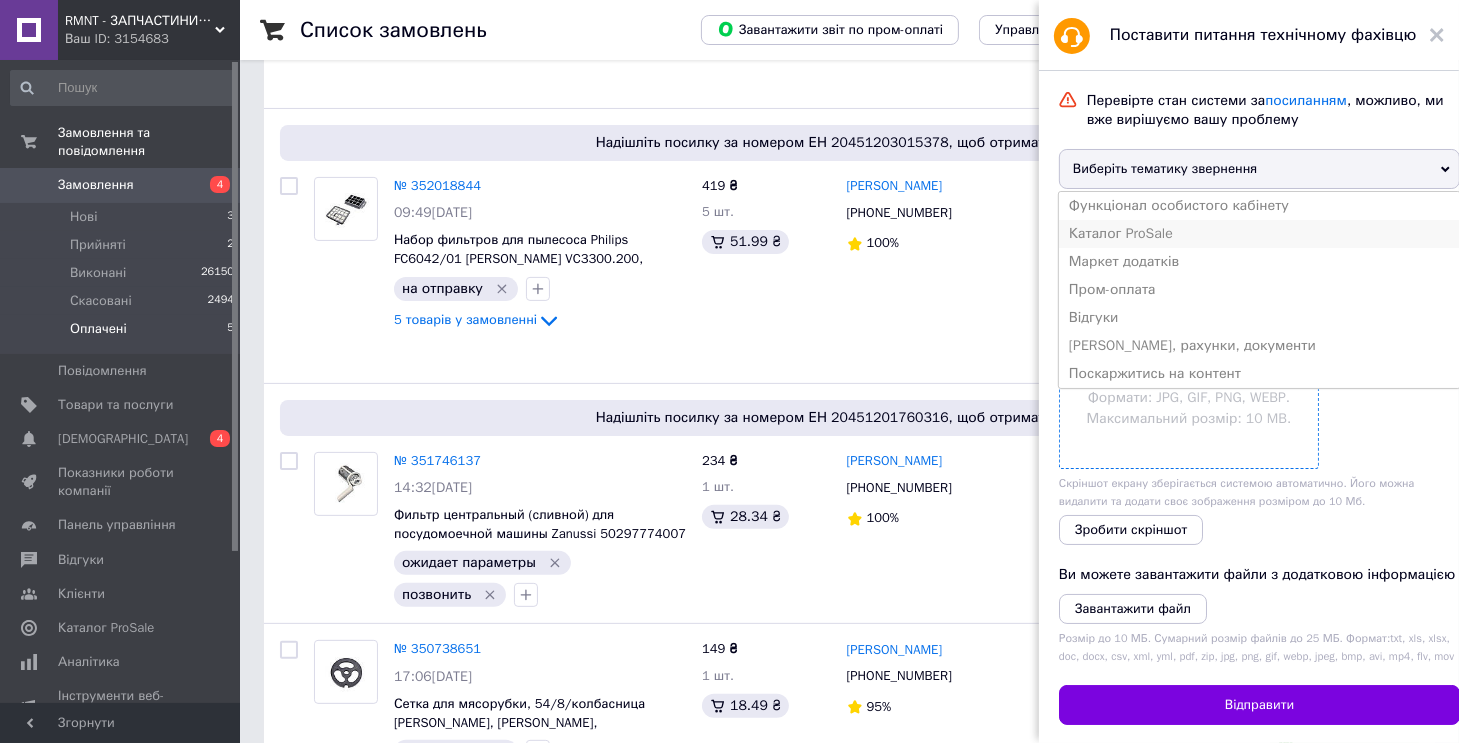 click on "Каталог ProSale" at bounding box center (1259, 234) 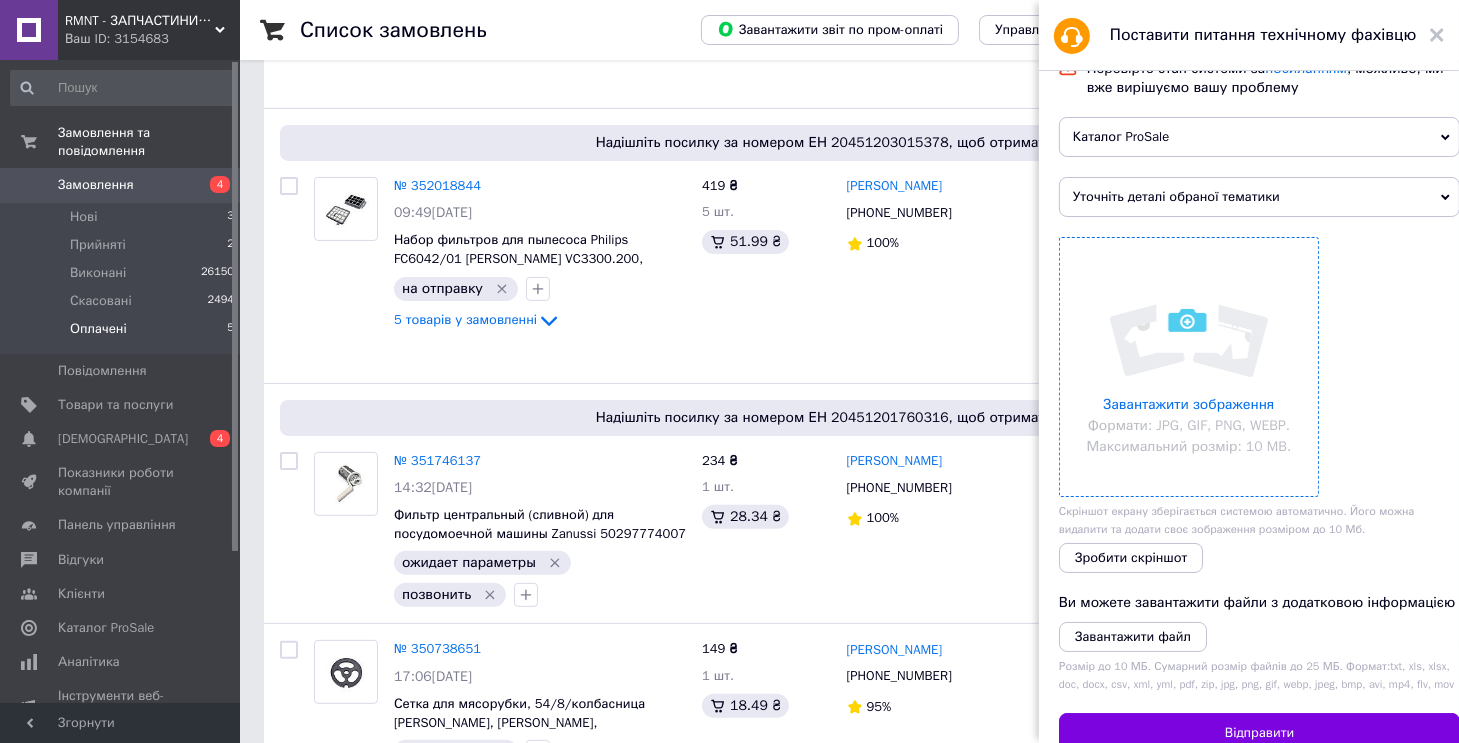 scroll, scrollTop: 0, scrollLeft: 0, axis: both 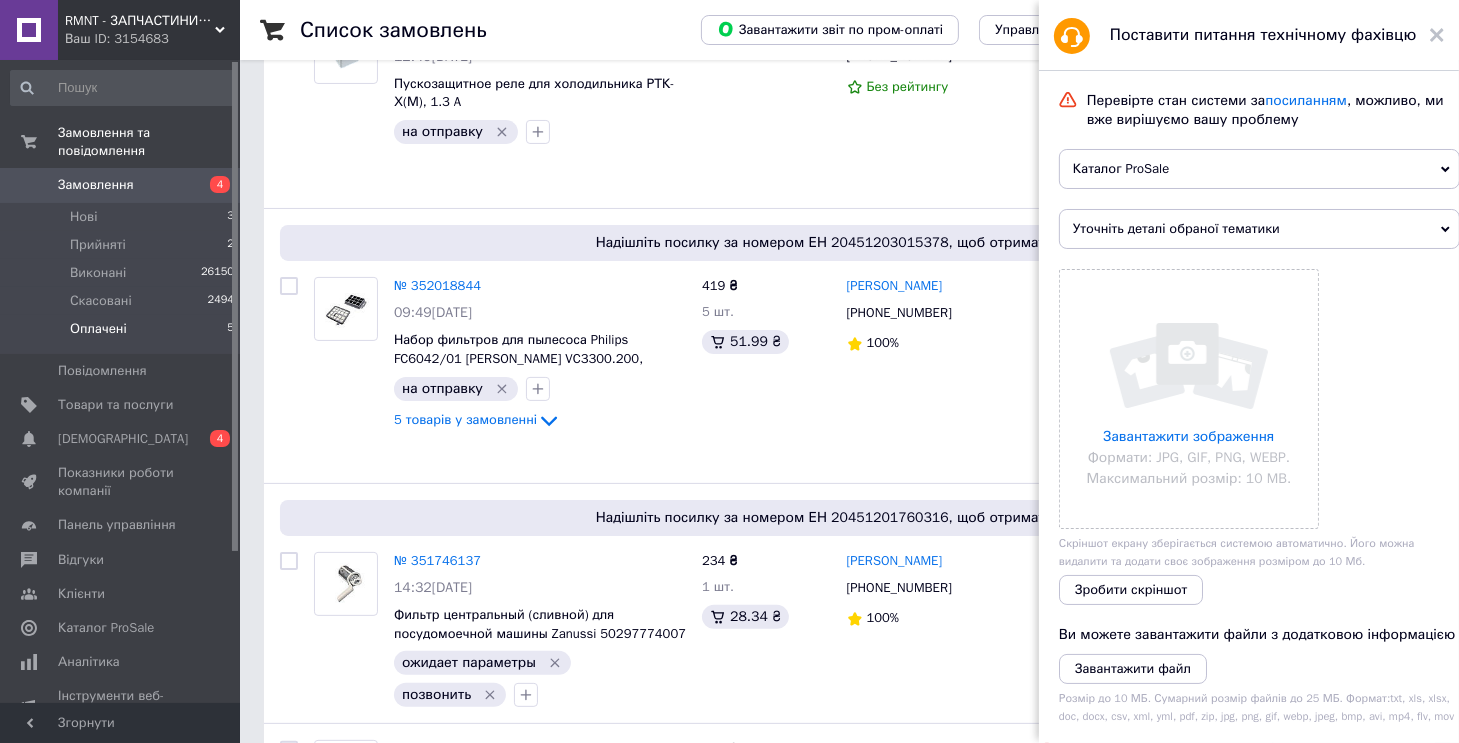 click on "Уточніть деталі обраної тематики" at bounding box center [1259, 229] 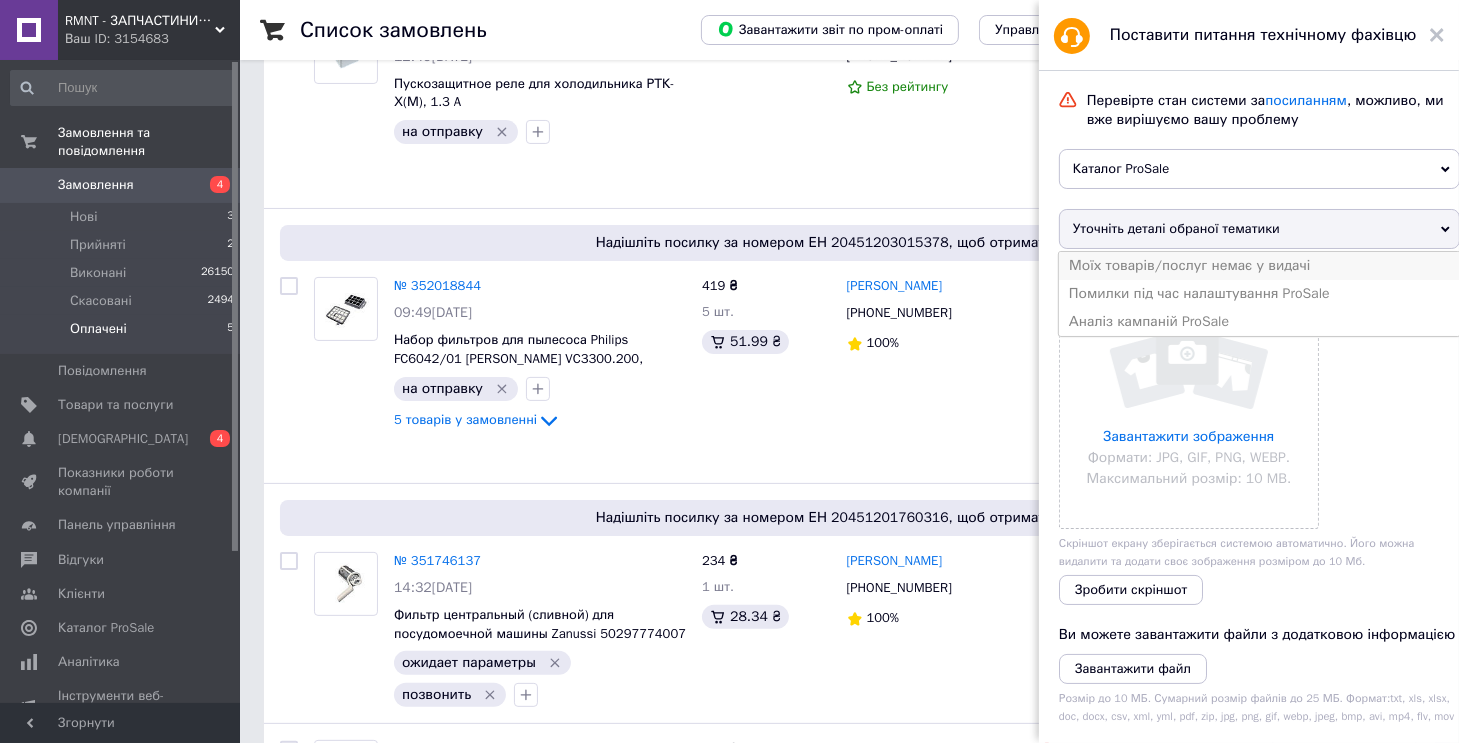 click on "Моїх товарів/послуг немає у видачі" at bounding box center [1259, 266] 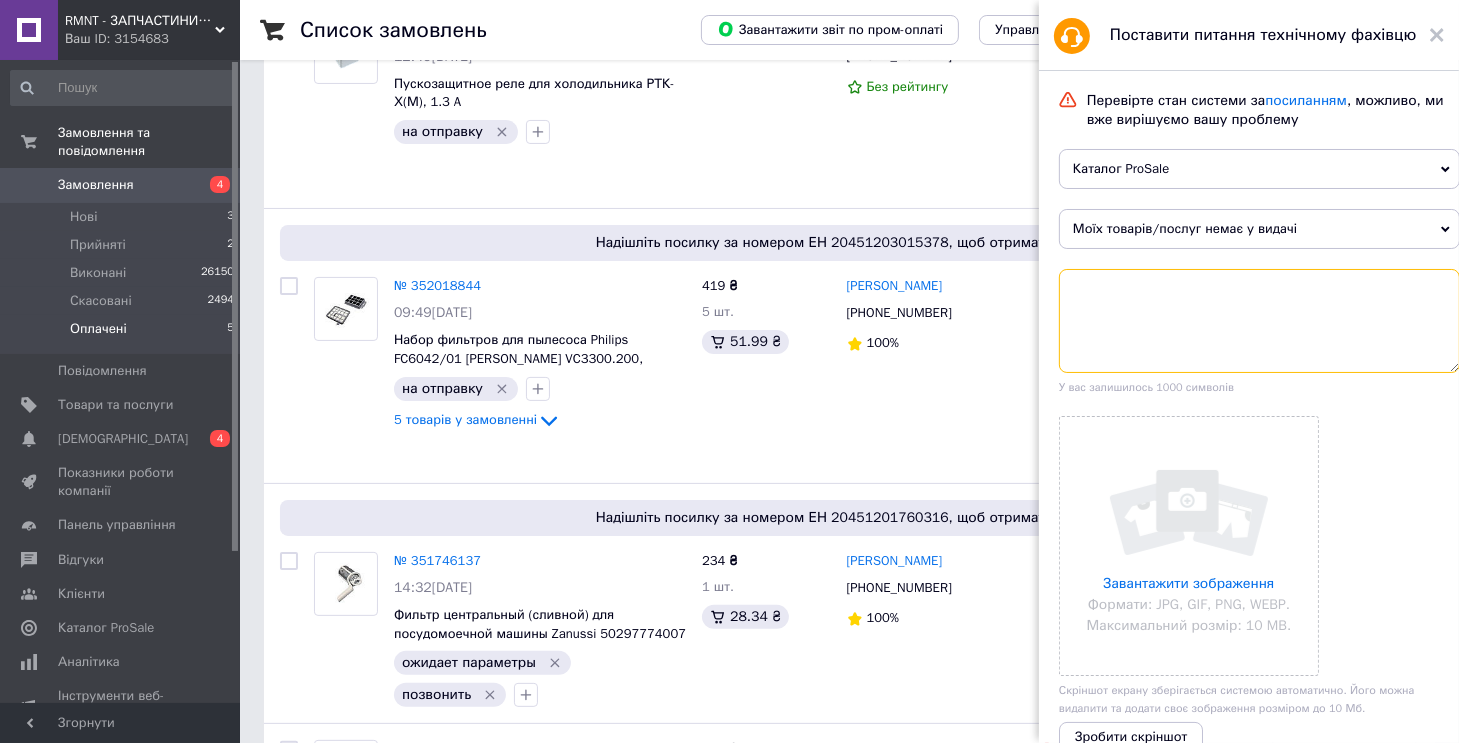 click at bounding box center (1259, 321) 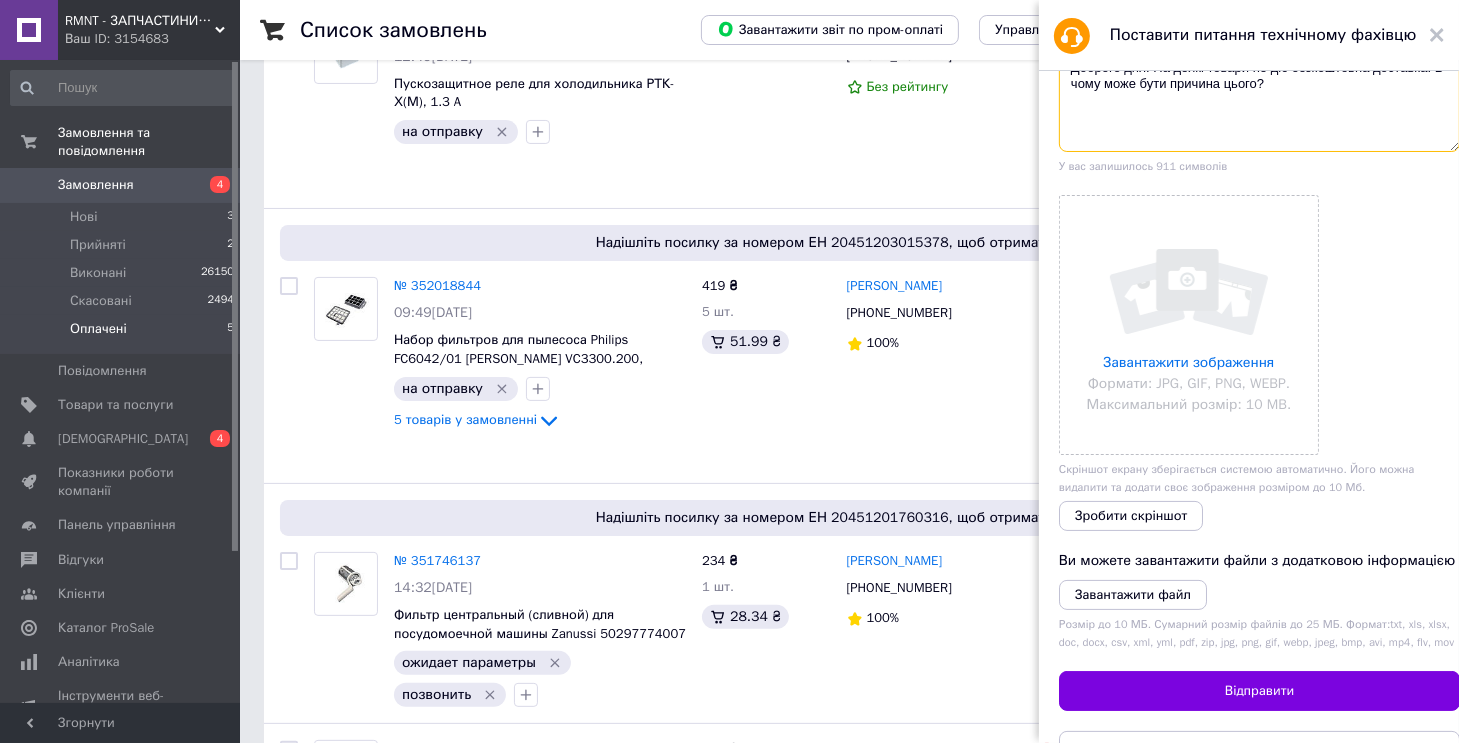 scroll, scrollTop: 344, scrollLeft: 0, axis: vertical 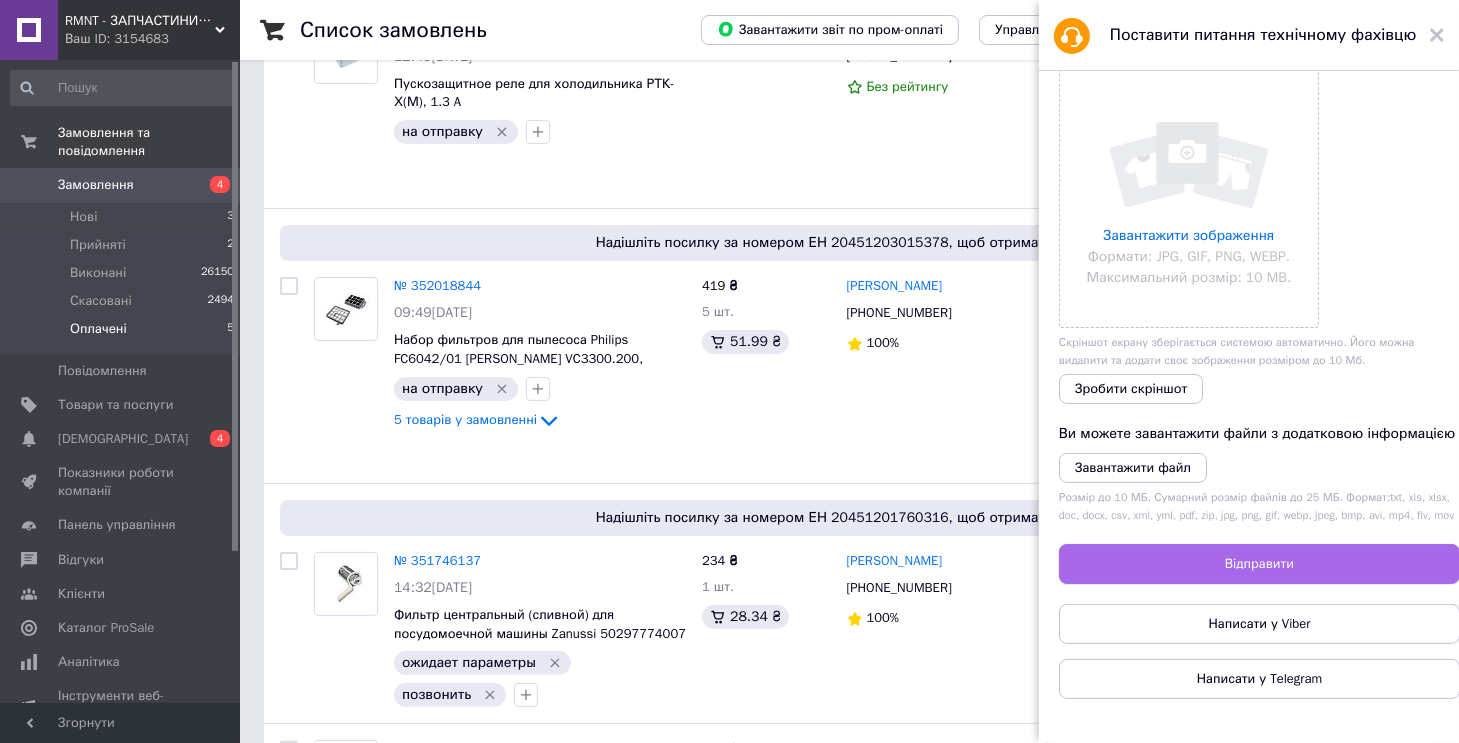 type on "Доброго дня. На деякі товари не діє безкоштовна доставка. В чому може бути причина цього?" 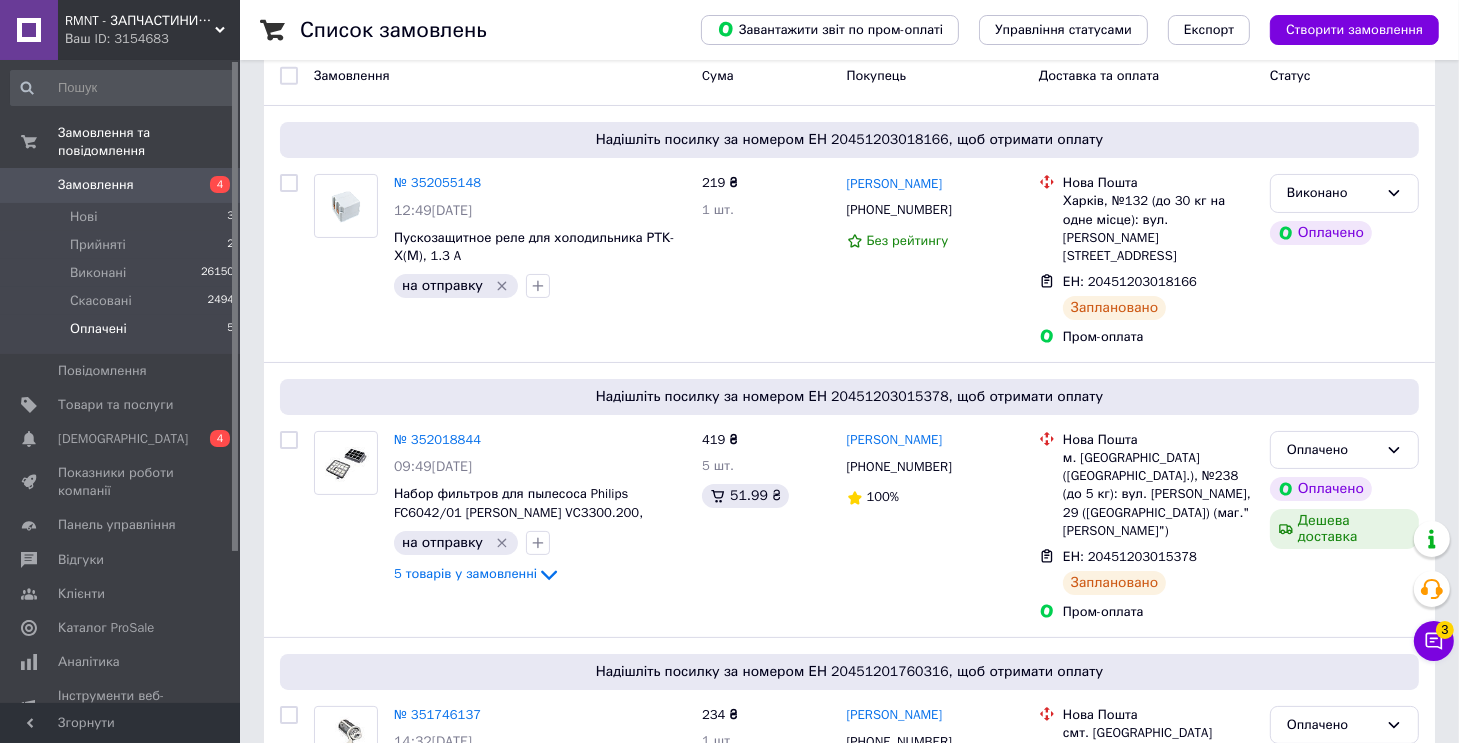 scroll, scrollTop: 35, scrollLeft: 0, axis: vertical 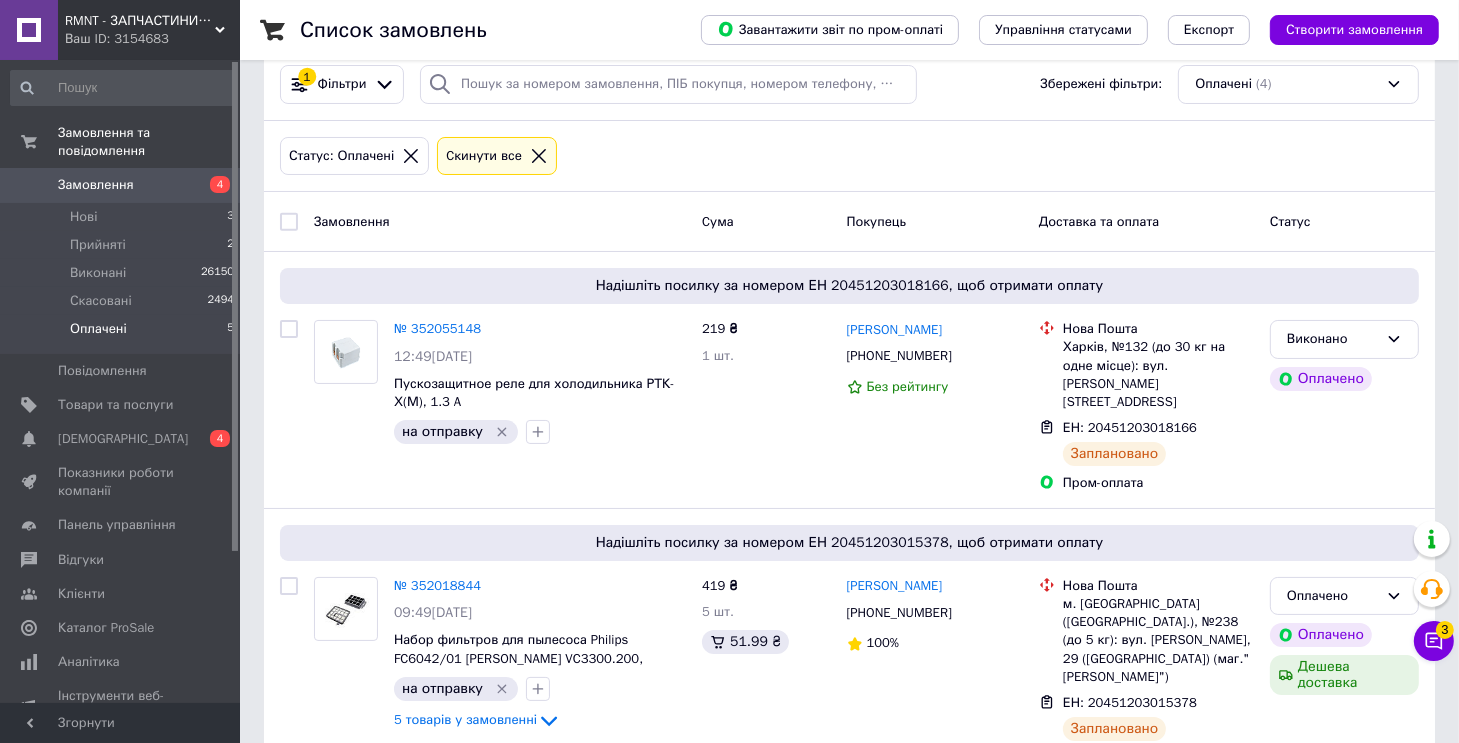 click on "Cкинути все" at bounding box center [484, 156] 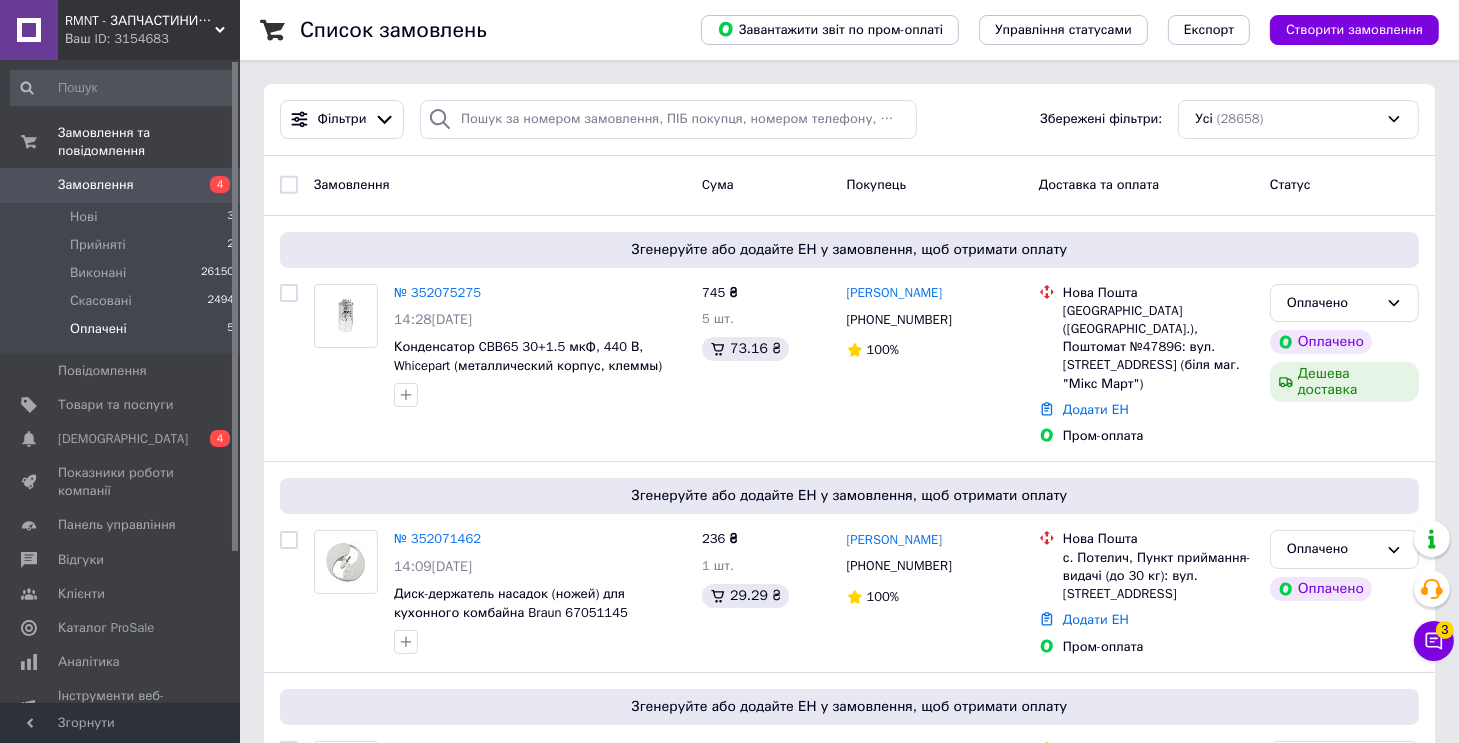 scroll, scrollTop: 1876, scrollLeft: 0, axis: vertical 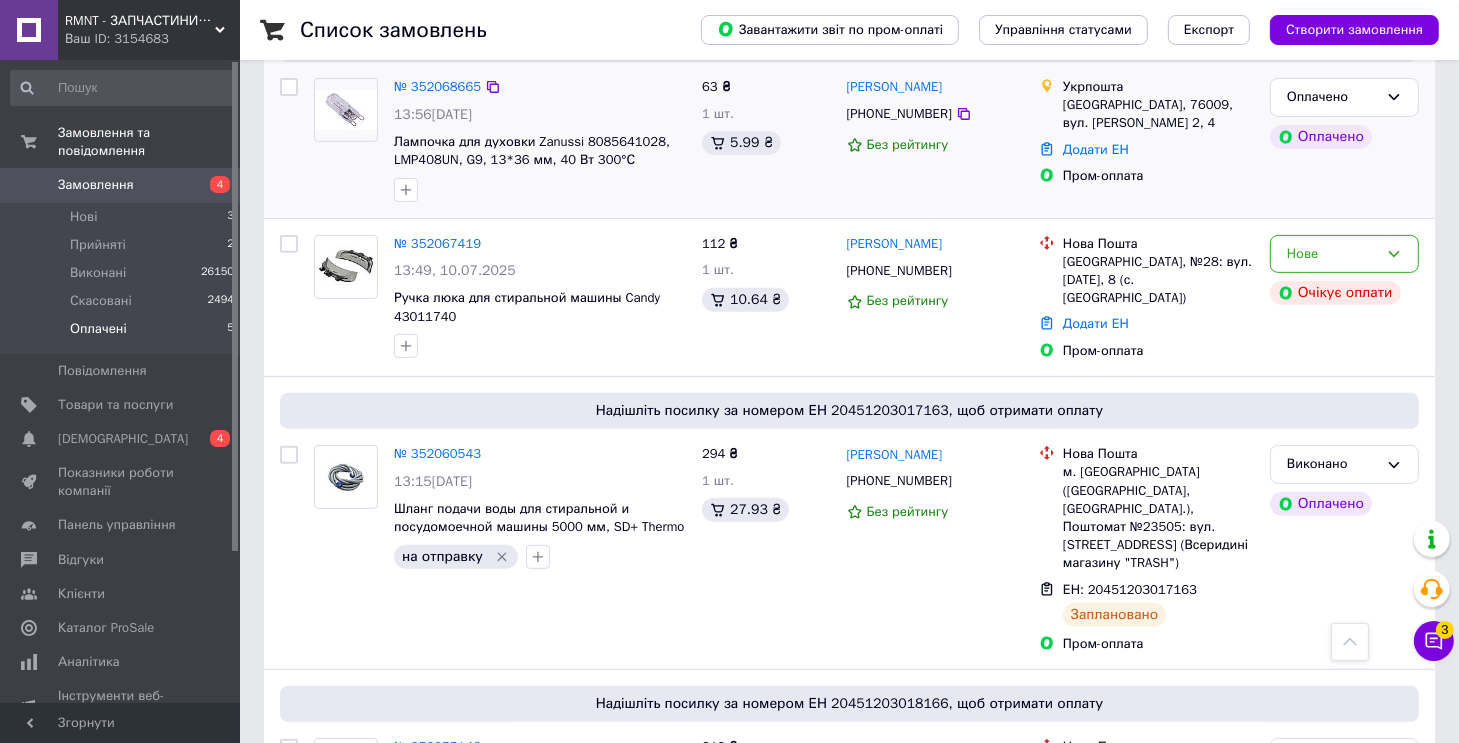drag, startPoint x: 356, startPoint y: 427, endPoint x: 597, endPoint y: 143, distance: 372.47415 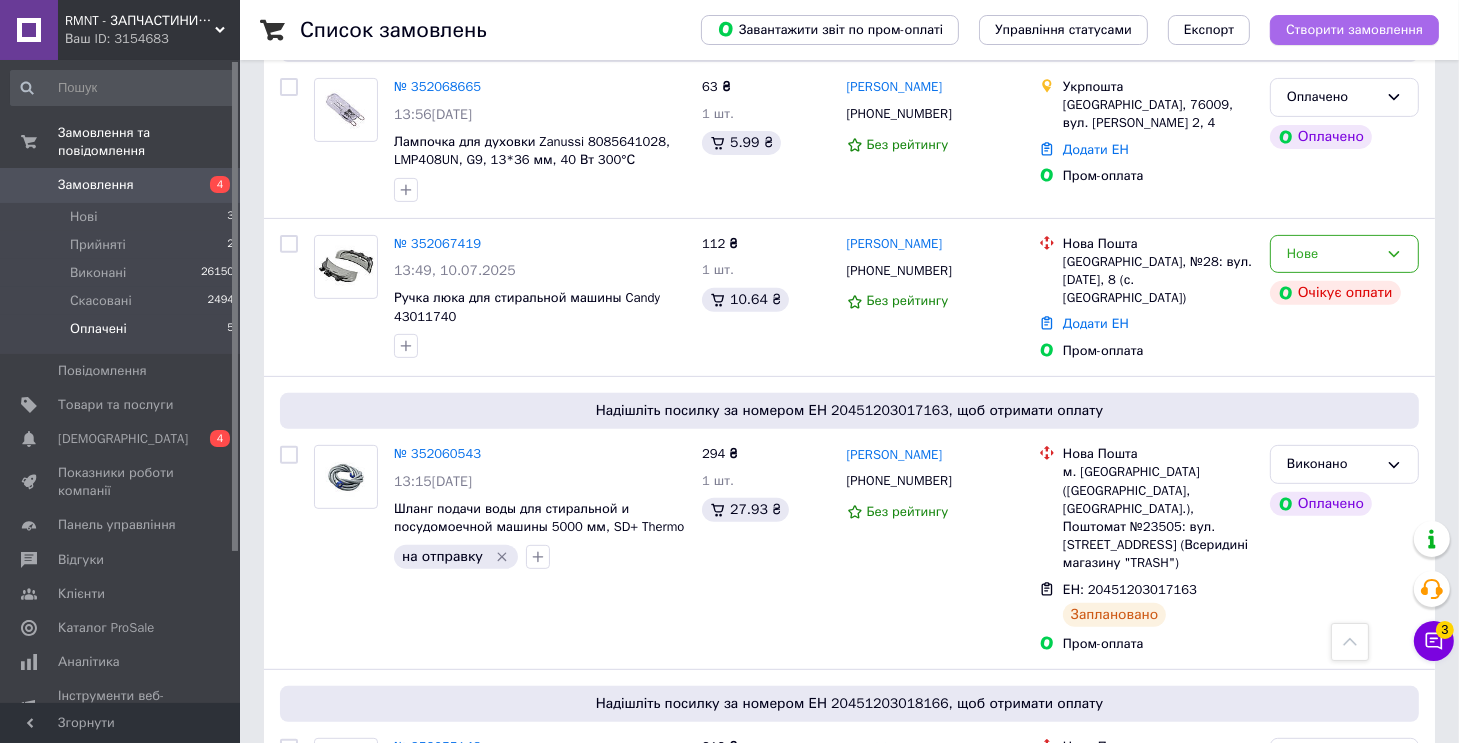 drag, startPoint x: 1328, startPoint y: 28, endPoint x: 1287, endPoint y: 25, distance: 41.109608 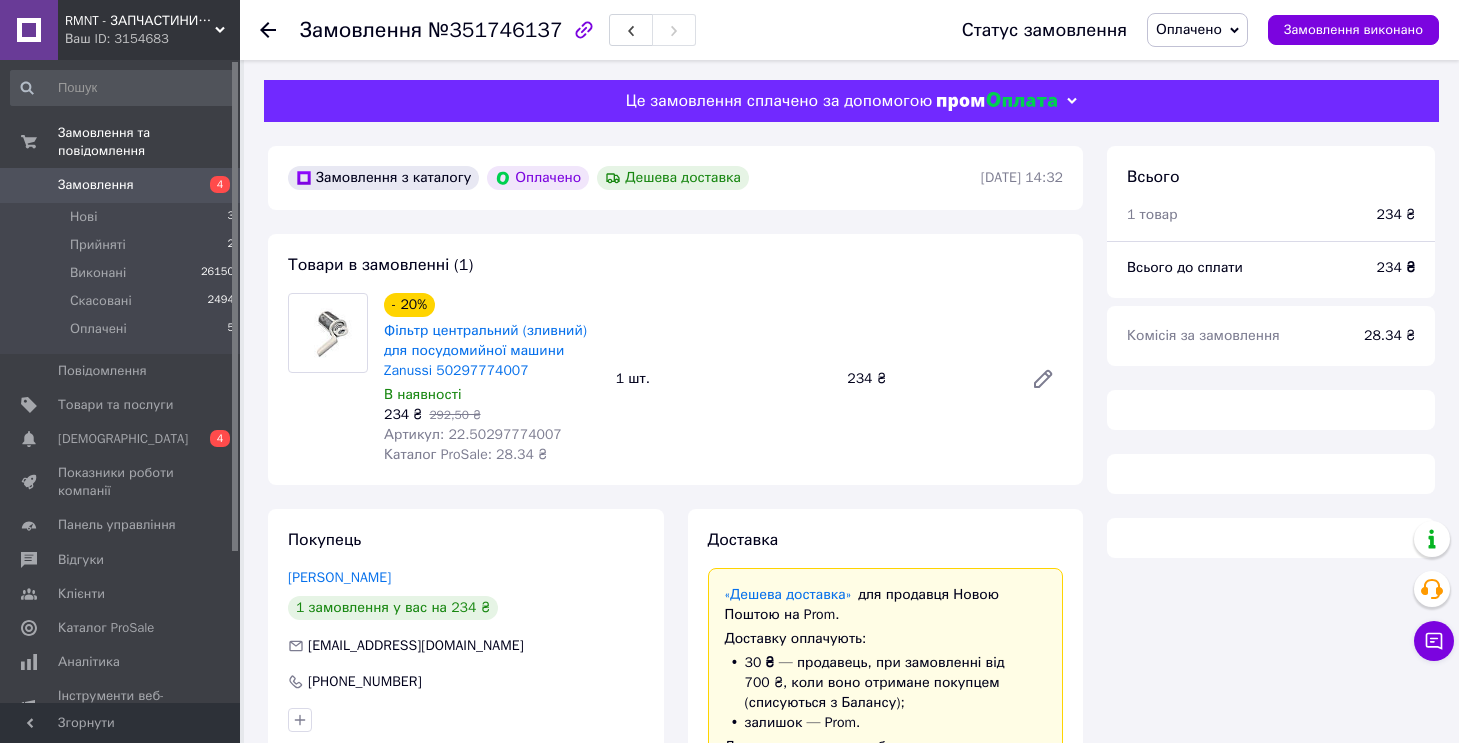 scroll, scrollTop: 0, scrollLeft: 0, axis: both 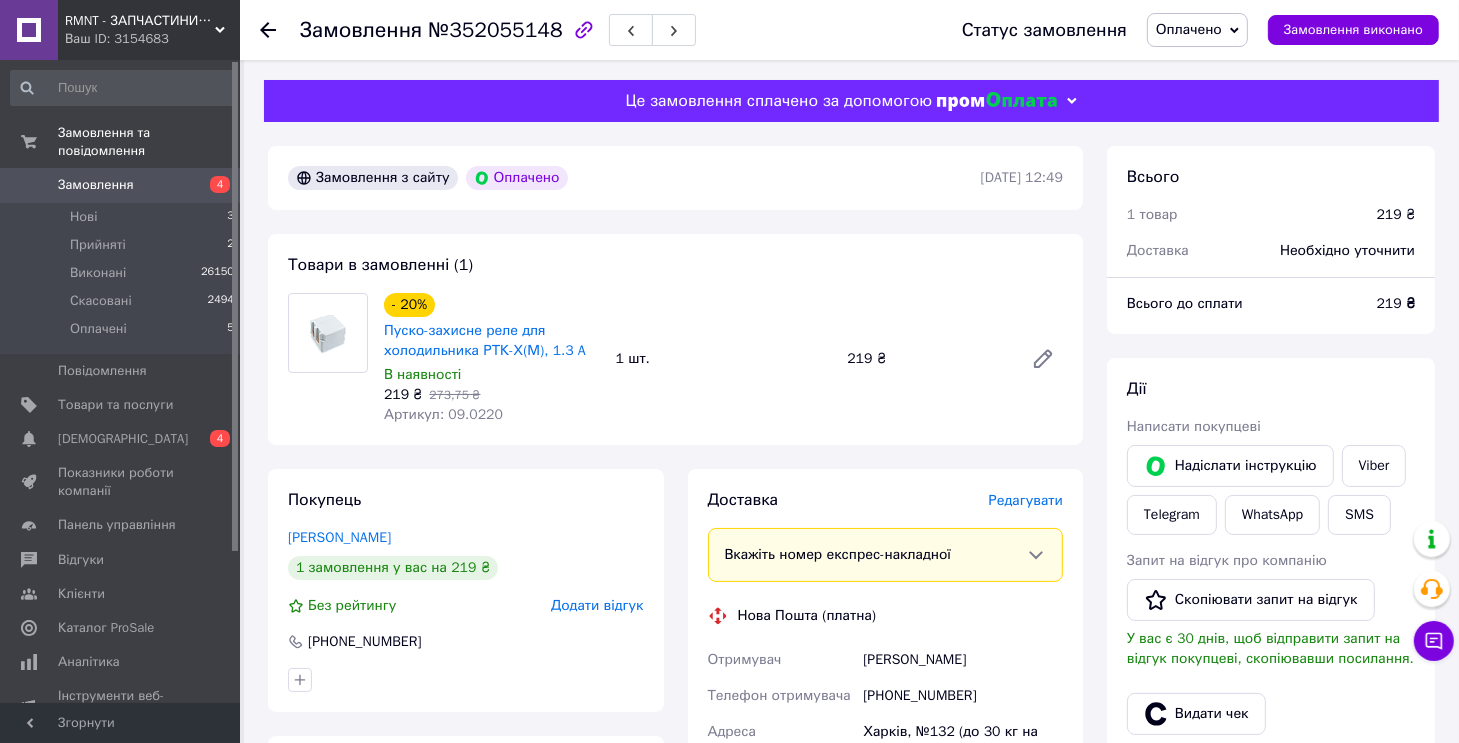 click on "Артикул: 09.0220" at bounding box center [443, 414] 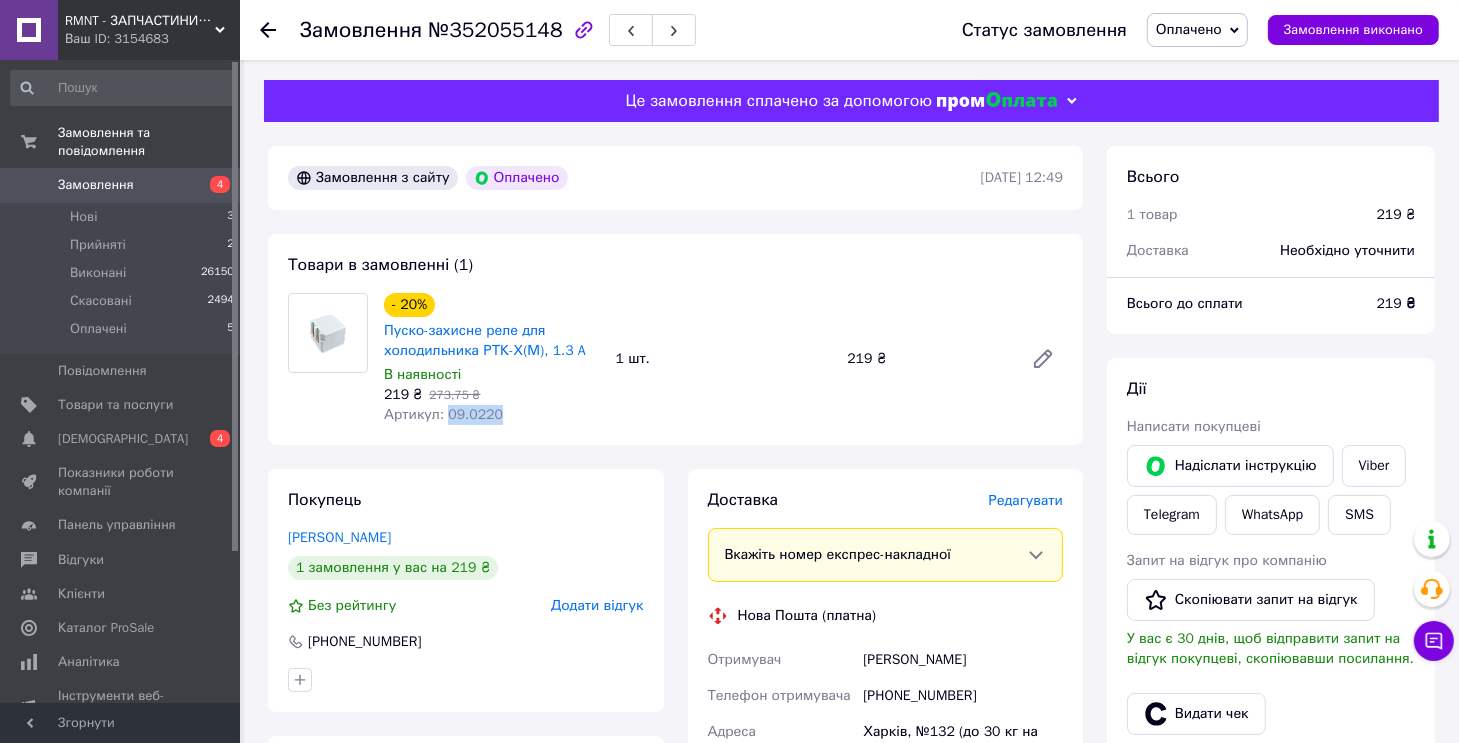 click on "Артикул: 09.0220" at bounding box center [443, 414] 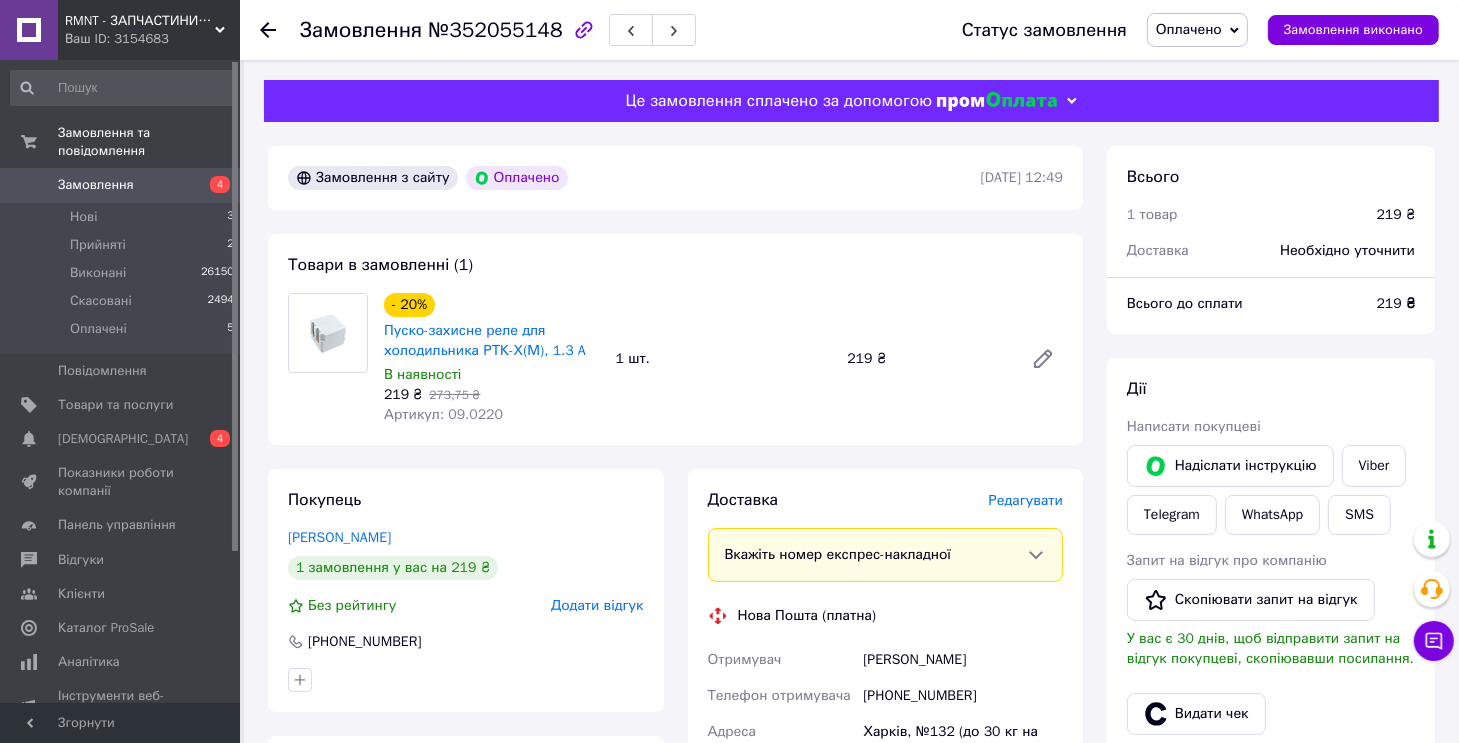 click on "Редагувати" at bounding box center [1026, 500] 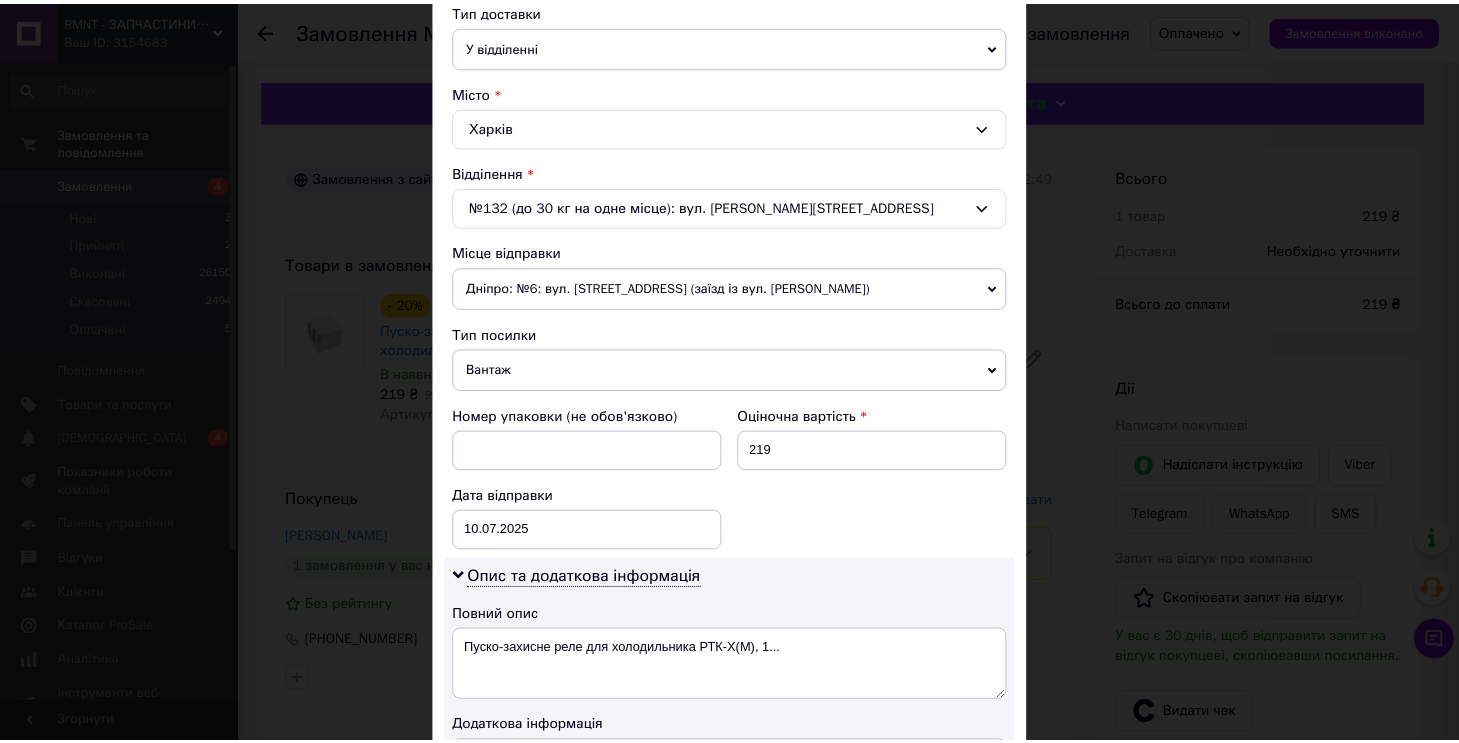 scroll, scrollTop: 802, scrollLeft: 0, axis: vertical 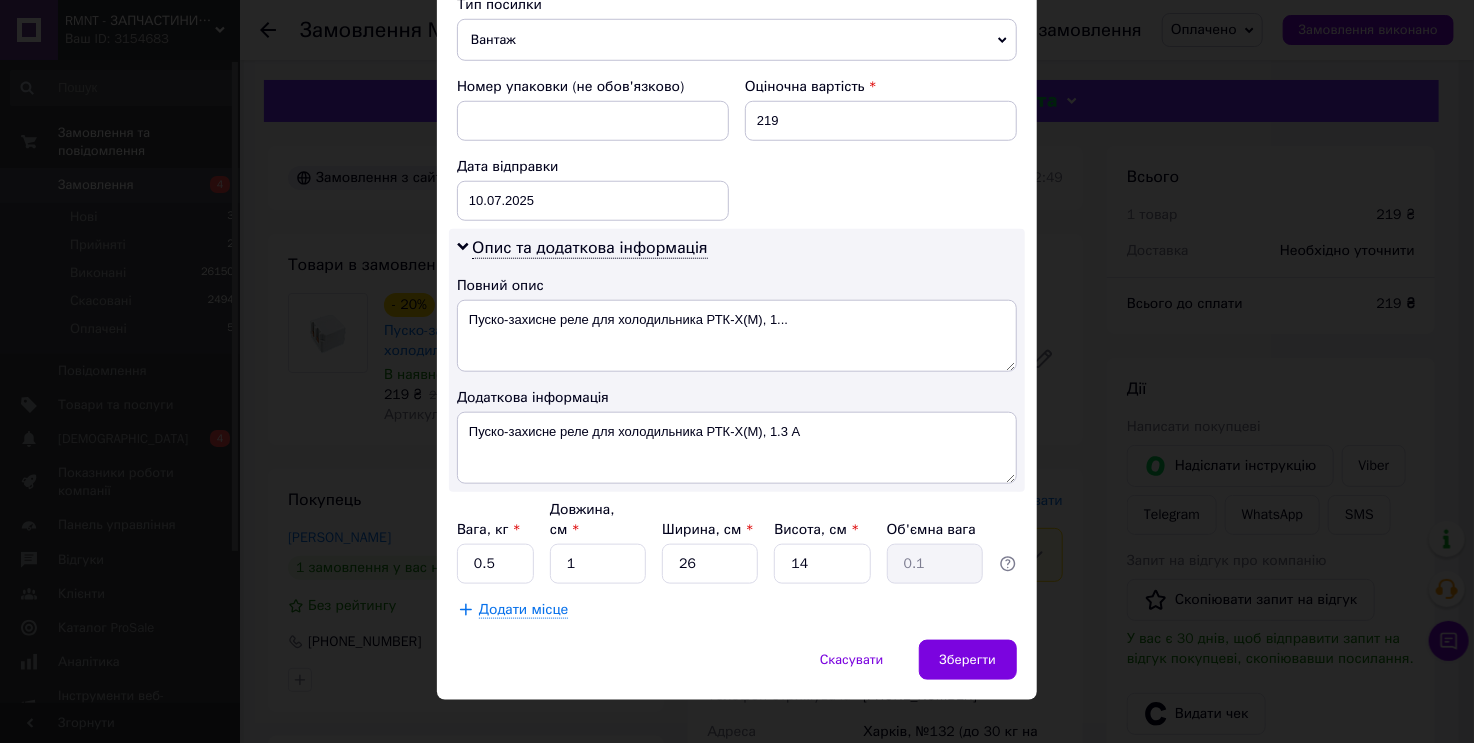 click on "× Редагування доставки Спосіб доставки Нова Пошта (платна) Платник Отримувач Відправник Прізвище отримувача Бузіашвілі Ім'я отримувача Георгій По батькові отримувача Телефон отримувача +380951189162 Тип доставки У відділенні Кур'єром В поштоматі Місто Харків Відділення №132 (до 30 кг на одне місце): вул. Зернова, 51-А Місце відправки Дніпро: №6: вул. Ударників, 27 (заїзд із вул. Івана Езау) м. Львів (Львівська обл.): №1: вул. Городоцька, 359 Одеса: №114 (до 30 кг): просп. Князя Ярослава Мудрого, 14/6 Харків: №2 (до 30 кг на одне місце): просп.Героїв Харкова (ран. Московський), 54а 219 < 2025" at bounding box center [737, 371] 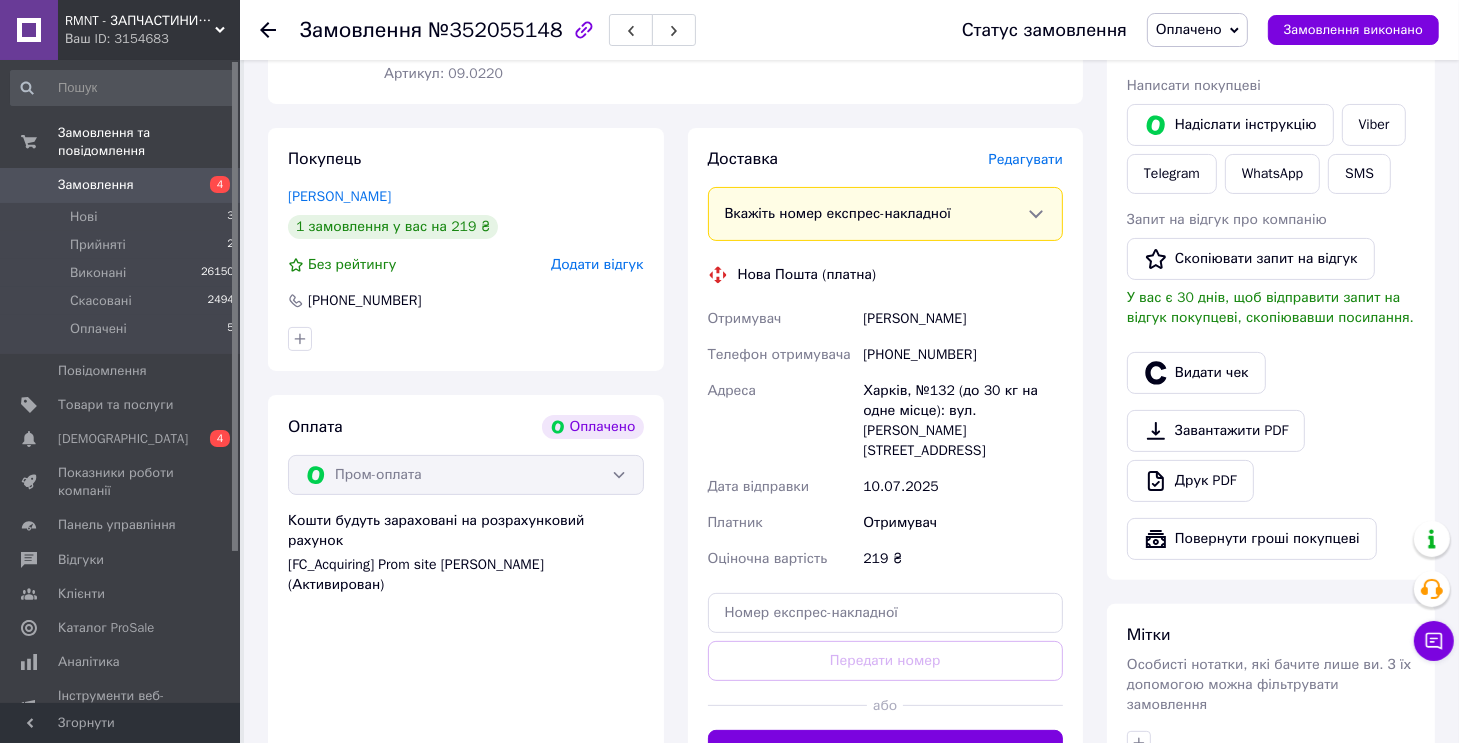 scroll, scrollTop: 500, scrollLeft: 0, axis: vertical 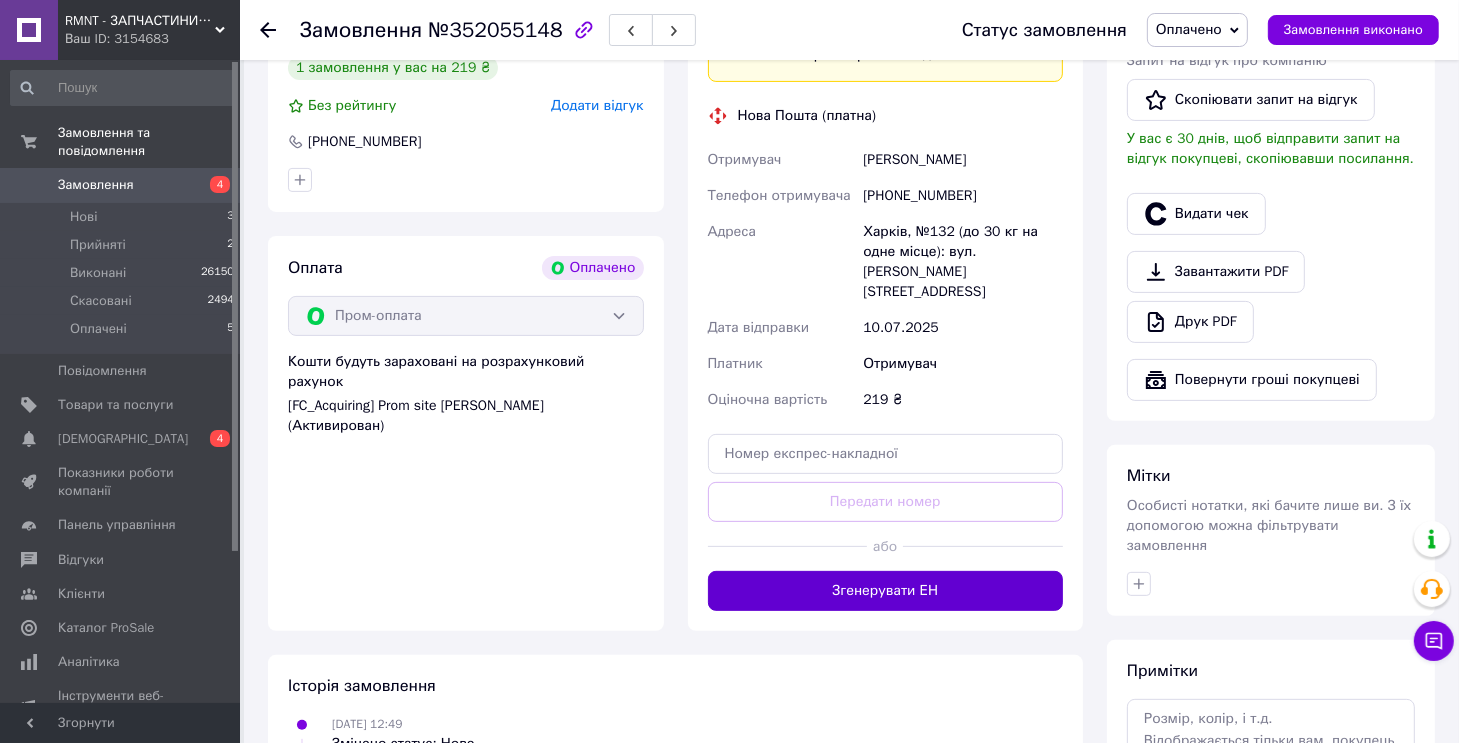 drag, startPoint x: 908, startPoint y: 556, endPoint x: 1116, endPoint y: 558, distance: 208.00961 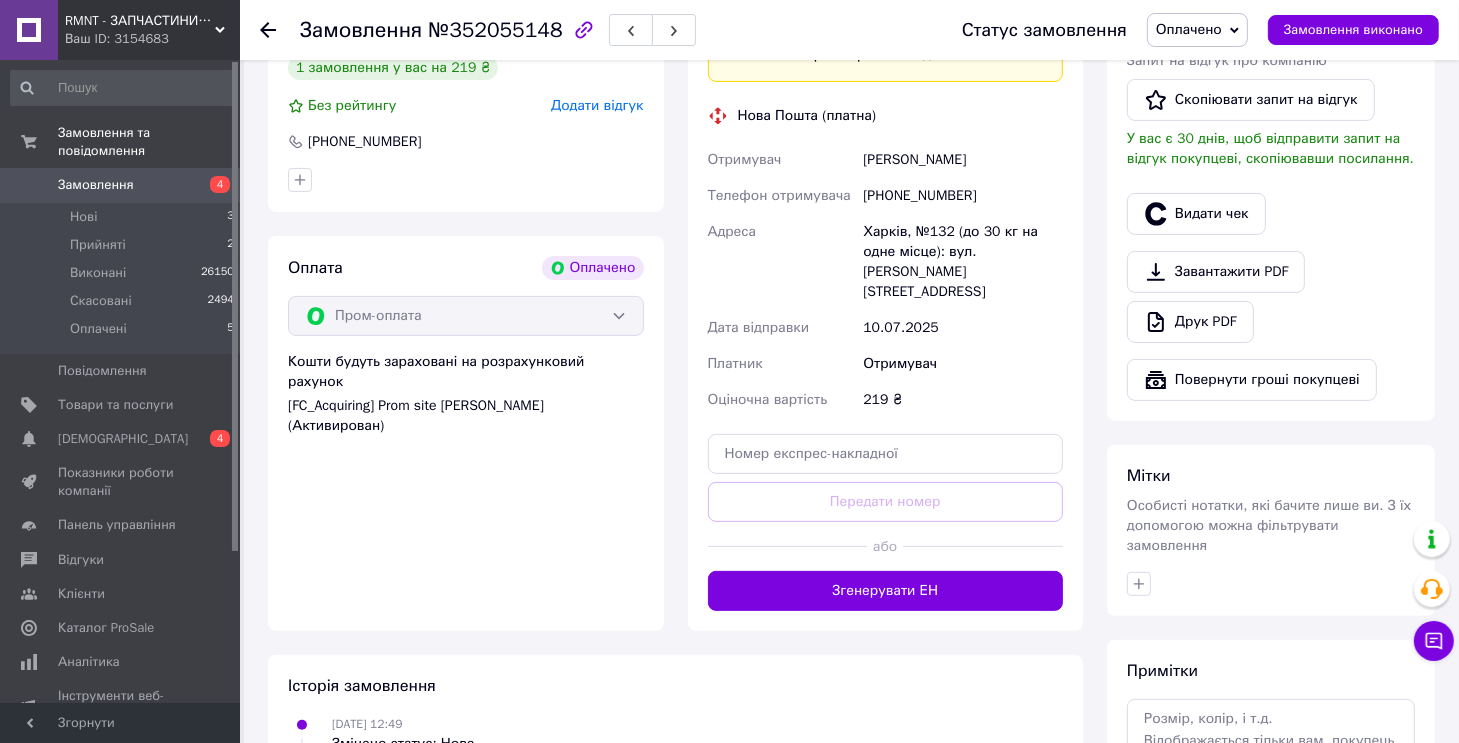 click on "Згенерувати ЕН" at bounding box center (886, 591) 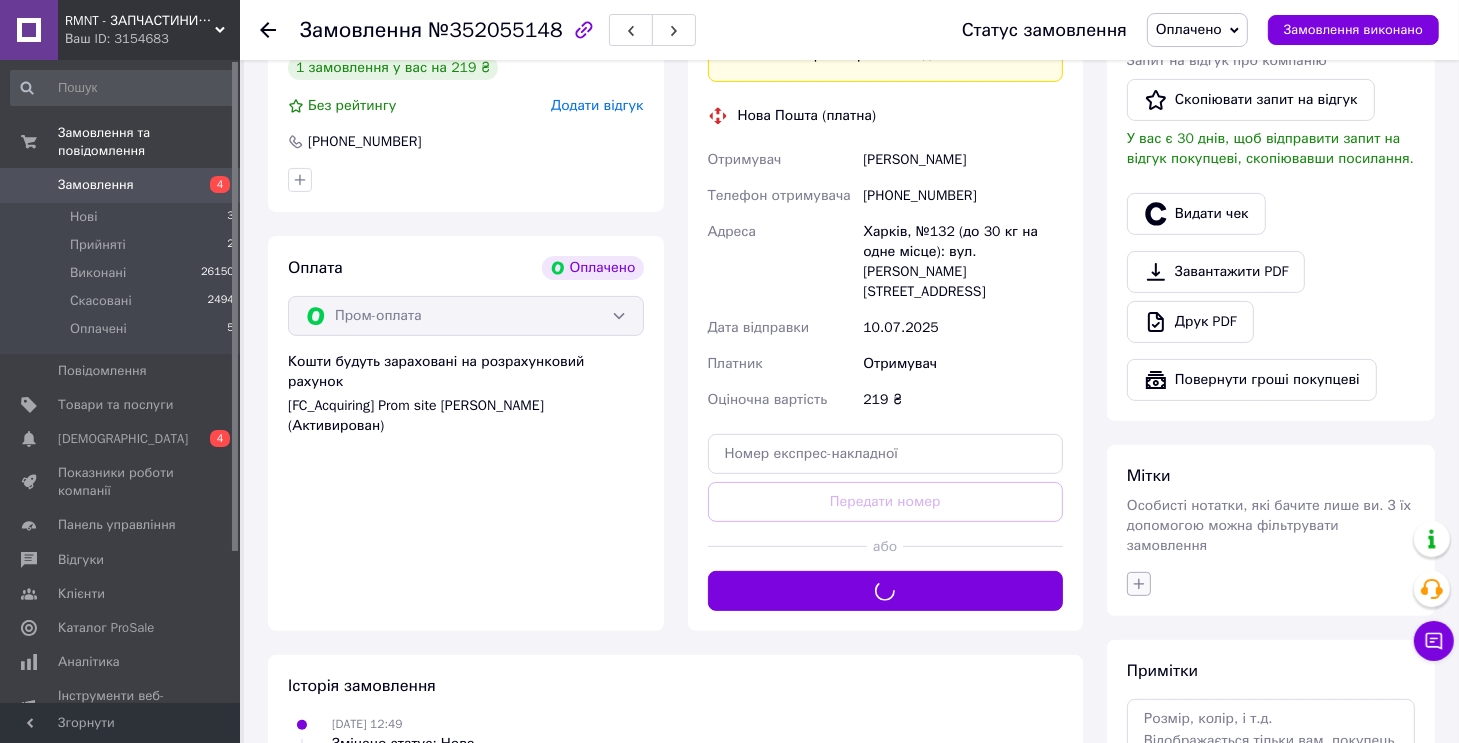 click 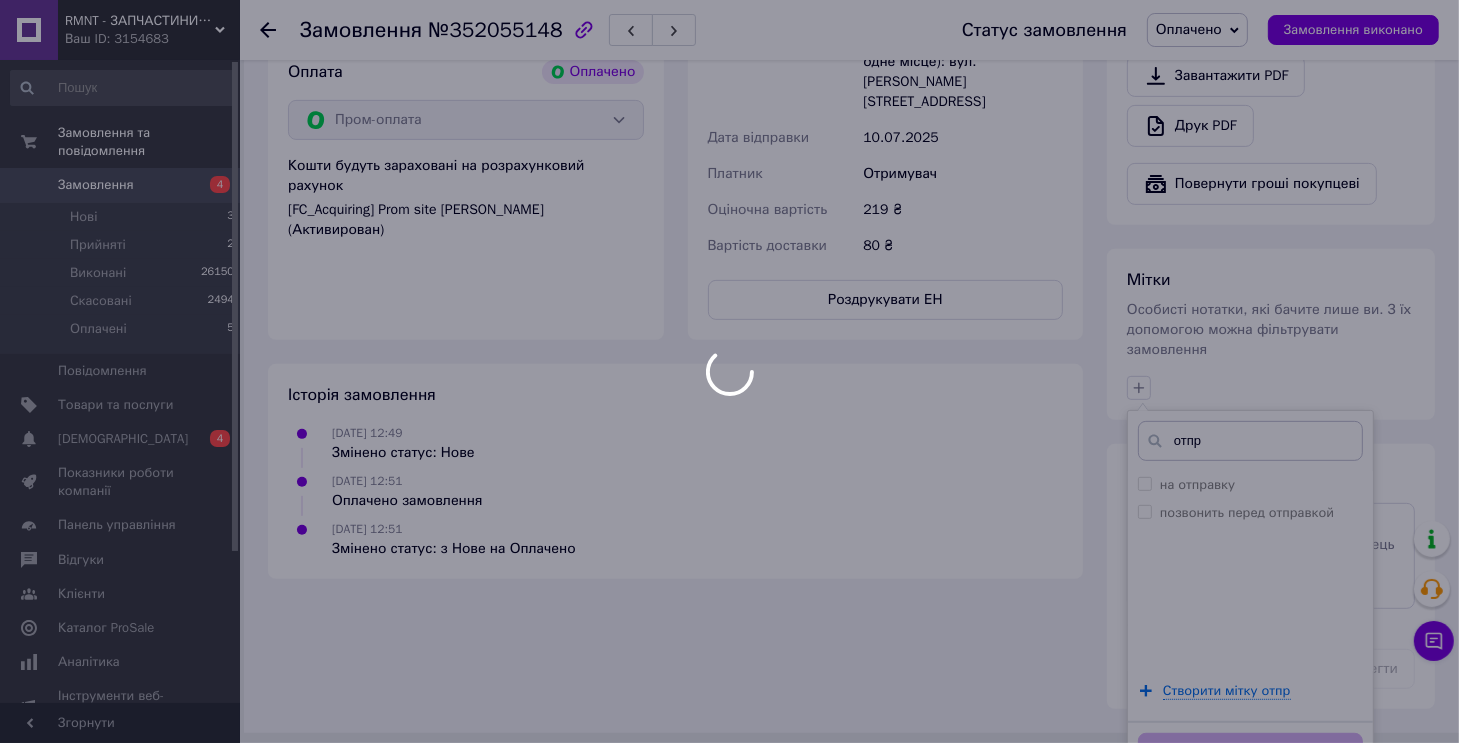 scroll, scrollTop: 700, scrollLeft: 0, axis: vertical 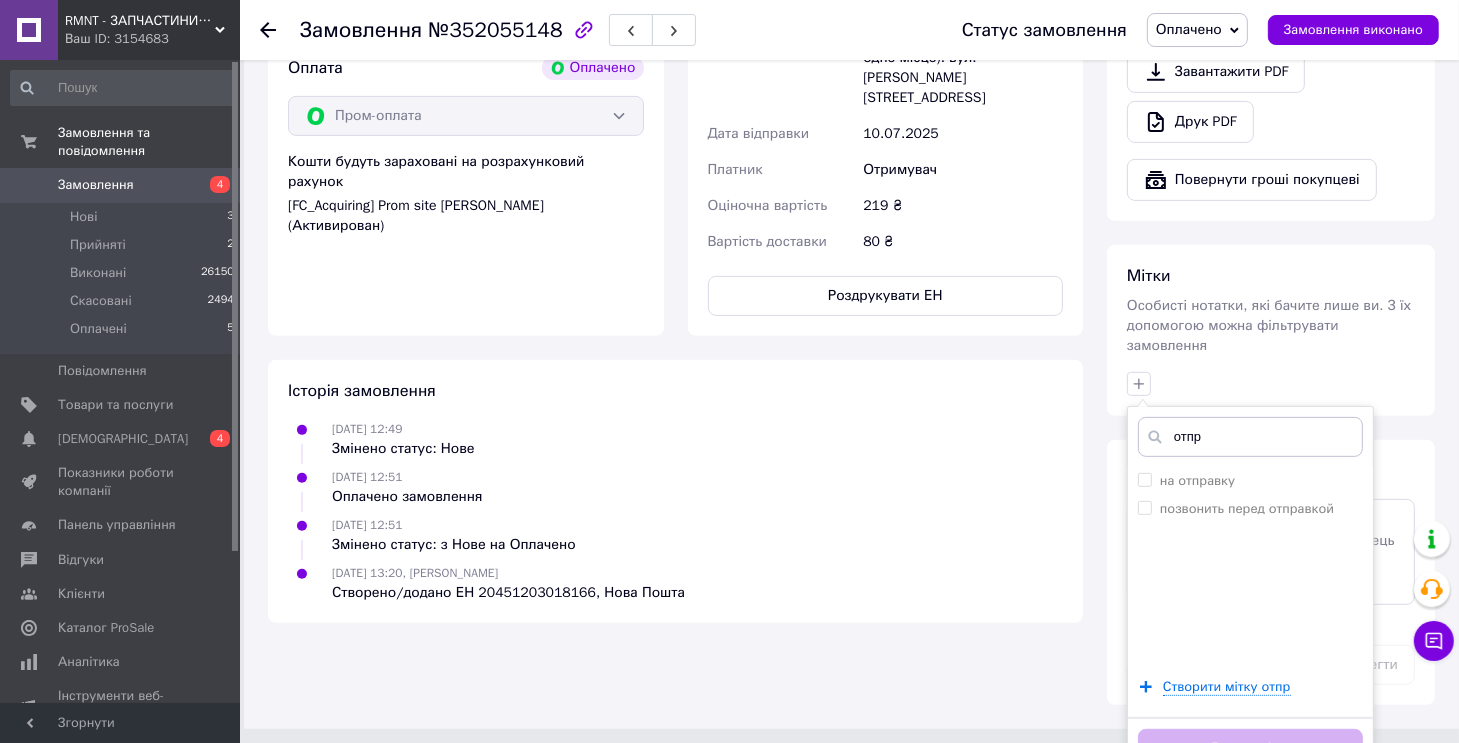 type on "отпр" 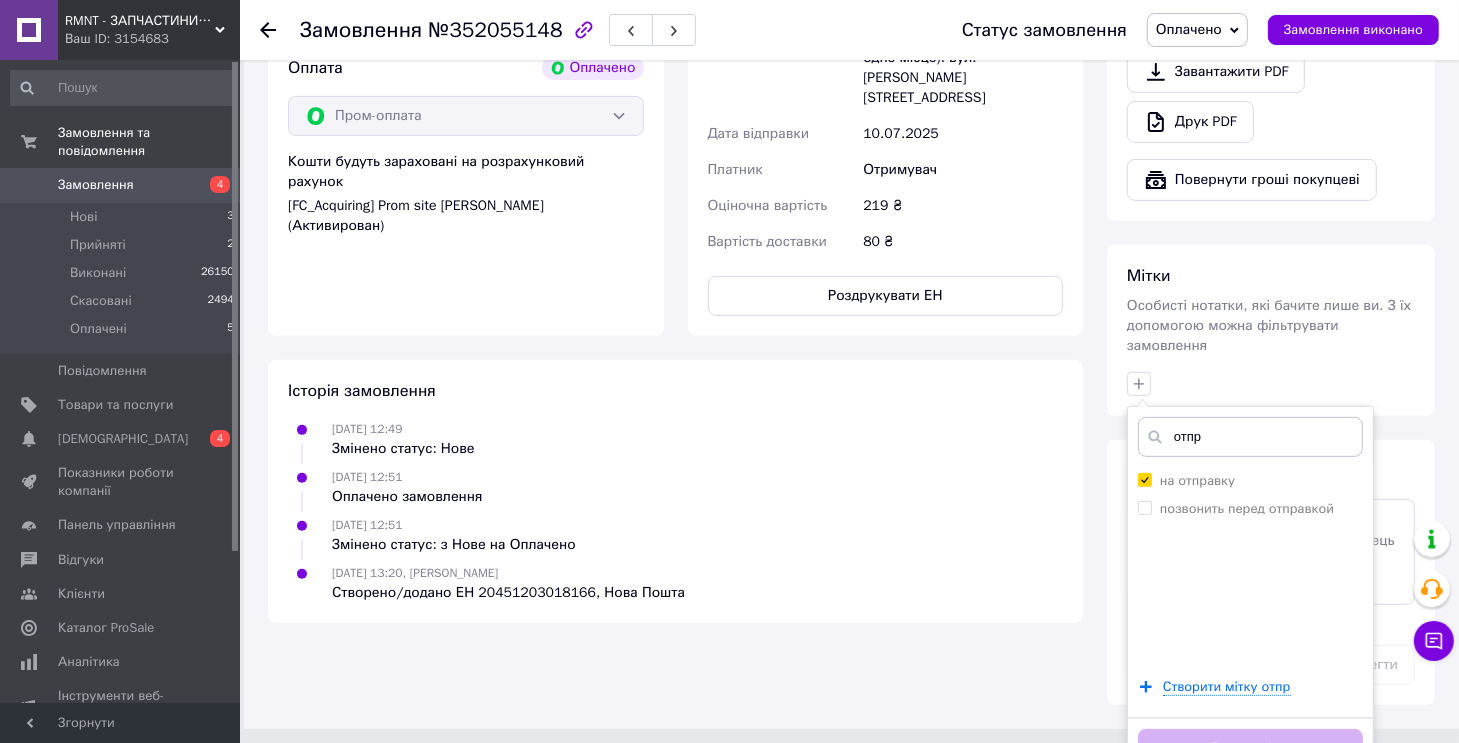 checkbox on "true" 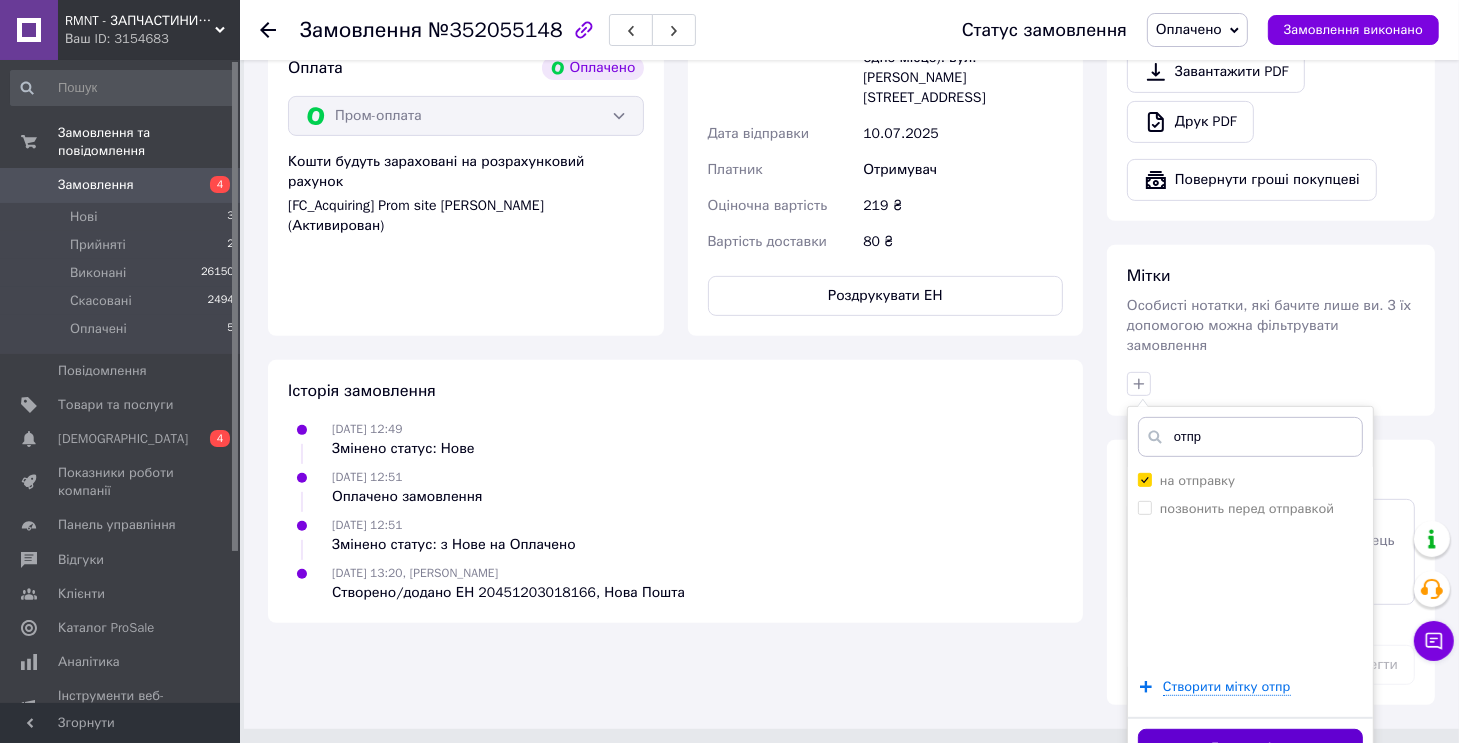 click on "Додати мітку" at bounding box center [1250, 748] 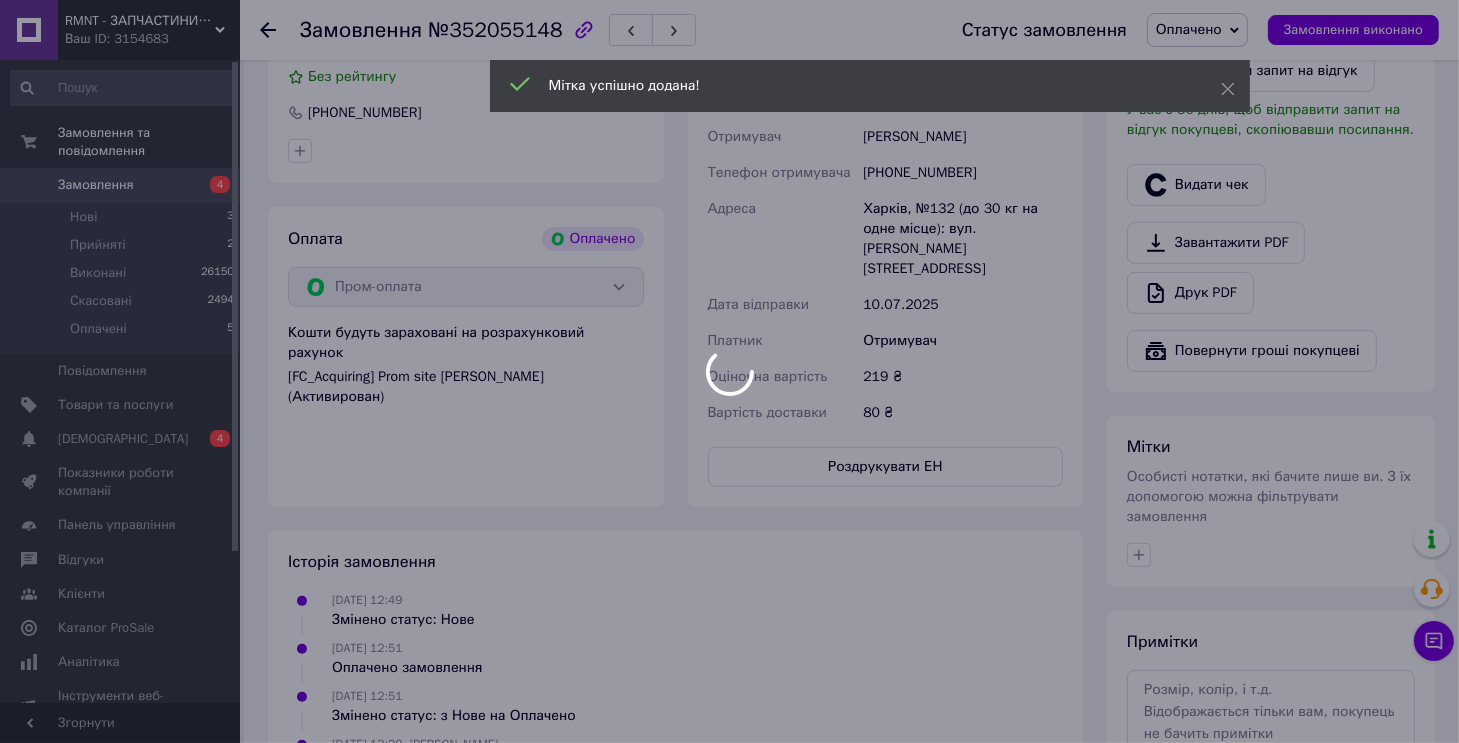scroll, scrollTop: 364, scrollLeft: 0, axis: vertical 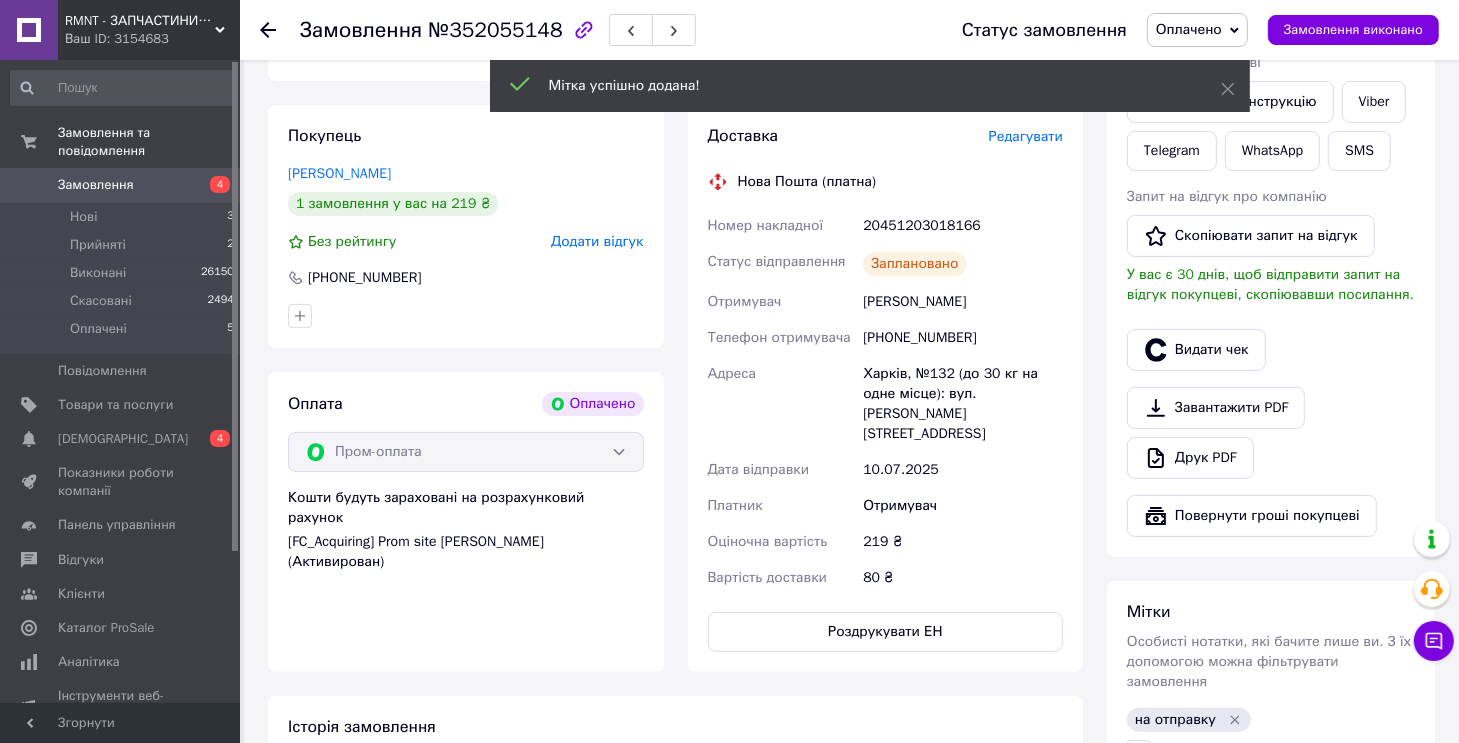 click on "20451203018166" at bounding box center [963, 226] 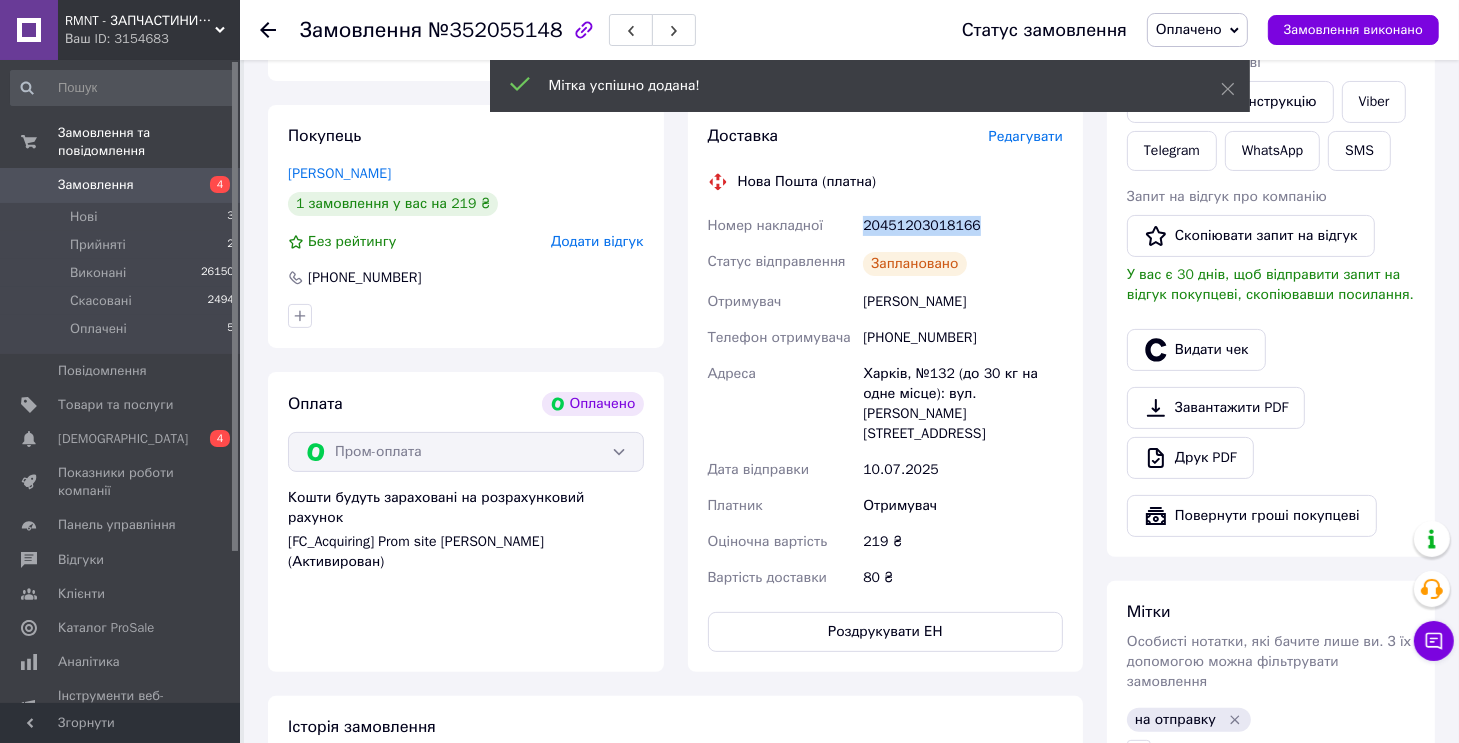 click on "20451203018166" at bounding box center [963, 226] 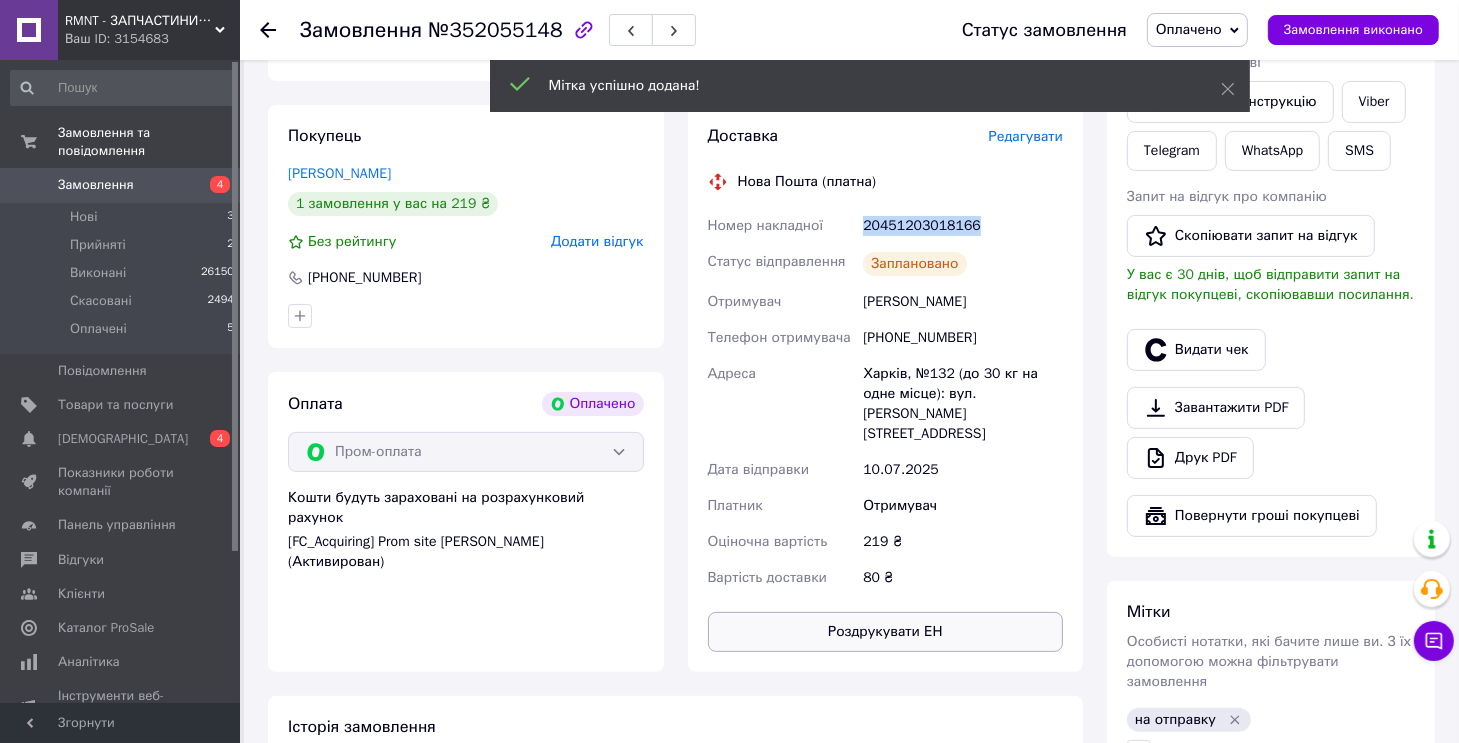 click on "Роздрукувати ЕН" at bounding box center [886, 632] 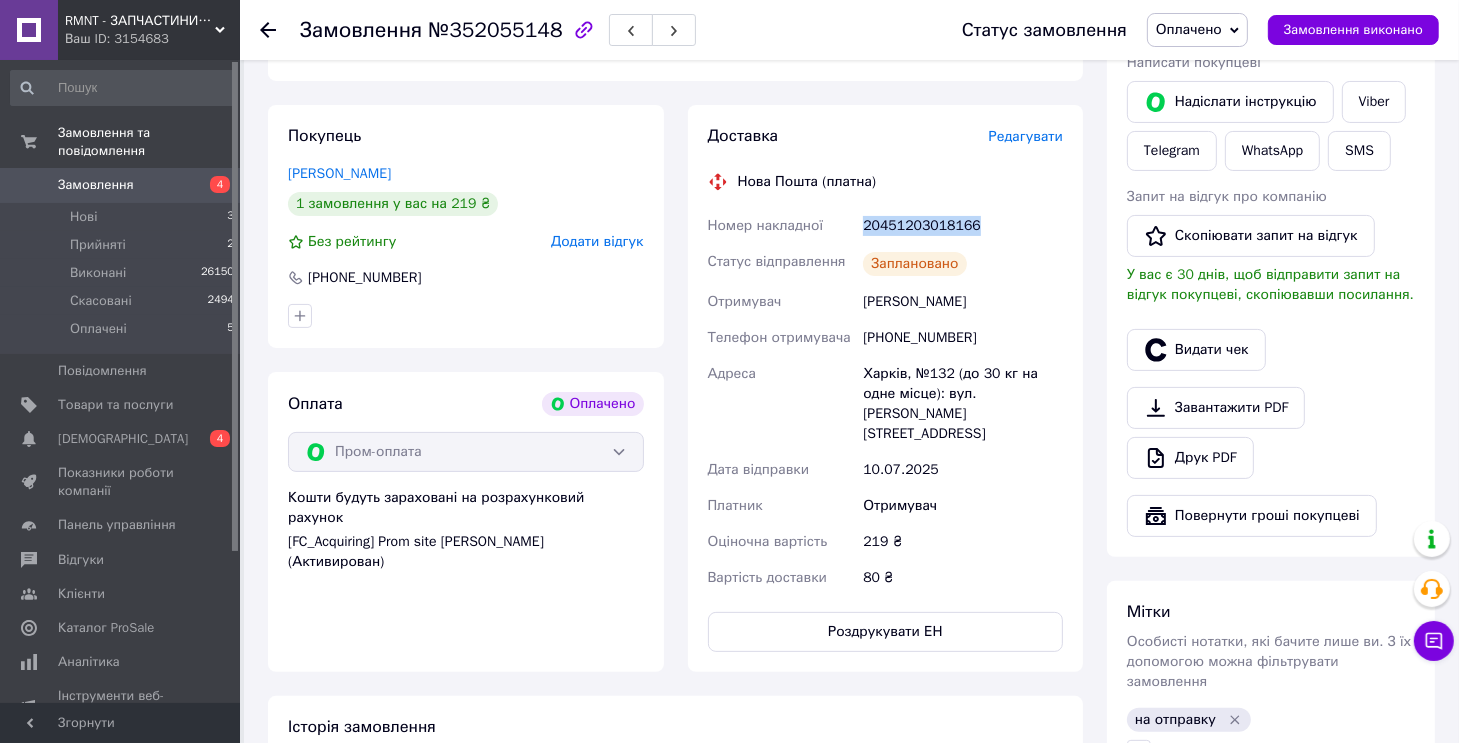 type 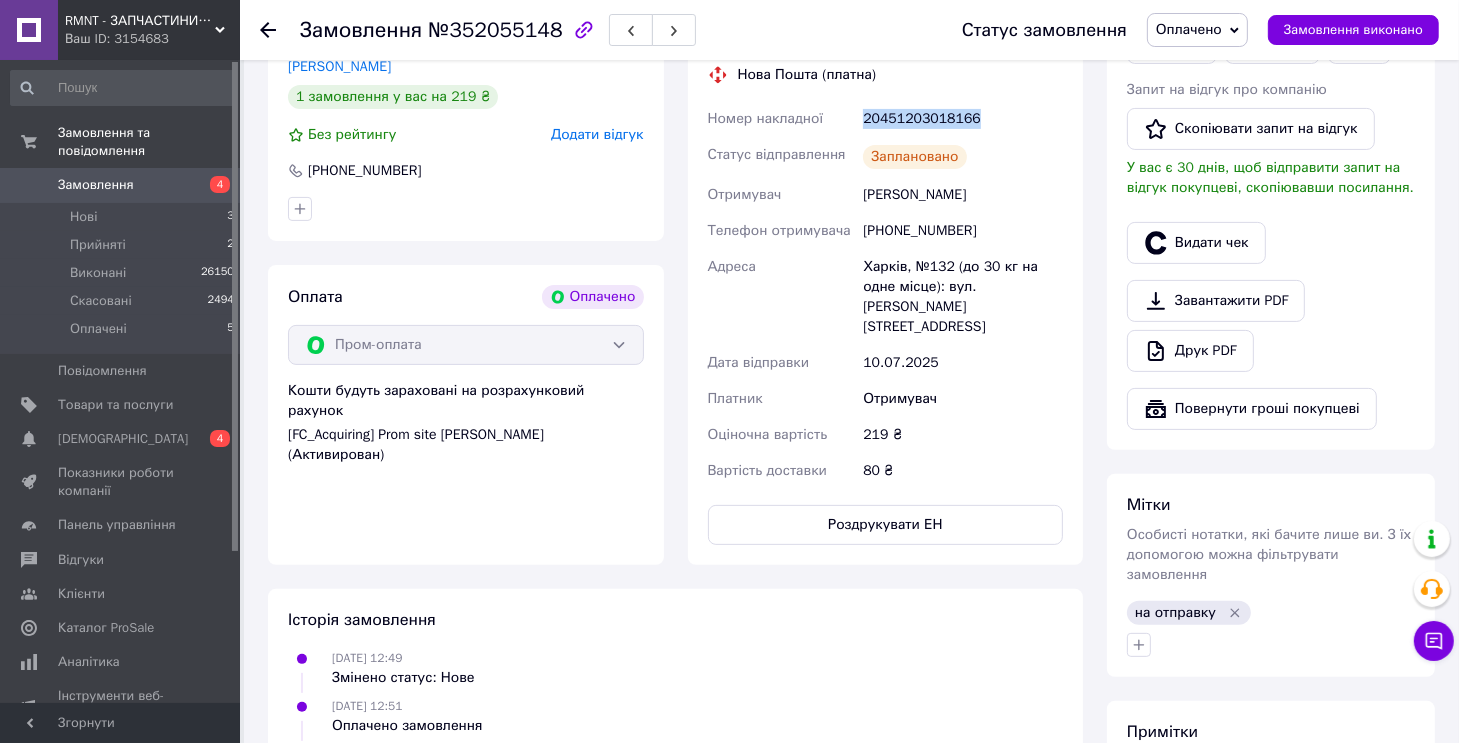 scroll, scrollTop: 696, scrollLeft: 0, axis: vertical 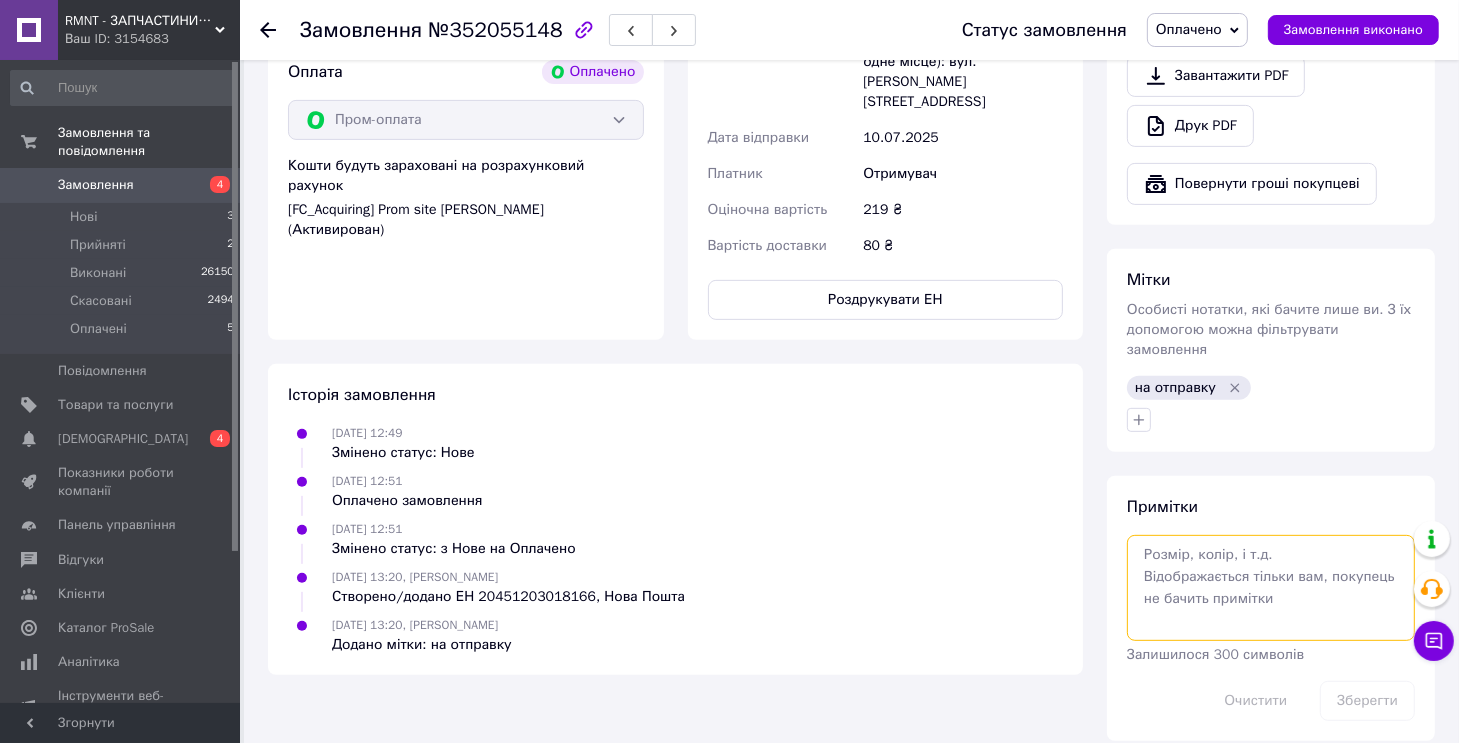 click at bounding box center [1271, 588] 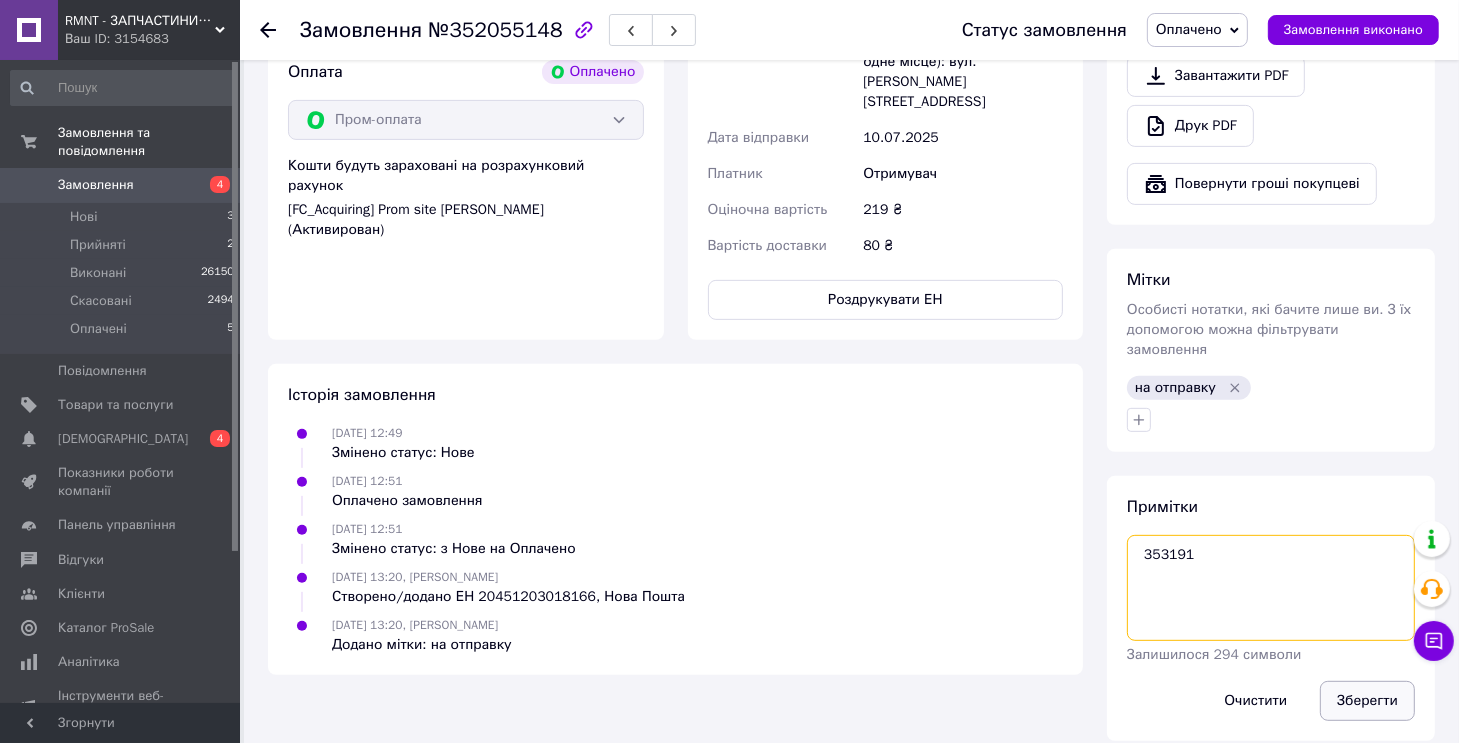 type on "353191" 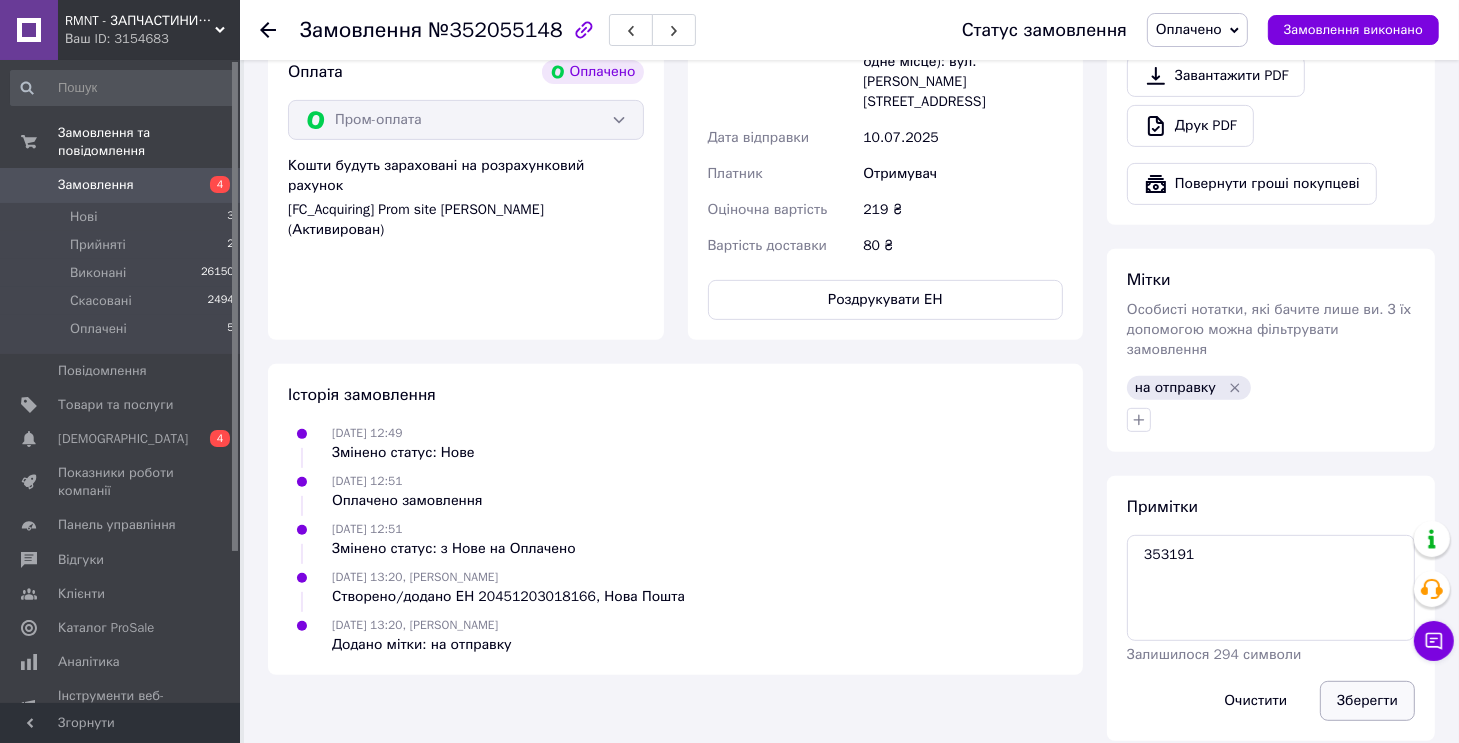 click on "Зберегти" at bounding box center [1367, 701] 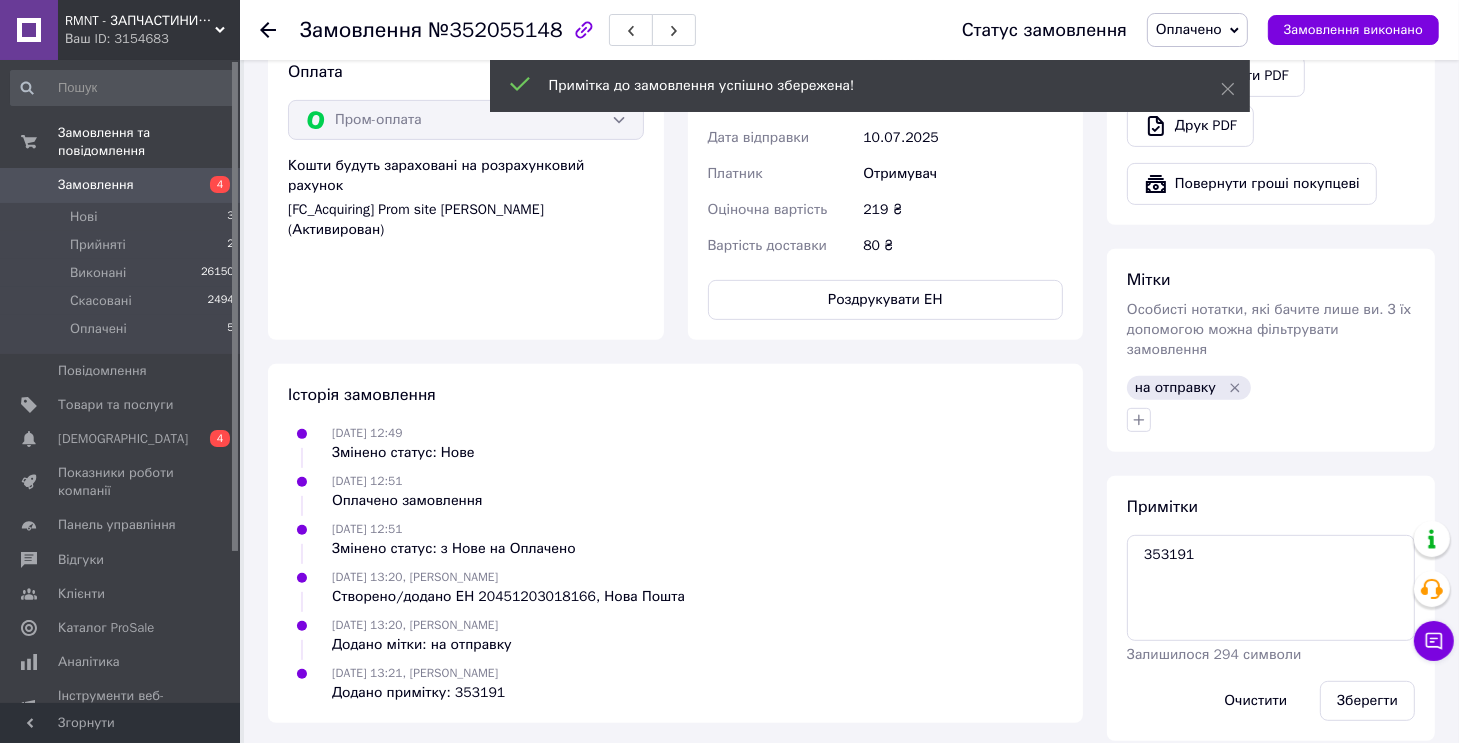 click on "Замовлення виконано" at bounding box center [1353, 30] 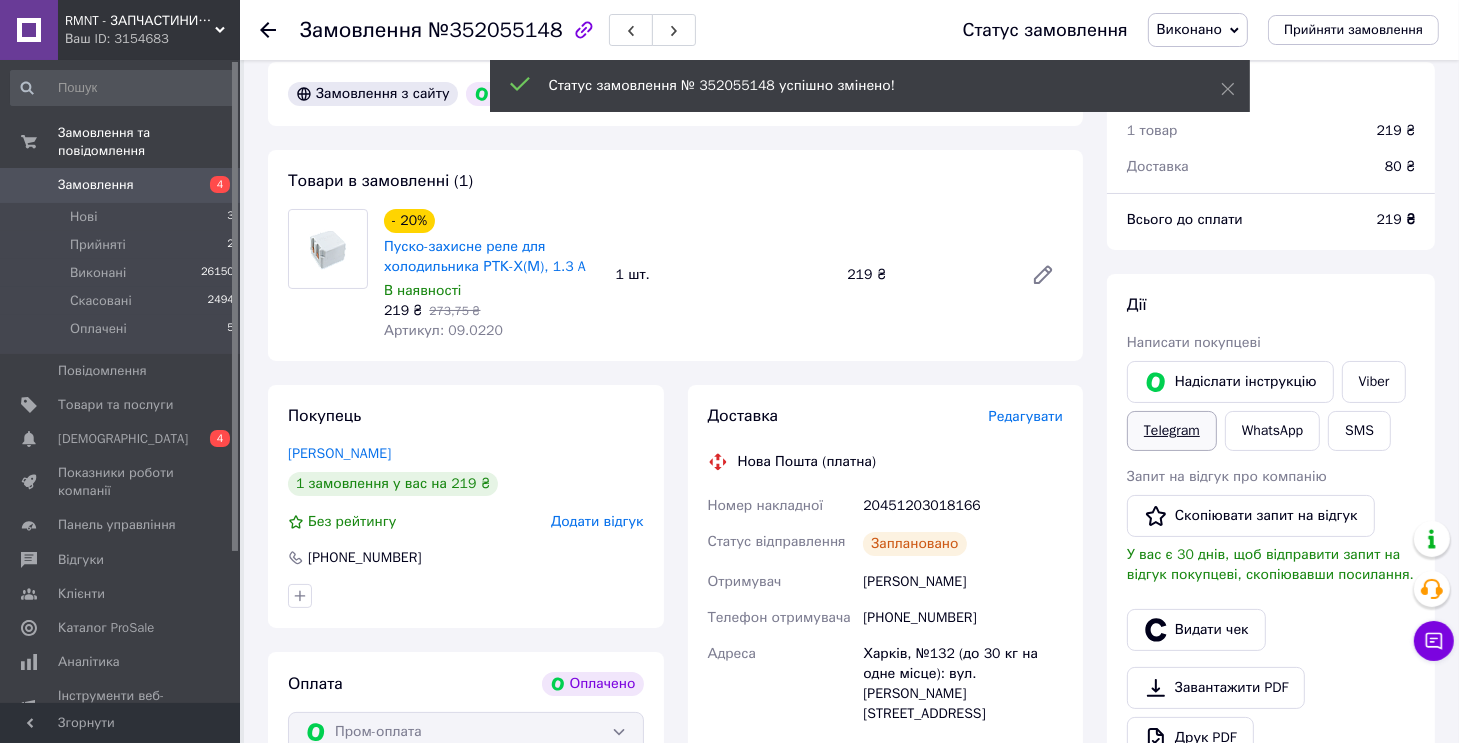 scroll, scrollTop: 0, scrollLeft: 0, axis: both 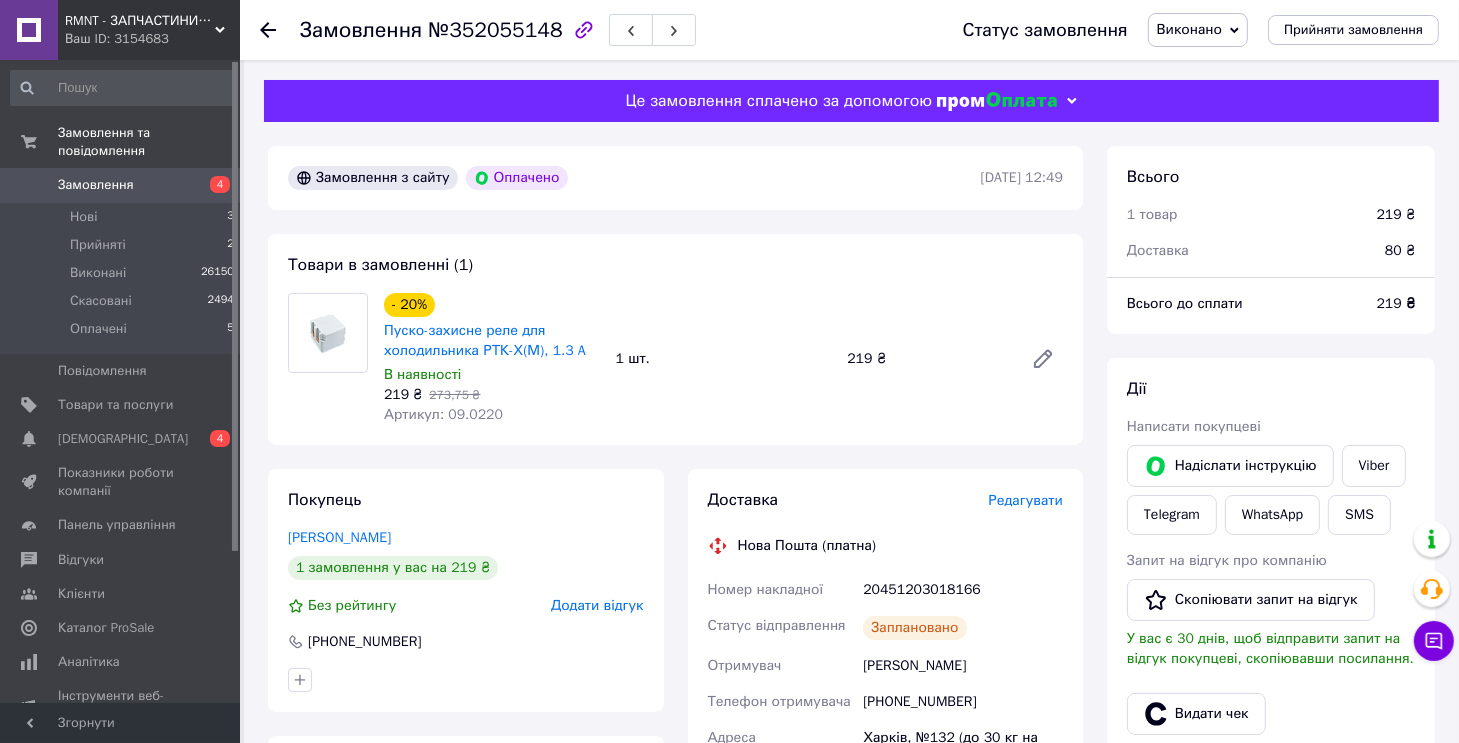 click on "- 20% Пуско-захисне реле для холодильника РТК-Х(М), 1.3 A В наявності 219 ₴   273,75 ₴ Артикул: 09.0220 1 шт. 219 ₴" at bounding box center [723, 359] 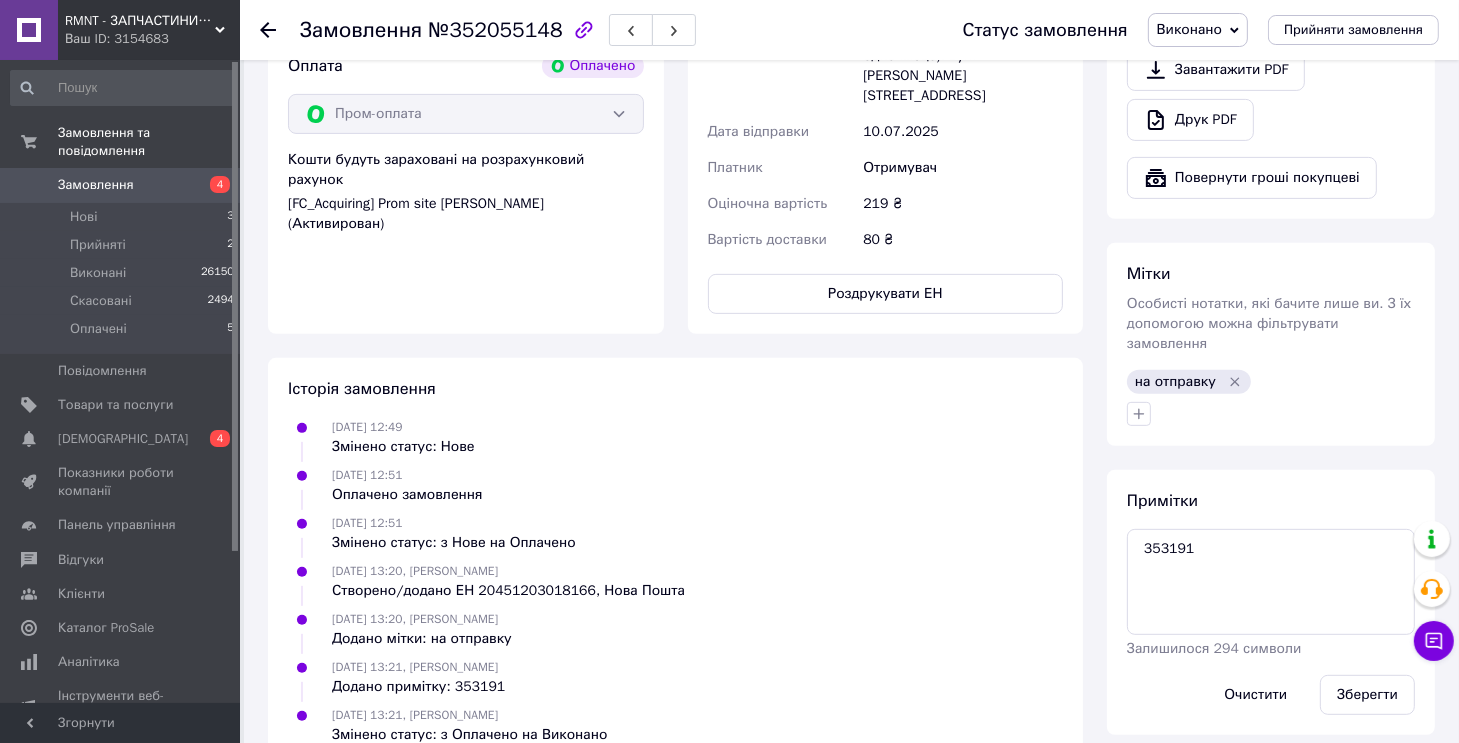scroll, scrollTop: 712, scrollLeft: 0, axis: vertical 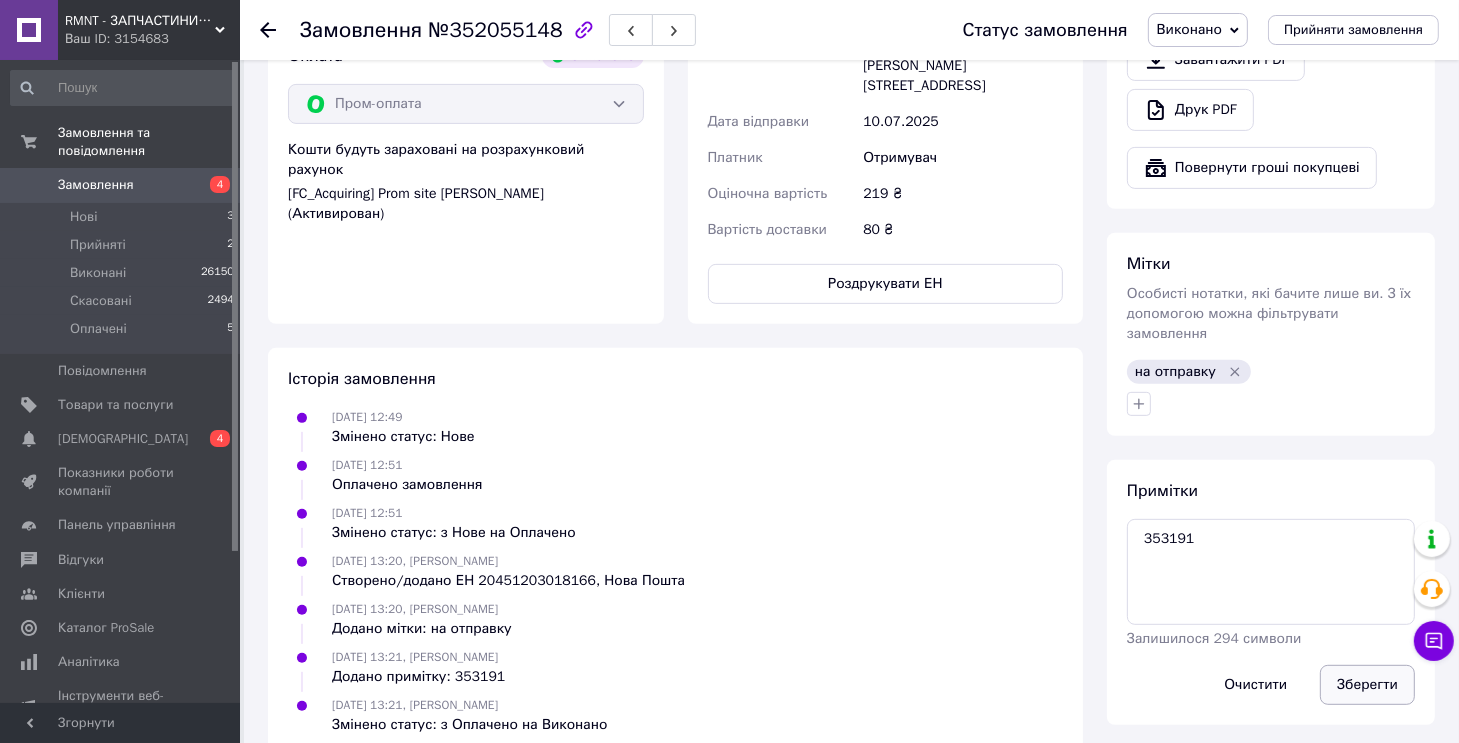 click on "Зберегти" at bounding box center [1367, 685] 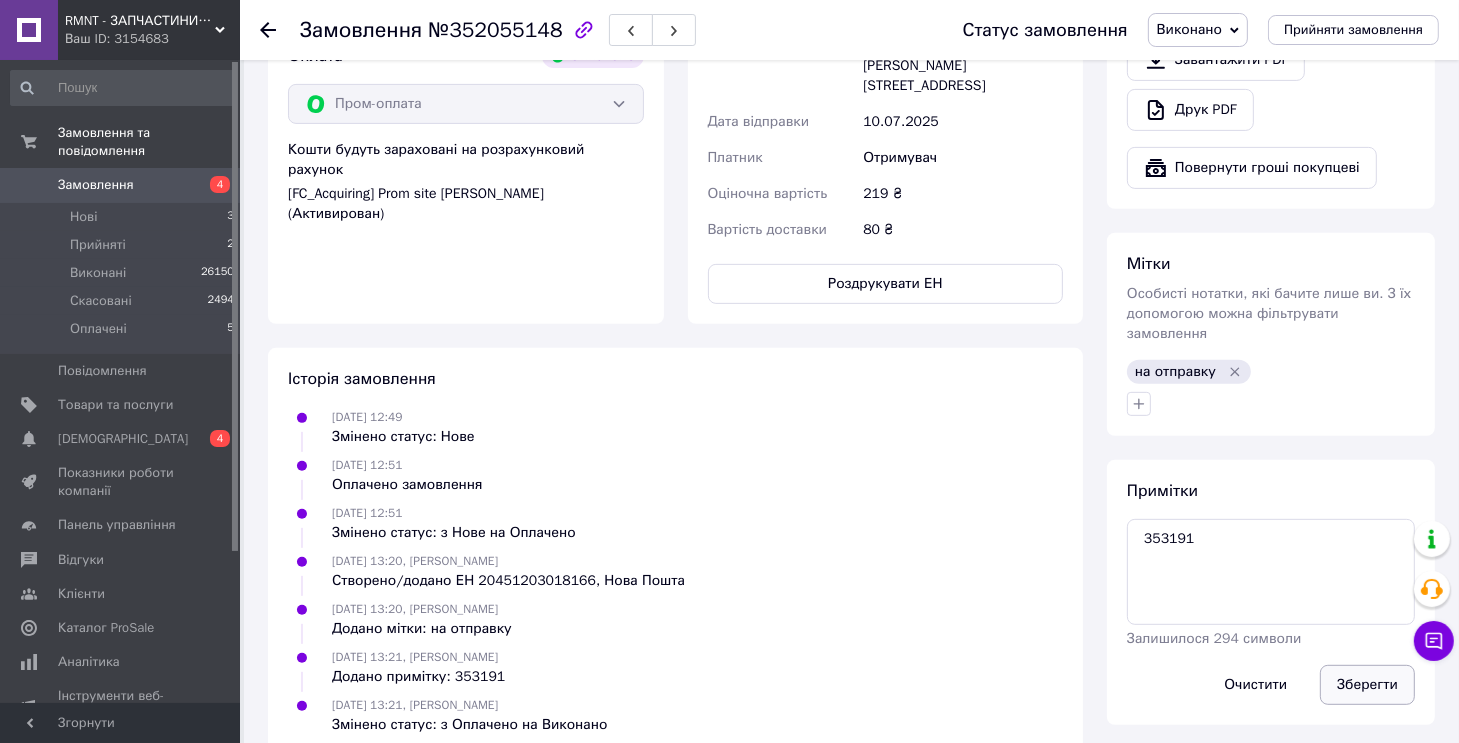 click on "Зберегти" at bounding box center (1367, 685) 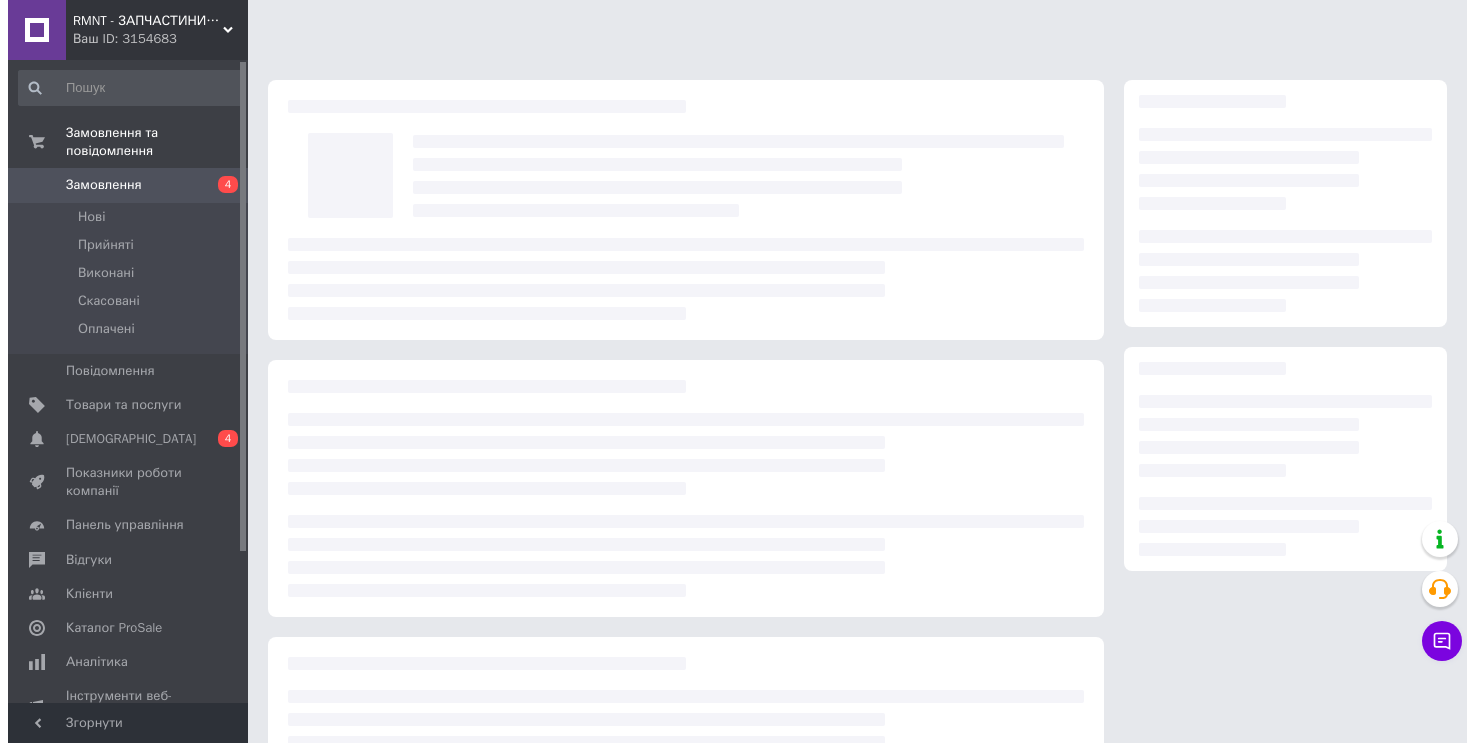 scroll, scrollTop: 0, scrollLeft: 0, axis: both 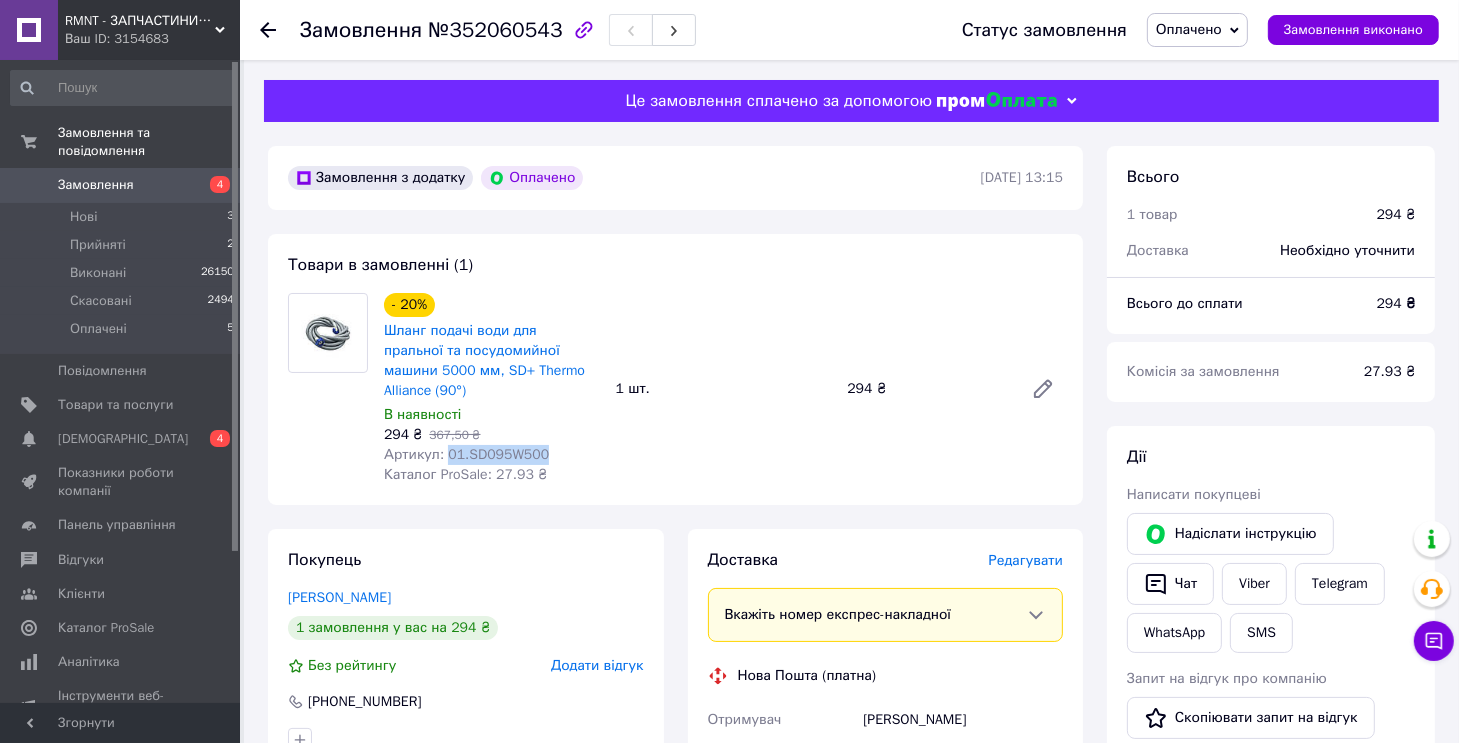 drag, startPoint x: 542, startPoint y: 437, endPoint x: 442, endPoint y: 439, distance: 100.02 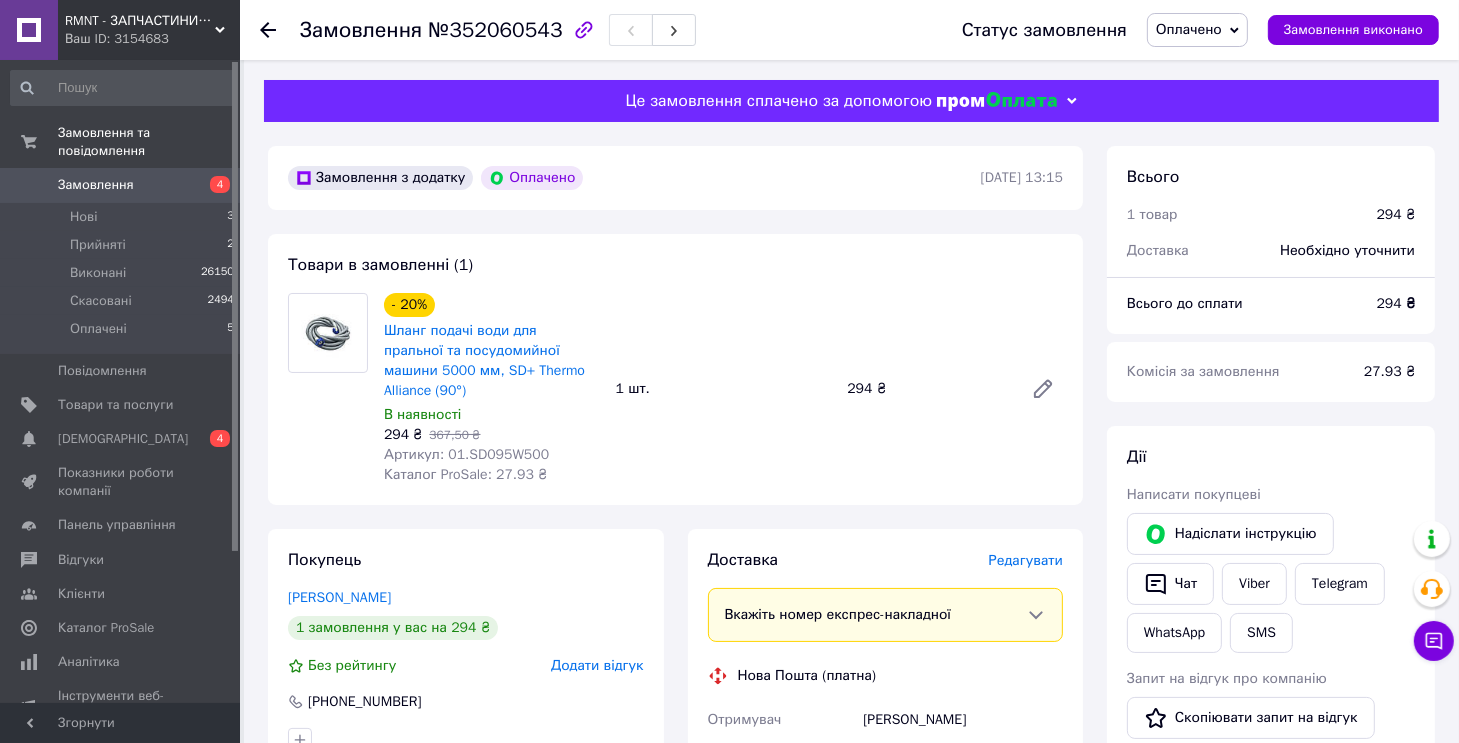 click on "Редагувати" at bounding box center [1026, 560] 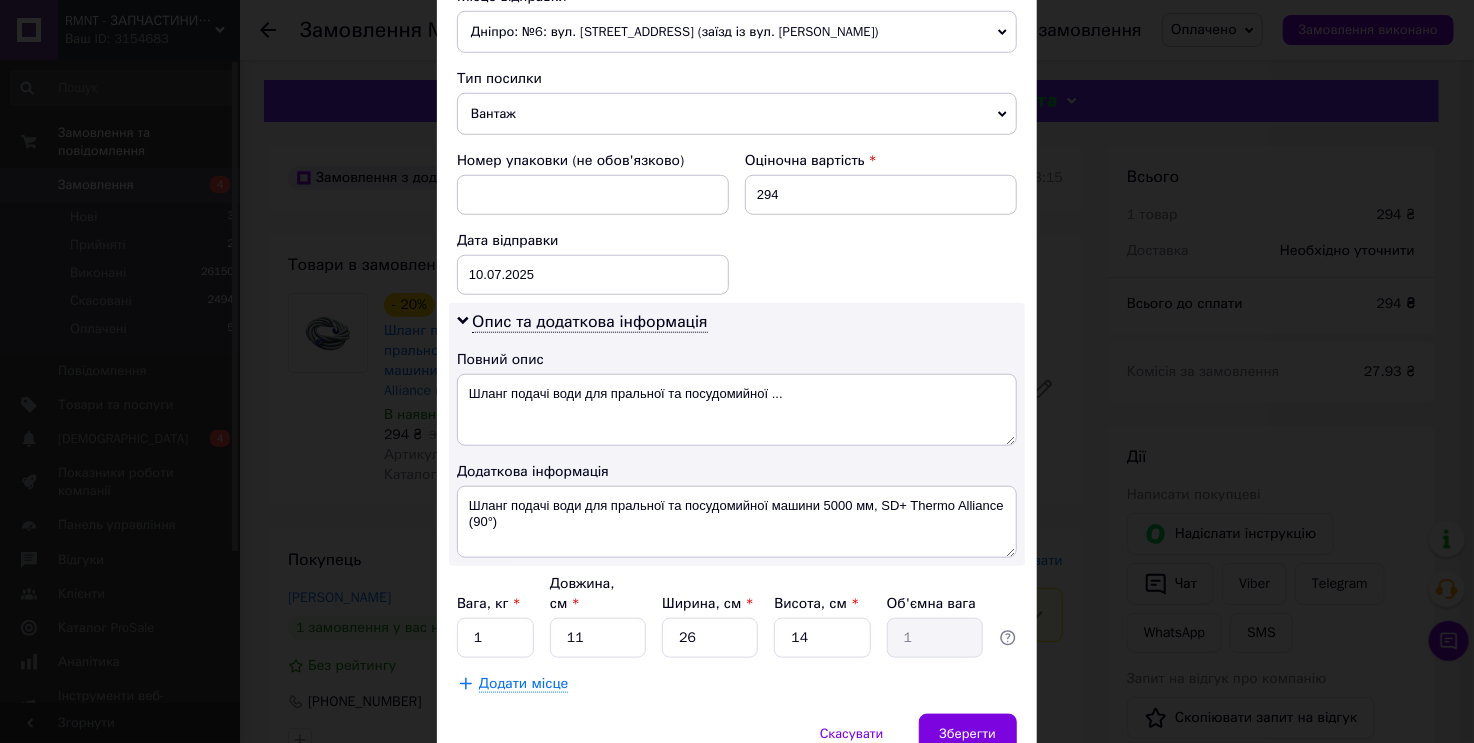 scroll, scrollTop: 802, scrollLeft: 0, axis: vertical 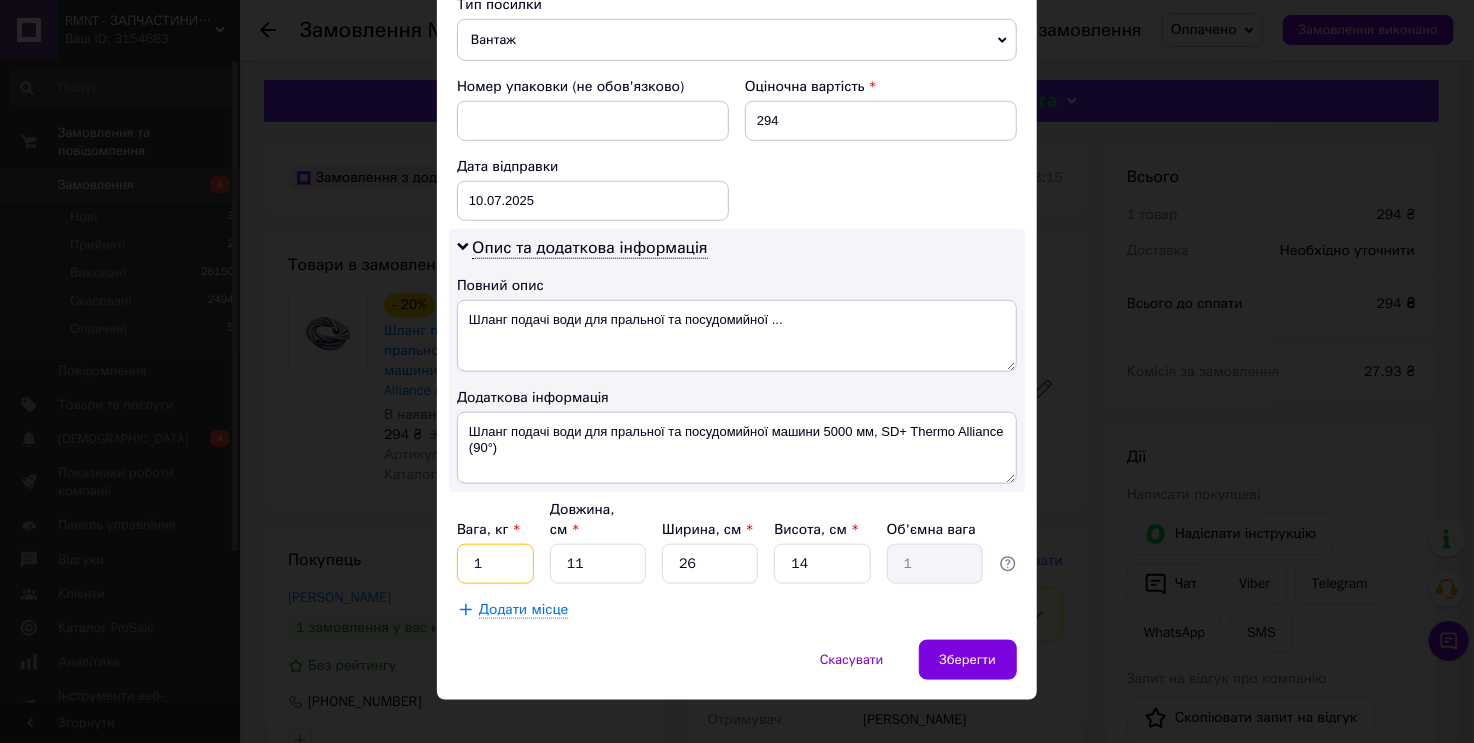 click on "1" at bounding box center (495, 564) 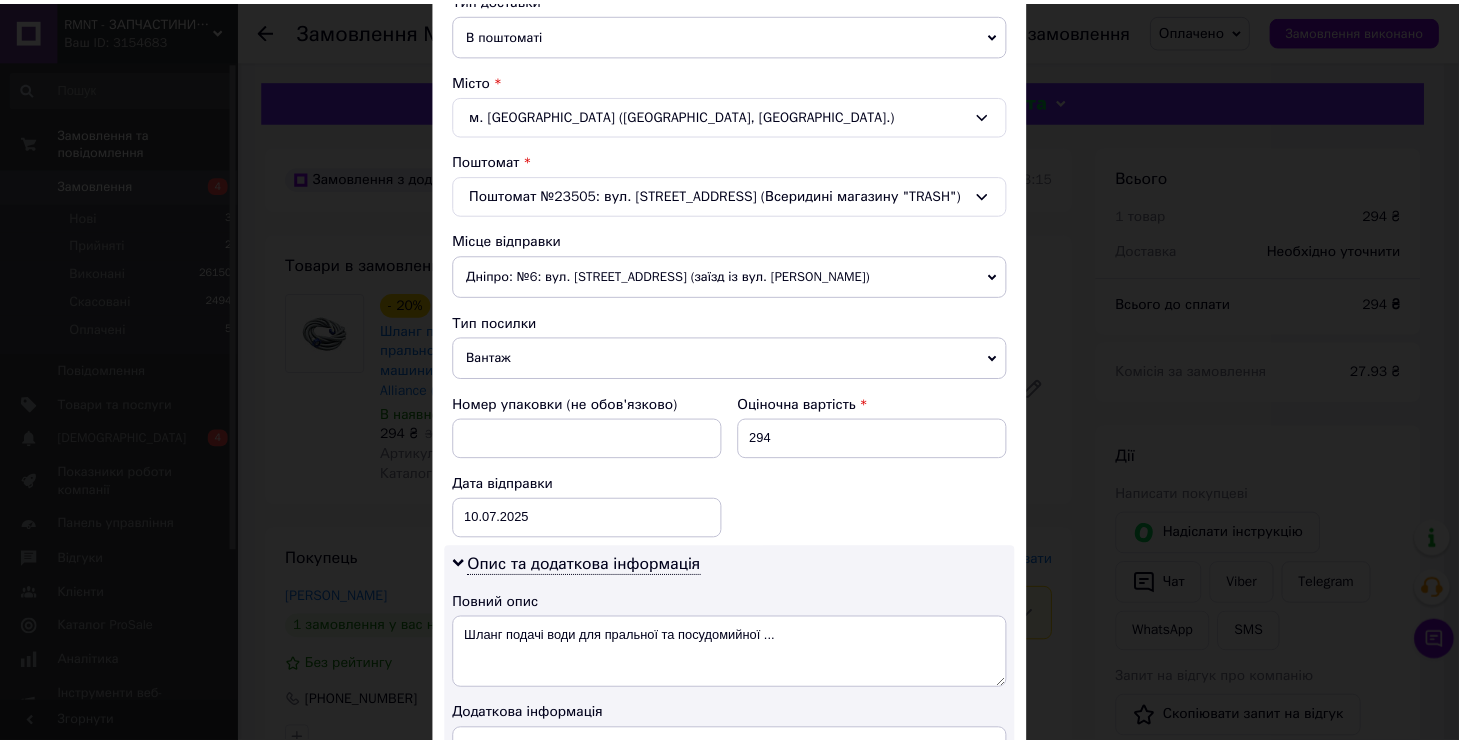 scroll, scrollTop: 202, scrollLeft: 0, axis: vertical 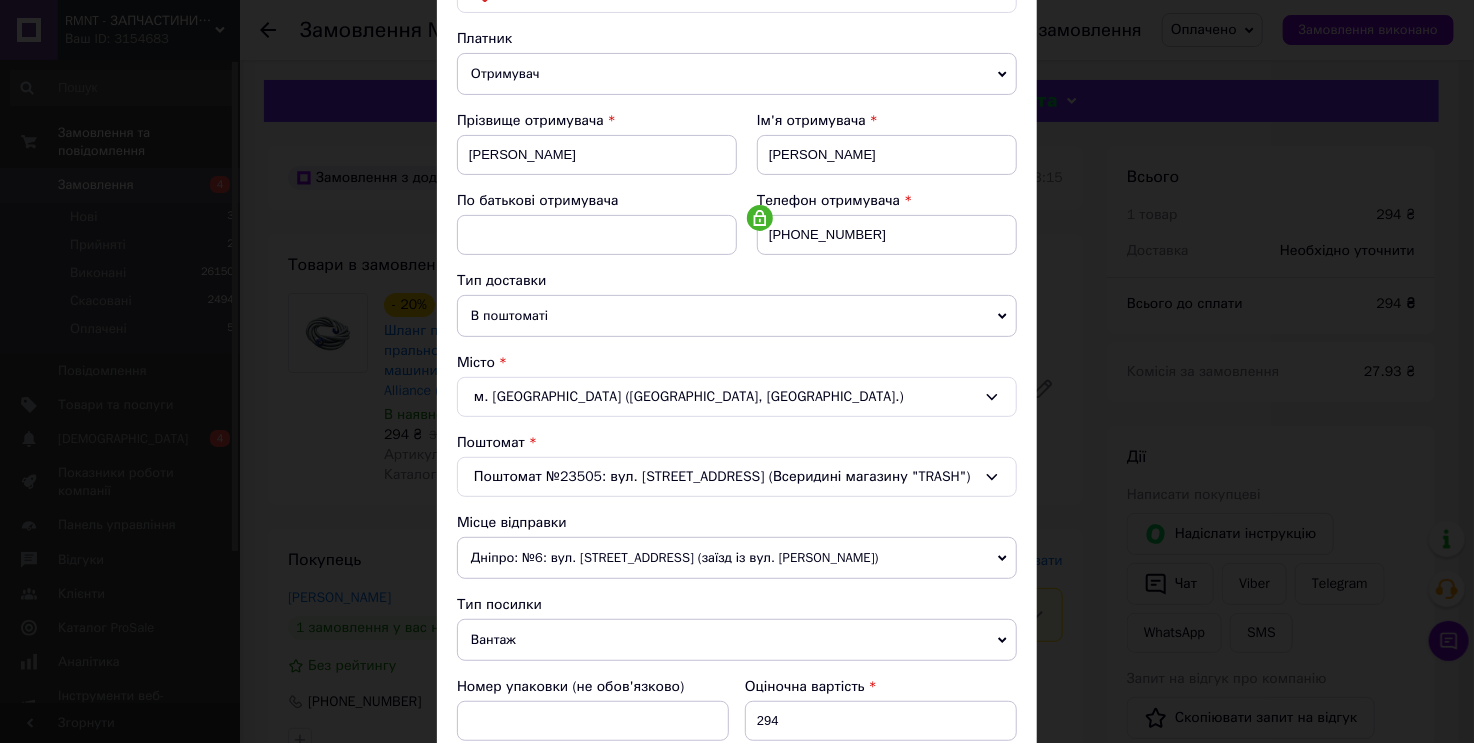 click on "× Редагування доставки Спосіб доставки Нова Пошта (платна) Платник Отримувач Відправник Прізвище отримувача [PERSON_NAME] Ім'я отримувача [PERSON_NAME] батькові отримувача Телефон отримувача [PHONE_NUMBER] Тип доставки В поштоматі У відділенні Кур'єром Місто м. [GEOGRAPHIC_DATA] ([GEOGRAPHIC_DATA], [GEOGRAPHIC_DATA].) Поштомат Поштомат №23505: вул. [STREET_ADDRESS] (Всеридині магазину "TRASH") Місце відправки Дніпро: №6: вул. [STREET_ADDRESS] (заїзд із вул. [PERSON_NAME]) м. [GEOGRAPHIC_DATA] ([GEOGRAPHIC_DATA].): №1: вул. Городоцька, 359 [GEOGRAPHIC_DATA]: №114 (до 30 кг): просп. Князя [PERSON_NAME], 14/6 Додати ще місце відправки <" at bounding box center [737, 371] 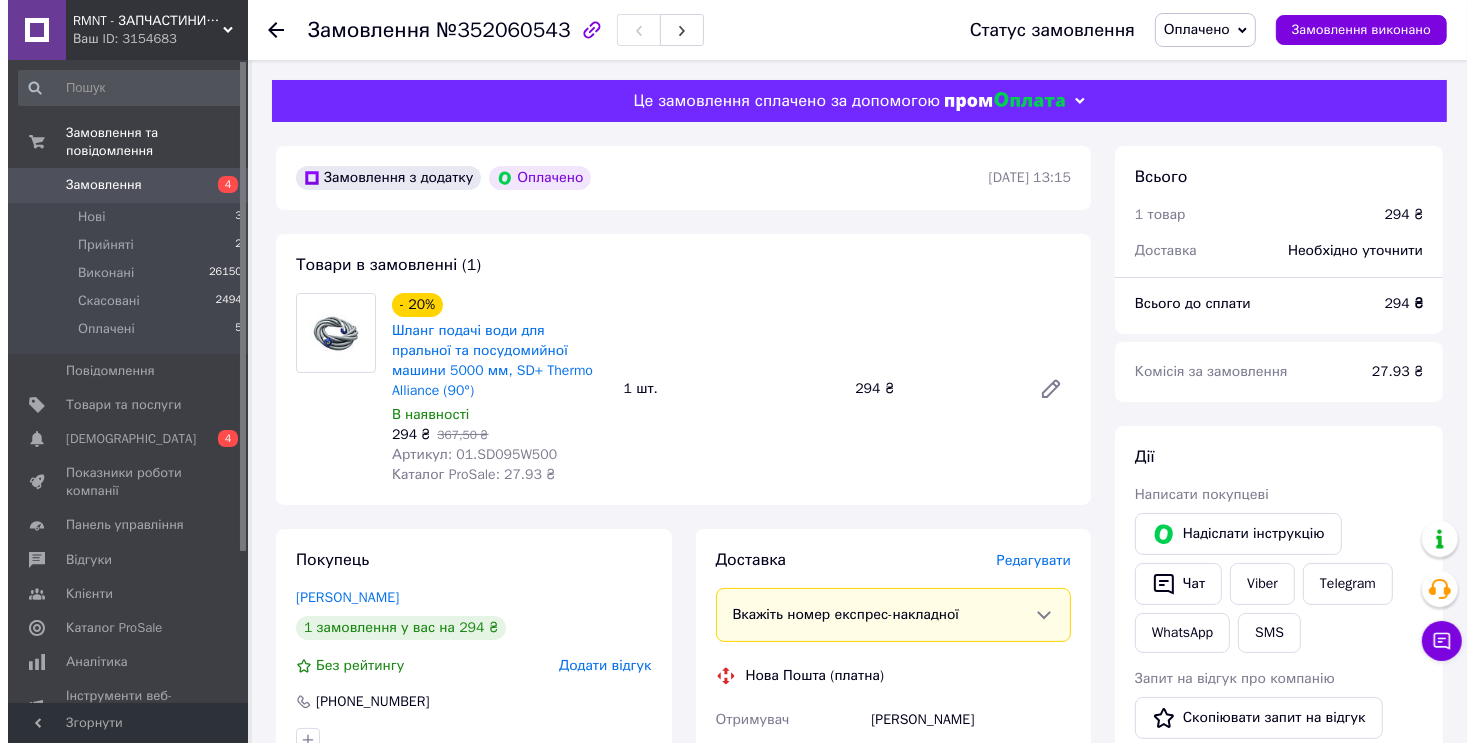 scroll, scrollTop: 400, scrollLeft: 0, axis: vertical 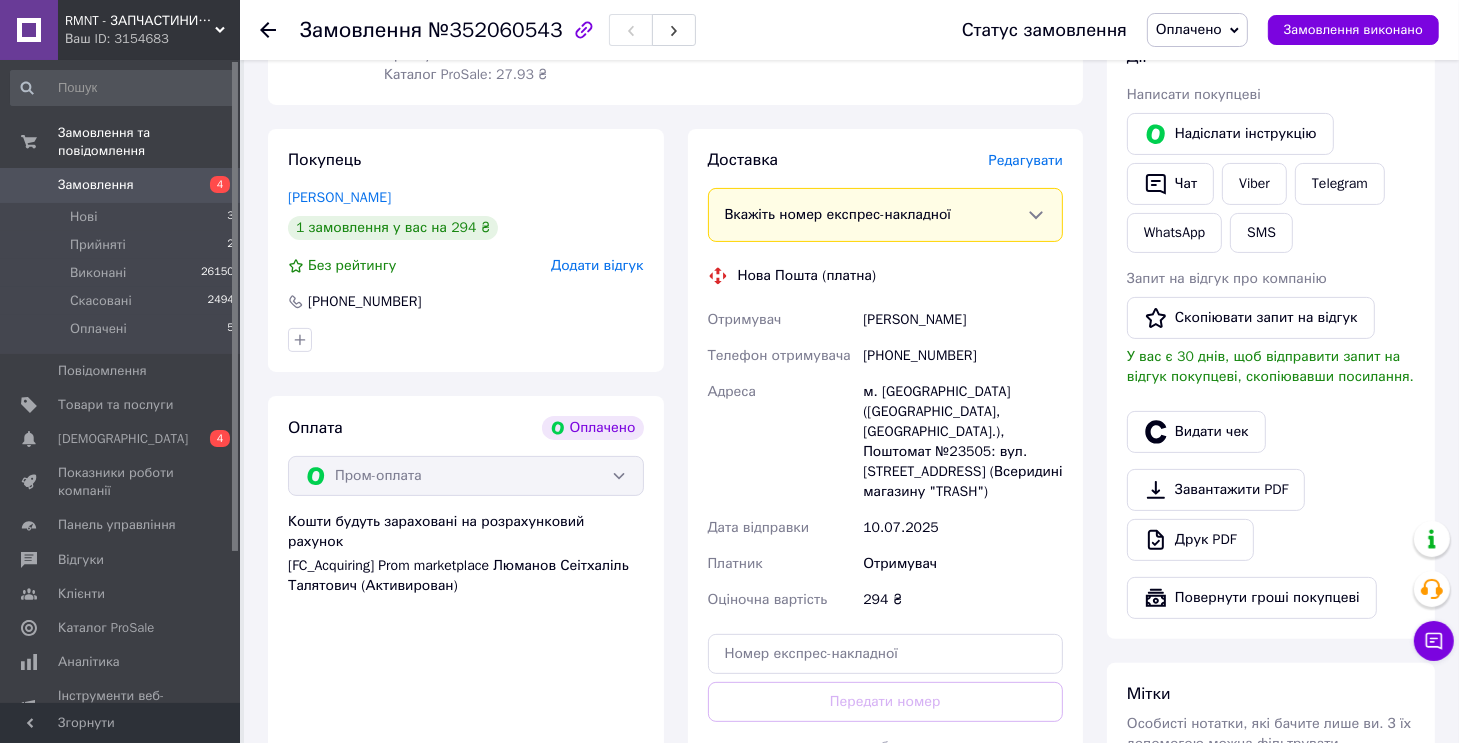 click on "Редагувати" at bounding box center (1026, 160) 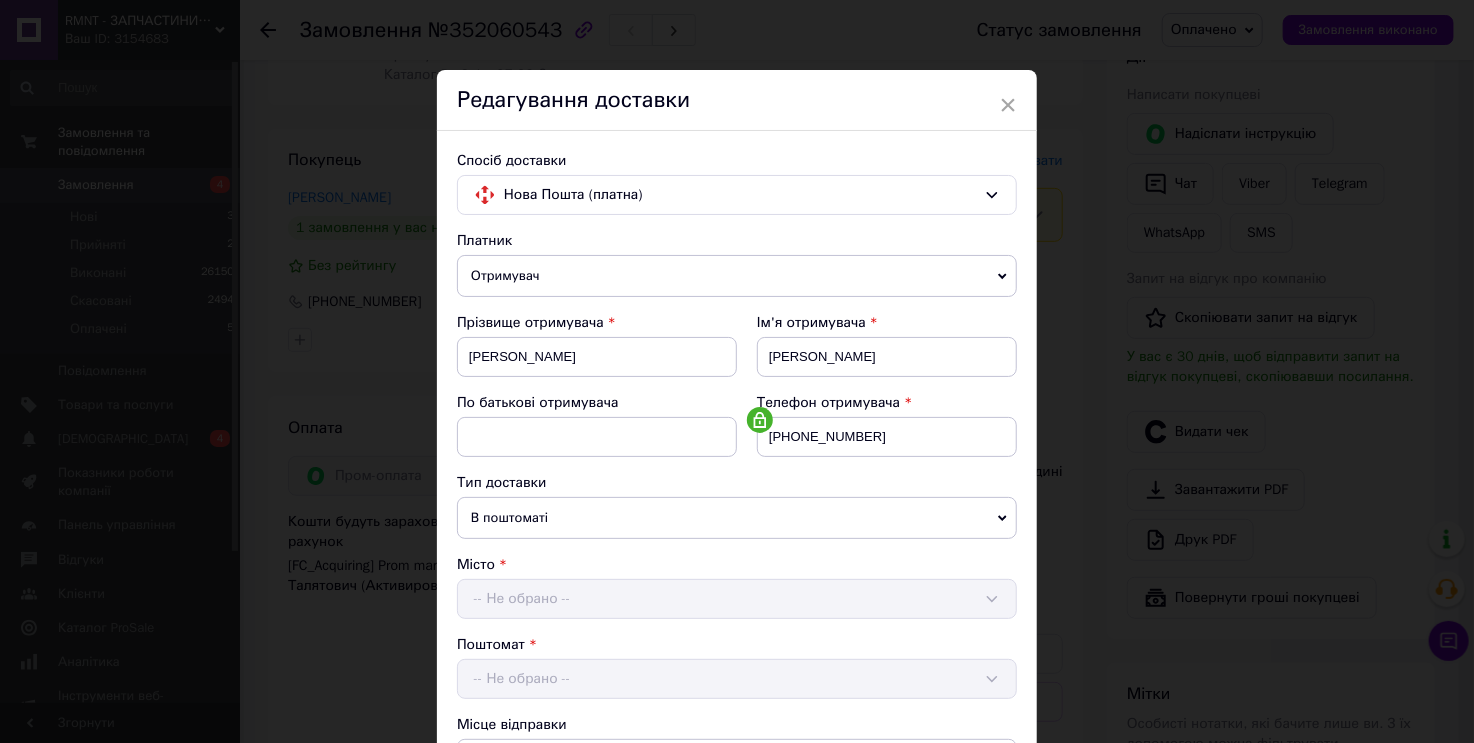 click on "Спосіб доставки Нова Пошта (платна) Платник Отримувач Відправник Прізвище отримувача [PERSON_NAME] Ім'я отримувача [PERSON_NAME] батькові отримувача Телефон отримувача [PHONE_NUMBER] Тип доставки В поштоматі У відділенні Кур'єром Місто -- Не обрано -- Поштомат -- Не обрано -- Місце відправки Дніпро: №6: вул. [STREET_ADDRESS] (заїзд із вул. [PERSON_NAME]) м. [GEOGRAPHIC_DATA] ([GEOGRAPHIC_DATA].): №1: вул. Городоцька, 359 [GEOGRAPHIC_DATA]: №114 (до 30 кг): просп. Князя [PERSON_NAME], 14/6 Харків: №2 (до 30 кг на одне місце): просп.[PERSON_NAME] (ран. [PERSON_NAME][STREET_ADDRESS] Вінниця: №7 (до 30 кг): вул. [PERSON_NAME][STREET_ADDRESS], прим. 144 Тип посилки <" at bounding box center [737, 674] 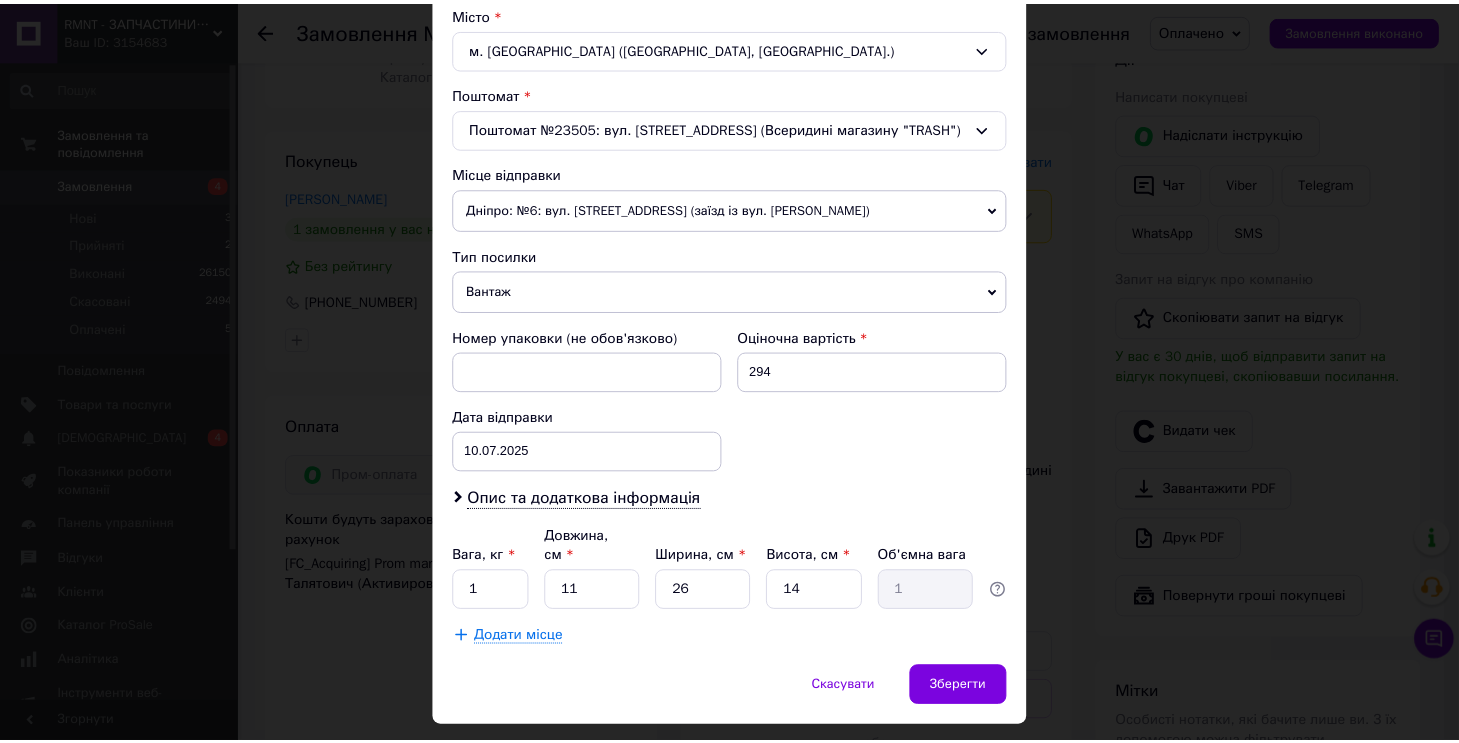 scroll, scrollTop: 579, scrollLeft: 0, axis: vertical 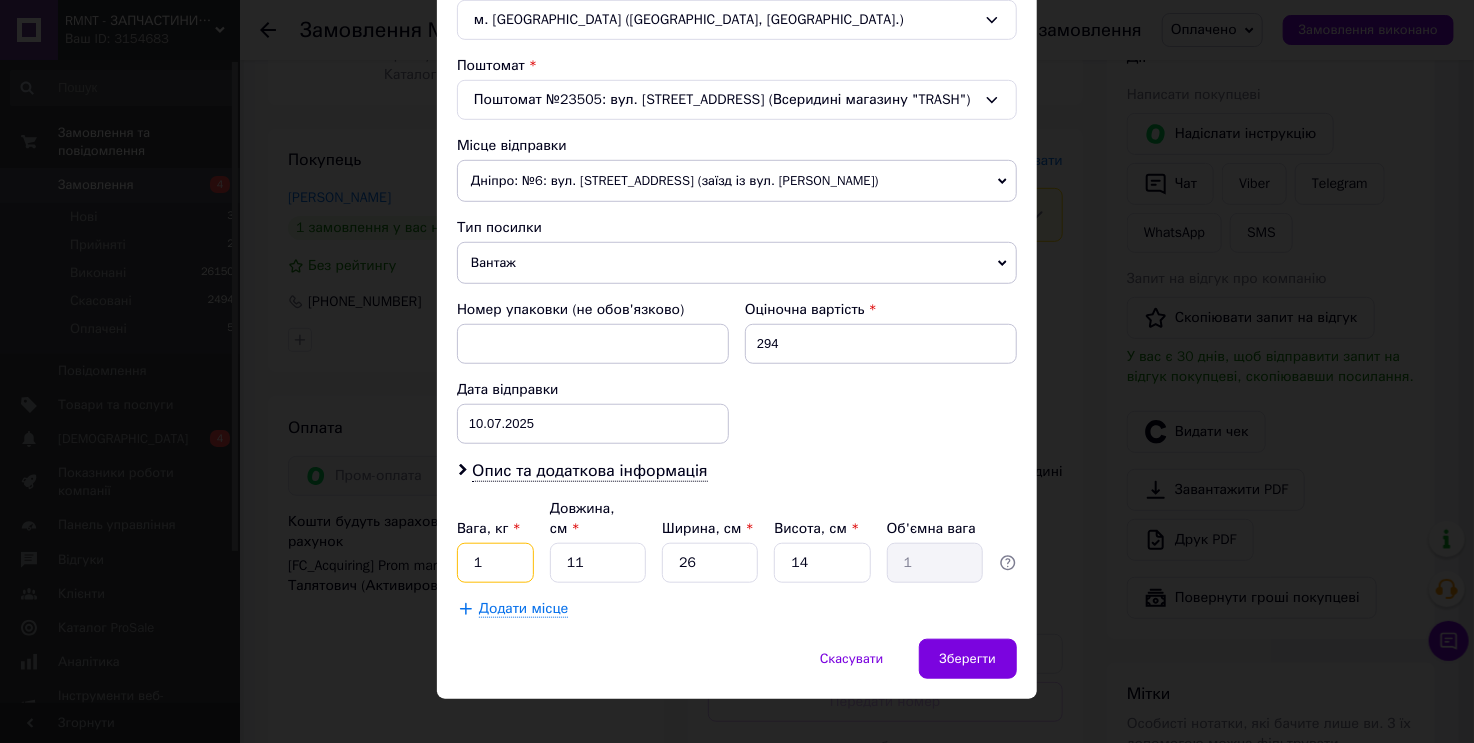 click on "1" at bounding box center (495, 563) 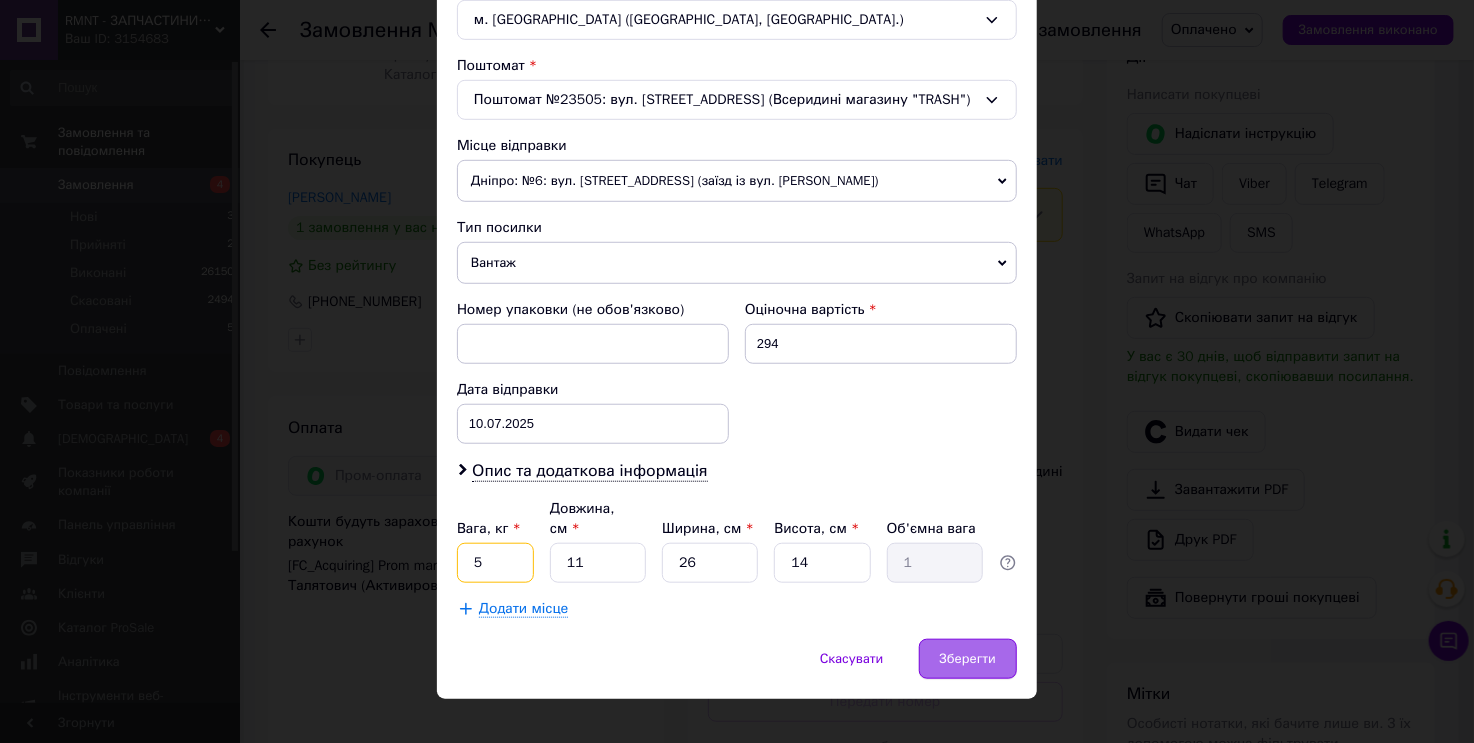 type on "5" 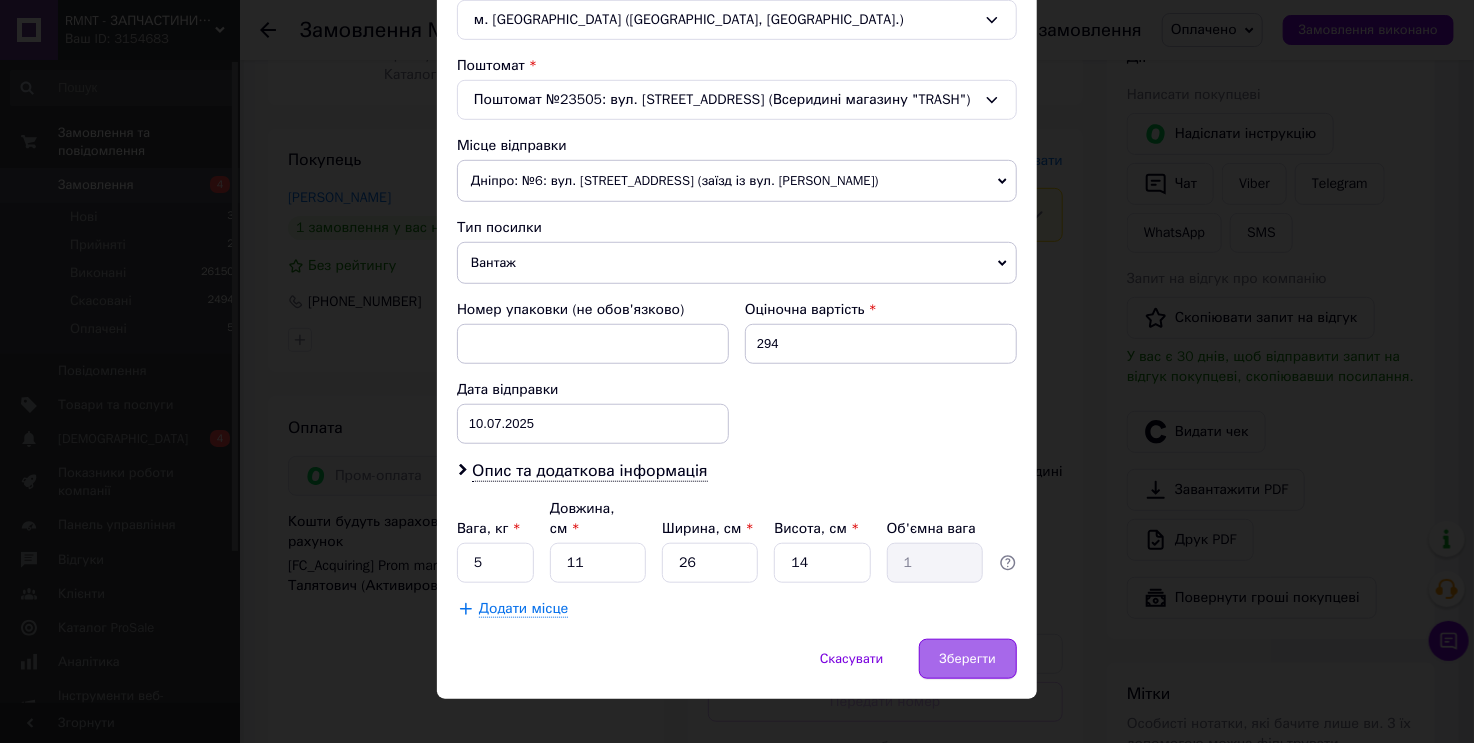 click on "Зберегти" at bounding box center (968, 659) 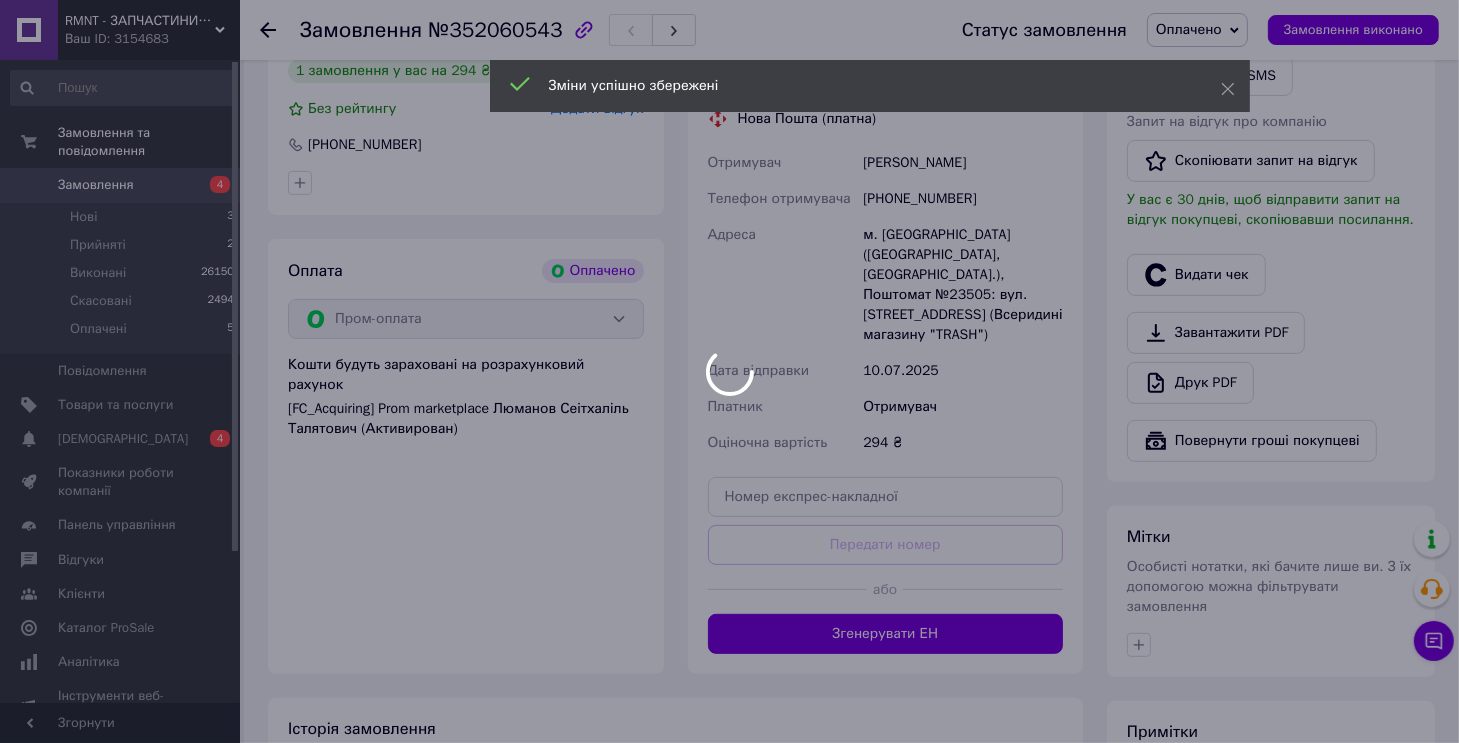 scroll, scrollTop: 782, scrollLeft: 0, axis: vertical 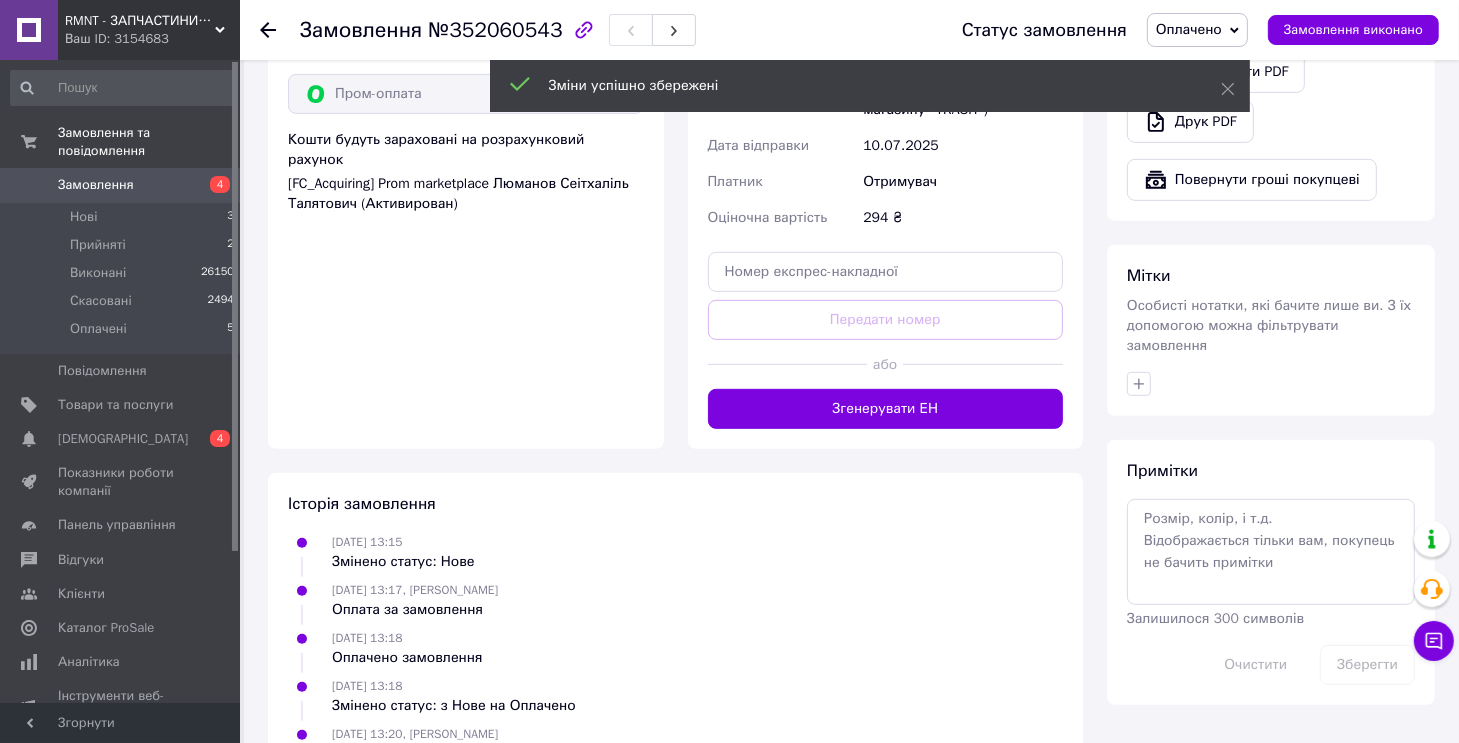 drag, startPoint x: 916, startPoint y: 376, endPoint x: 1104, endPoint y: 364, distance: 188.38258 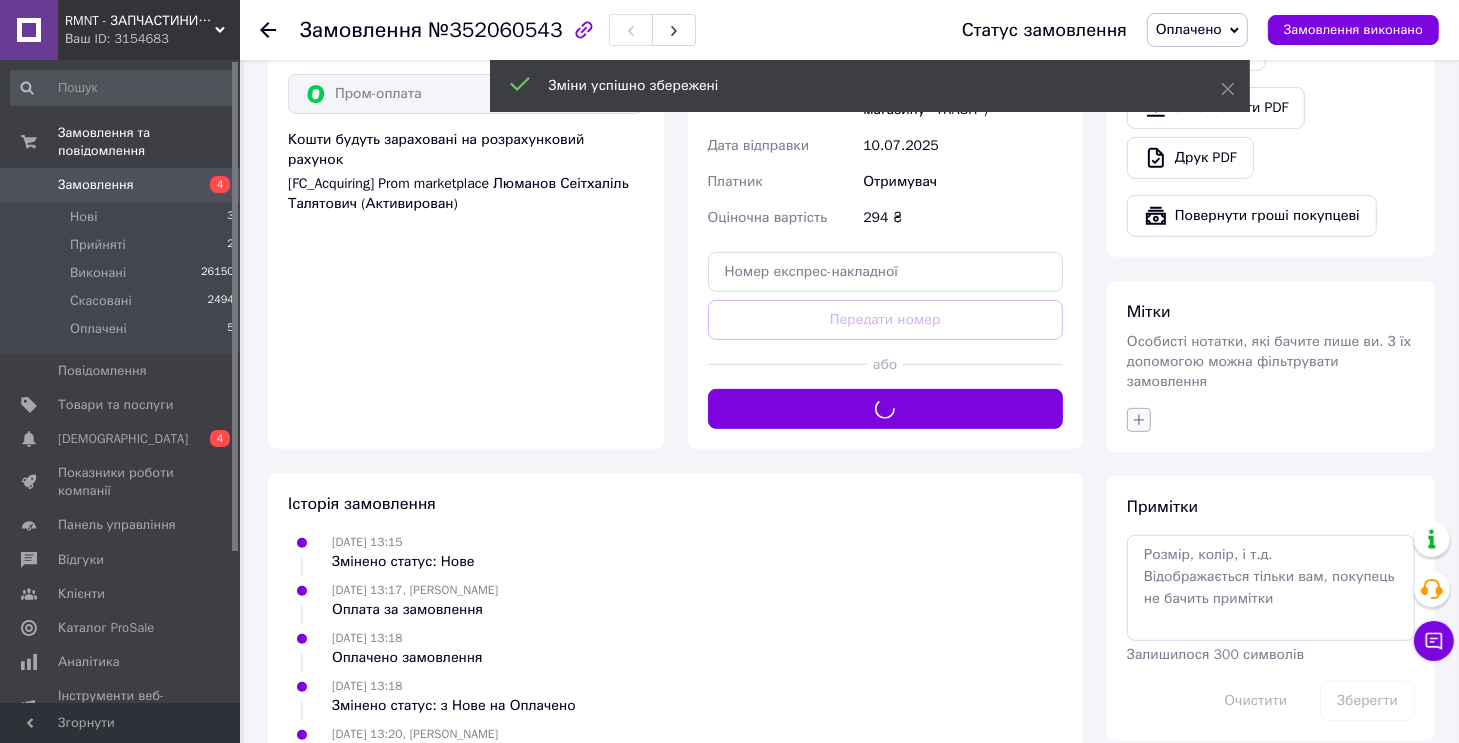 click 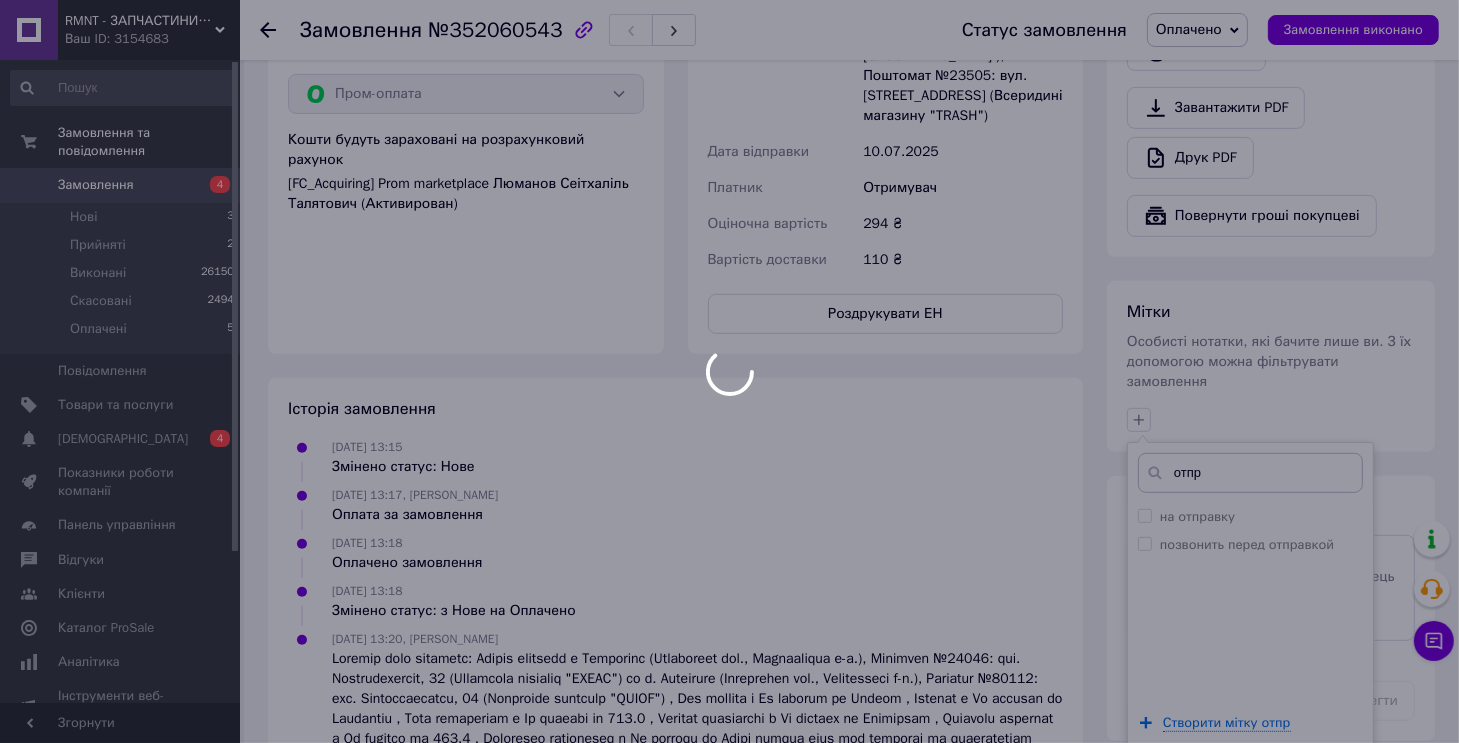 type on "отпр" 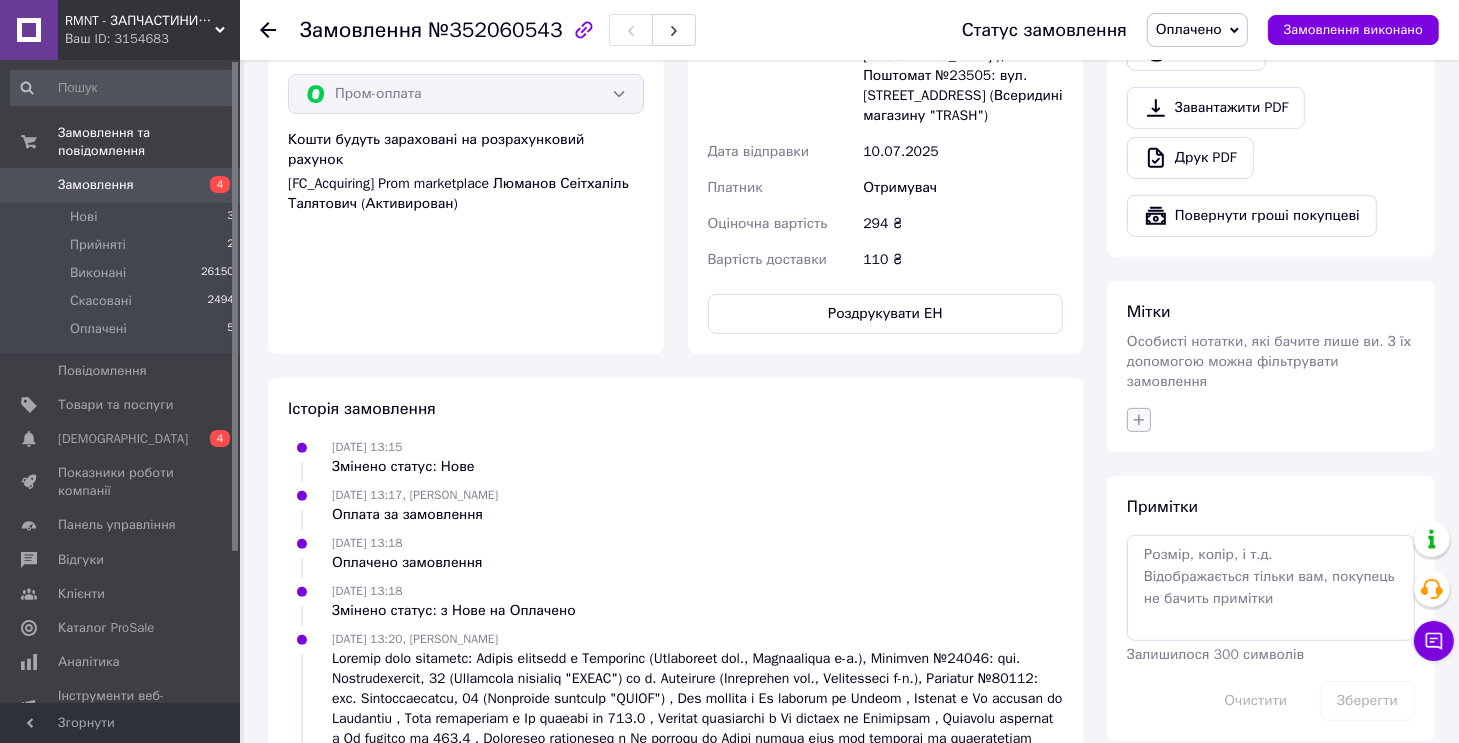 click 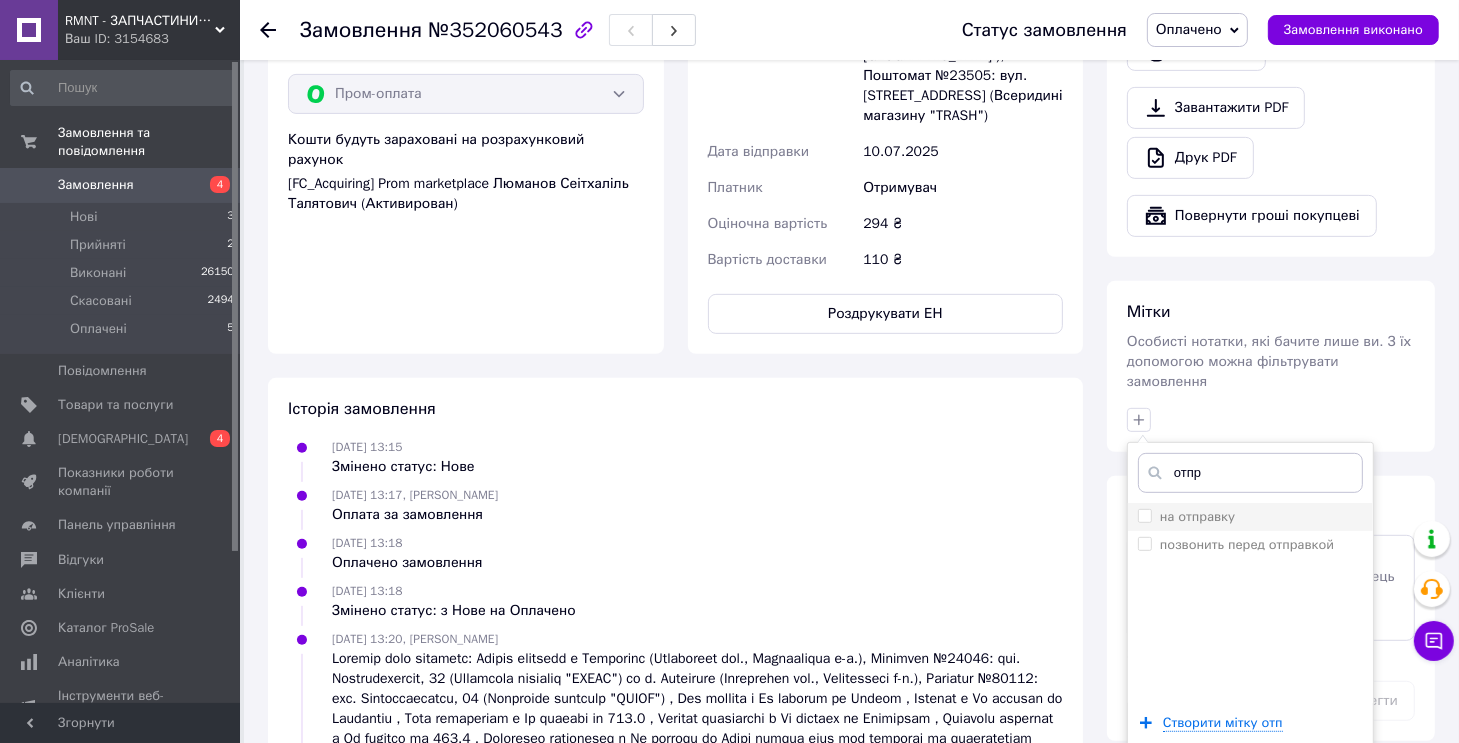 type on "отпр" 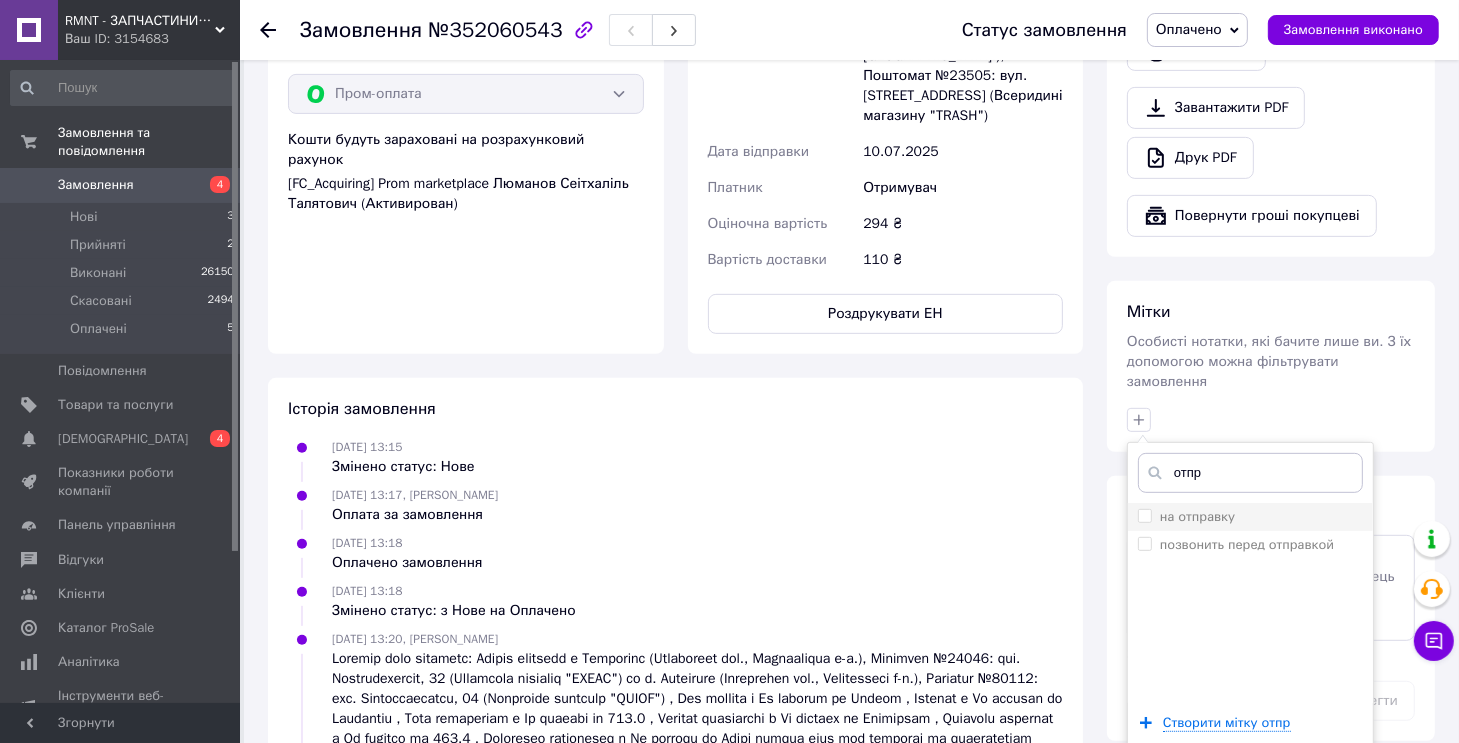click on "на отправку" at bounding box center [1197, 516] 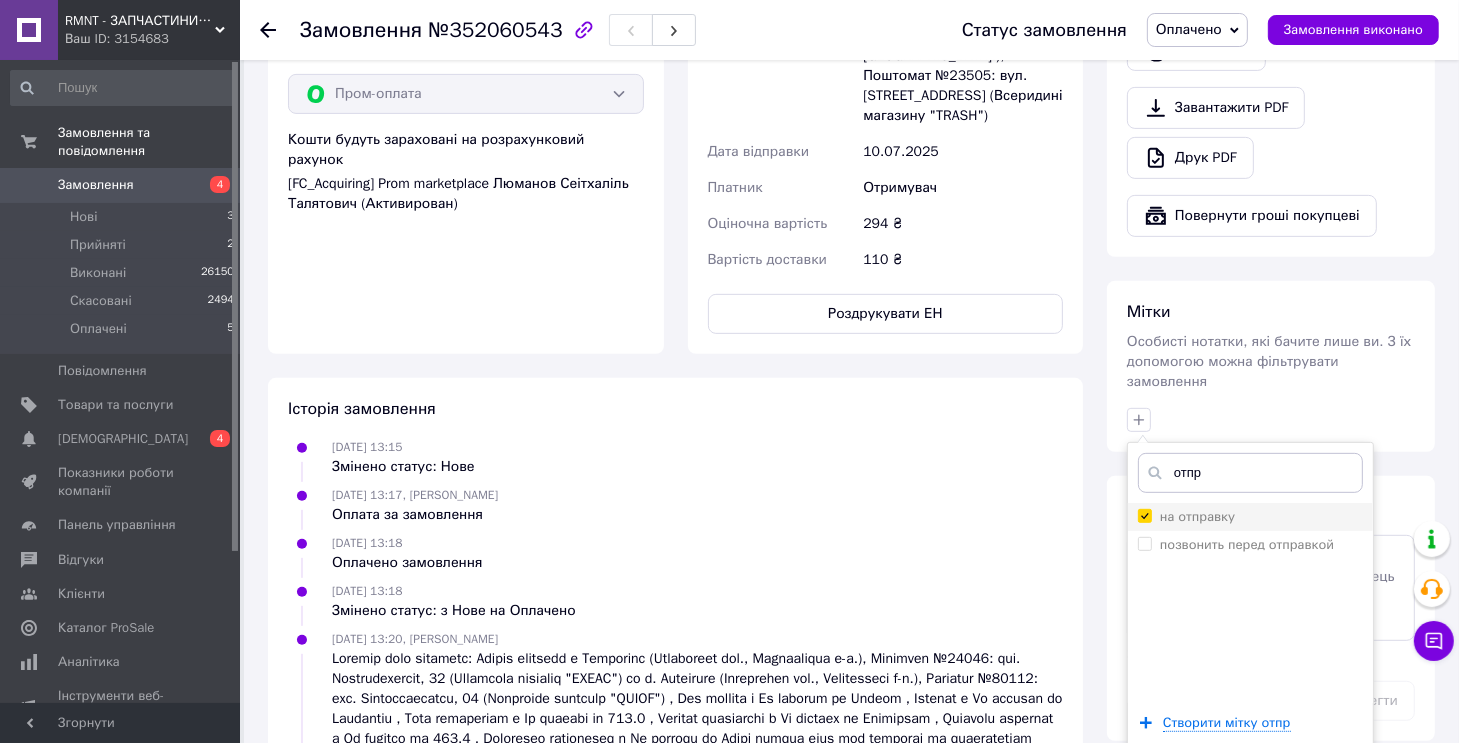 checkbox on "true" 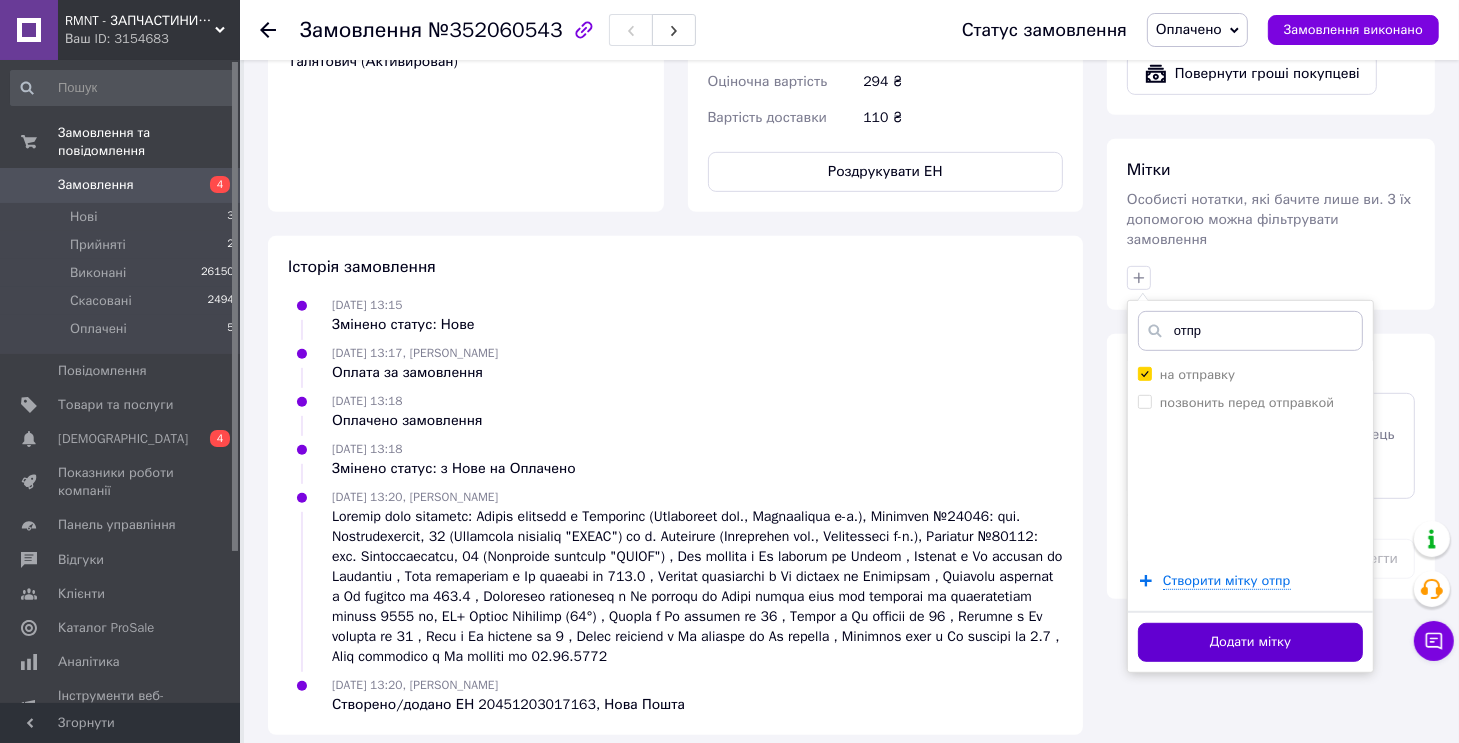 click on "Додати мітку" at bounding box center (1250, 642) 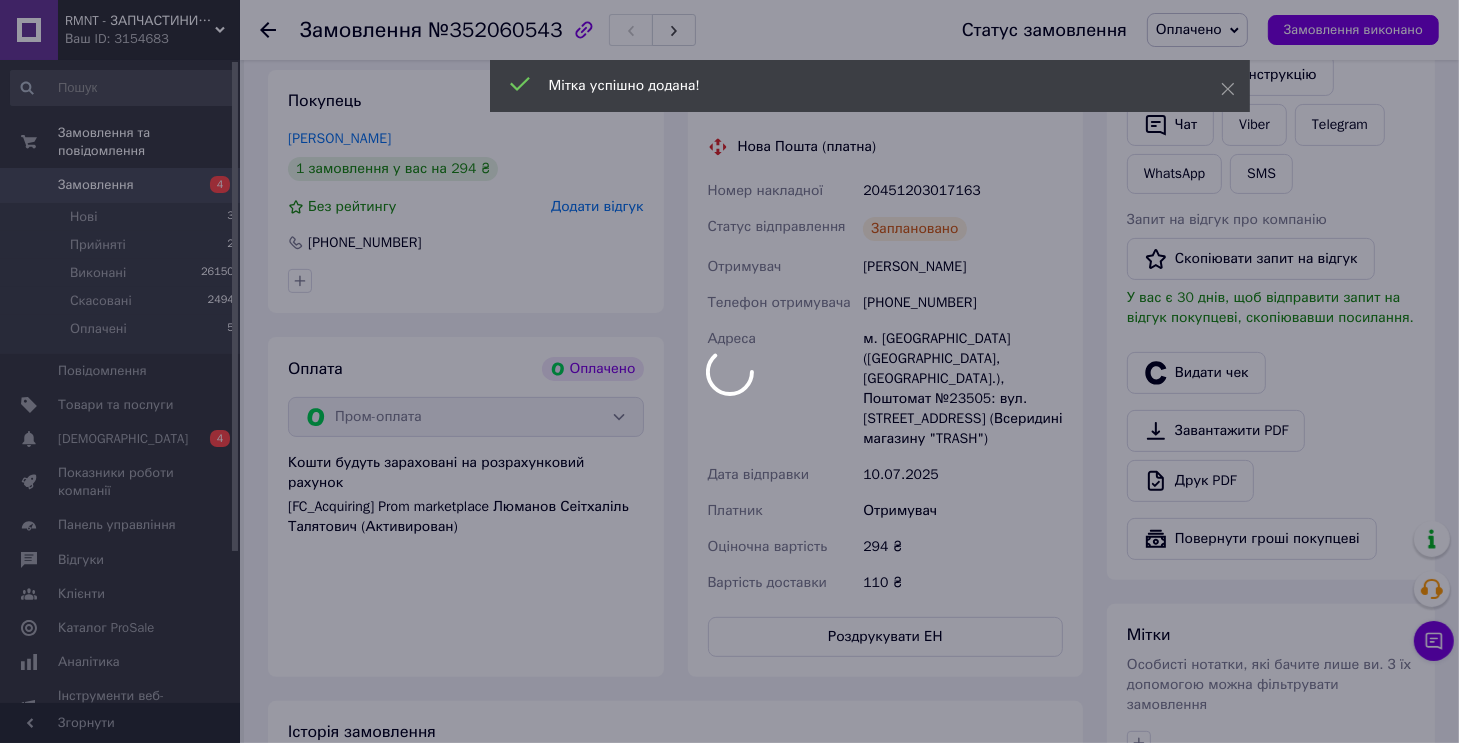 scroll, scrollTop: 424, scrollLeft: 0, axis: vertical 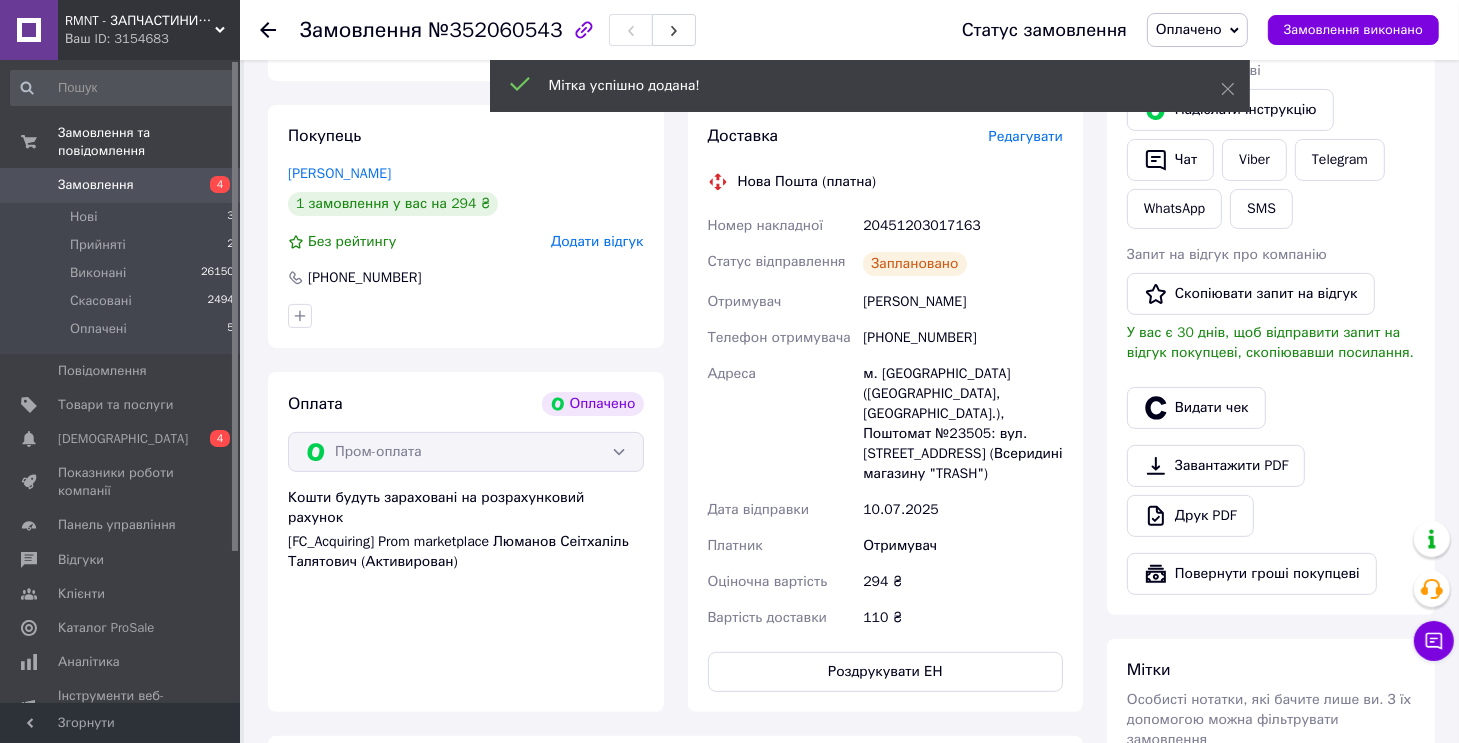 click on "20451203017163" at bounding box center [963, 226] 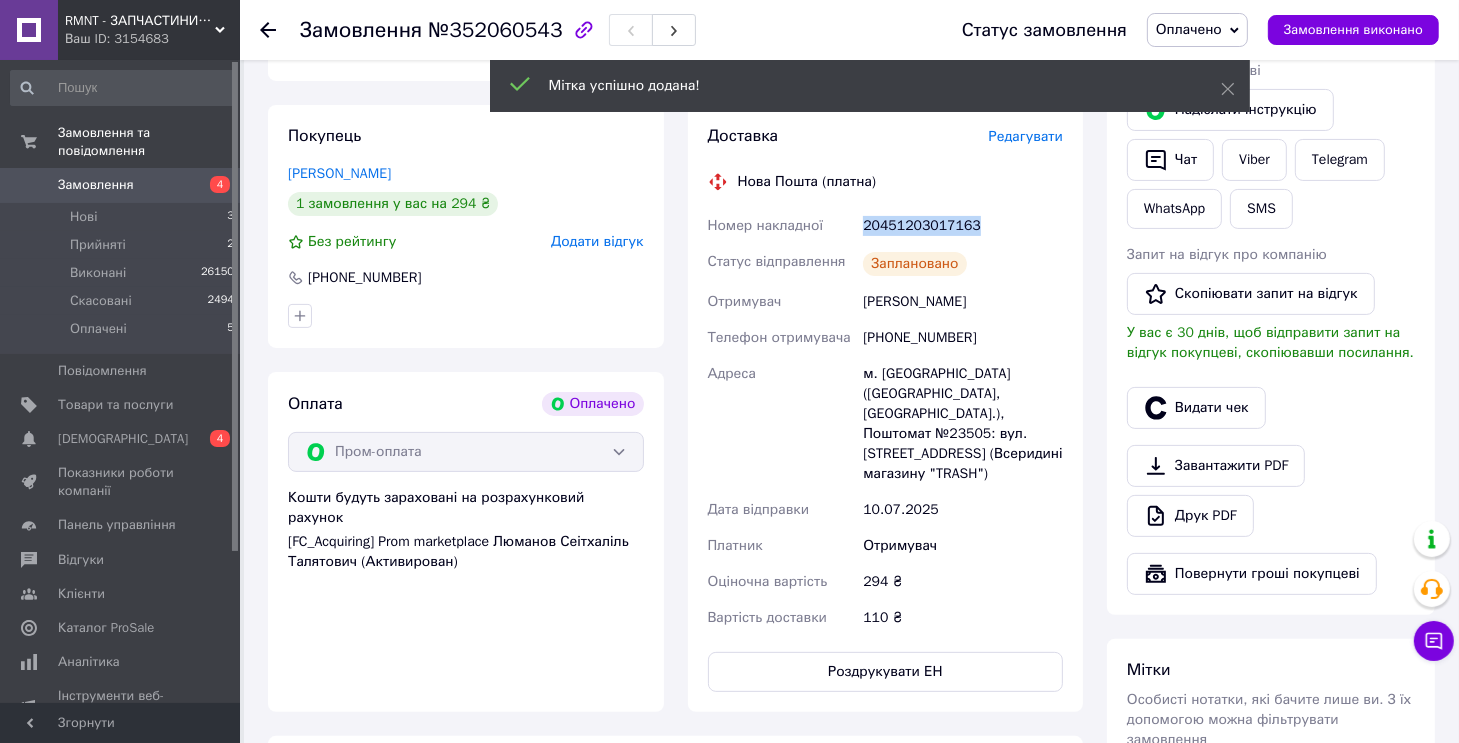 click on "20451203017163" at bounding box center (963, 226) 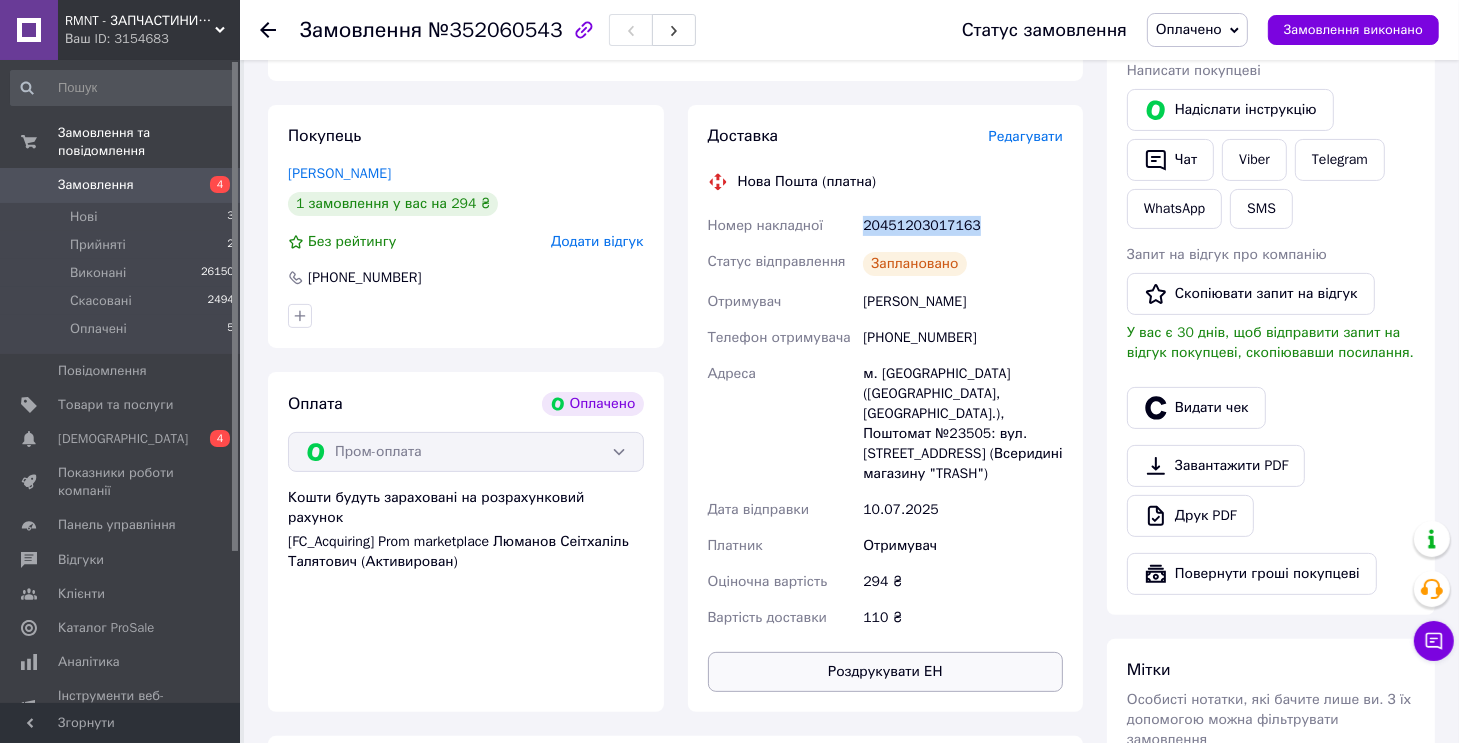 click on "Роздрукувати ЕН" at bounding box center (886, 672) 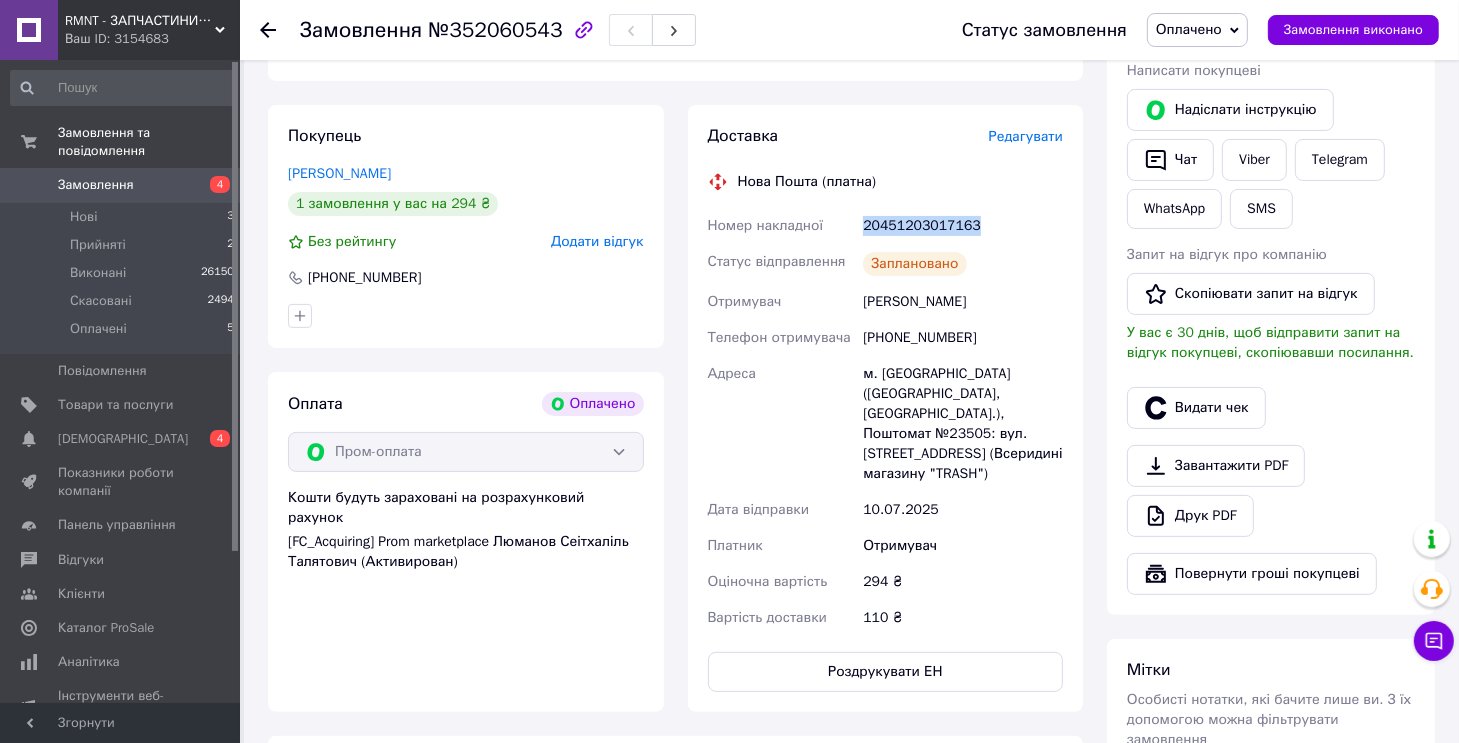 type 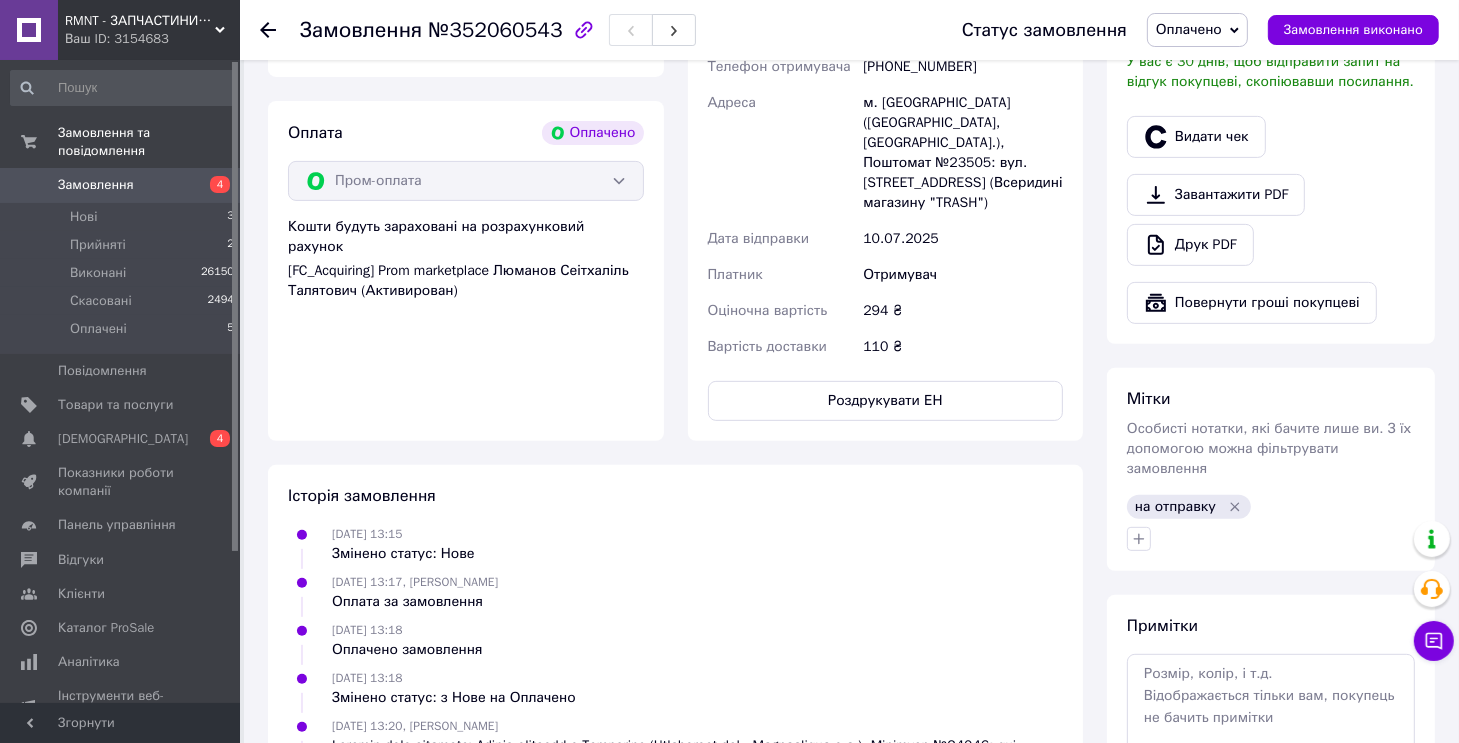 scroll, scrollTop: 972, scrollLeft: 0, axis: vertical 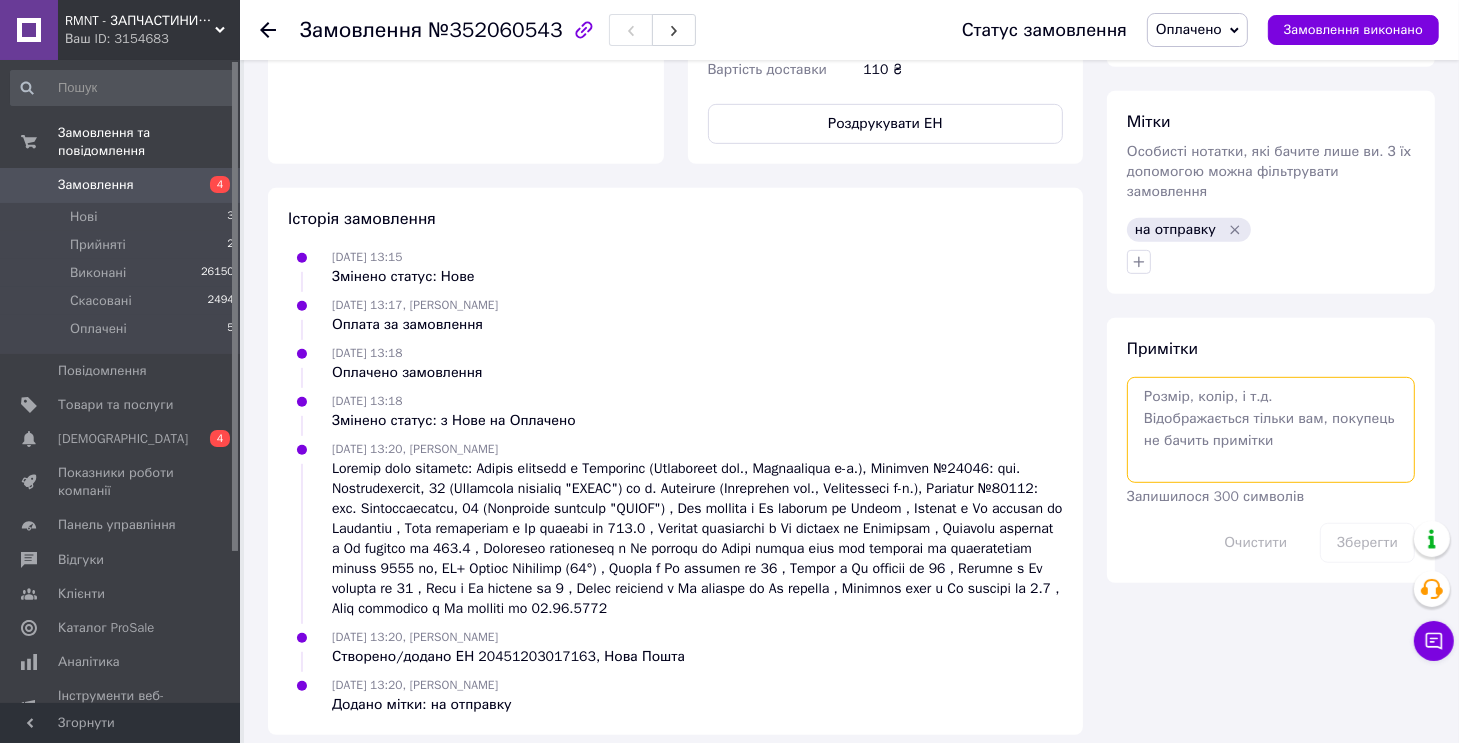 click at bounding box center (1271, 430) 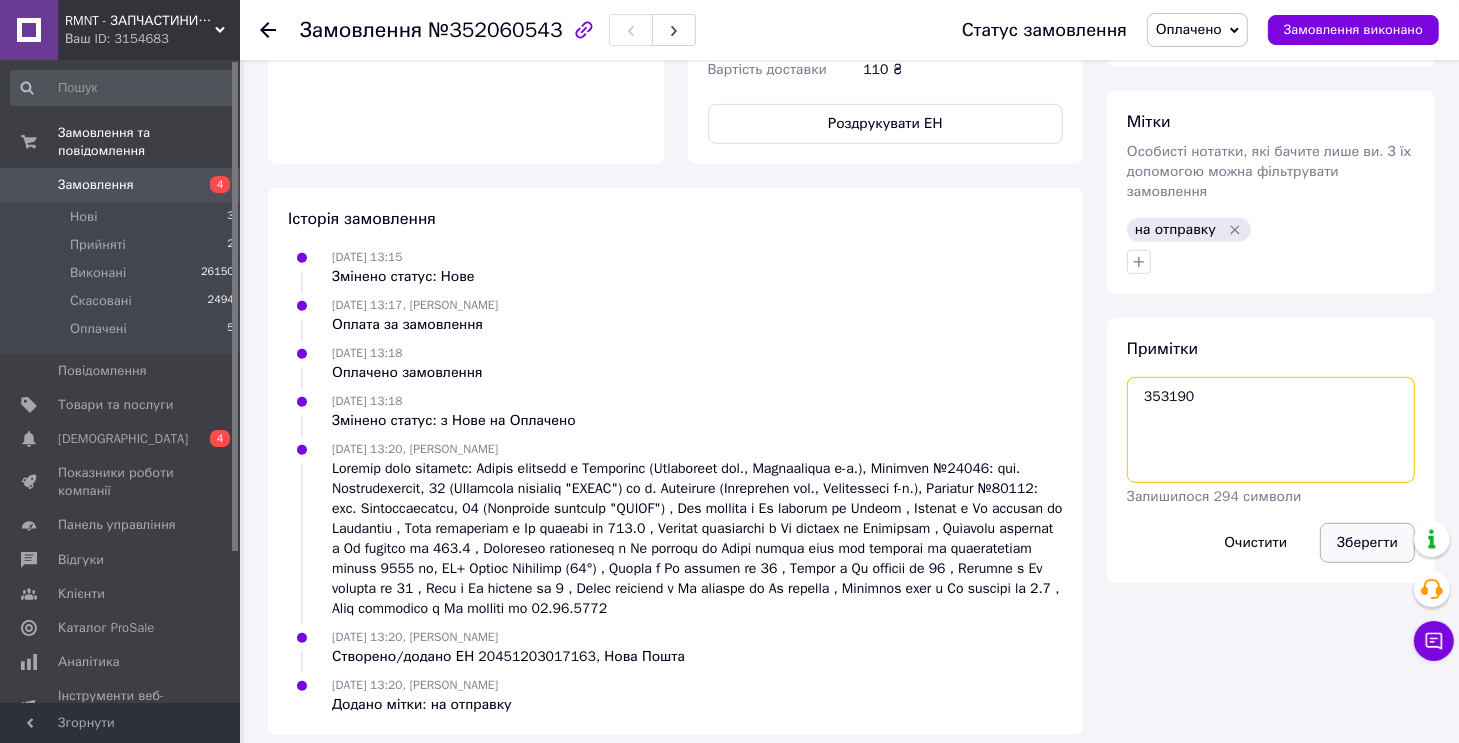 type on "353190" 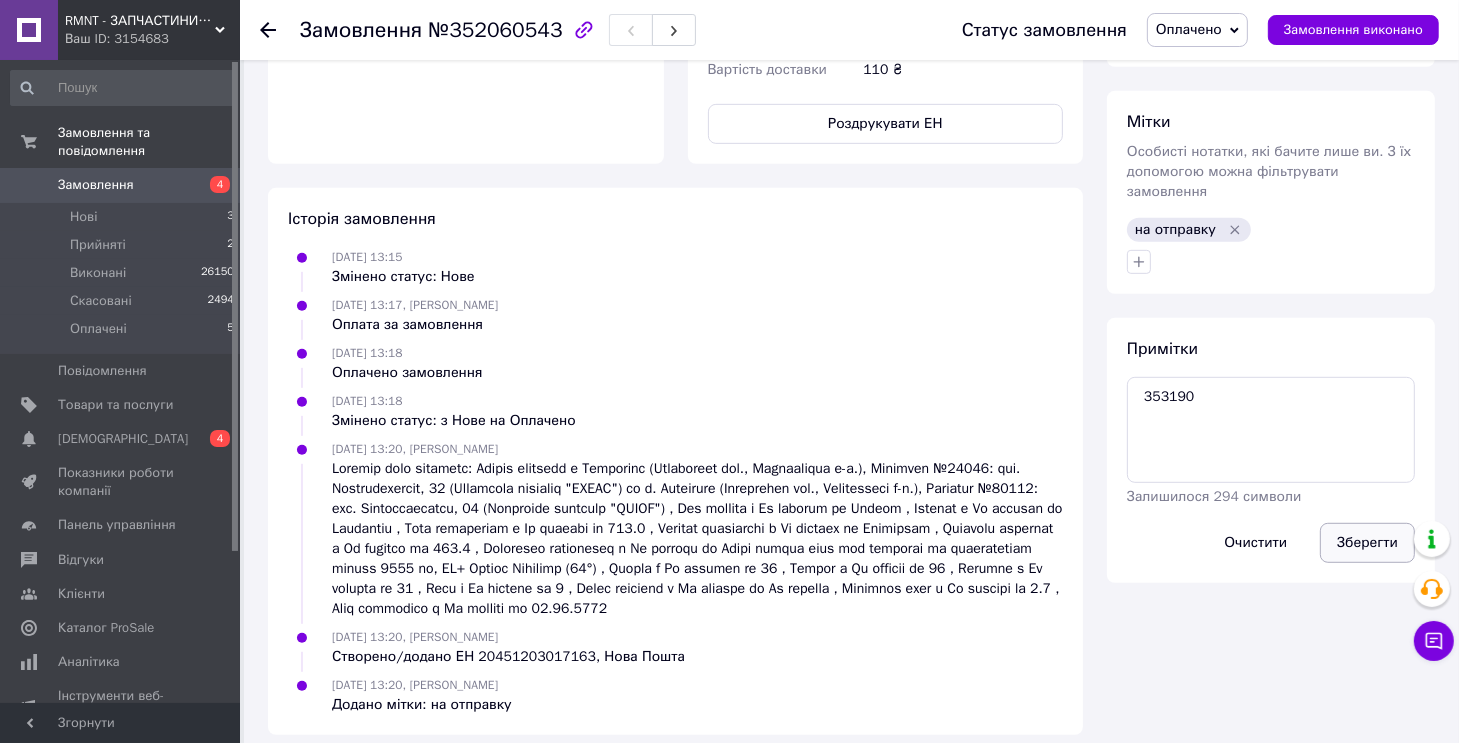 click on "Зберегти" at bounding box center (1367, 543) 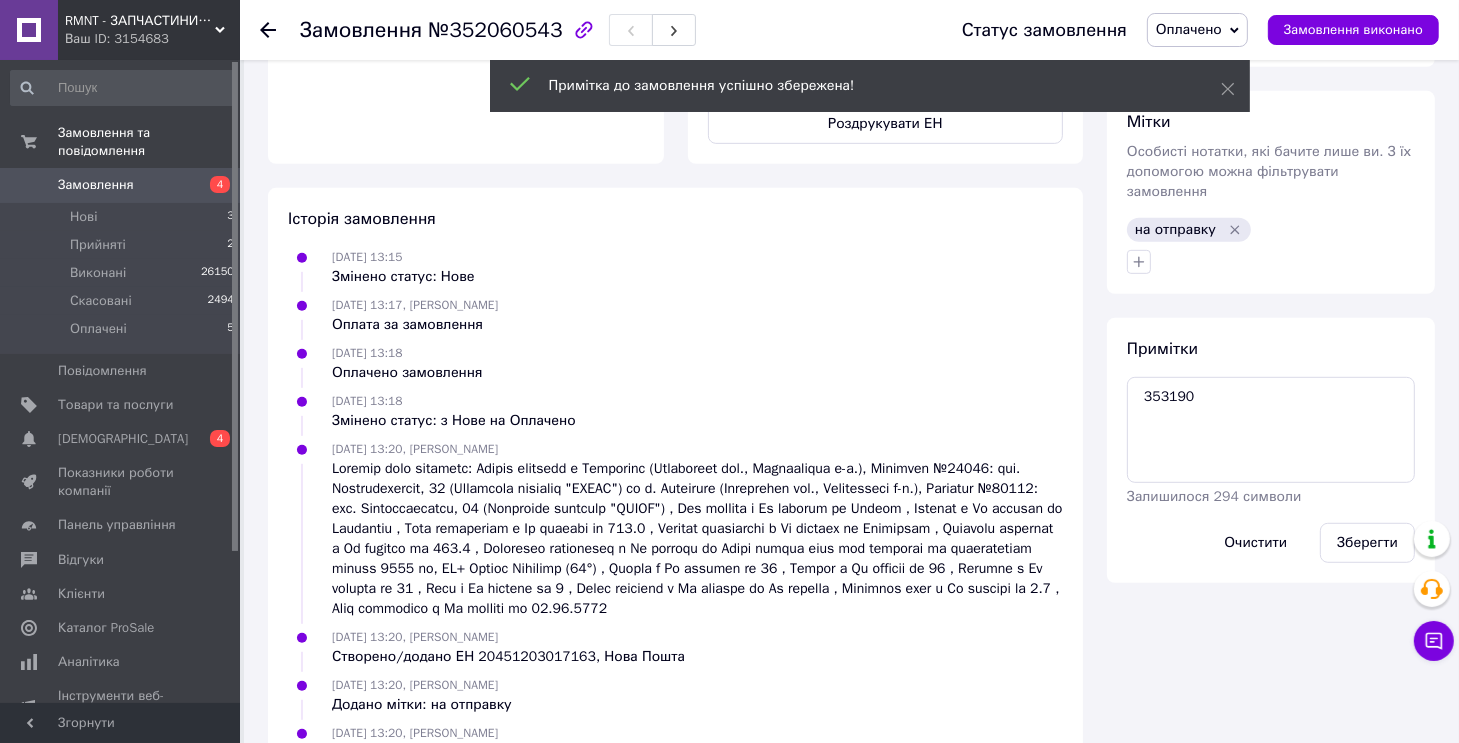 drag, startPoint x: 1363, startPoint y: 31, endPoint x: 1452, endPoint y: 51, distance: 91.21951 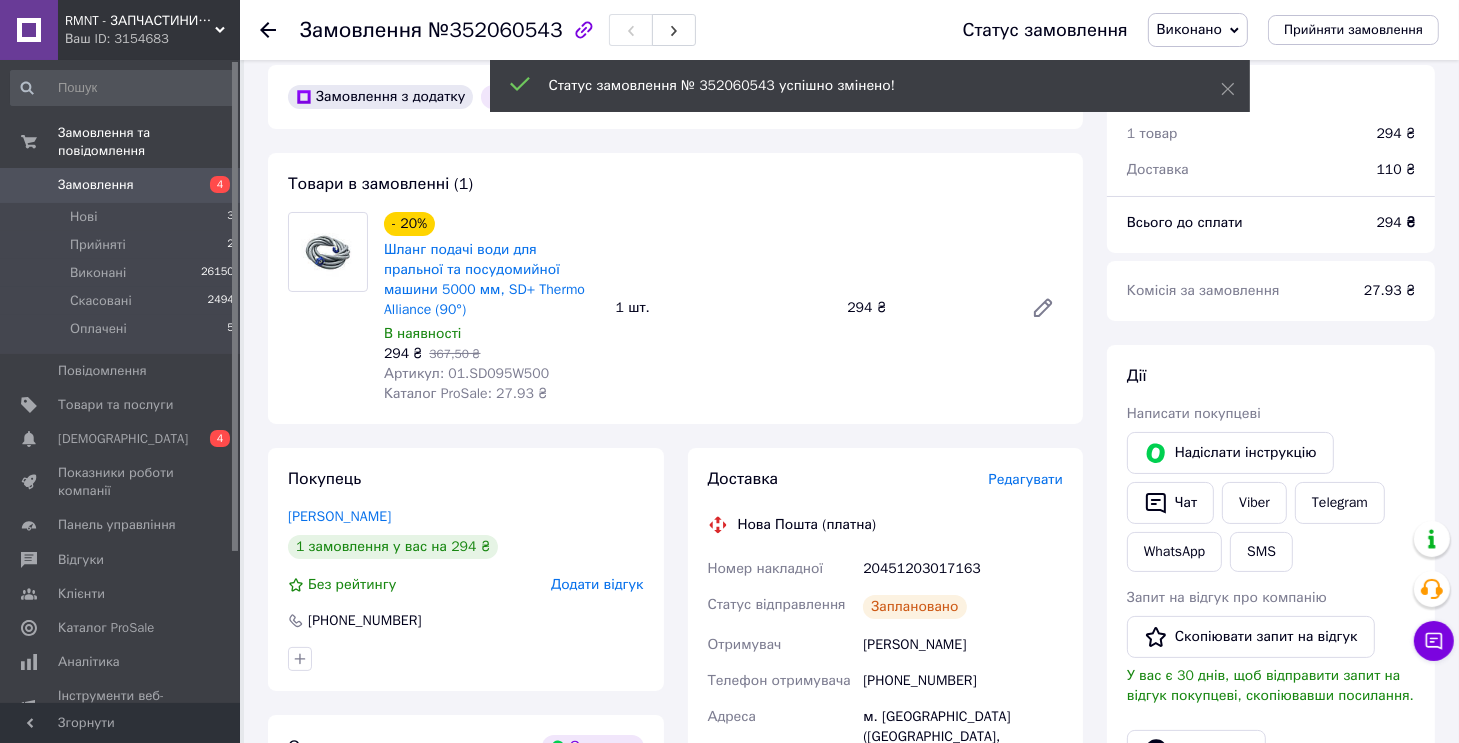 scroll, scrollTop: 0, scrollLeft: 0, axis: both 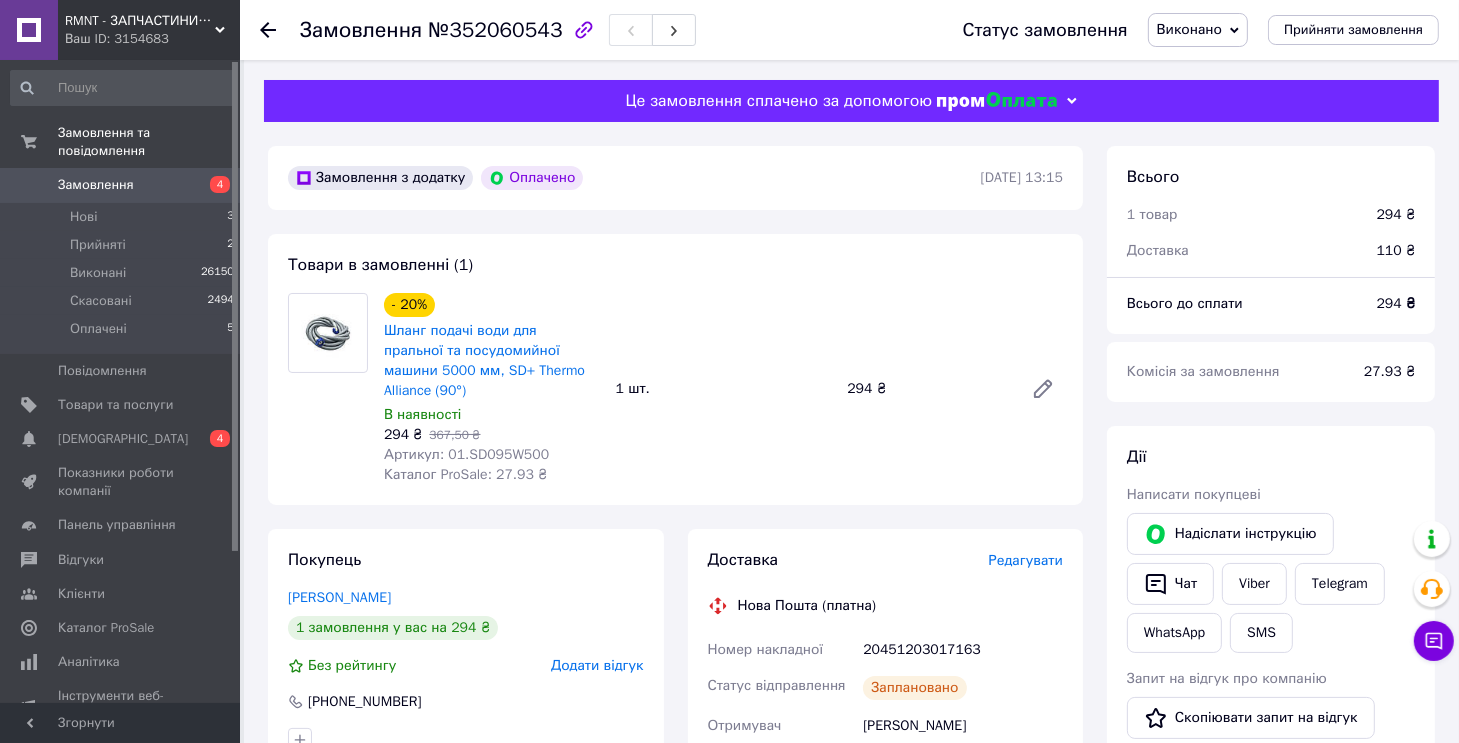 click on "- 20% Шланг подачі води для пральної та посудомийної машини 5000 мм, SD+ Thermo Alliance (90°) В наявності 294 ₴   367,50 ₴ Артикул: 01.SD095W500 Каталог ProSale: 27.93 ₴  1 шт. 294 ₴" at bounding box center (723, 389) 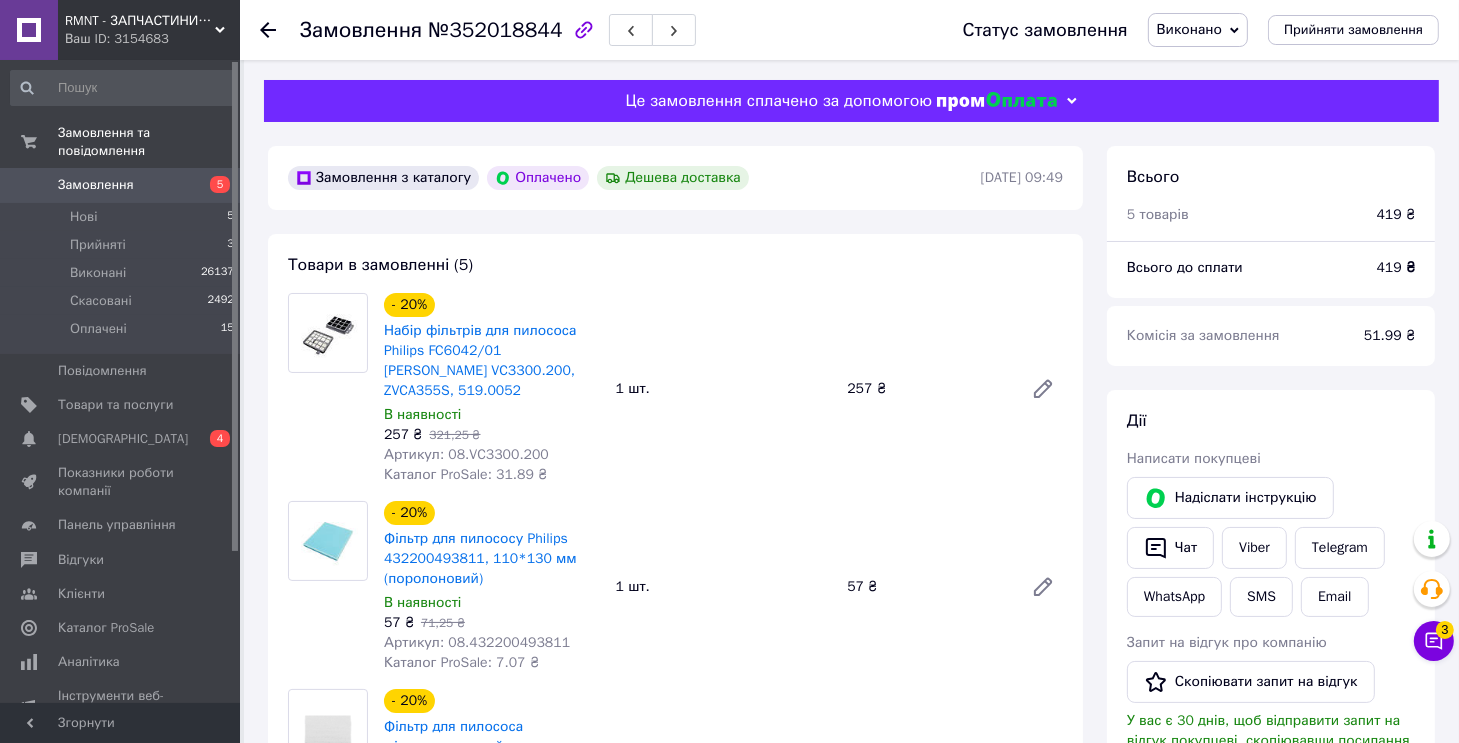 scroll, scrollTop: 0, scrollLeft: 0, axis: both 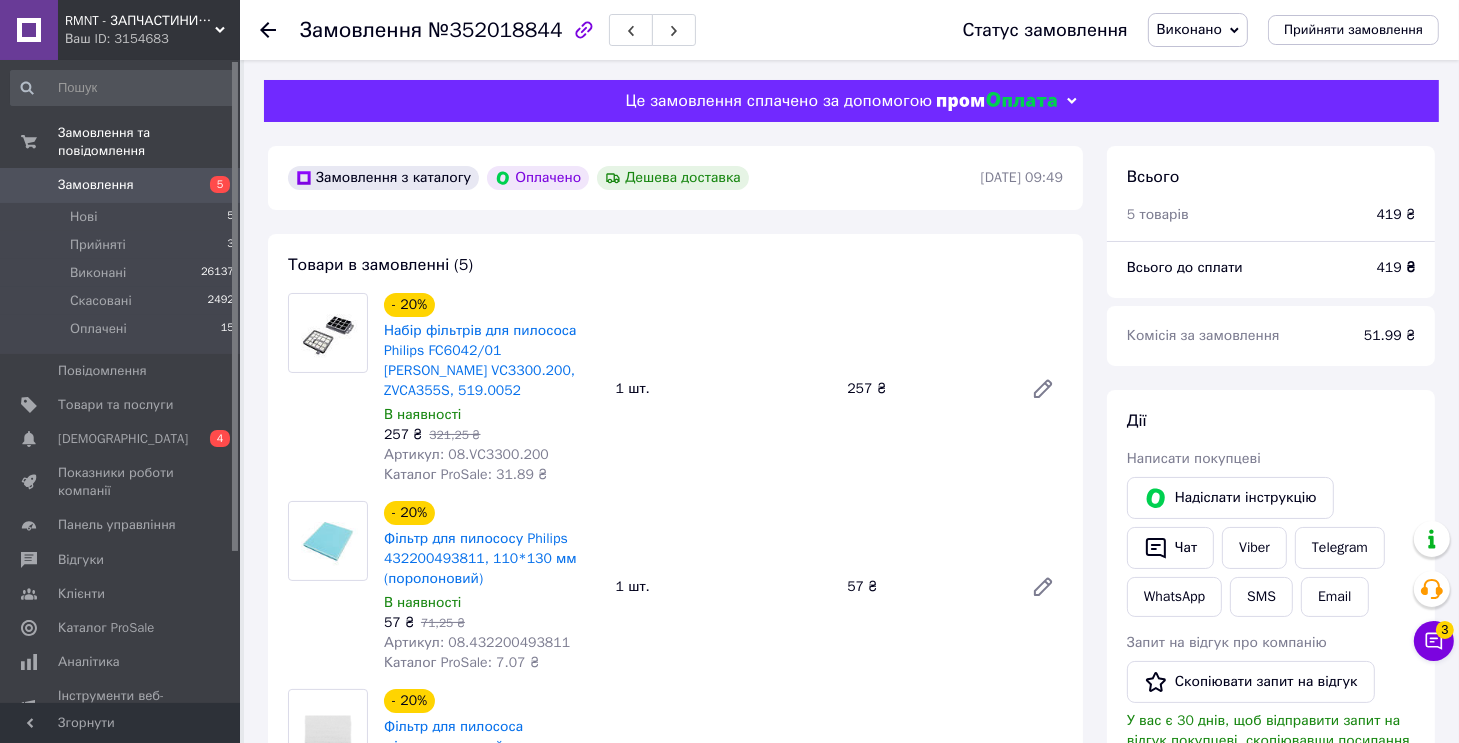 click on "Артикул: 08.VC3300.200" at bounding box center (466, 454) 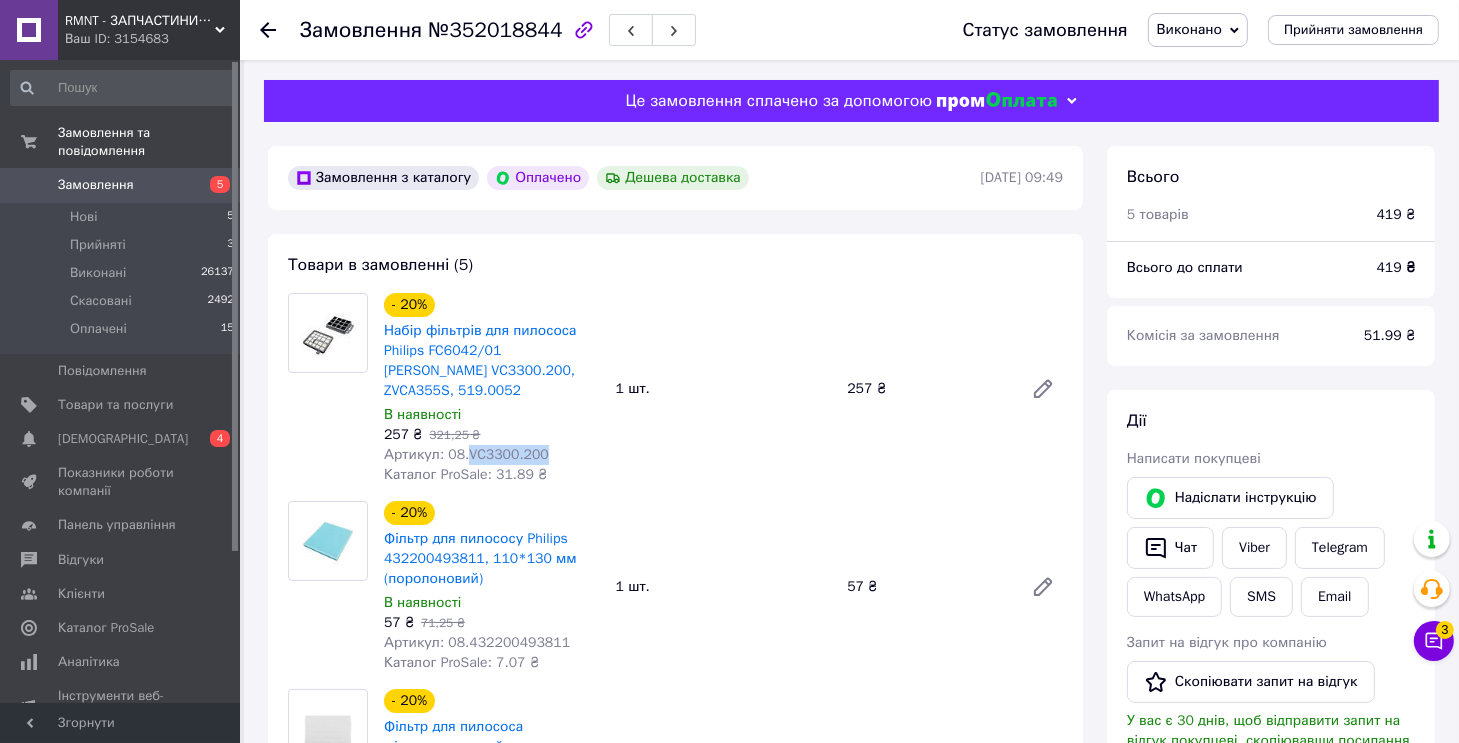 click on "Артикул: 08.VC3300.200" at bounding box center [466, 454] 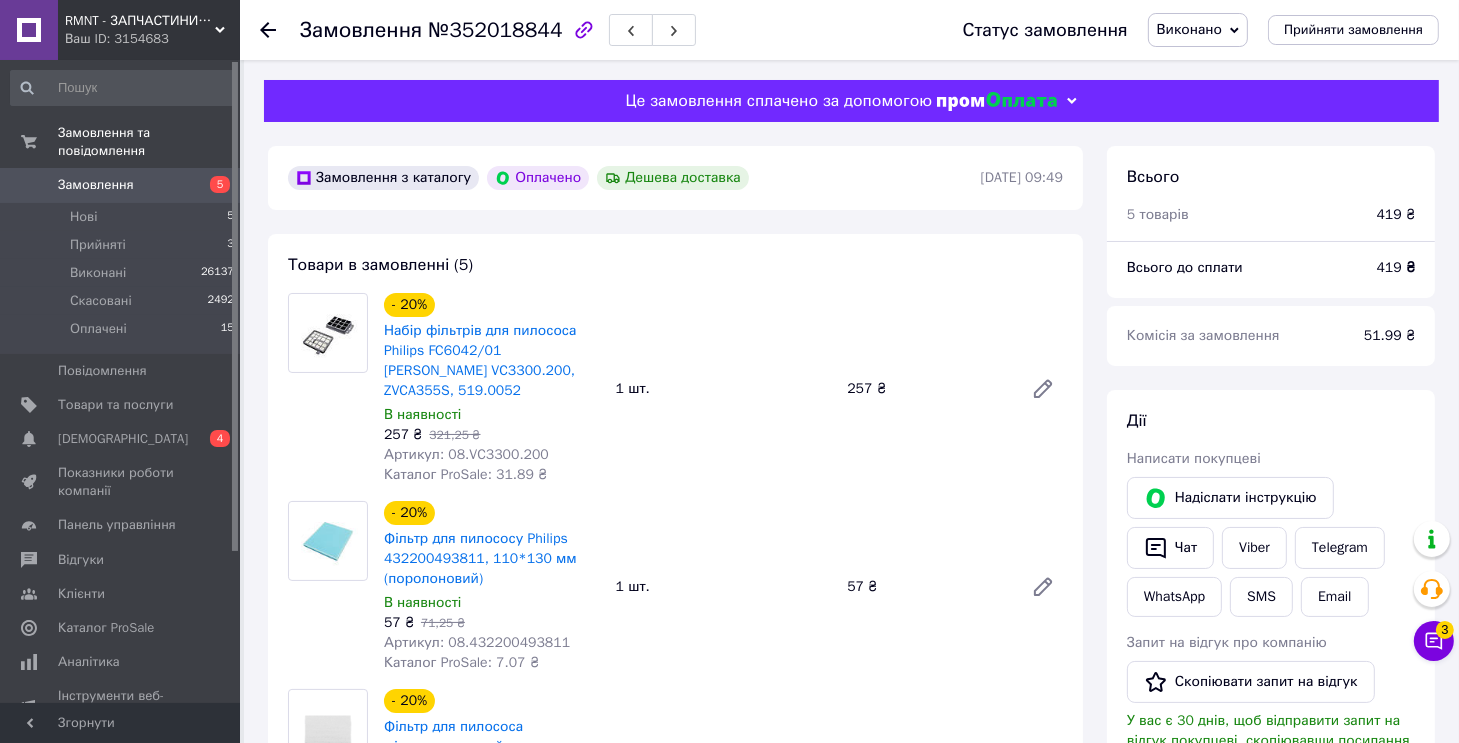 click on "257 ₴   321,25 ₴" at bounding box center (492, 435) 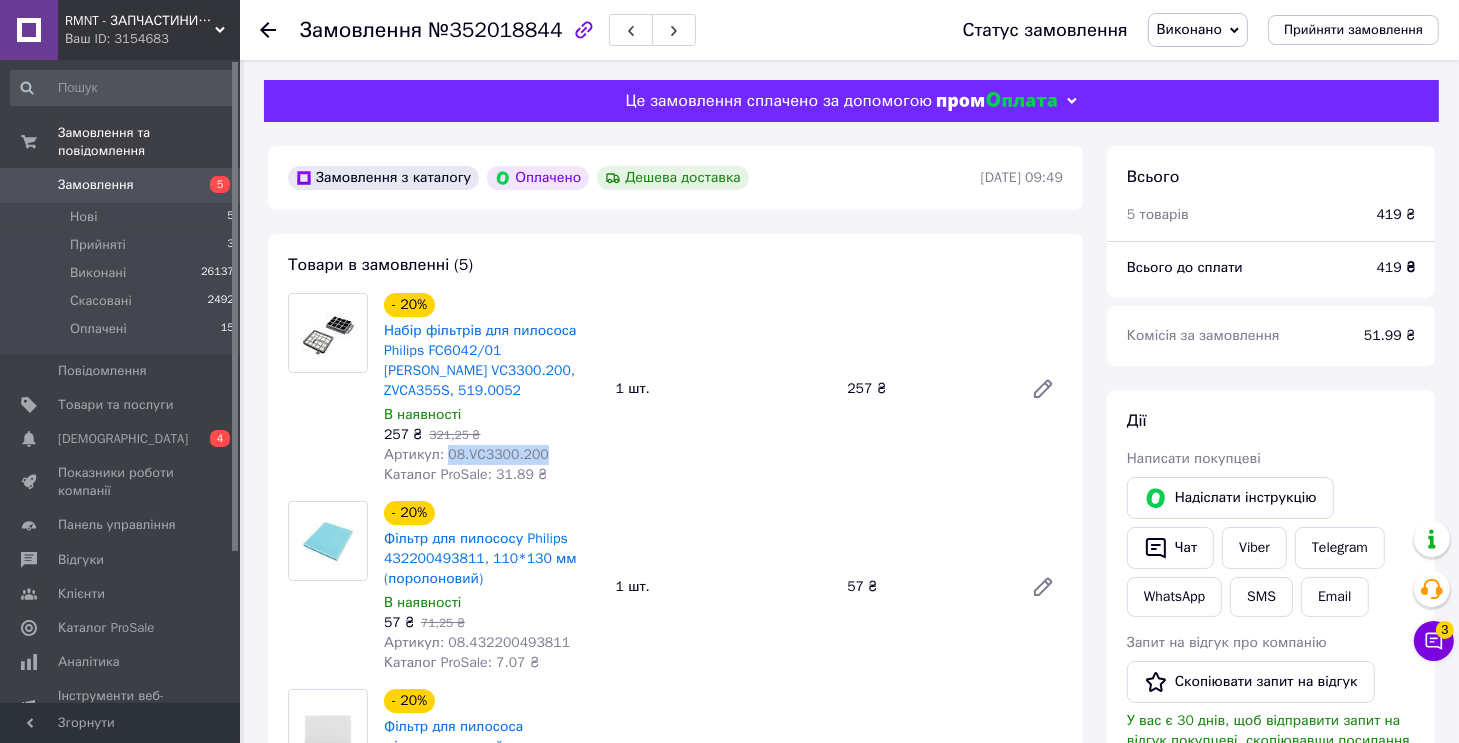 drag, startPoint x: 544, startPoint y: 434, endPoint x: 443, endPoint y: 443, distance: 101.4002 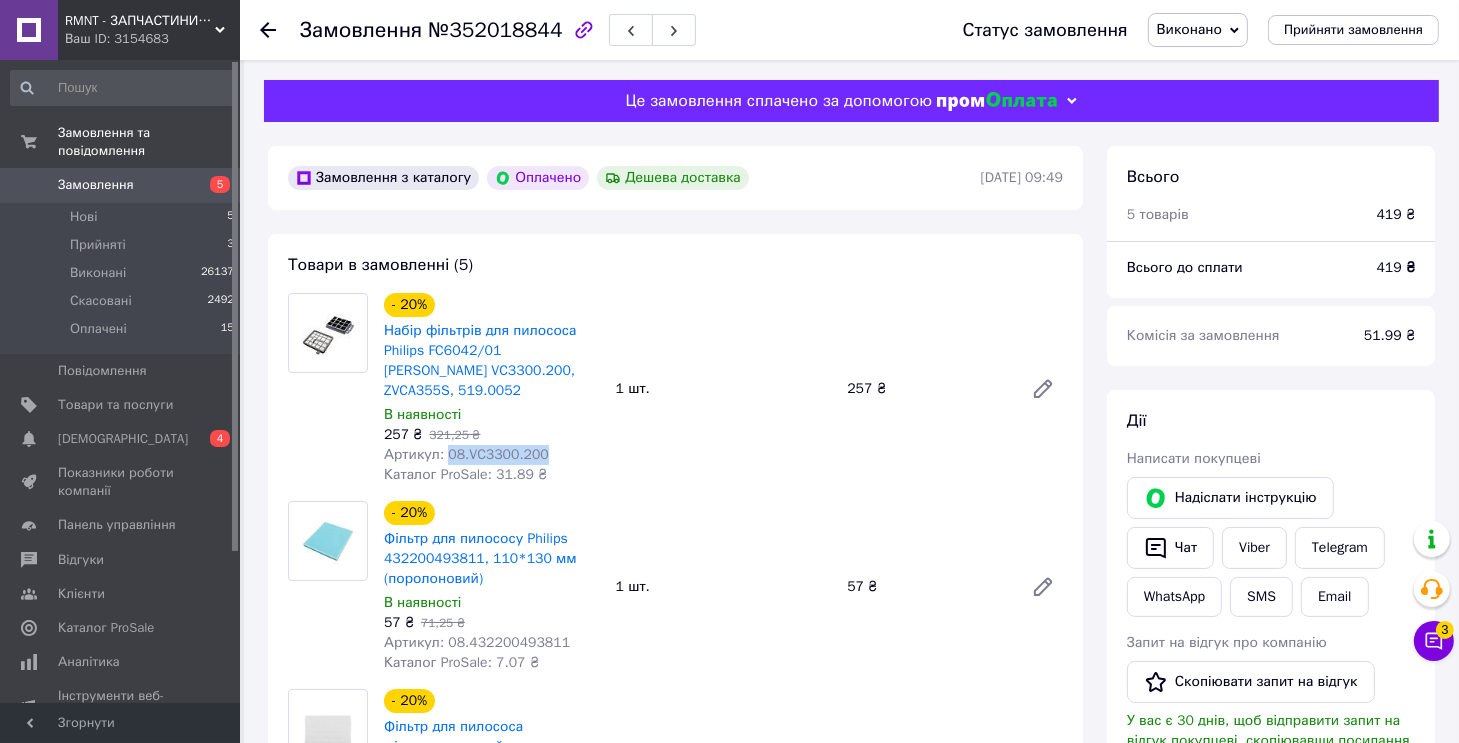 click on "Артикул: 08.VC3300.200" at bounding box center [492, 455] 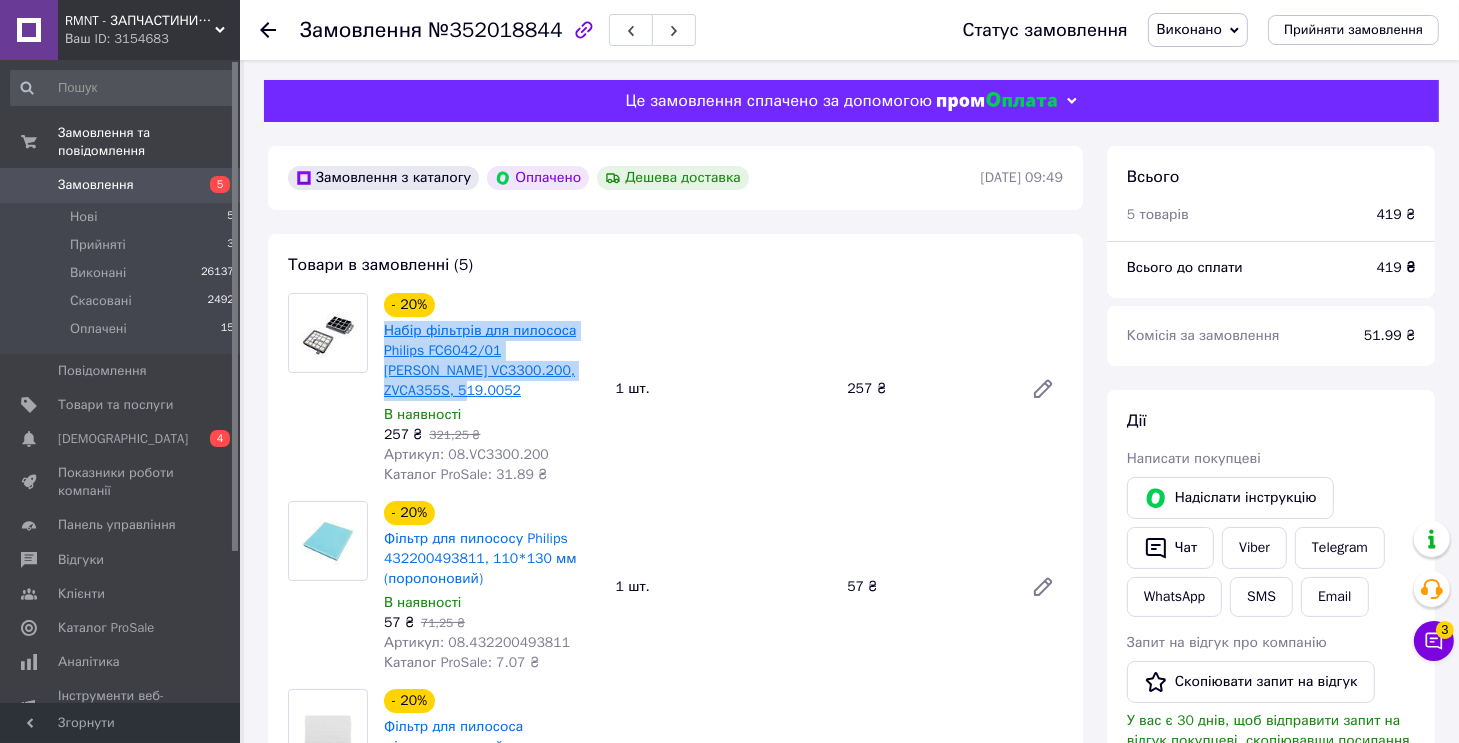 drag, startPoint x: 596, startPoint y: 370, endPoint x: 387, endPoint y: 323, distance: 214.21951 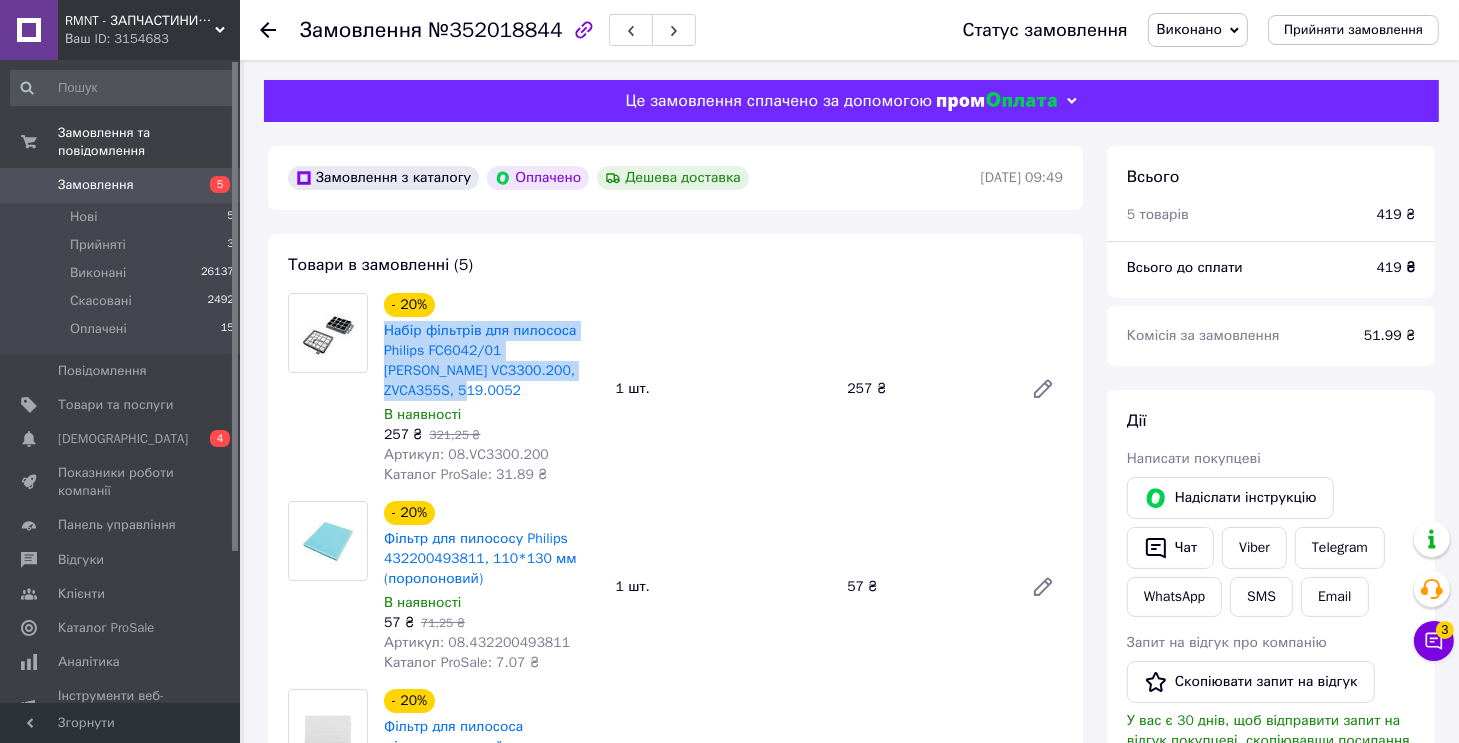 copy on "Набір фільтрів для пилососа Philips FC6042/01 Zelmer VC3300.200, ZVCA355S, 519.0052" 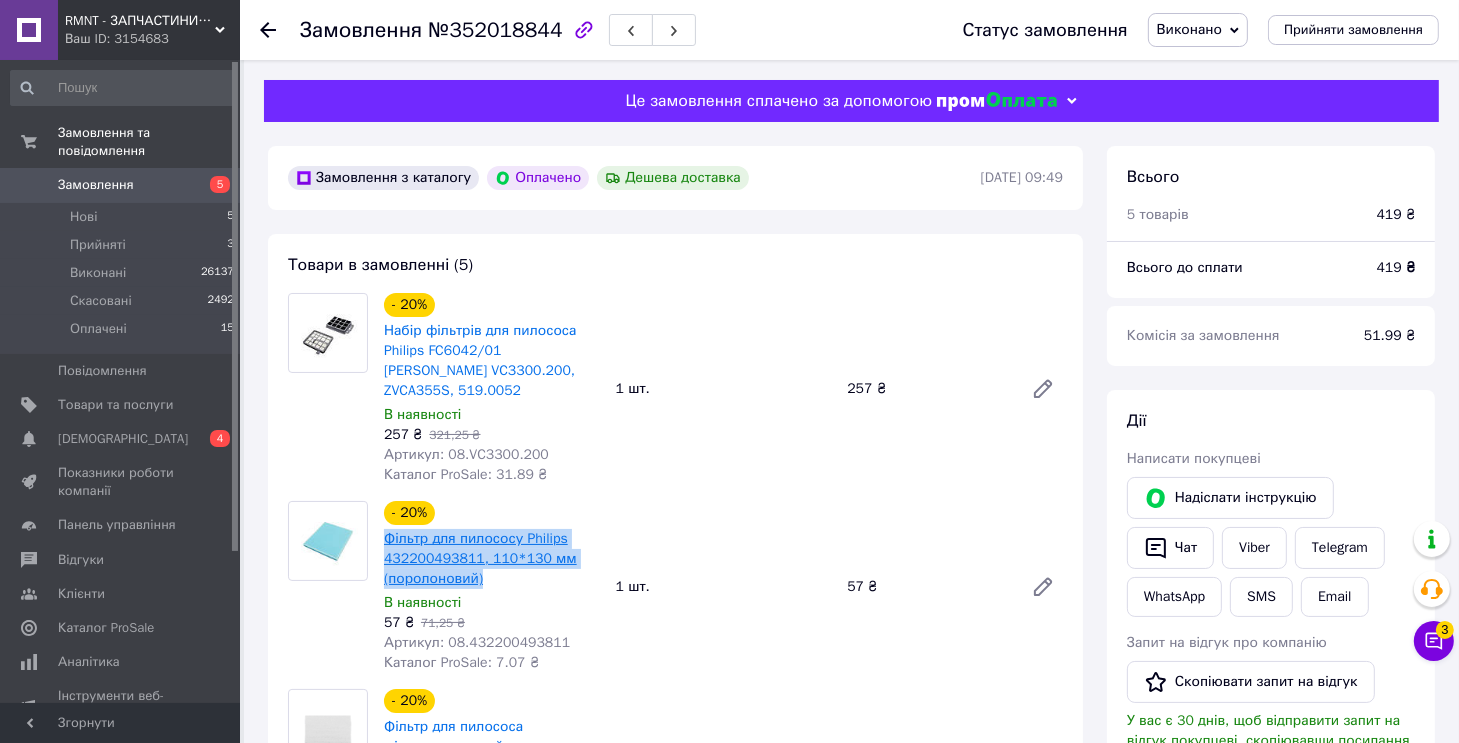 drag, startPoint x: 491, startPoint y: 563, endPoint x: 388, endPoint y: 527, distance: 109.11004 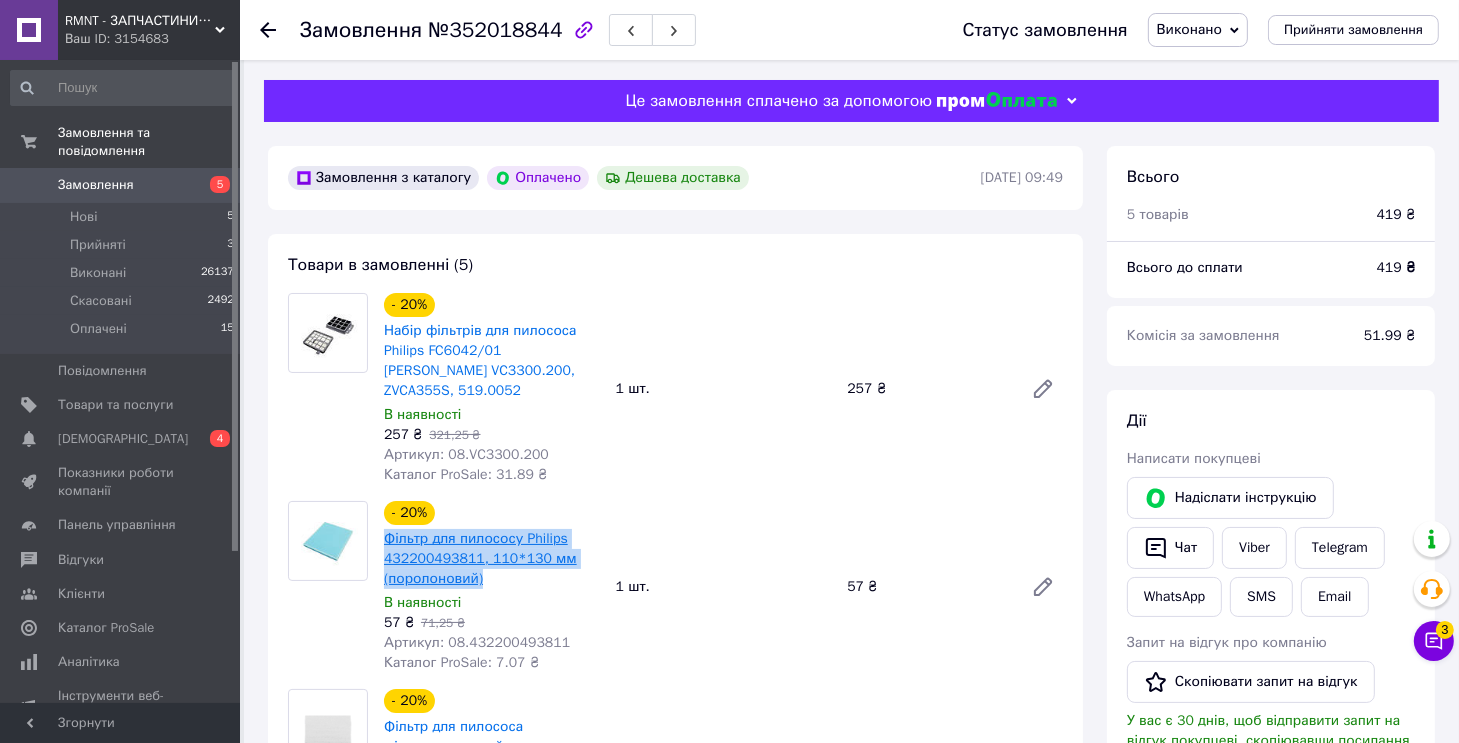click on "Фільтр для пилососу Philips 432200493811, 110*130 мм (поролоновий)" at bounding box center (492, 559) 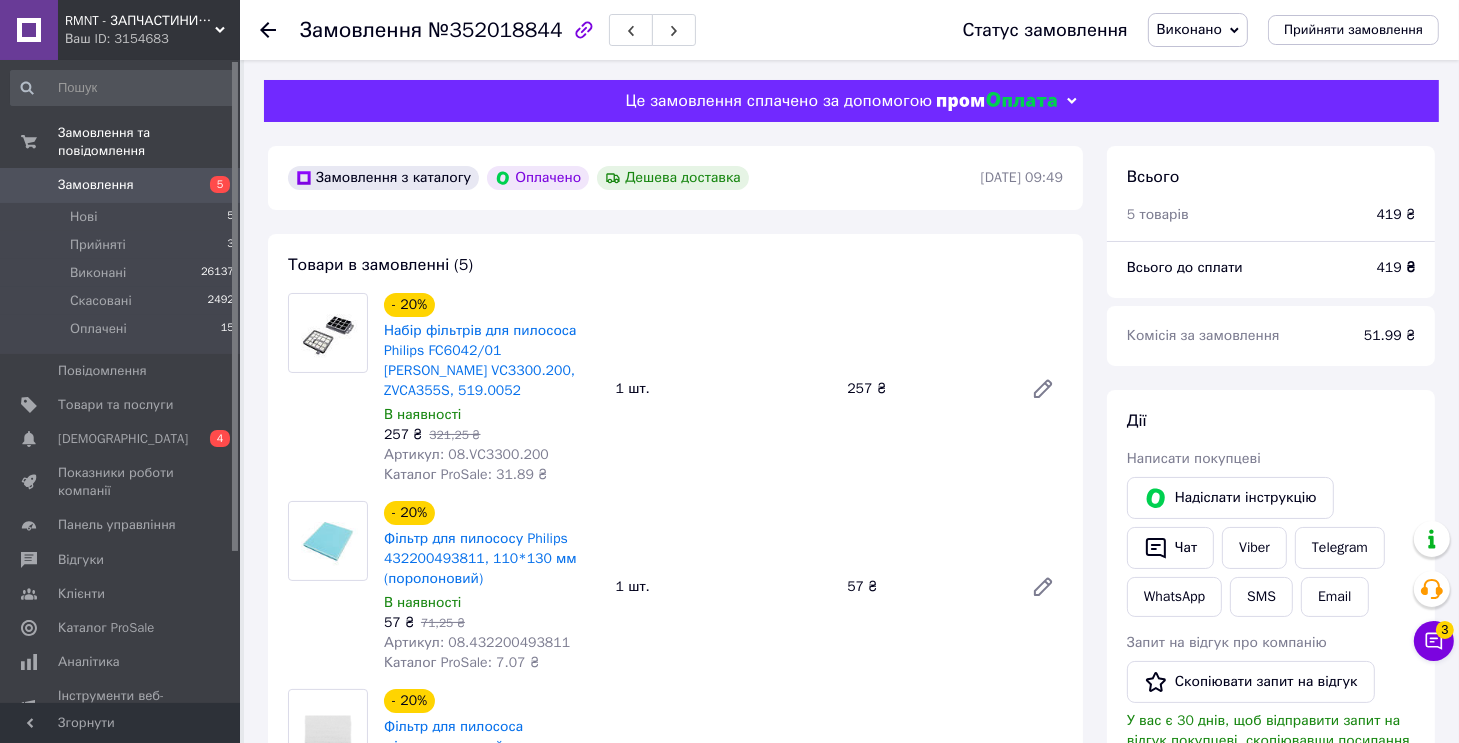 click on "Артикул: 08.432200493811" at bounding box center [477, 642] 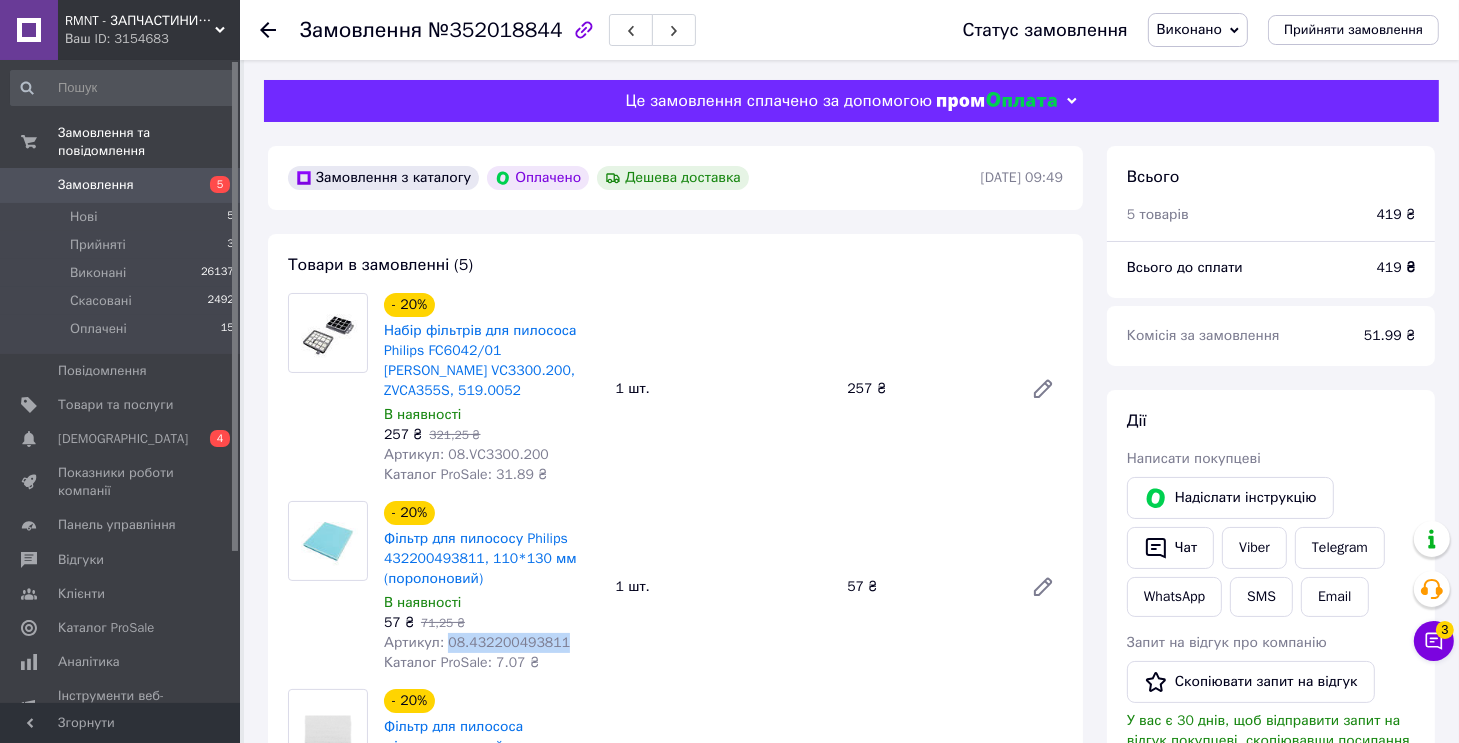 drag, startPoint x: 478, startPoint y: 629, endPoint x: 854, endPoint y: 334, distance: 477.91318 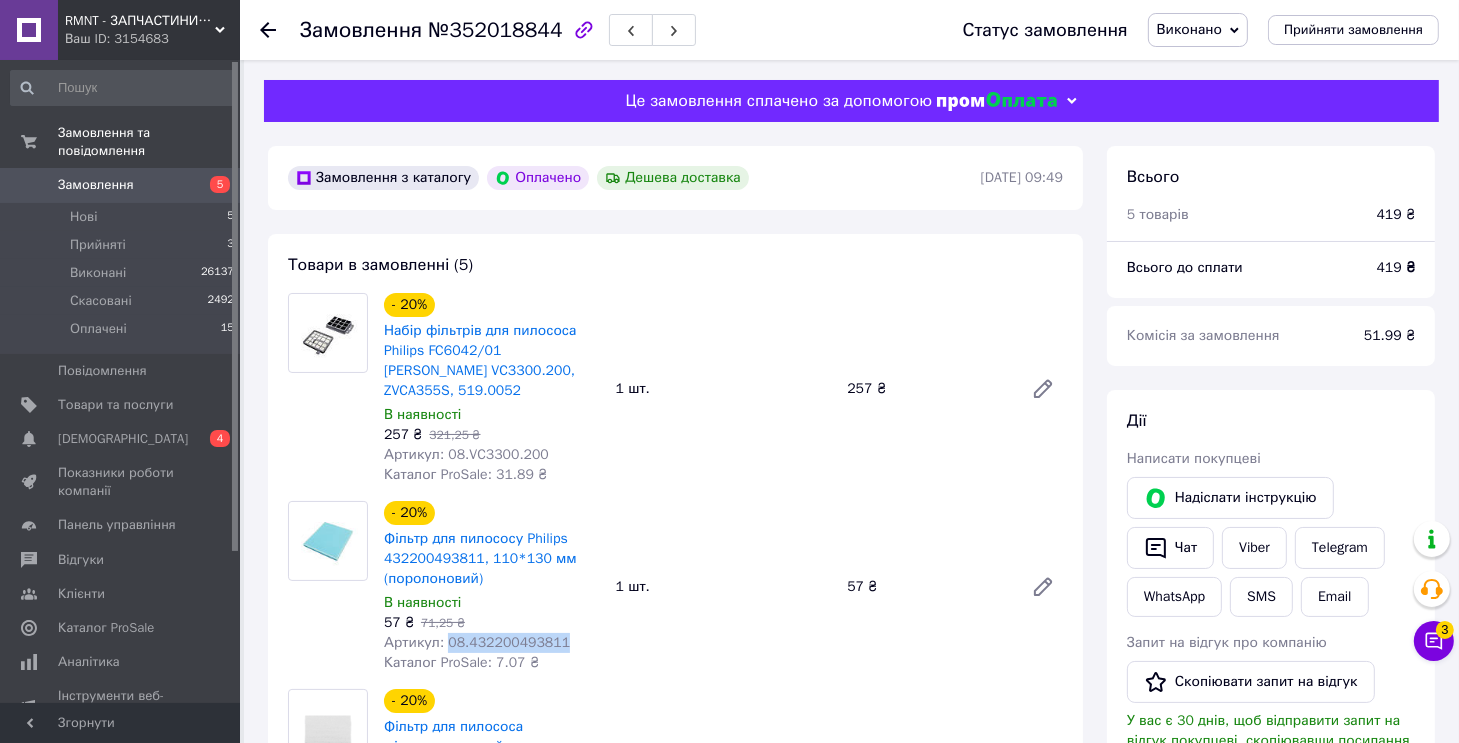copy on "08.432200493811" 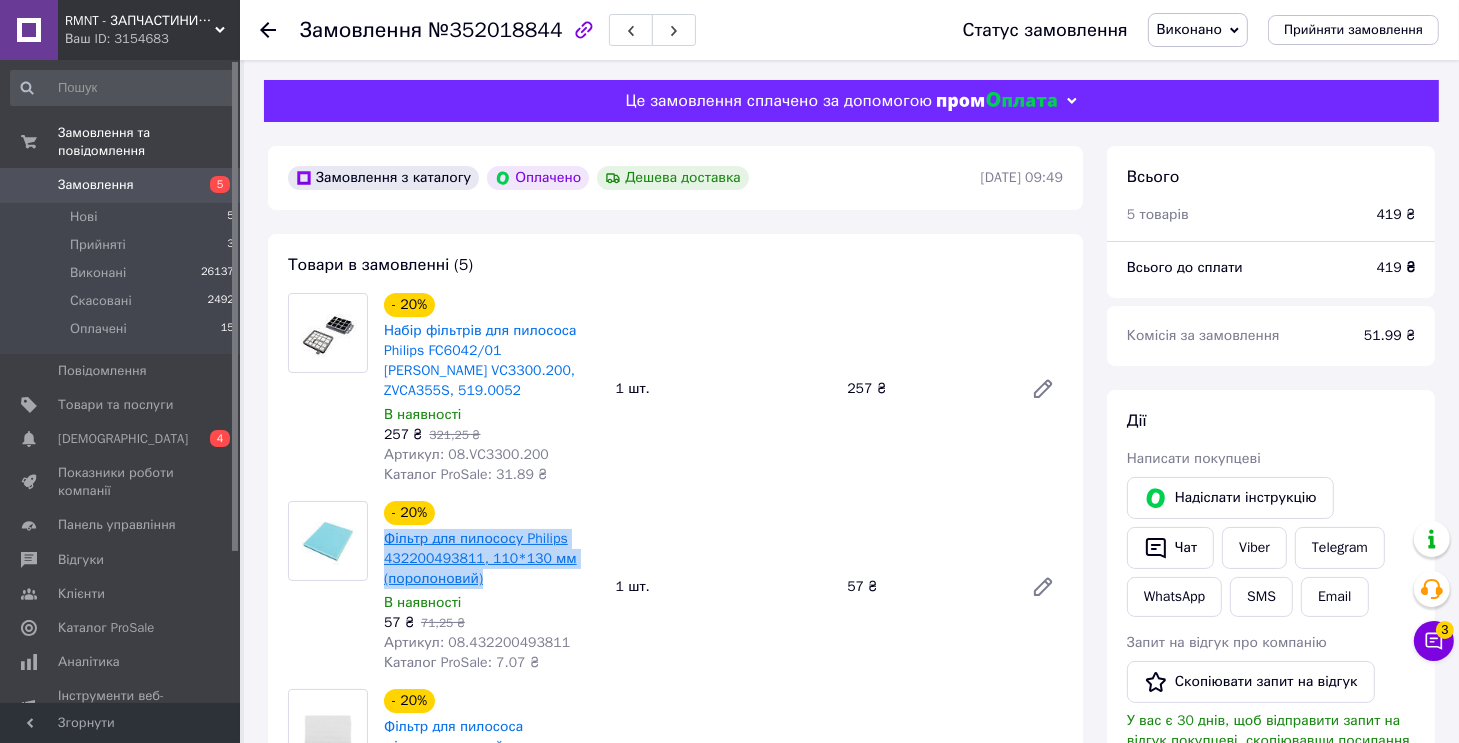 drag, startPoint x: 487, startPoint y: 557, endPoint x: 384, endPoint y: 523, distance: 108.46658 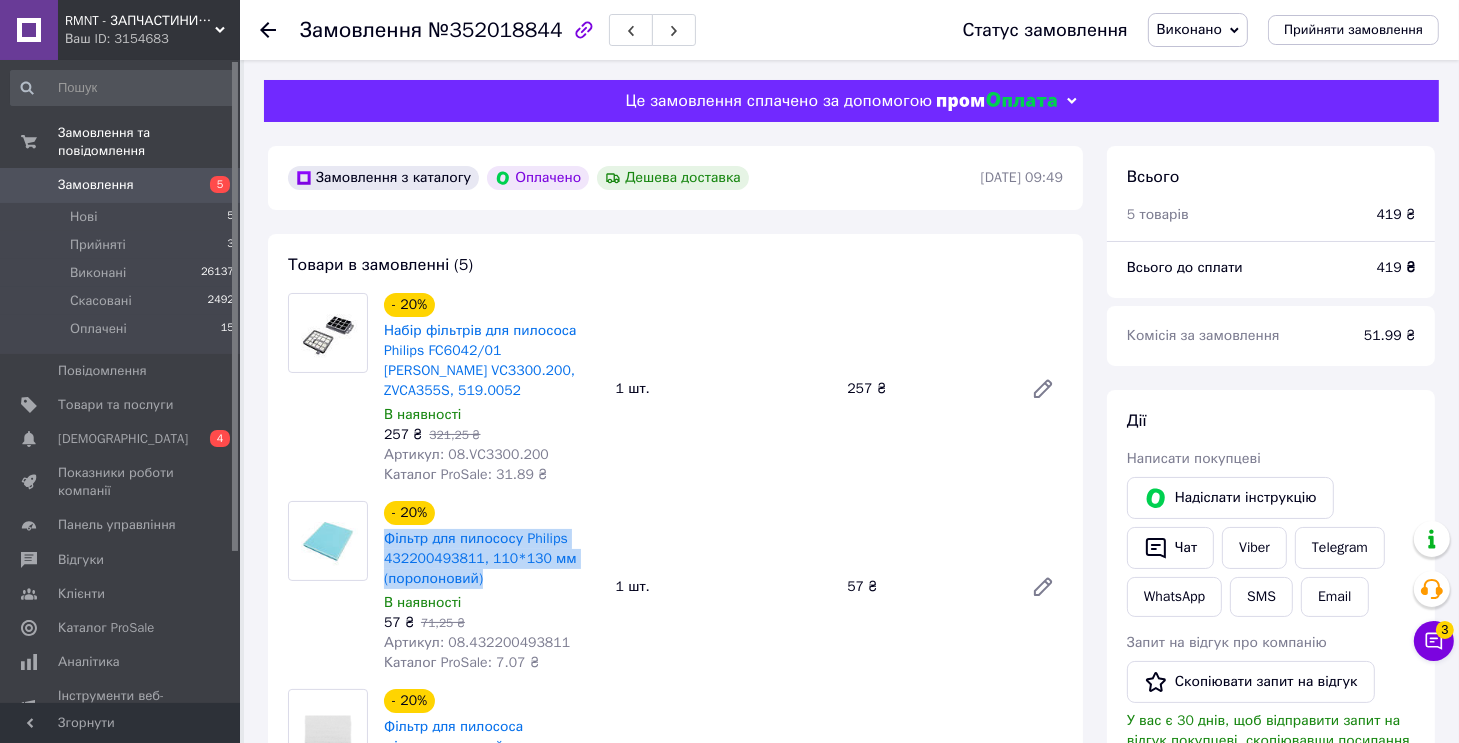 copy on "Фільтр для пилососу Philips 432200493811, 110*130 мм (поролоновий)" 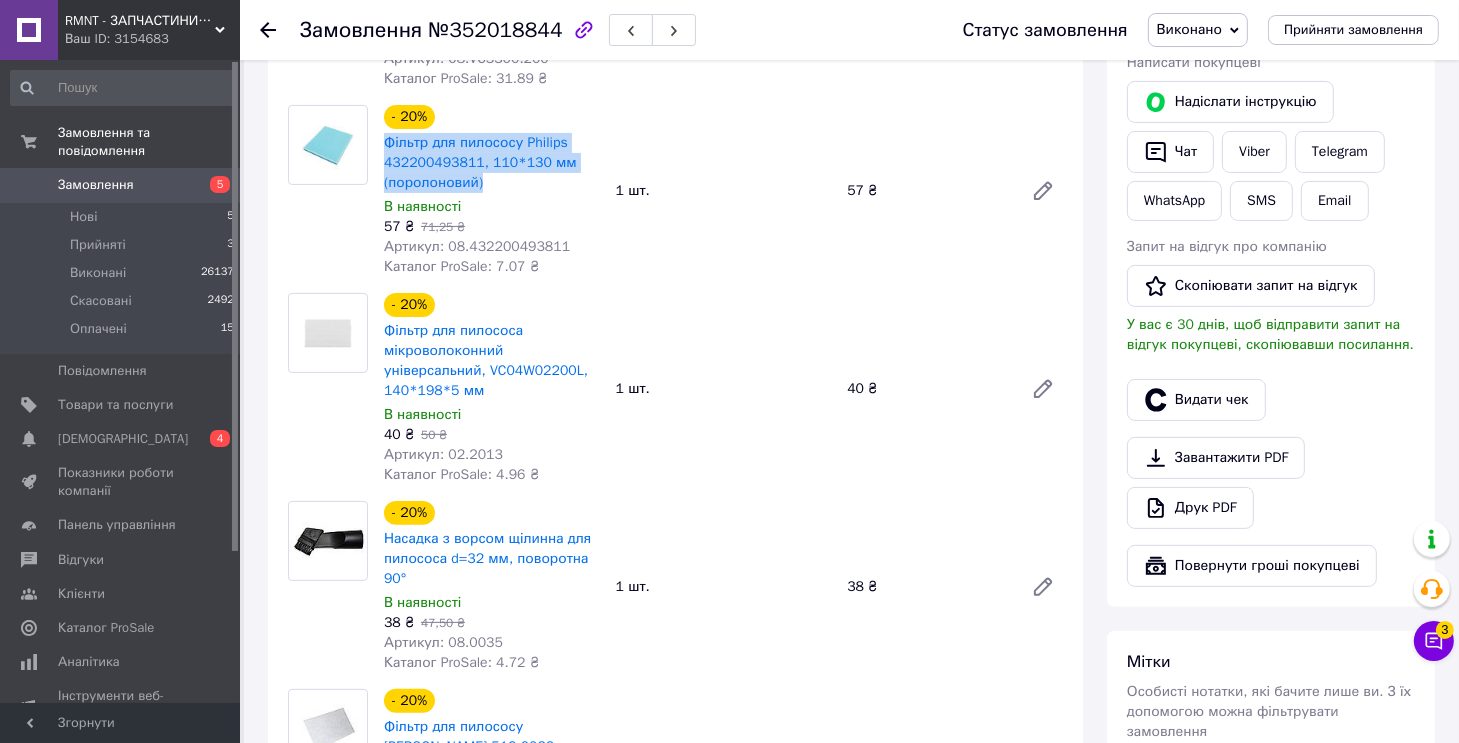 scroll, scrollTop: 400, scrollLeft: 0, axis: vertical 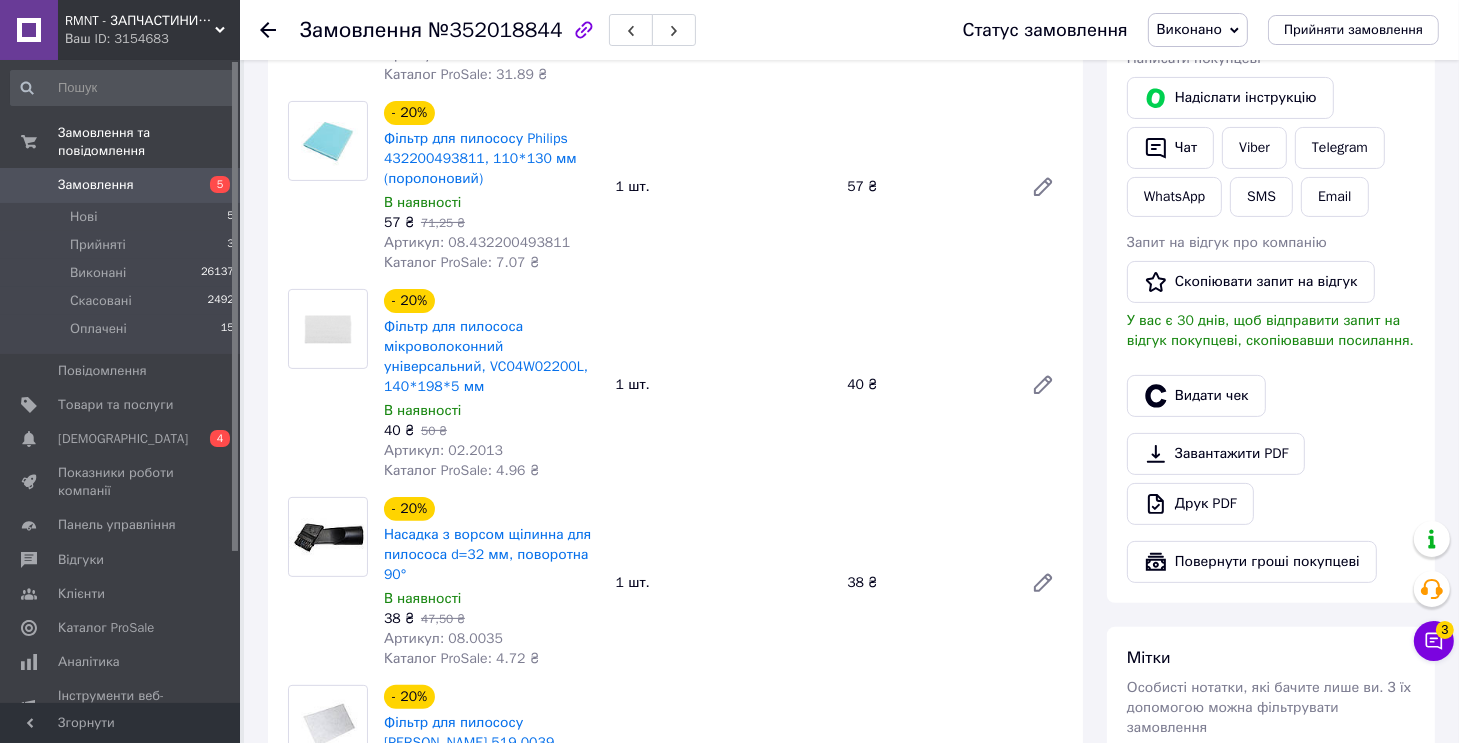 click on "Артикул: 02.2013" at bounding box center (443, 450) 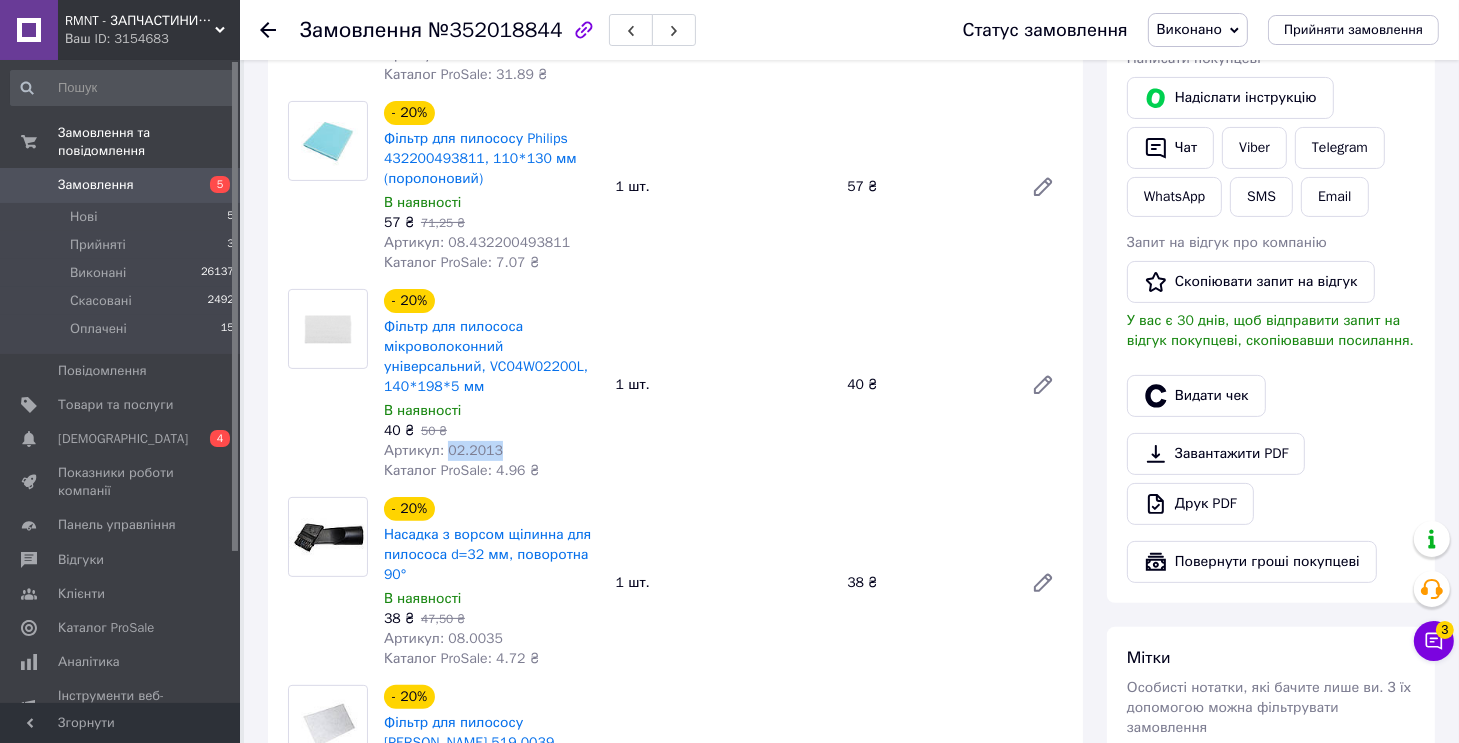 click on "Артикул: 02.2013" at bounding box center [443, 450] 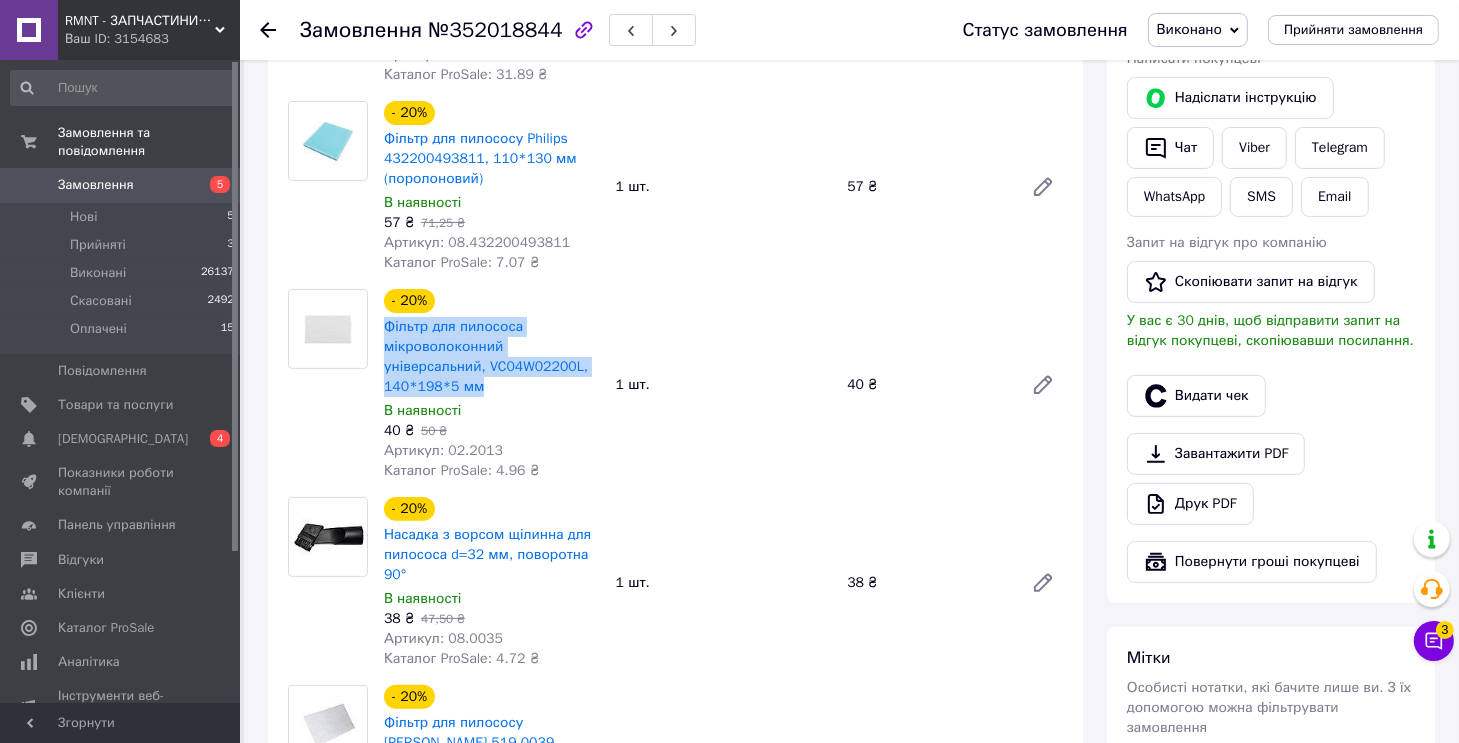 drag, startPoint x: 475, startPoint y: 364, endPoint x: 380, endPoint y: 313, distance: 107.82393 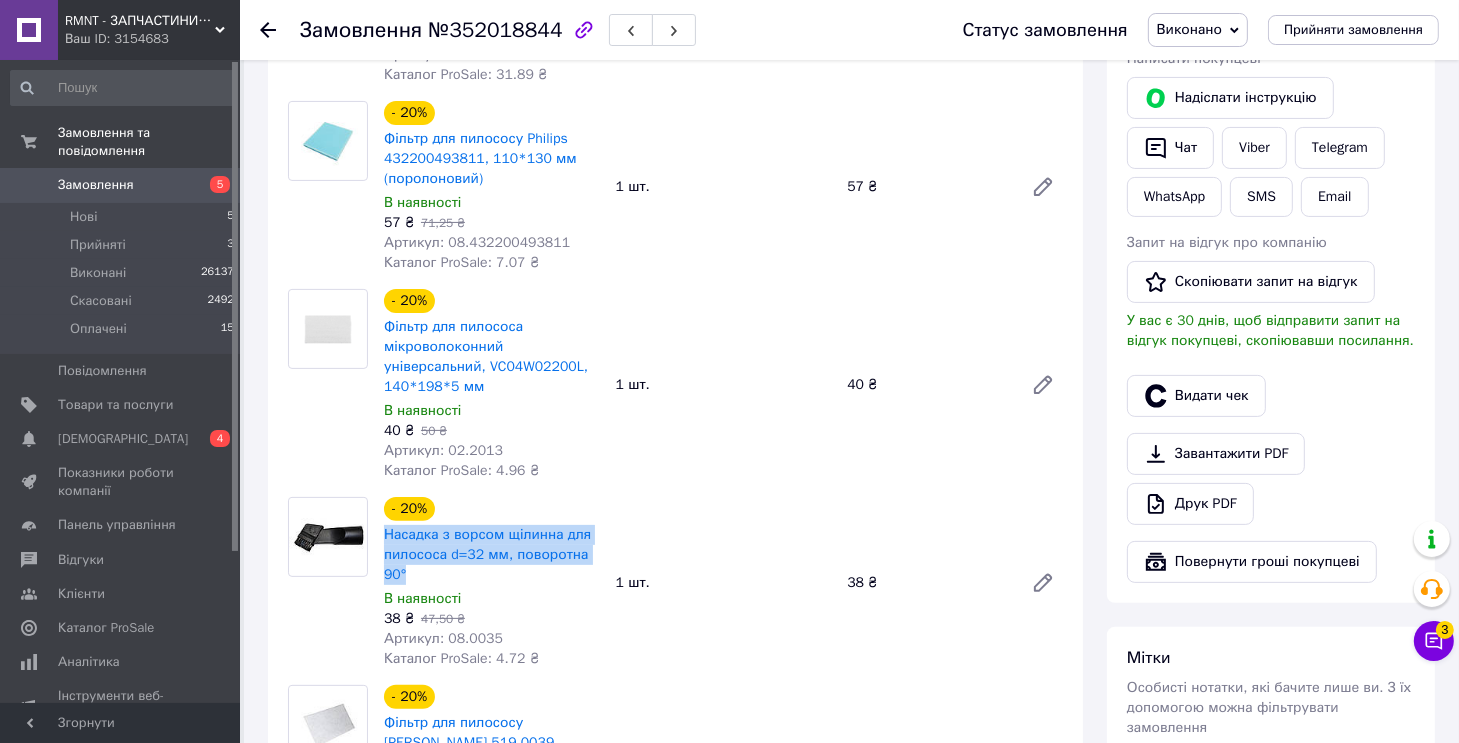 drag, startPoint x: 424, startPoint y: 559, endPoint x: 380, endPoint y: 527, distance: 54.405884 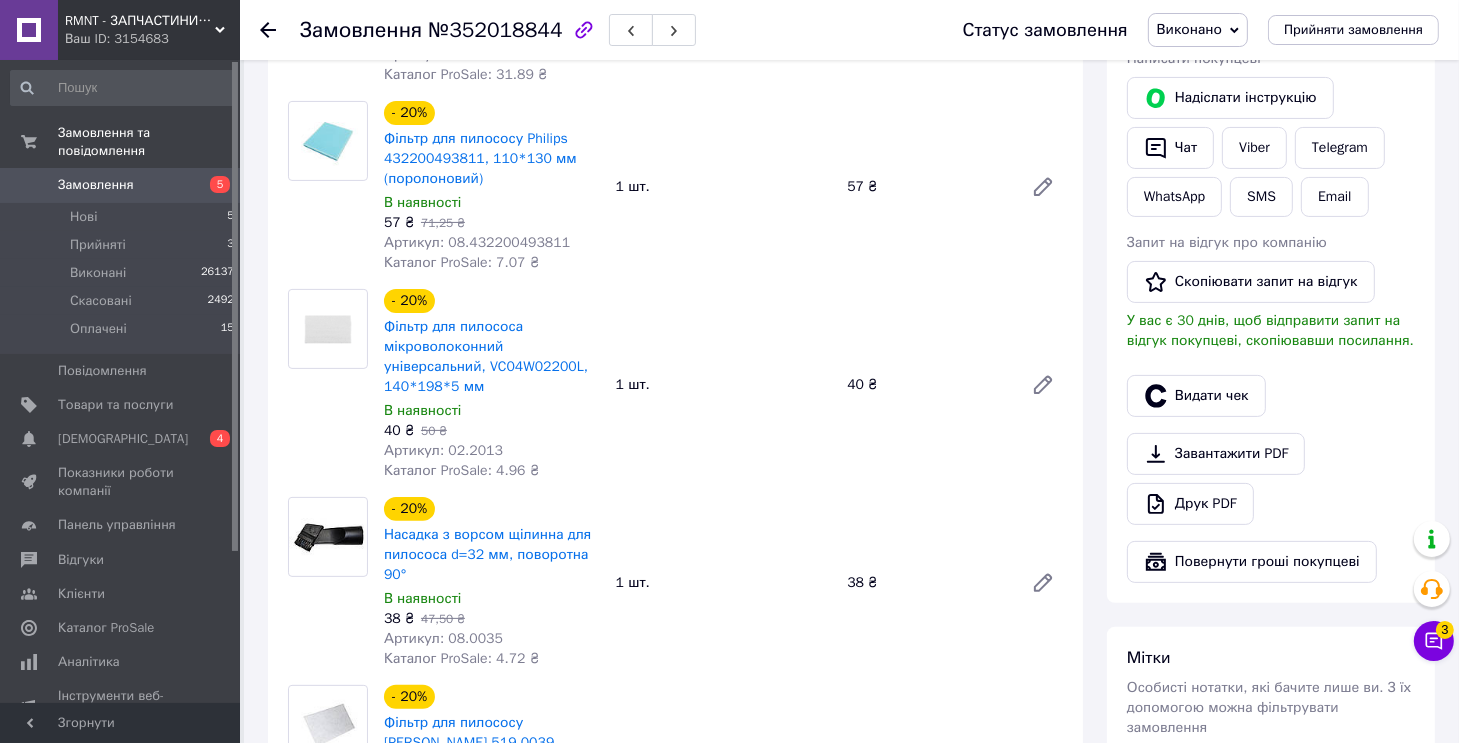 click on "Артикул: 08.0035" at bounding box center (443, 638) 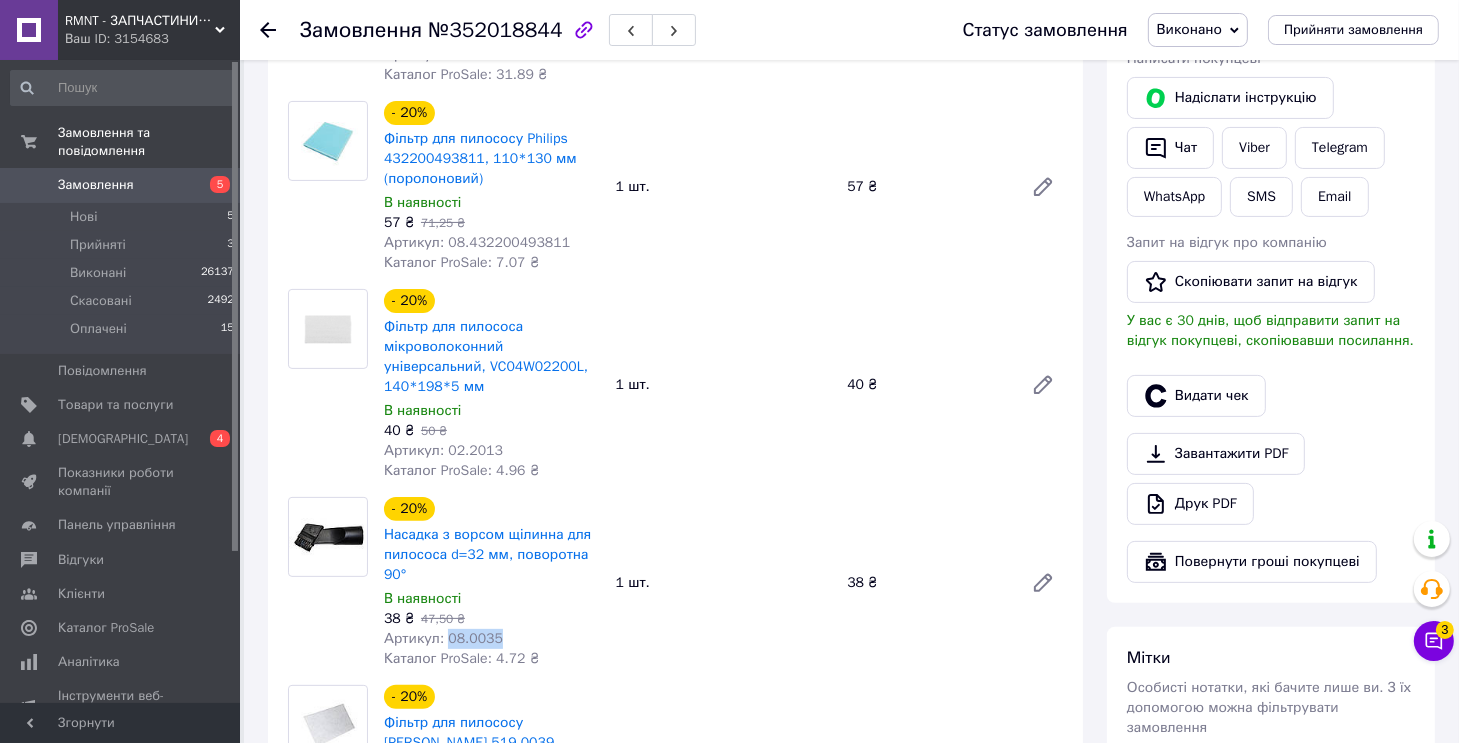 click on "Артикул: 08.0035" at bounding box center [443, 638] 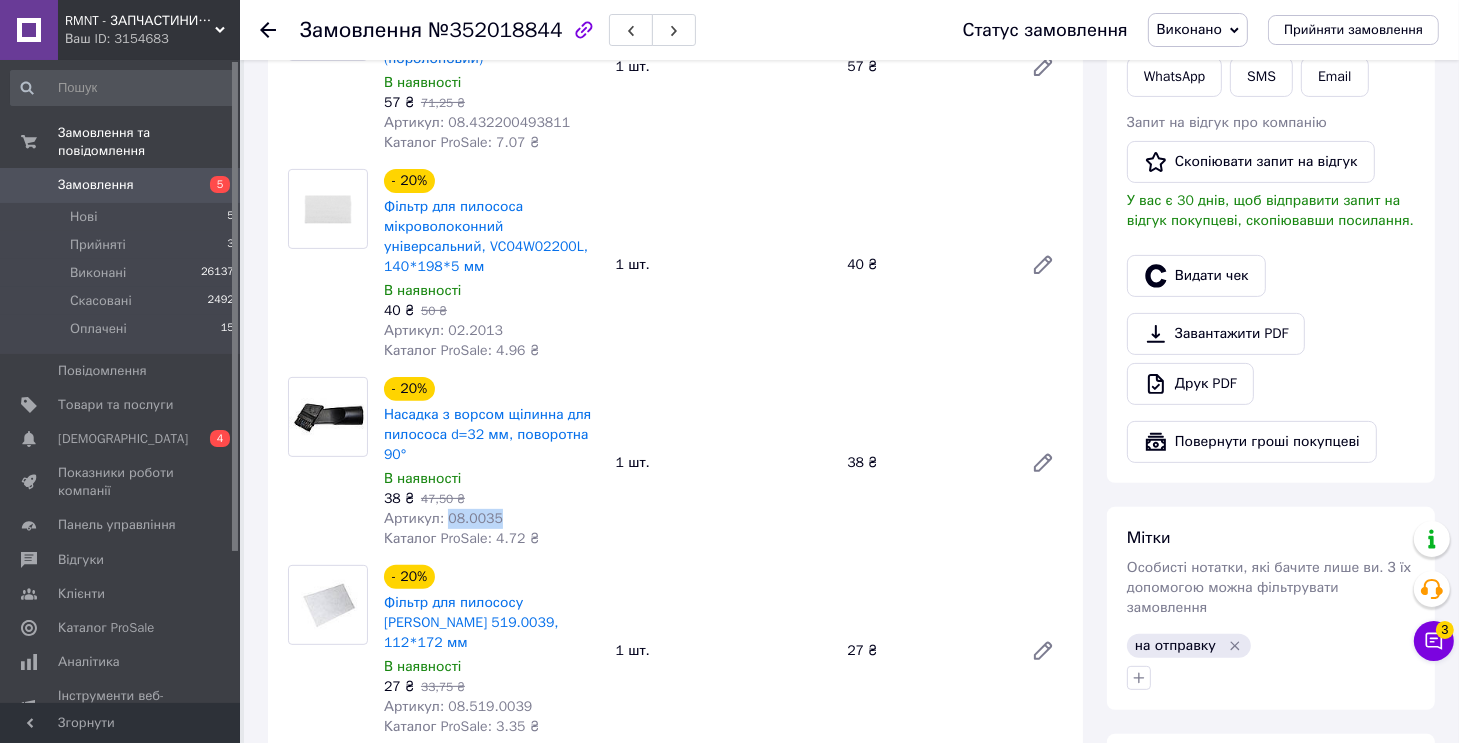 scroll, scrollTop: 700, scrollLeft: 0, axis: vertical 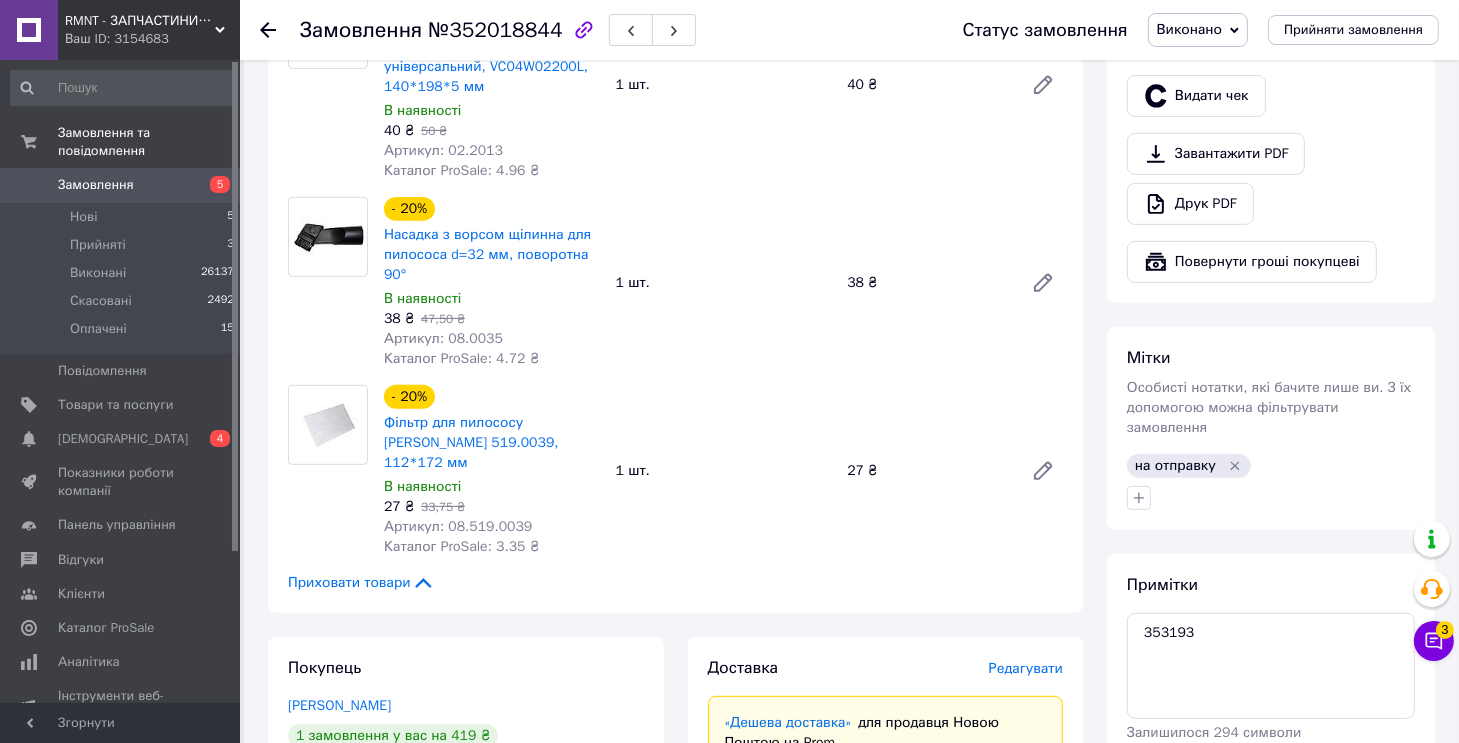 click on "Артикул: 08.519.0039" at bounding box center (458, 526) 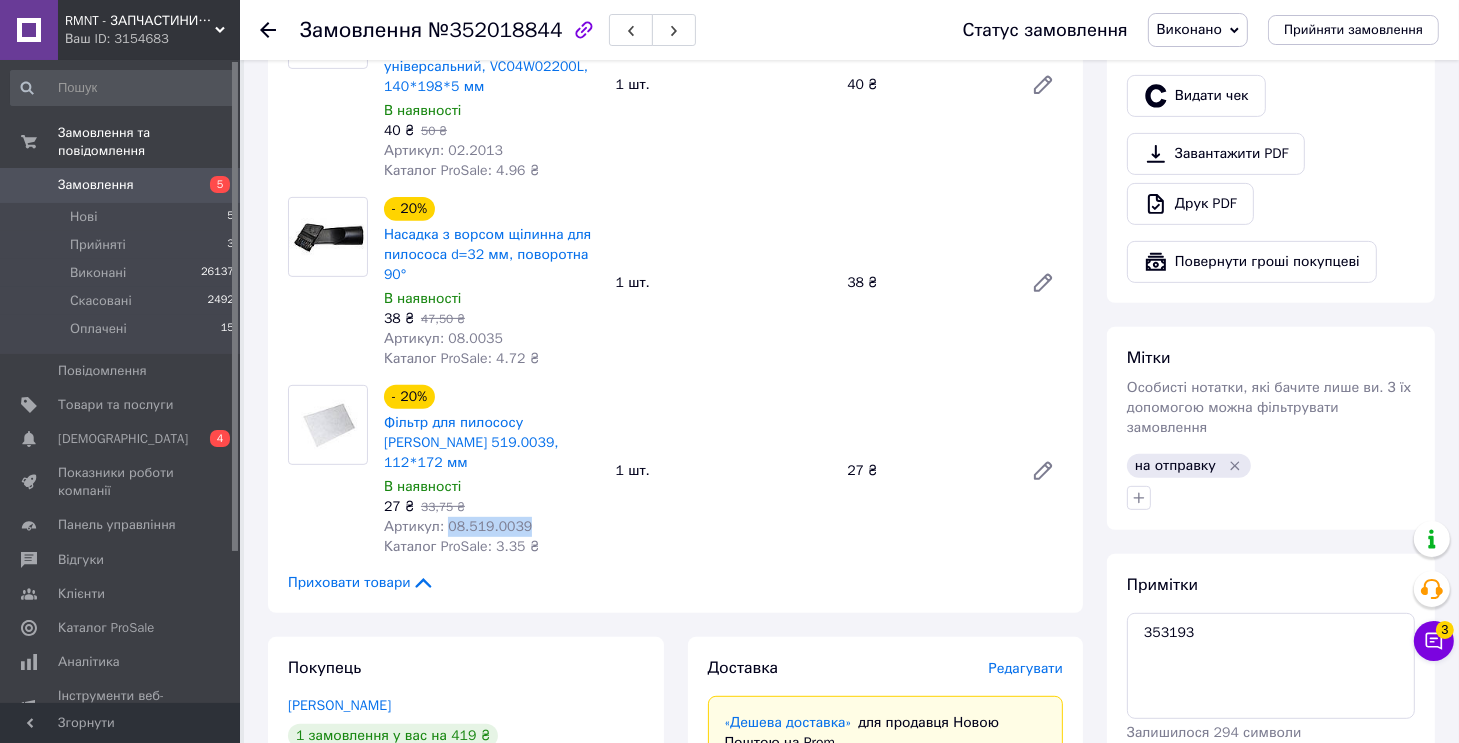 click on "Артикул: 08.519.0039" at bounding box center [458, 526] 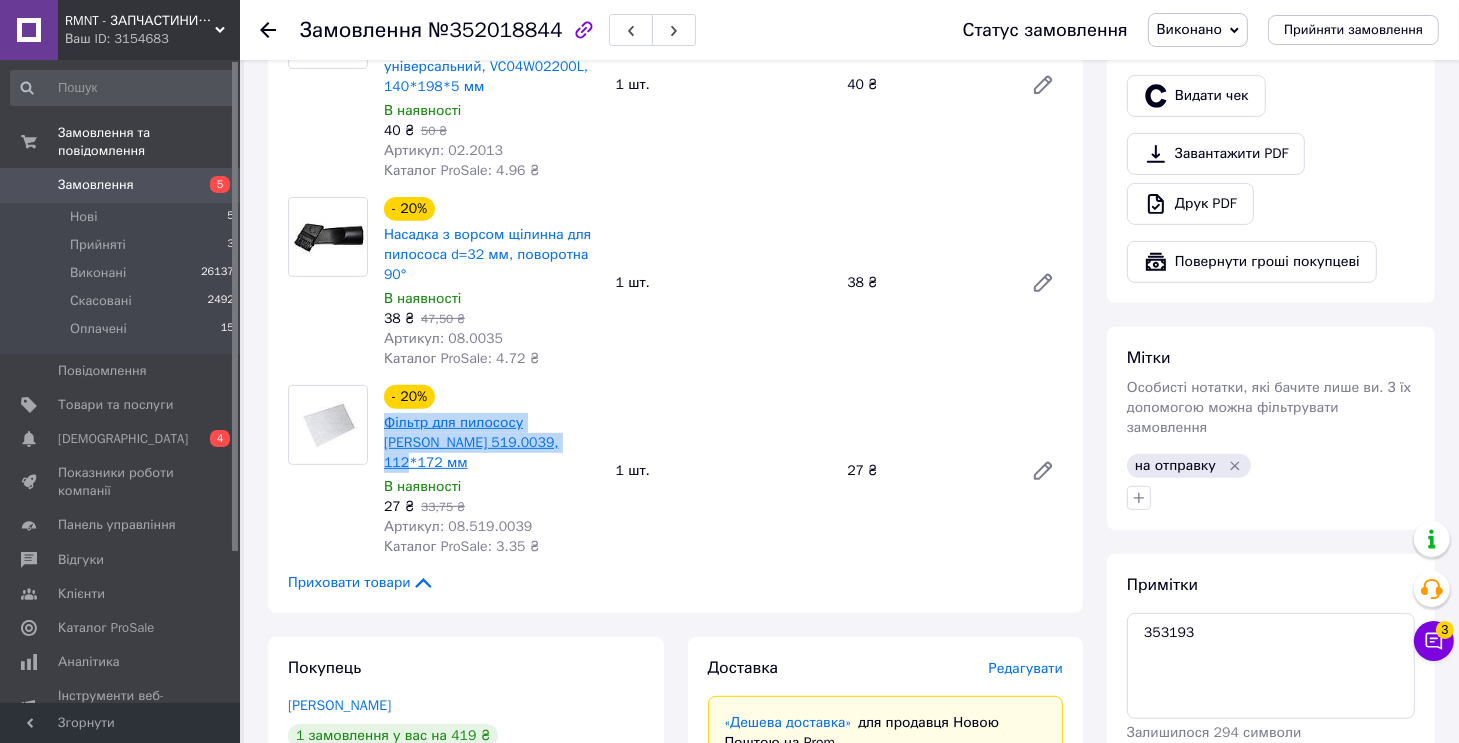 drag, startPoint x: 535, startPoint y: 427, endPoint x: 384, endPoint y: 413, distance: 151.64761 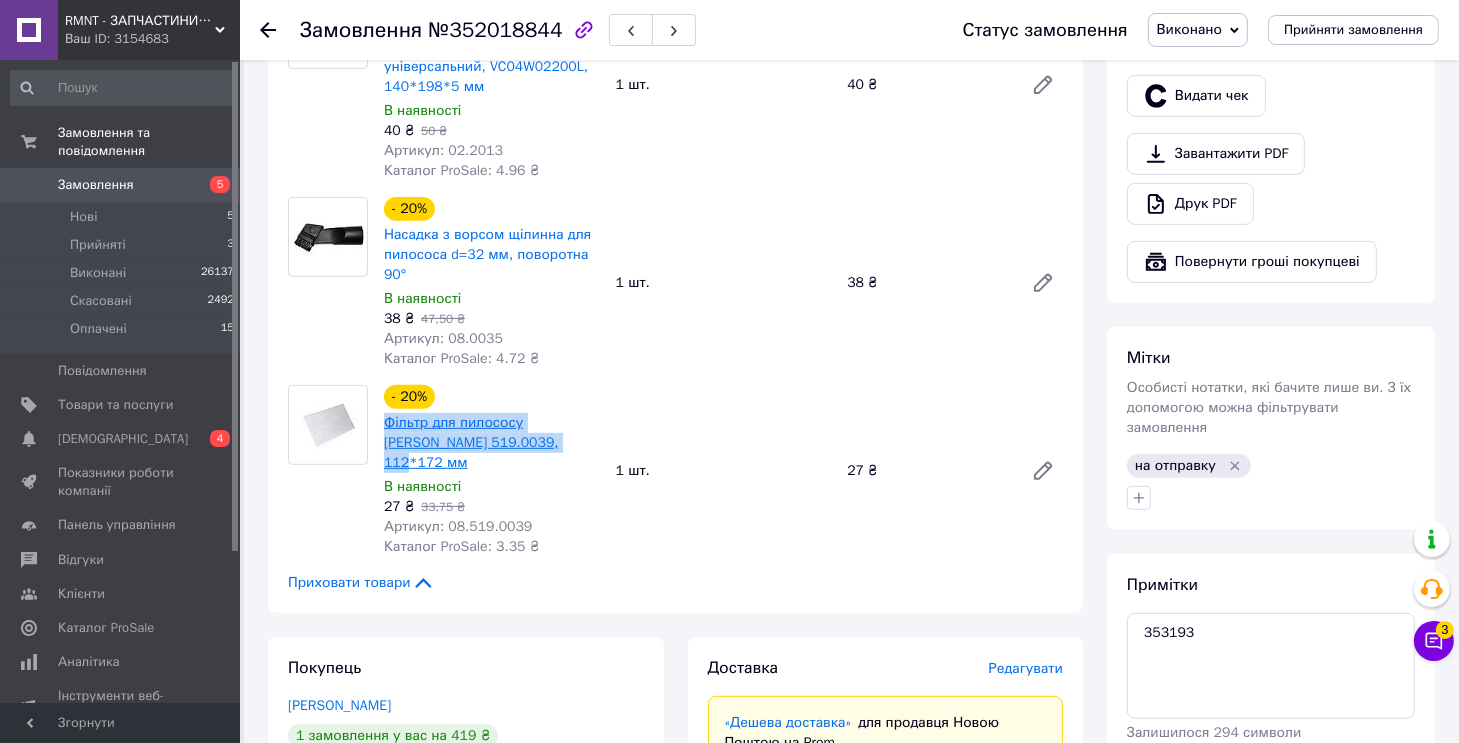 click on "Фільтр для пилососу Zelmer 519.0039, 112*172 мм" at bounding box center (492, 443) 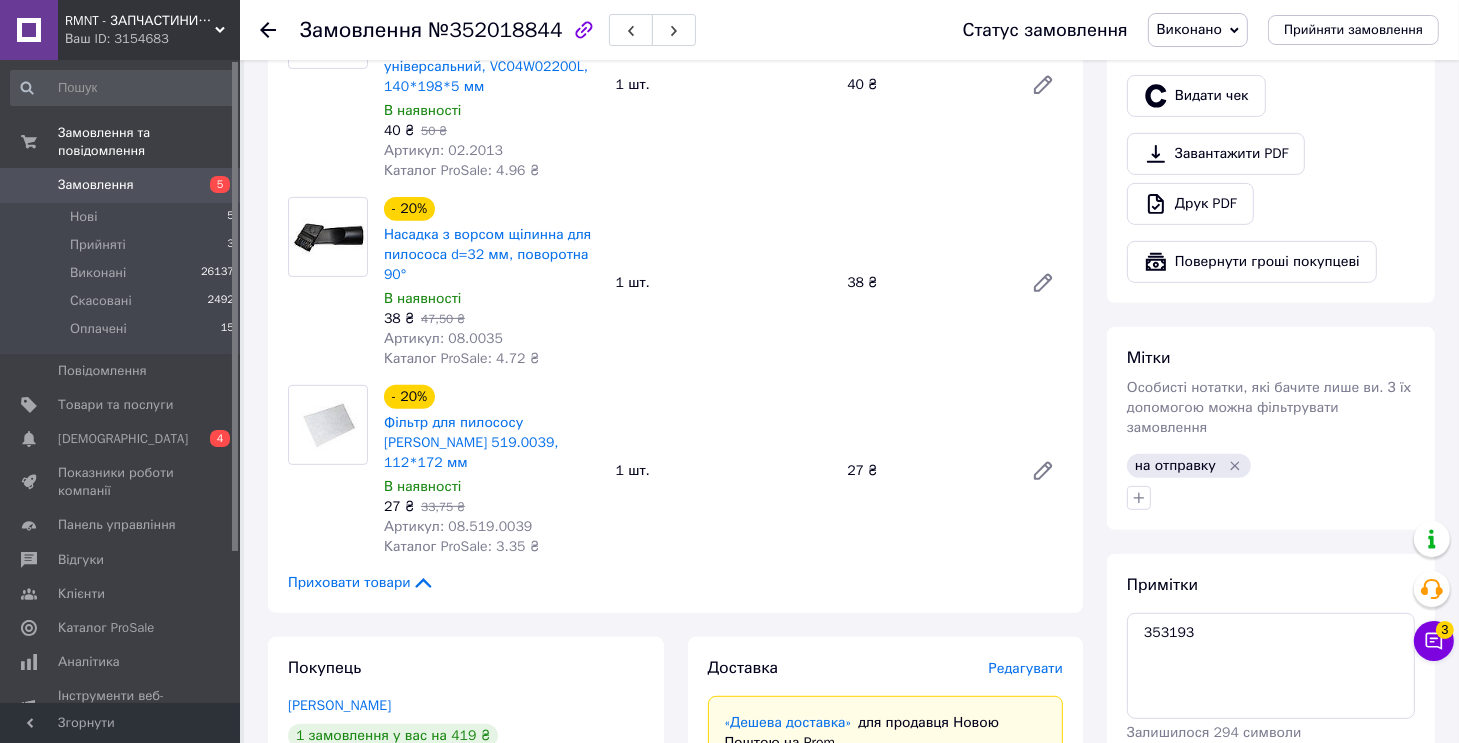 click on "№352018844" at bounding box center (495, 30) 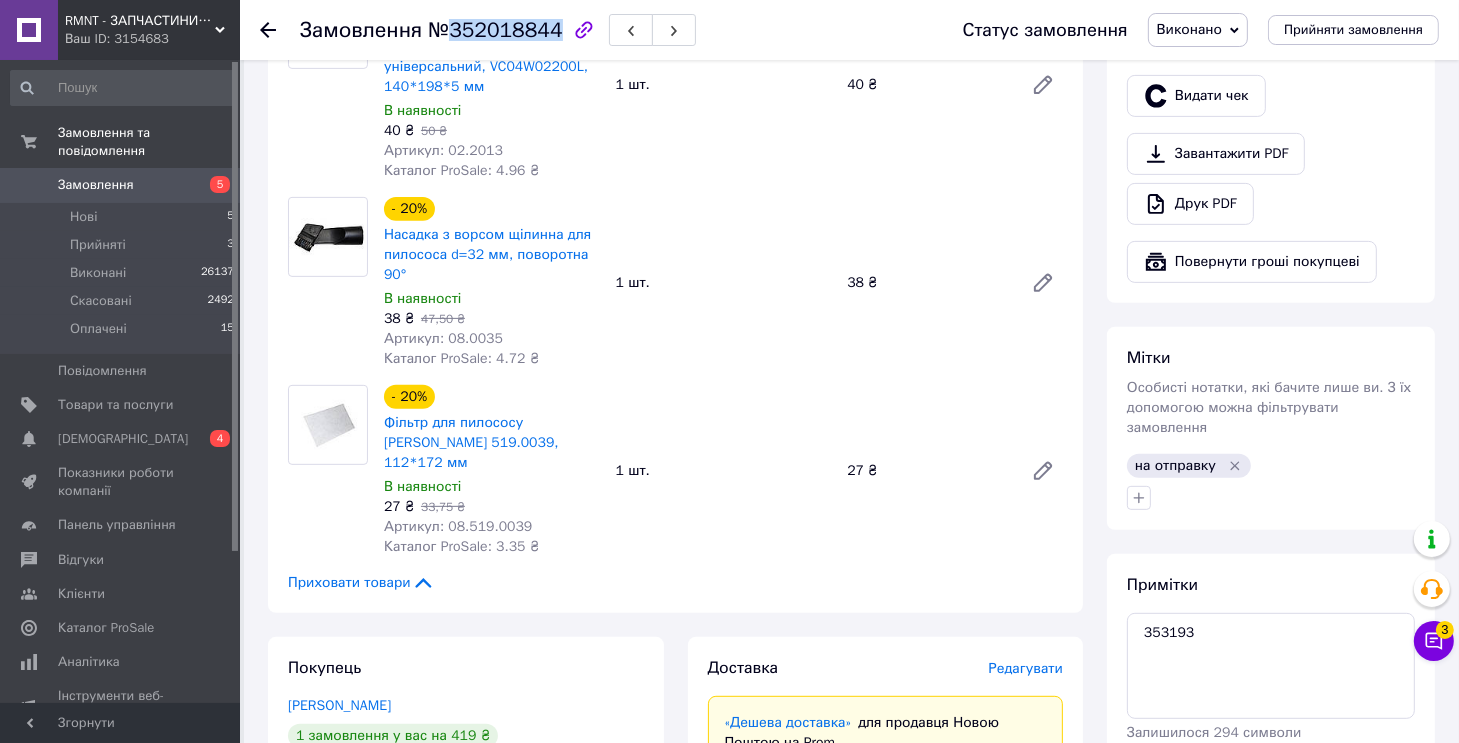 drag, startPoint x: 486, startPoint y: 34, endPoint x: 589, endPoint y: 0, distance: 108.46658 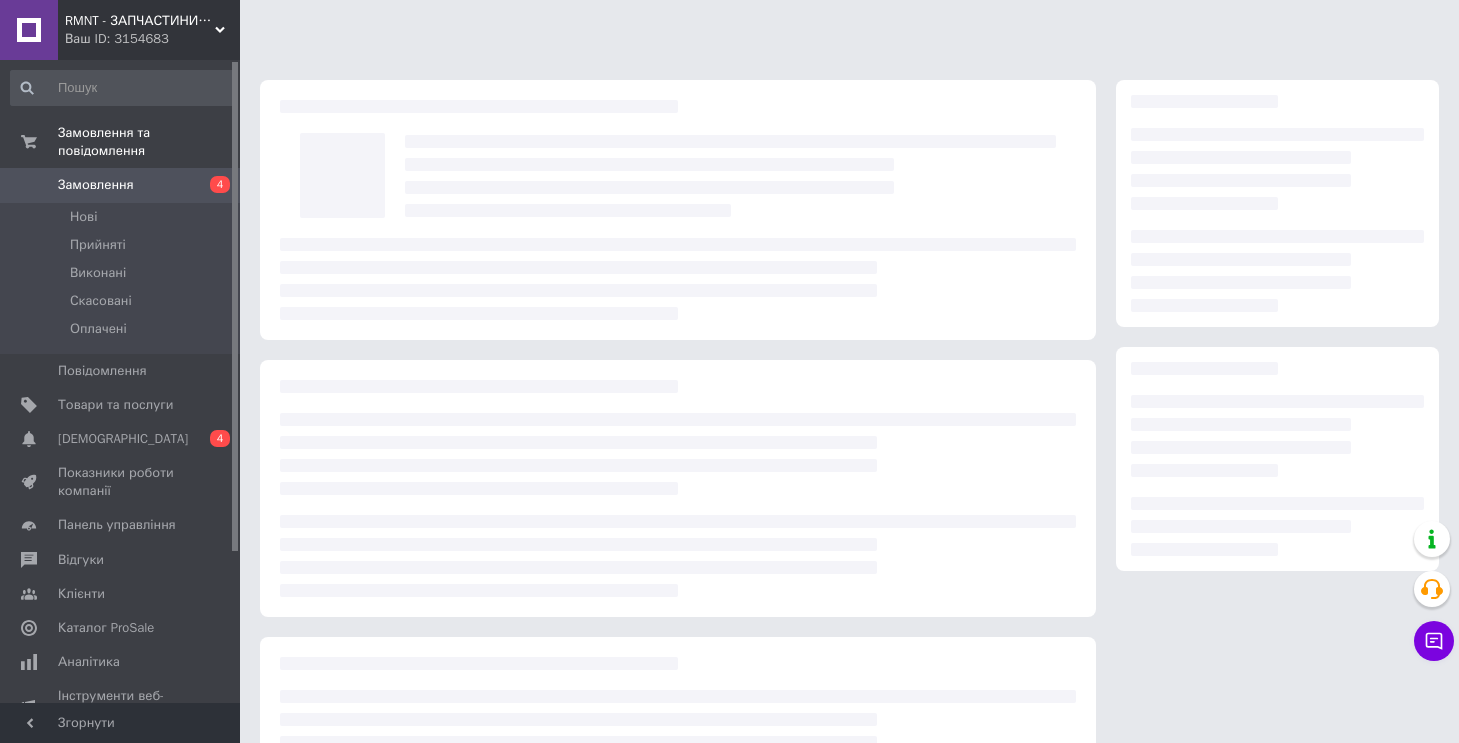 scroll, scrollTop: 0, scrollLeft: 0, axis: both 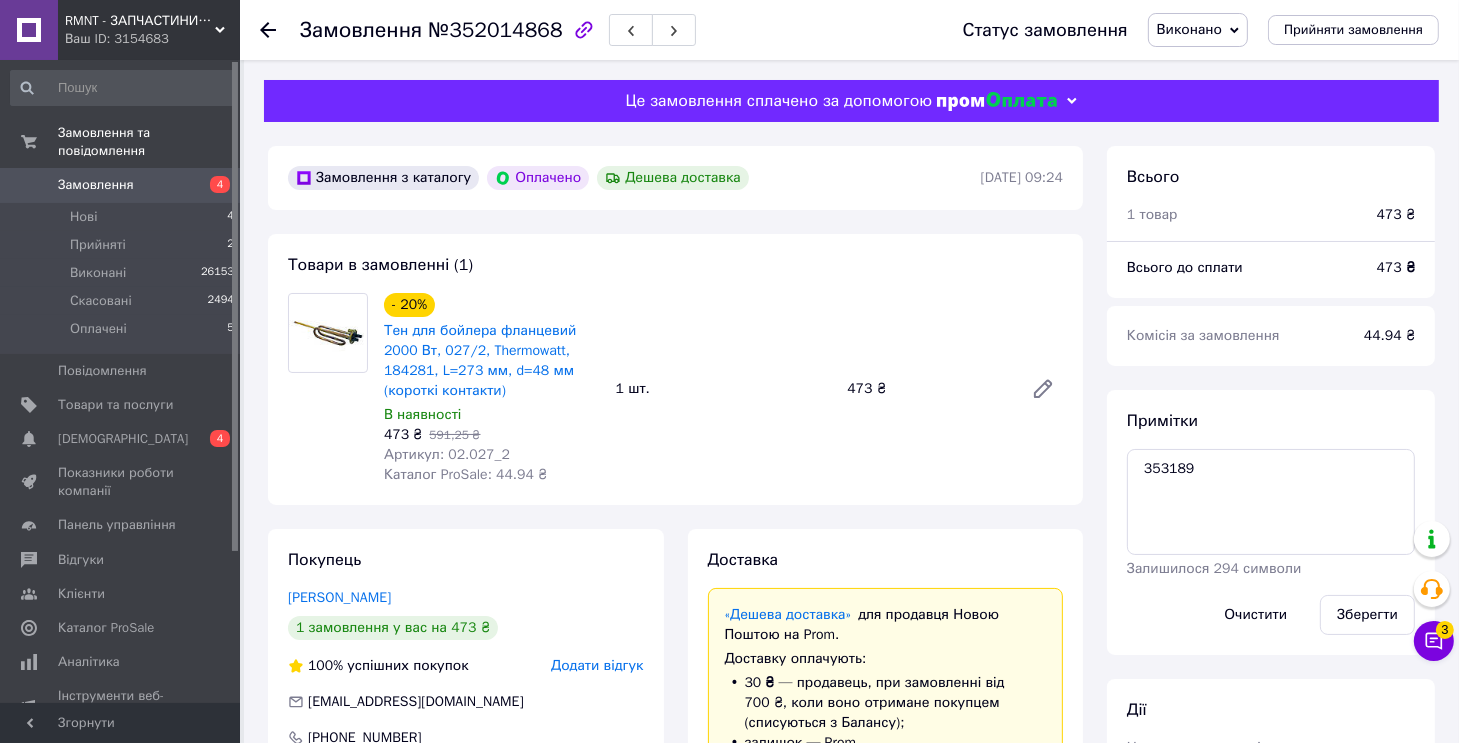 click on "Артикул: 02.027_2" at bounding box center [447, 454] 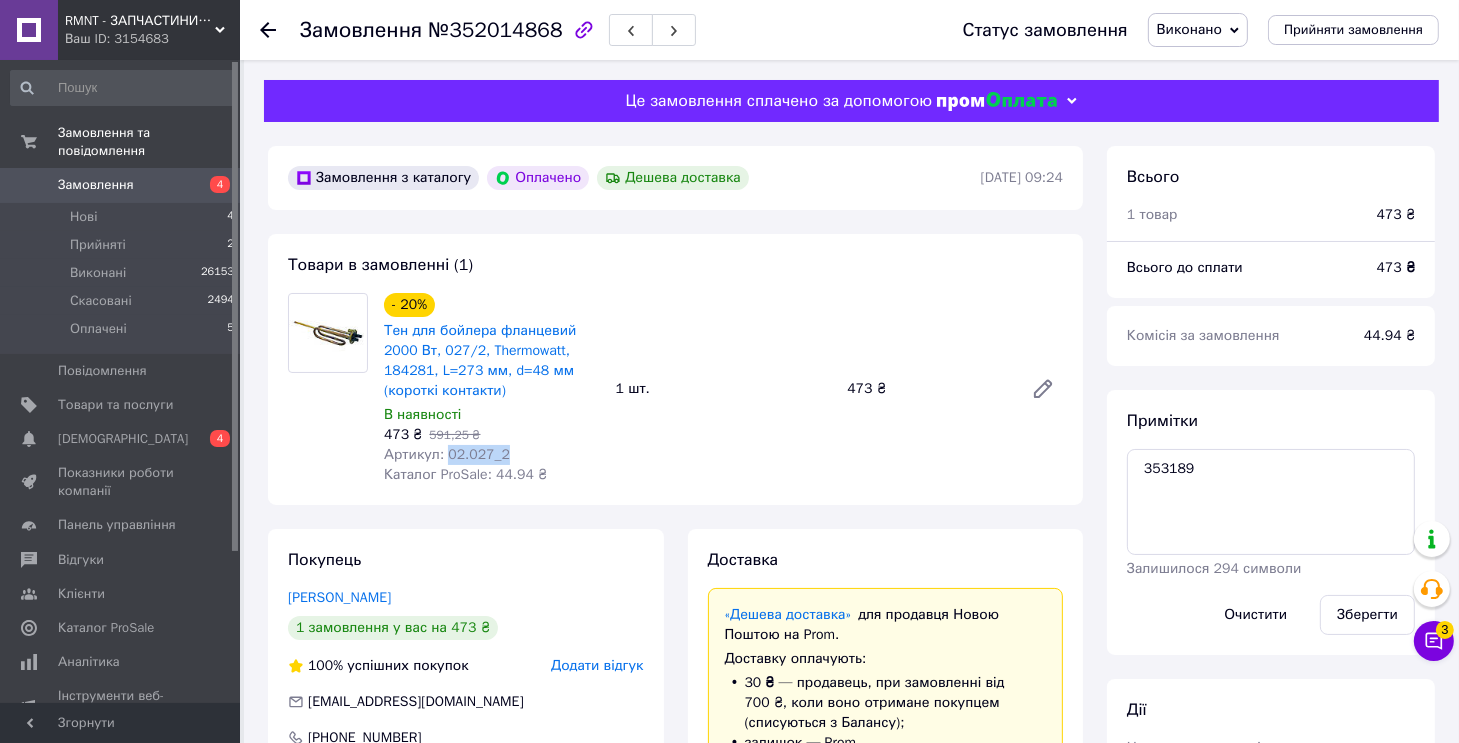 drag, startPoint x: 470, startPoint y: 463, endPoint x: 543, endPoint y: 405, distance: 93.23626 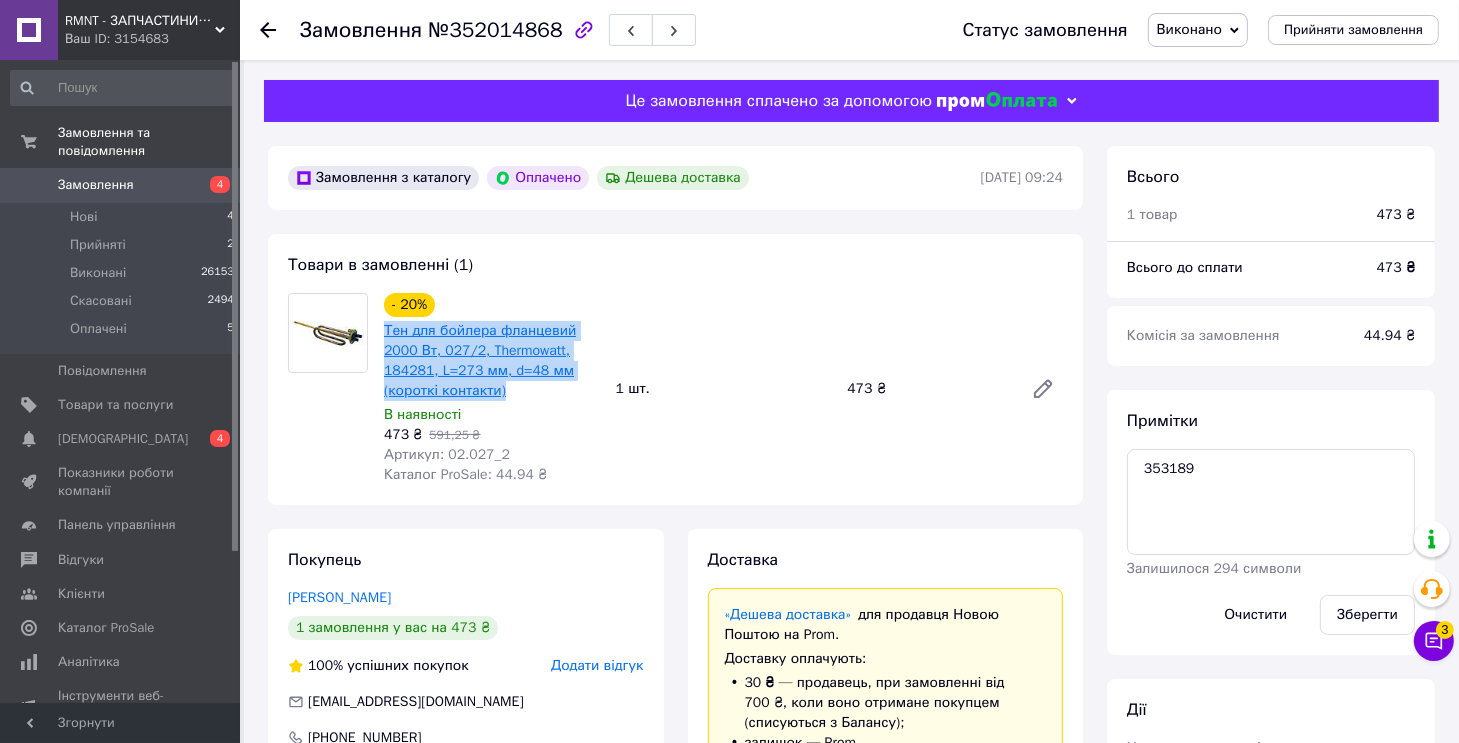 drag, startPoint x: 504, startPoint y: 395, endPoint x: 384, endPoint y: 337, distance: 133.28166 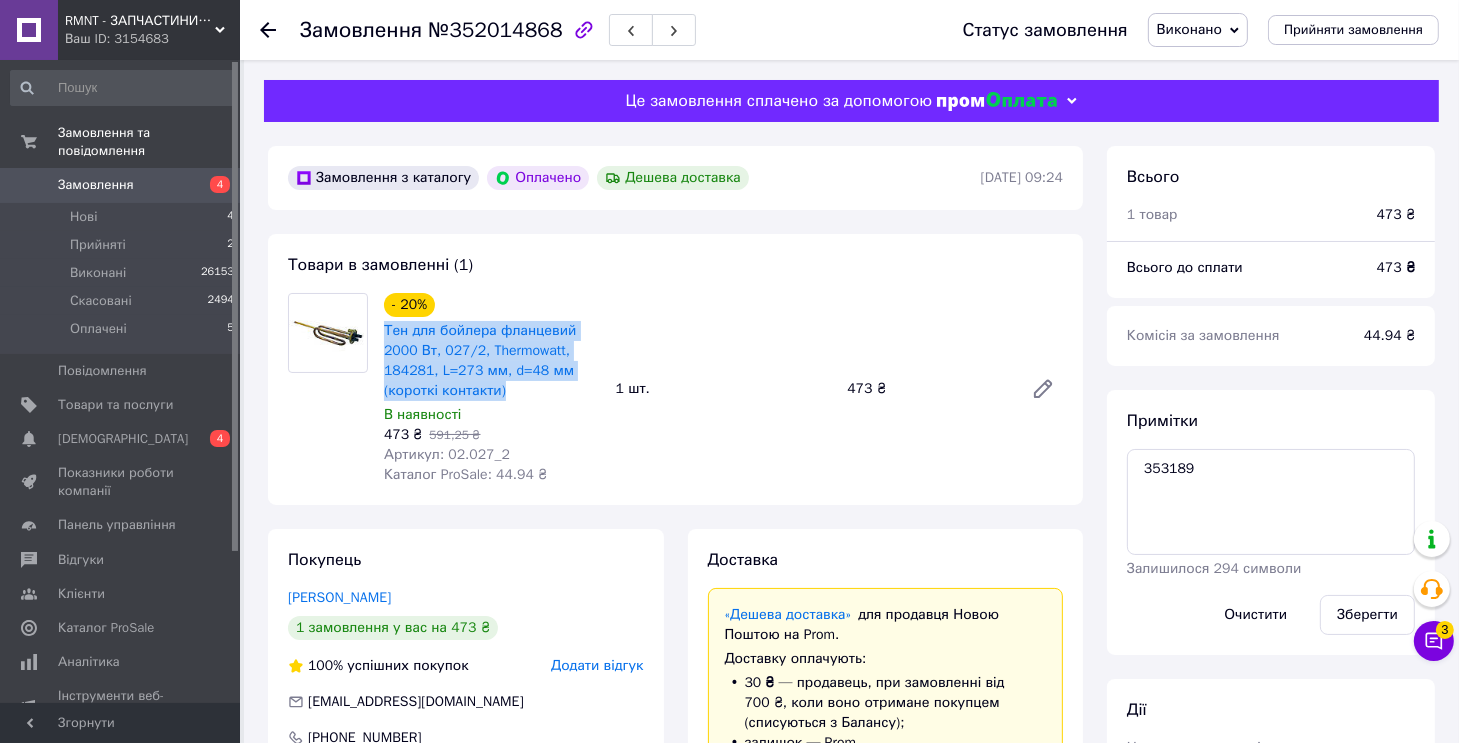 copy on "Тен для бойлера фланцевий 2000 Вт, 027/2, Thermowatt, 184281, L=273 мм, d=48 мм (короткі контакти)" 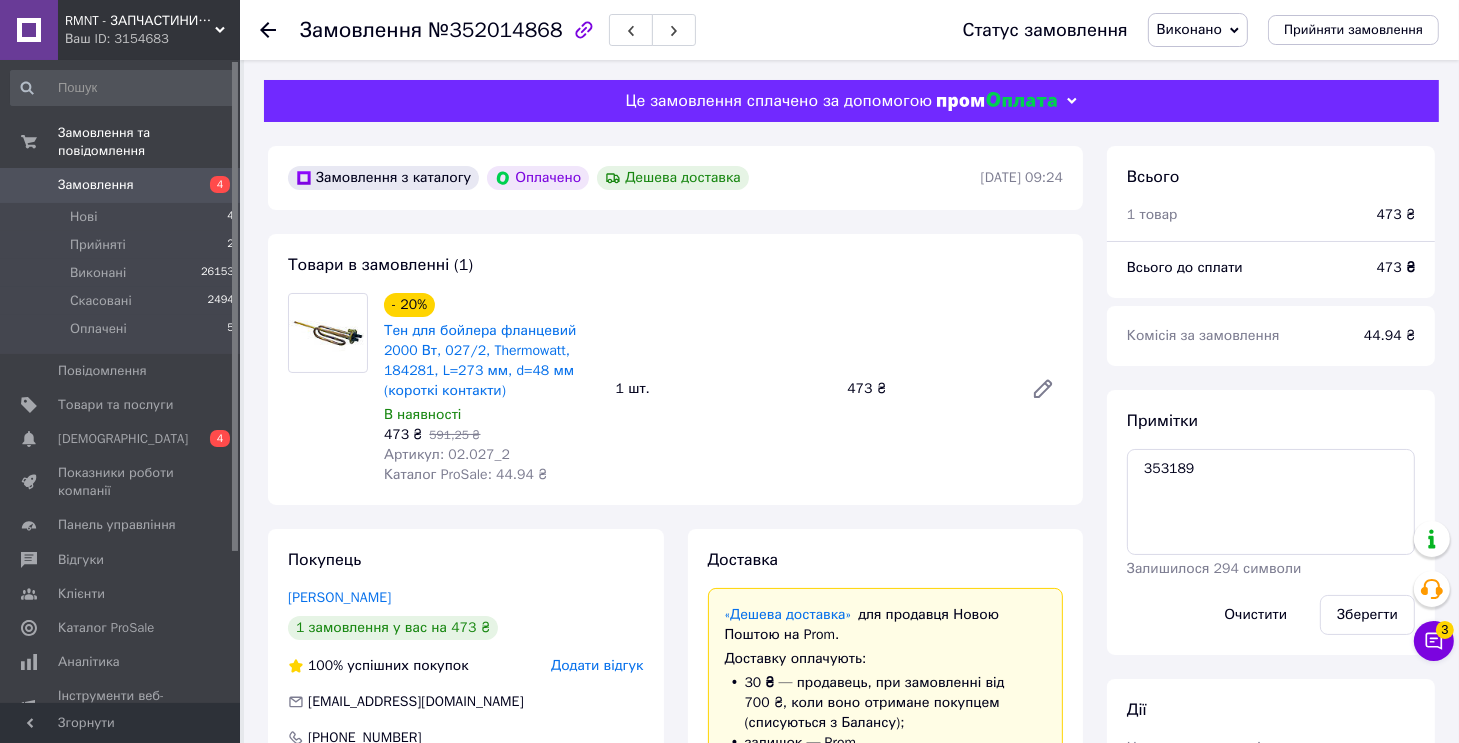 click on "№352014868" at bounding box center (495, 30) 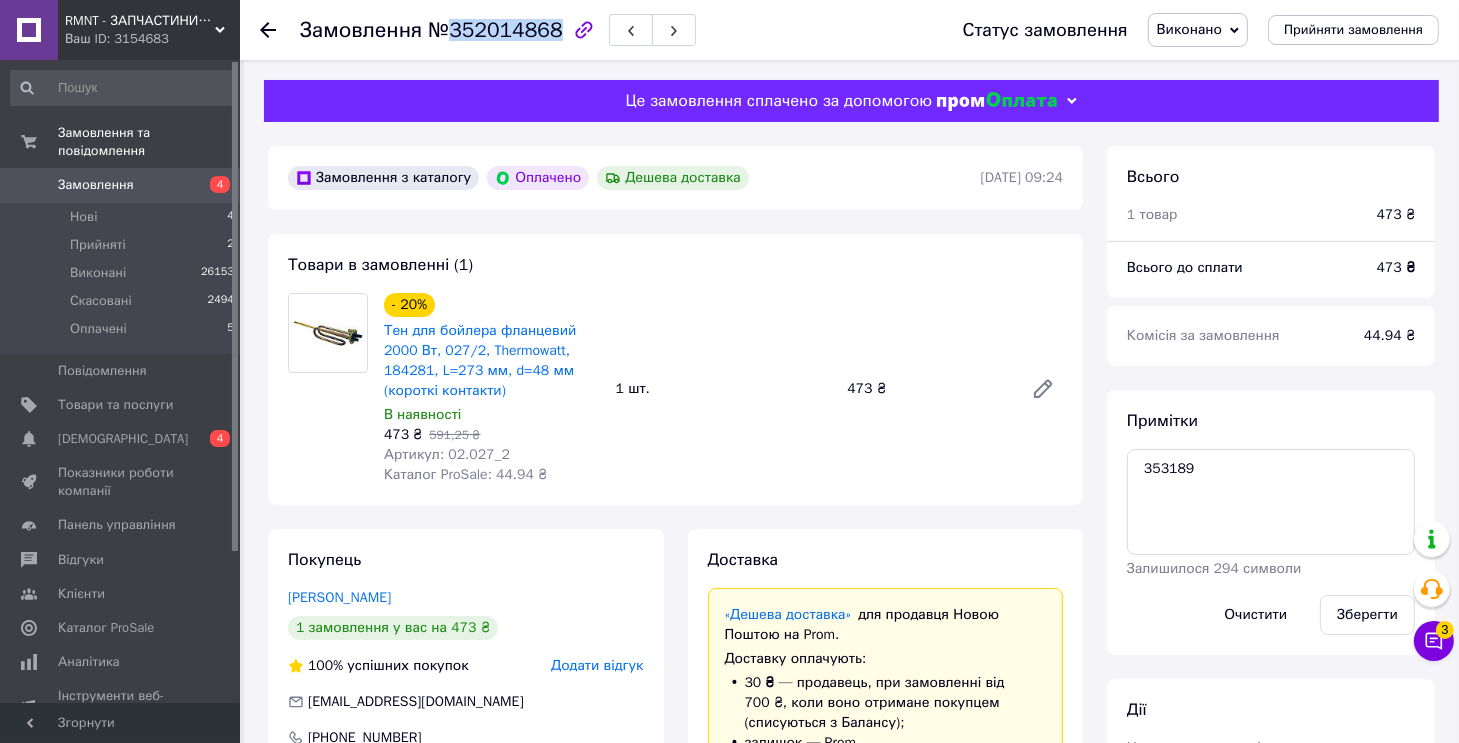 click on "№352014868" at bounding box center (495, 30) 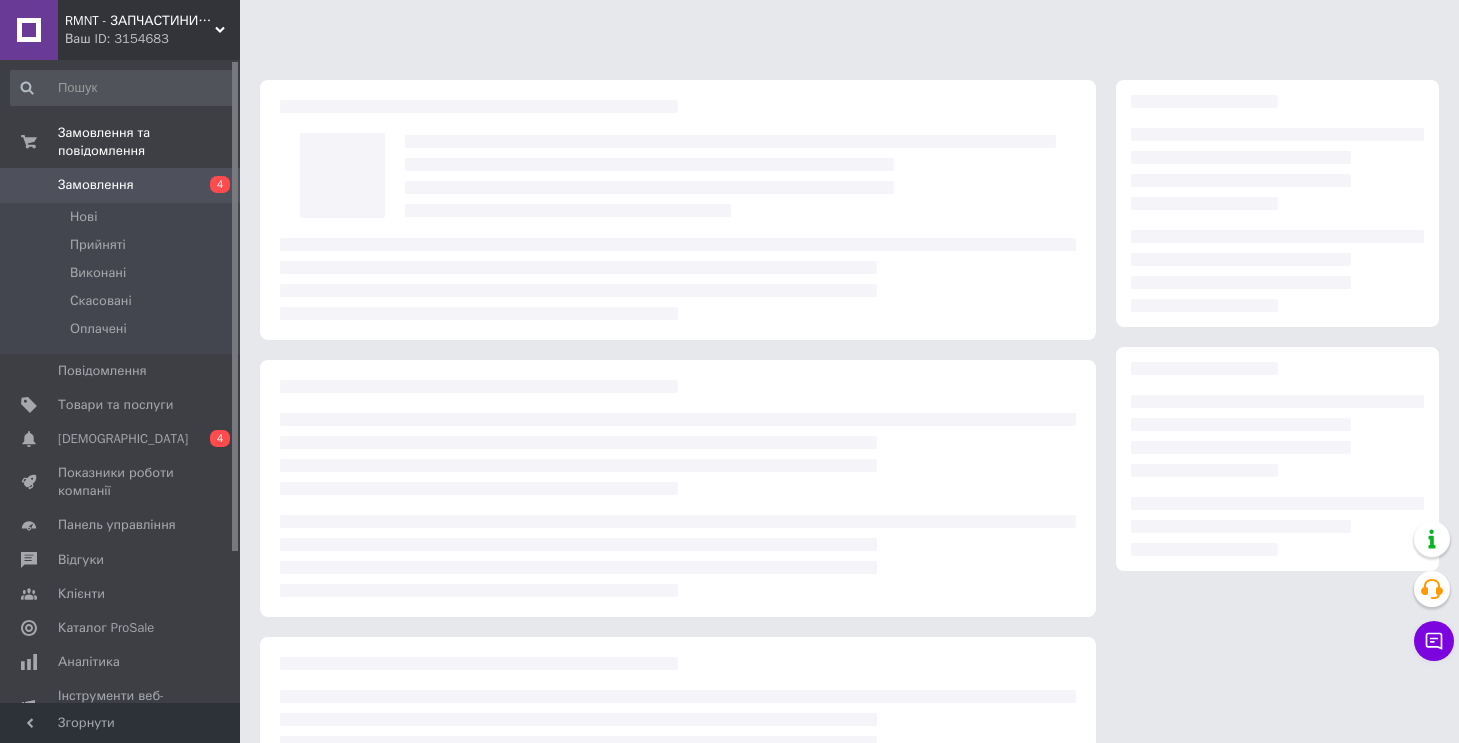 scroll, scrollTop: 0, scrollLeft: 0, axis: both 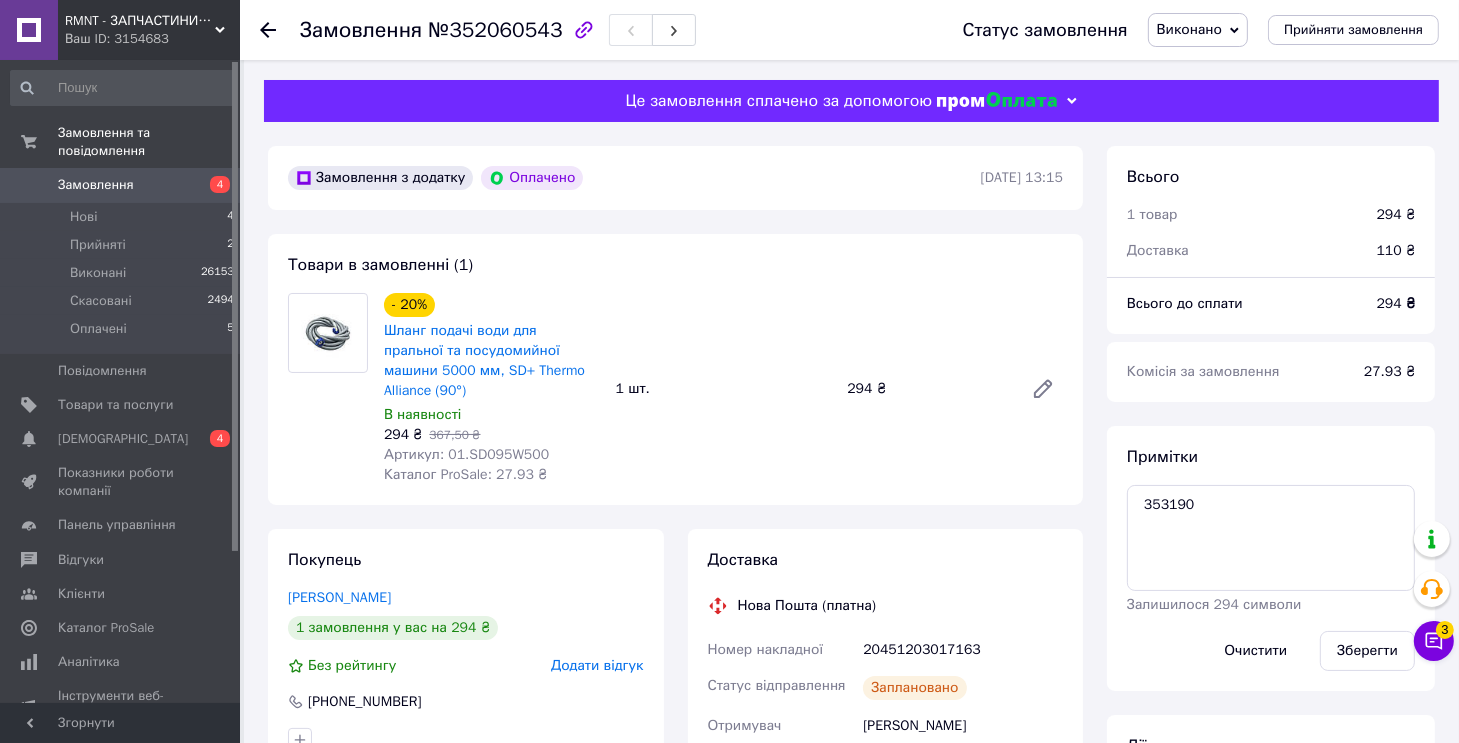 click on "Артикул: 01.SD095W500" at bounding box center (466, 454) 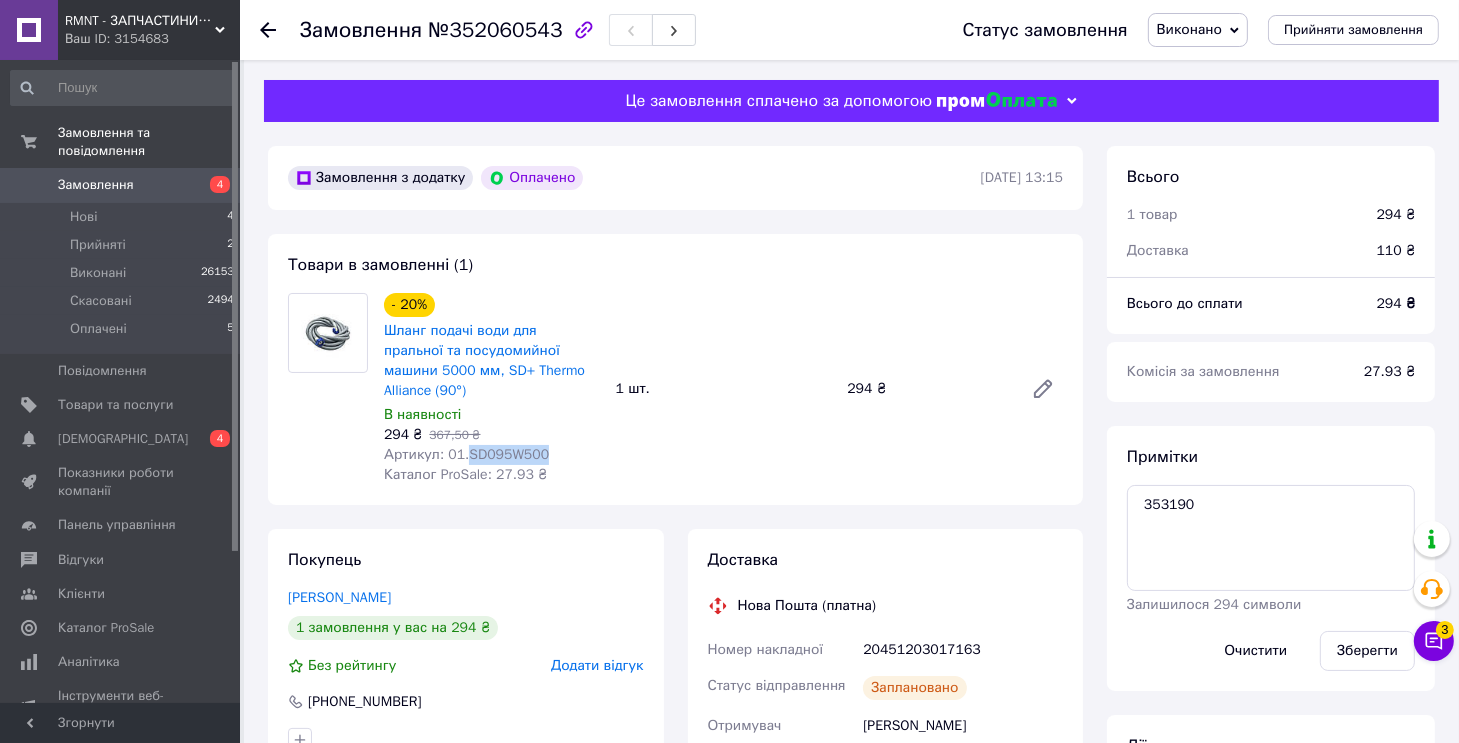 click on "Артикул: 01.SD095W500" at bounding box center [466, 454] 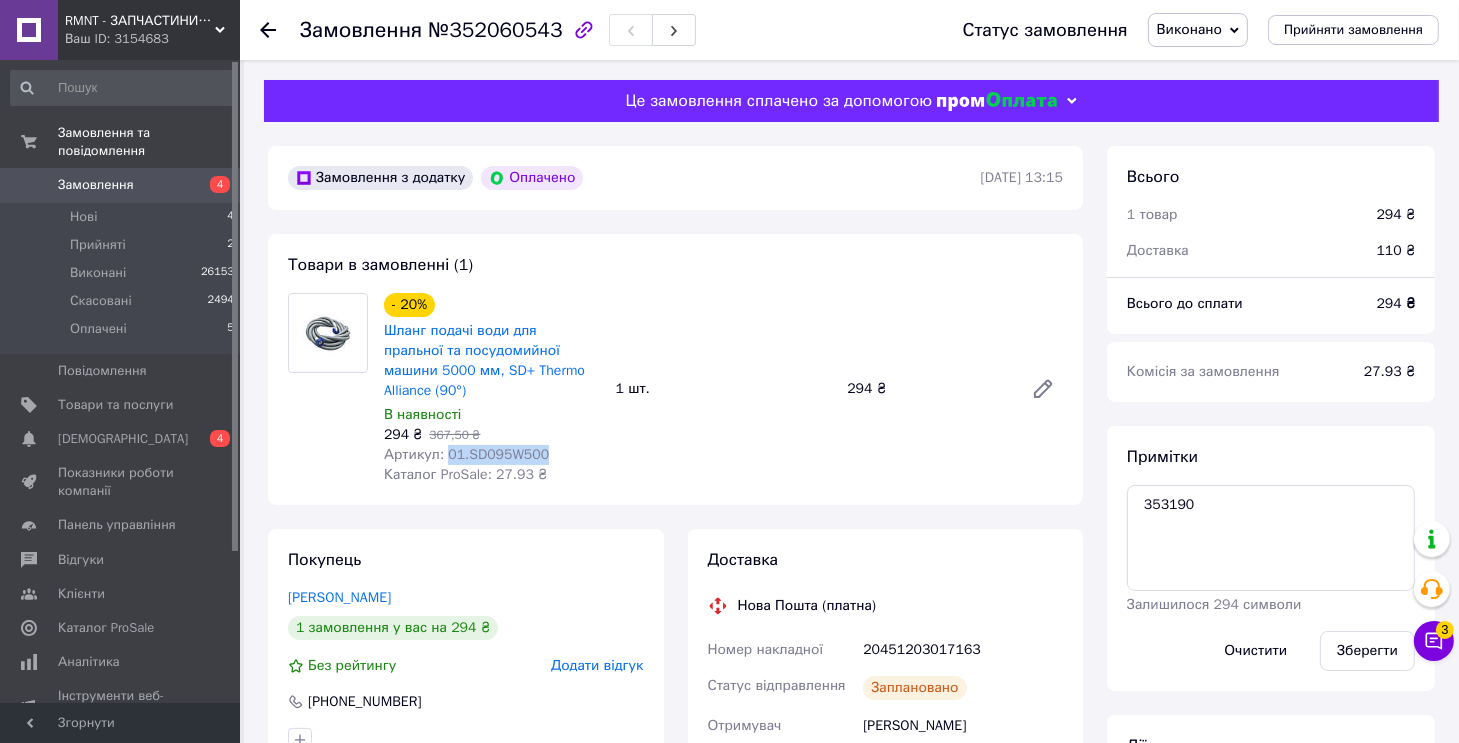 drag, startPoint x: 556, startPoint y: 438, endPoint x: 443, endPoint y: 441, distance: 113.03982 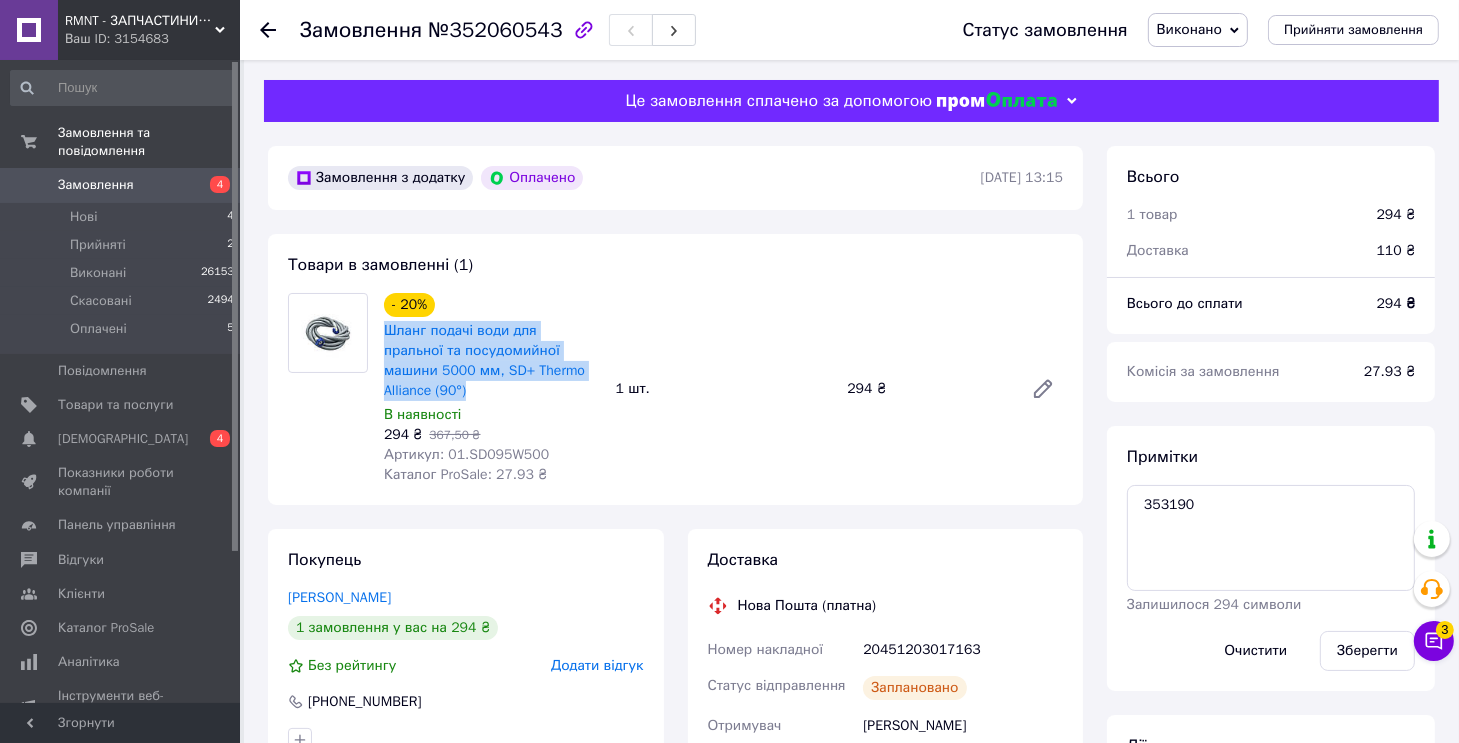 drag, startPoint x: 579, startPoint y: 369, endPoint x: 377, endPoint y: 332, distance: 205.36066 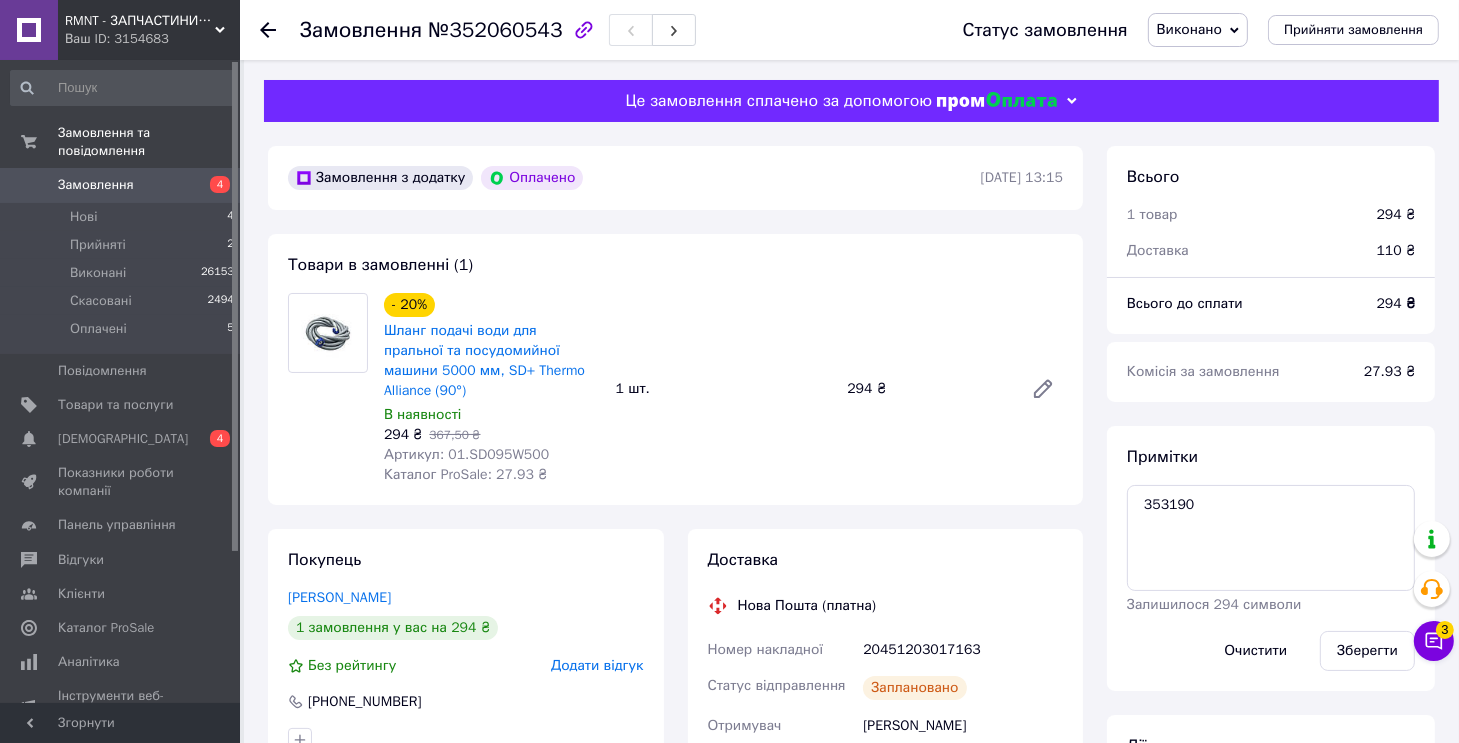 click on "№352060543" at bounding box center (495, 30) 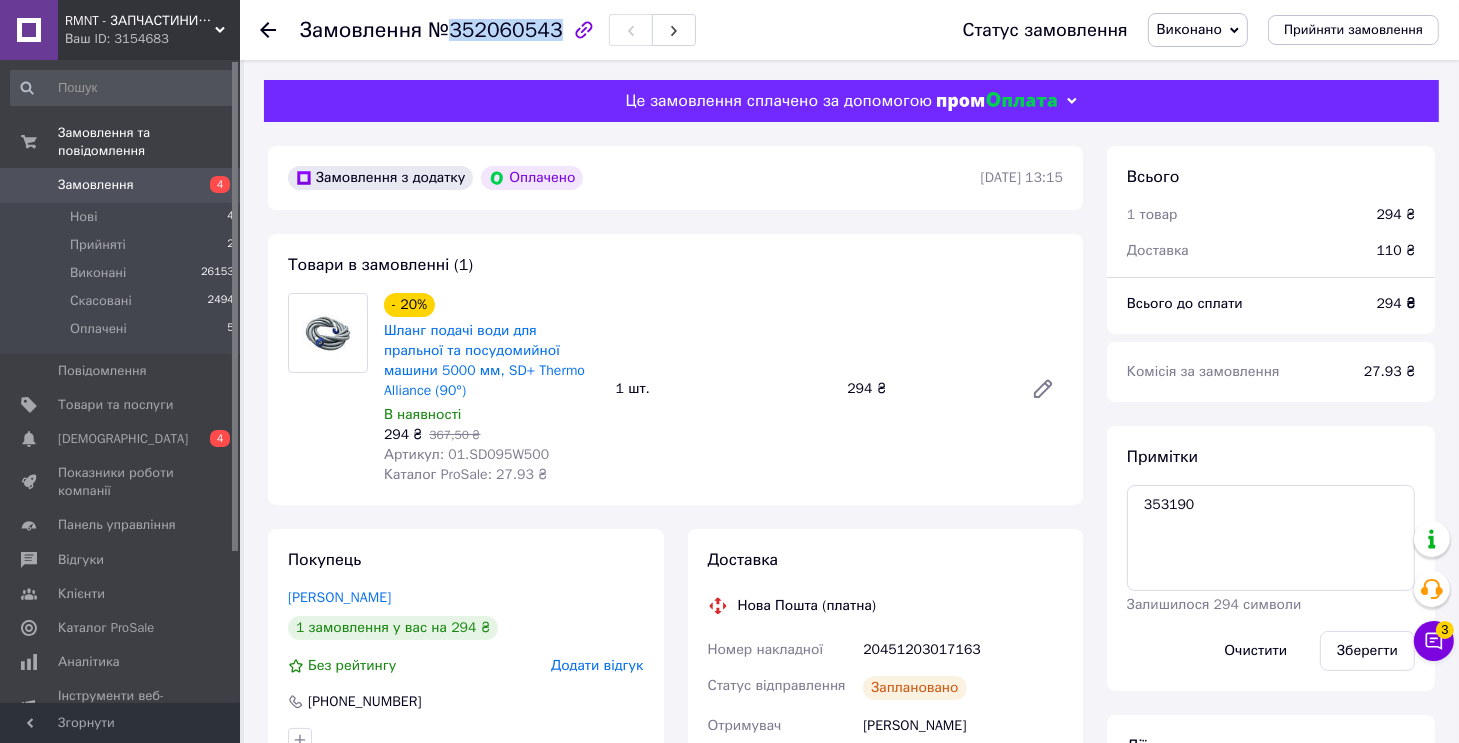 drag, startPoint x: 500, startPoint y: 29, endPoint x: 624, endPoint y: 0, distance: 127.345985 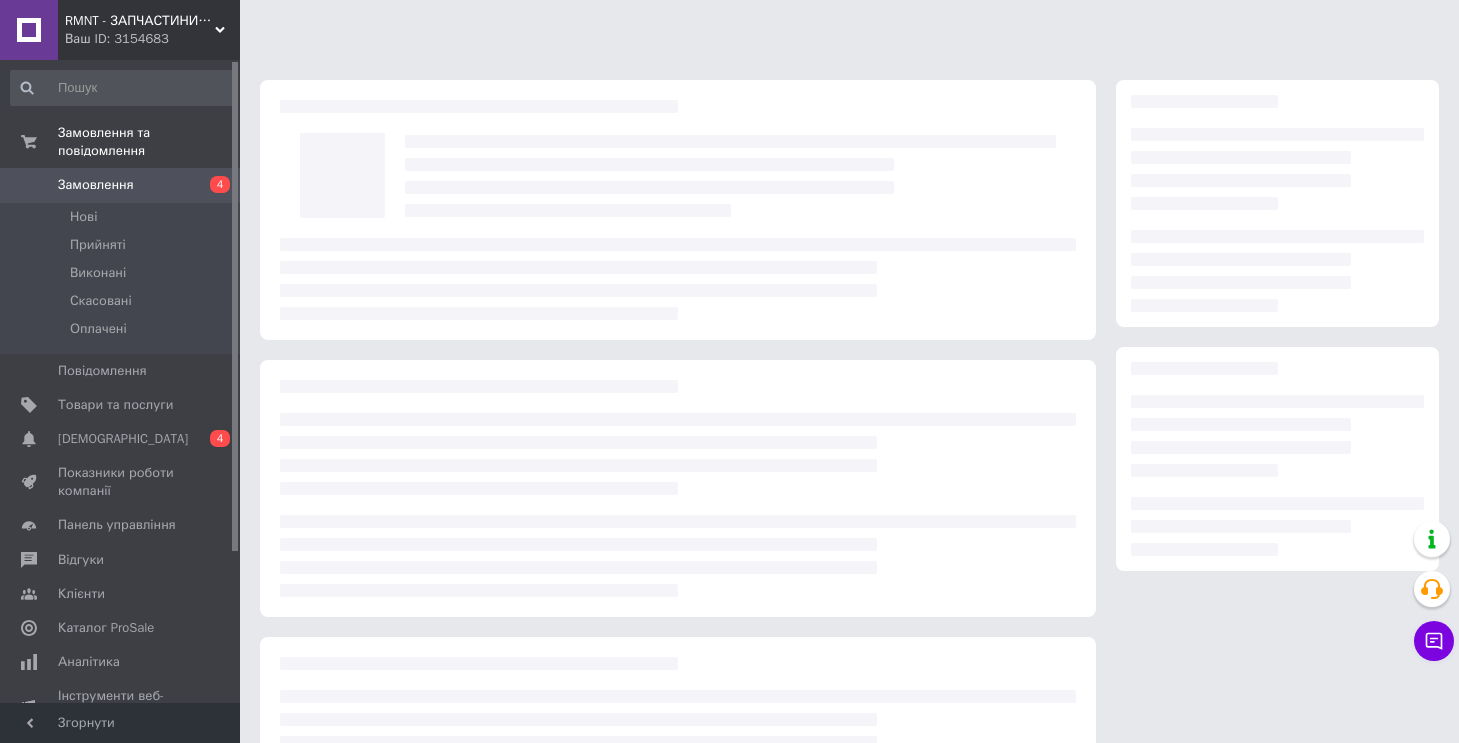 scroll, scrollTop: 0, scrollLeft: 0, axis: both 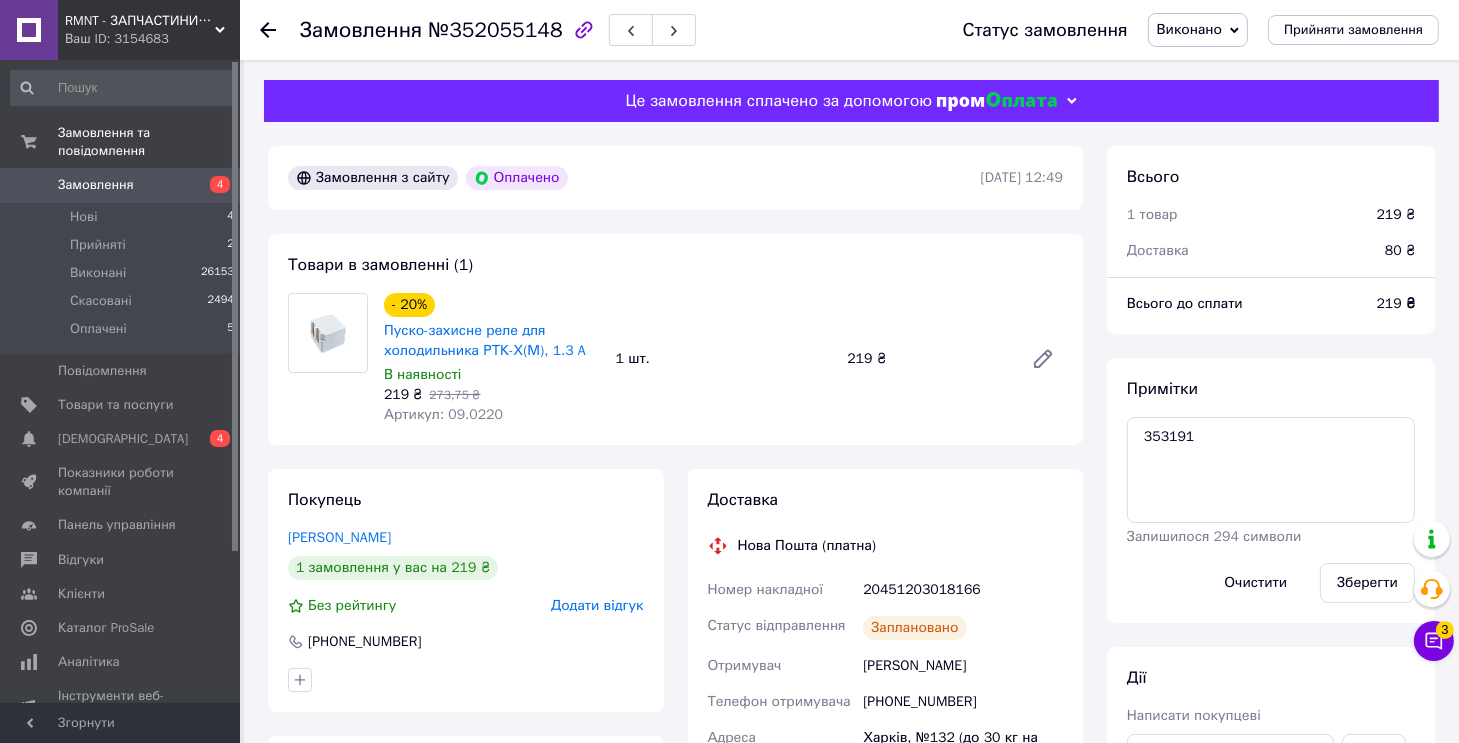 click on "Артикул: 09.0220" at bounding box center (443, 414) 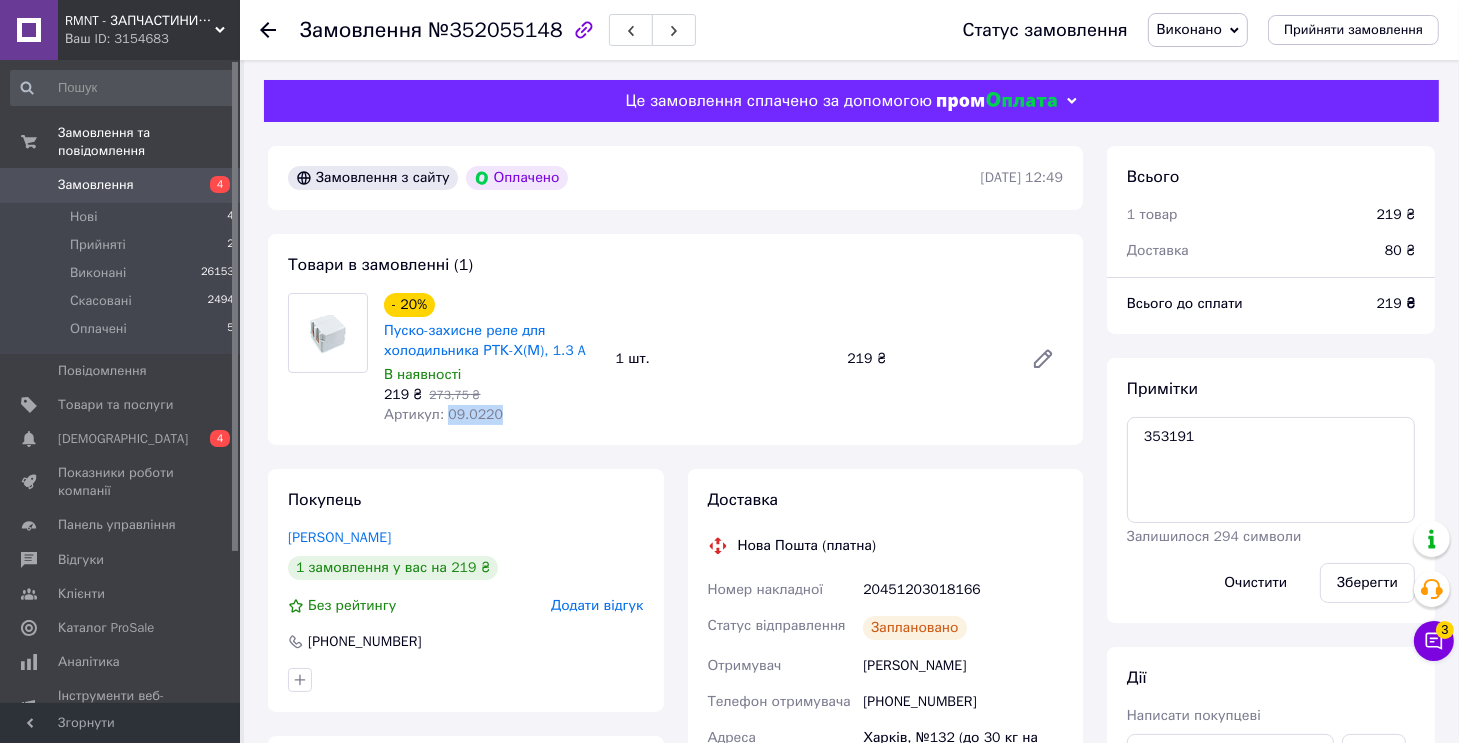 drag, startPoint x: 459, startPoint y: 416, endPoint x: 479, endPoint y: 415, distance: 20.024984 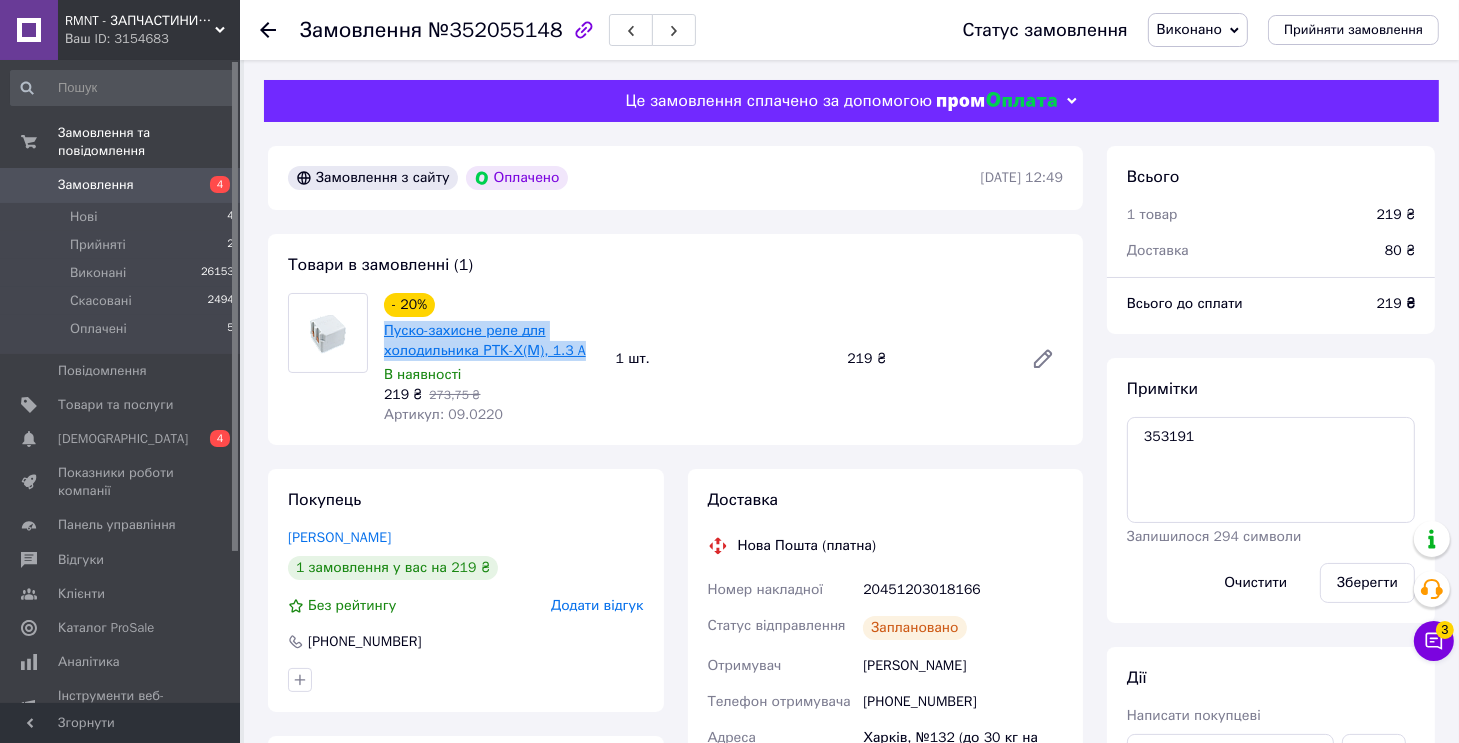 drag, startPoint x: 580, startPoint y: 355, endPoint x: 388, endPoint y: 338, distance: 192.75113 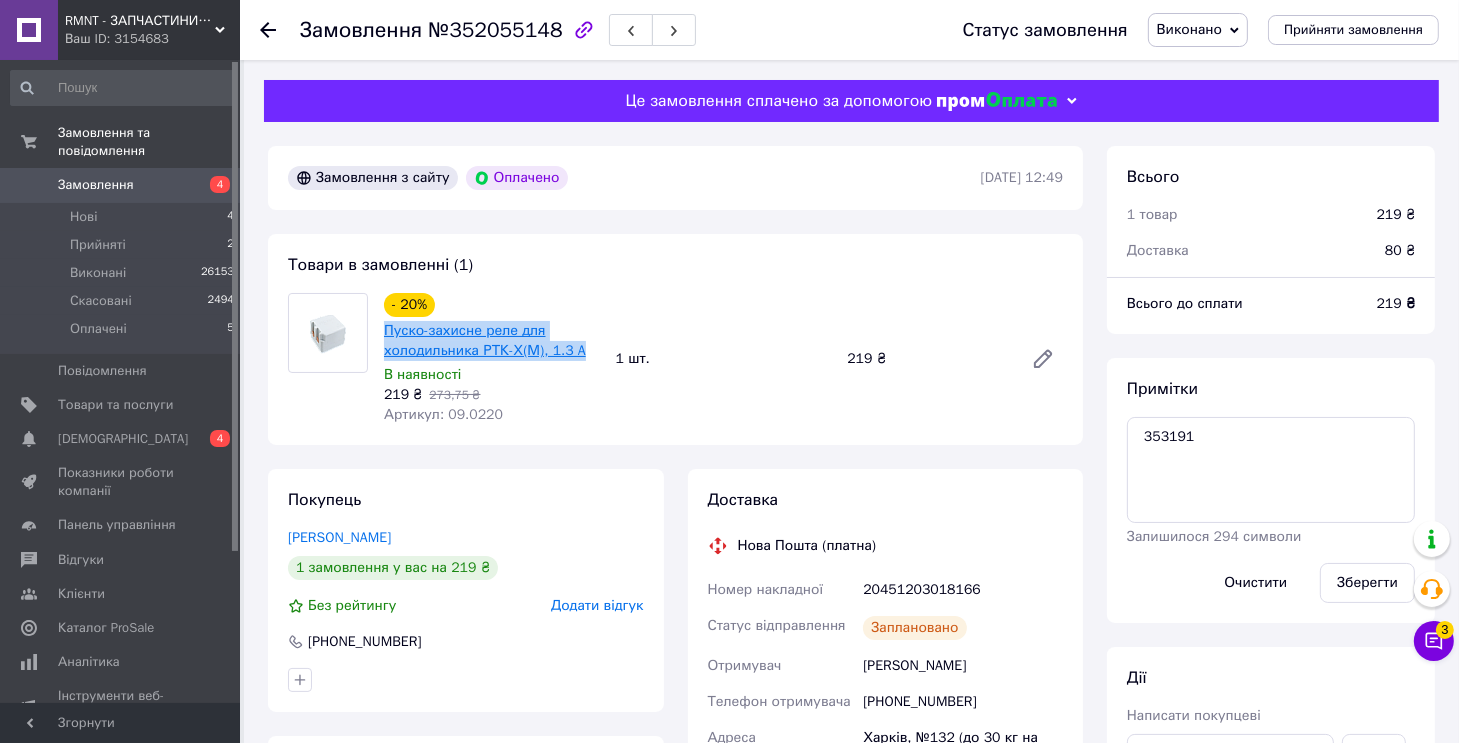 click on "Пуско-захисне реле для холодильника РТК-Х(М), 1.3 A" at bounding box center [492, 341] 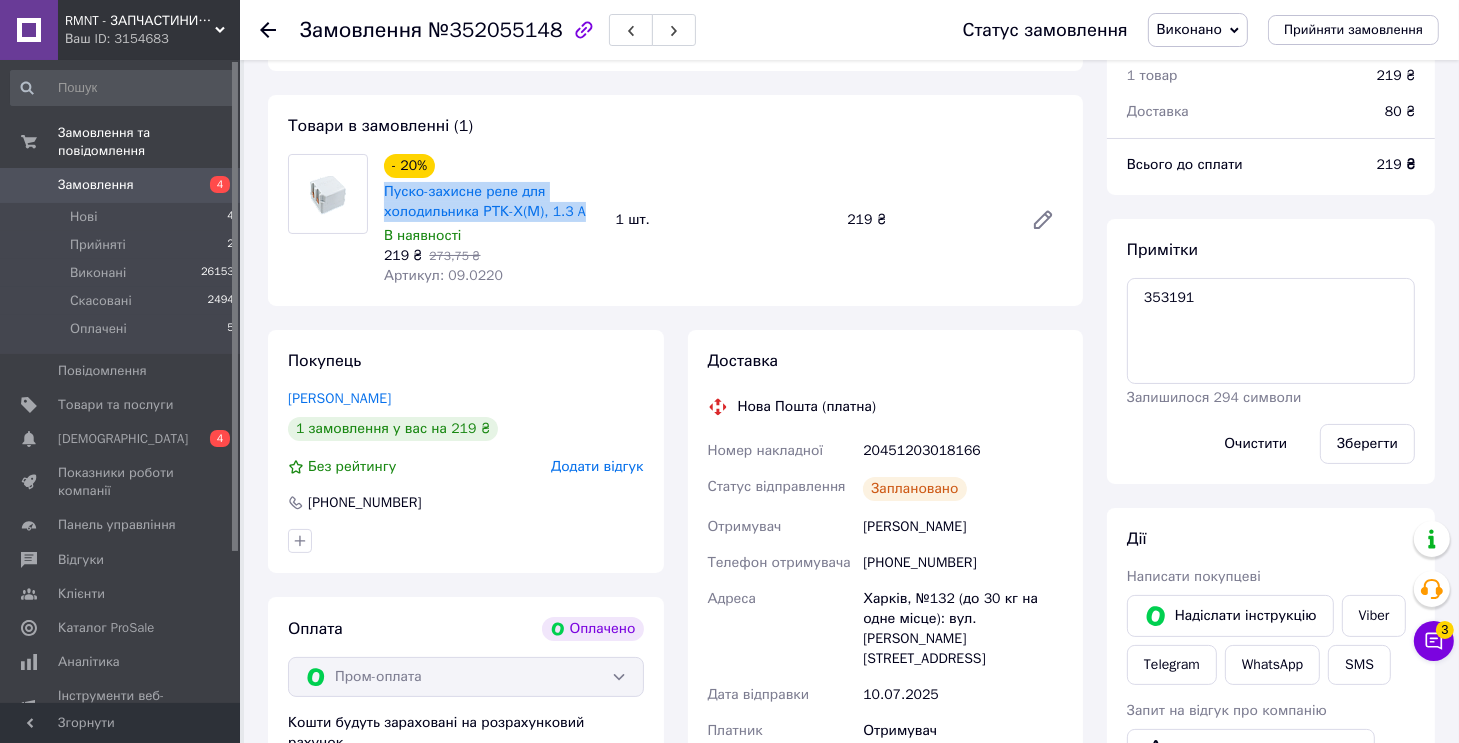 scroll, scrollTop: 200, scrollLeft: 0, axis: vertical 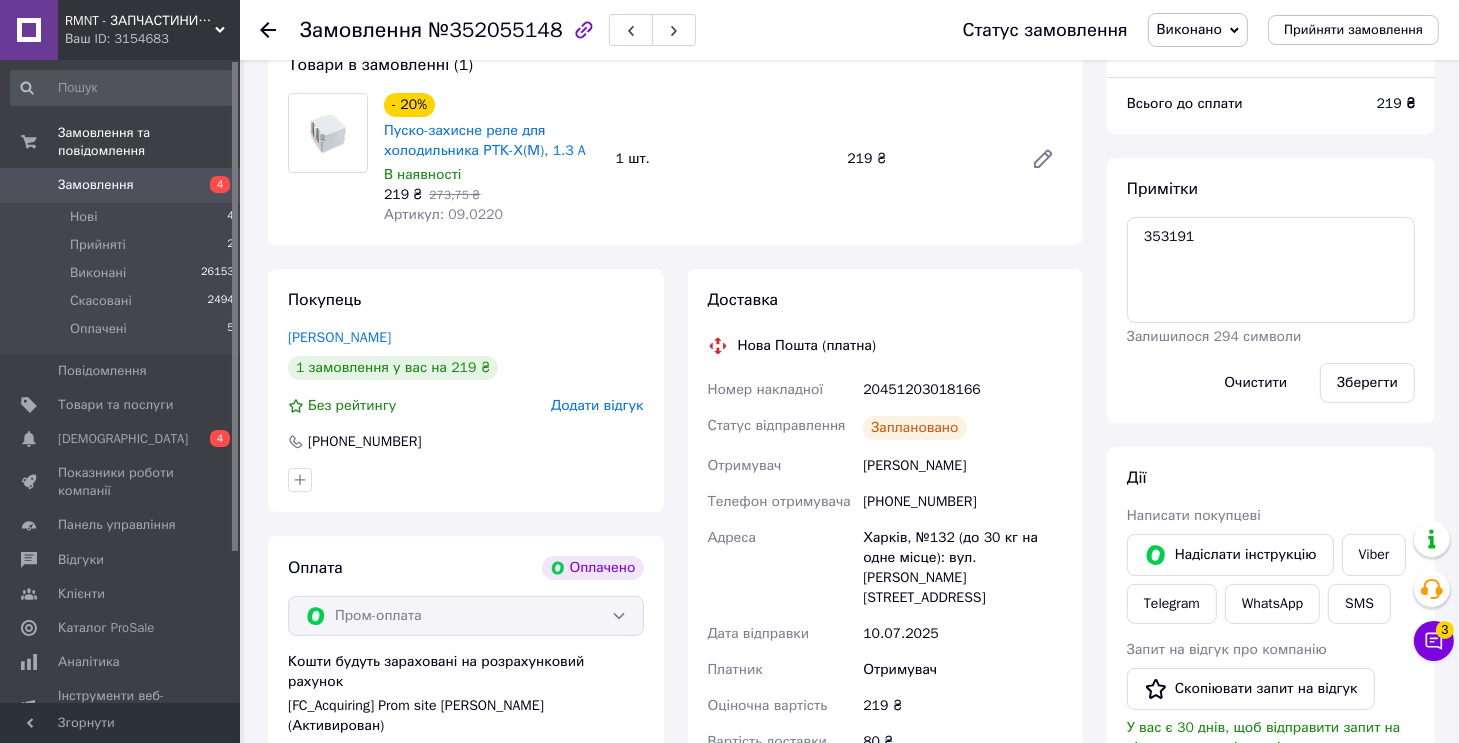 click on "№352055148" at bounding box center (495, 30) 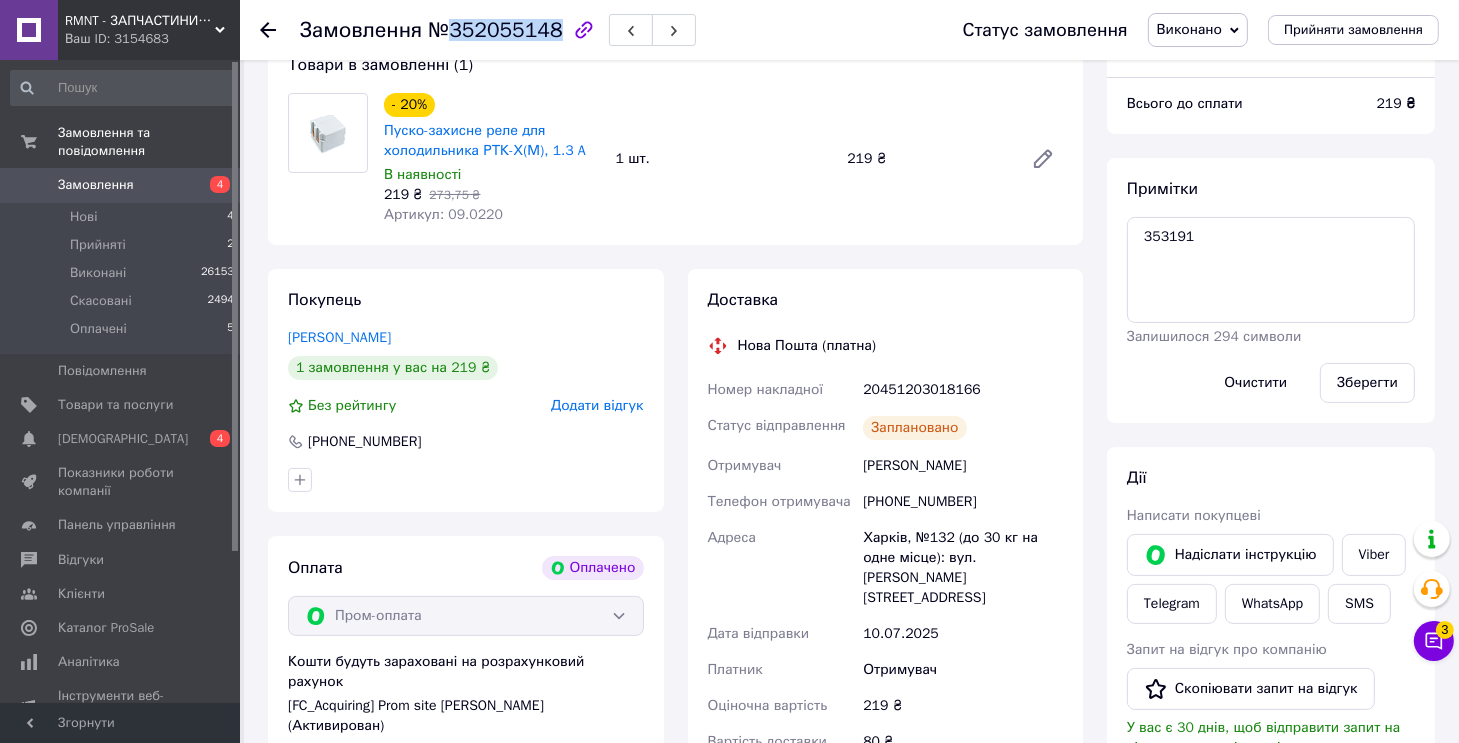 drag, startPoint x: 500, startPoint y: 34, endPoint x: 736, endPoint y: 0, distance: 238.43657 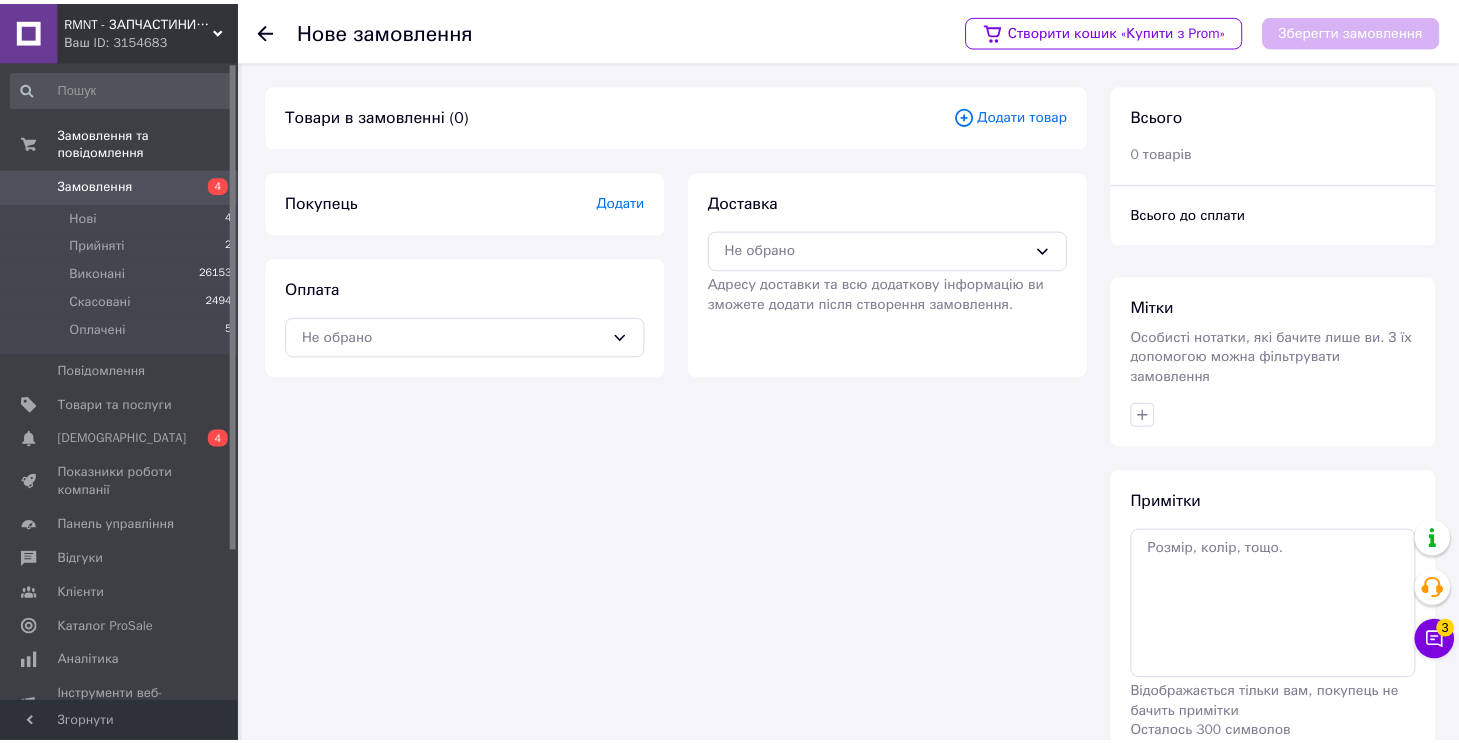 scroll, scrollTop: 0, scrollLeft: 0, axis: both 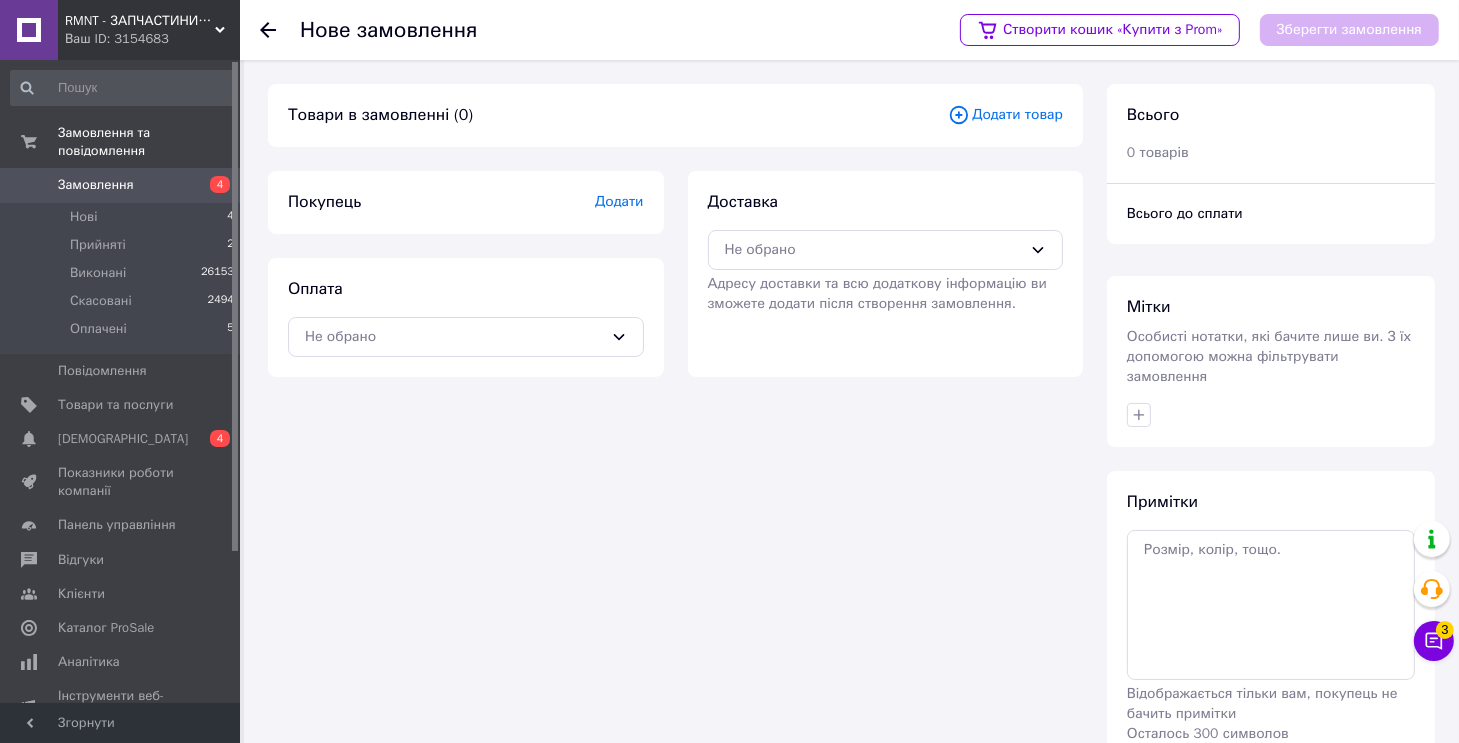 click on "Додати товар" at bounding box center [1005, 115] 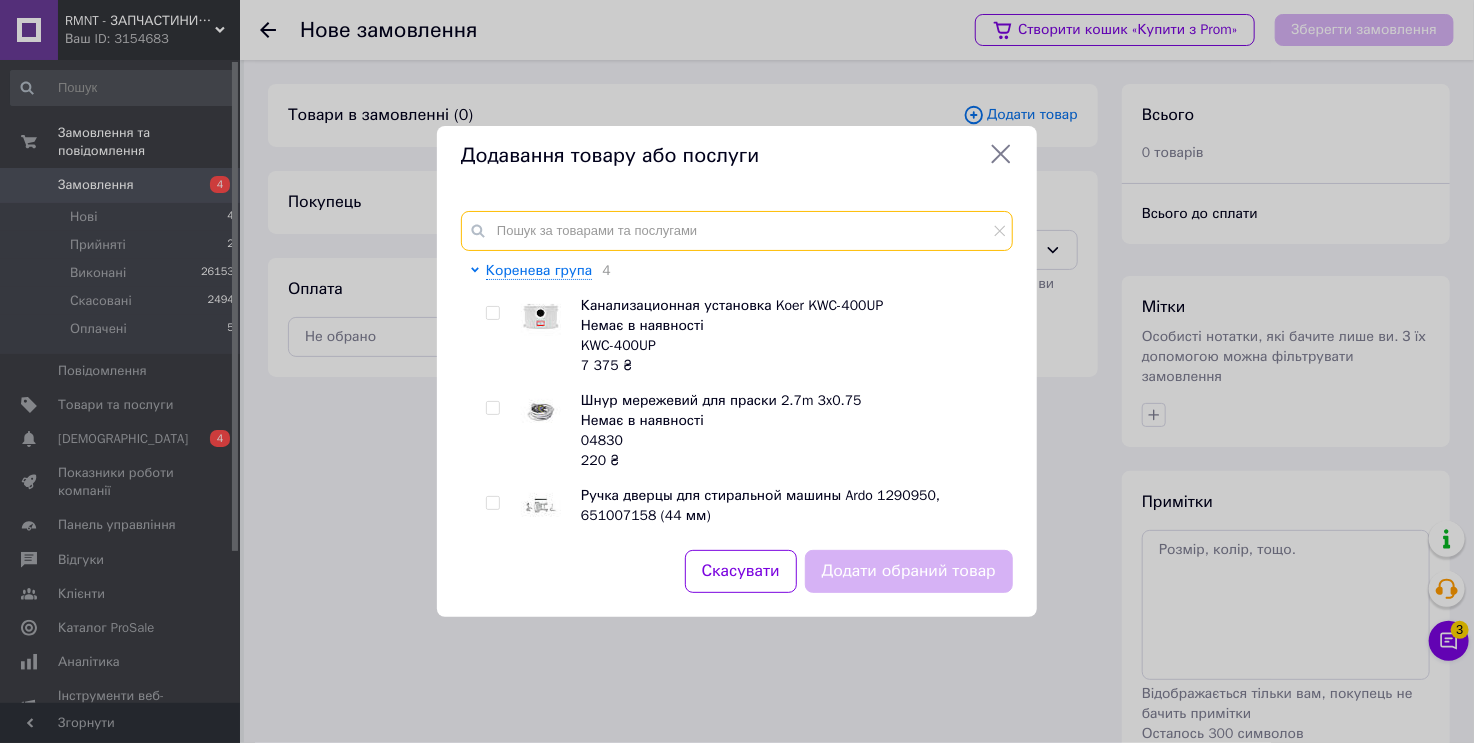 click at bounding box center (737, 231) 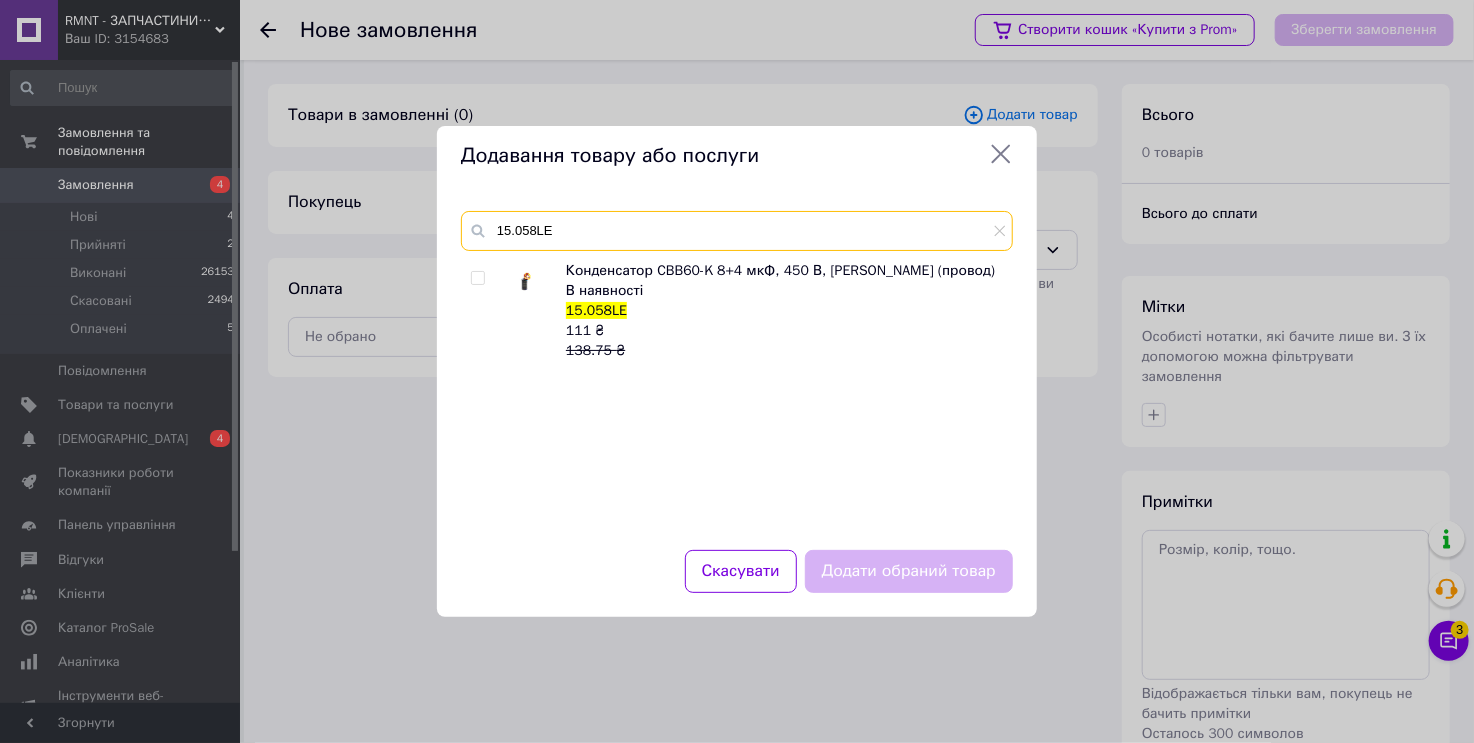 type on "15.058LE" 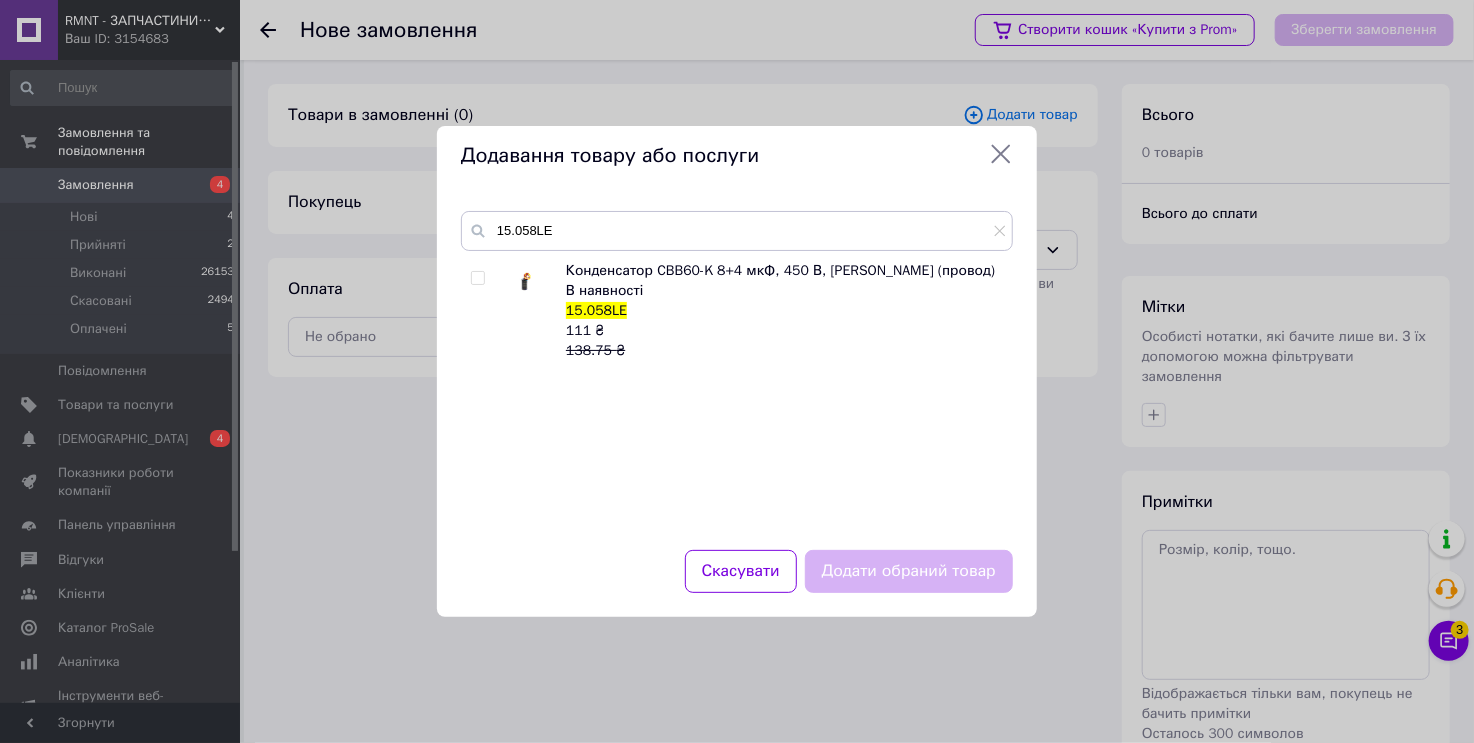 click at bounding box center [477, 278] 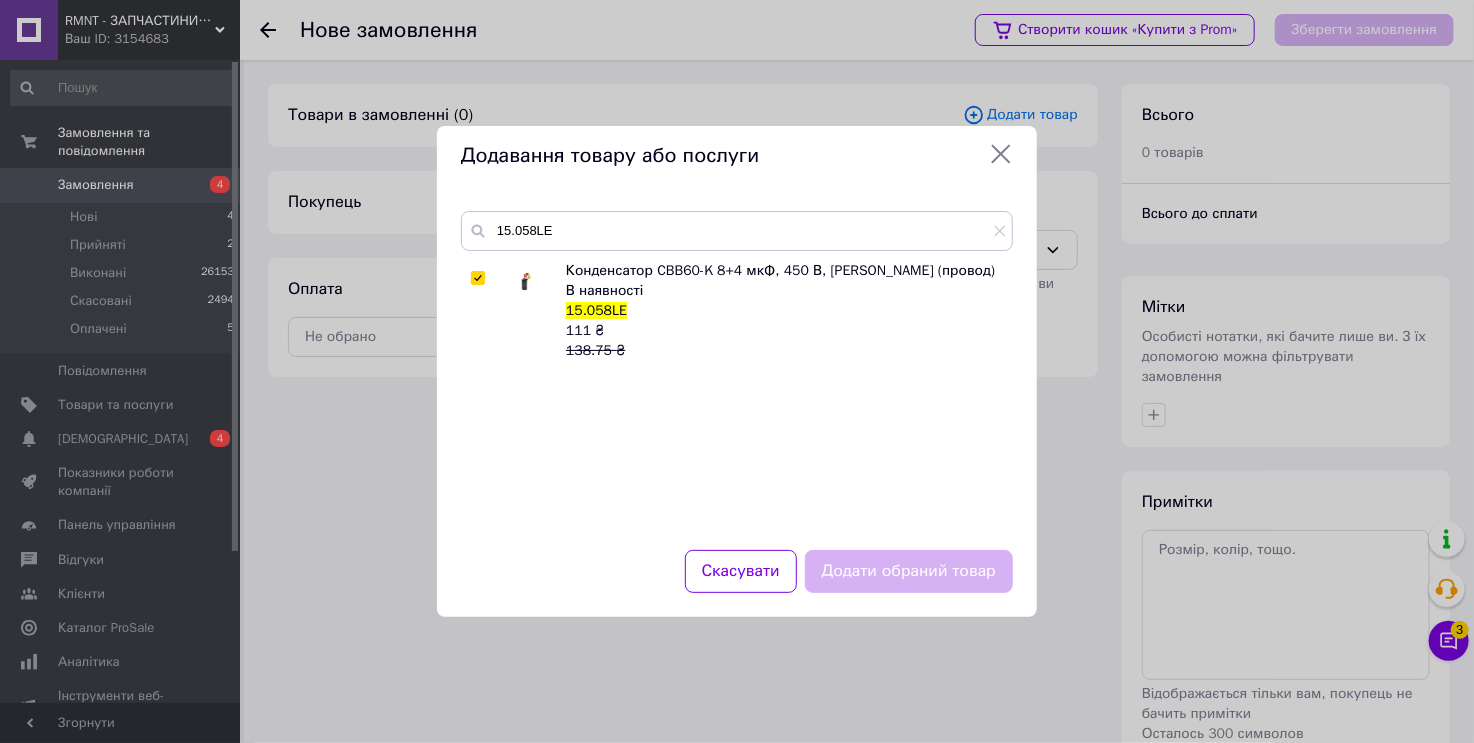 checkbox on "true" 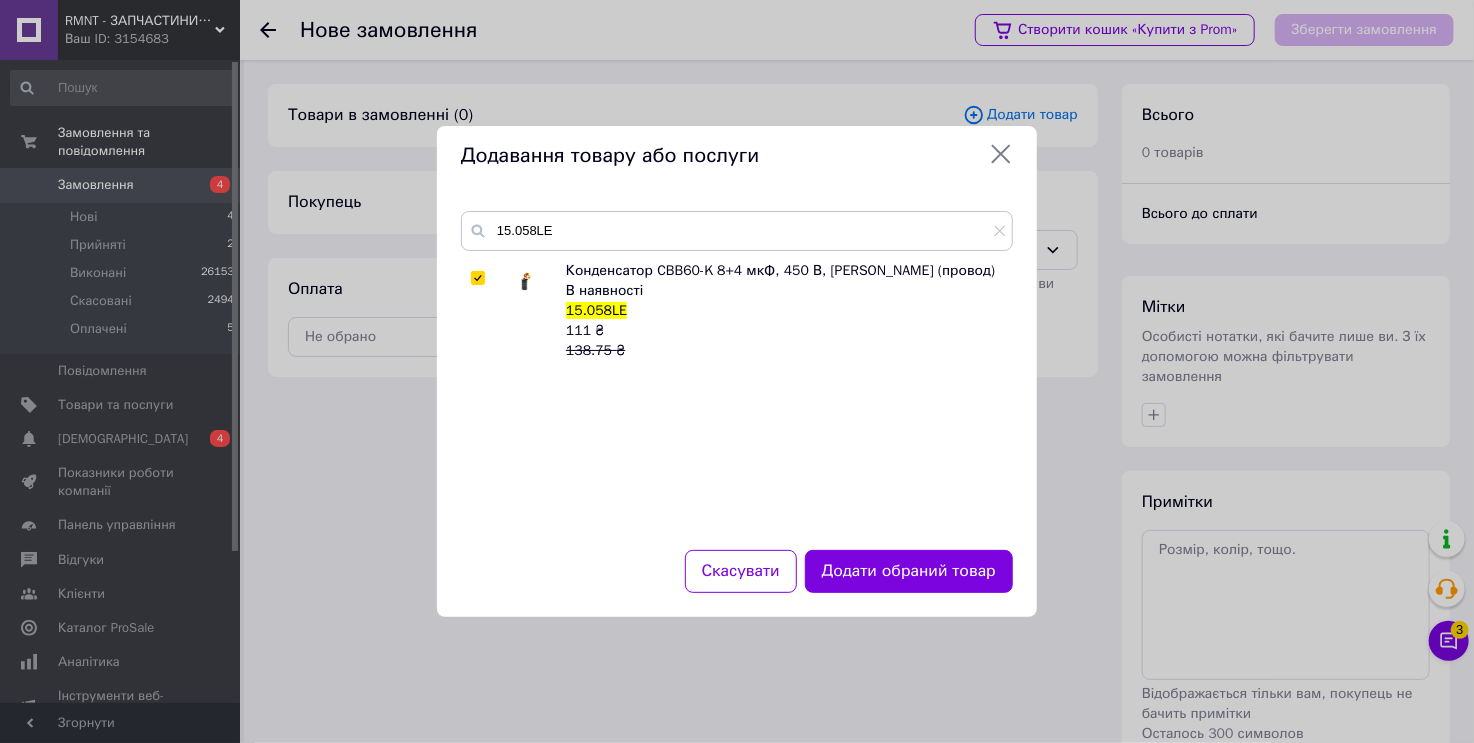 drag, startPoint x: 884, startPoint y: 569, endPoint x: 1001, endPoint y: 509, distance: 131.48764 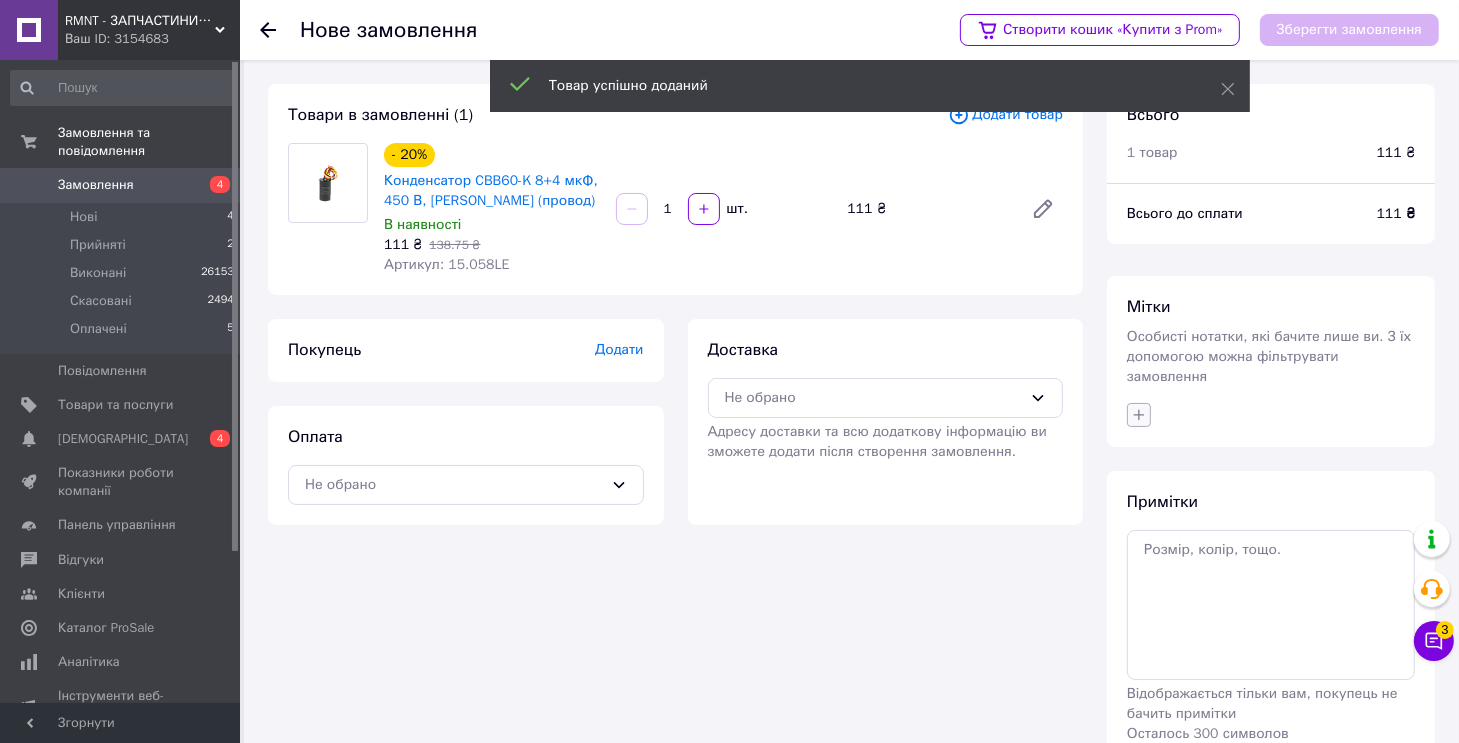 click 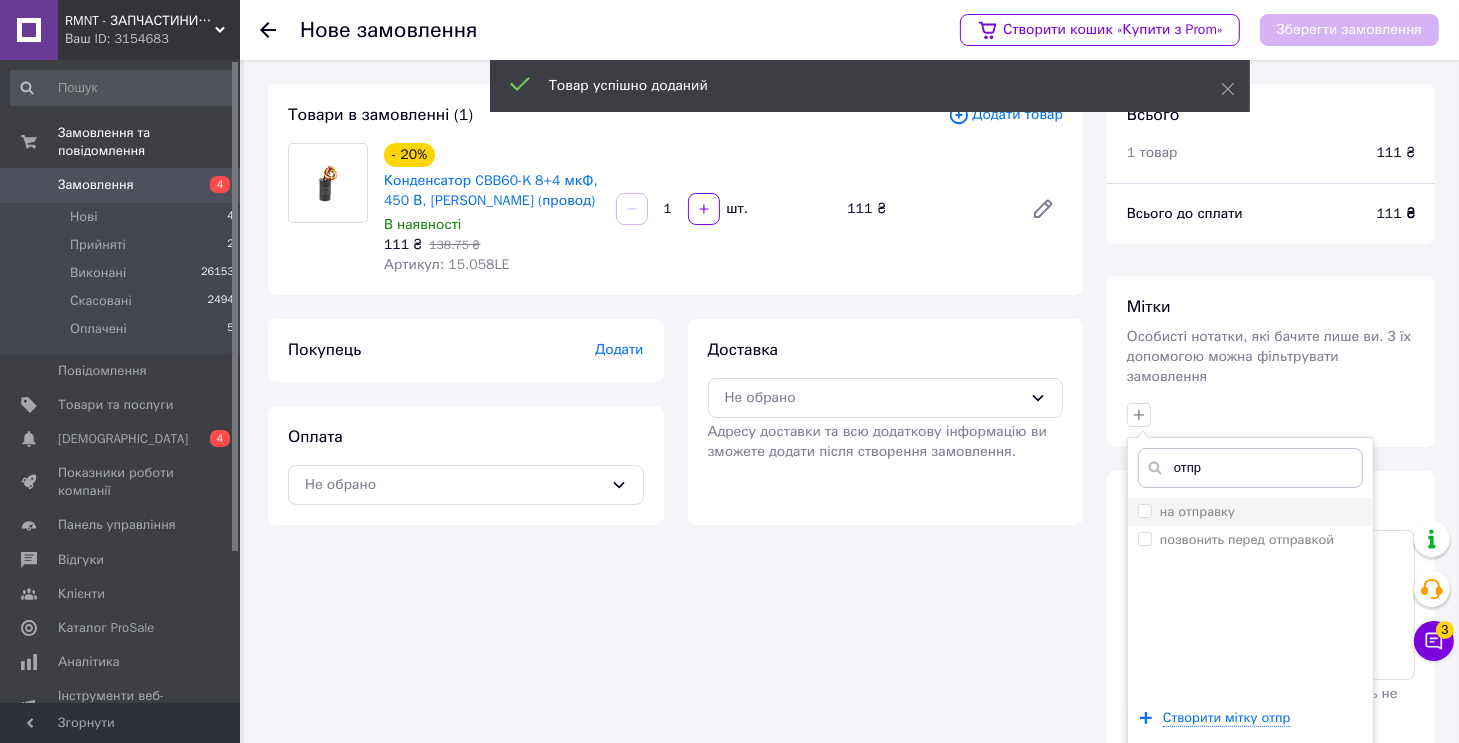 type on "отпр" 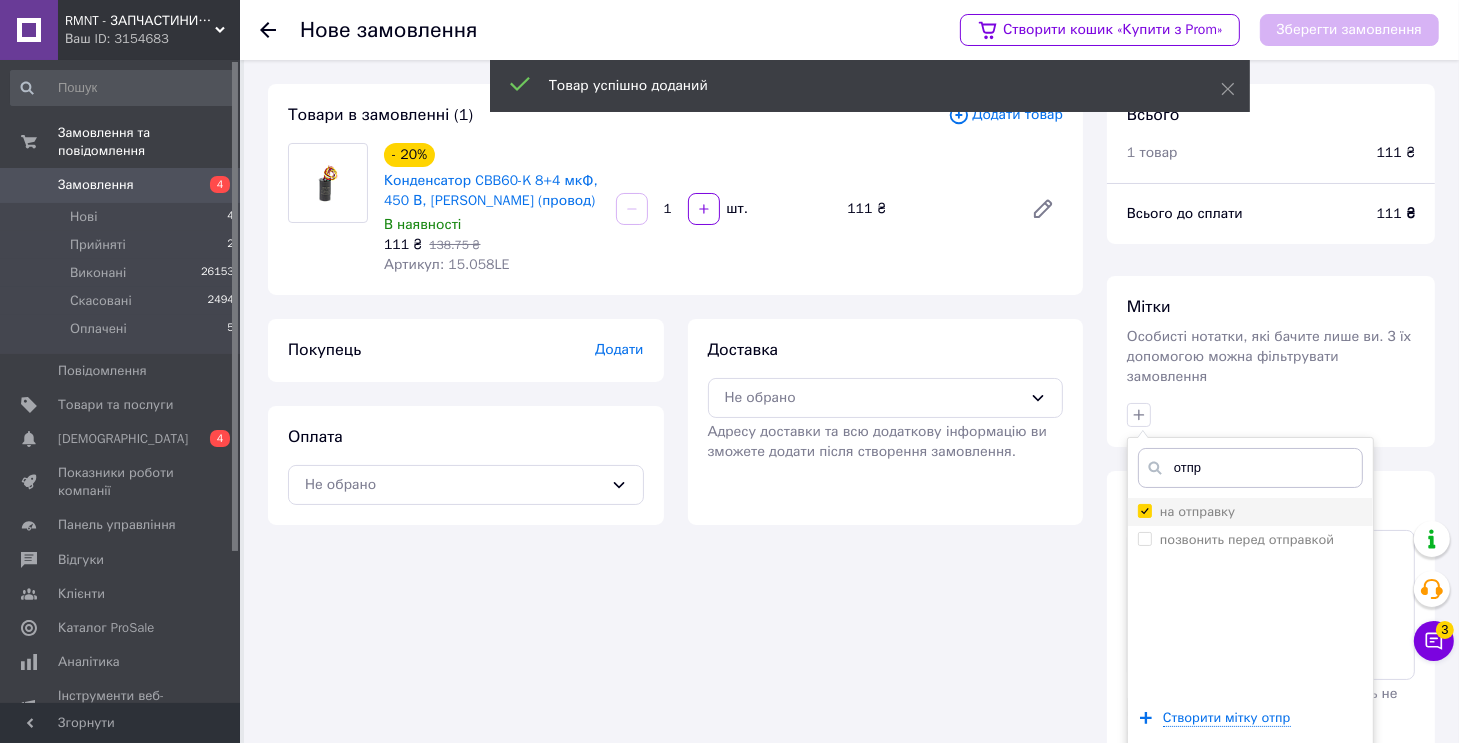 checkbox on "true" 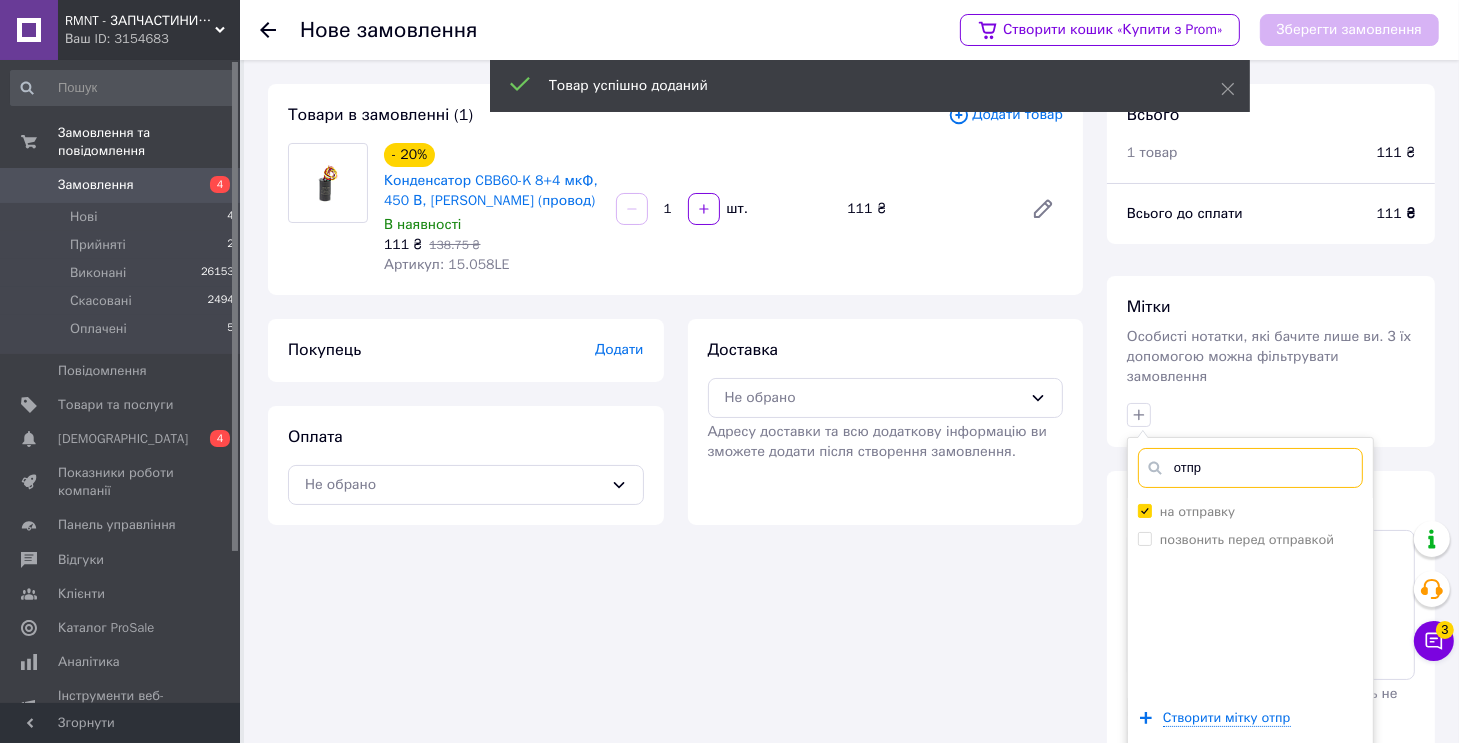 click on "отпр" at bounding box center [1250, 468] 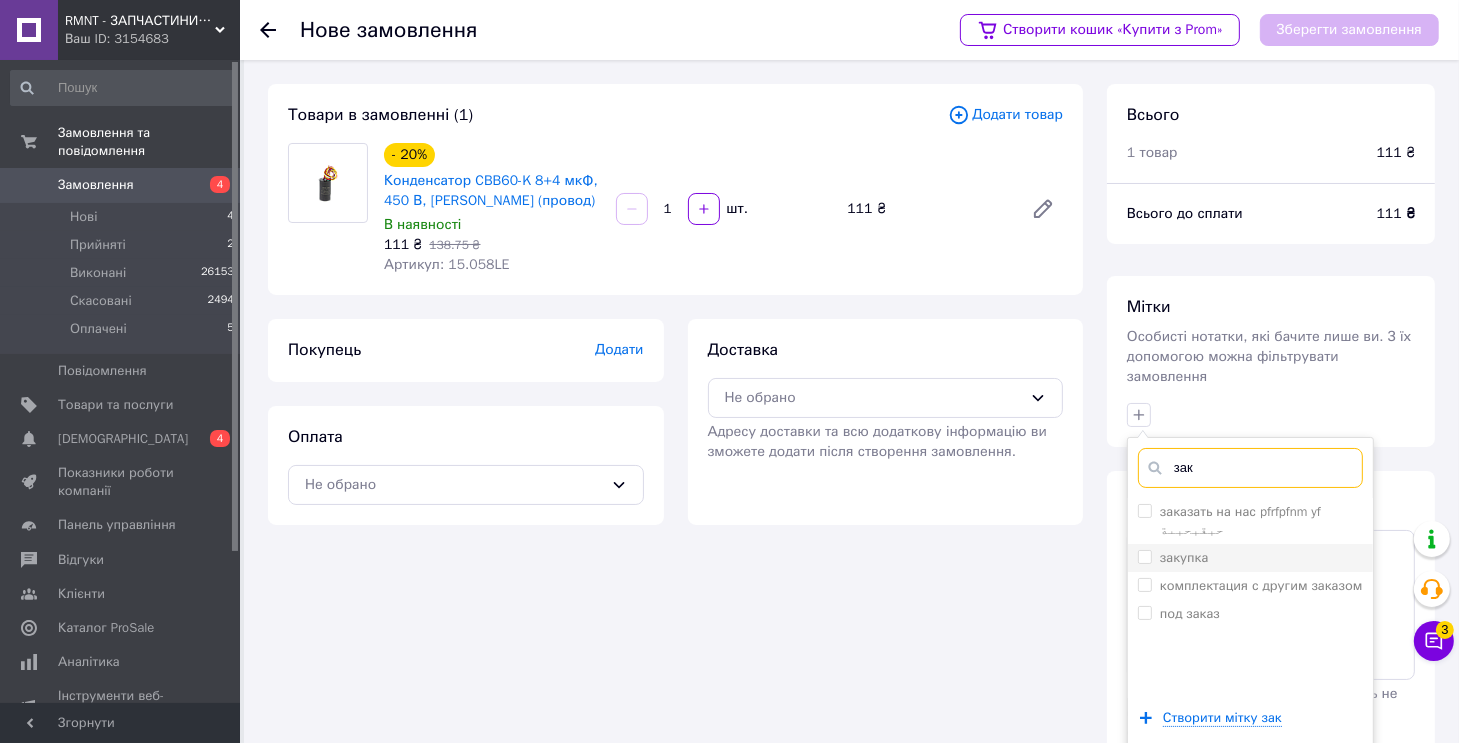 type on "зак" 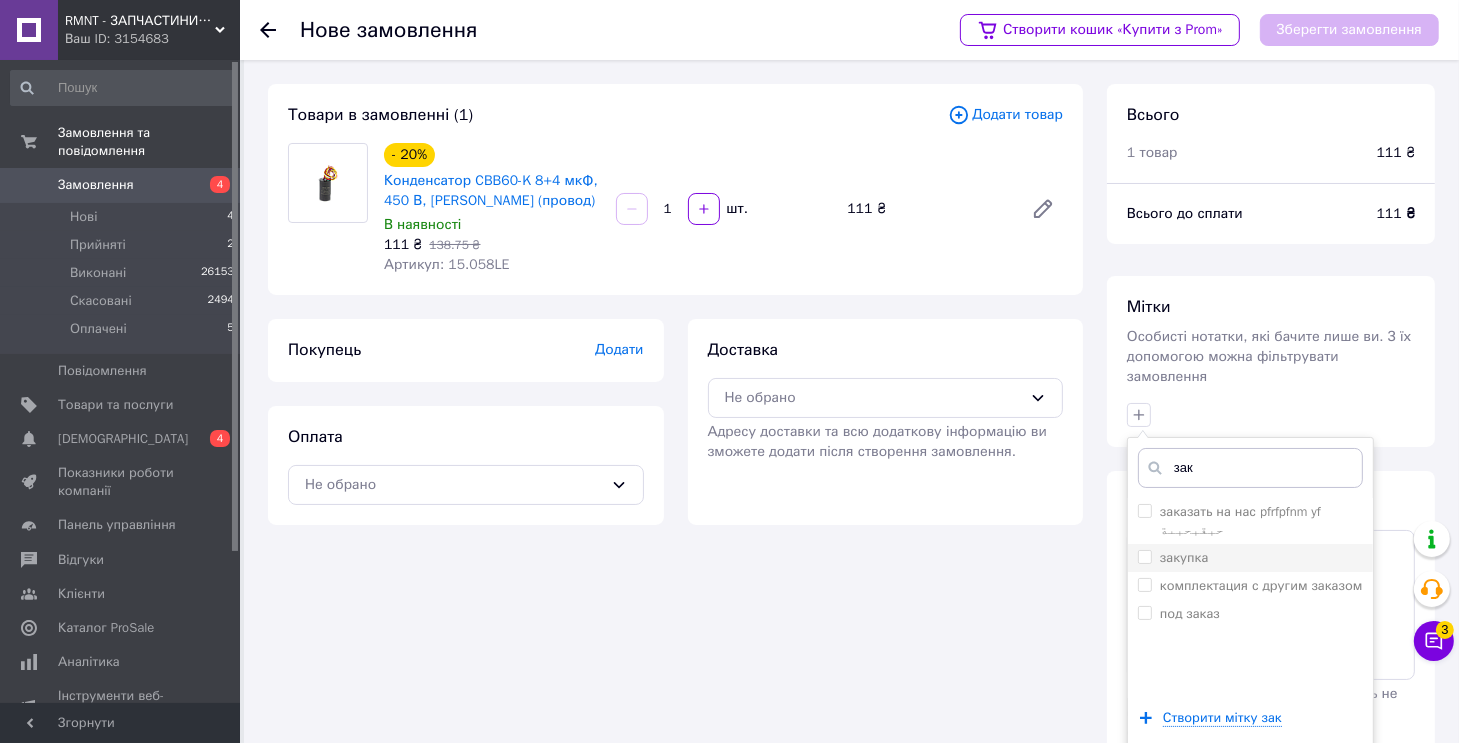 click on "закупка" at bounding box center (1250, 558) 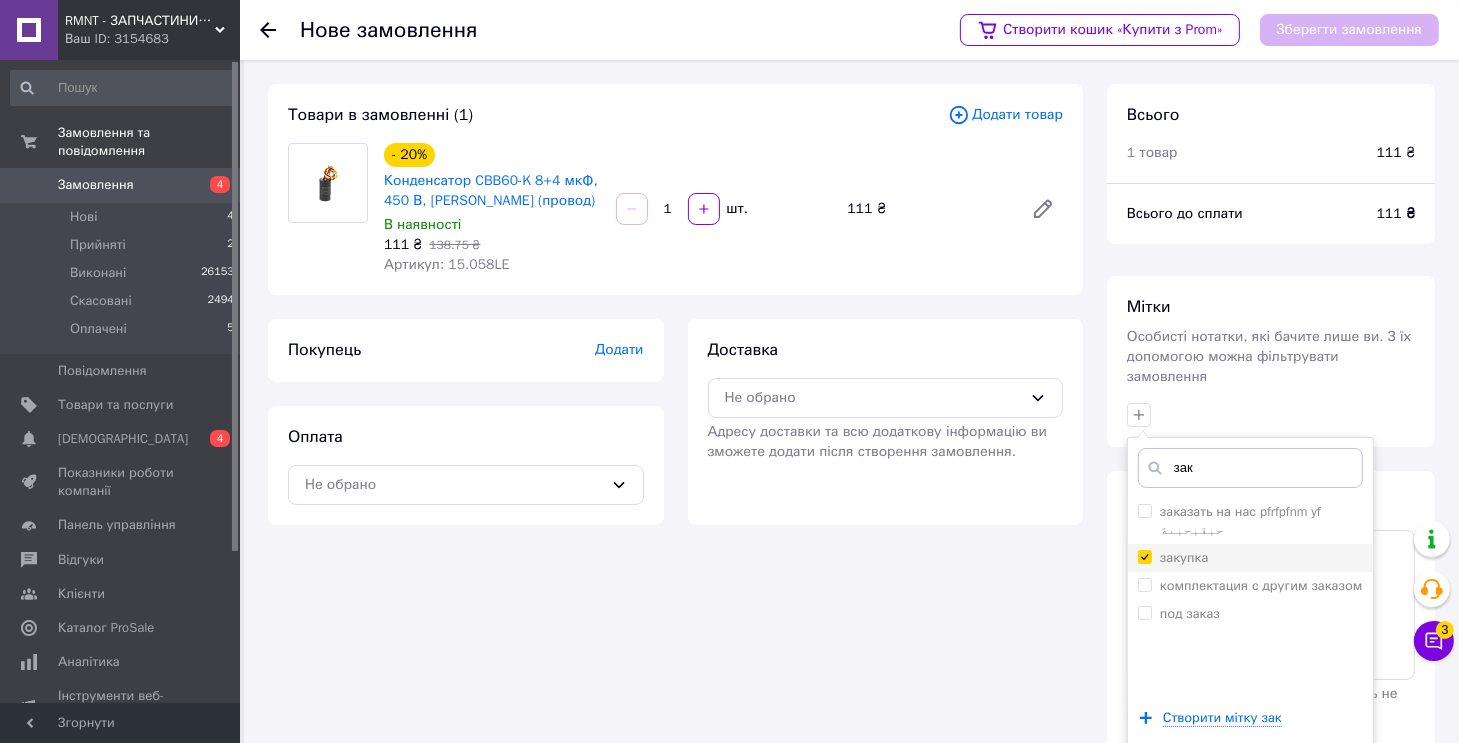checkbox on "true" 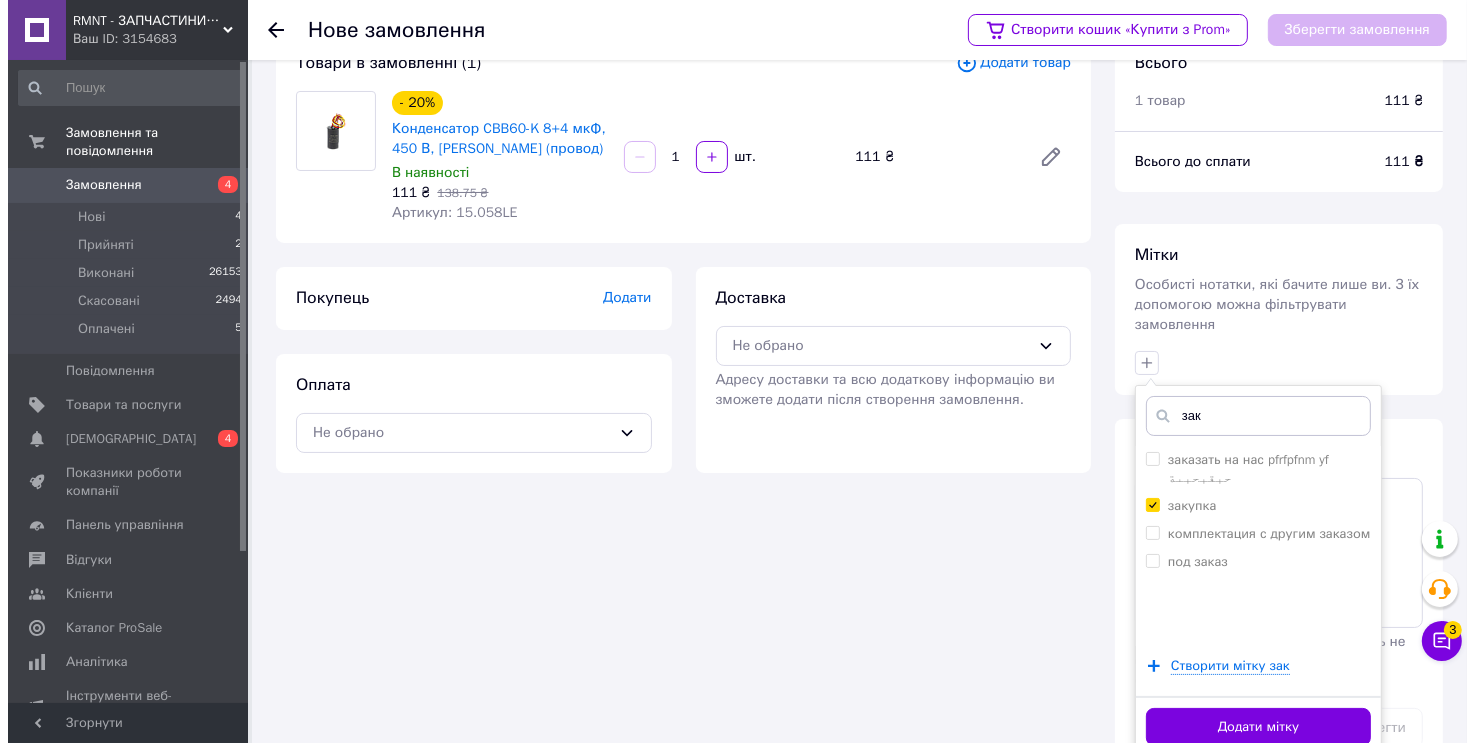 scroll, scrollTop: 80, scrollLeft: 0, axis: vertical 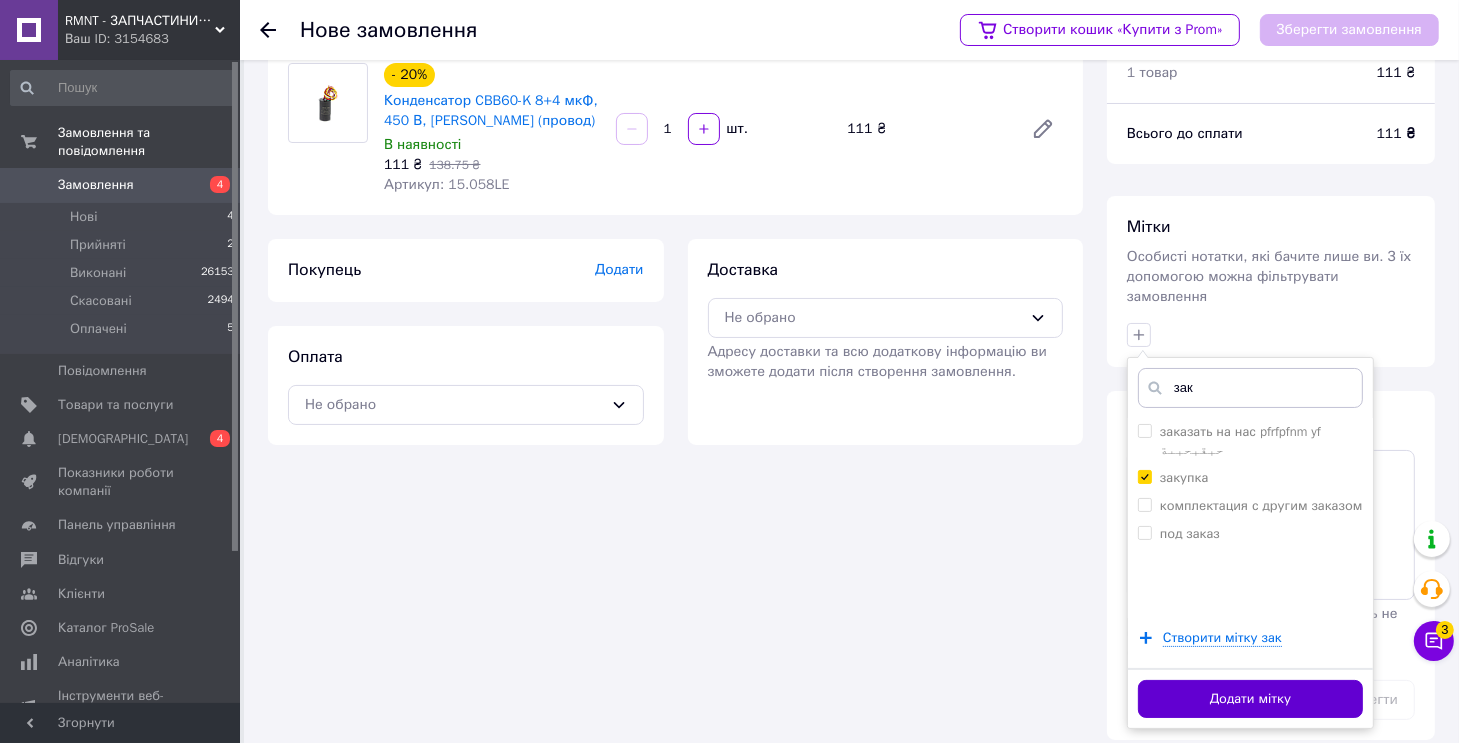 click on "Додати мітку" at bounding box center (1250, 699) 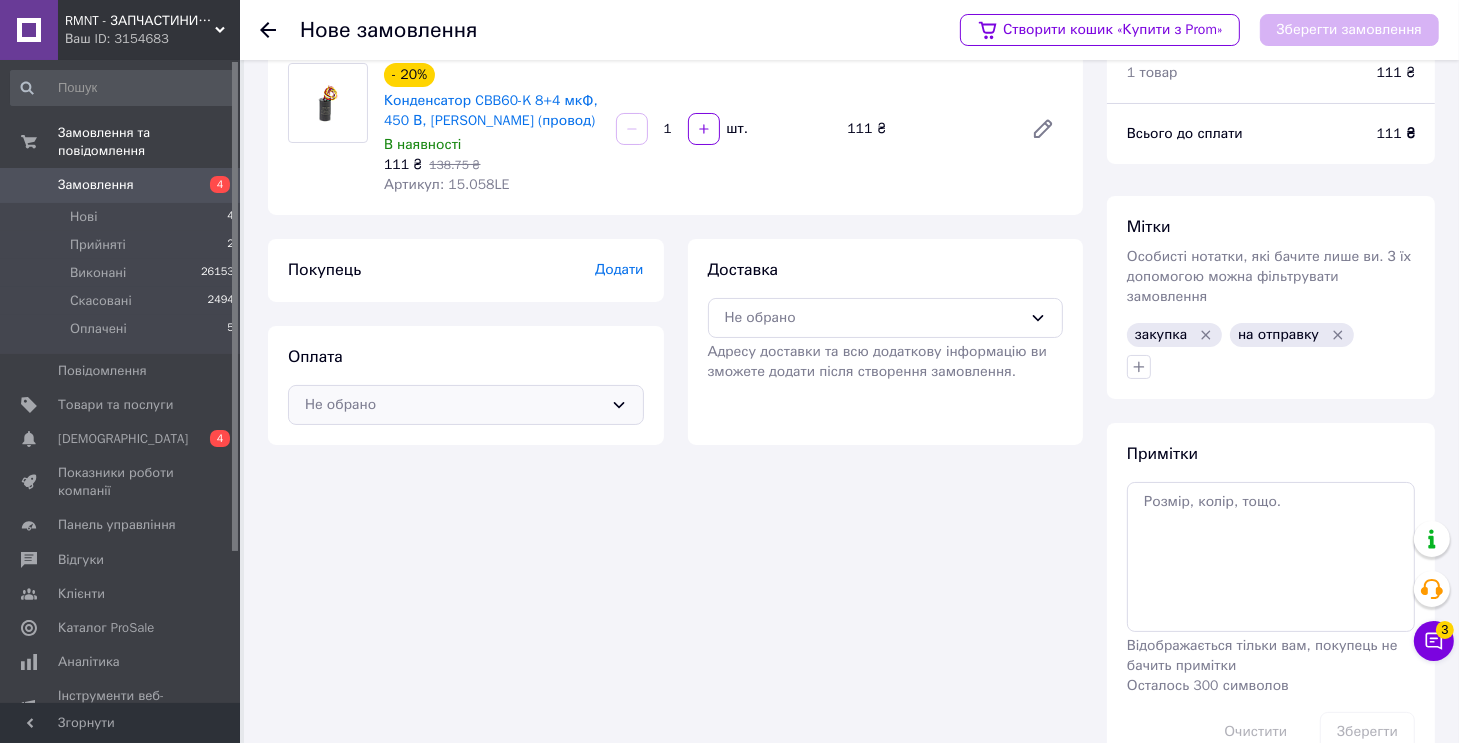 click on "Не обрано" at bounding box center (454, 405) 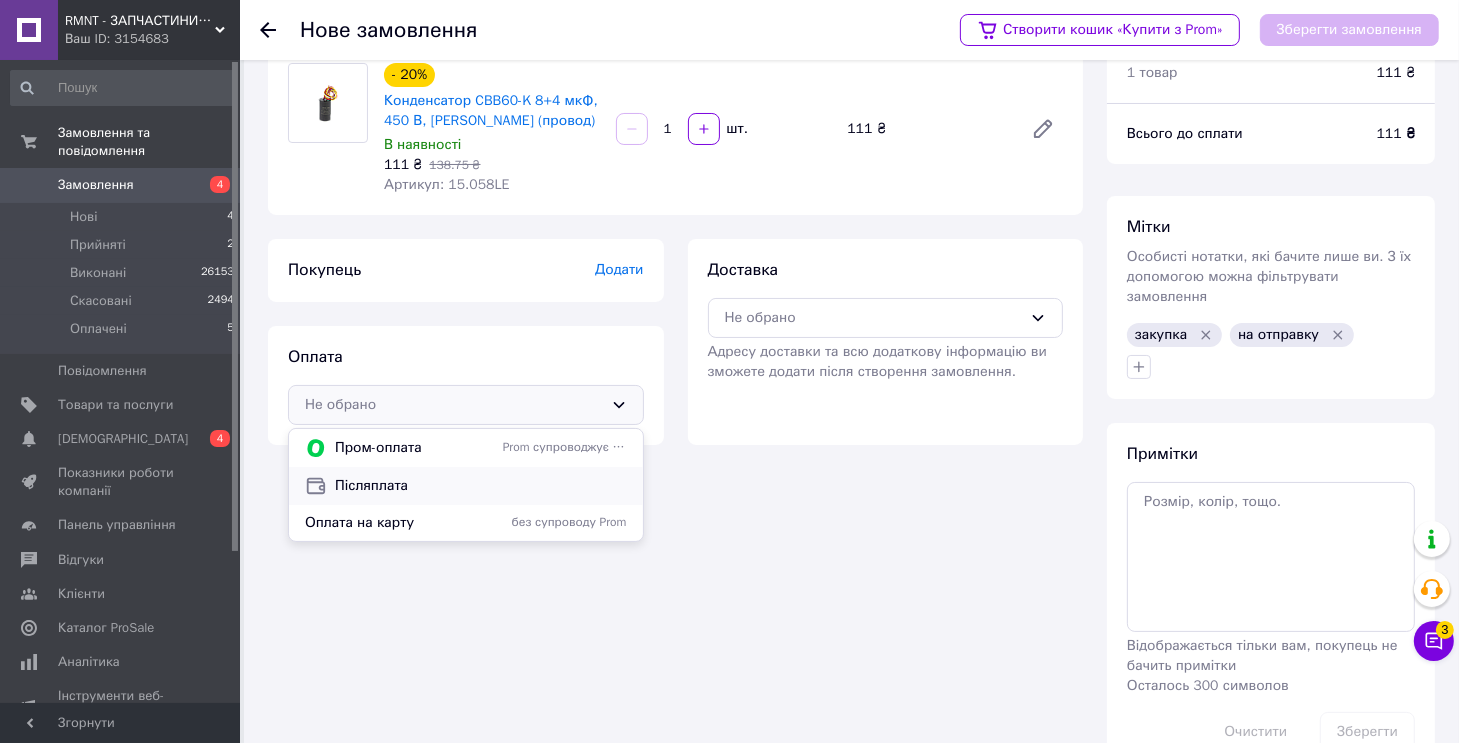 click on "Післяплата" at bounding box center [481, 486] 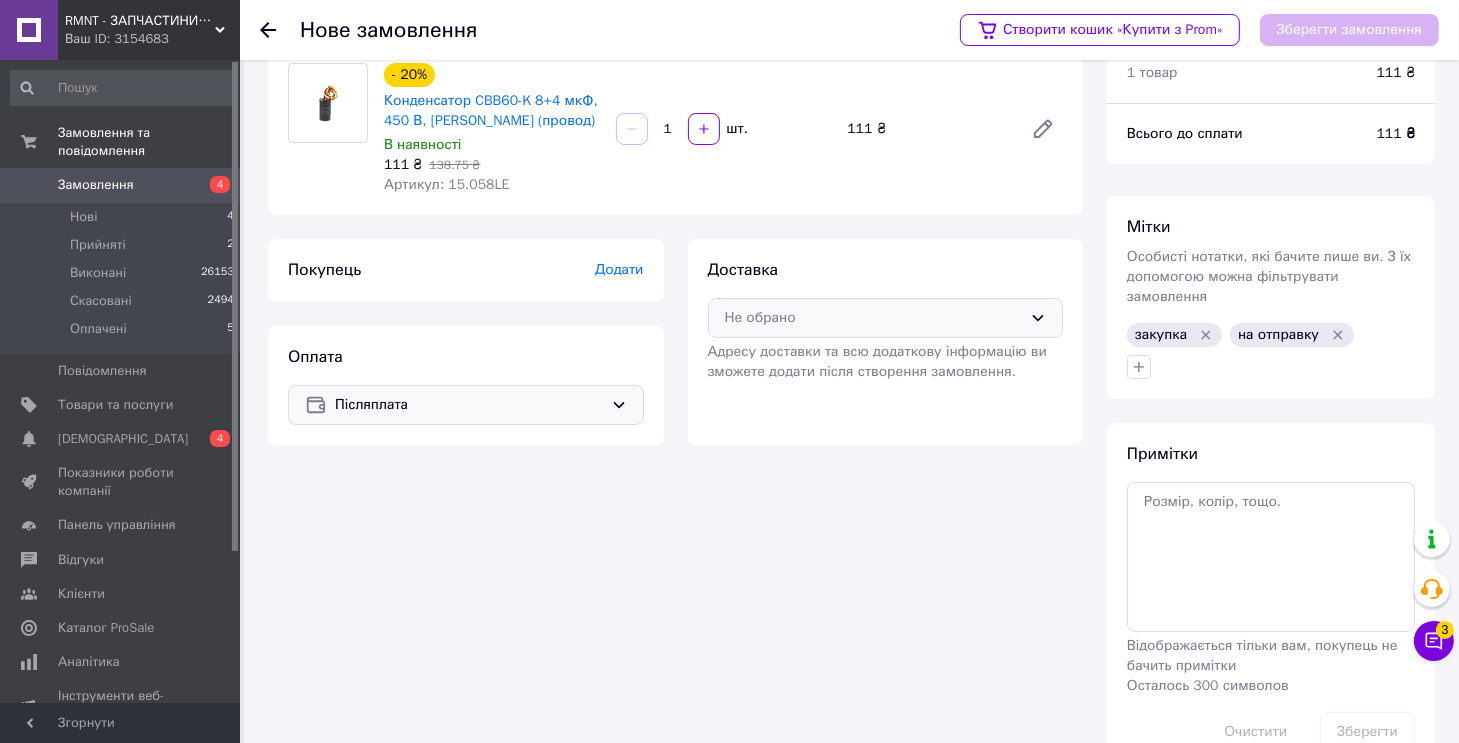 click on "Не обрано" at bounding box center (874, 318) 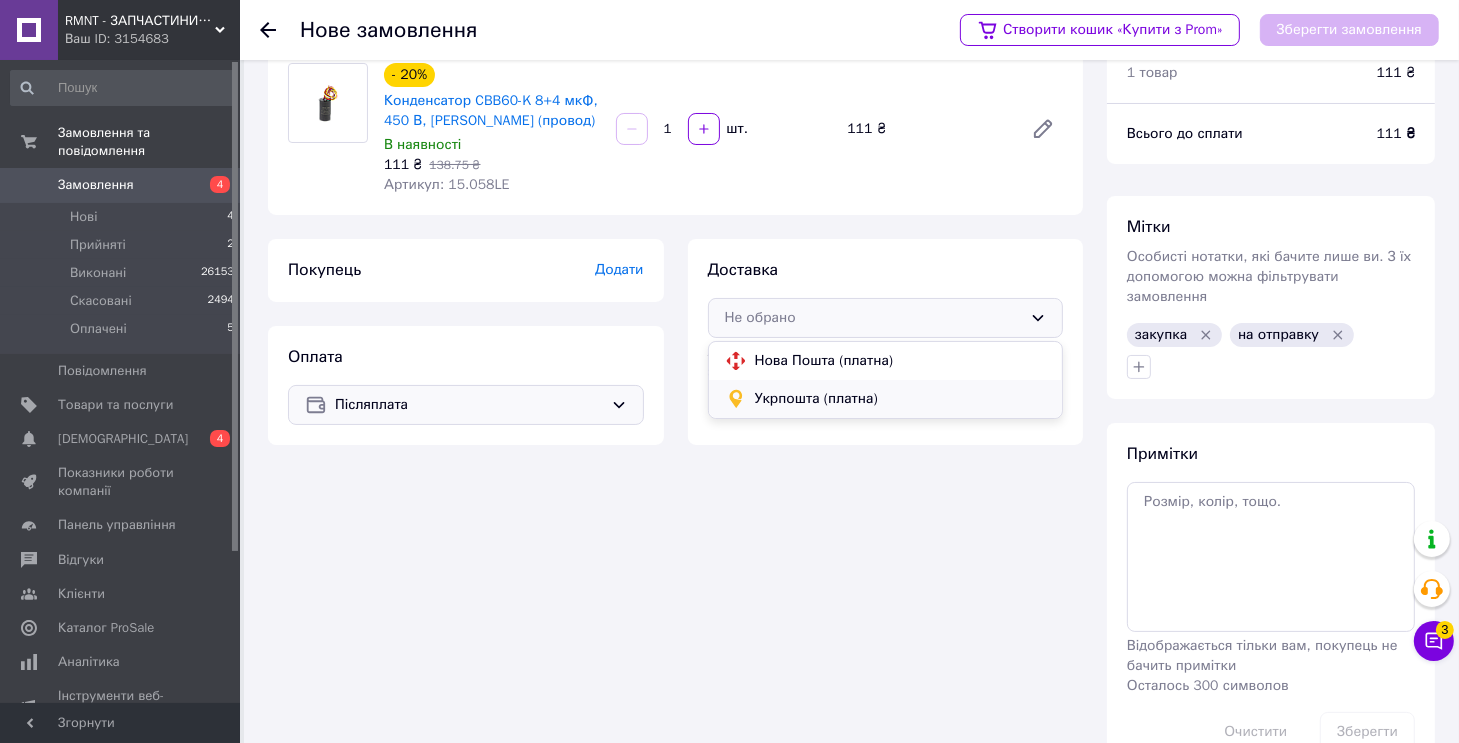 click on "Укрпошта (платна)" at bounding box center (901, 399) 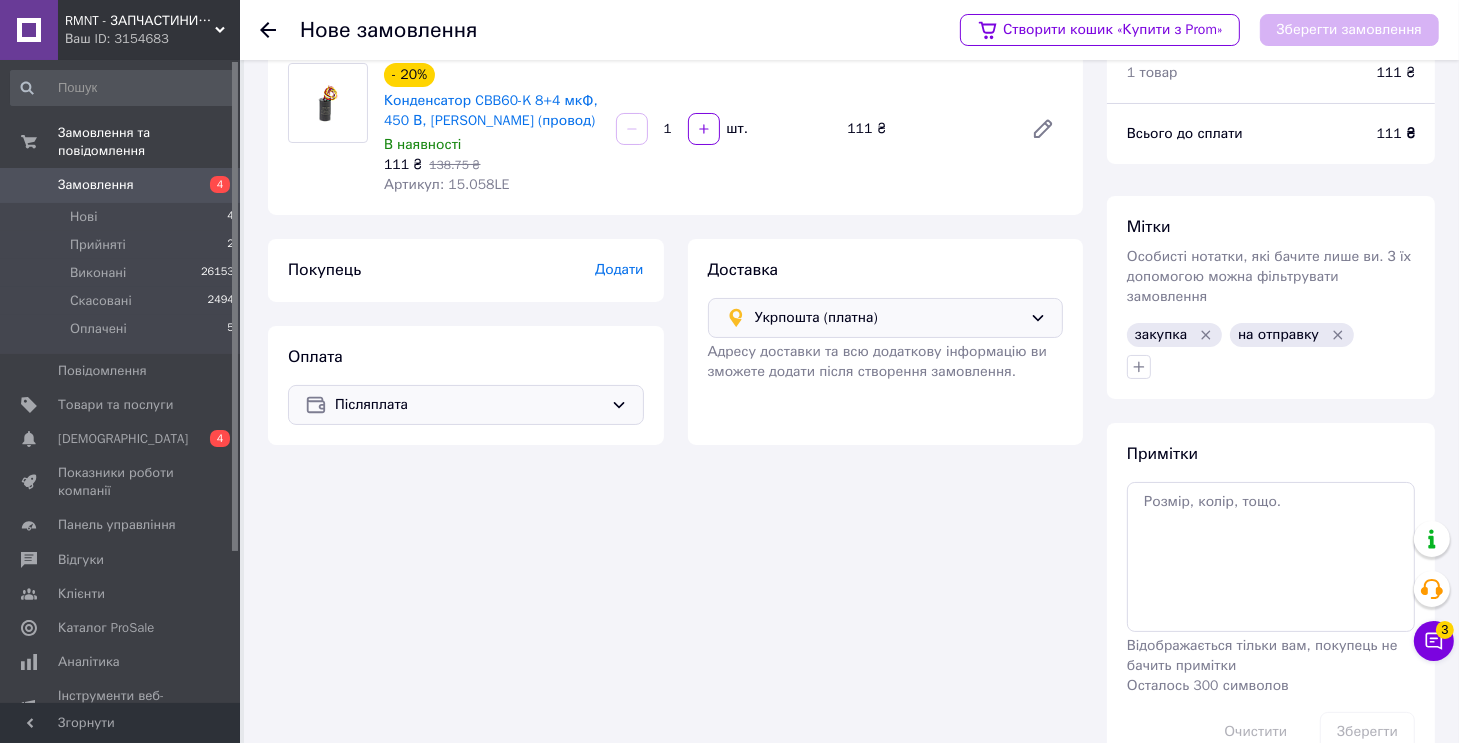click on "Додати" at bounding box center (619, 269) 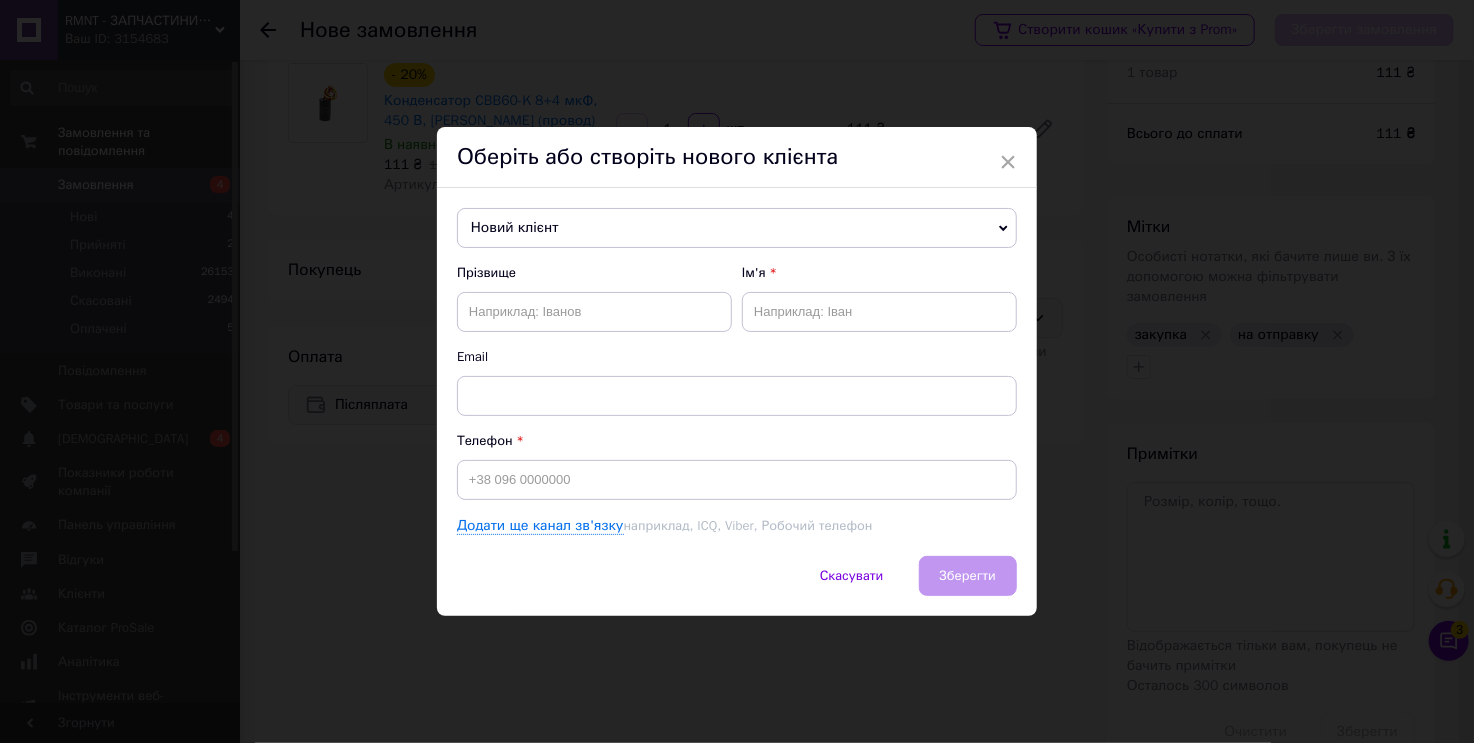 click on "Новий клієнт" at bounding box center (737, 228) 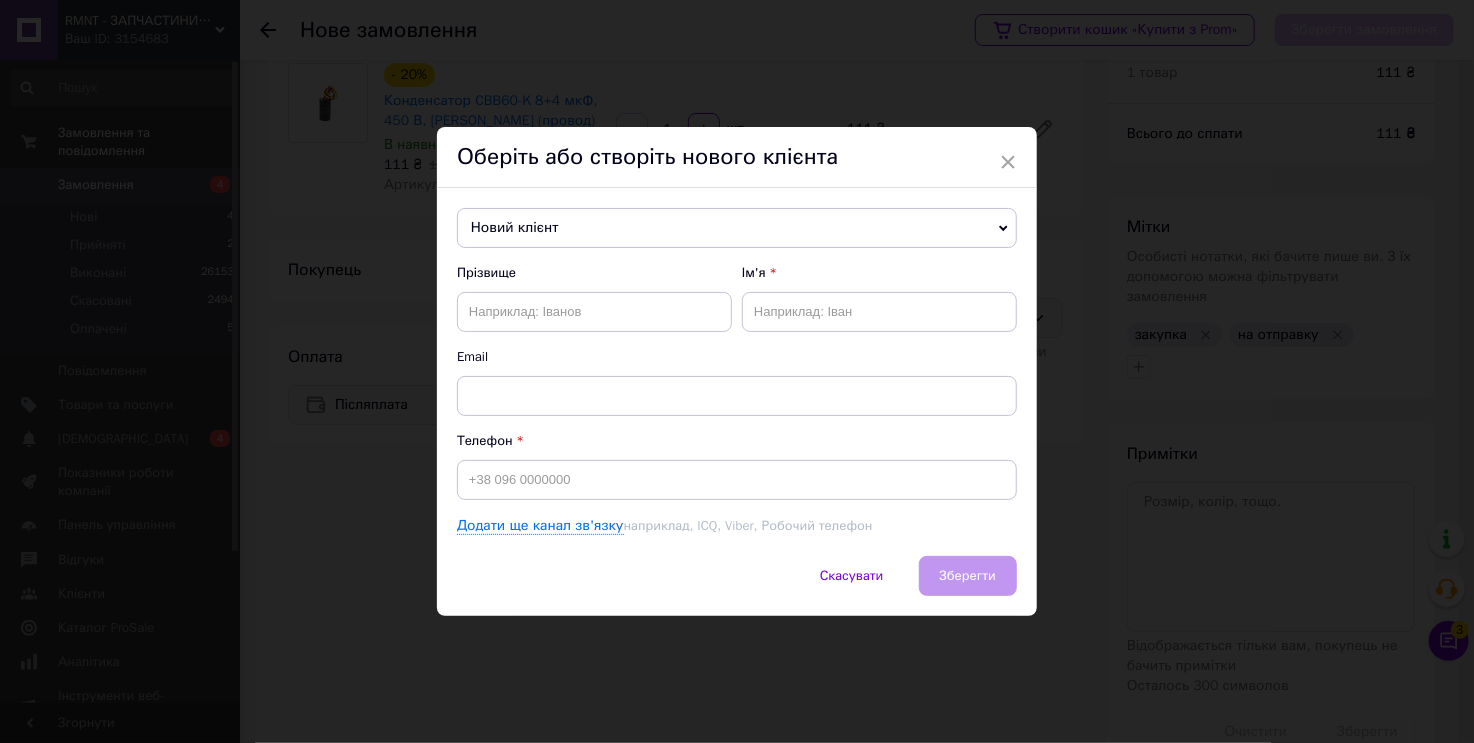 paste on "[PHONE_NUMBER]" 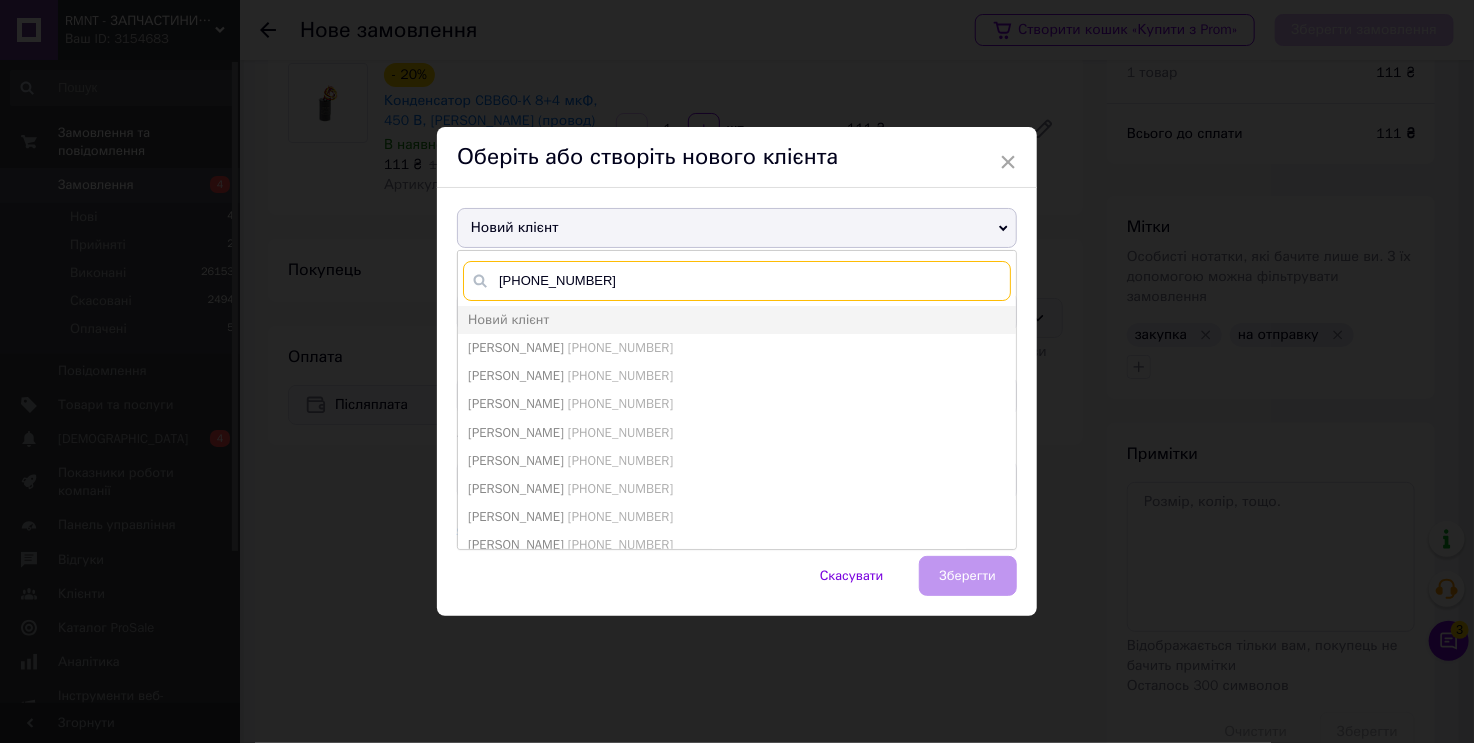 click on "[PHONE_NUMBER]" at bounding box center [737, 281] 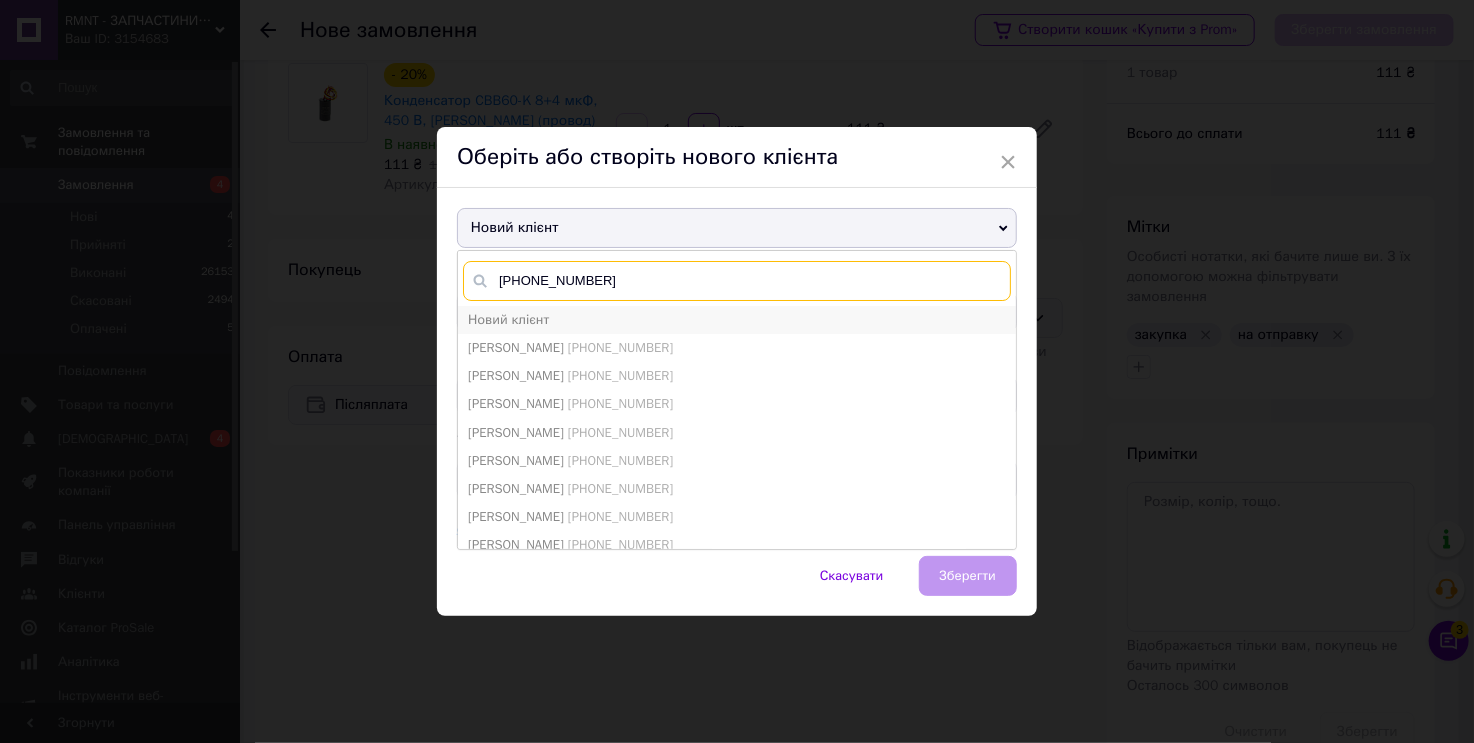 type on "[PHONE_NUMBER]" 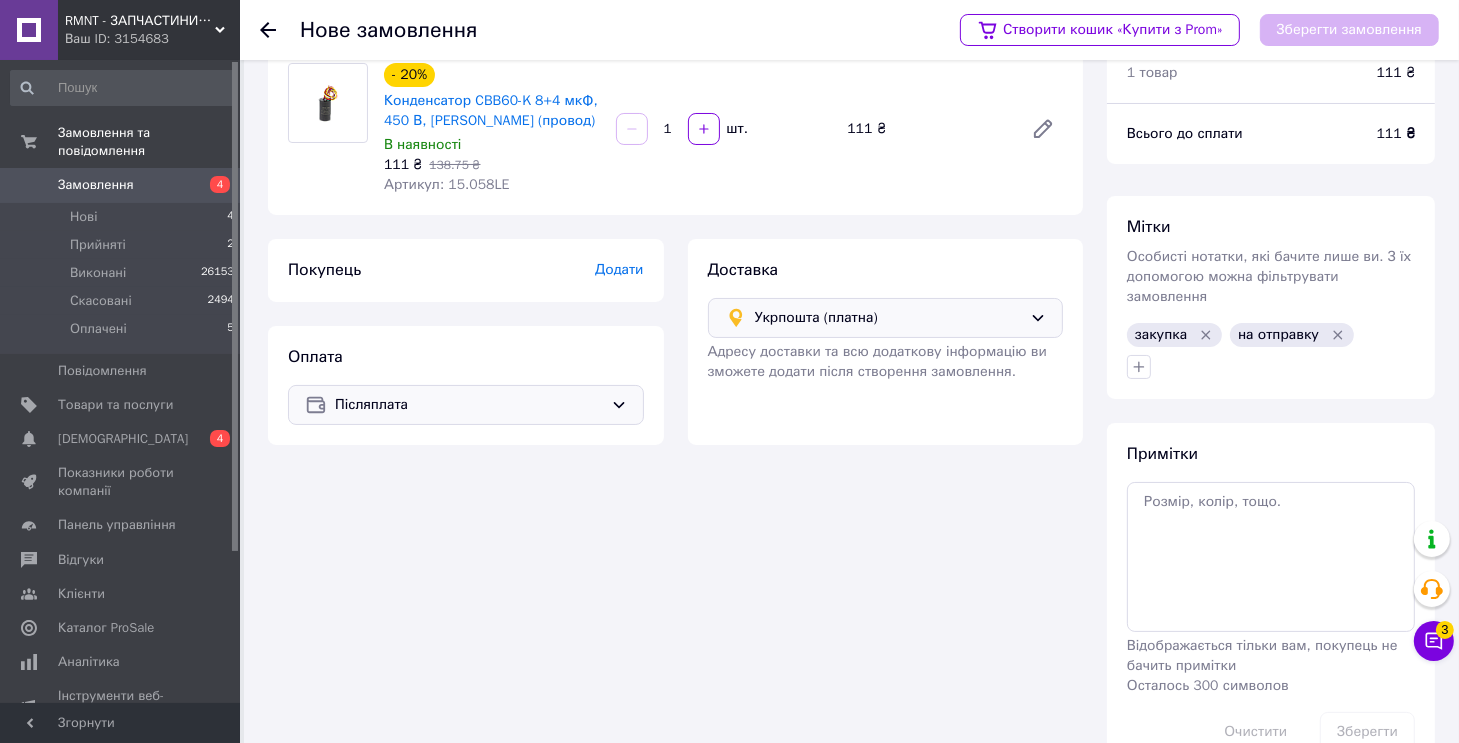 click on "Додати" at bounding box center (619, 269) 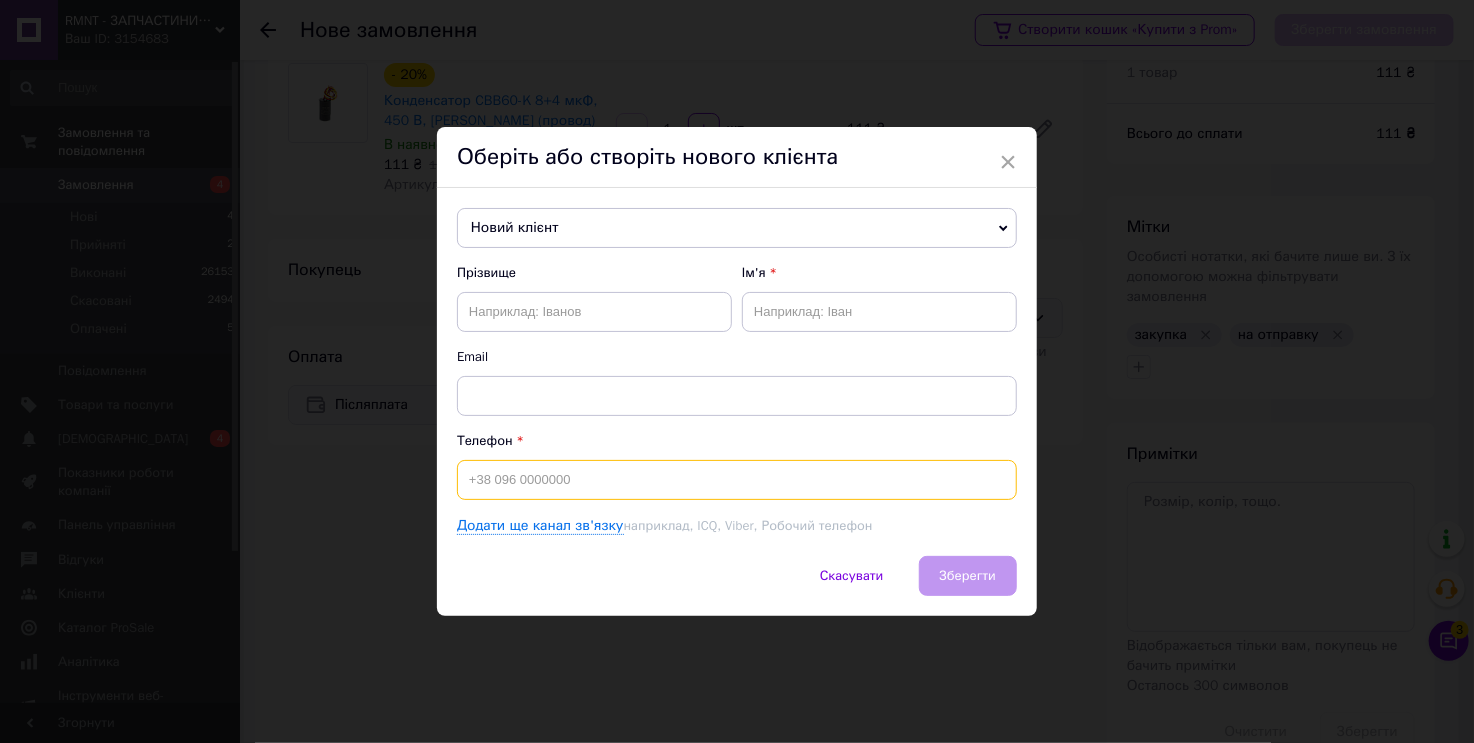 paste on "[PHONE_NUMBER]" 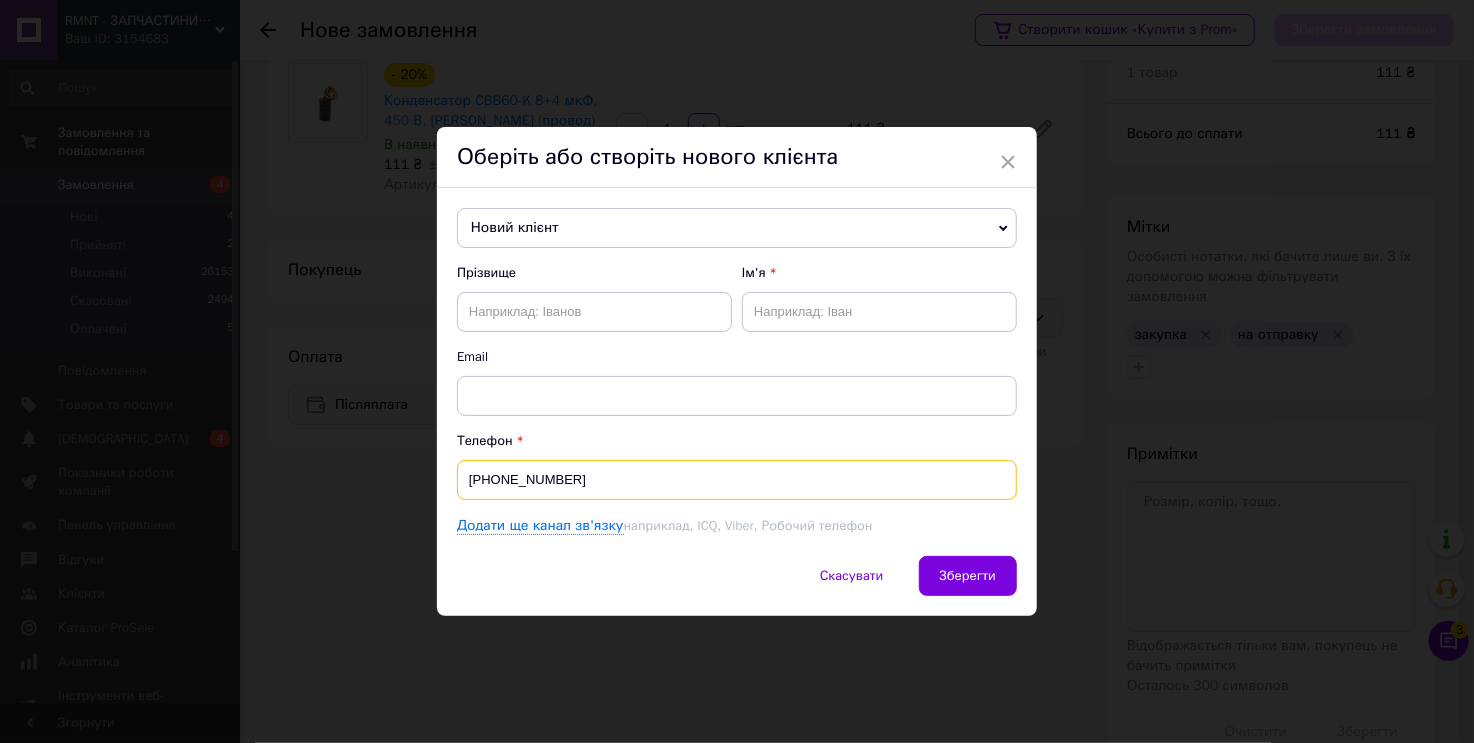 type on "[PHONE_NUMBER]" 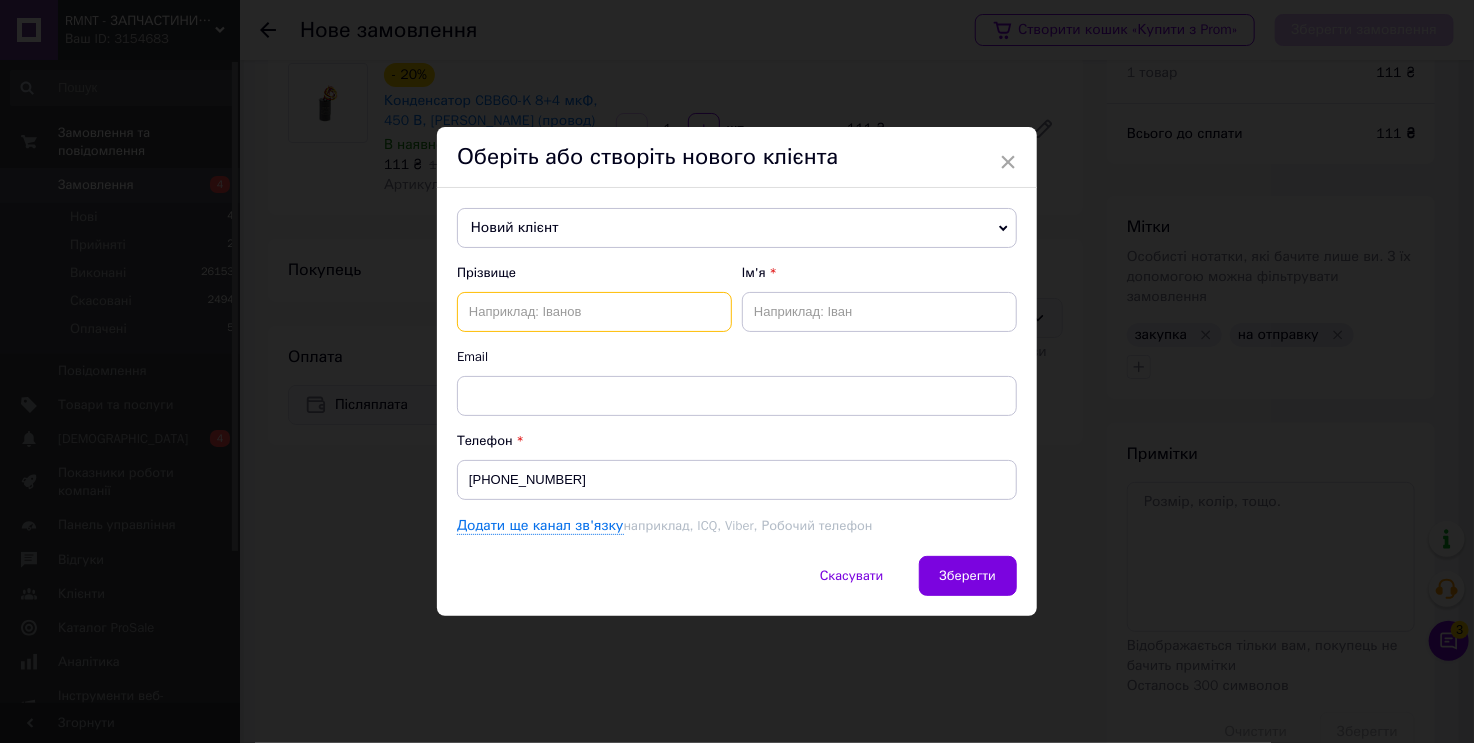click at bounding box center (594, 312) 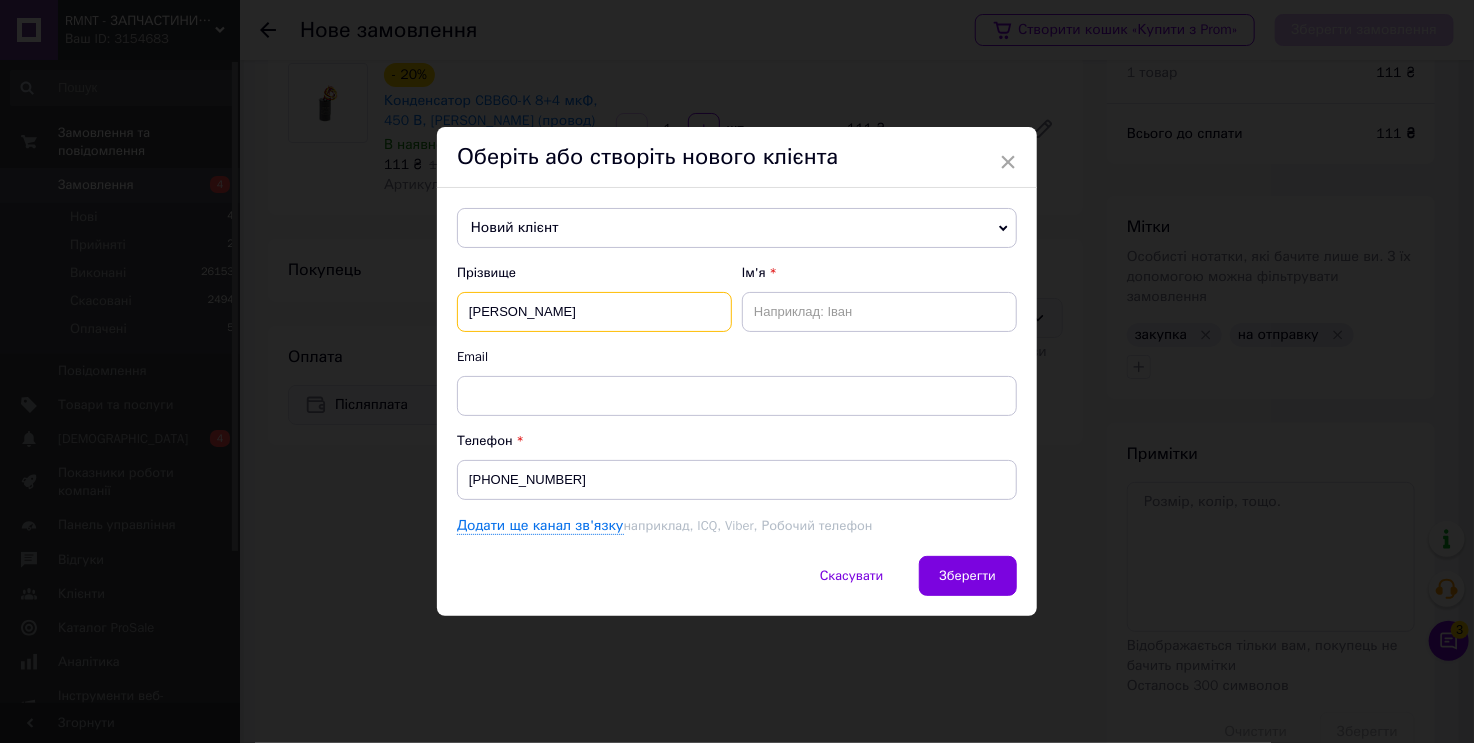 click on "[PERSON_NAME]" at bounding box center [594, 312] 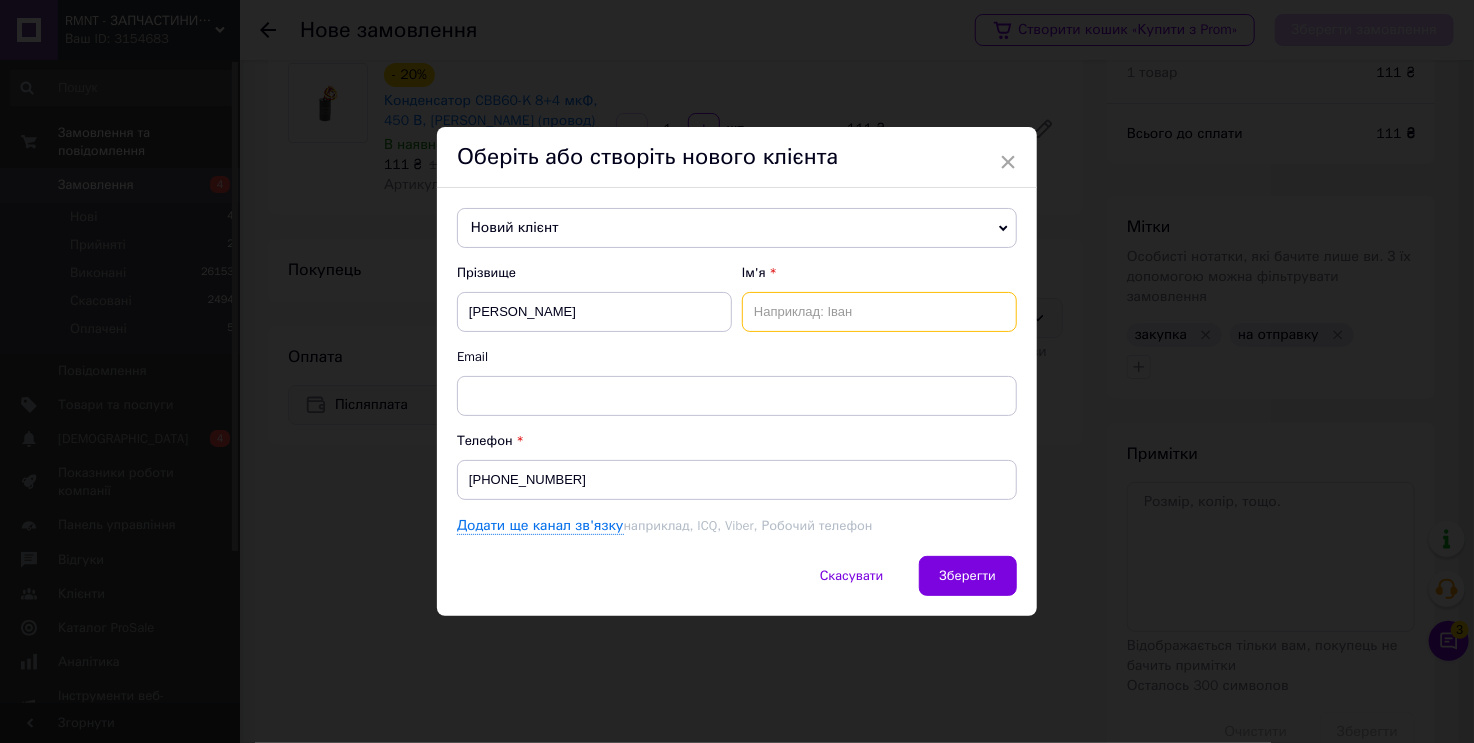 paste on "[PERSON_NAME]" 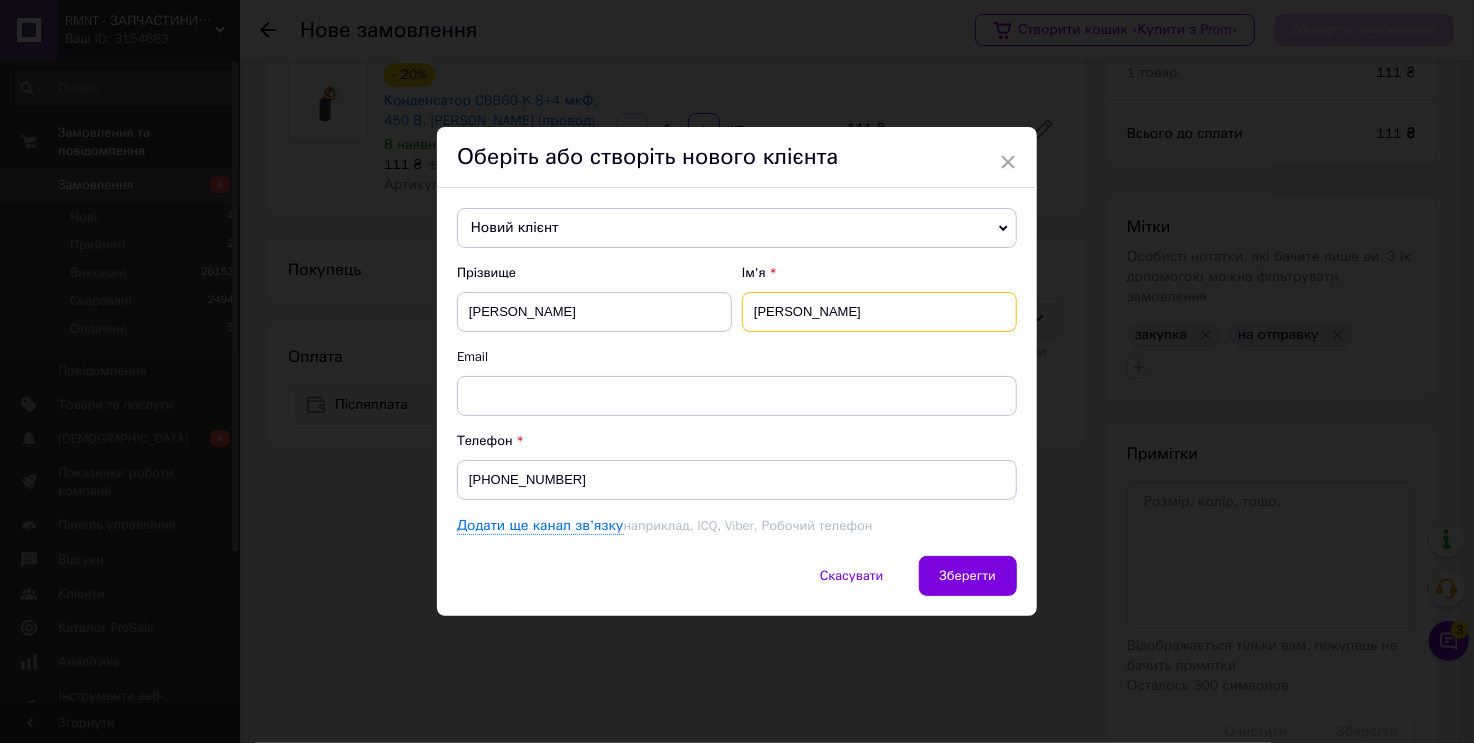 click on "[PERSON_NAME]" at bounding box center [879, 312] 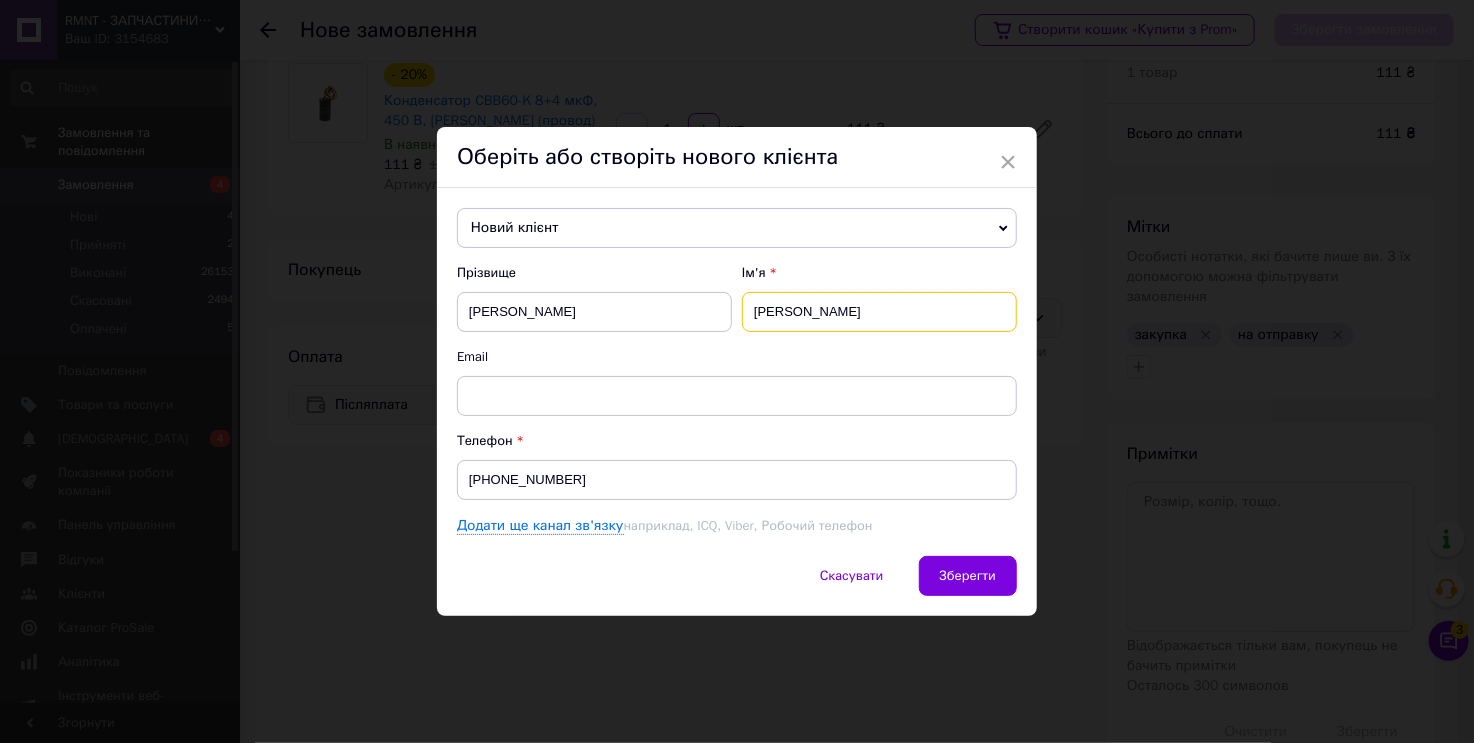 type on "[PERSON_NAME]" 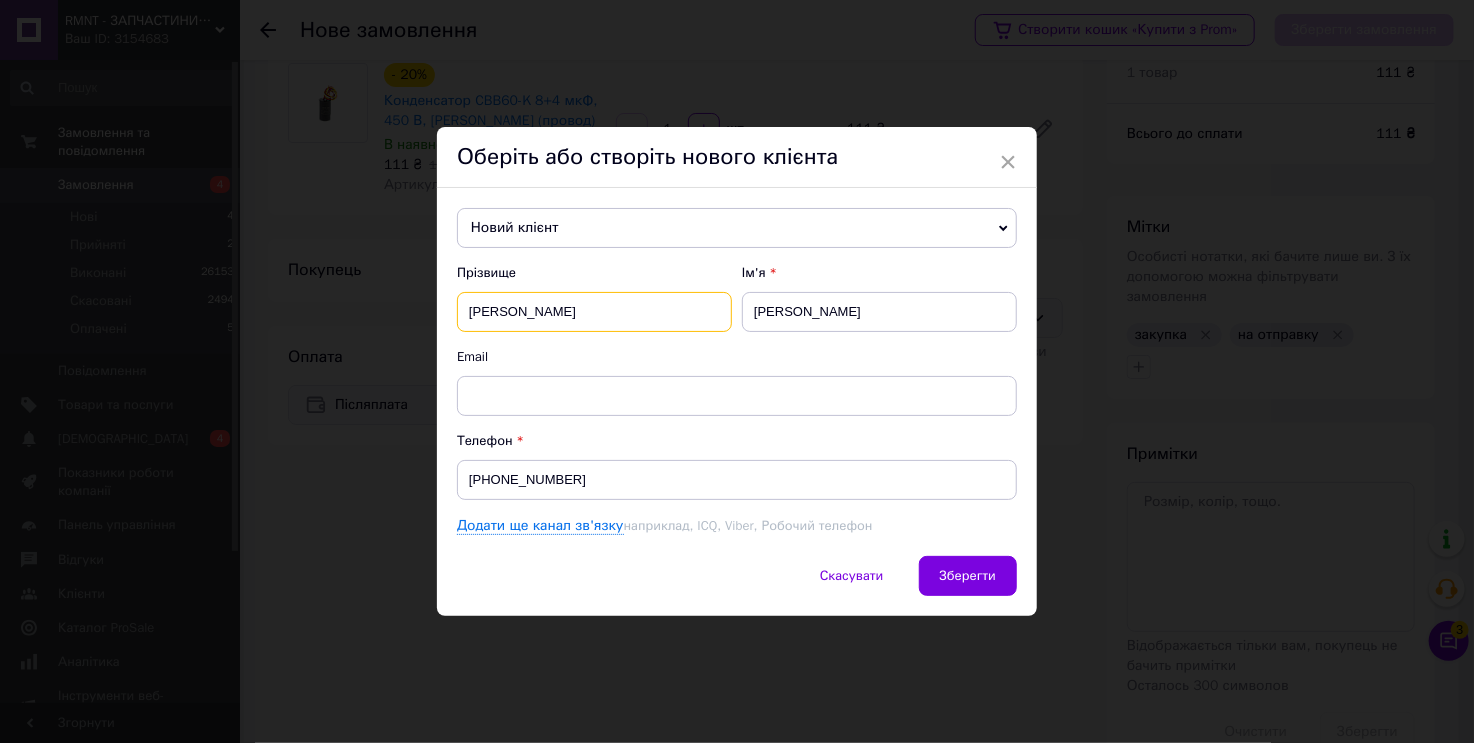 click on "[PERSON_NAME]" at bounding box center [594, 312] 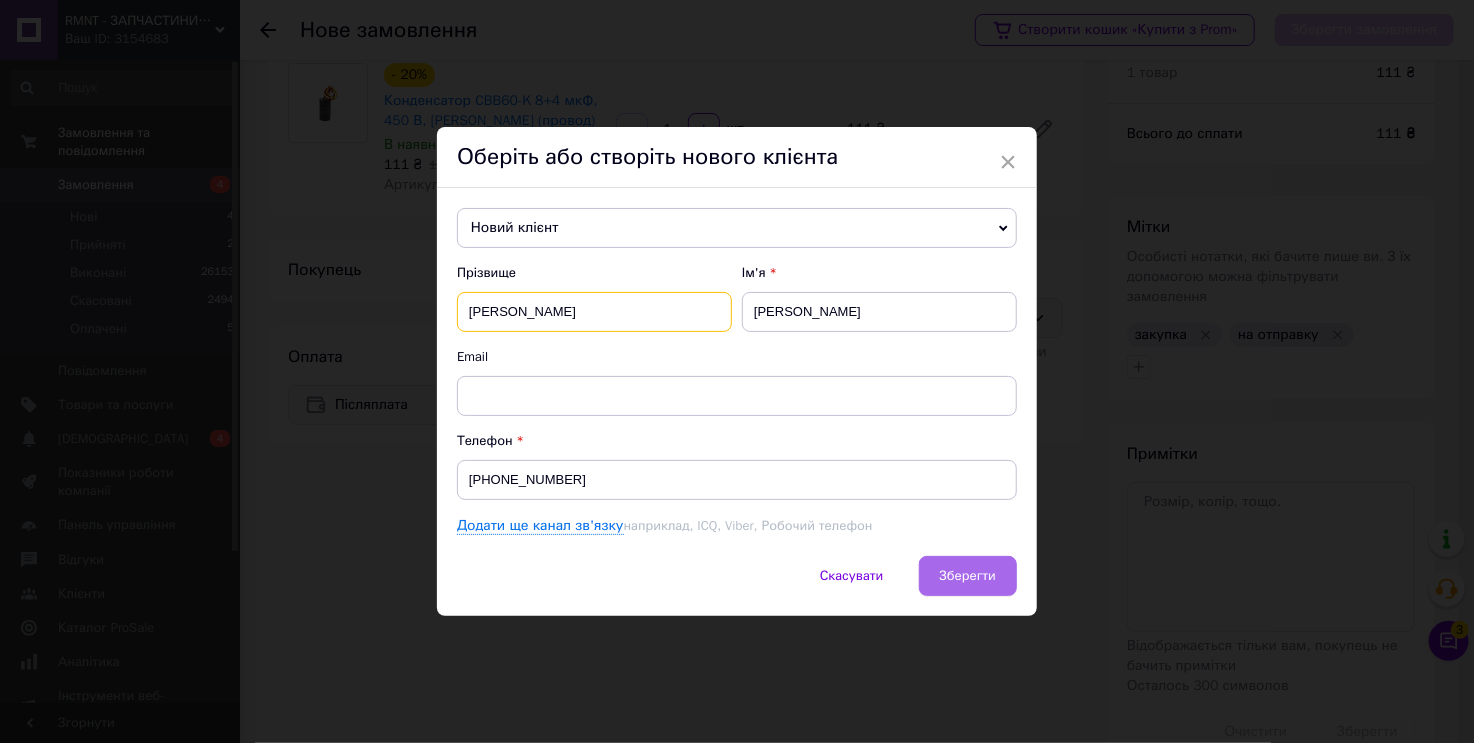 type on "[PERSON_NAME]" 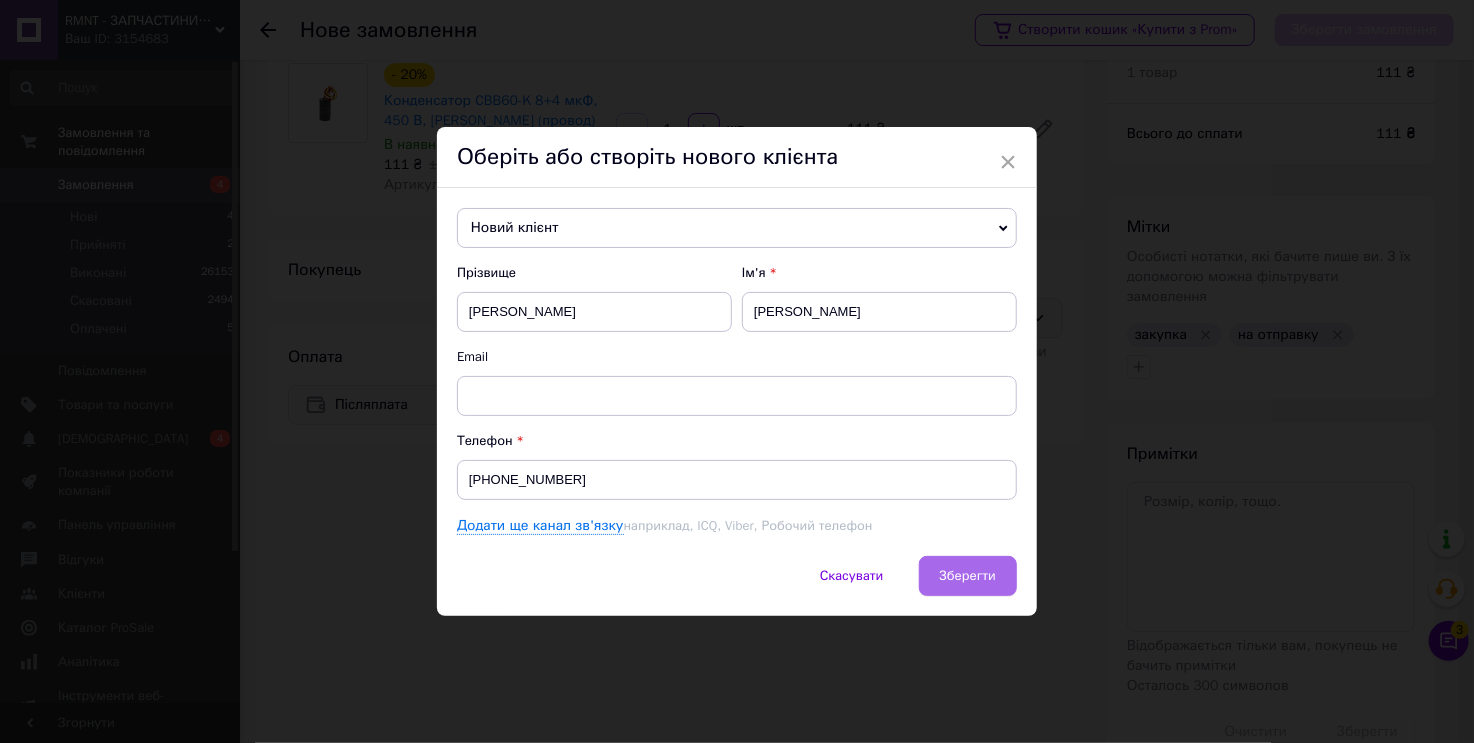 click on "Зберегти" at bounding box center (968, 575) 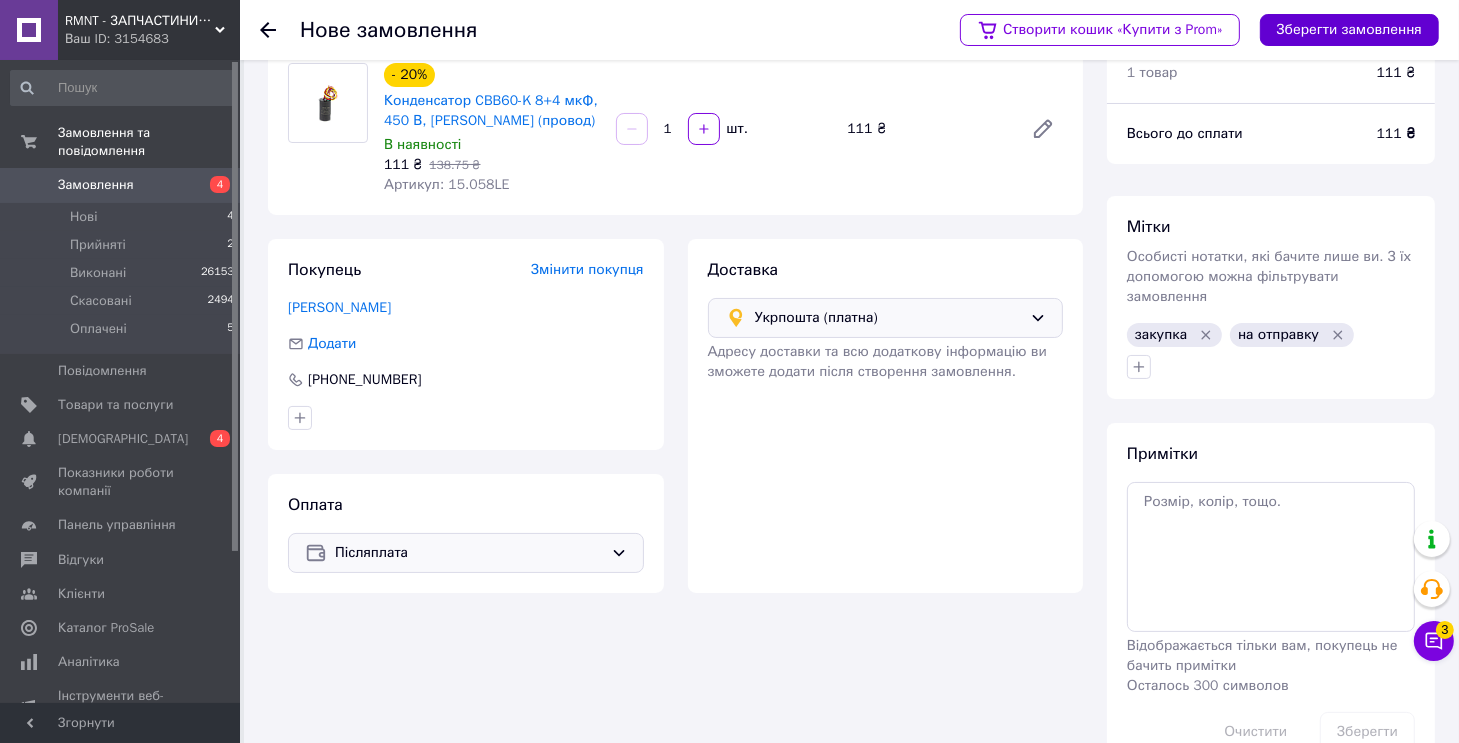 click on "Зберегти замовлення" at bounding box center (1349, 30) 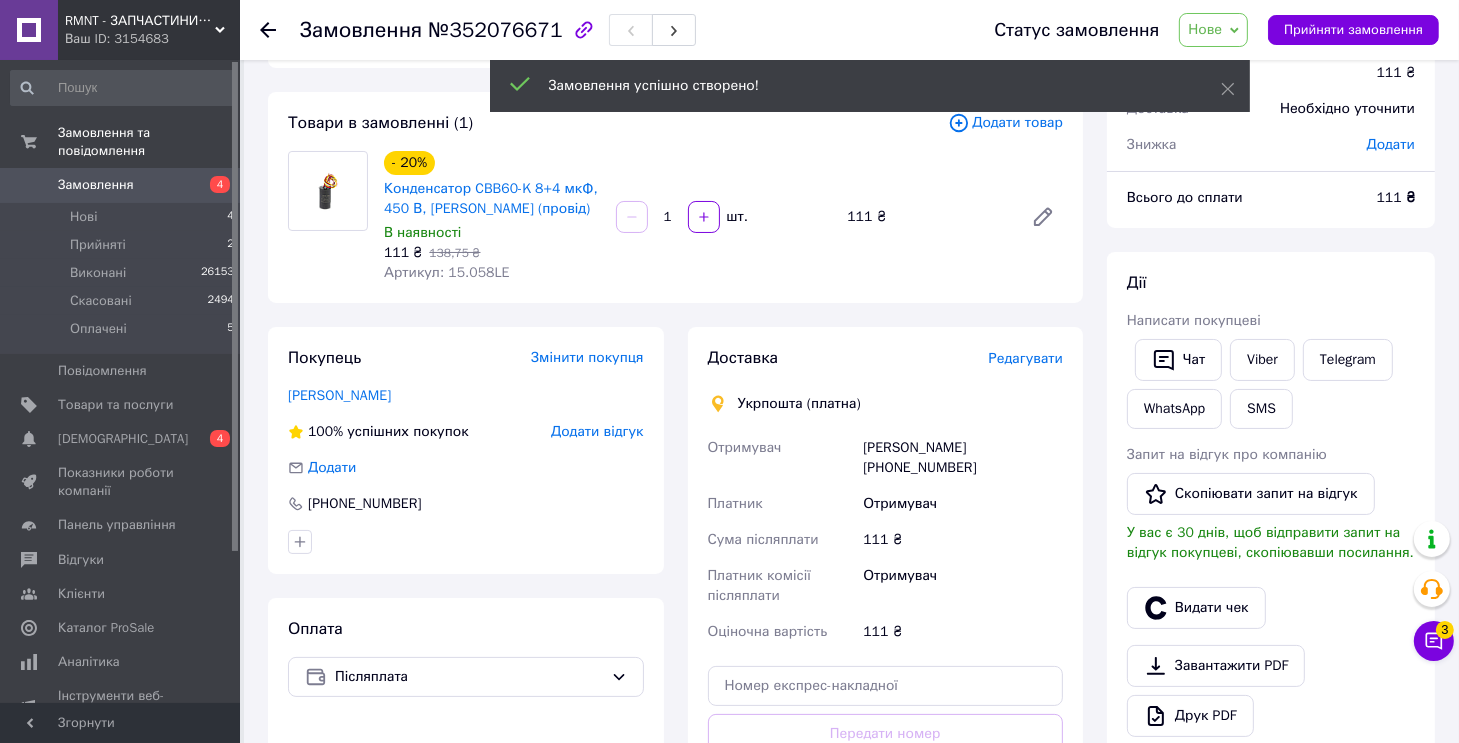 click on "Редагувати" at bounding box center [1026, 358] 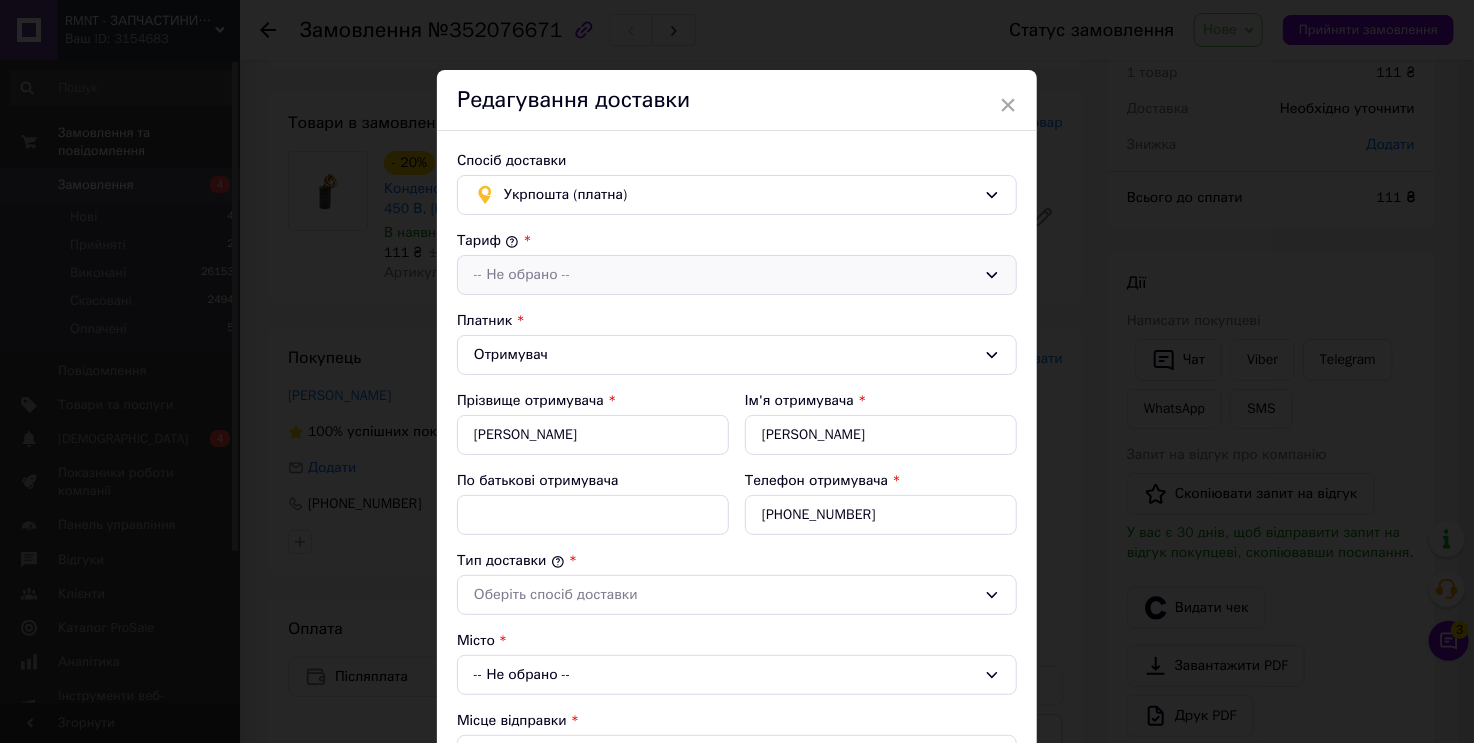 click on "-- Не обрано --" at bounding box center [725, 275] 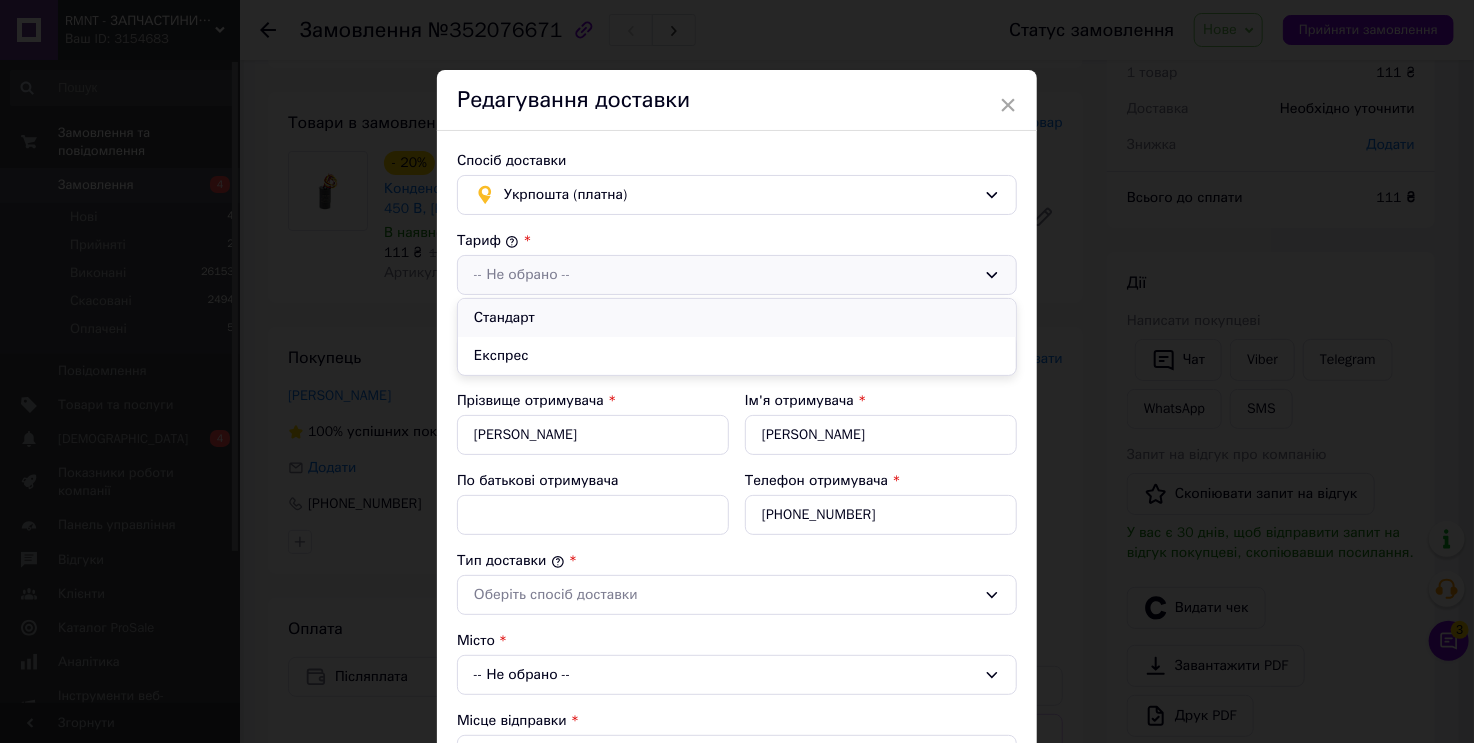 click on "Стандарт" at bounding box center (737, 318) 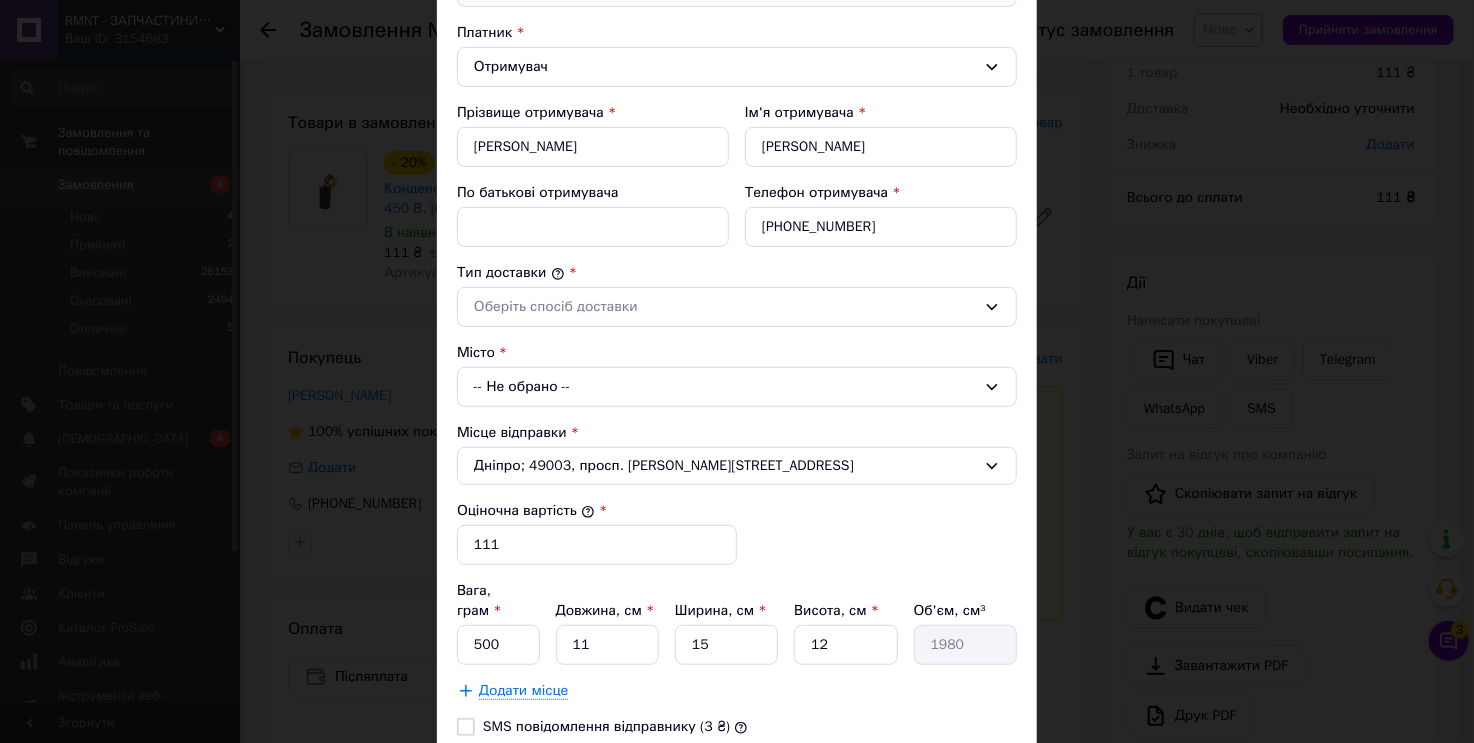 scroll, scrollTop: 300, scrollLeft: 0, axis: vertical 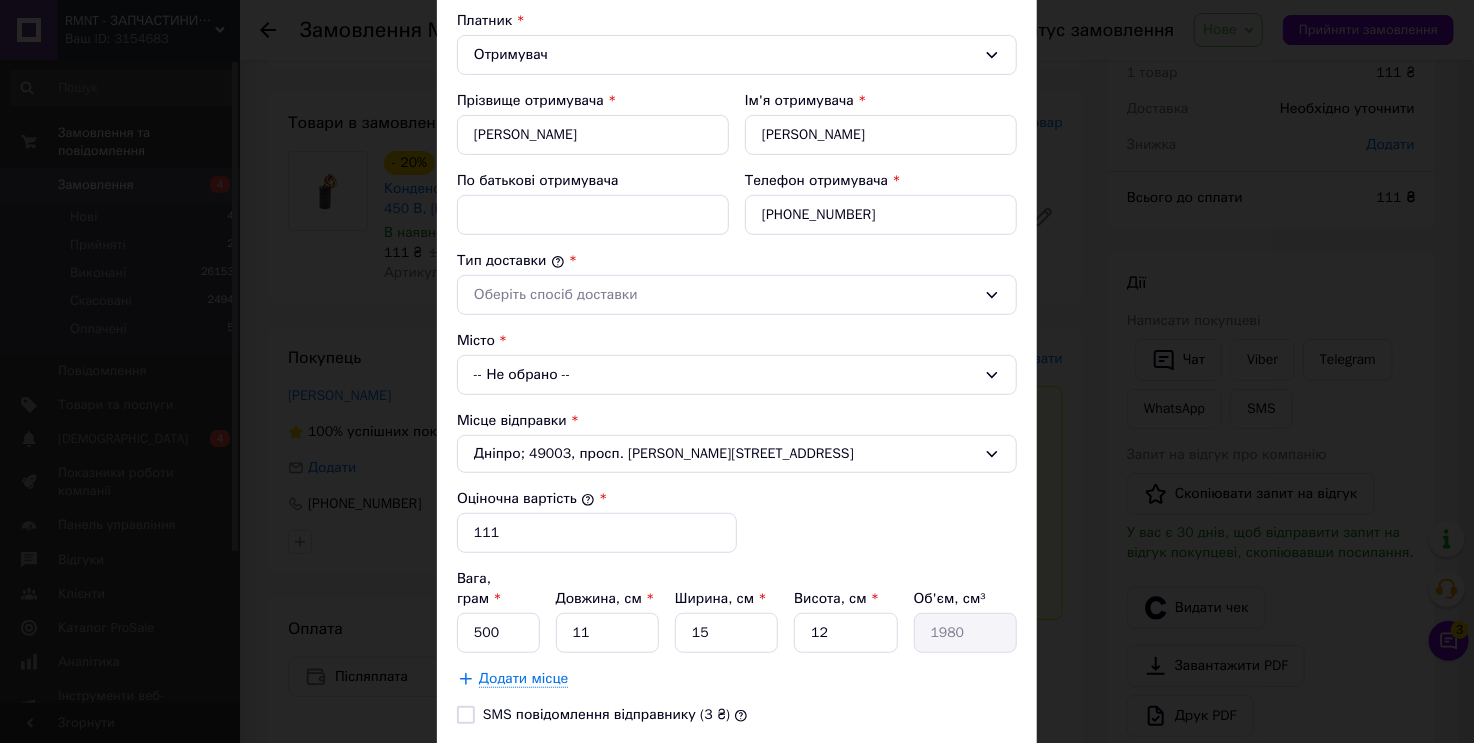 click on "[PERSON_NAME]     * [PERSON_NAME]   * Отримувач Прізвище отримувача   * [PERSON_NAME] Ім'я отримувача   * [PERSON_NAME] батькові отримувача Телефон отримувача   * [PHONE_NUMBER] Тип доставки     * Оберіть спосіб доставки Місто -- Не обрано -- Місце відправки   * Дніпро; 49003, просп. [PERSON_NAME], 123 Оціночна вартість     * 111 Вага, грам   * 500 Довжина, см   * 11 Ширина, см   * 15 Висота, см   * 12 Об'єм, см³ 1980 Додати місце SMS повідомлення відправнику (3 ₴)   Сума післяплати     * 111 Платник комісії післяплати Отримувач Відправник" at bounding box center (737, 417) 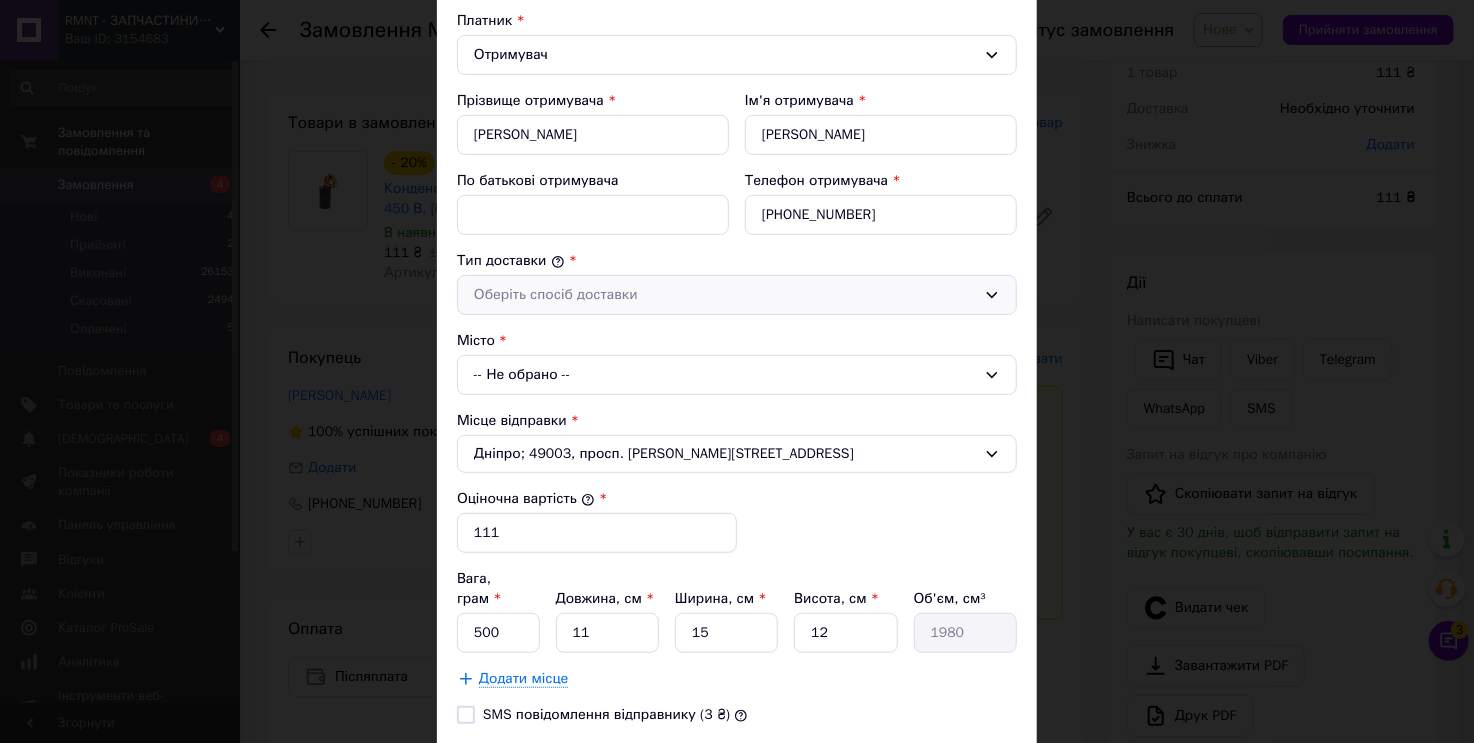 click on "Оберіть спосіб доставки" at bounding box center [725, 295] 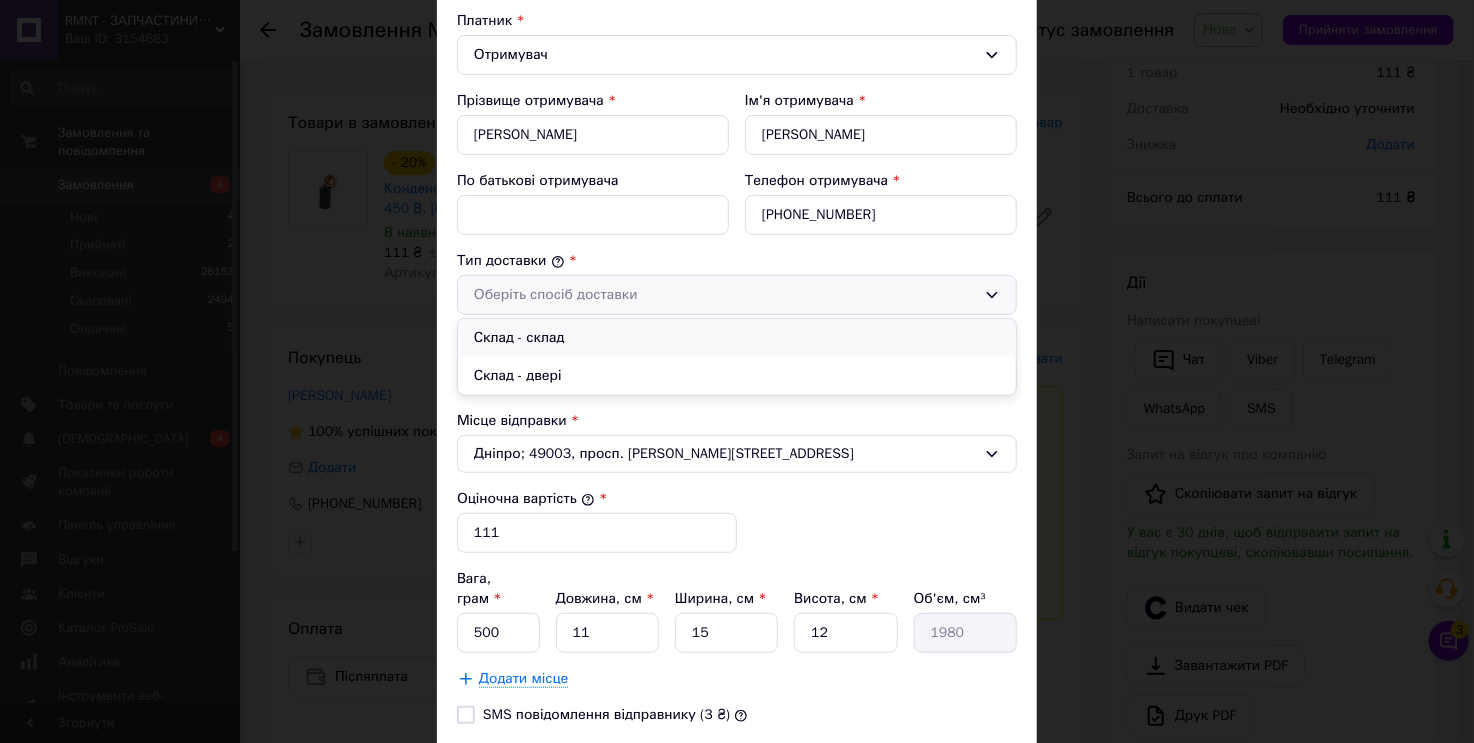 click on "Склад - склад" at bounding box center [737, 338] 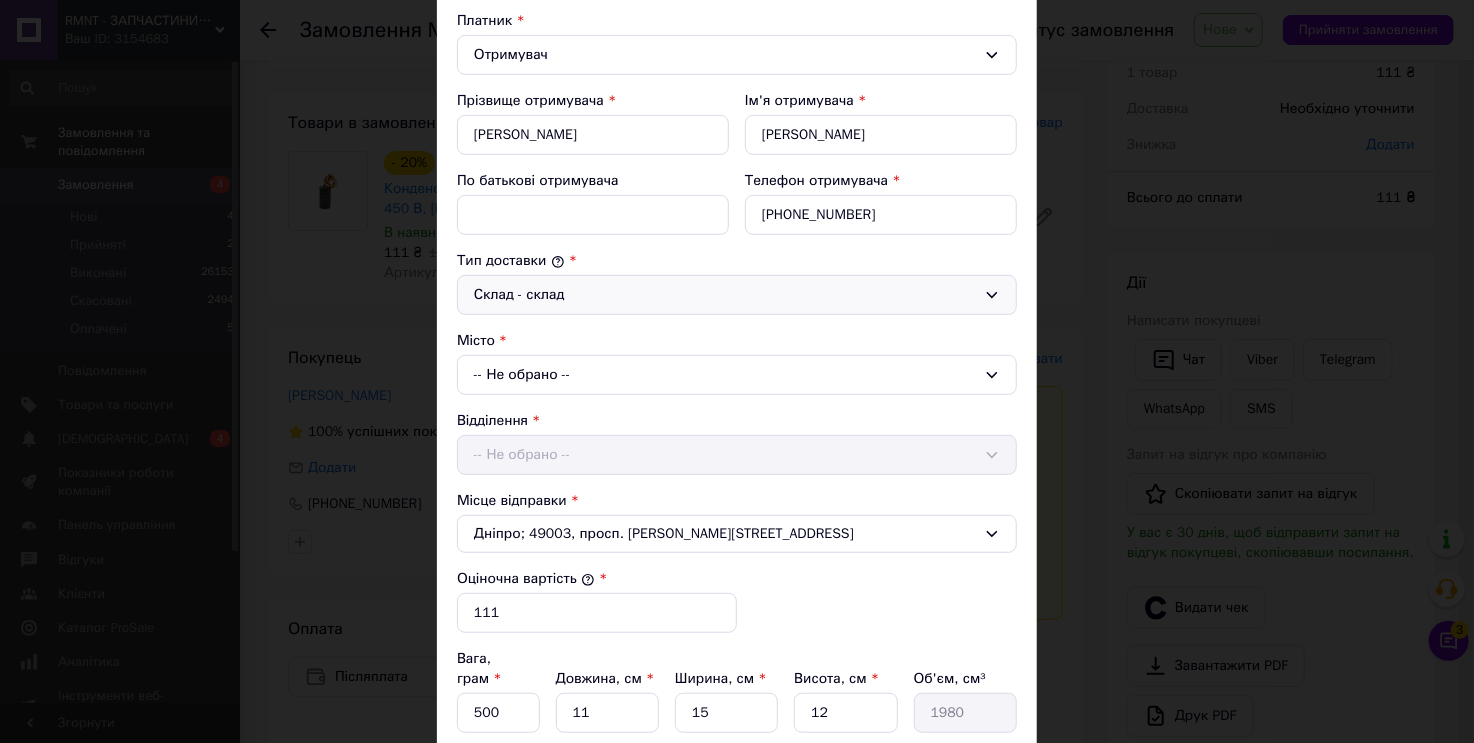 click on "-- Не обрано --" at bounding box center (737, 375) 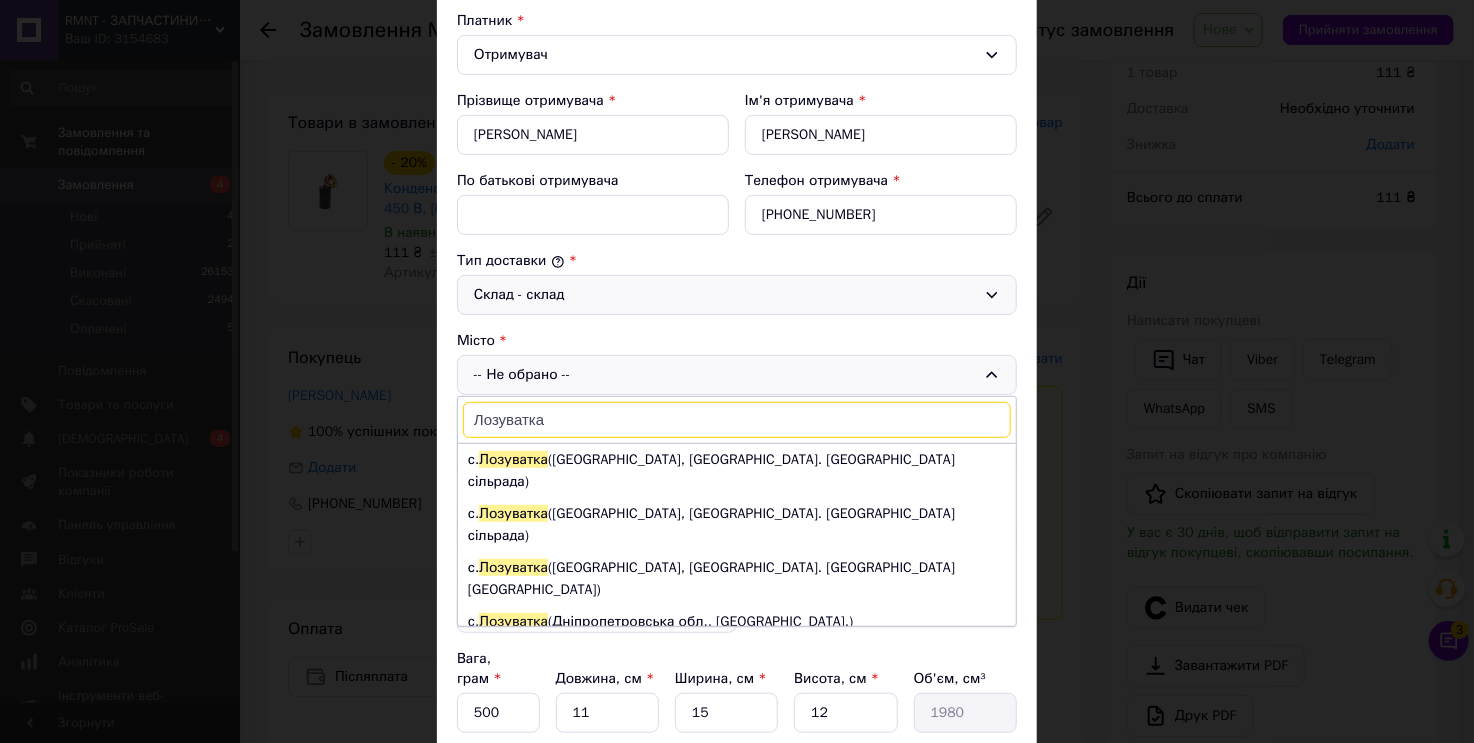 type on "Лозуватка" 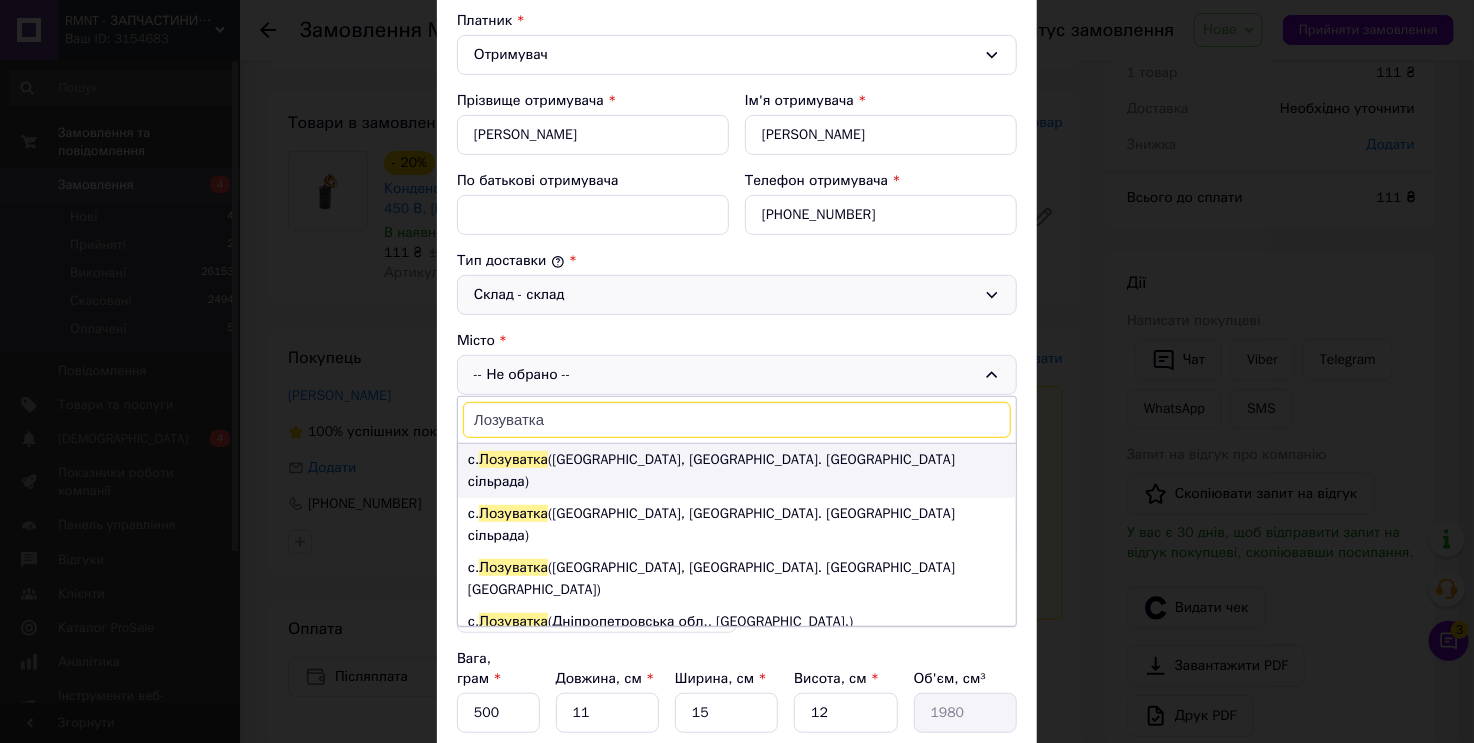 click on "с.  [GEOGRAPHIC_DATA]  ([GEOGRAPHIC_DATA], [GEOGRAPHIC_DATA]. [GEOGRAPHIC_DATA] сільрада)" at bounding box center [737, 471] 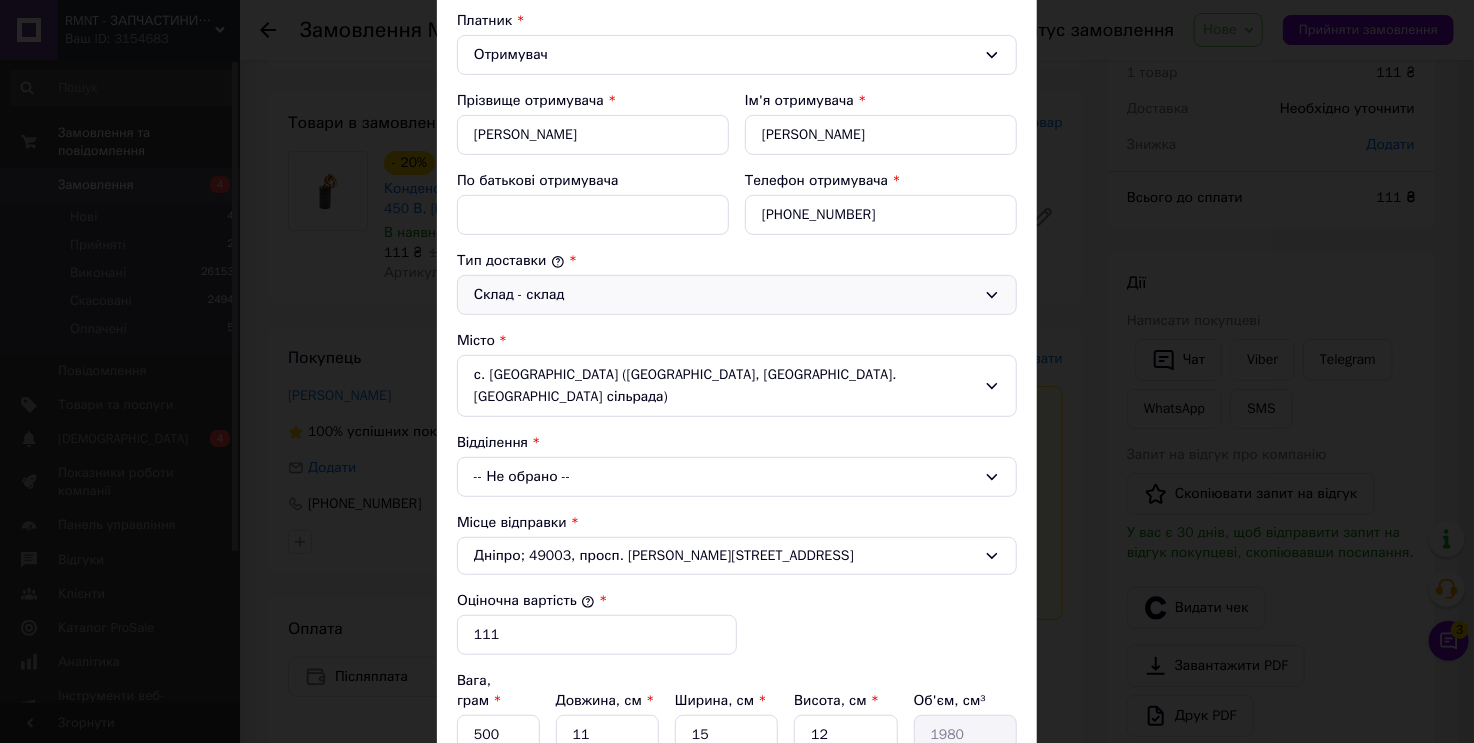 click on "-- Не обрано --" at bounding box center [737, 477] 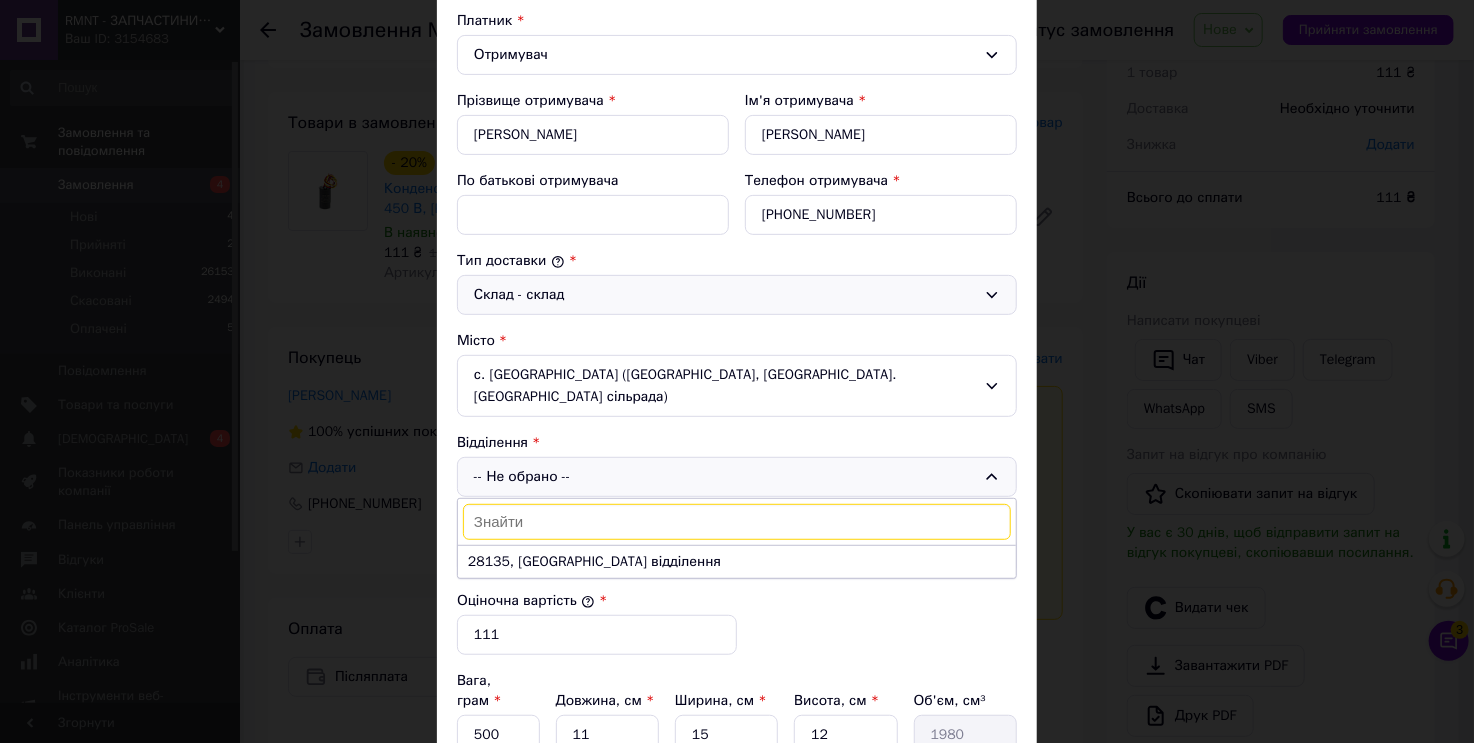 click on "с. [GEOGRAPHIC_DATA] ([GEOGRAPHIC_DATA], [GEOGRAPHIC_DATA]. [GEOGRAPHIC_DATA] сільрада)" at bounding box center [737, 386] 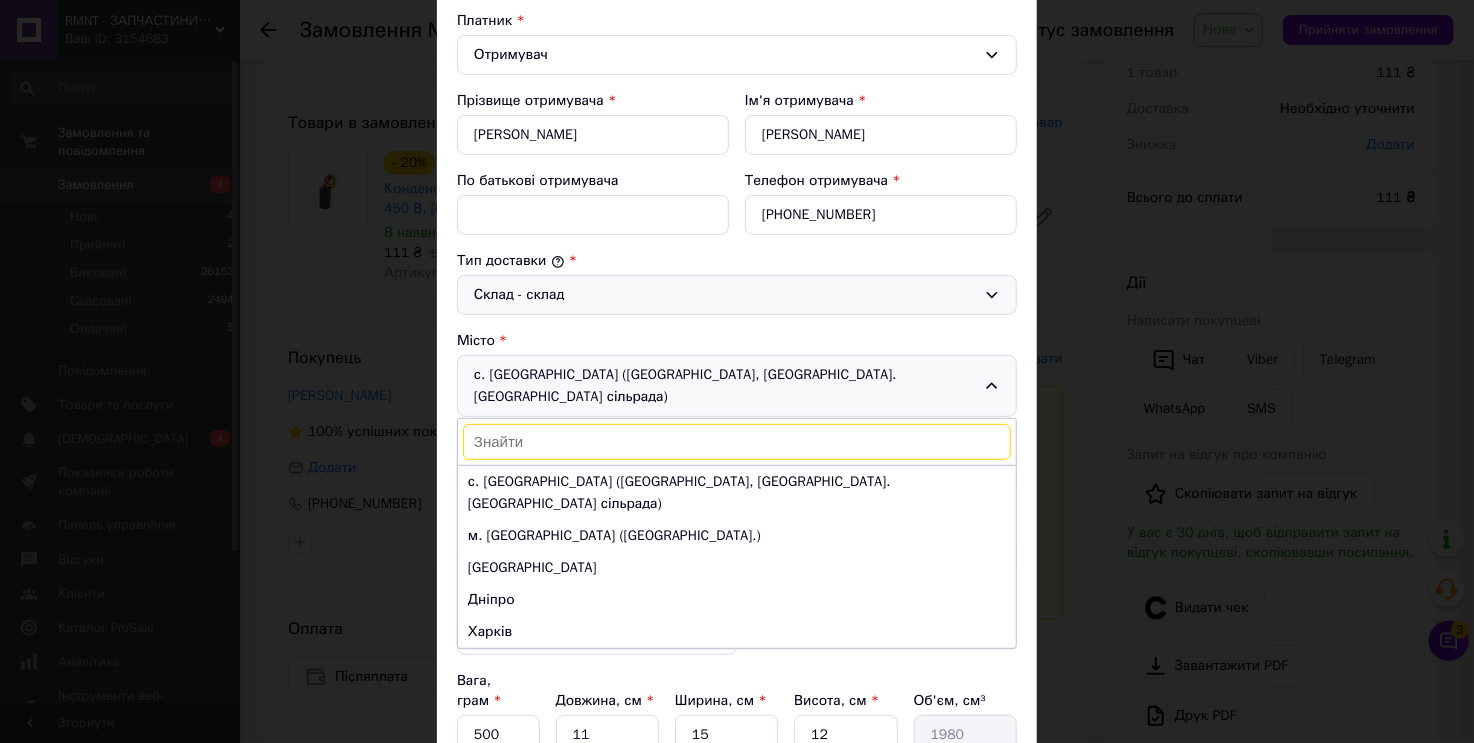 click at bounding box center (737, 442) 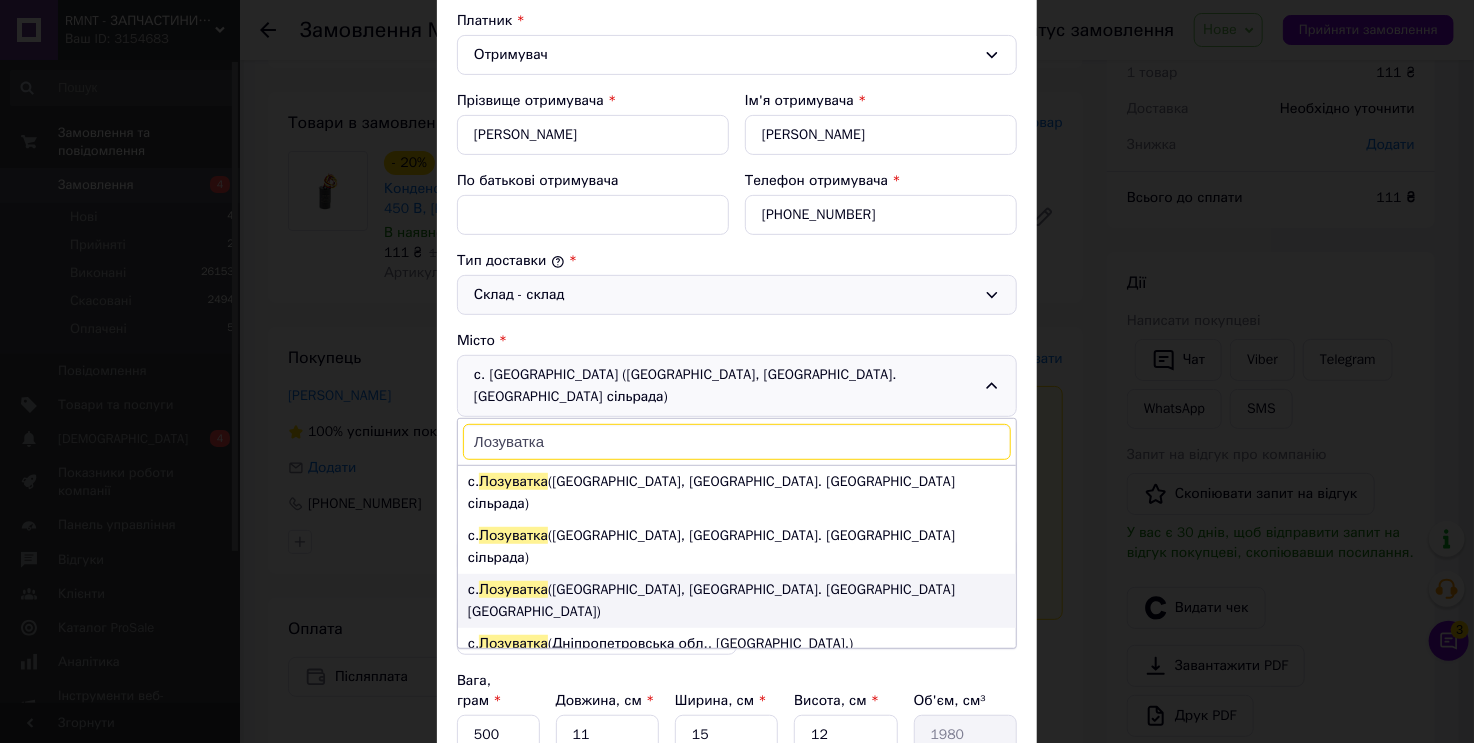 type on "Лозуватка" 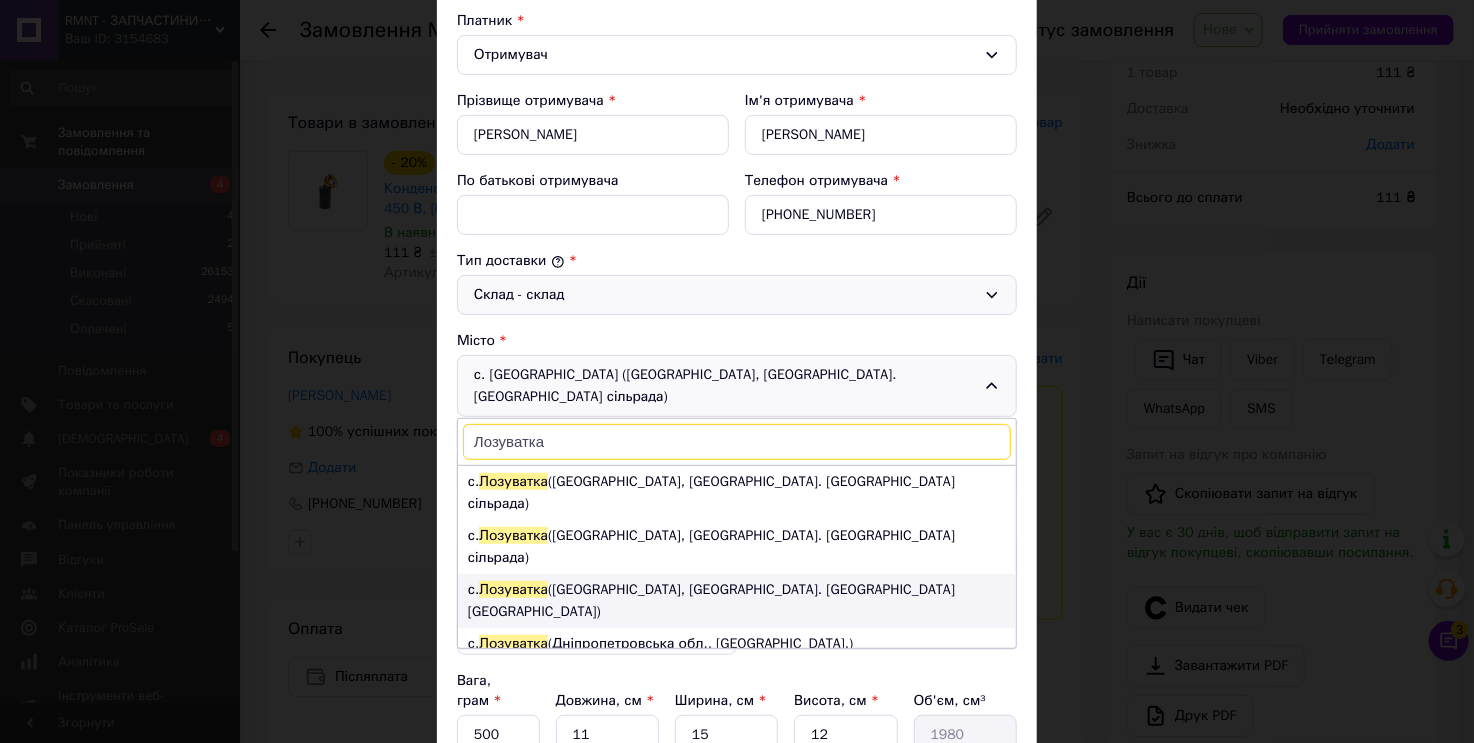 click on "с.  [GEOGRAPHIC_DATA]  ([GEOGRAPHIC_DATA], [GEOGRAPHIC_DATA]. [GEOGRAPHIC_DATA] [GEOGRAPHIC_DATA])" at bounding box center (737, 601) 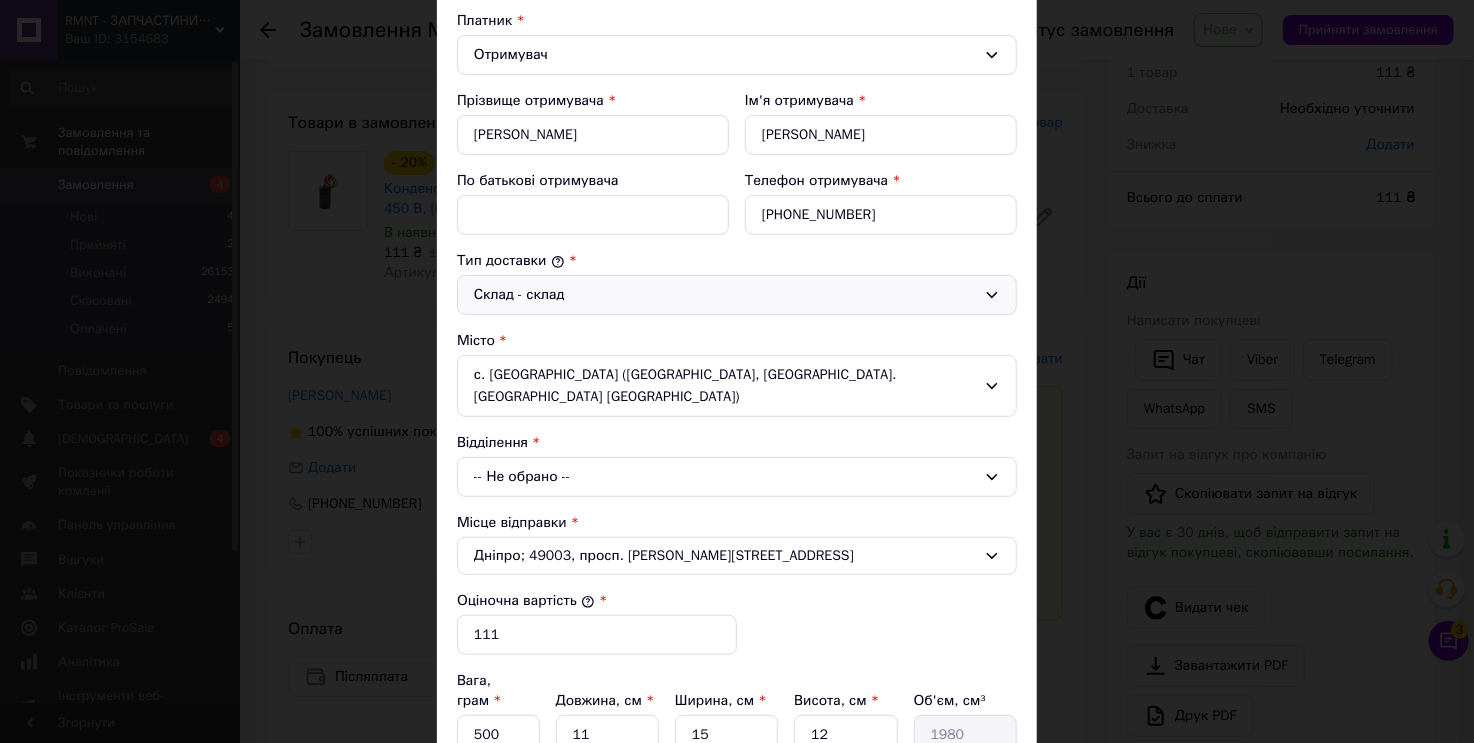 click on "-- Не обрано --" at bounding box center [737, 477] 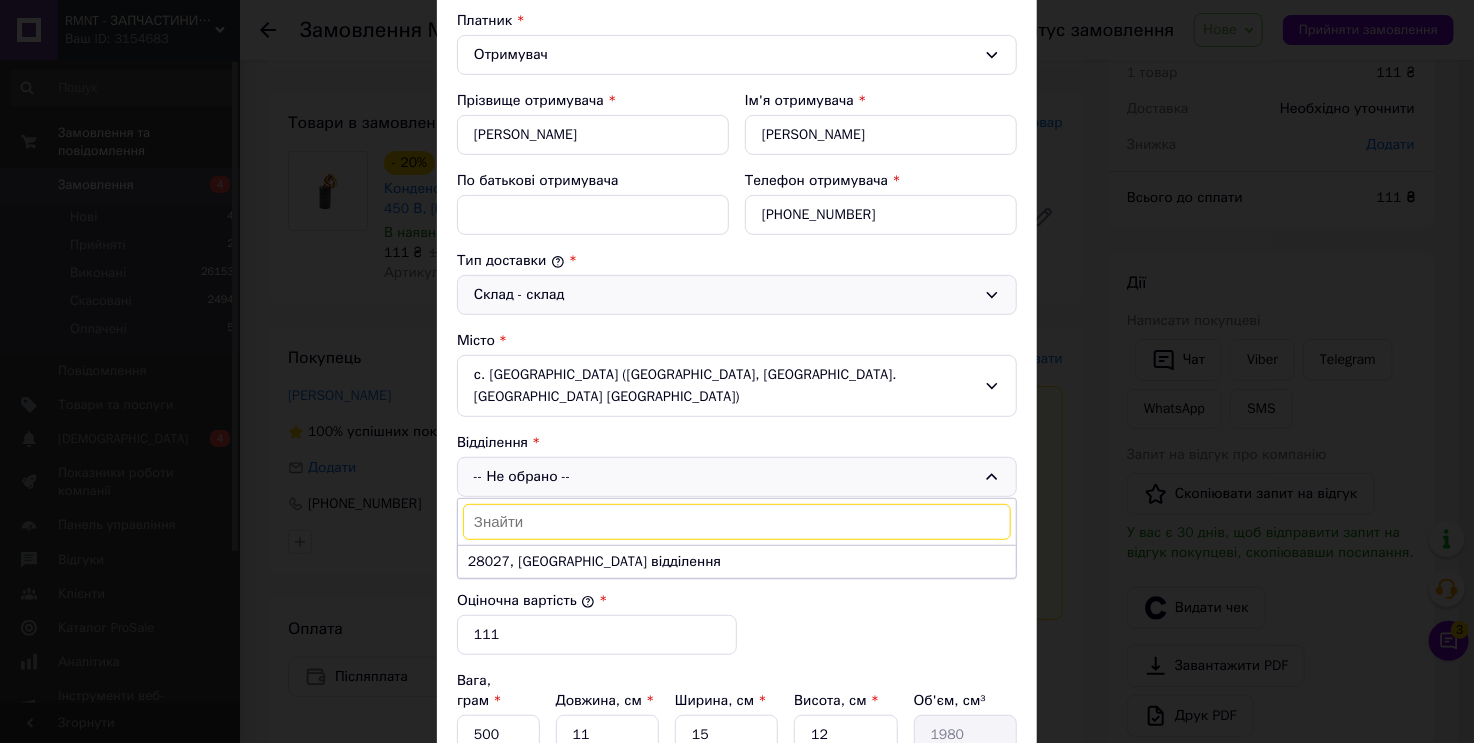 click on "с. [GEOGRAPHIC_DATA] ([GEOGRAPHIC_DATA], [GEOGRAPHIC_DATA]. [GEOGRAPHIC_DATA] [GEOGRAPHIC_DATA])" at bounding box center [737, 386] 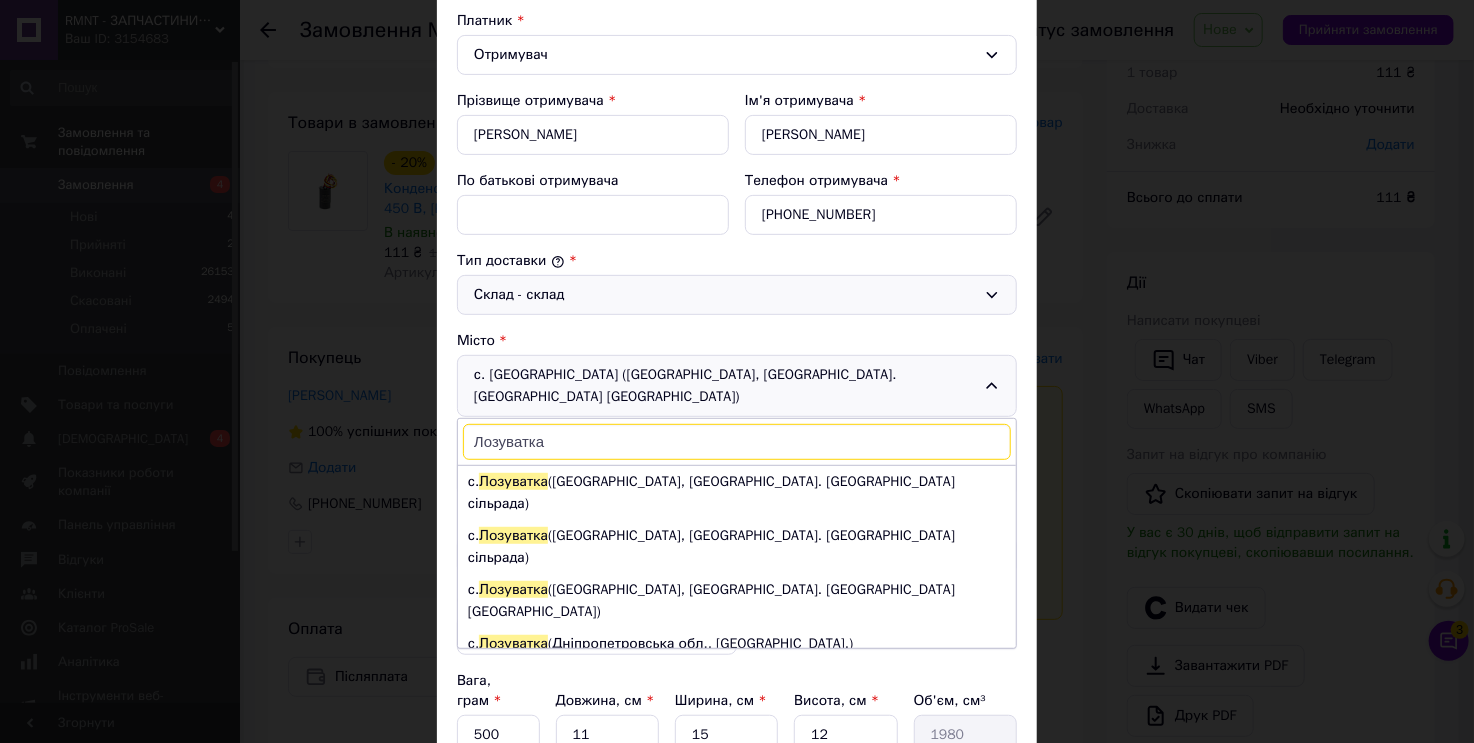 scroll, scrollTop: 64, scrollLeft: 0, axis: vertical 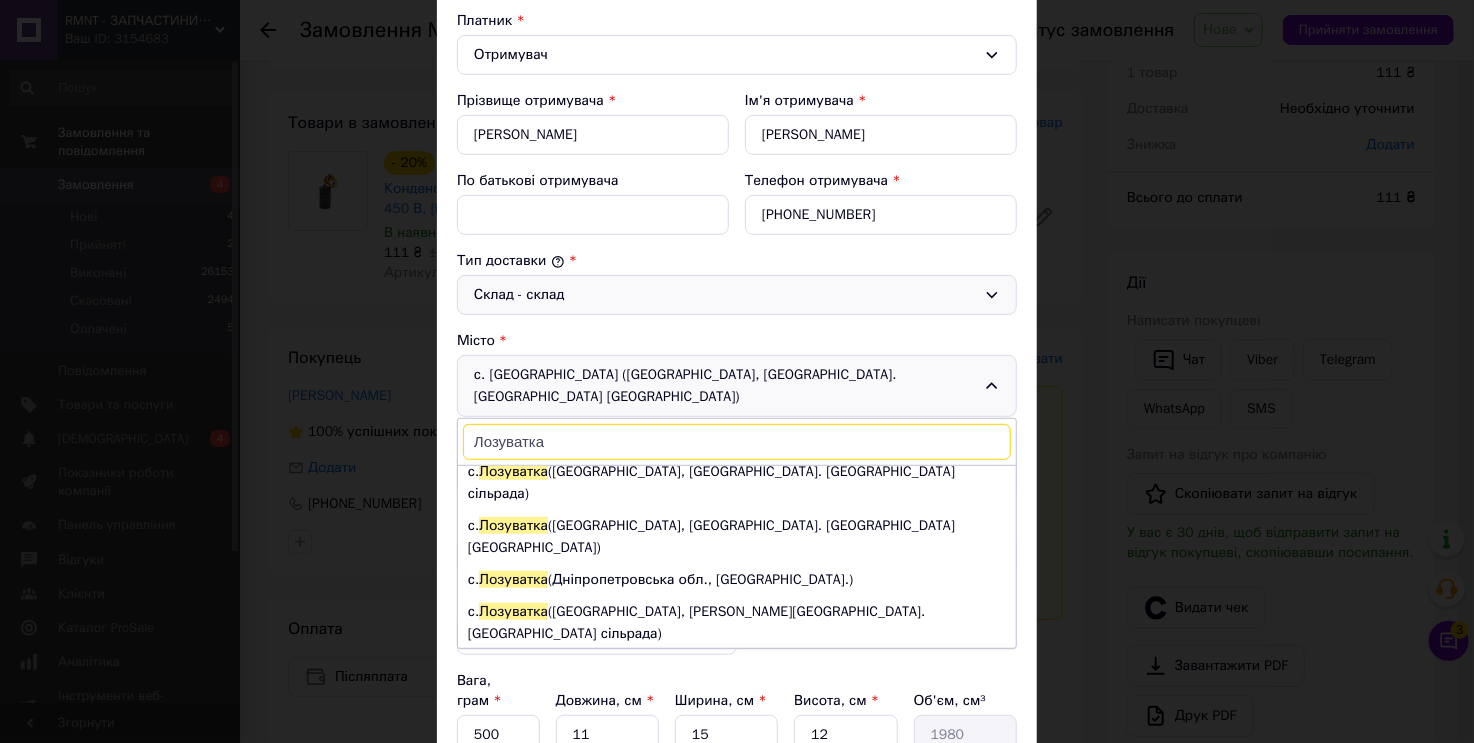 type on "Лозуватка" 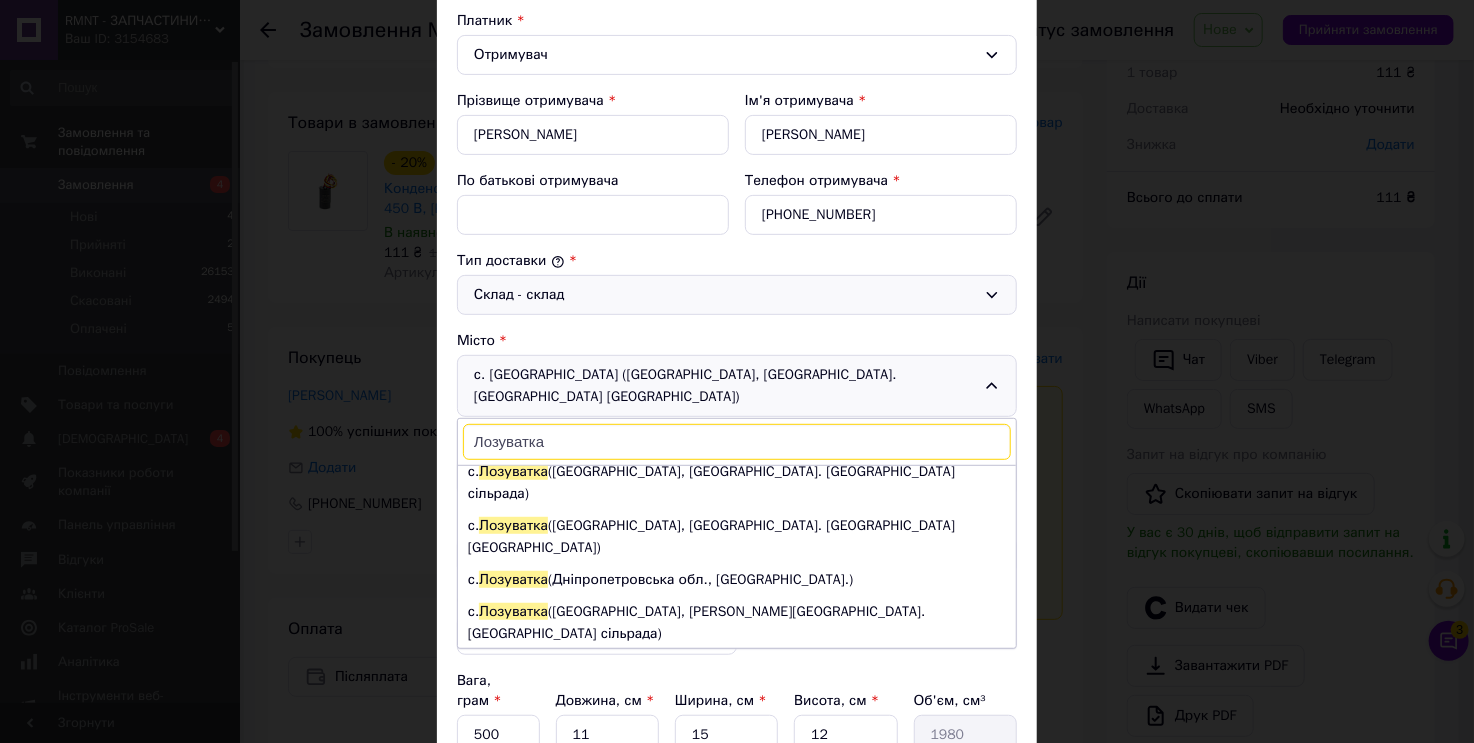 click on "с.  [GEOGRAPHIC_DATA]  ([GEOGRAPHIC_DATA], [GEOGRAPHIC_DATA]. [GEOGRAPHIC_DATA] сільрада)" at bounding box center [737, 677] 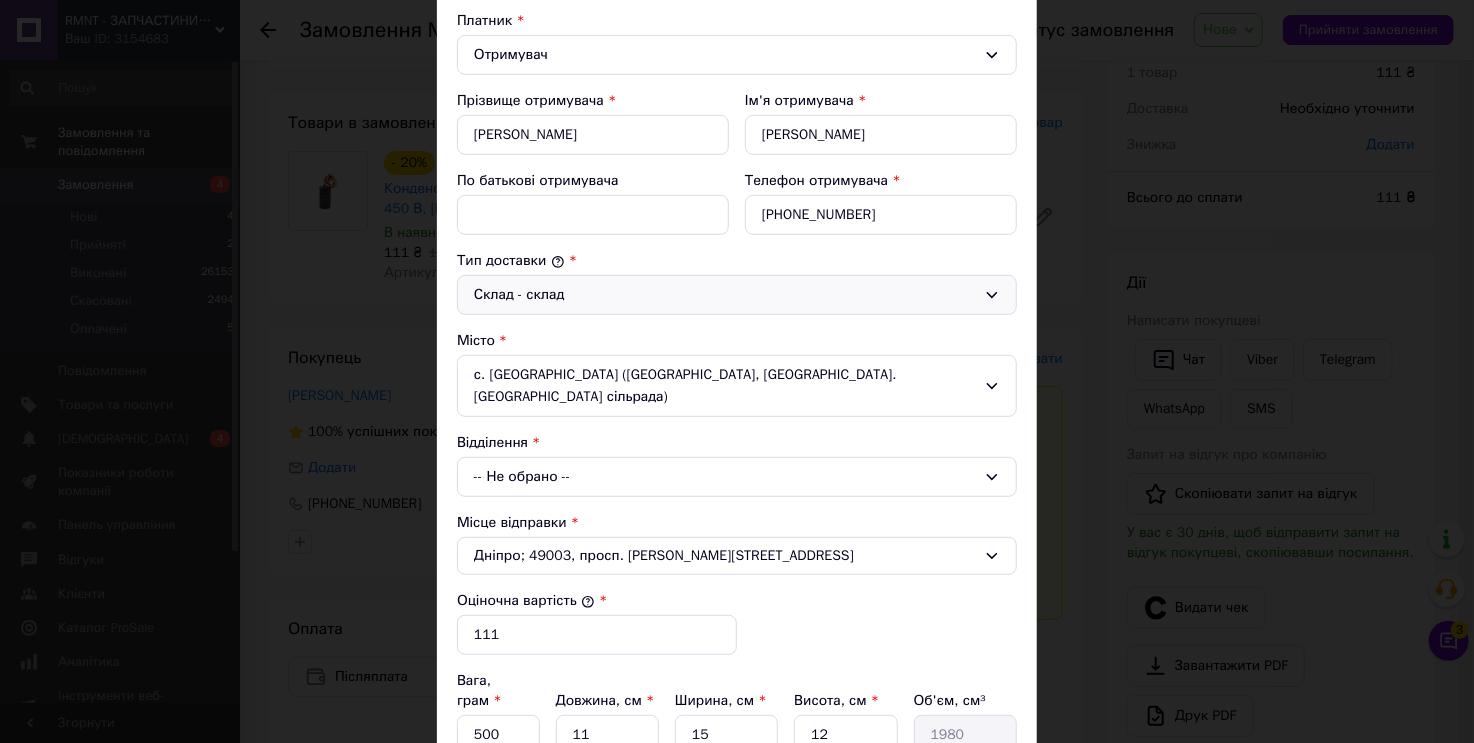 click on "-- Не обрано --" at bounding box center [737, 477] 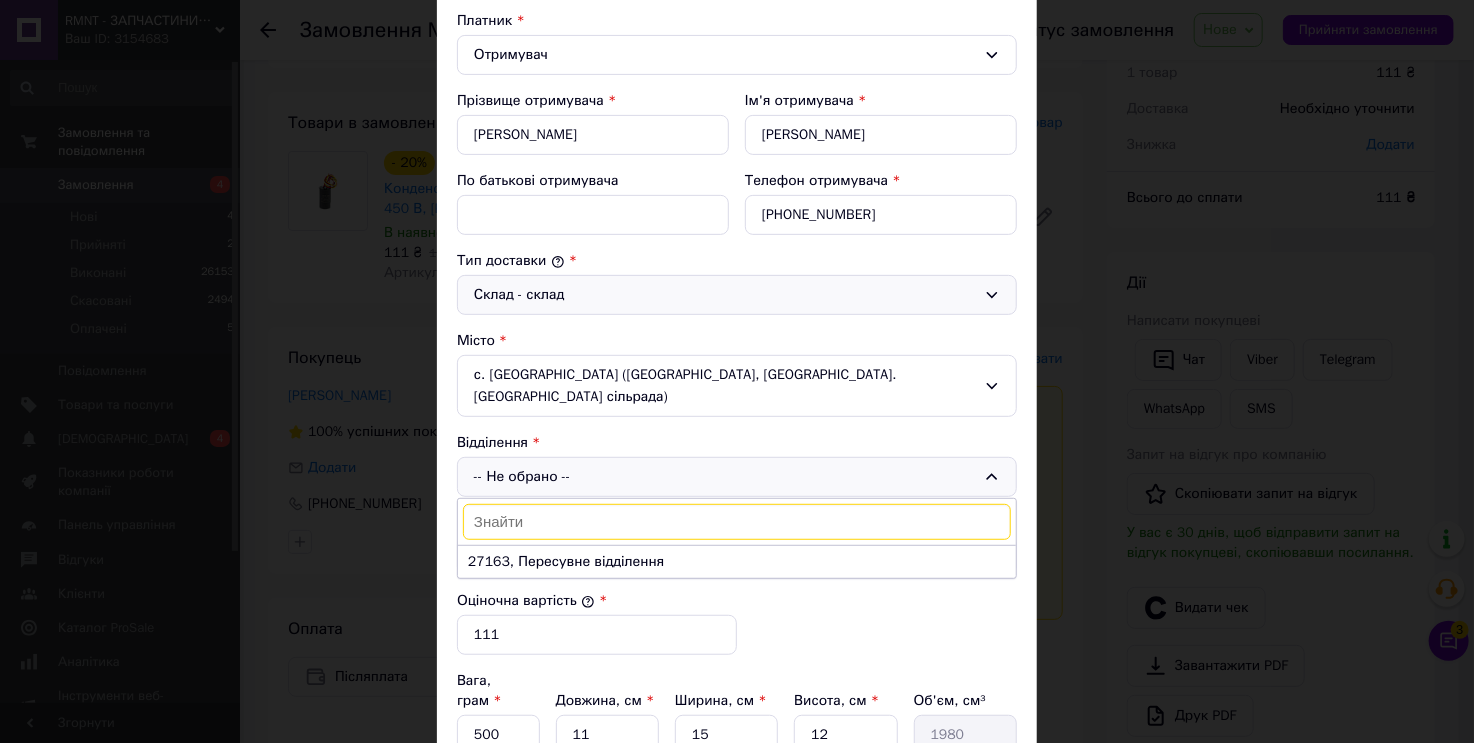 click on "с. [GEOGRAPHIC_DATA] ([GEOGRAPHIC_DATA], [GEOGRAPHIC_DATA]. [GEOGRAPHIC_DATA] сільрада)" at bounding box center (737, 386) 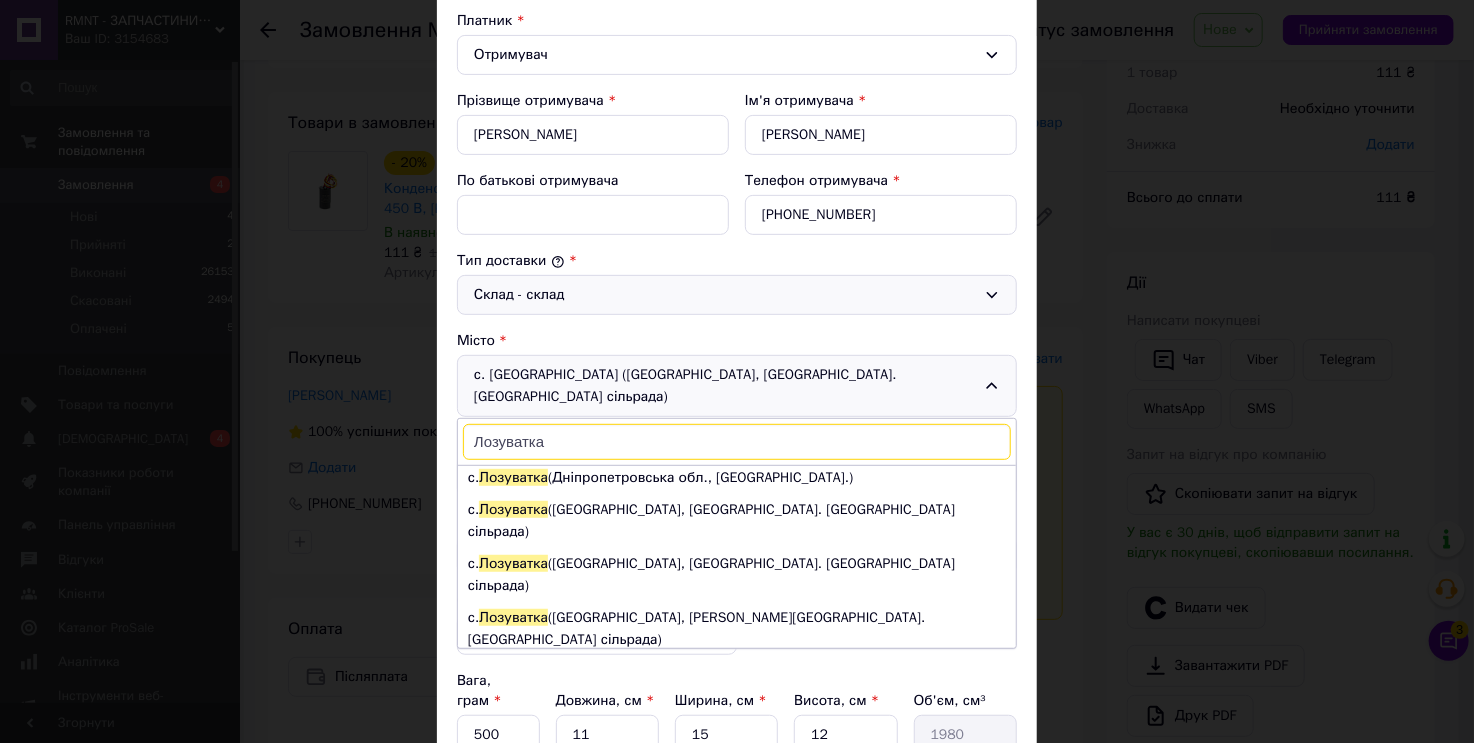 scroll, scrollTop: 238, scrollLeft: 0, axis: vertical 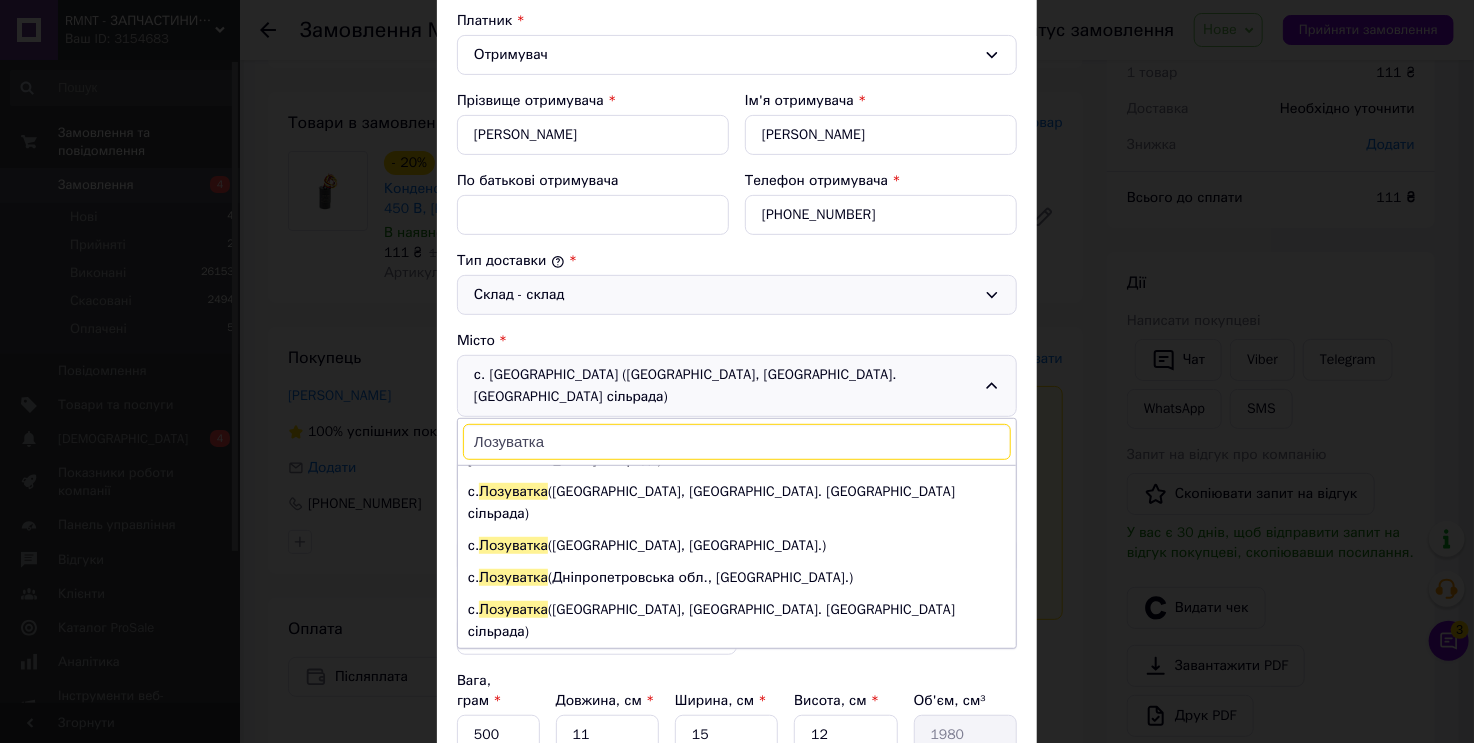 type on "Лозуватка" 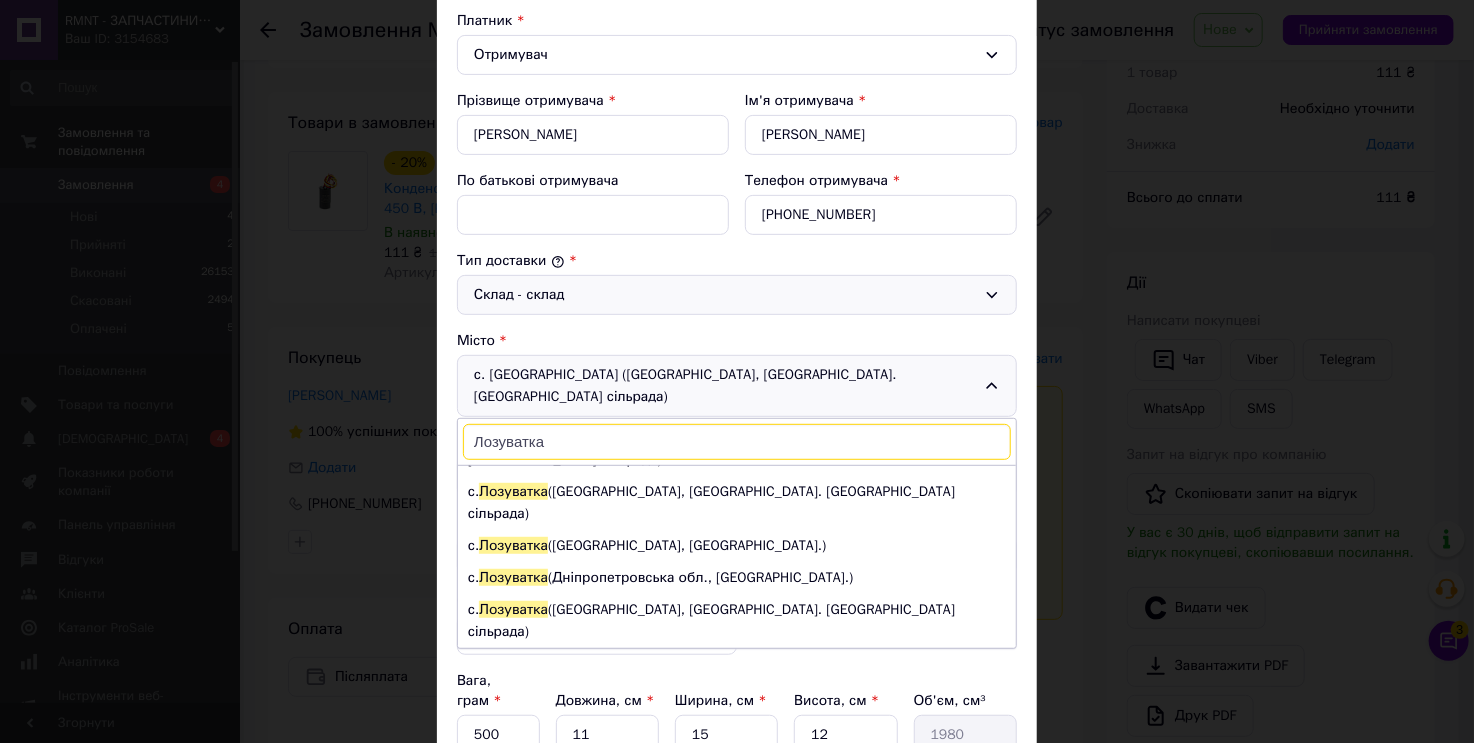 click on "с.  [GEOGRAPHIC_DATA]  ([GEOGRAPHIC_DATA], [PERSON_NAME][GEOGRAPHIC_DATA]. [GEOGRAPHIC_DATA] сільрада)" at bounding box center [737, 729] 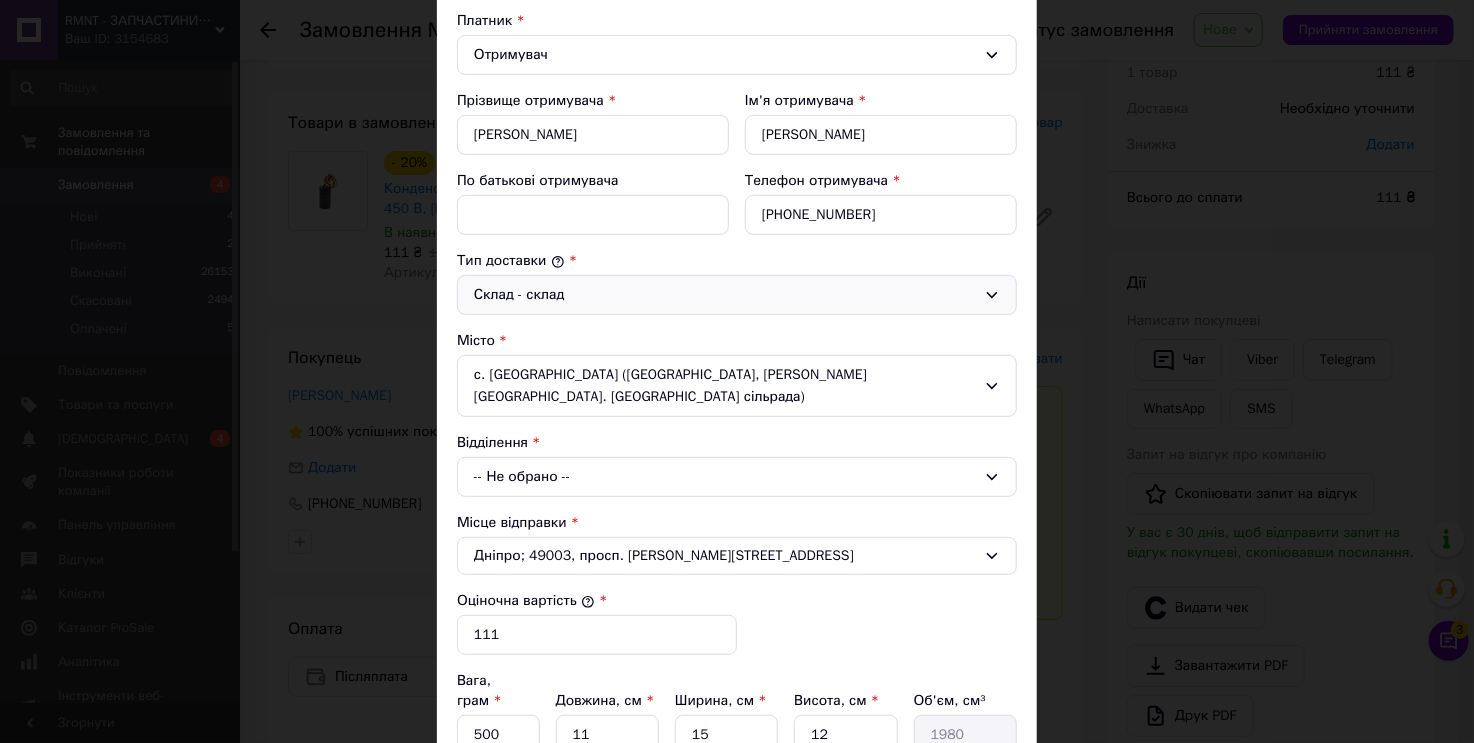 click on "-- Не обрано --" at bounding box center [737, 477] 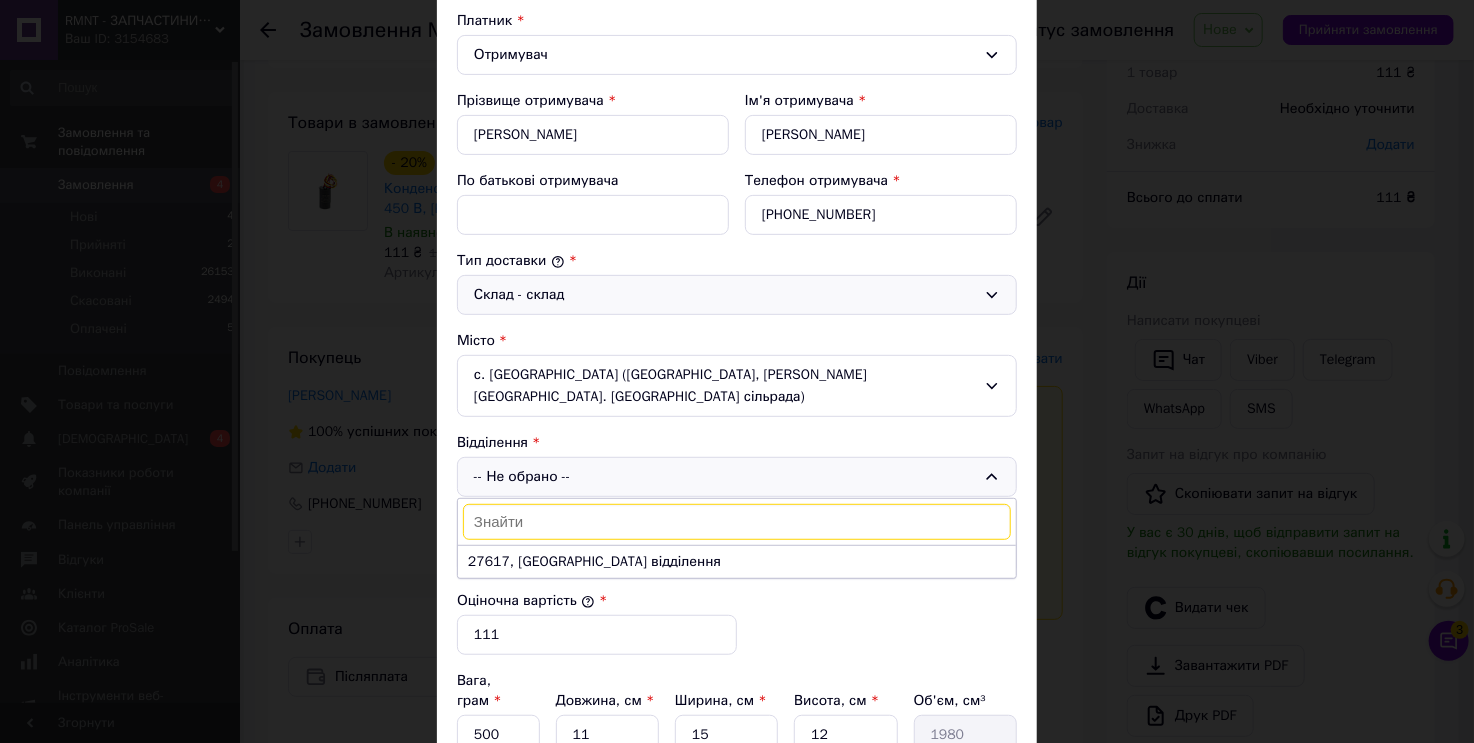 click on "с. [GEOGRAPHIC_DATA] ([GEOGRAPHIC_DATA], [PERSON_NAME][GEOGRAPHIC_DATA]. [GEOGRAPHIC_DATA] сільрада)" at bounding box center [737, 386] 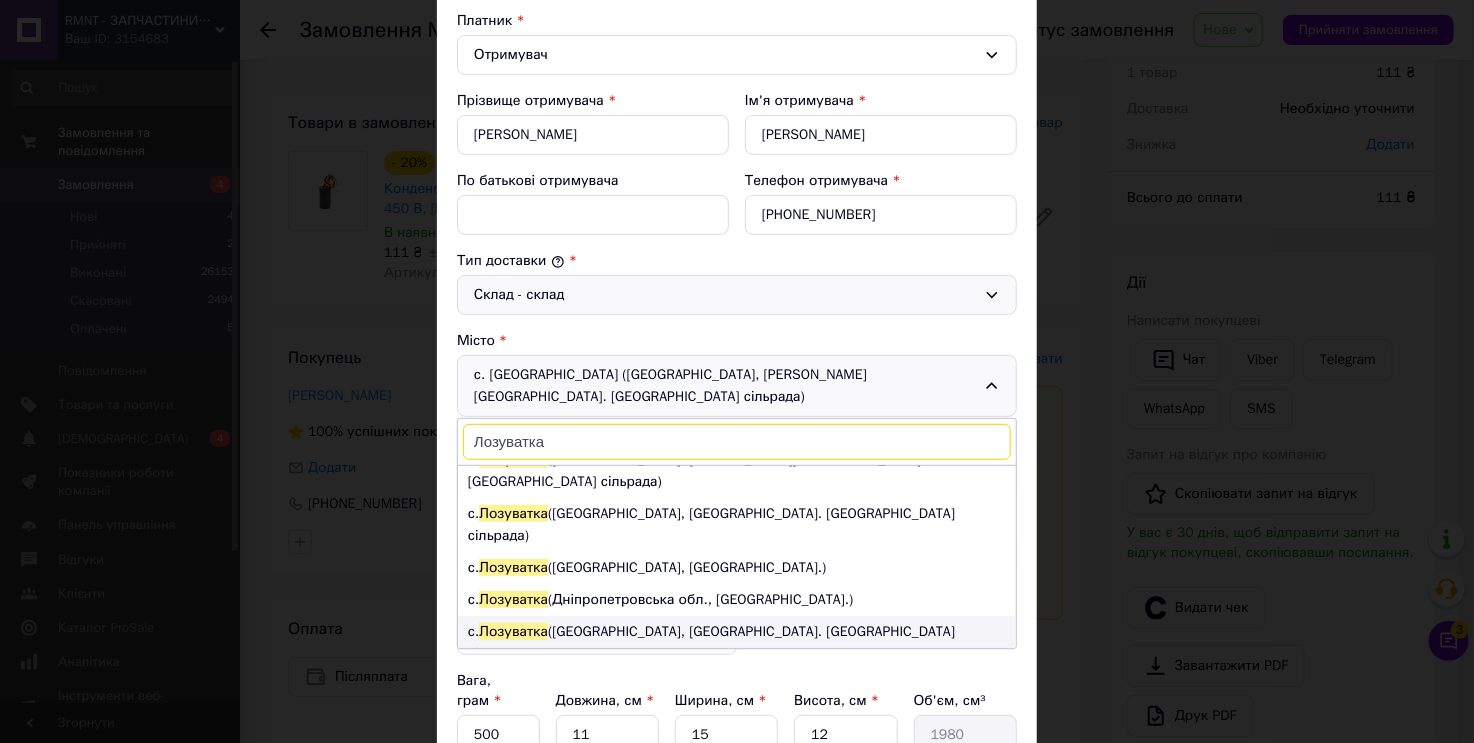 scroll, scrollTop: 116, scrollLeft: 0, axis: vertical 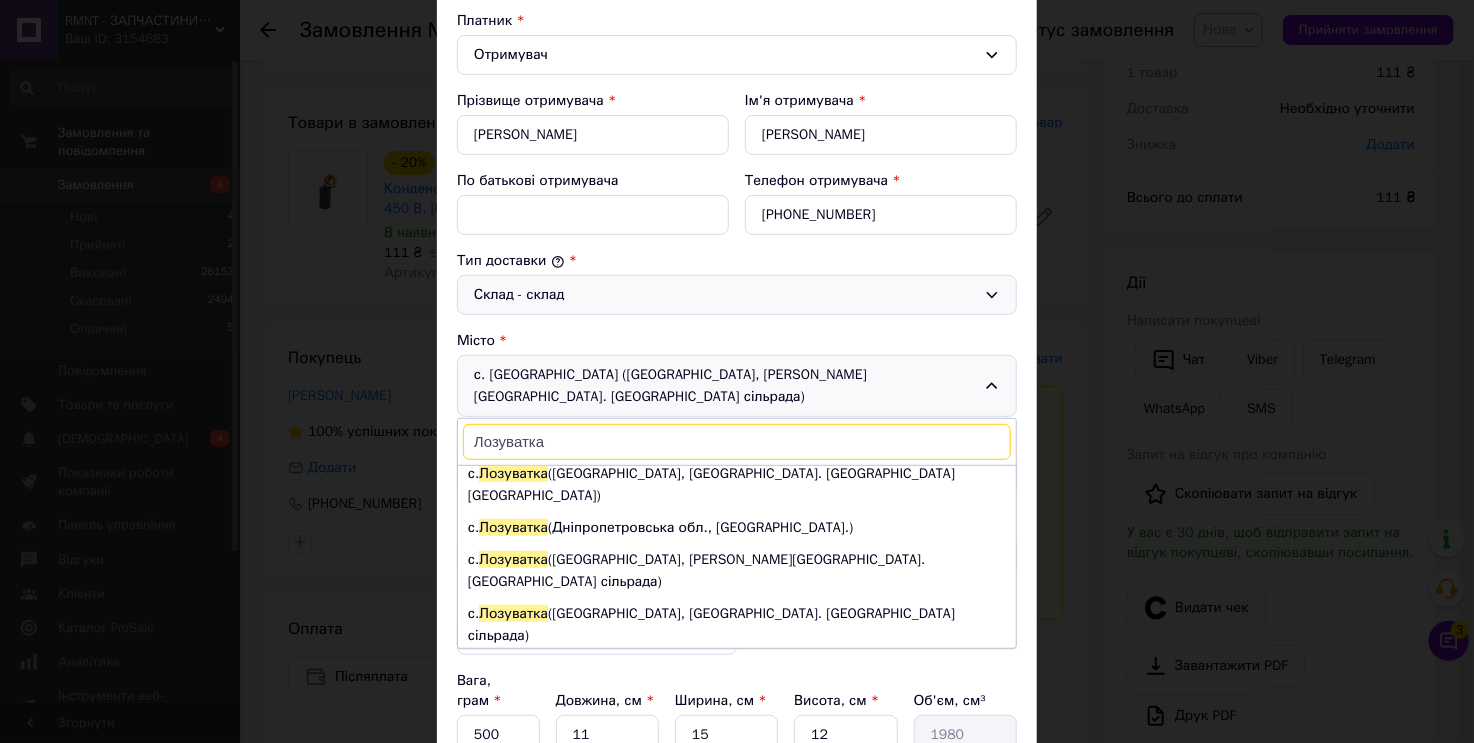 type on "Лозуватка" 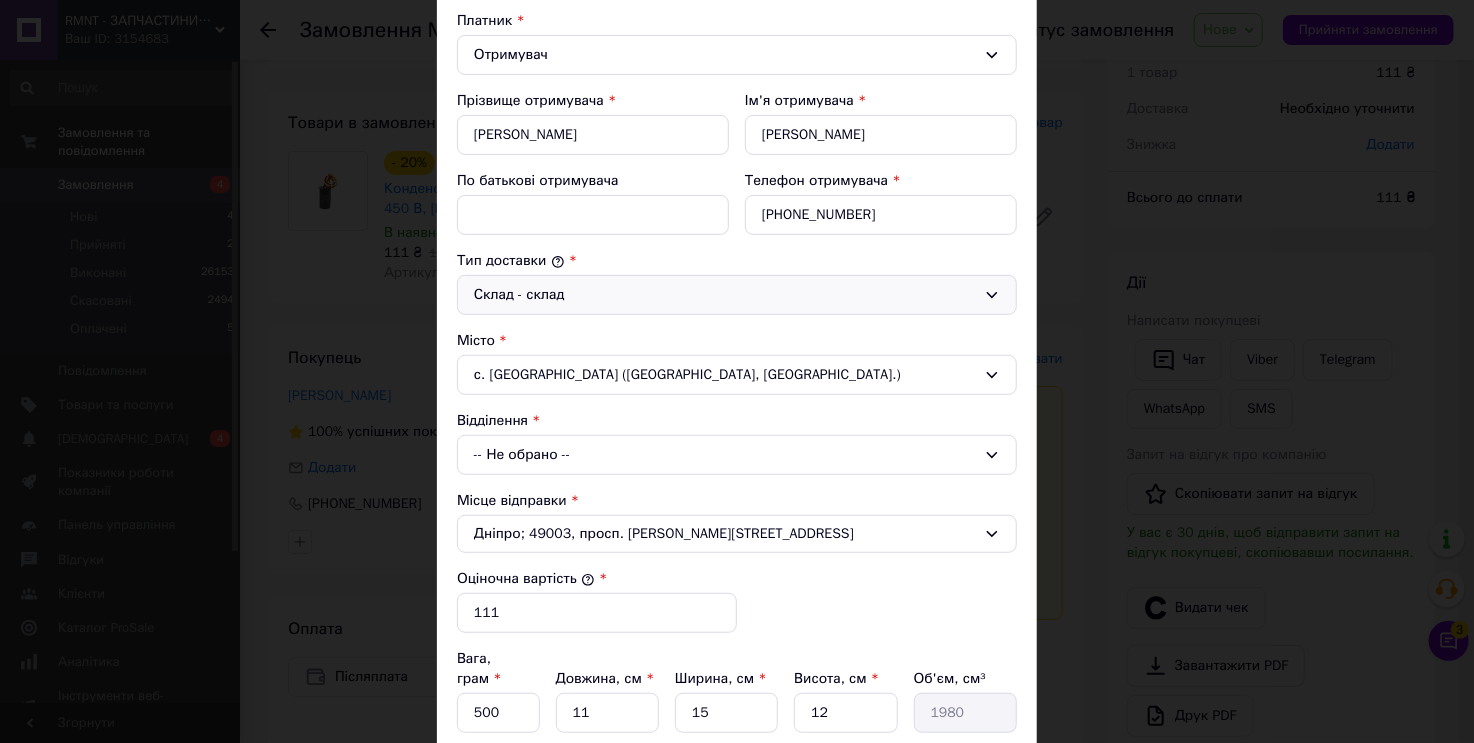click on "-- Не обрано --" at bounding box center [737, 455] 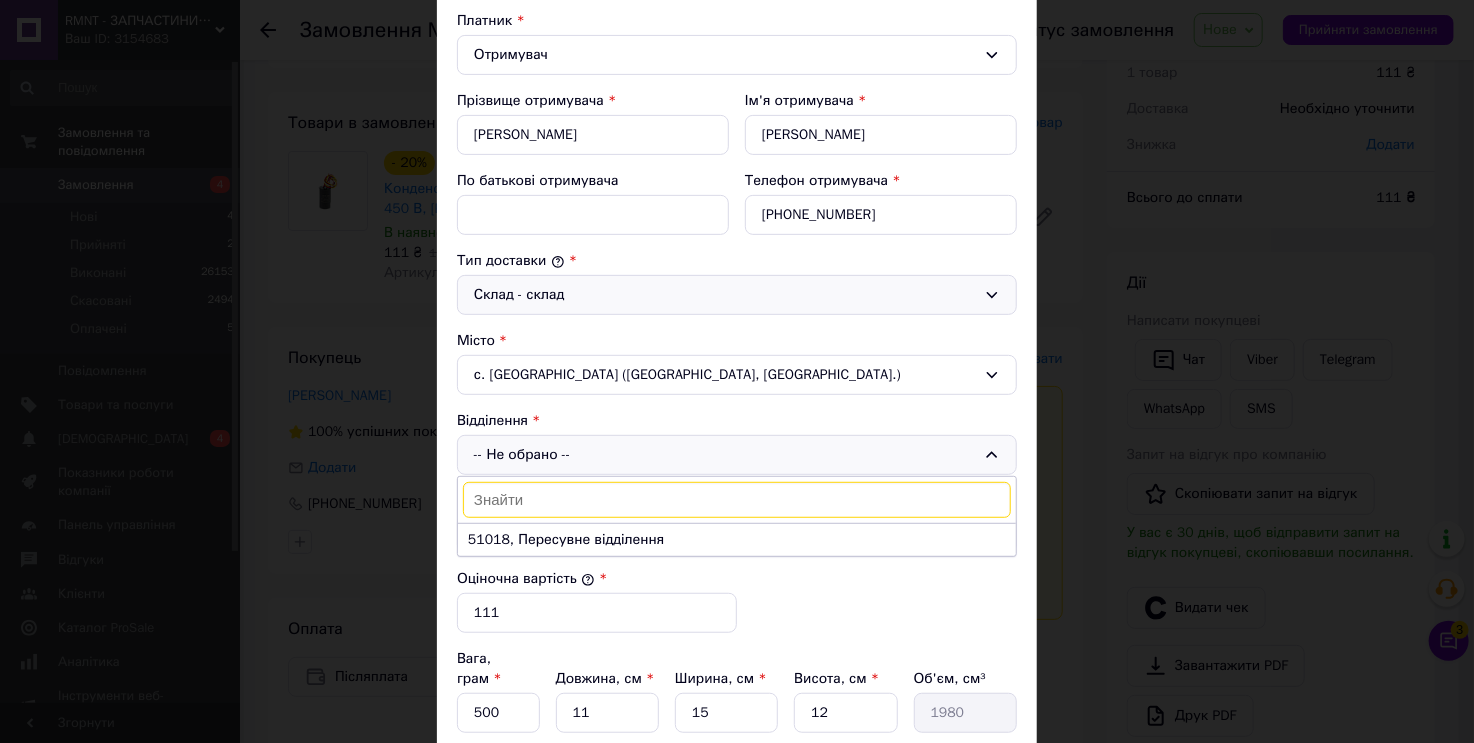 click on "-- Не обрано -- 51018, Пересувне відділення" at bounding box center [737, 455] 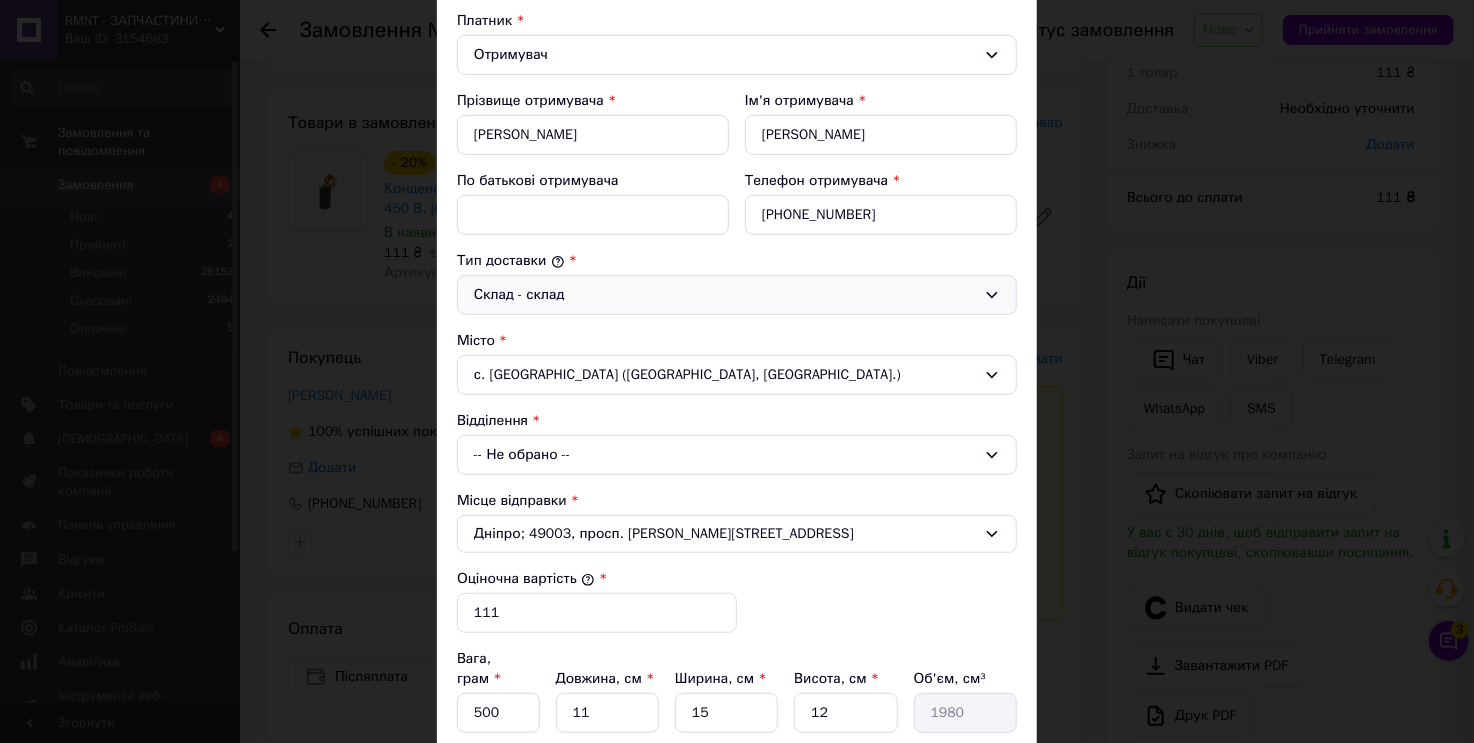 click on "-- Не обрано --" at bounding box center (737, 455) 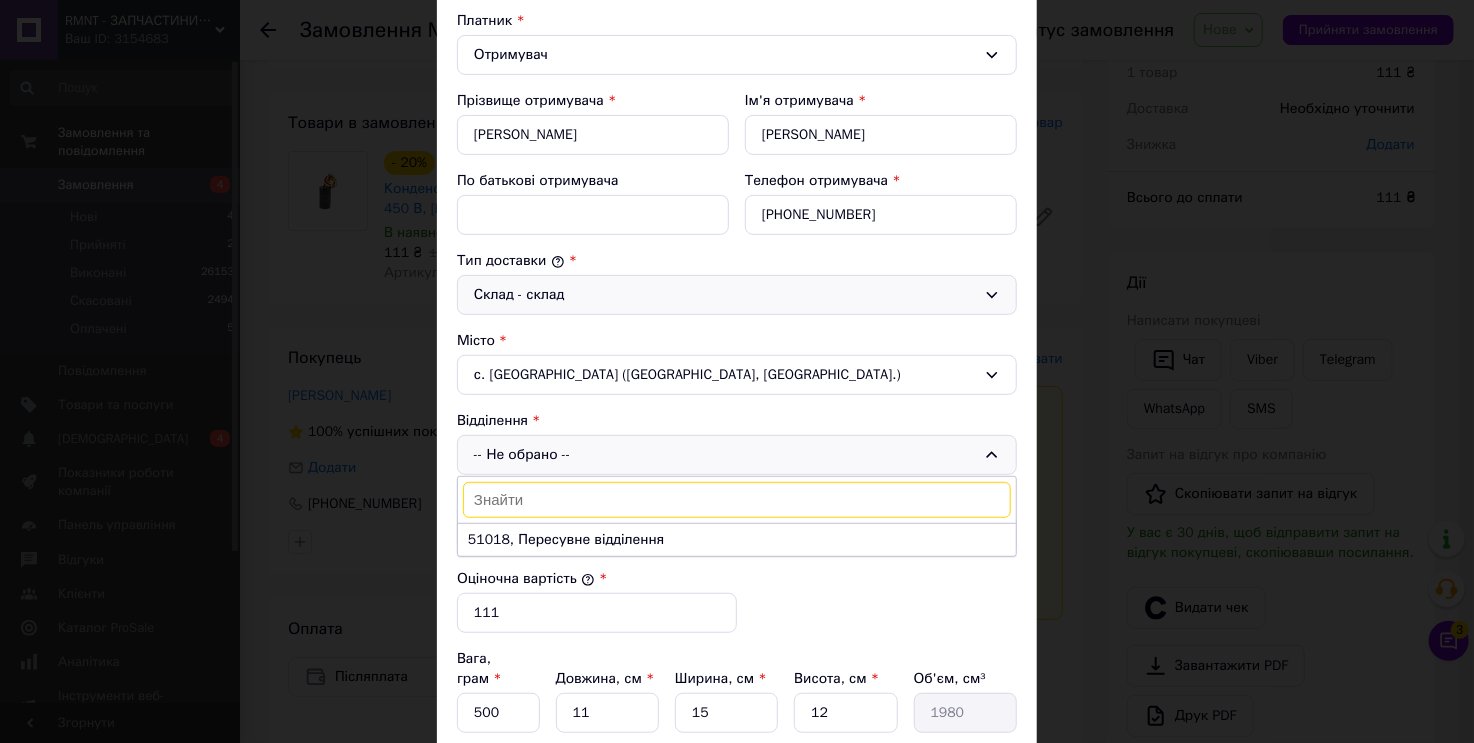 click on "с. [GEOGRAPHIC_DATA] ([GEOGRAPHIC_DATA], [GEOGRAPHIC_DATA].)" at bounding box center (737, 375) 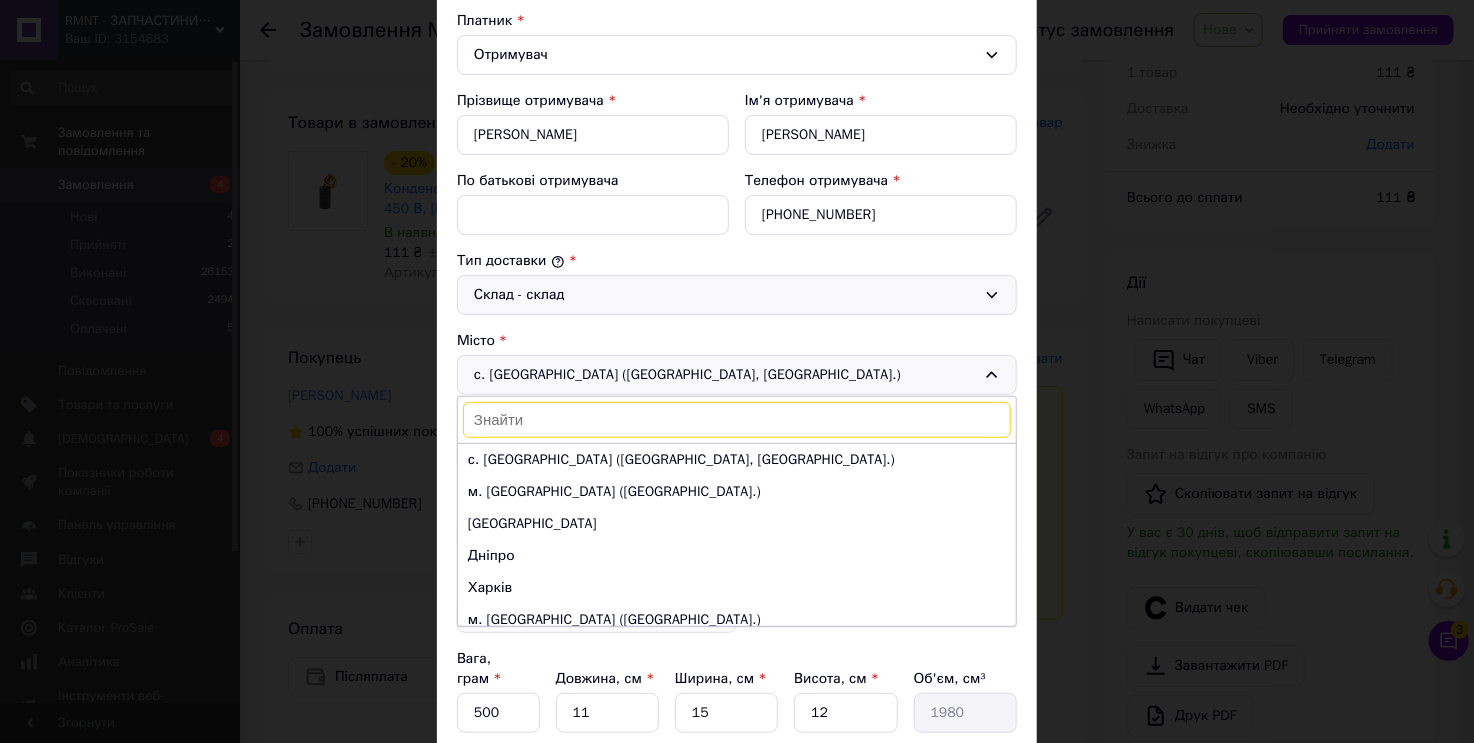 paste on "Лозуватка" 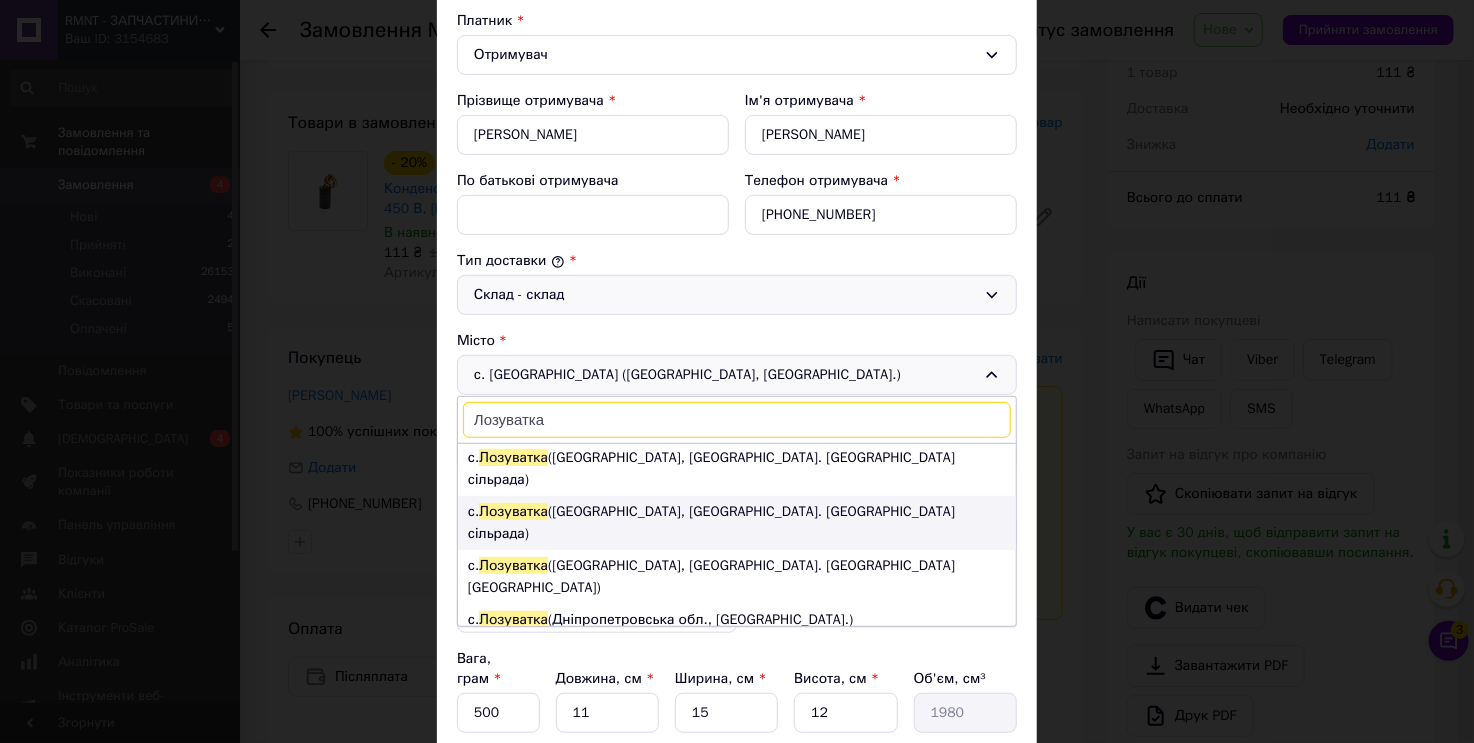 scroll, scrollTop: 0, scrollLeft: 0, axis: both 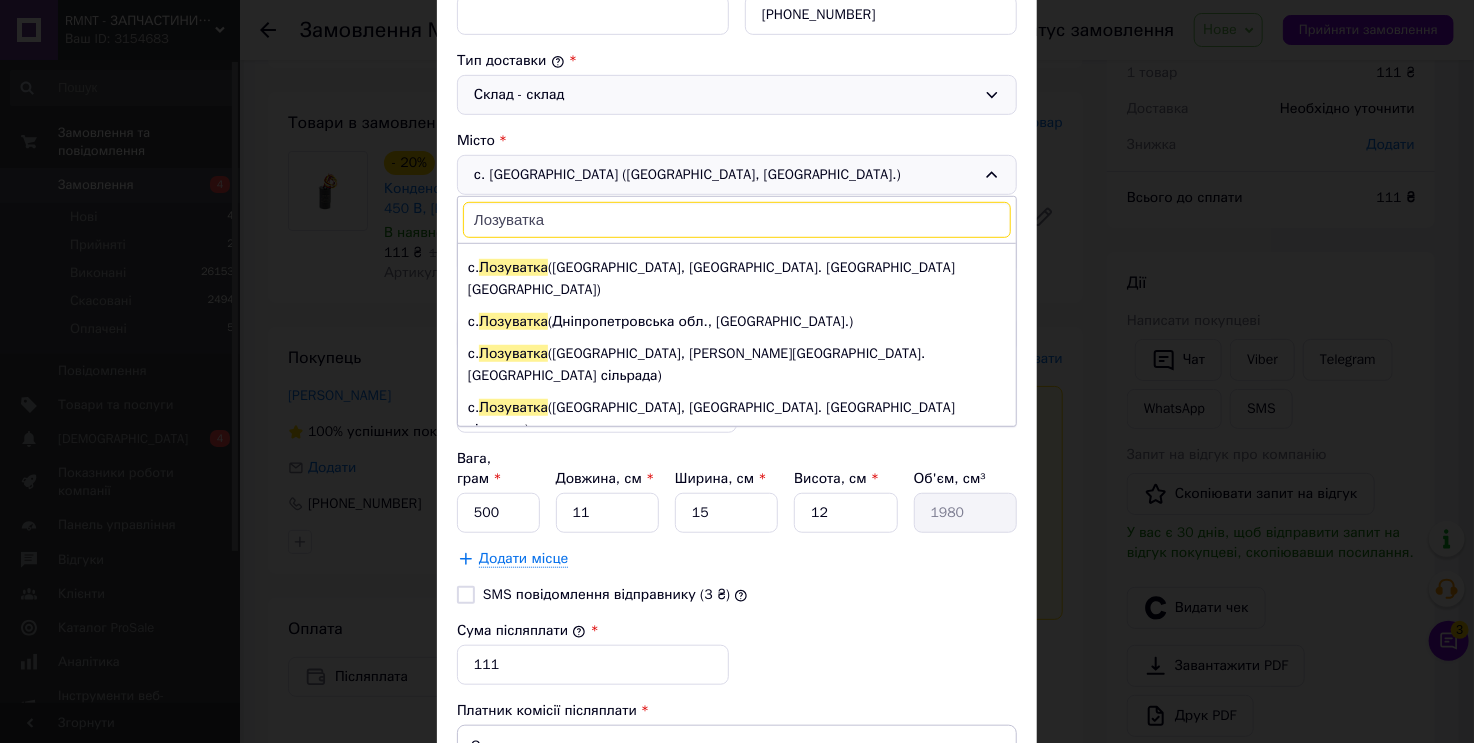 type on "Лозуватка" 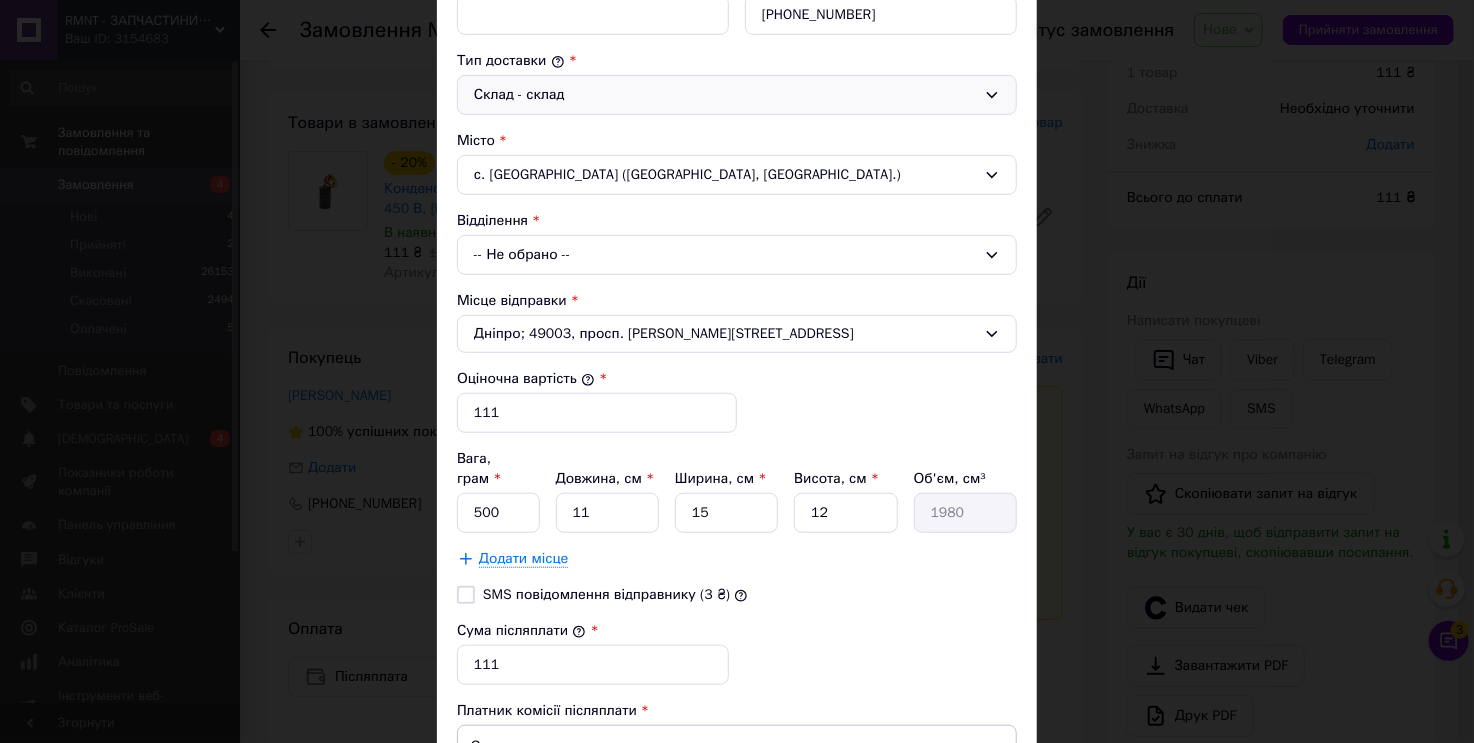 click on "-- Не обрано --" at bounding box center [737, 255] 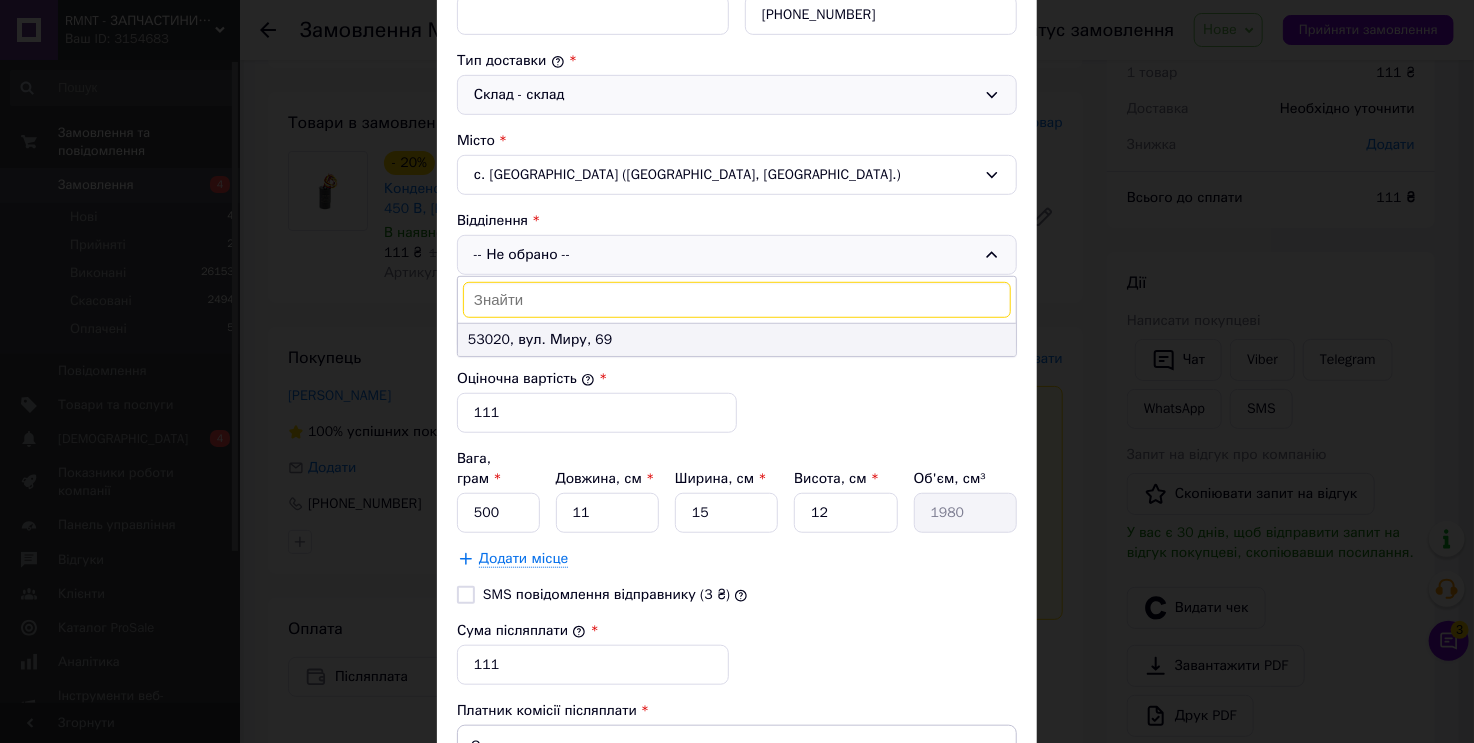 click on "53020, вул. Миру, 69" at bounding box center (737, 340) 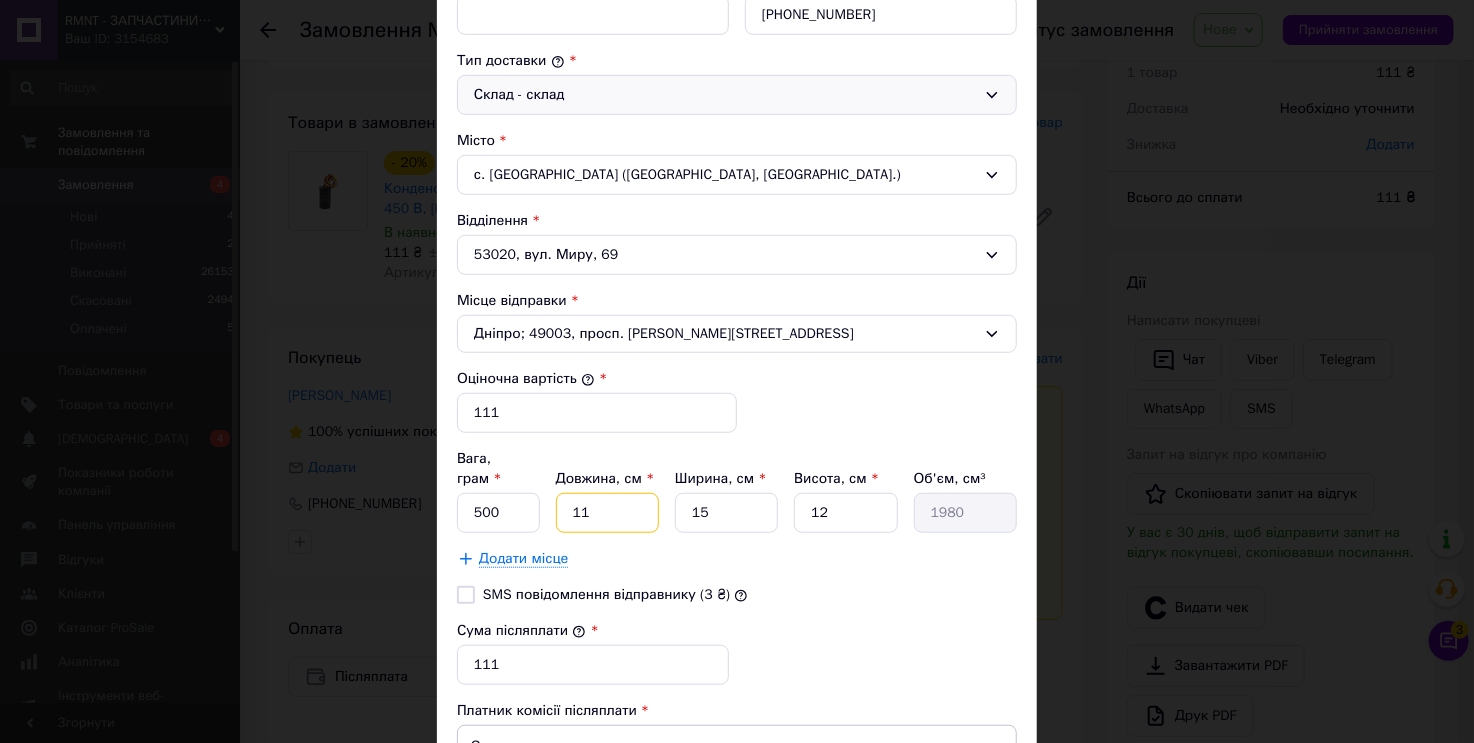 click on "11" at bounding box center [607, 513] 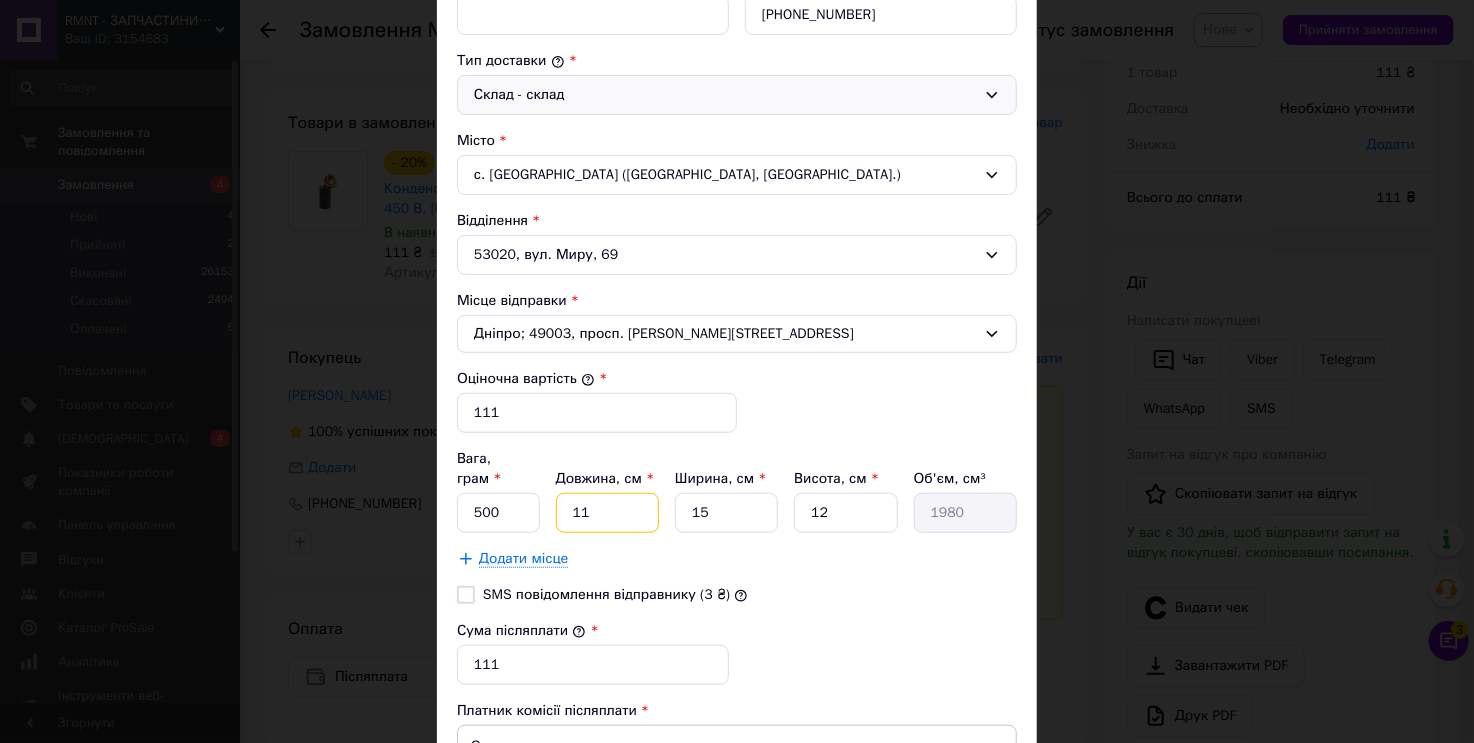 type on "2" 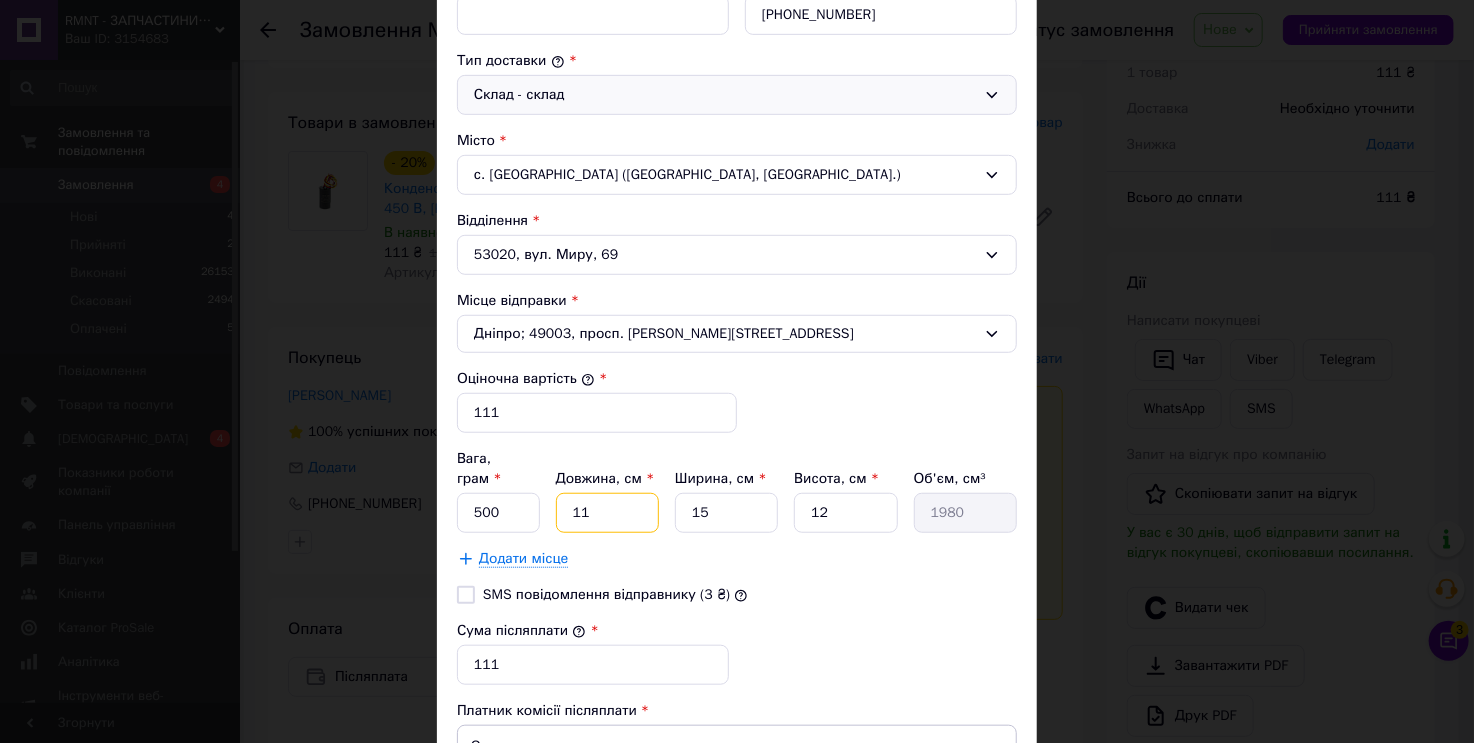 type on "360" 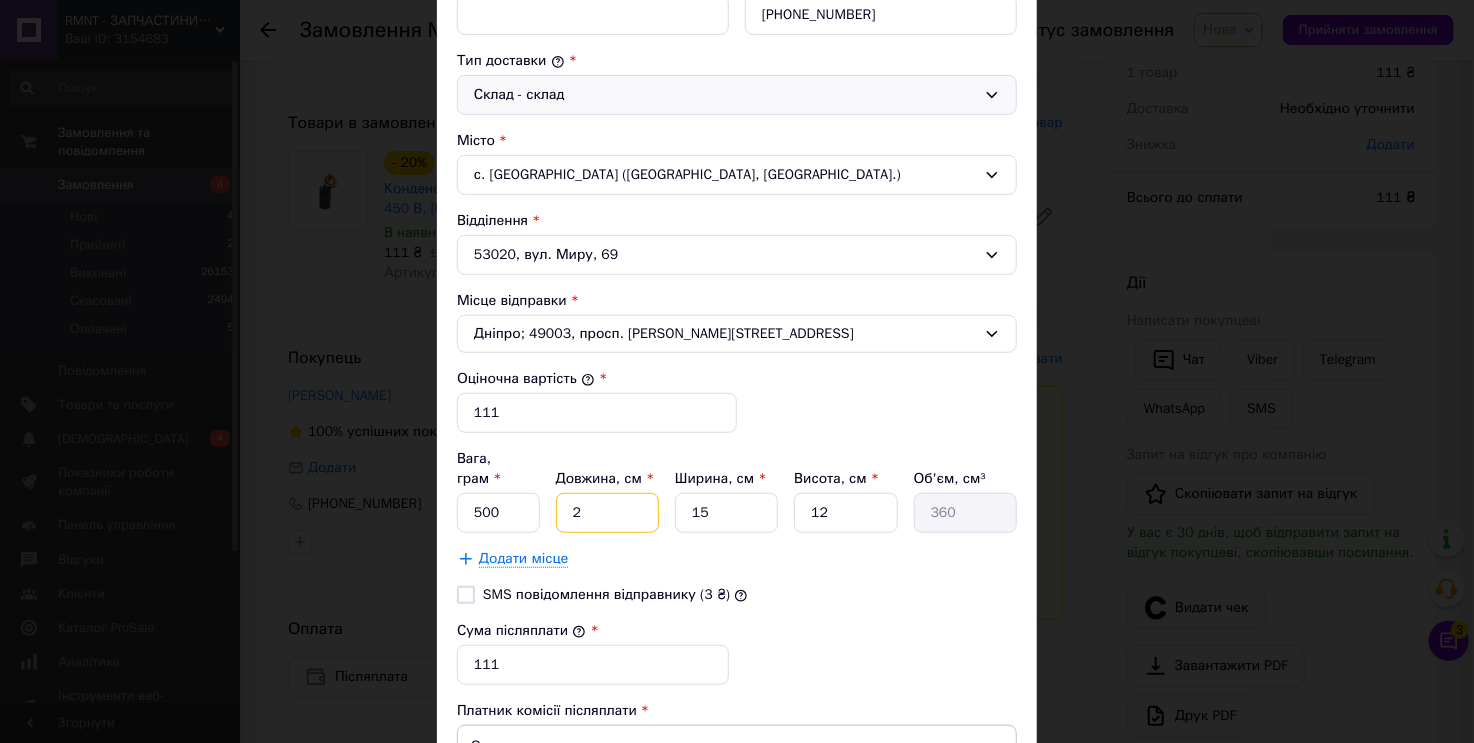 type on "20" 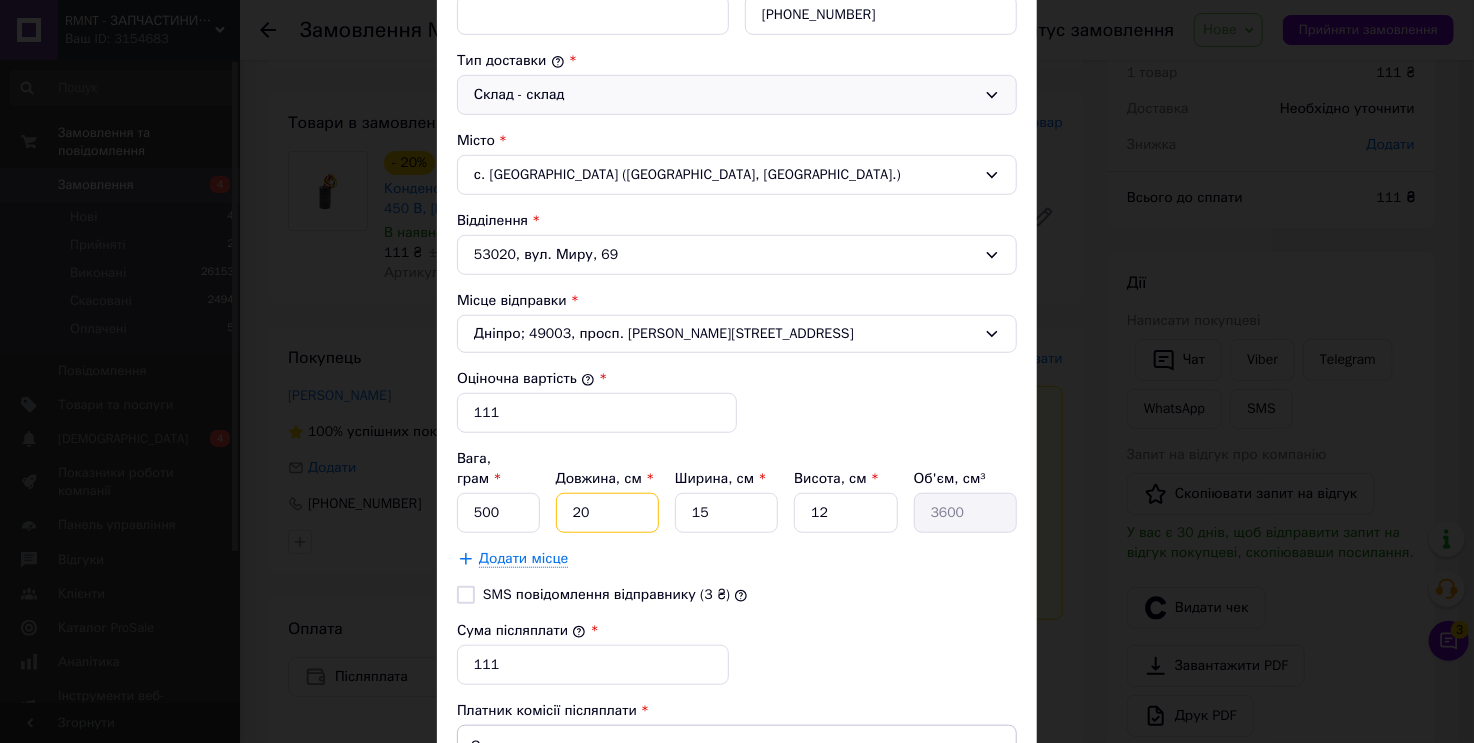type on "20" 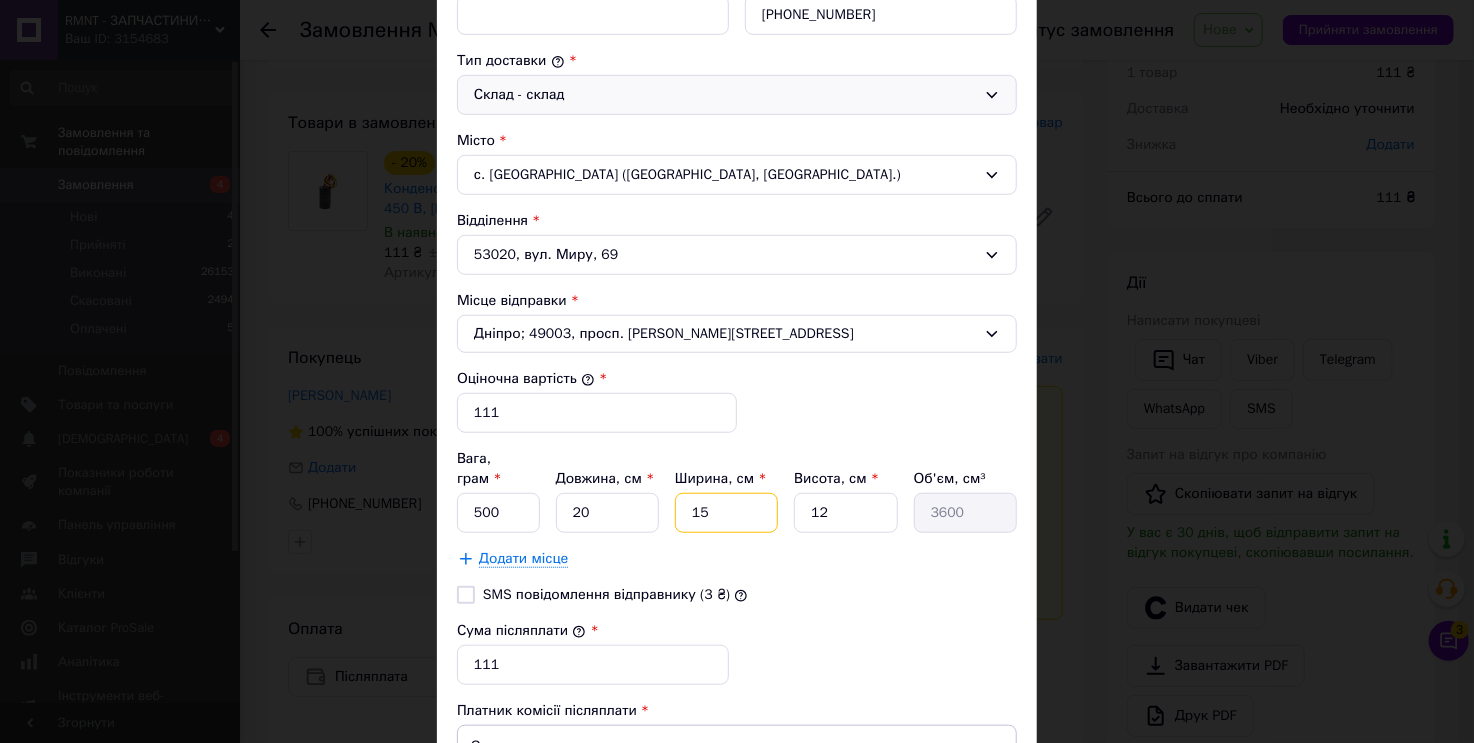 type on "1" 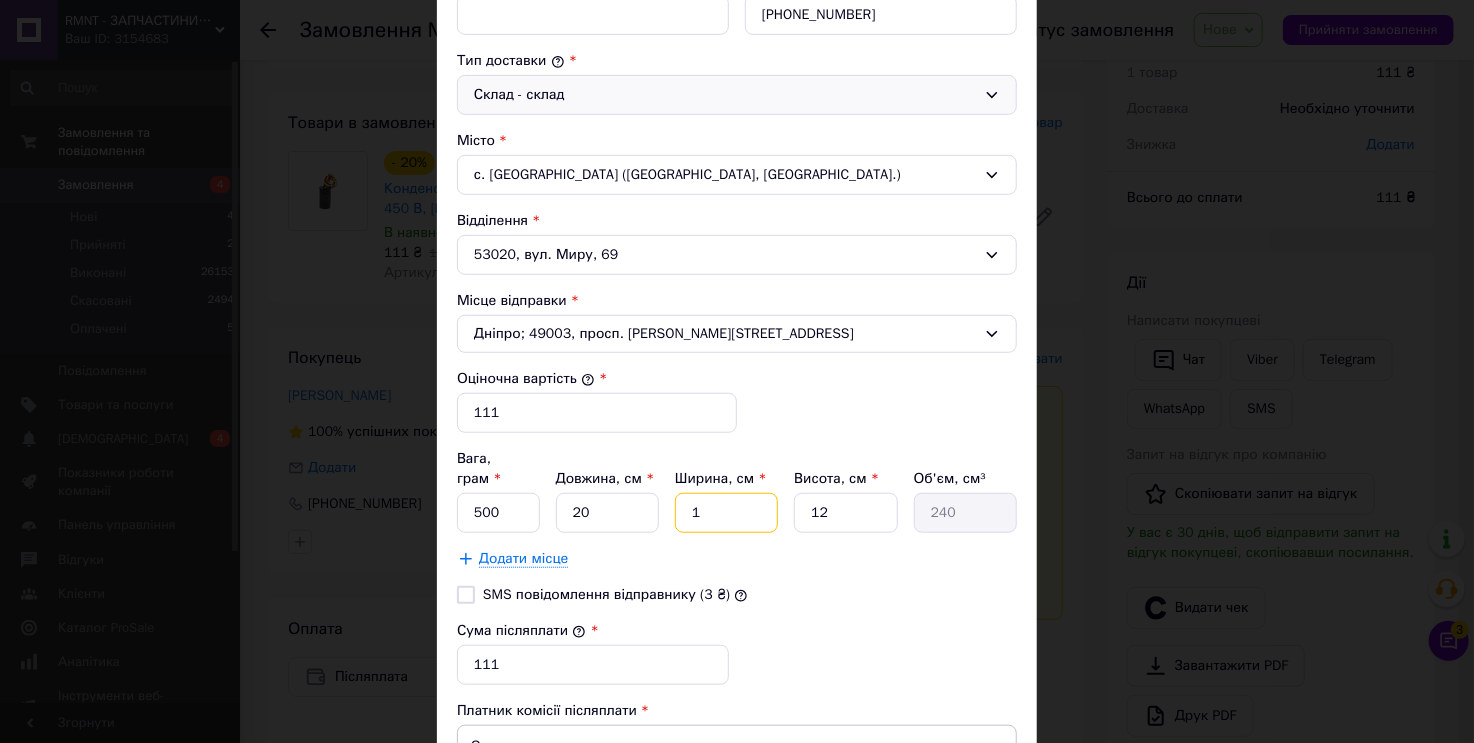 type on "15" 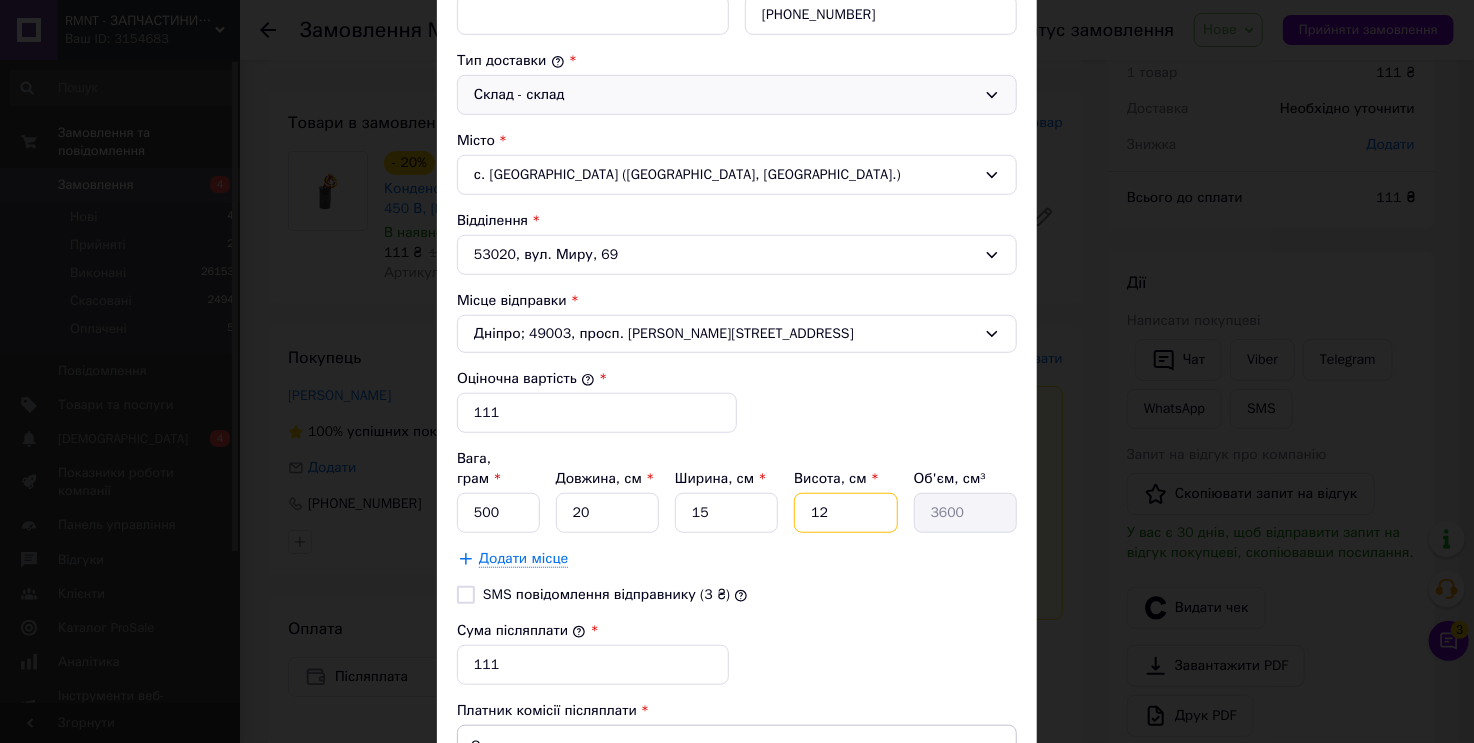 type on "1" 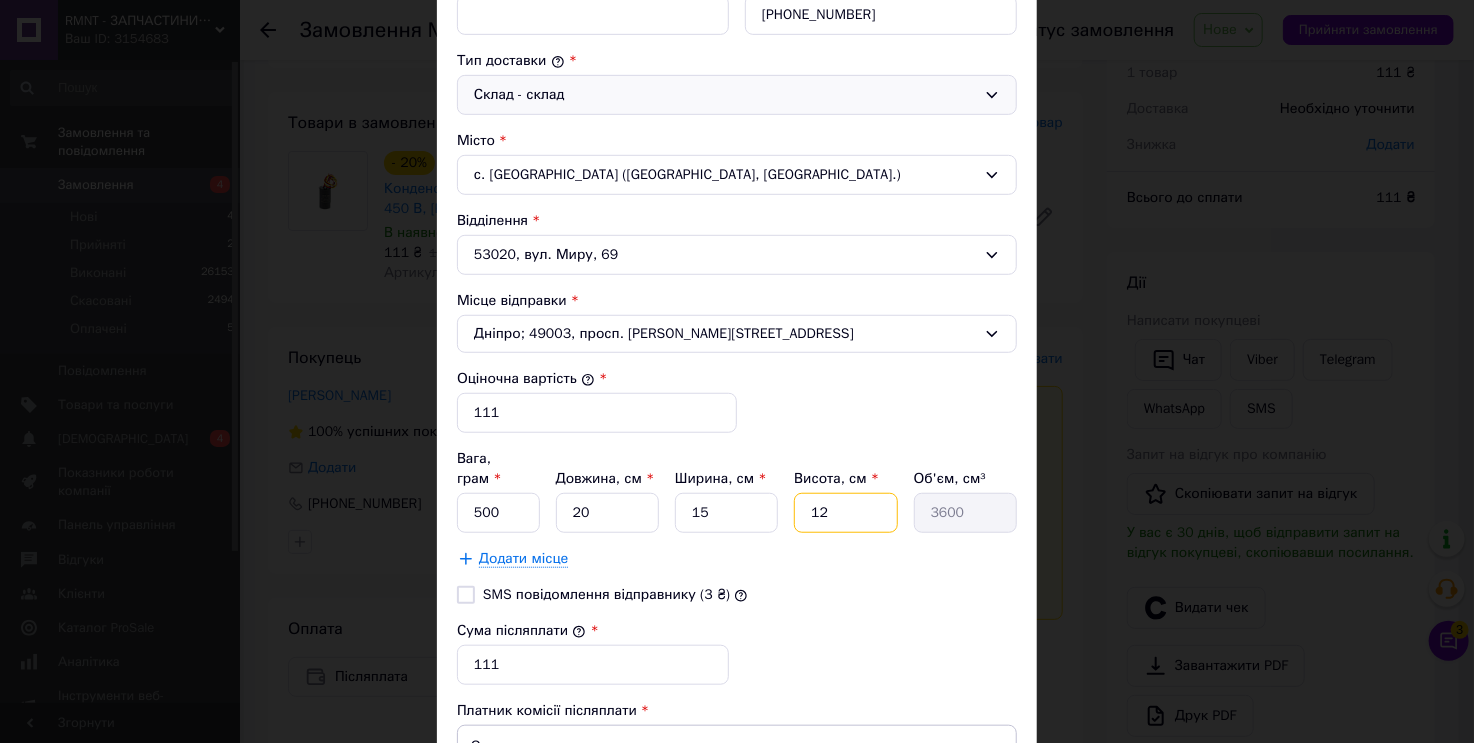 type on "300" 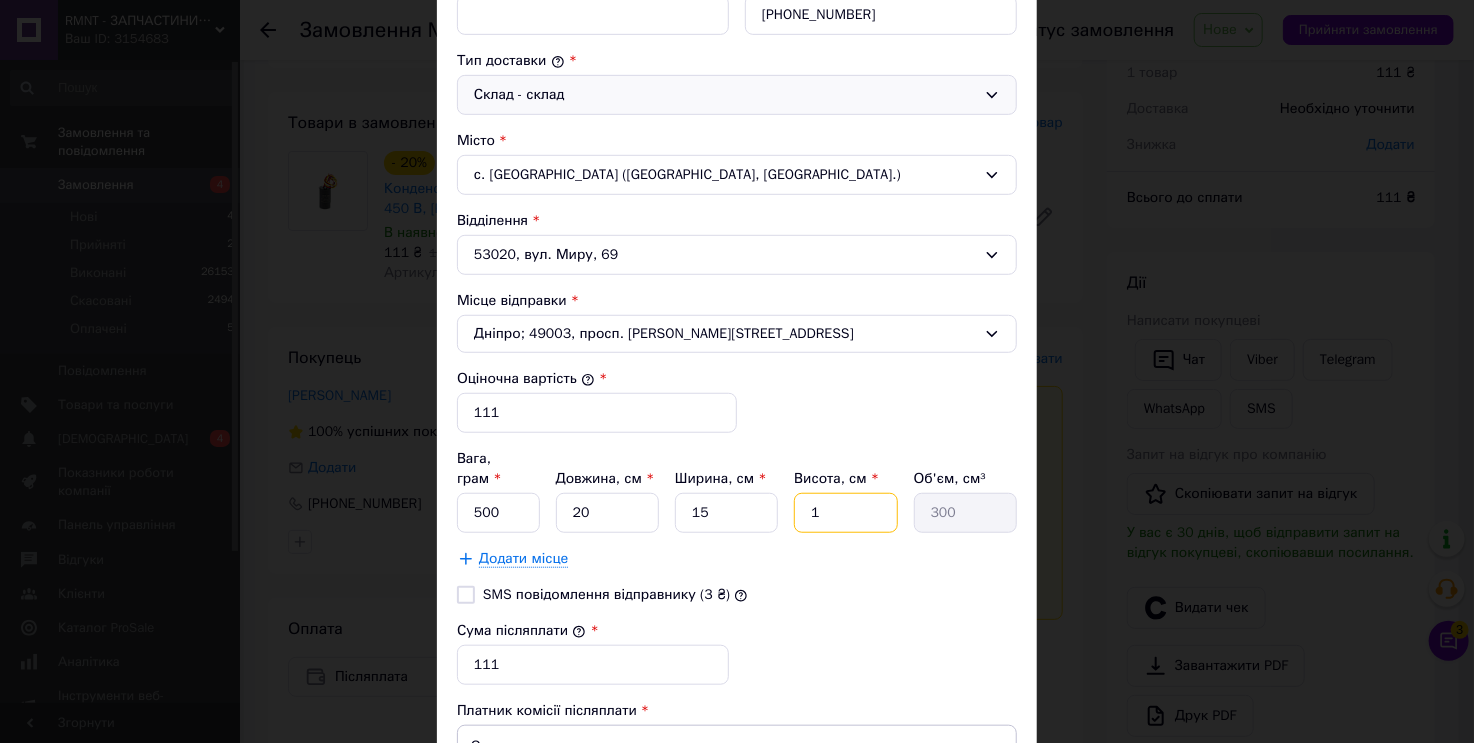 type on "15" 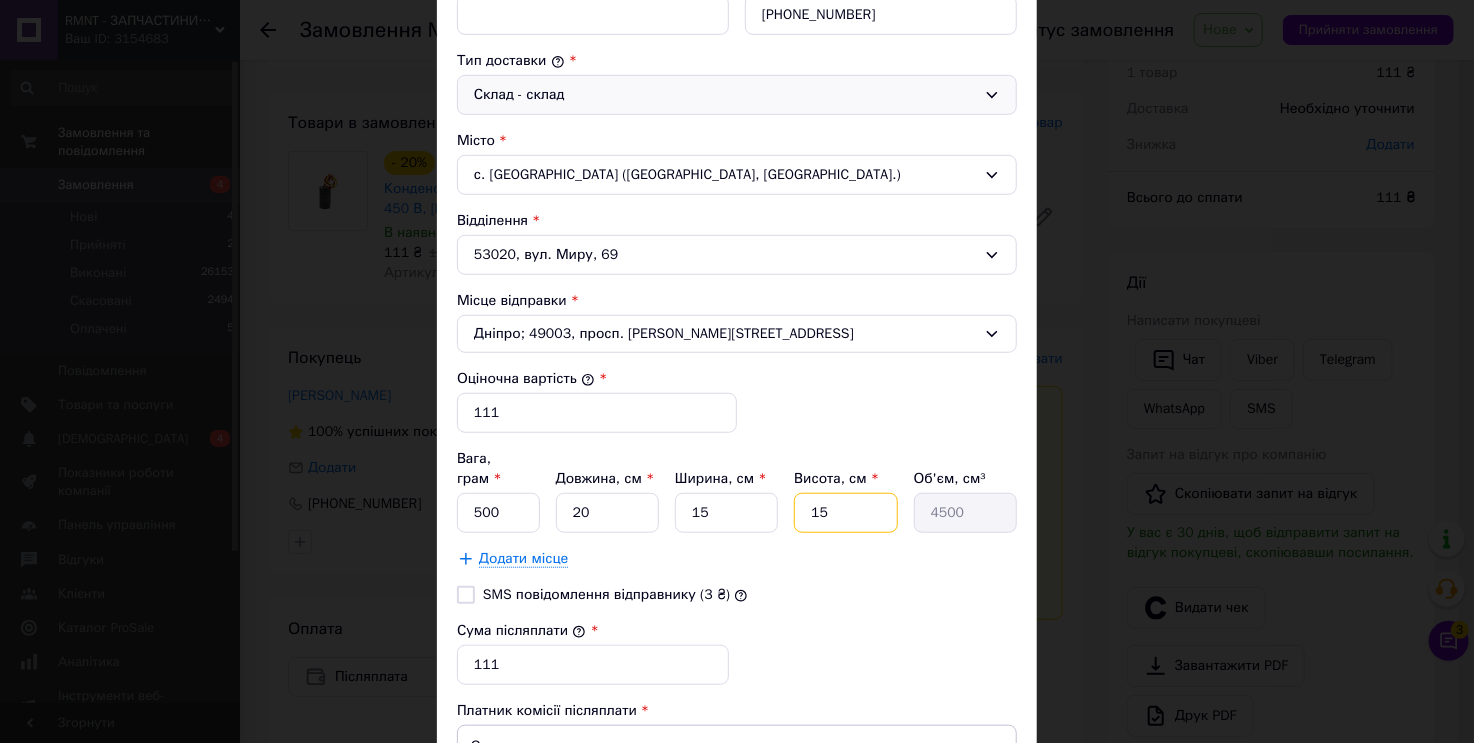 type on "15" 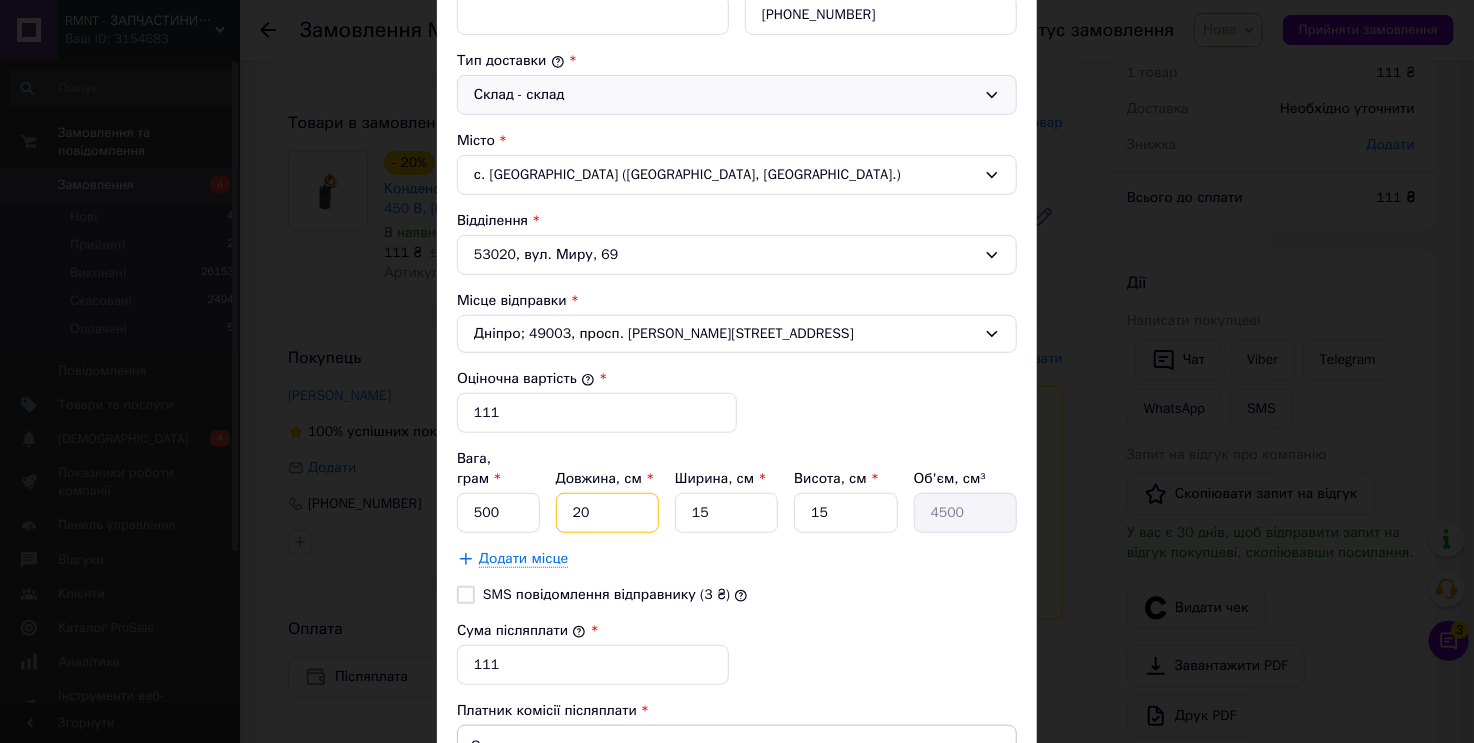 click on "20" at bounding box center (607, 513) 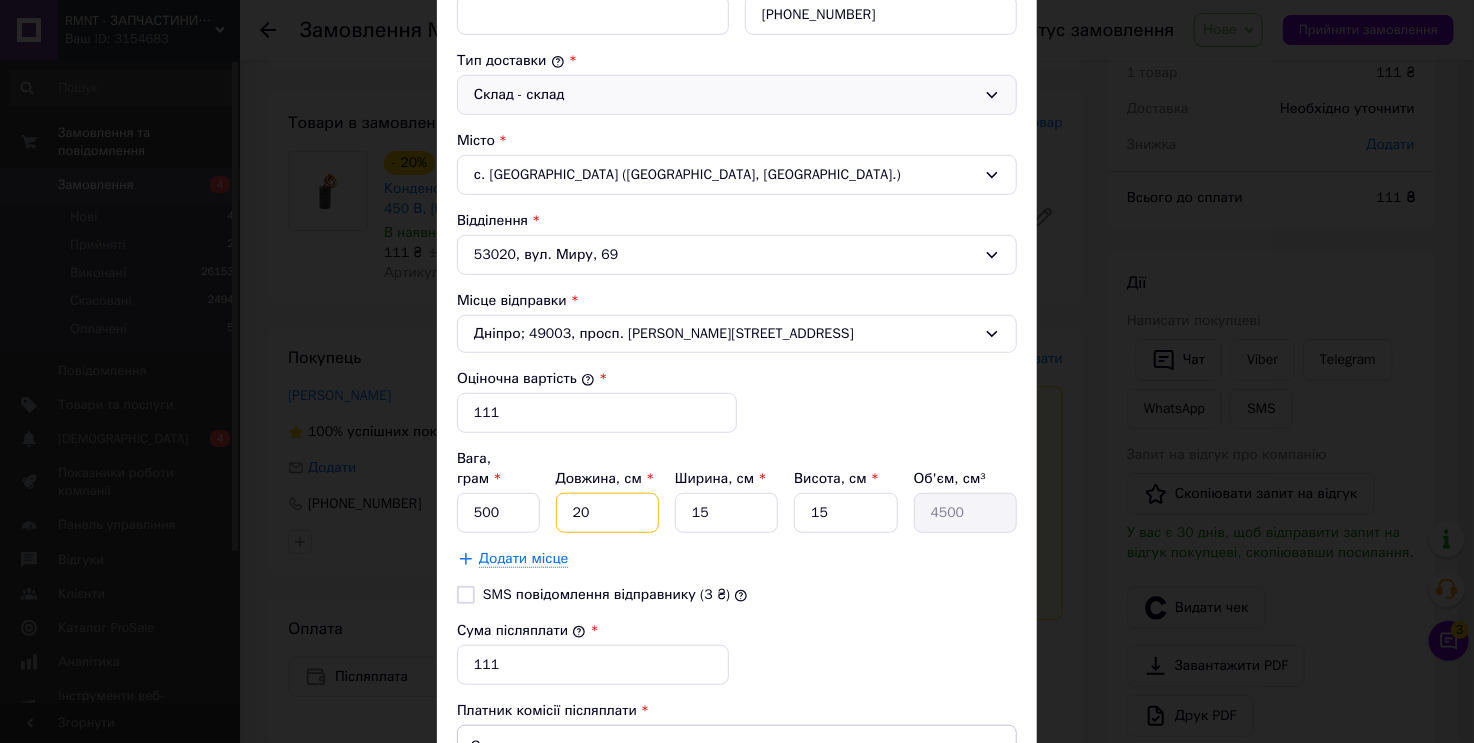 type on "1" 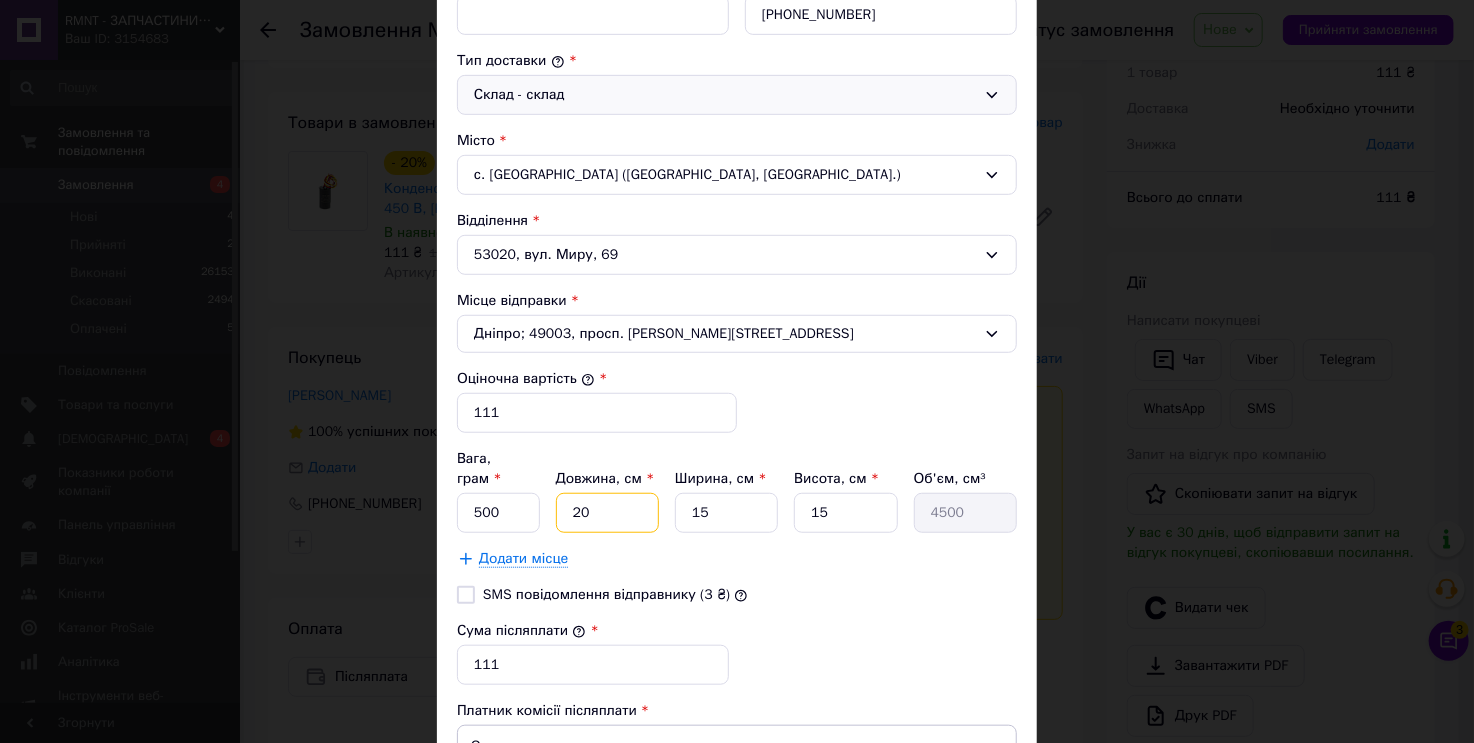 type on "225" 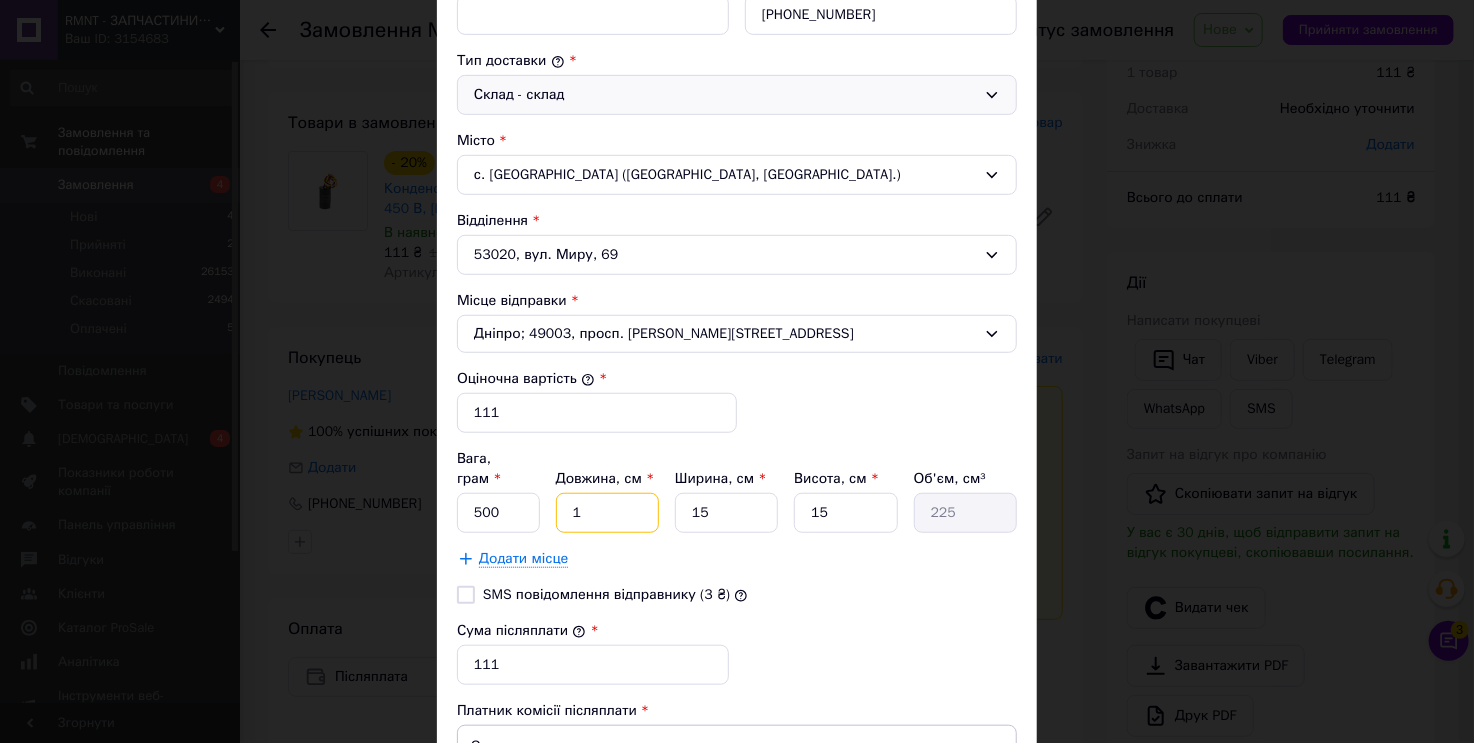 type on "15" 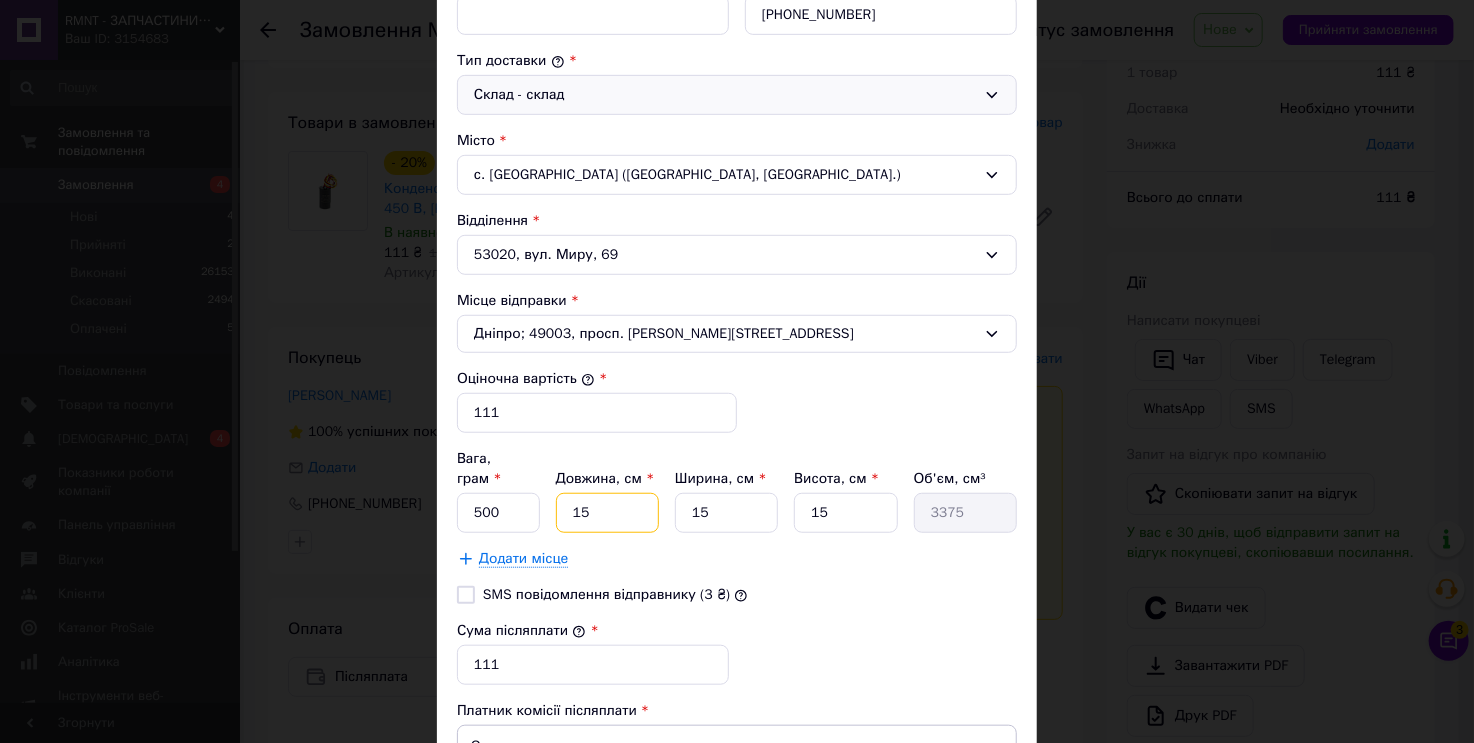 type on "15" 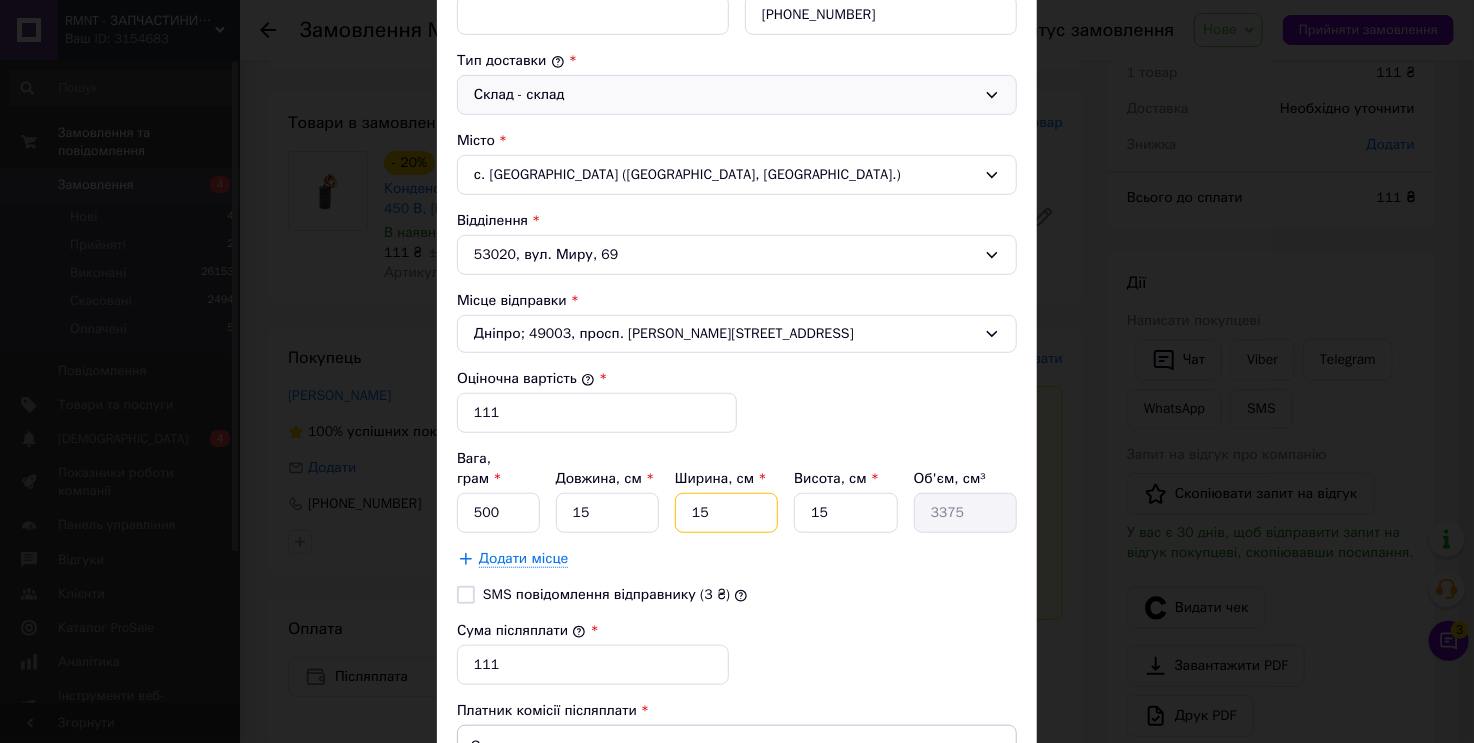 type on "1" 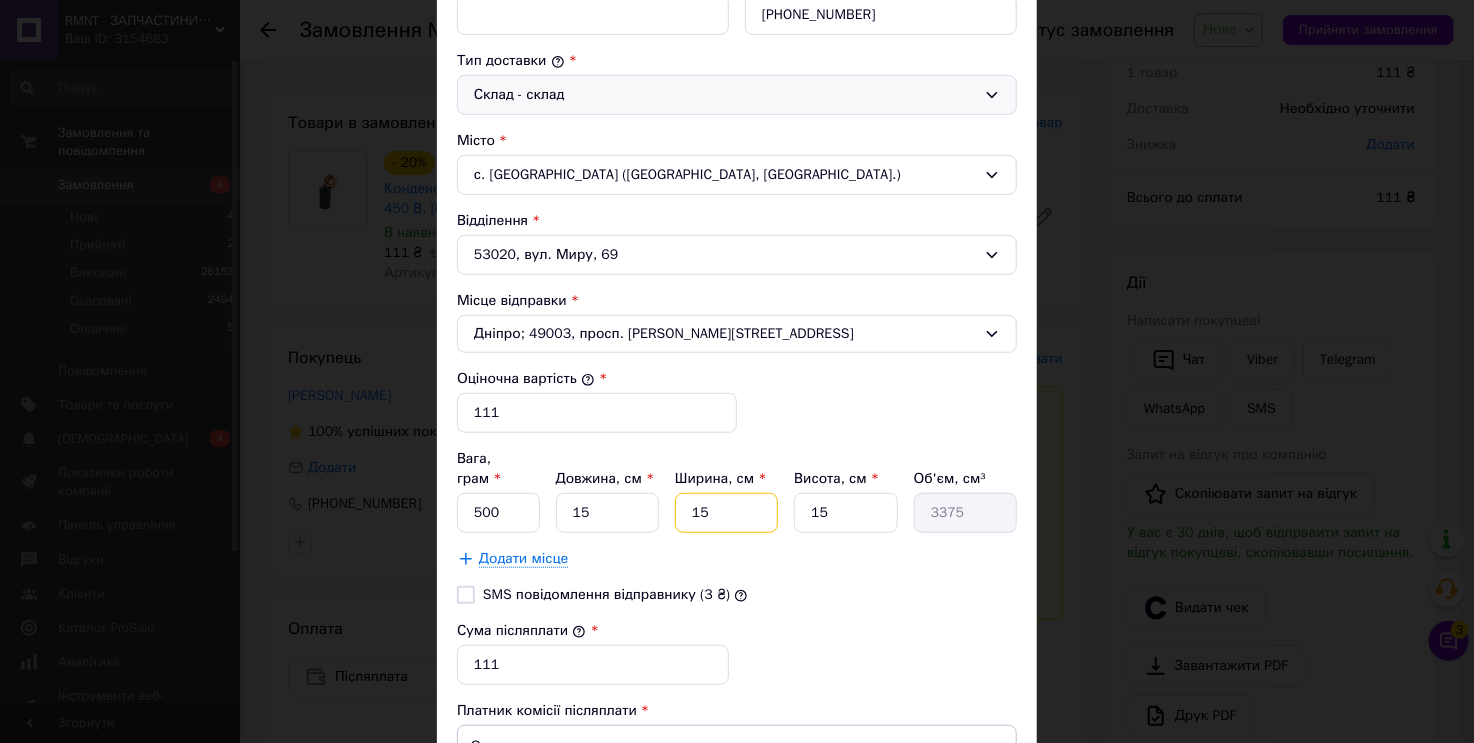 type on "225" 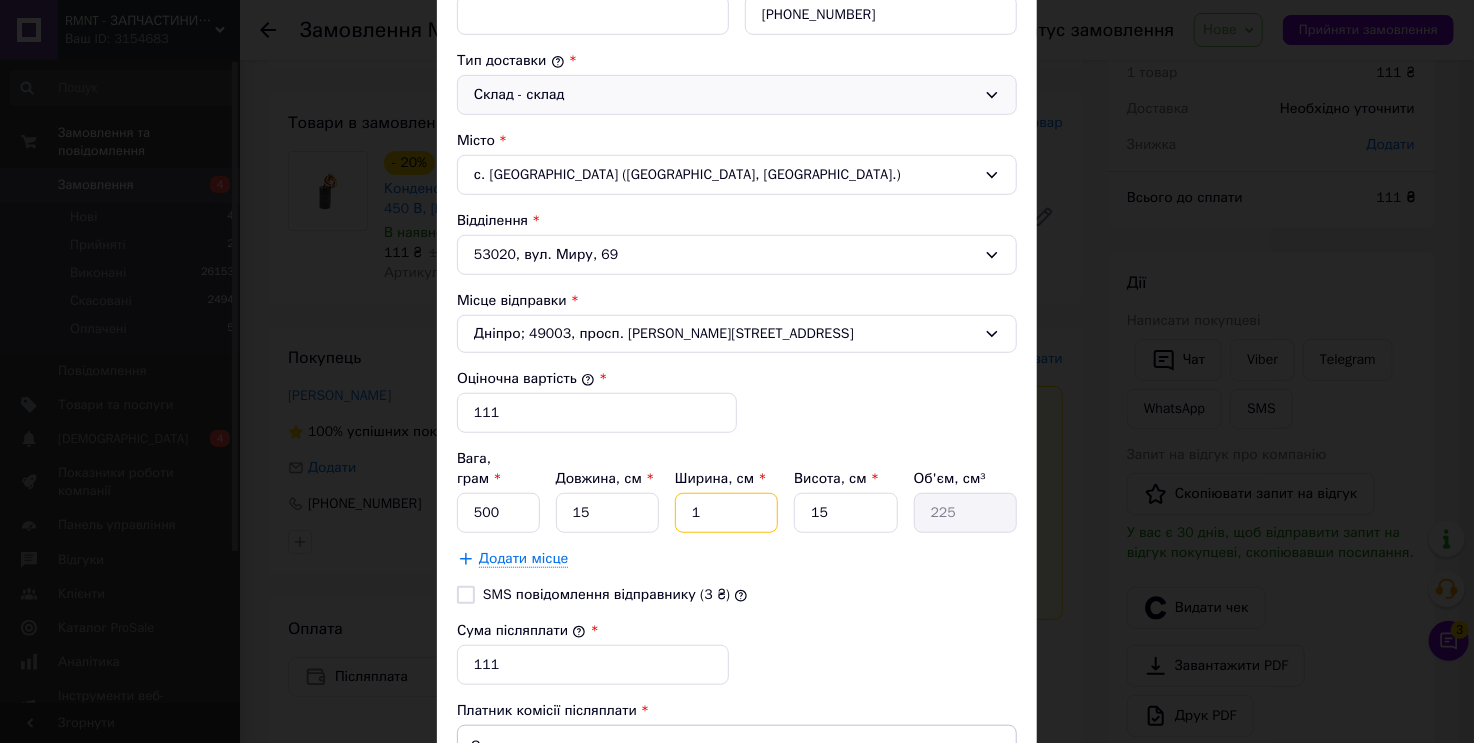 type on "10" 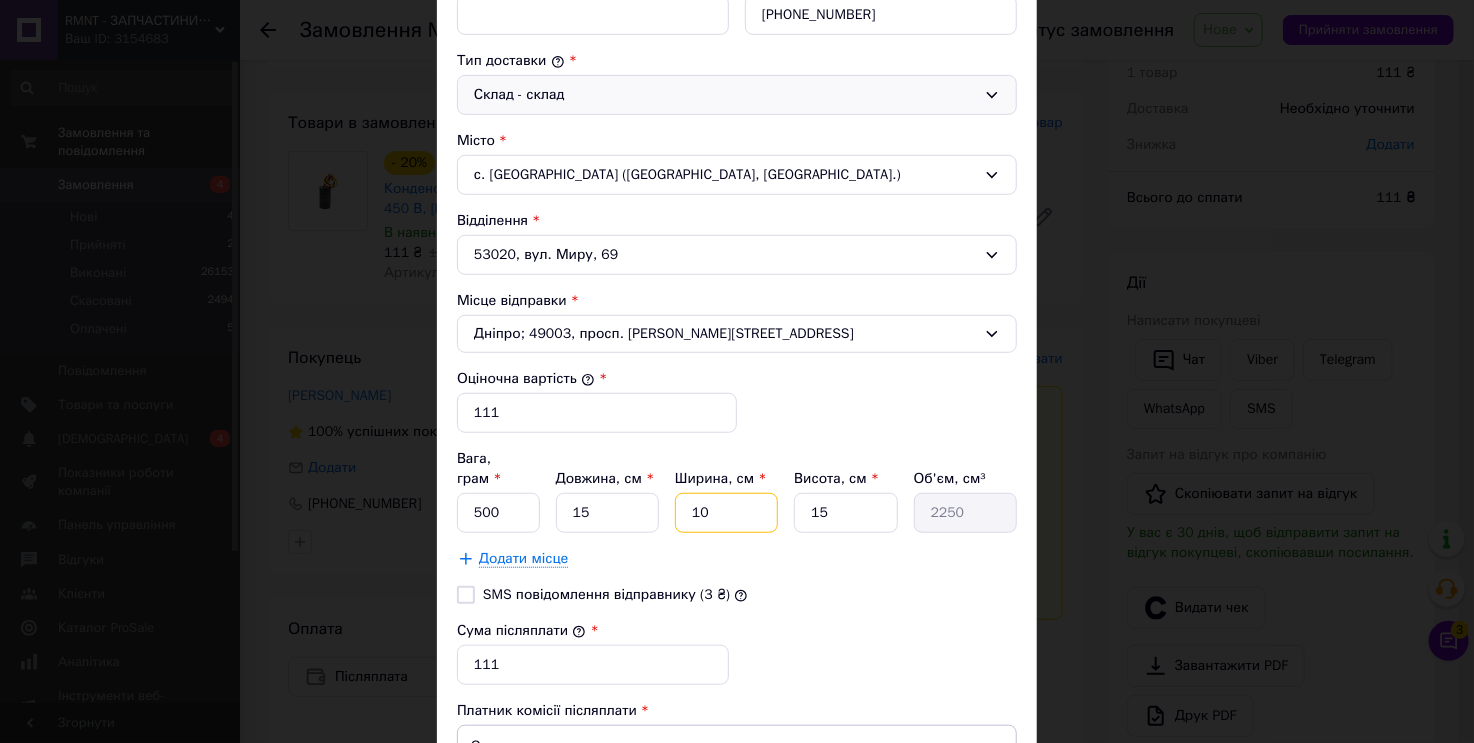 type on "101" 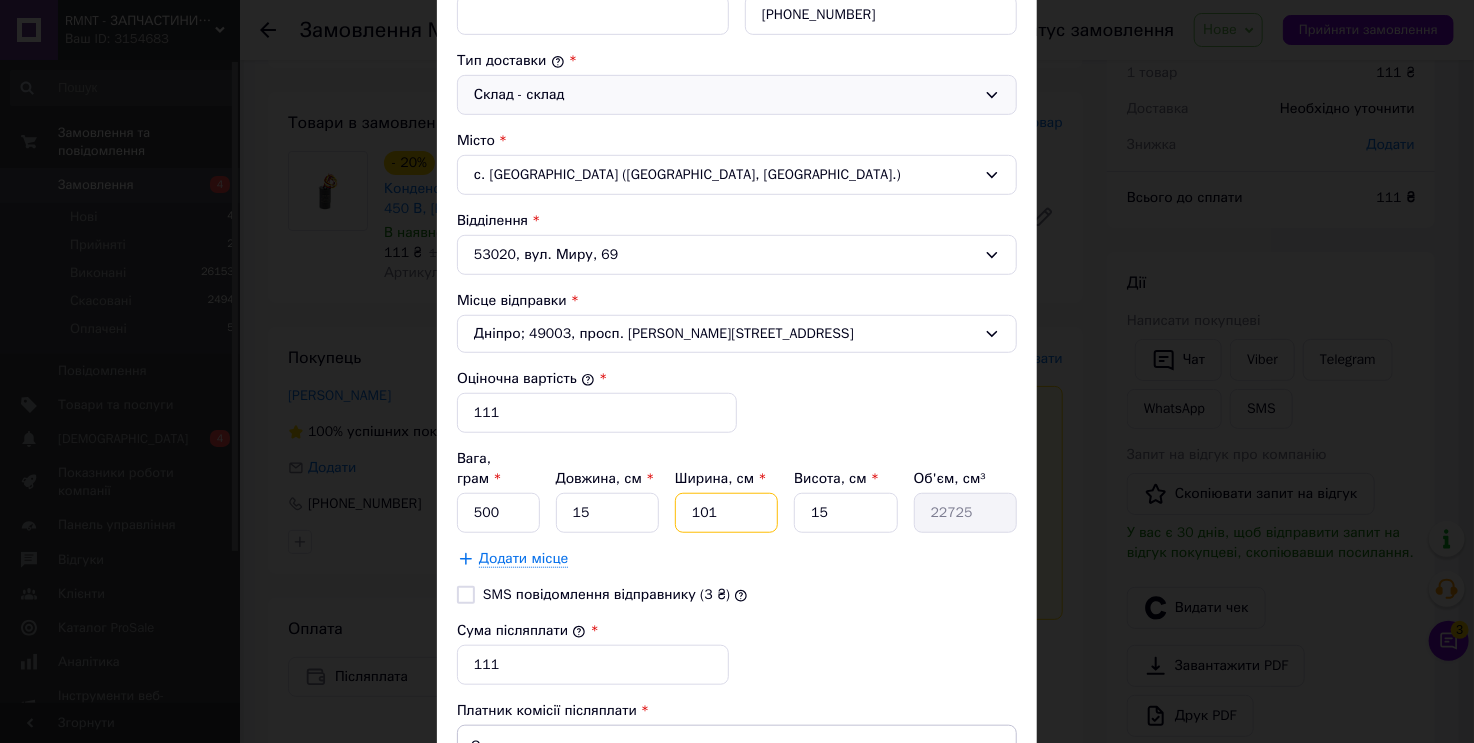 type on "101" 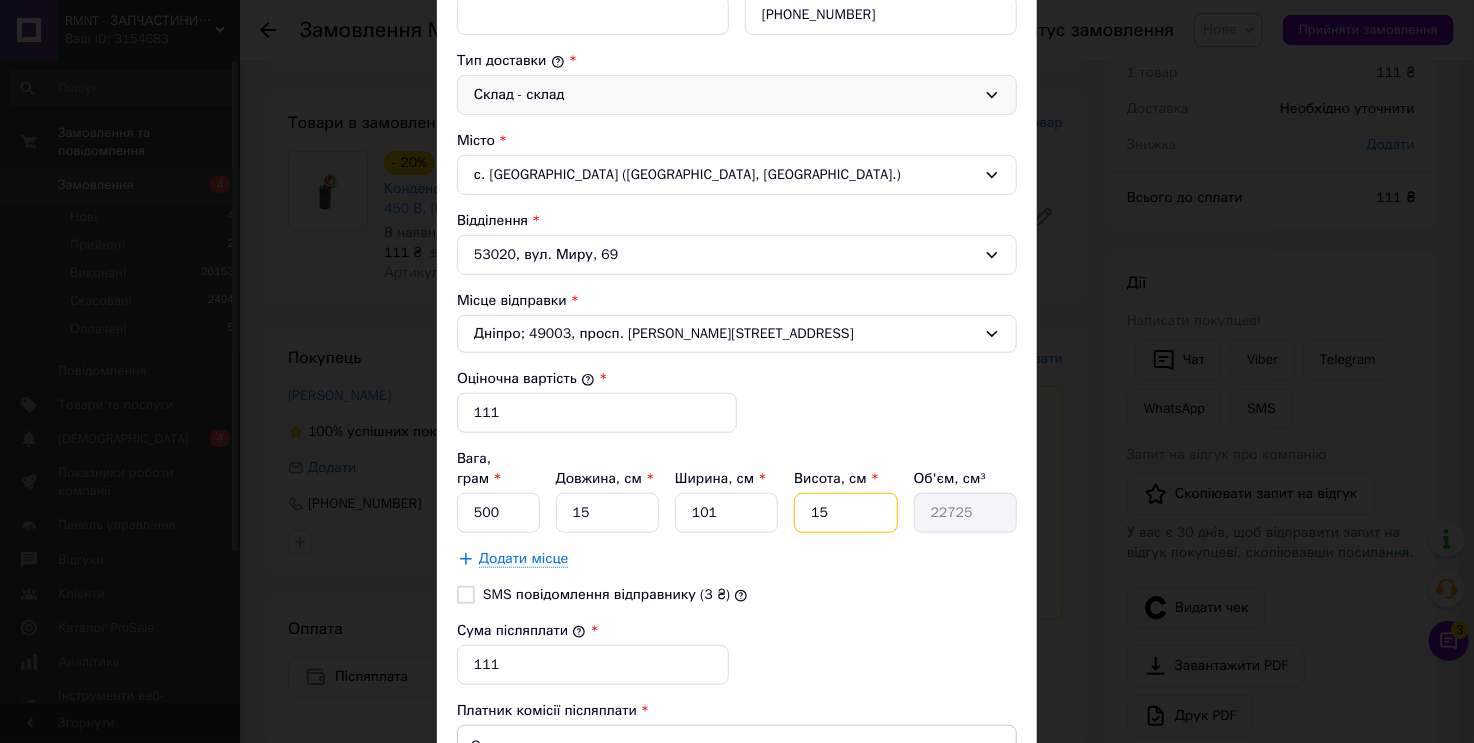 type on "1" 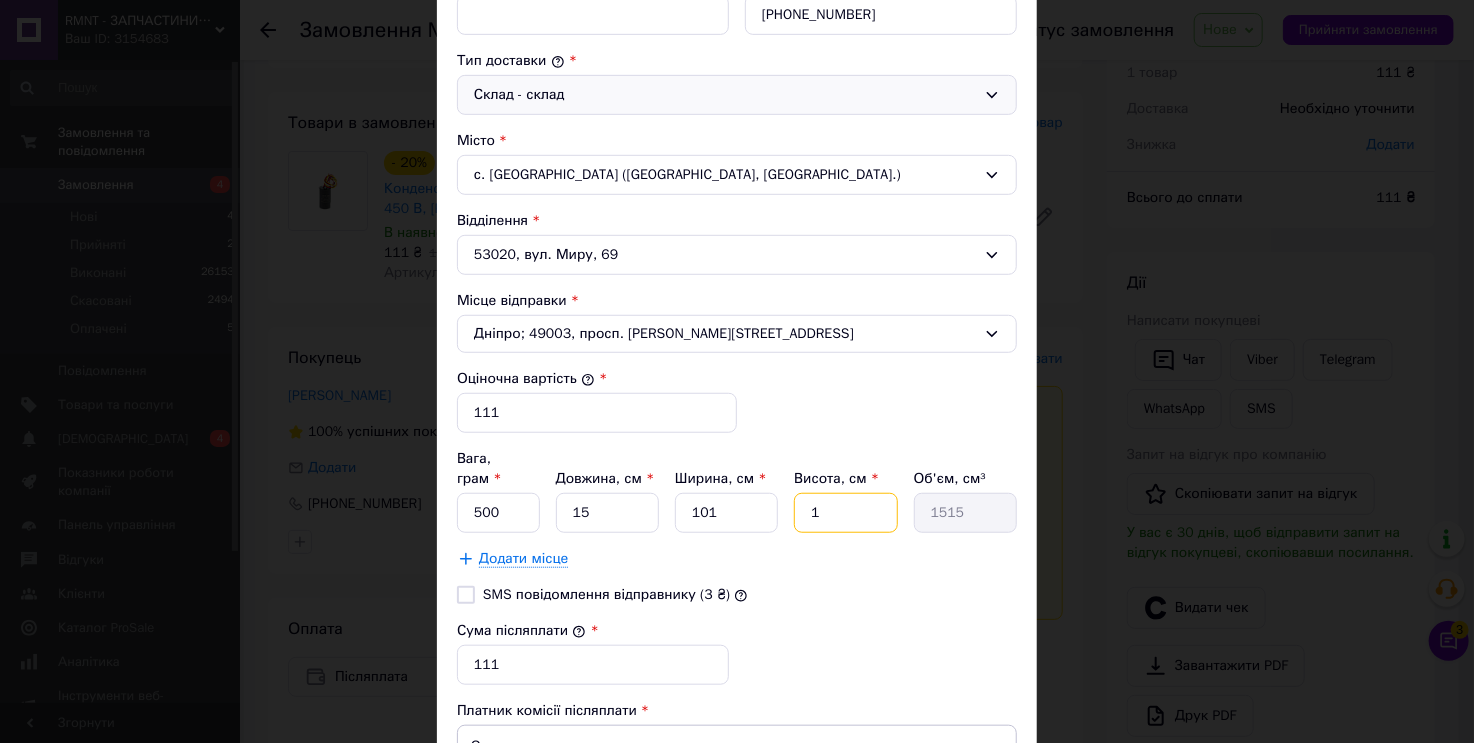 type on "10" 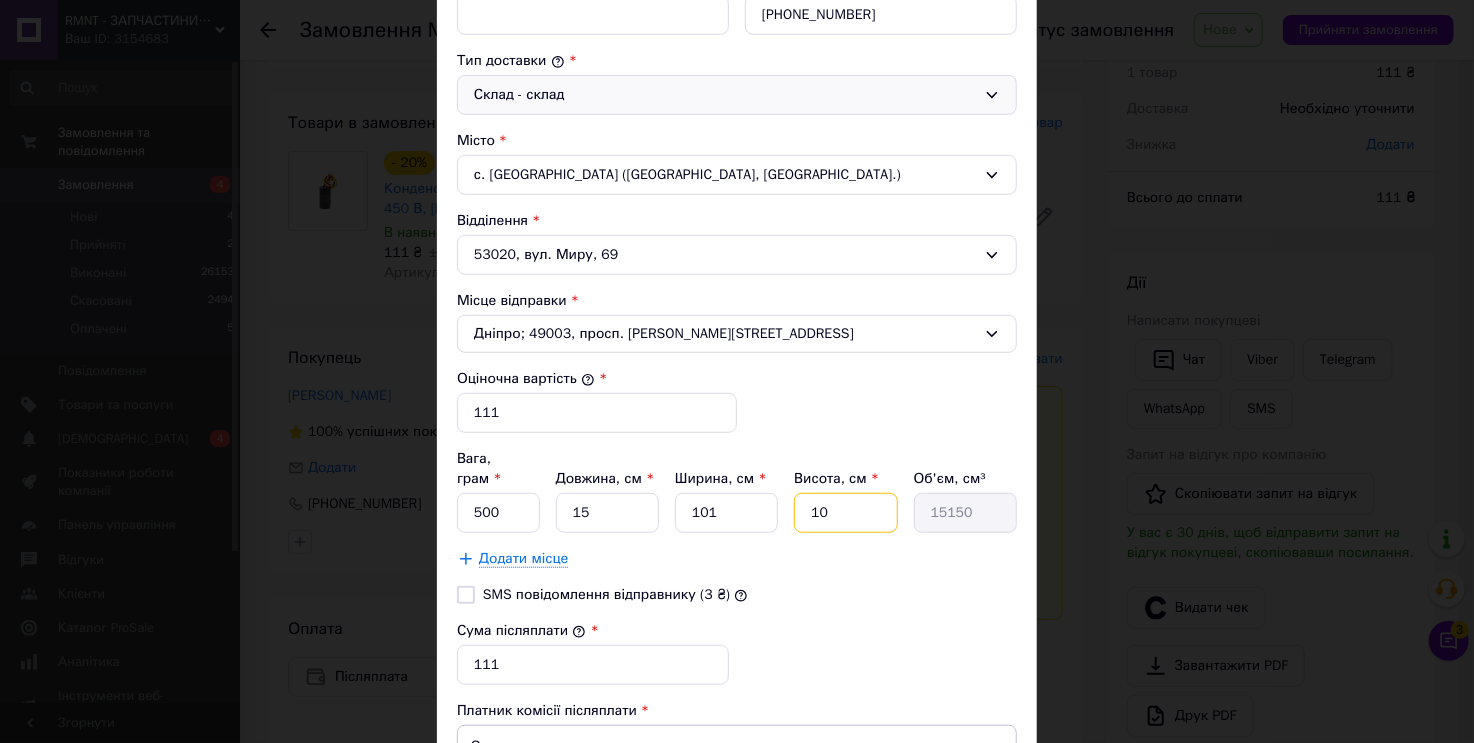 type on "10" 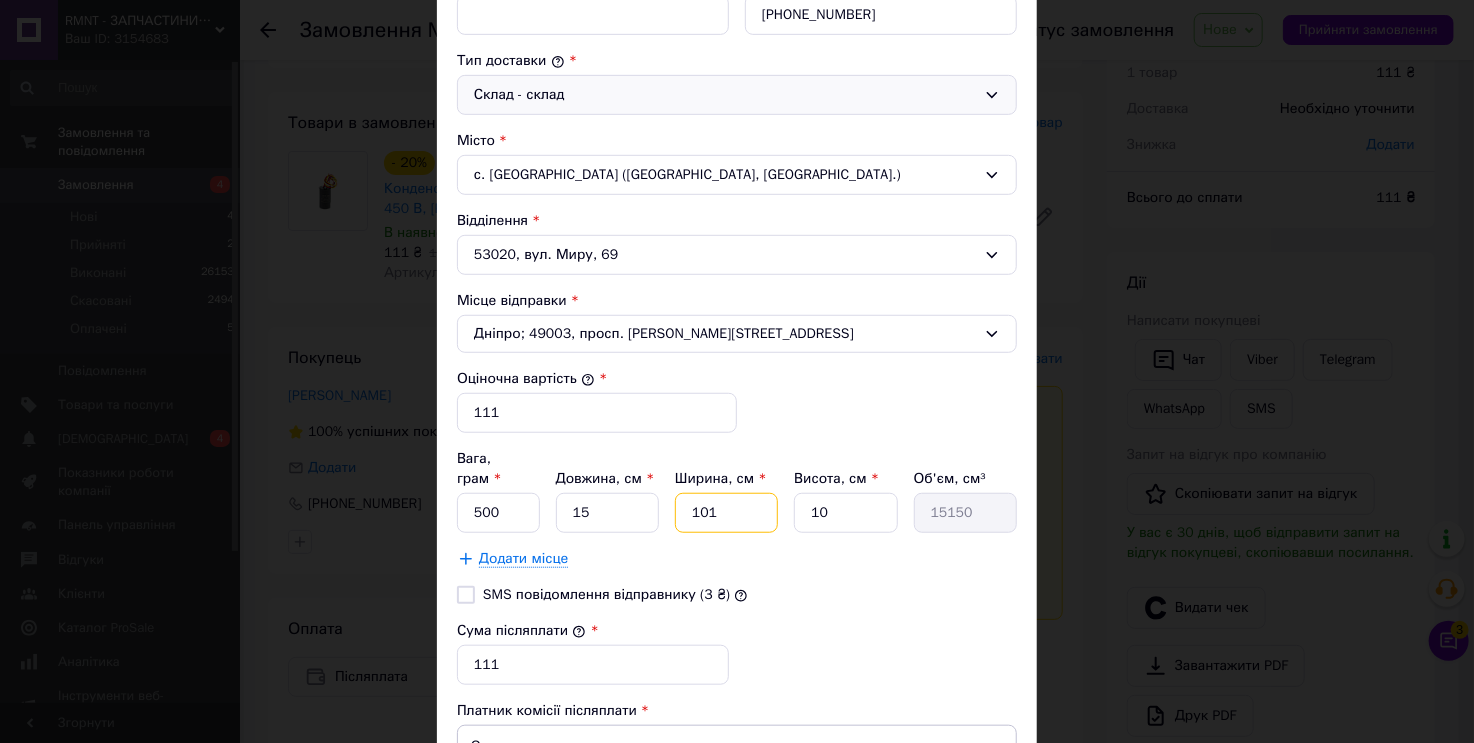 click on "101" at bounding box center (726, 513) 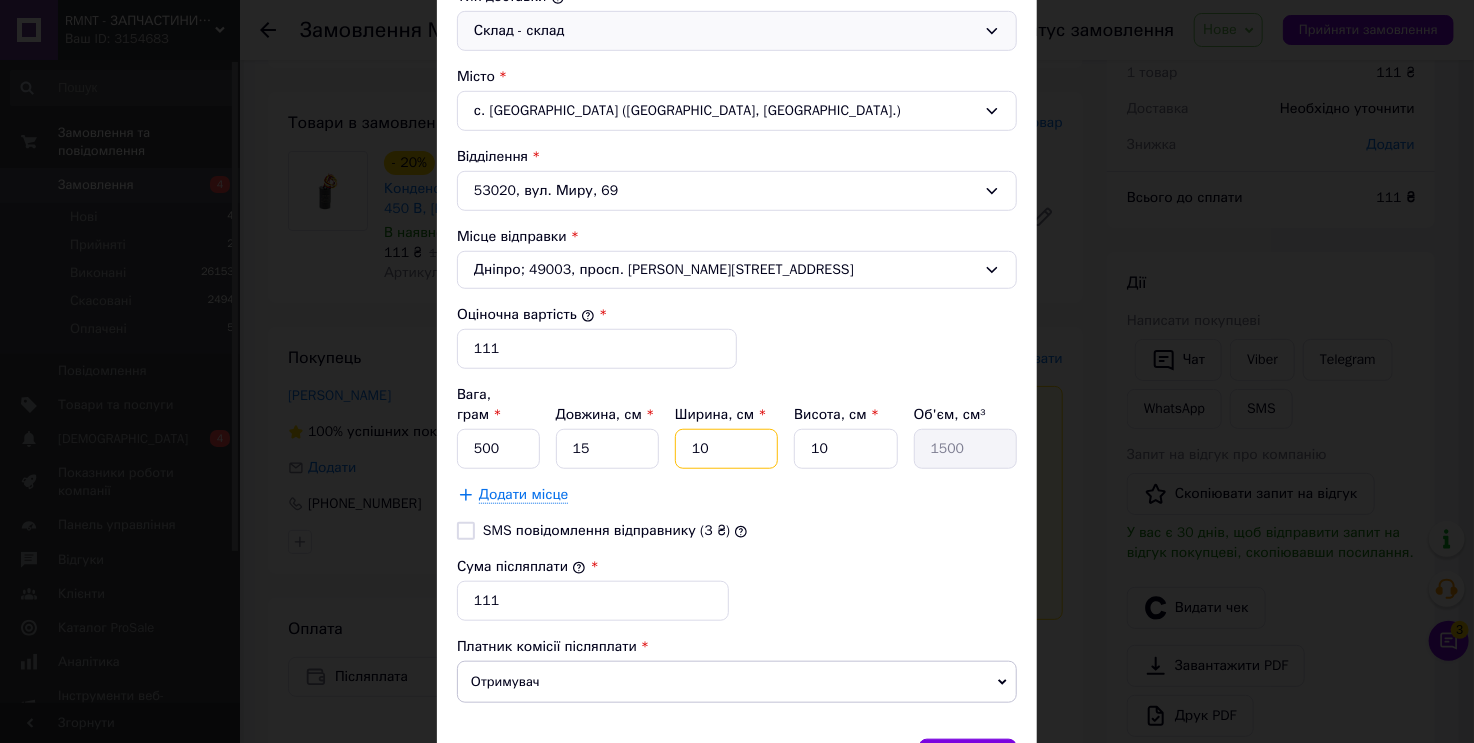 scroll, scrollTop: 600, scrollLeft: 0, axis: vertical 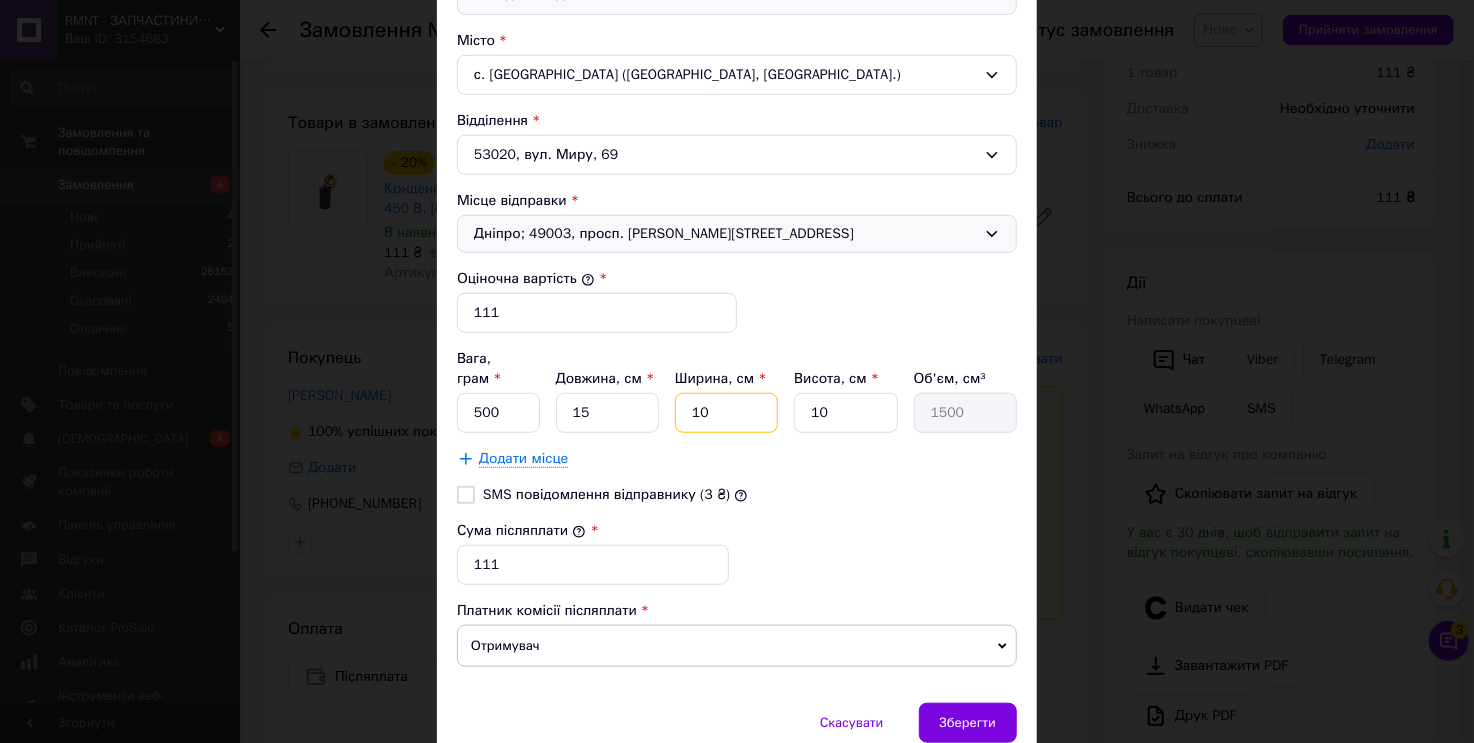type on "10" 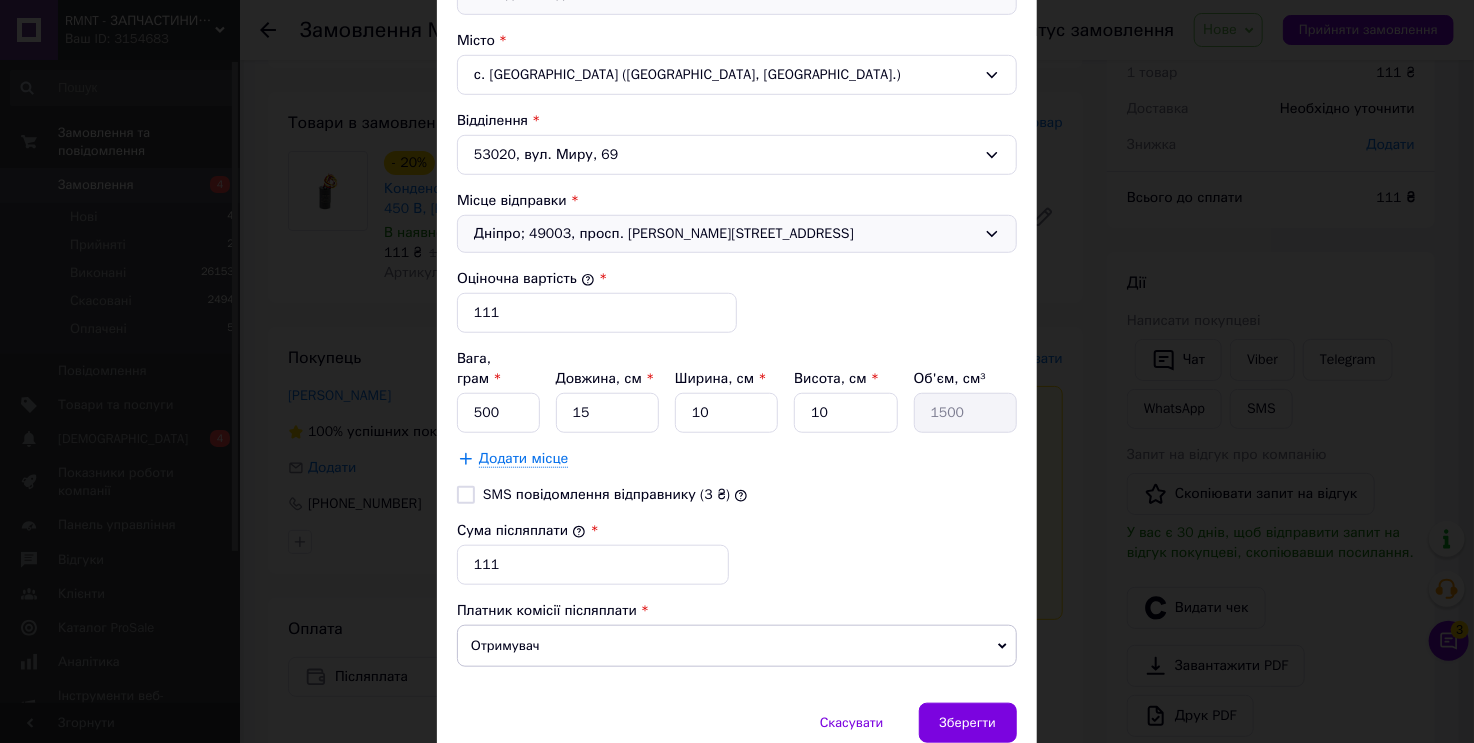 click on "Дніпро; 49003, просп. [PERSON_NAME][STREET_ADDRESS]" at bounding box center [725, 234] 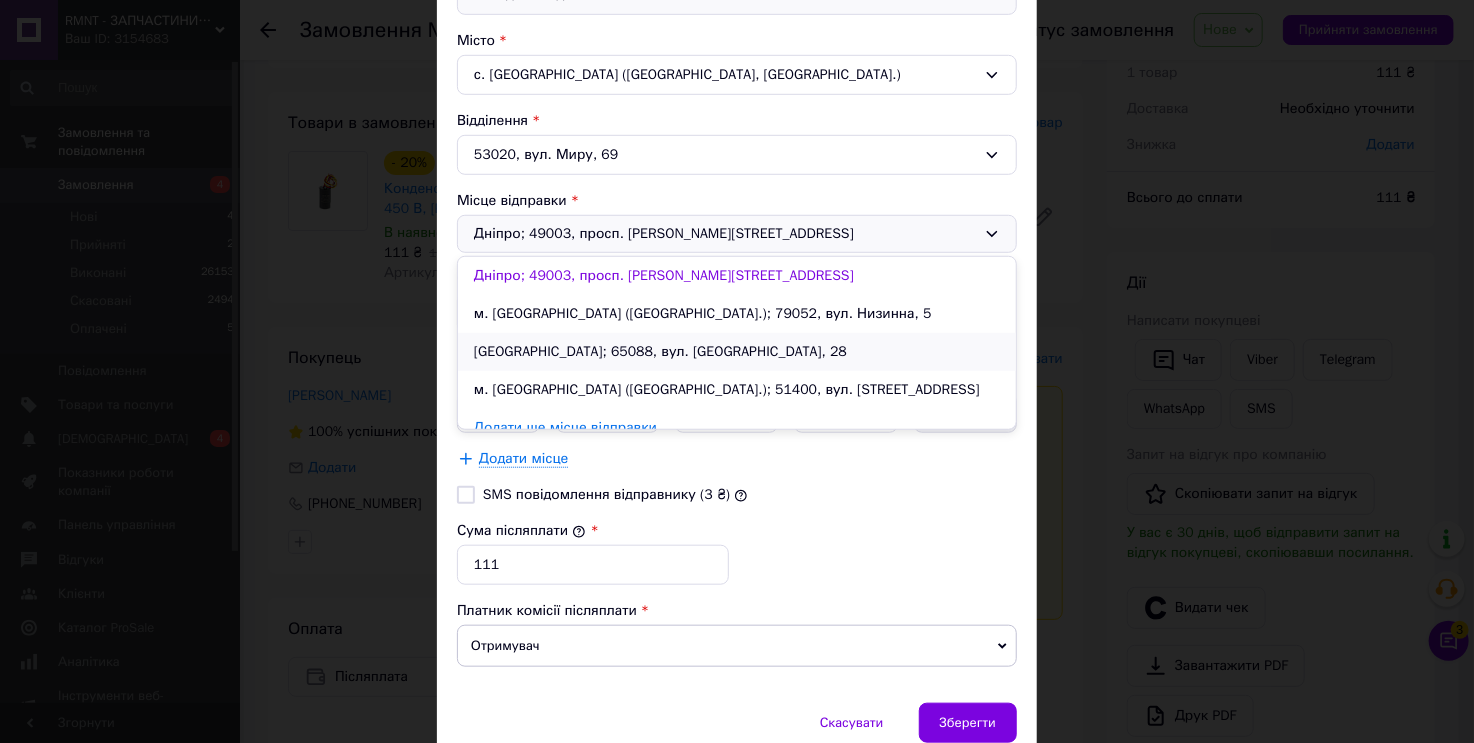 click on "[GEOGRAPHIC_DATA]; 65088, вул. [GEOGRAPHIC_DATA], 28" at bounding box center (737, 352) 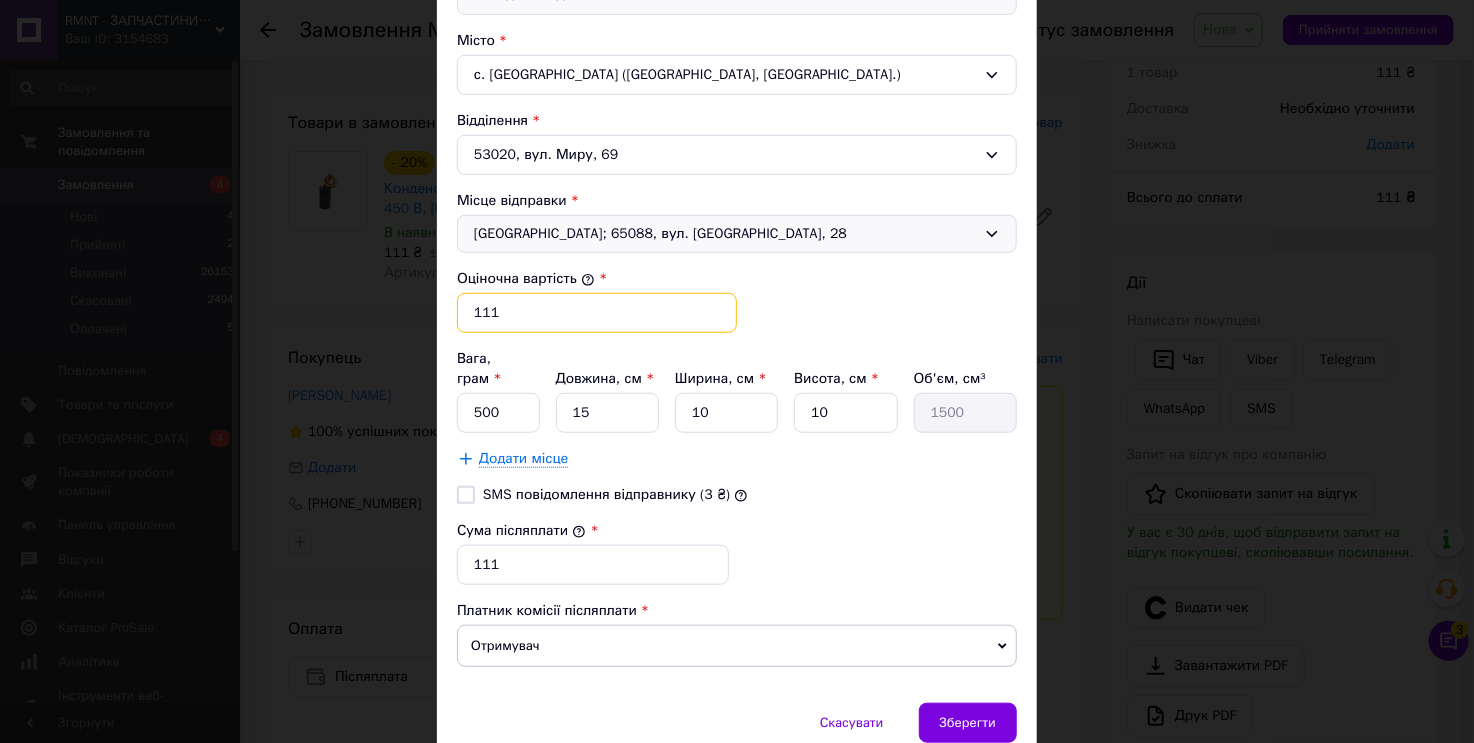 click on "111" at bounding box center [597, 313] 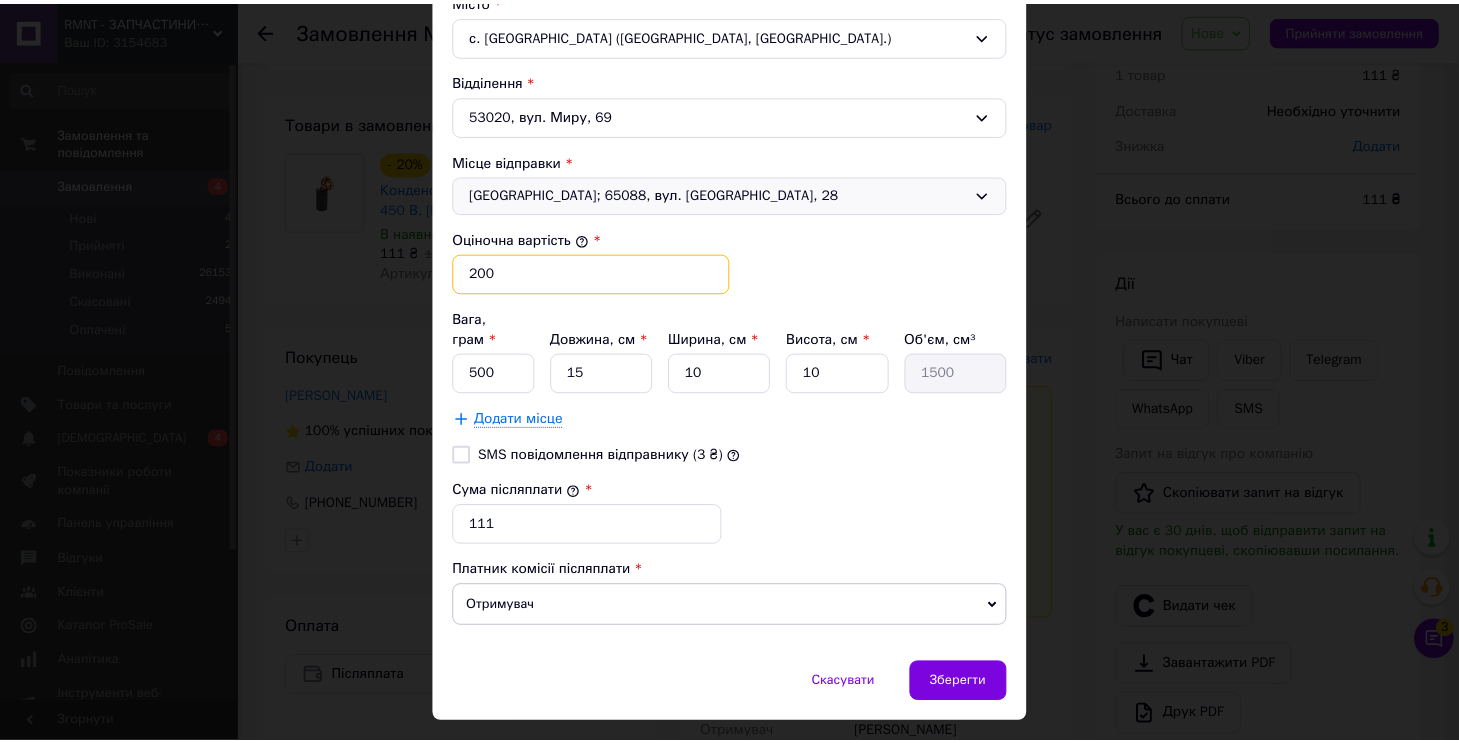 scroll, scrollTop: 664, scrollLeft: 0, axis: vertical 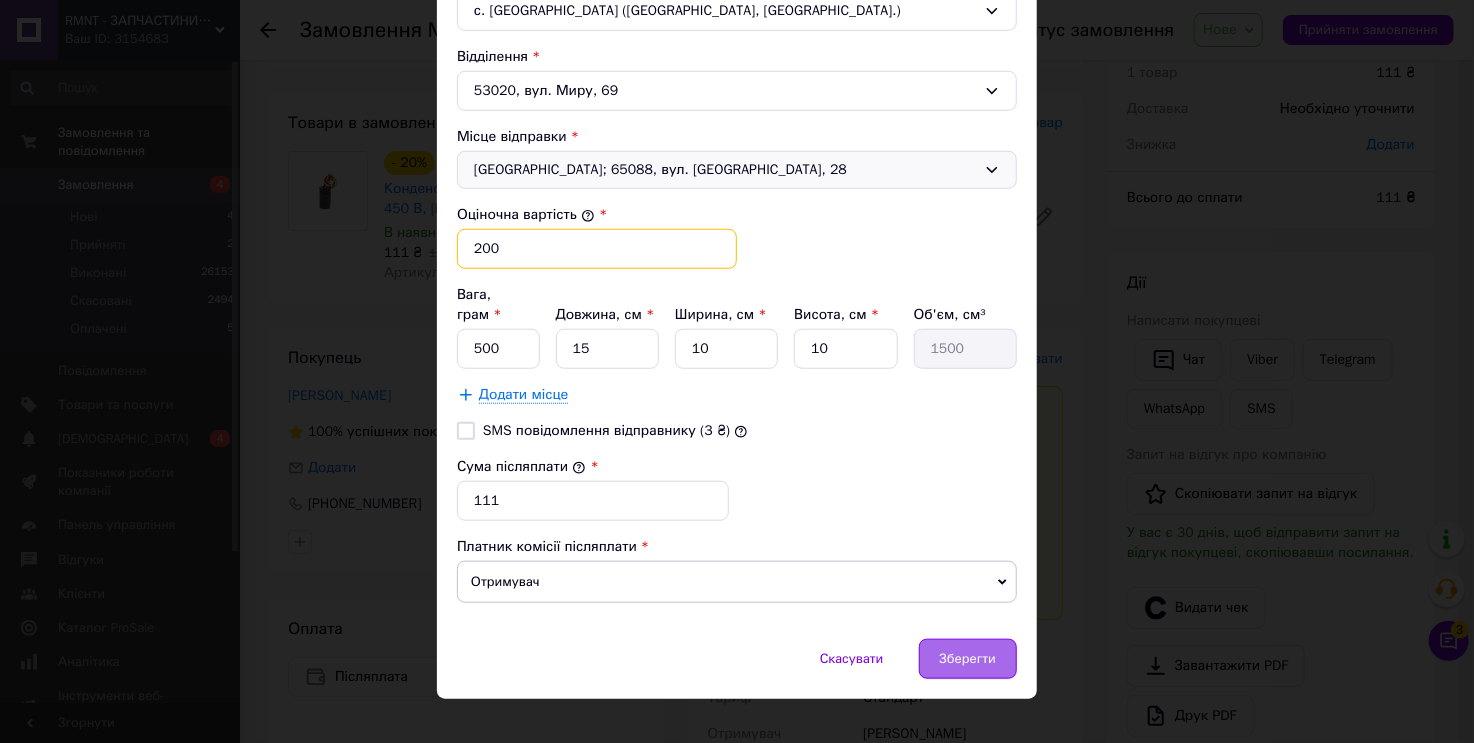 type on "200" 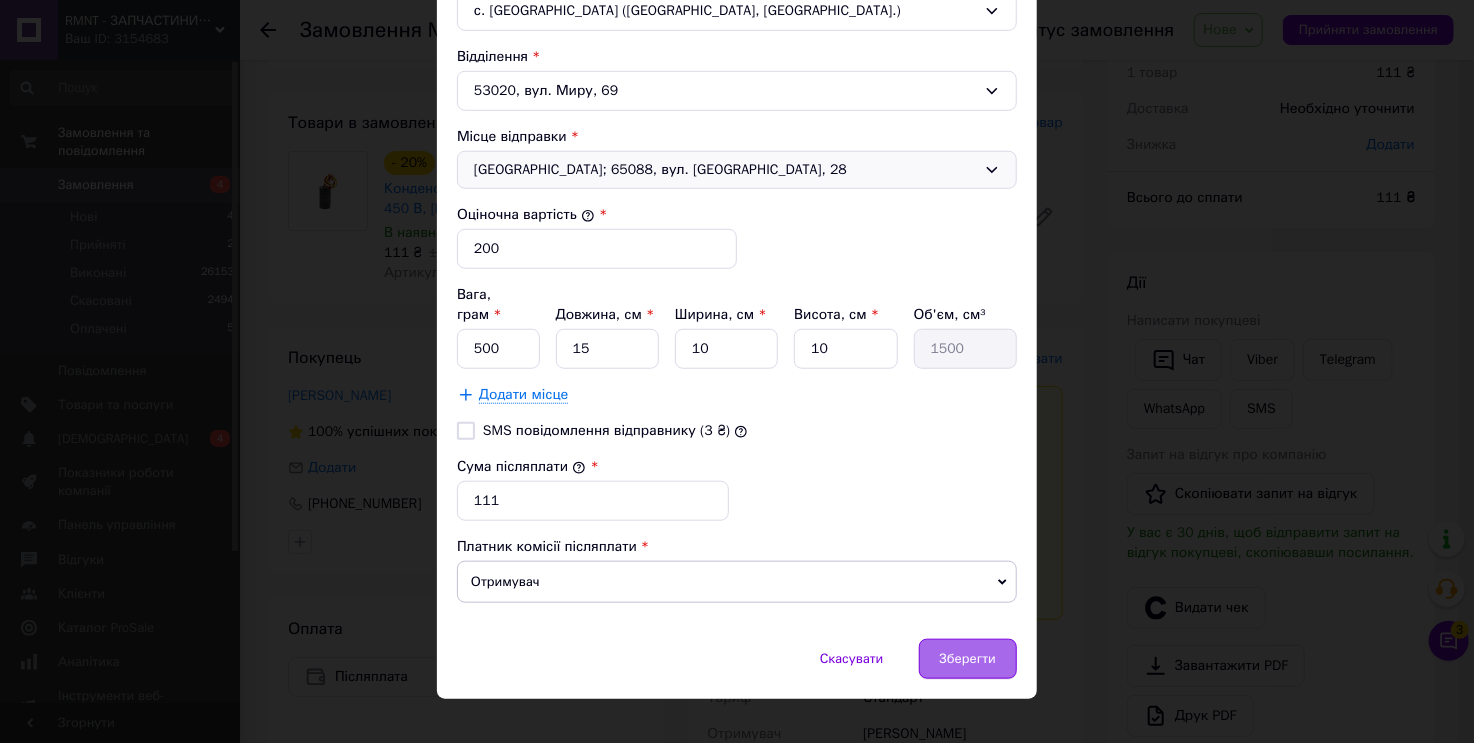 click on "Зберегти" at bounding box center (968, 659) 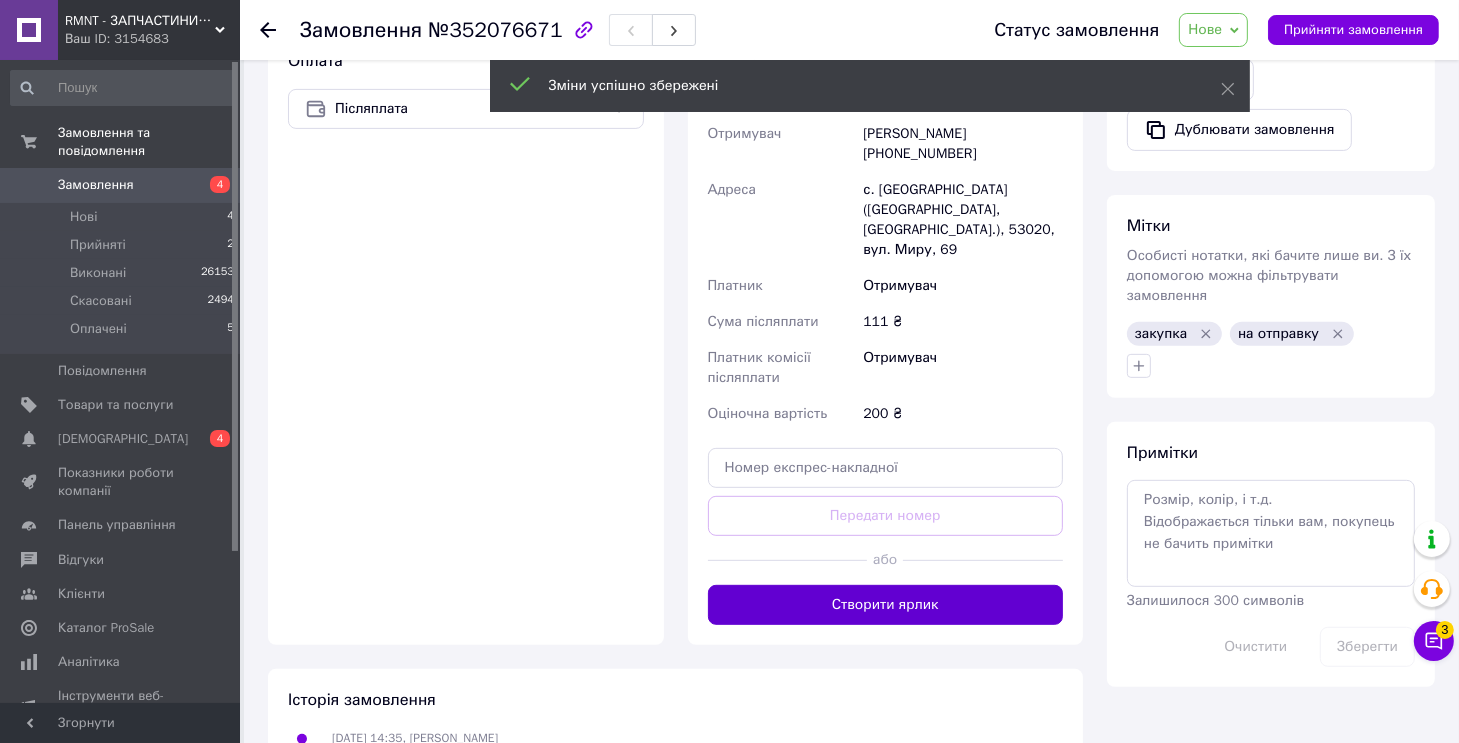 click on "Створити ярлик" at bounding box center (886, 605) 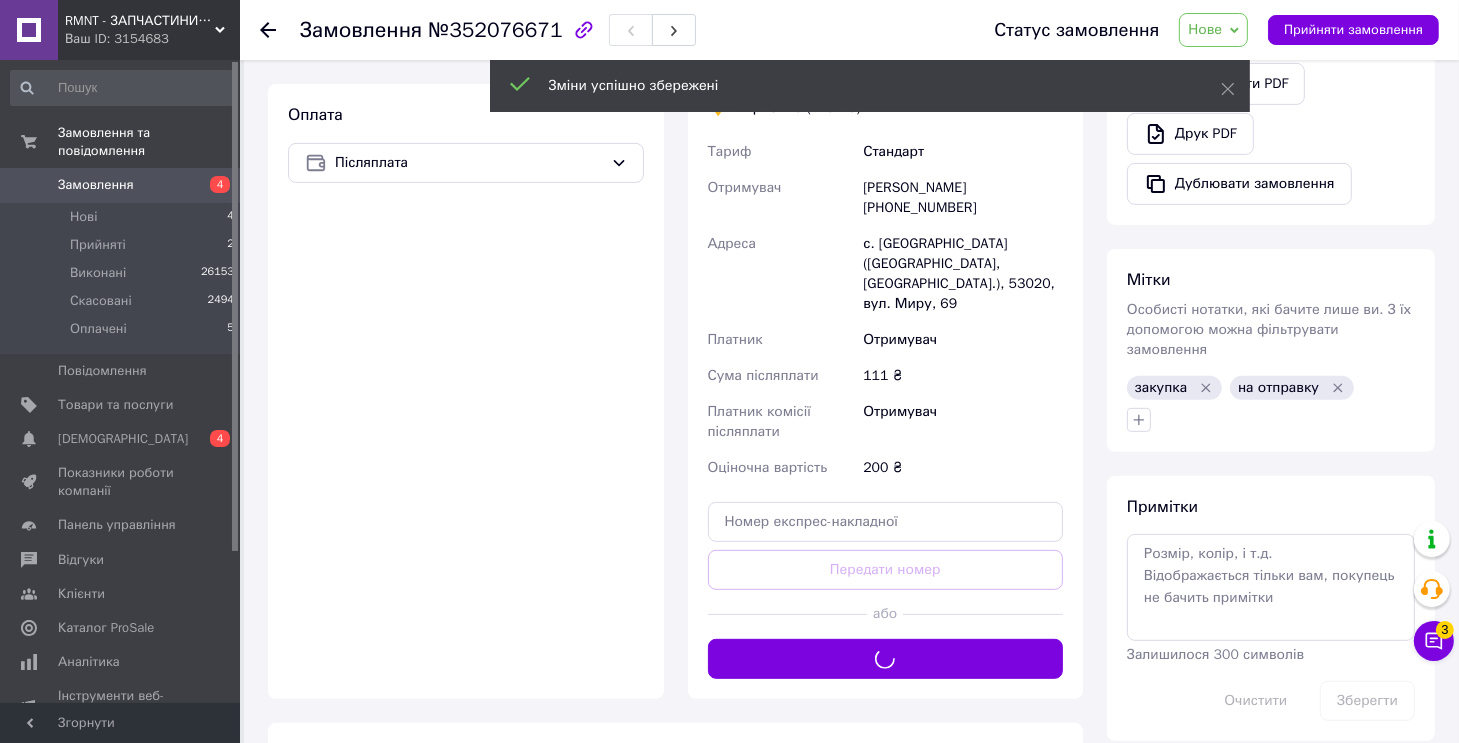 scroll, scrollTop: 480, scrollLeft: 0, axis: vertical 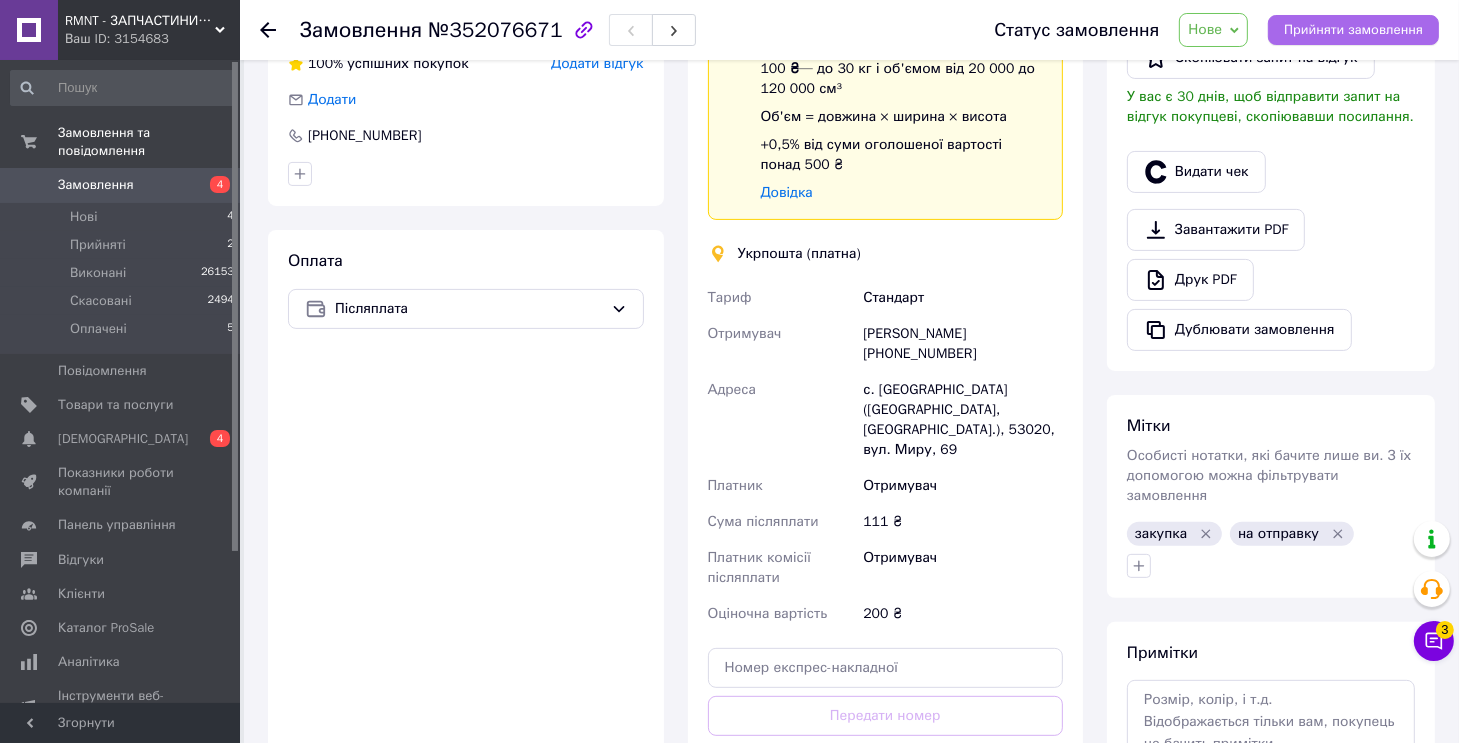 click on "Прийняти замовлення" at bounding box center (1353, 30) 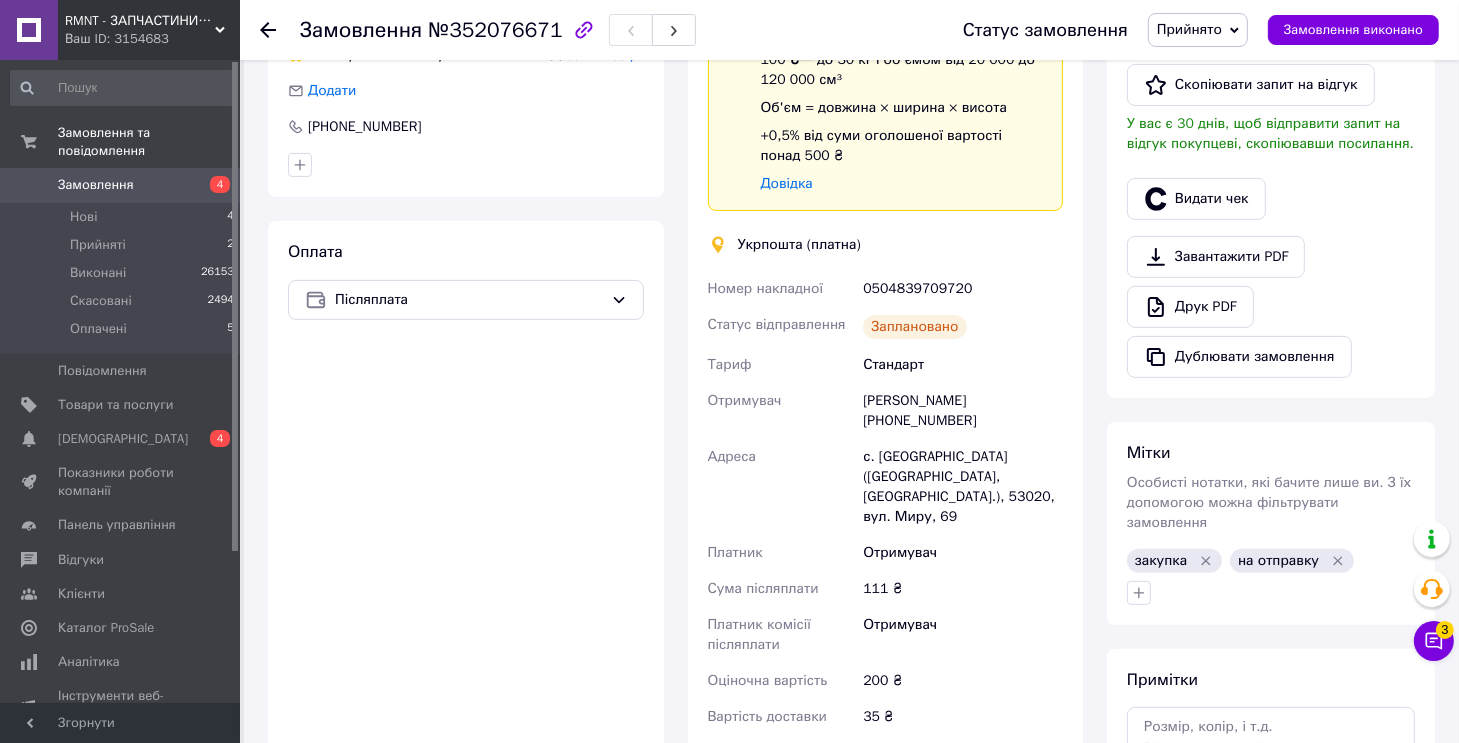 scroll, scrollTop: 480, scrollLeft: 0, axis: vertical 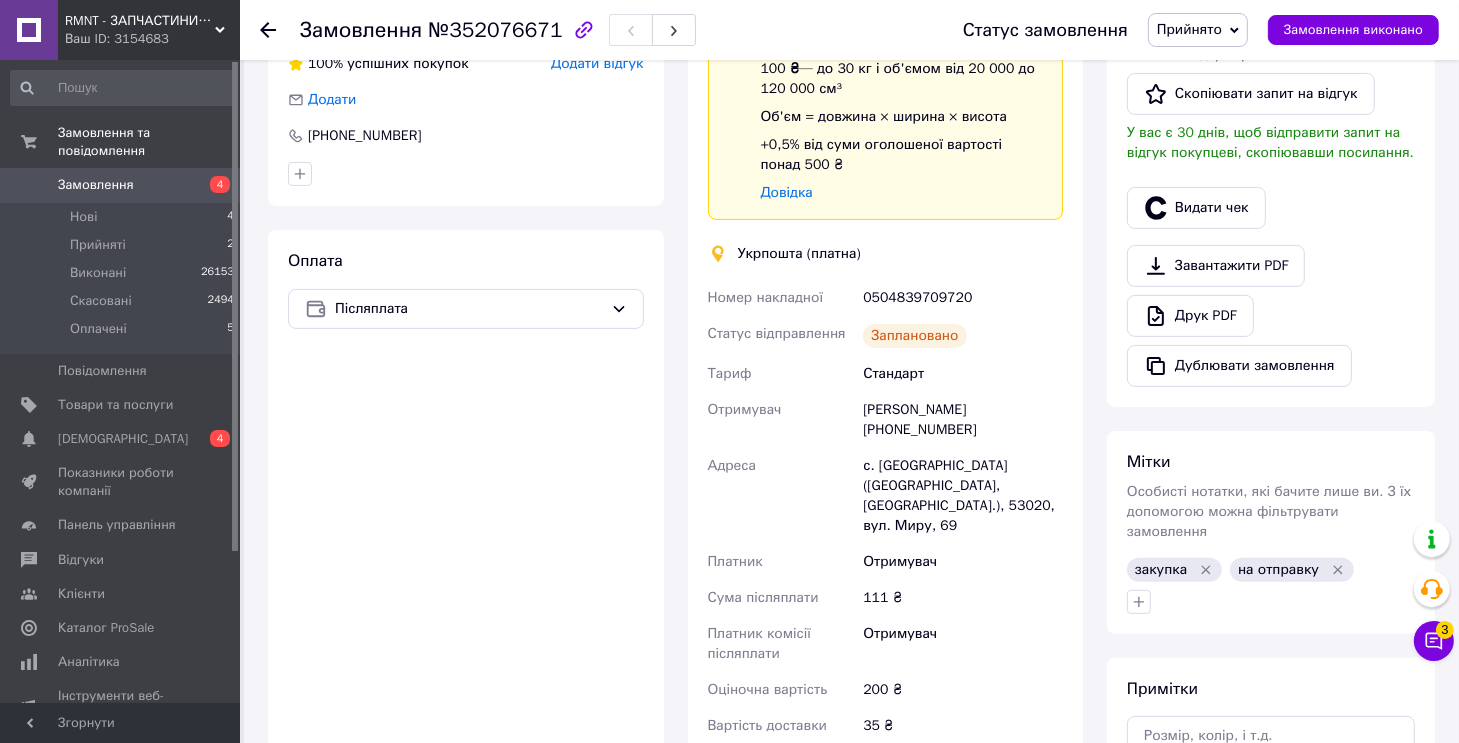 click on "0504839709720" at bounding box center (963, 298) 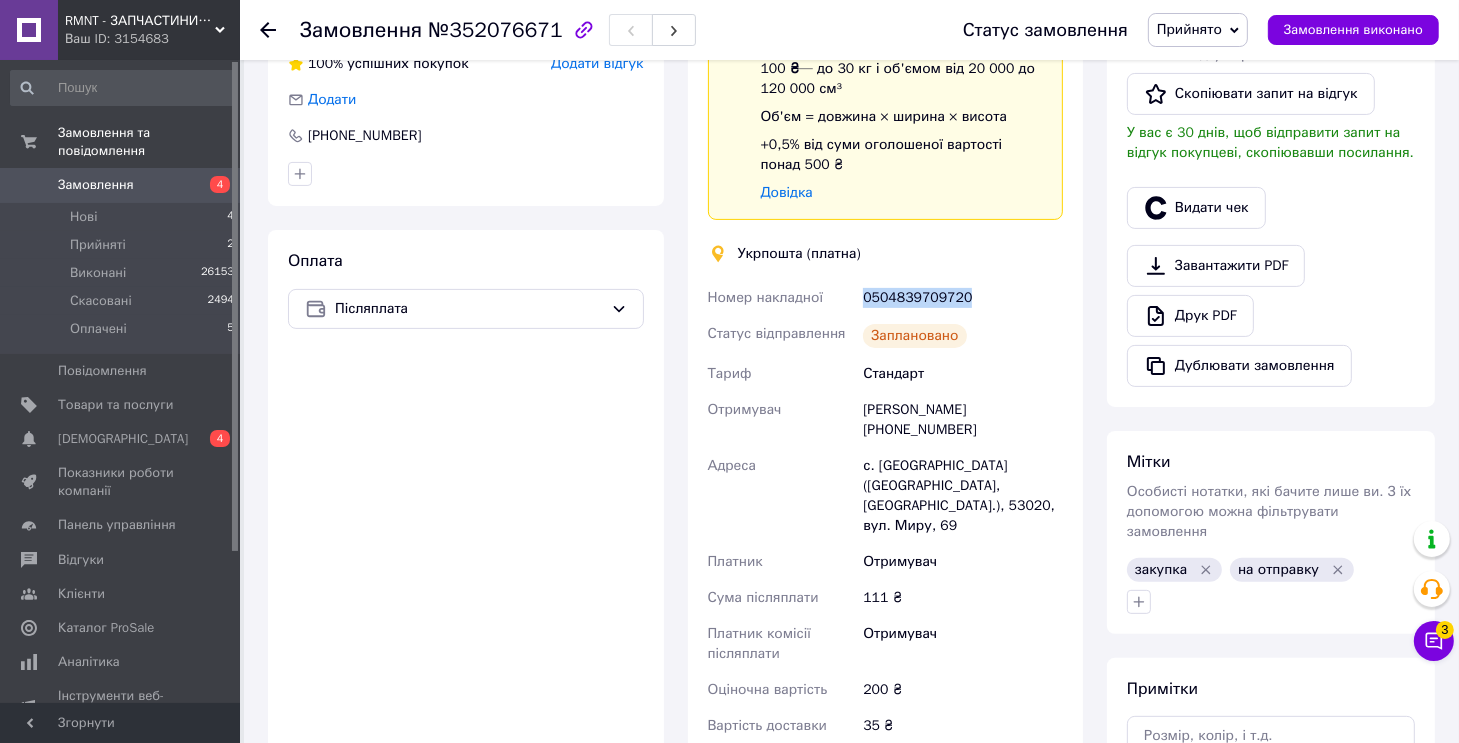 click on "0504839709720" at bounding box center [963, 298] 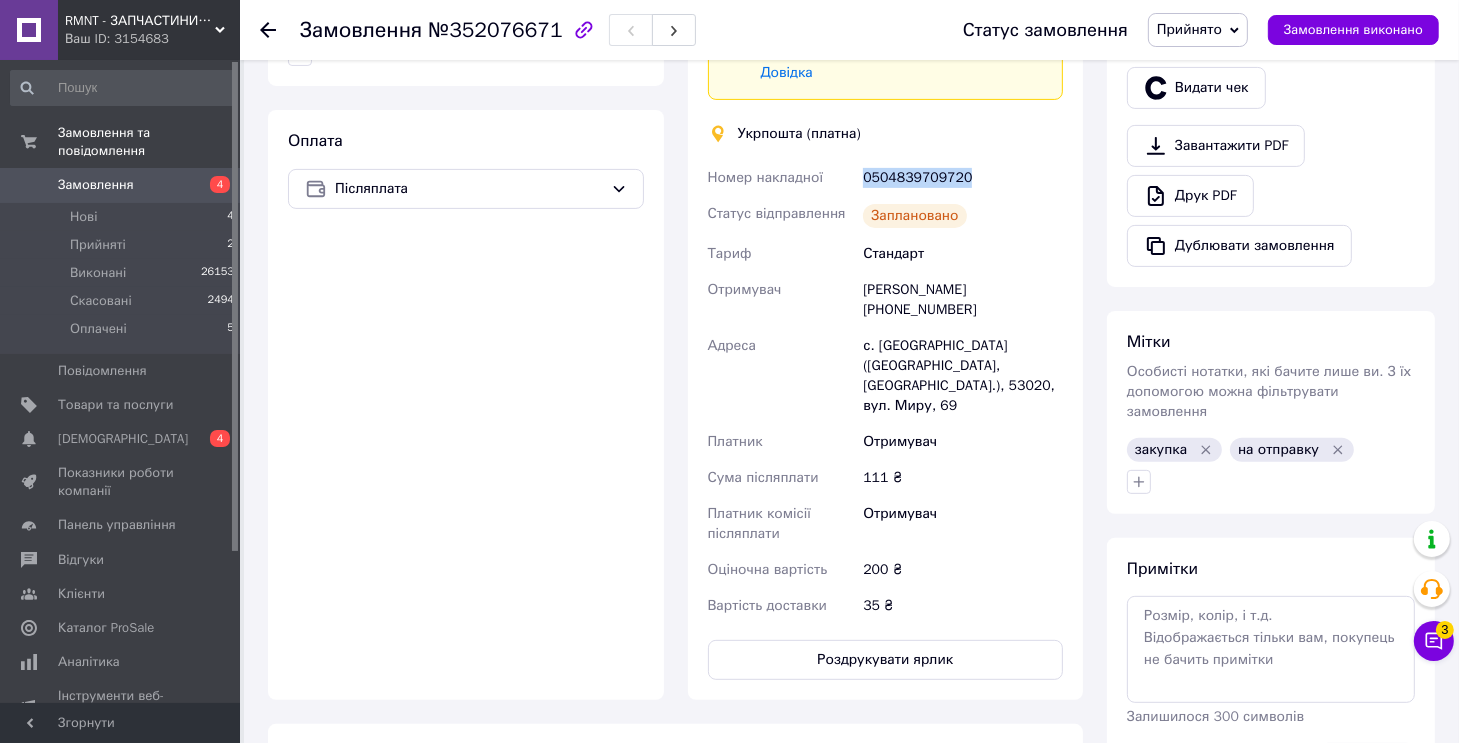 scroll, scrollTop: 780, scrollLeft: 0, axis: vertical 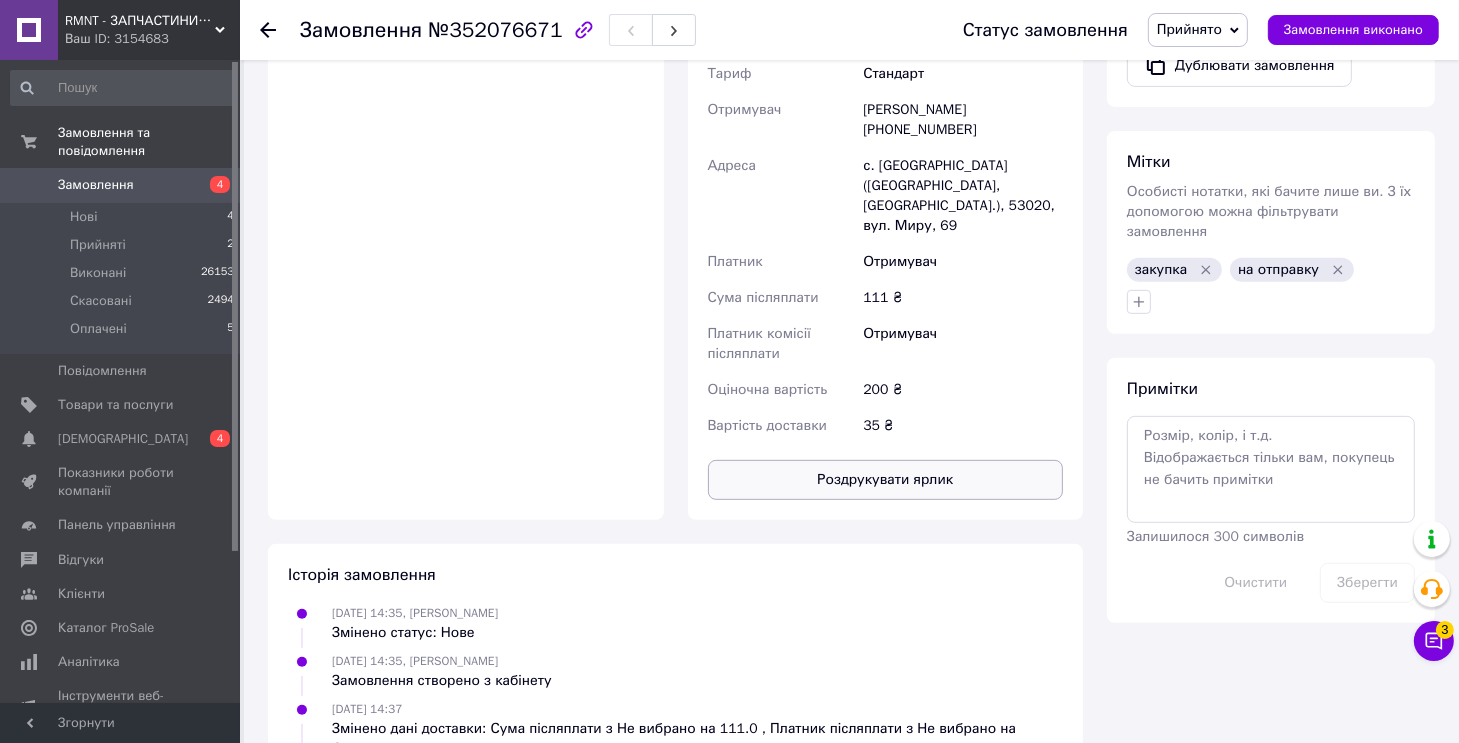 click on "Роздрукувати ярлик" at bounding box center [886, 480] 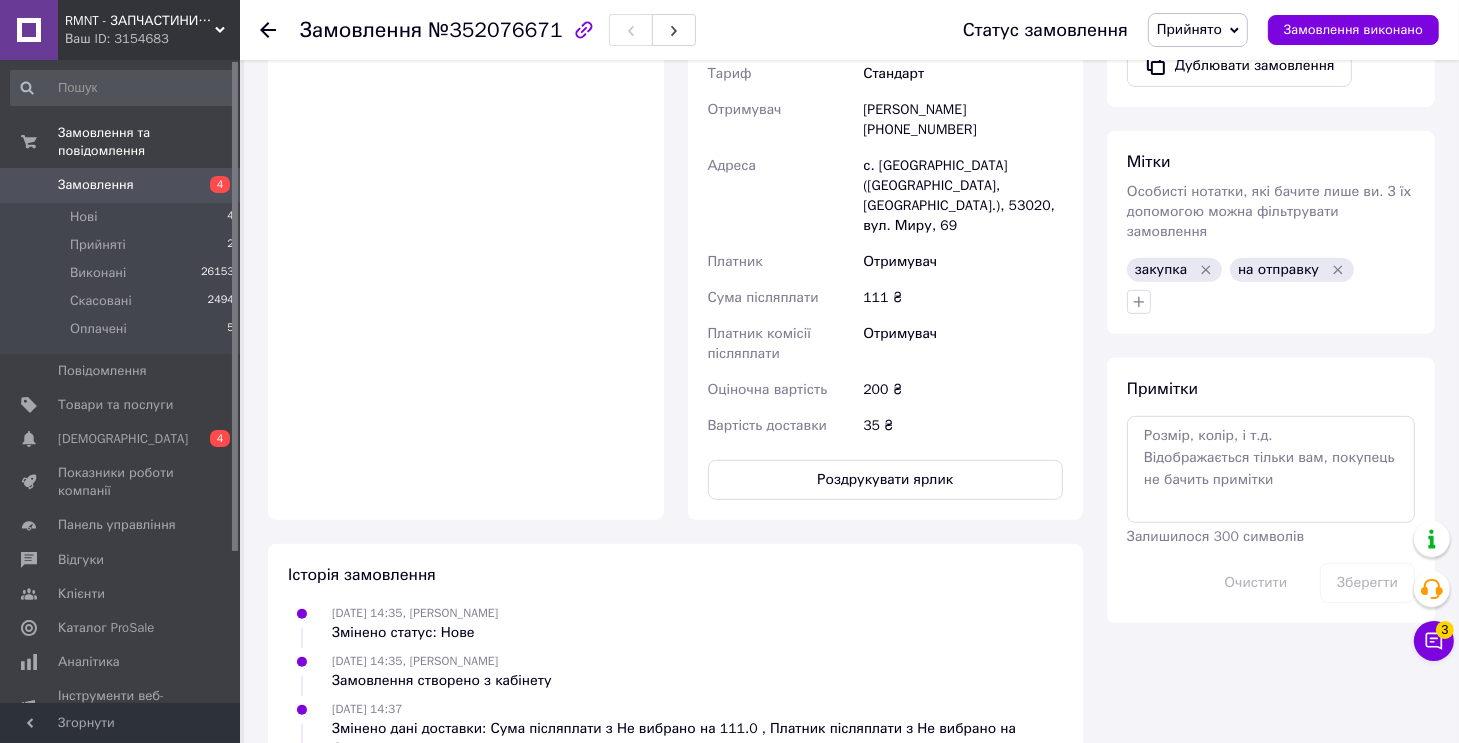 type 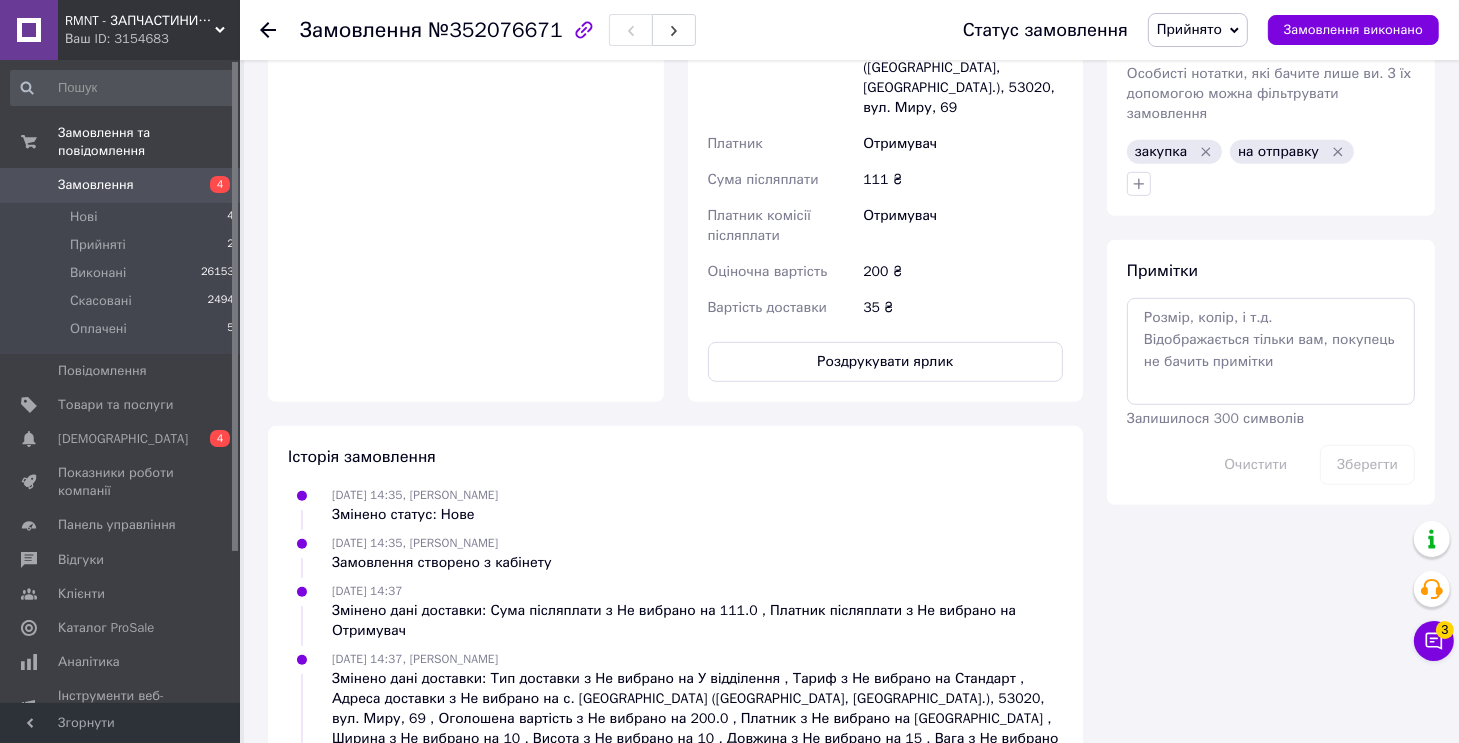scroll, scrollTop: 958, scrollLeft: 0, axis: vertical 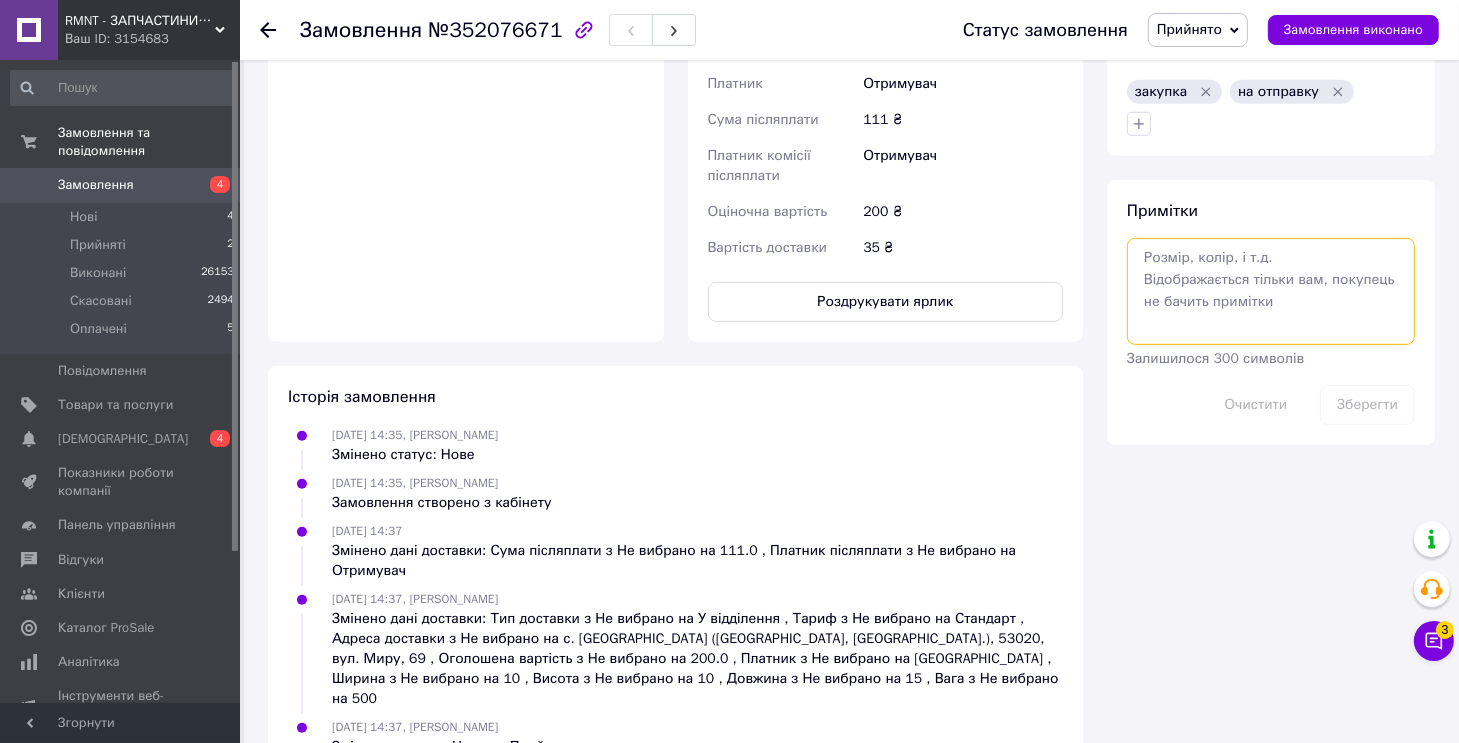click at bounding box center [1271, 291] 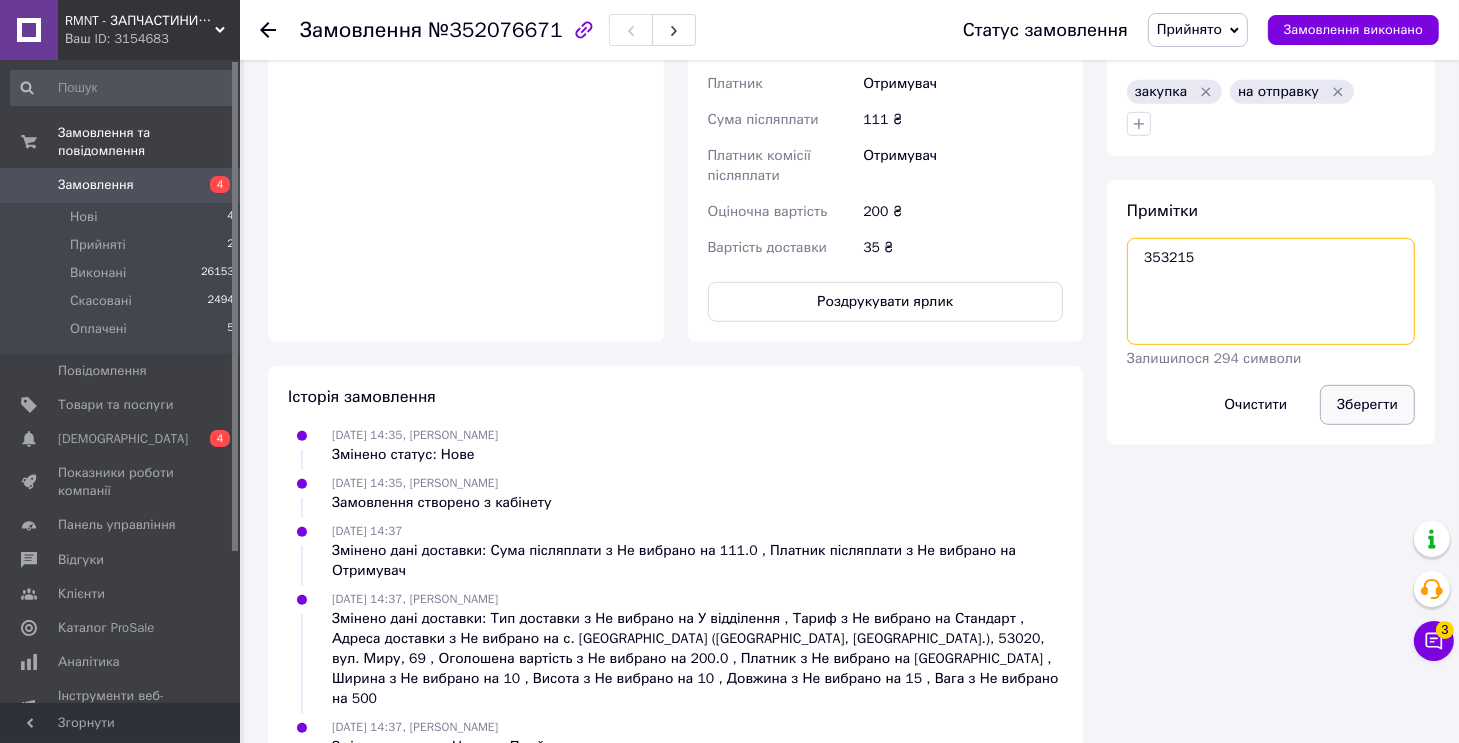 type on "353215" 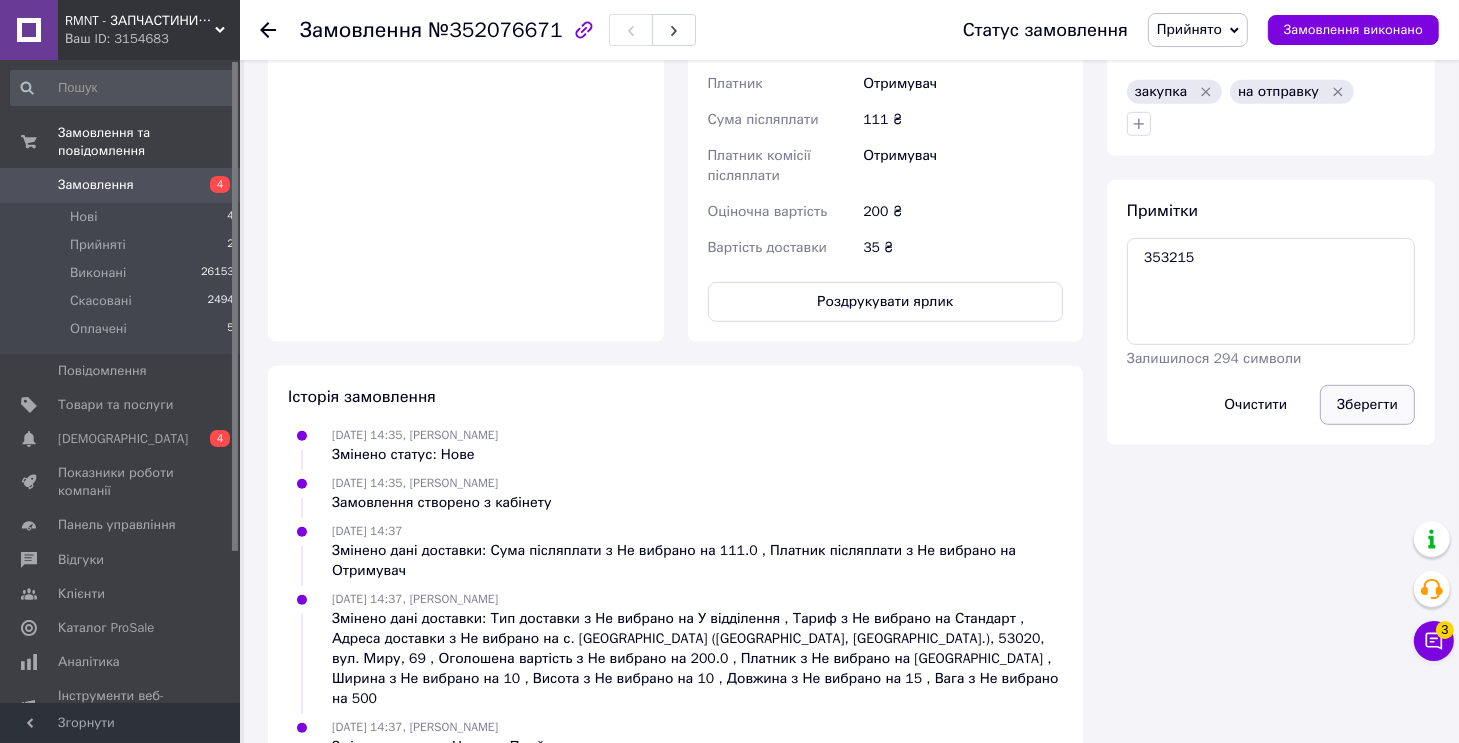 click on "Зберегти" at bounding box center [1367, 405] 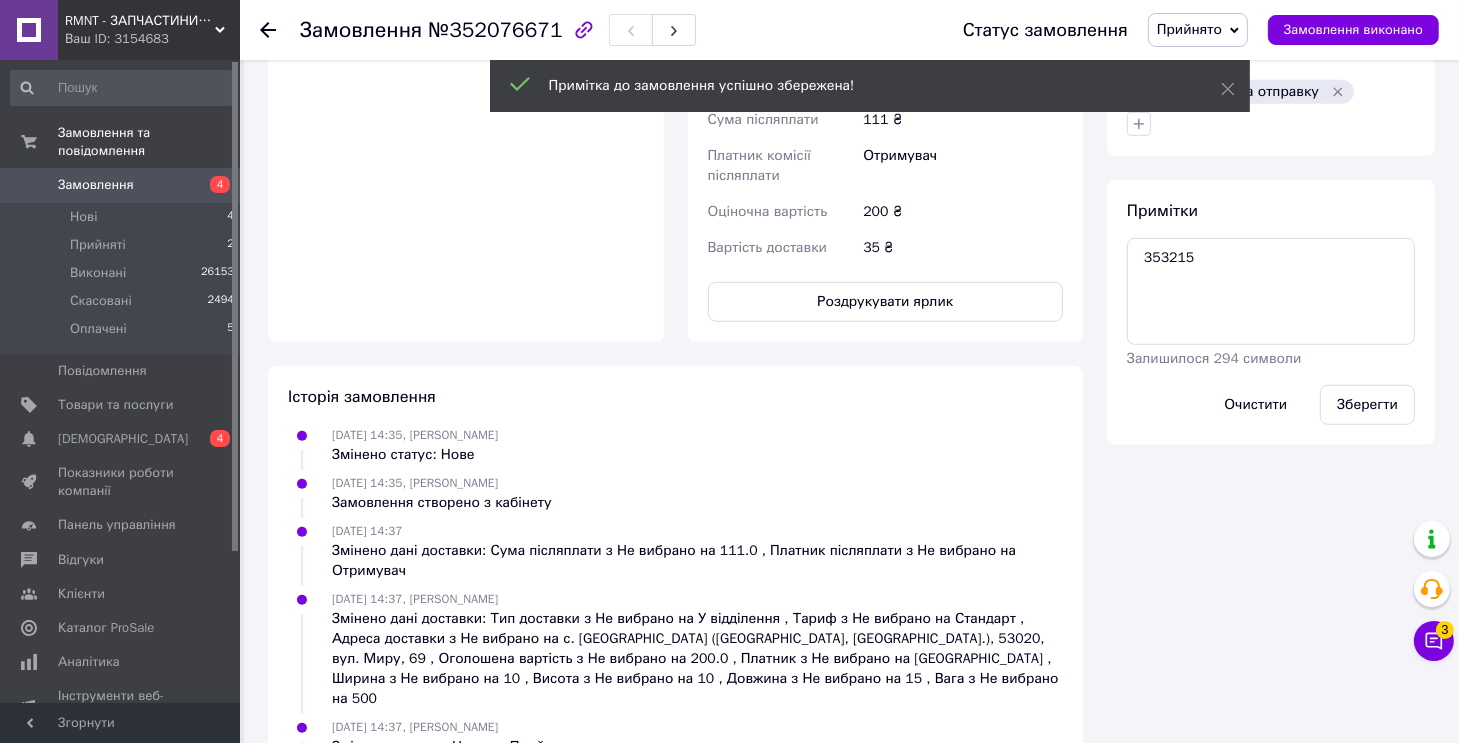 click on "Замовлення виконано" at bounding box center (1353, 30) 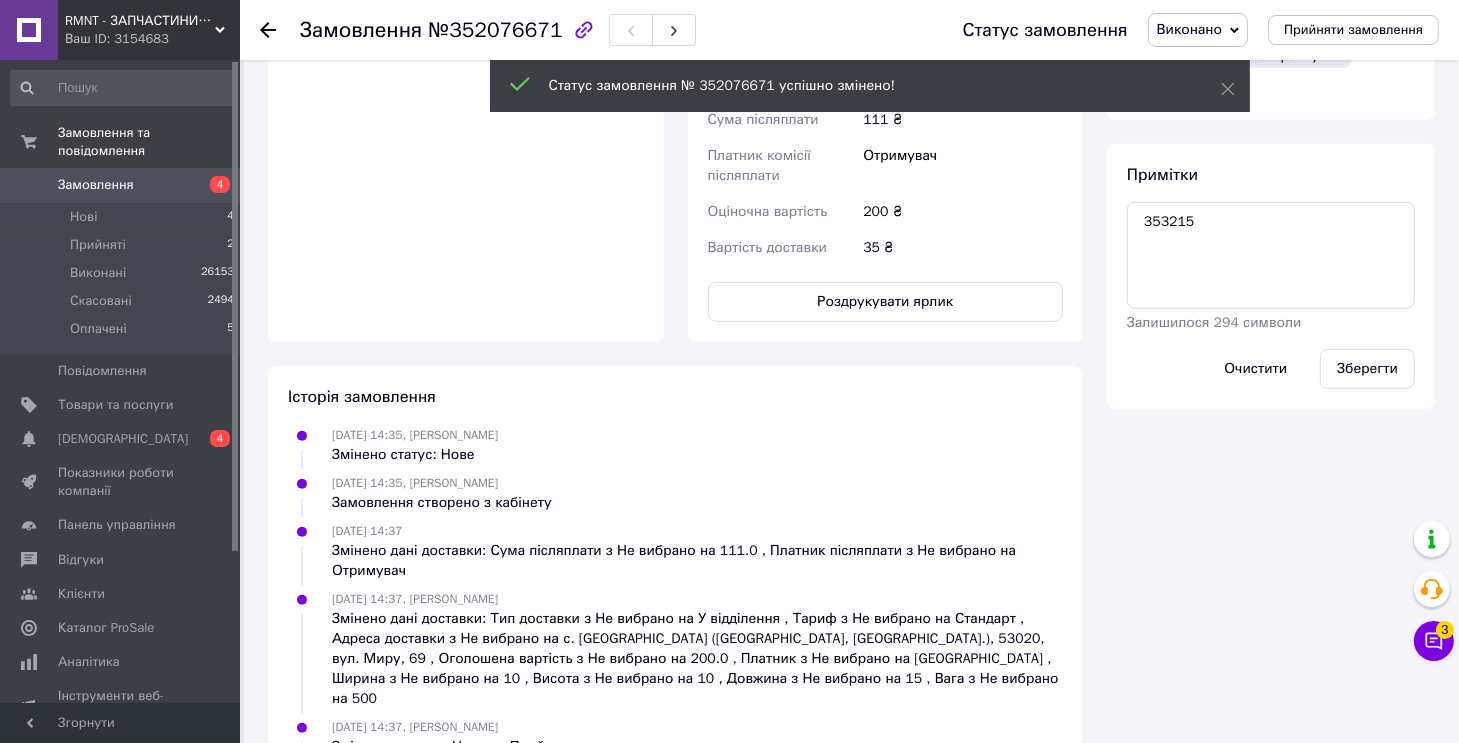 scroll, scrollTop: 922, scrollLeft: 0, axis: vertical 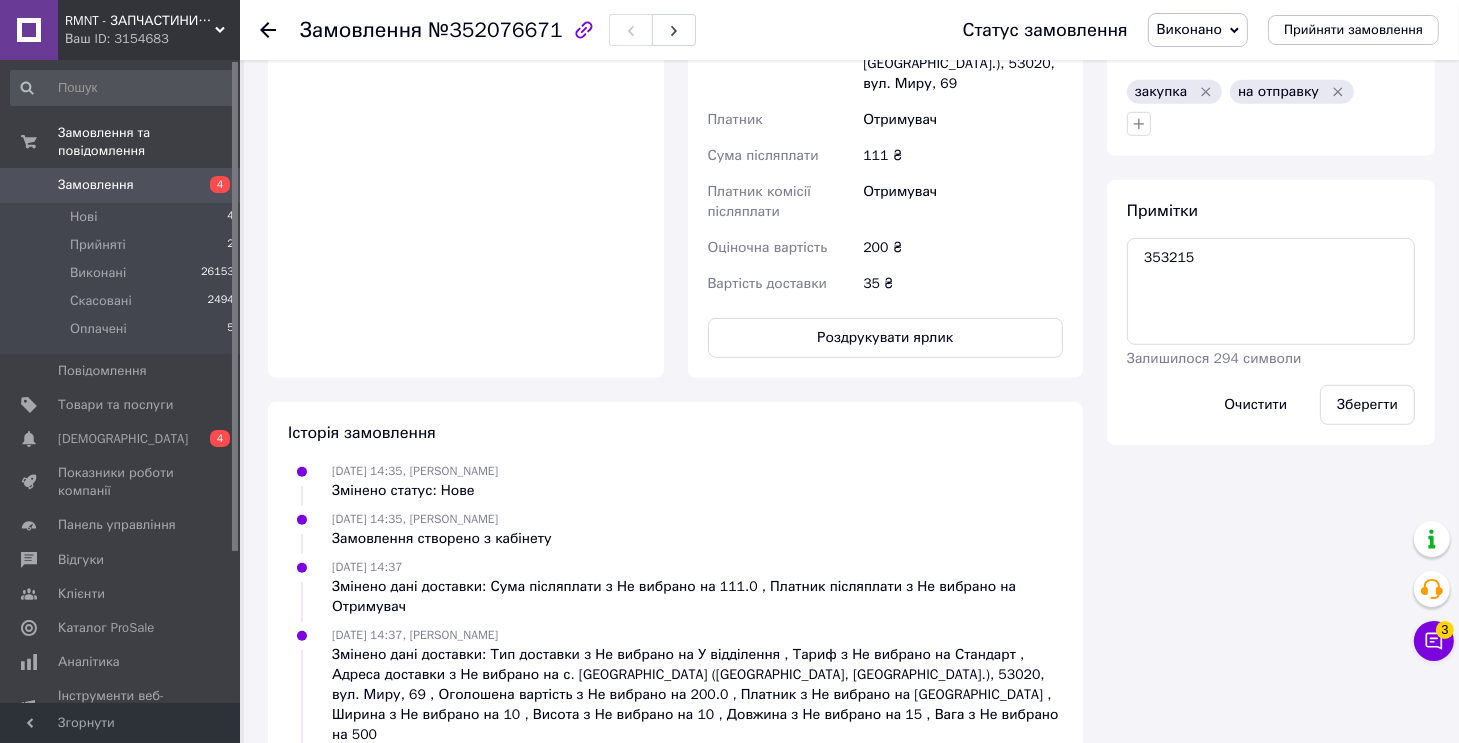 drag, startPoint x: 1143, startPoint y: 506, endPoint x: 1154, endPoint y: 508, distance: 11.18034 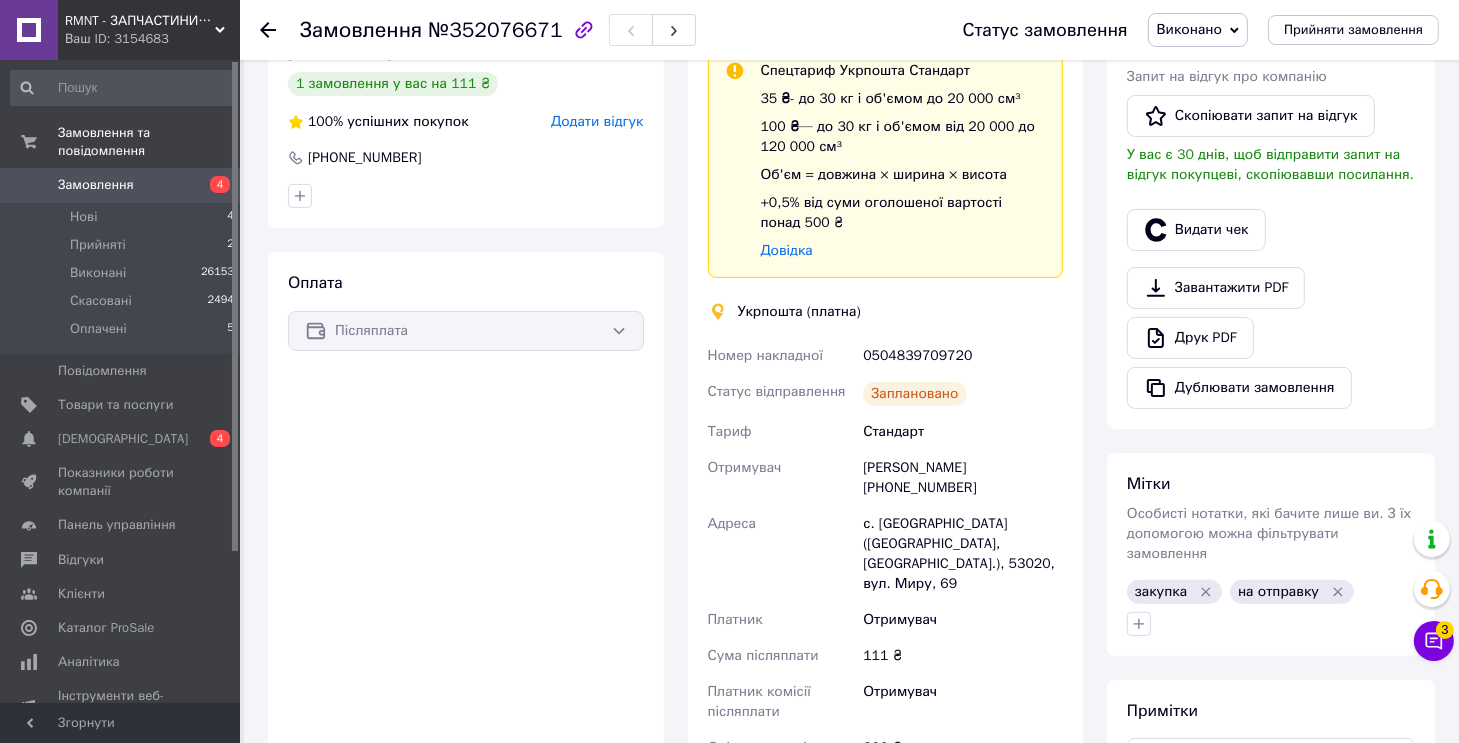 click on "№352076671" at bounding box center (495, 30) 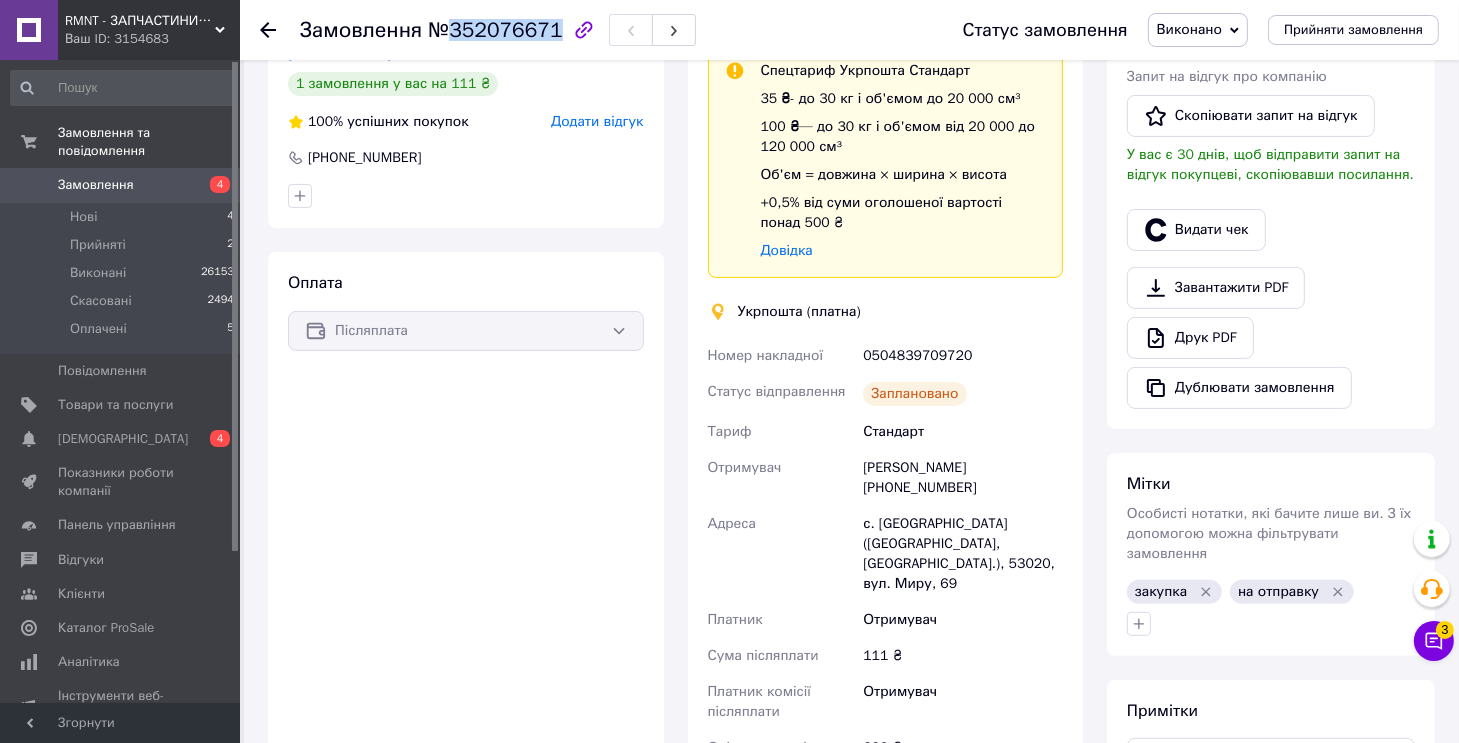 click on "№352076671" at bounding box center [495, 30] 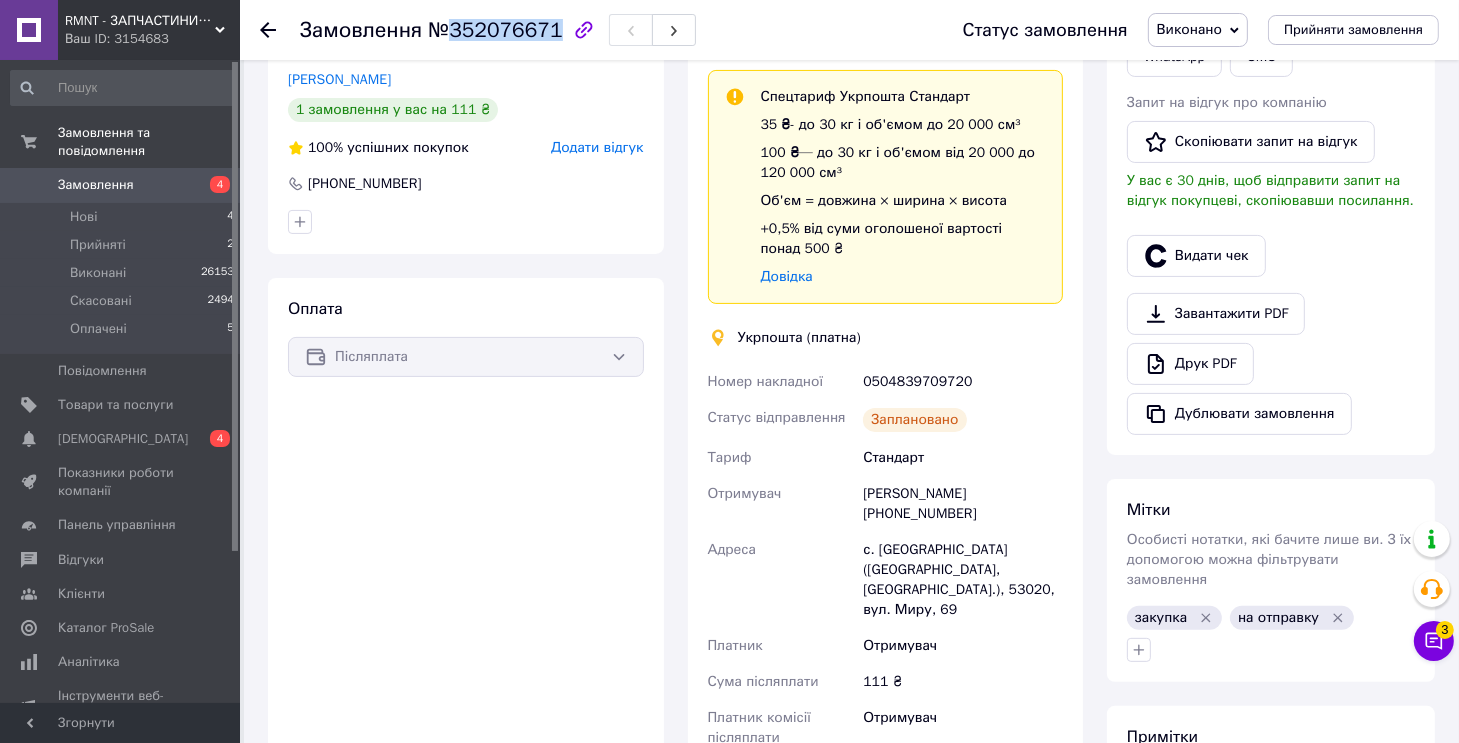 scroll, scrollTop: 0, scrollLeft: 0, axis: both 